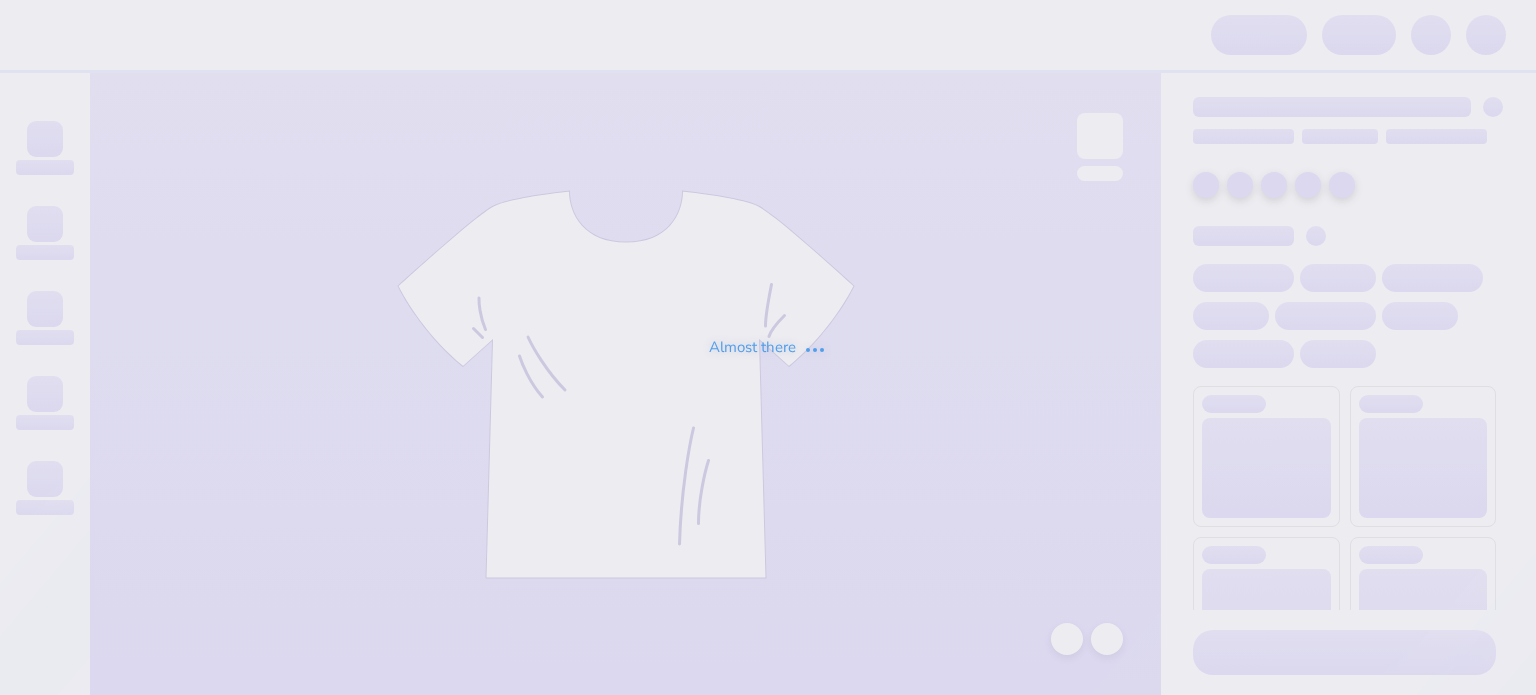 scroll, scrollTop: 0, scrollLeft: 0, axis: both 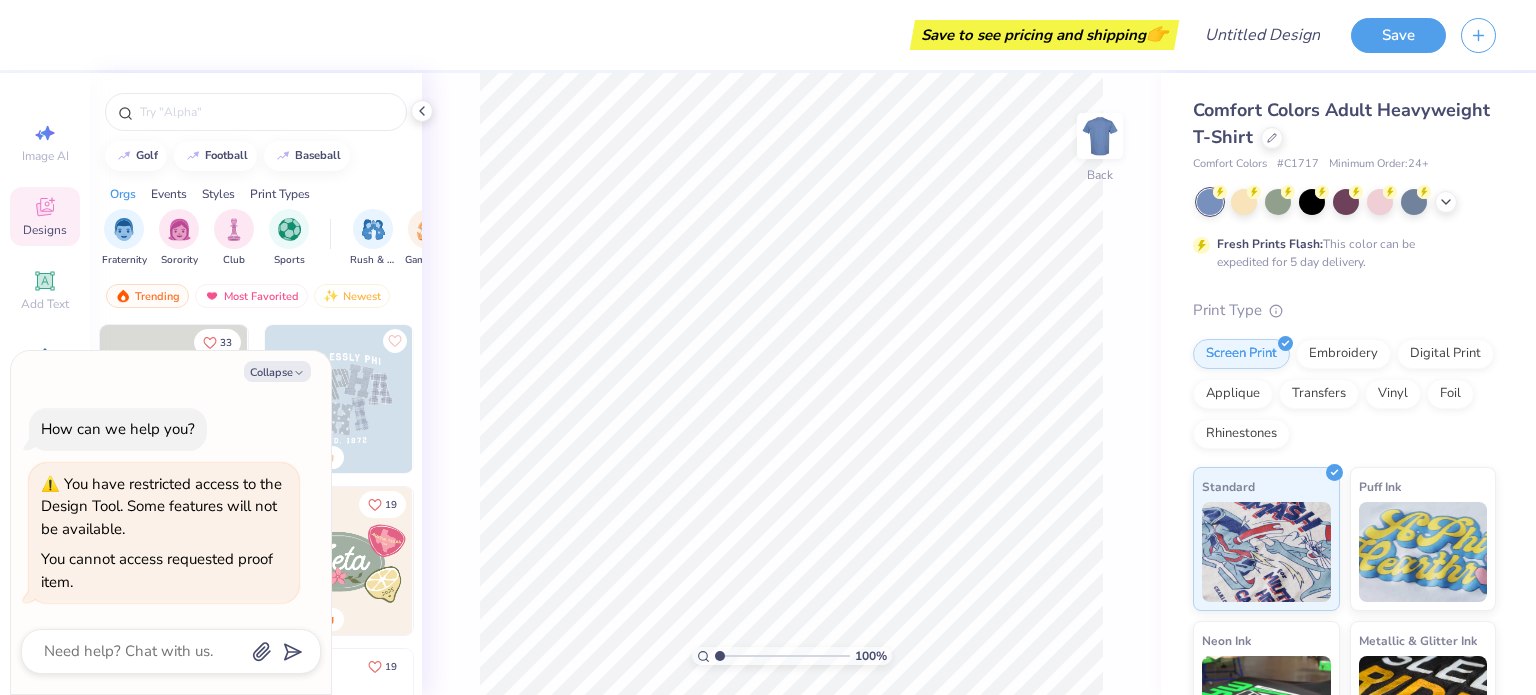 type on "x" 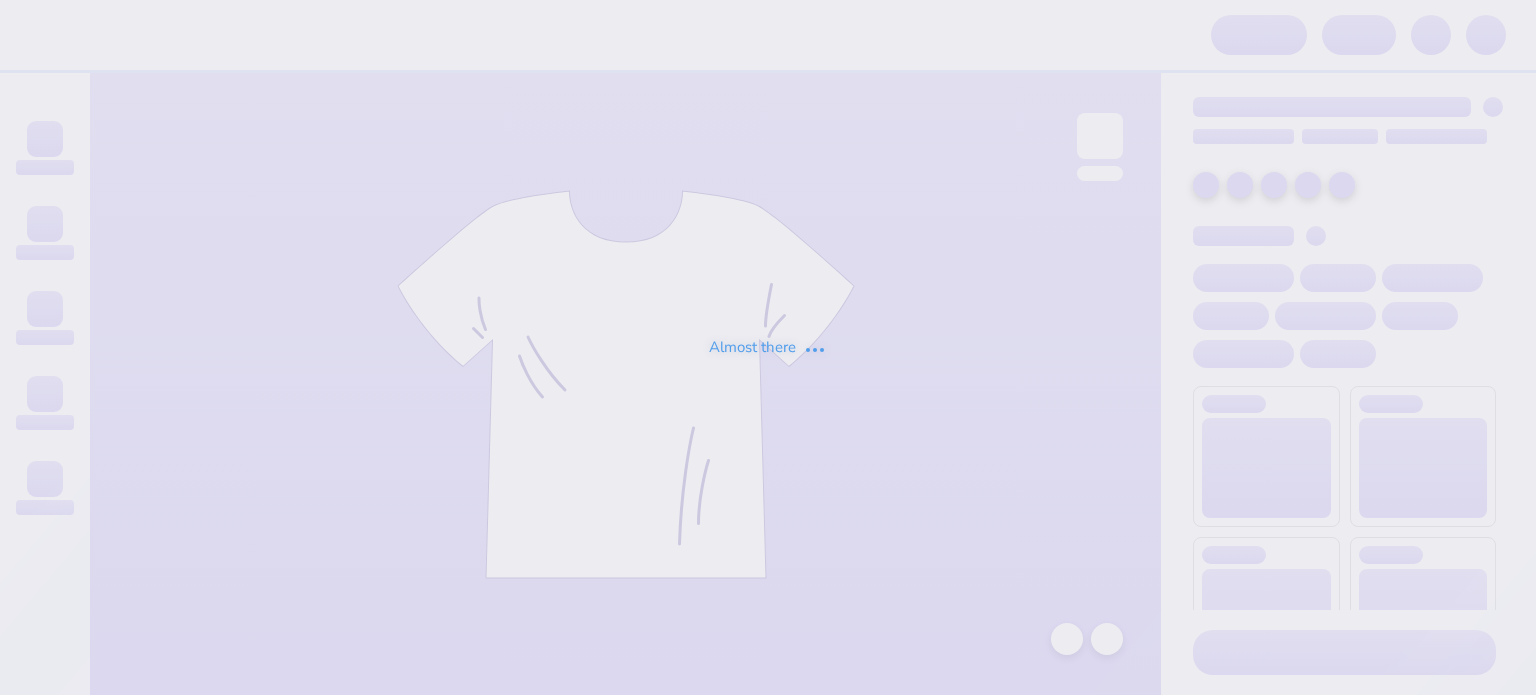 scroll, scrollTop: 0, scrollLeft: 0, axis: both 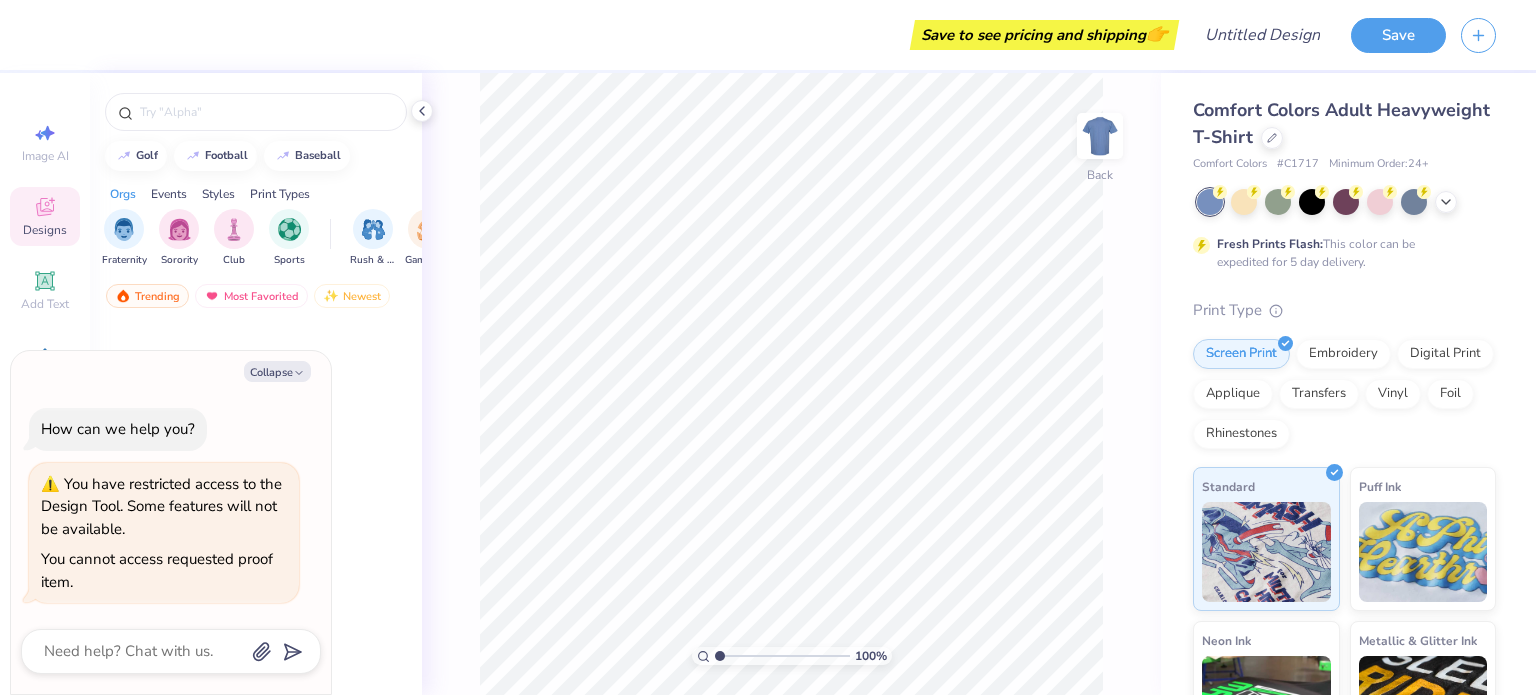 type on "x" 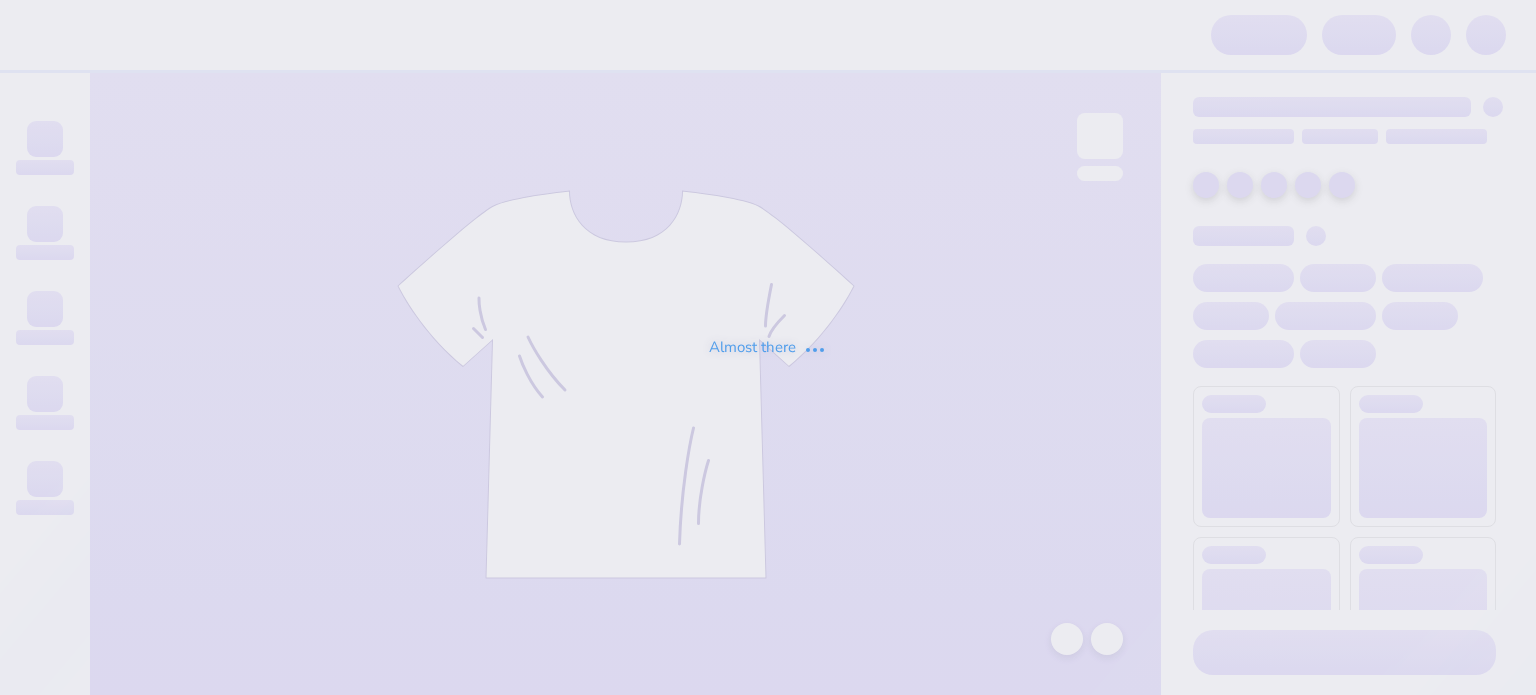 scroll, scrollTop: 0, scrollLeft: 0, axis: both 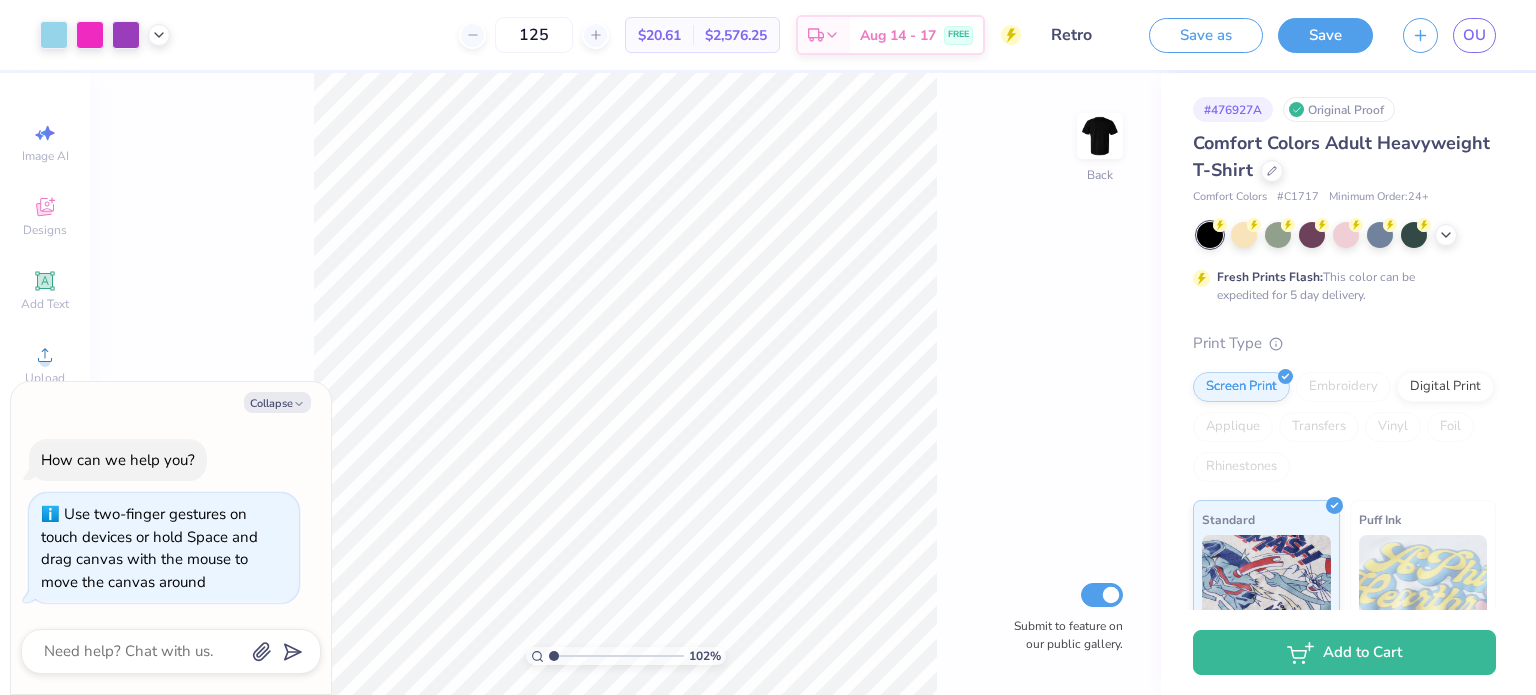 type on "1.03468679474002" 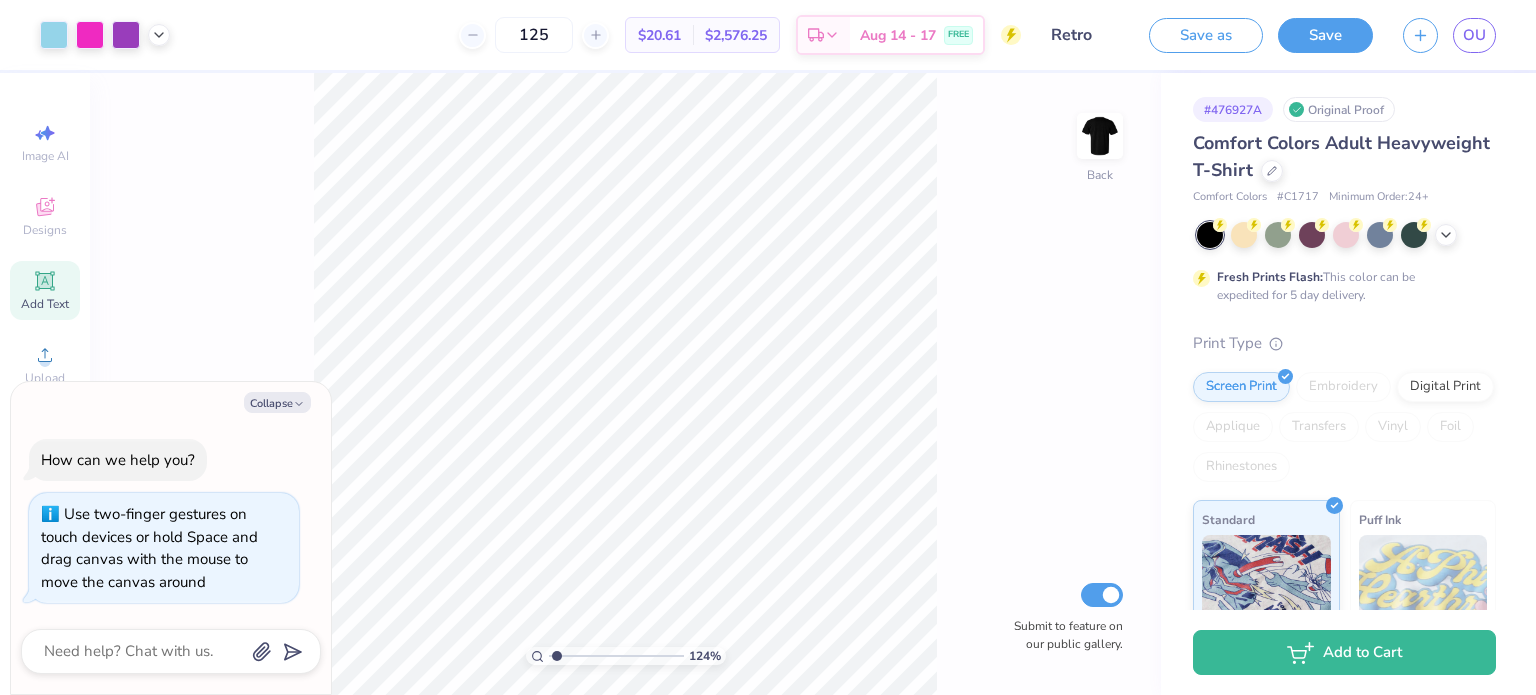 click 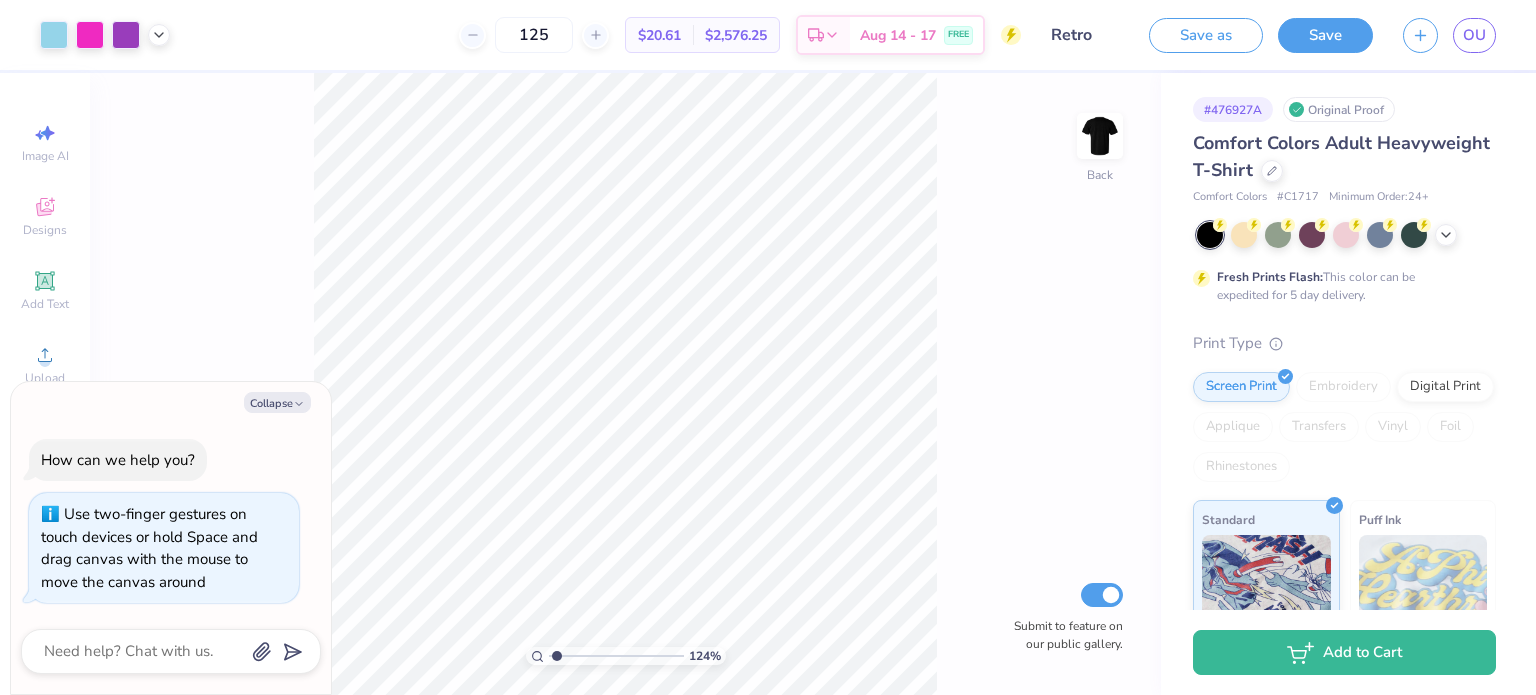 type on "1.23703959005684" 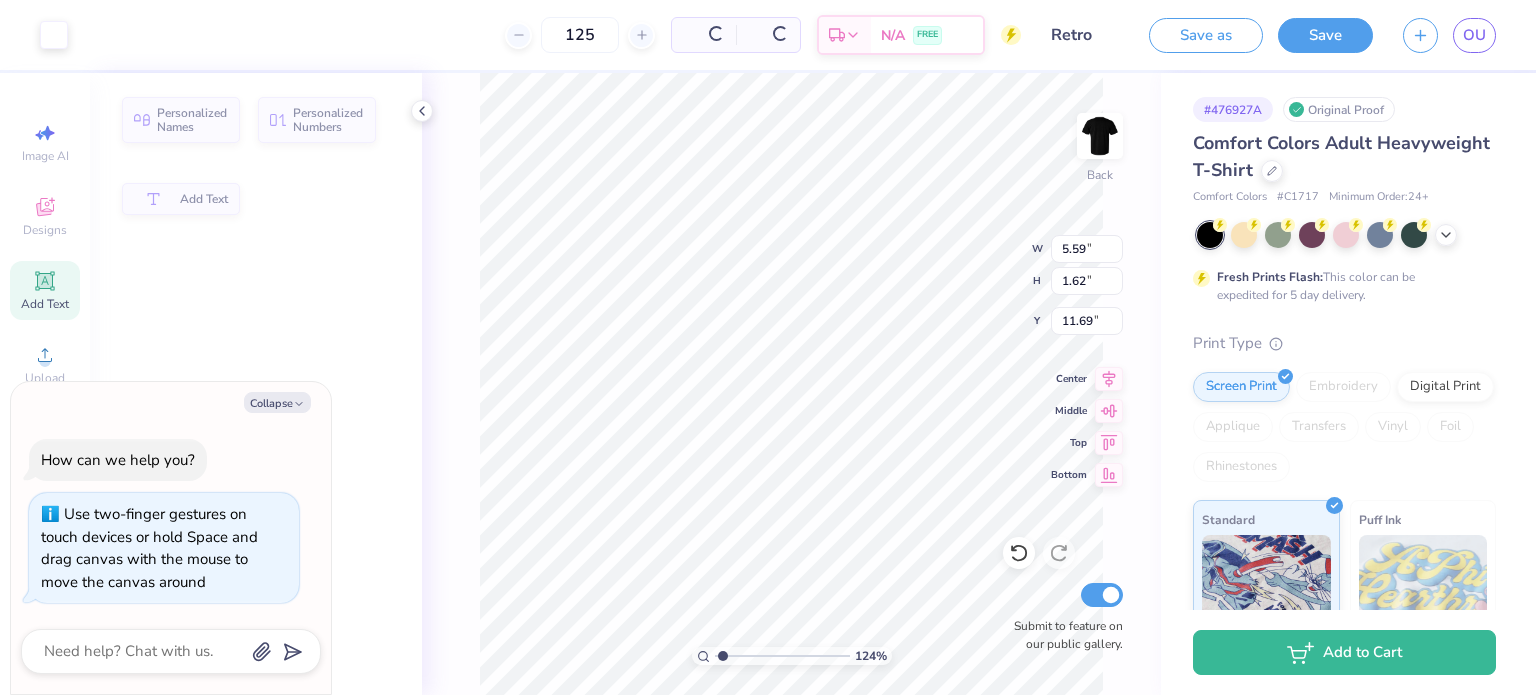 type on "x" 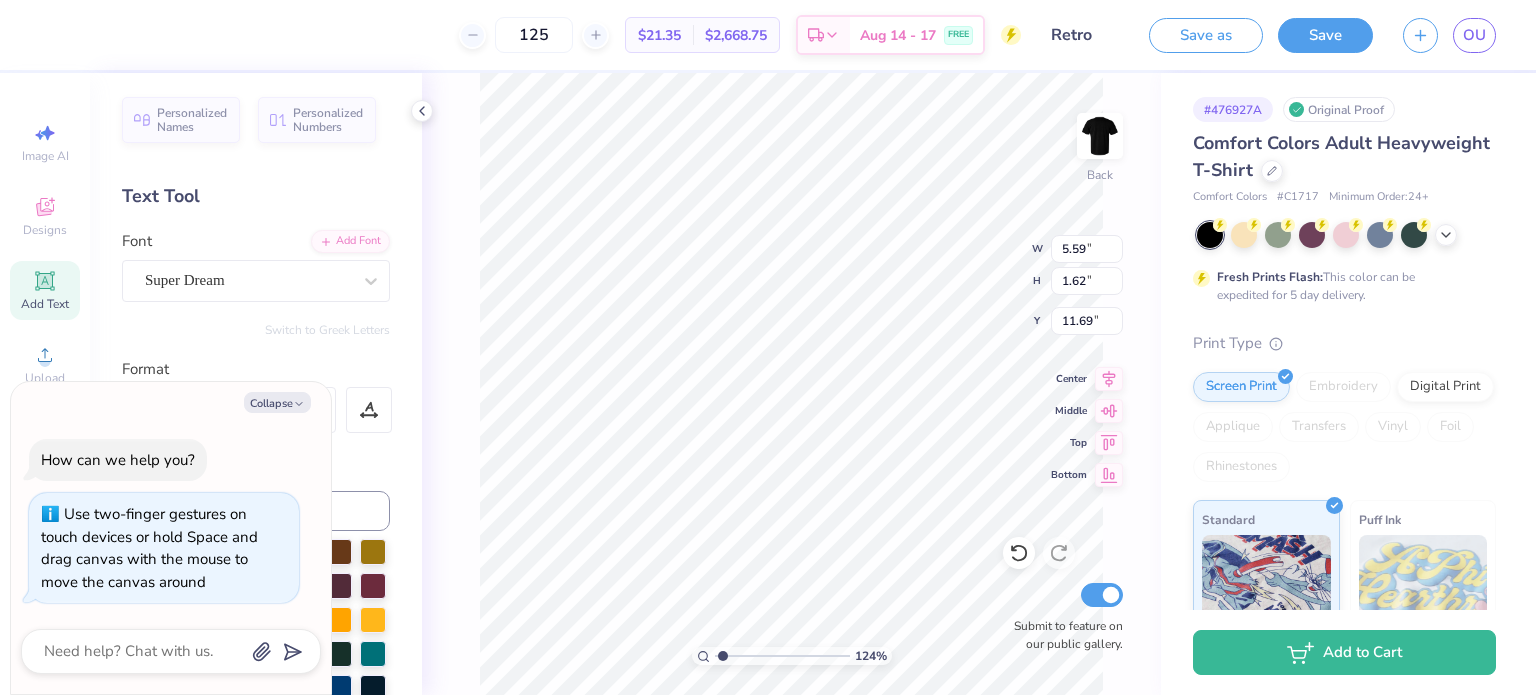type on "1.23703959005684" 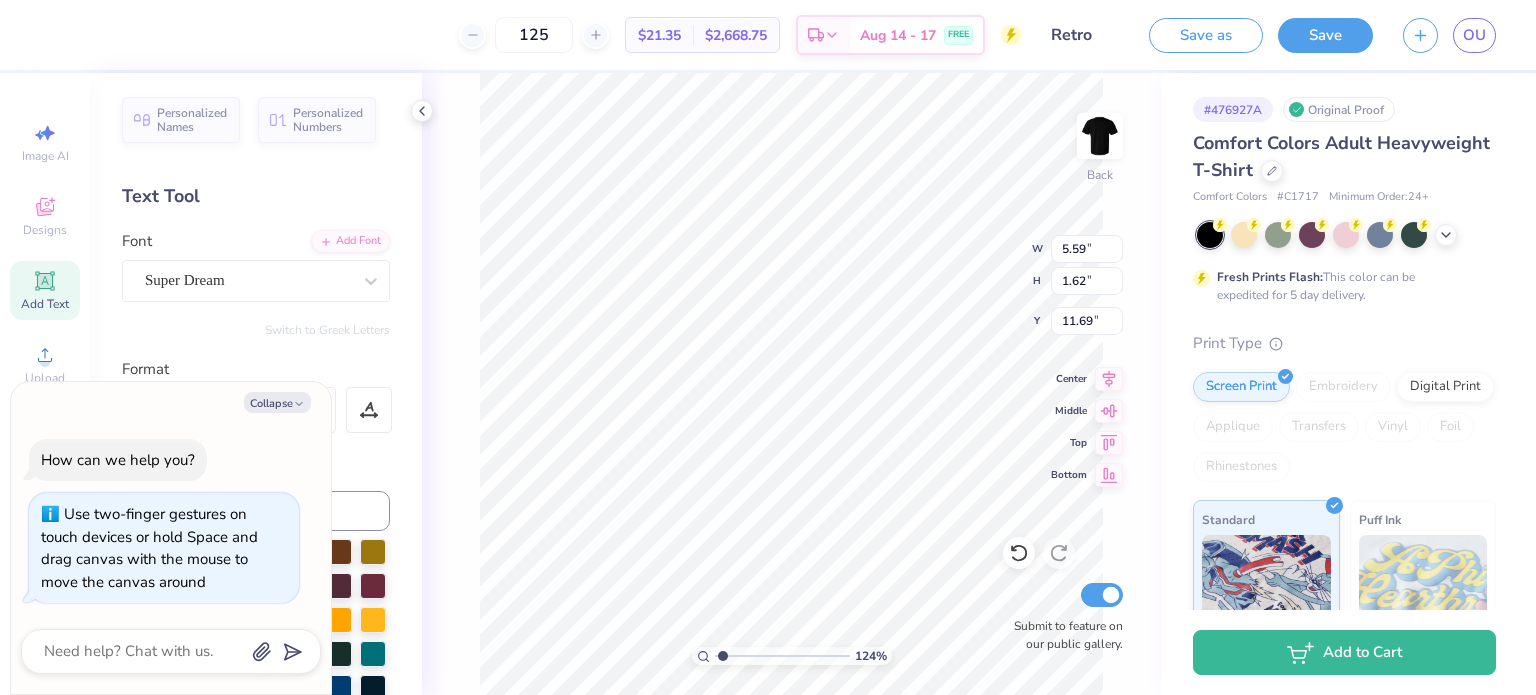 type on "x" 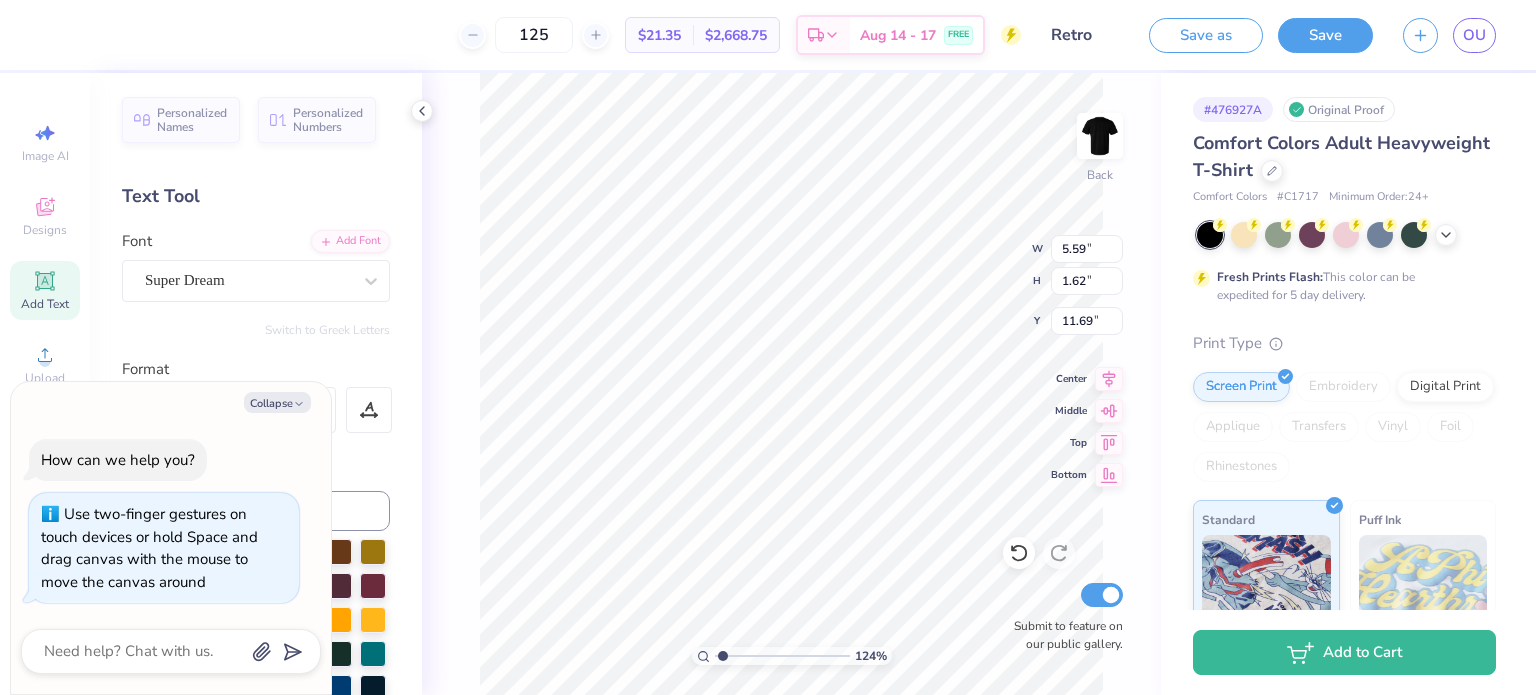 type on "1.23703959005684" 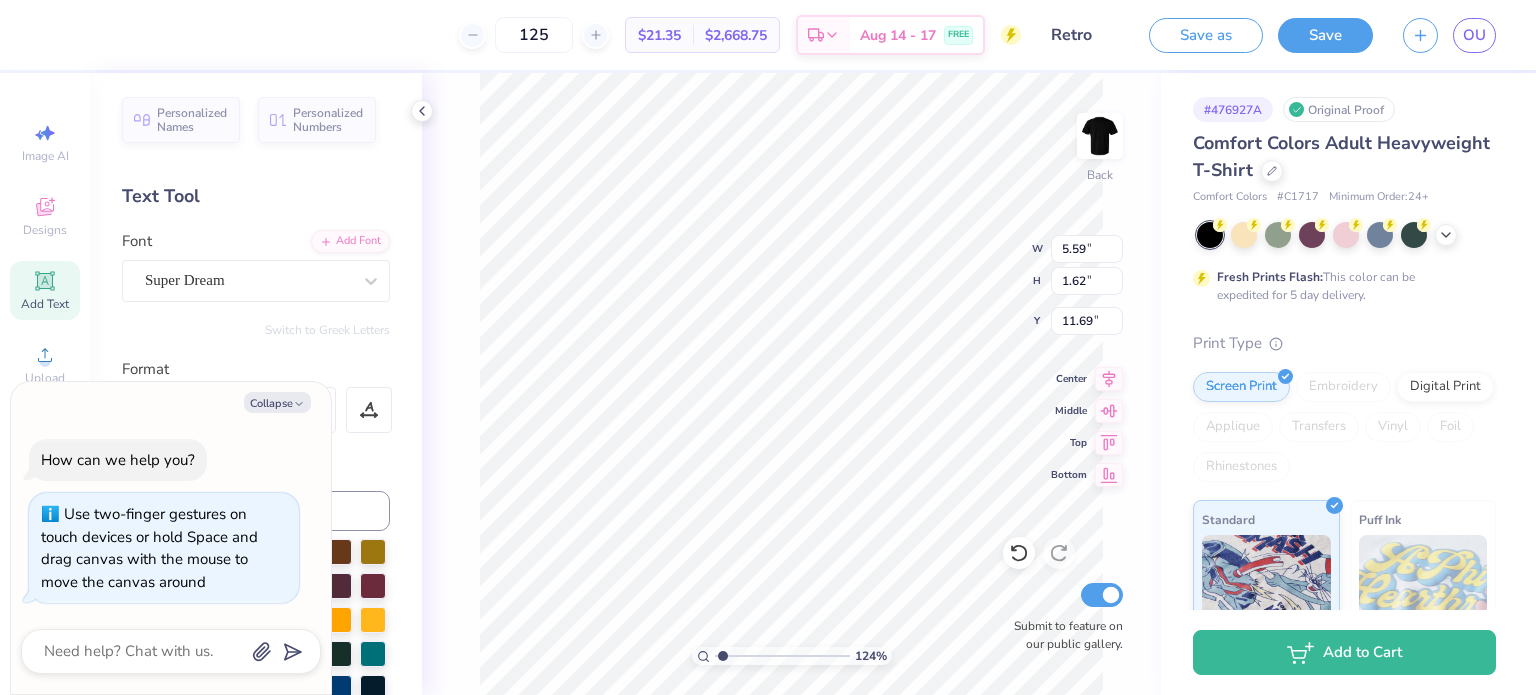 type on "x" 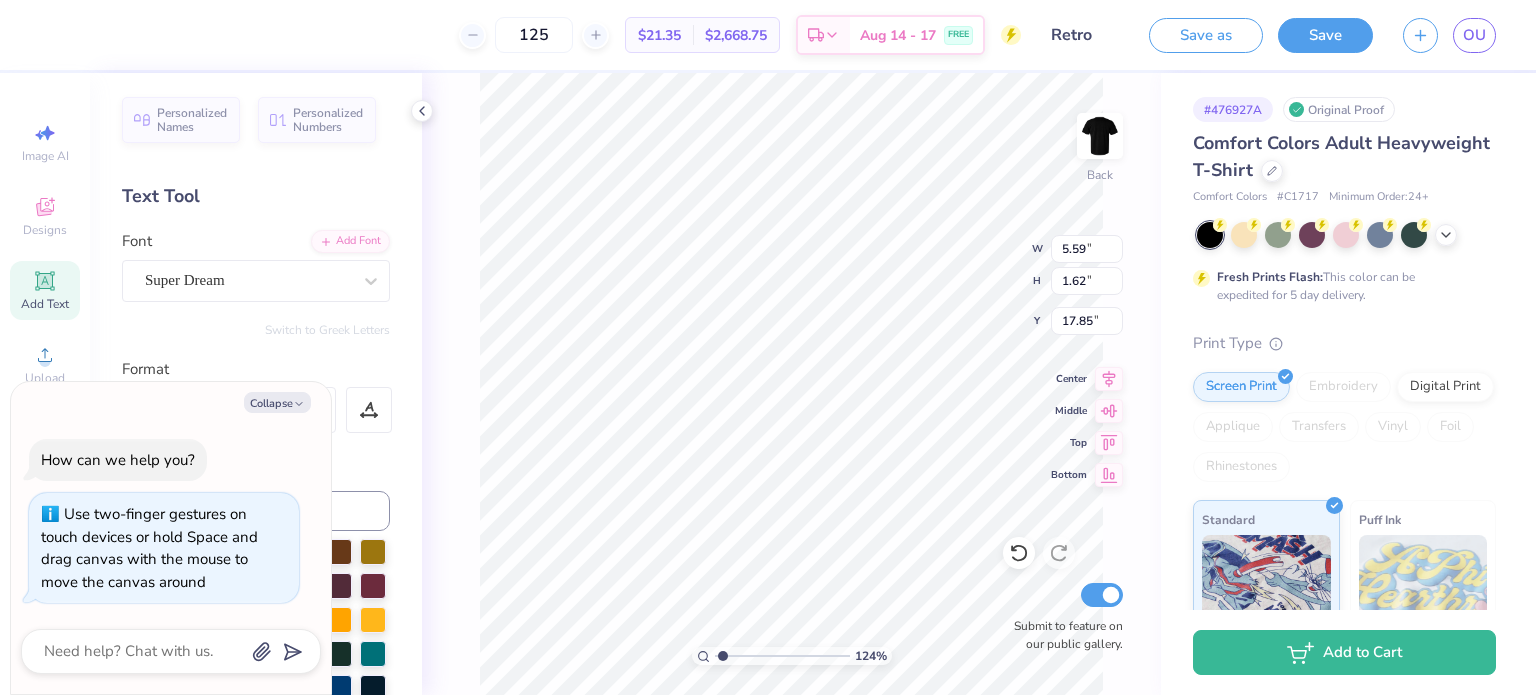 type on "1.23703959005684" 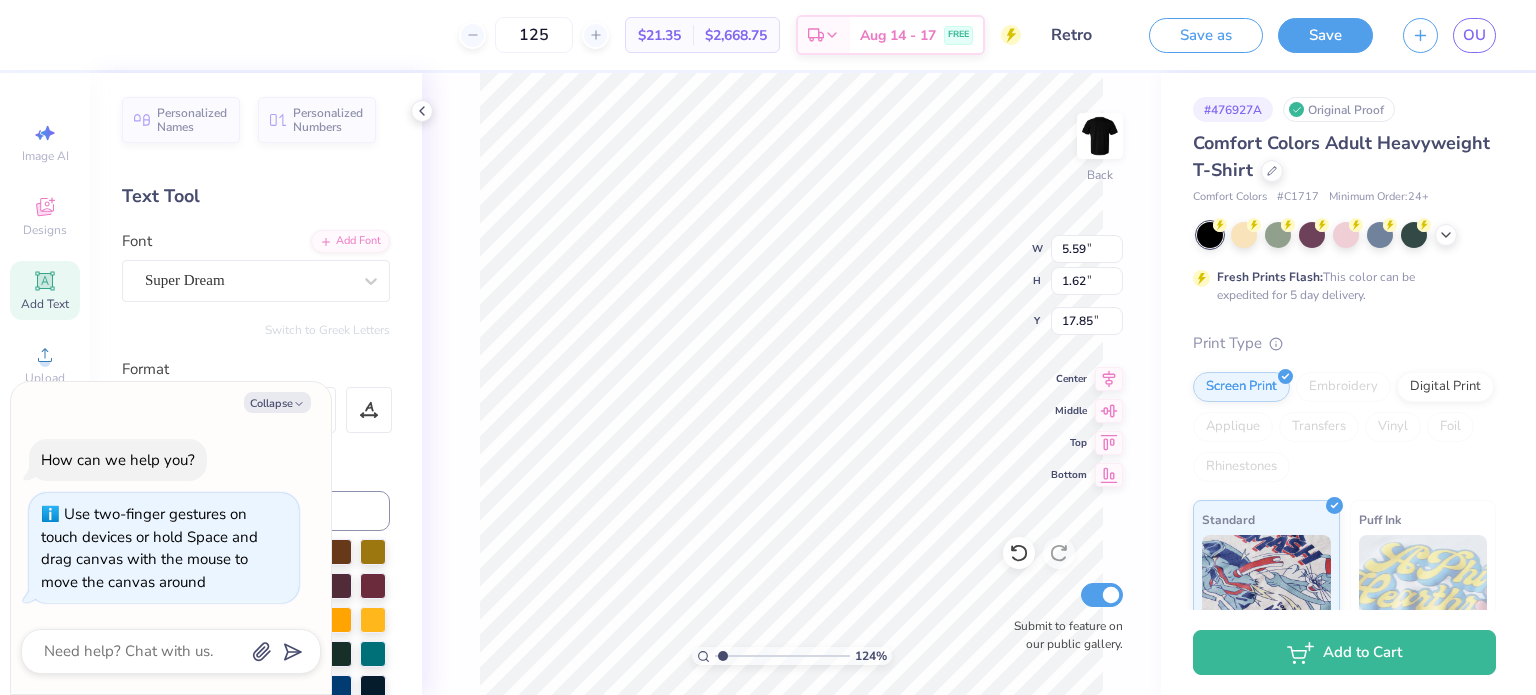 type on "1.23703959005684" 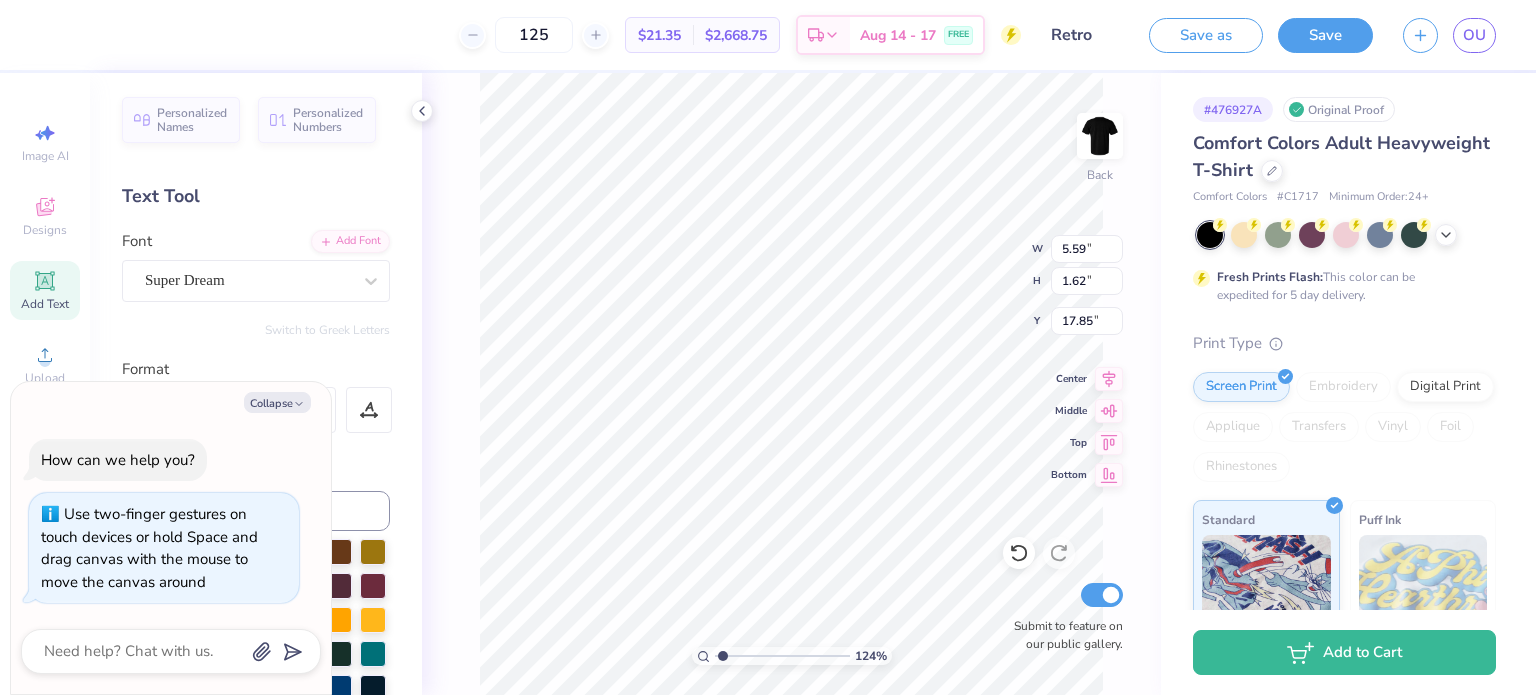 type on "x" 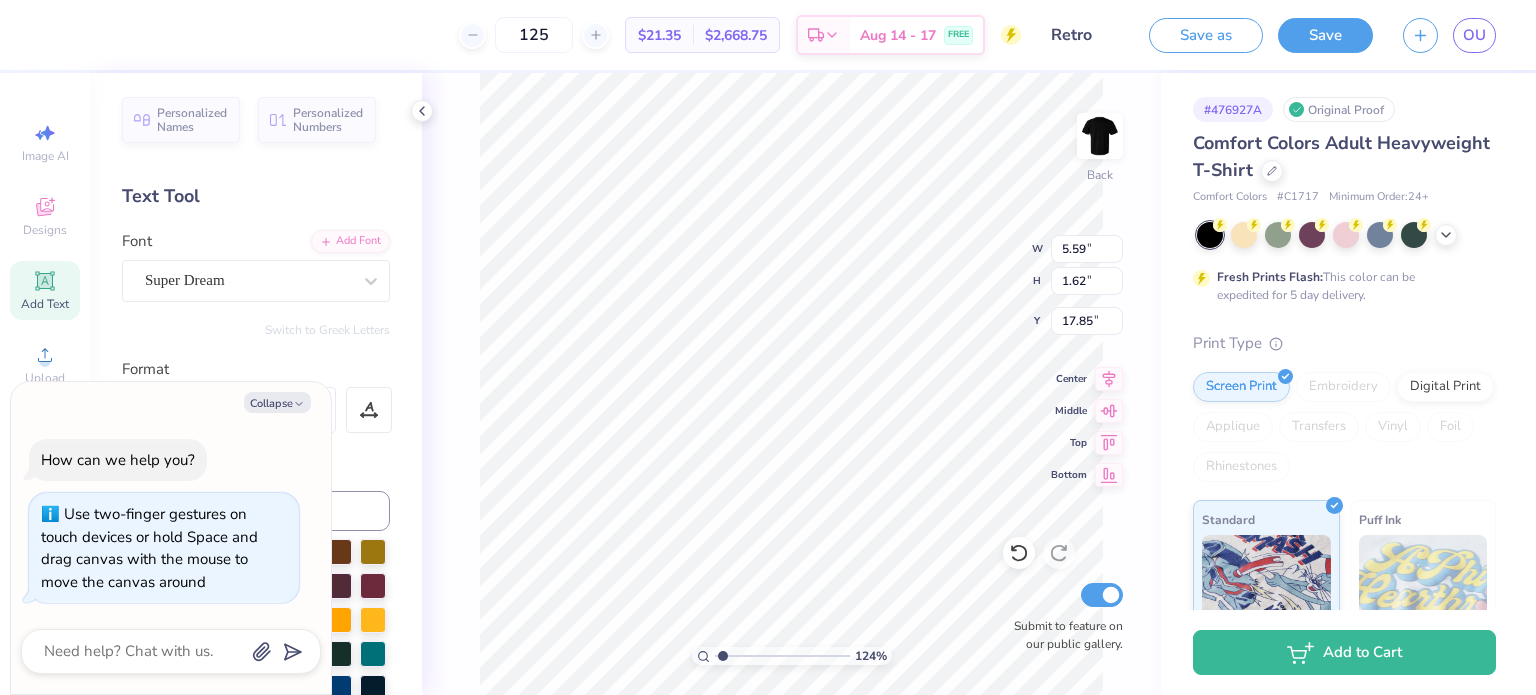 type on "1.23703959005684" 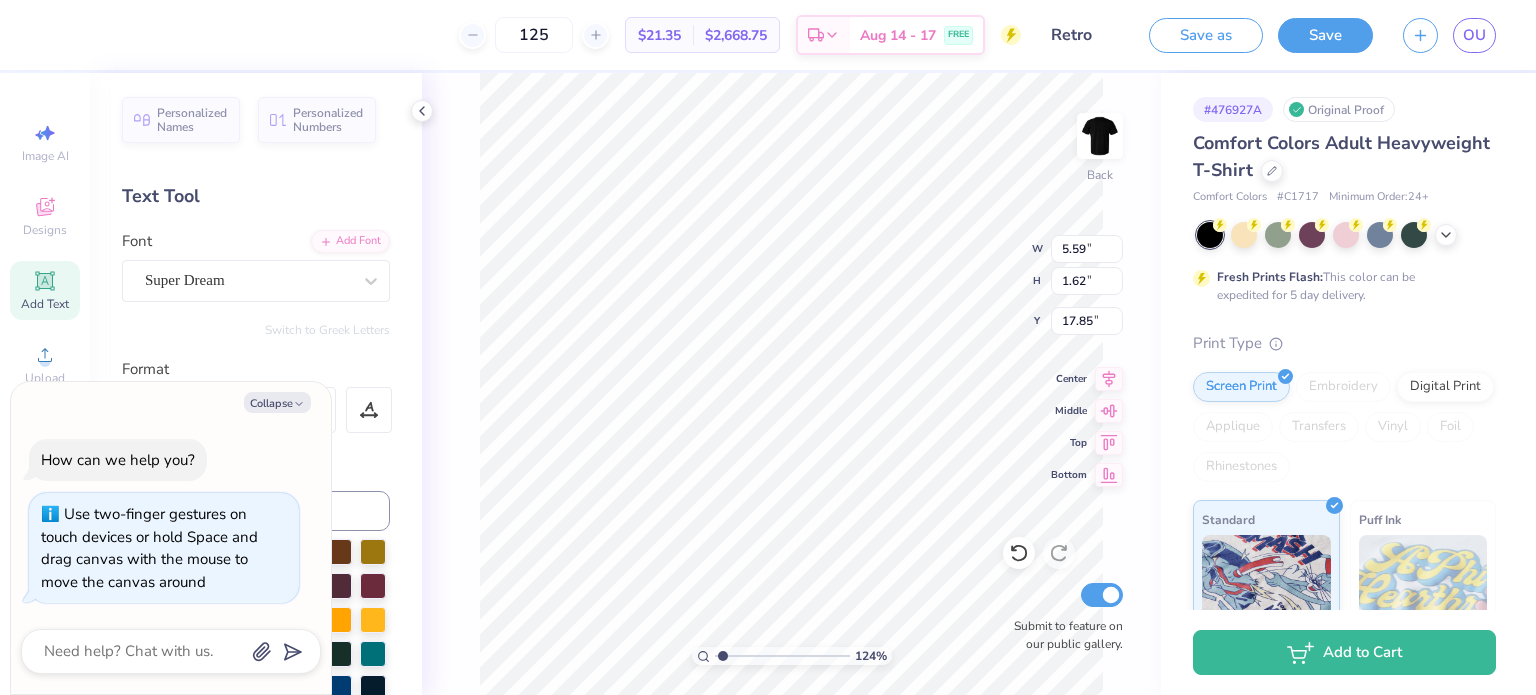 type on "x" 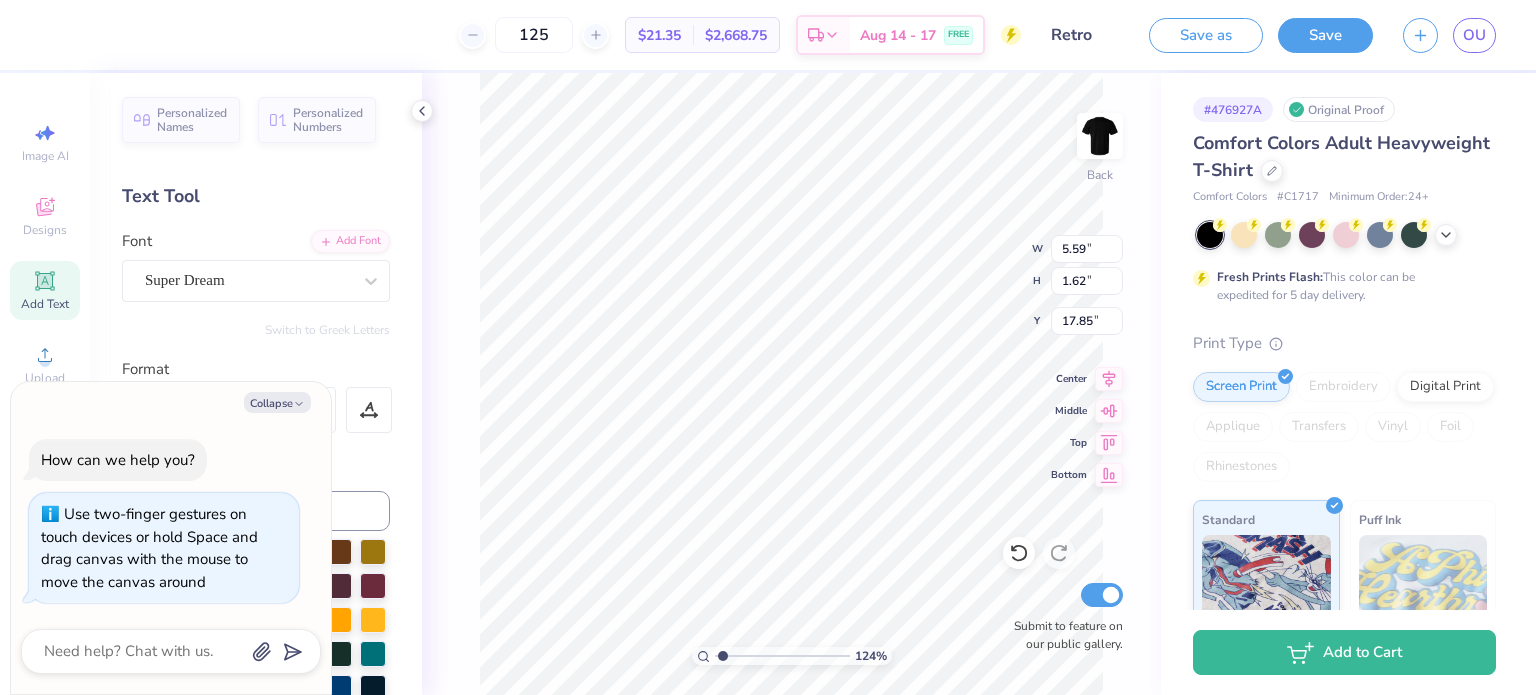 type on "1.23703959005684" 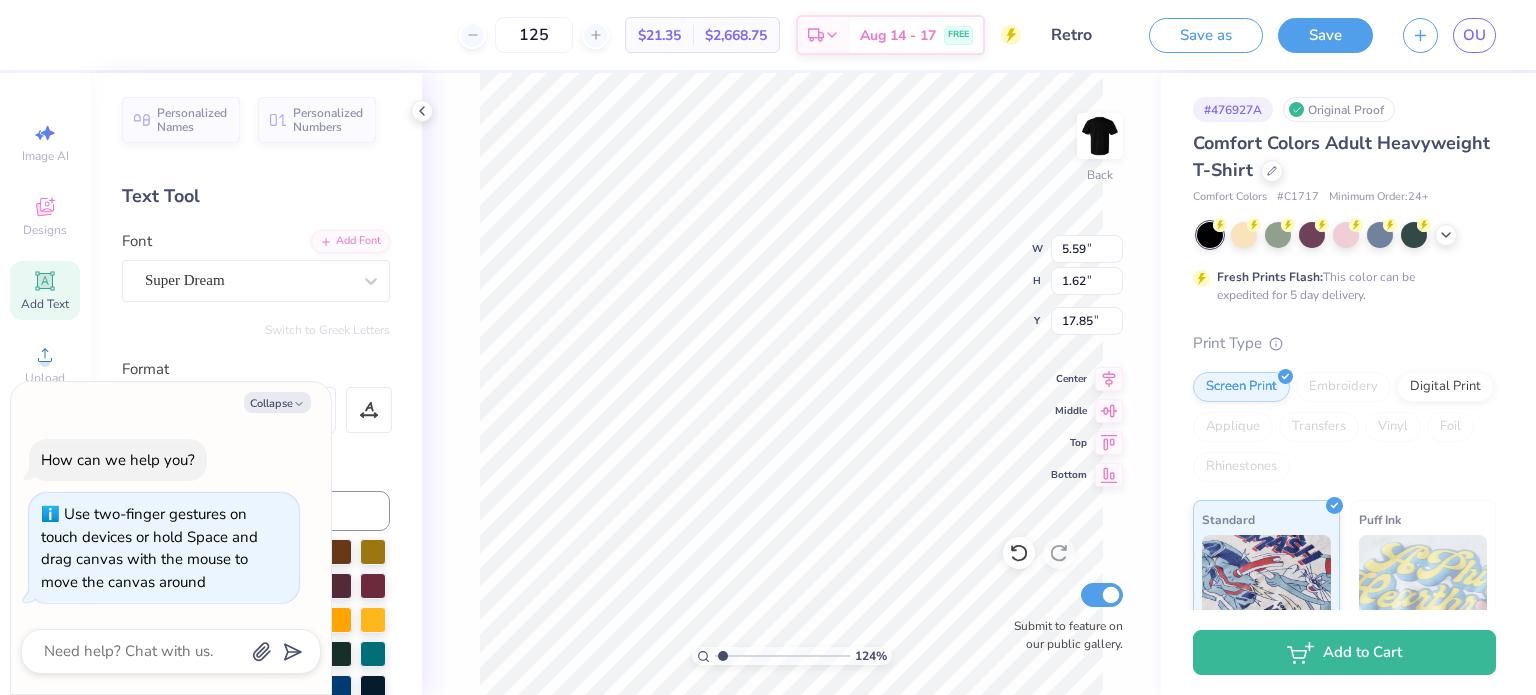 type on "x" 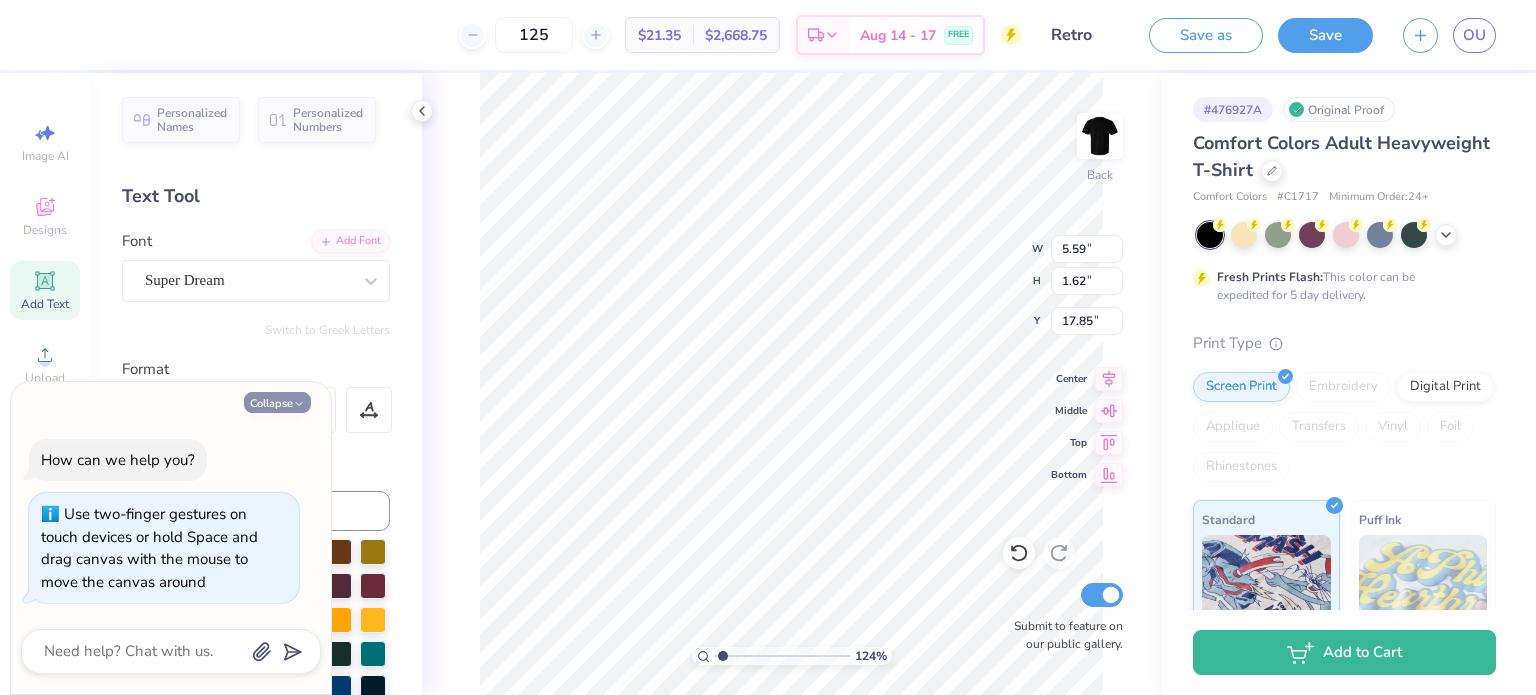 click on "Collapse" at bounding box center (277, 402) 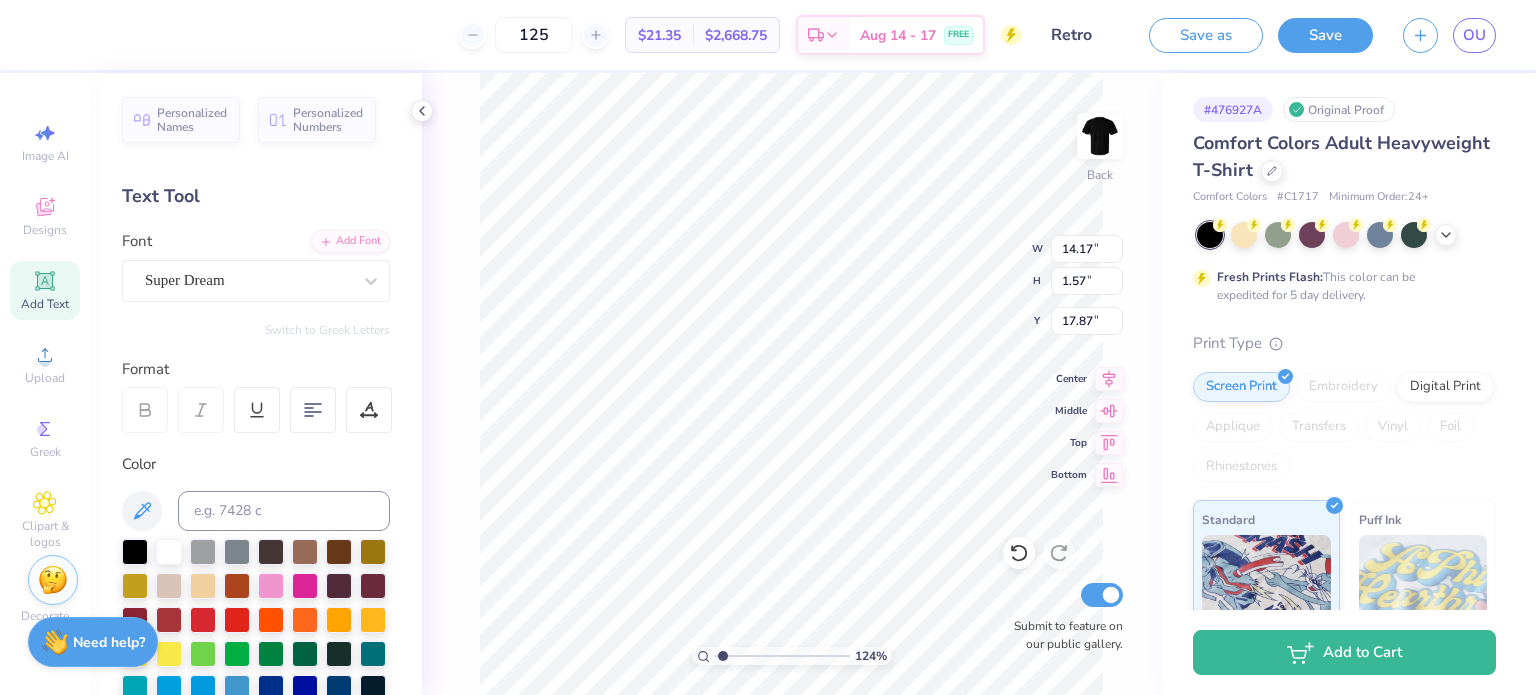 scroll, scrollTop: 16, scrollLeft: 6, axis: both 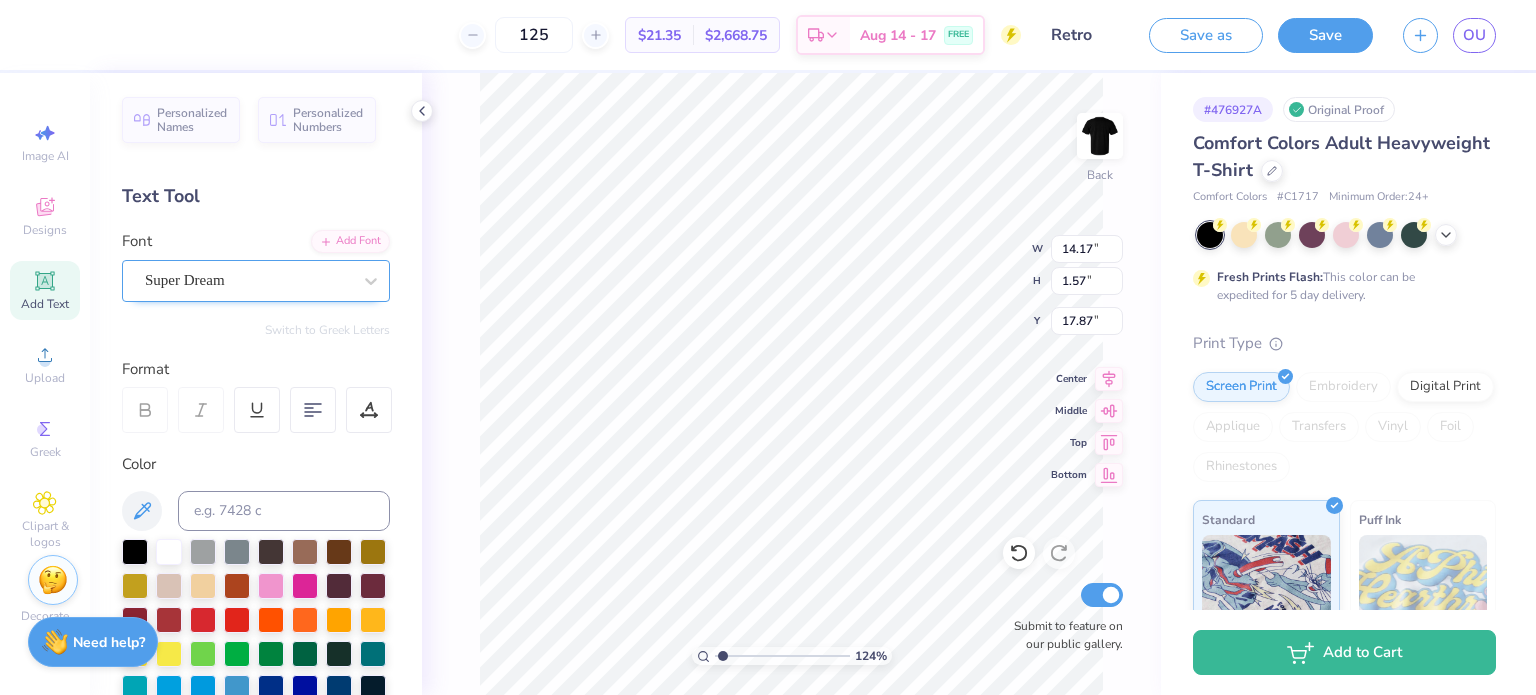 click on "Super Dream" at bounding box center [256, 281] 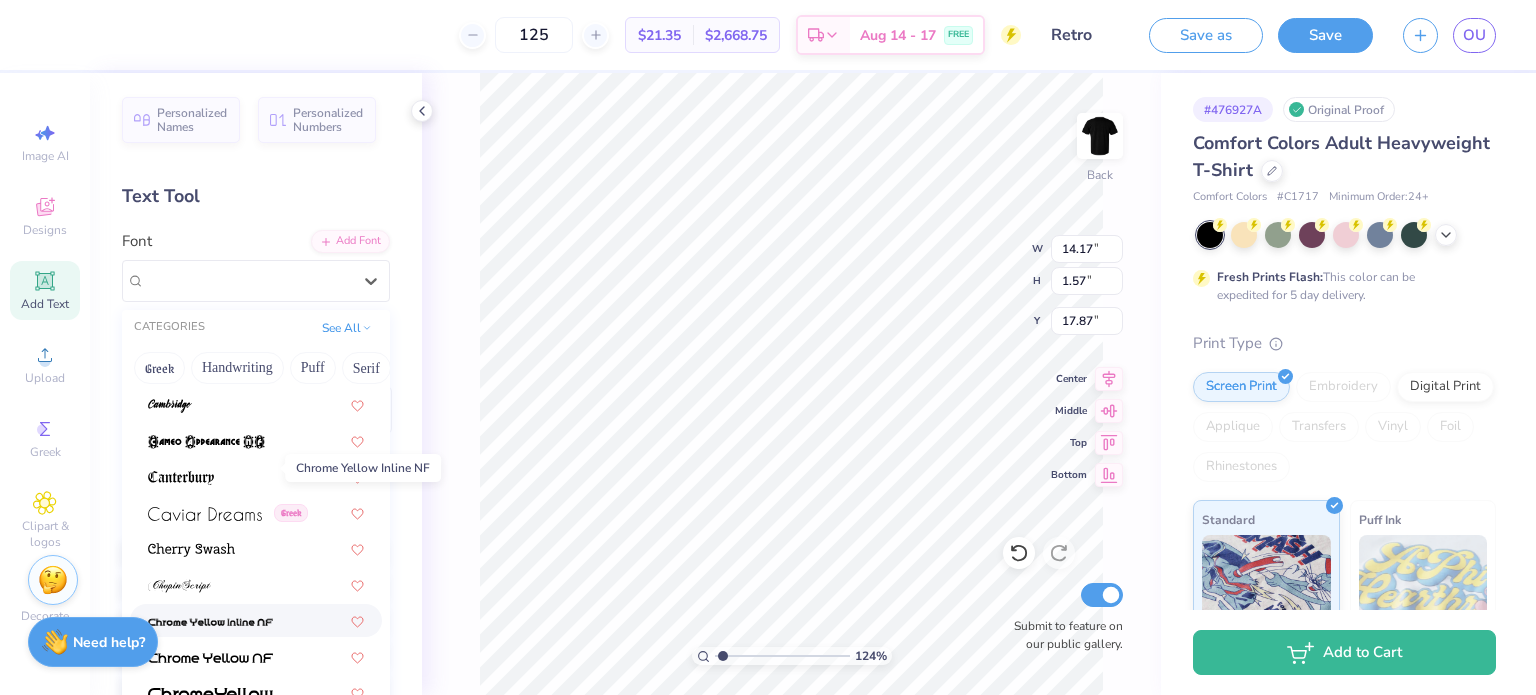 scroll, scrollTop: 2276, scrollLeft: 0, axis: vertical 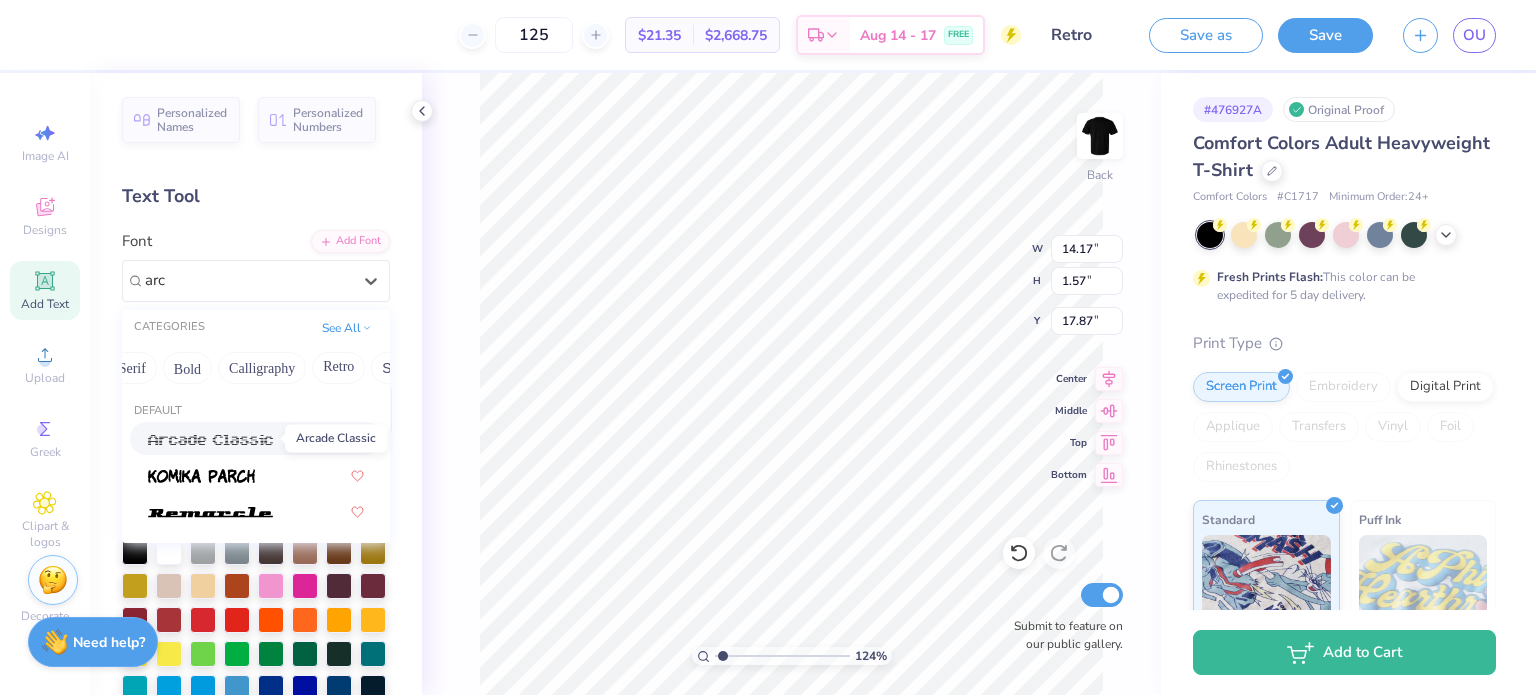 click at bounding box center (210, 440) 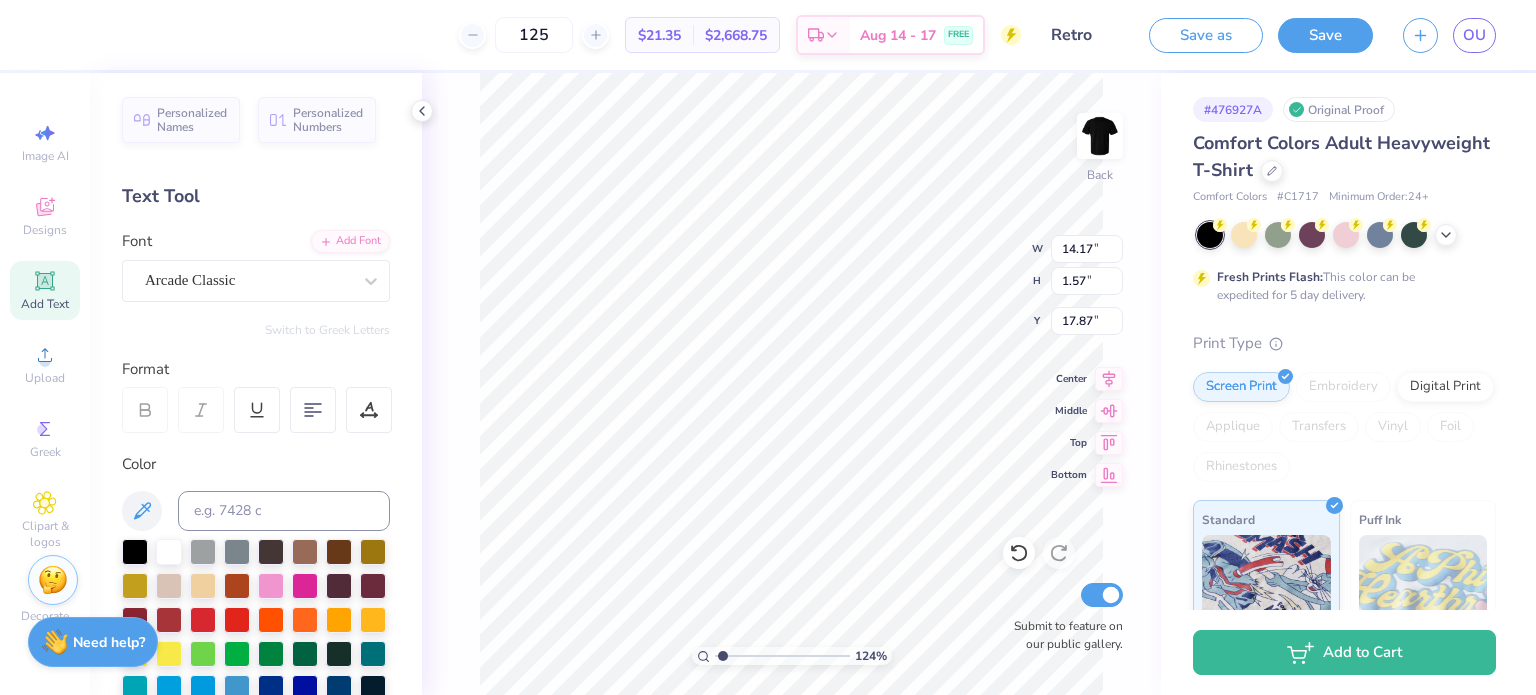 type on "1.23703959005684" 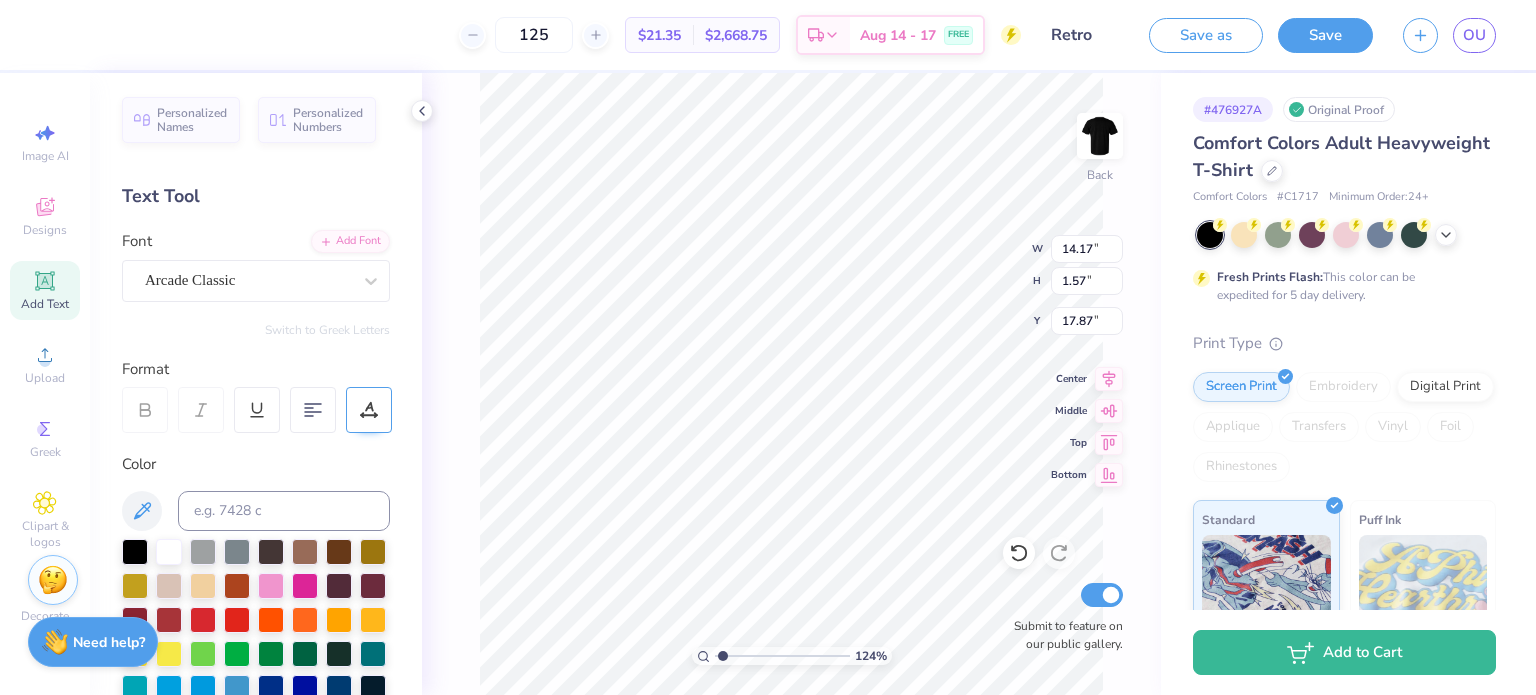 click 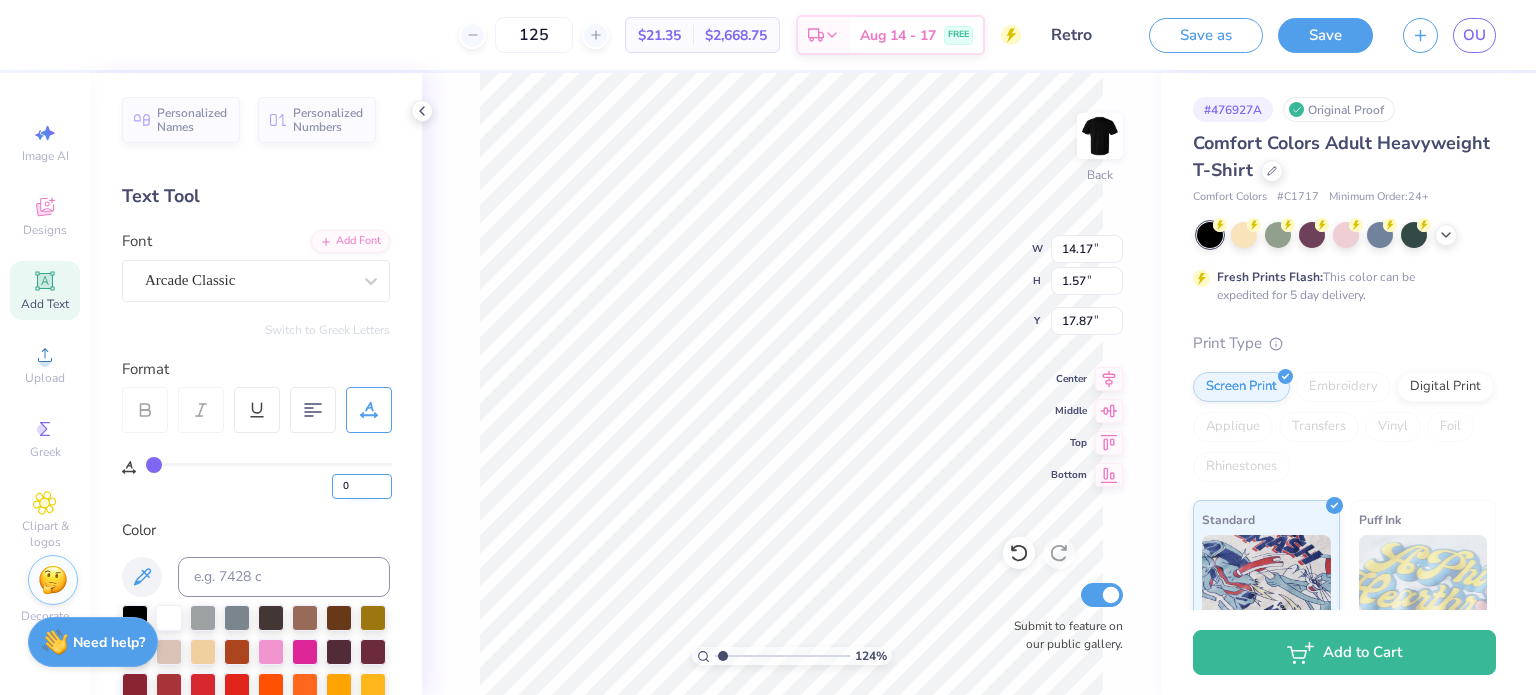 click on "0" at bounding box center [362, 486] 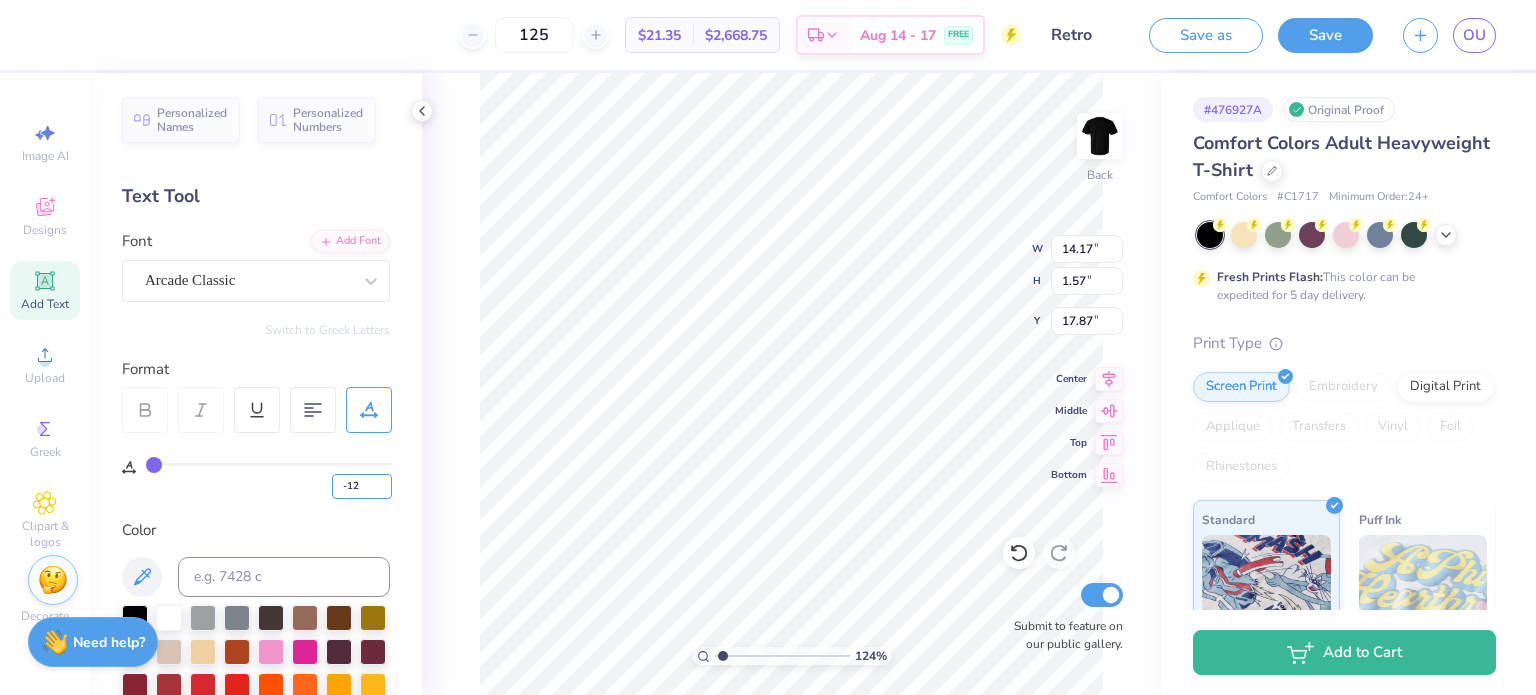 type on "-1" 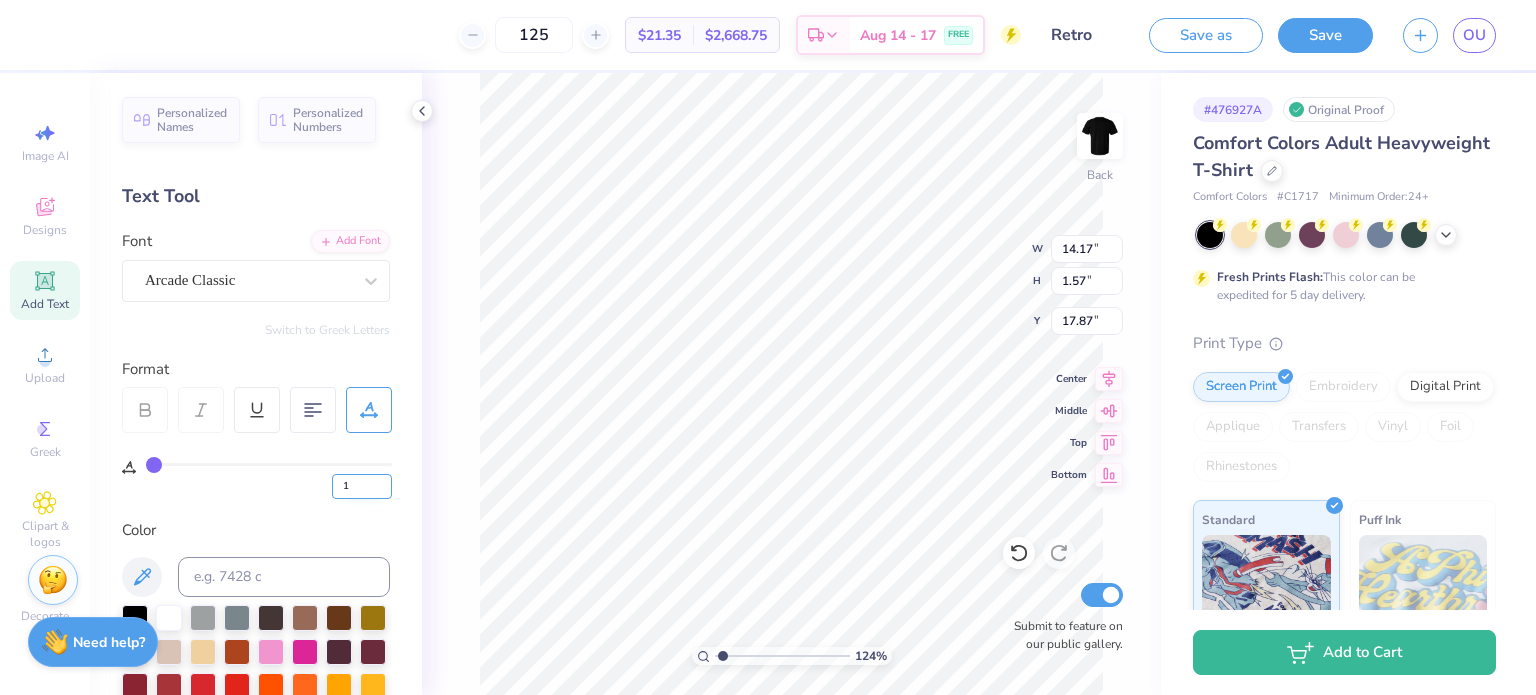type on "1" 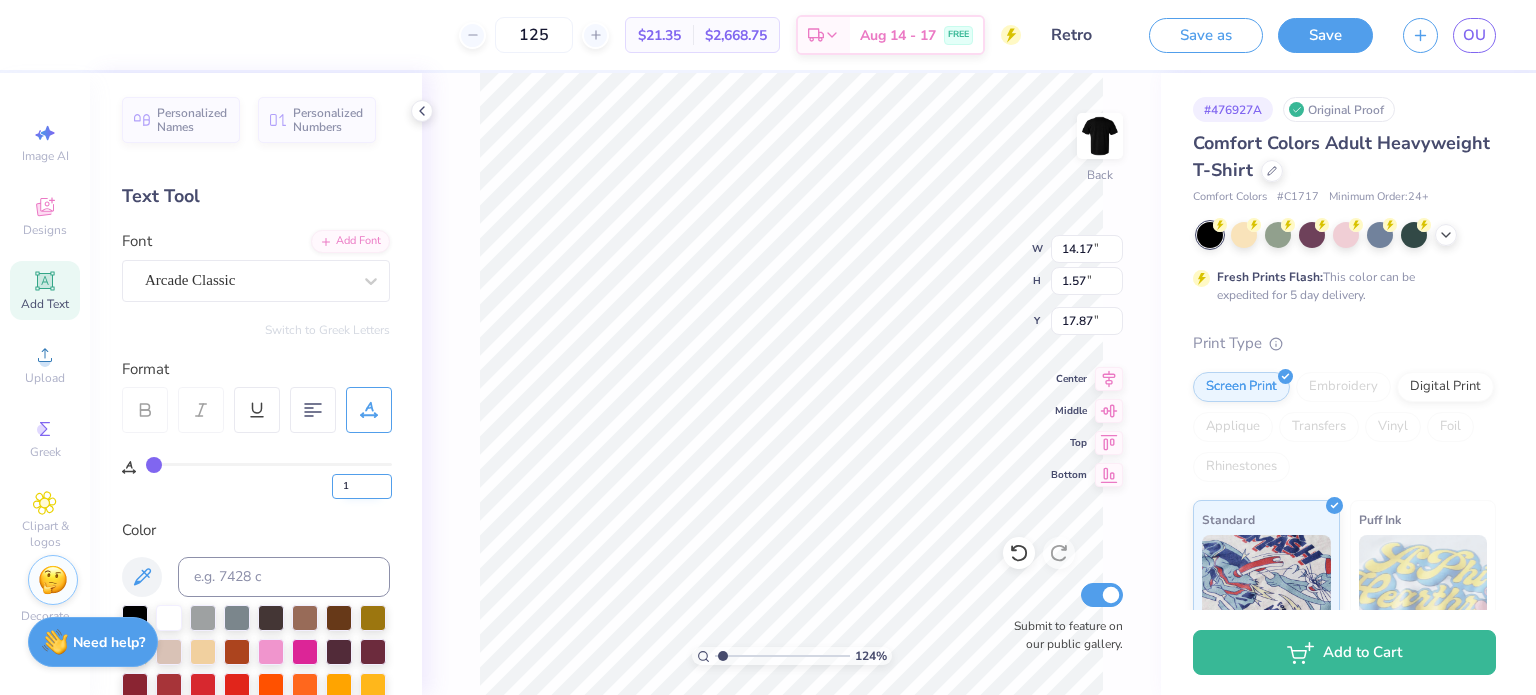 type on "1" 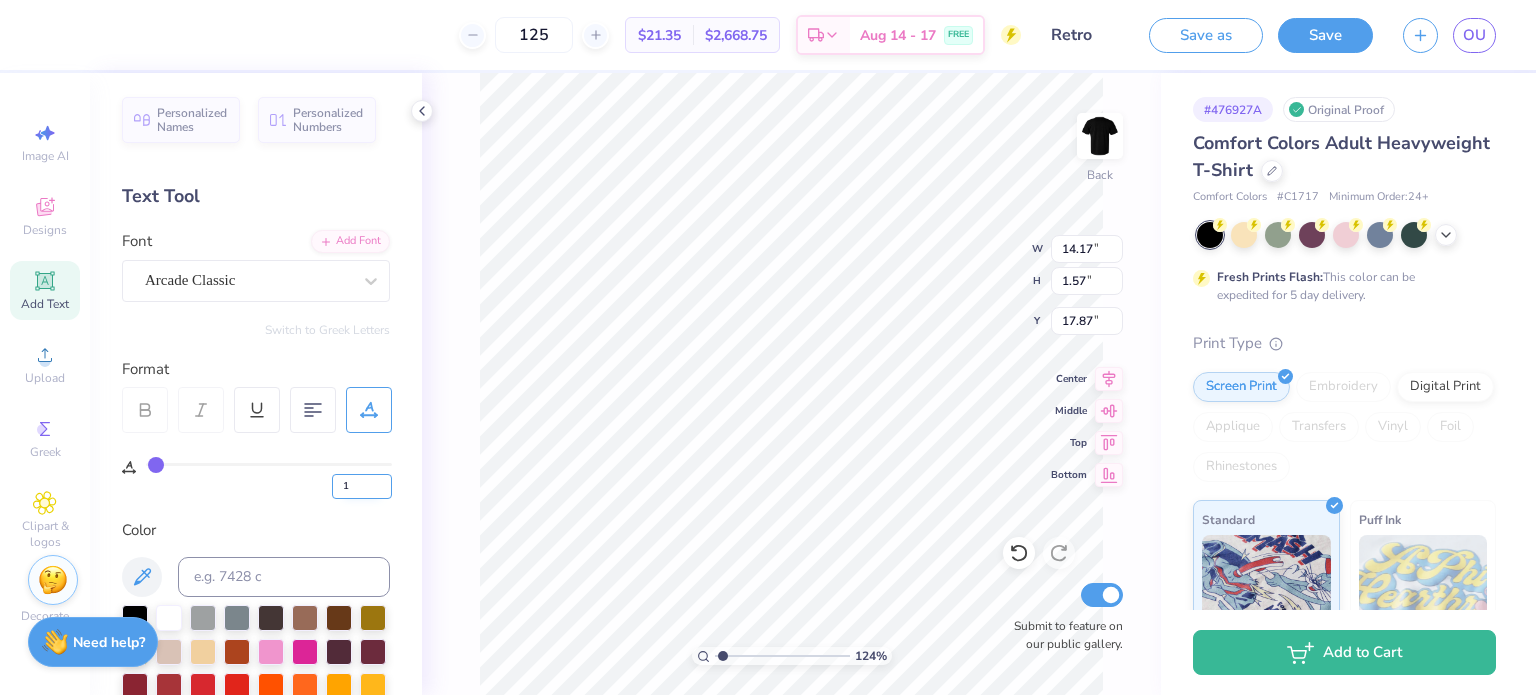 type on "1.23703959005684" 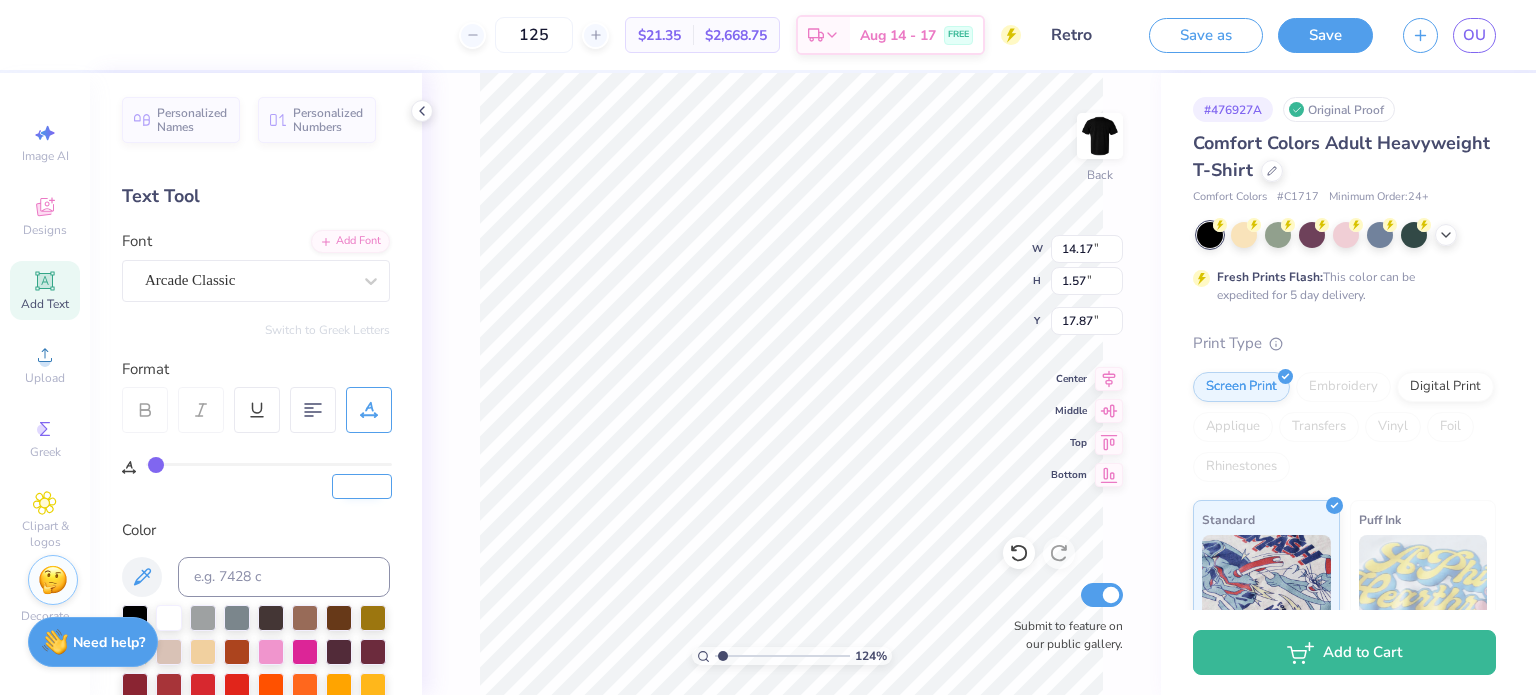 type on "1" 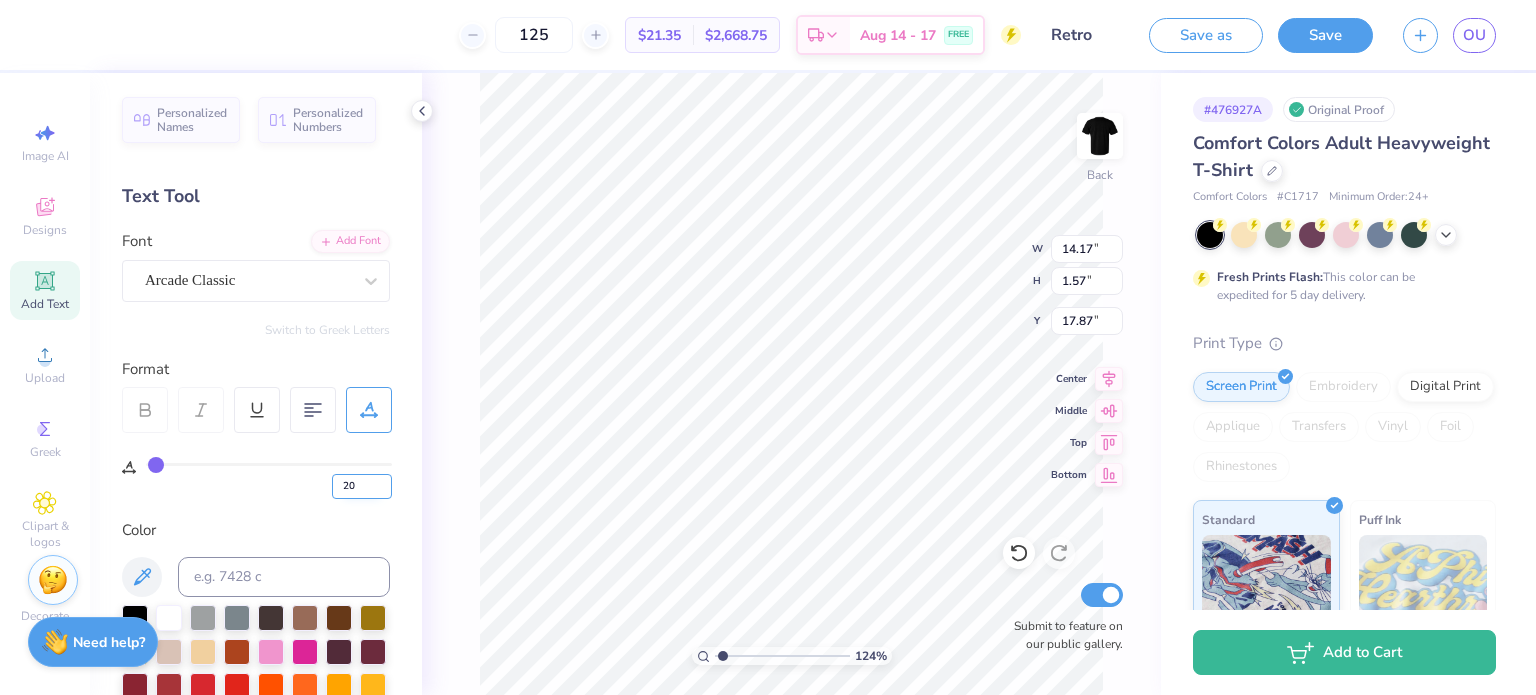 type on "20" 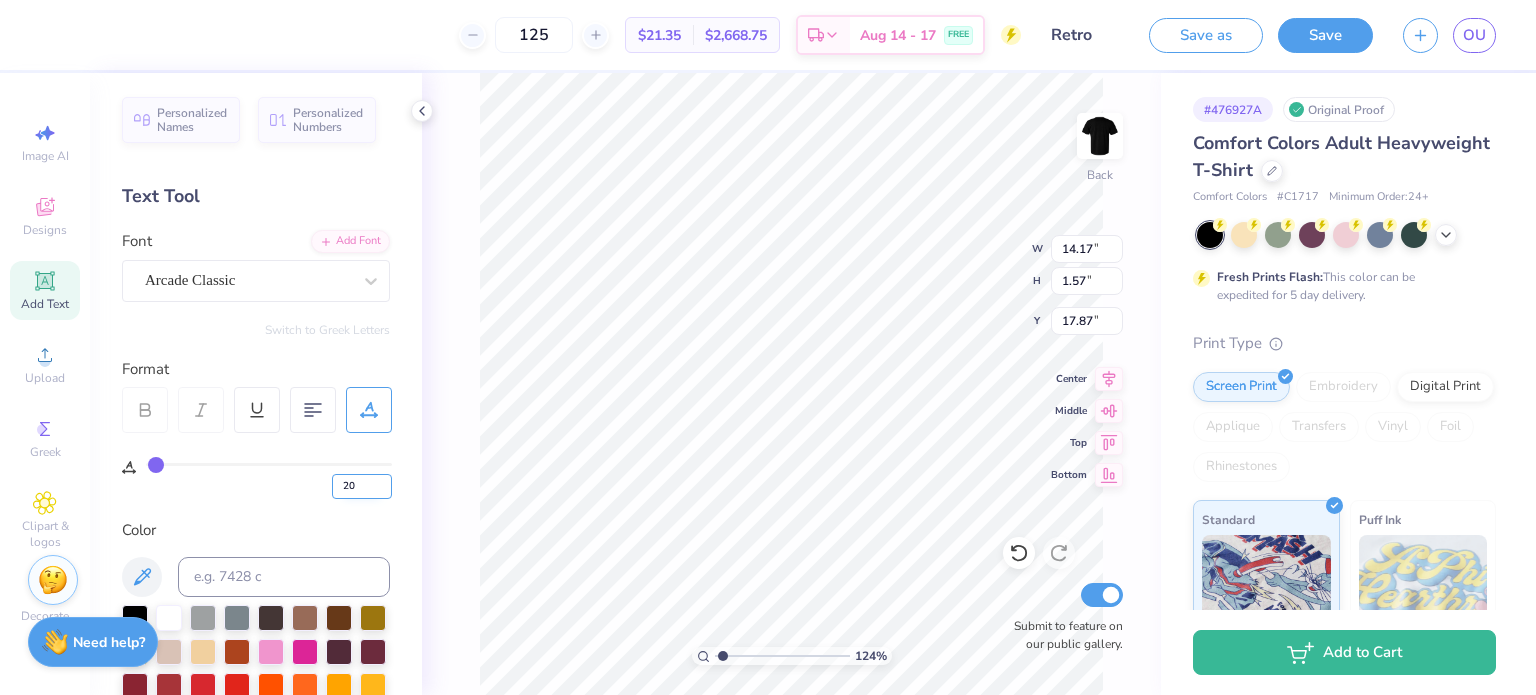 type on "20" 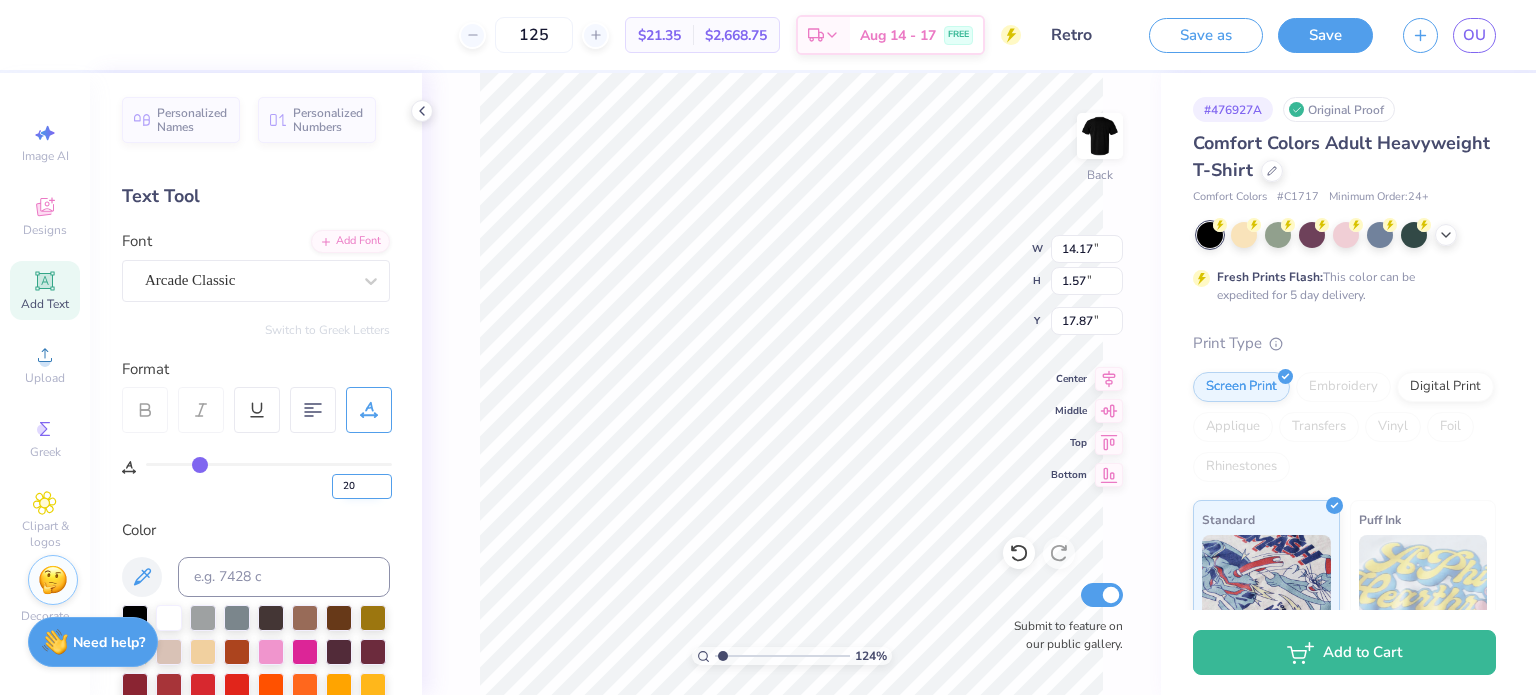 scroll, scrollTop: 16, scrollLeft: 2, axis: both 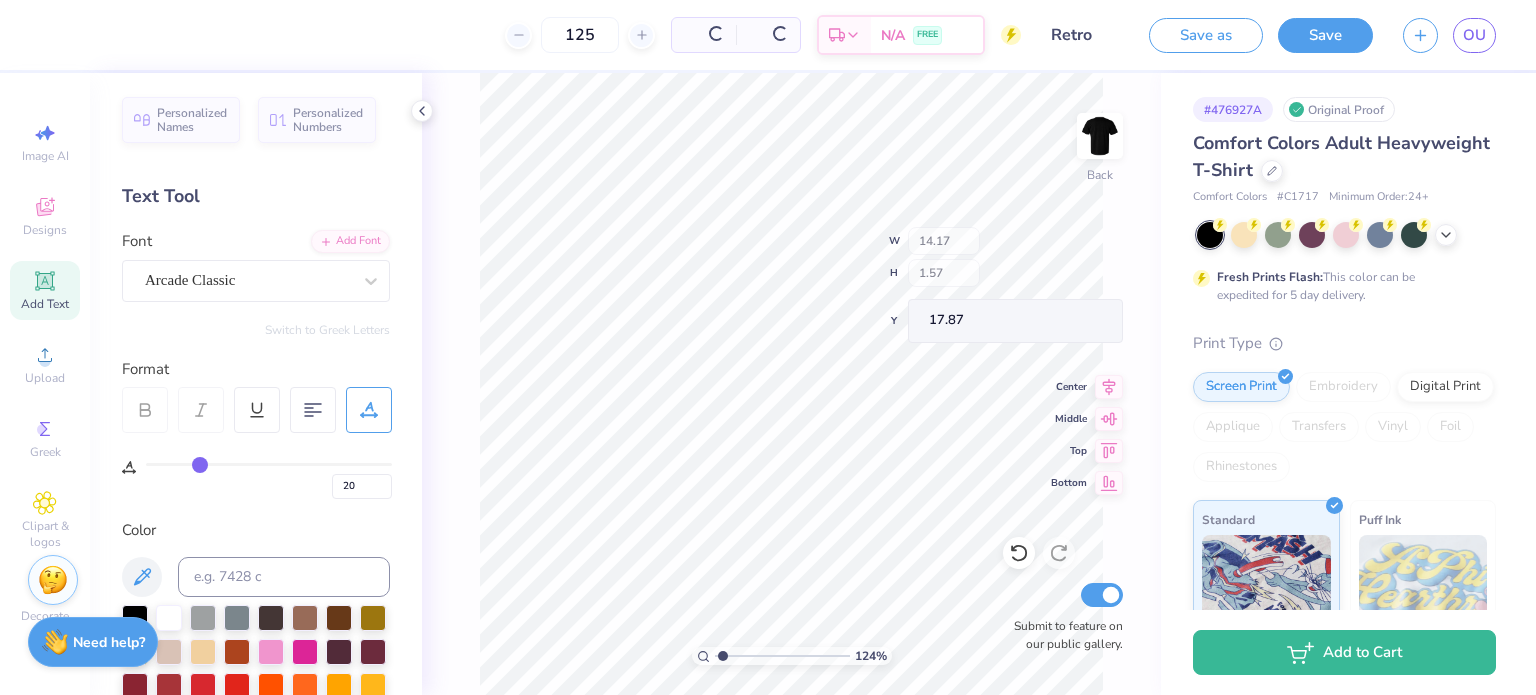 type on "1.23703959005684" 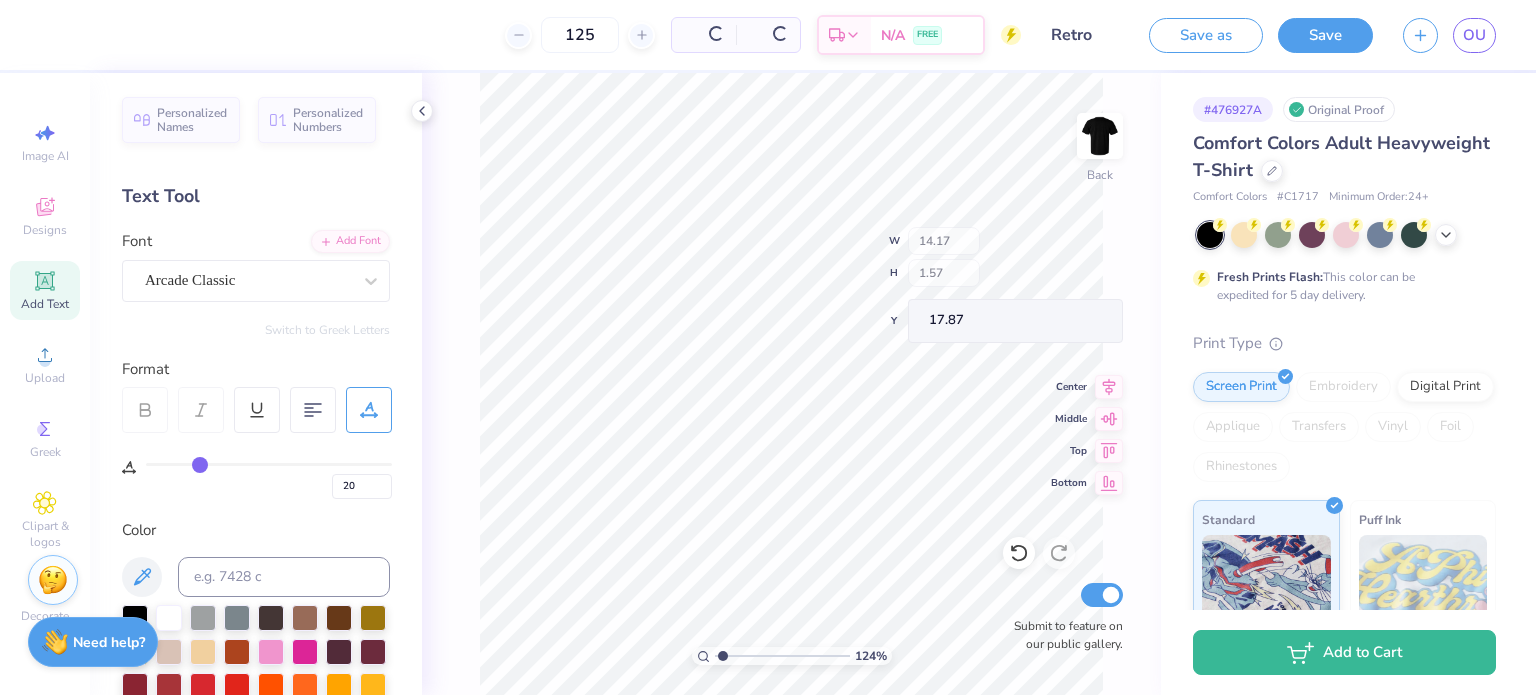type on "0" 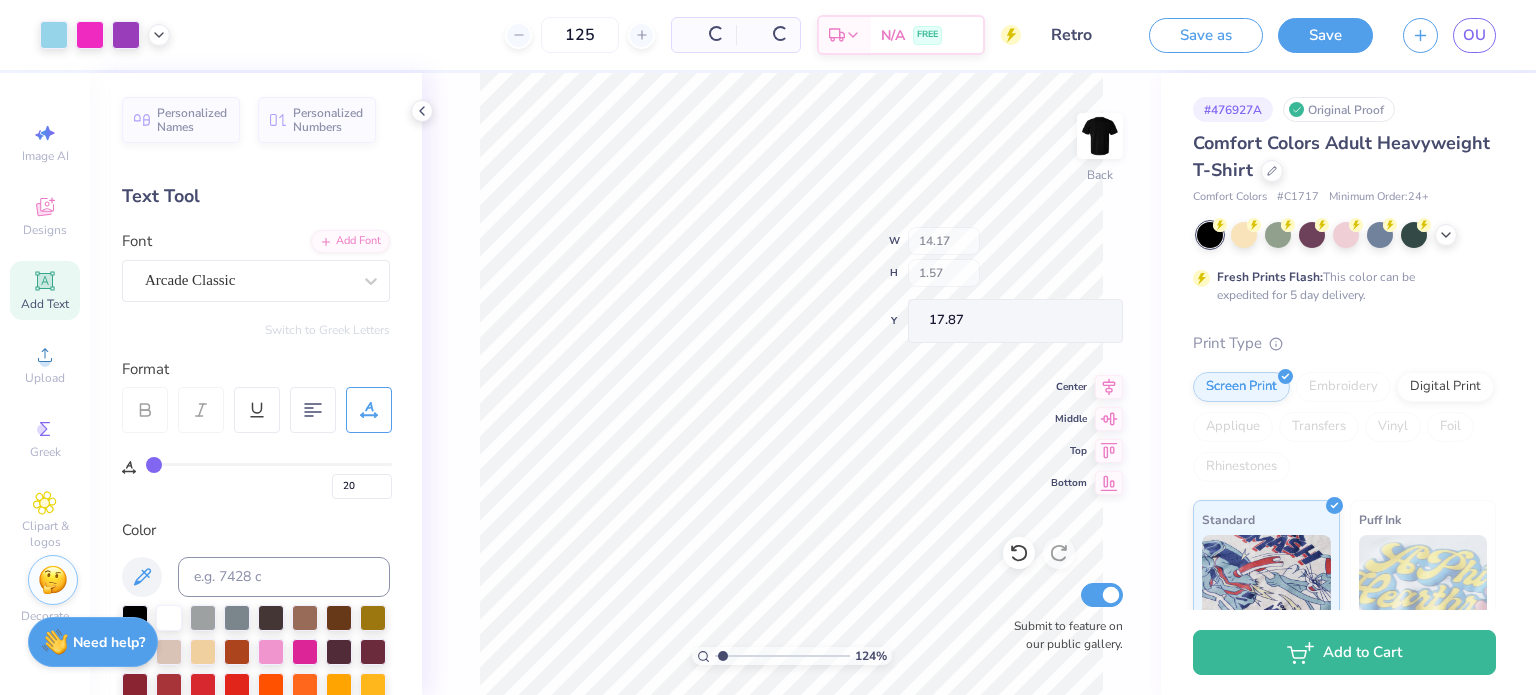 type on "1.23703959005684" 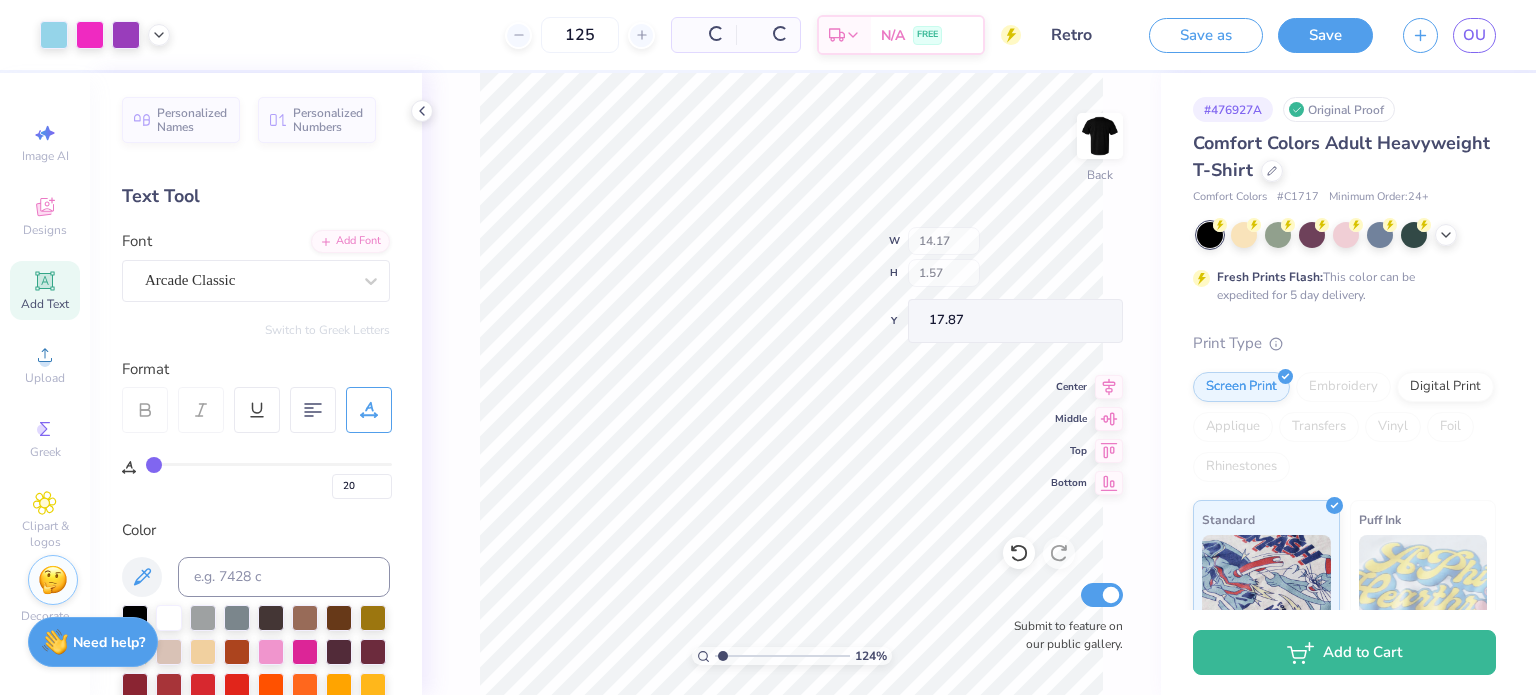 type on "0" 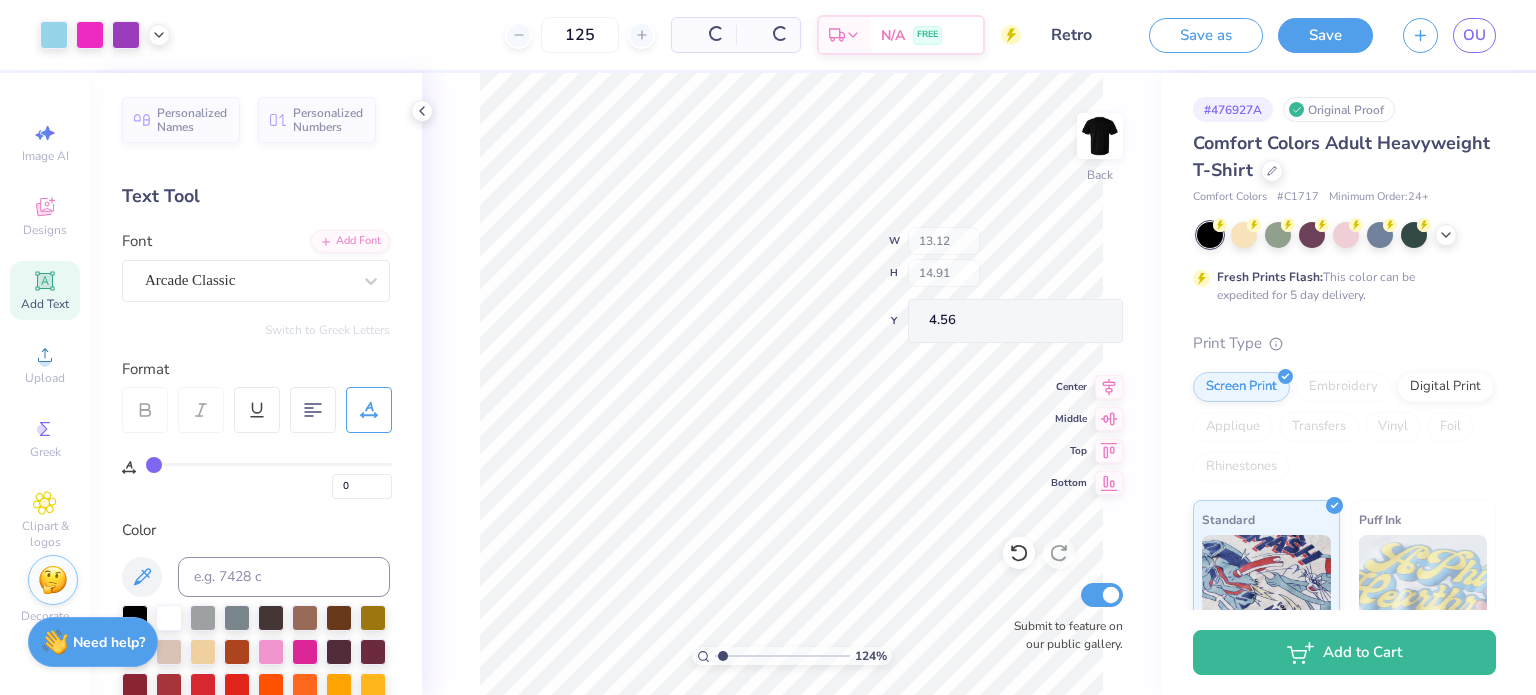 type on "0" 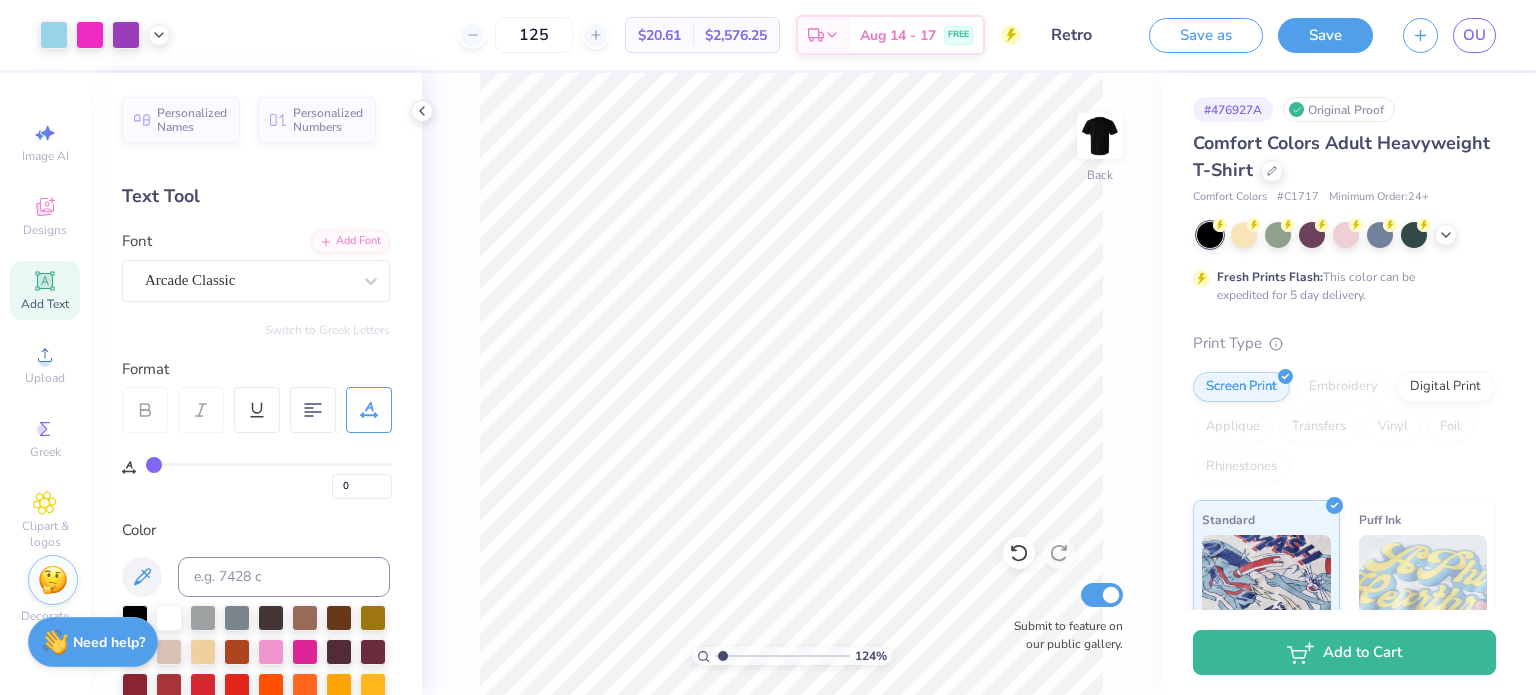type on "1.23703959005684" 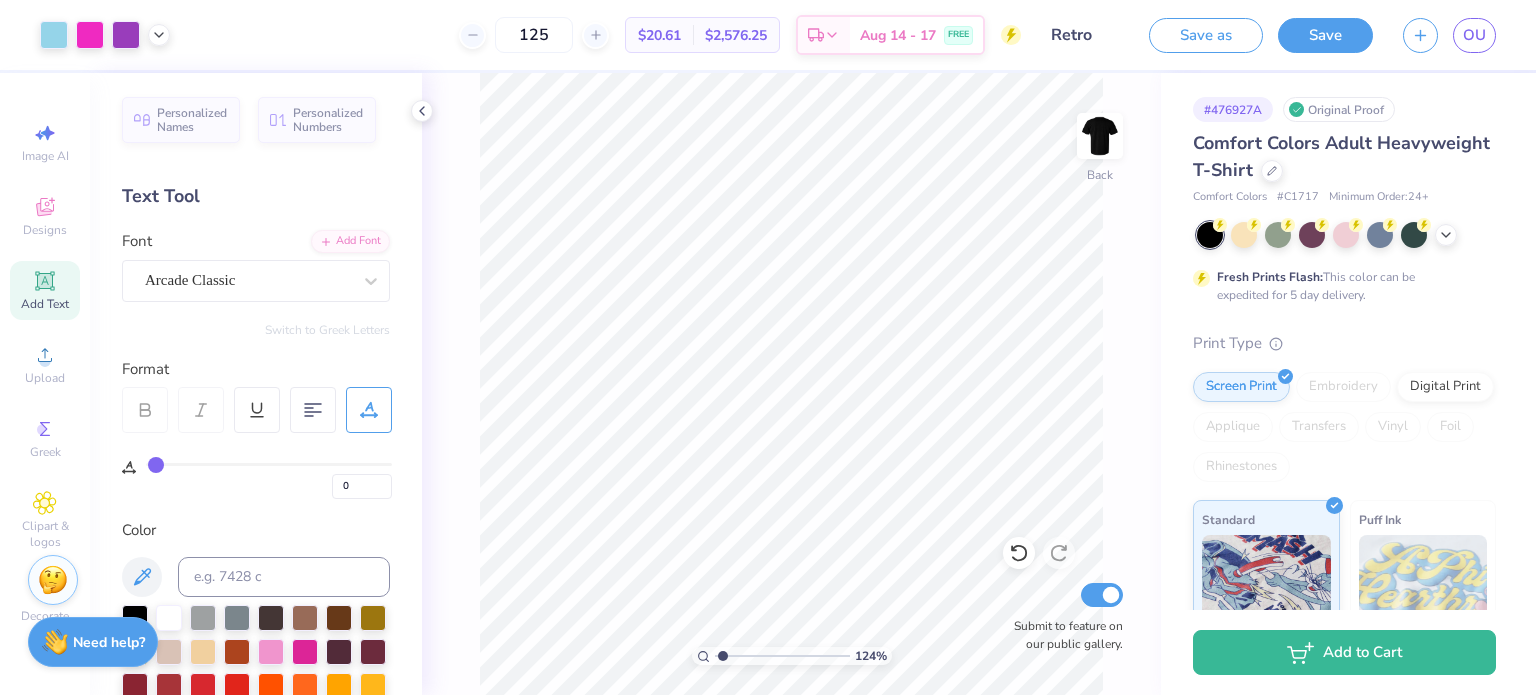 type on "1" 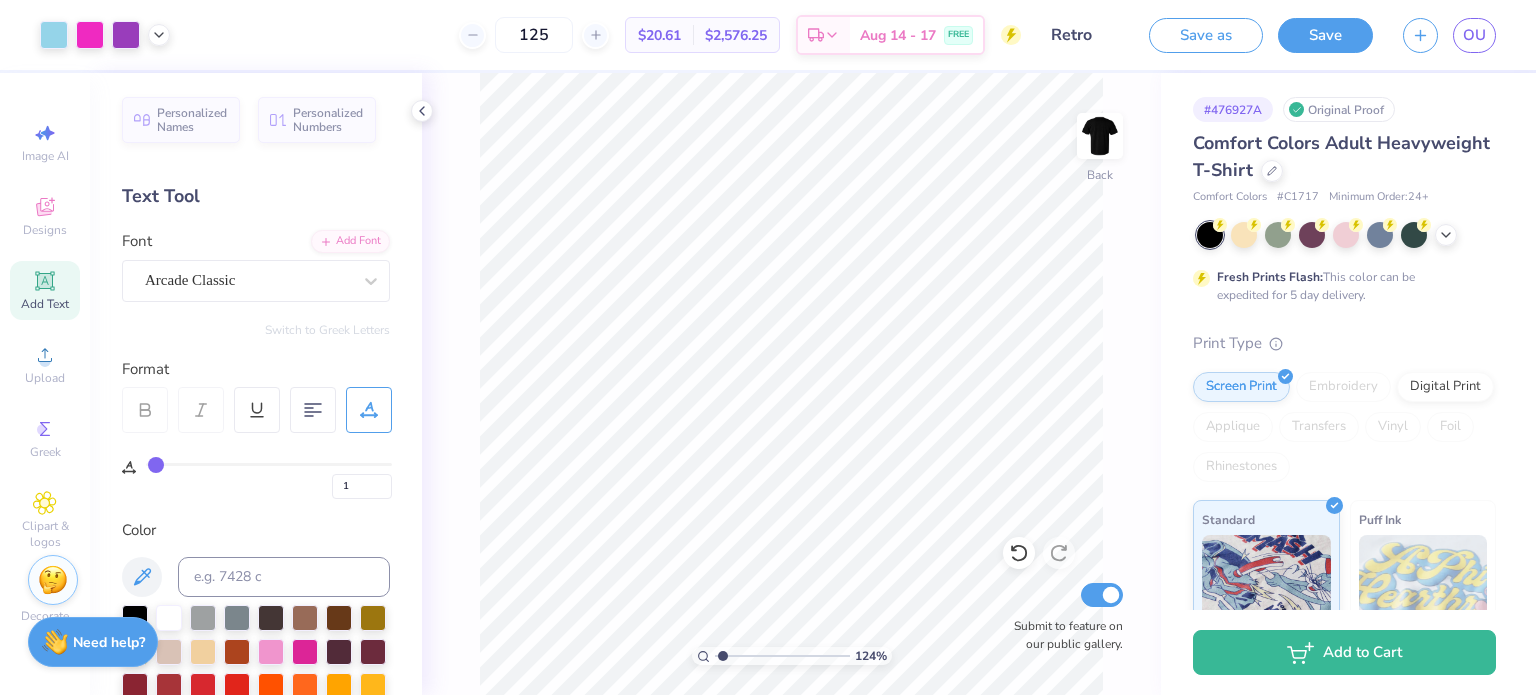 type on "3" 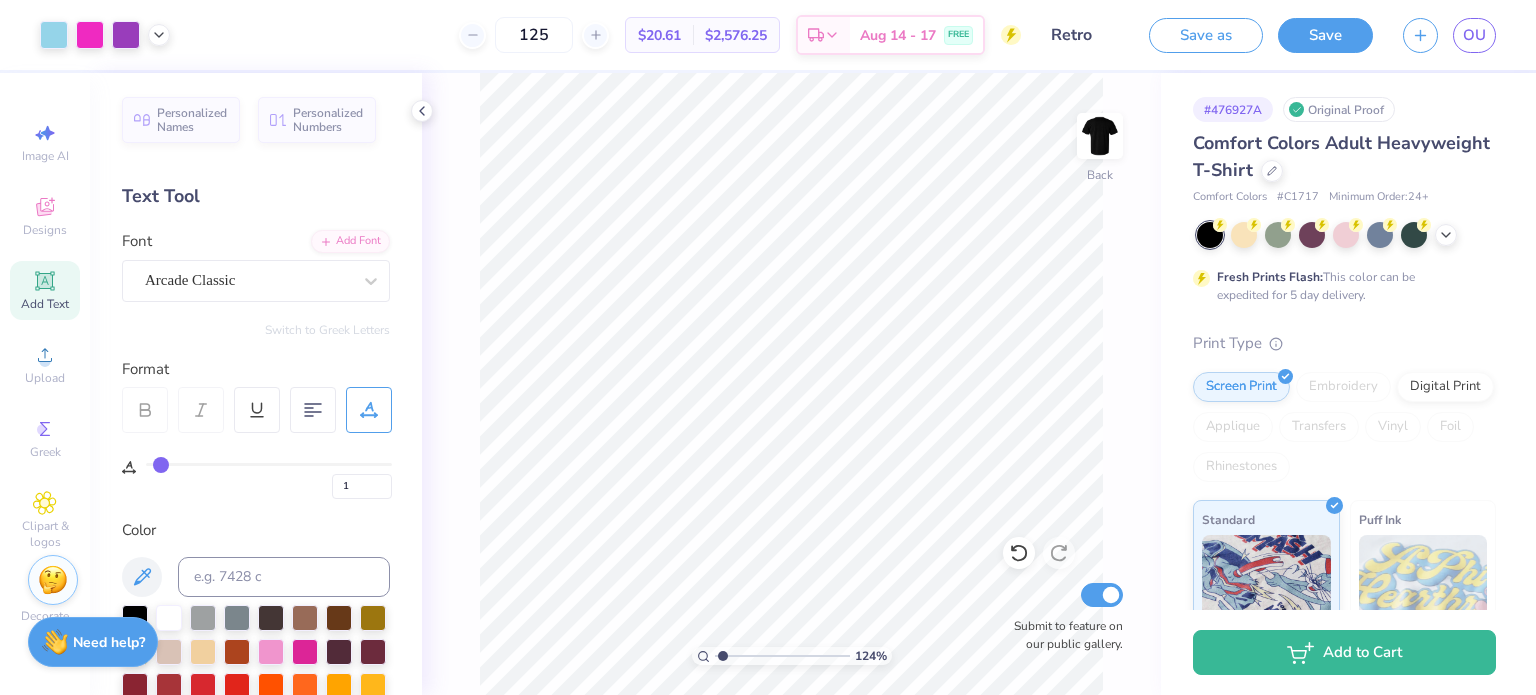 type on "3" 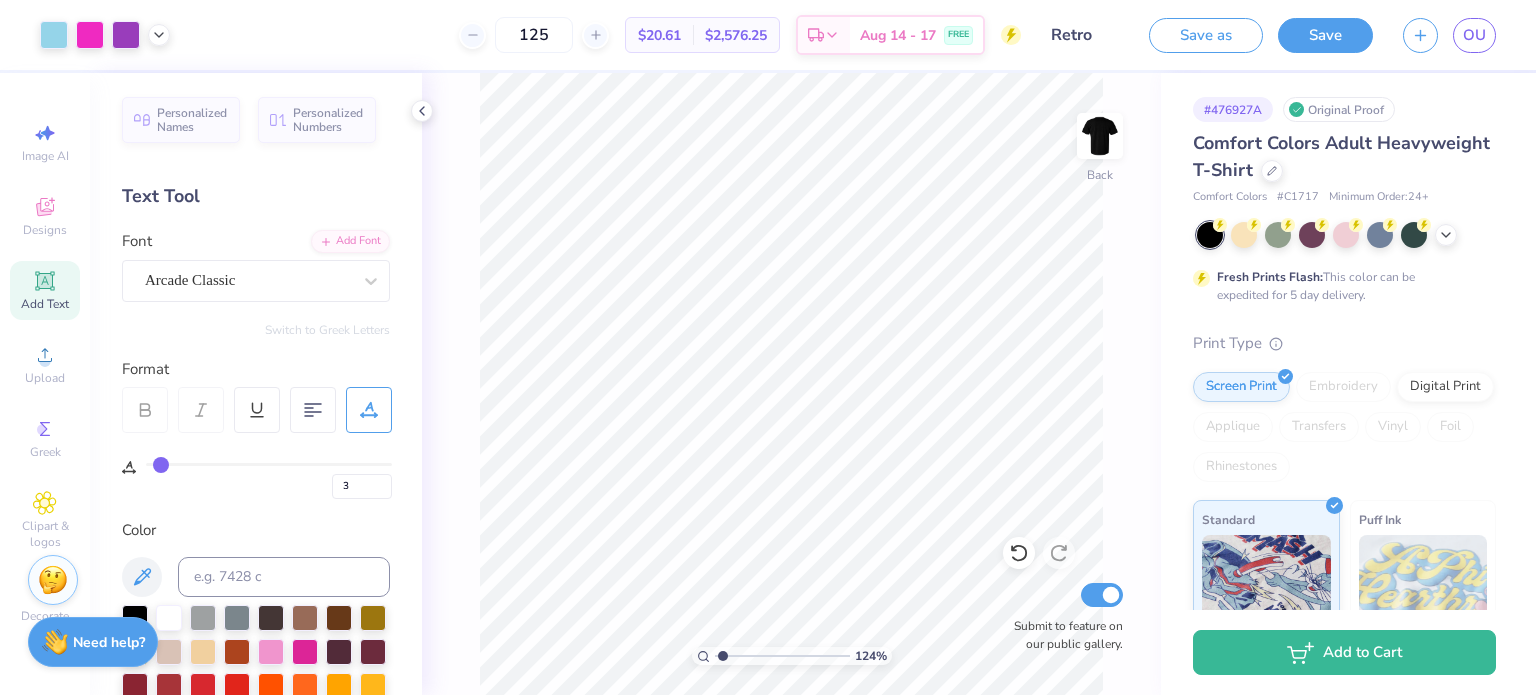 type on "4" 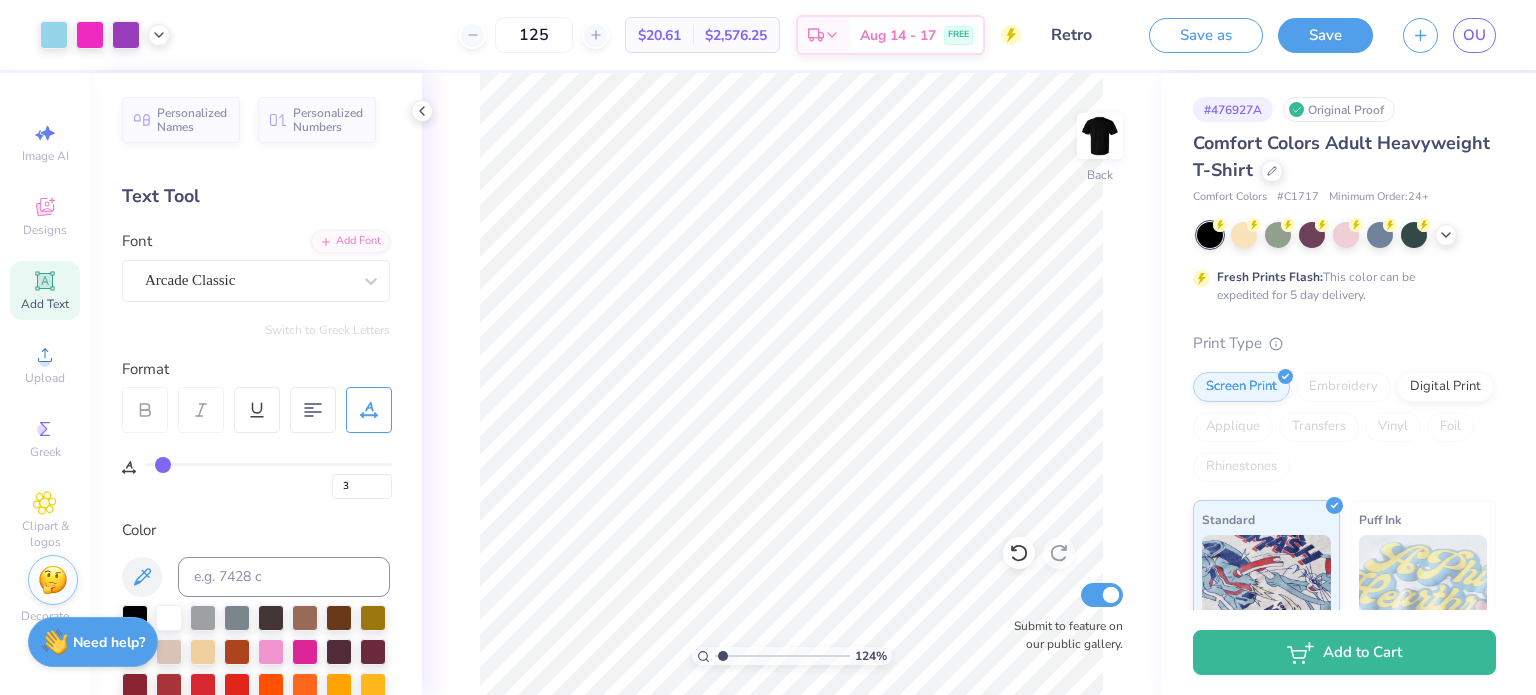 type on "4" 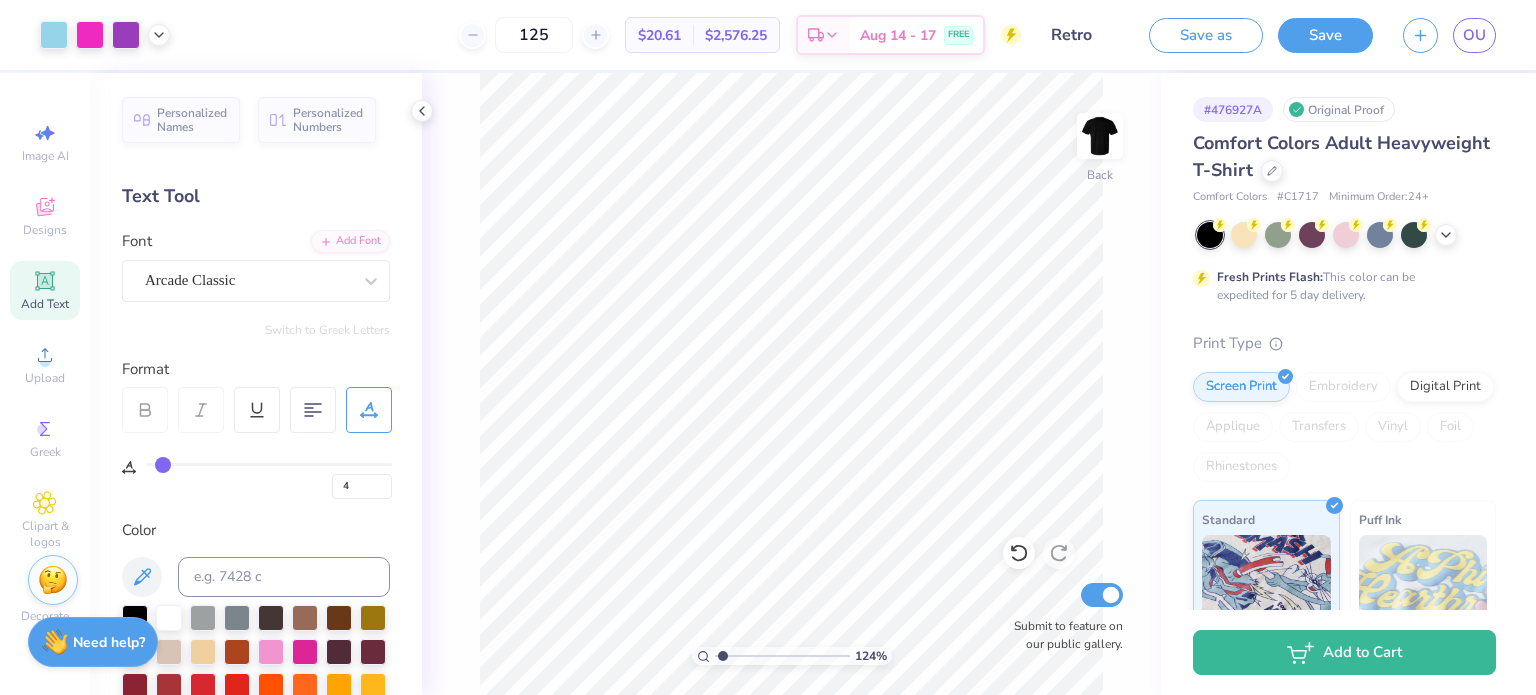 type on "5" 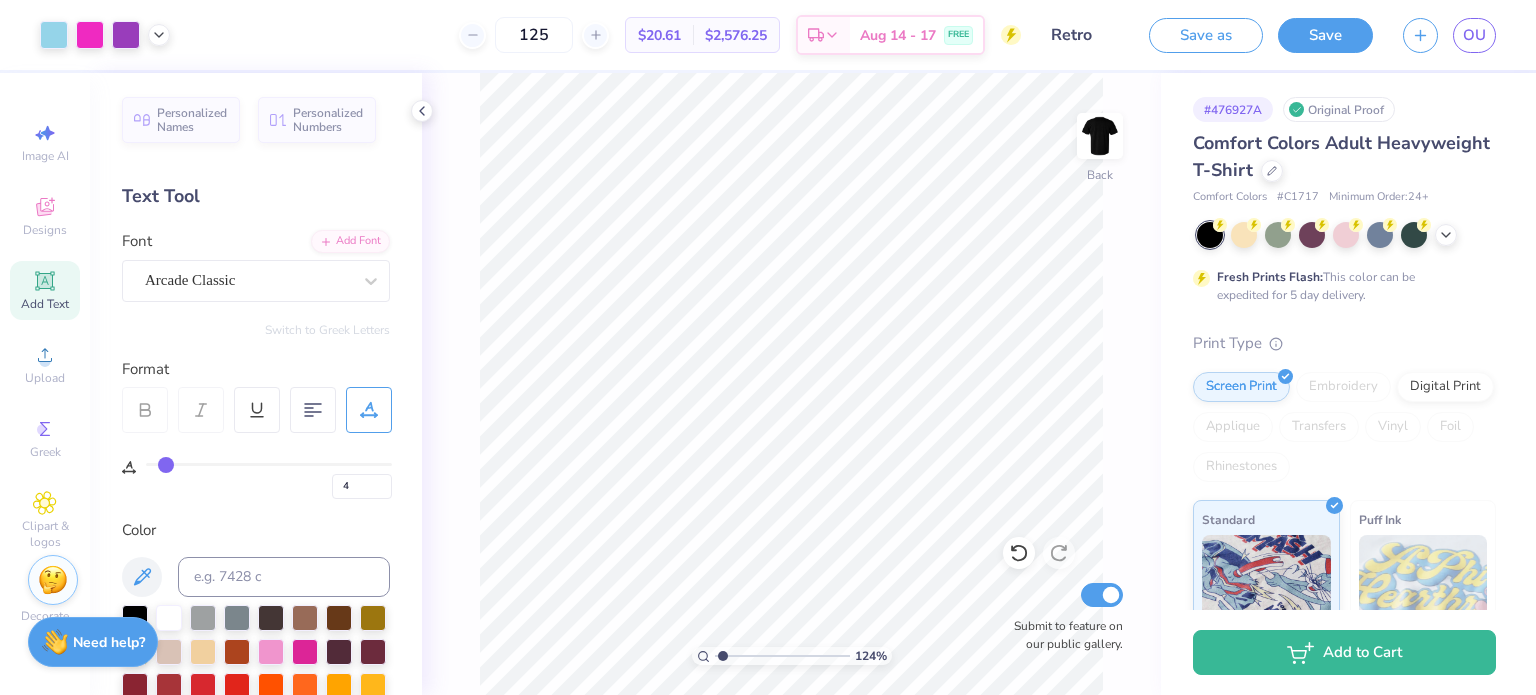 type on "5" 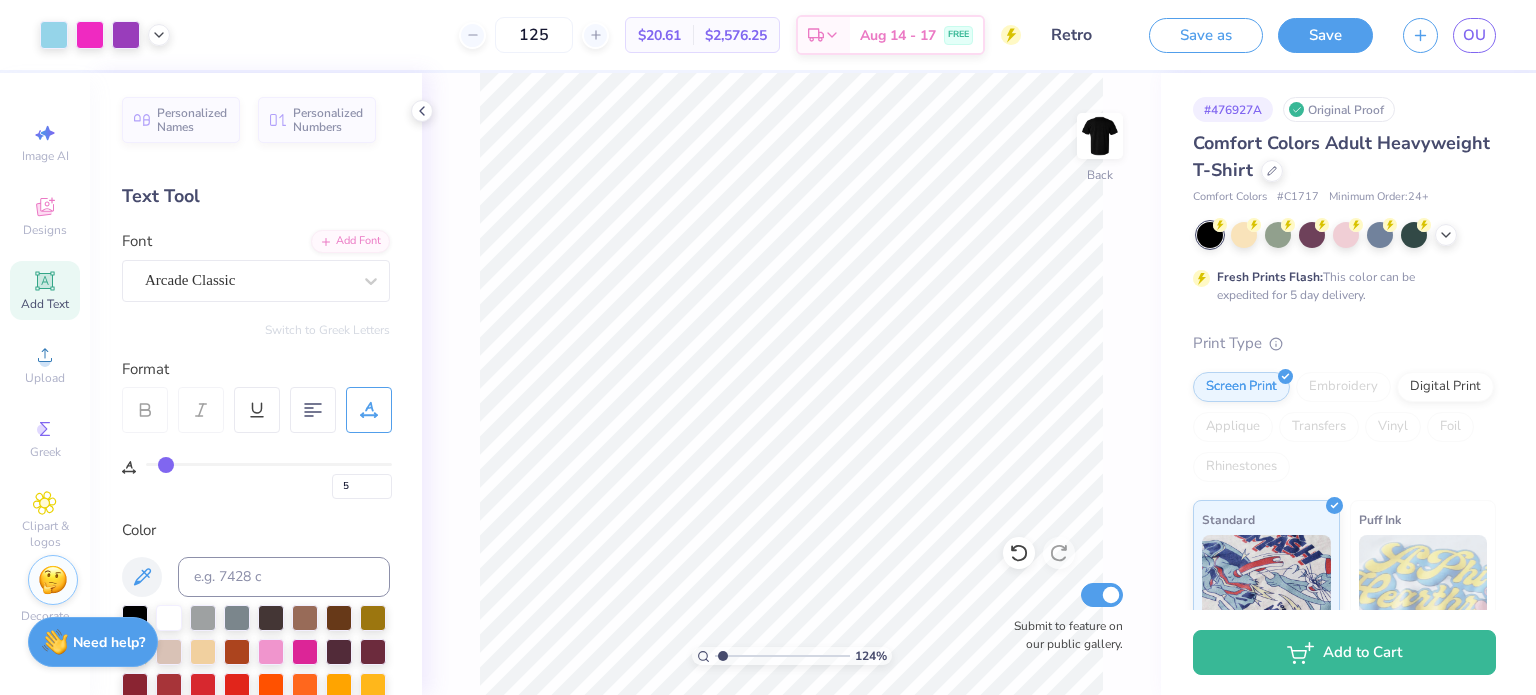 type on "6" 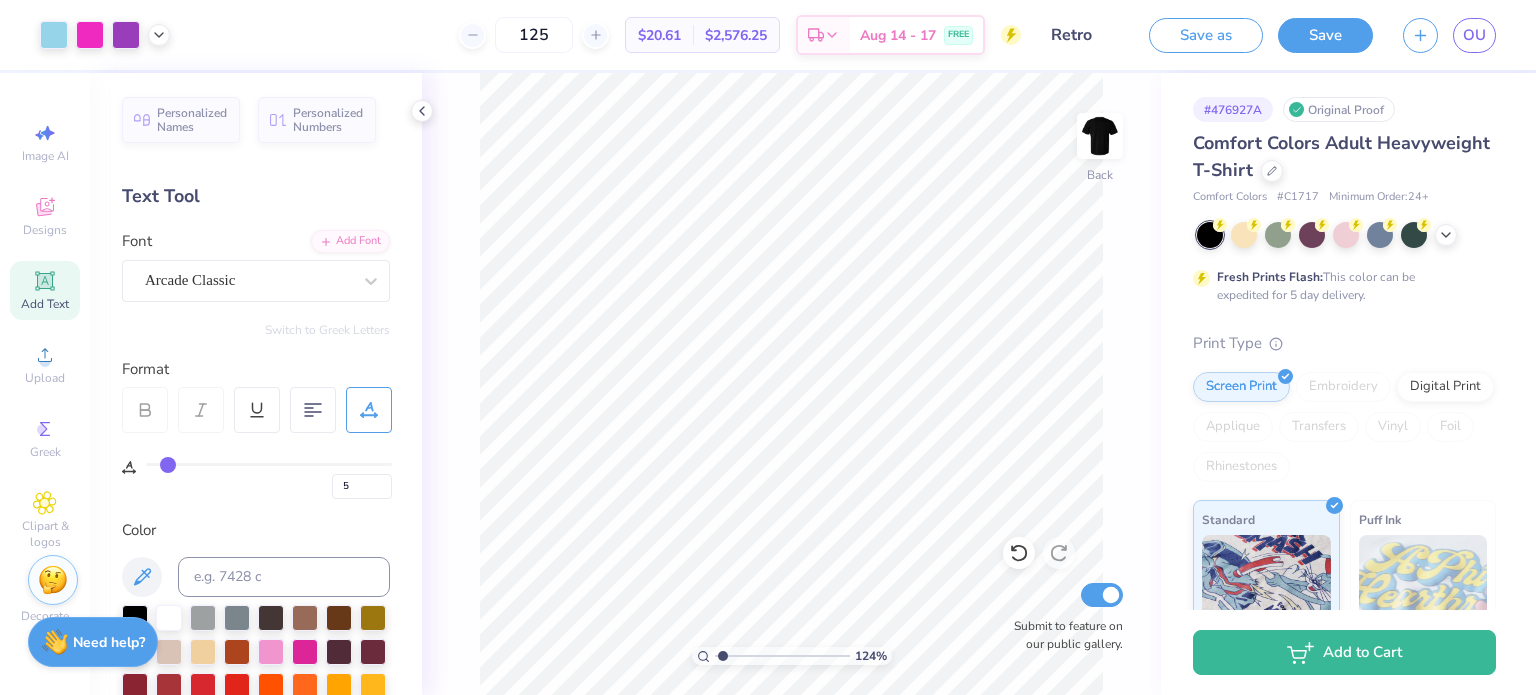 type on "6" 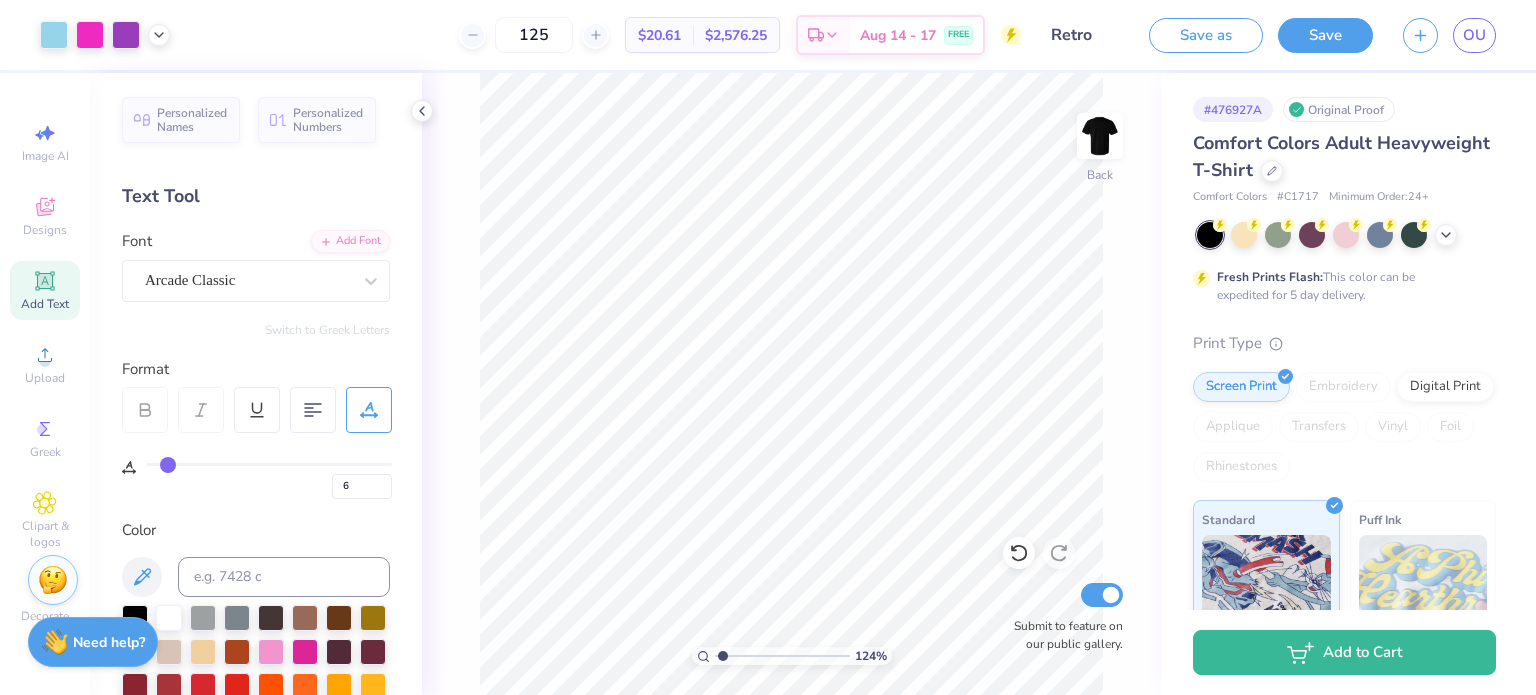 type on "7" 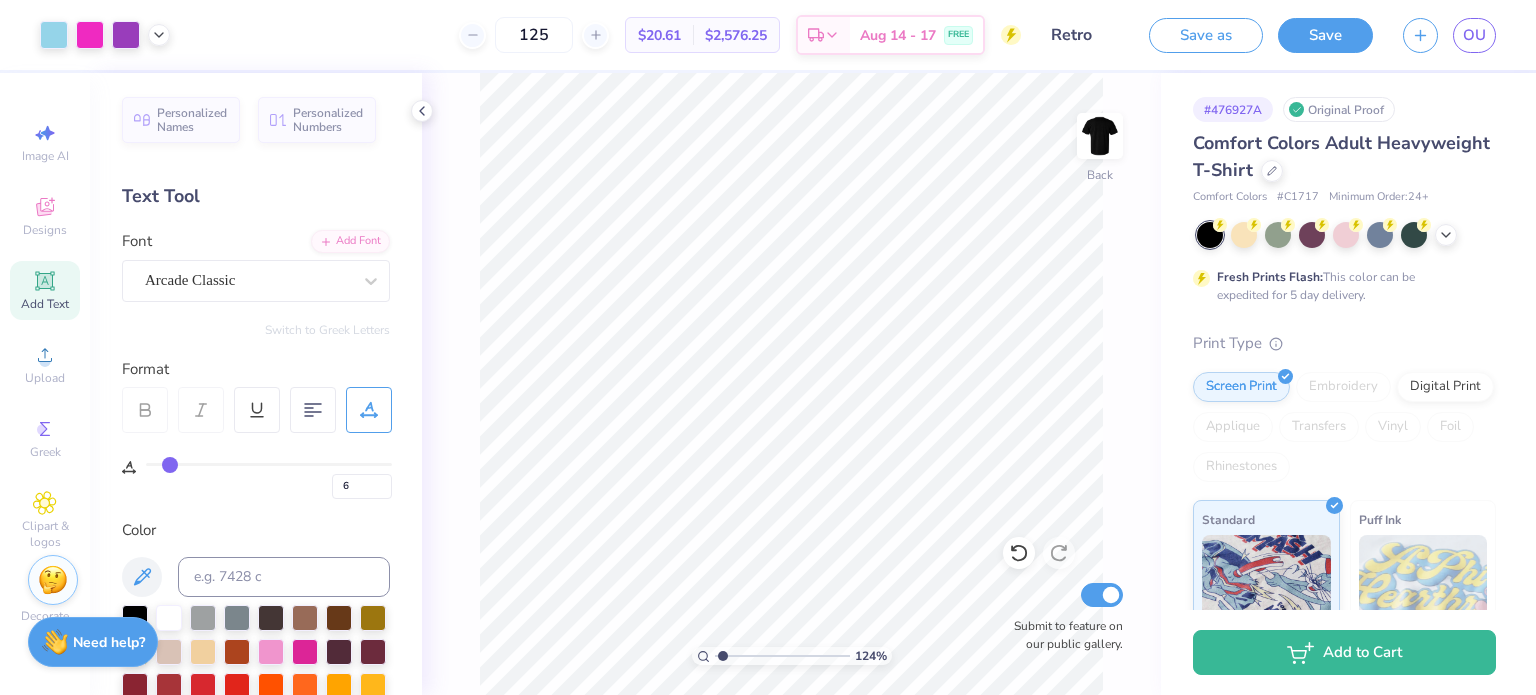 type on "7" 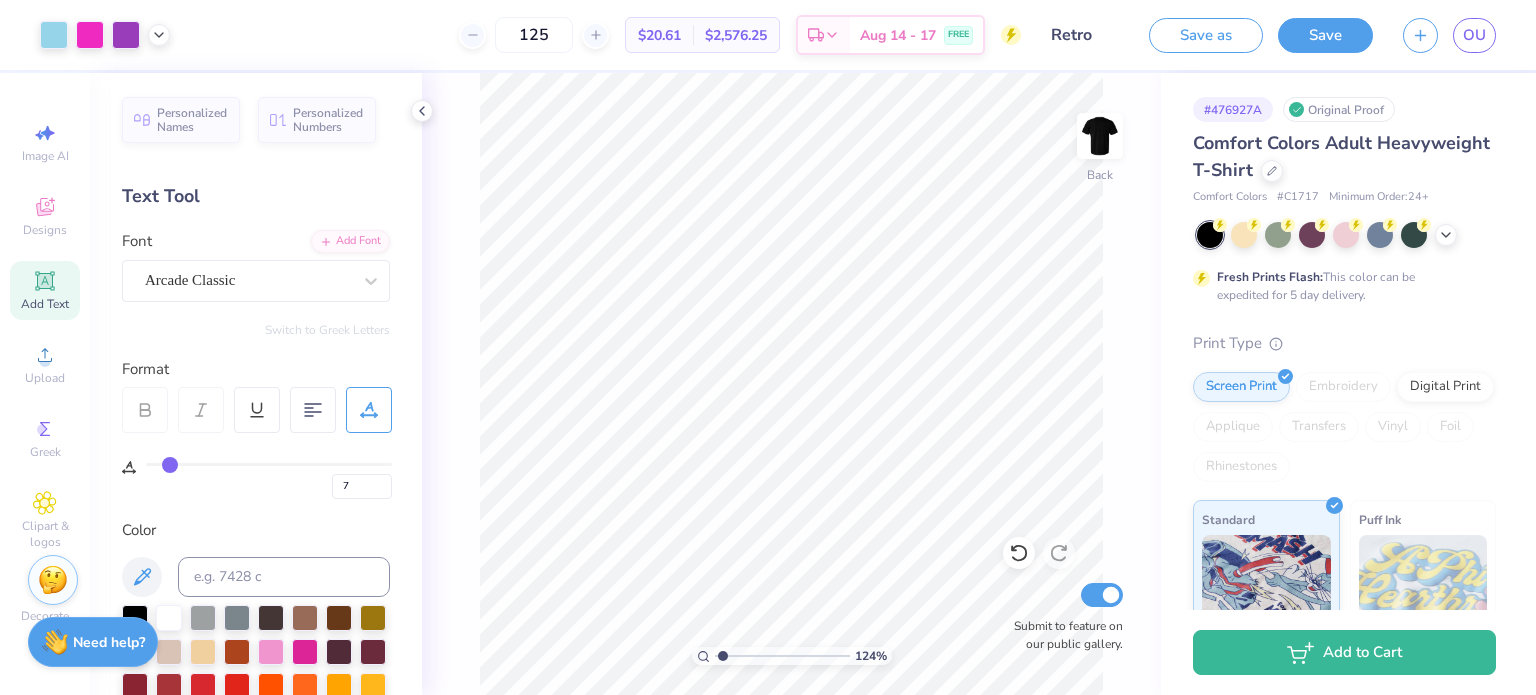 type on "8" 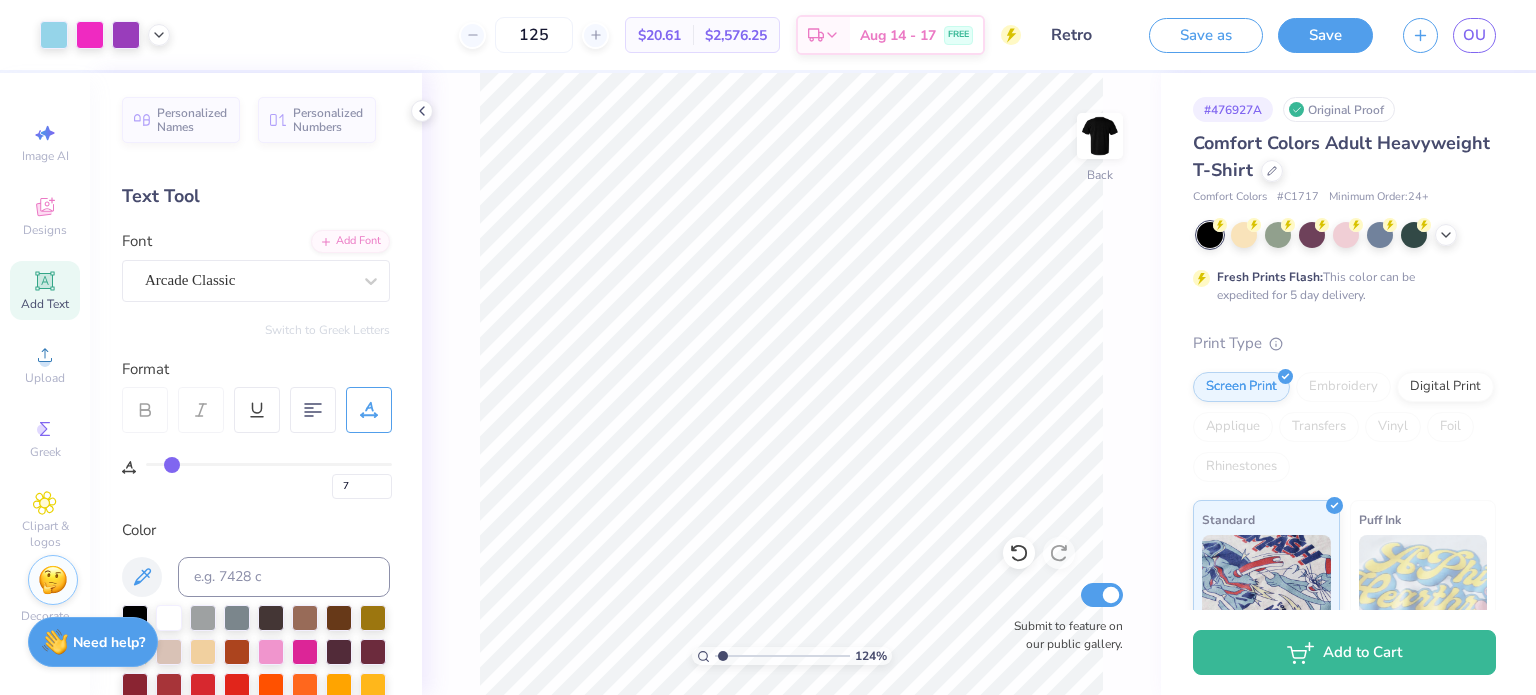type on "8" 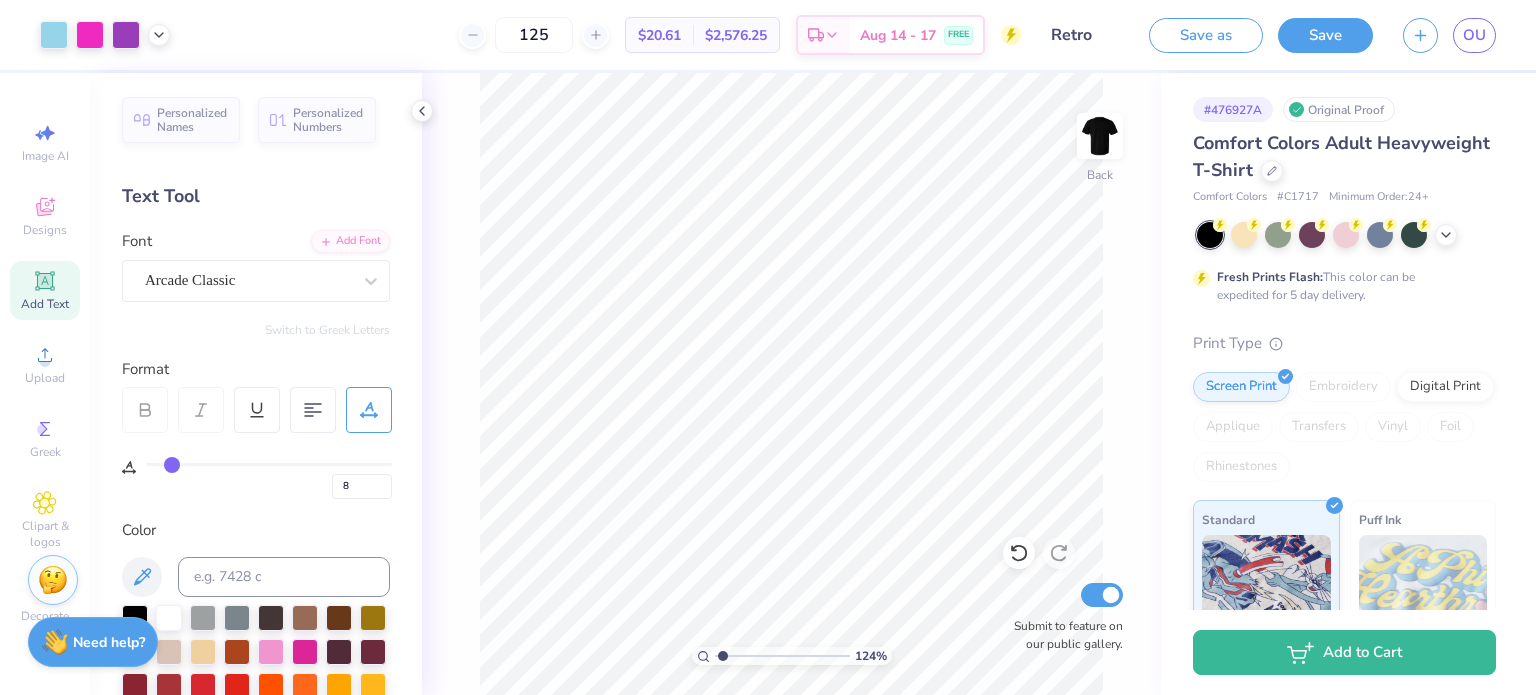 type on "9" 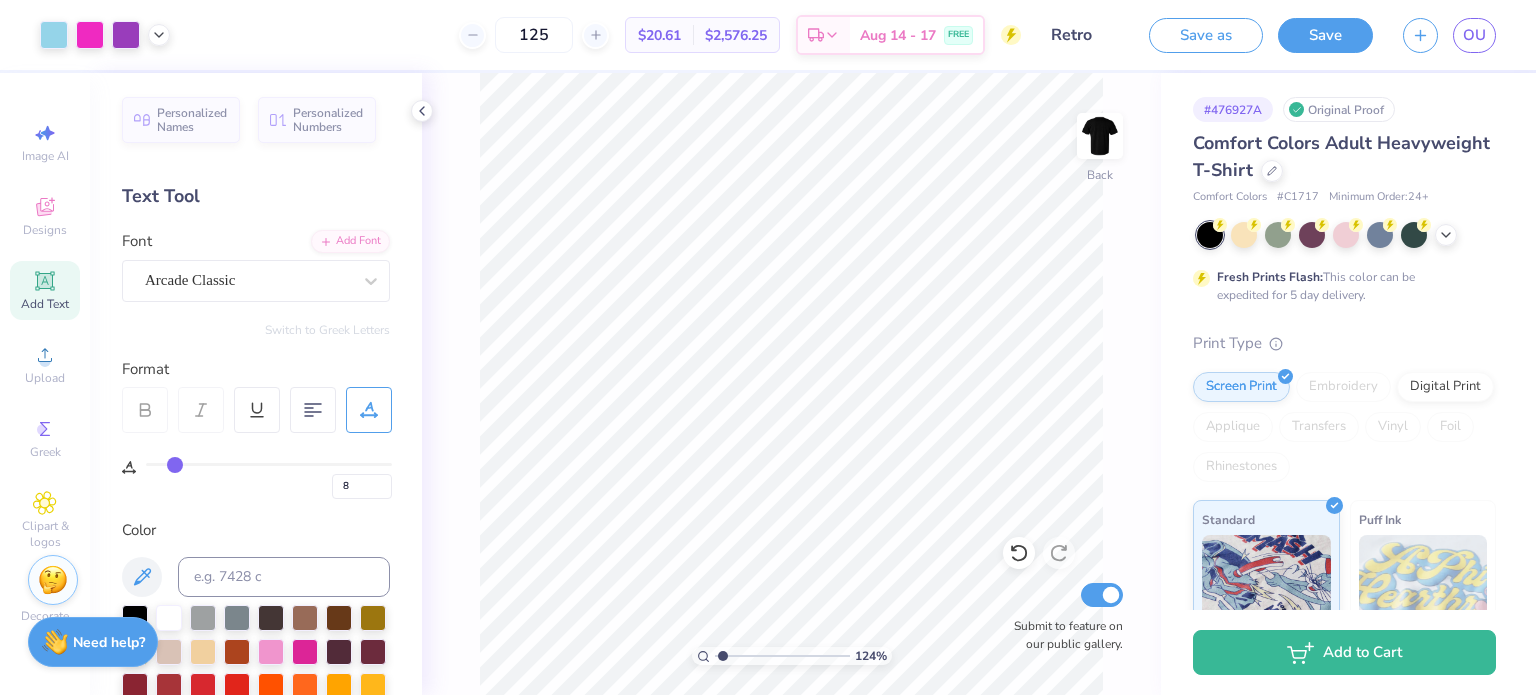 type on "9" 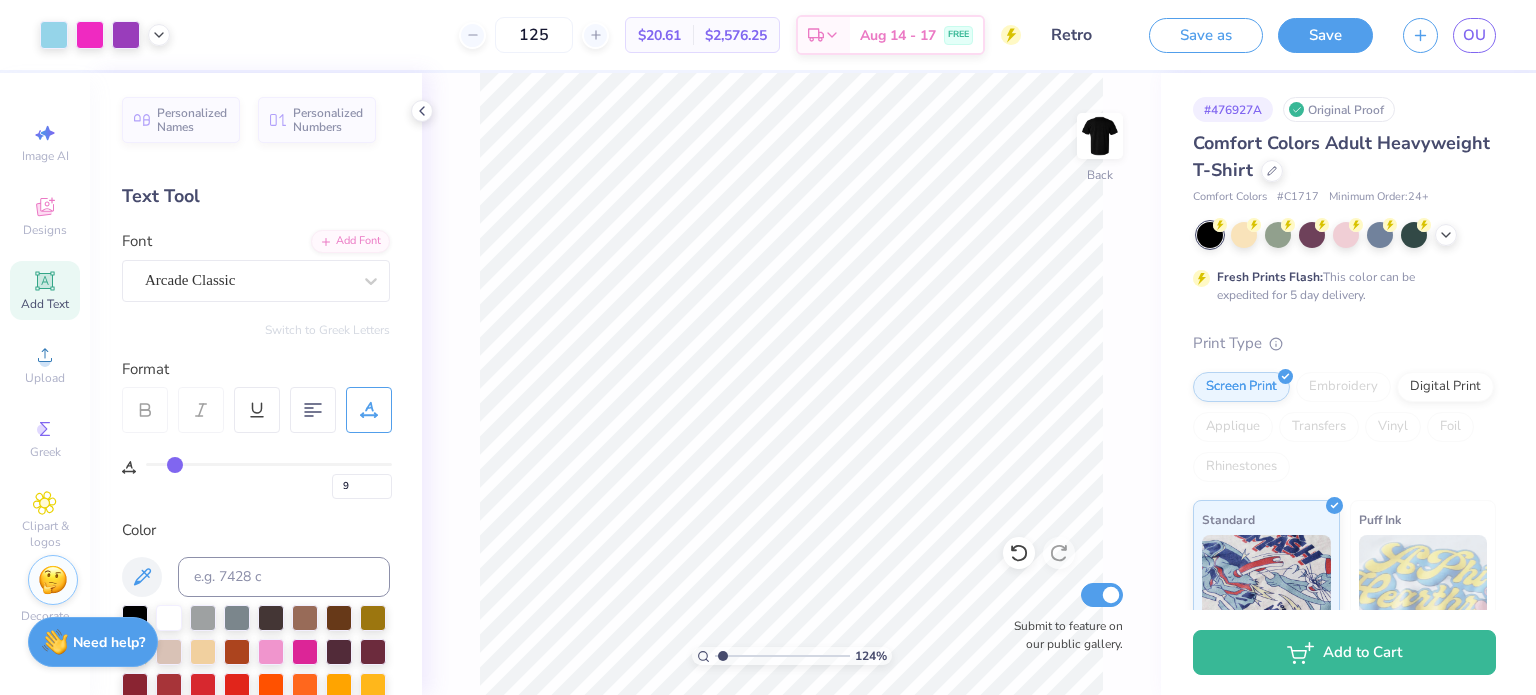 type on "10" 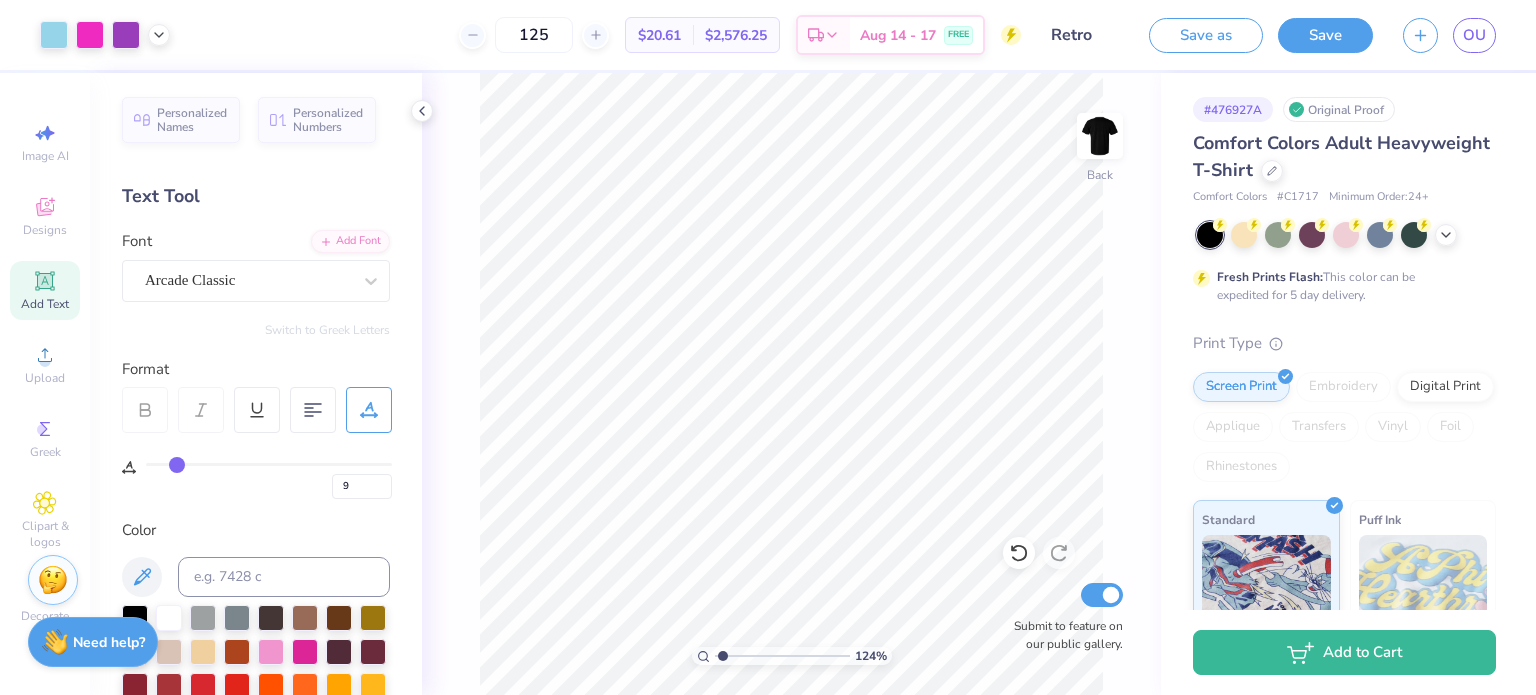 type on "10" 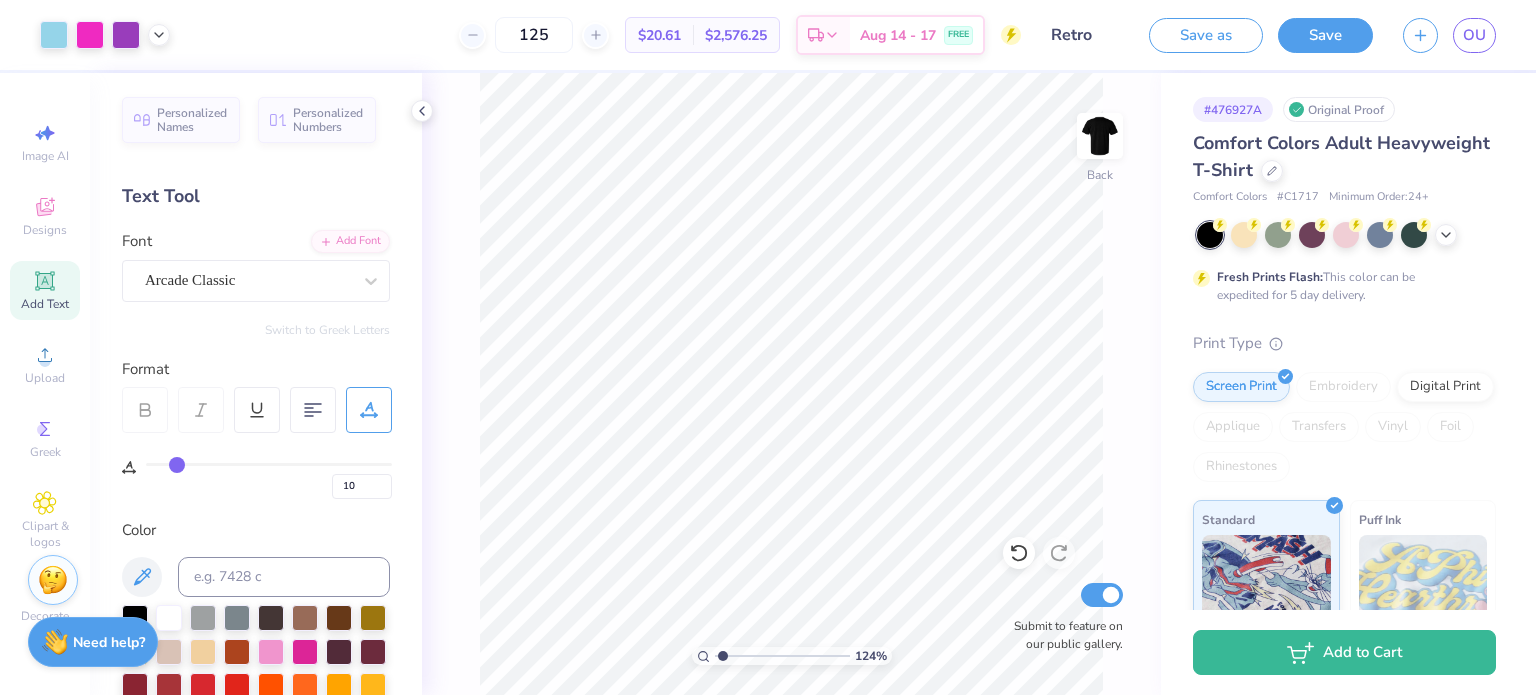 type on "11" 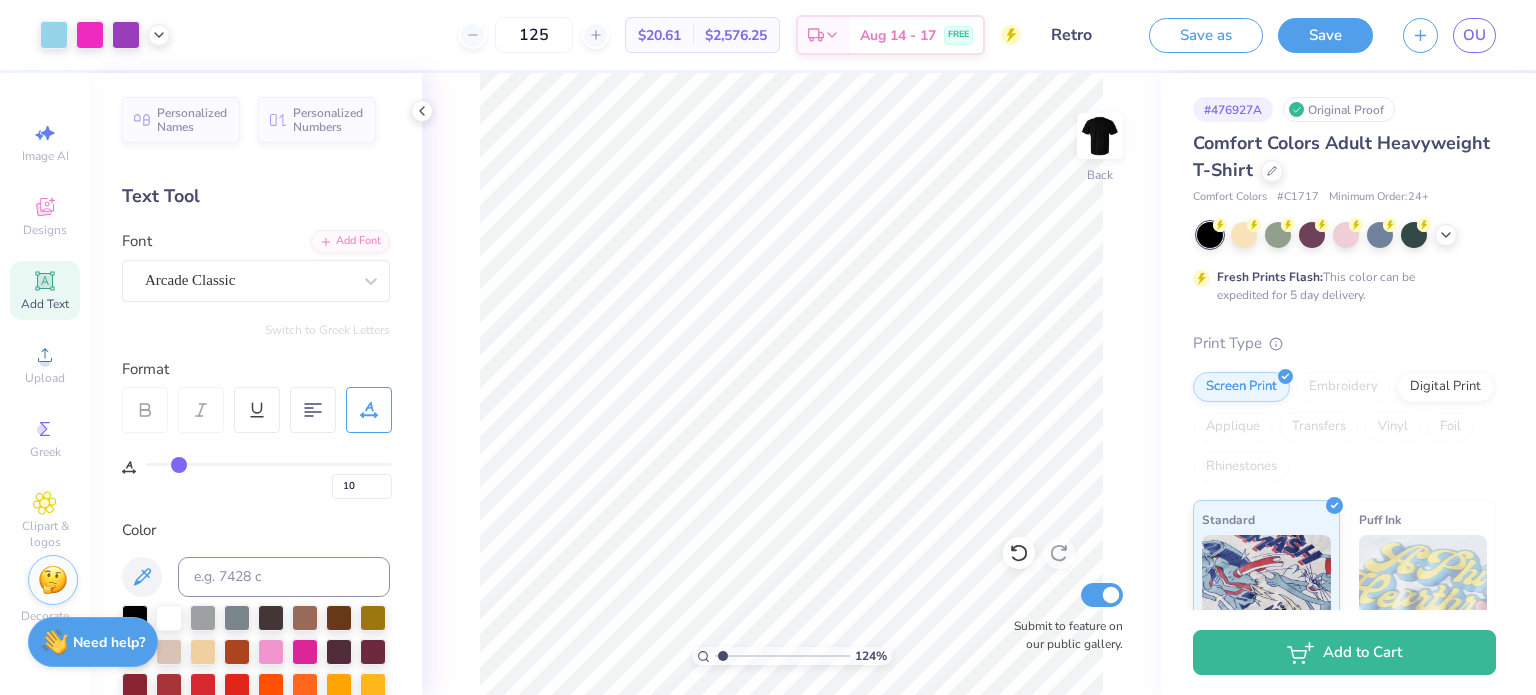 type on "11" 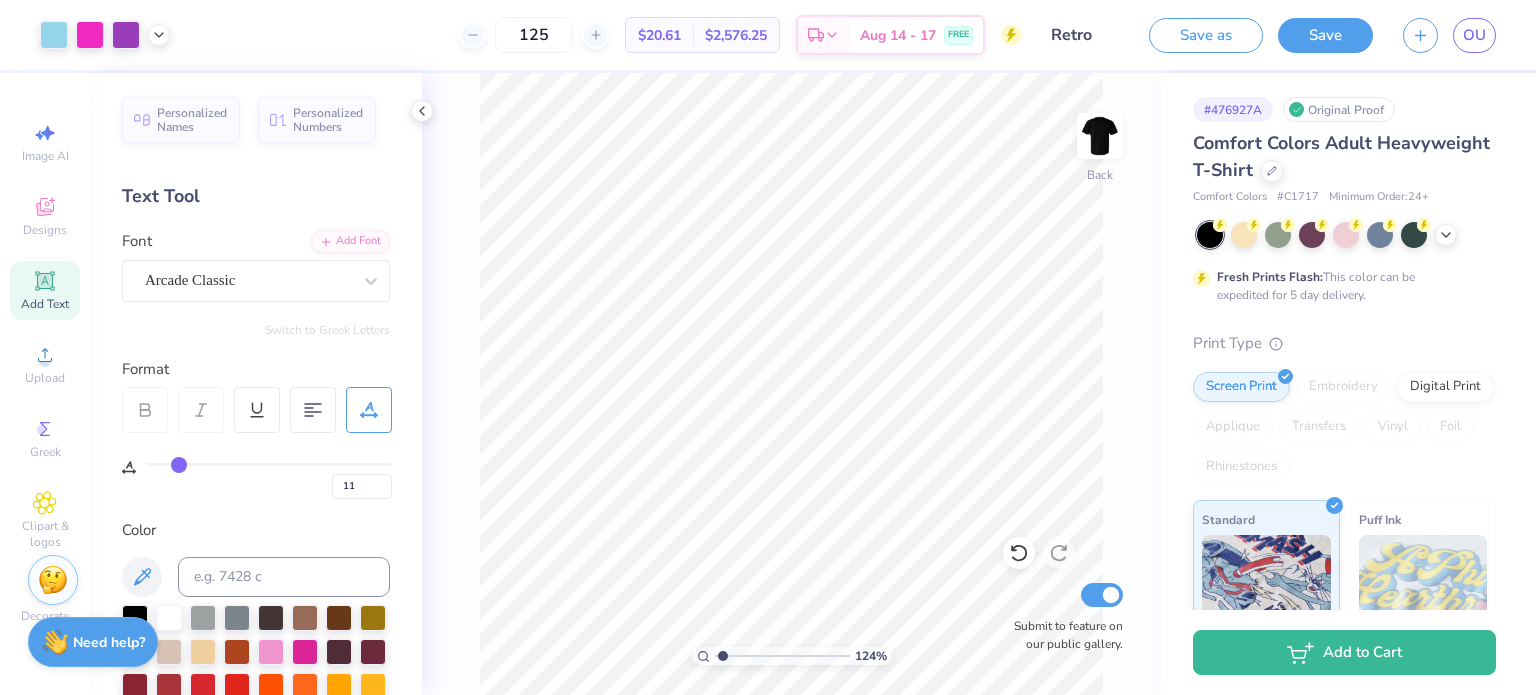 type on "12" 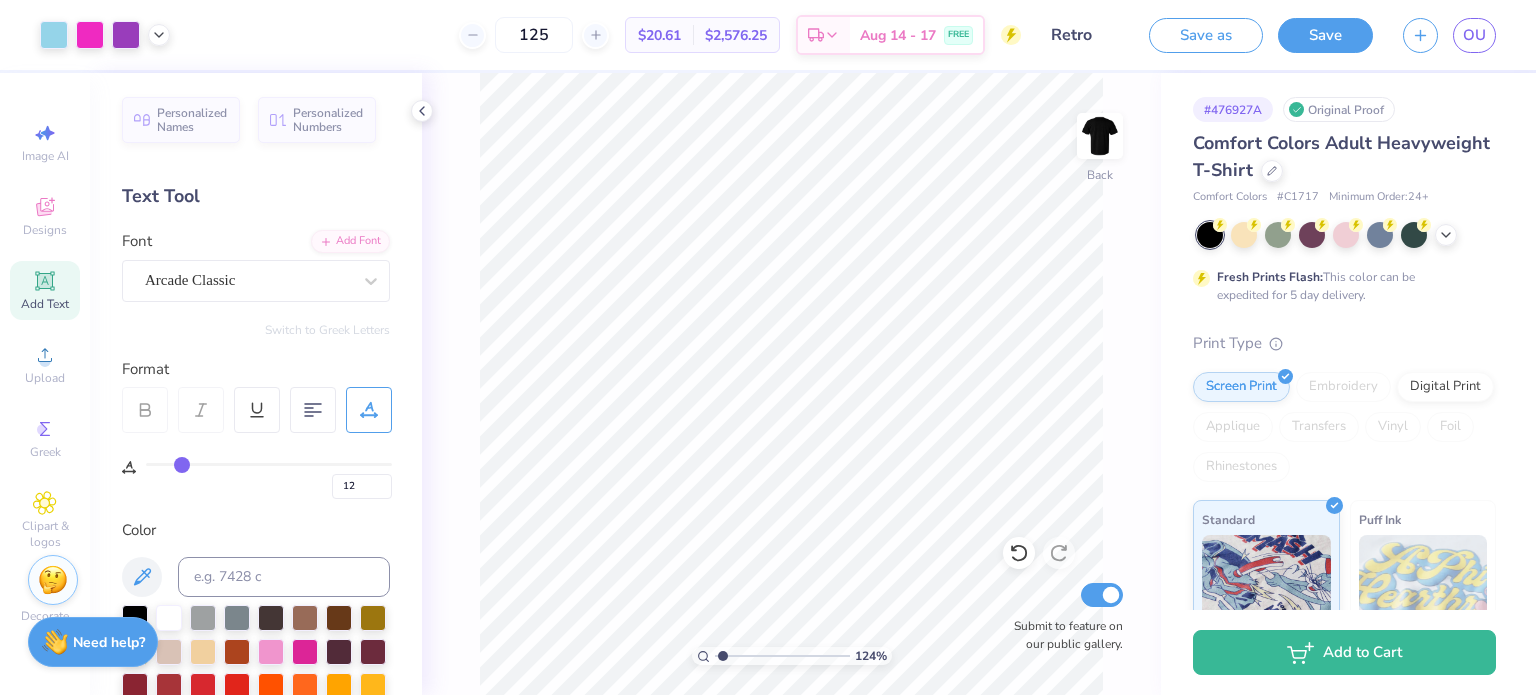 type on "13" 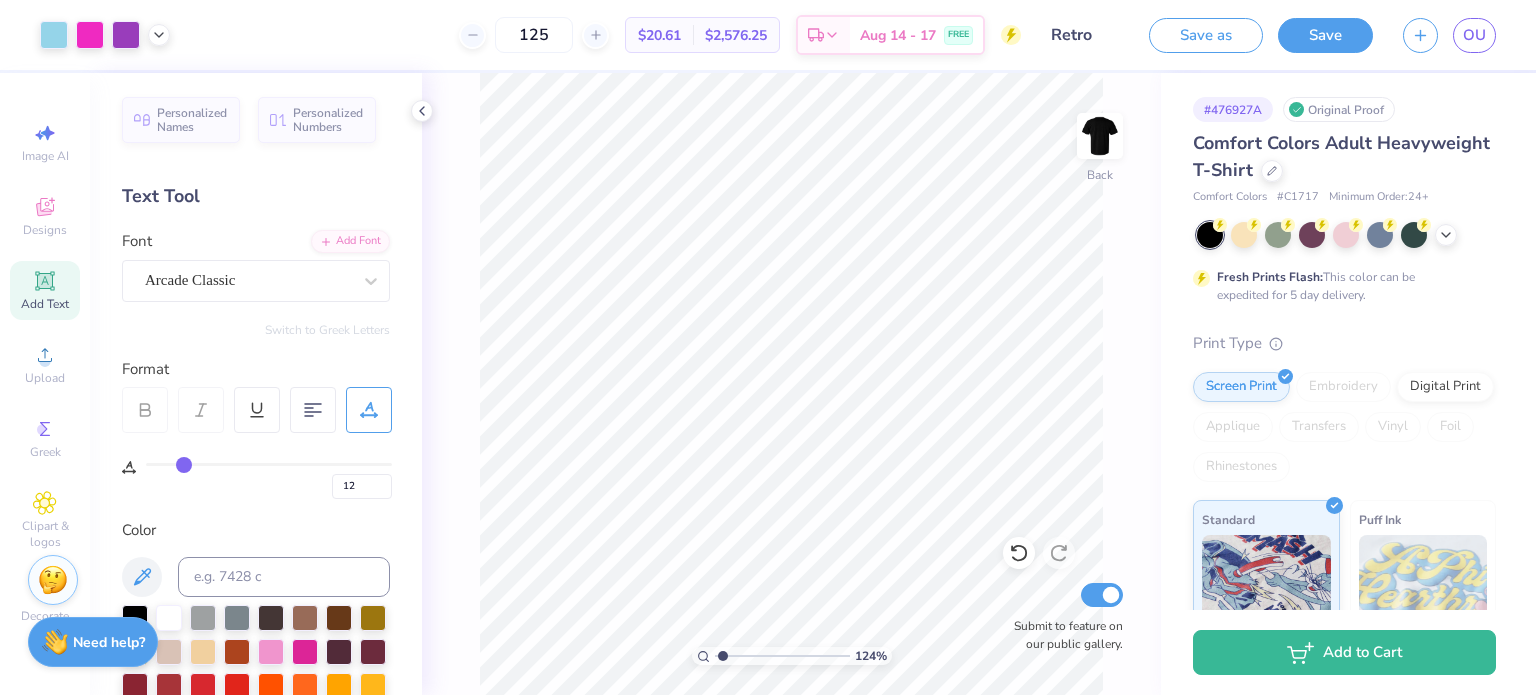 type on "13" 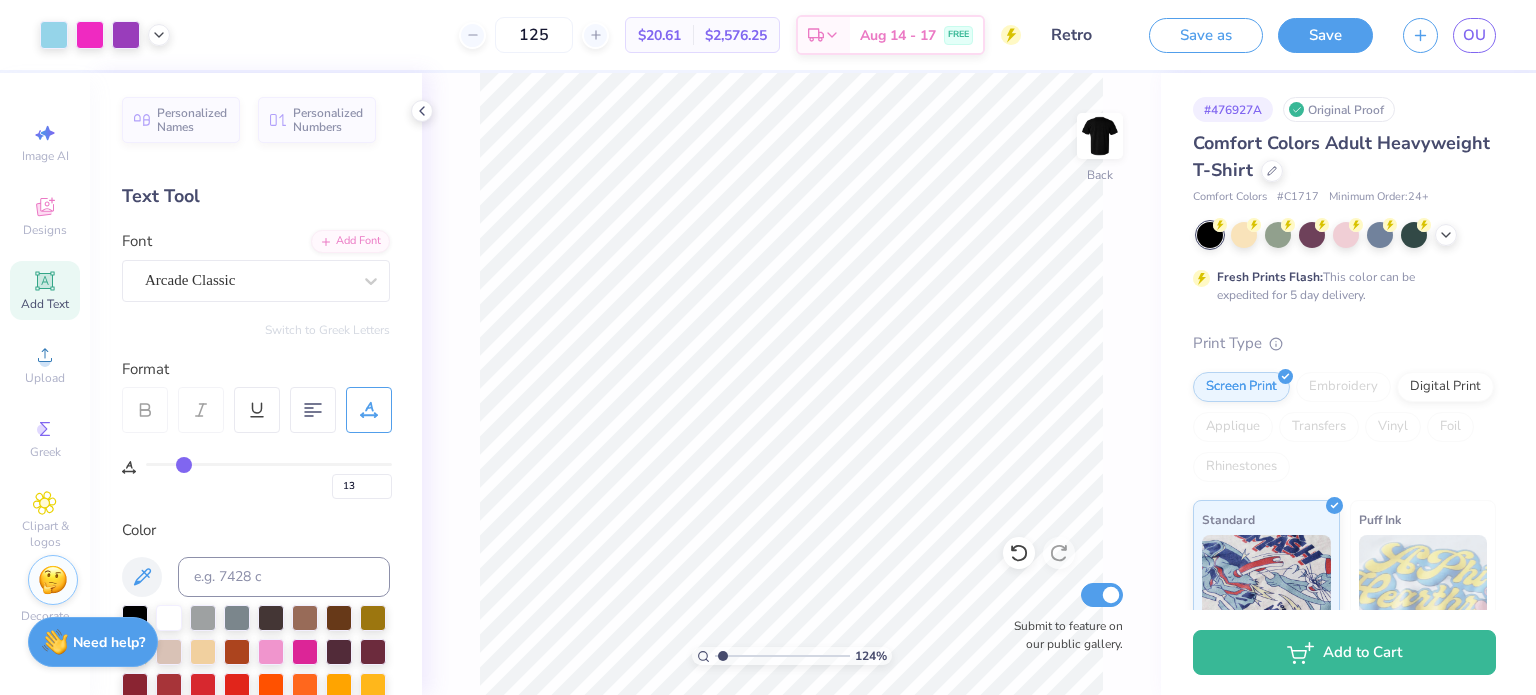 type on "14" 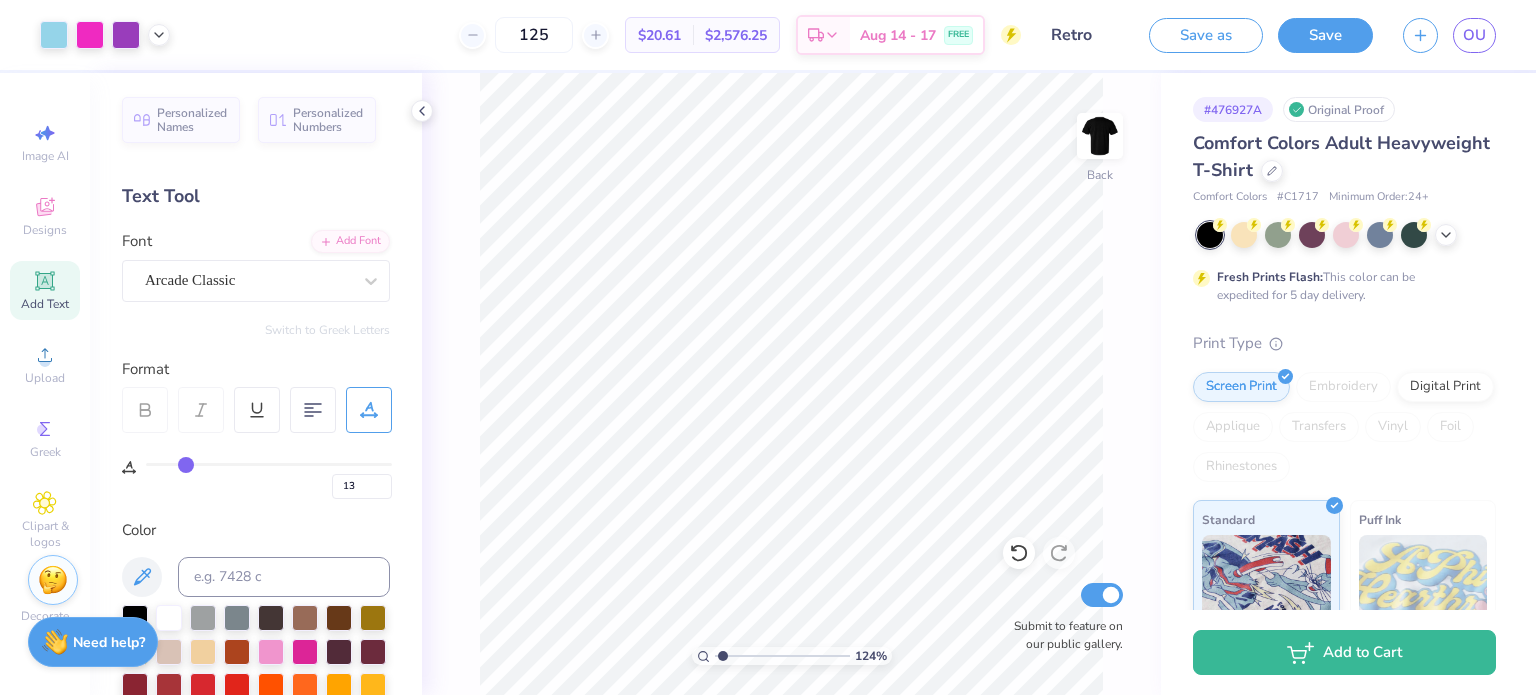 type on "14" 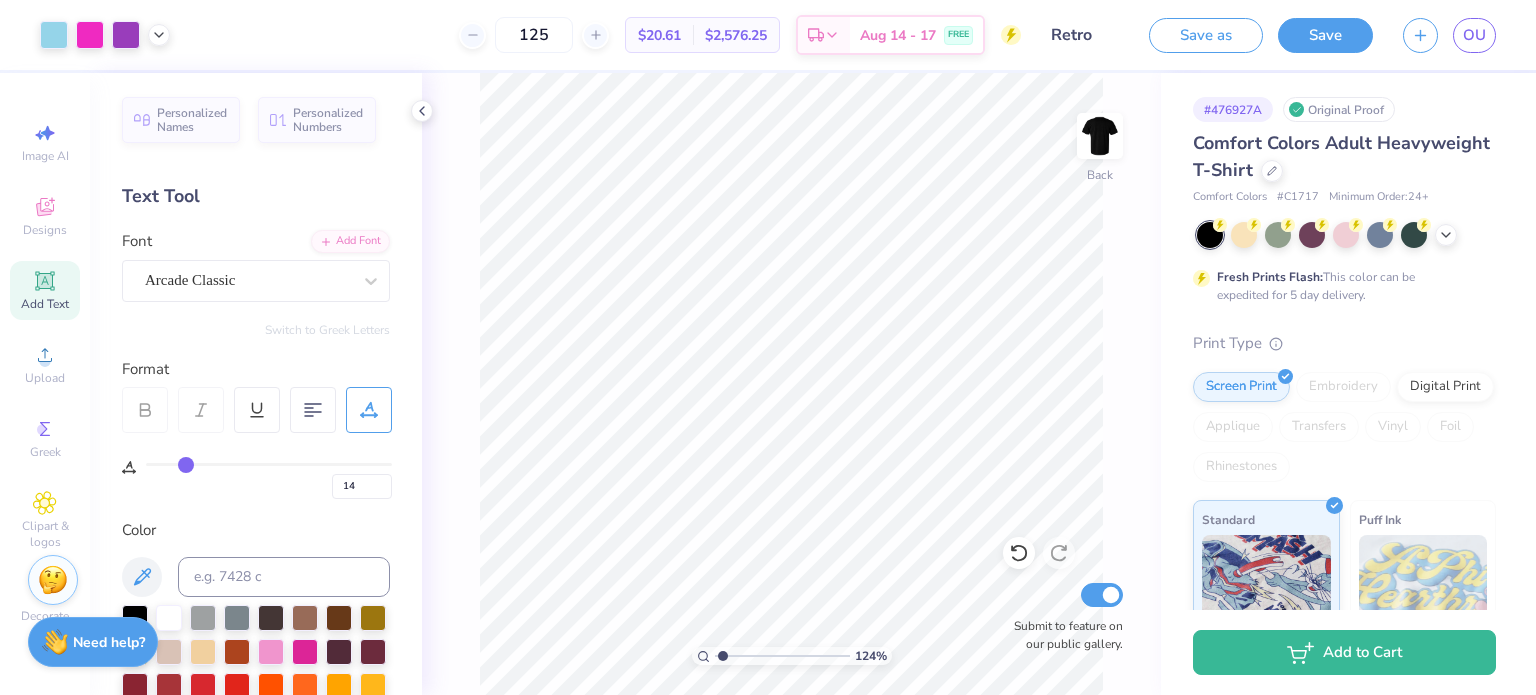 type on "15" 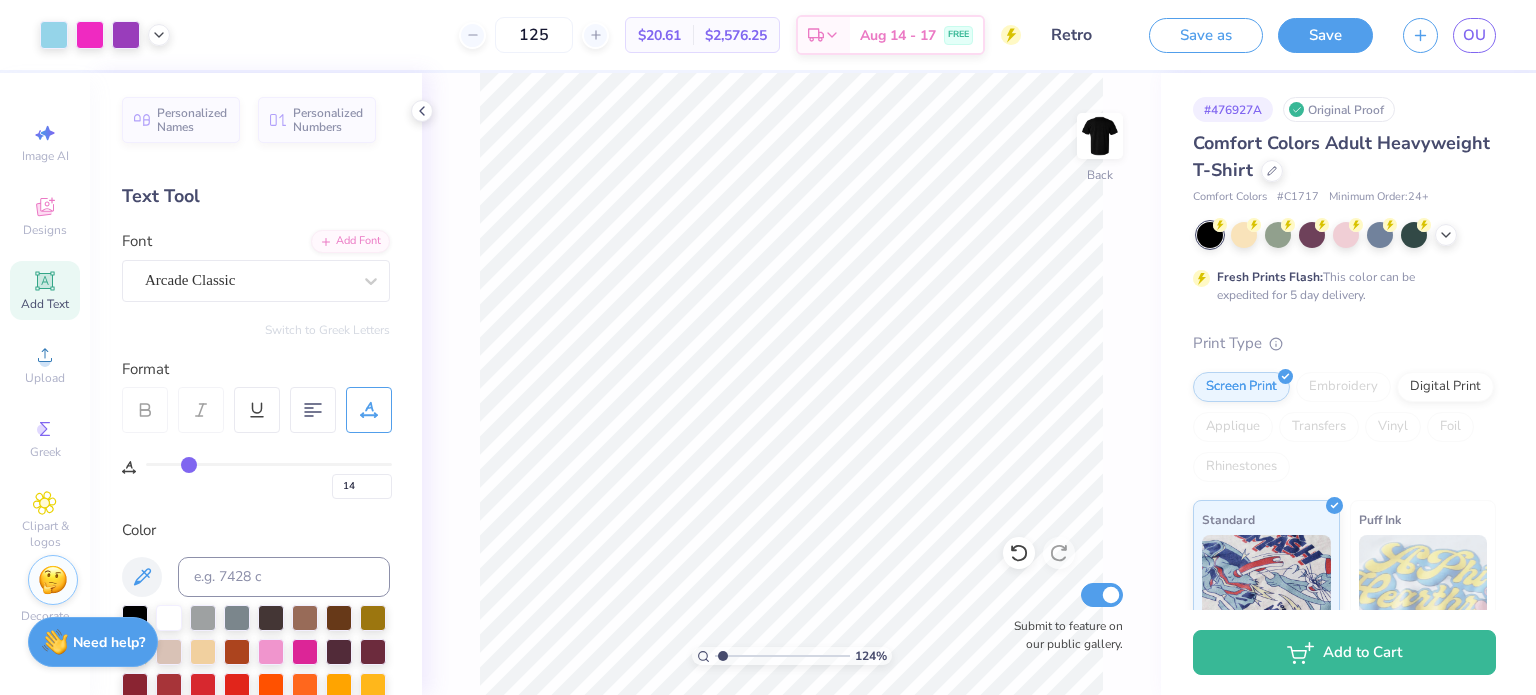 type on "15" 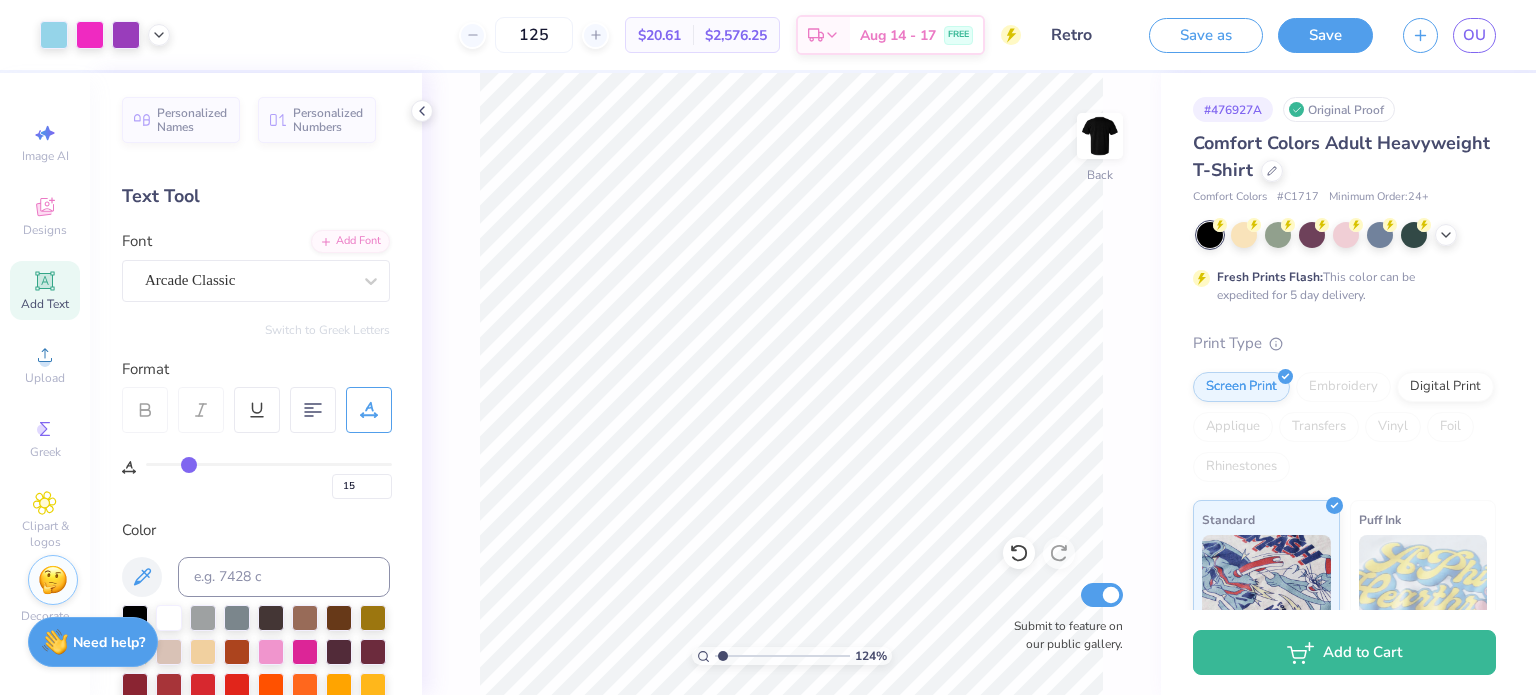 type on "16" 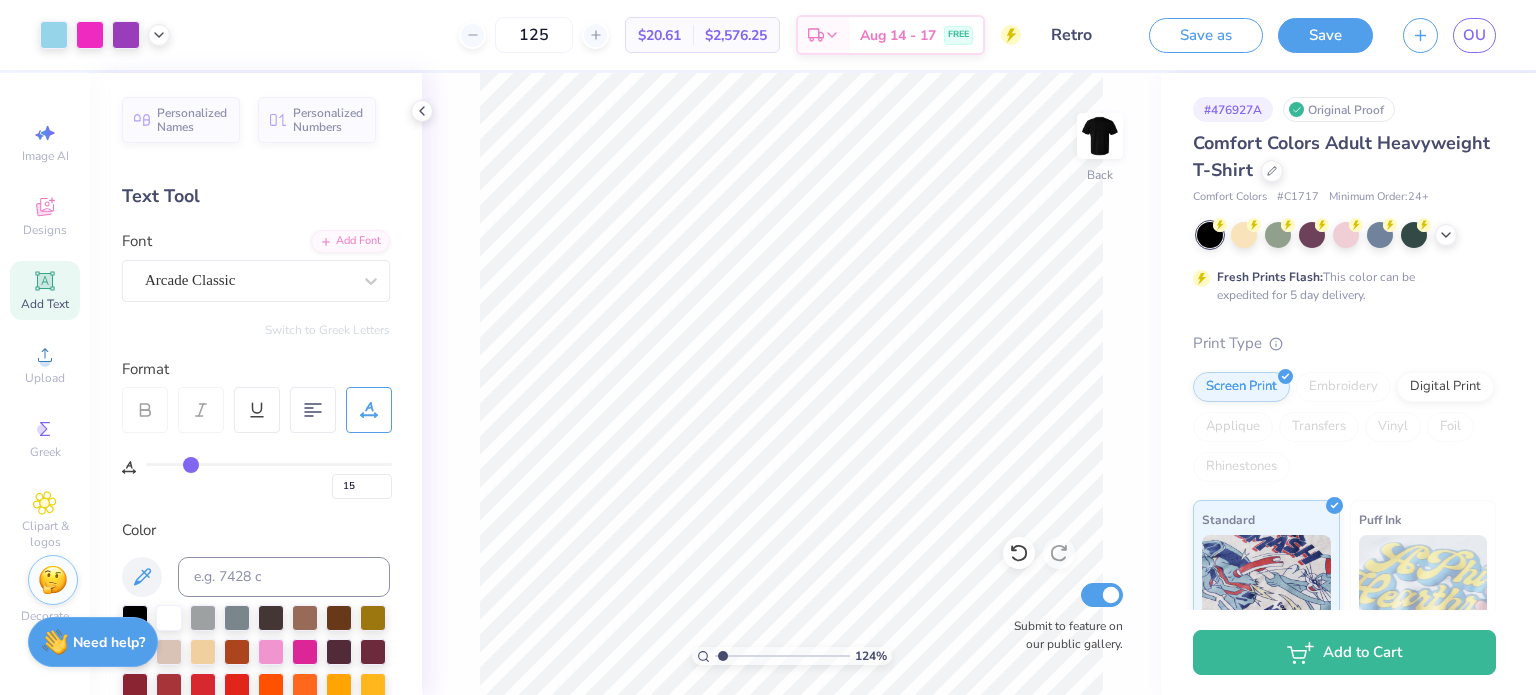 type on "16" 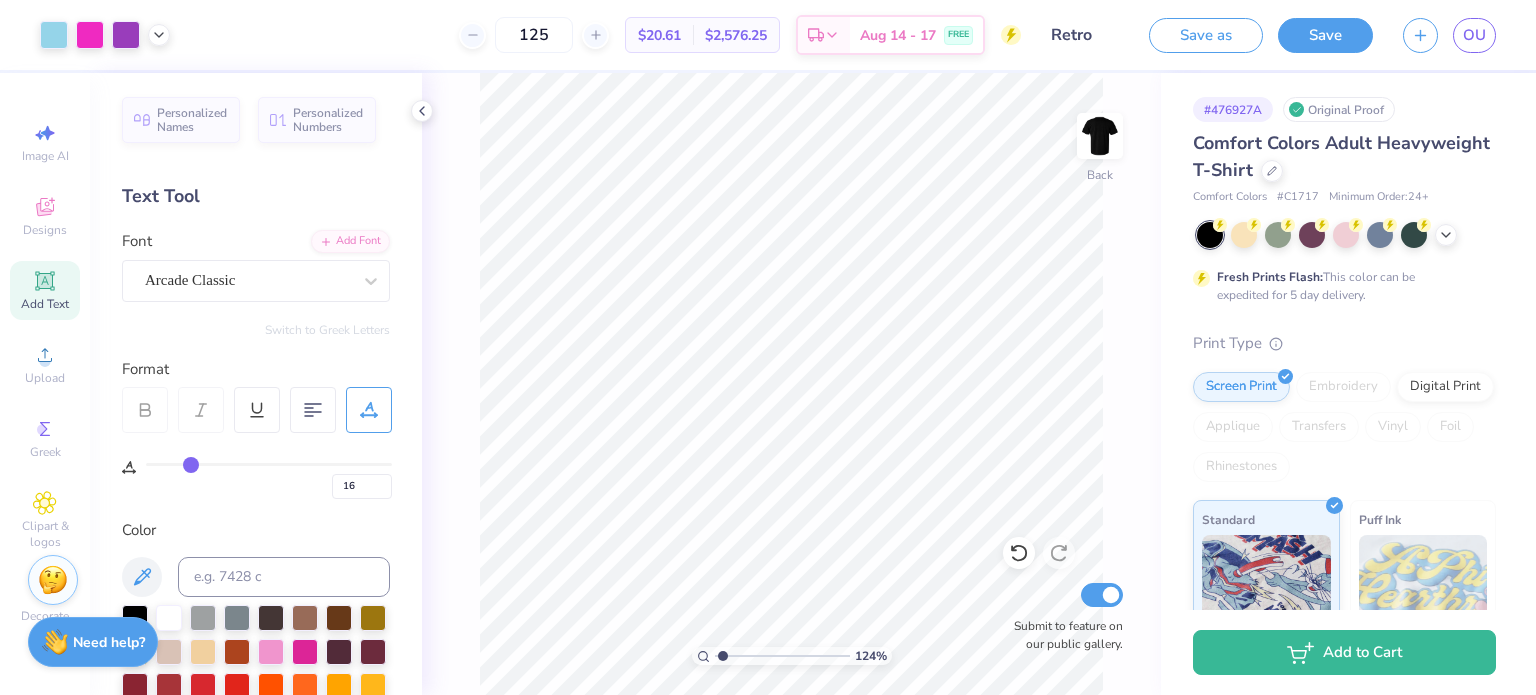 type on "17" 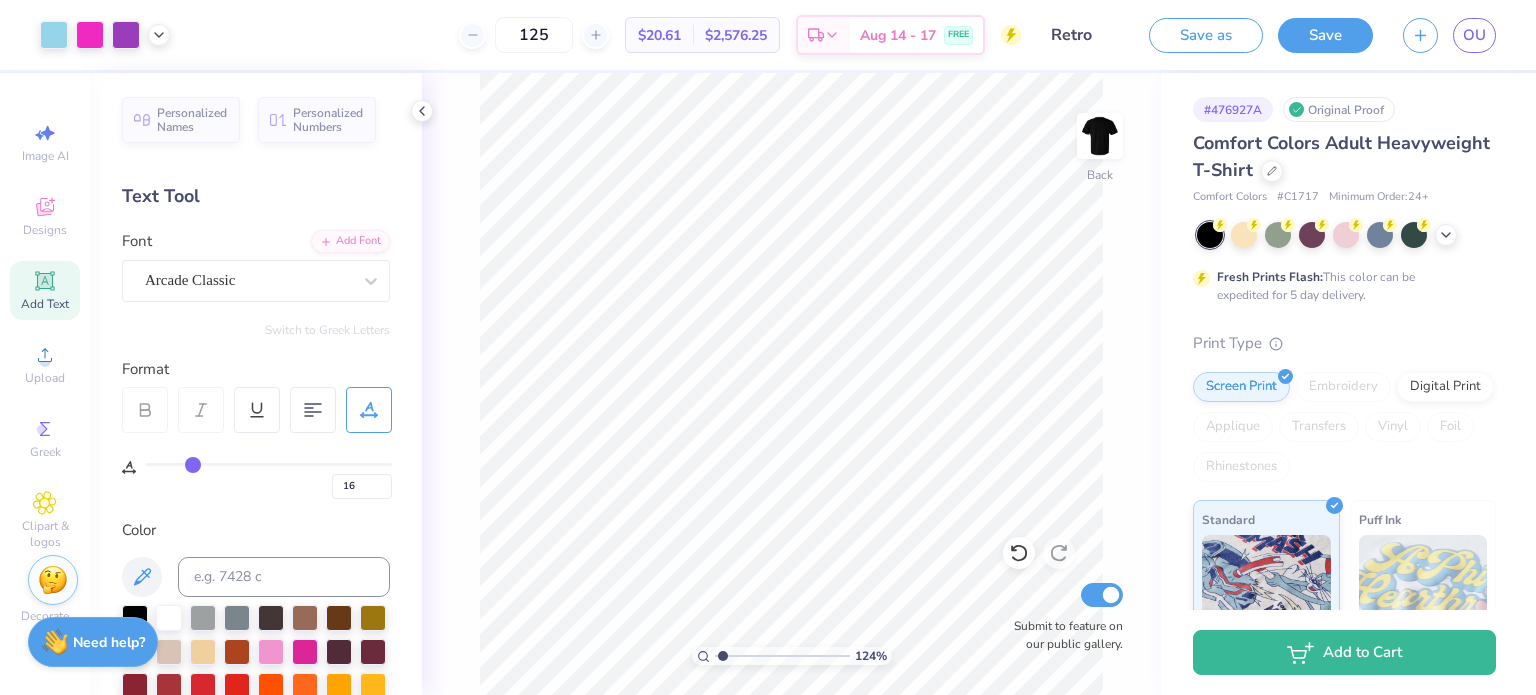 type on "17" 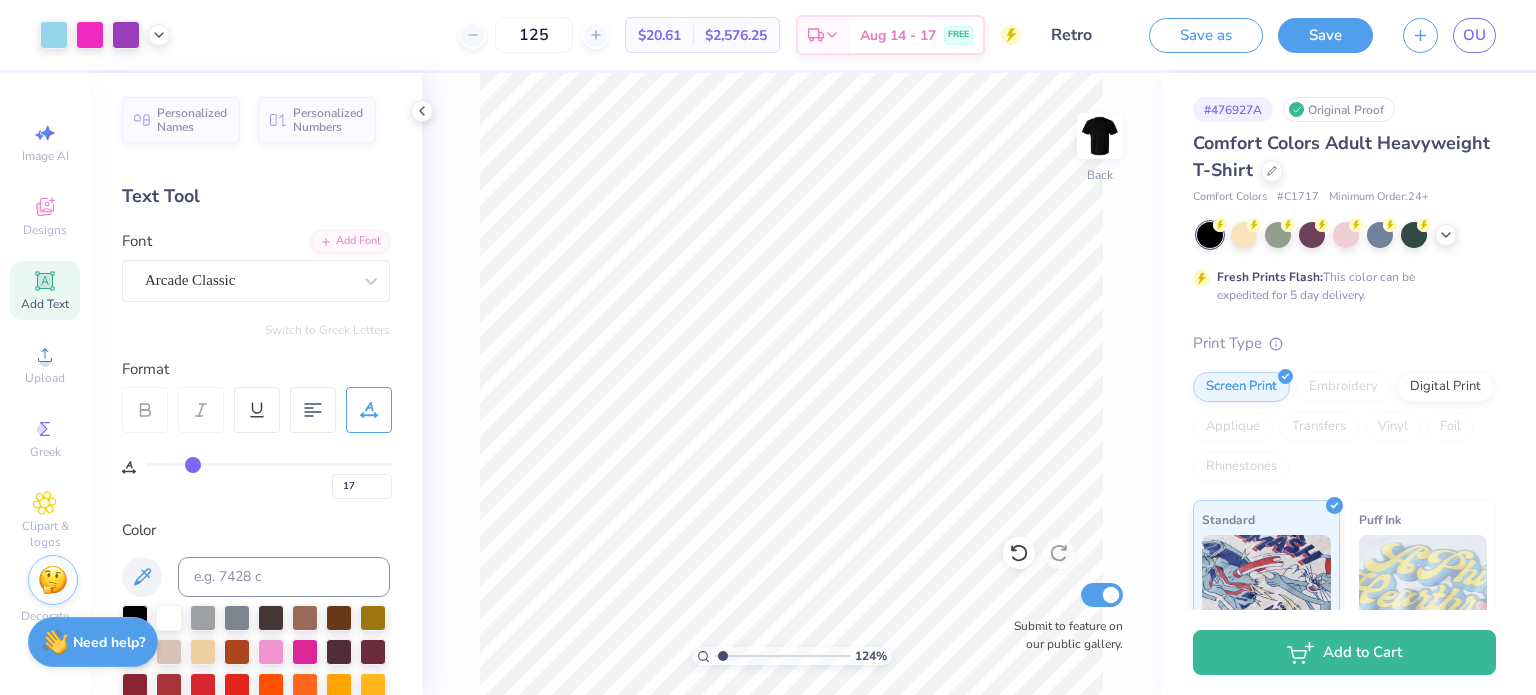 type on "18" 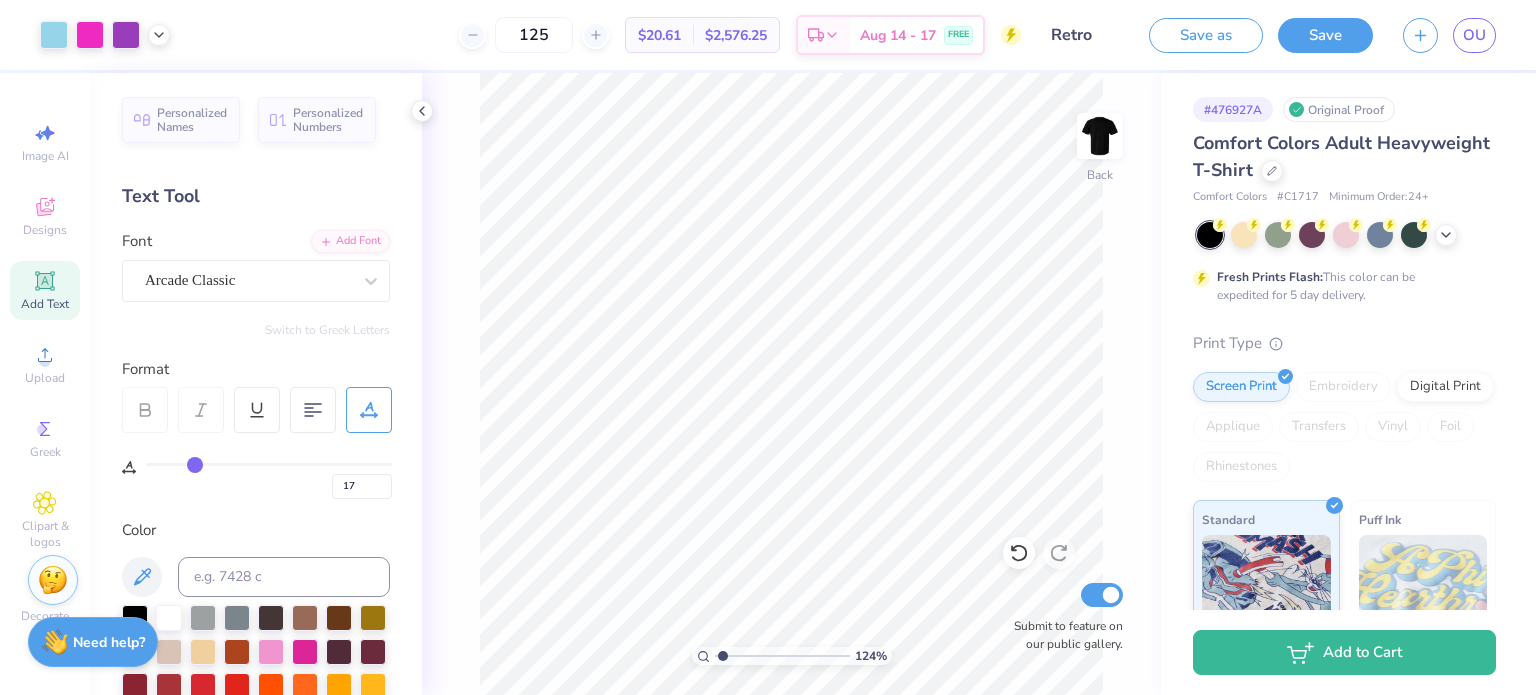 type on "18" 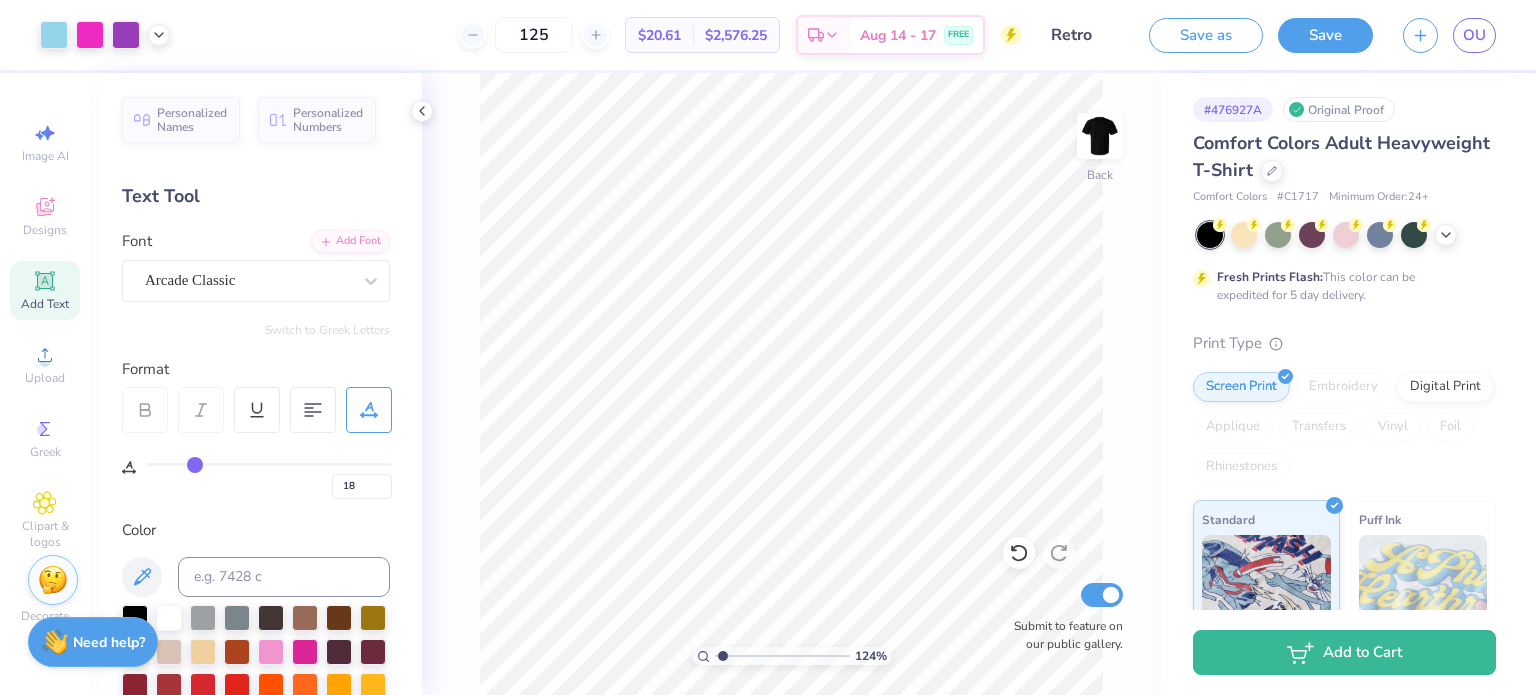 type on "19" 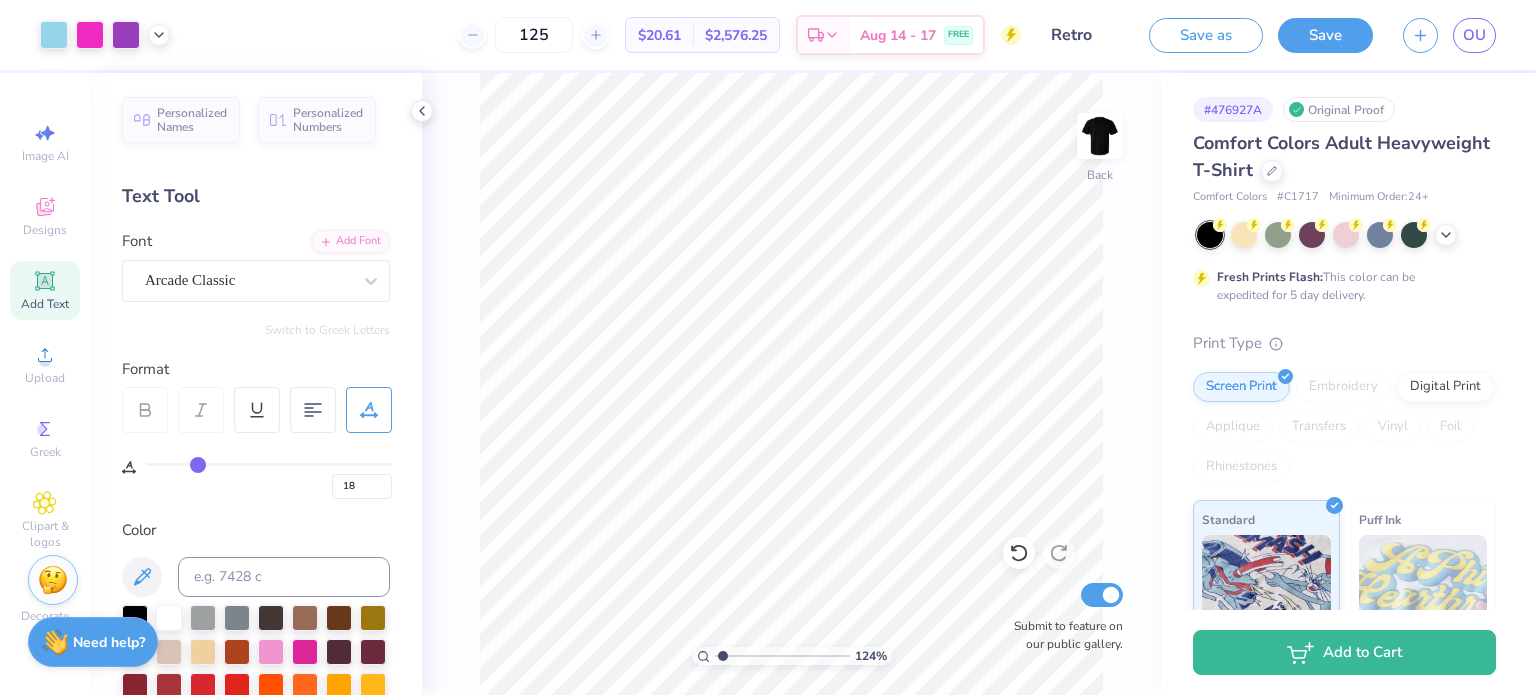 type on "19" 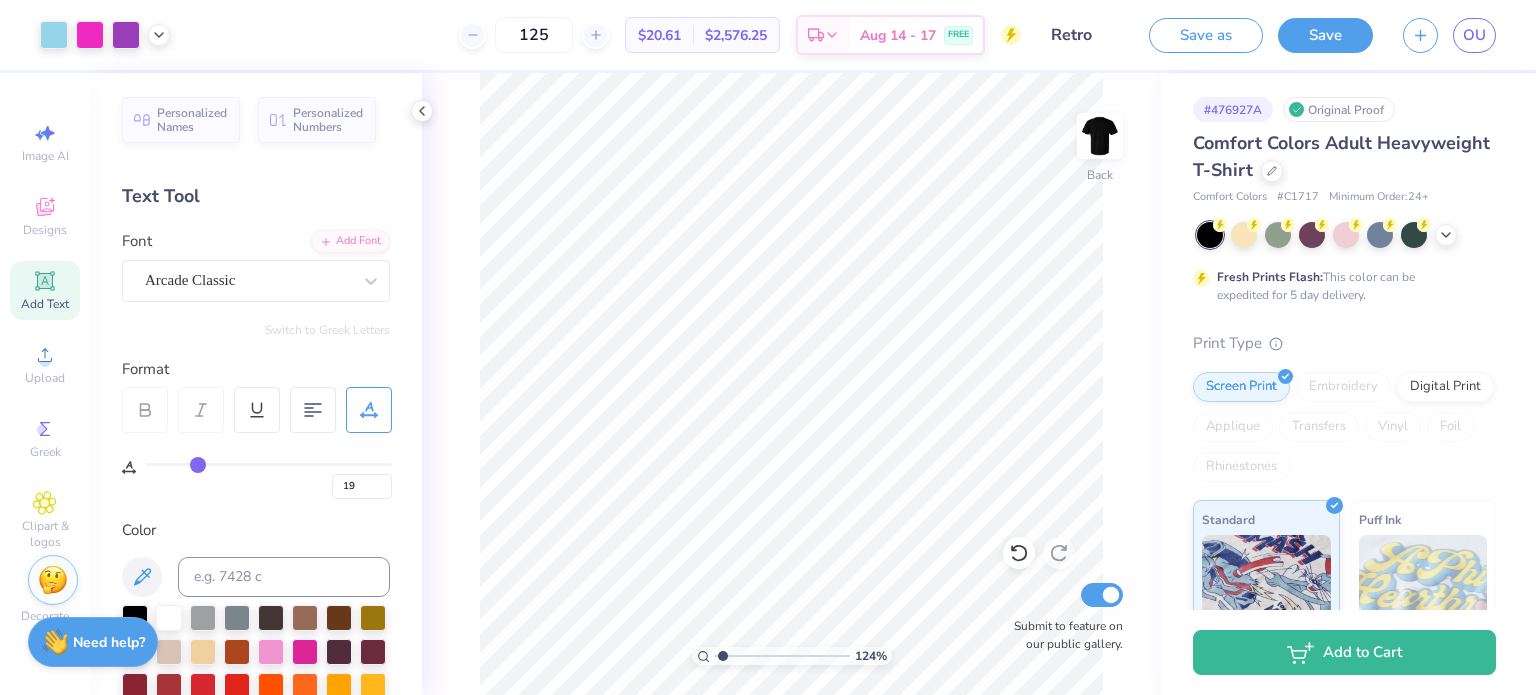 type on "20" 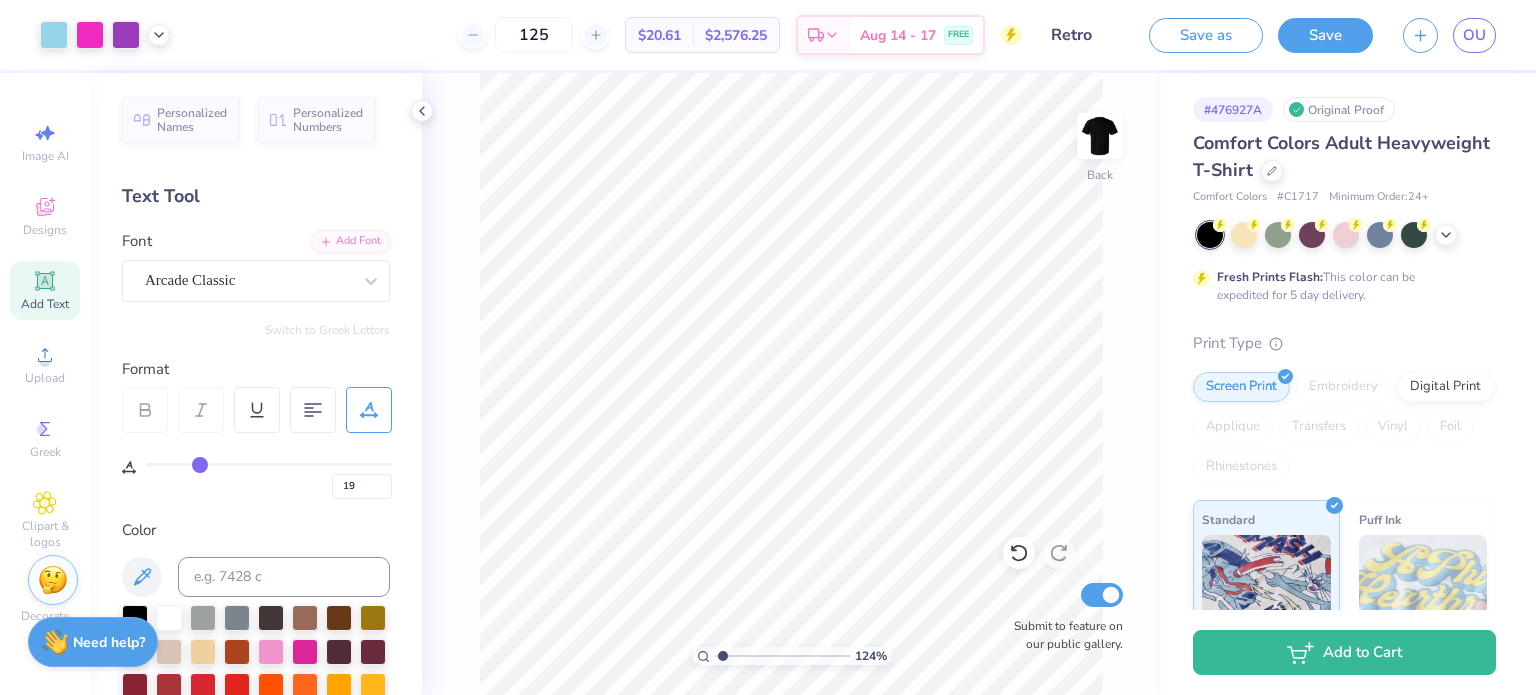 type on "20" 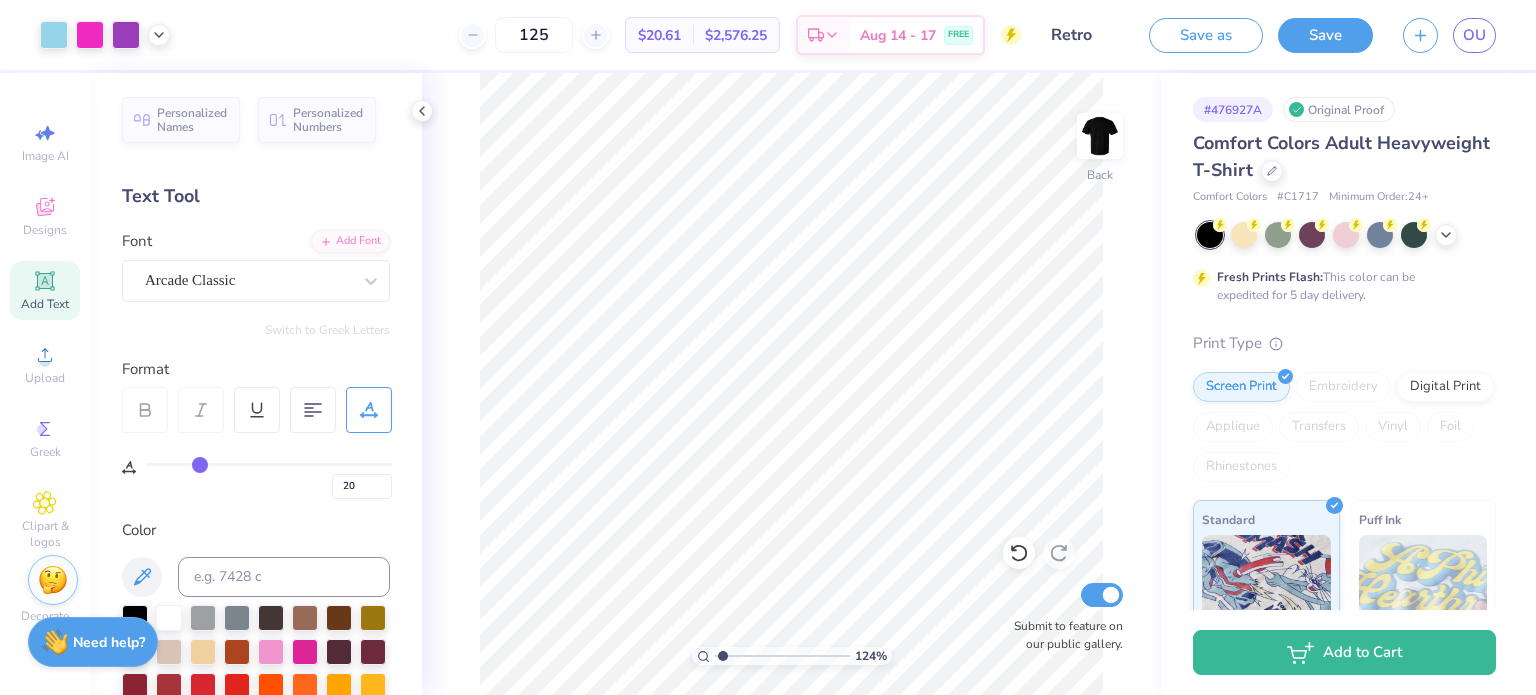 drag, startPoint x: 156, startPoint y: 461, endPoint x: 201, endPoint y: 461, distance: 45 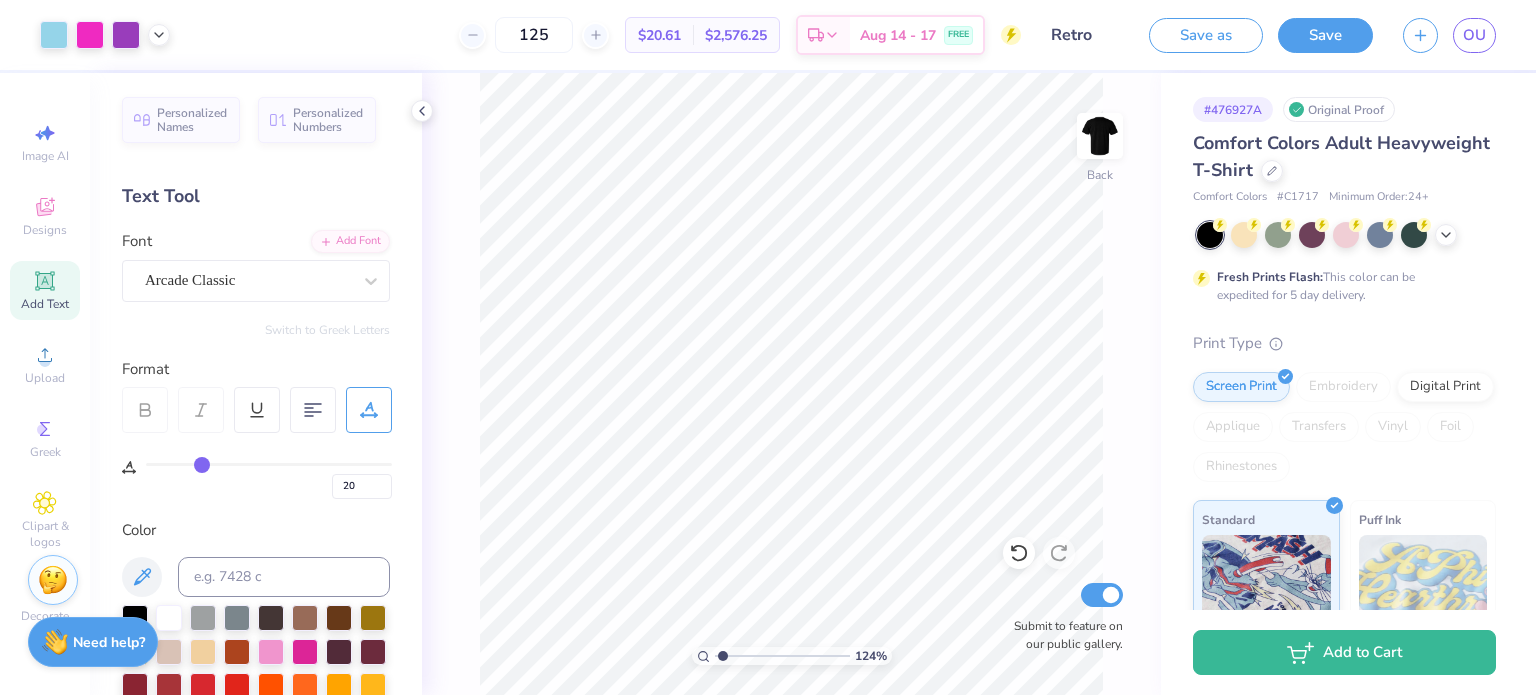 click at bounding box center [269, 464] 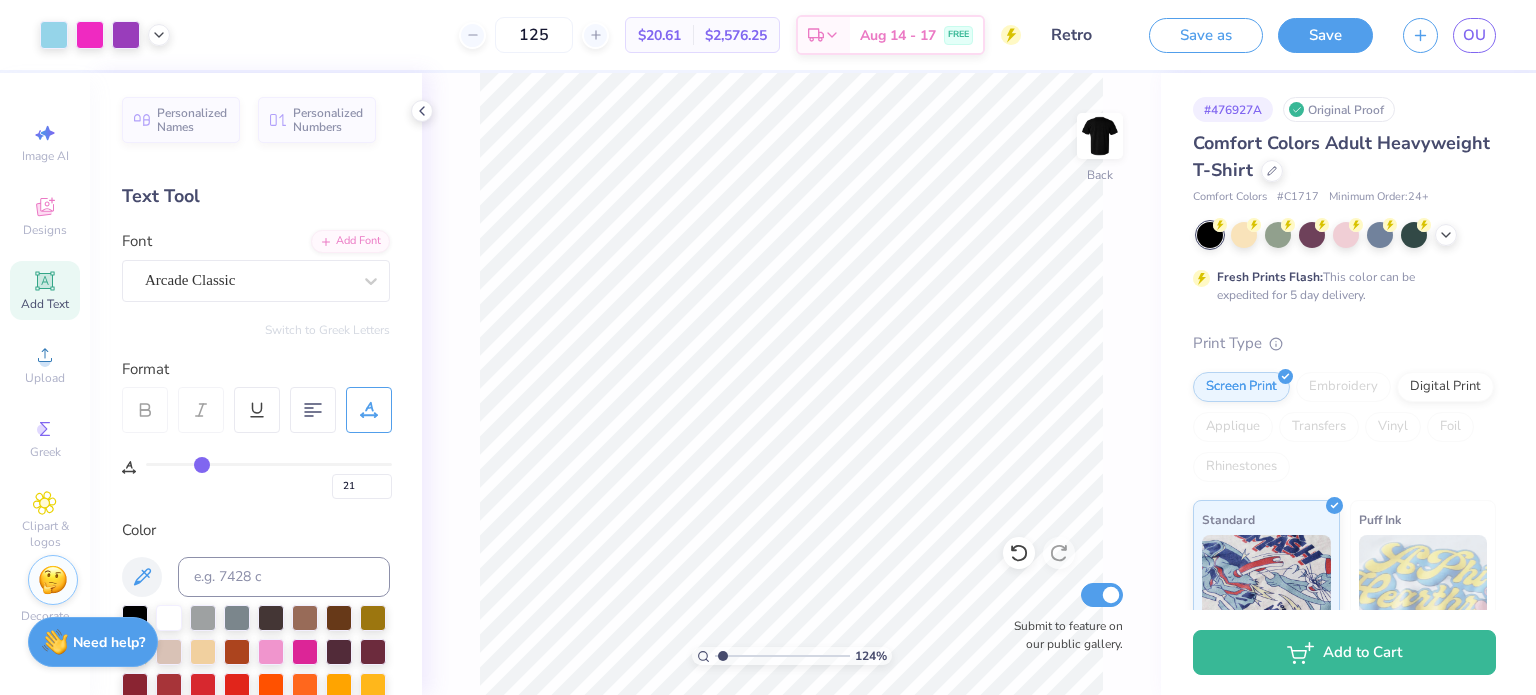 type on "1.23703959005684" 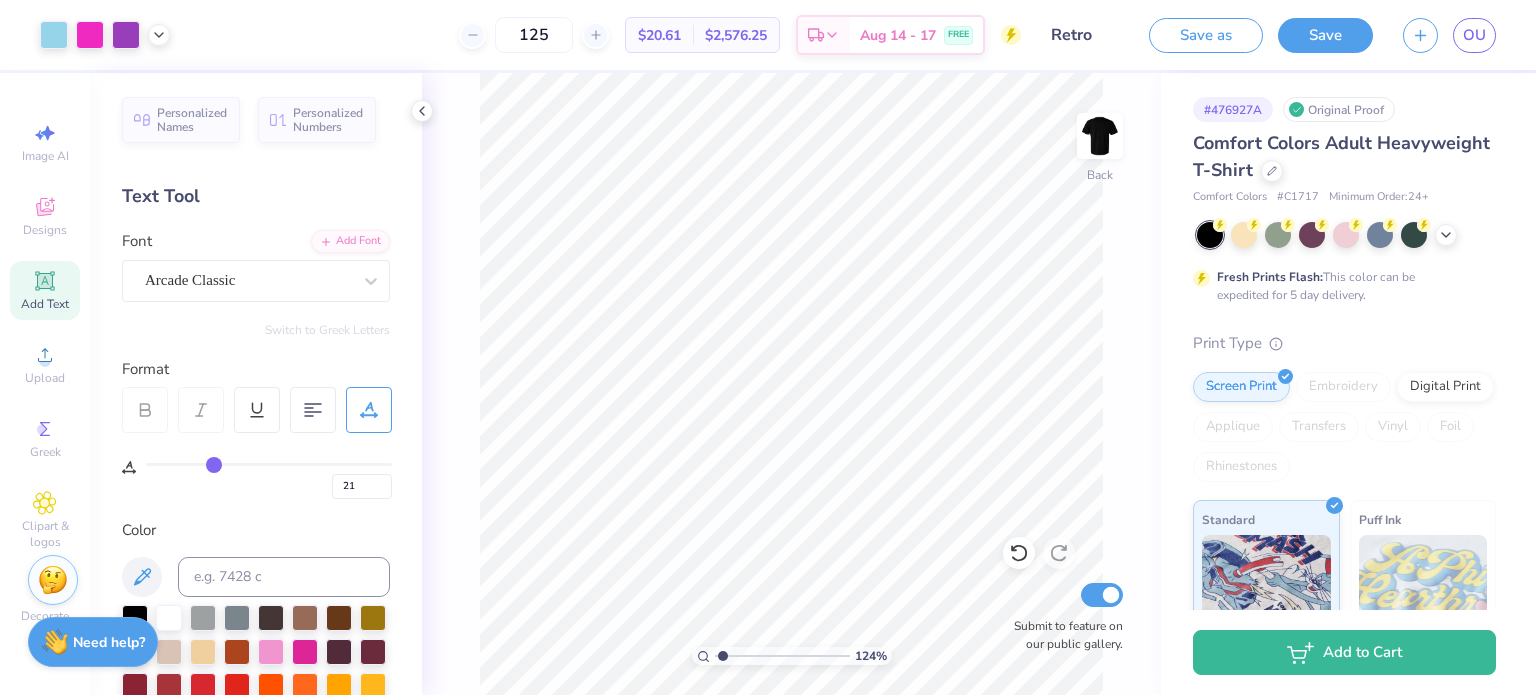 click at bounding box center [269, 464] 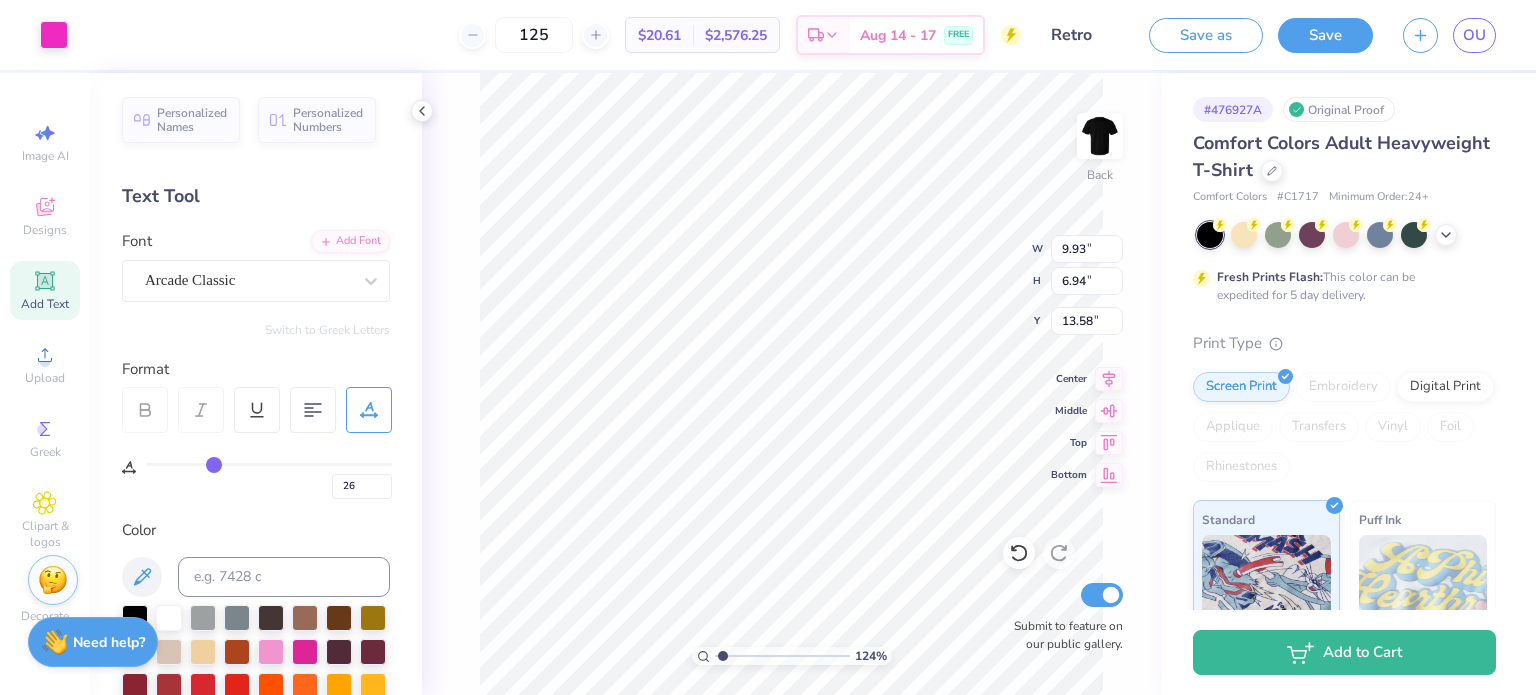 type on "1.23703959005684" 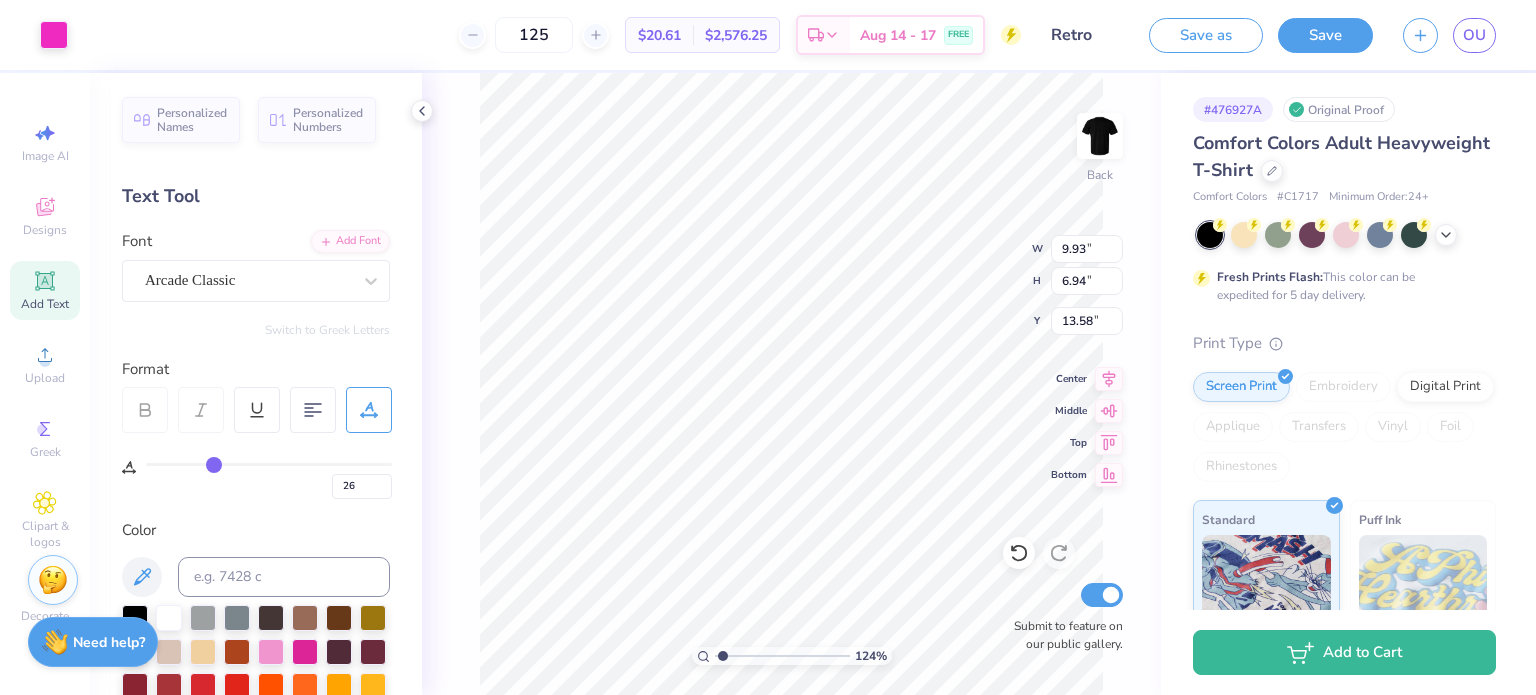 type on "12.08" 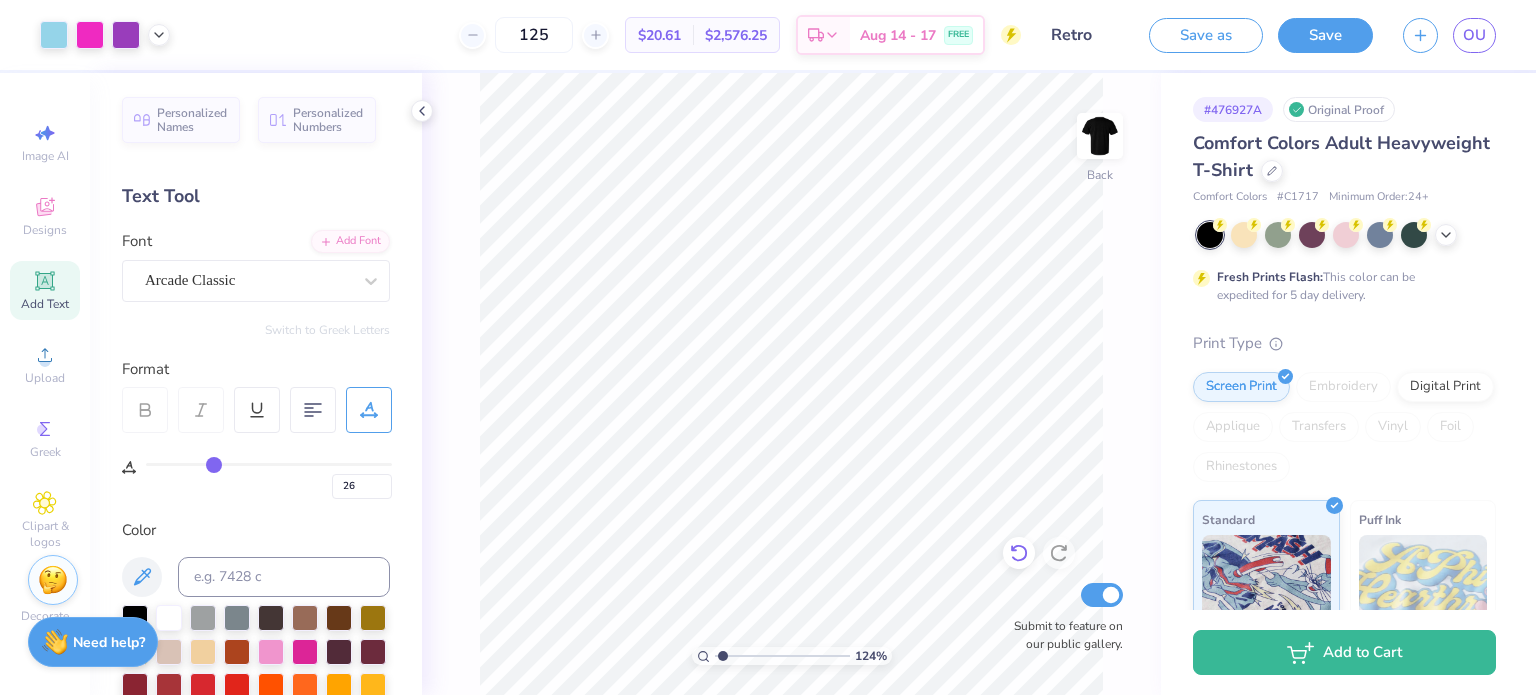 click 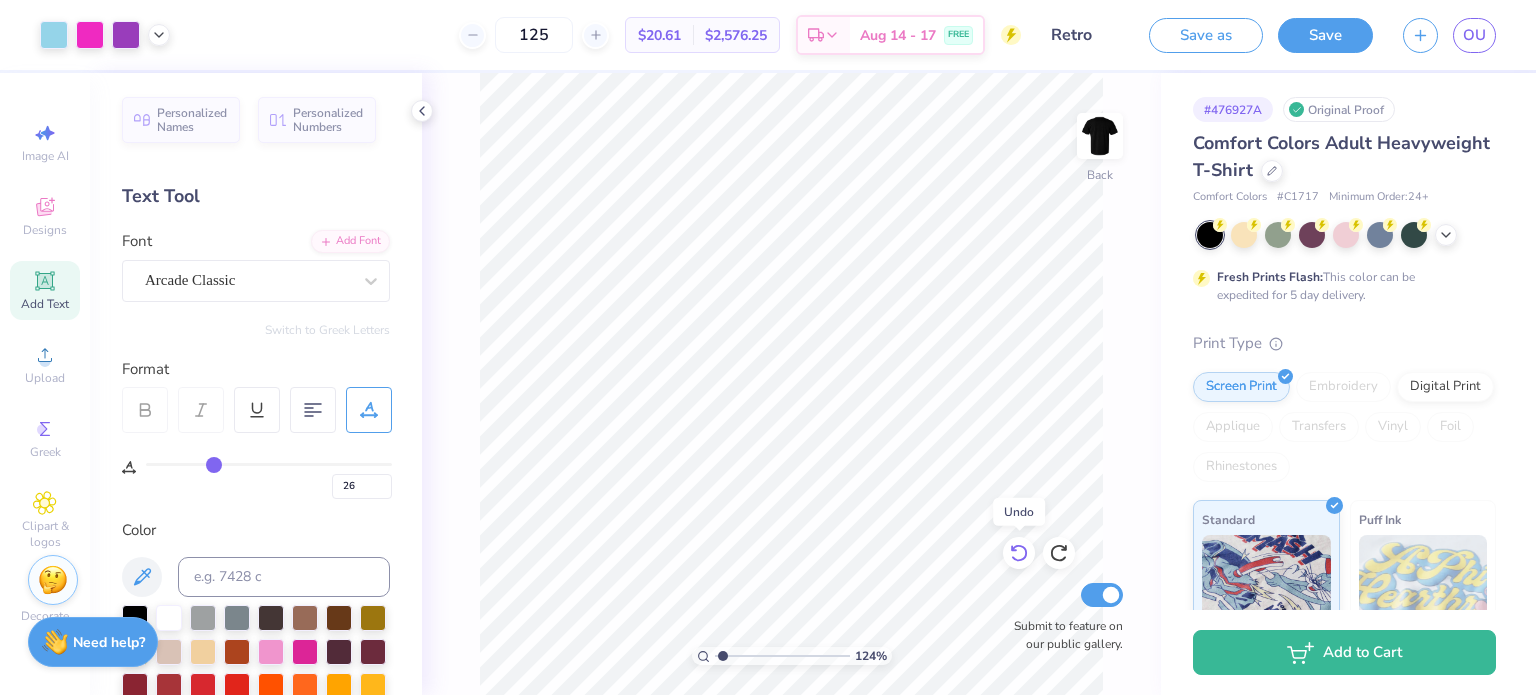 click 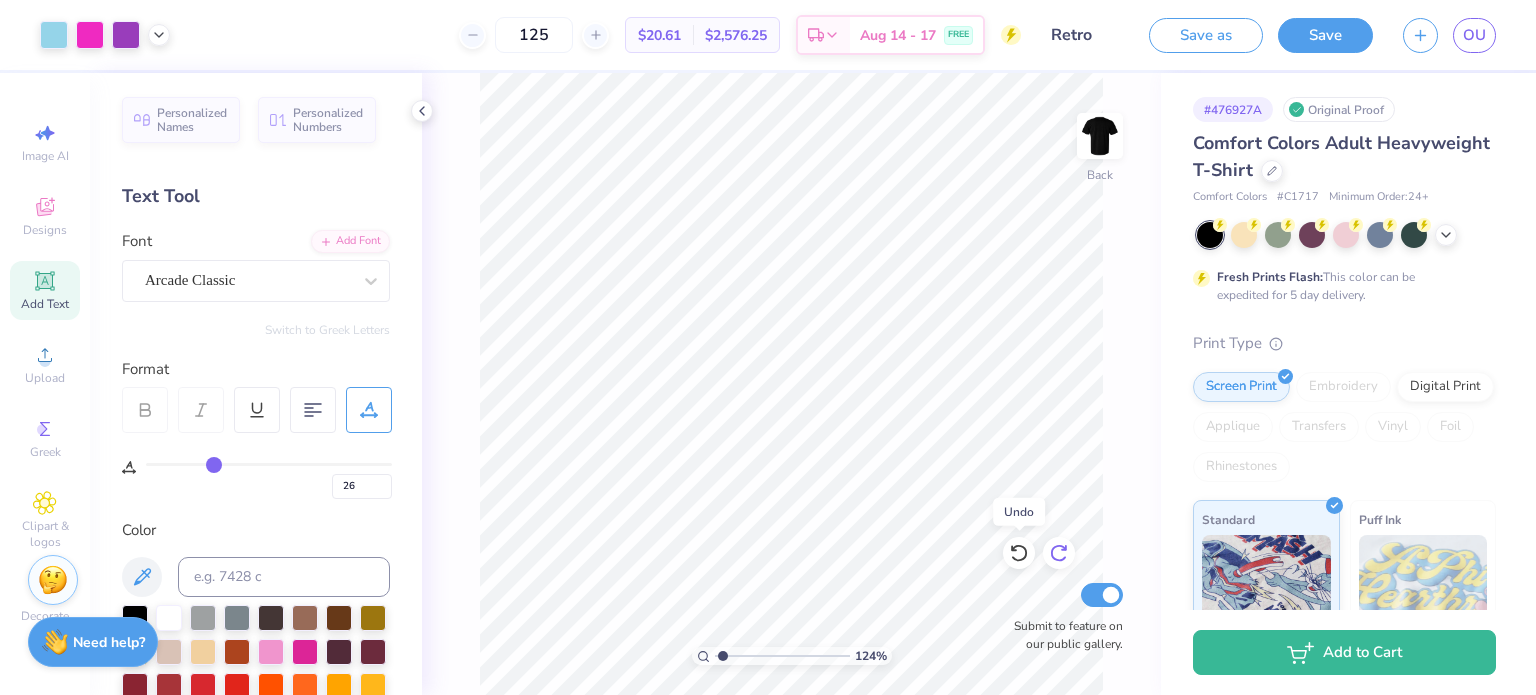 click 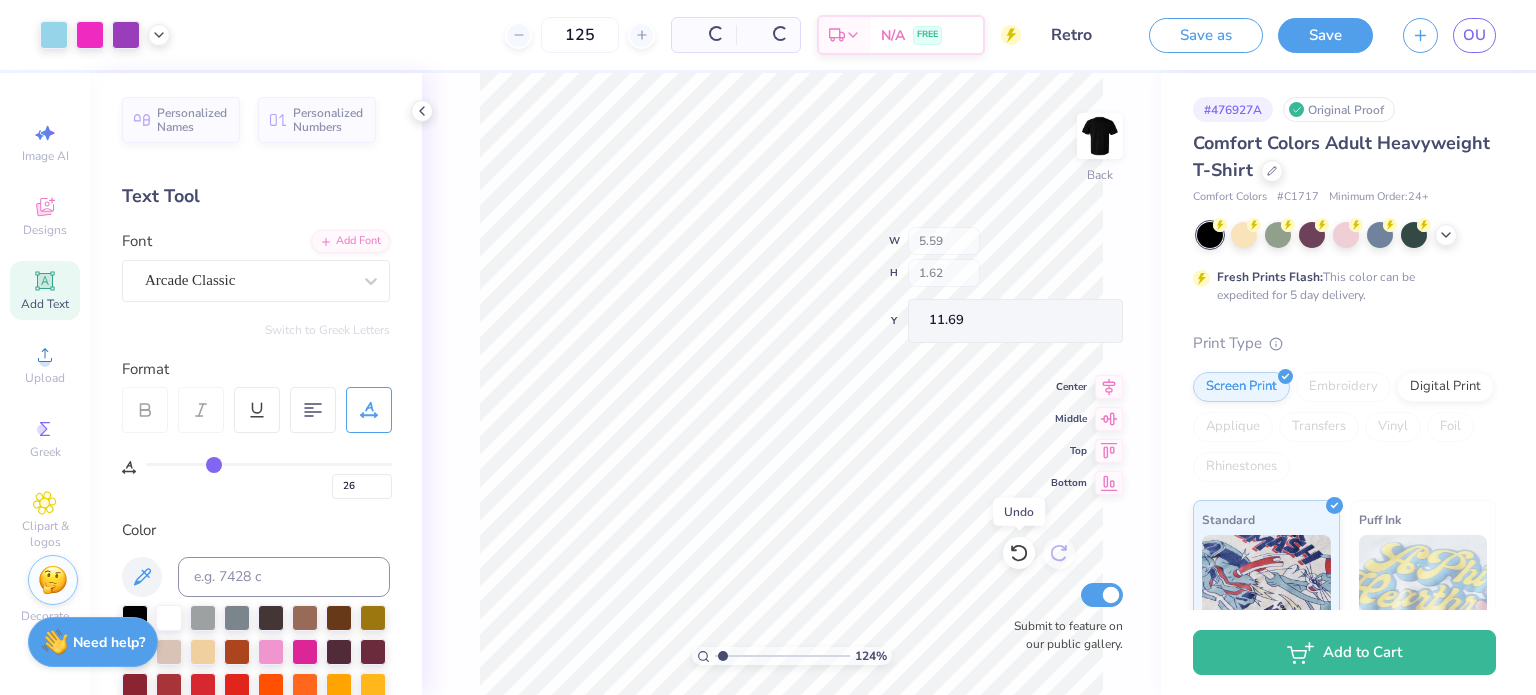 type on "1.23703959005684" 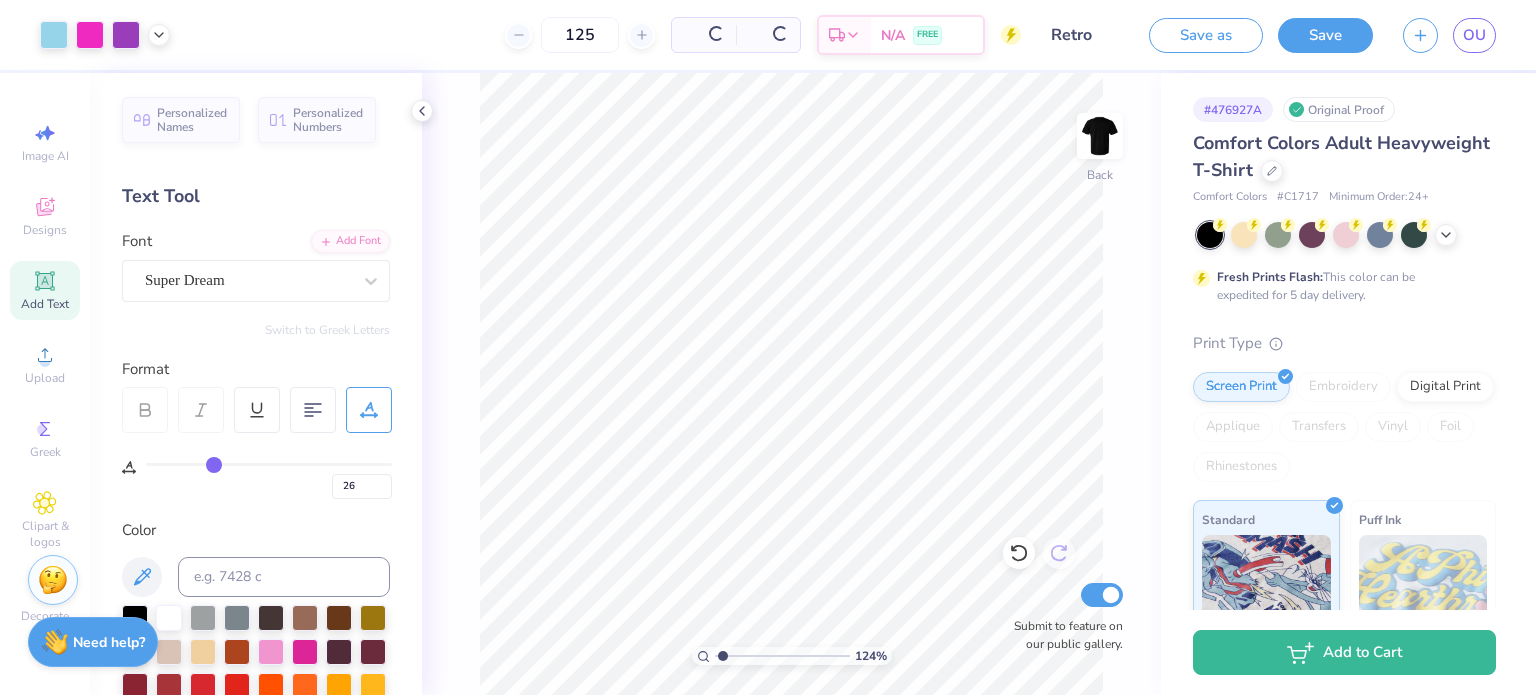 type on "0" 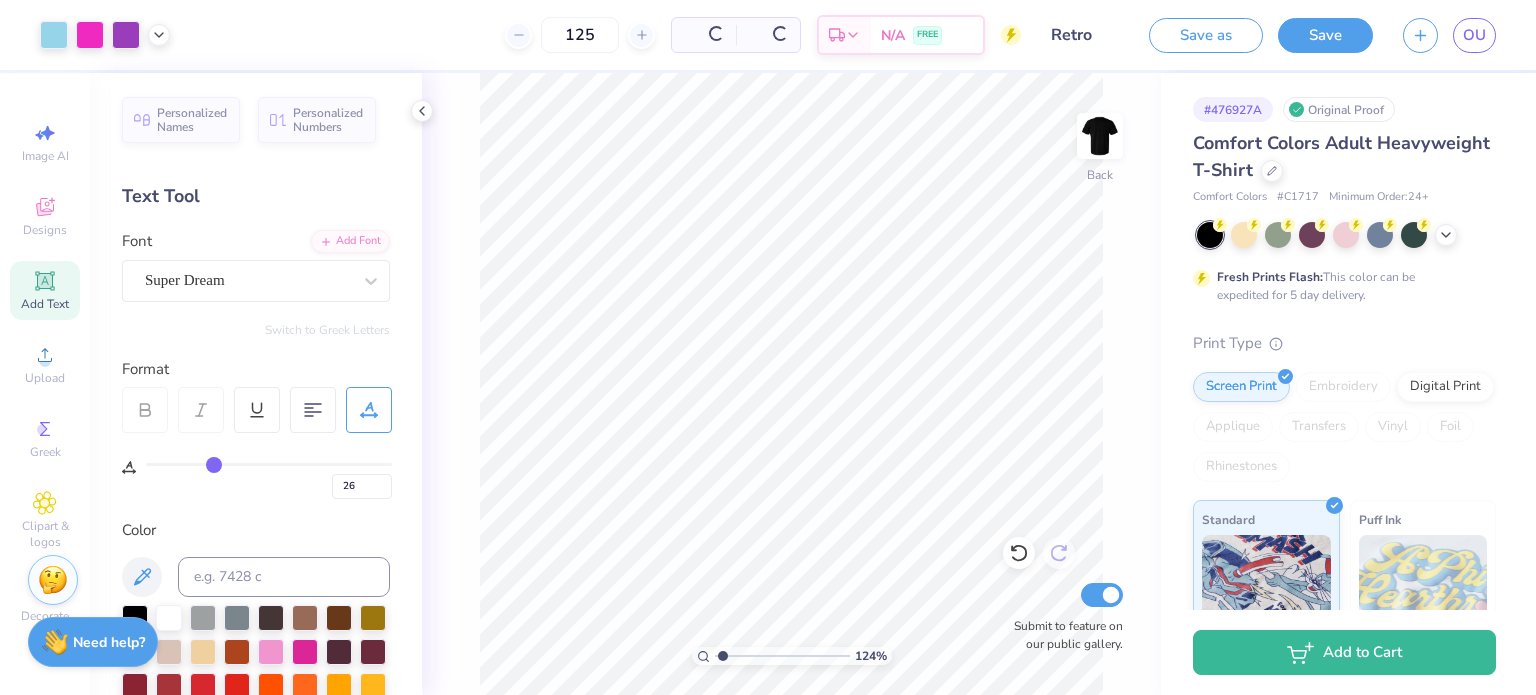 type on "0" 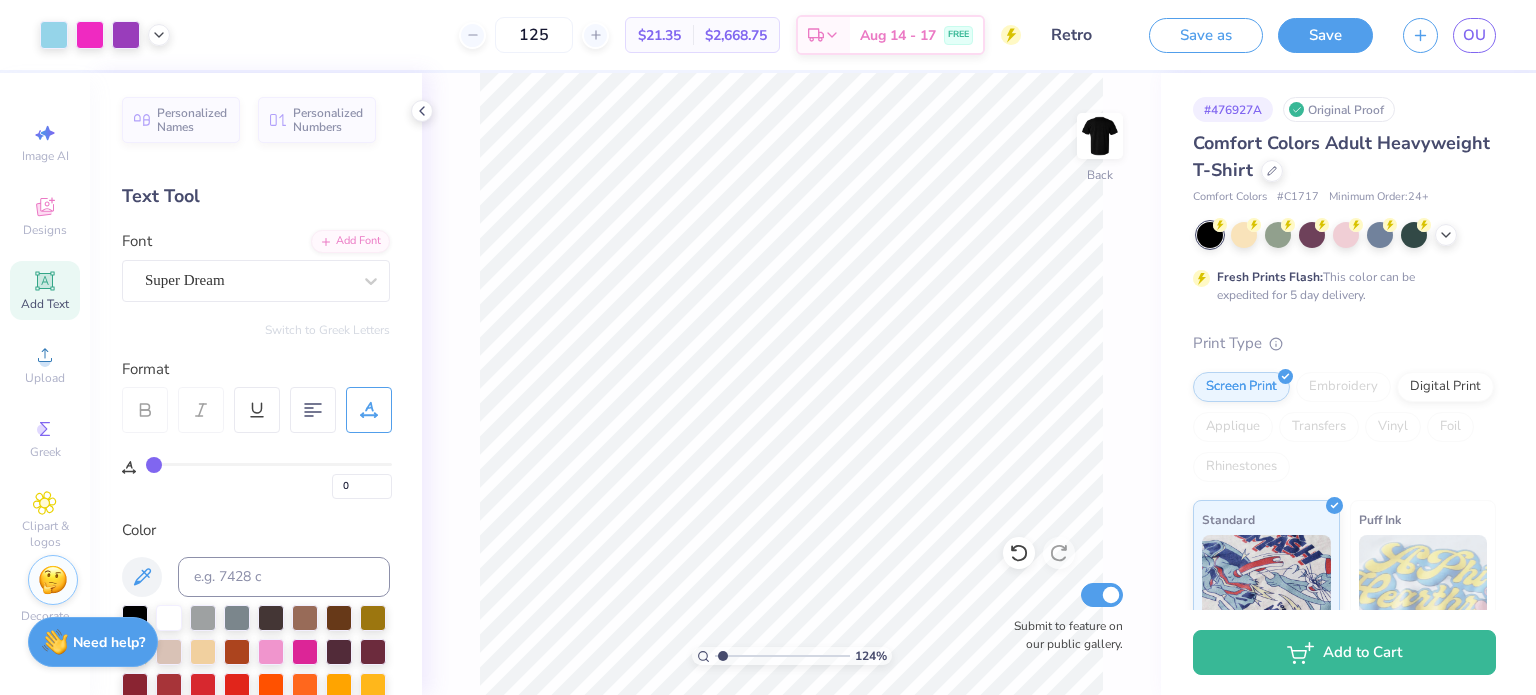 click on "Image AI Designs Add Text Upload Greek Clipart & logos Decorate" at bounding box center (45, 372) 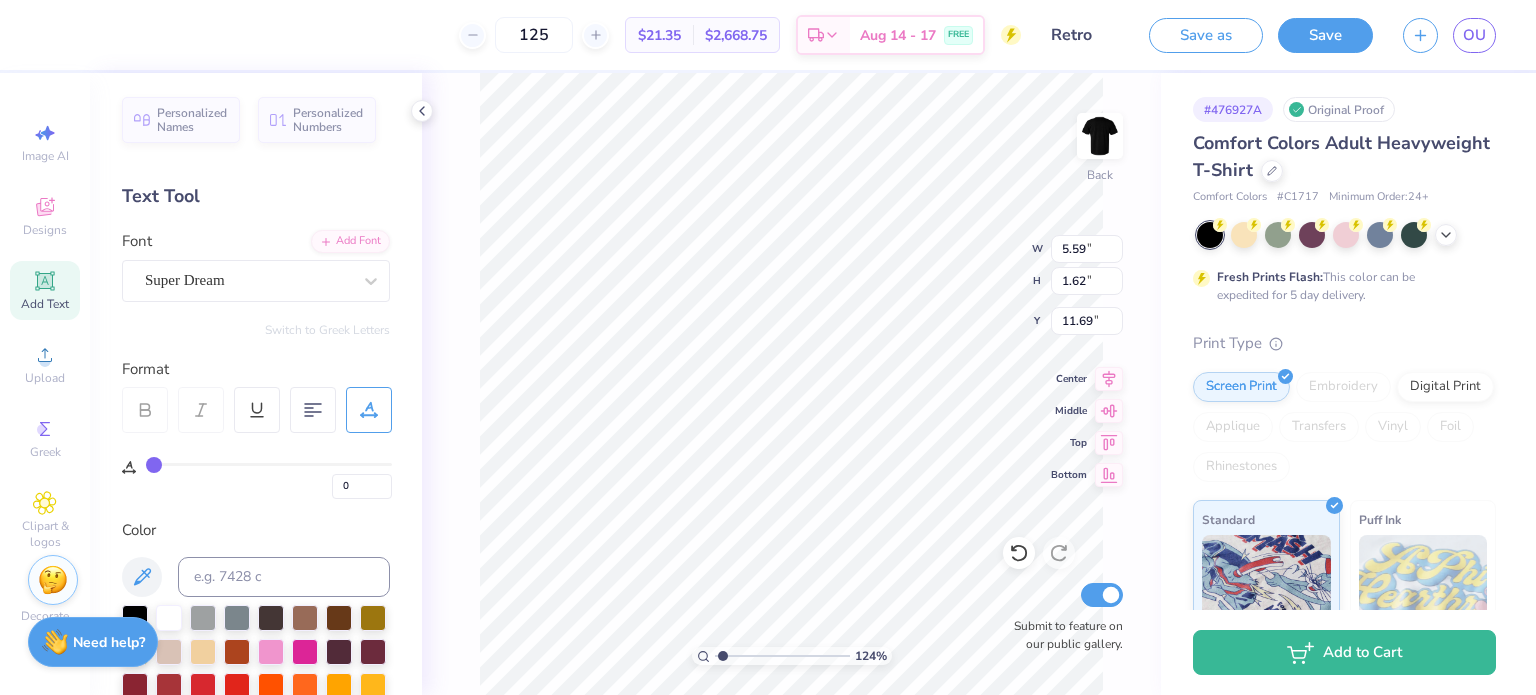 type on "1.23703959005684" 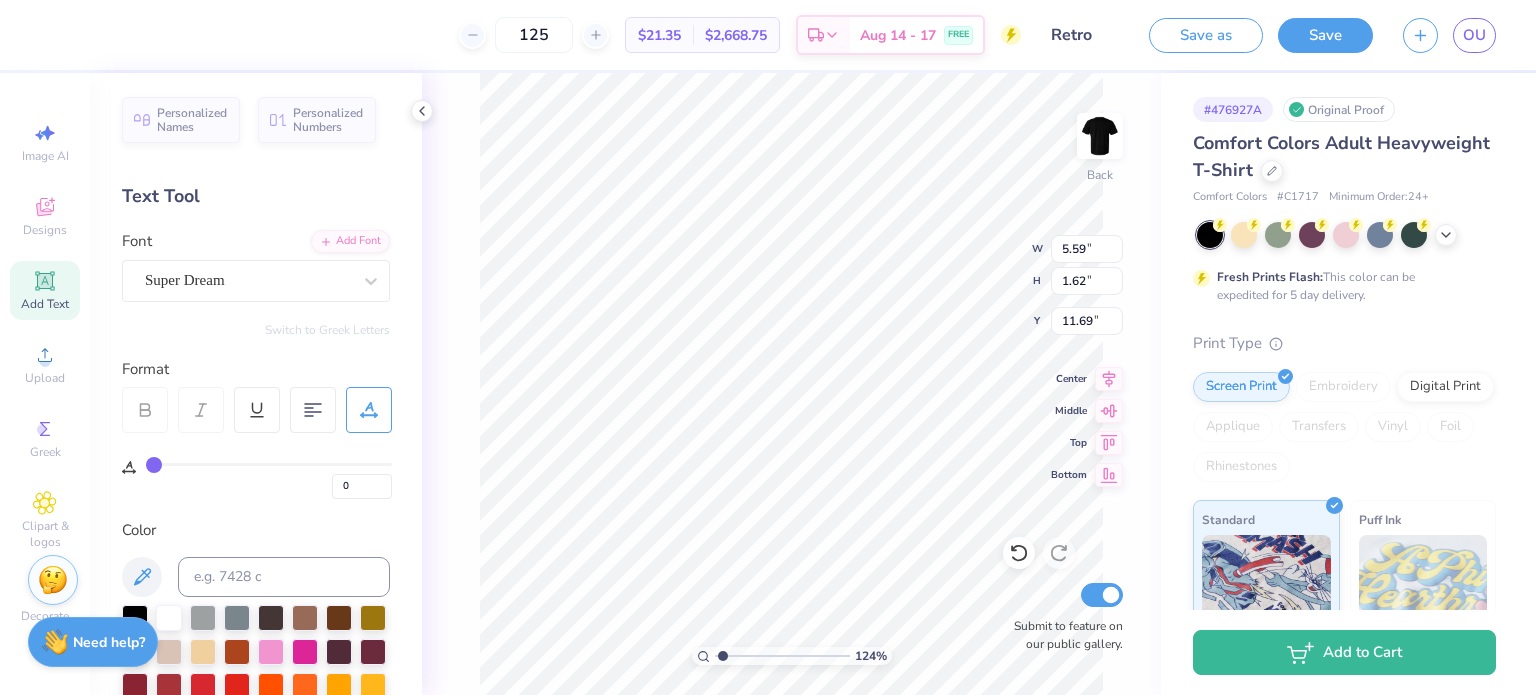type on "17.79" 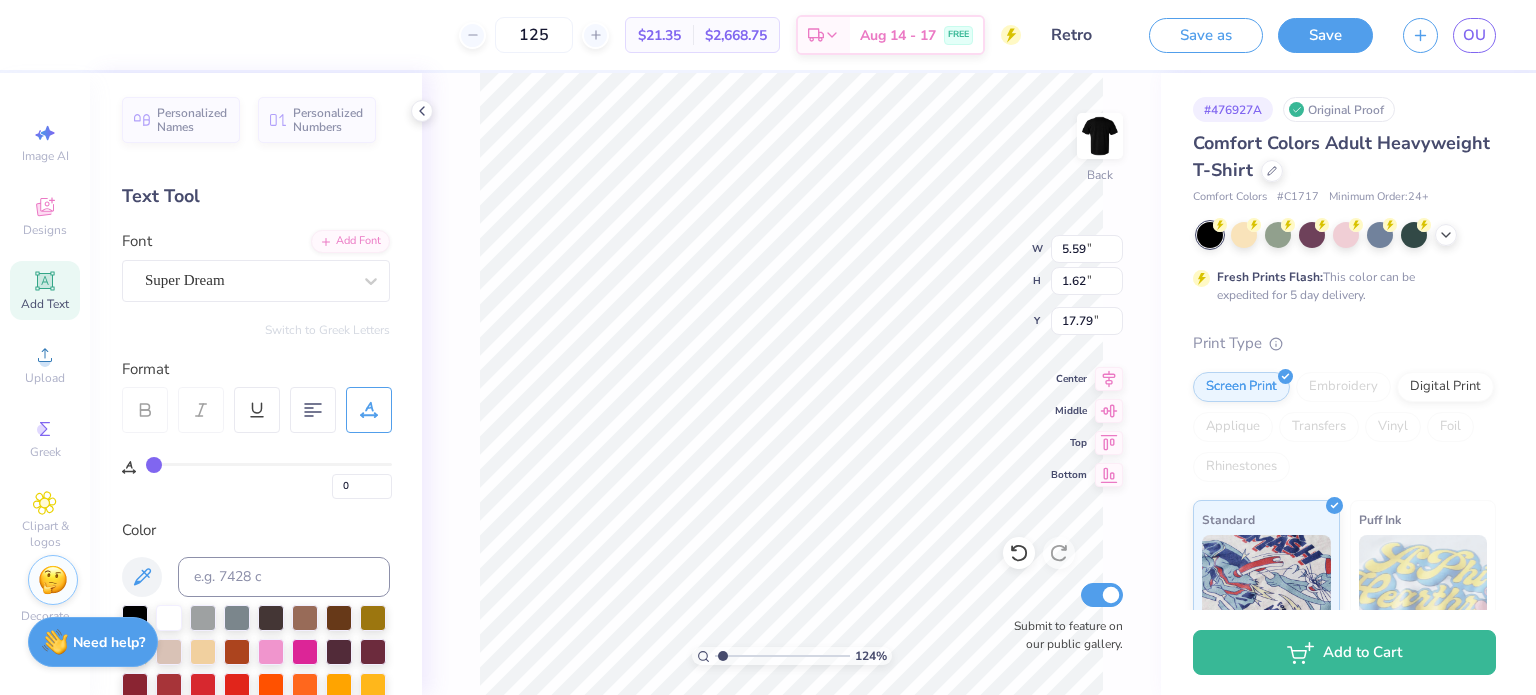 type on "1.23703959005684" 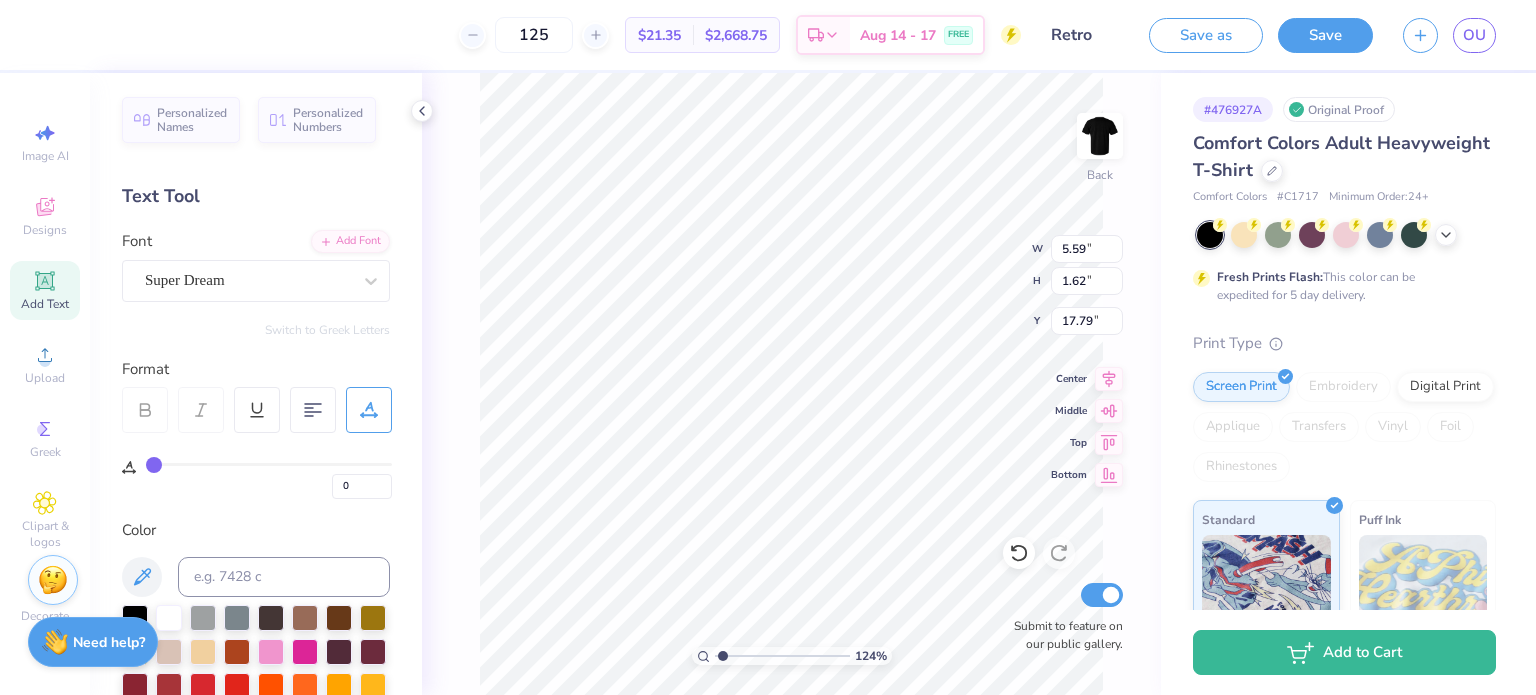 type on "2.79" 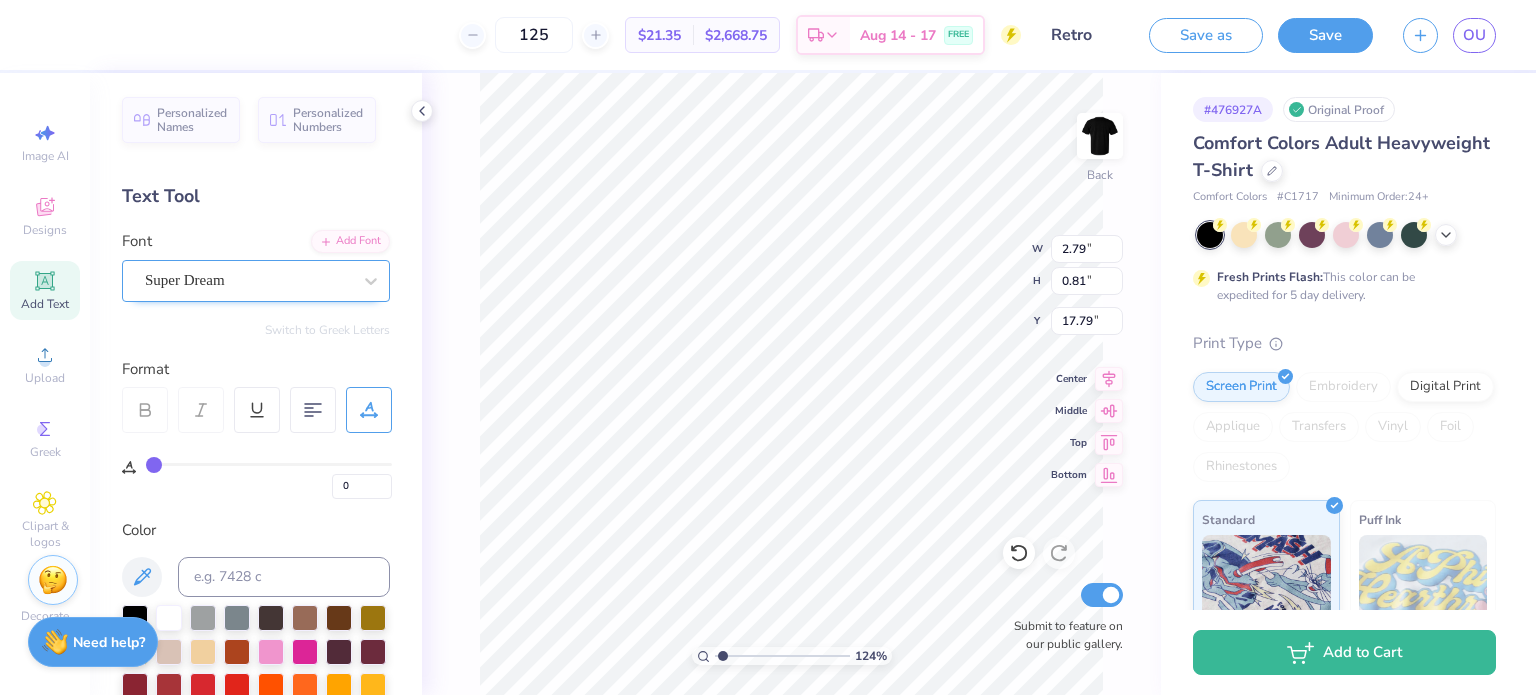 click on "Super Dream" at bounding box center [248, 280] 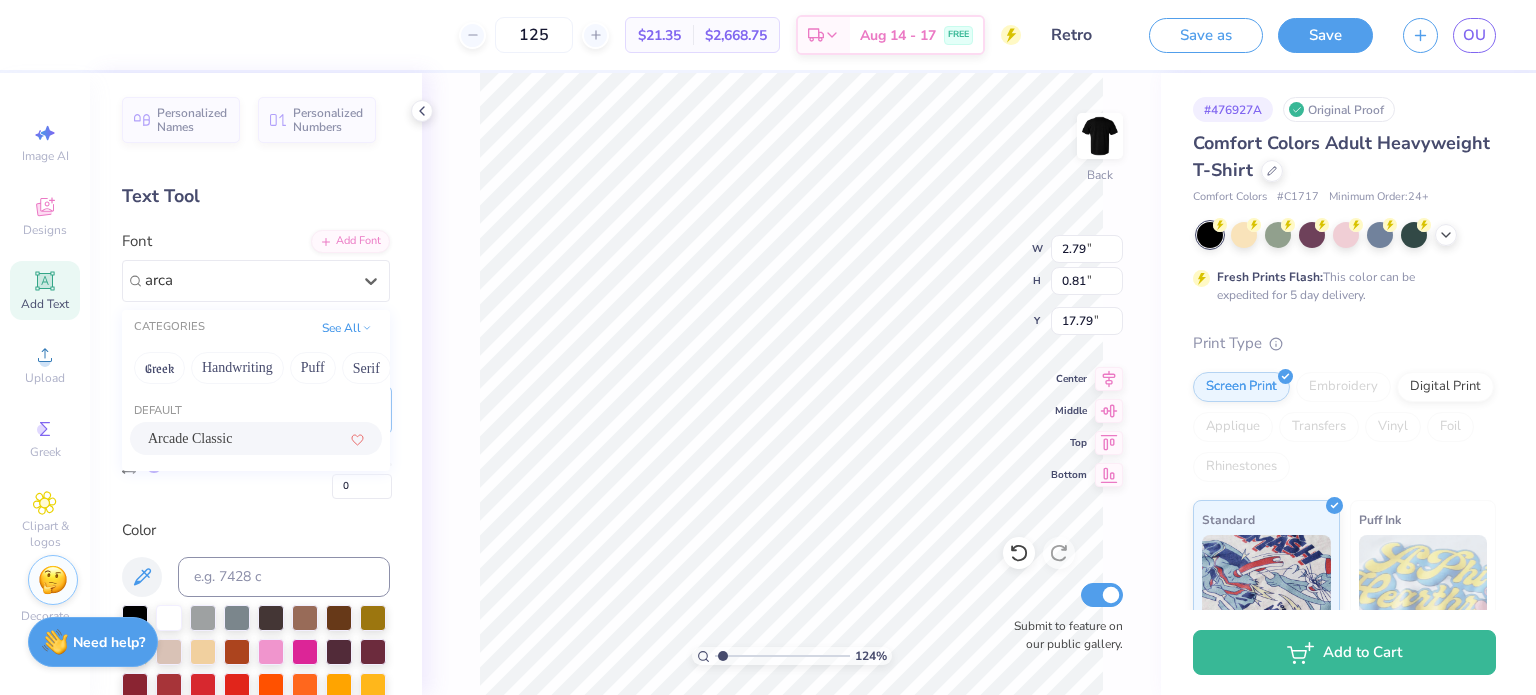 click on "Arcade Classic" at bounding box center (190, 438) 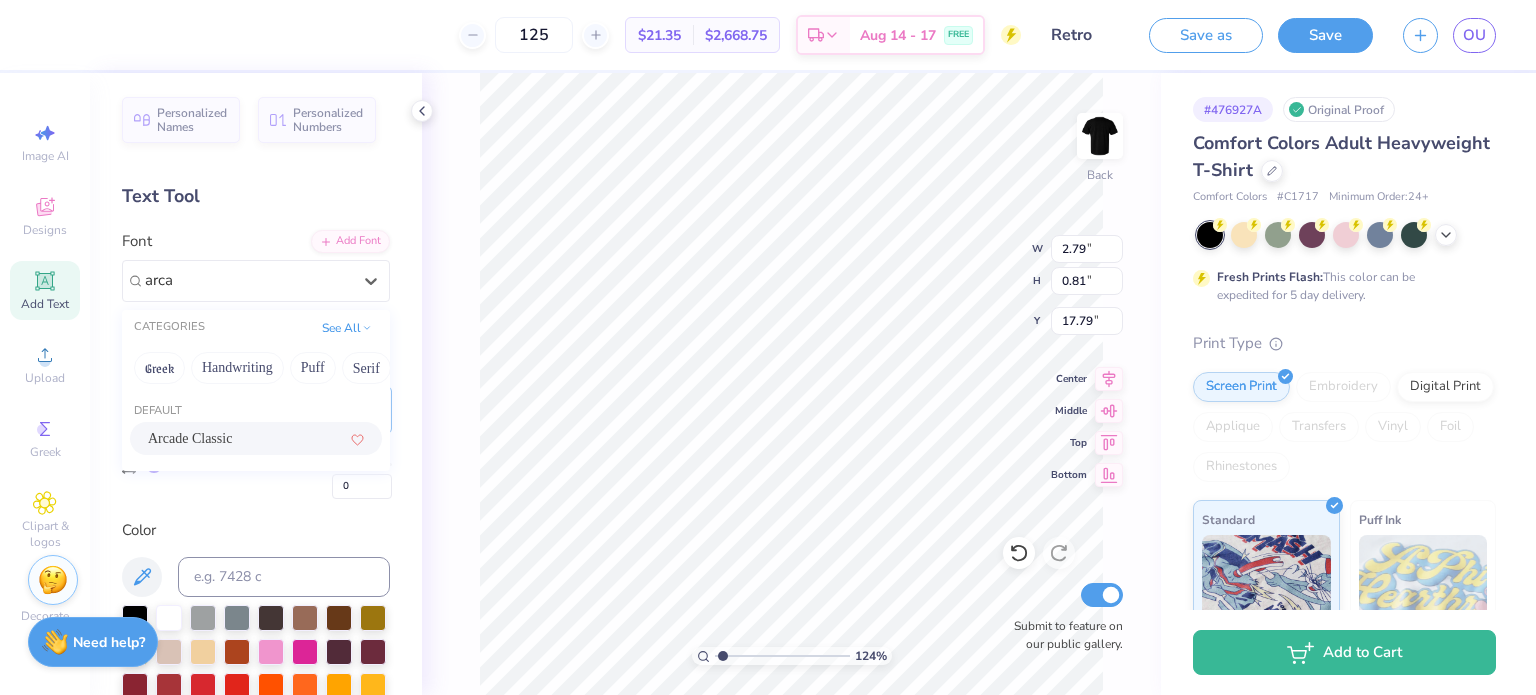 type on "arca" 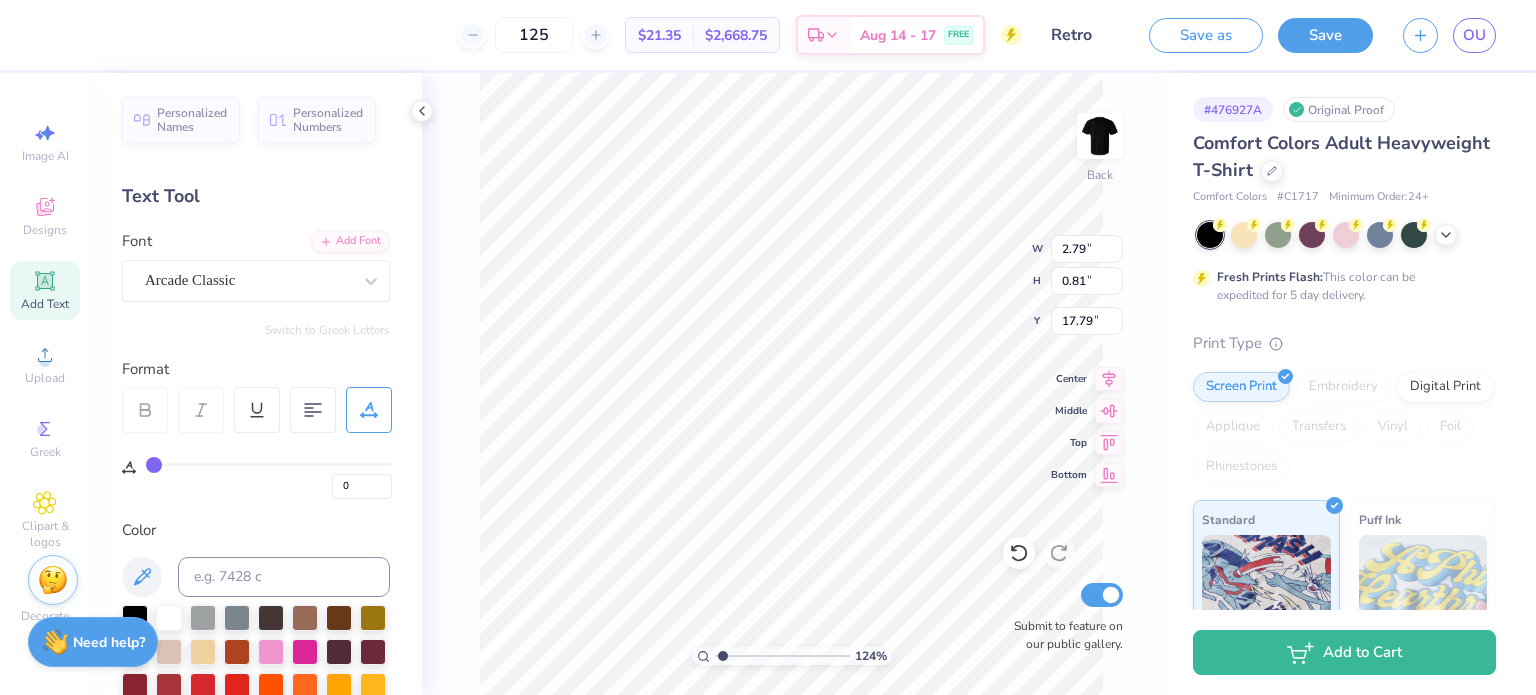 type on "1.23703959005684" 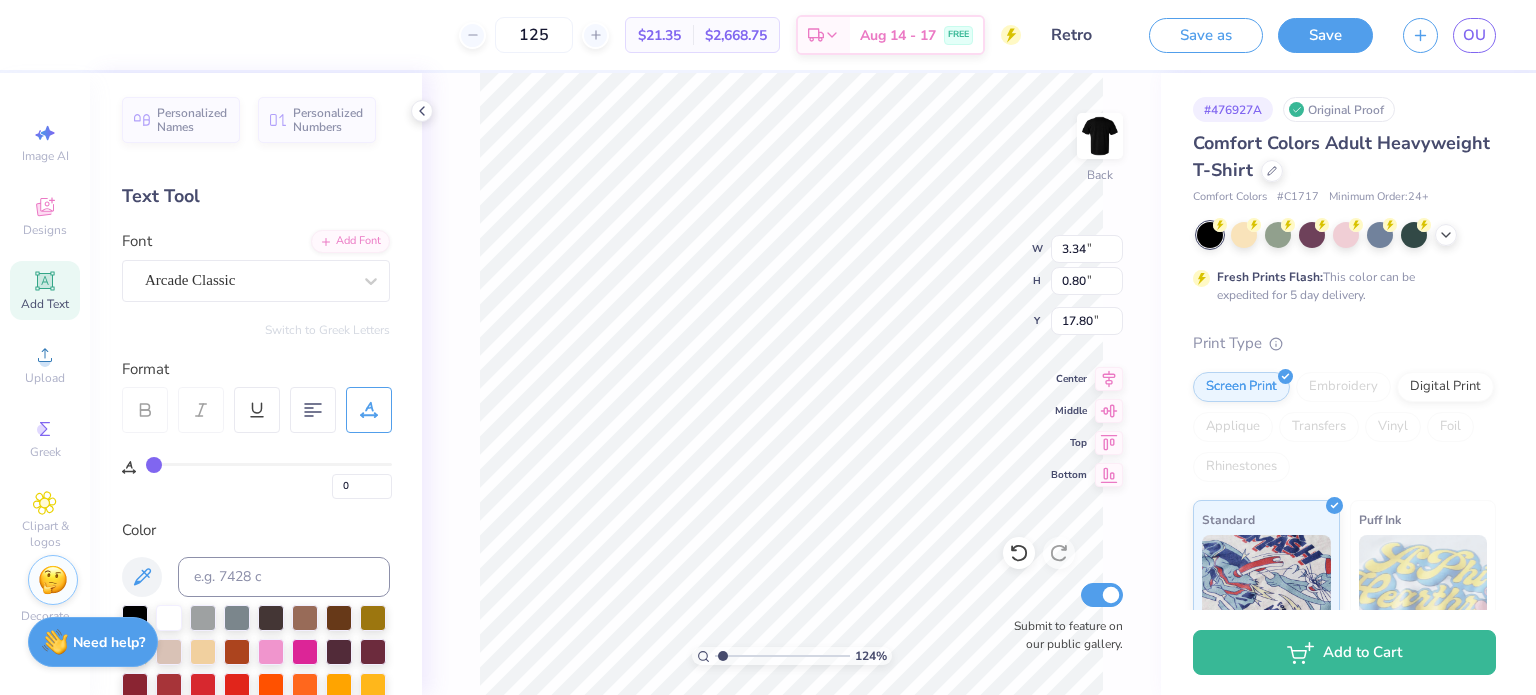 scroll, scrollTop: 16, scrollLeft: 3, axis: both 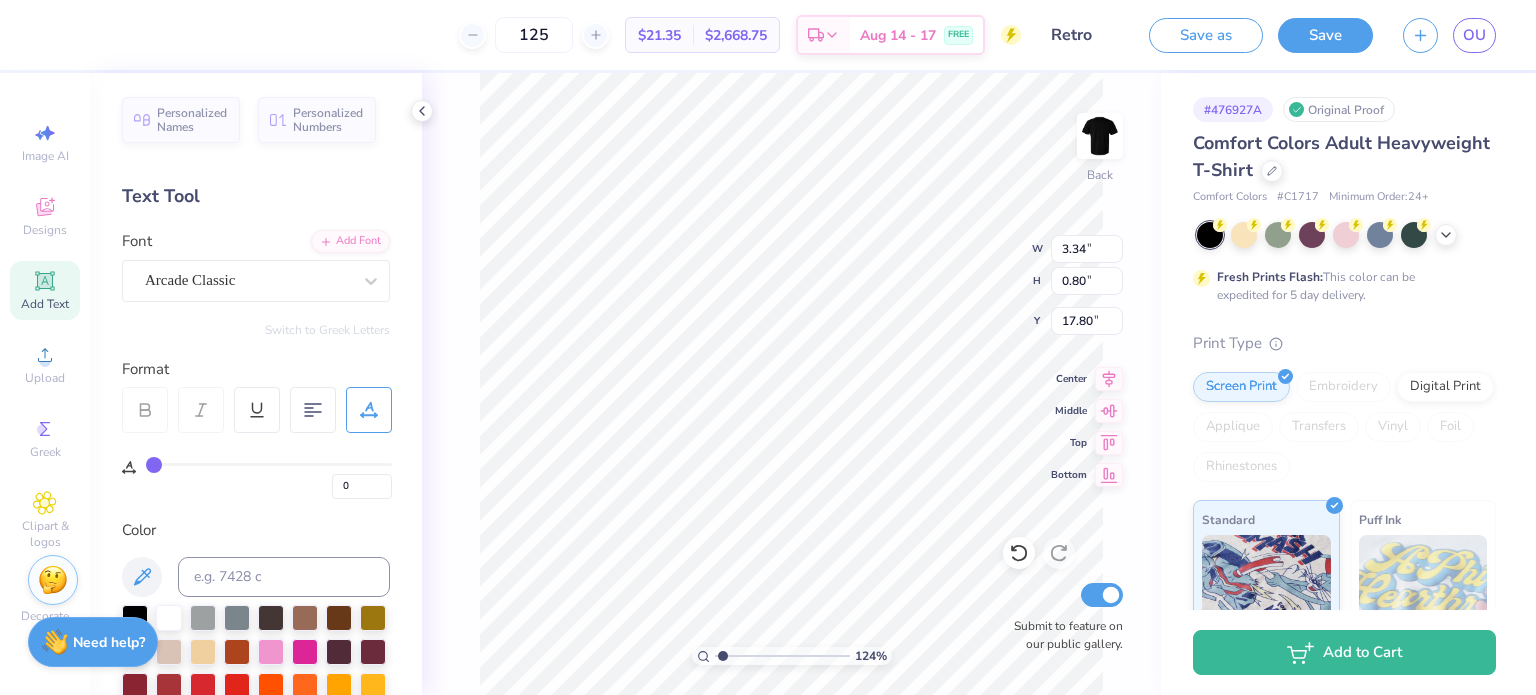 type on "1.23703959005684" 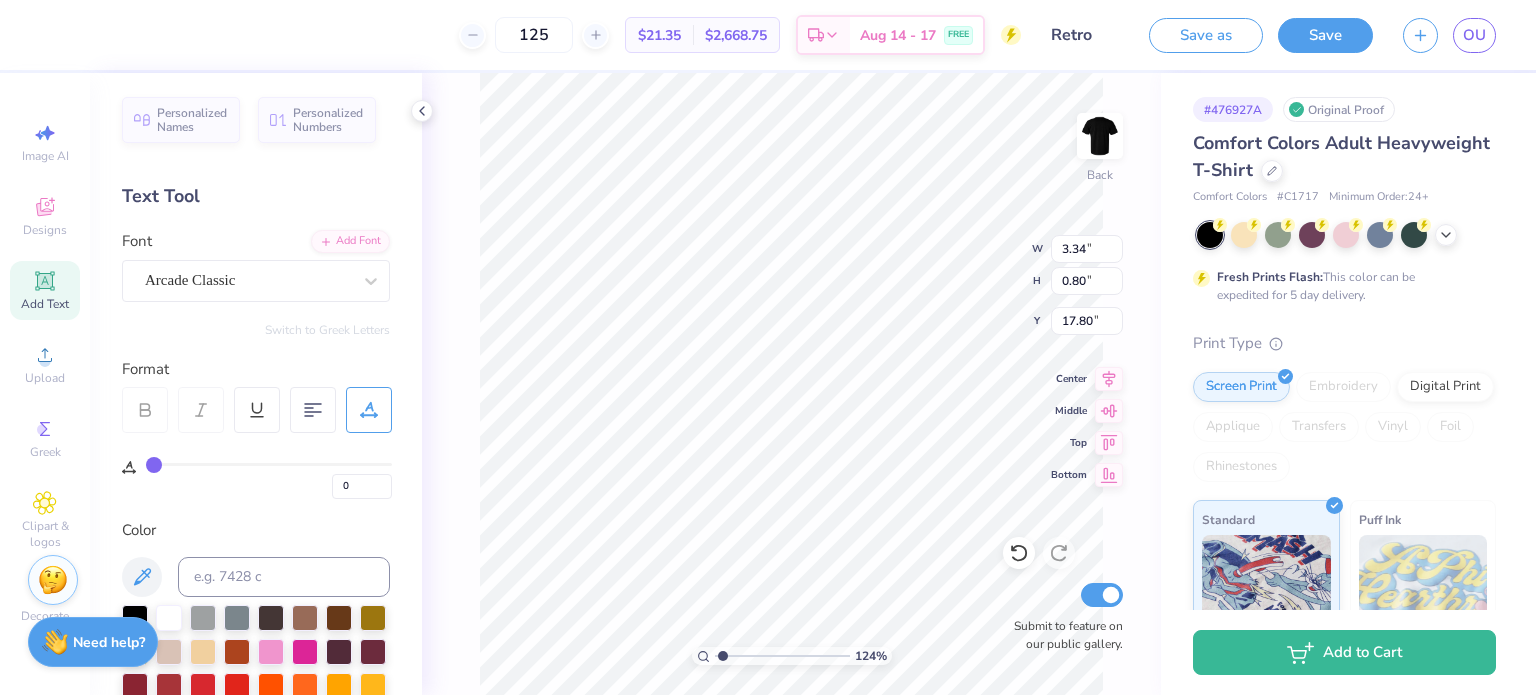 type on "TET" 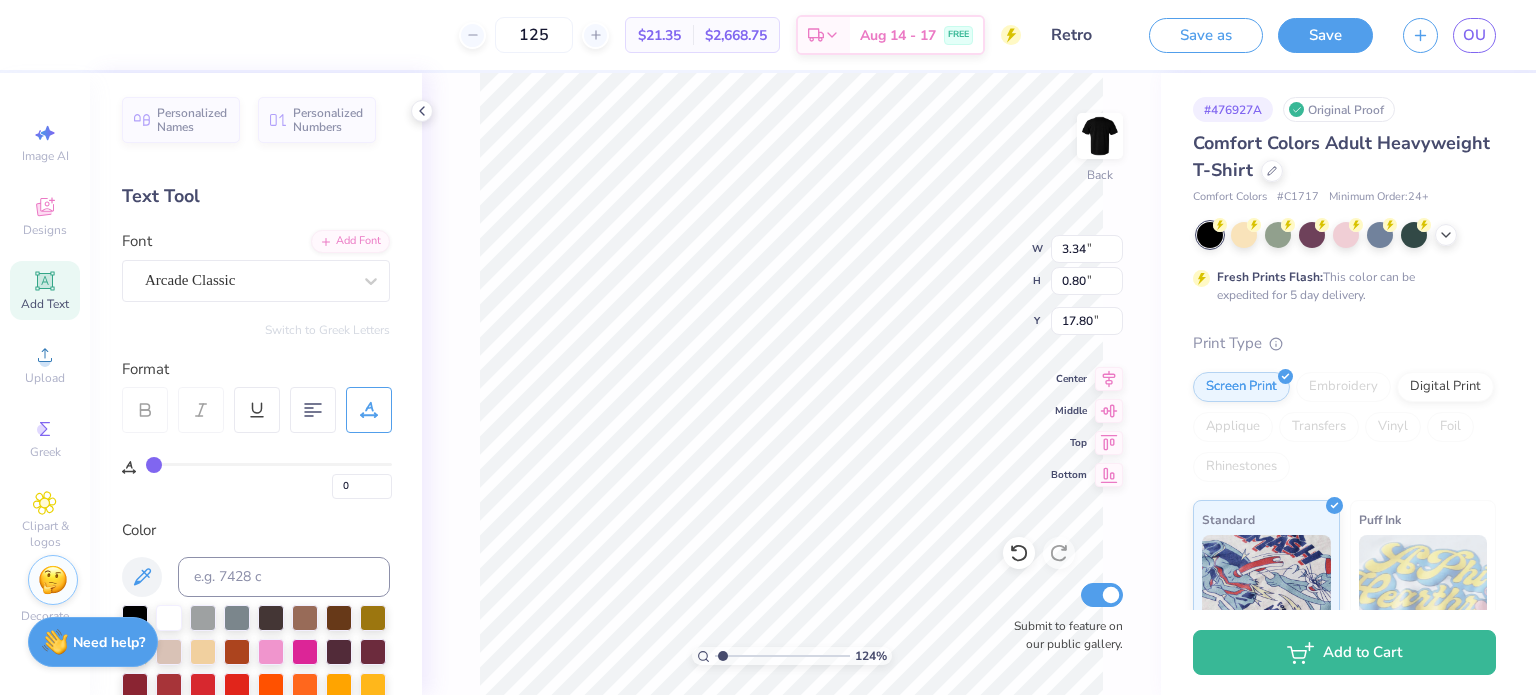 type 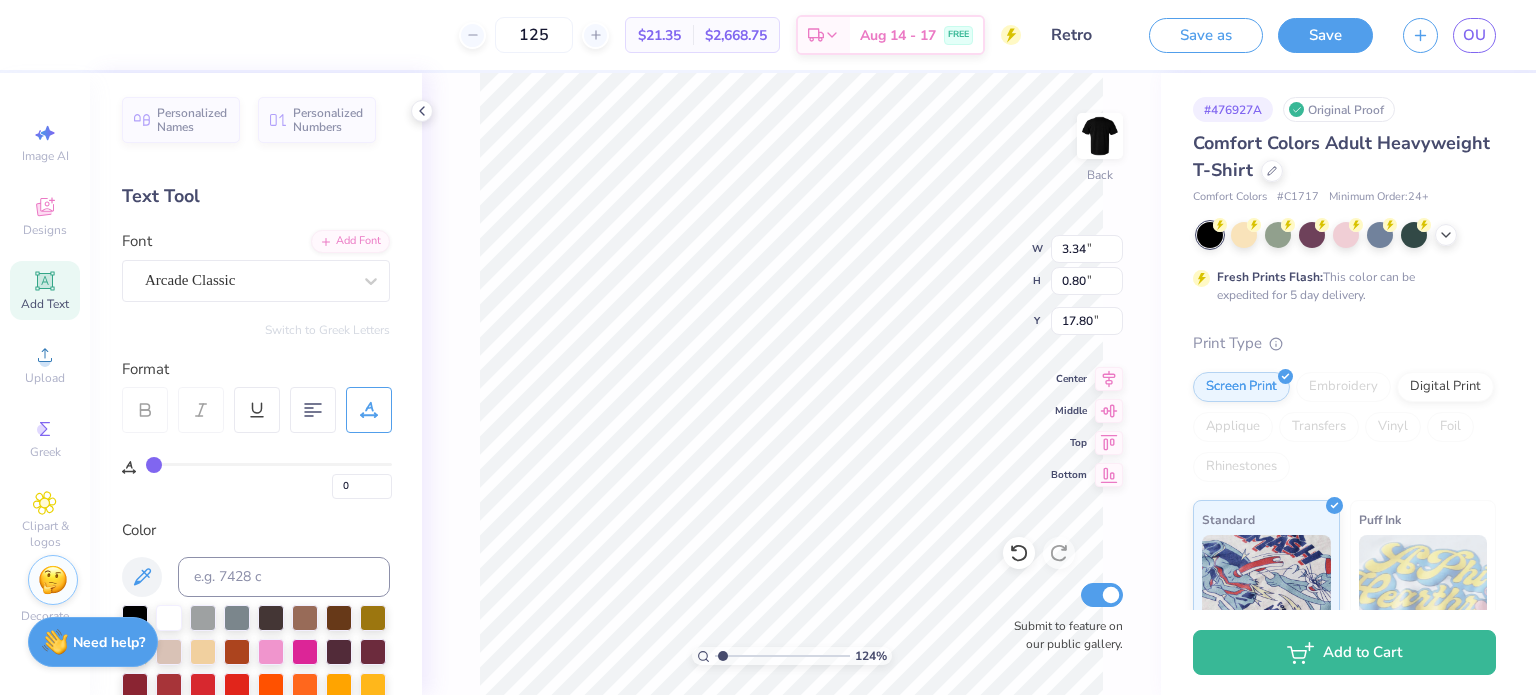 scroll, scrollTop: 16, scrollLeft: 8, axis: both 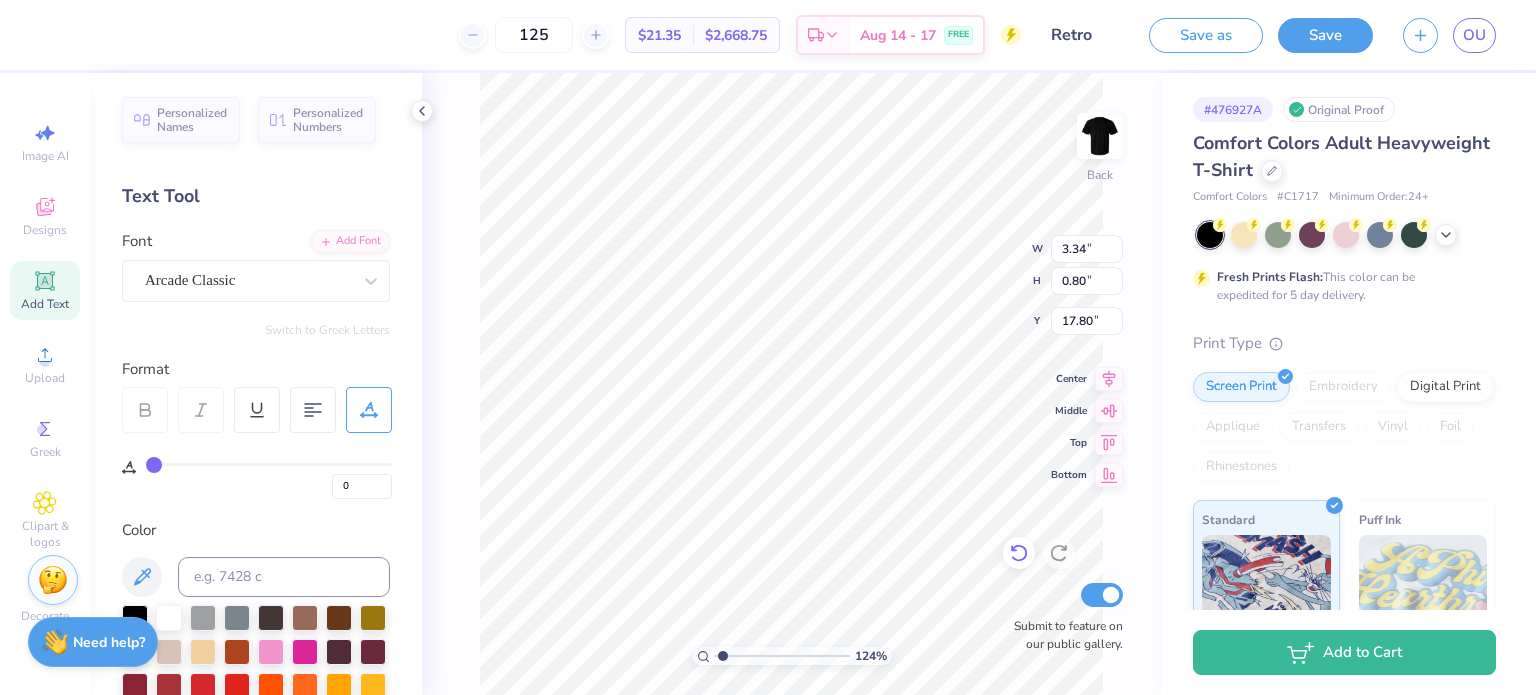 click 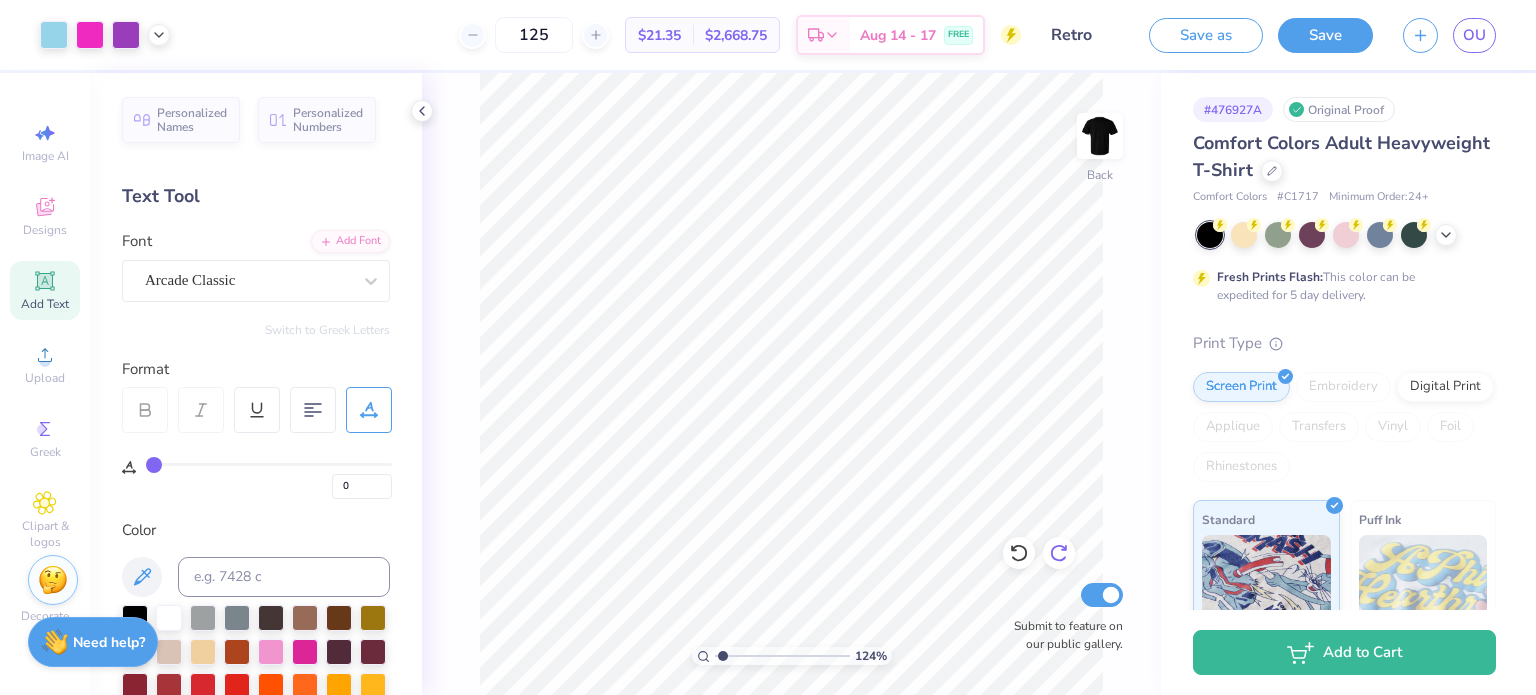 click 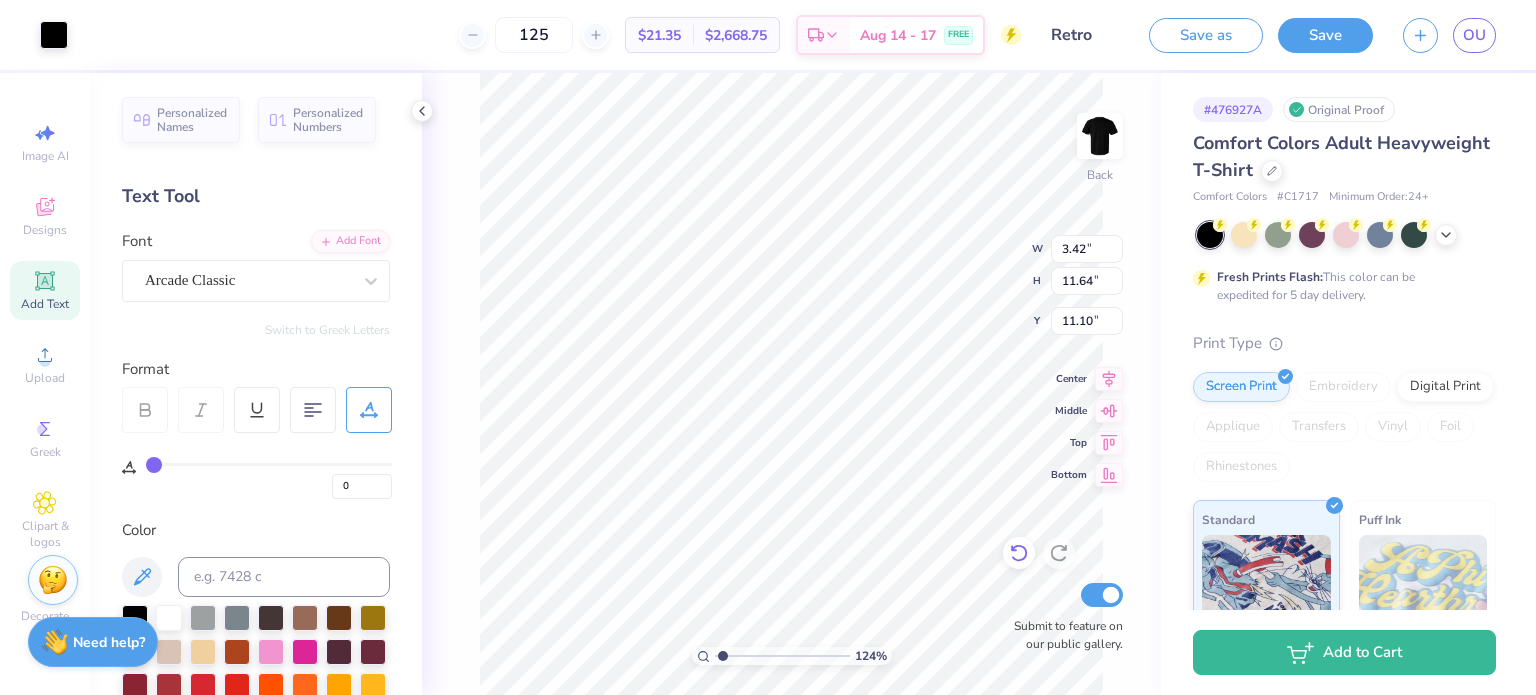 click 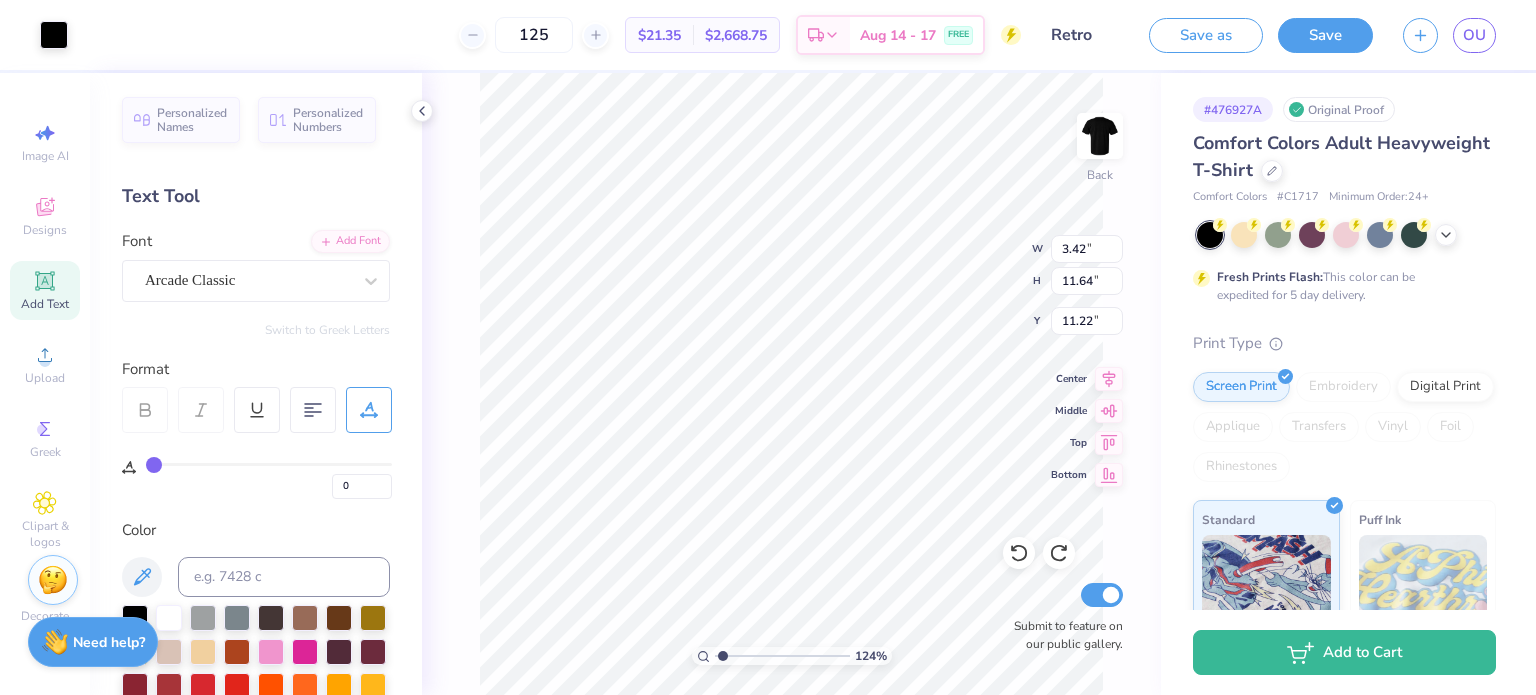 click on "124  % Back W 3.42 3.42 " H 11.64 11.64 " Y 11.22 11.22 " Center Middle Top Bottom Submit to feature on our public gallery." at bounding box center [791, 384] 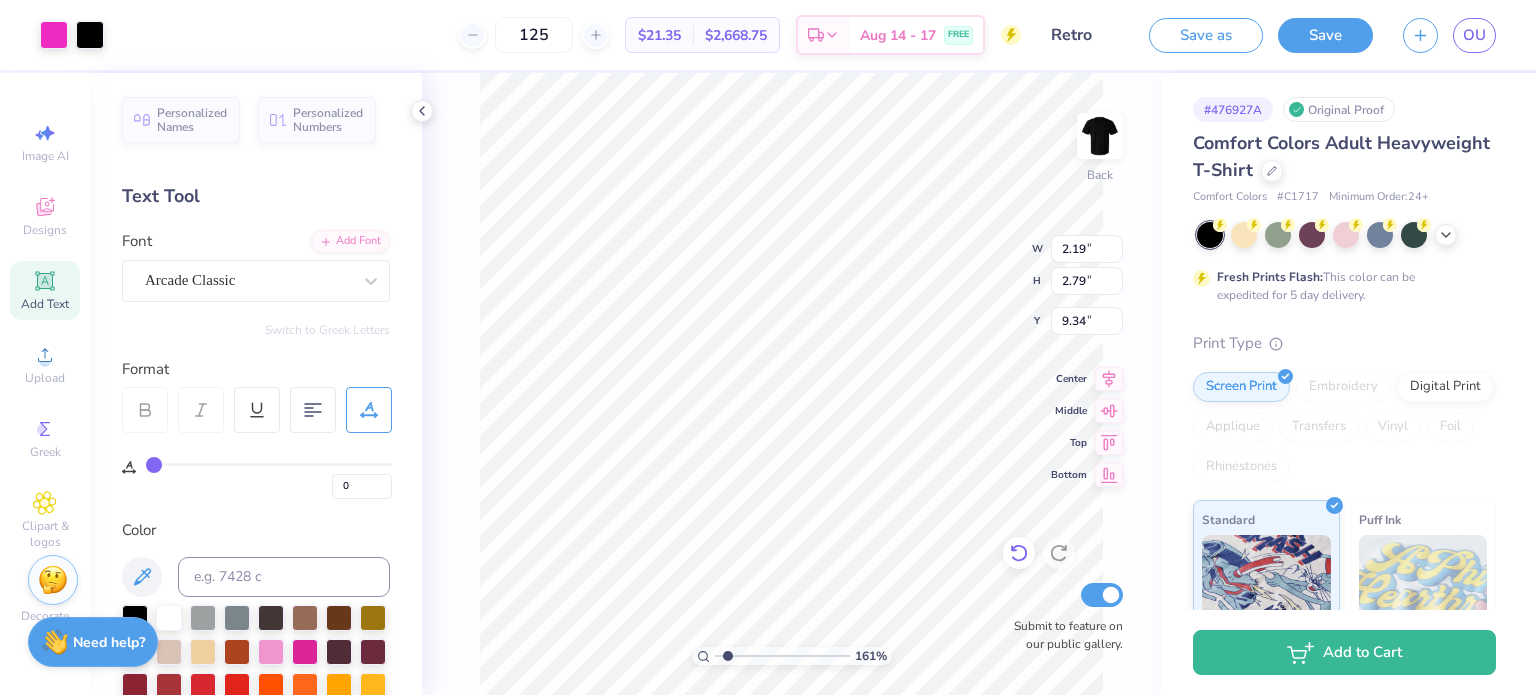 click 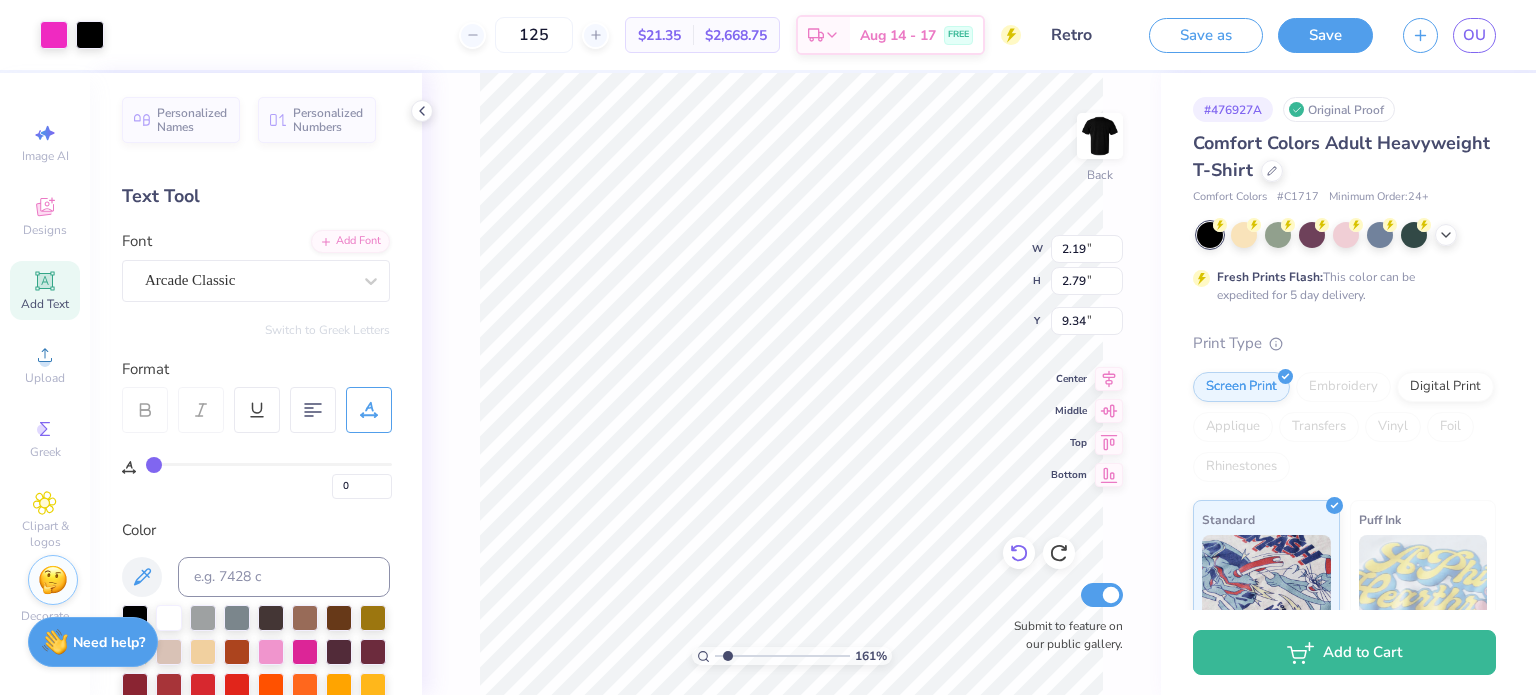 click 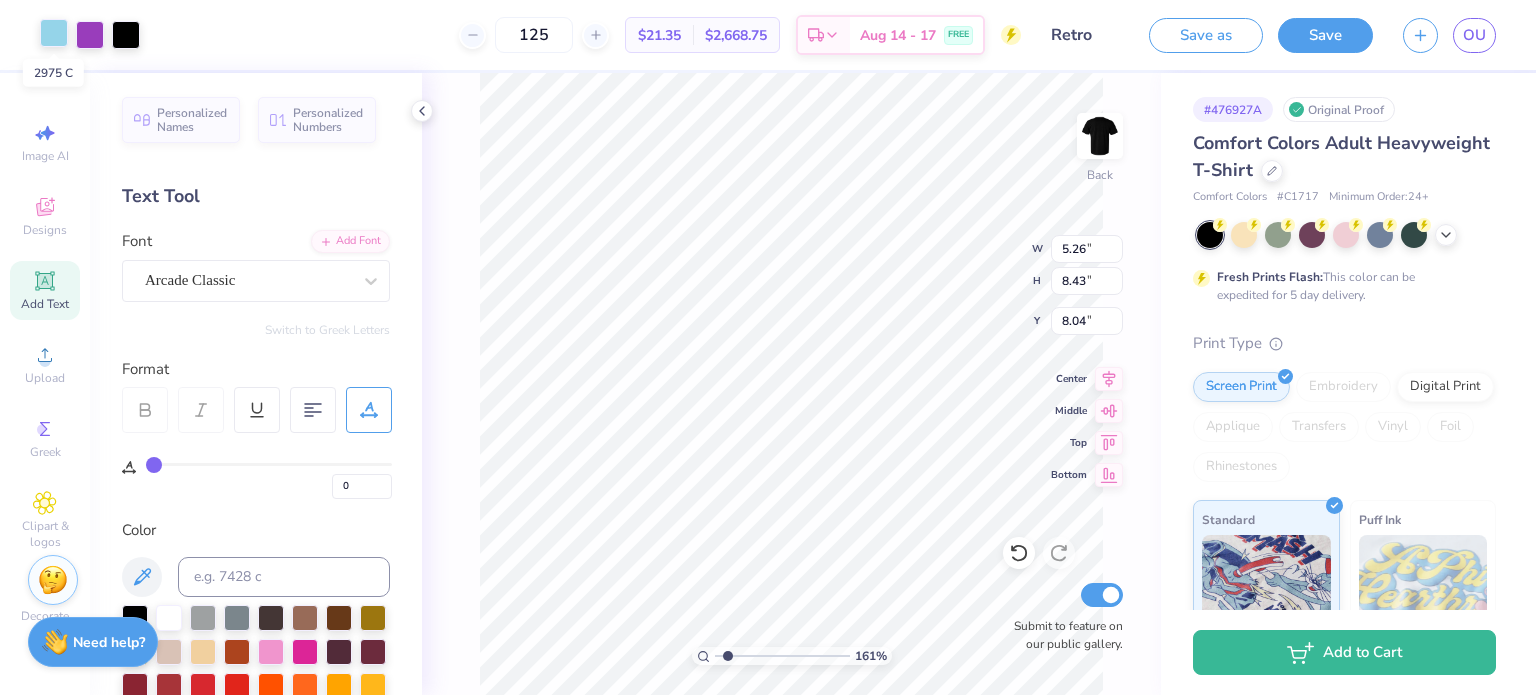 click at bounding box center (54, 33) 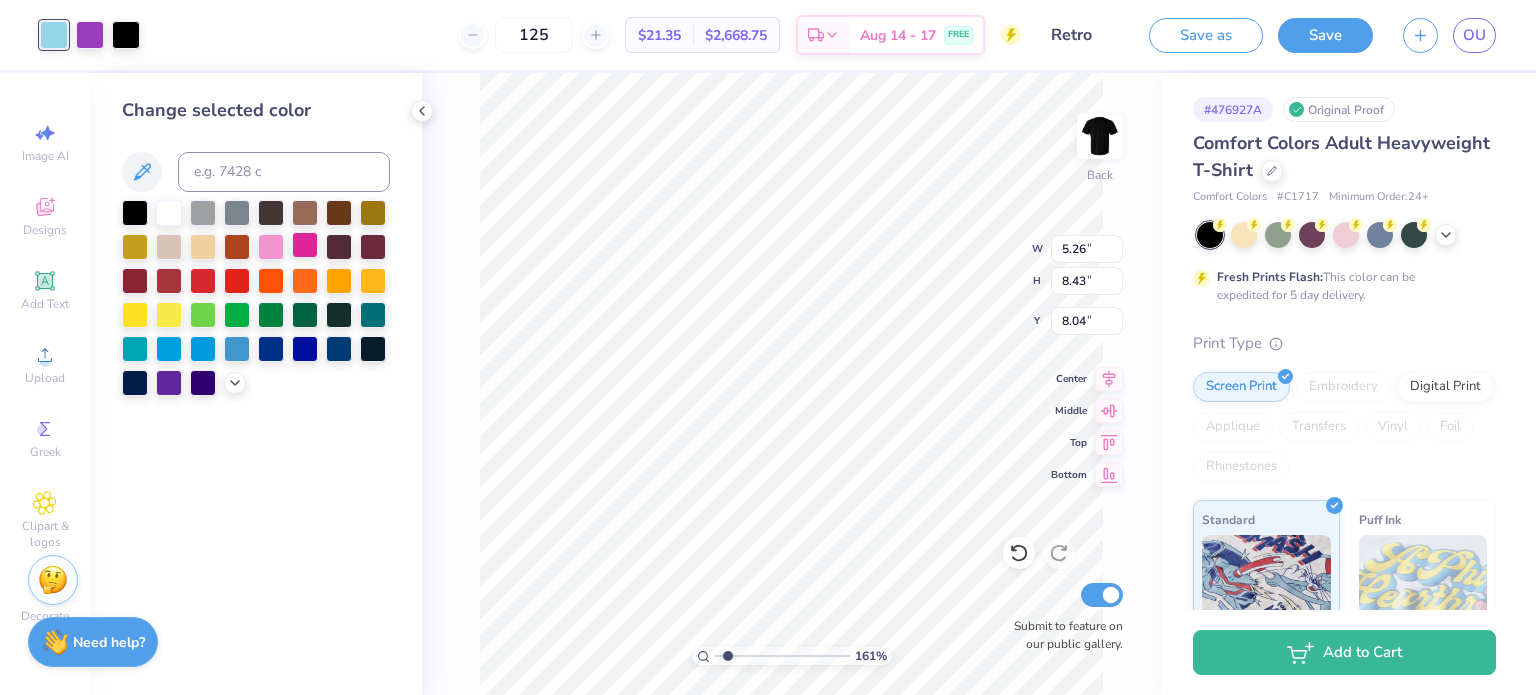 click at bounding box center (305, 245) 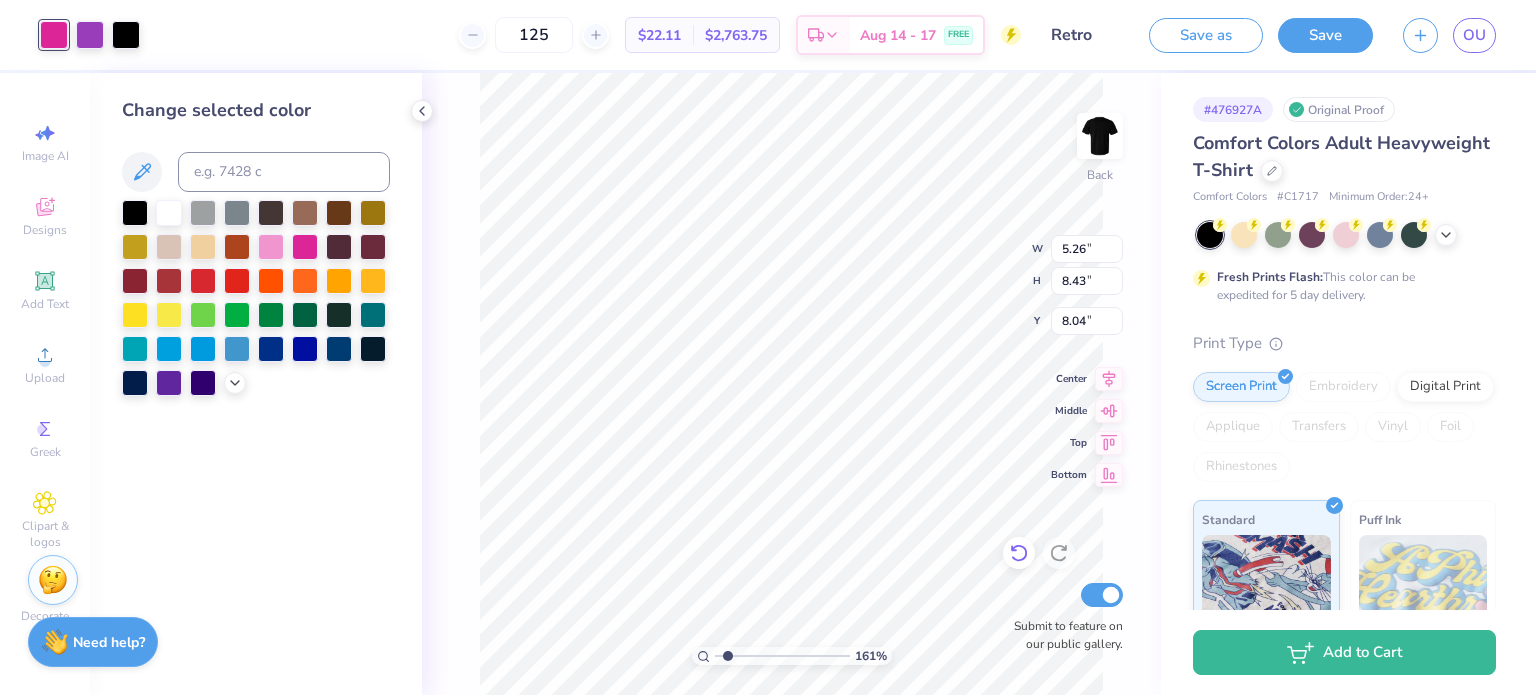 click 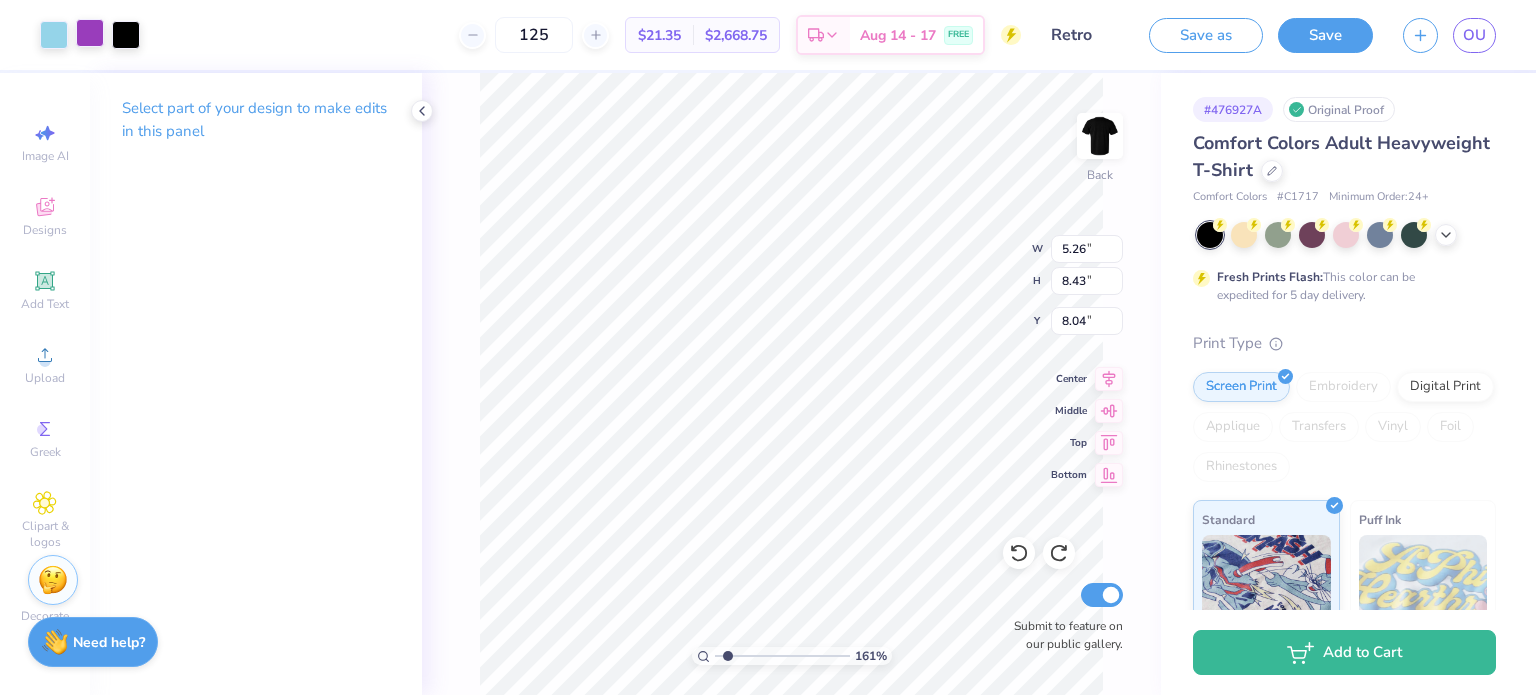 click at bounding box center (90, 33) 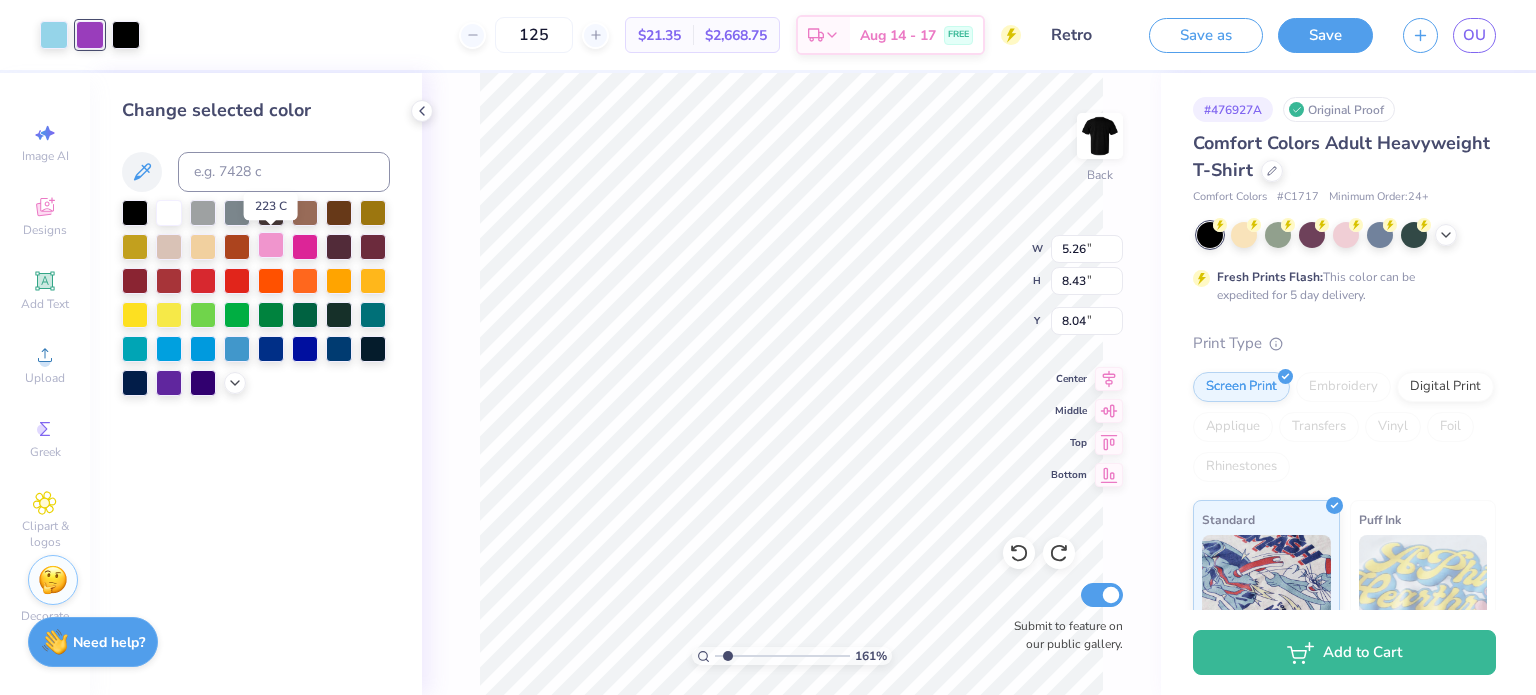 click at bounding box center (271, 245) 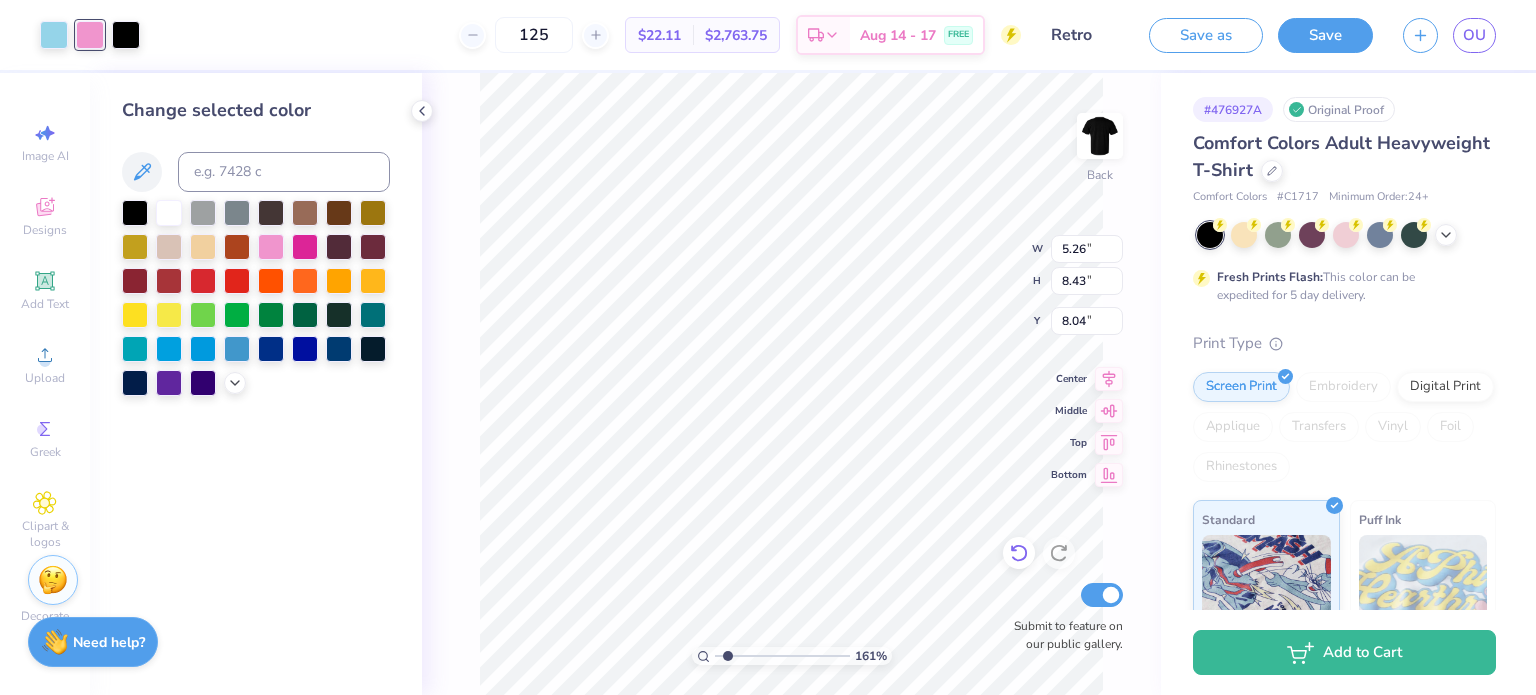 click 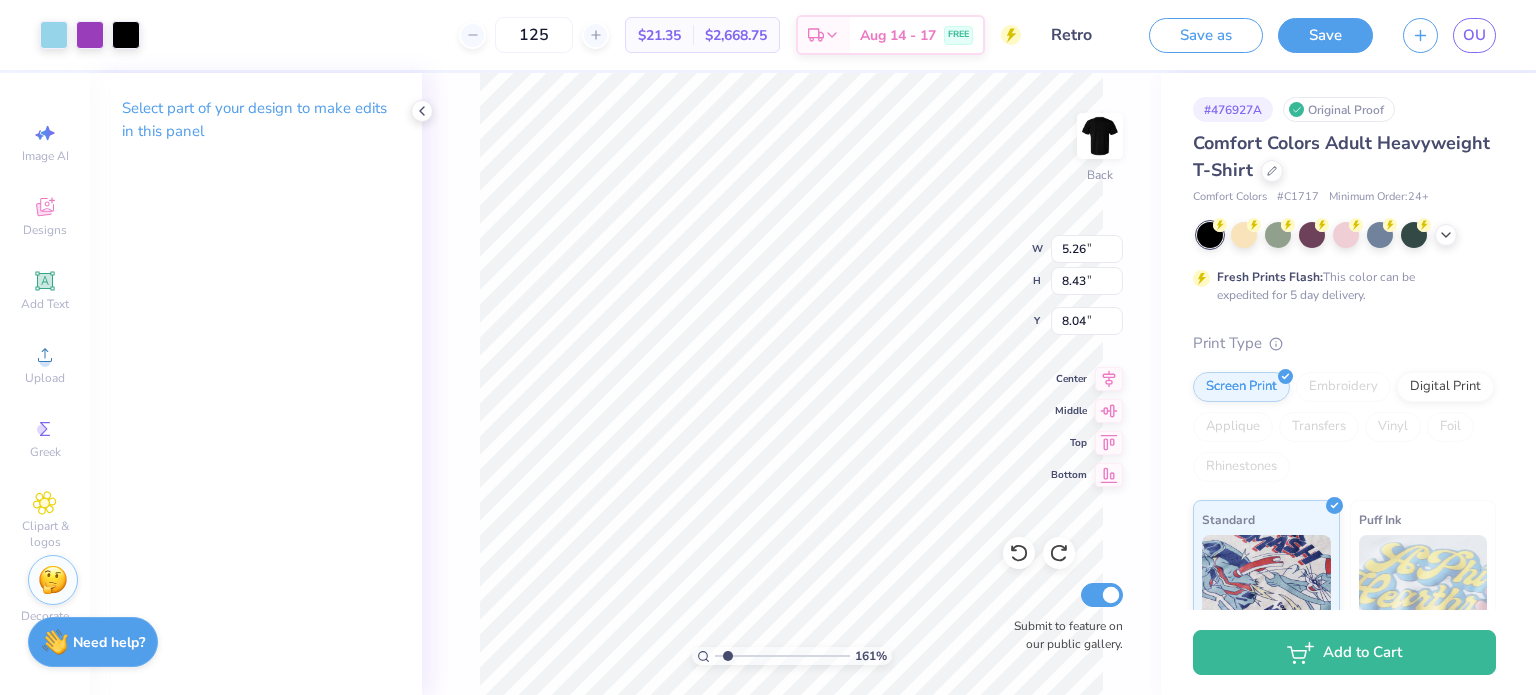 click on "161  % Back W 5.26 5.26 " H 8.43 8.43 " Y 8.04 8.04 " Center Middle Top Bottom Submit to feature on our public gallery." at bounding box center [791, 384] 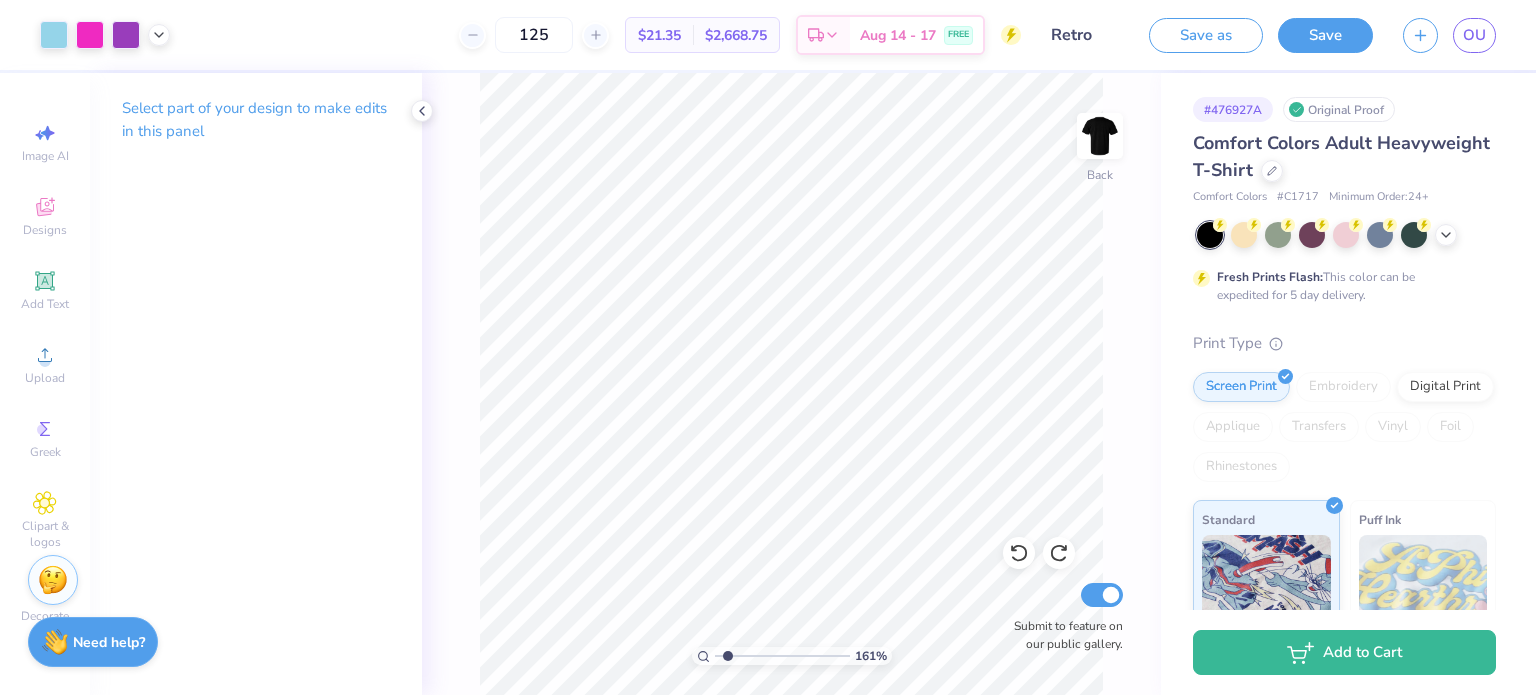 click on "Art colors" at bounding box center [85, 35] 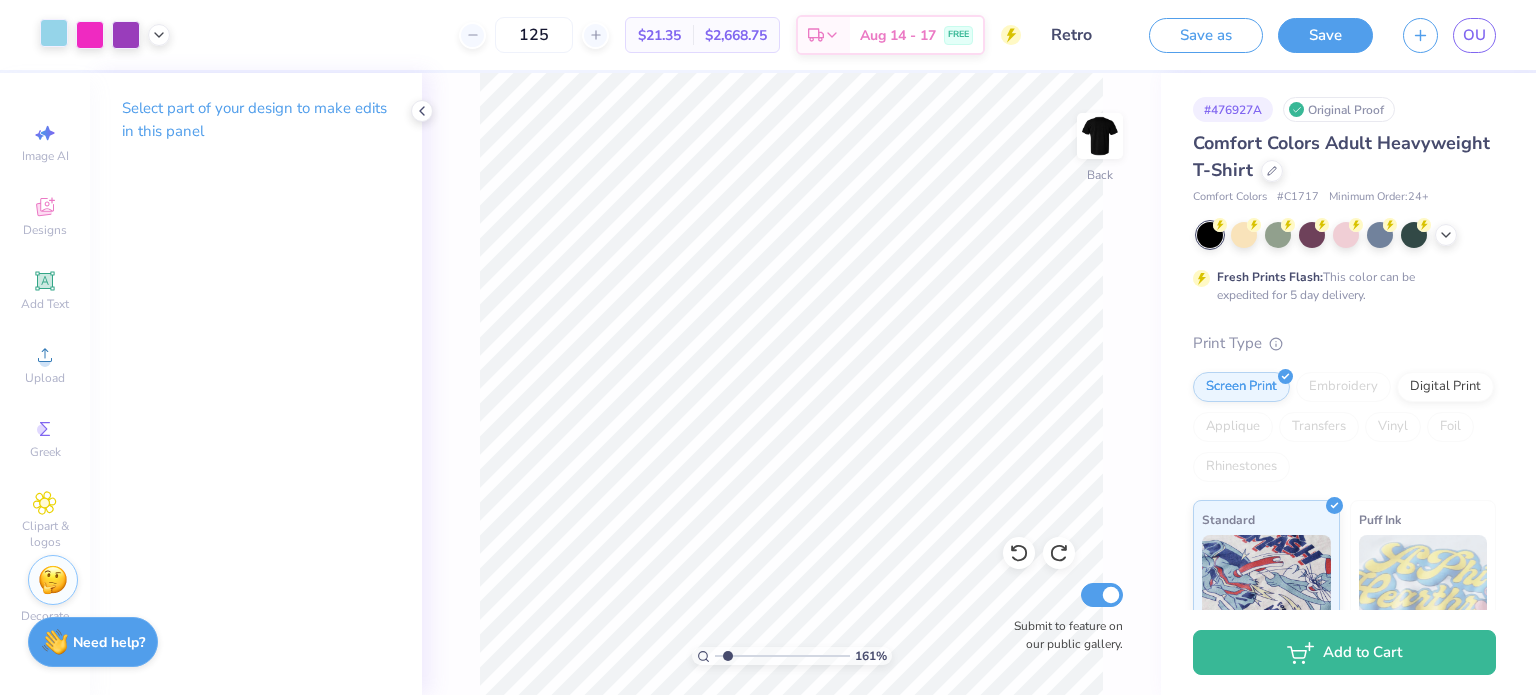 click at bounding box center (54, 33) 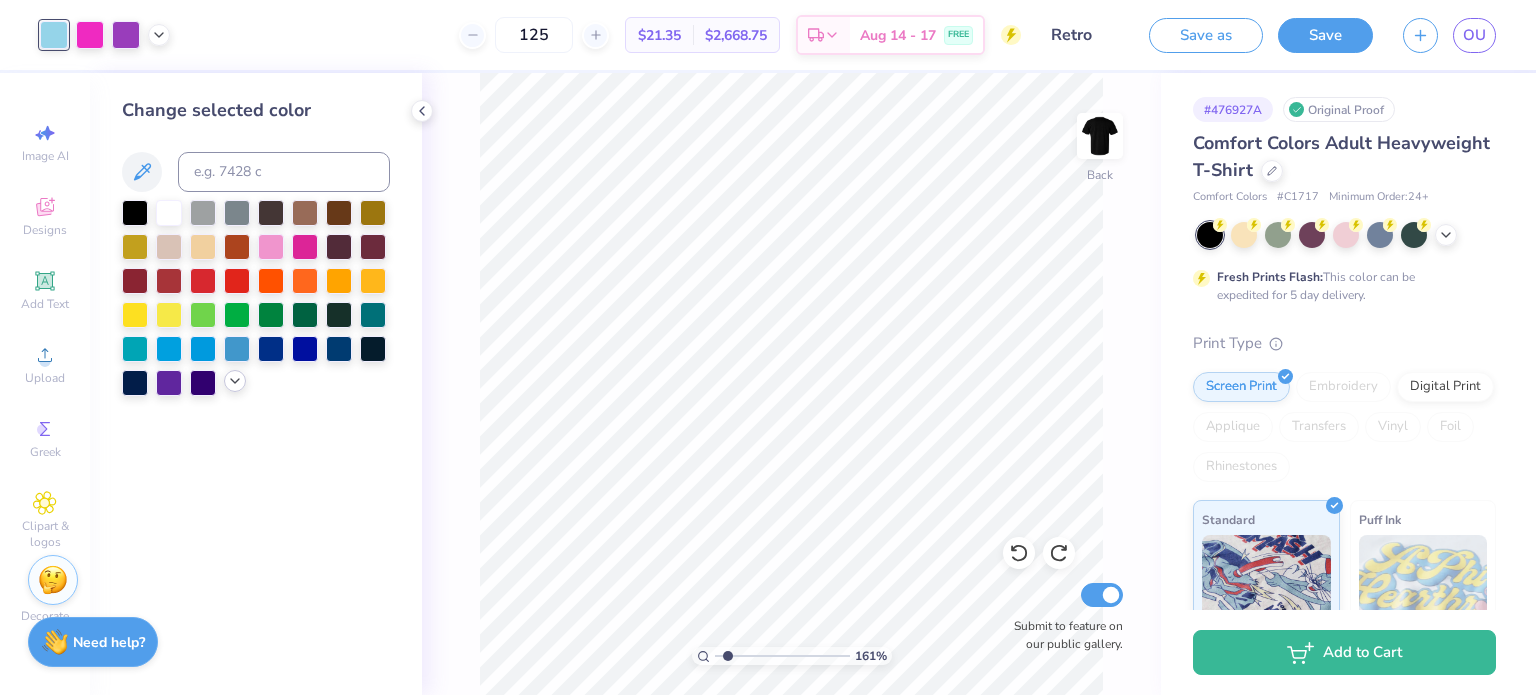 click 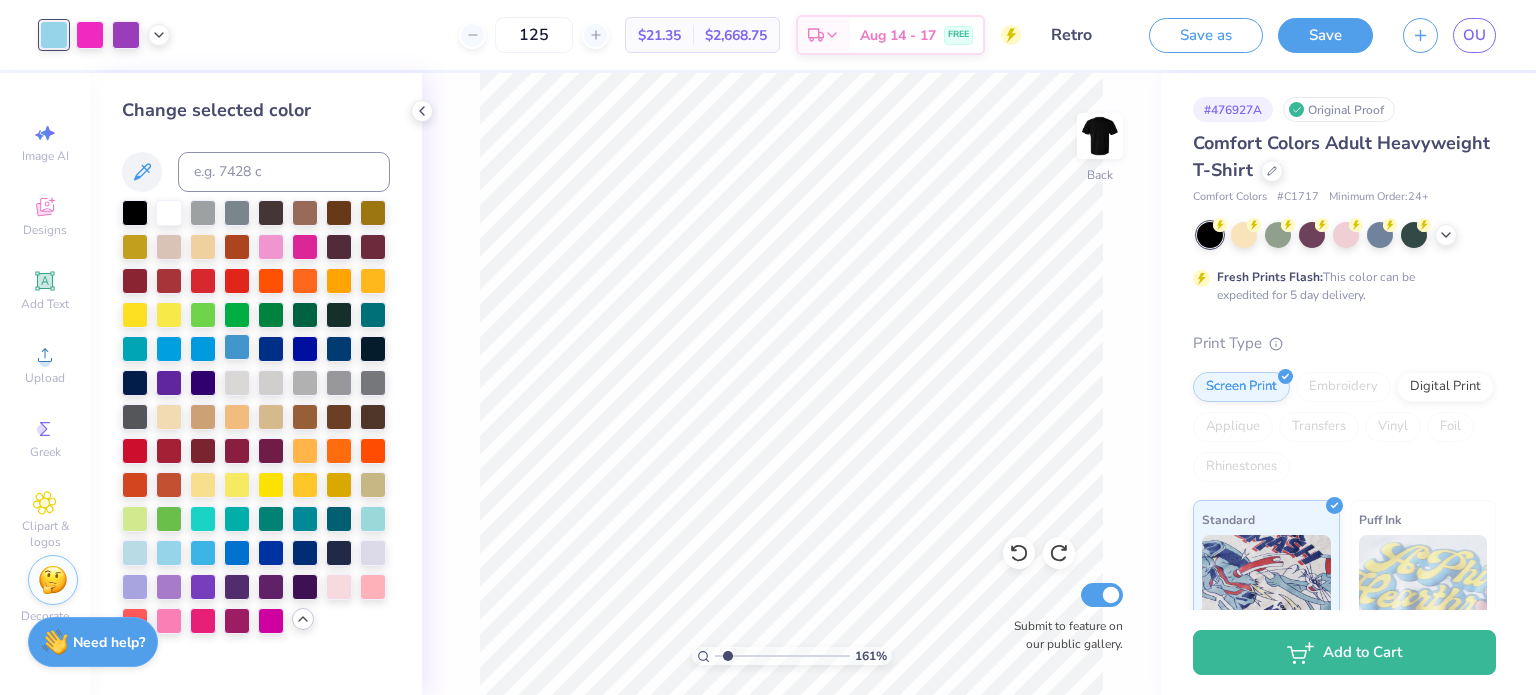 click at bounding box center [237, 347] 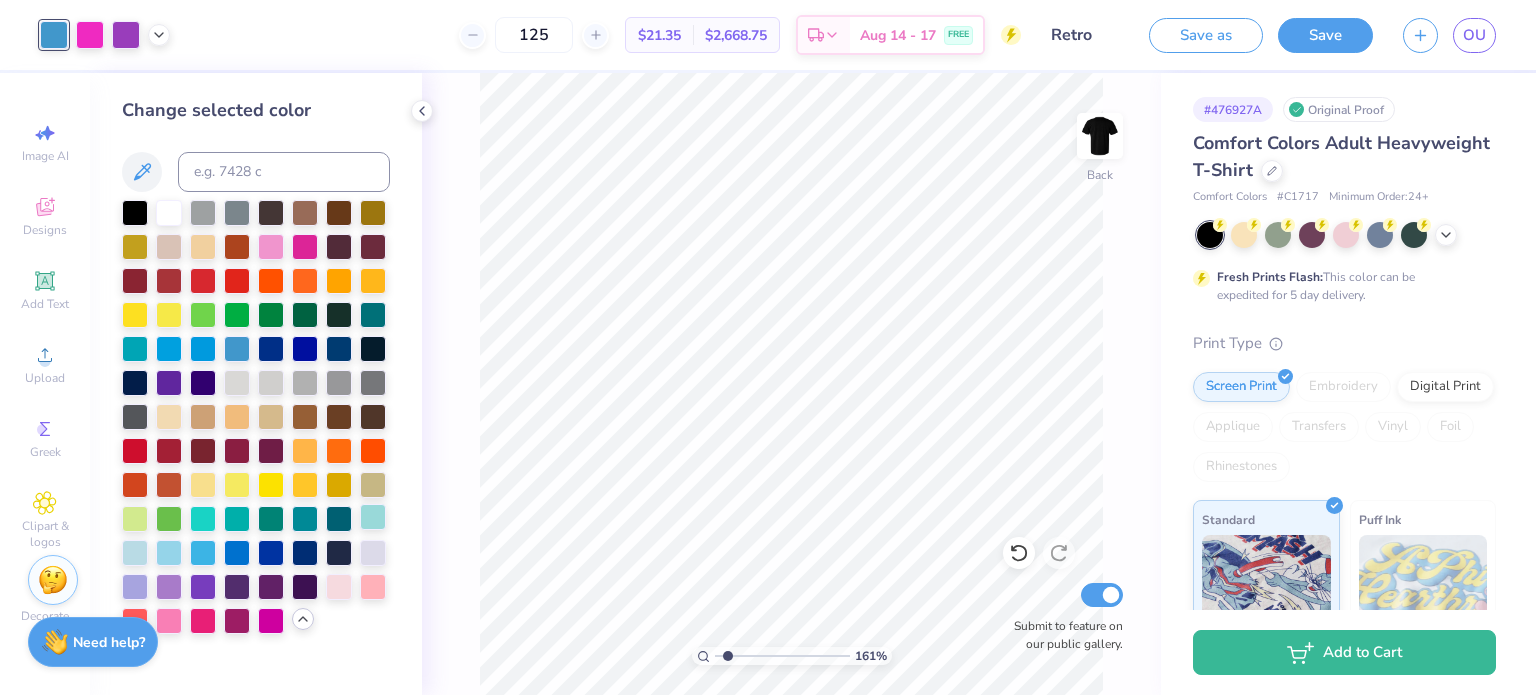 click at bounding box center [373, 517] 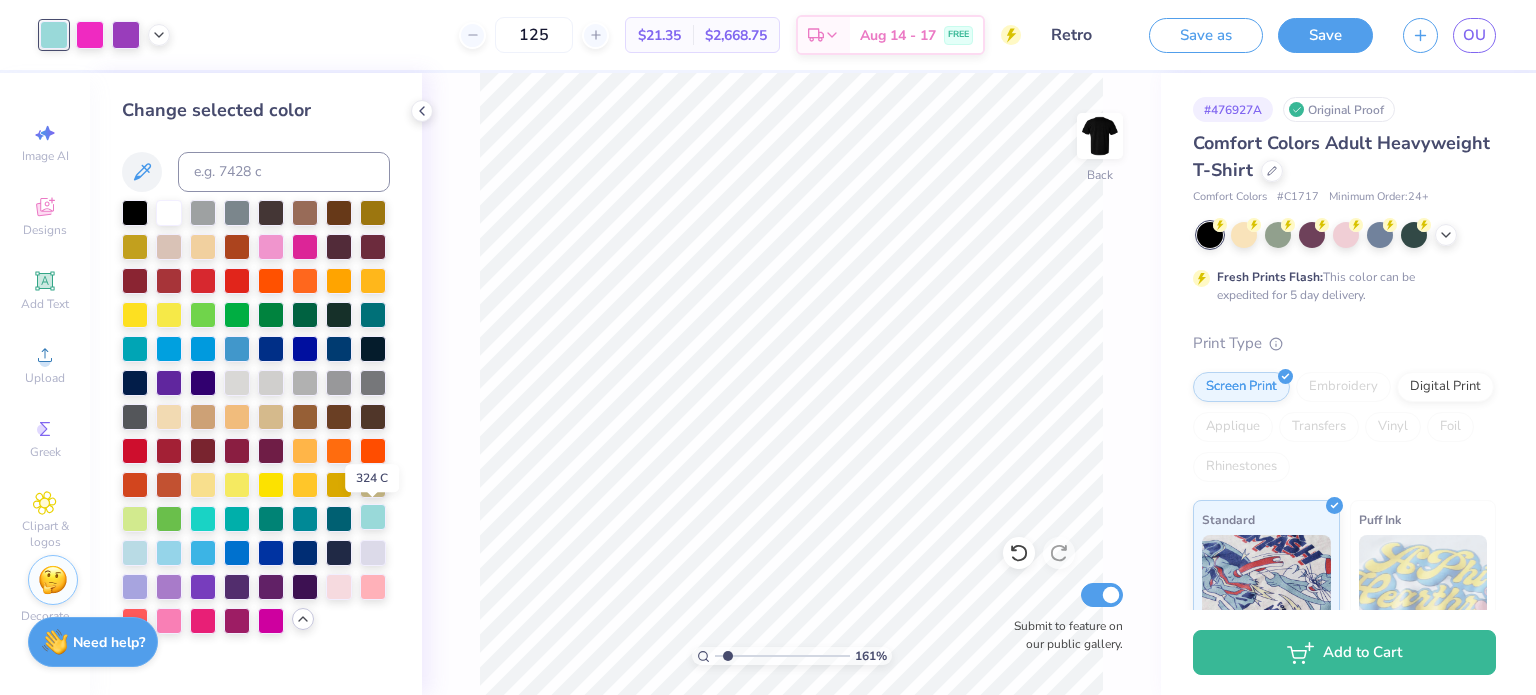 click at bounding box center (373, 517) 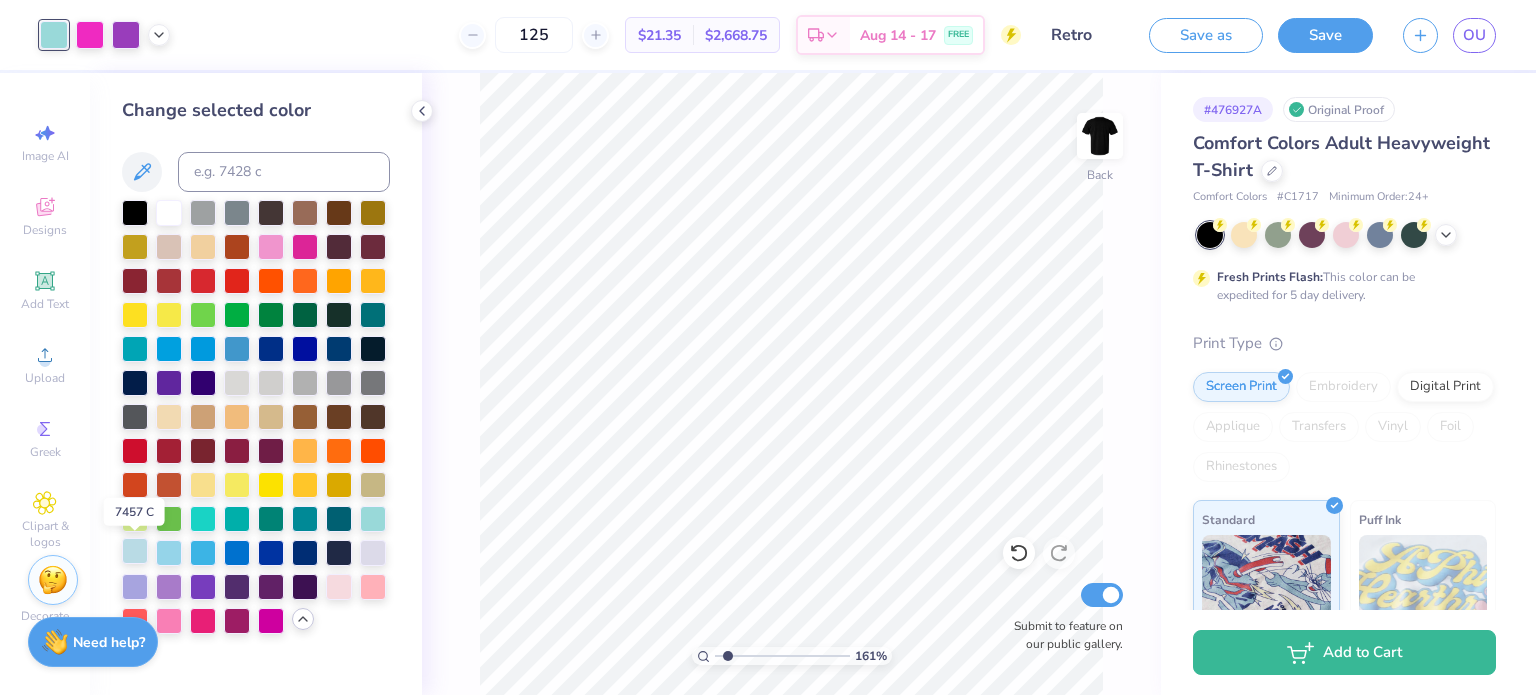 click at bounding box center [135, 551] 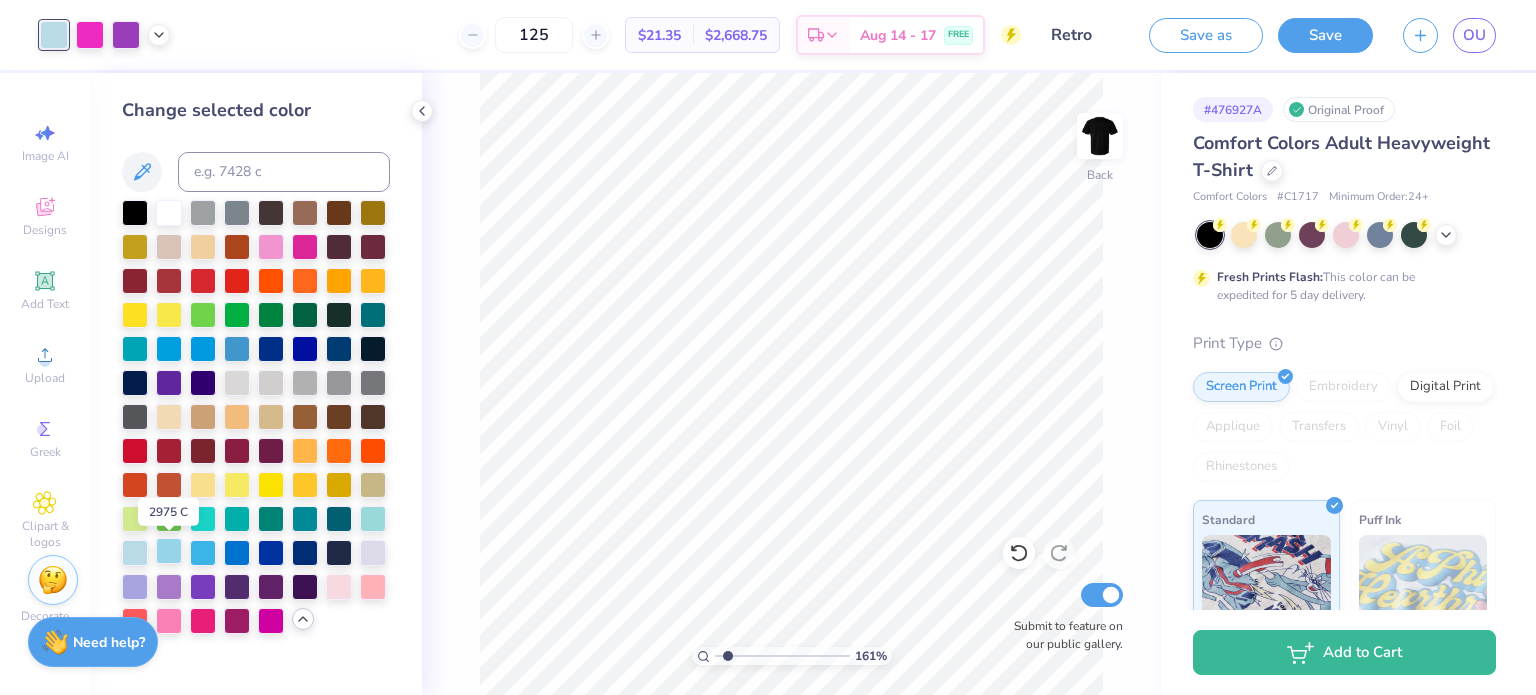 click at bounding box center [169, 551] 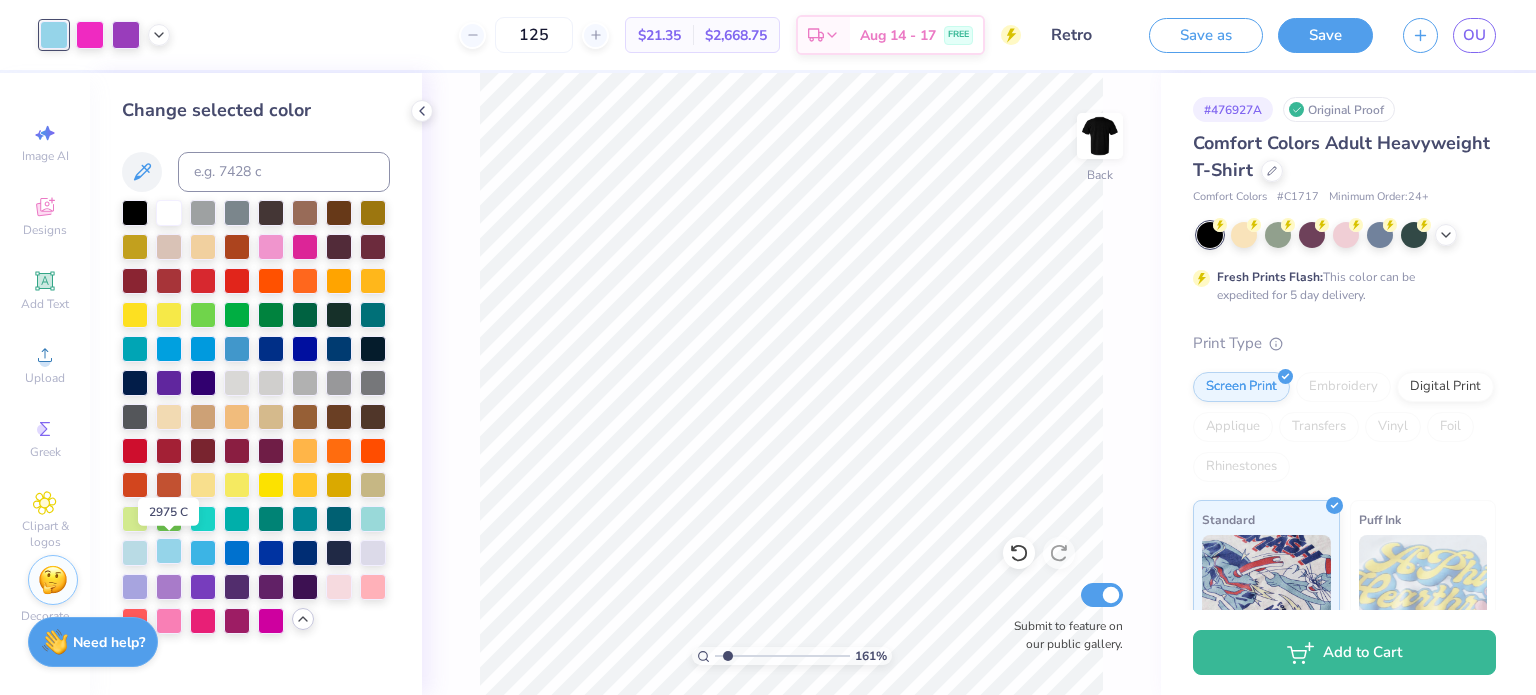 click at bounding box center [169, 551] 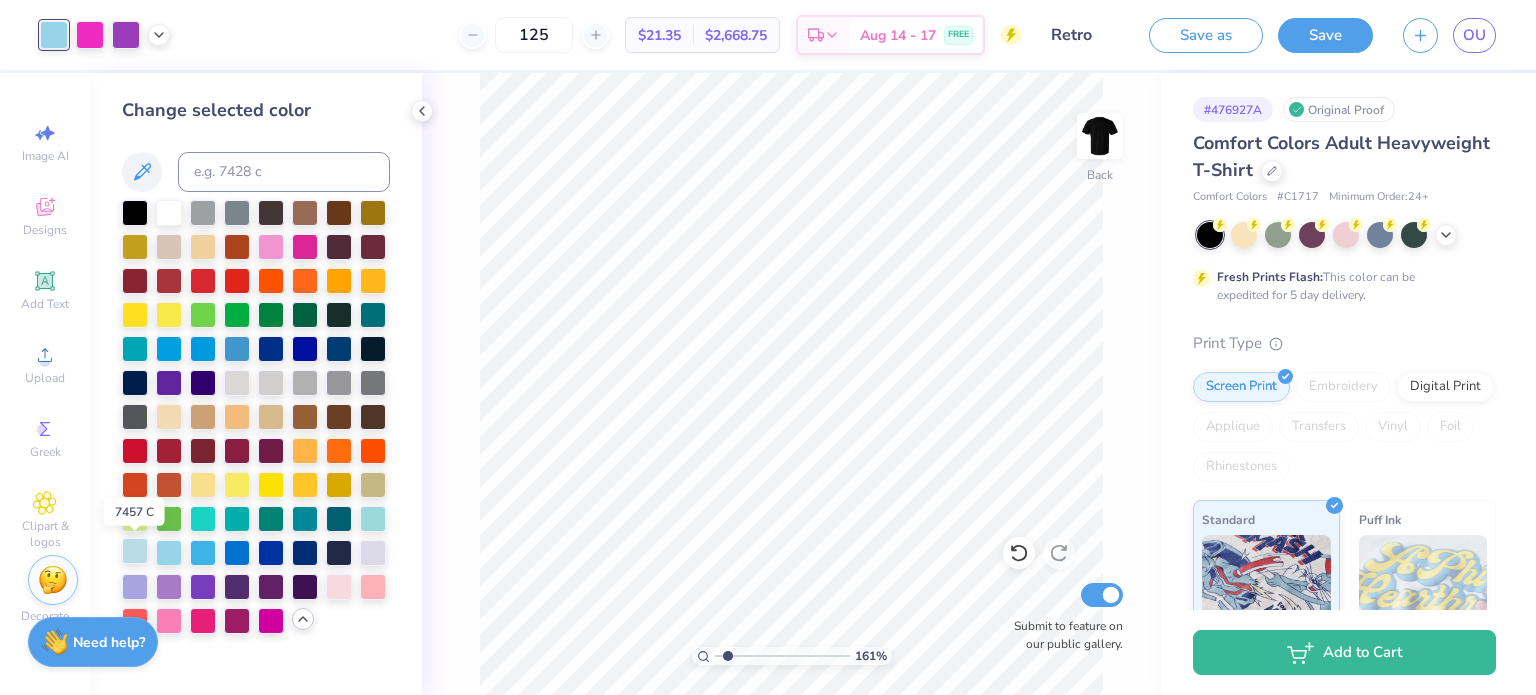 click at bounding box center [135, 551] 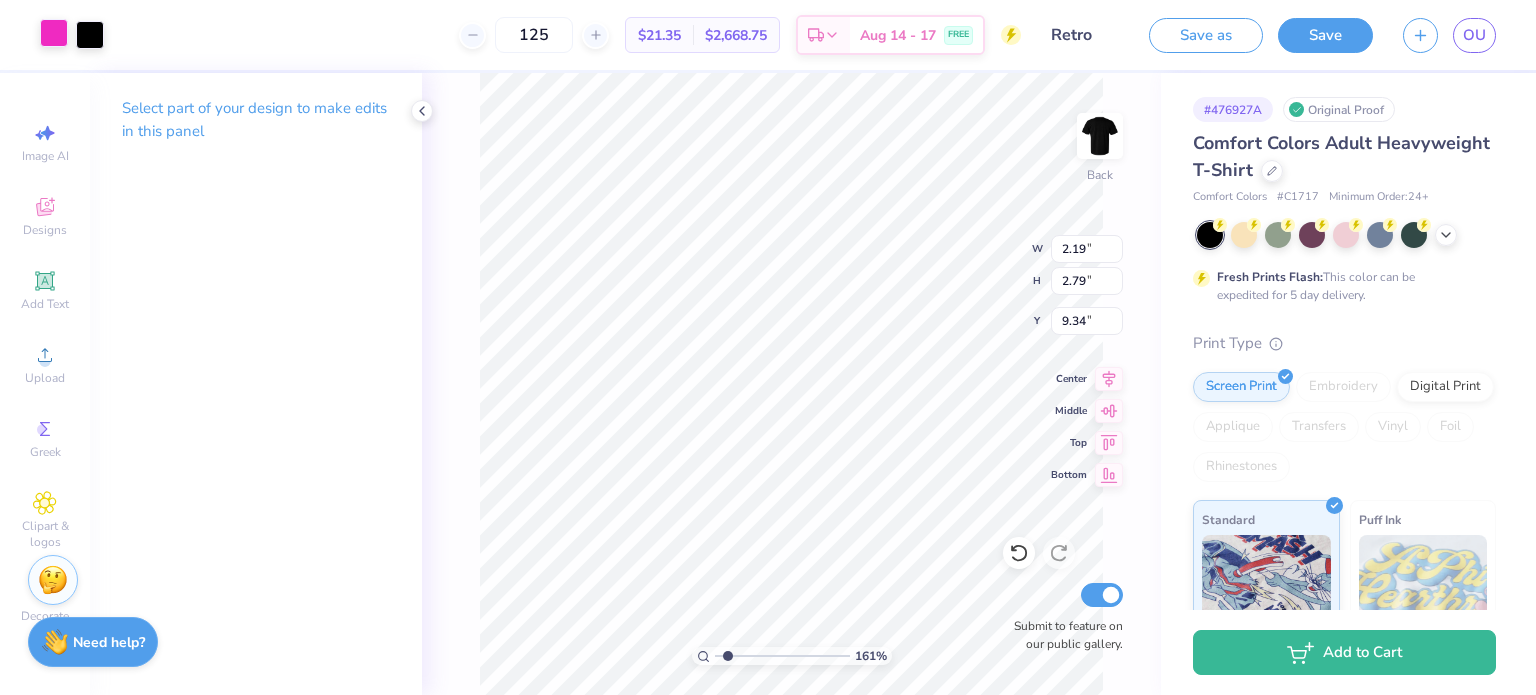 click at bounding box center (54, 33) 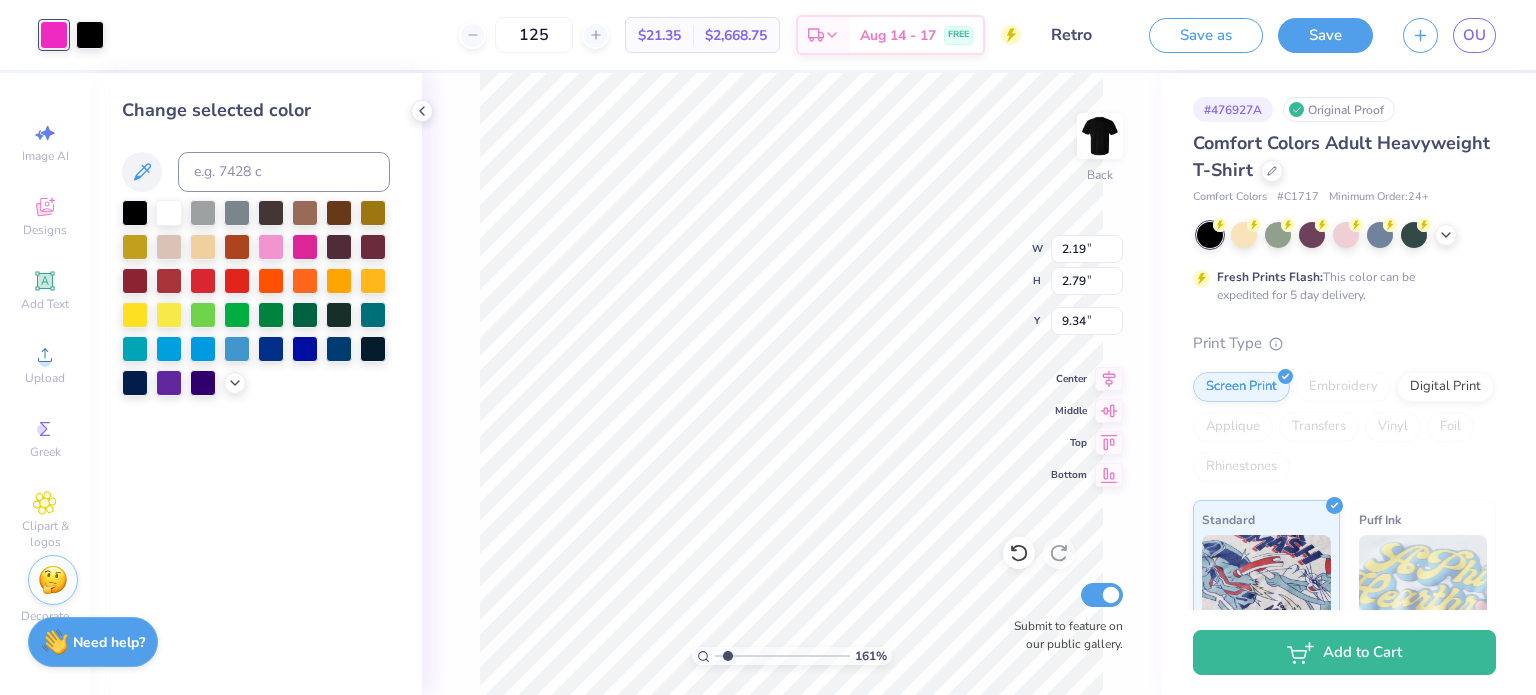 click at bounding box center (256, 298) 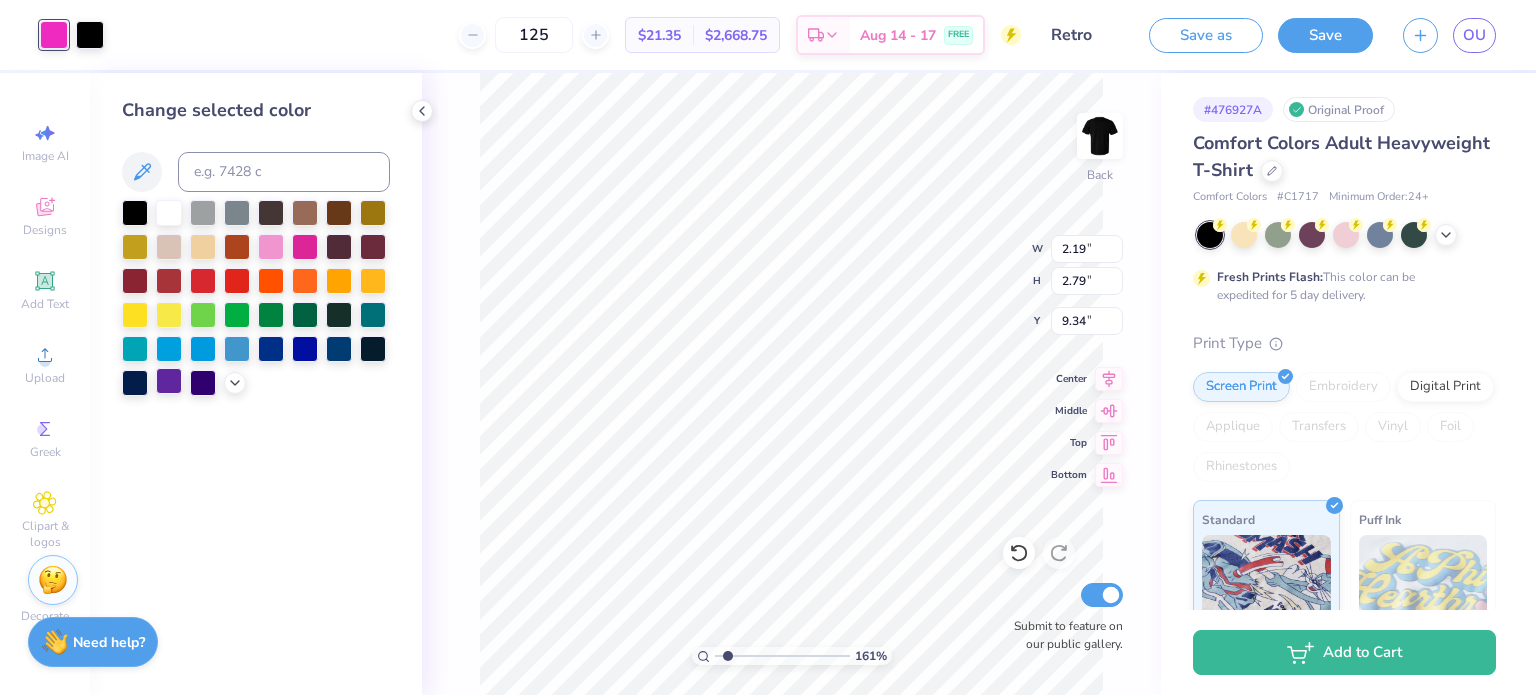 click at bounding box center [169, 381] 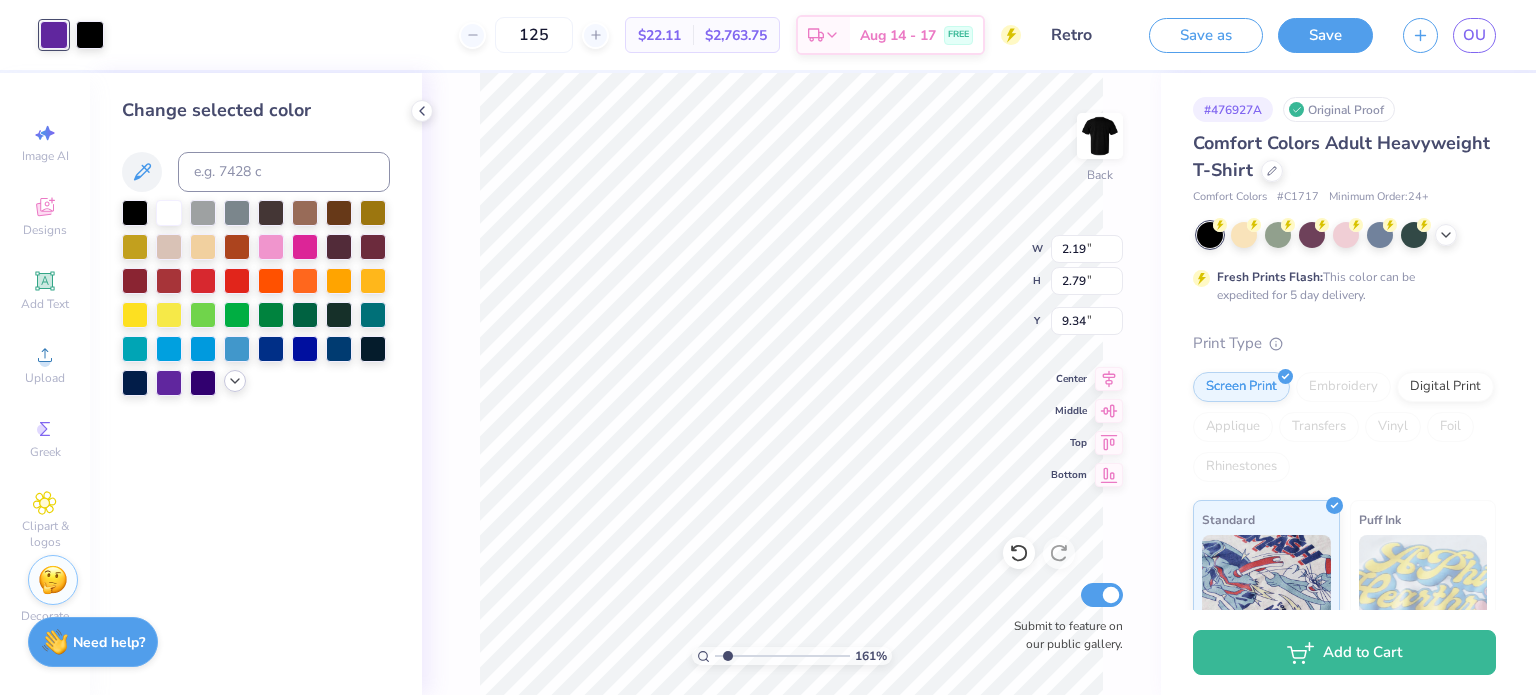 click at bounding box center (235, 381) 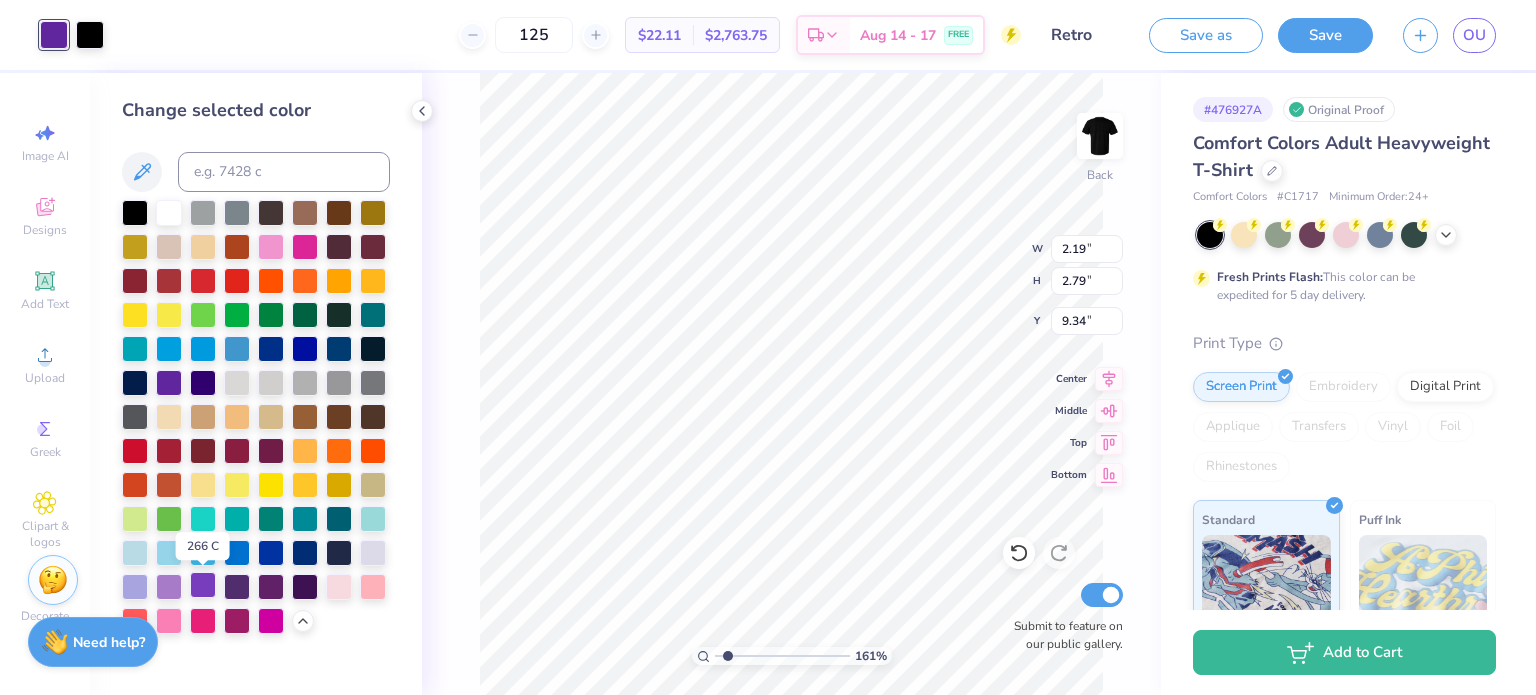 click at bounding box center [203, 585] 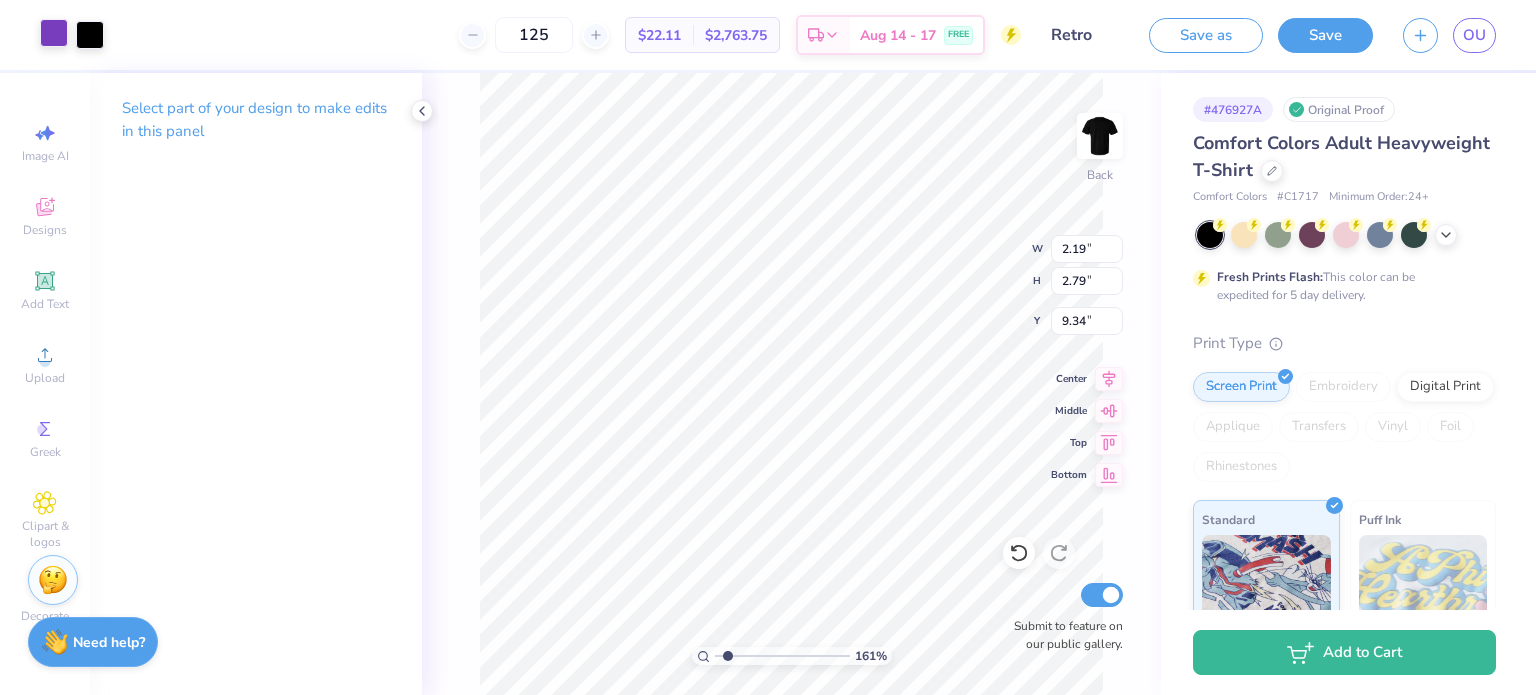 click at bounding box center [54, 33] 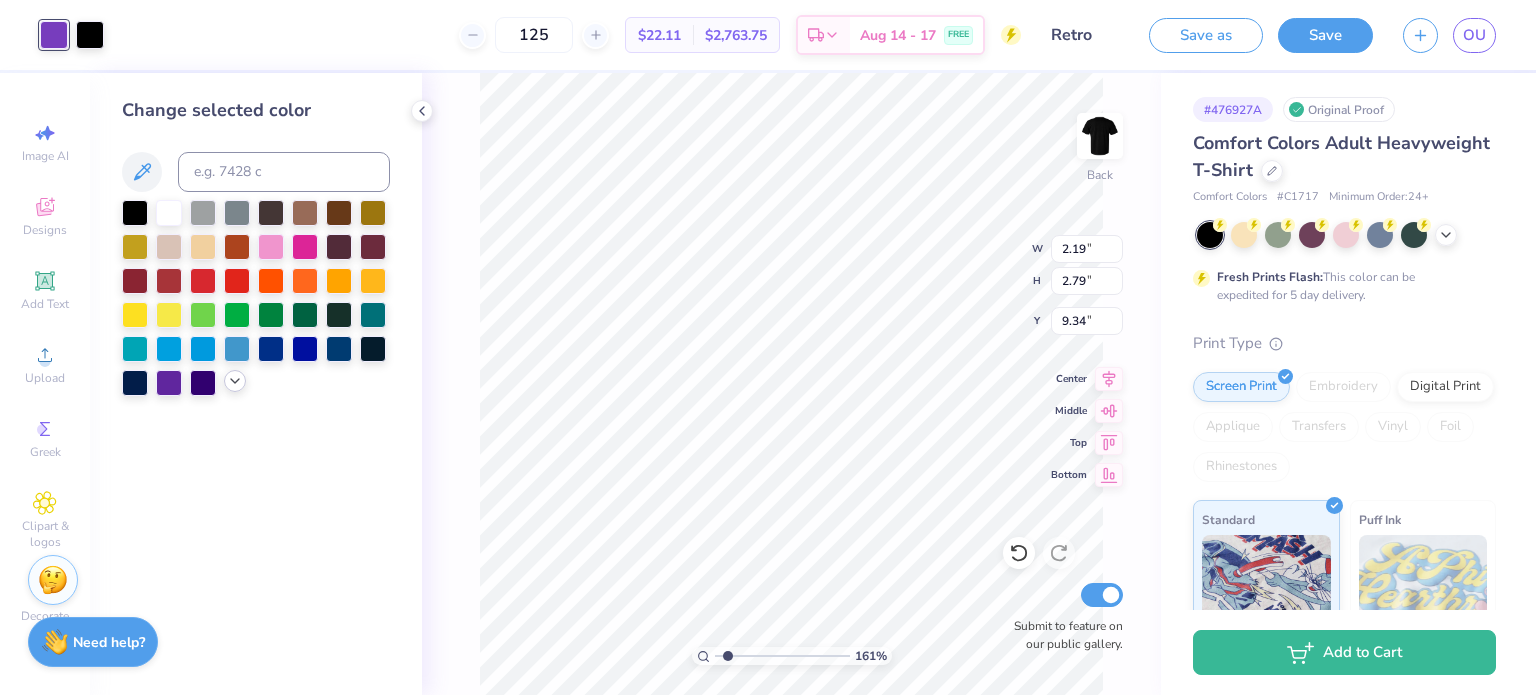 click 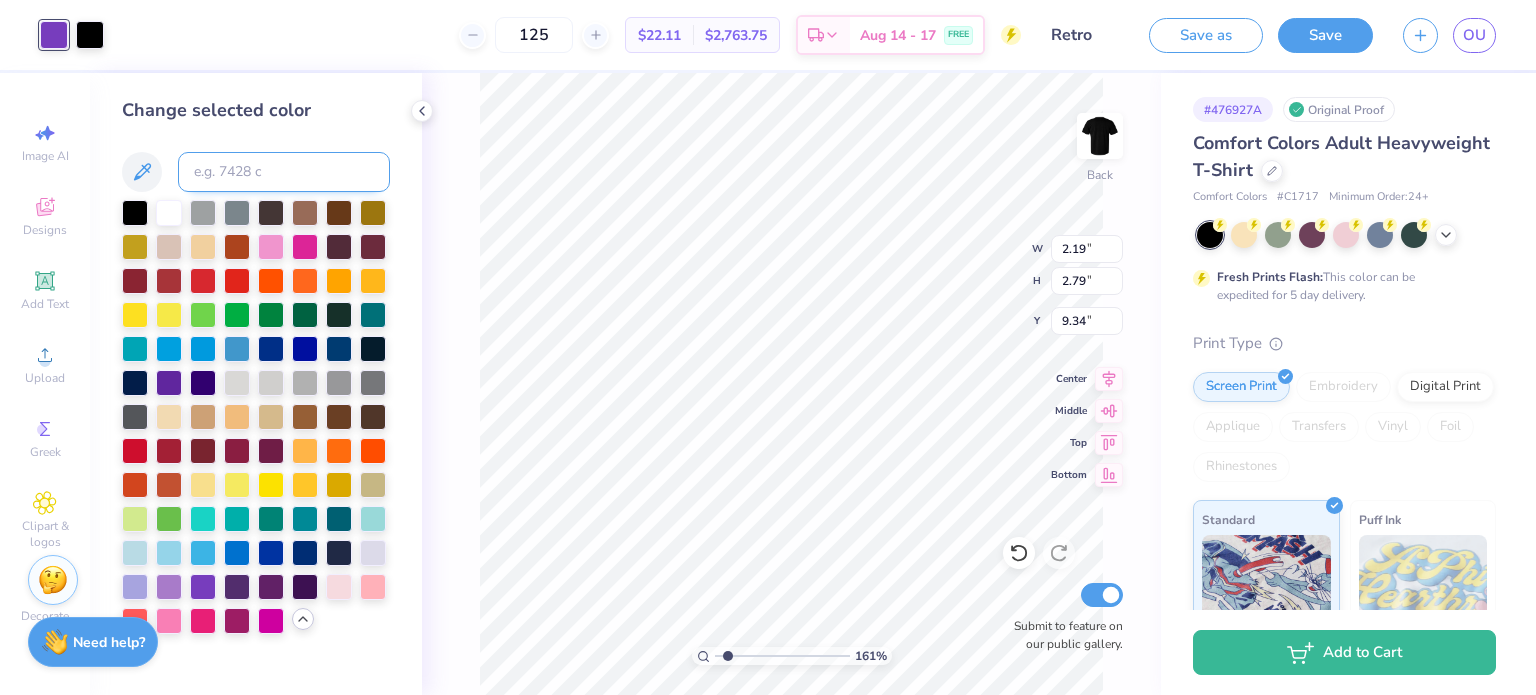 click at bounding box center (284, 172) 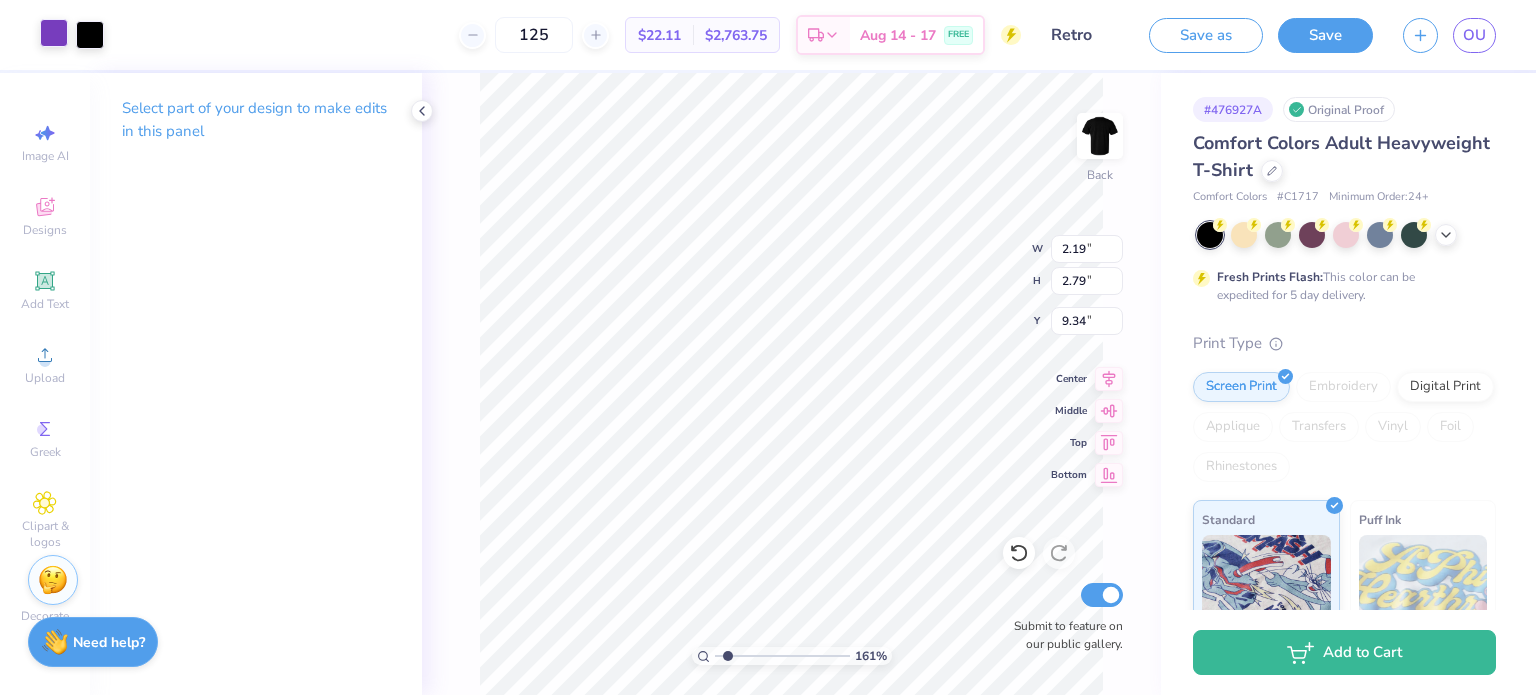 click at bounding box center [54, 33] 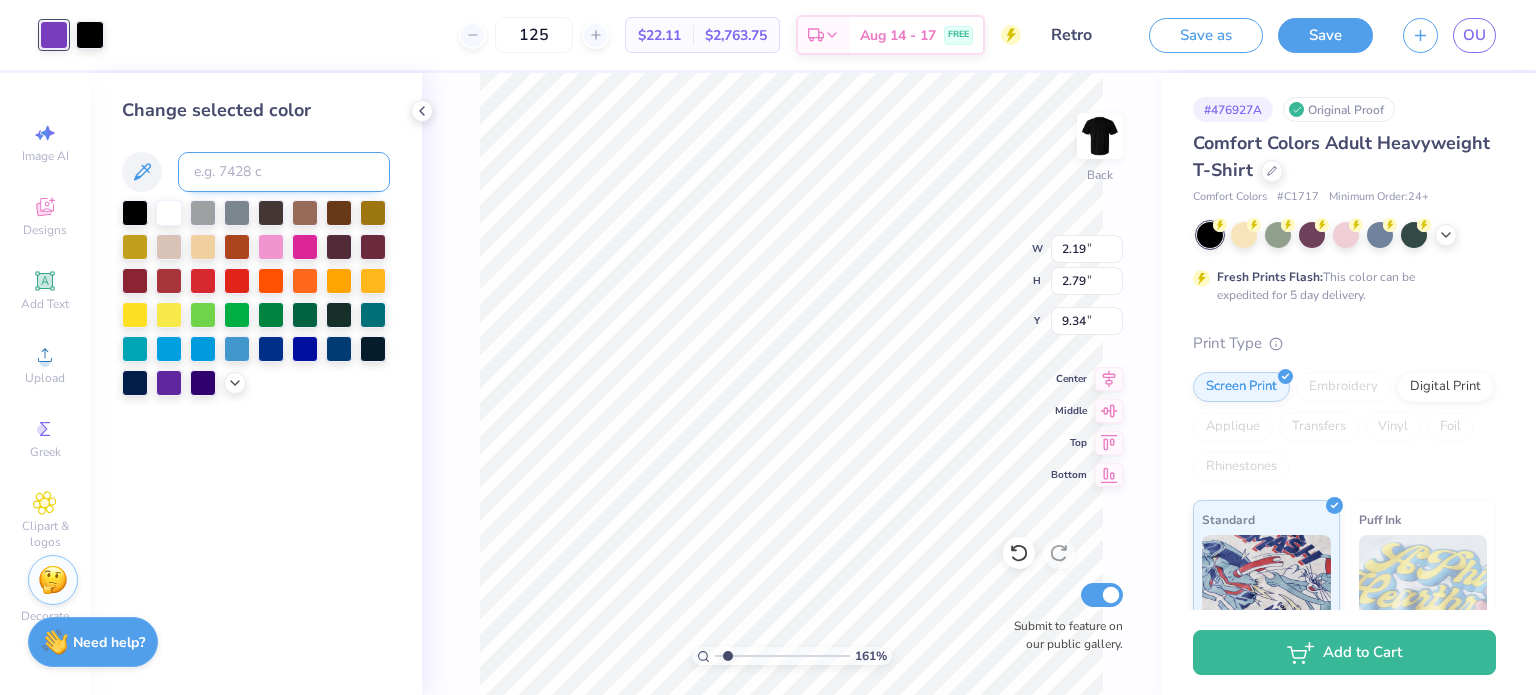 click at bounding box center [284, 172] 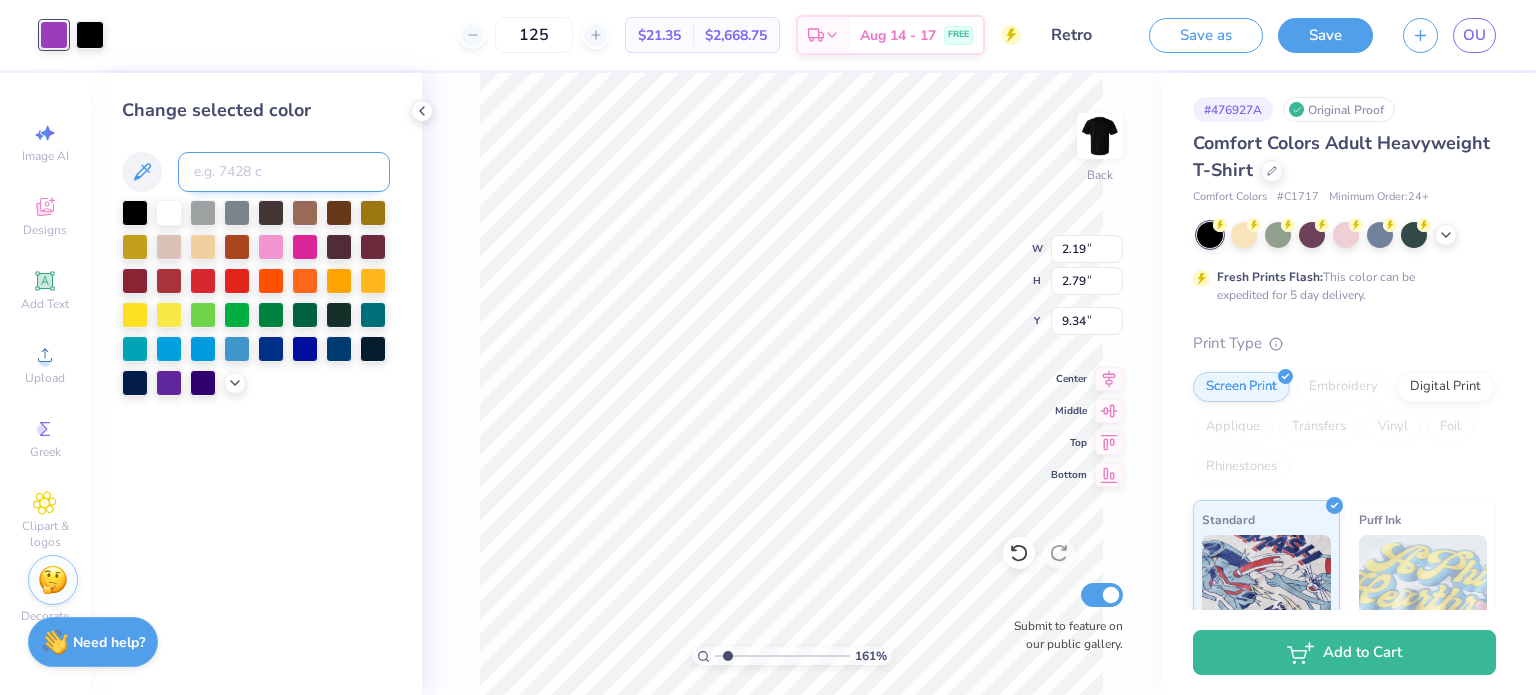 click at bounding box center [284, 172] 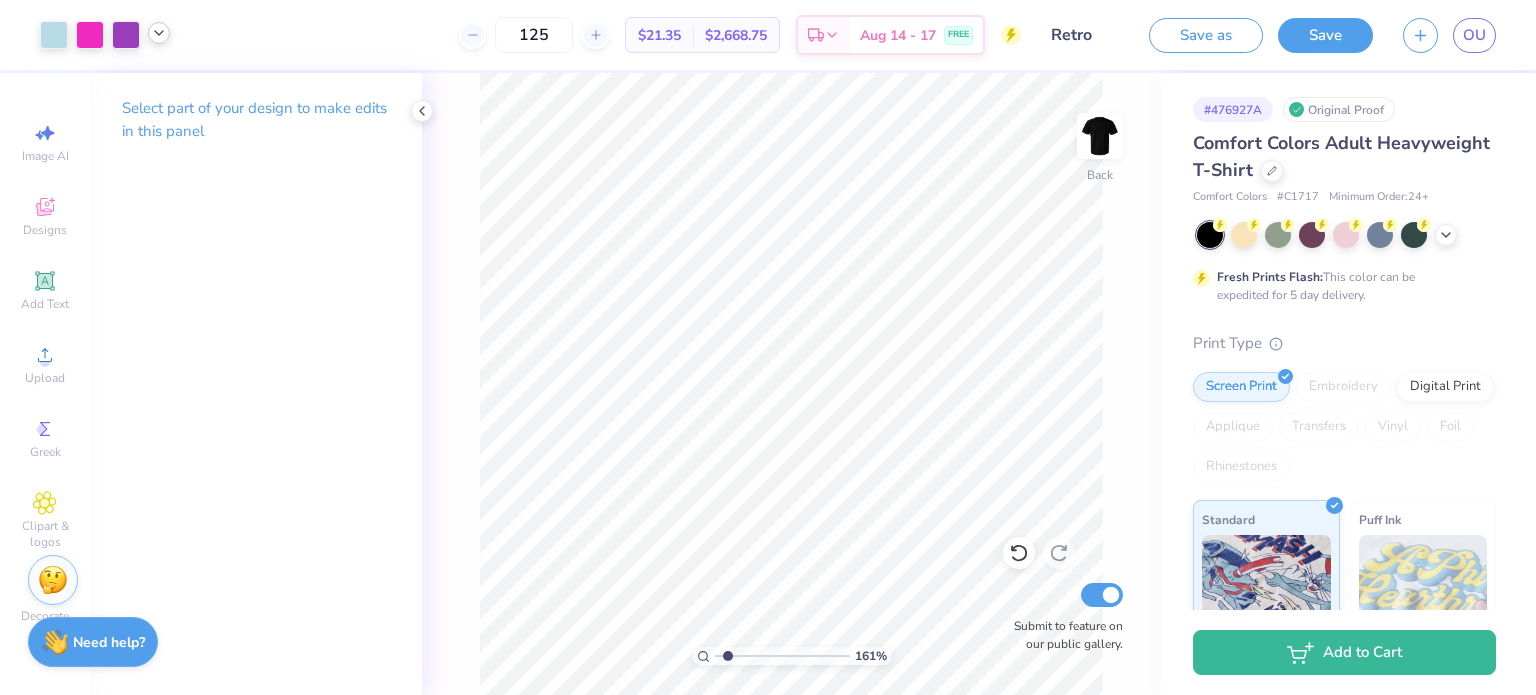 click 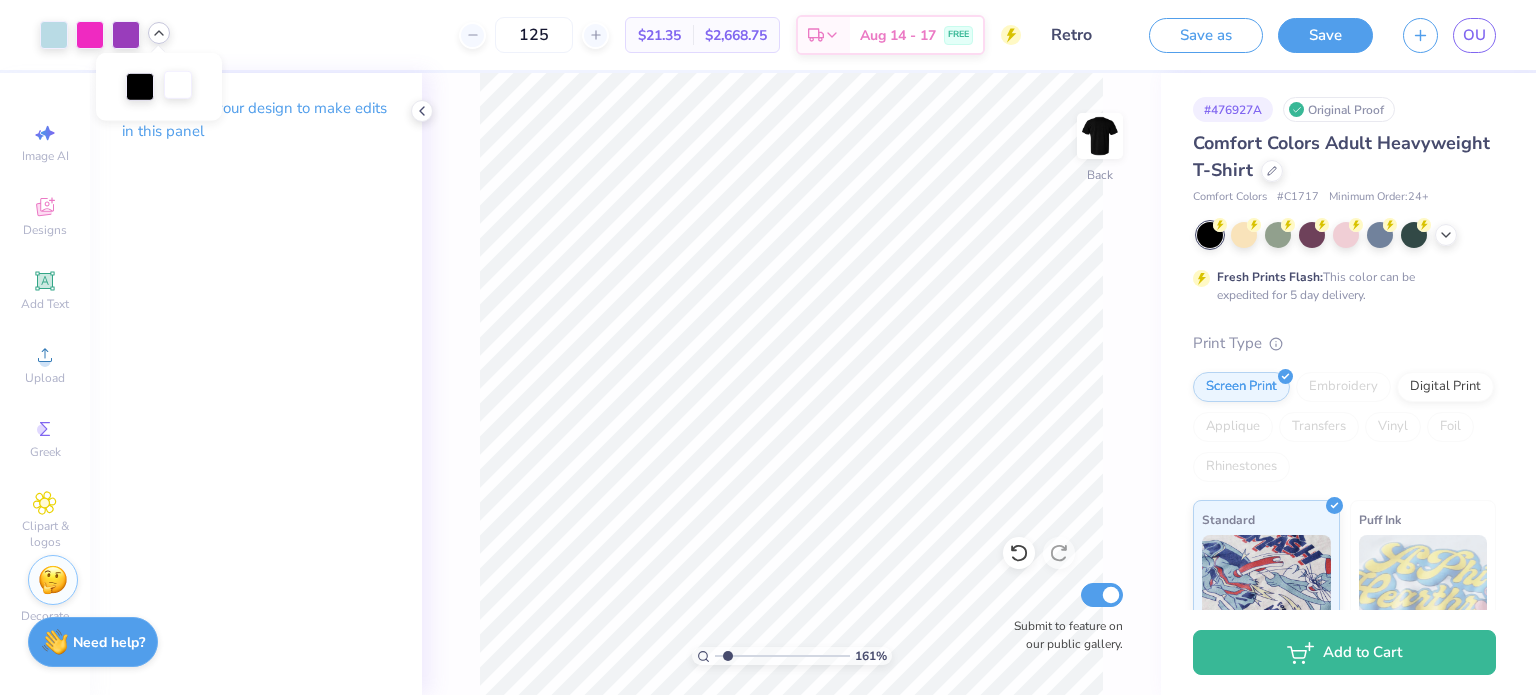click at bounding box center (178, 85) 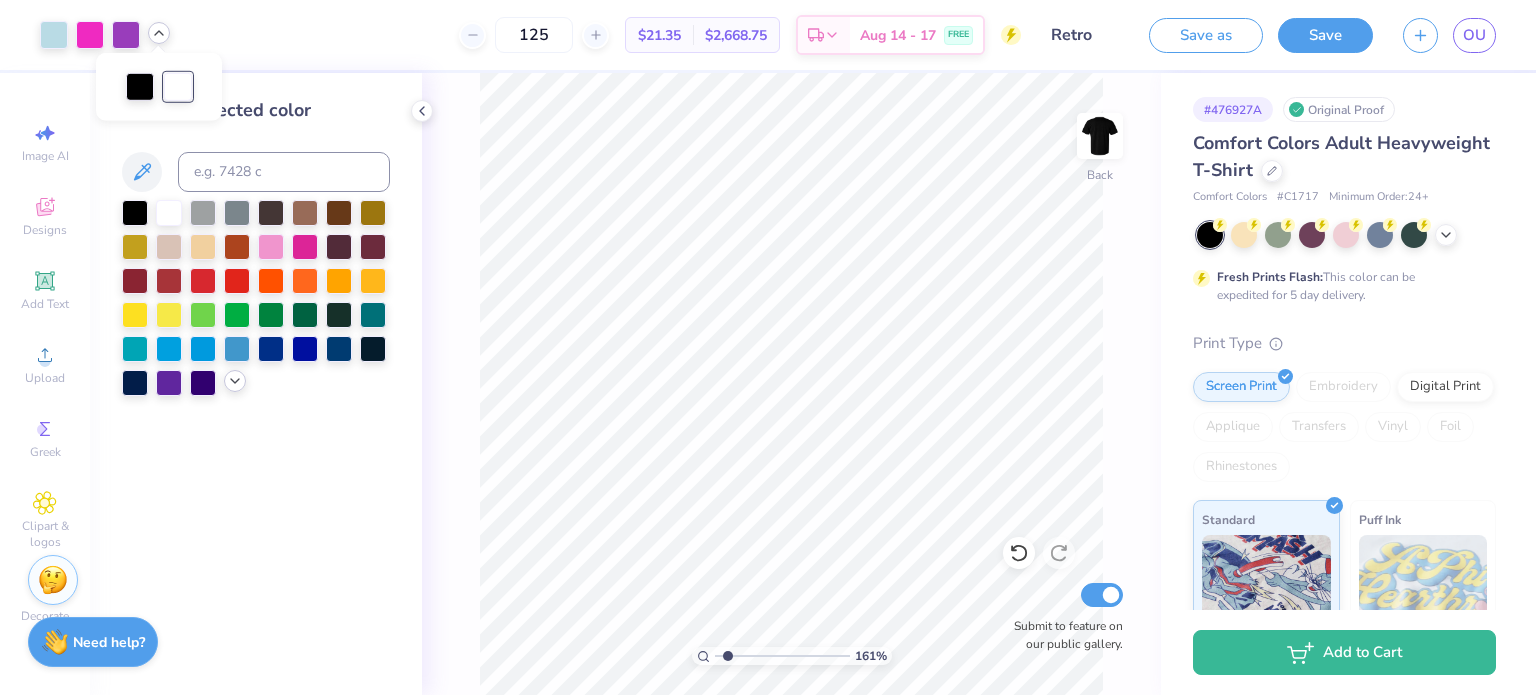 click 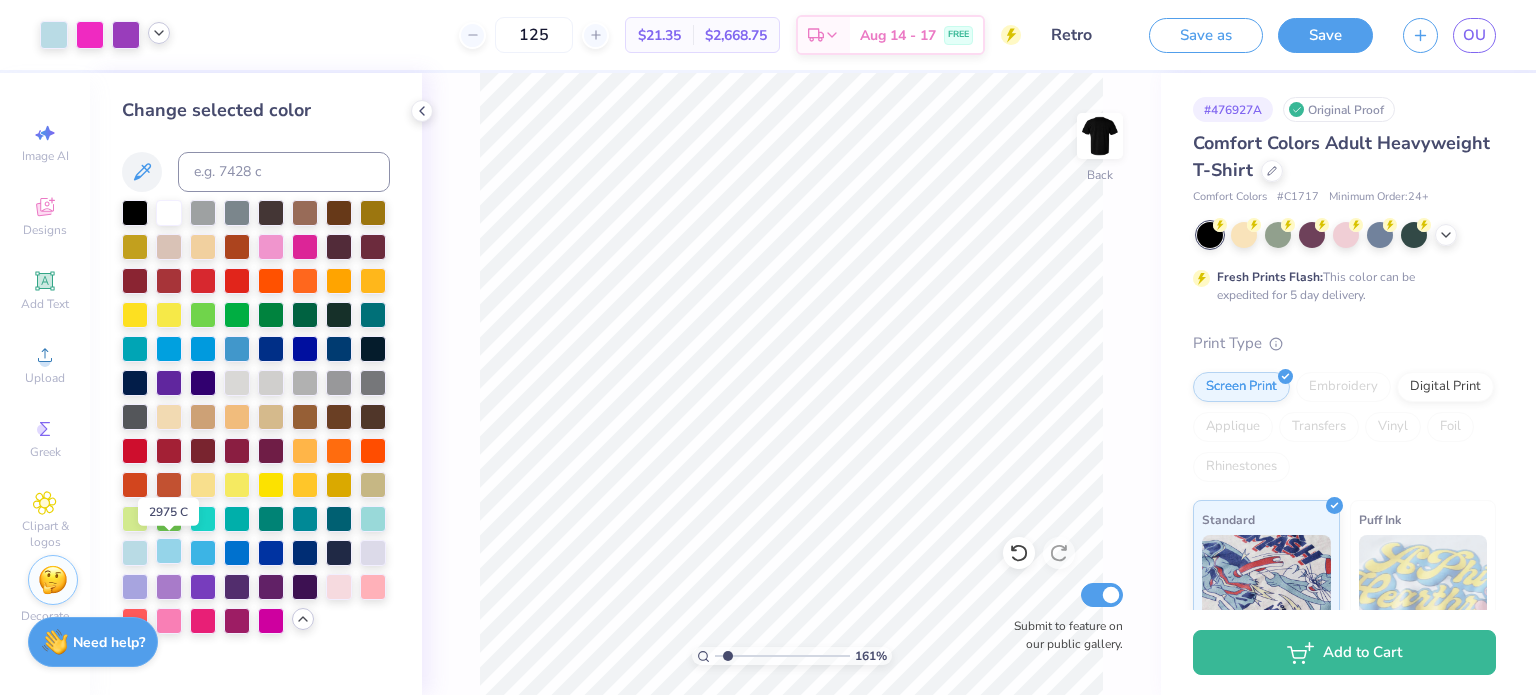 click at bounding box center (169, 551) 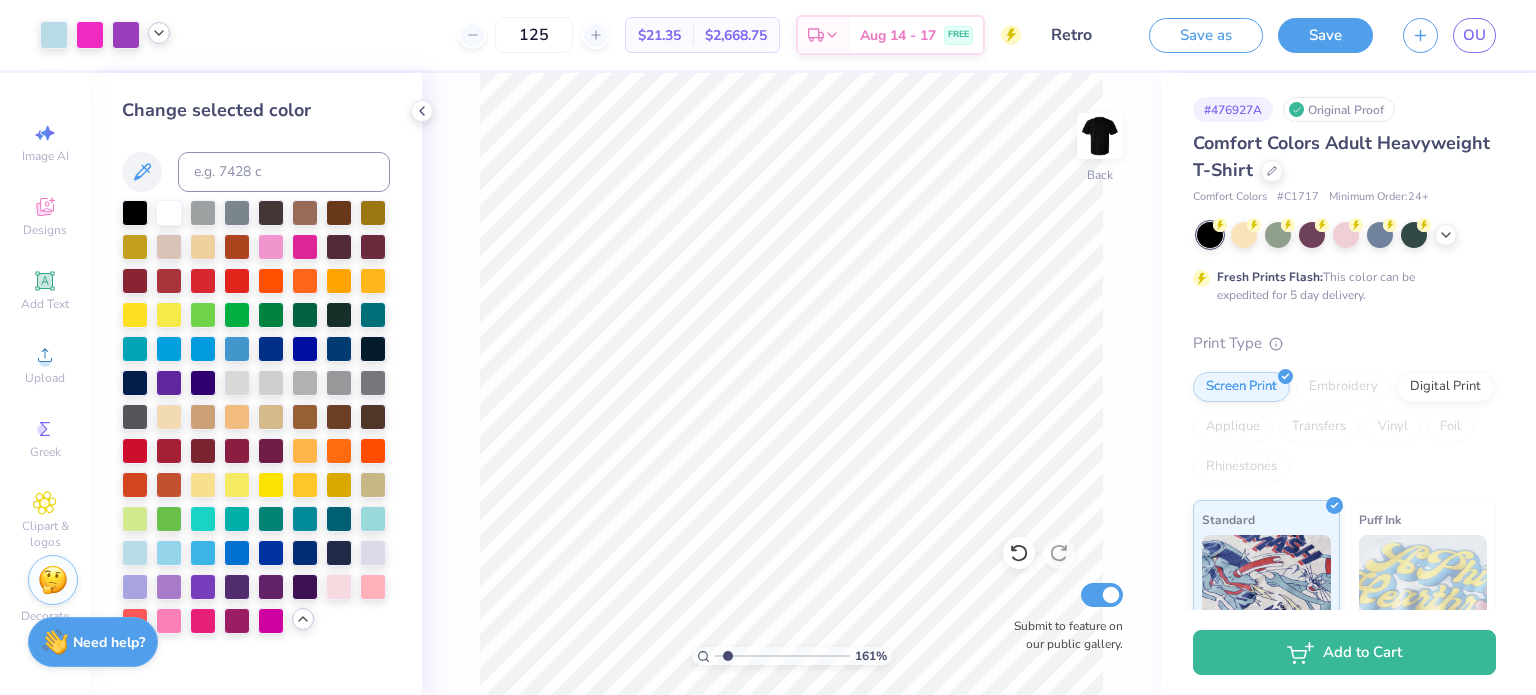 click on "161  % Back Submit to feature on our public gallery." at bounding box center [791, 384] 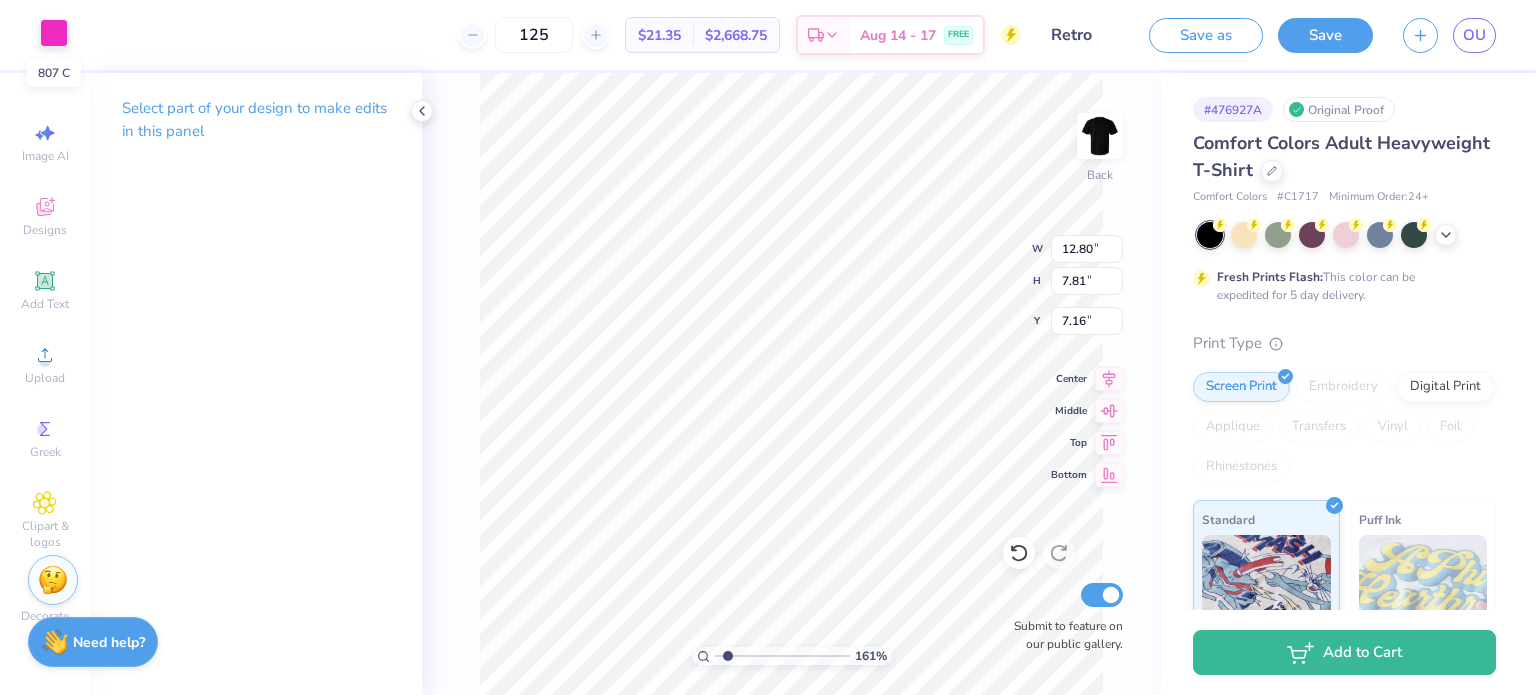 click at bounding box center (54, 33) 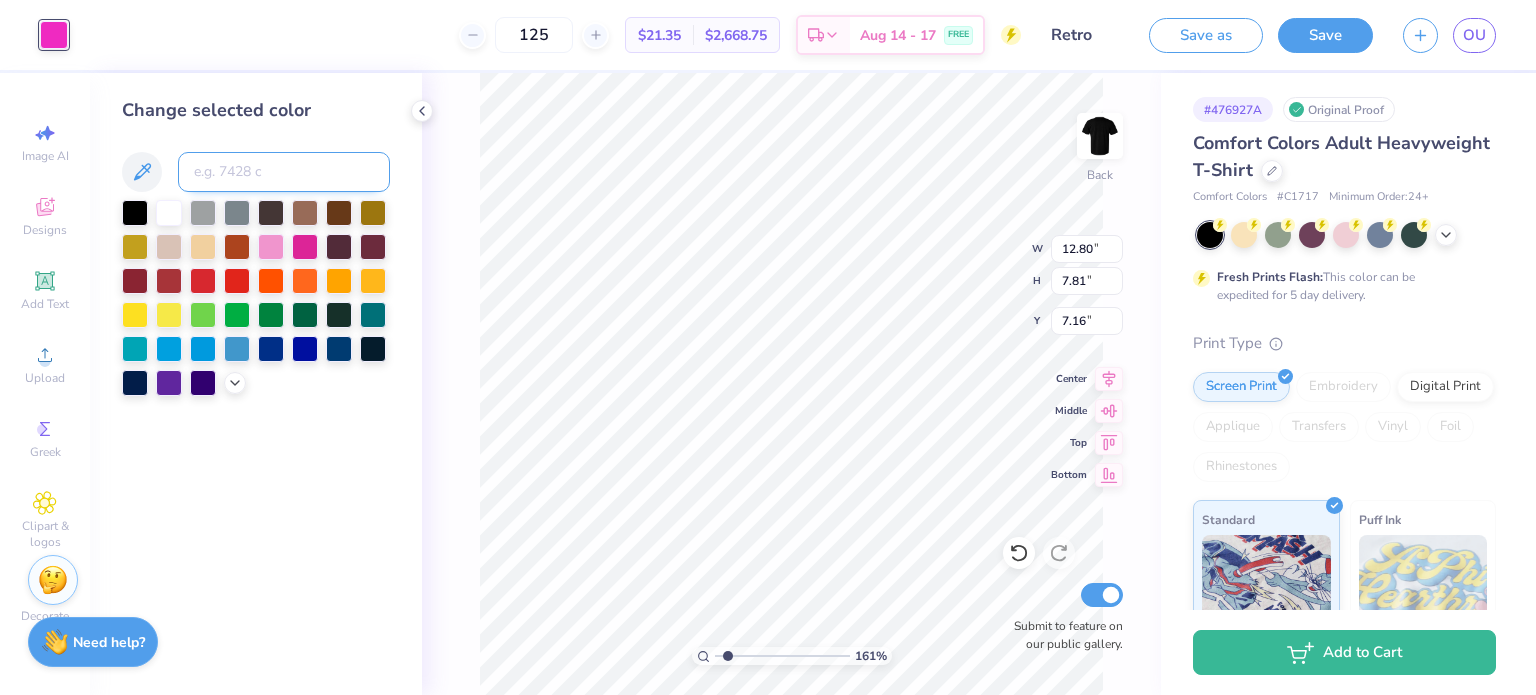 click at bounding box center (284, 172) 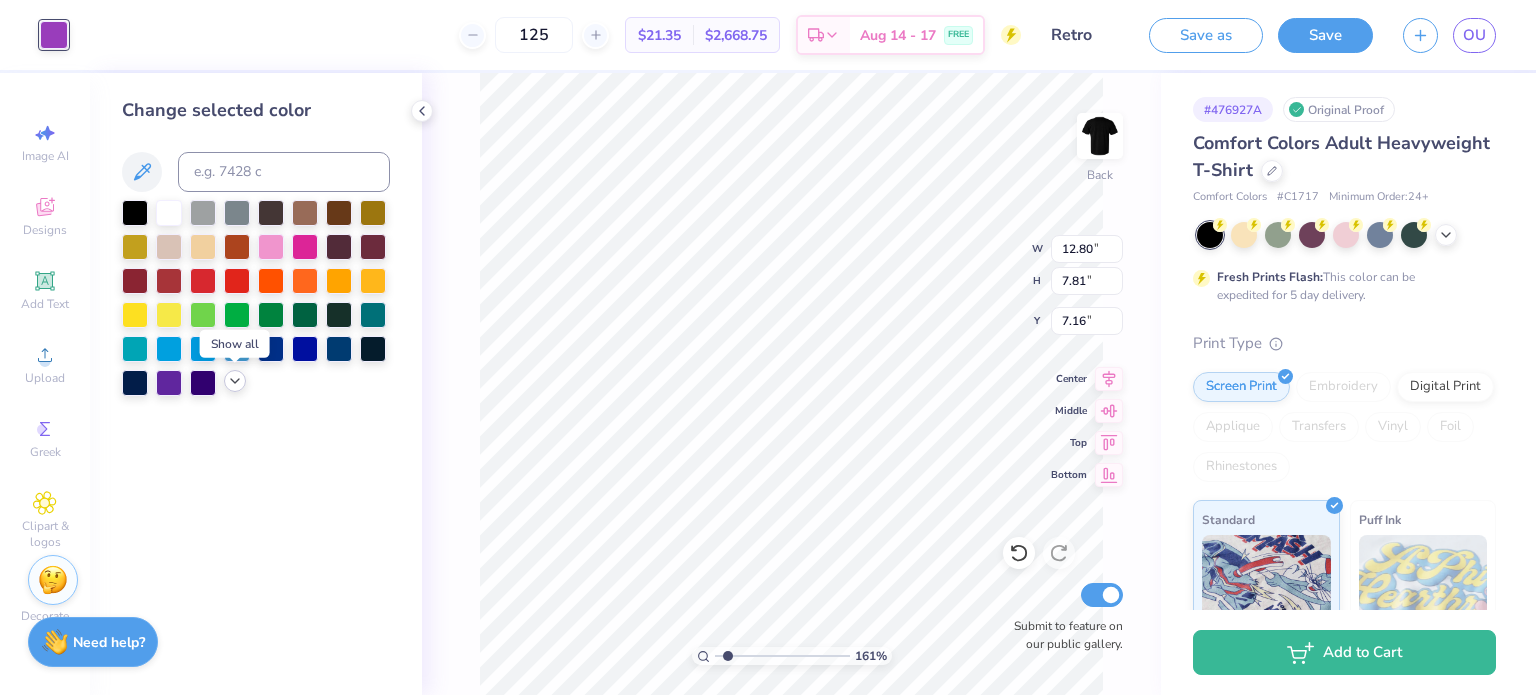click 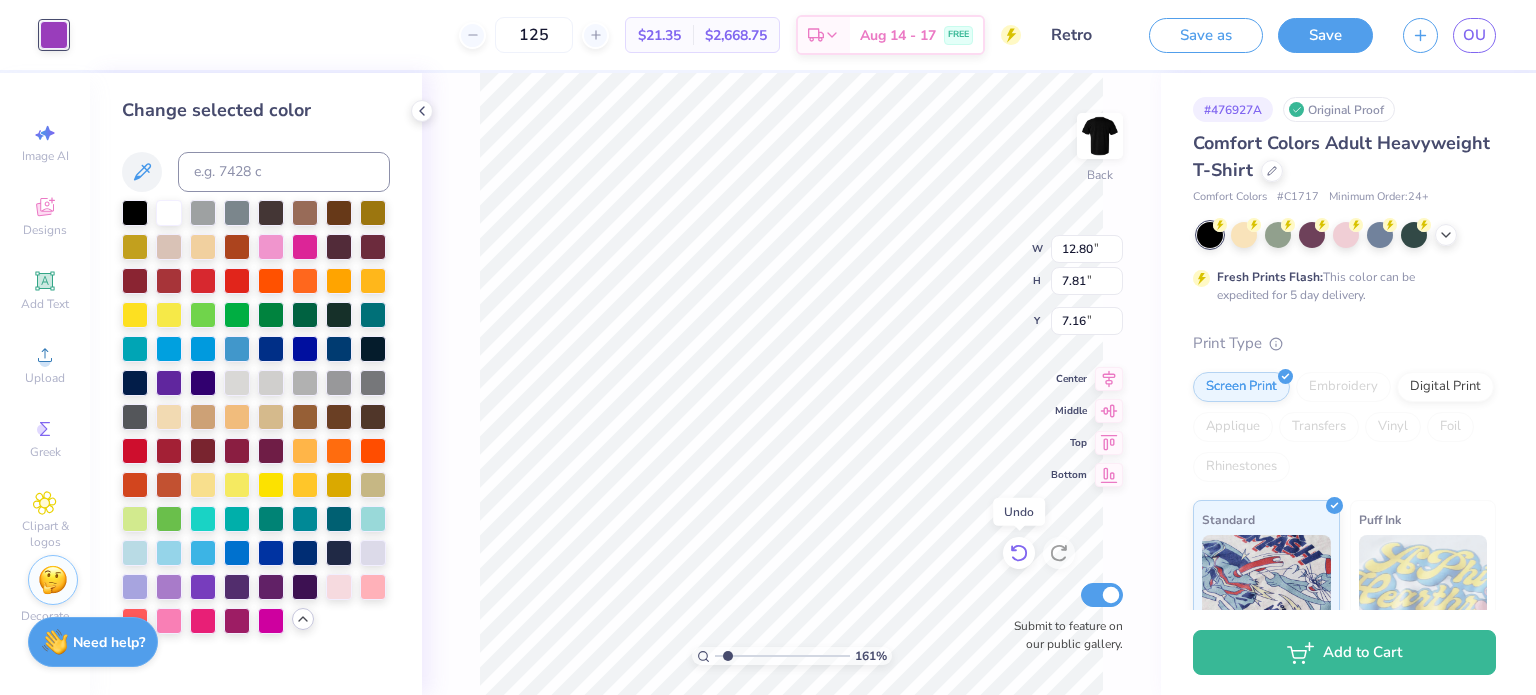 click 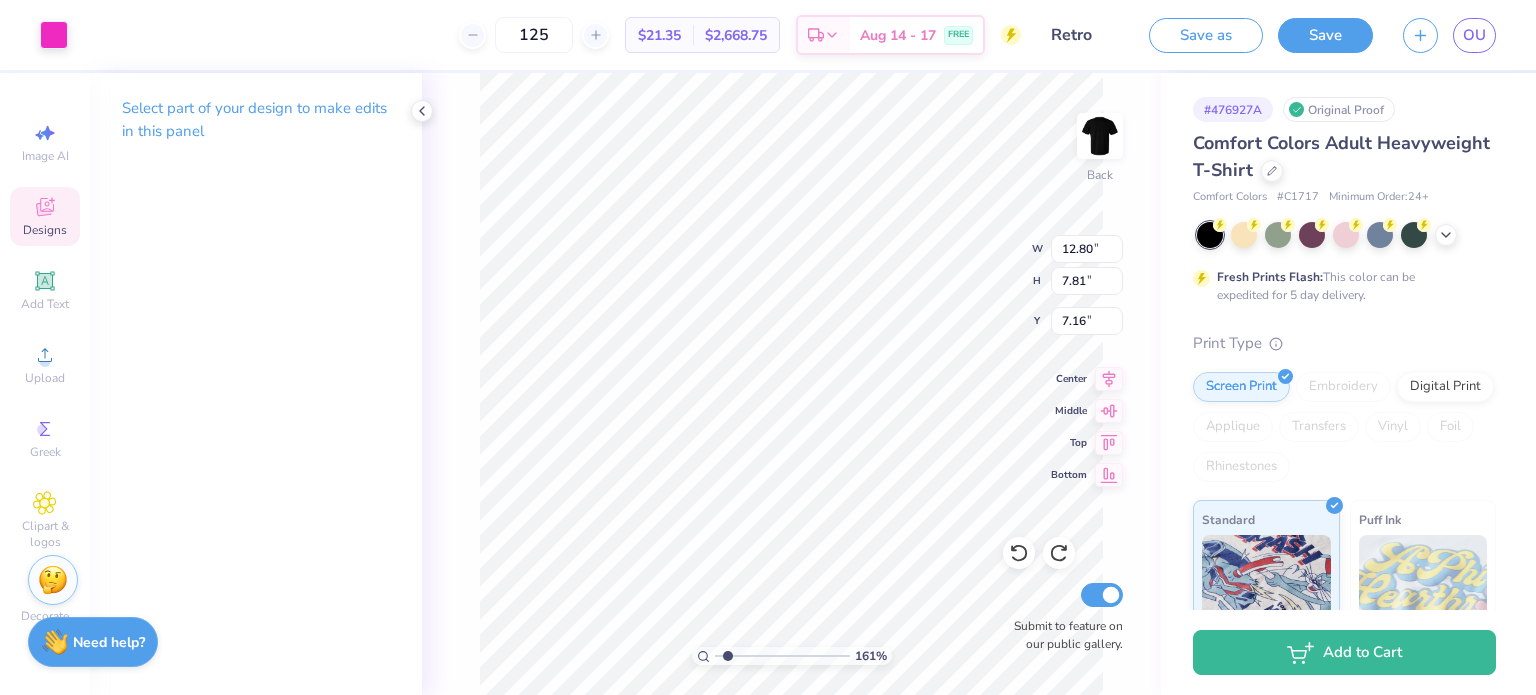 click on "Designs" at bounding box center [45, 216] 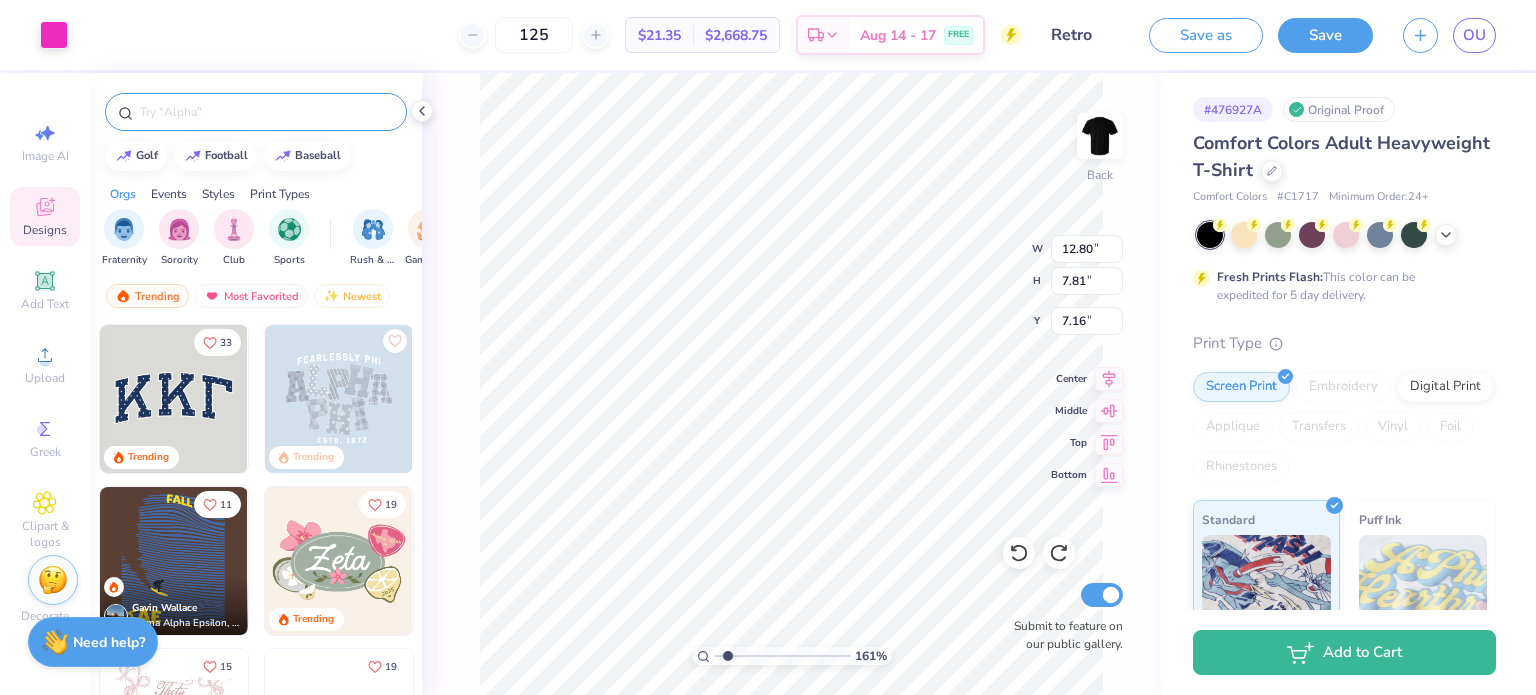click at bounding box center [256, 112] 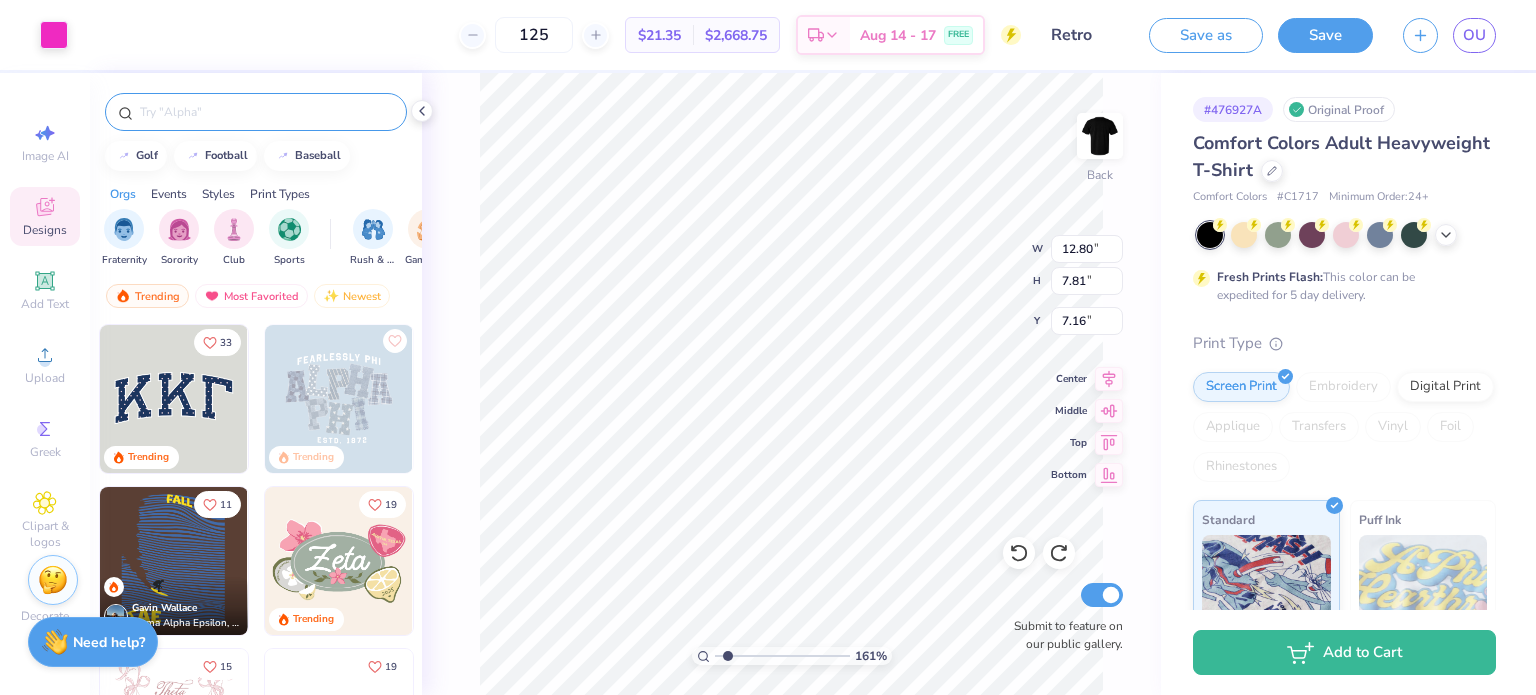 click at bounding box center (266, 112) 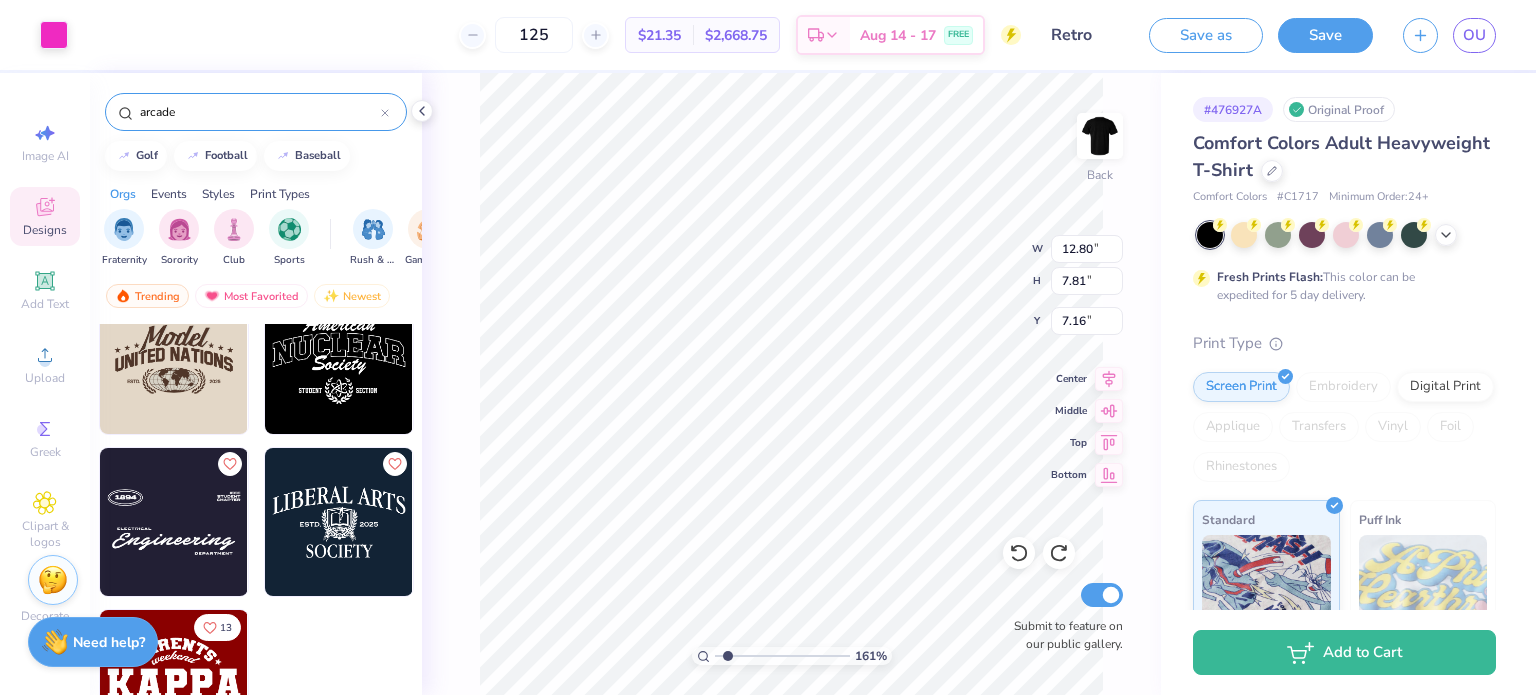 scroll, scrollTop: 0, scrollLeft: 0, axis: both 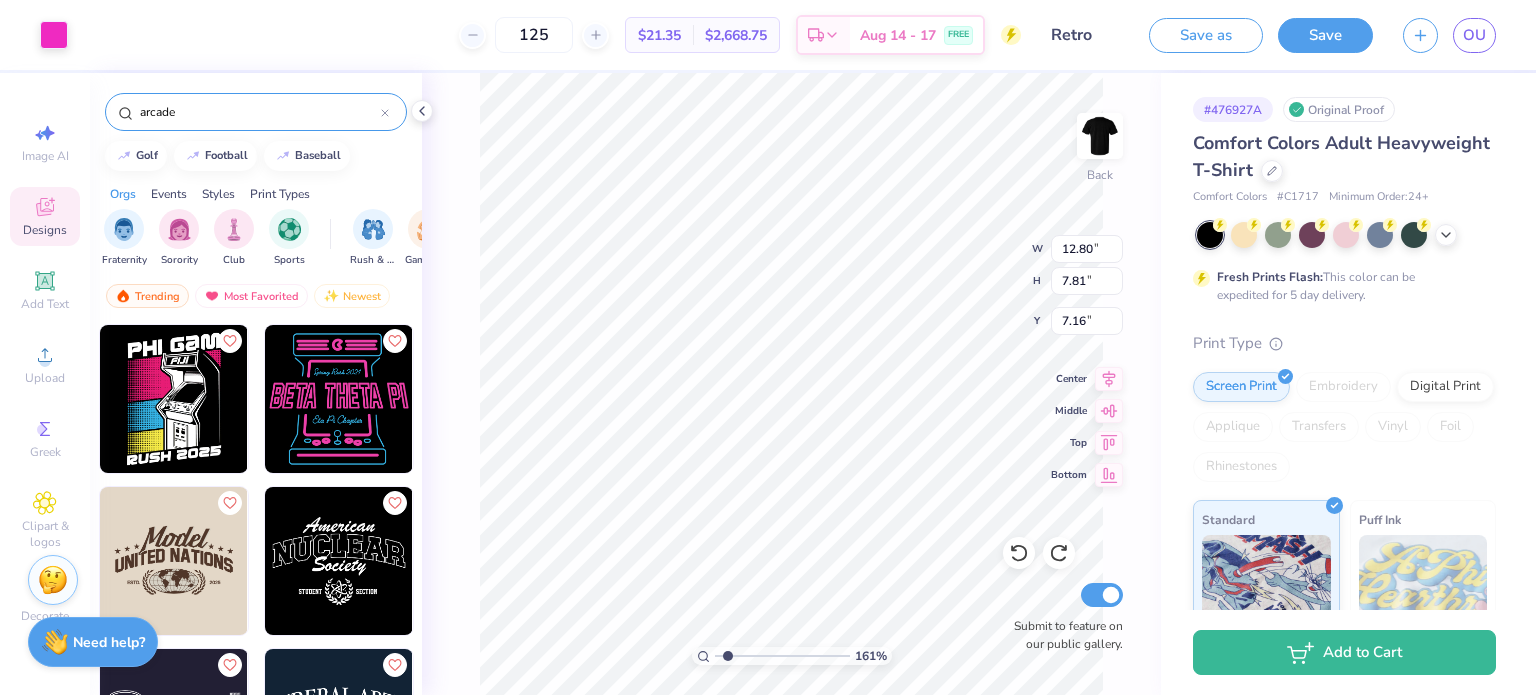 click at bounding box center (322, 399) 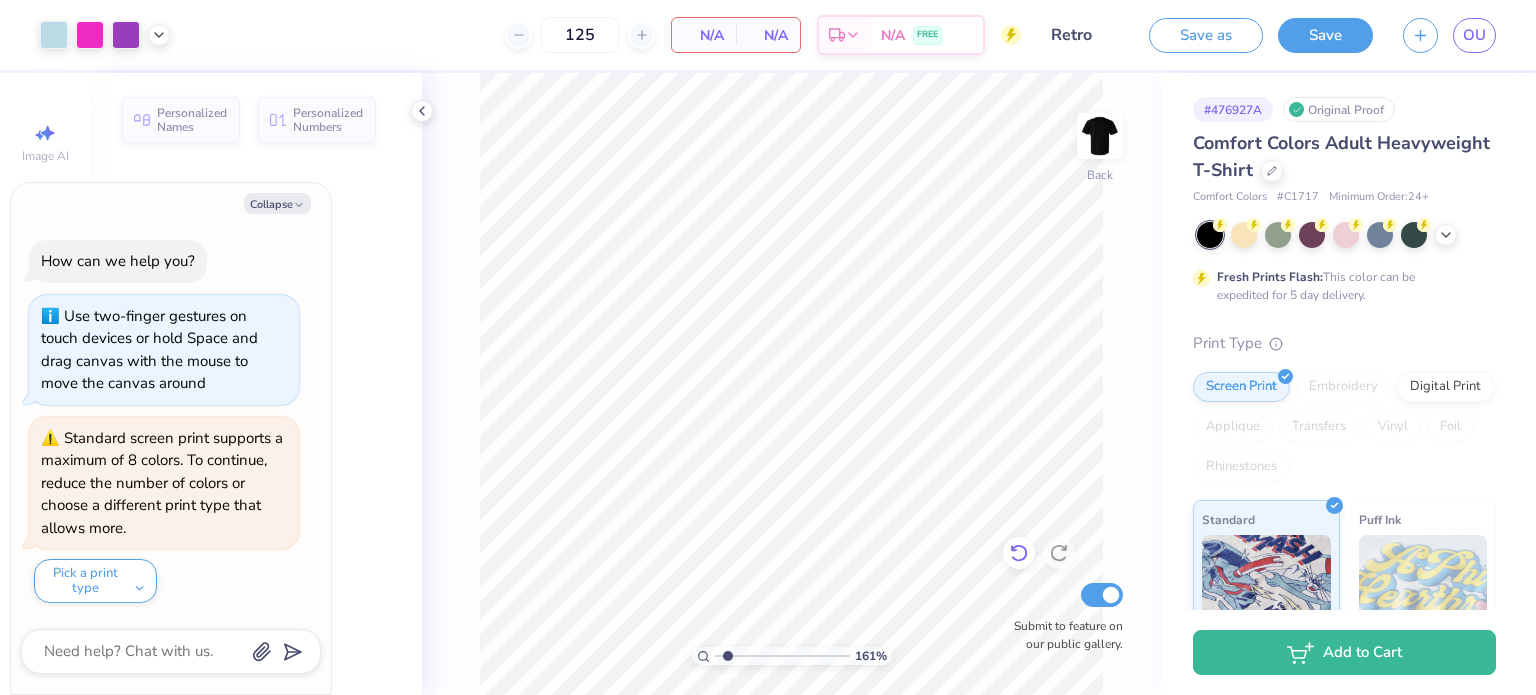 click 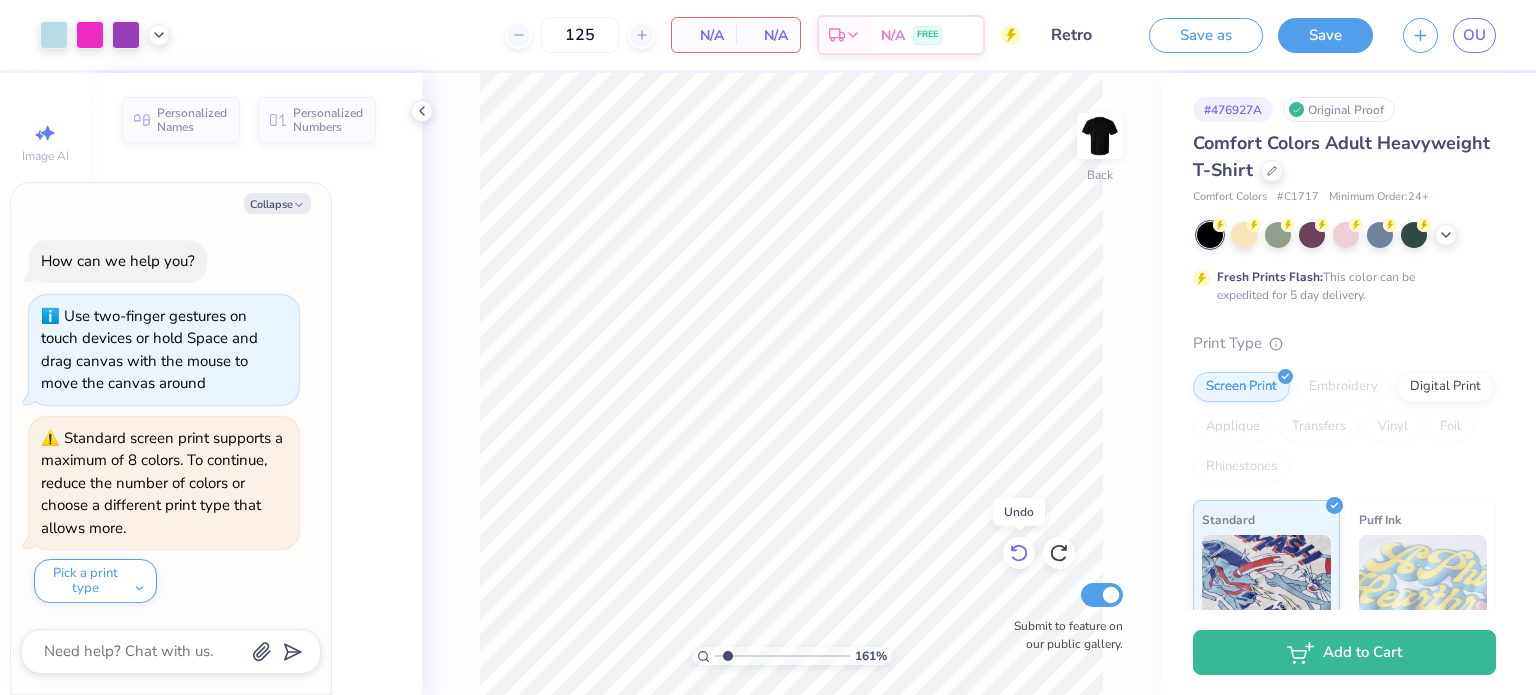 click 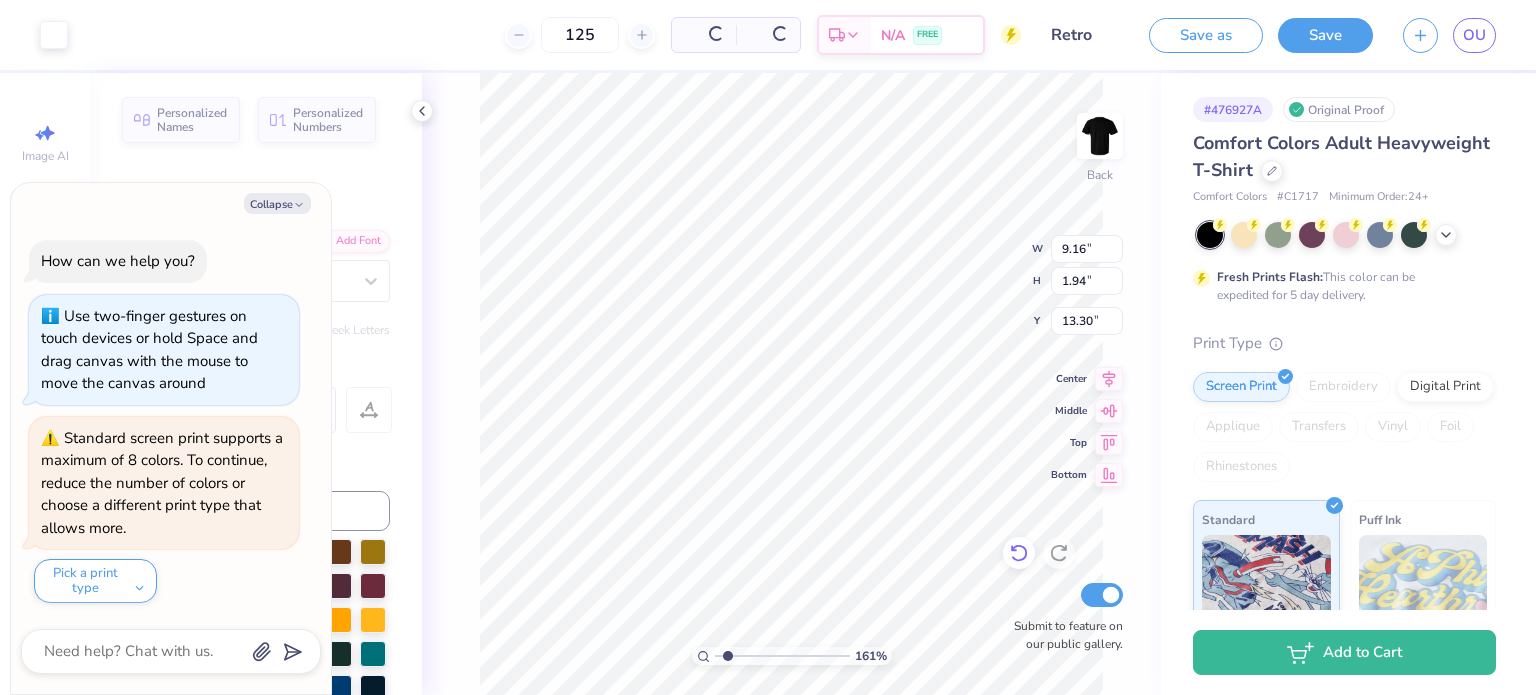 scroll, scrollTop: 16, scrollLeft: 2, axis: both 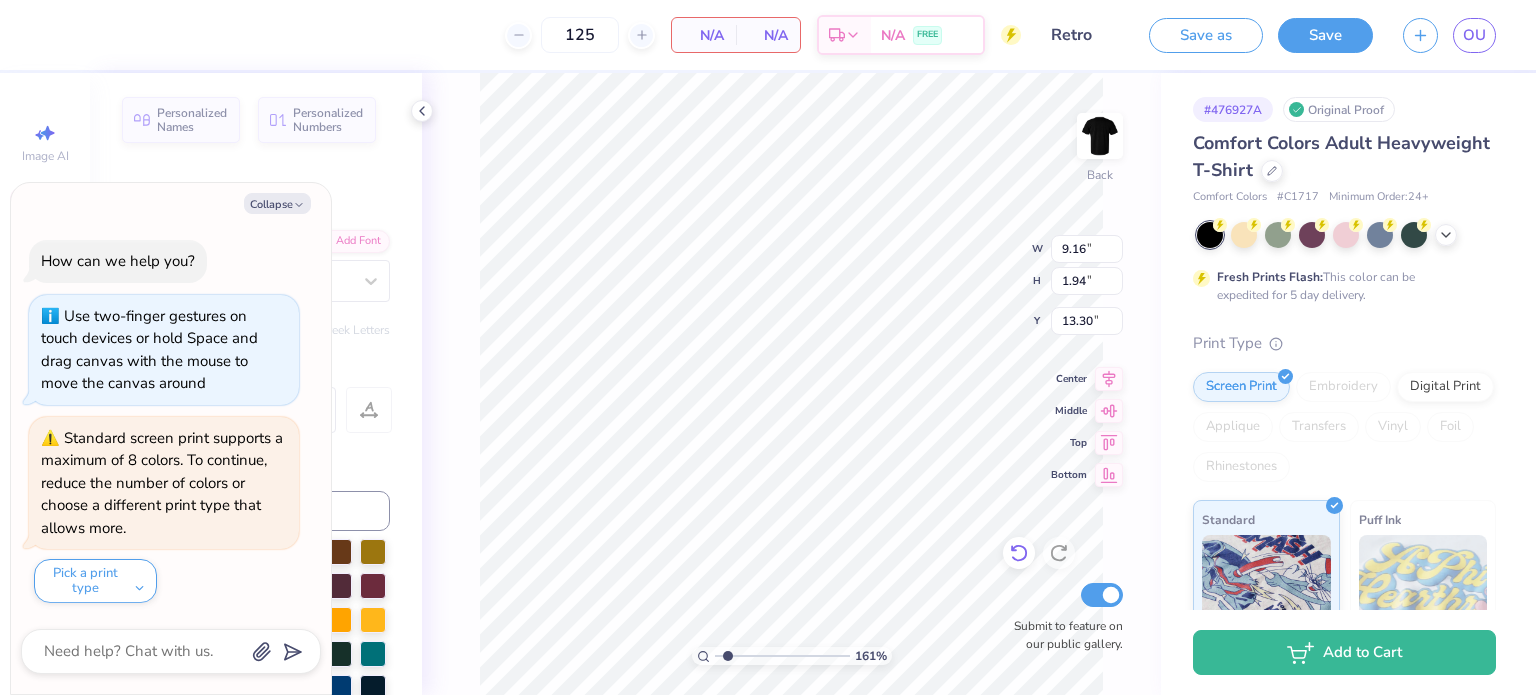 click 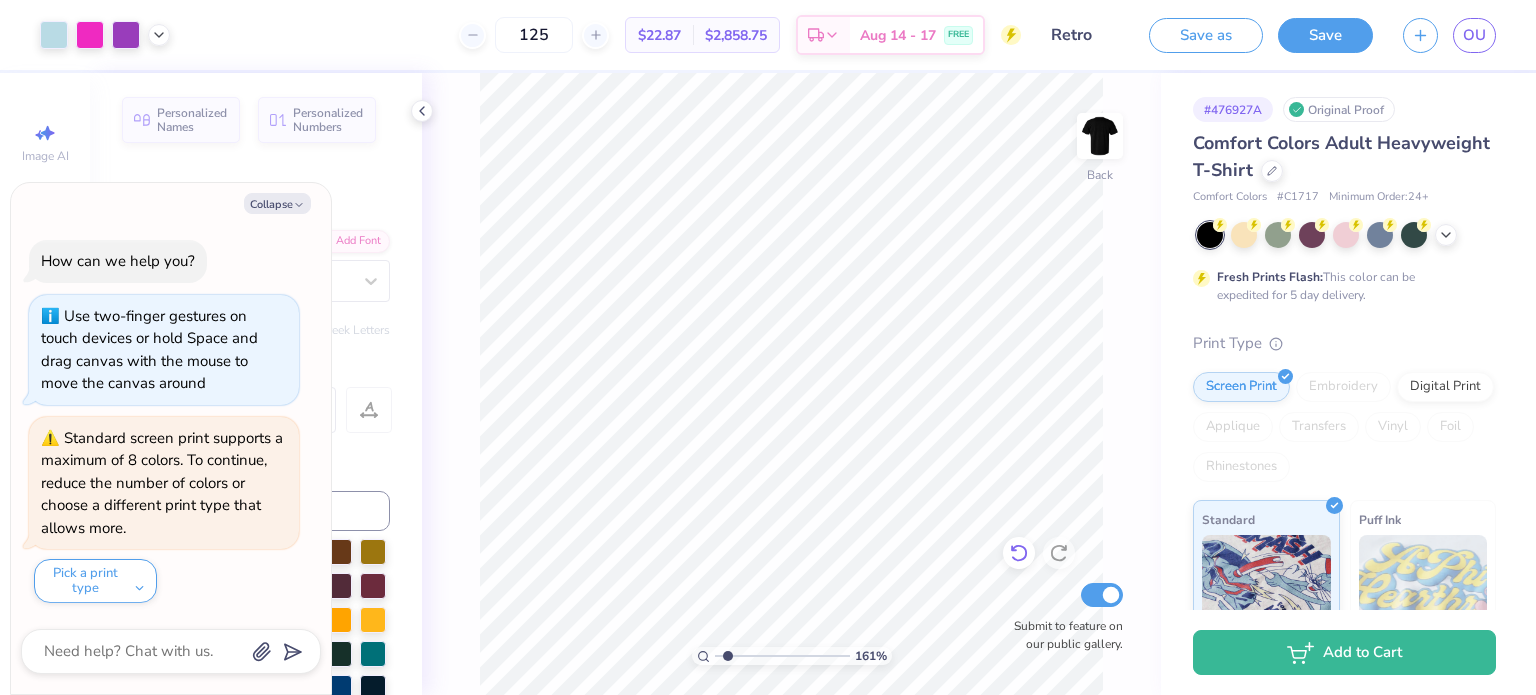 click 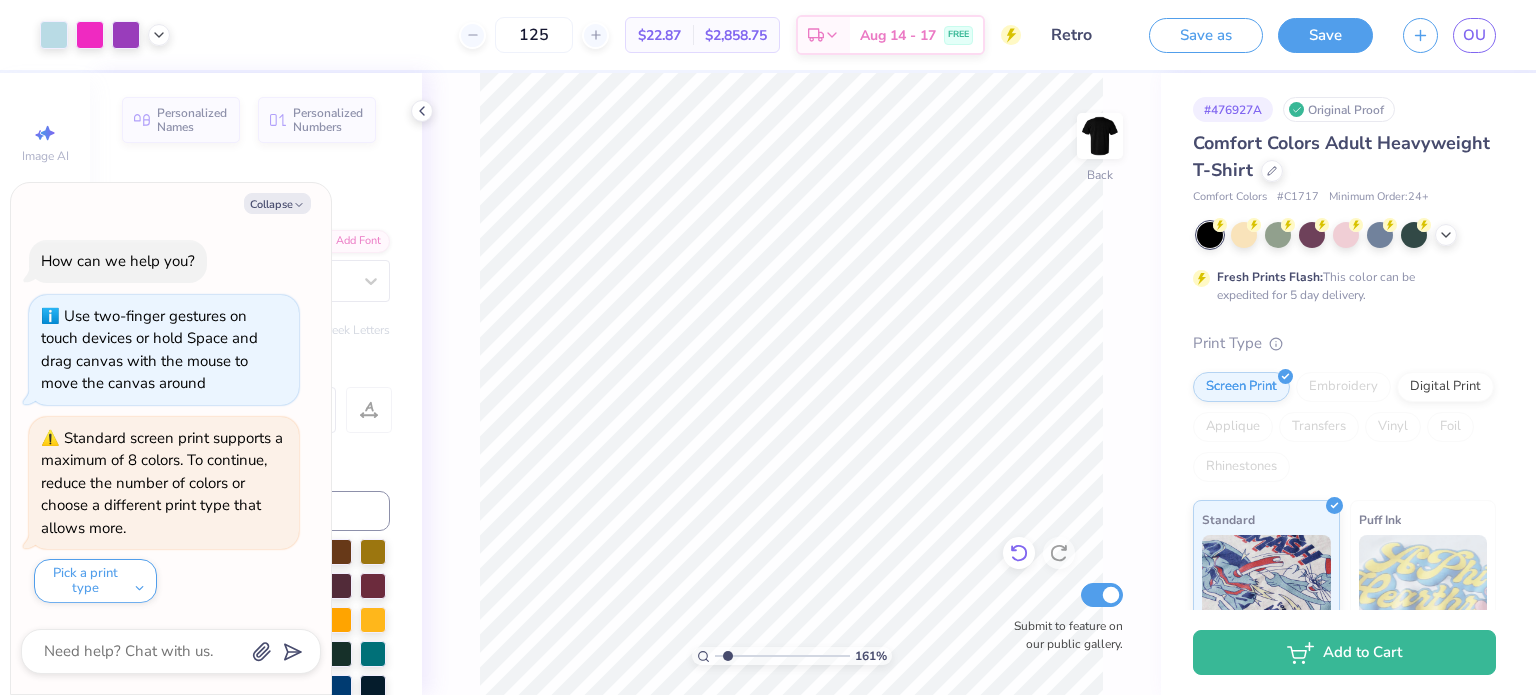 click 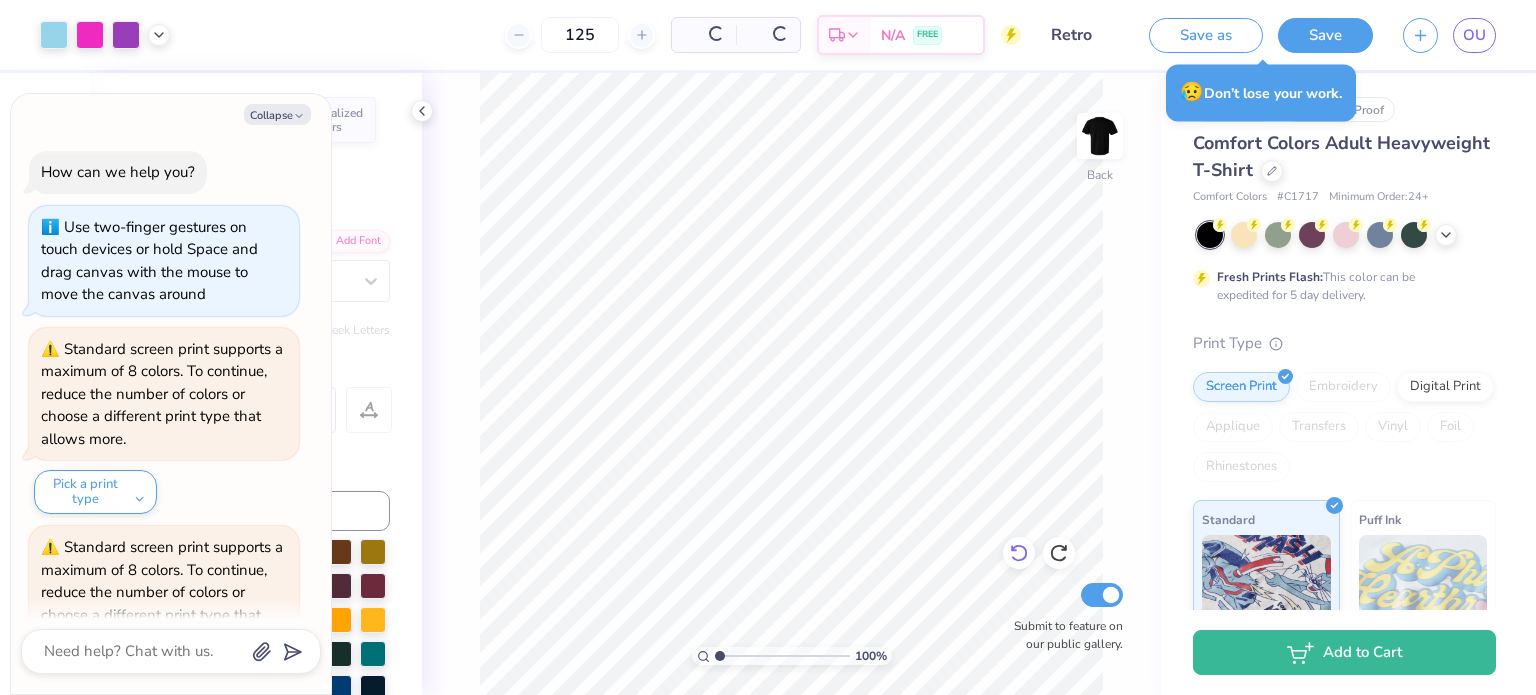 scroll, scrollTop: 108, scrollLeft: 0, axis: vertical 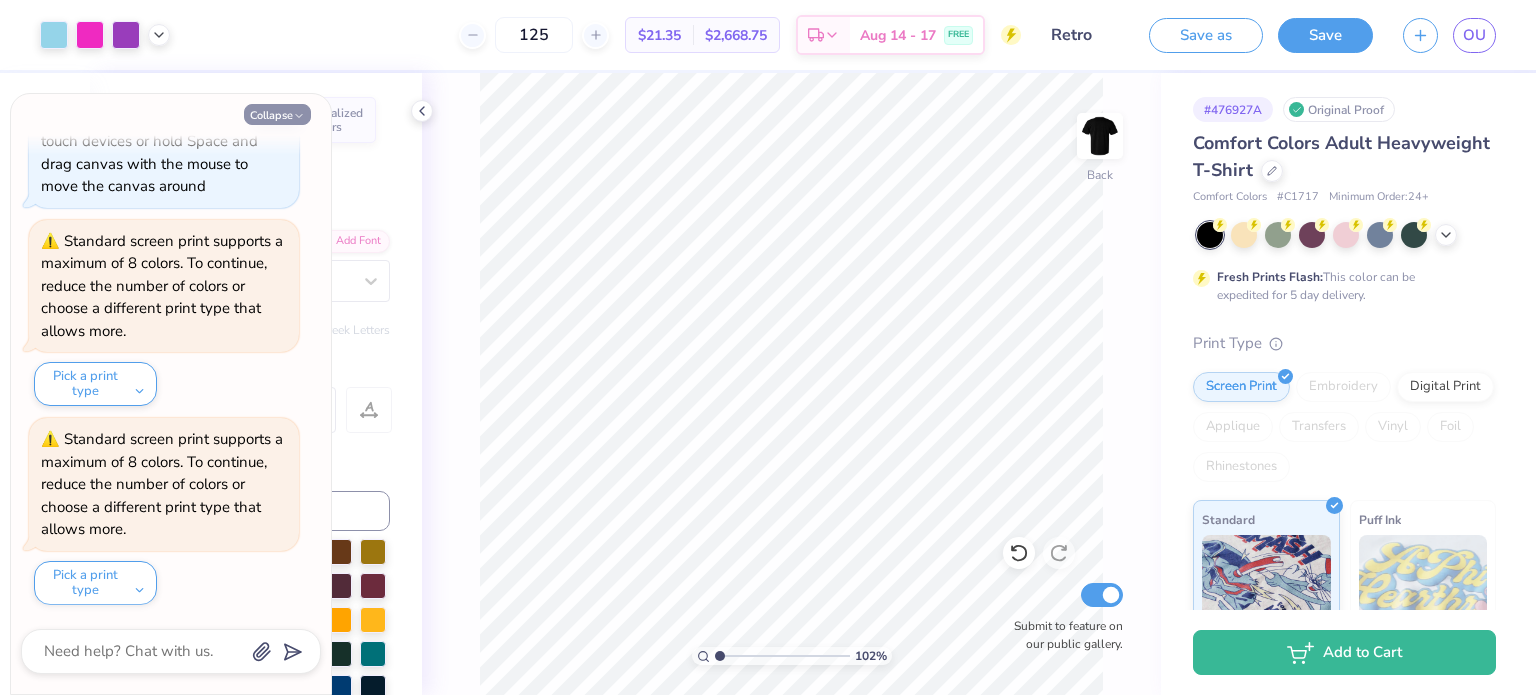 click on "Collapse" at bounding box center (277, 114) 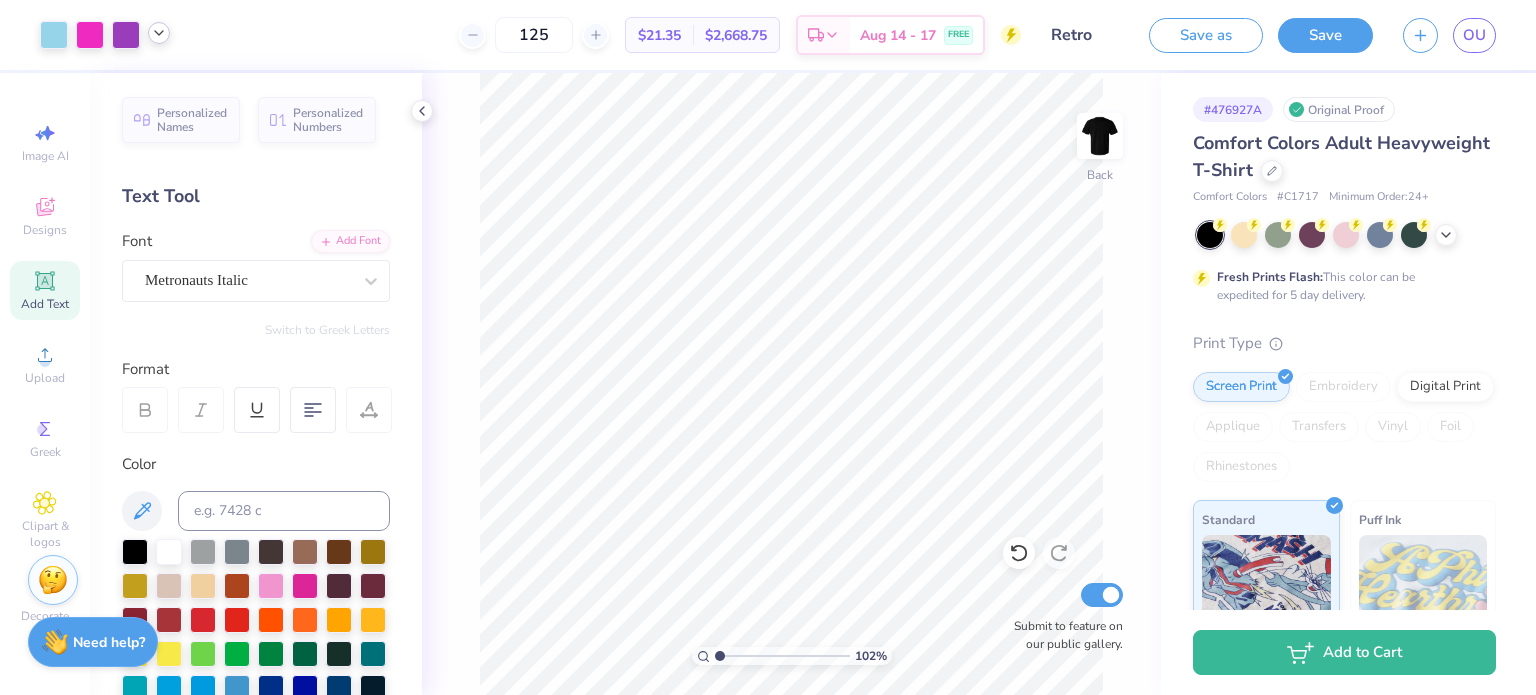 click at bounding box center (159, 33) 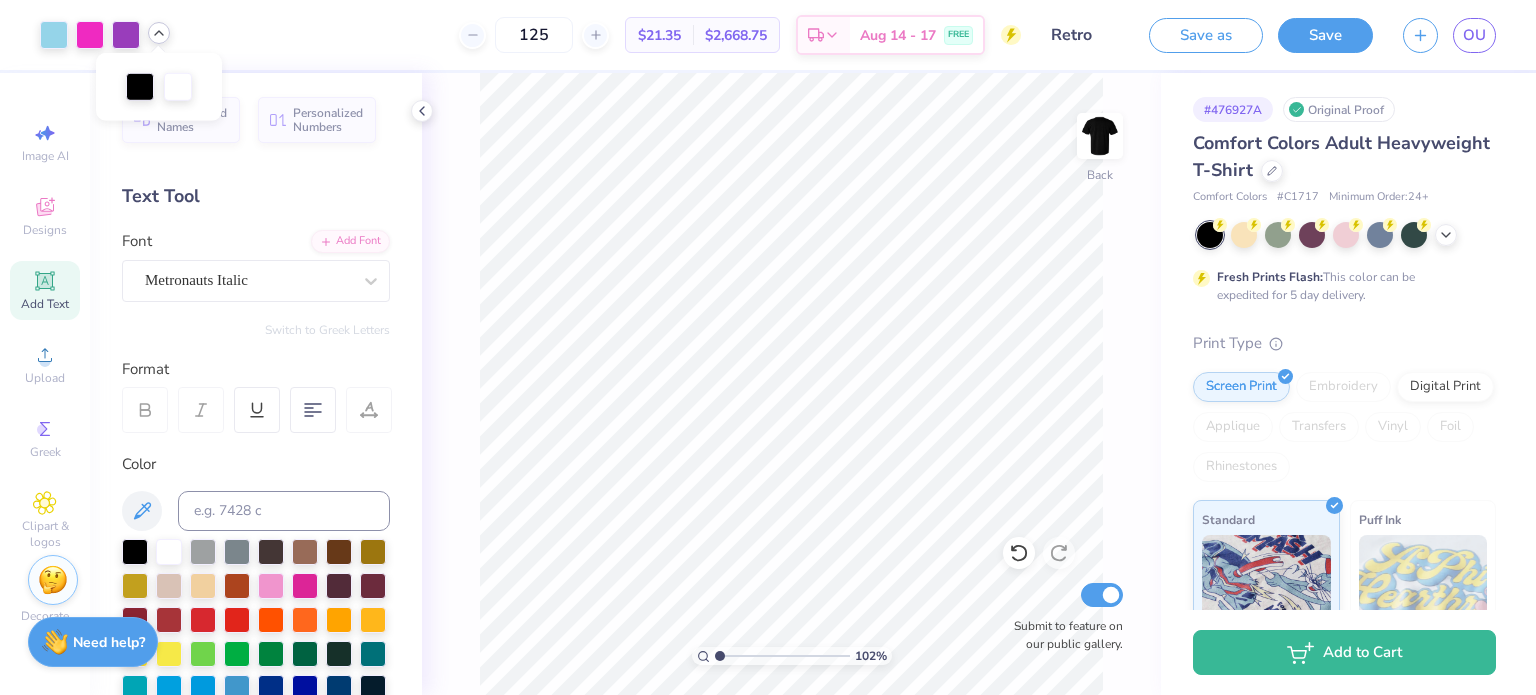 click at bounding box center [159, 33] 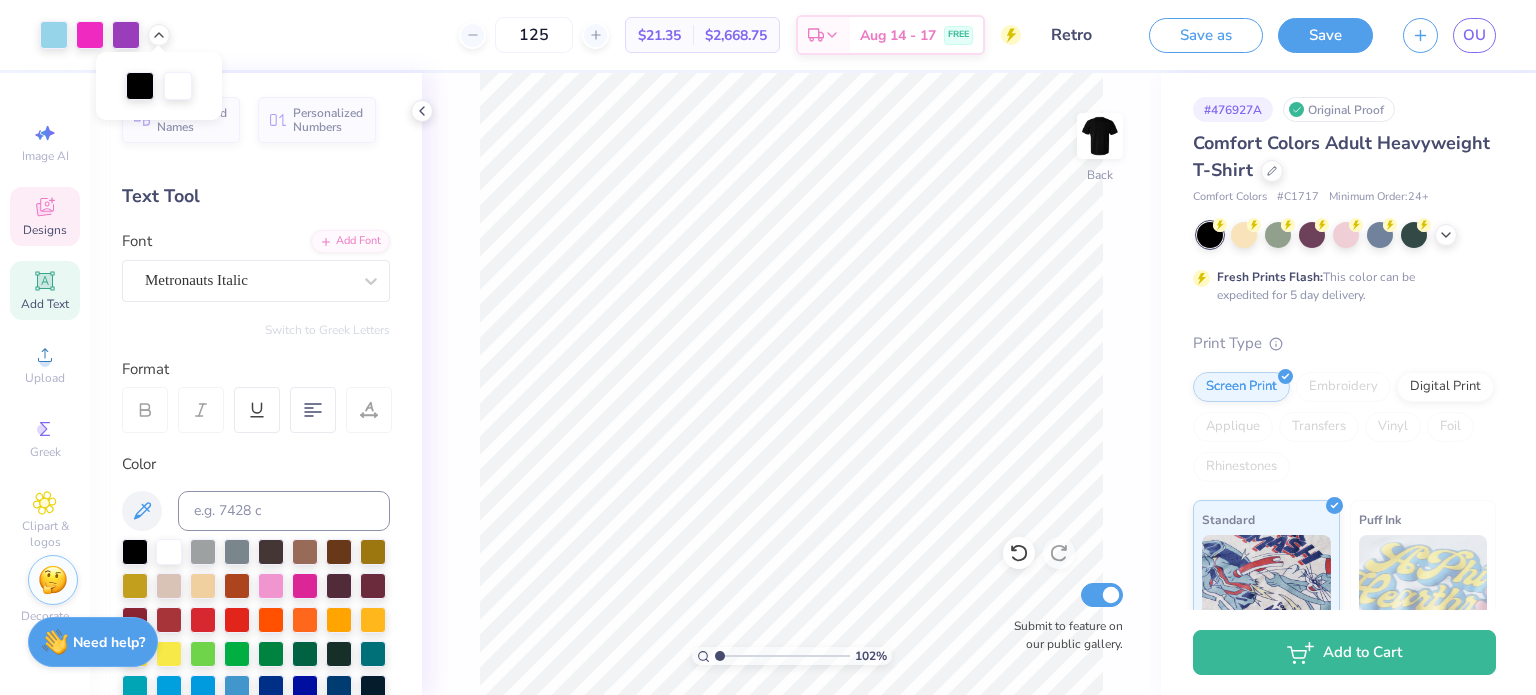 click on "Designs" at bounding box center [45, 230] 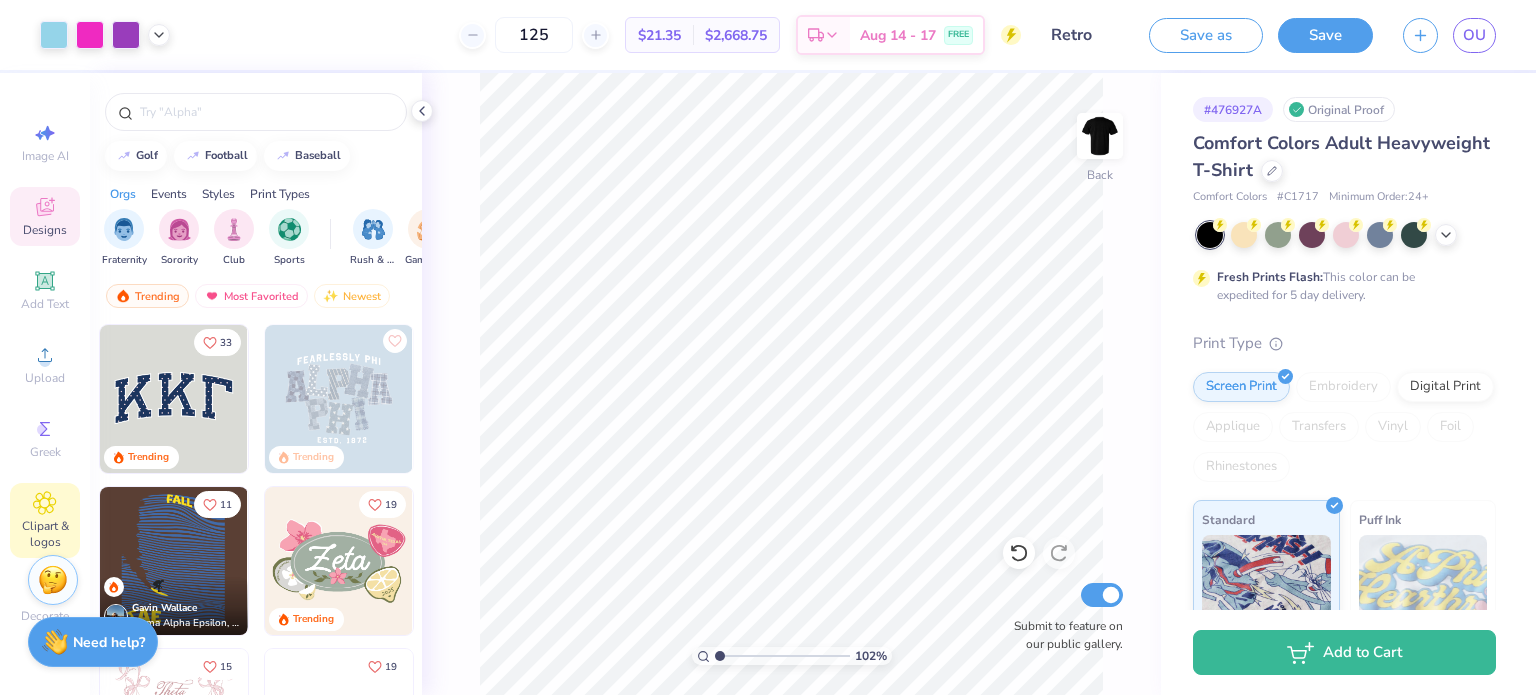 click 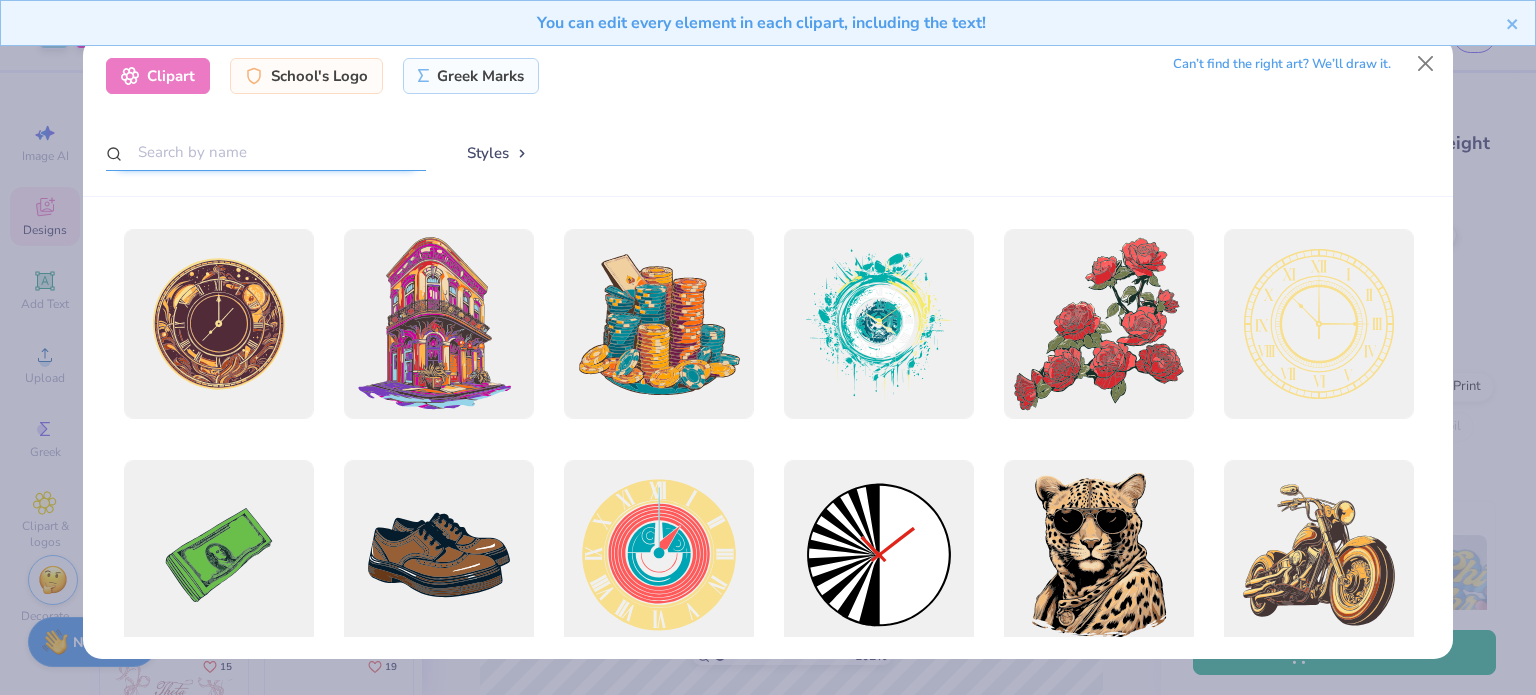 click at bounding box center (266, 152) 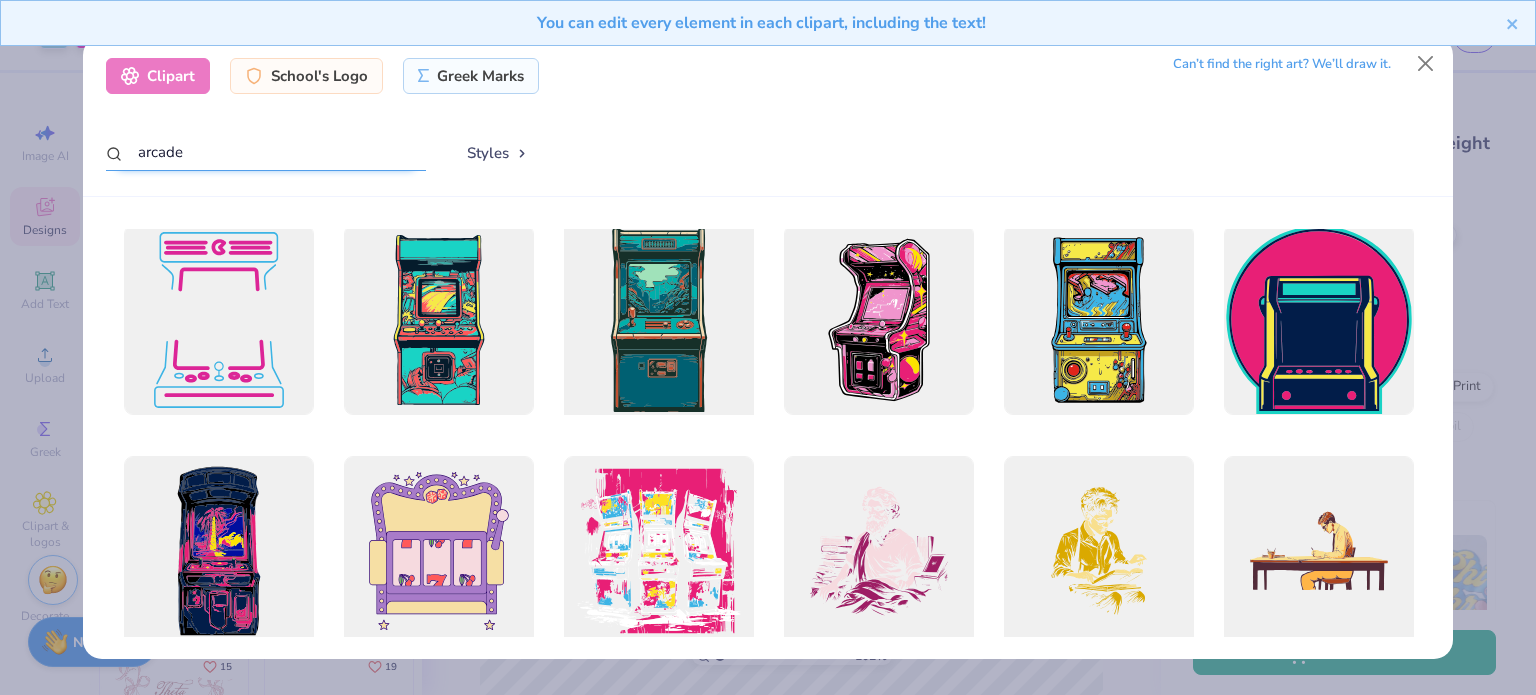 scroll, scrollTop: 0, scrollLeft: 0, axis: both 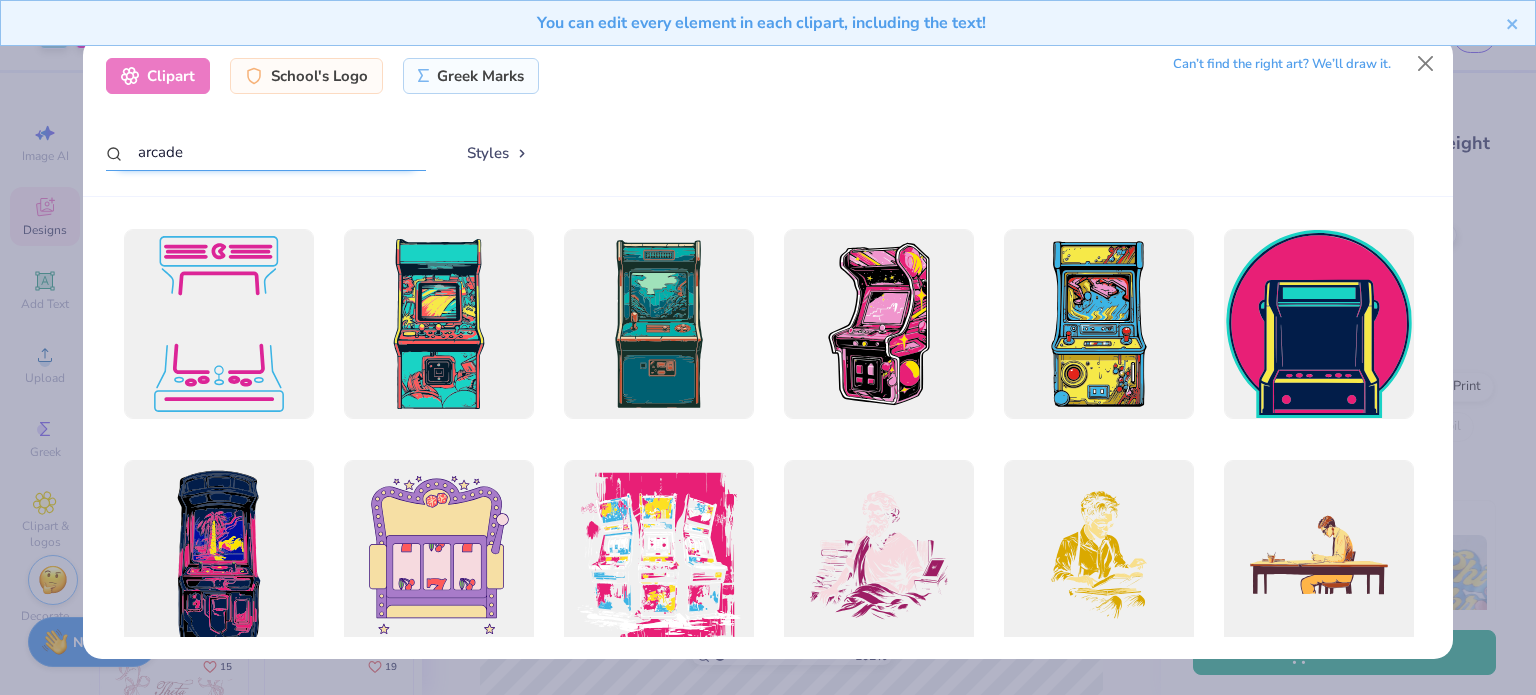 drag, startPoint x: 324, startPoint y: 135, endPoint x: 0, endPoint y: 211, distance: 332.79422 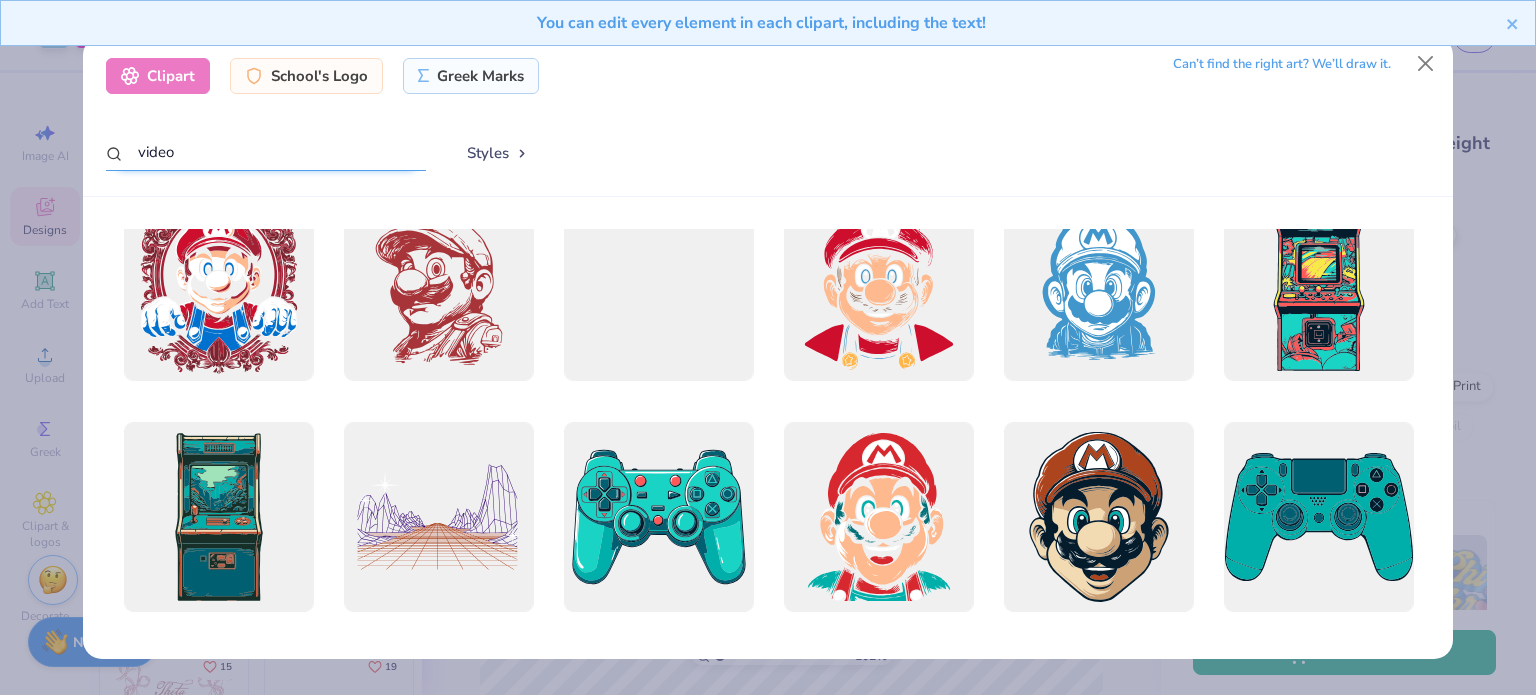 scroll, scrollTop: 266, scrollLeft: 0, axis: vertical 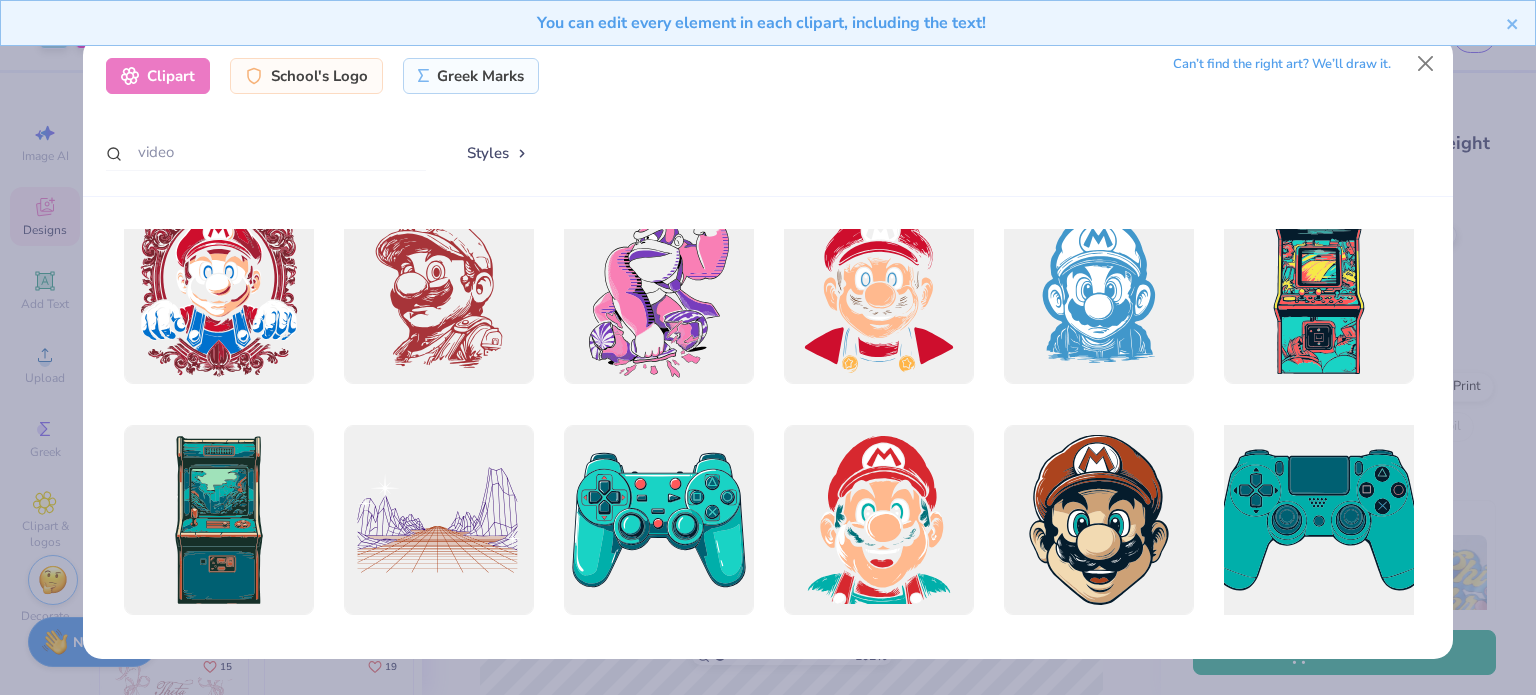 click at bounding box center [1318, 520] 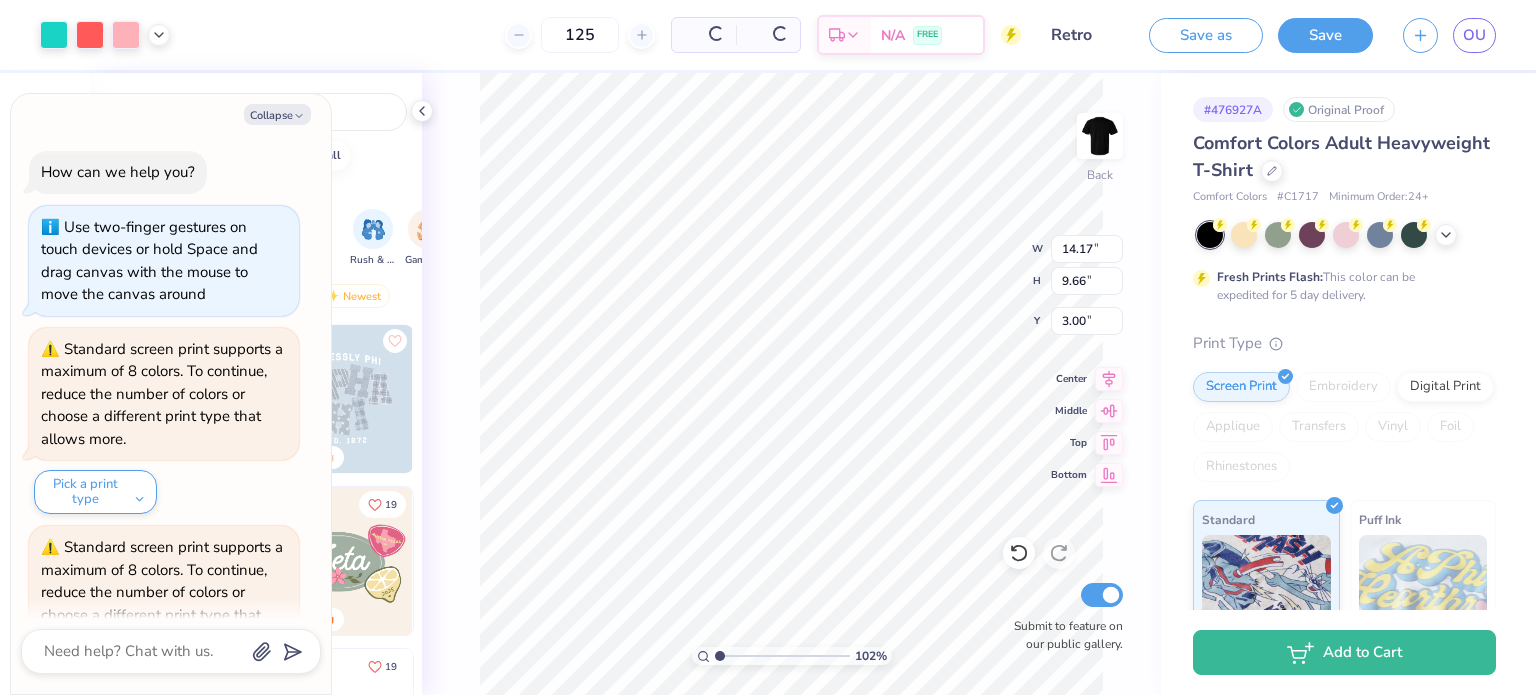 scroll, scrollTop: 306, scrollLeft: 0, axis: vertical 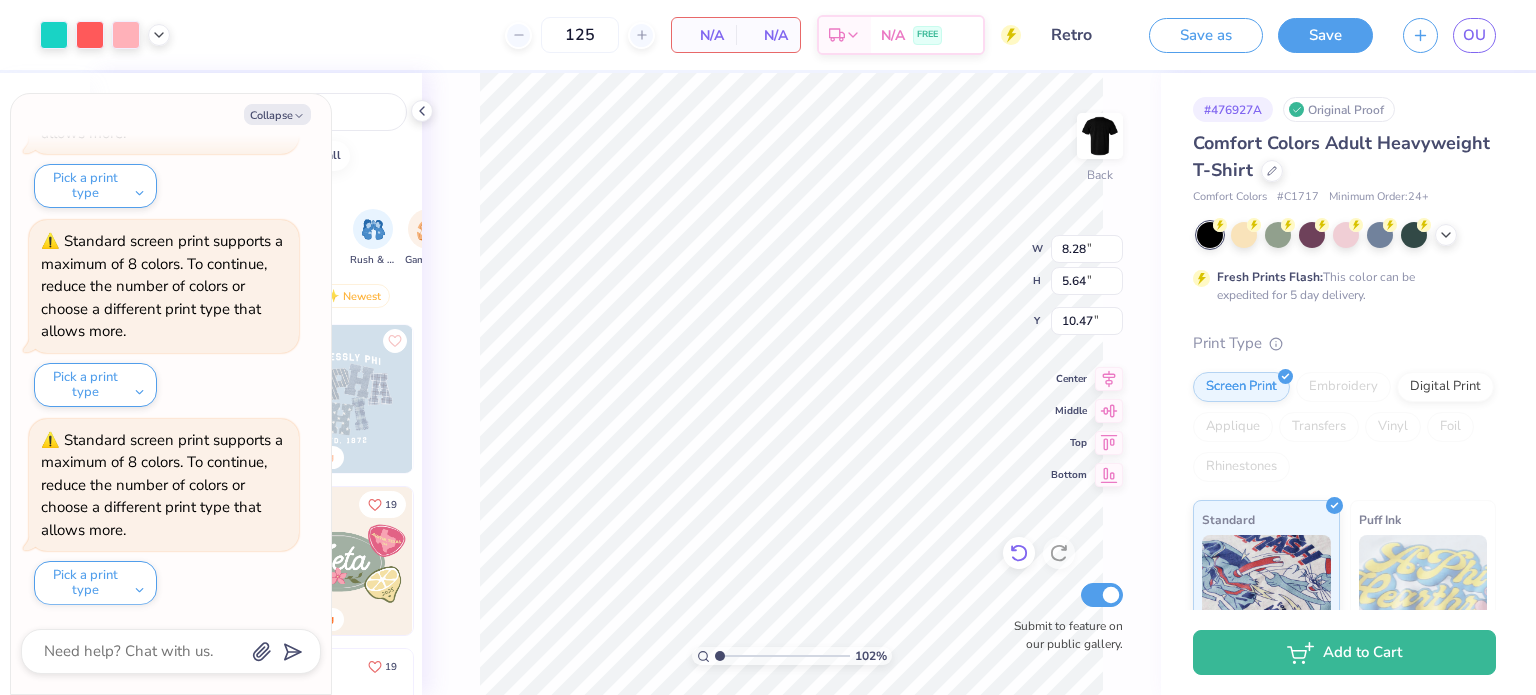click 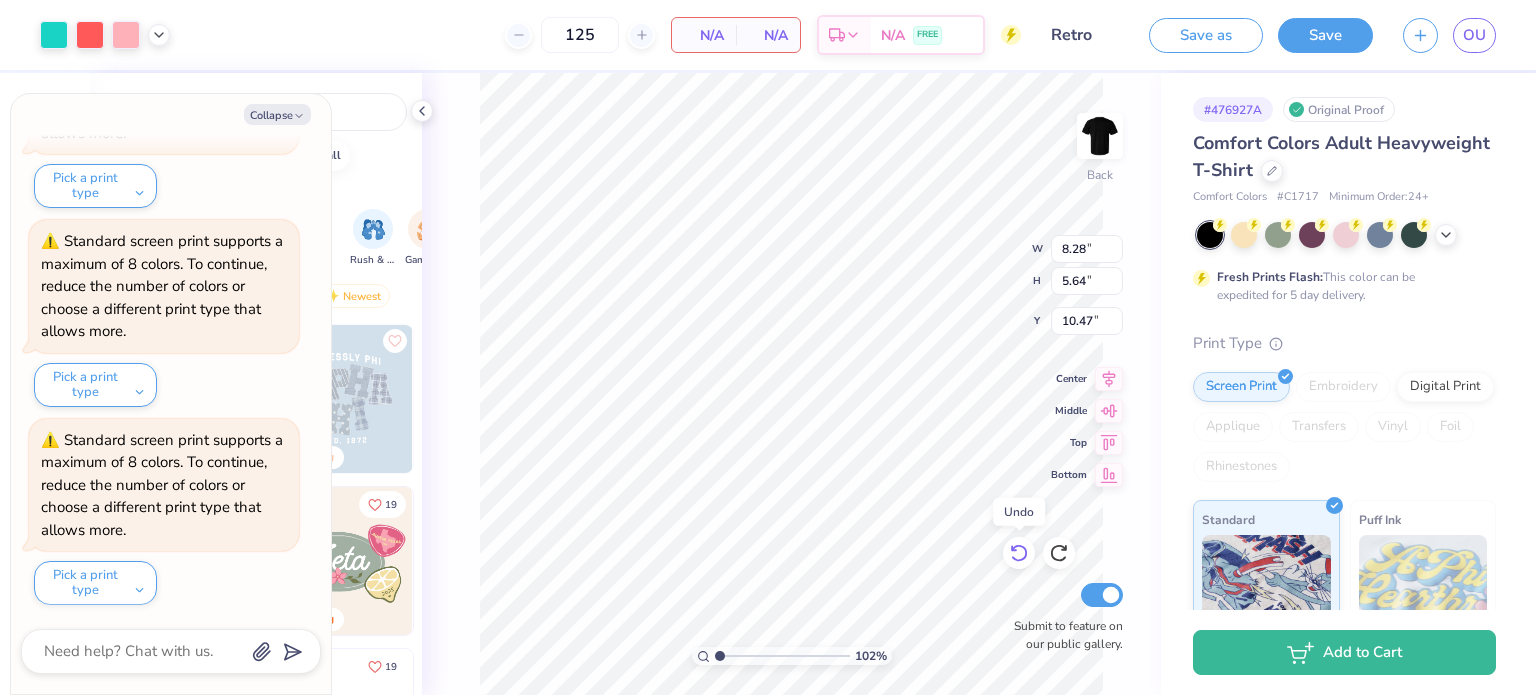 click 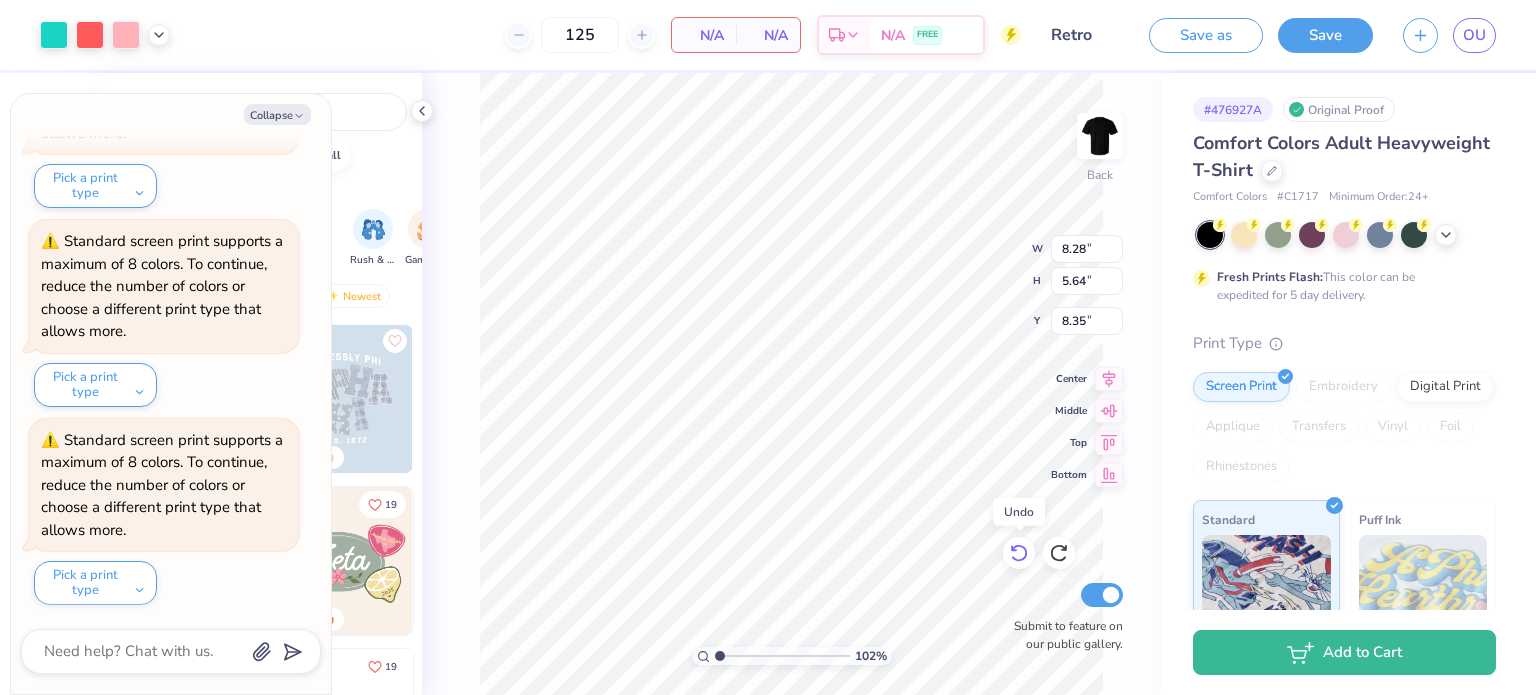 click 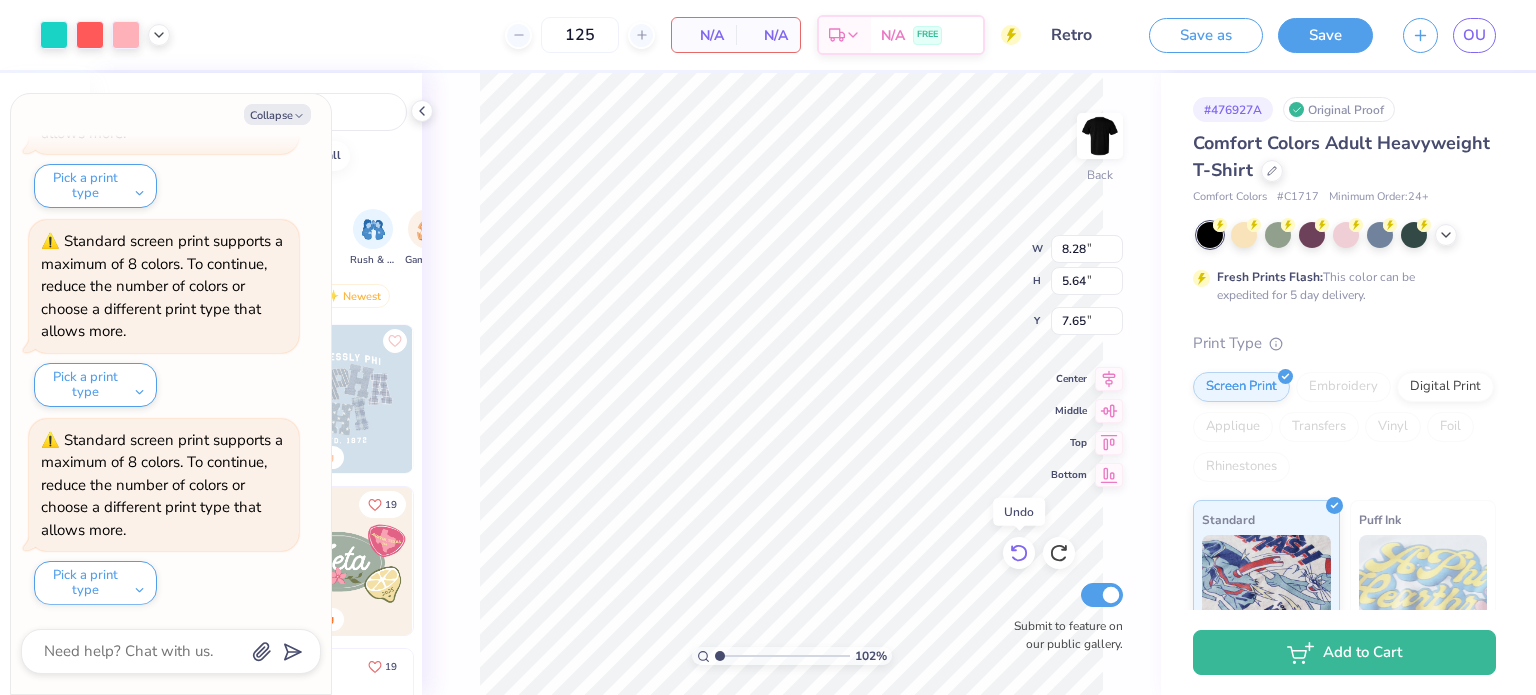click 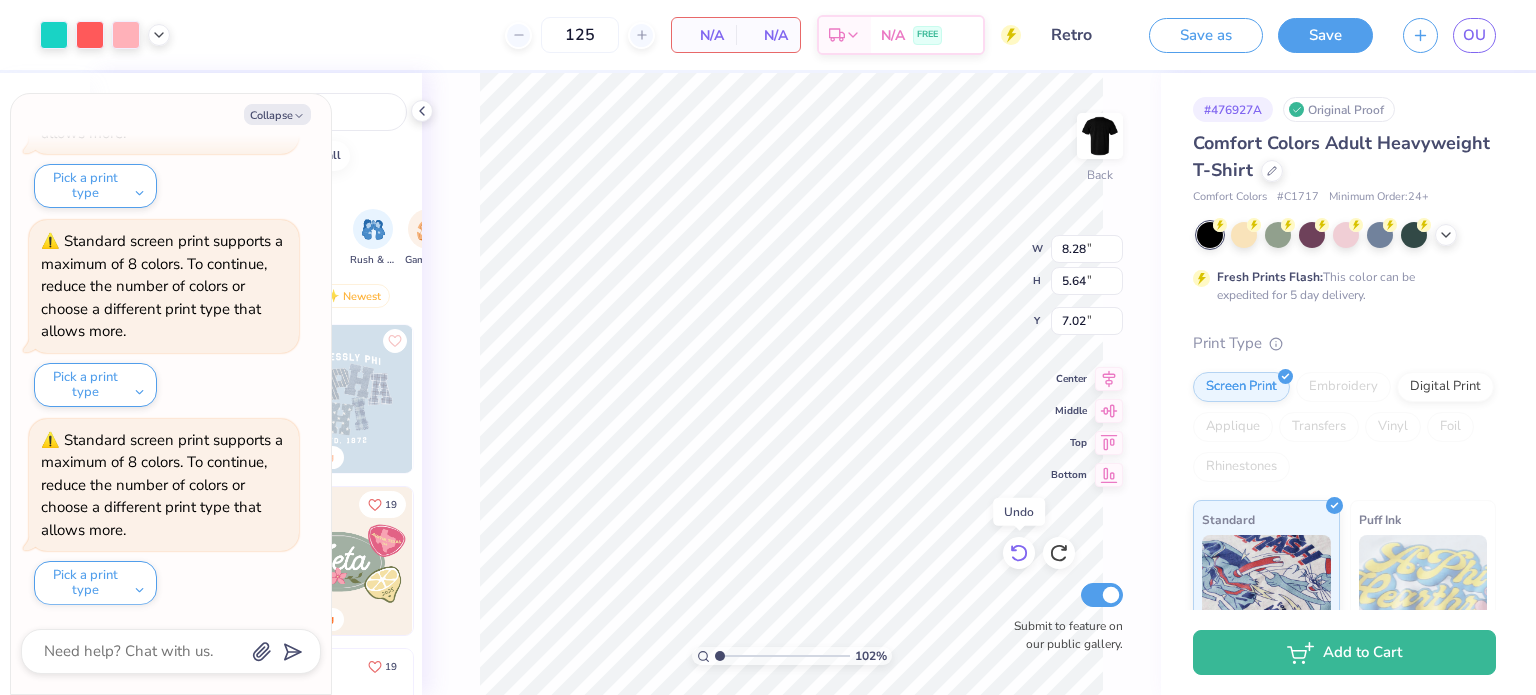 click 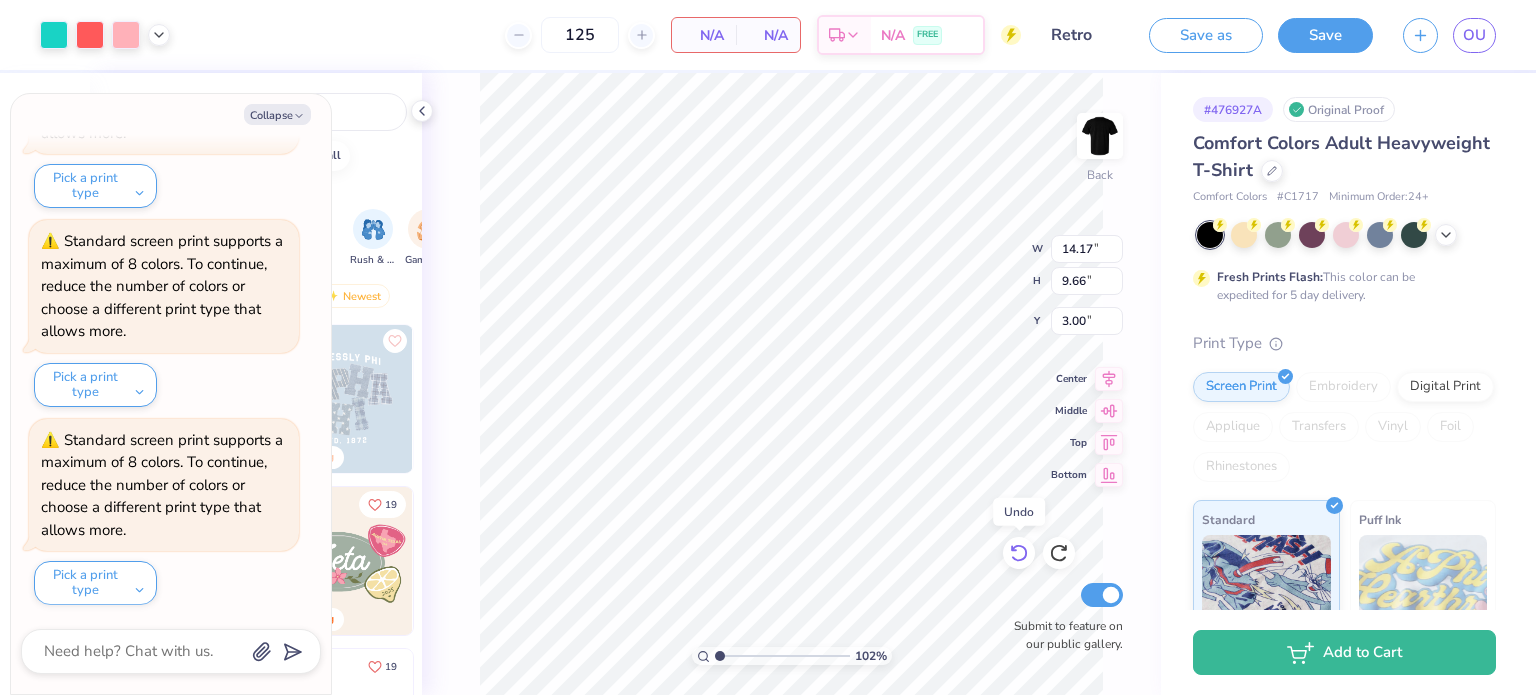 click 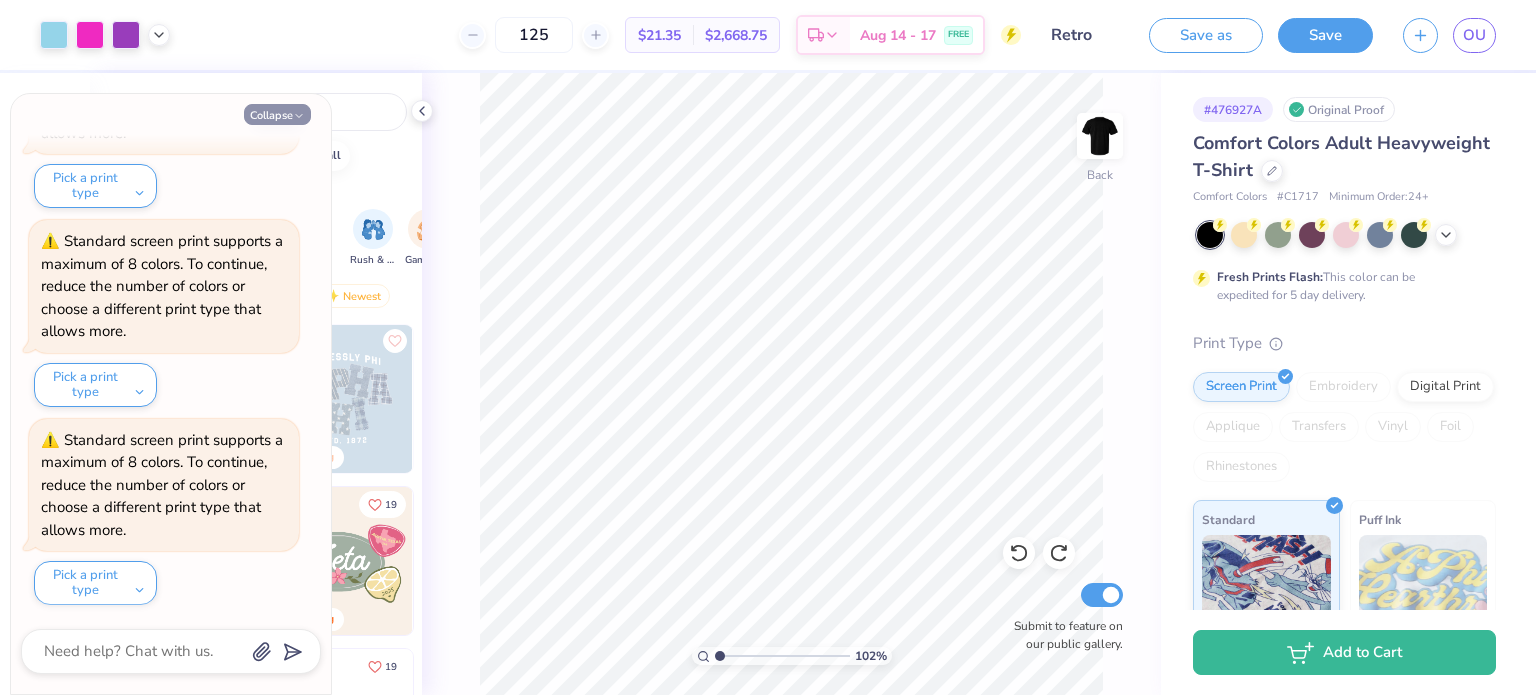 click on "Collapse" at bounding box center (277, 114) 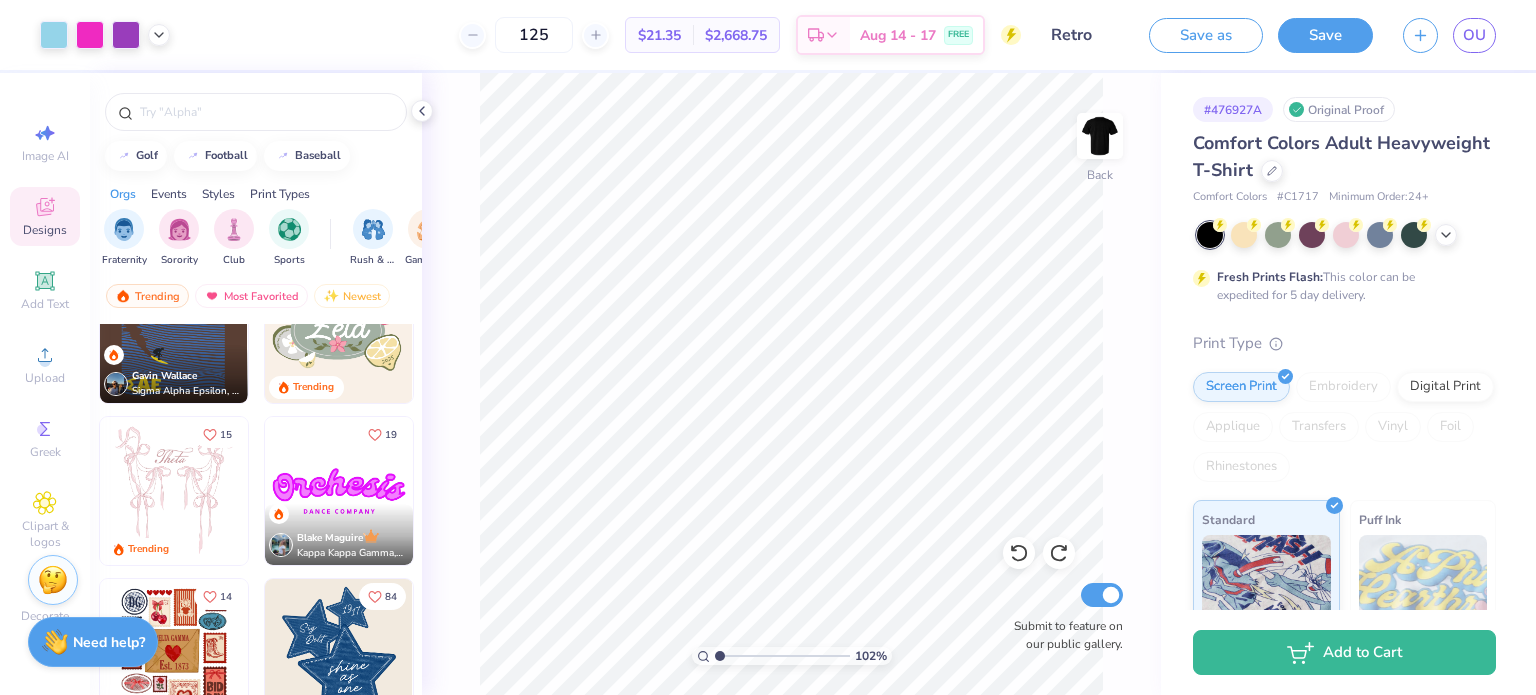 scroll, scrollTop: 200, scrollLeft: 0, axis: vertical 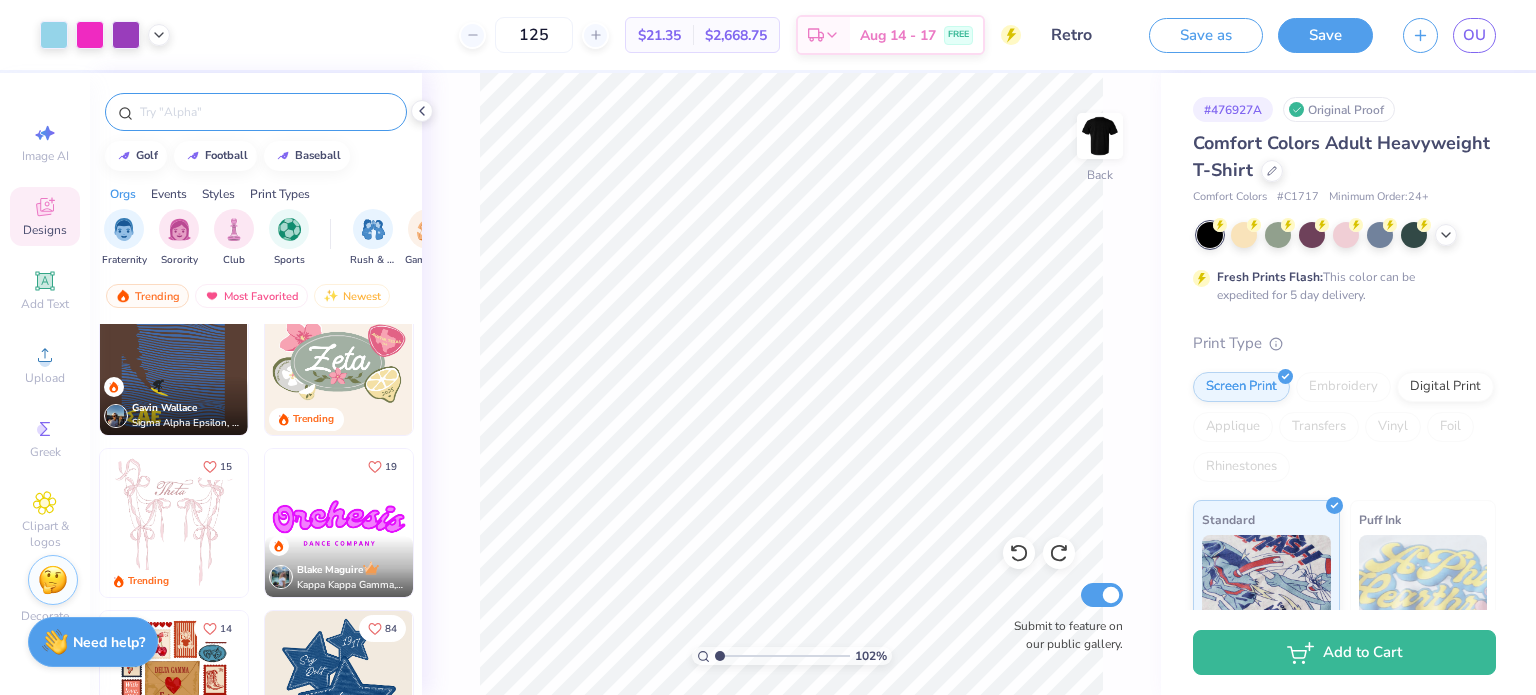 click at bounding box center (266, 112) 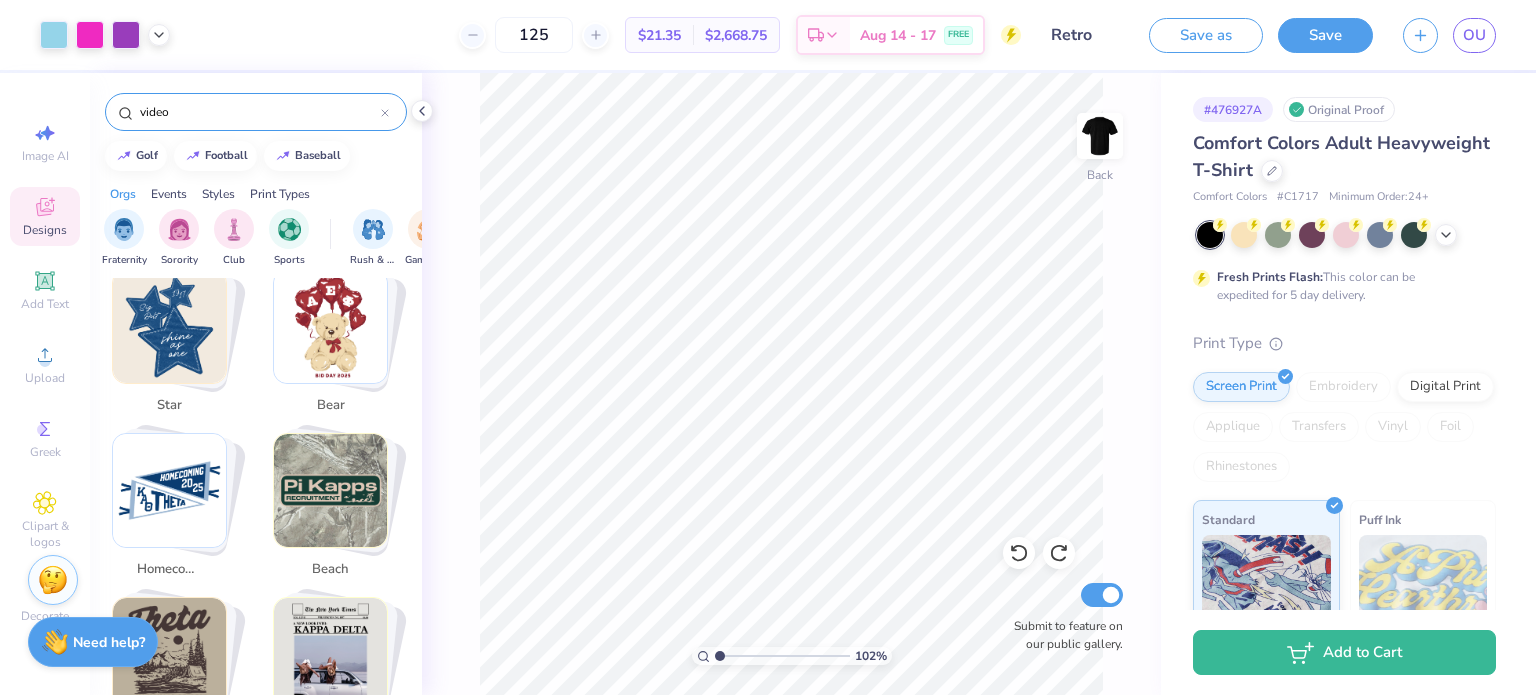 scroll, scrollTop: 695, scrollLeft: 0, axis: vertical 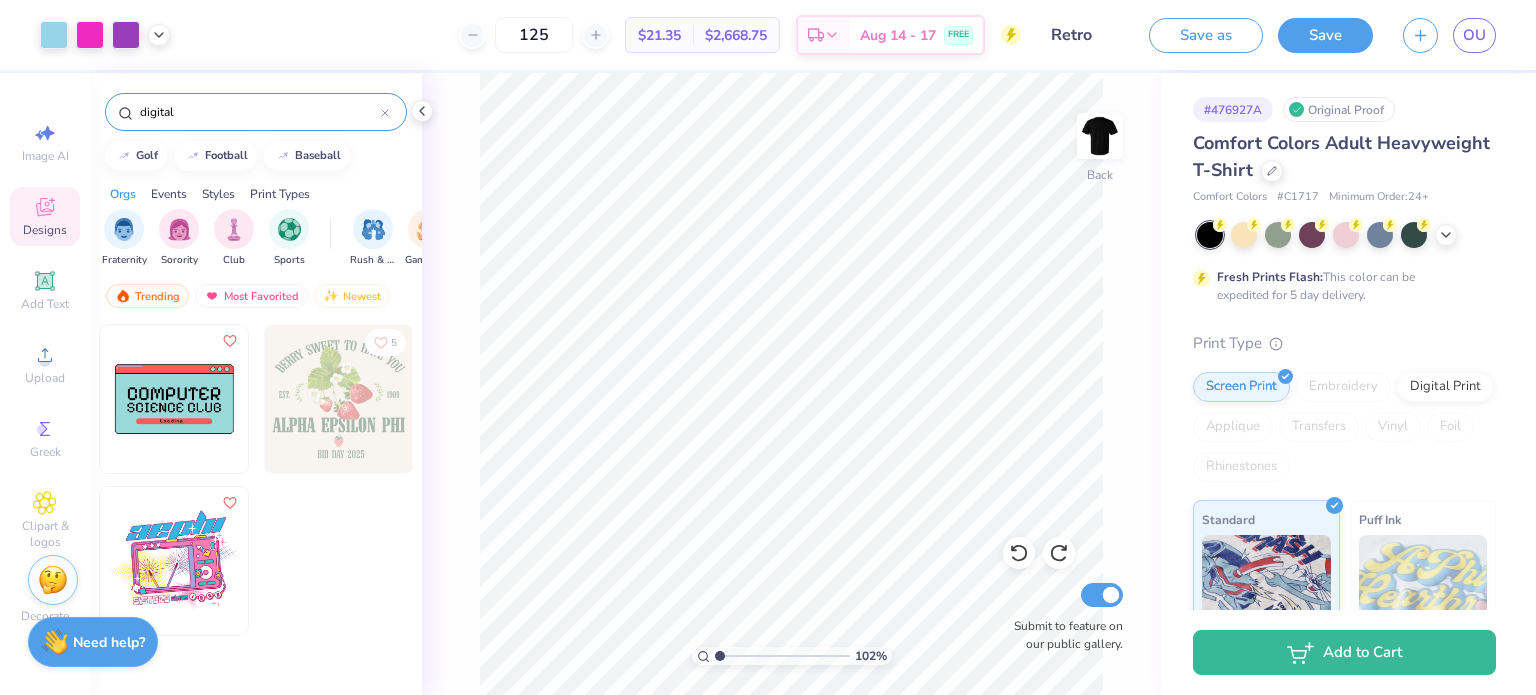drag, startPoint x: 334, startPoint y: 104, endPoint x: 28, endPoint y: 175, distance: 314.12897 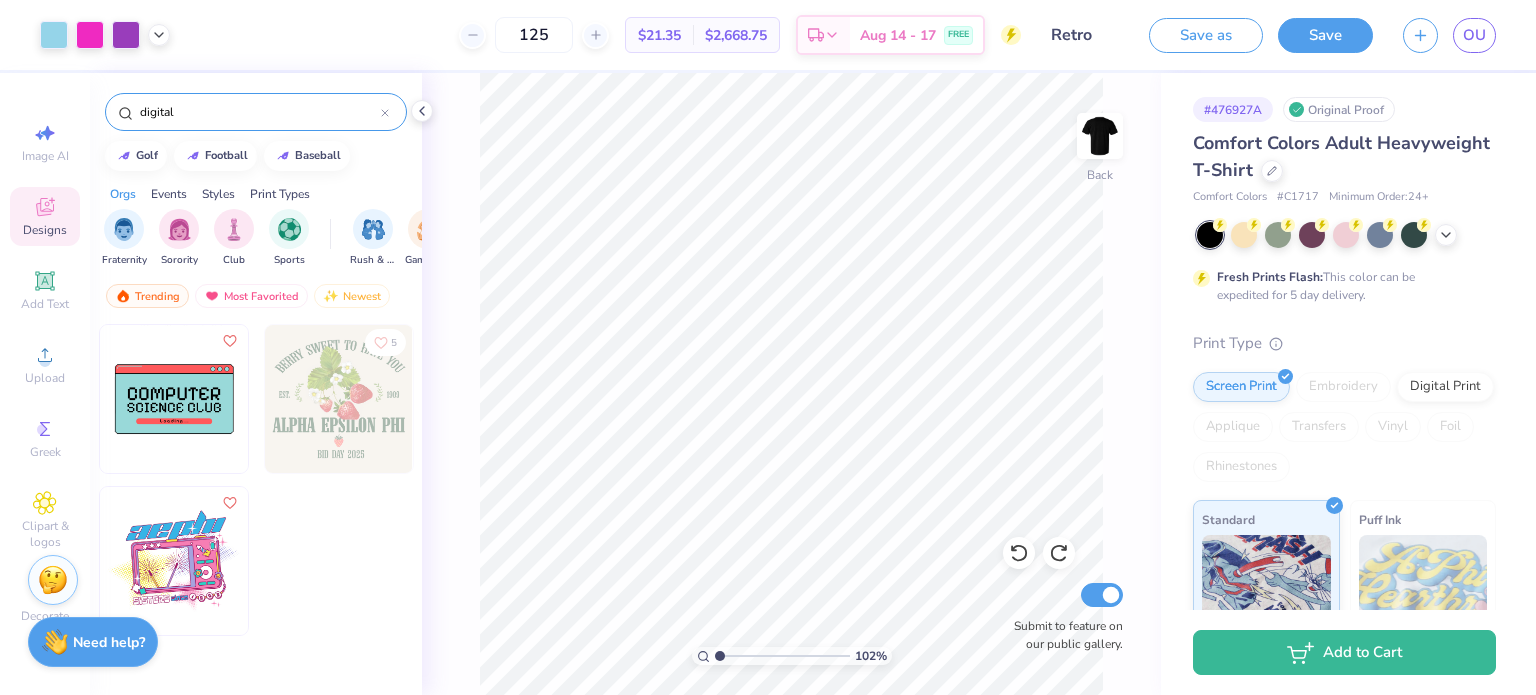 click on "Art colors 125 $21.35 Per Item $2,668.75 Total Est.  Delivery Aug 14 - 17 FREE Design Title Retro Save as Save OU Image AI Designs Add Text Upload Greek Clipart & logos Decorate digital golf football baseball Orgs Events Styles Print Types Fraternity Sorority Club Sports Rush & Bid Game Day Parent's Weekend PR & General Big Little Reveal Philanthropy Date Parties & Socials Retreat Holidays Greek Week Formal & Semi Spring Break Graduation Founder’s Day Classic Minimalist Y2K Varsity Typography Handdrawn Cartoons 80s & 90s Grunge 60s & 70s Embroidery Screen Print Digital Print Patches Vinyl Transfers Applique Trending Most Favorited Newest 5 102  % Back Submit to feature on our public gallery. # 476927A Original Proof Comfort Colors Adult Heavyweight T-Shirt Comfort Colors # C1717 Minimum Order:  24 +   Fresh Prints Flash:  This color can be expedited for 5 day delivery. Print Type Screen Print Embroidery Digital Print Applique Transfers Vinyl Foil Rhinestones Standard Puff Ink Neon Ink Metallic & Glitter Ink" at bounding box center [768, 347] 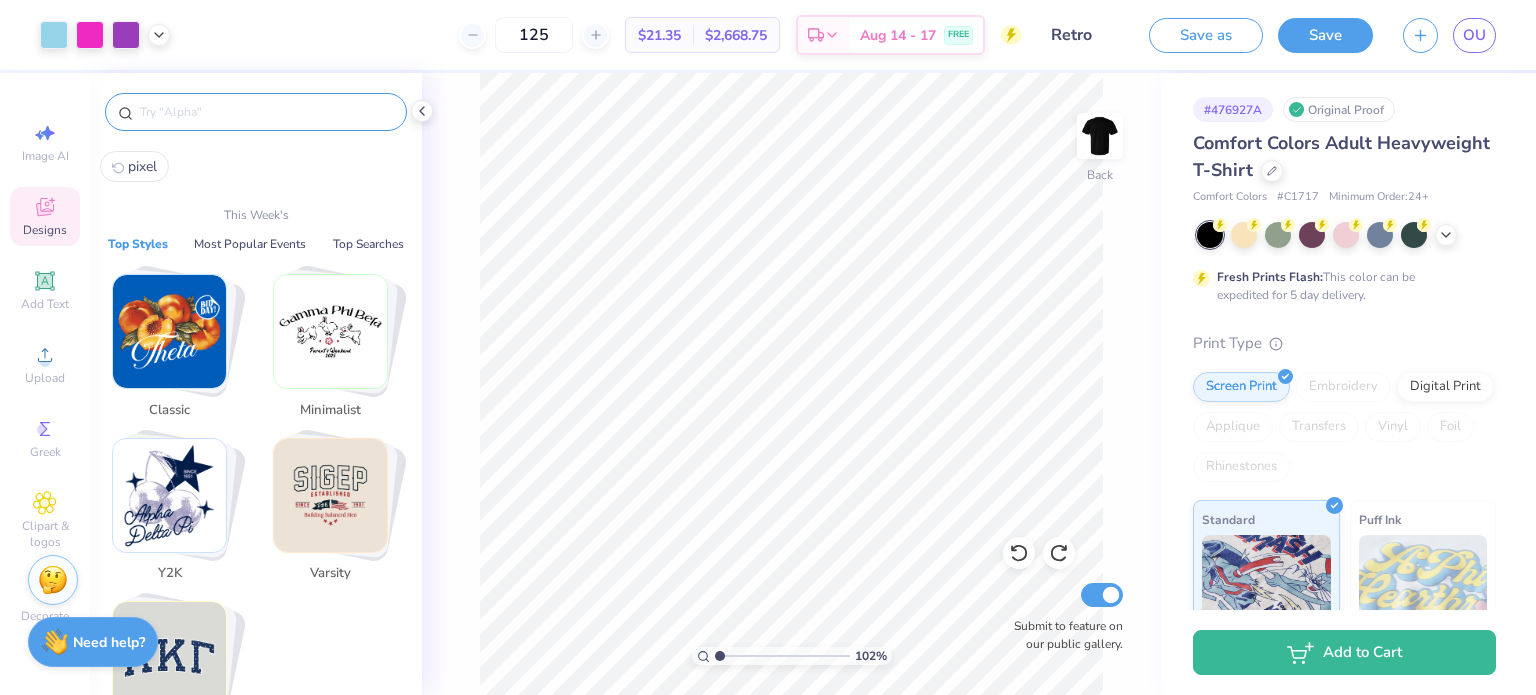 click on "Image AI Designs Add Text Upload Greek Clipart & logos Decorate" at bounding box center [45, 372] 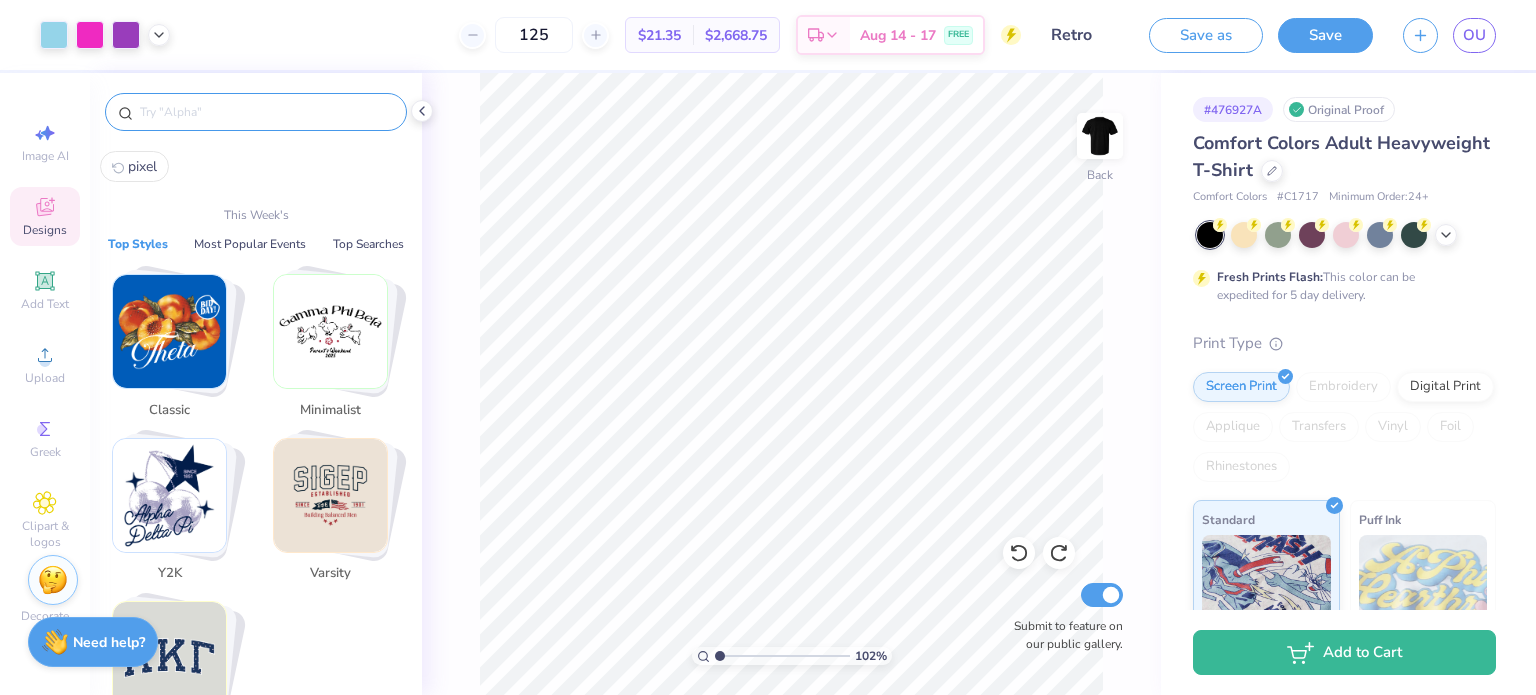 click at bounding box center [266, 112] 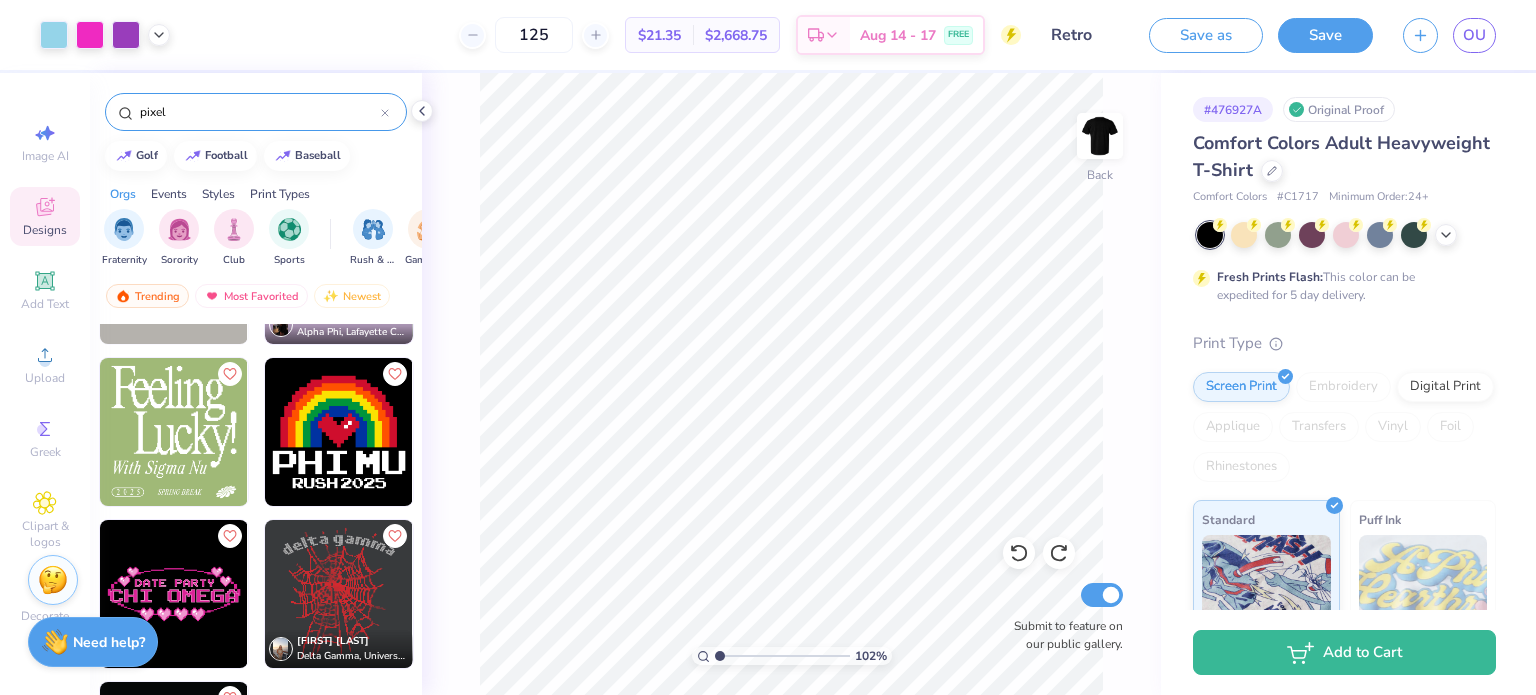 scroll, scrollTop: 1335, scrollLeft: 0, axis: vertical 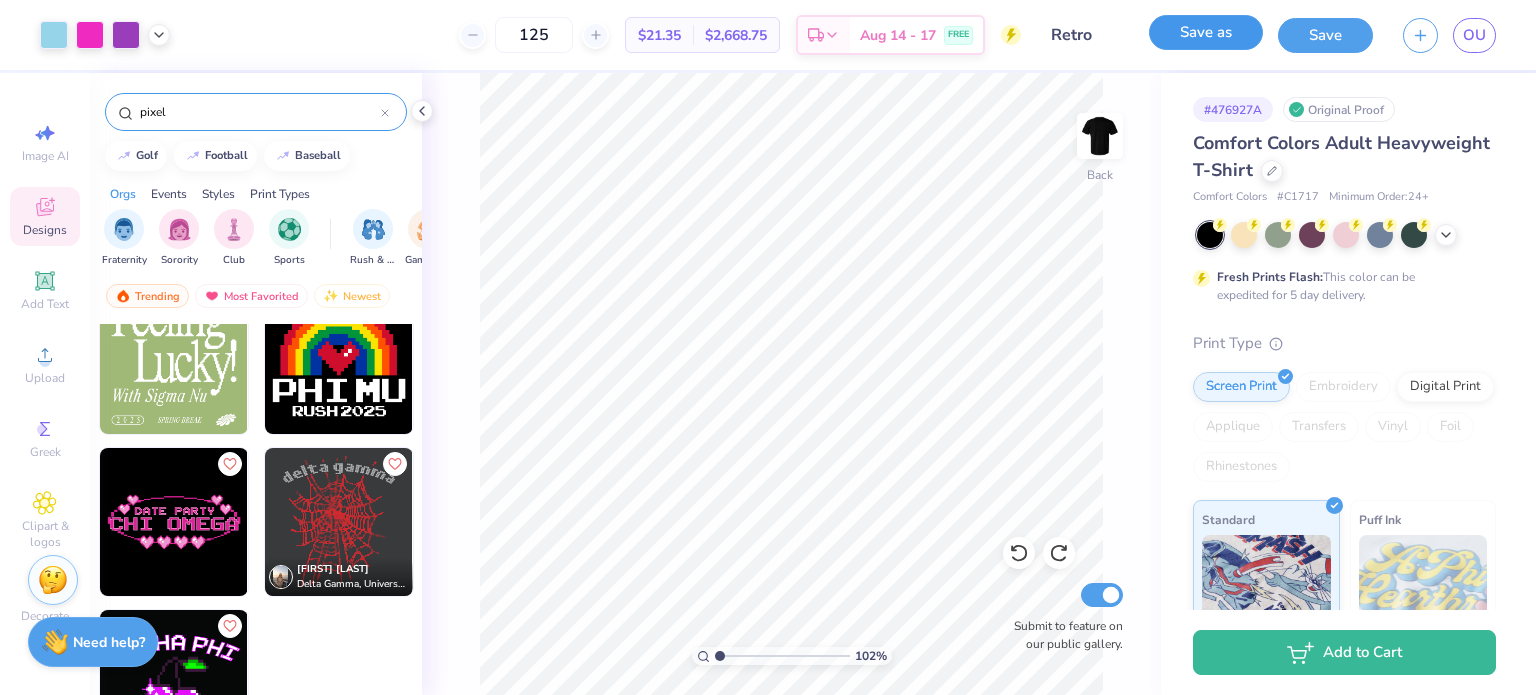 click on "Save as" at bounding box center (1206, 32) 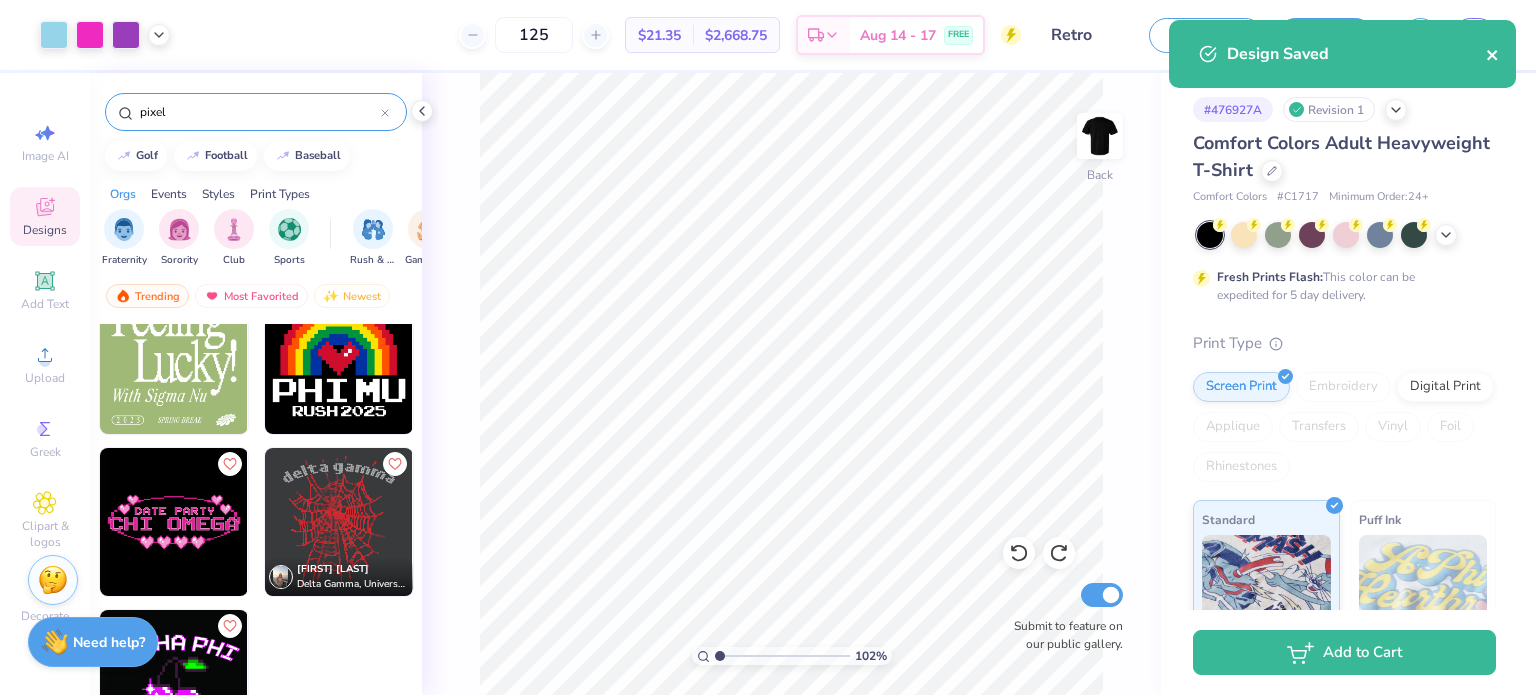 click 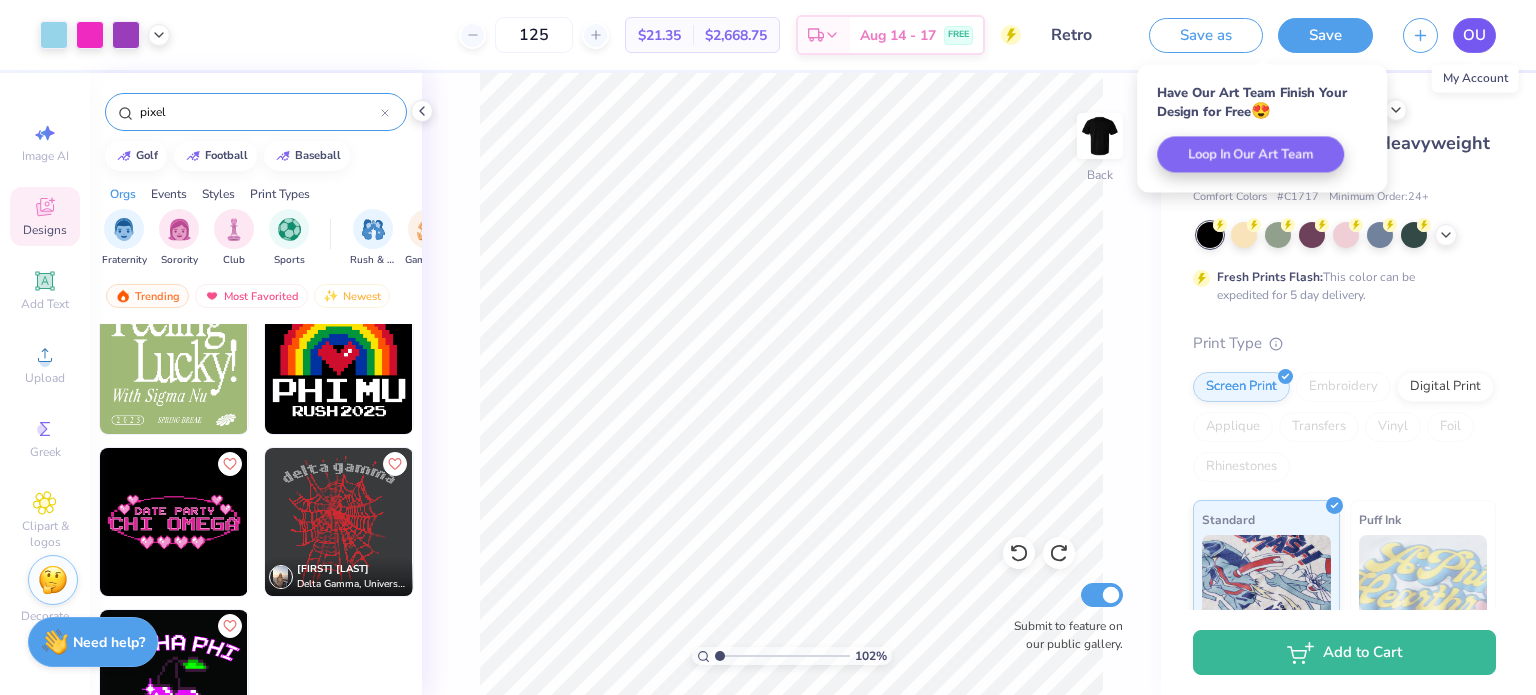 click on "OU" at bounding box center (1474, 35) 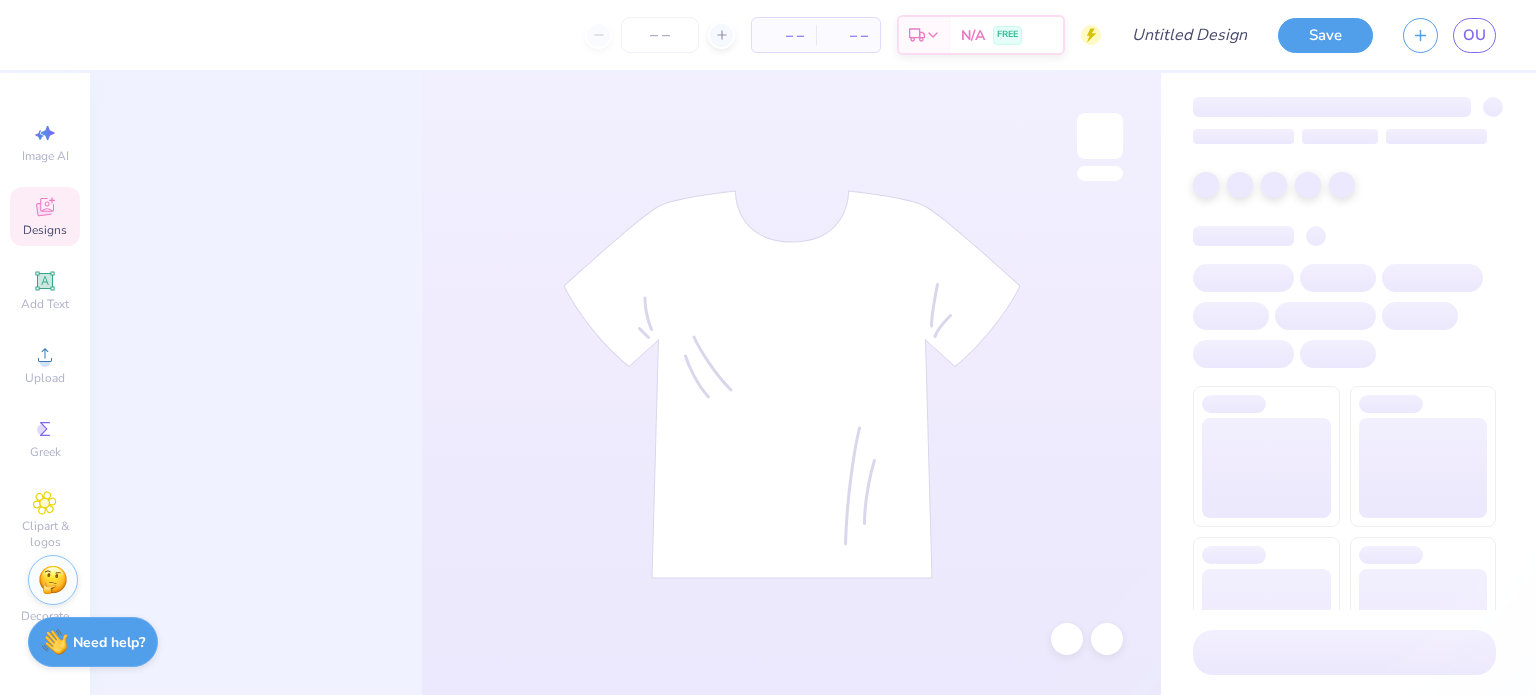 scroll, scrollTop: 0, scrollLeft: 0, axis: both 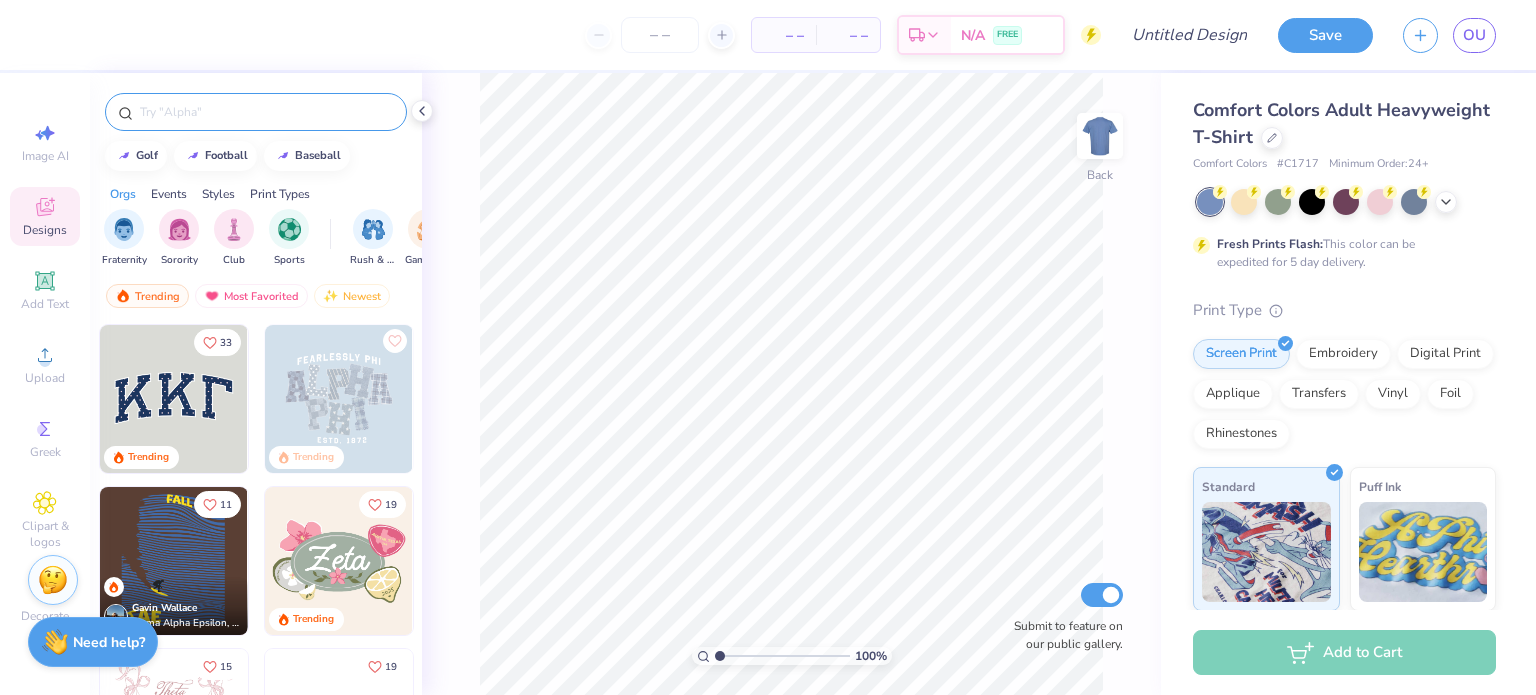 click at bounding box center [266, 112] 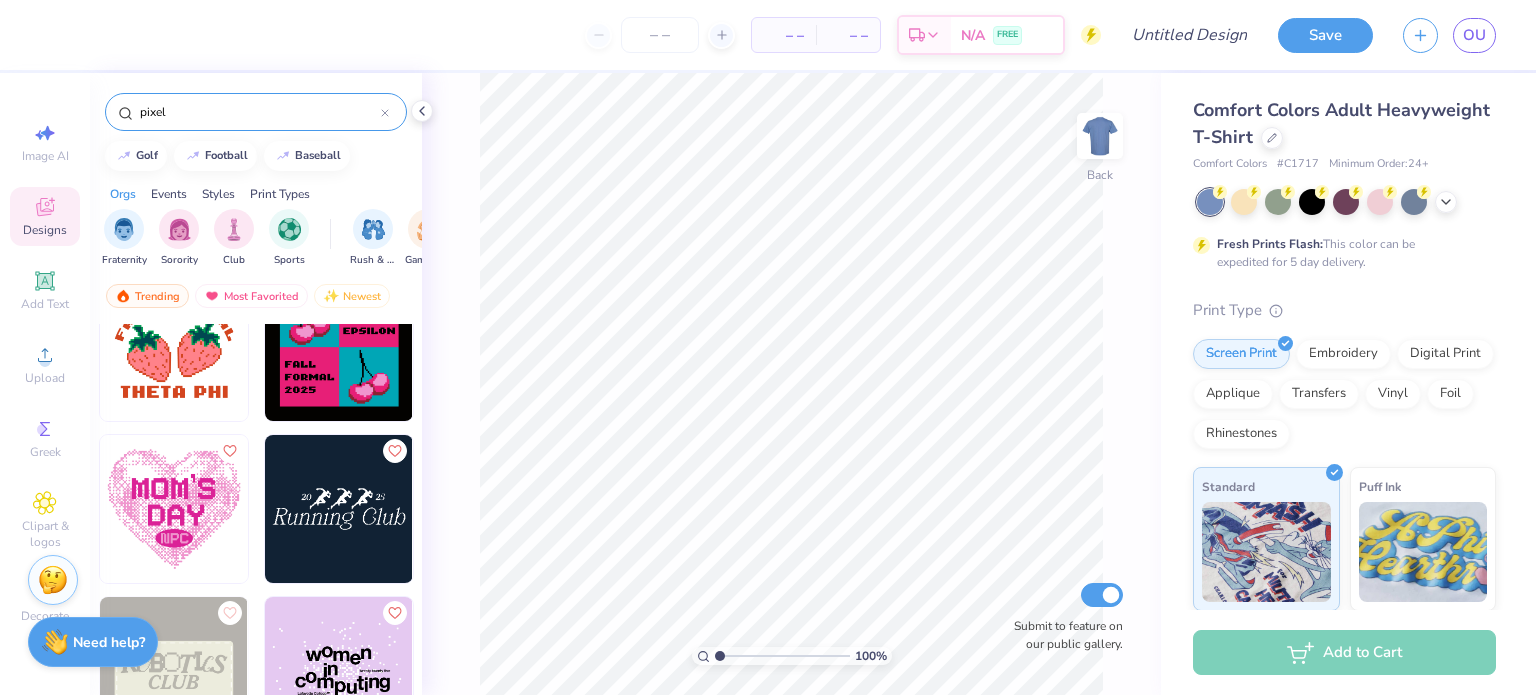 scroll, scrollTop: 1335, scrollLeft: 0, axis: vertical 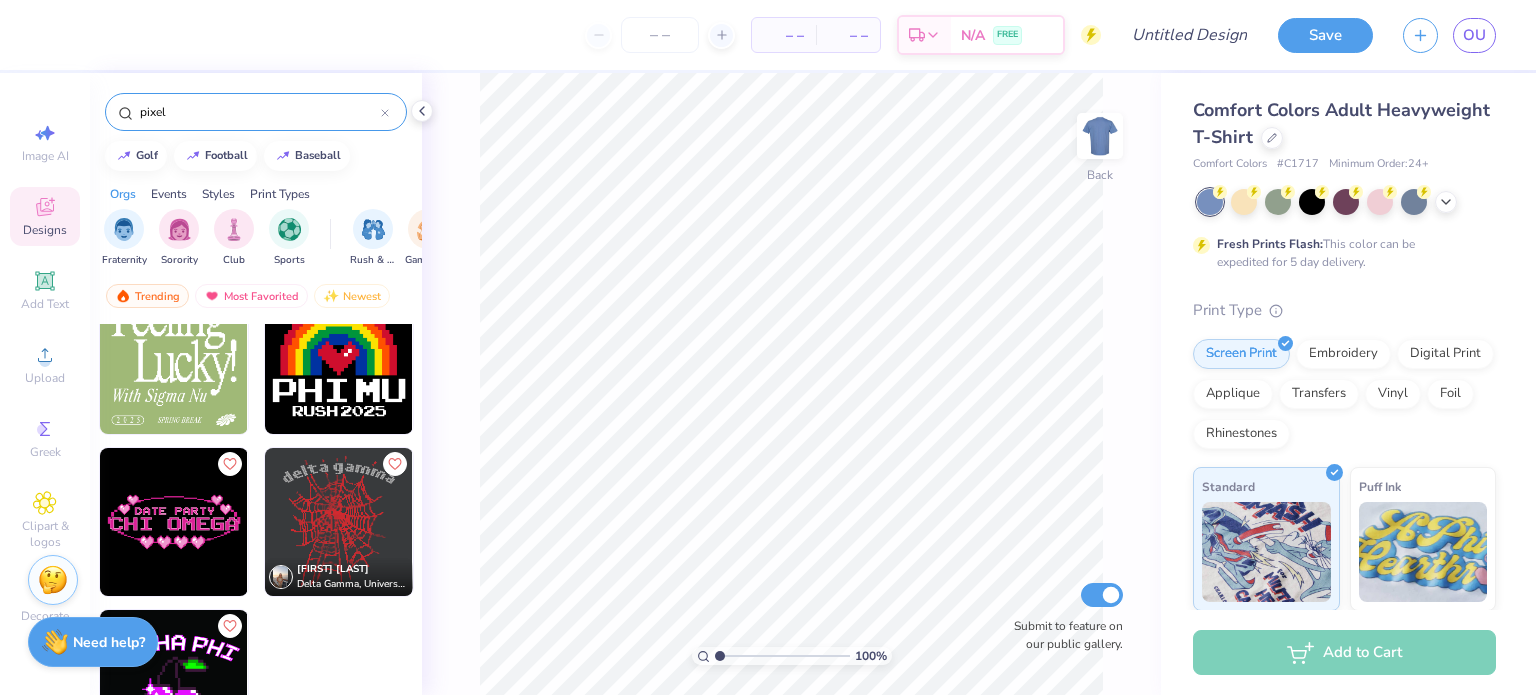 type on "pixel" 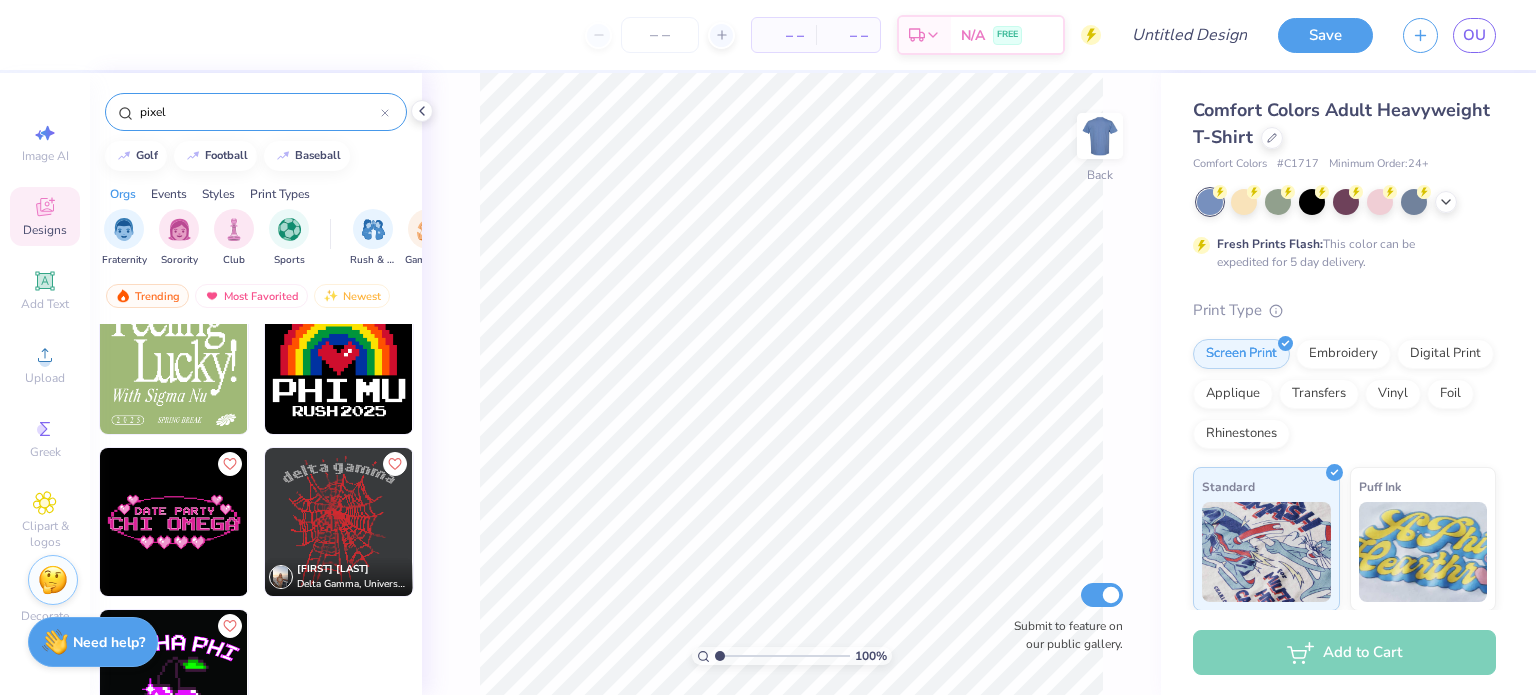 click at bounding box center [174, 684] 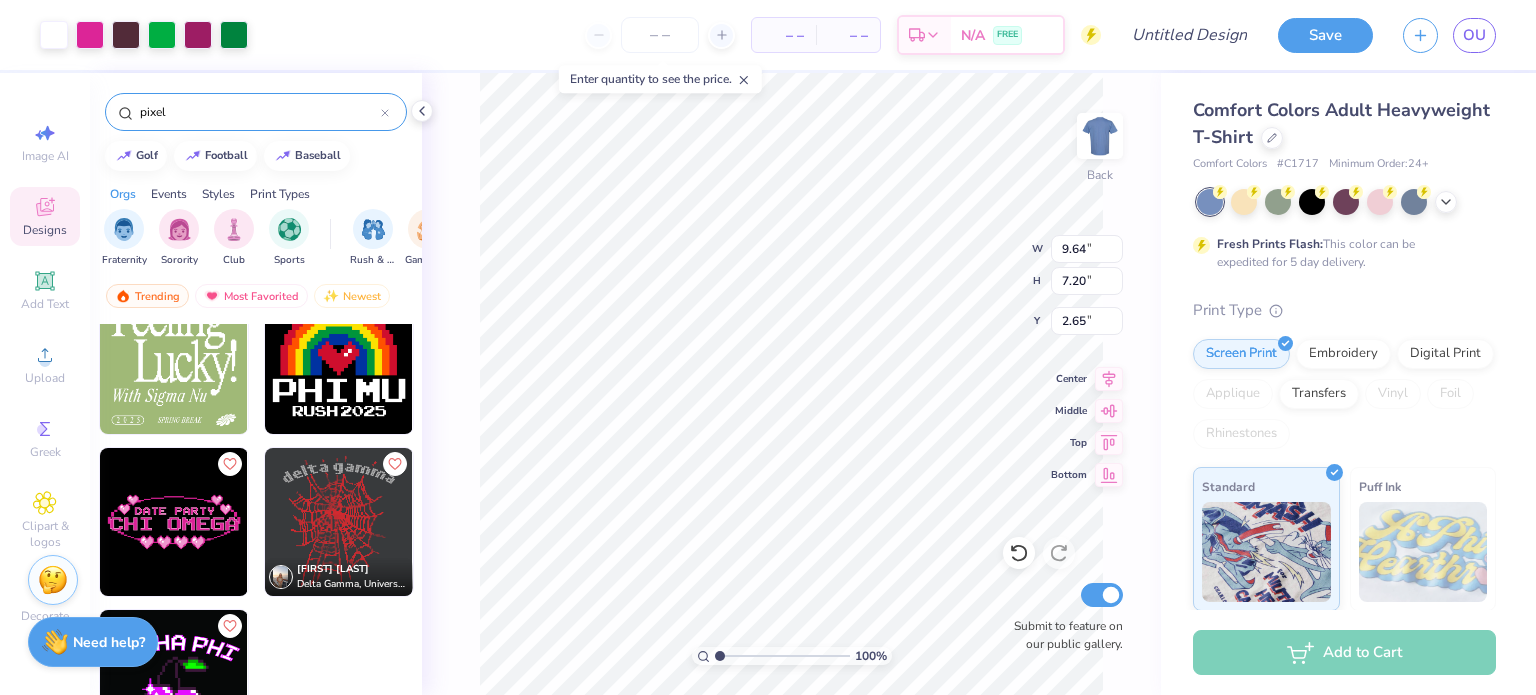 type on "2.65" 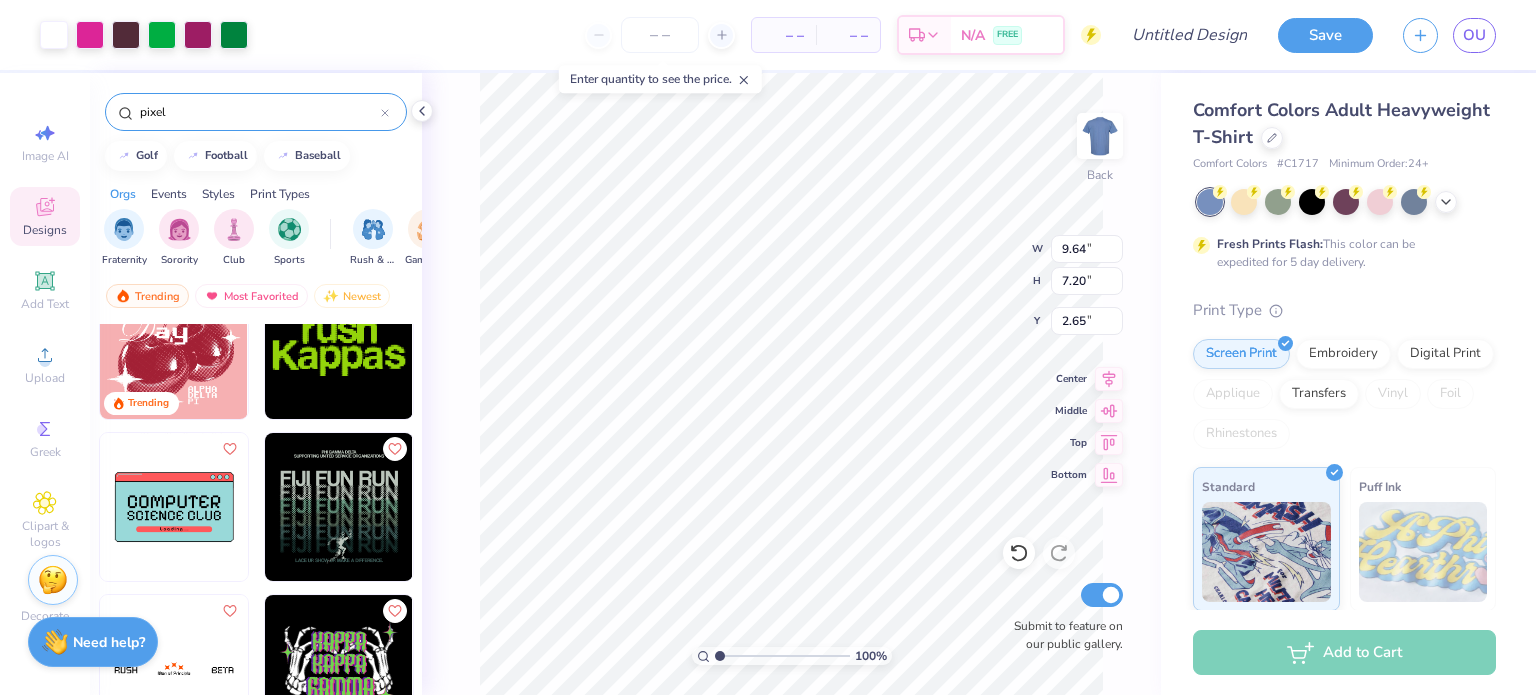 scroll, scrollTop: 0, scrollLeft: 0, axis: both 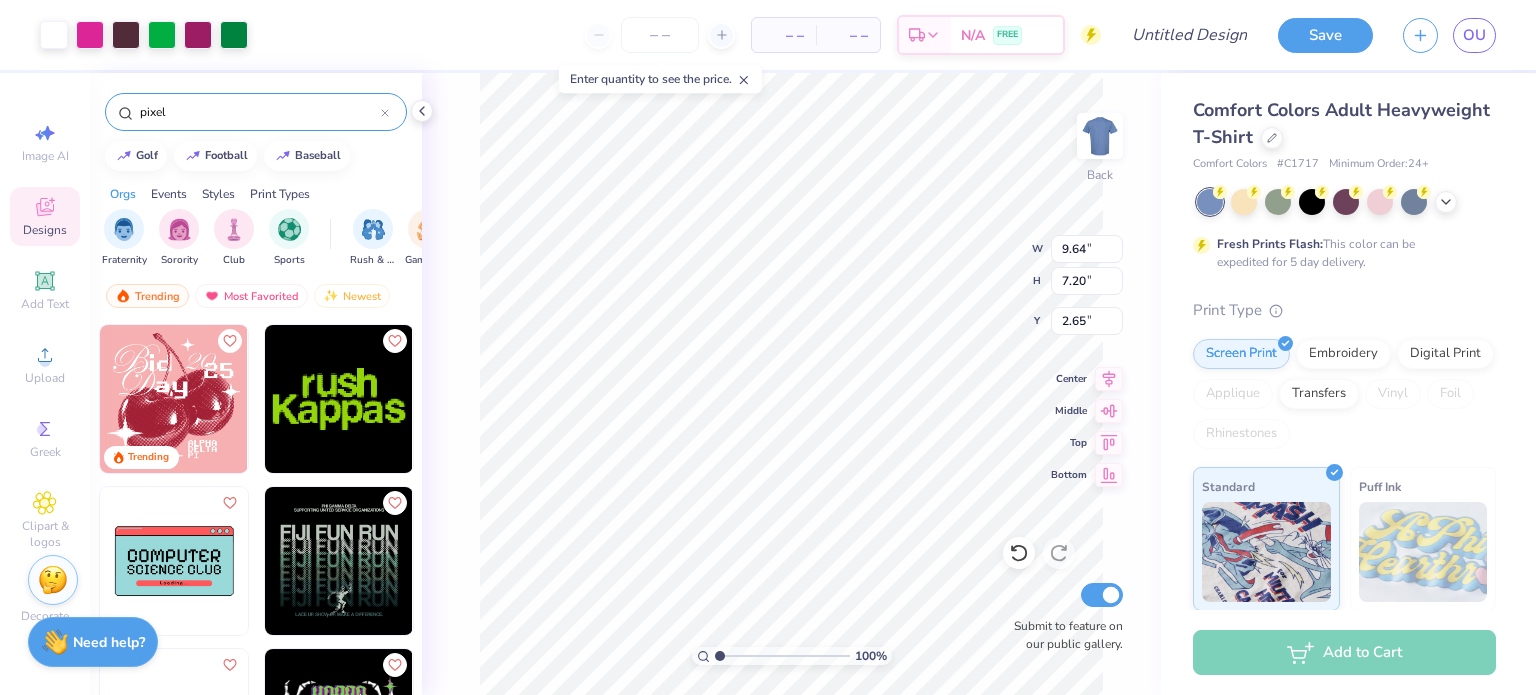 click 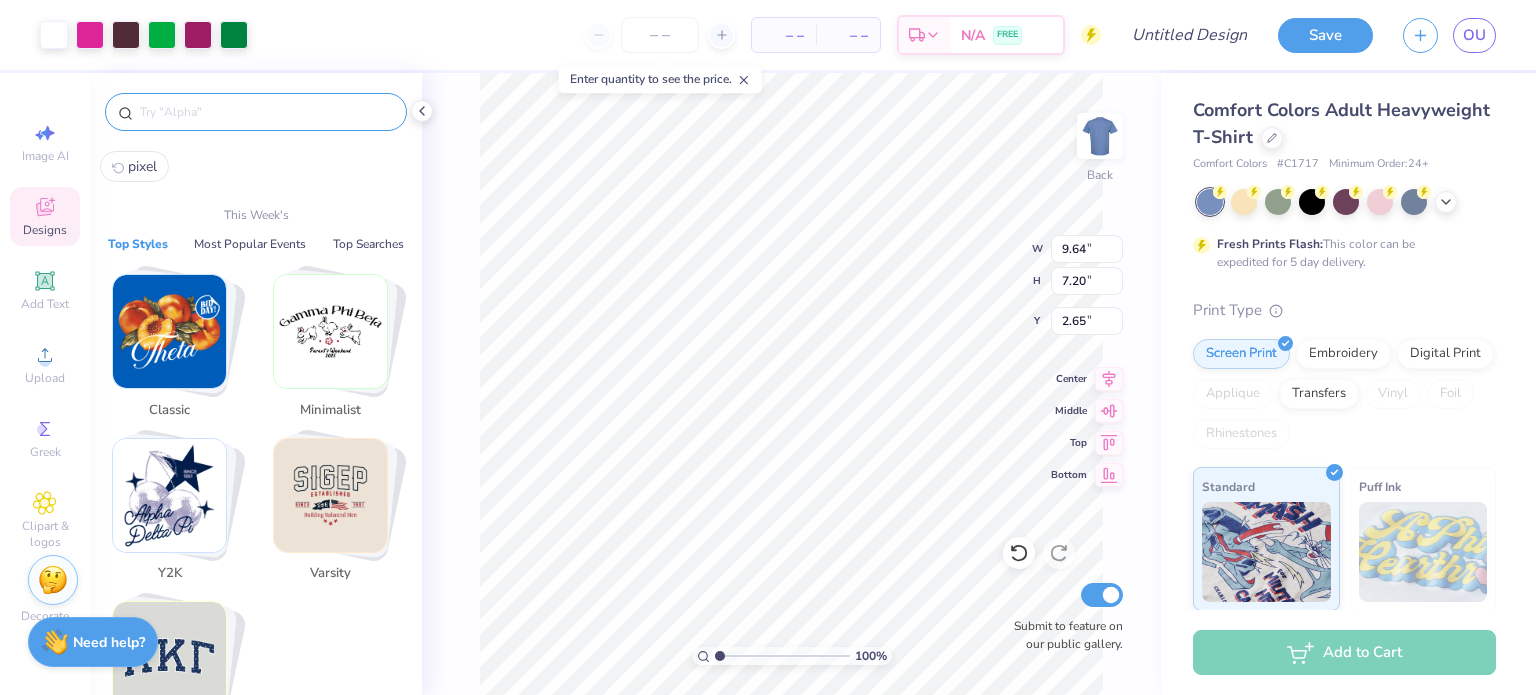 click at bounding box center (266, 112) 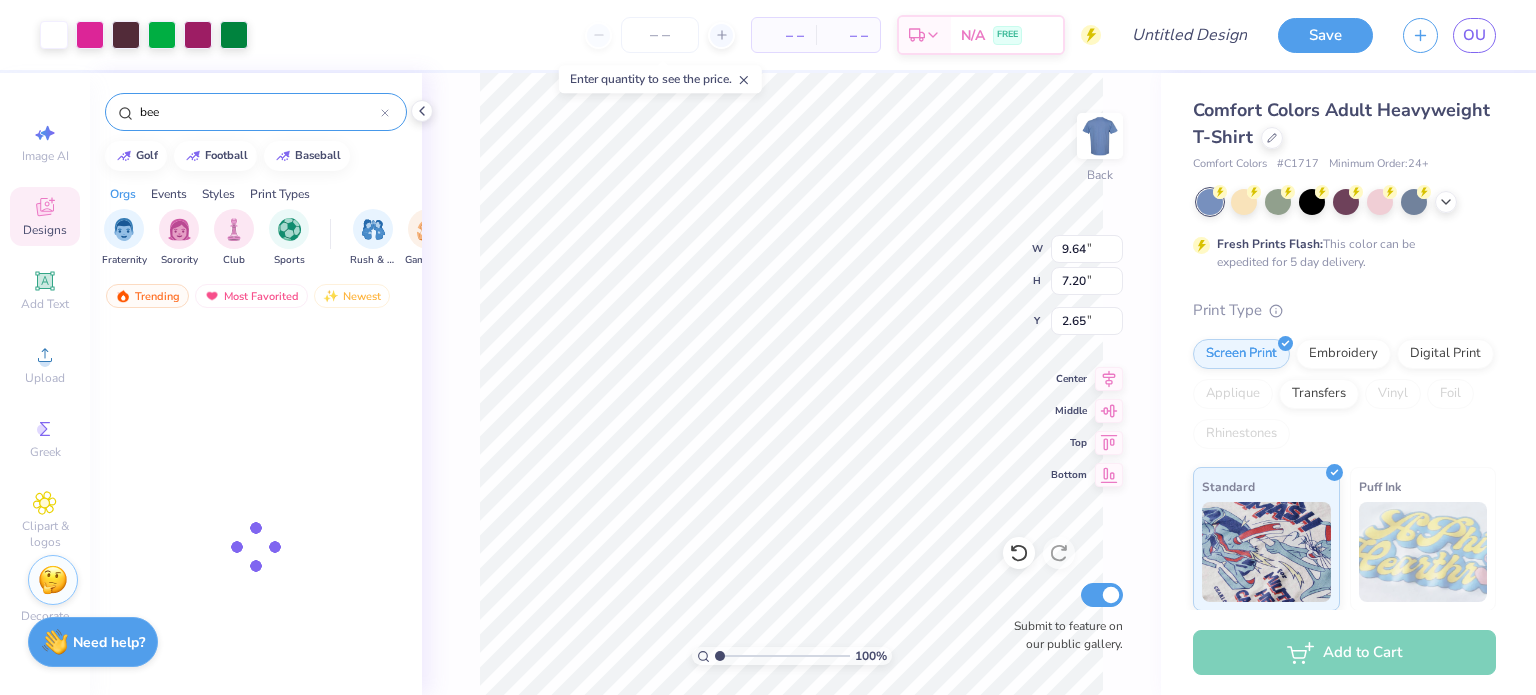 type on "bee" 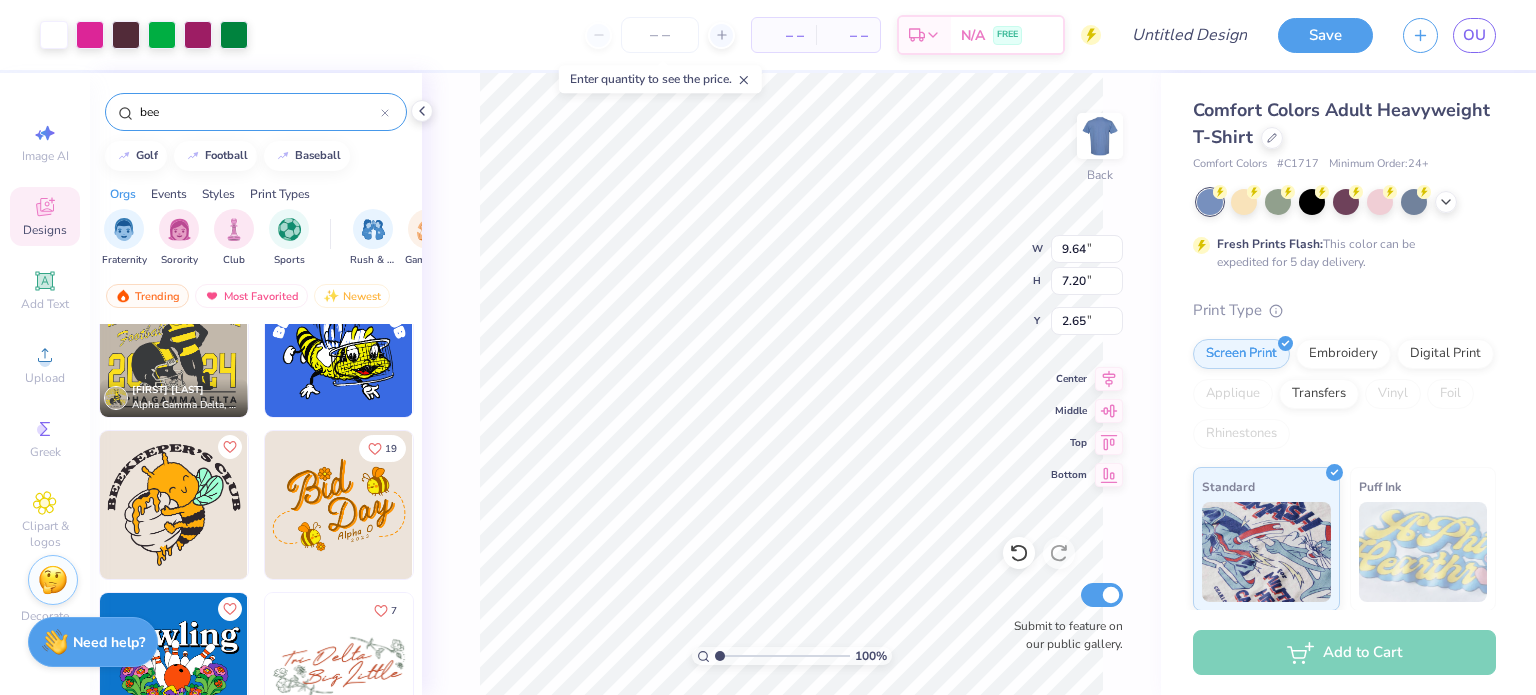 scroll, scrollTop: 525, scrollLeft: 0, axis: vertical 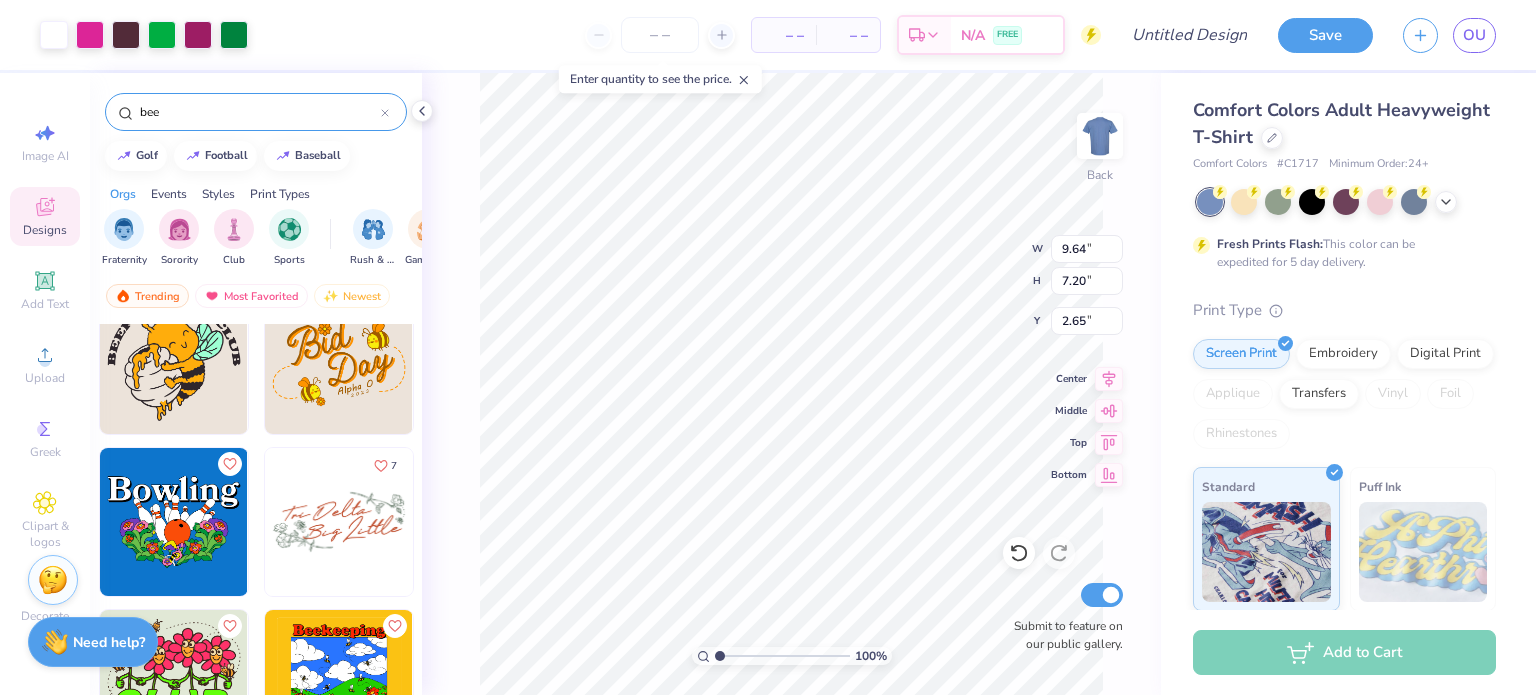 click at bounding box center (339, 684) 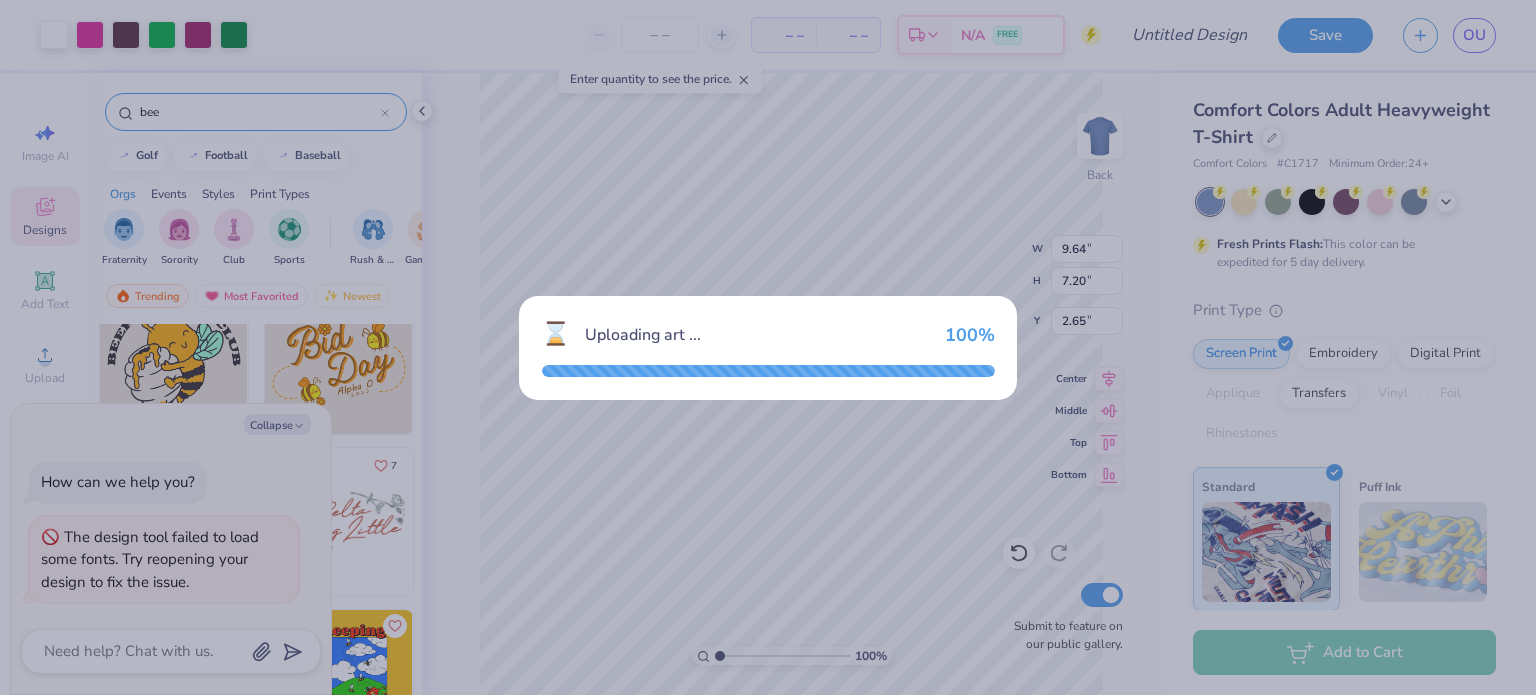 type on "x" 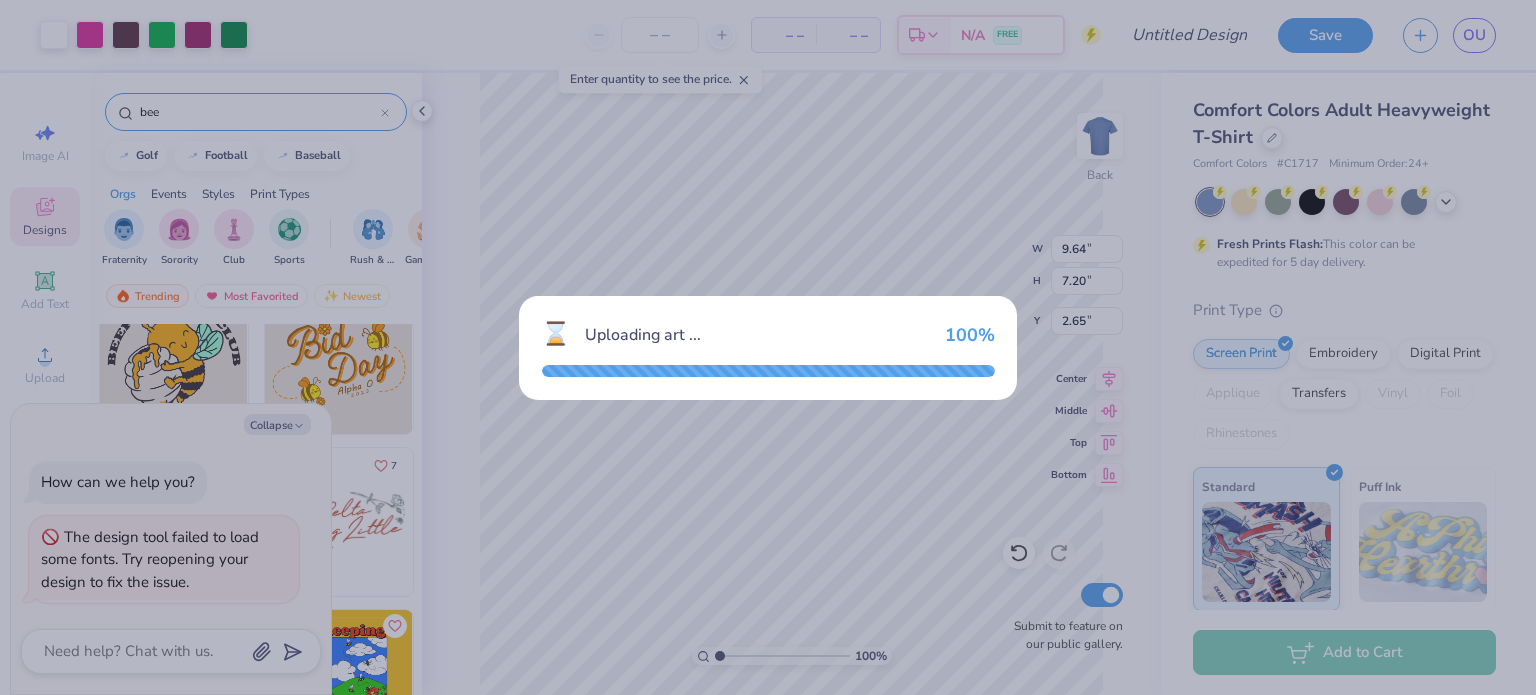 type on "6.98" 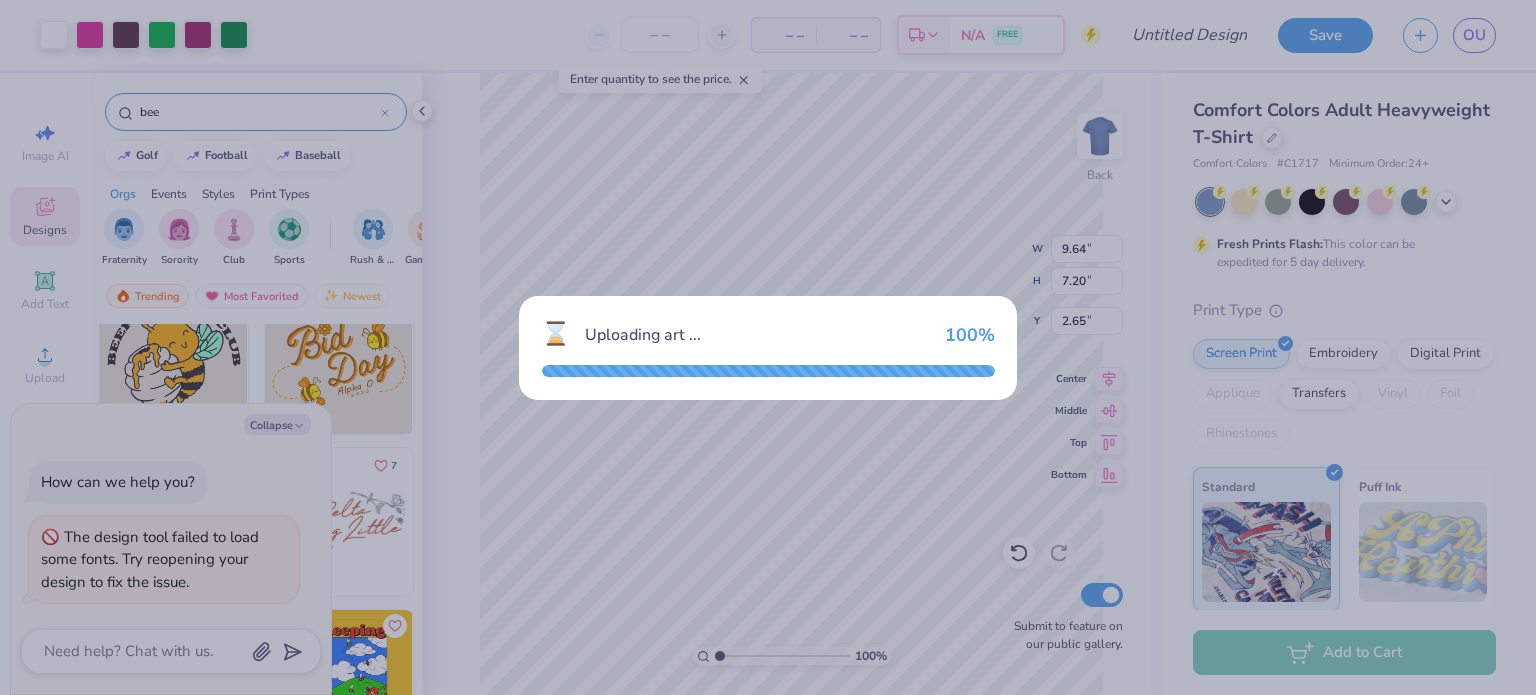 type on "8.01" 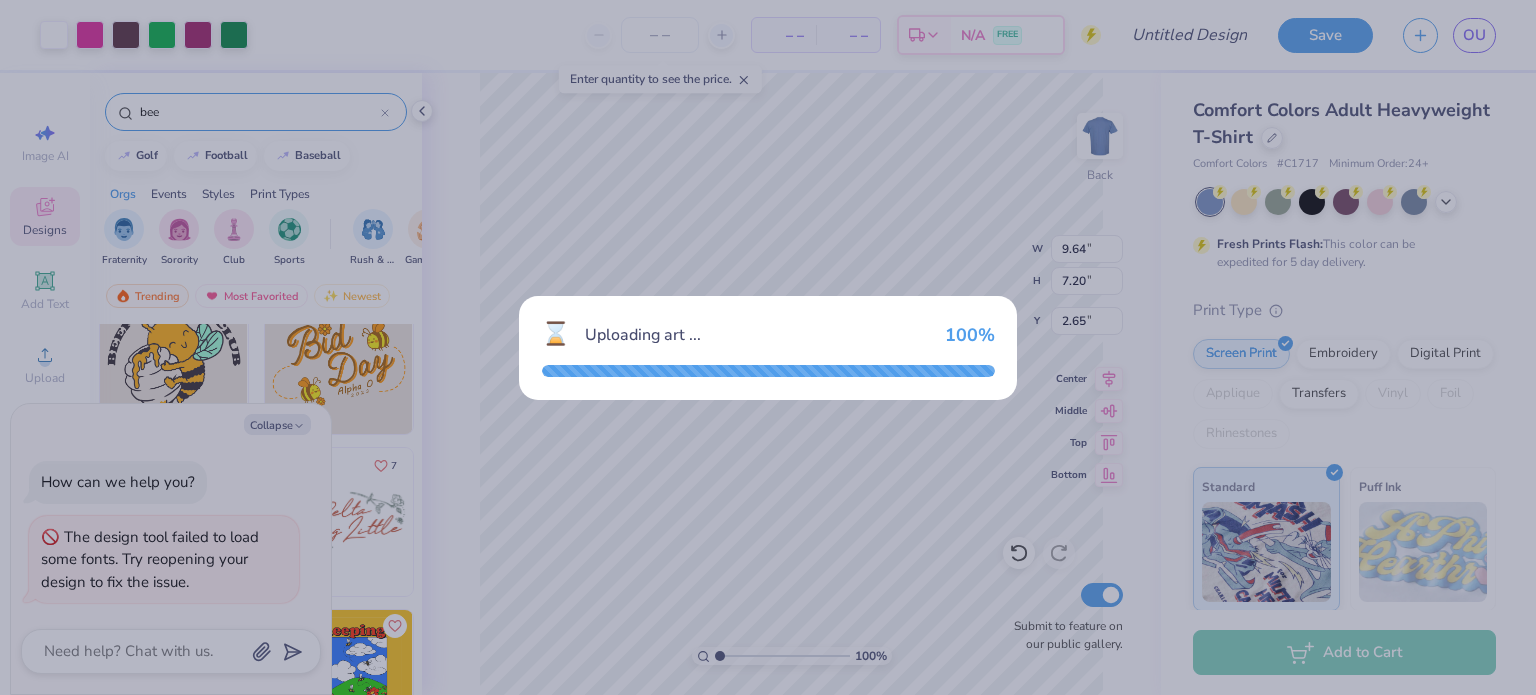 type on "3.00" 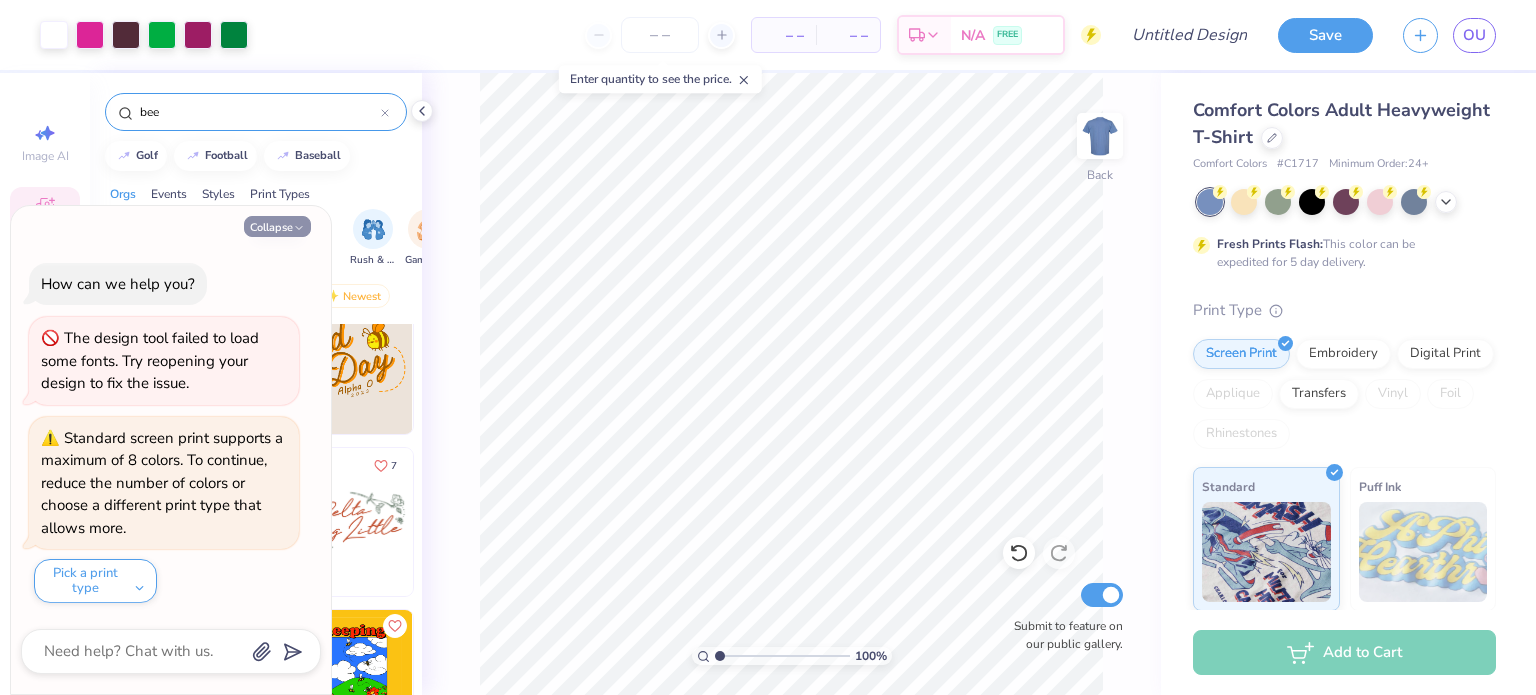 click on "Collapse" at bounding box center [277, 226] 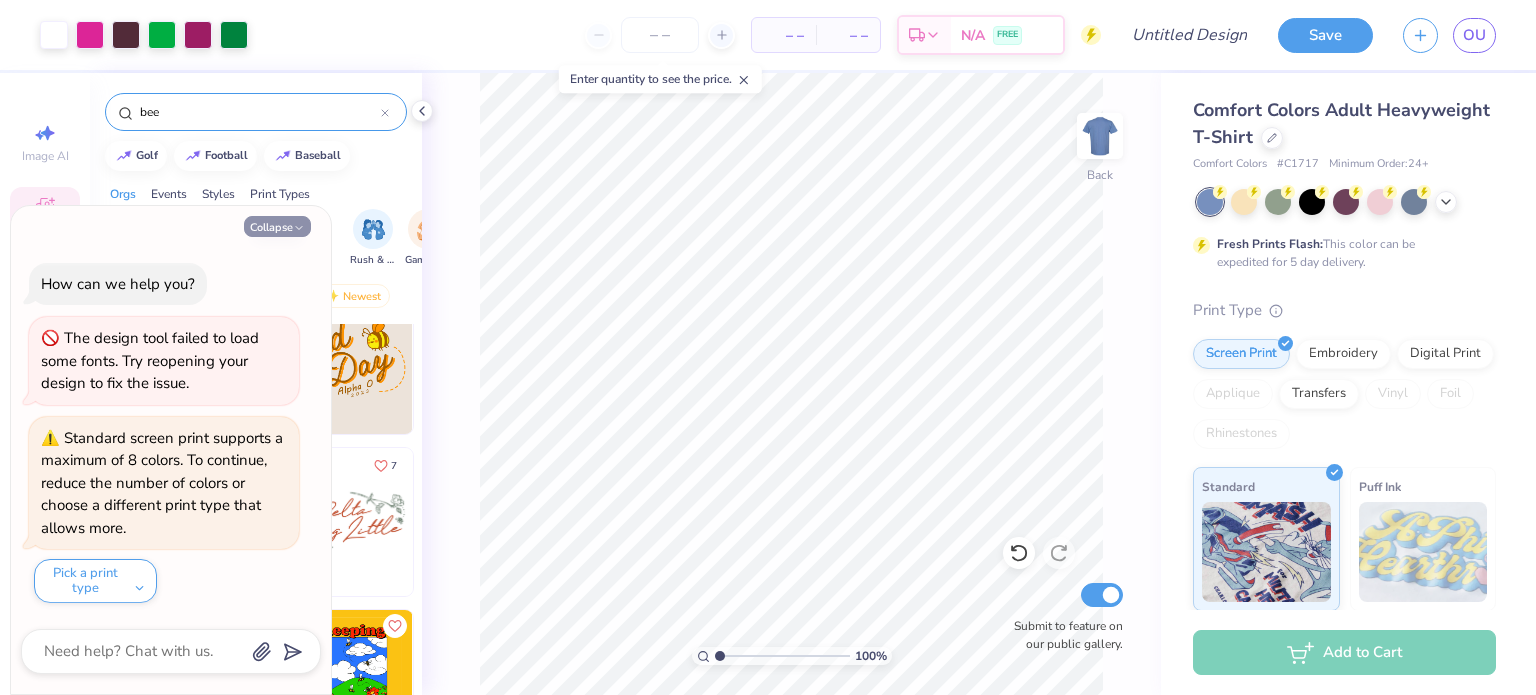type on "x" 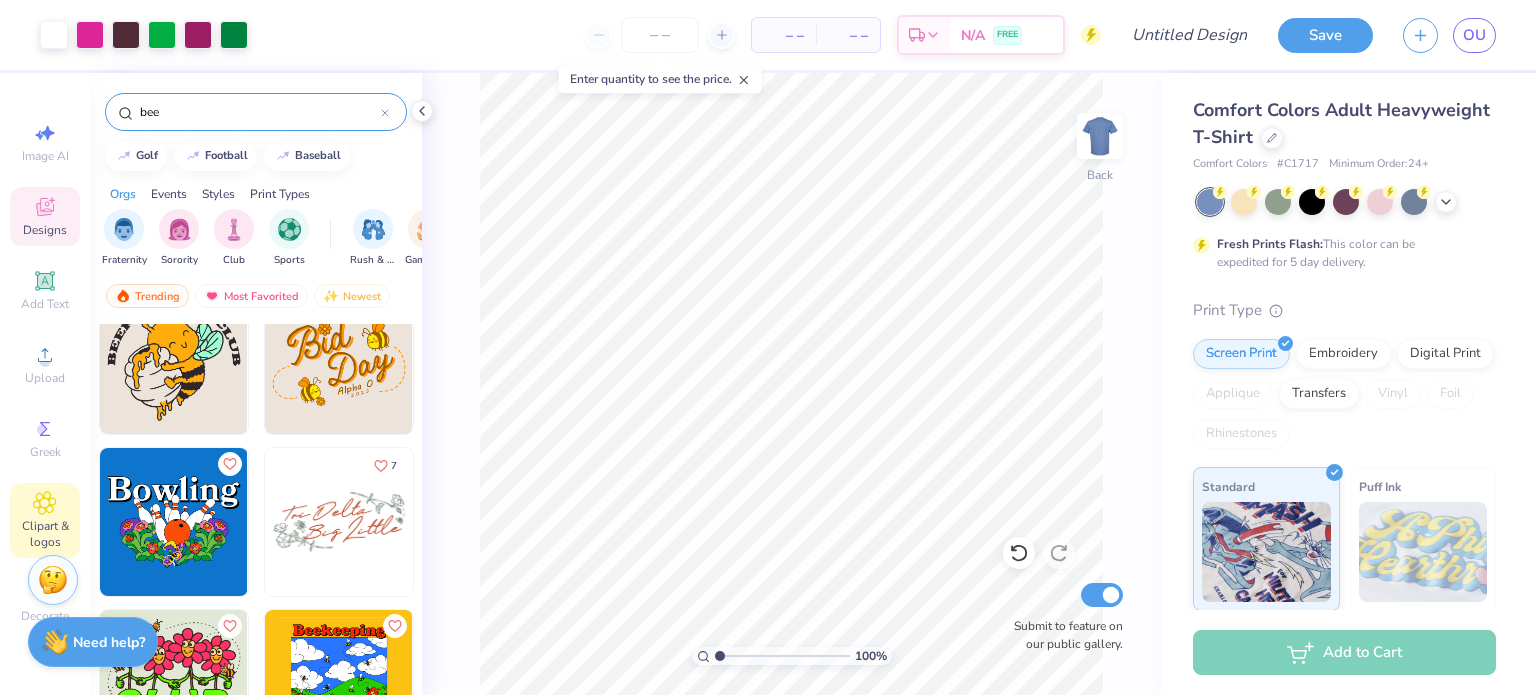 click on "Clipart & logos" at bounding box center (45, 534) 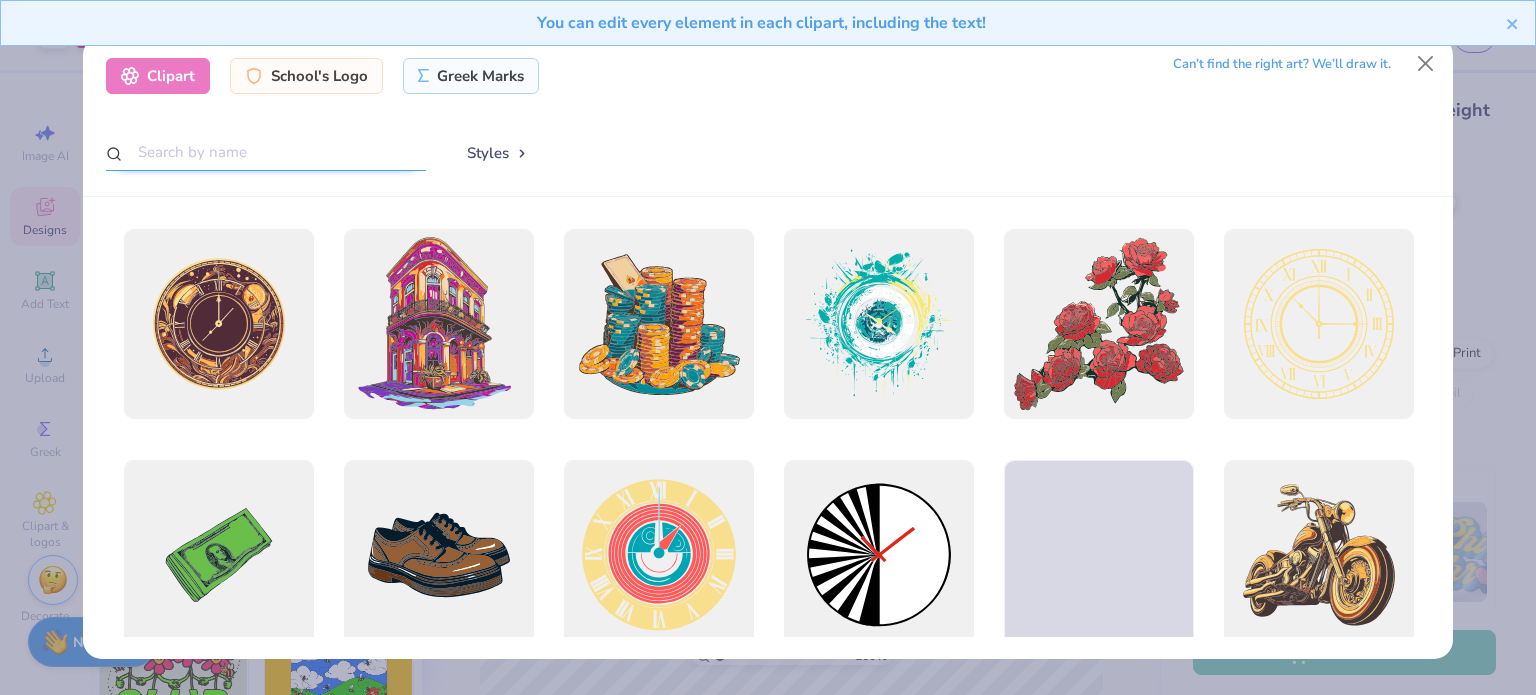 click at bounding box center [266, 152] 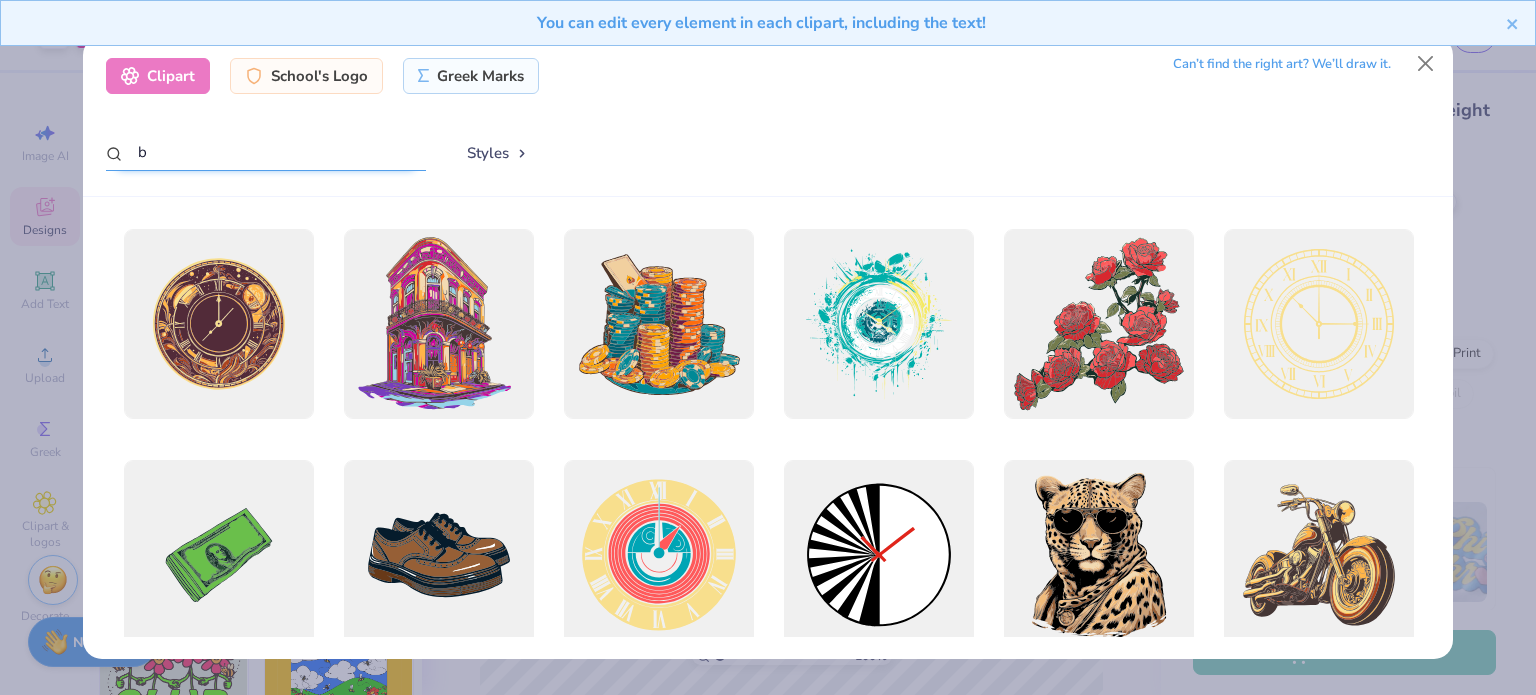 click on "b" at bounding box center (266, 152) 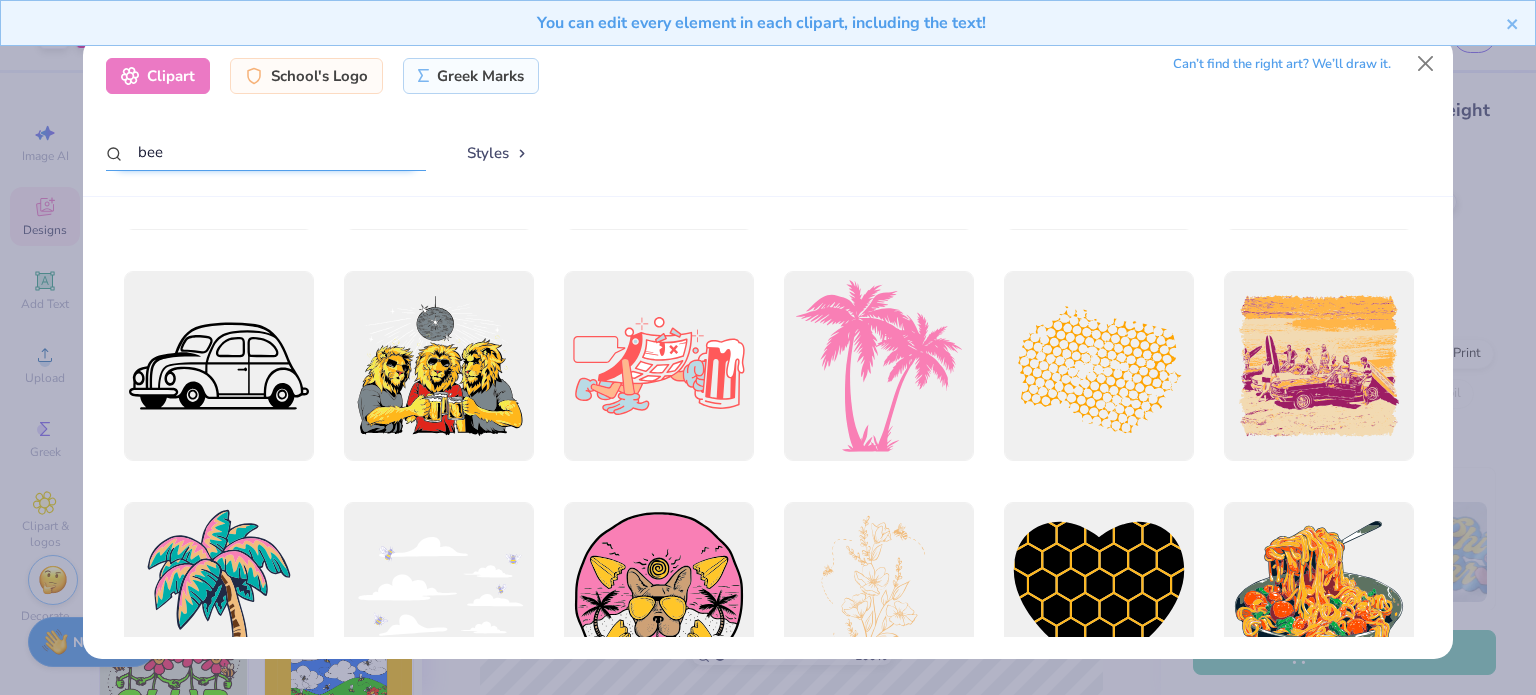 scroll, scrollTop: 0, scrollLeft: 0, axis: both 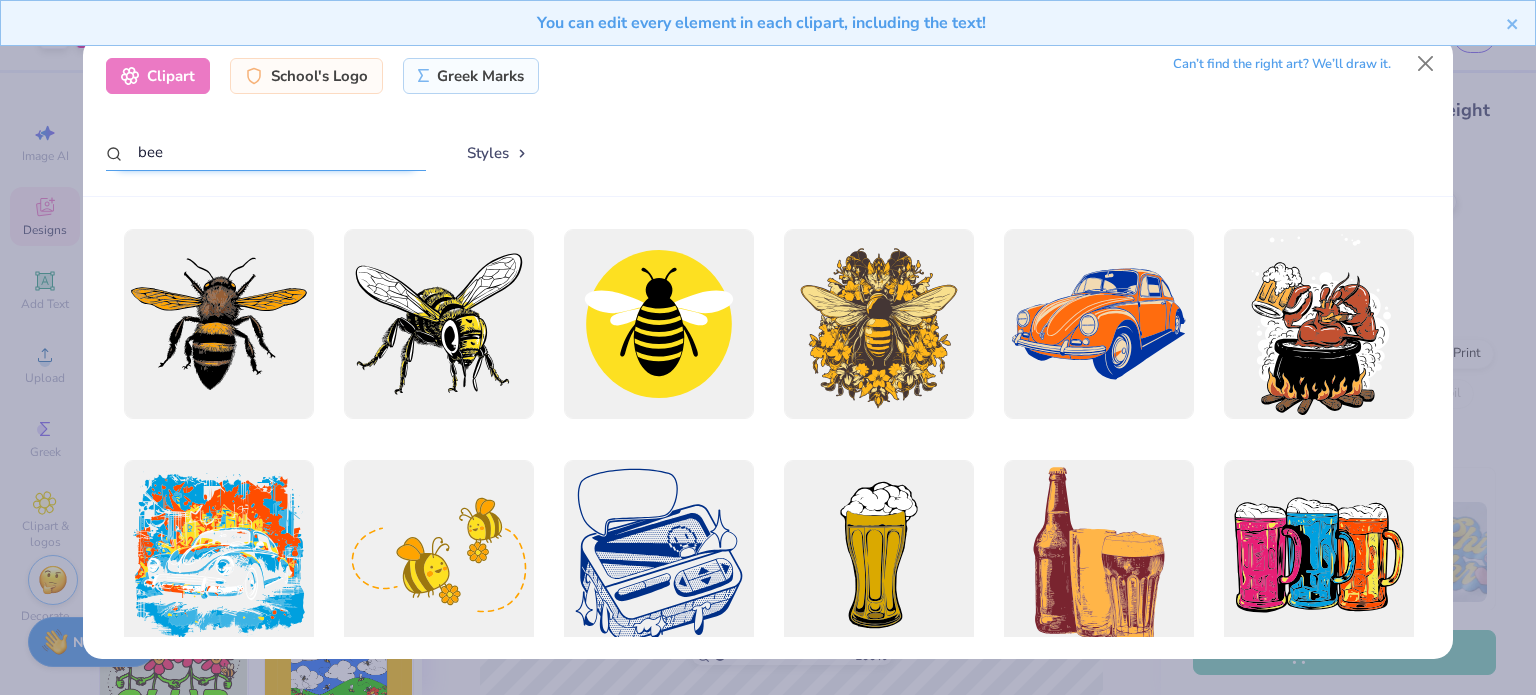 drag, startPoint x: 309, startPoint y: 160, endPoint x: 164, endPoint y: 175, distance: 145.7738 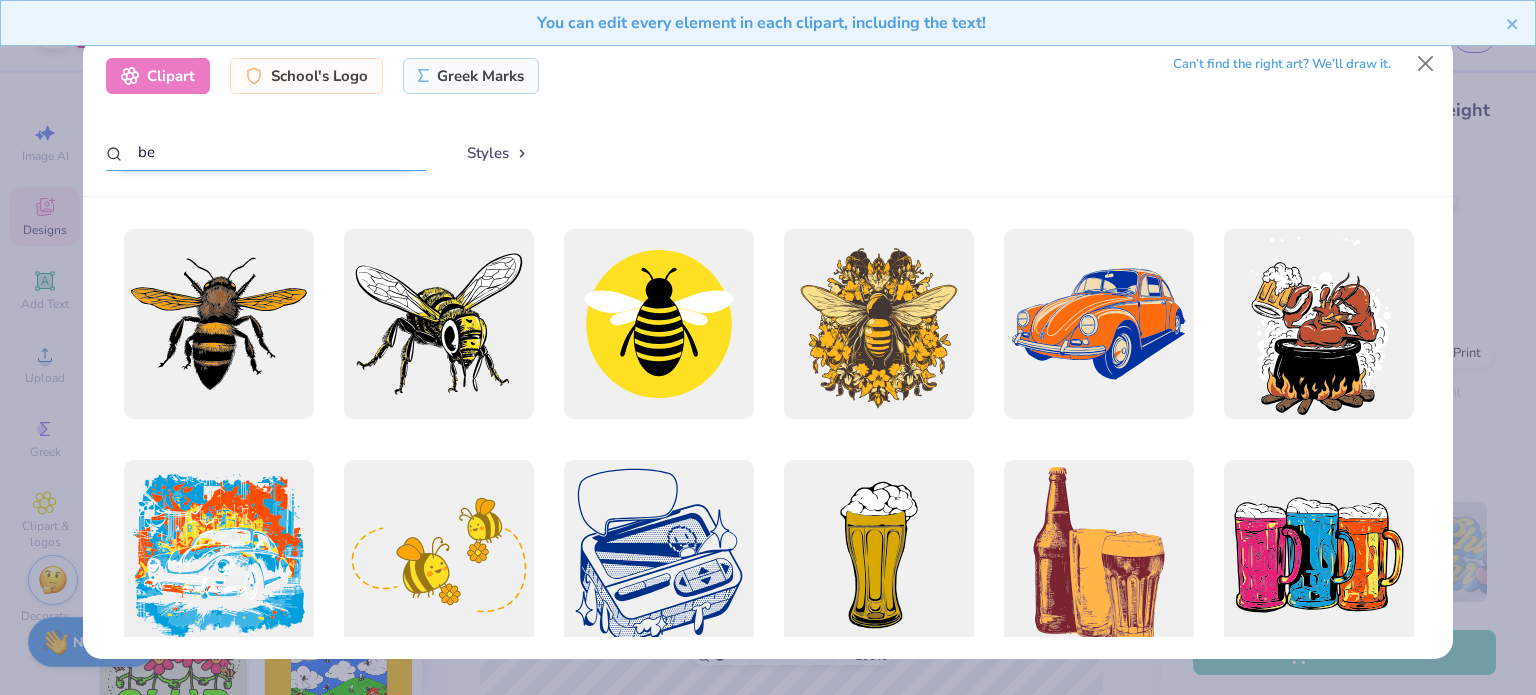 type on "b" 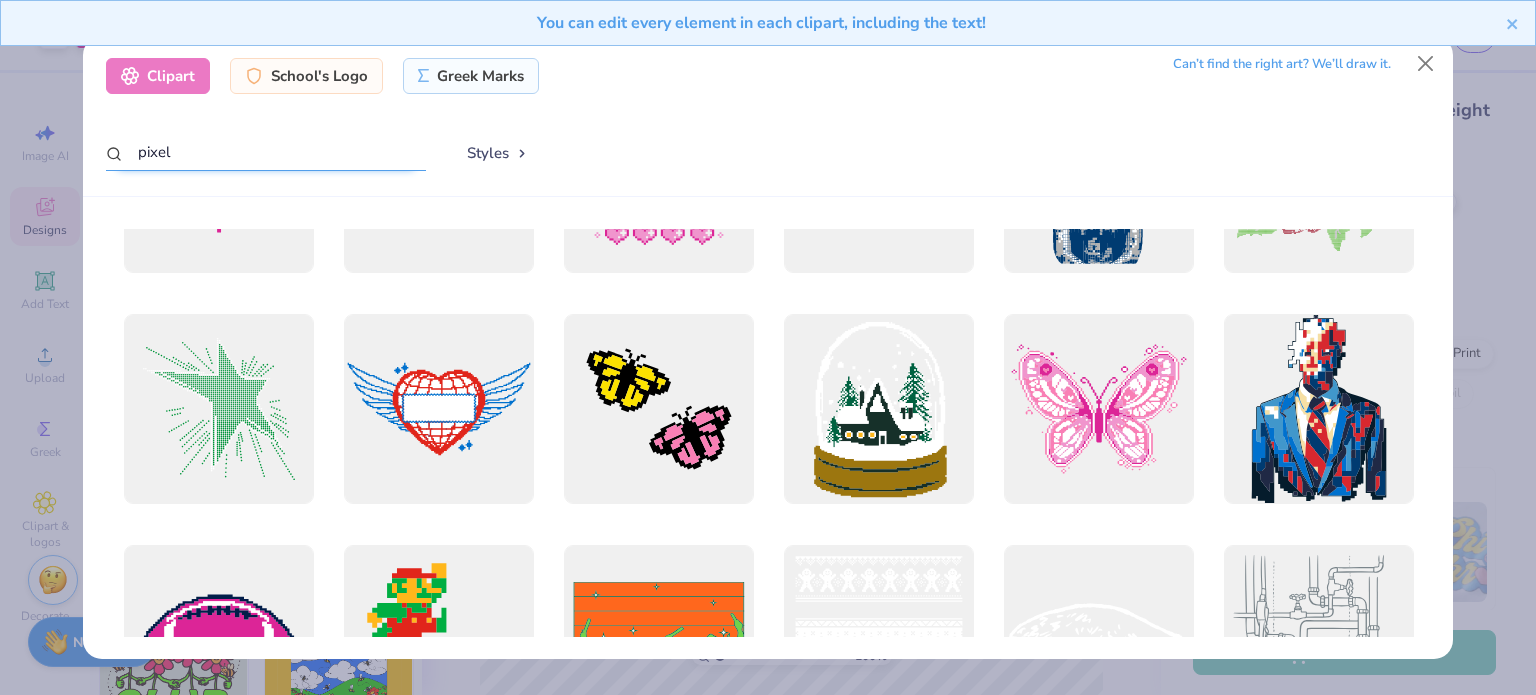 scroll, scrollTop: 0, scrollLeft: 0, axis: both 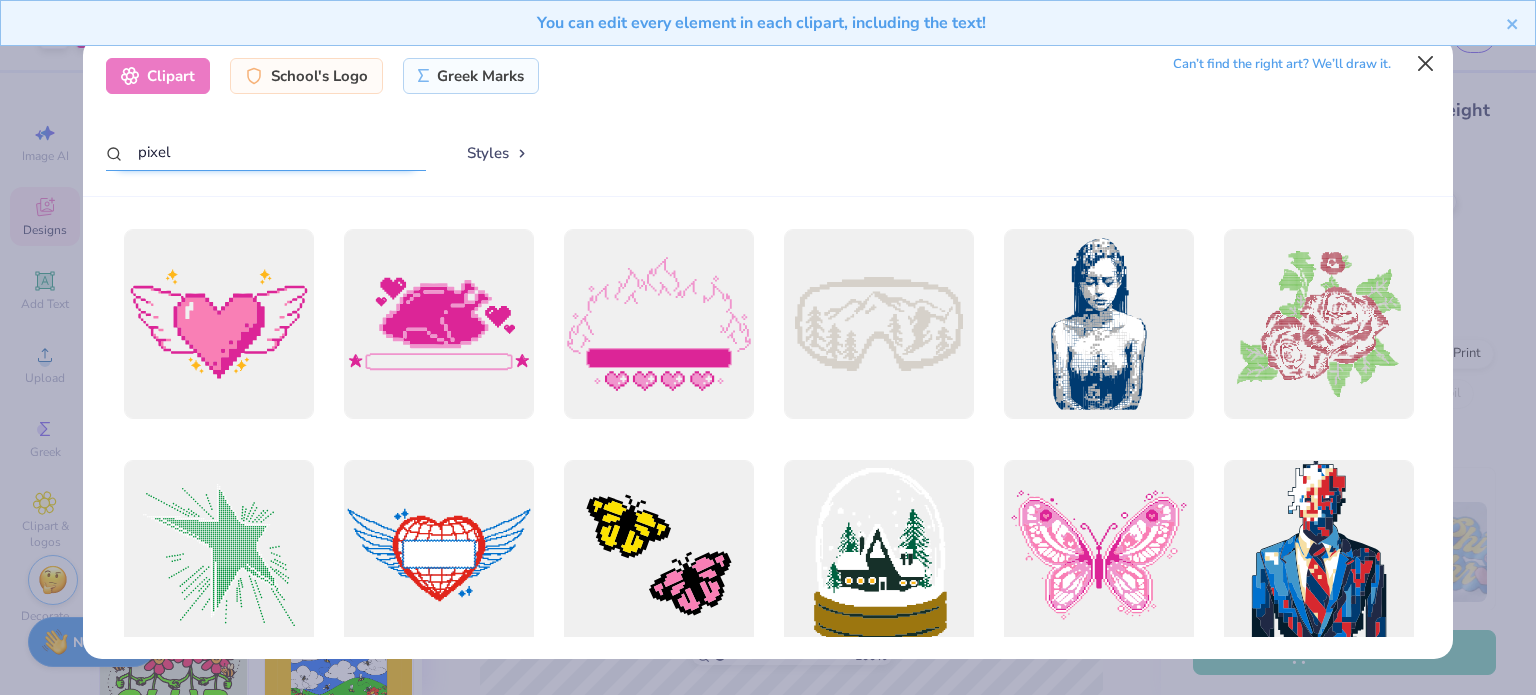 type on "pixel" 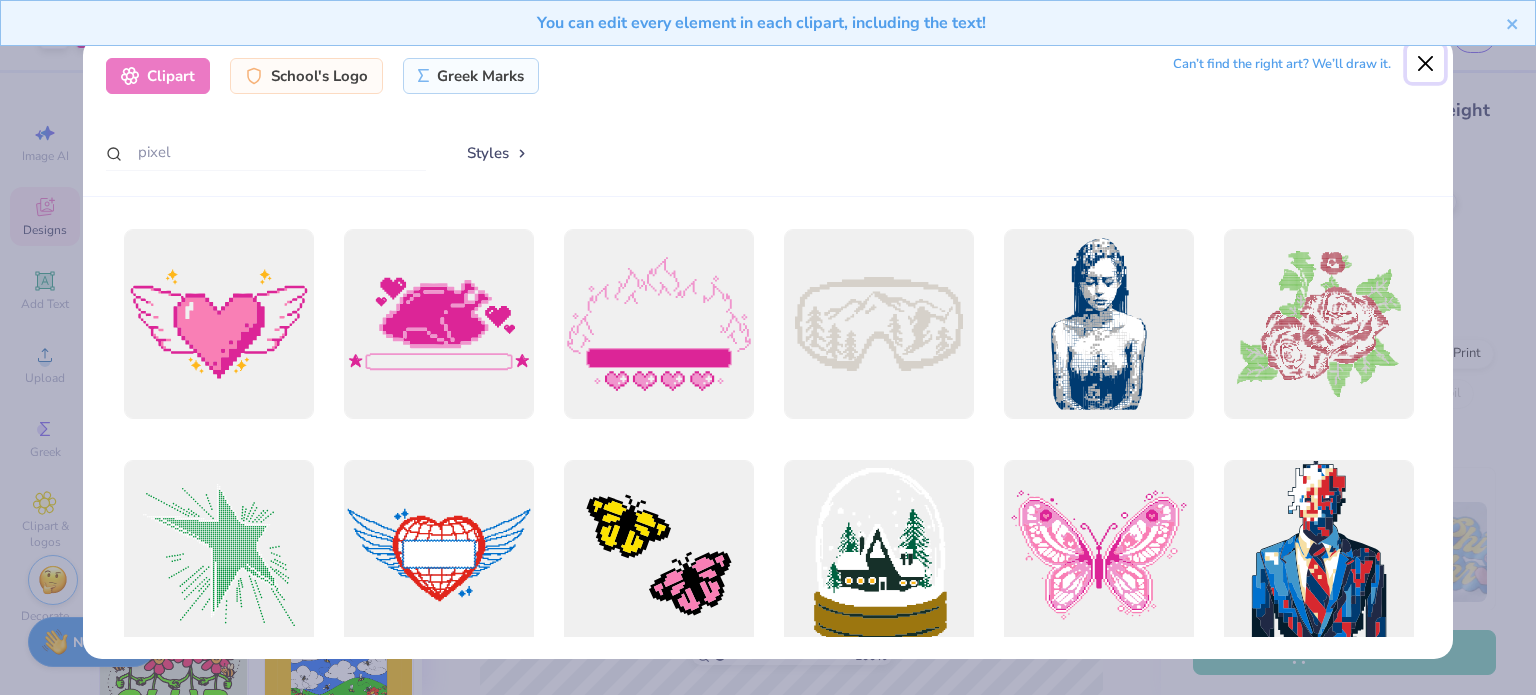click at bounding box center (1426, 64) 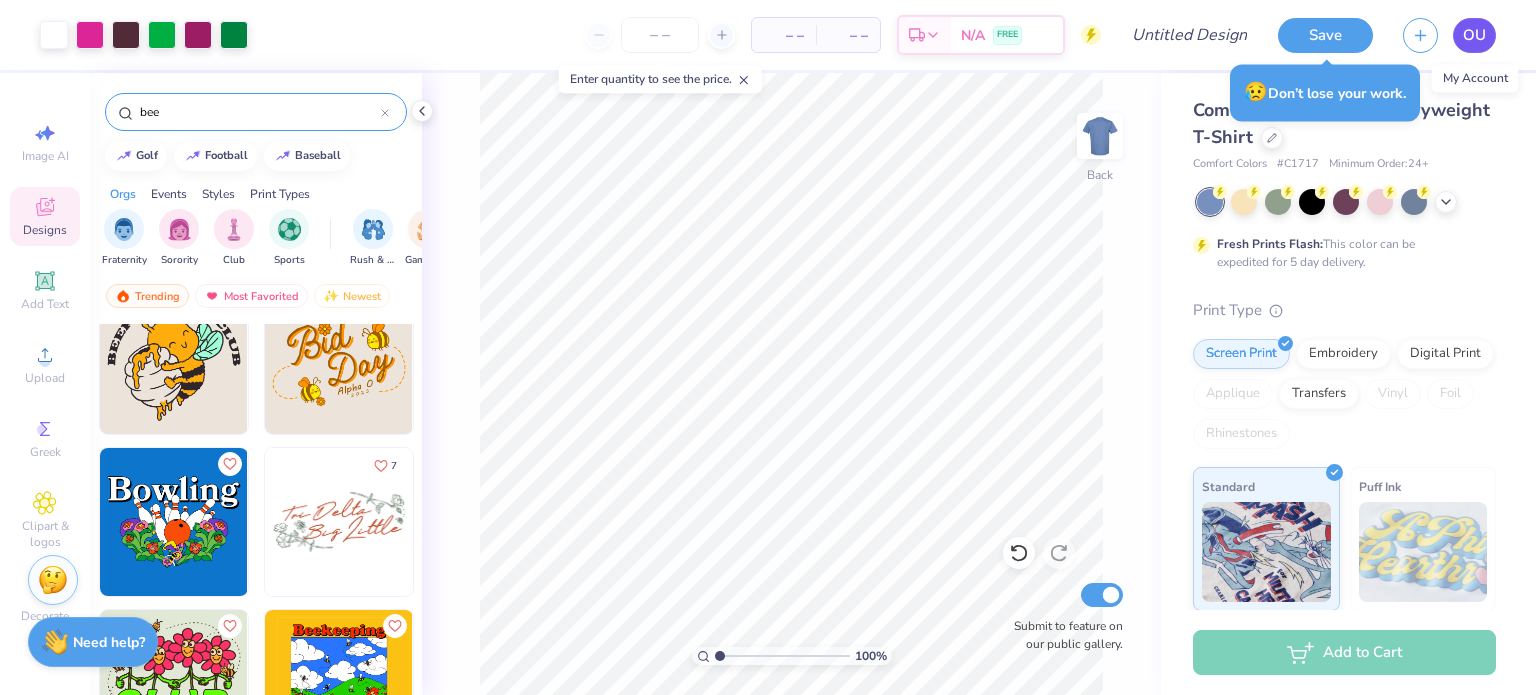 click on "OU" at bounding box center (1474, 35) 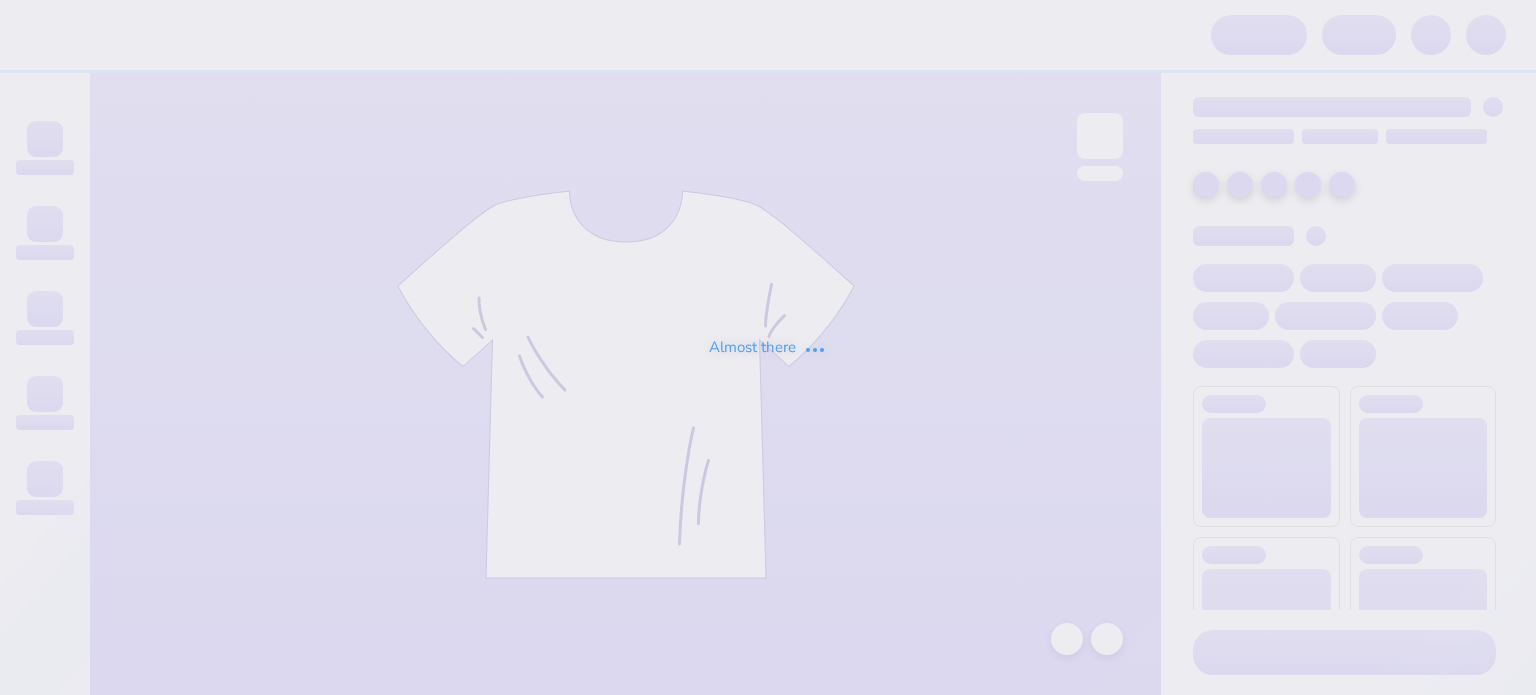 scroll, scrollTop: 0, scrollLeft: 0, axis: both 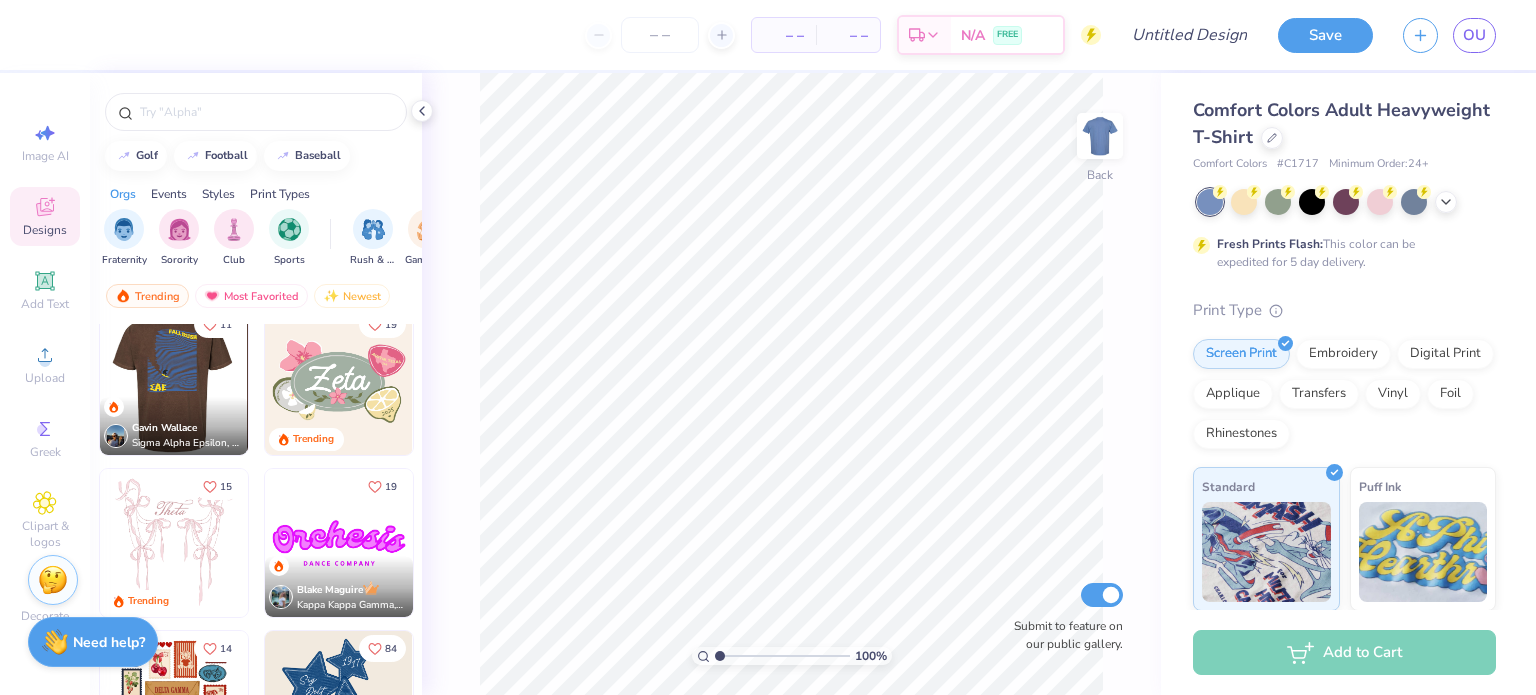 click at bounding box center (173, 381) 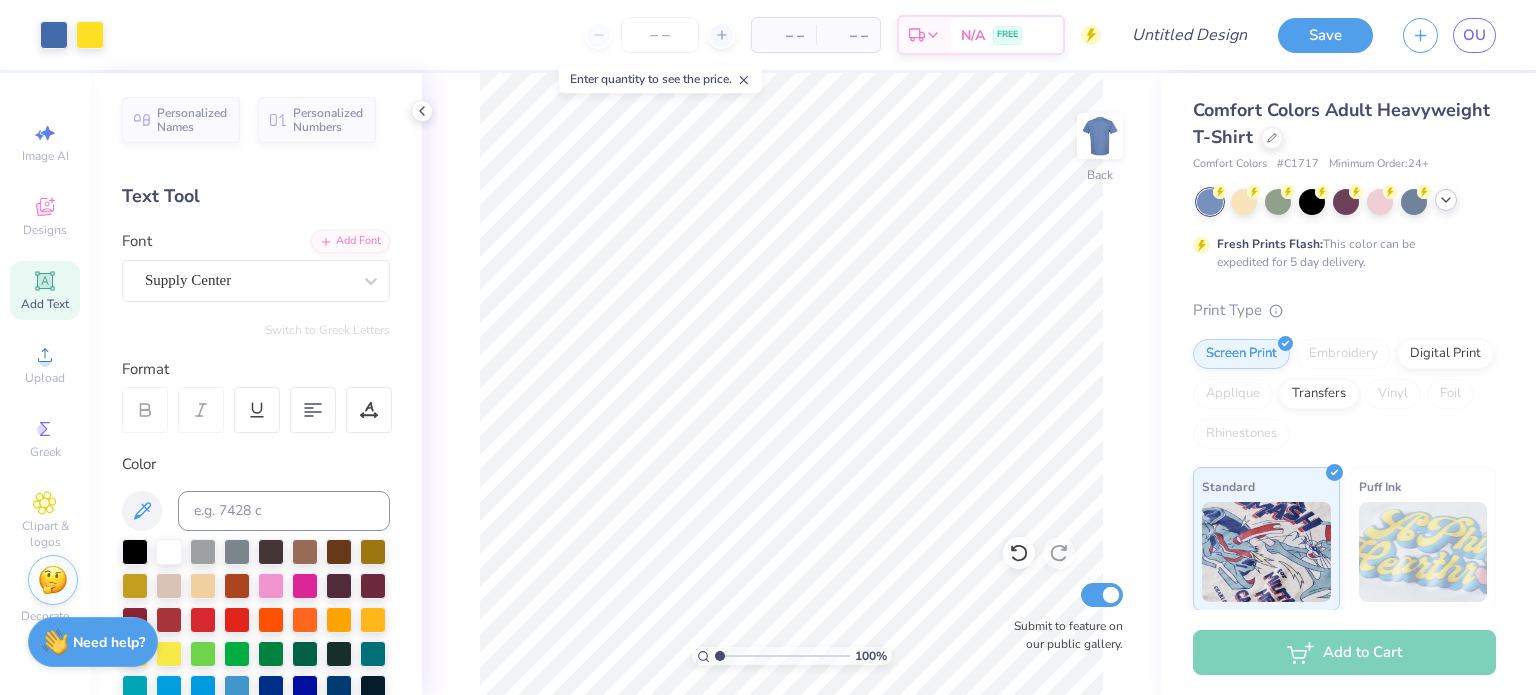 click 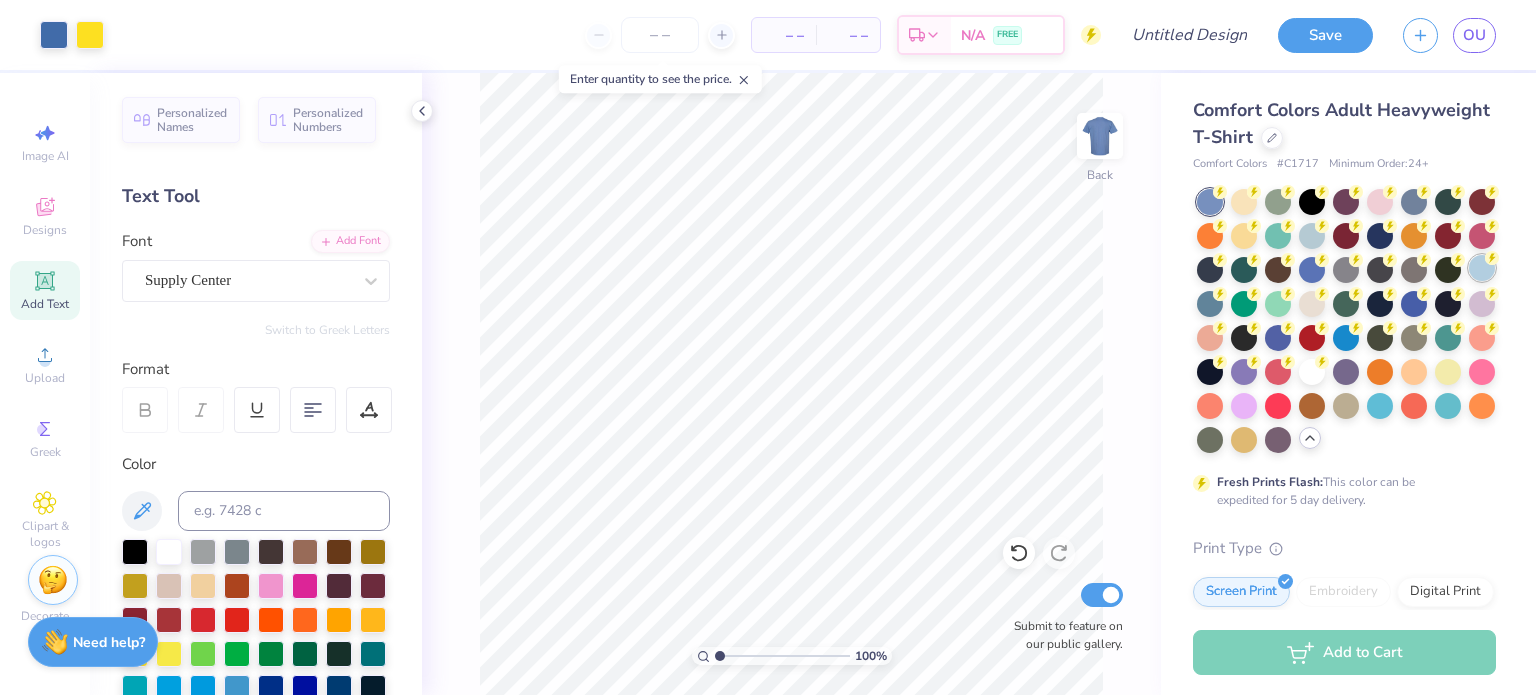 click at bounding box center [1482, 268] 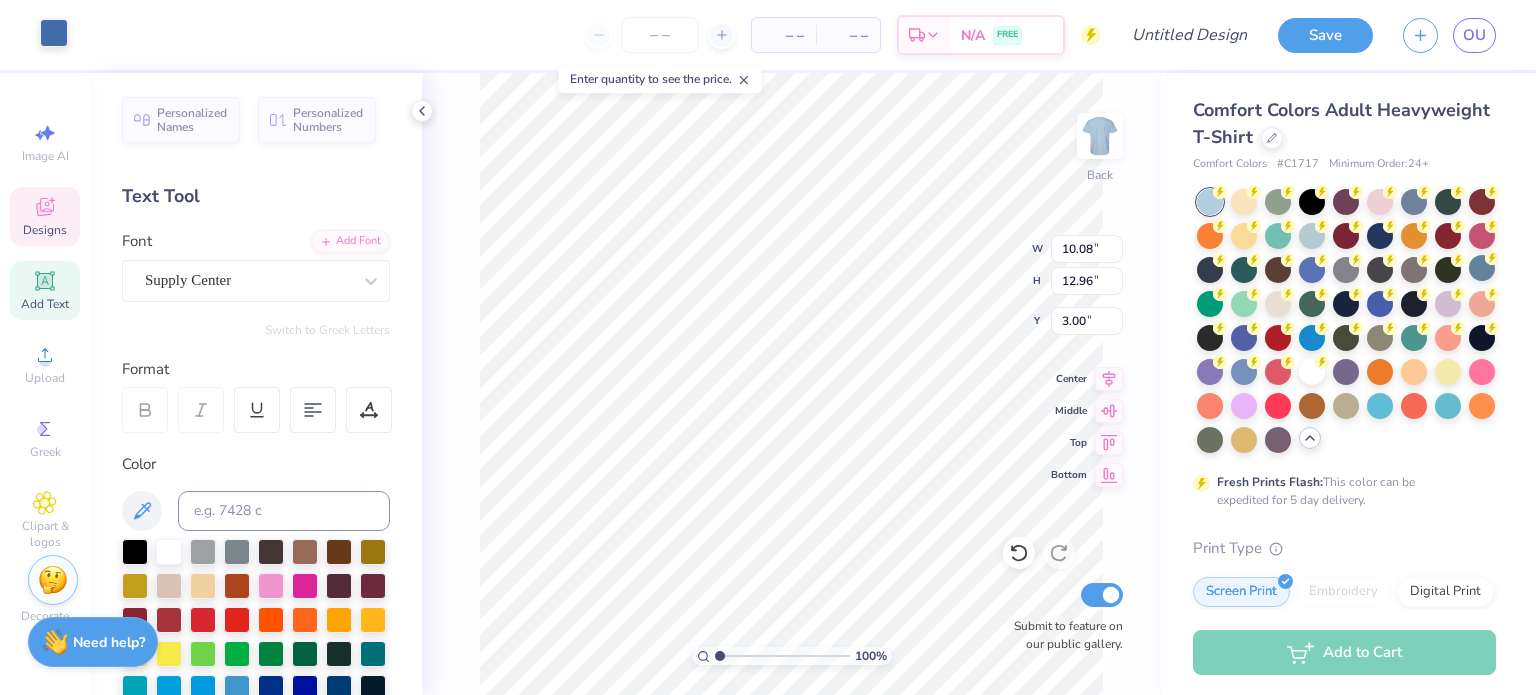 click at bounding box center (54, 33) 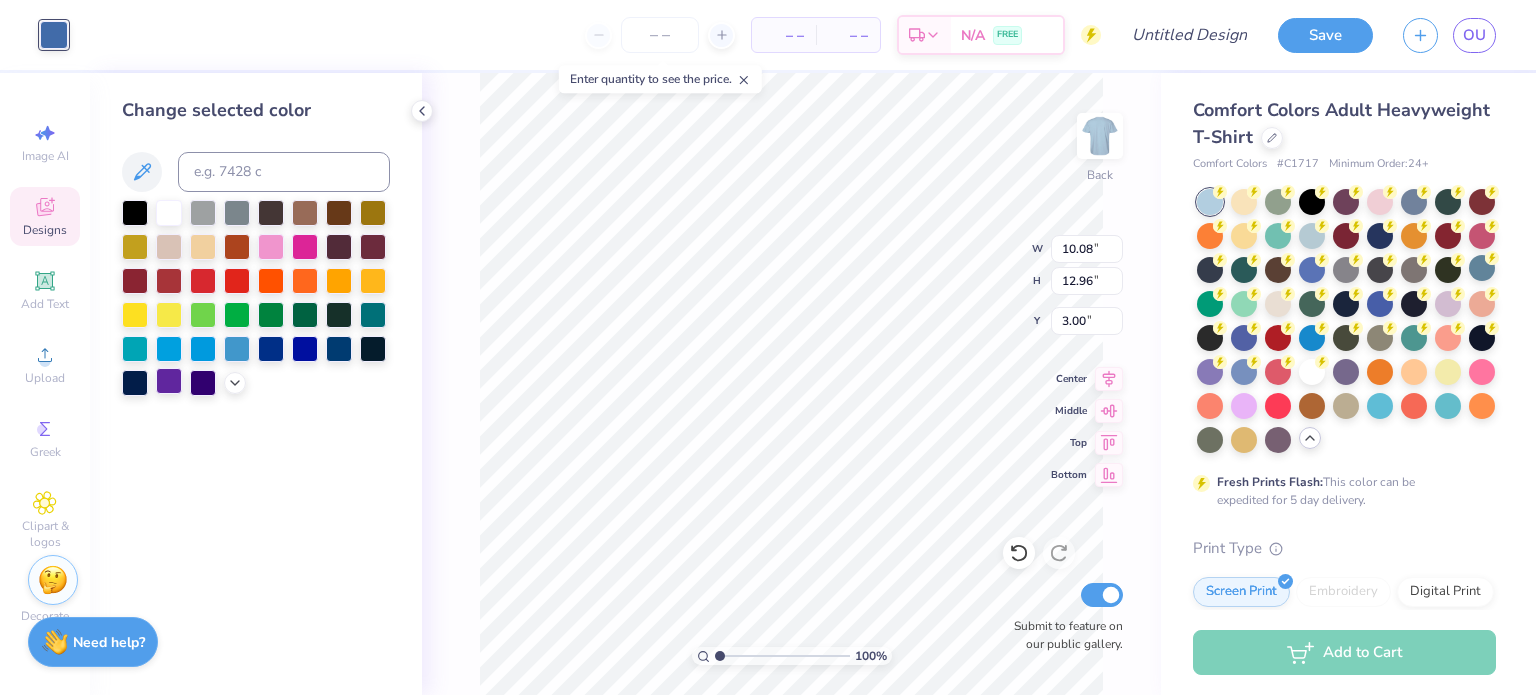 click at bounding box center (169, 381) 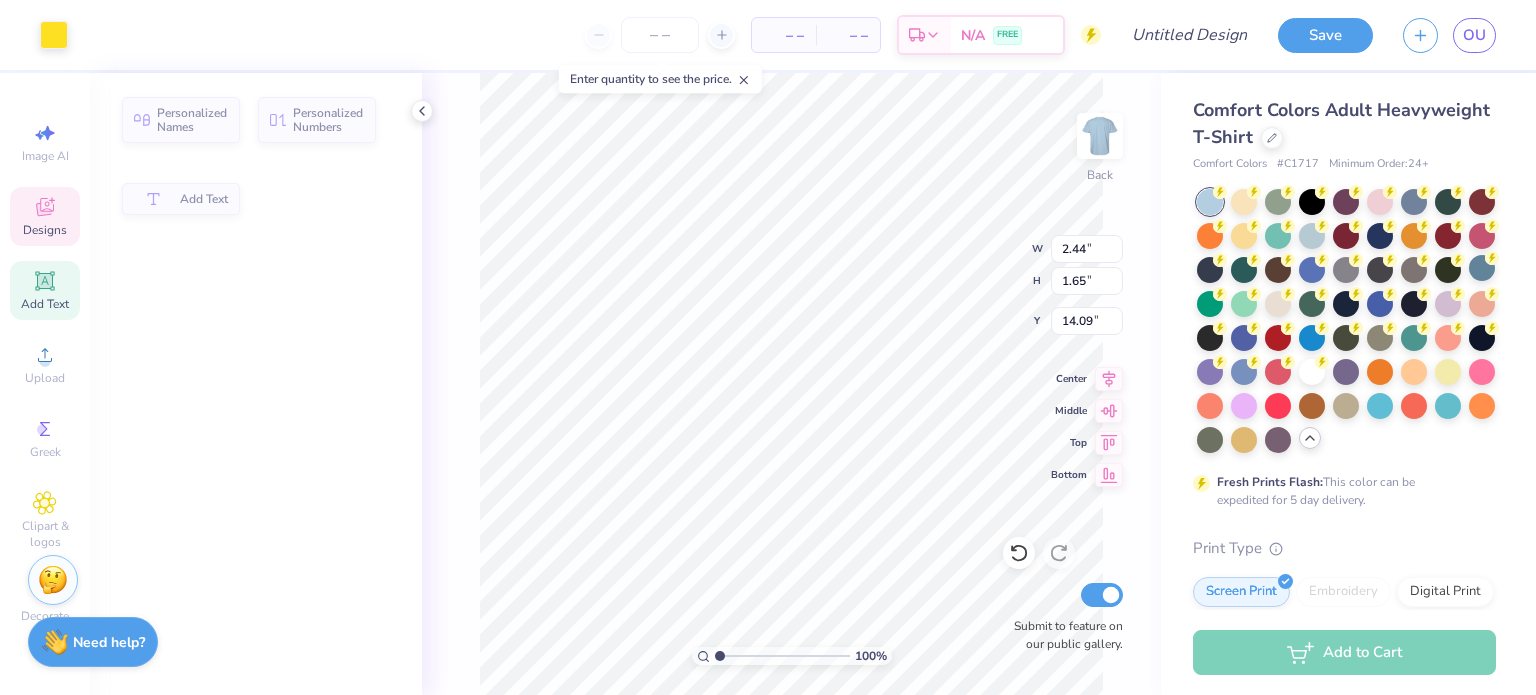 type on "2.44" 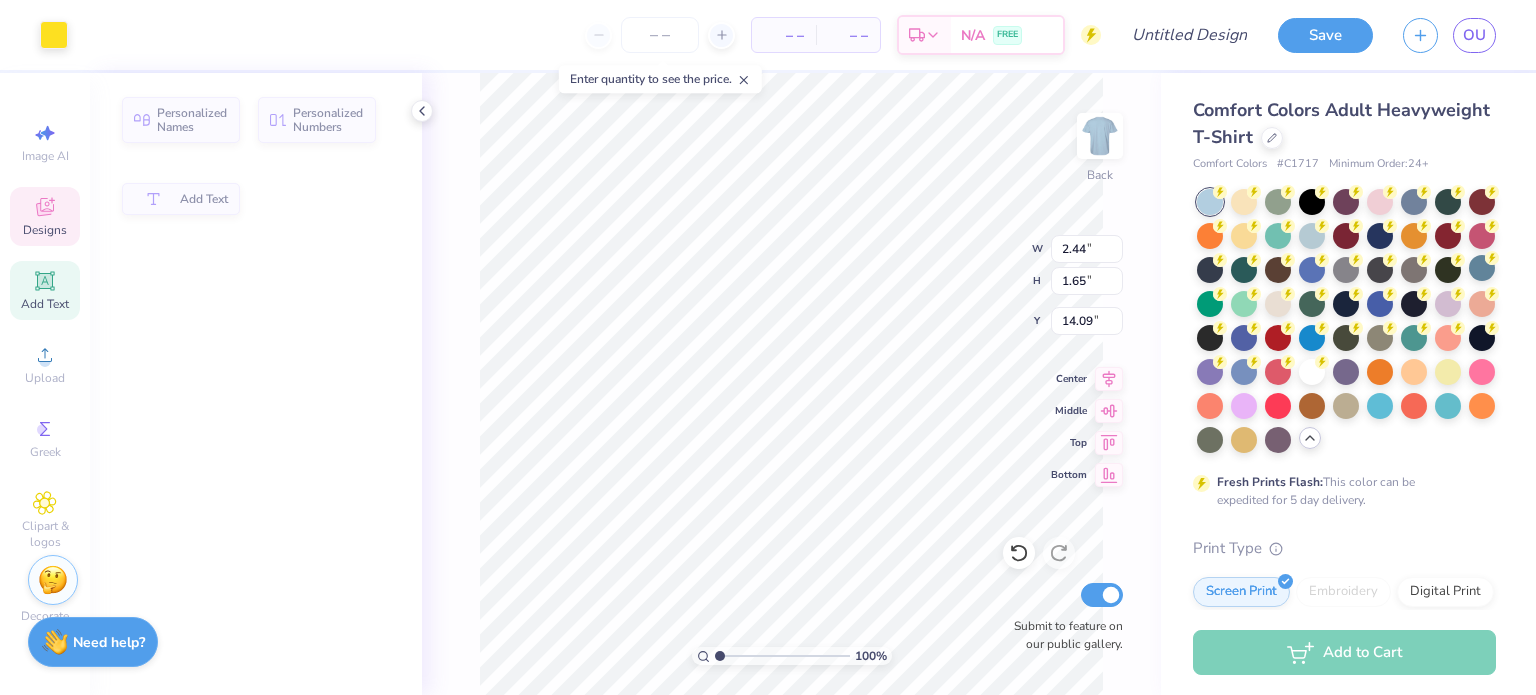 type on "1.65" 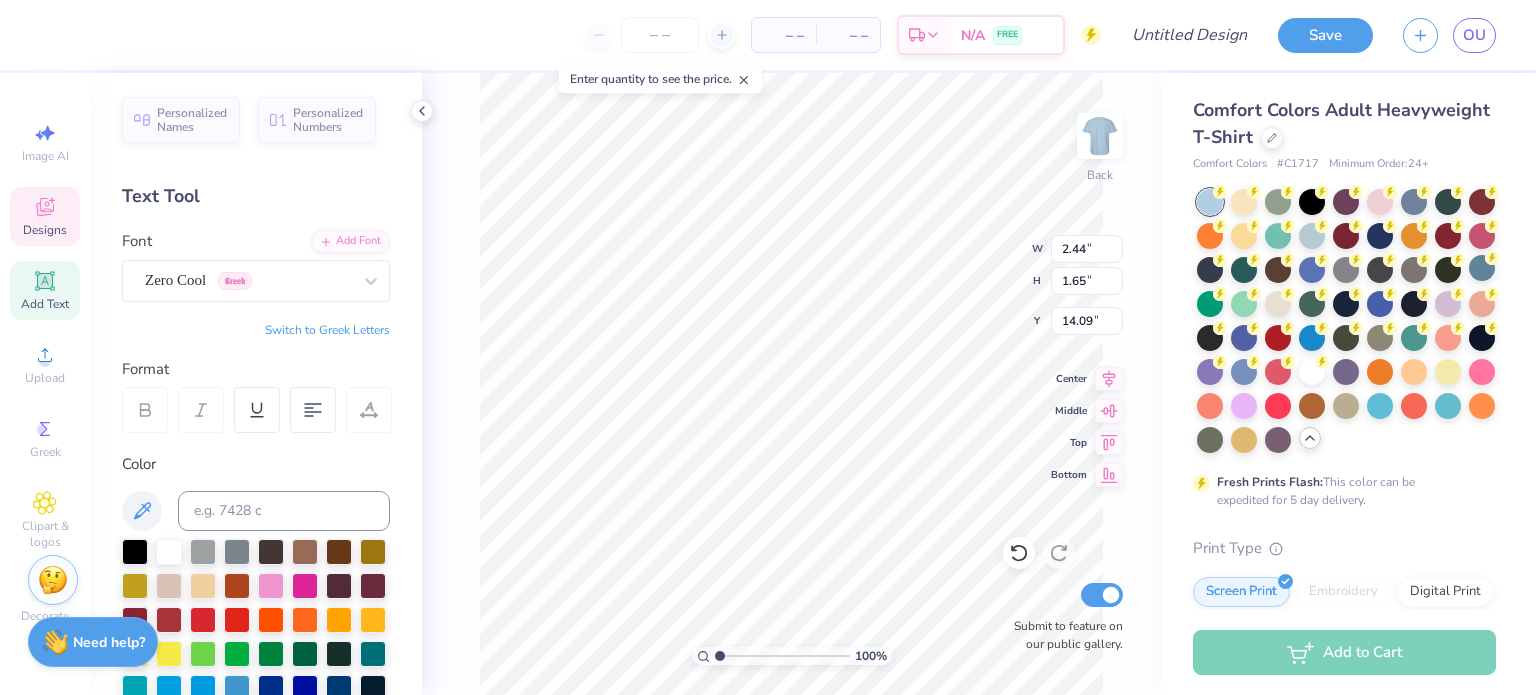 type on "0.89" 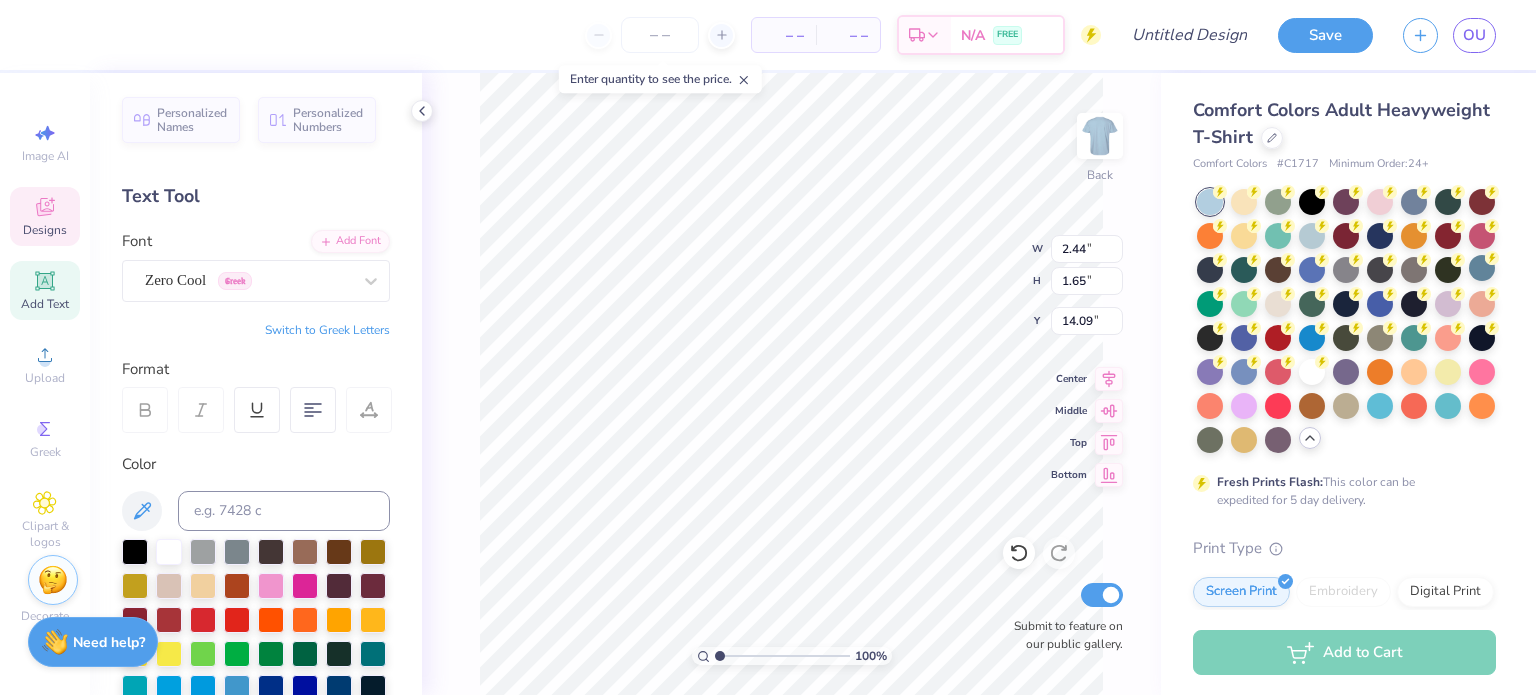 type on "1.35" 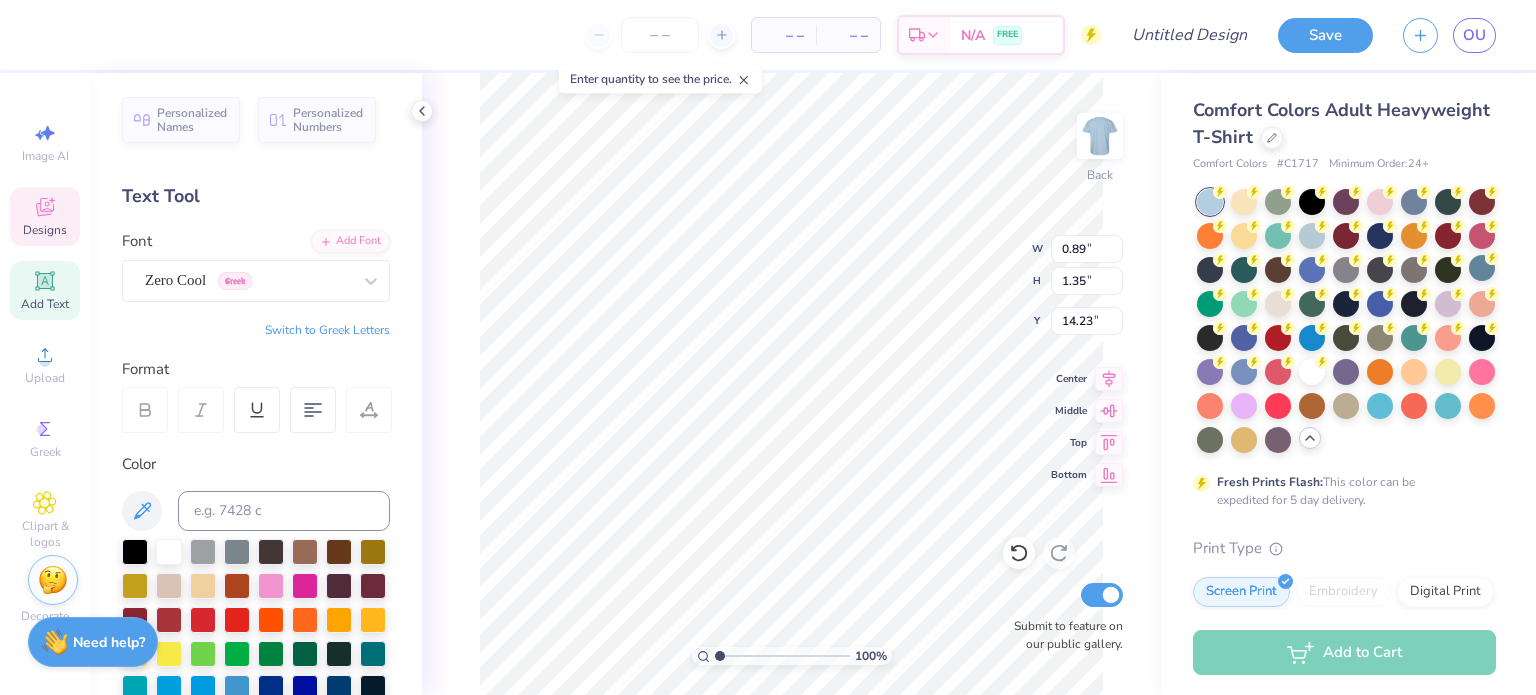 click on "Switch to Greek Letters" at bounding box center [327, 330] 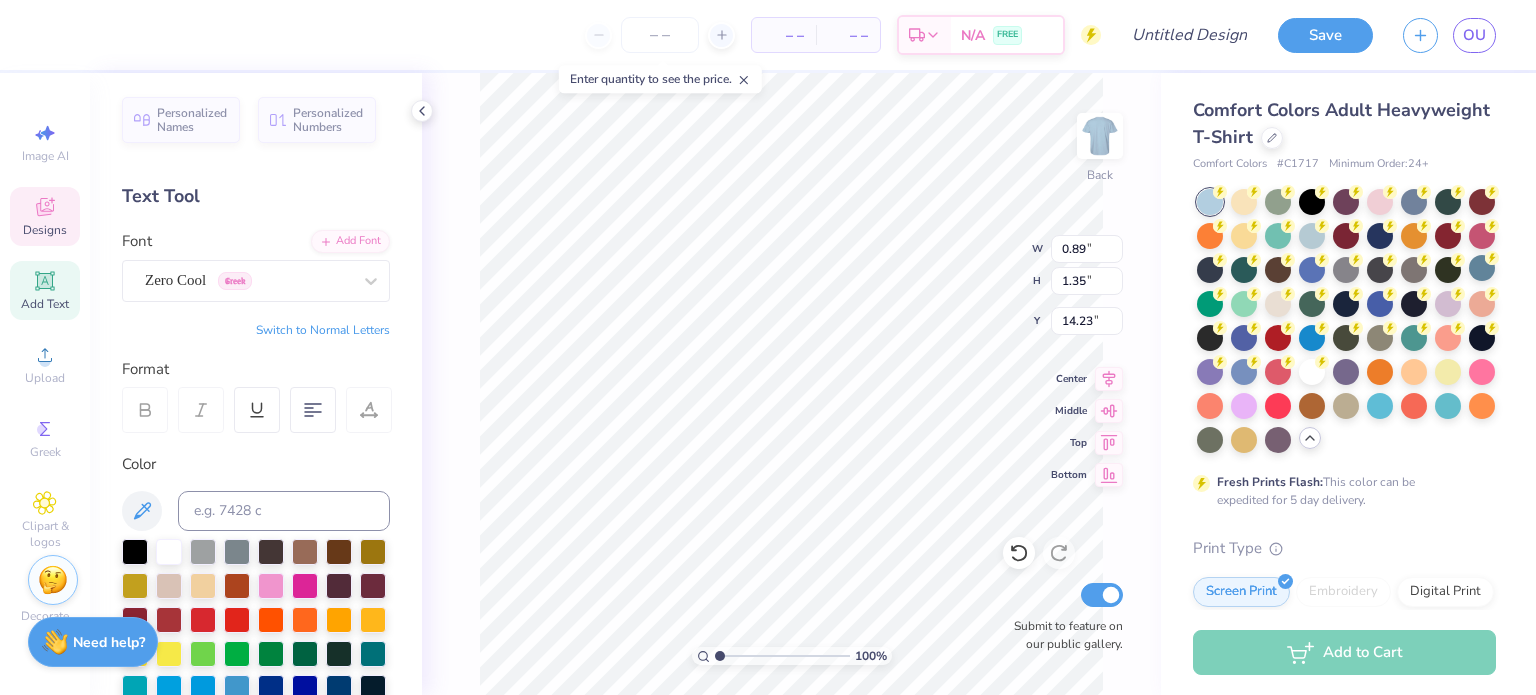 type on "1.49" 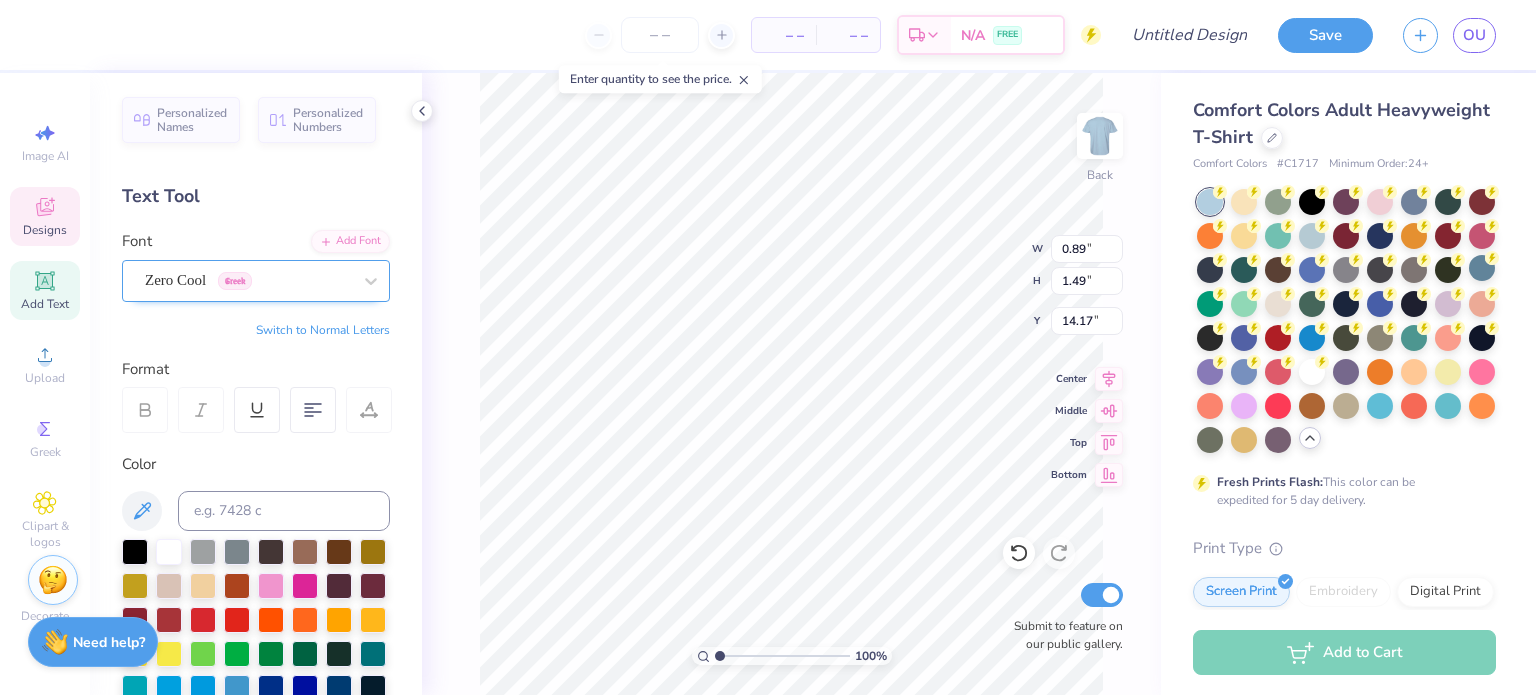 click on "Zero Cool Greek" at bounding box center (248, 280) 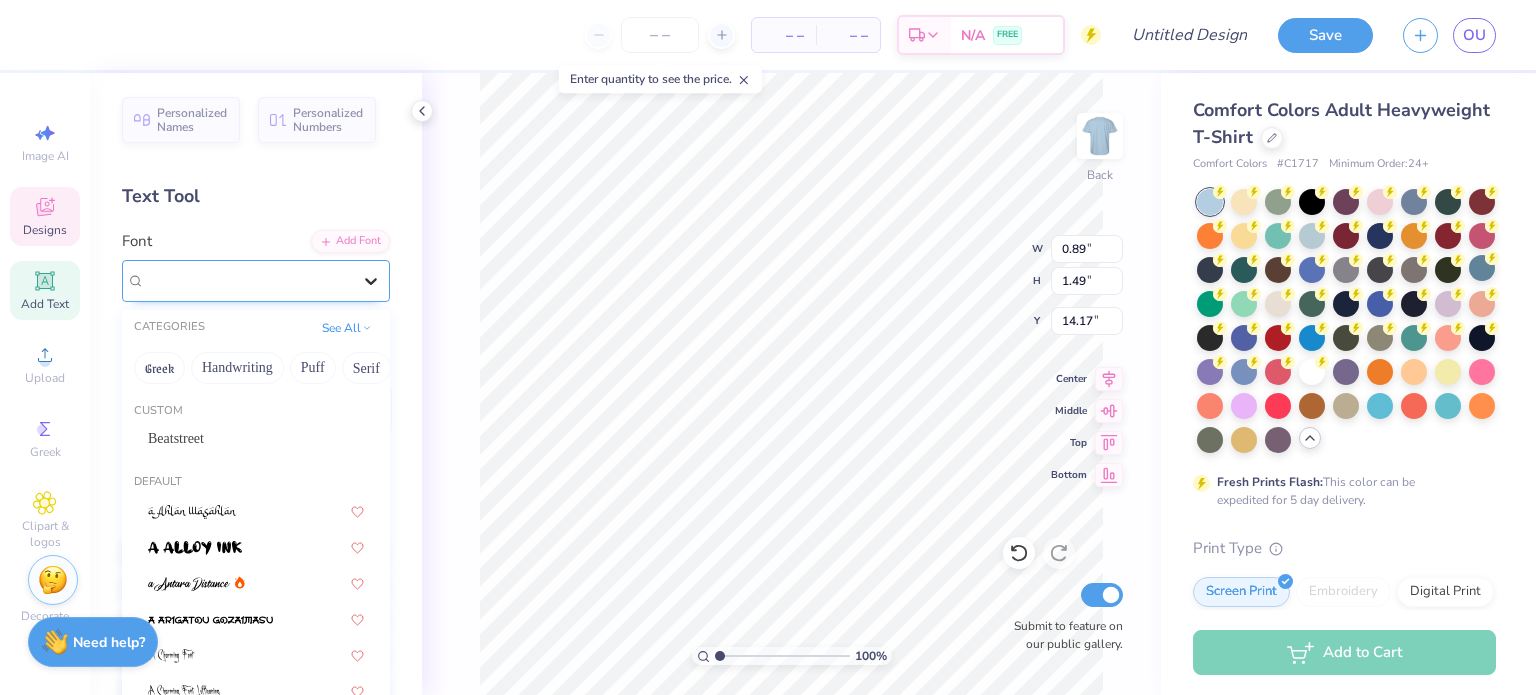 click on "Zero Cool Greek" at bounding box center [248, 280] 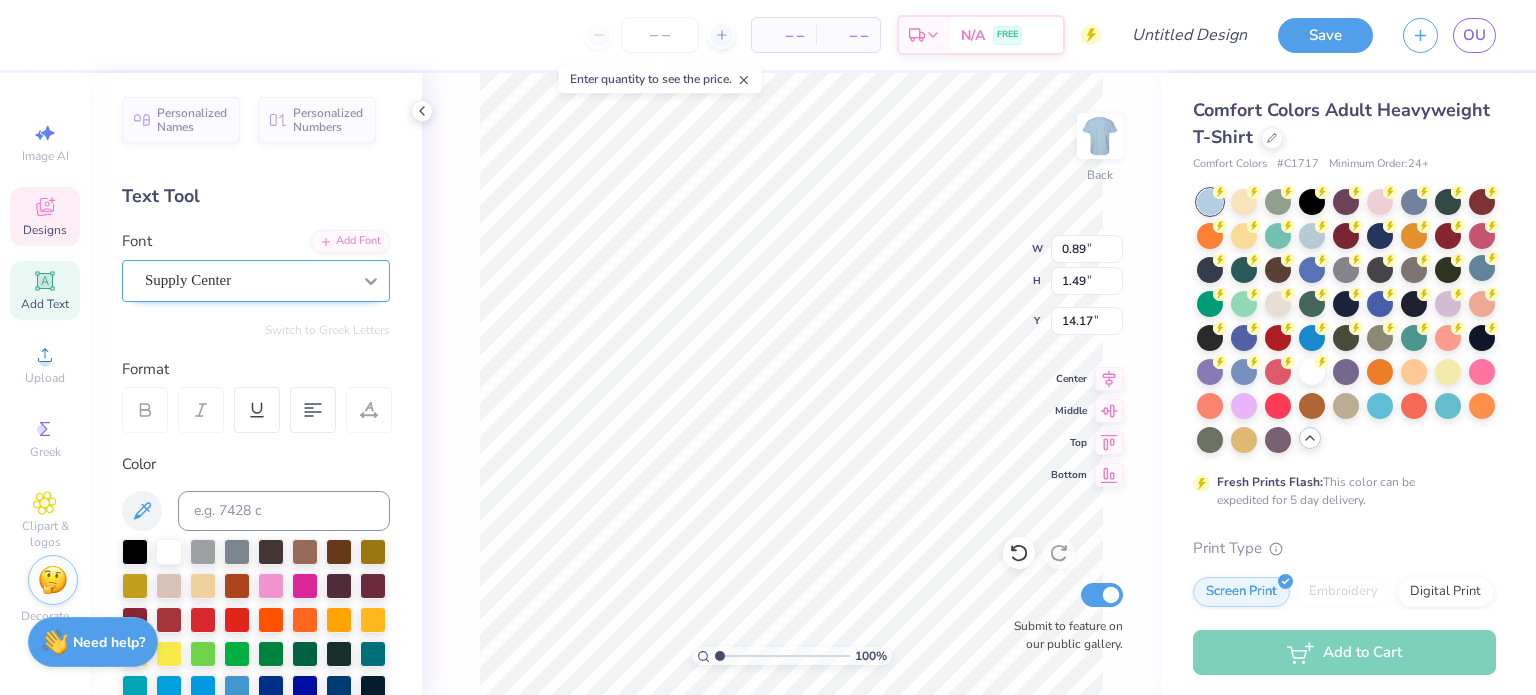 type on "2.44" 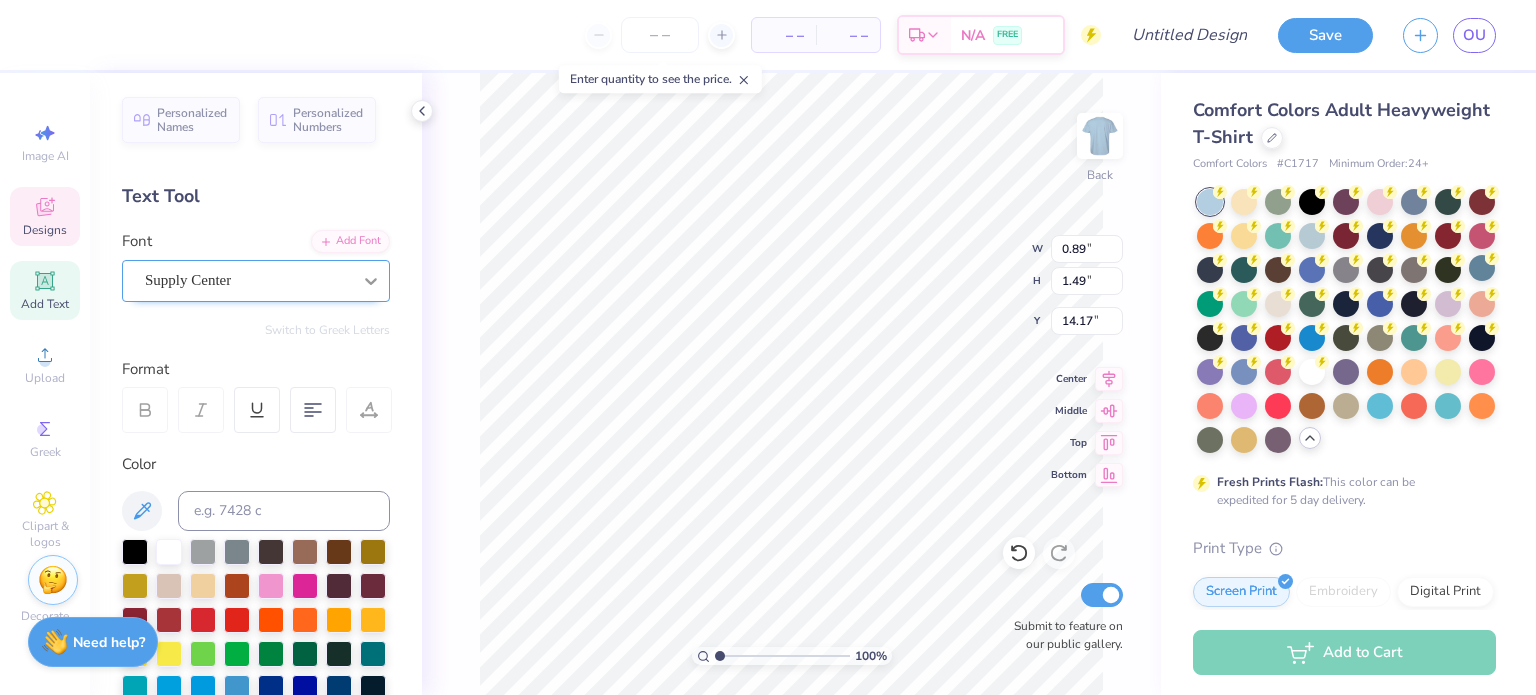 type on "1.65" 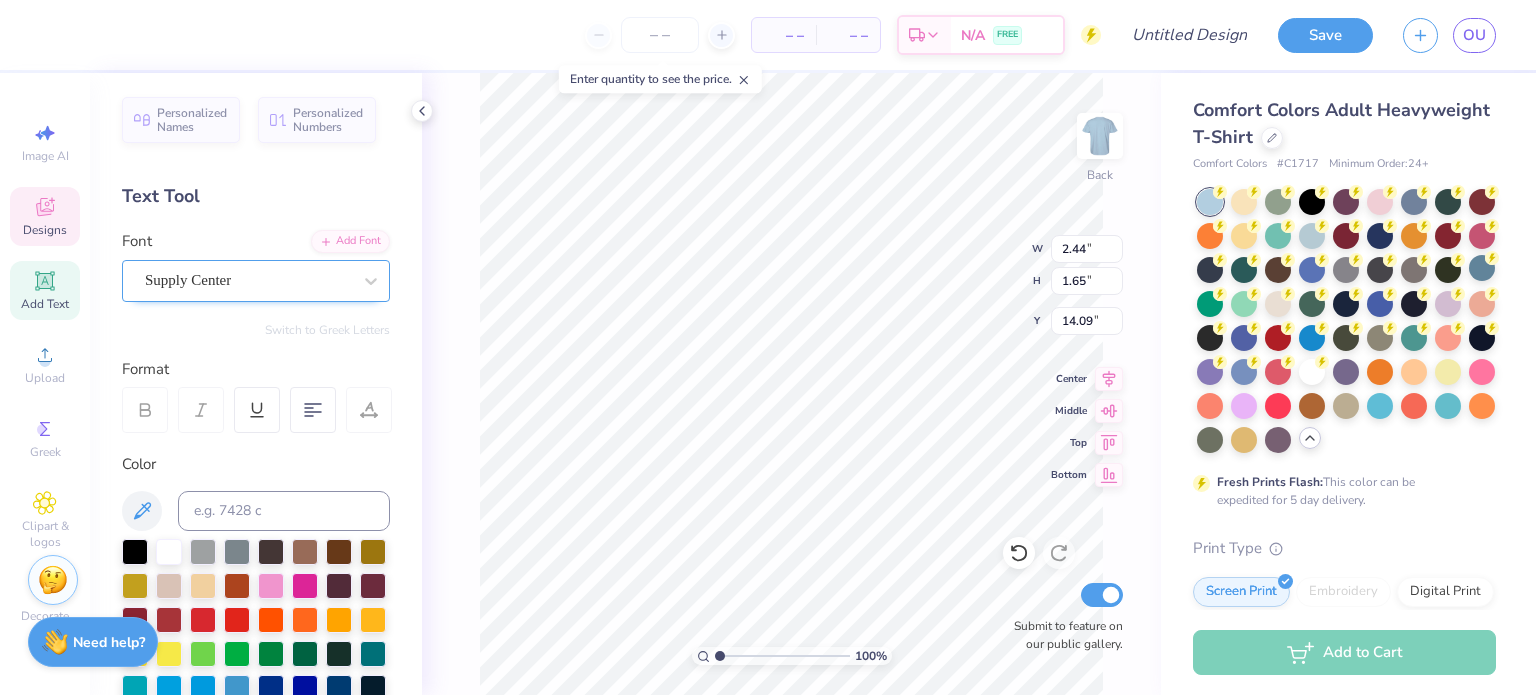 click on "Supply Center" at bounding box center (248, 280) 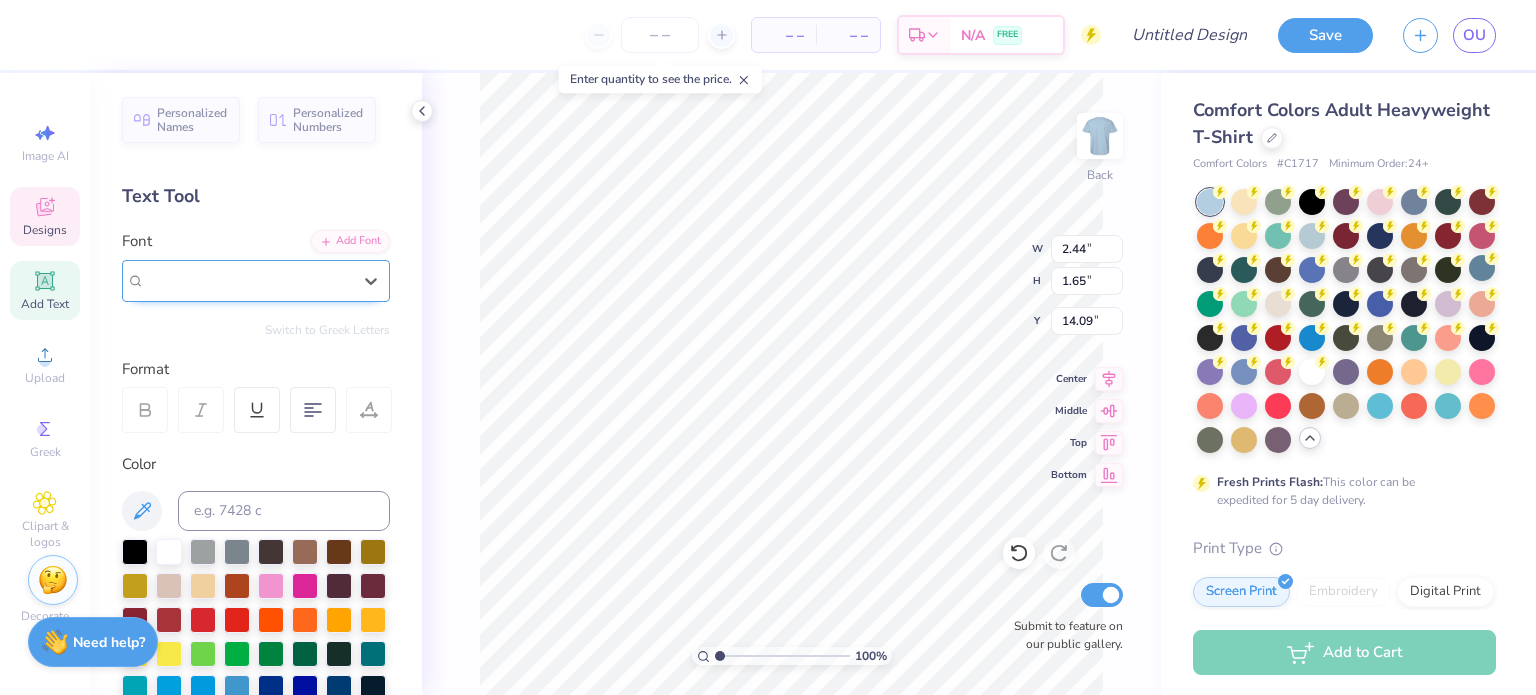 click on "Supply Center" at bounding box center [248, 280] 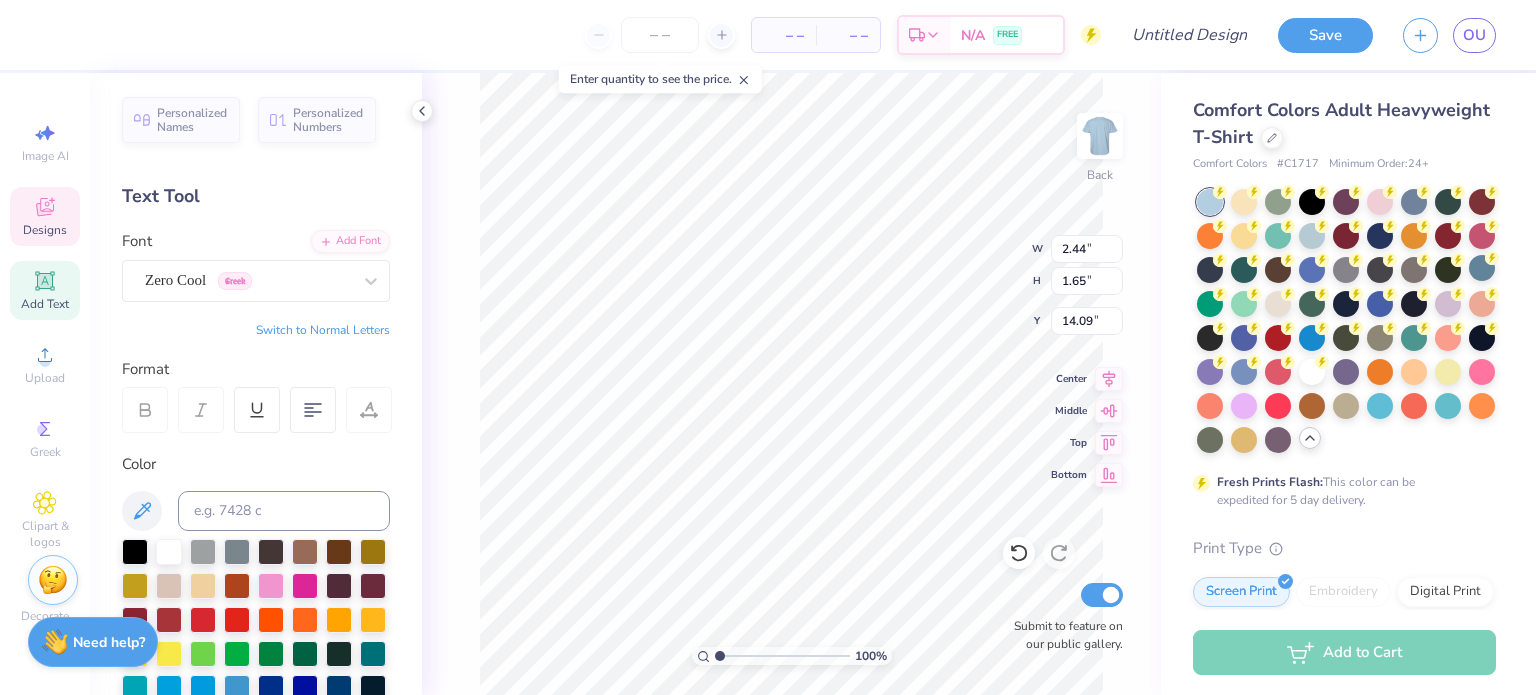 type on "0.89" 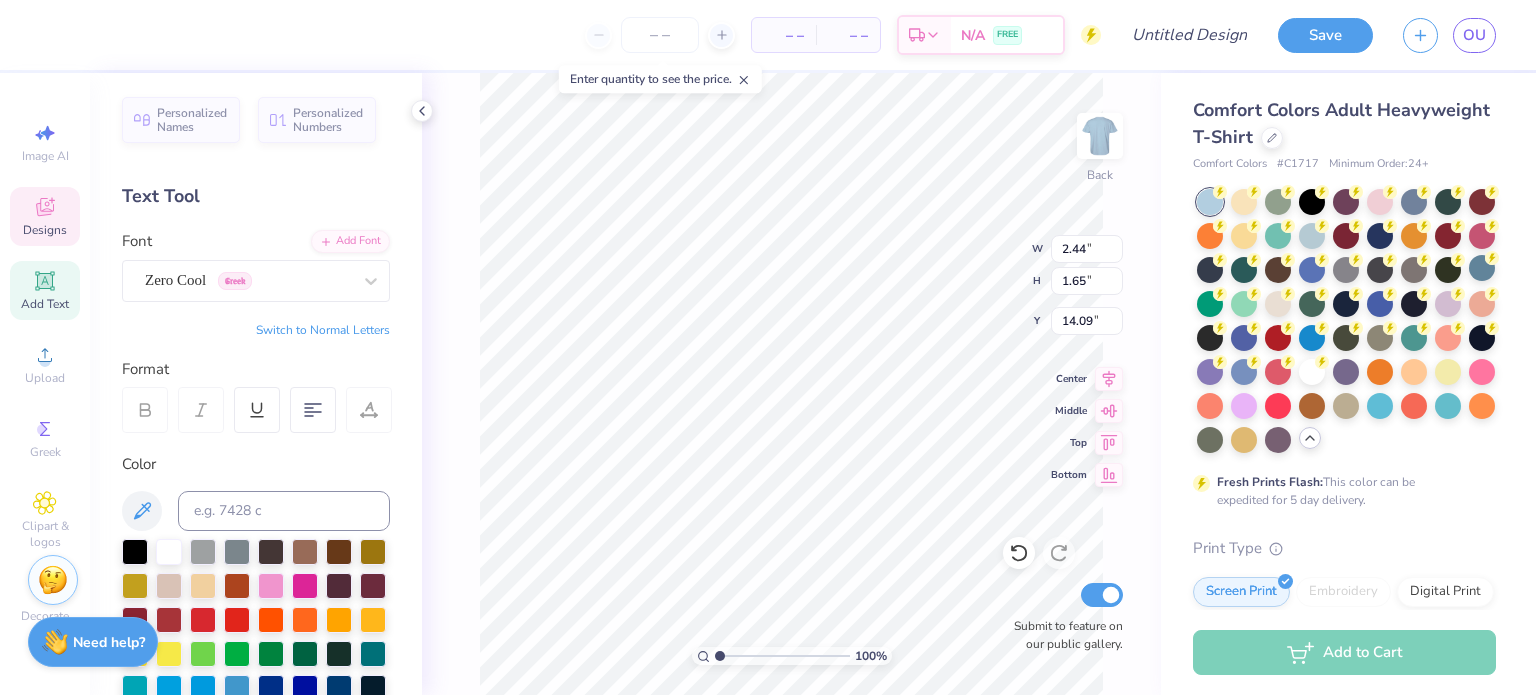 type on "1.49" 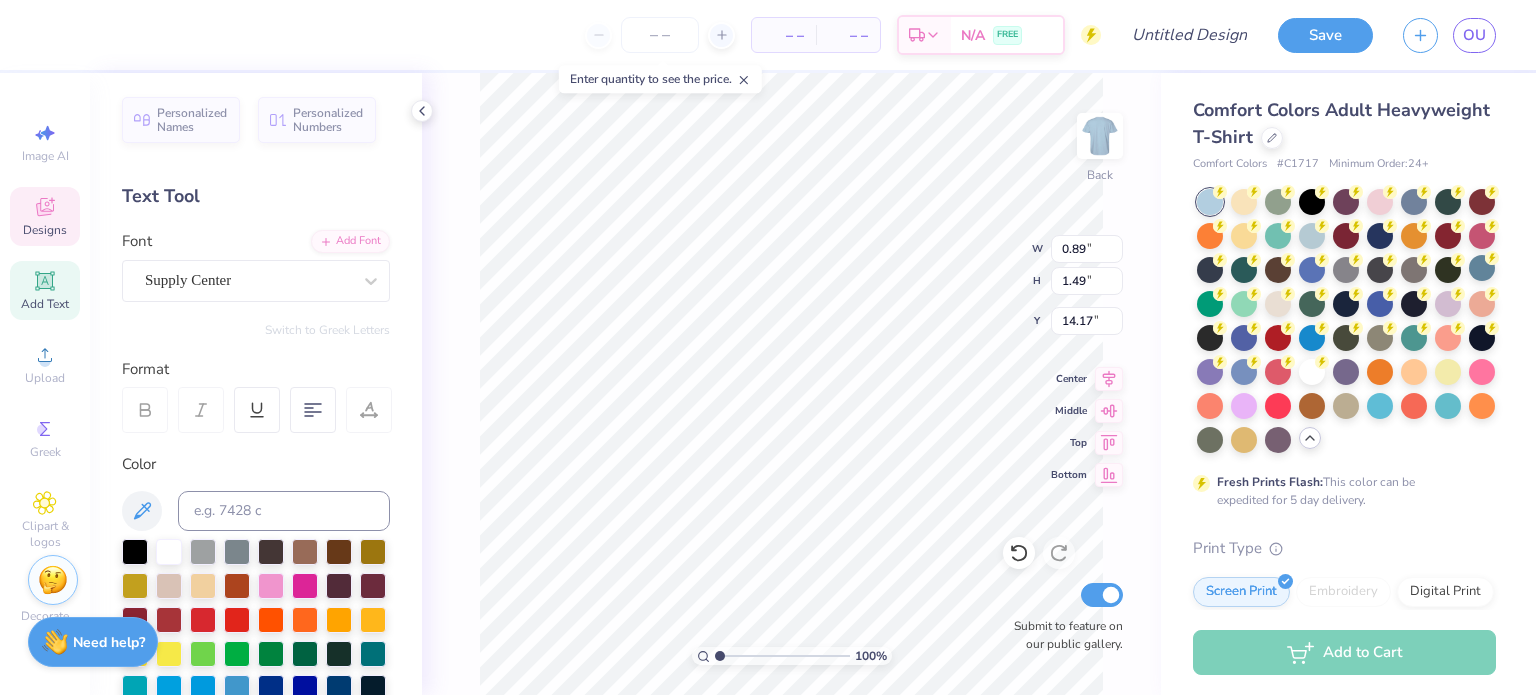 type on "2.44" 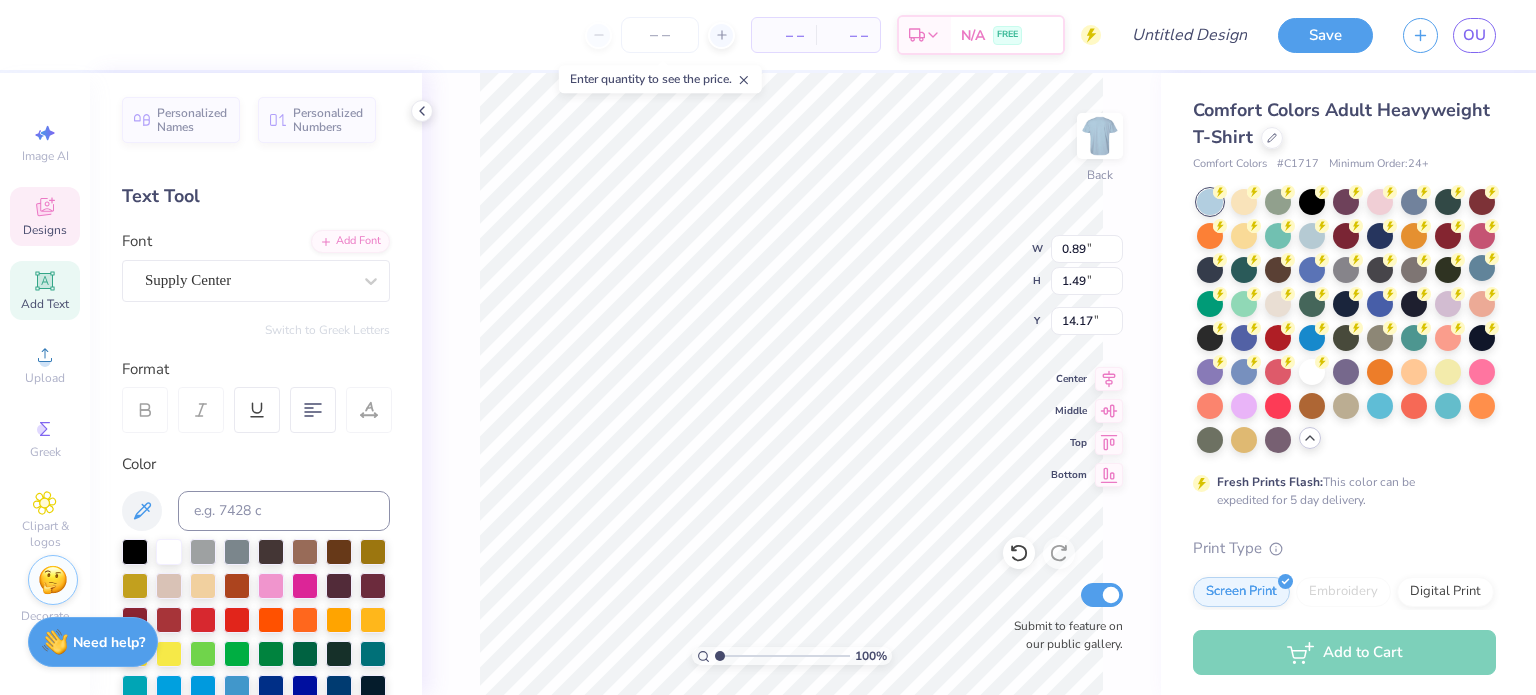 type on "1.65" 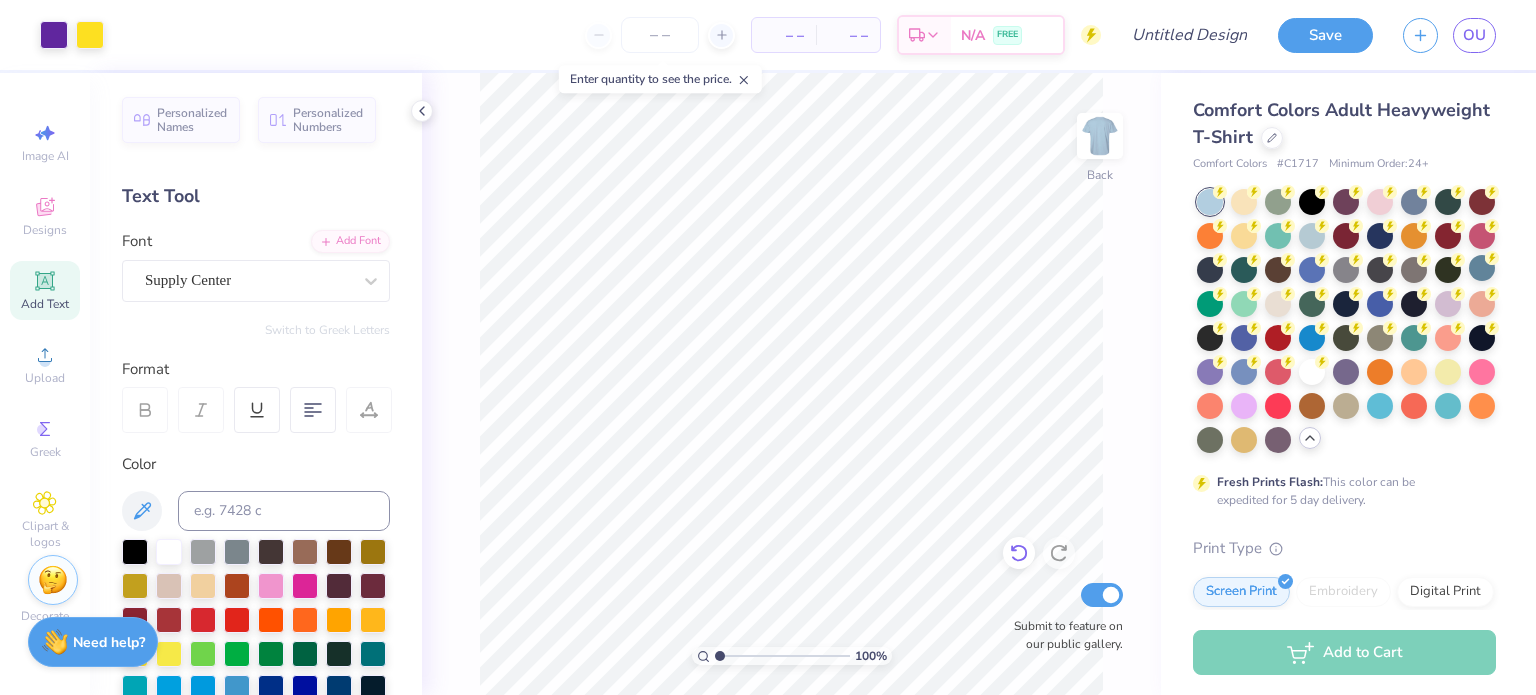 click 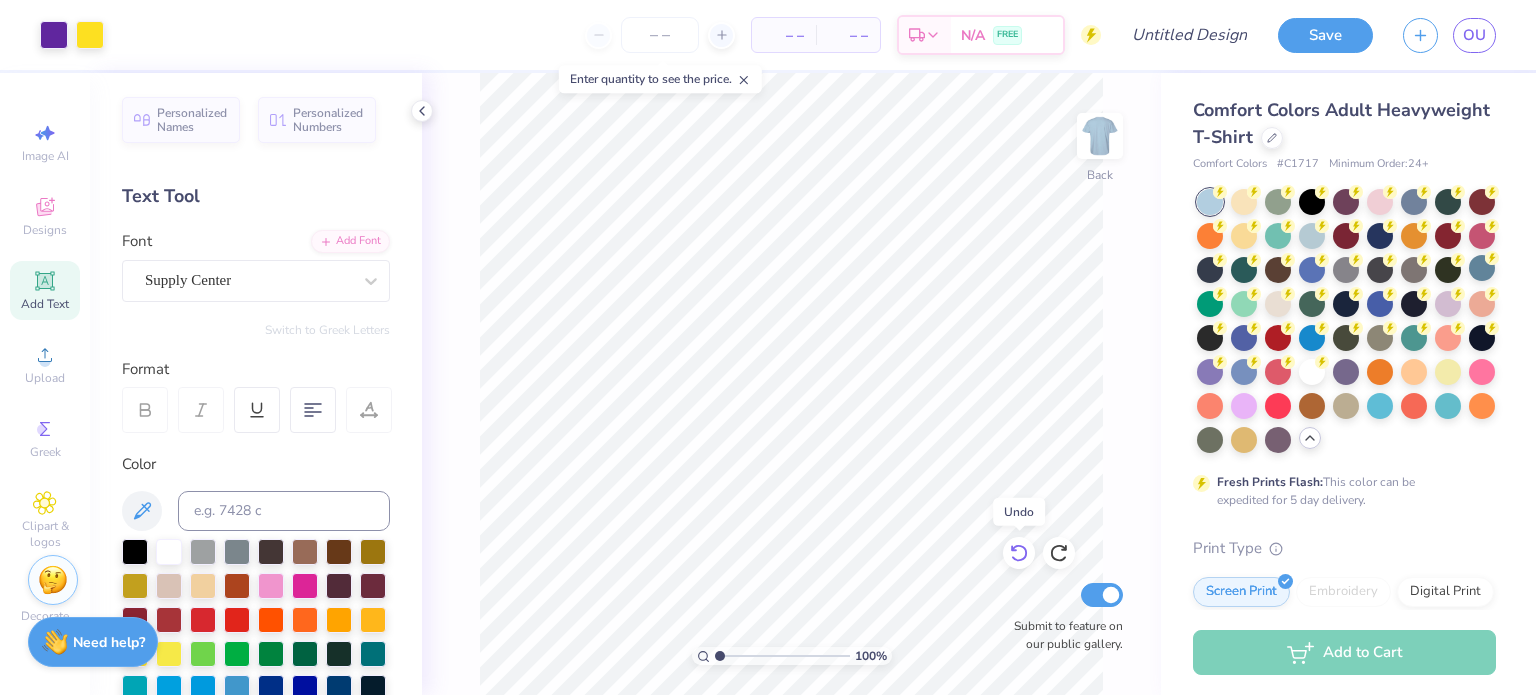click 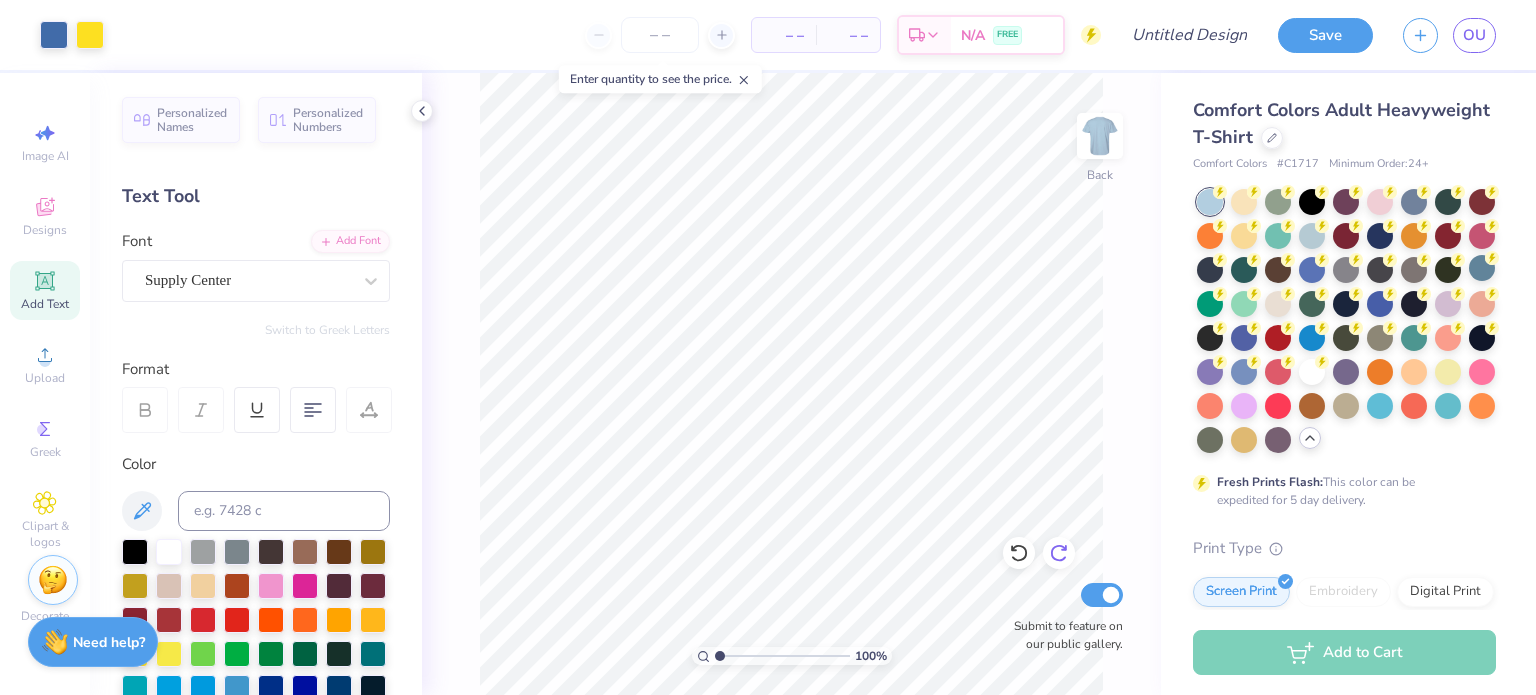 click 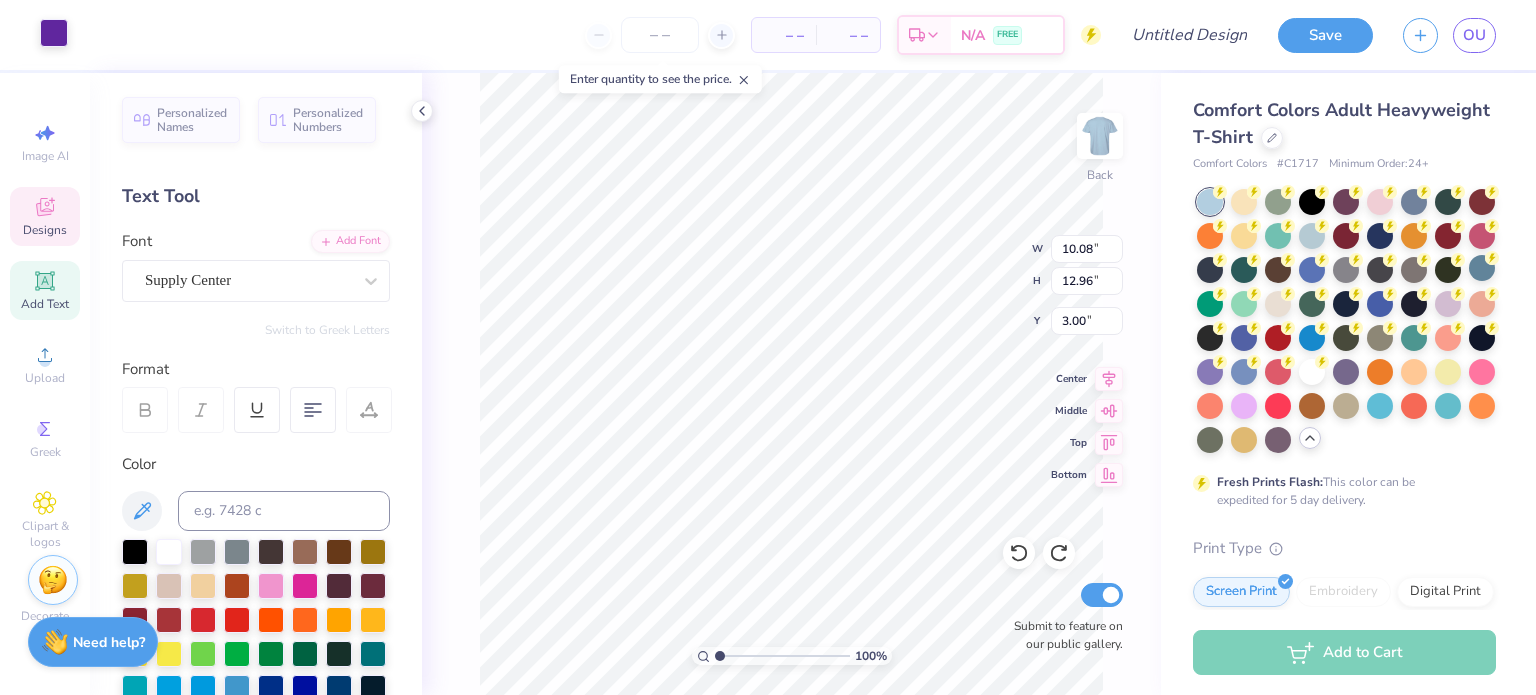 click at bounding box center (54, 33) 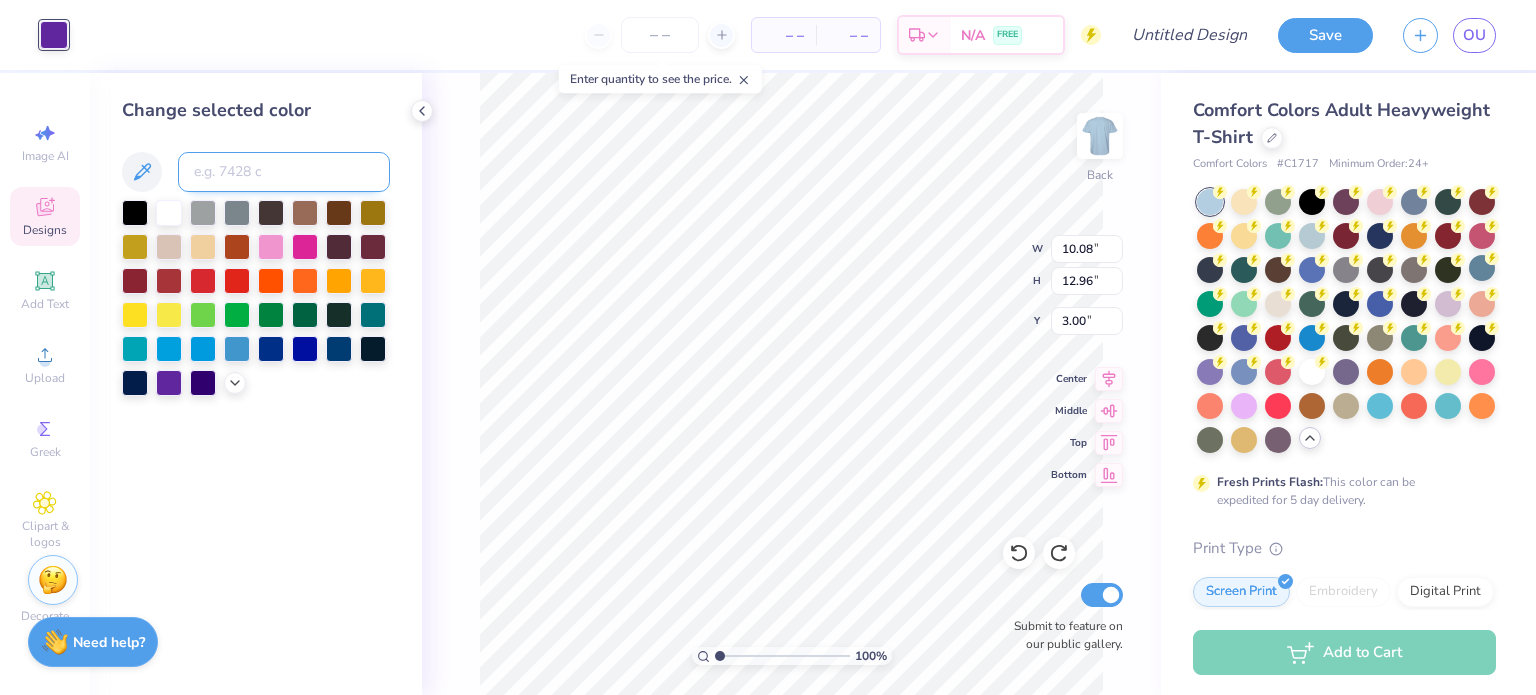 click at bounding box center (284, 172) 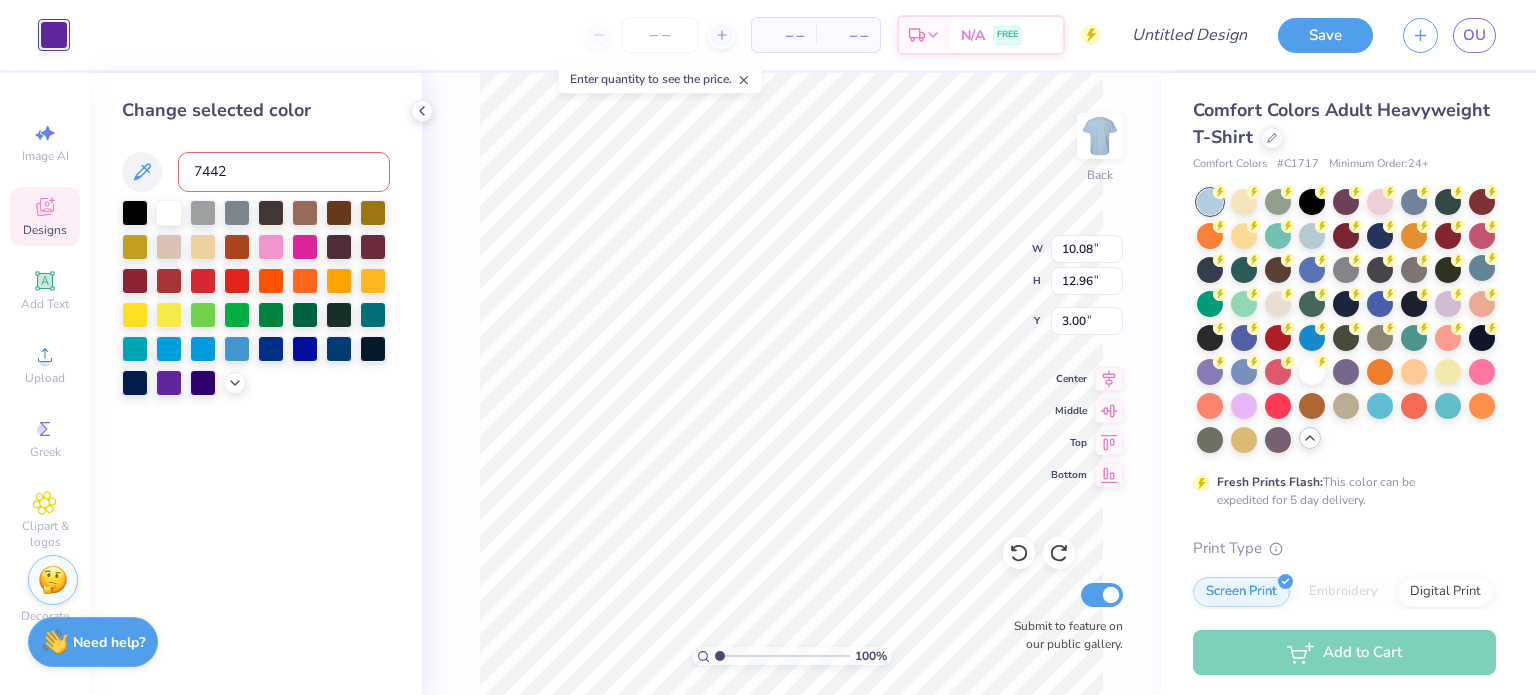 type on "7442" 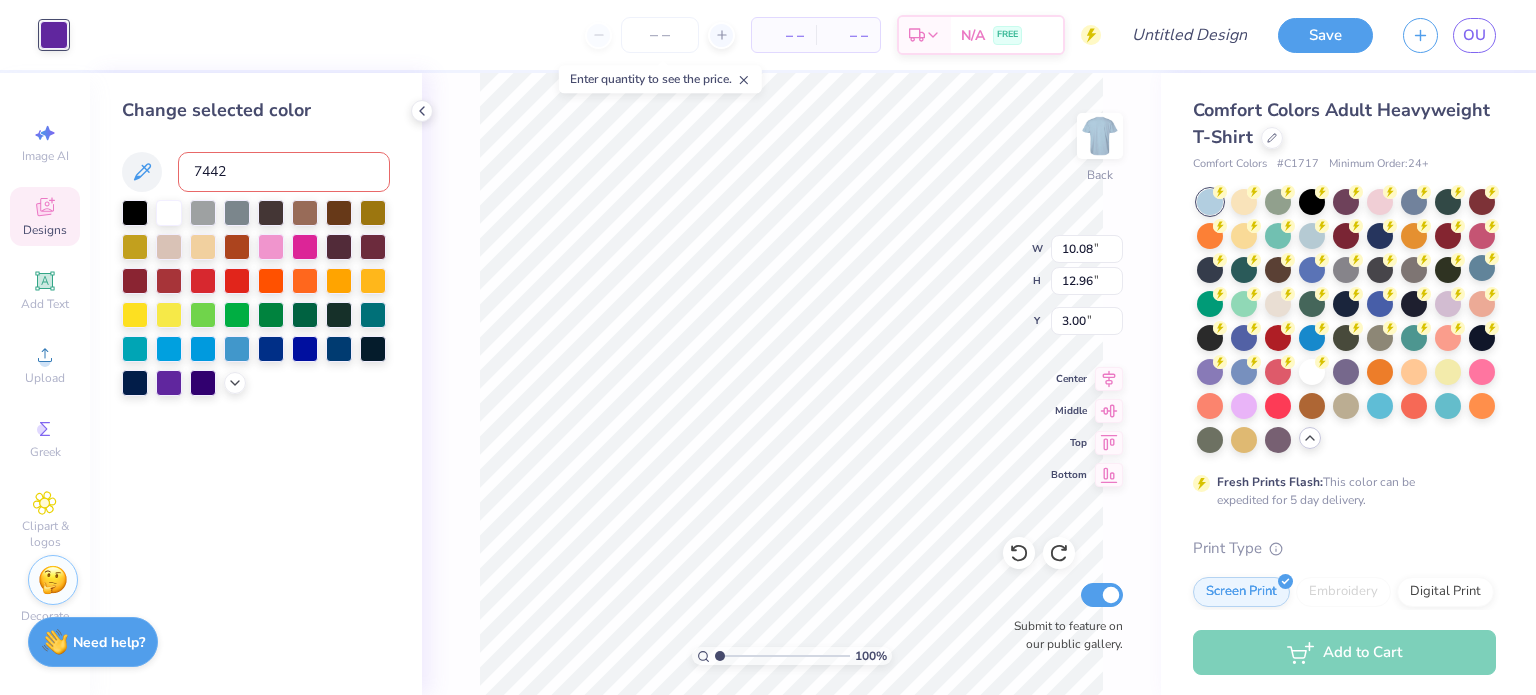 type 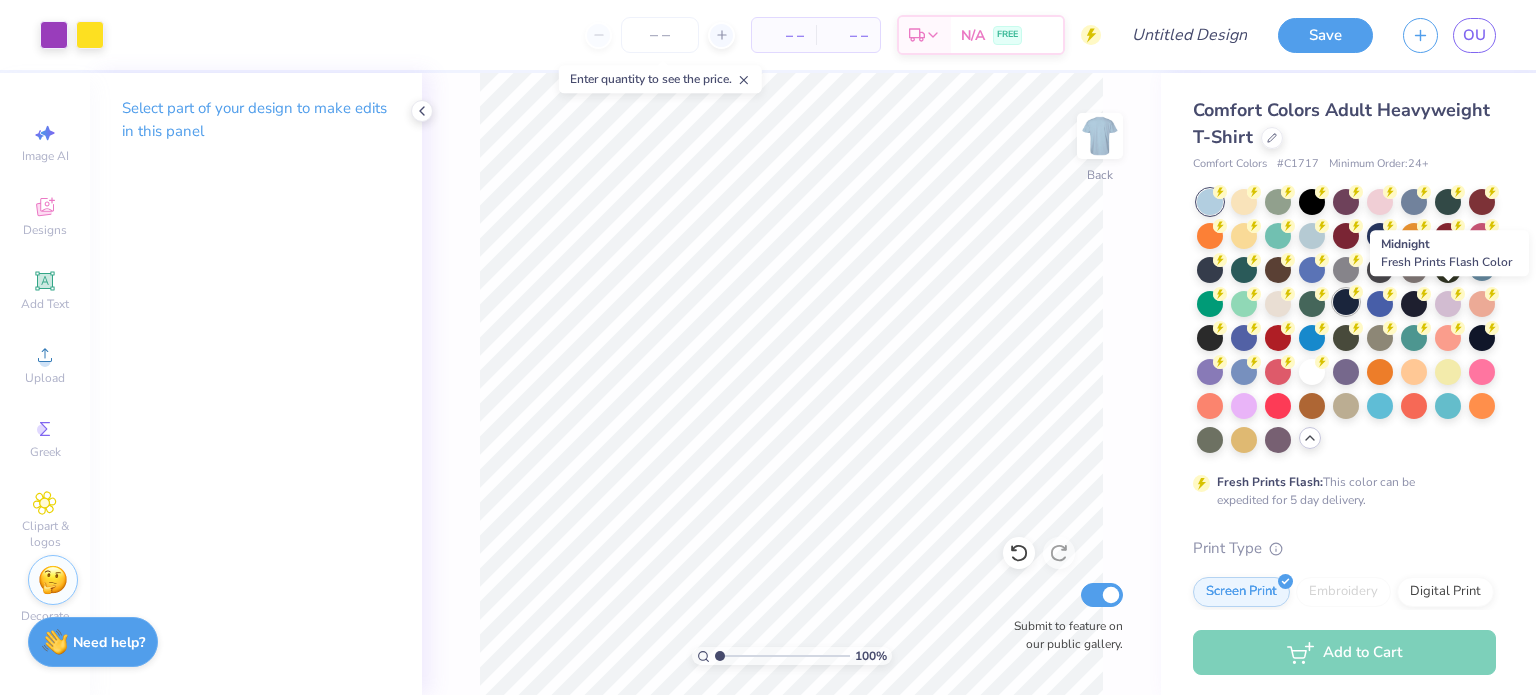 click at bounding box center (1346, 302) 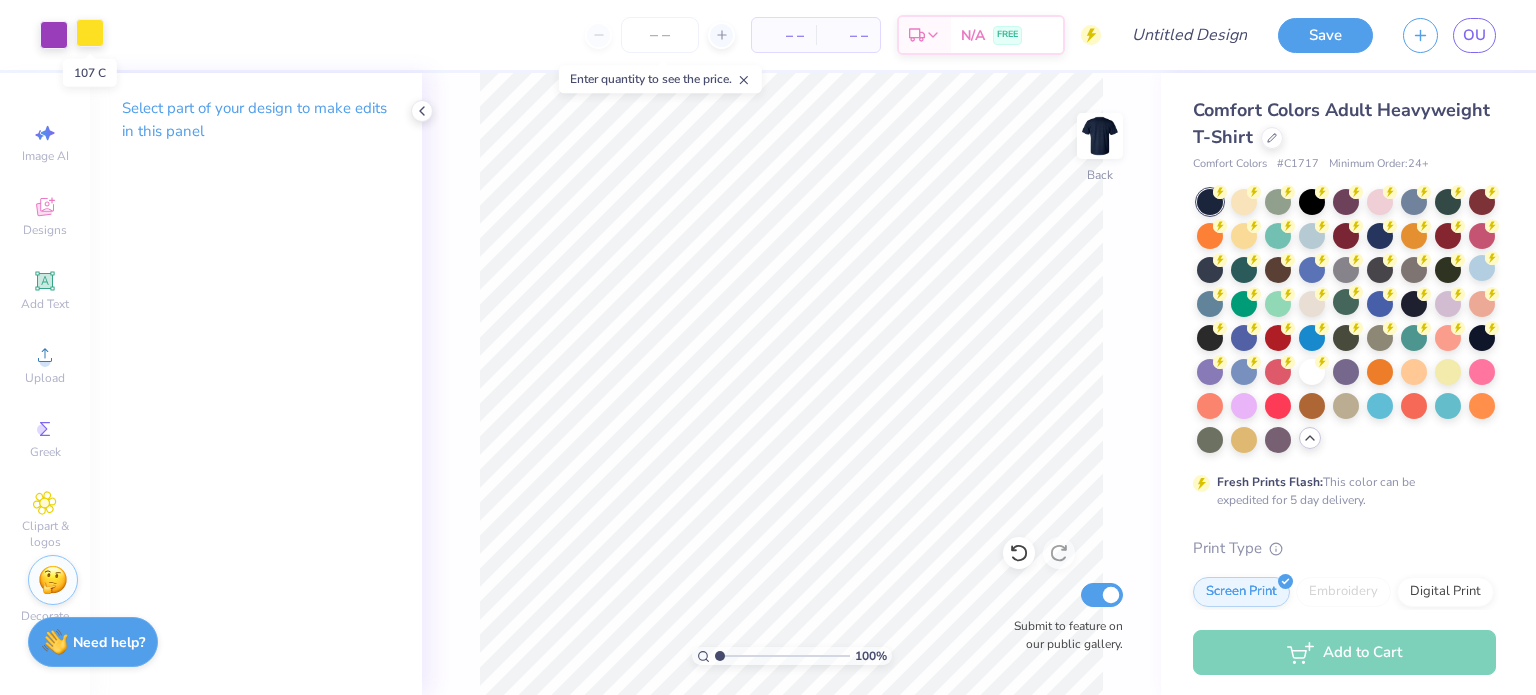 click at bounding box center (90, 33) 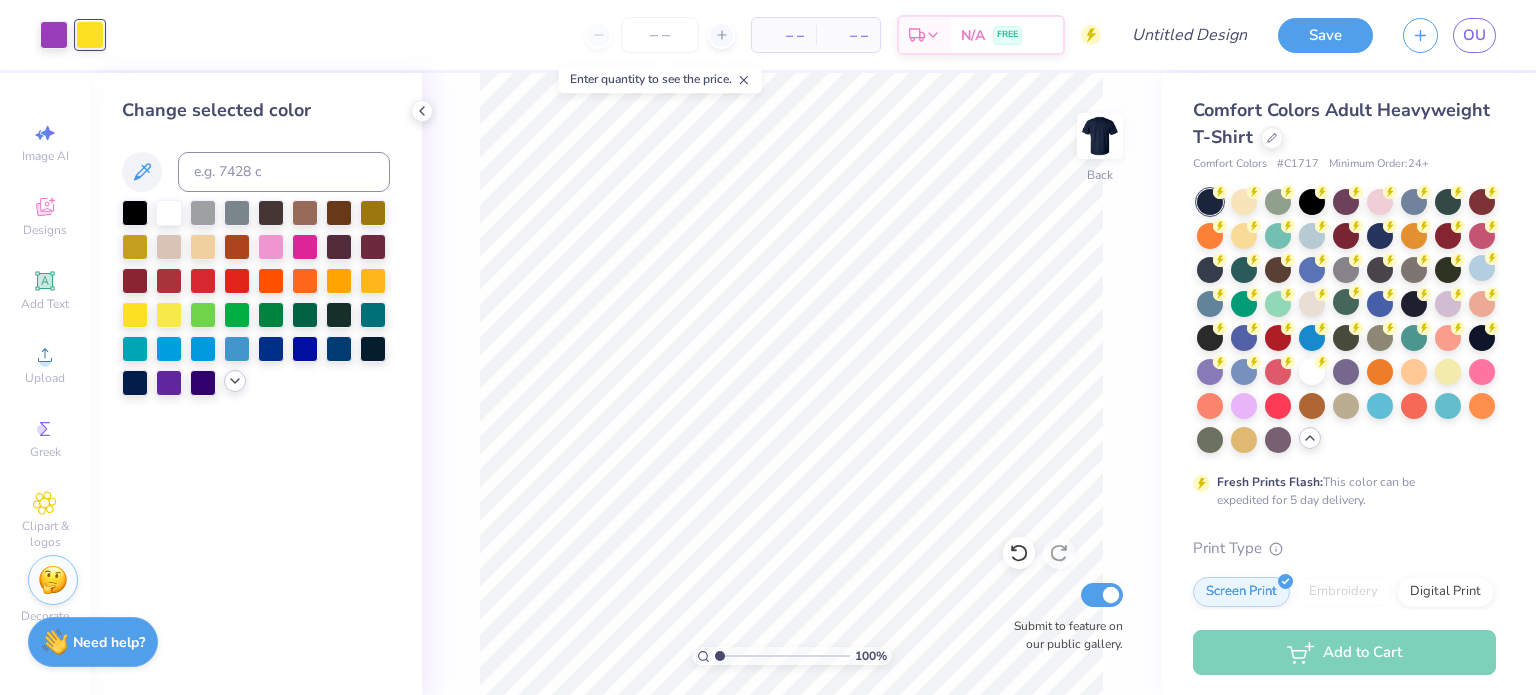 click 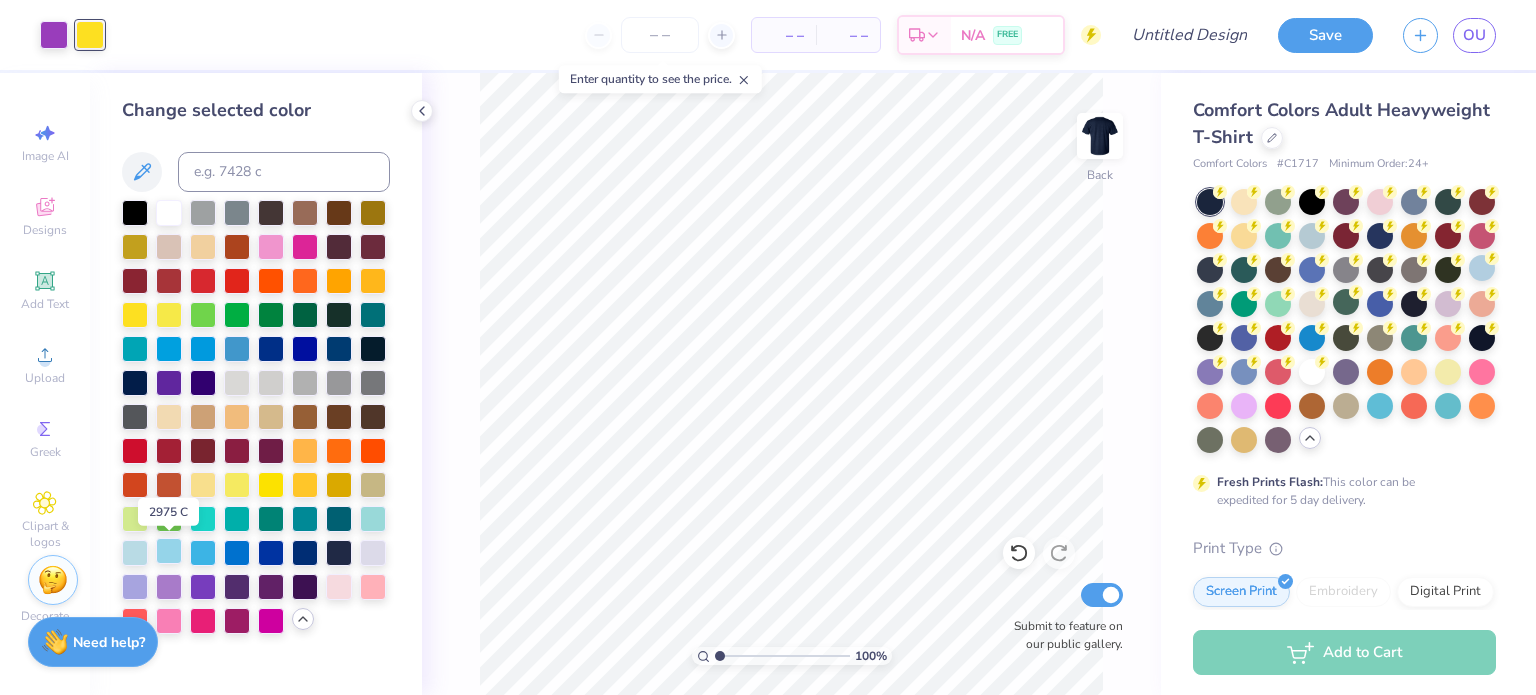 click at bounding box center (169, 551) 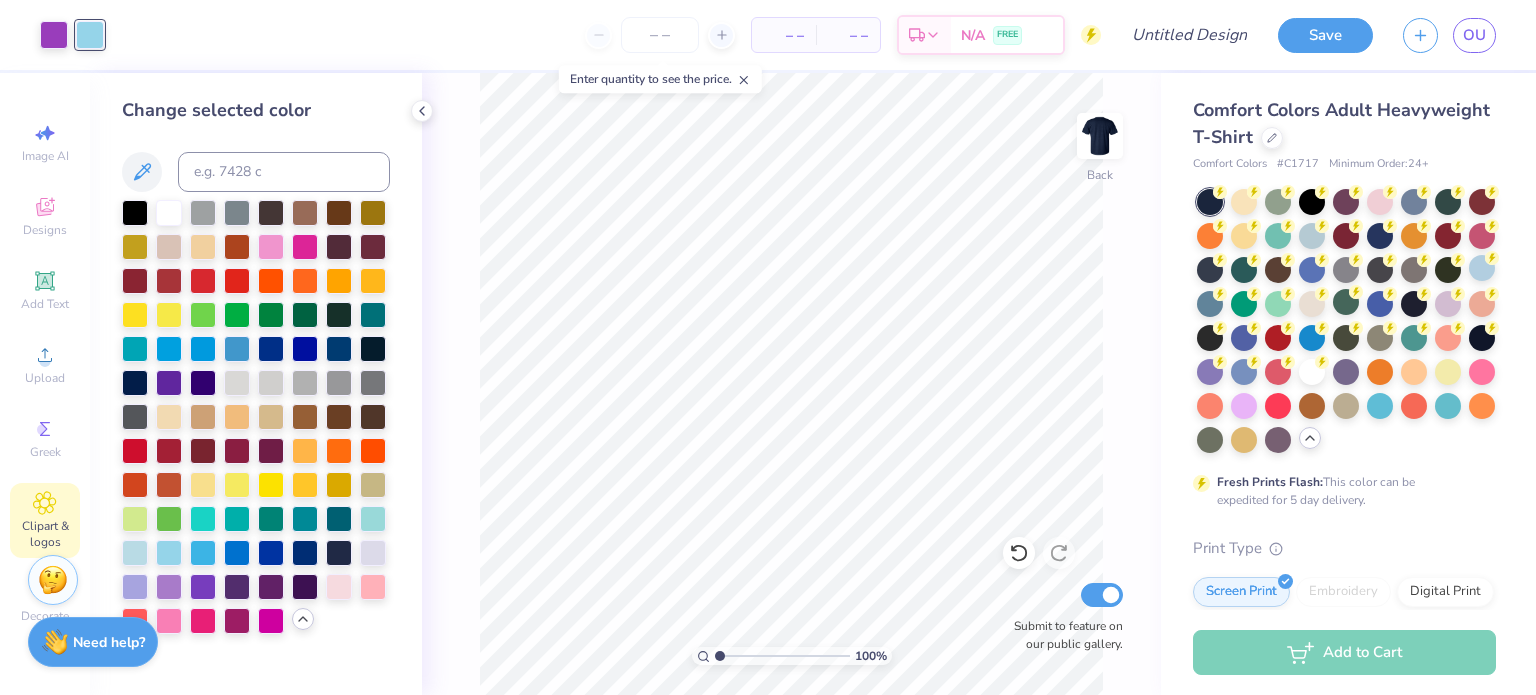 click 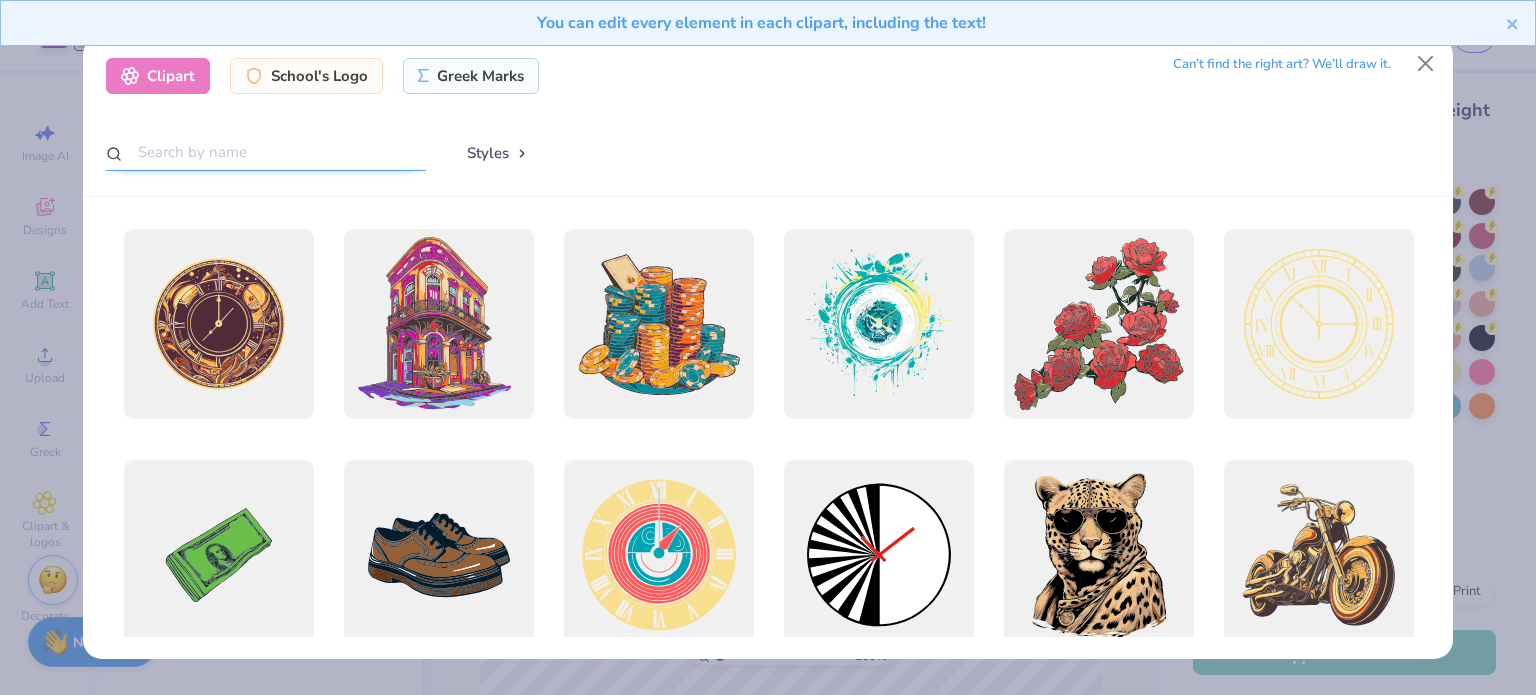 click at bounding box center (266, 152) 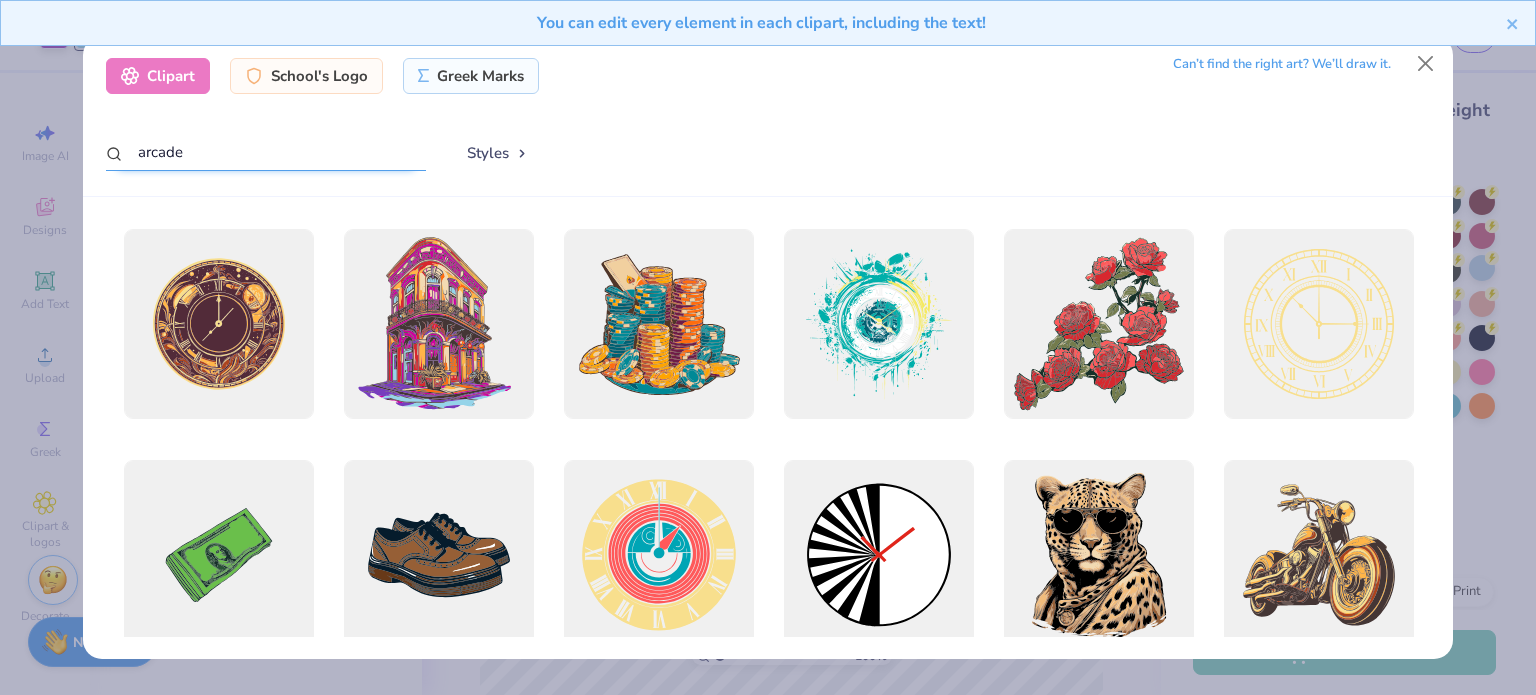 type on "arcade" 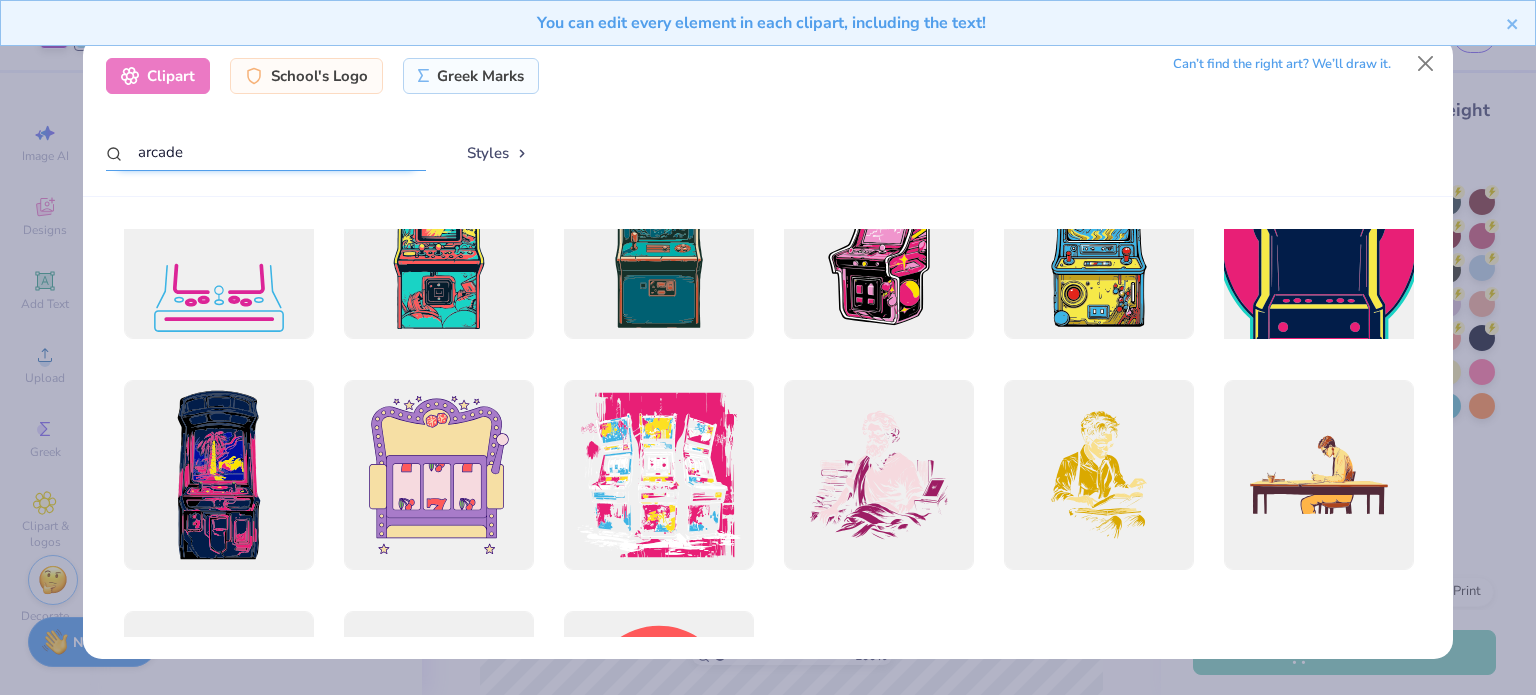 scroll, scrollTop: 40, scrollLeft: 0, axis: vertical 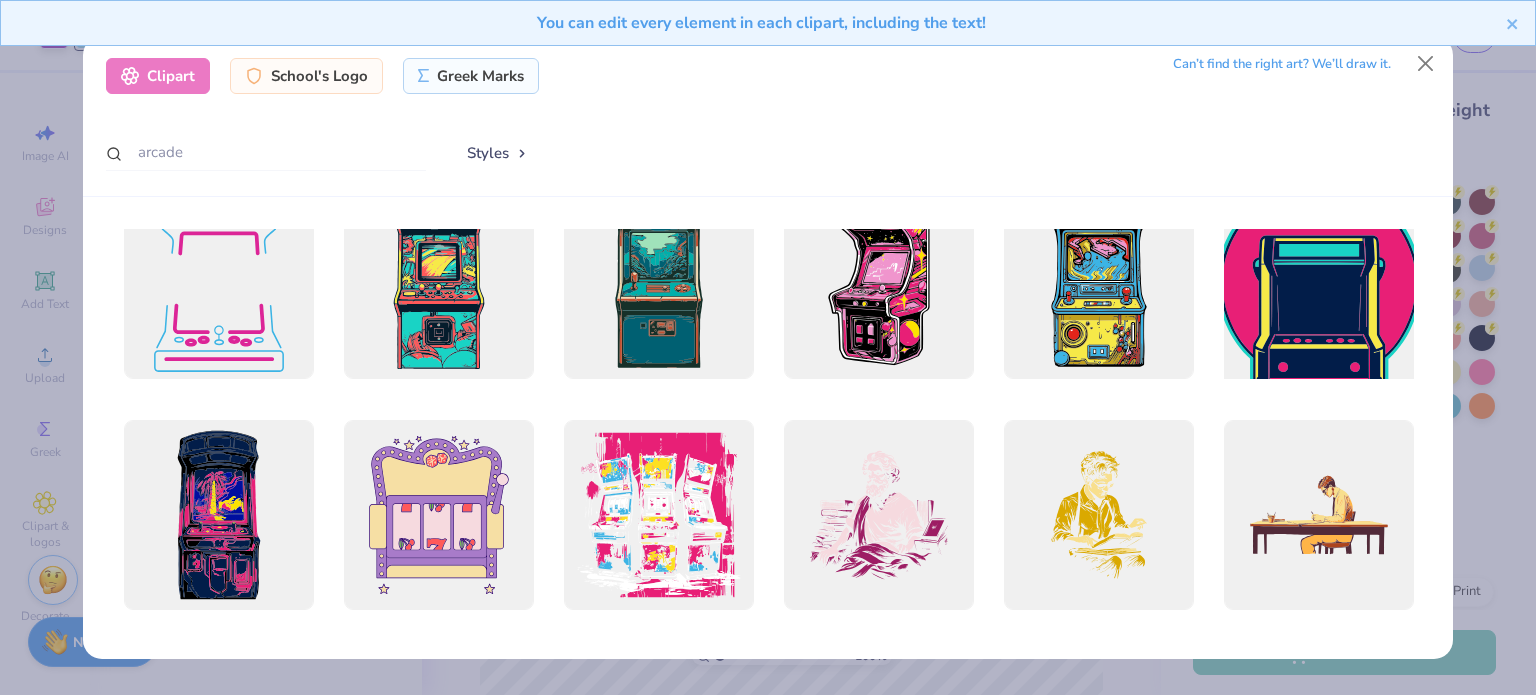 click at bounding box center (1318, 284) 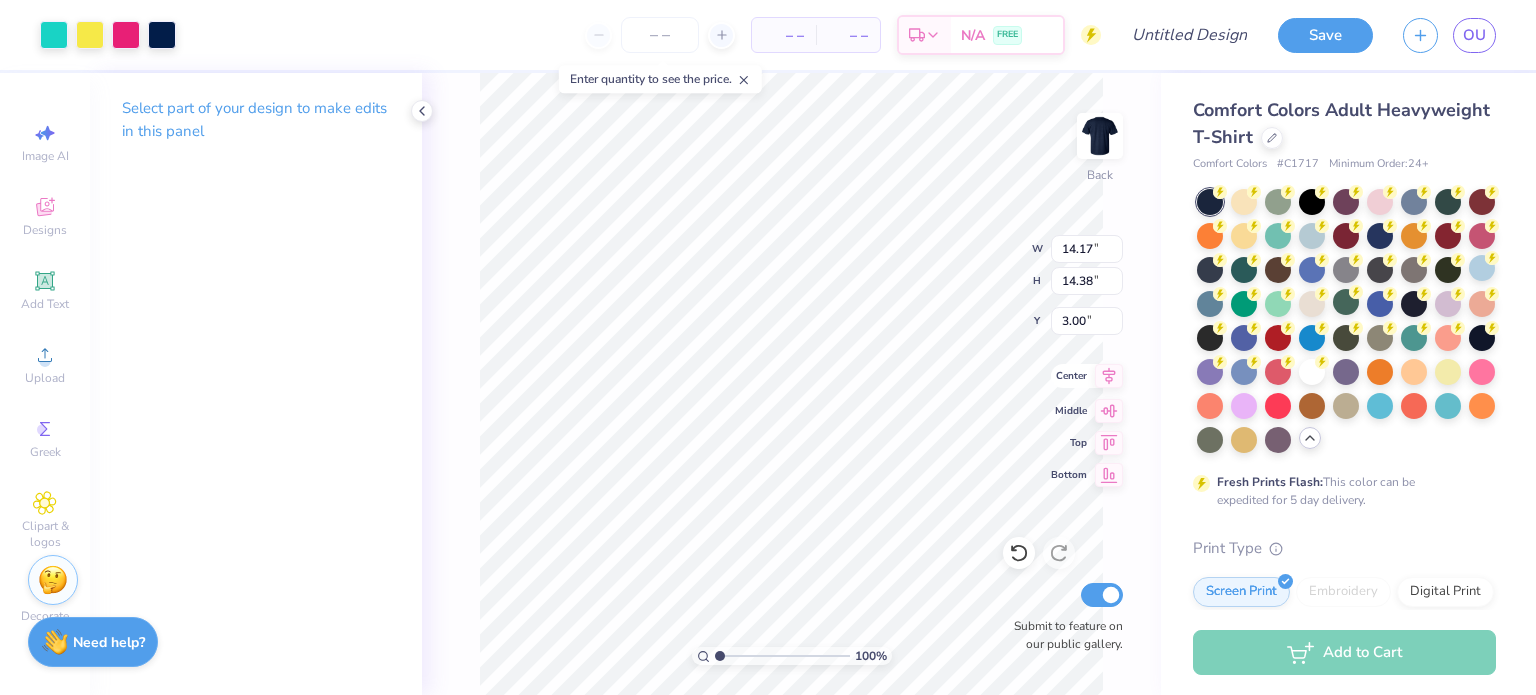 type on "8.80" 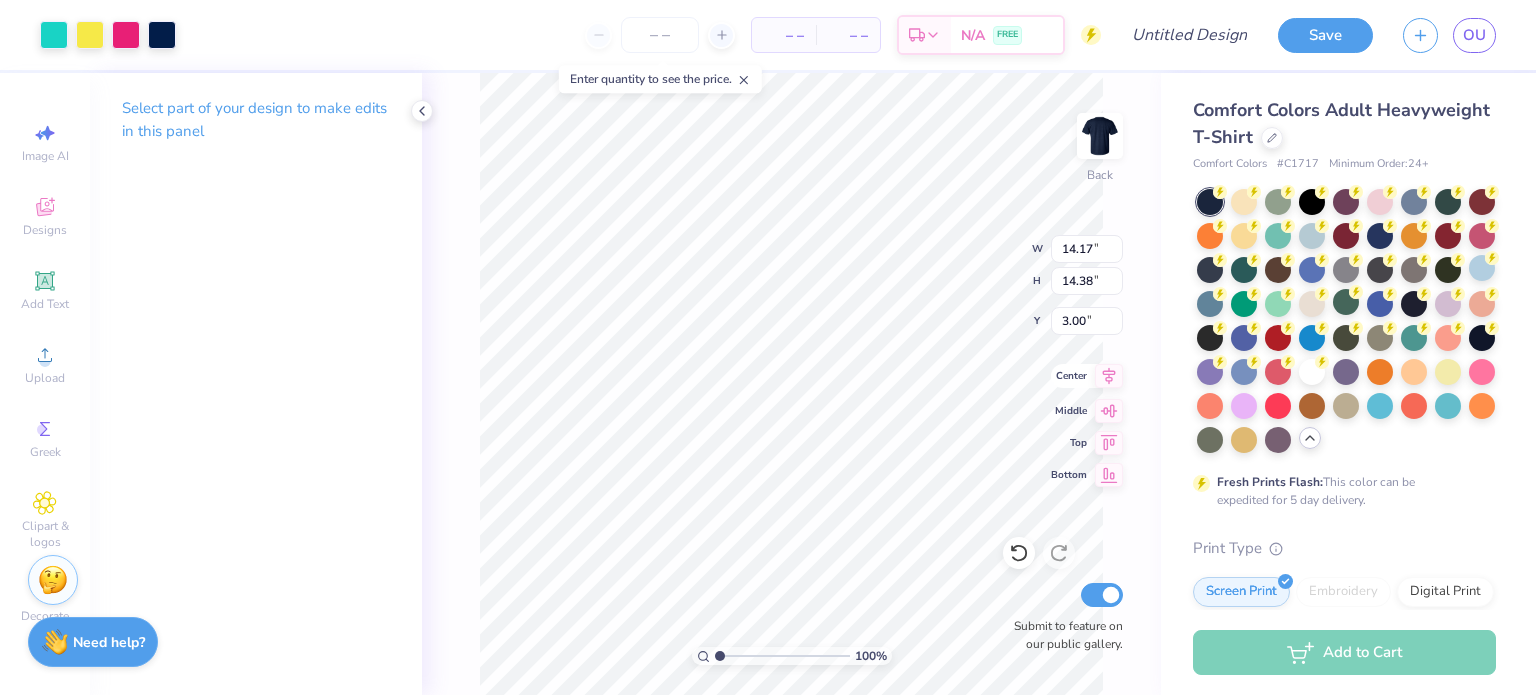 type on "8.93" 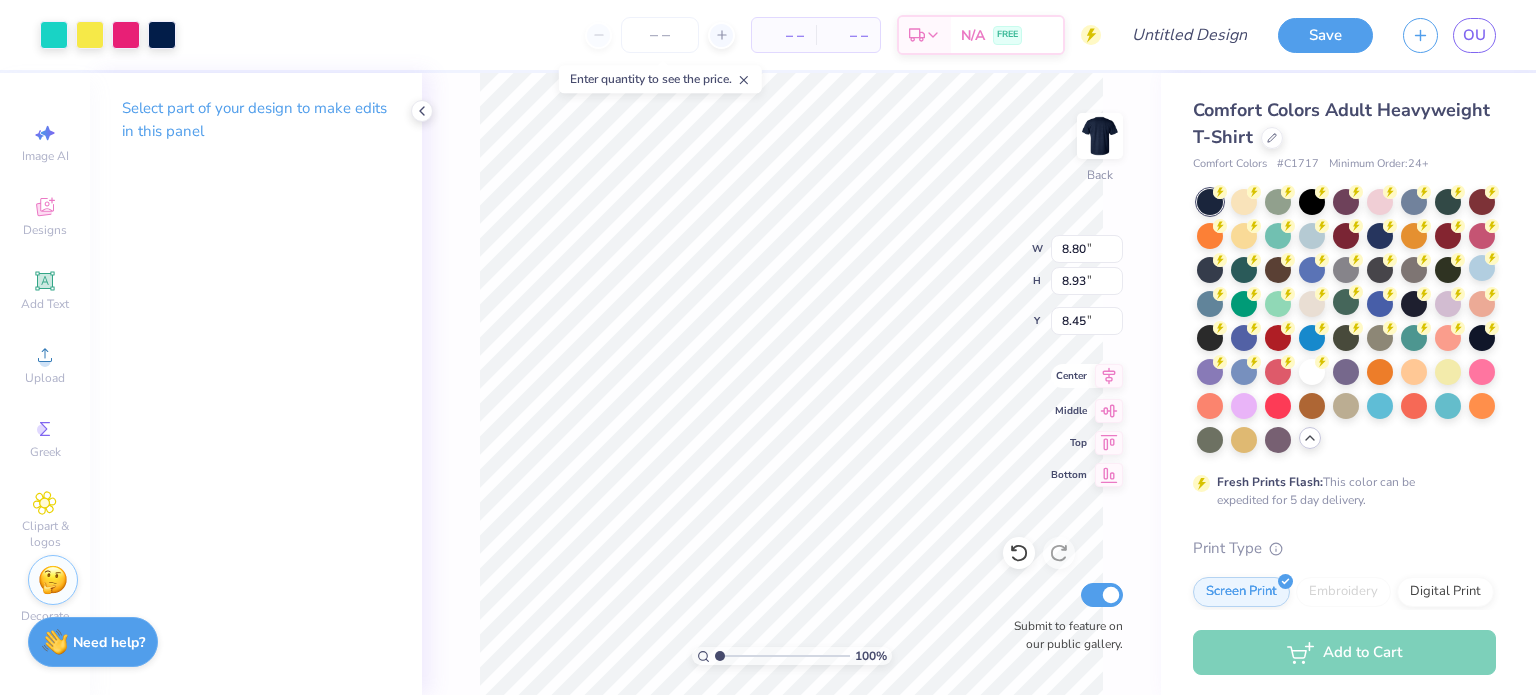type on "7.62" 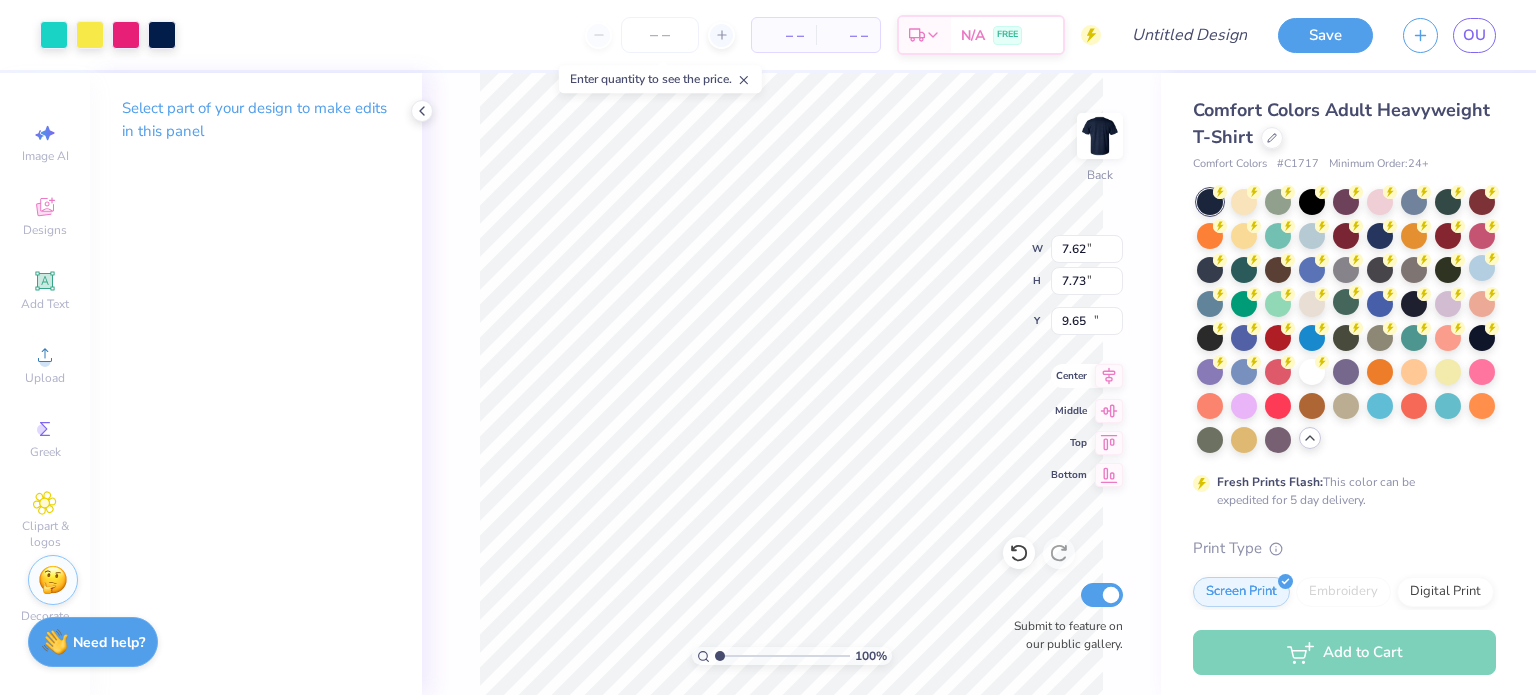 type on "6.08" 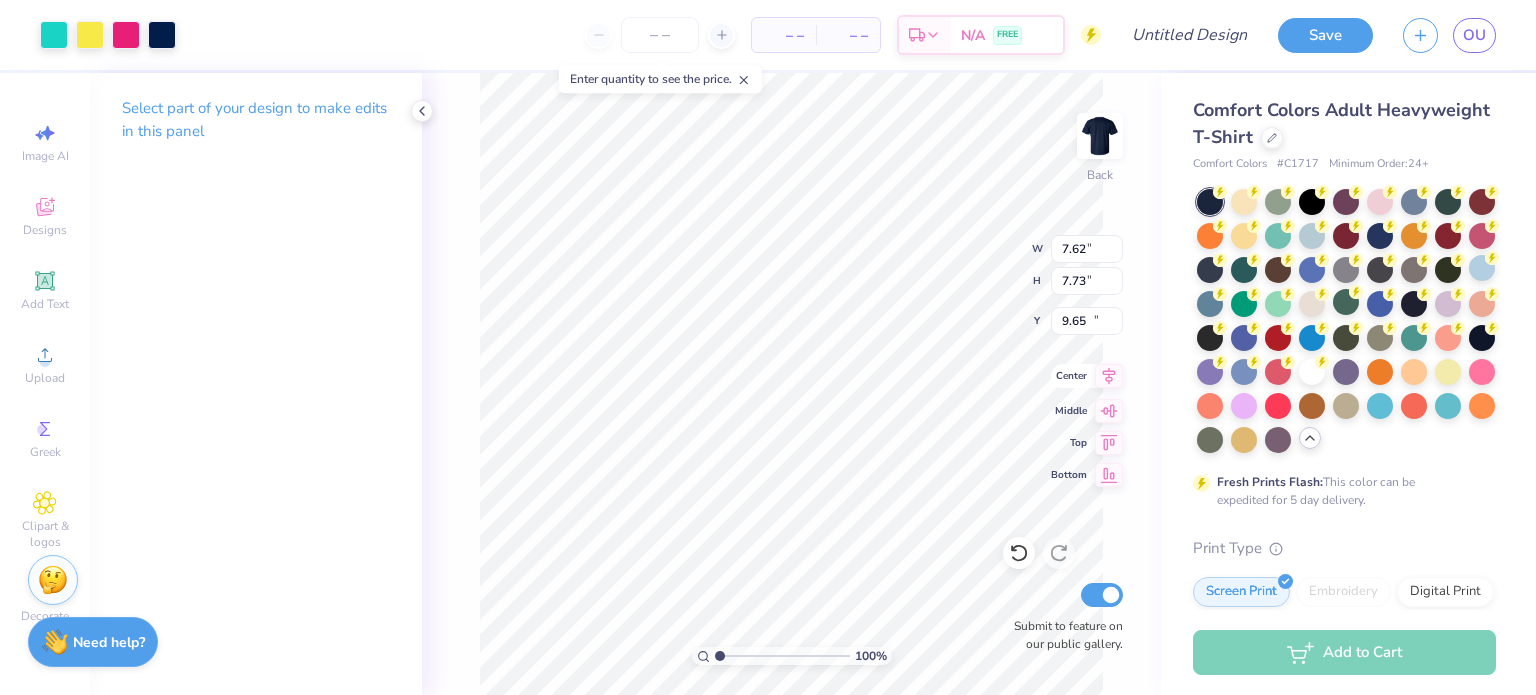 type on "6.17" 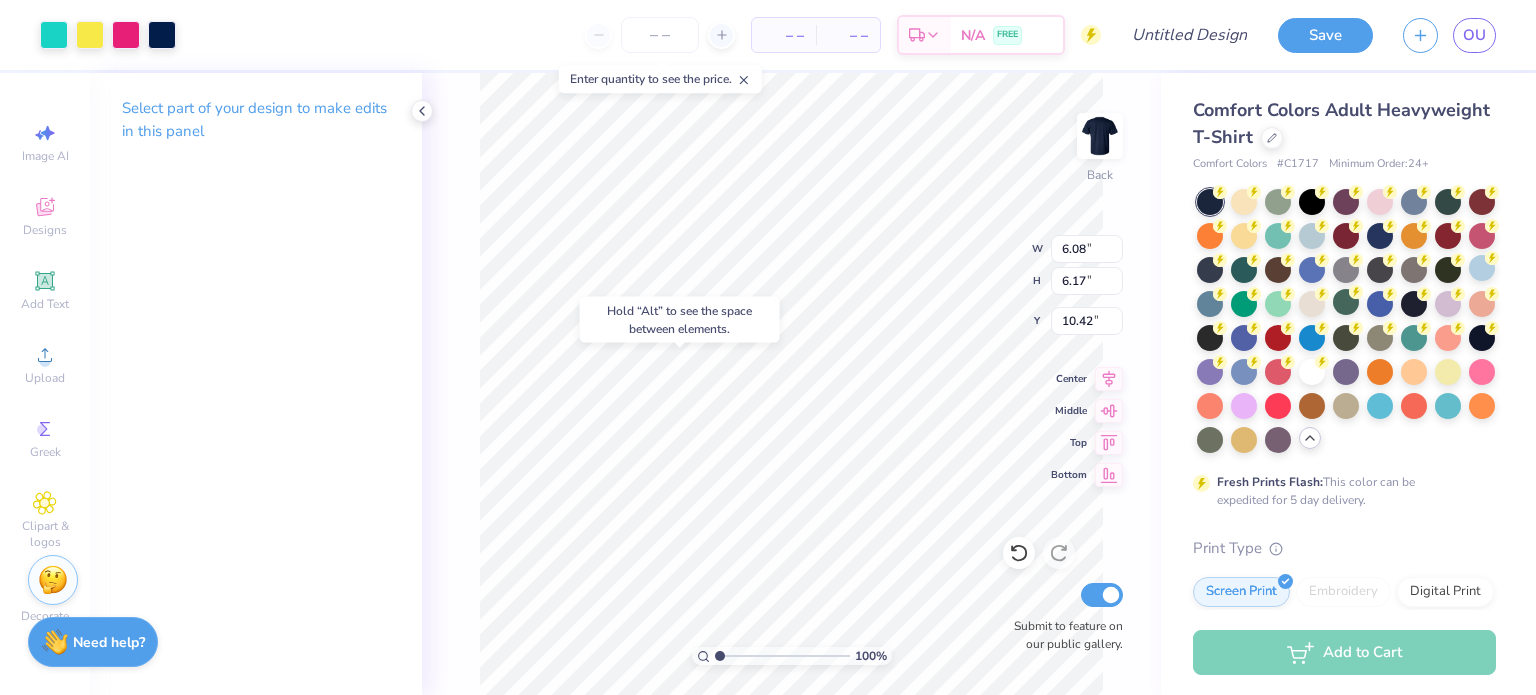 click on "Hold “Alt” to see the space between elements." at bounding box center (680, 320) 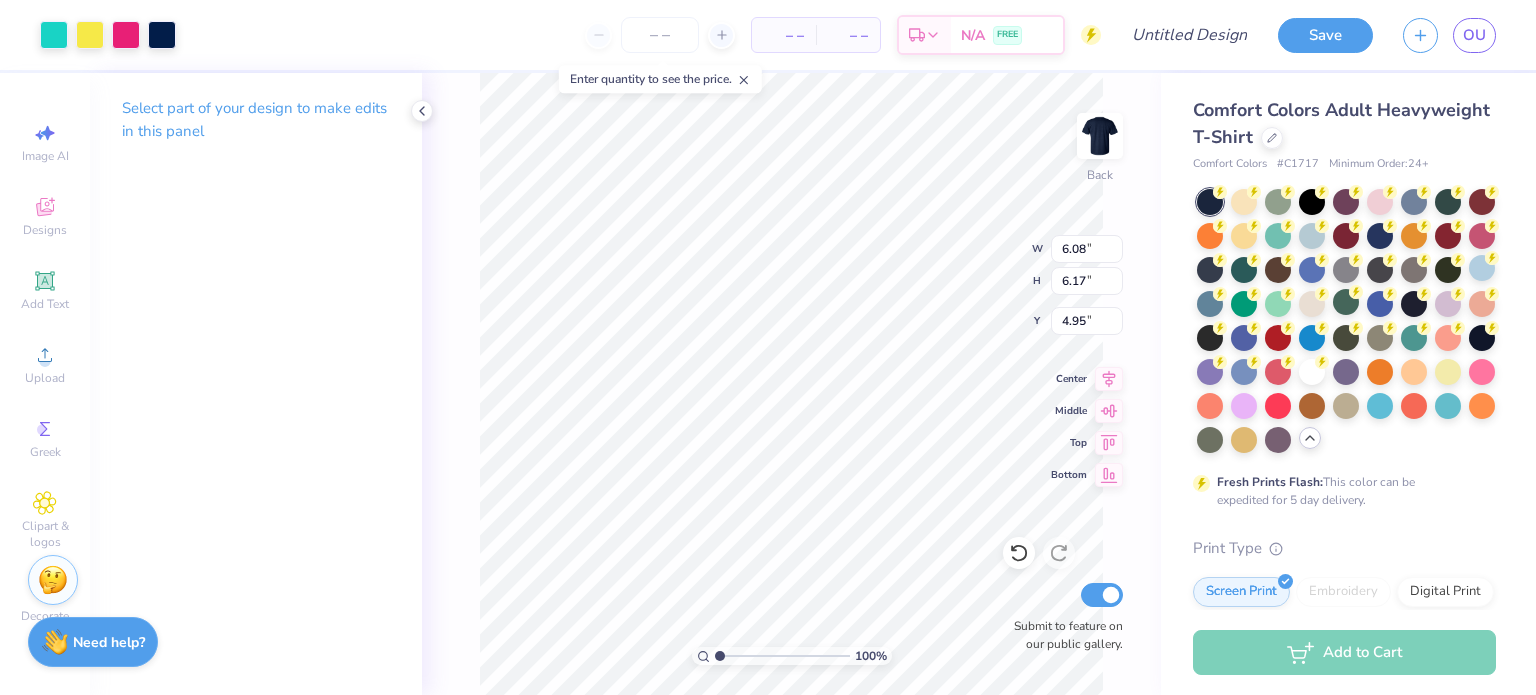 type on "6.33" 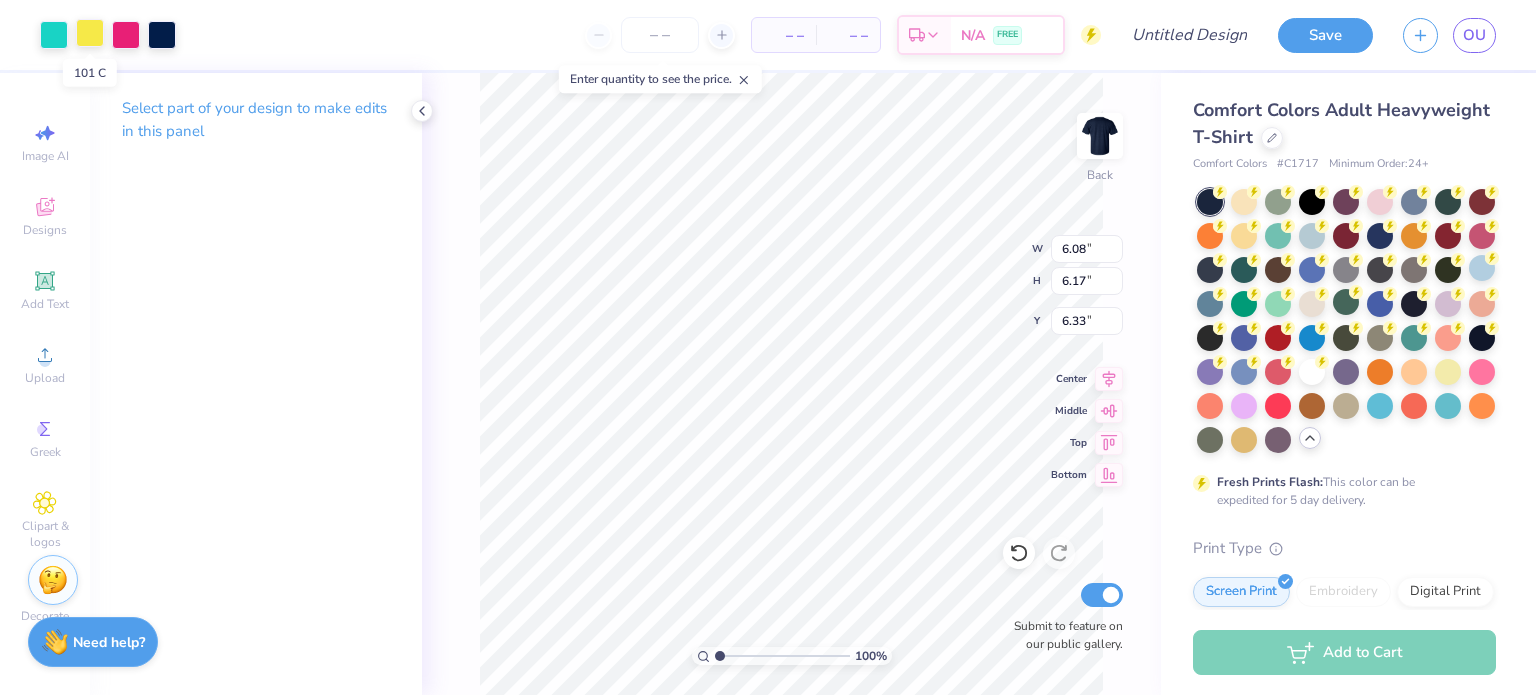 click at bounding box center [90, 33] 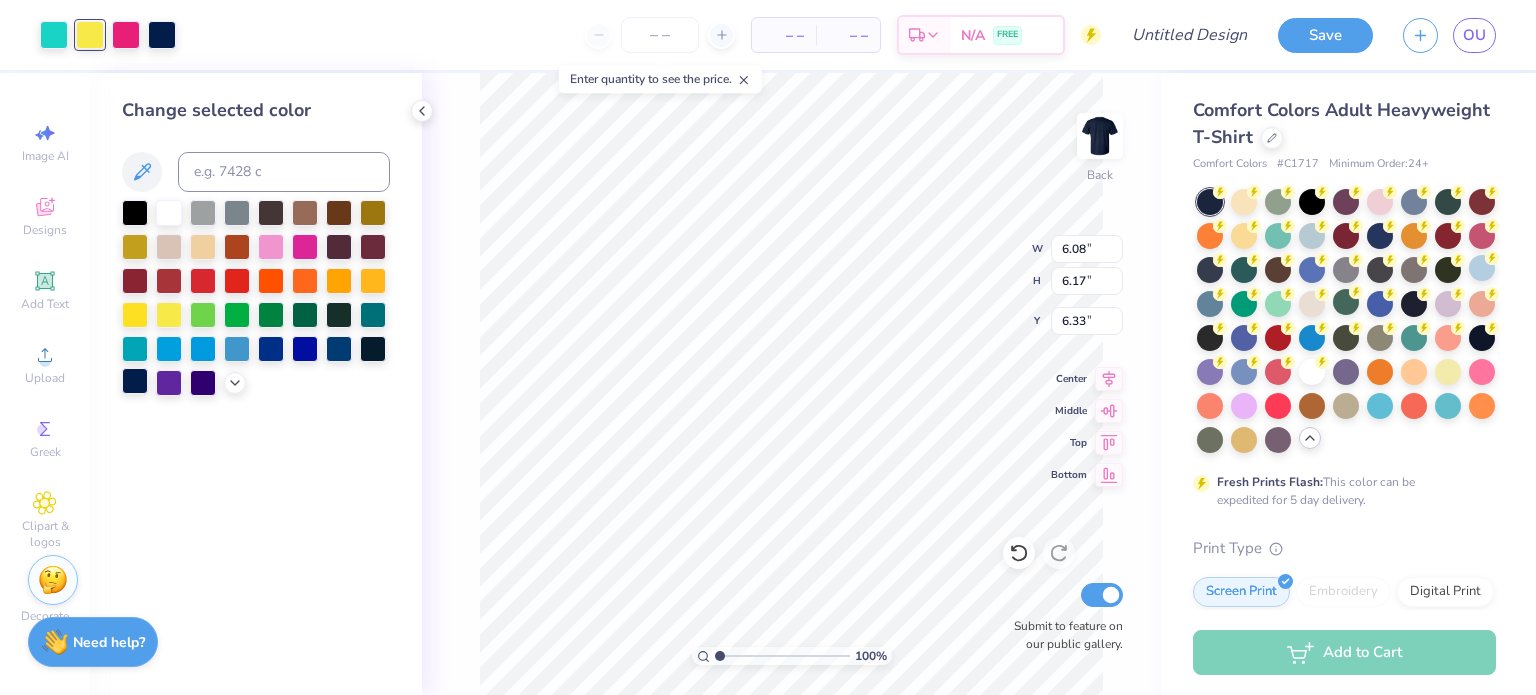 click at bounding box center [135, 381] 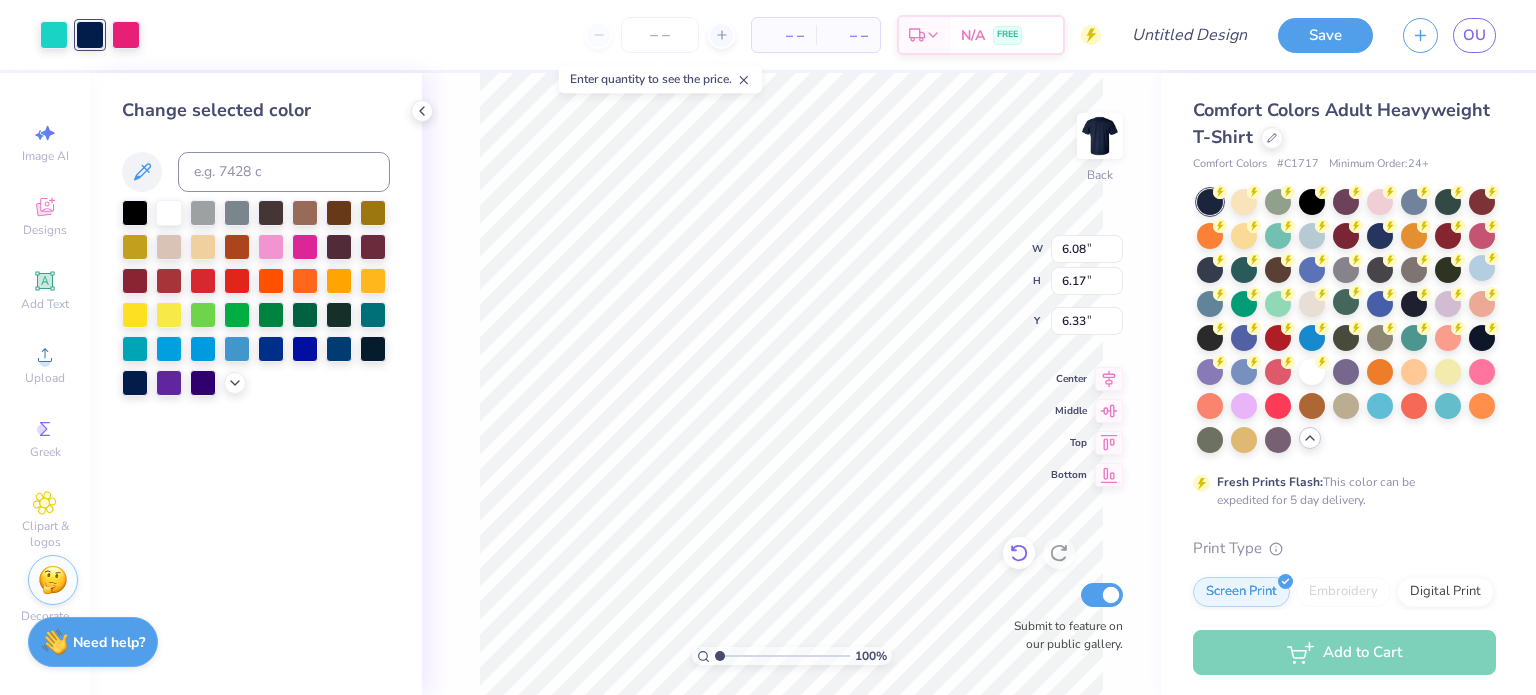 click 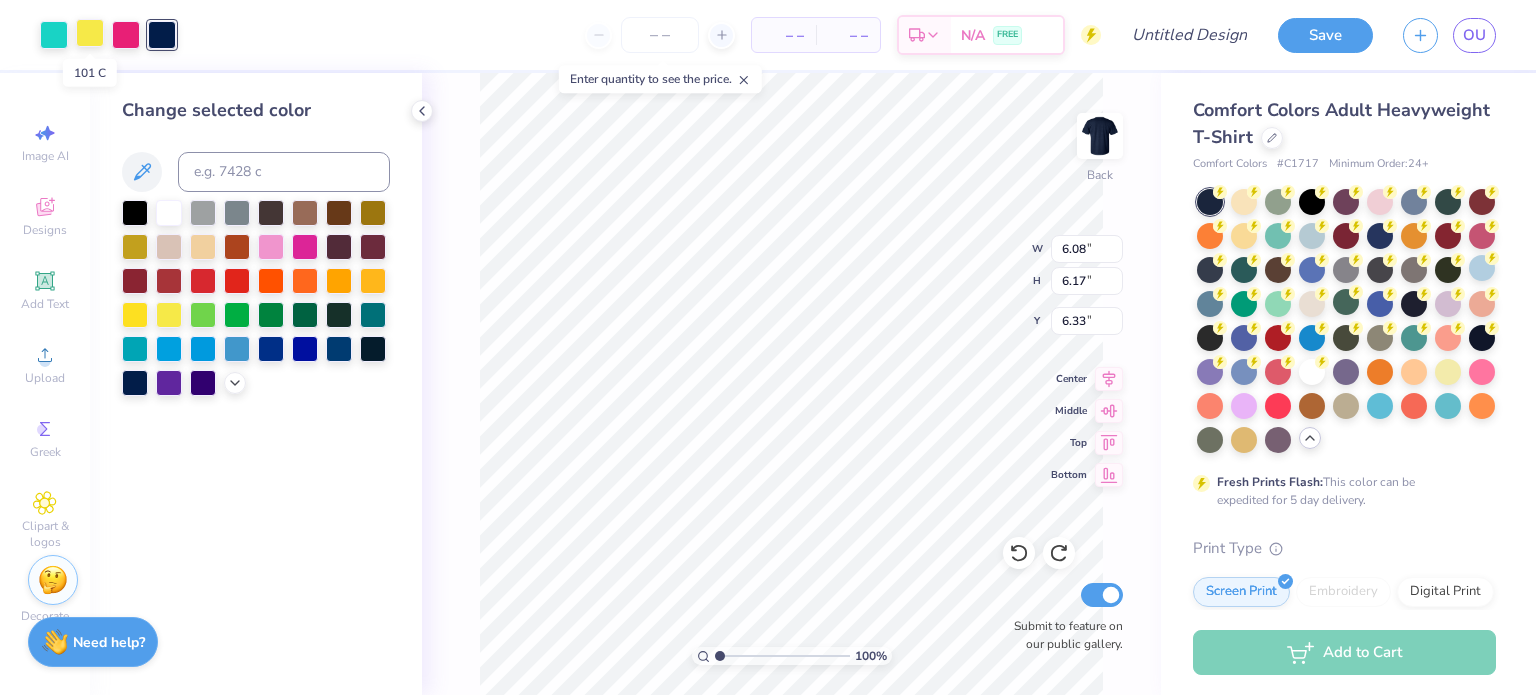 click at bounding box center (90, 33) 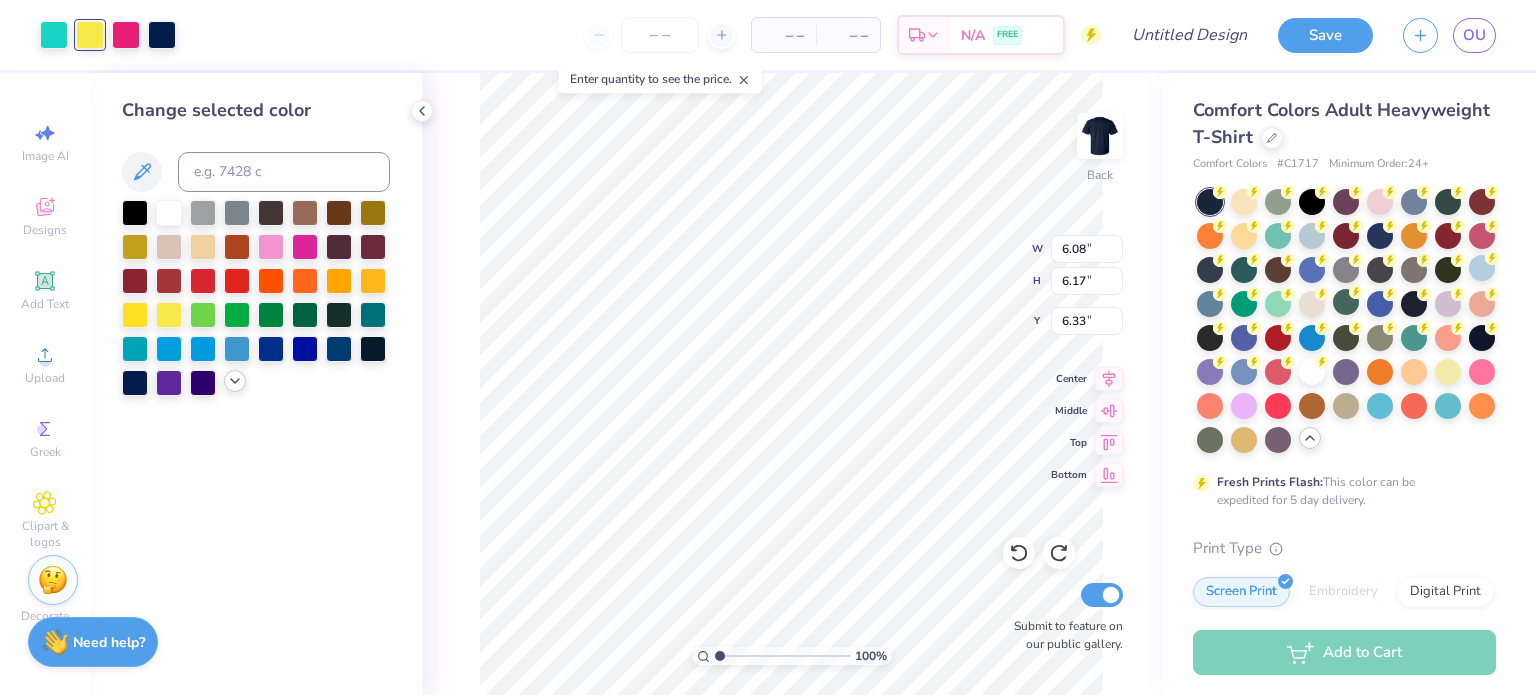 click 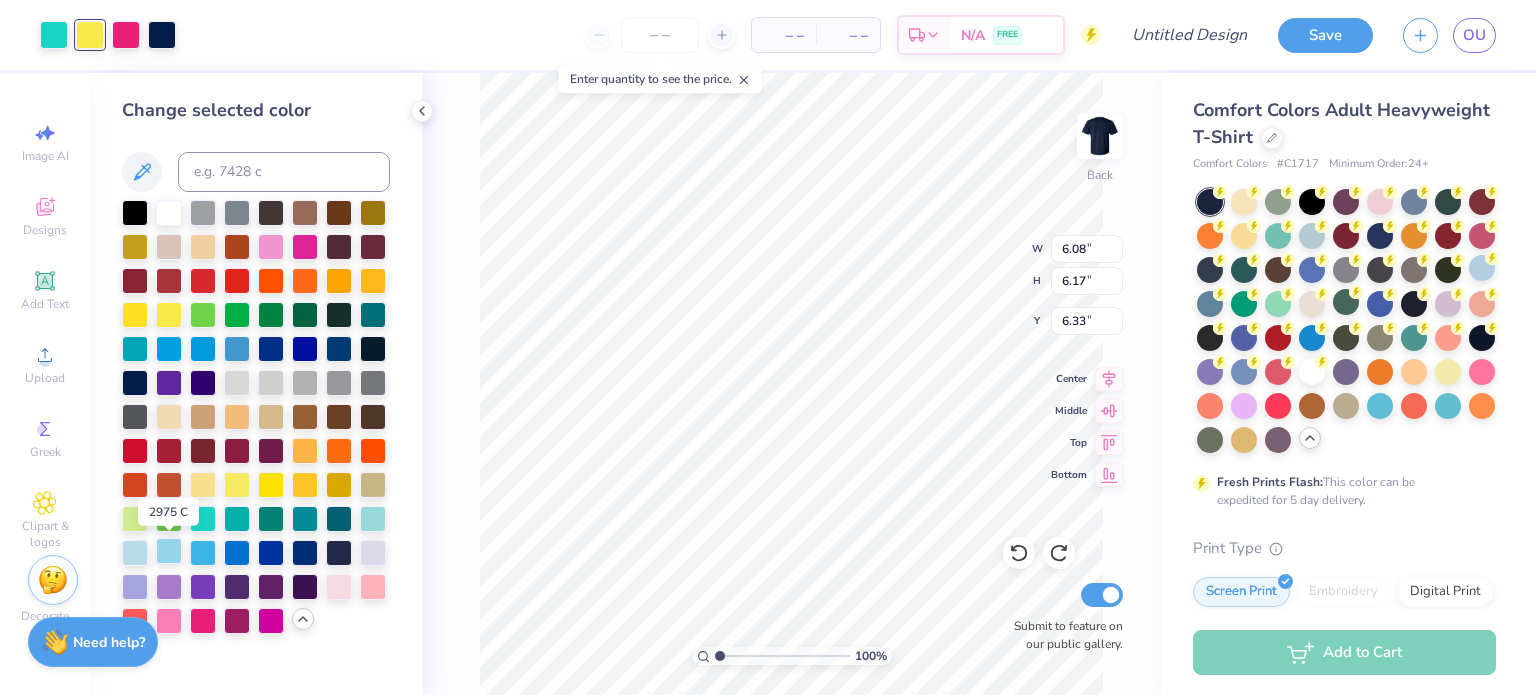 click at bounding box center [169, 551] 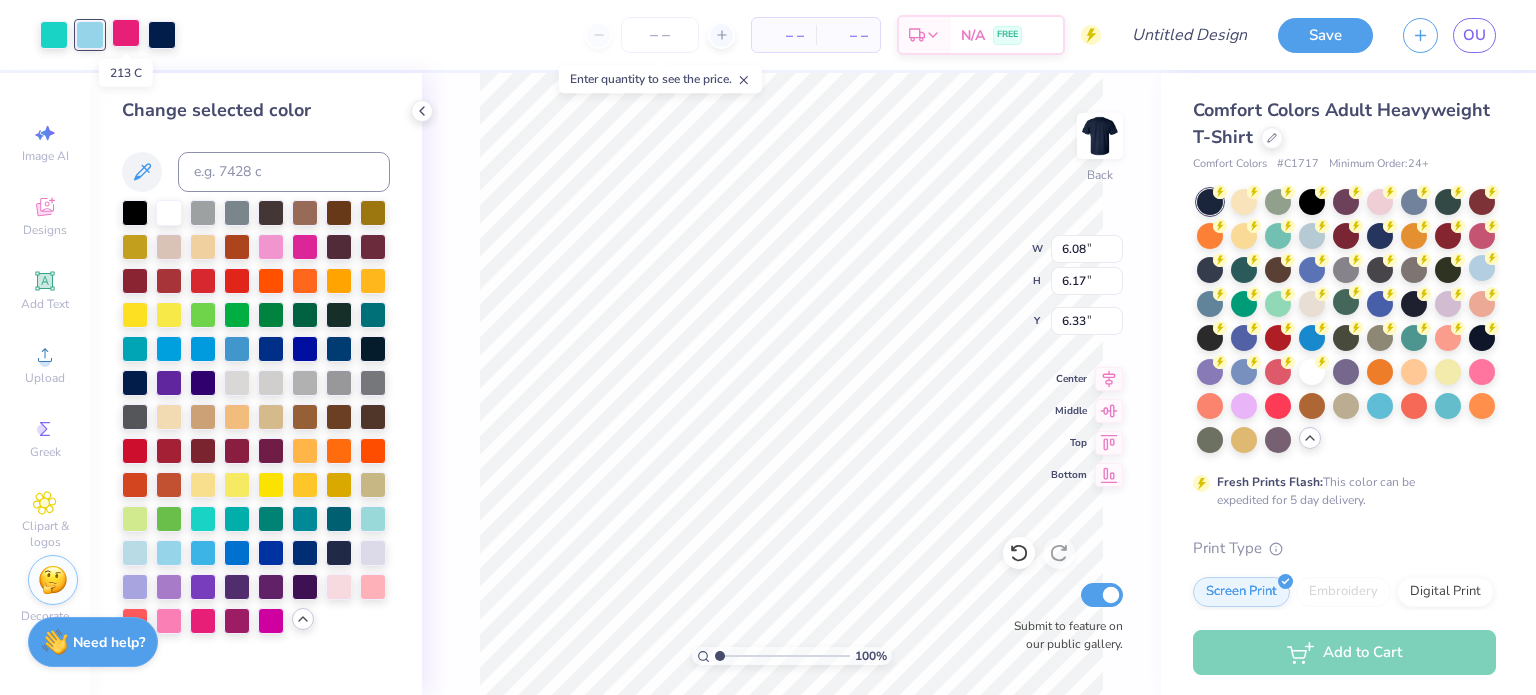 click at bounding box center [126, 33] 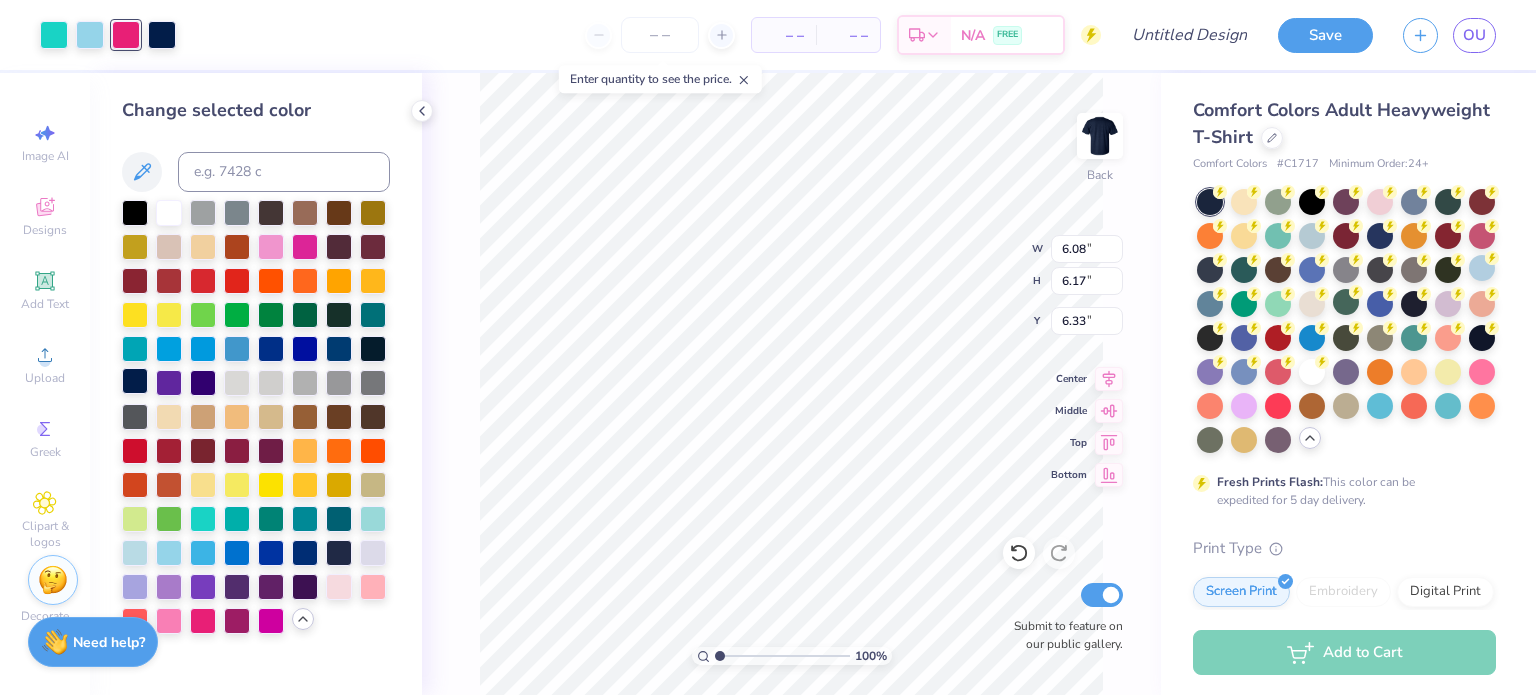 click at bounding box center [135, 381] 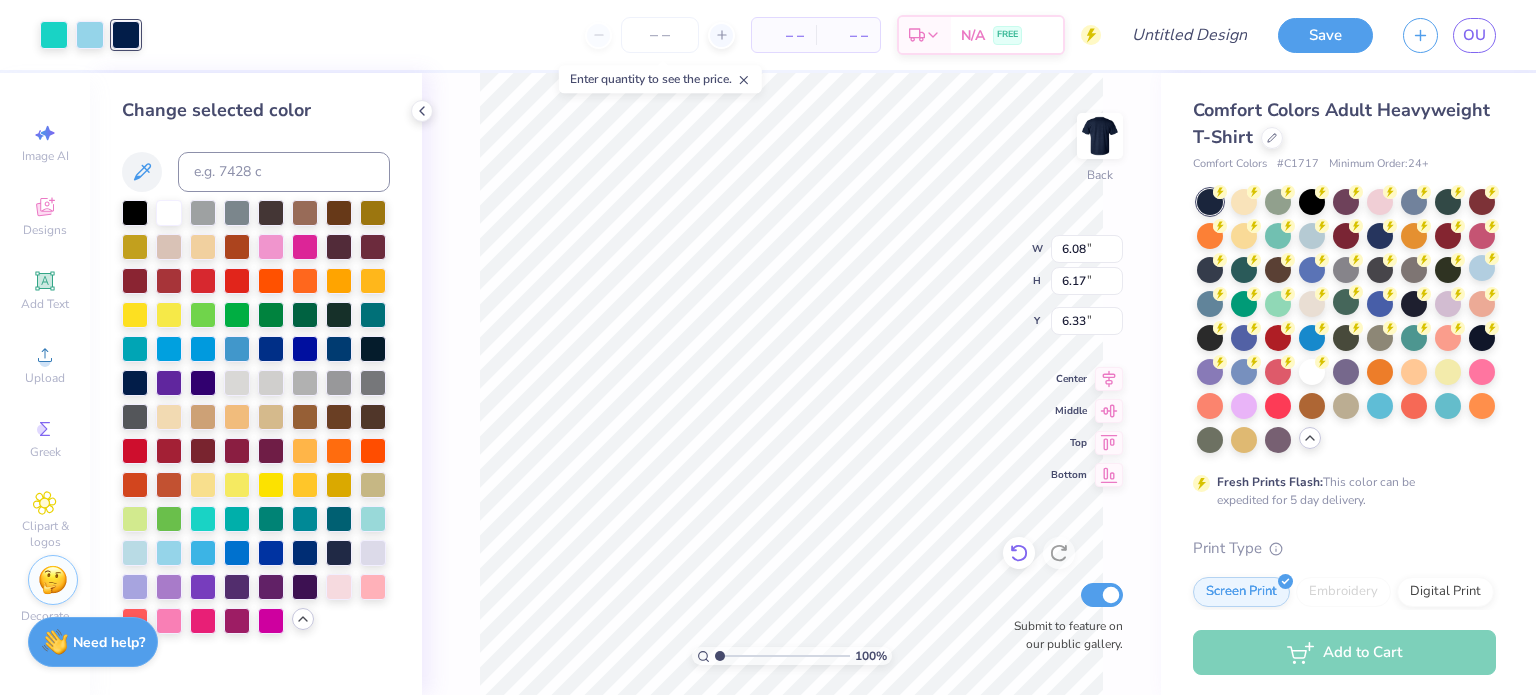 click 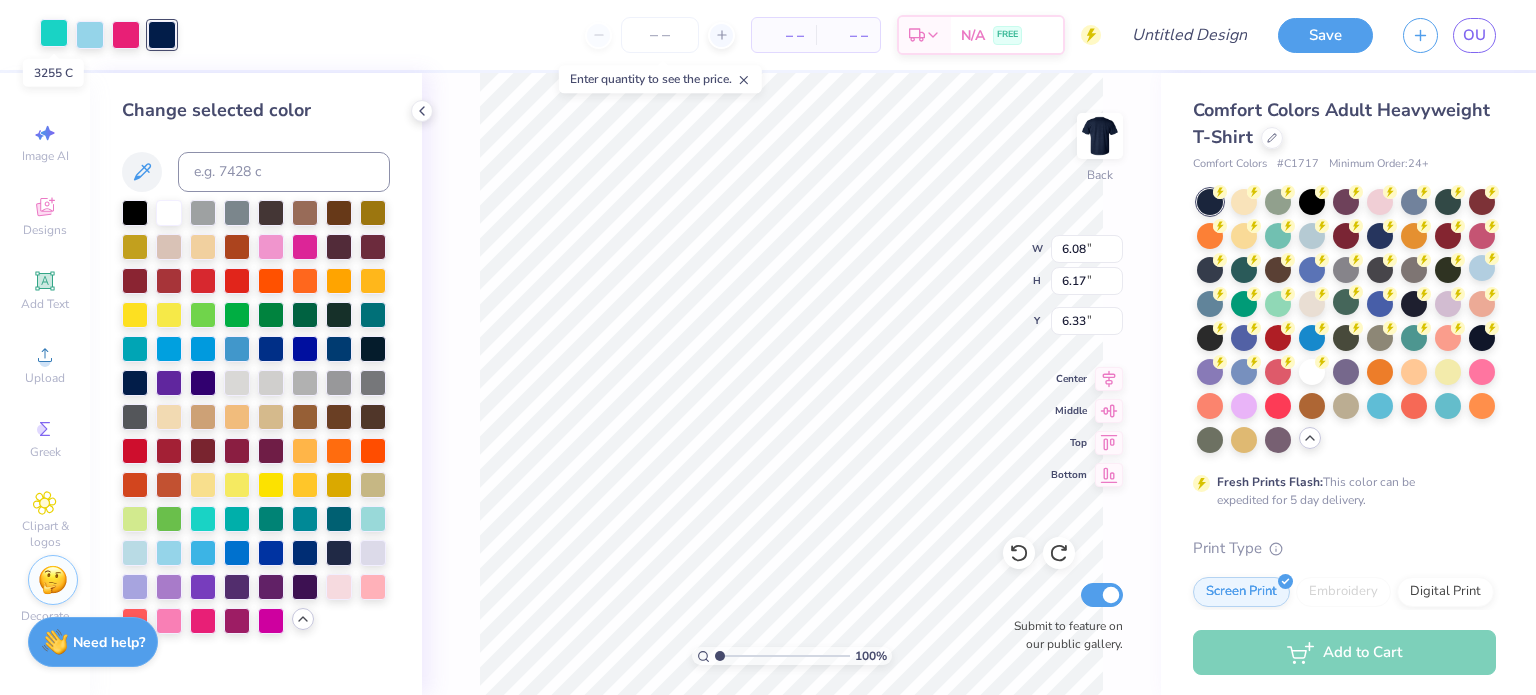 click at bounding box center (54, 33) 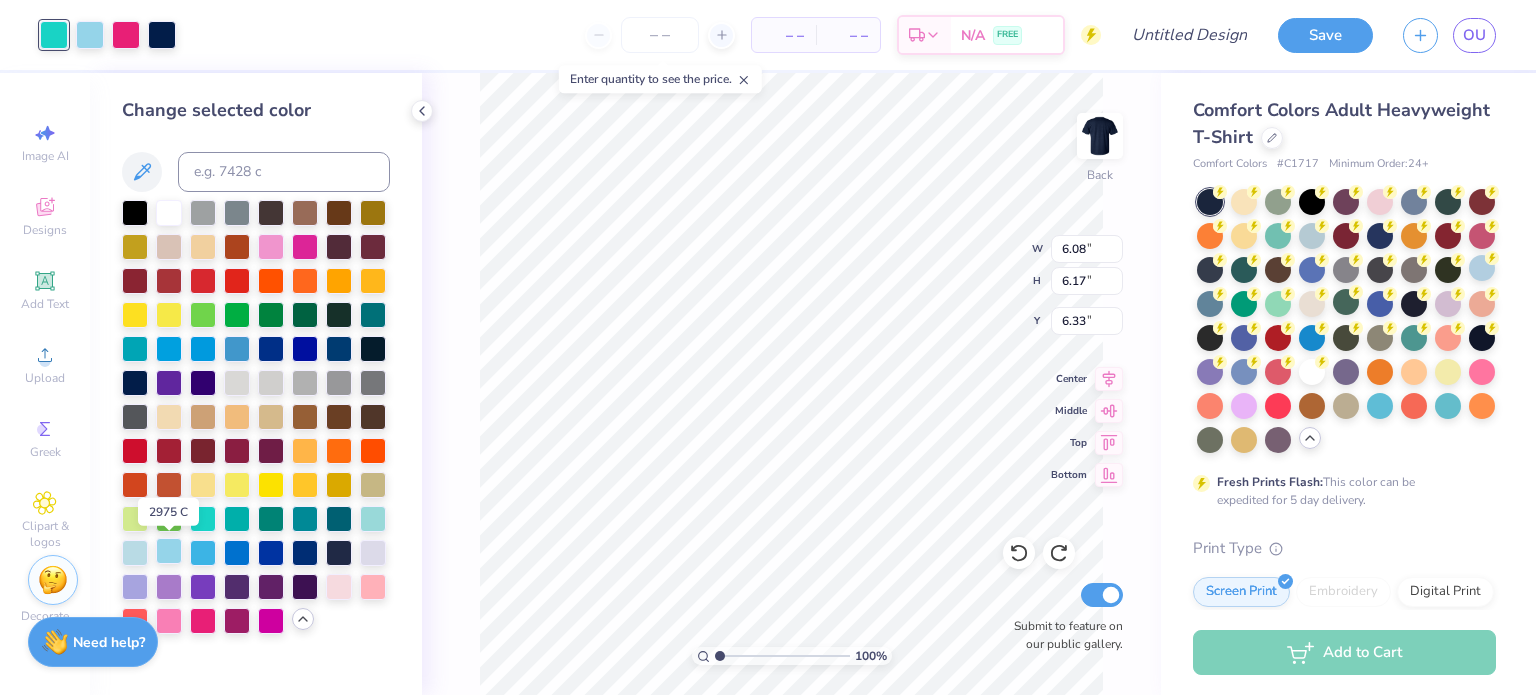 click at bounding box center (169, 551) 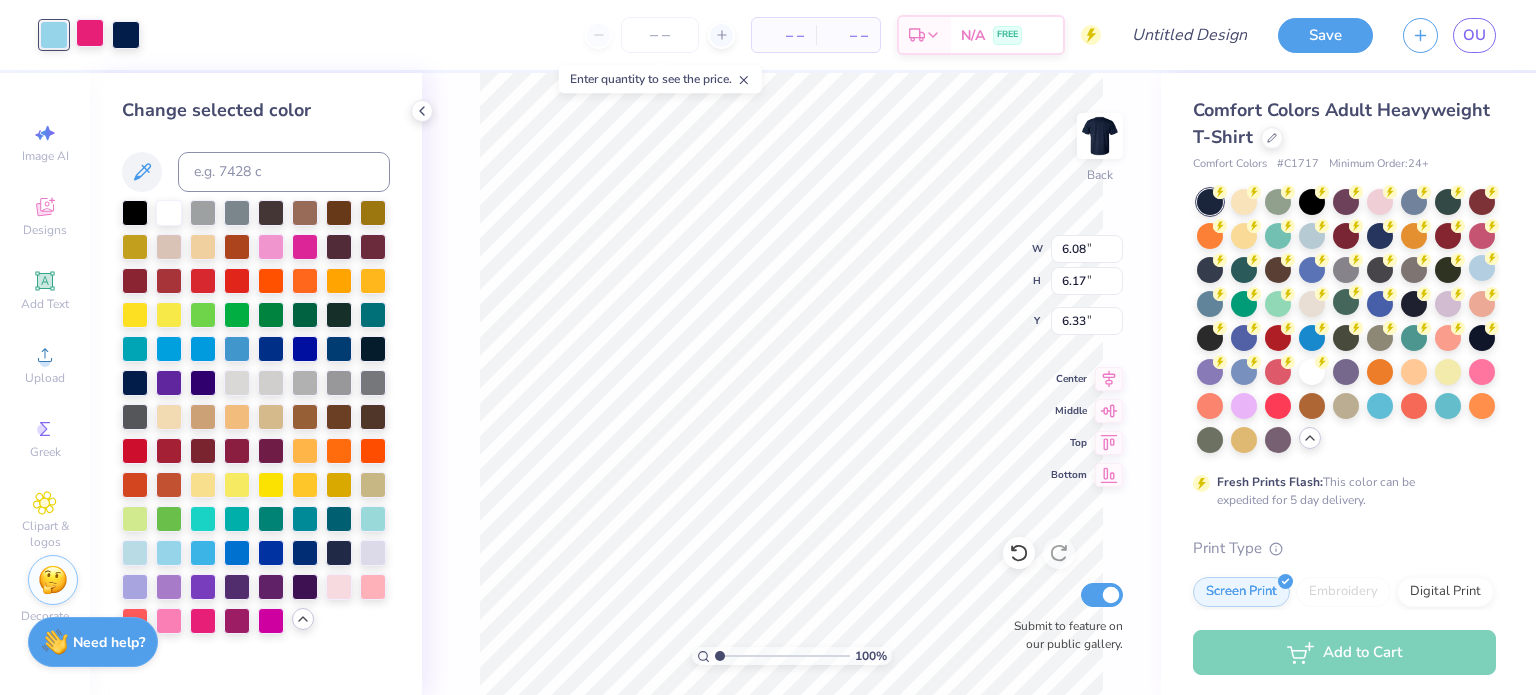 click at bounding box center [90, 33] 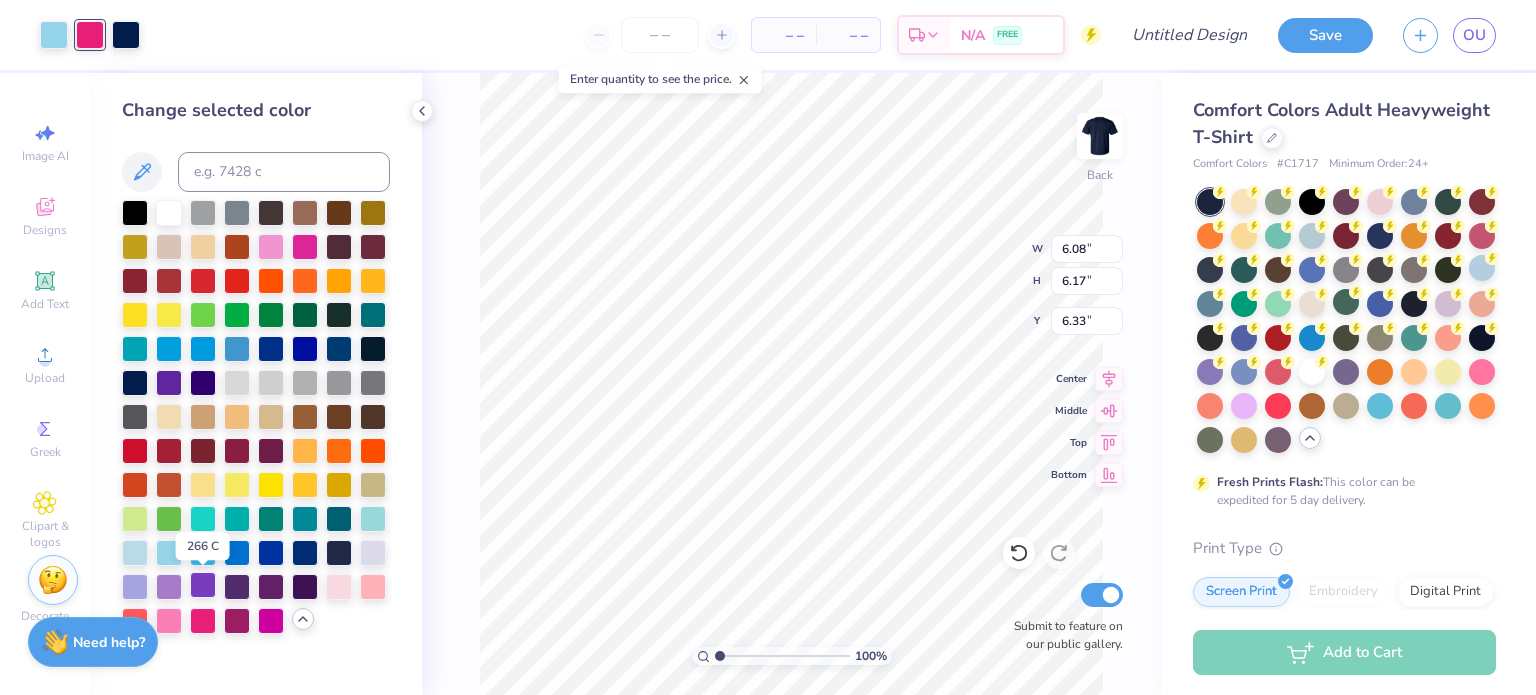 click at bounding box center (203, 585) 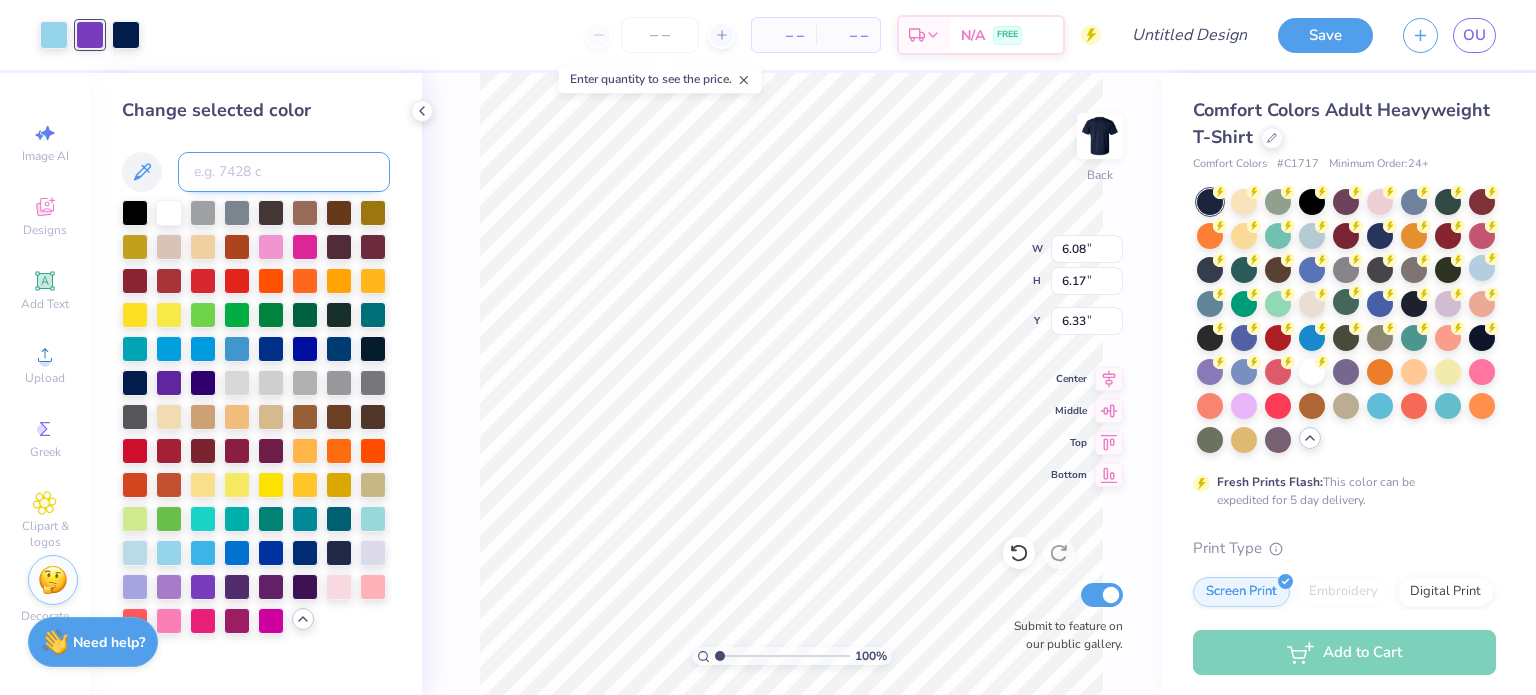 click at bounding box center (284, 172) 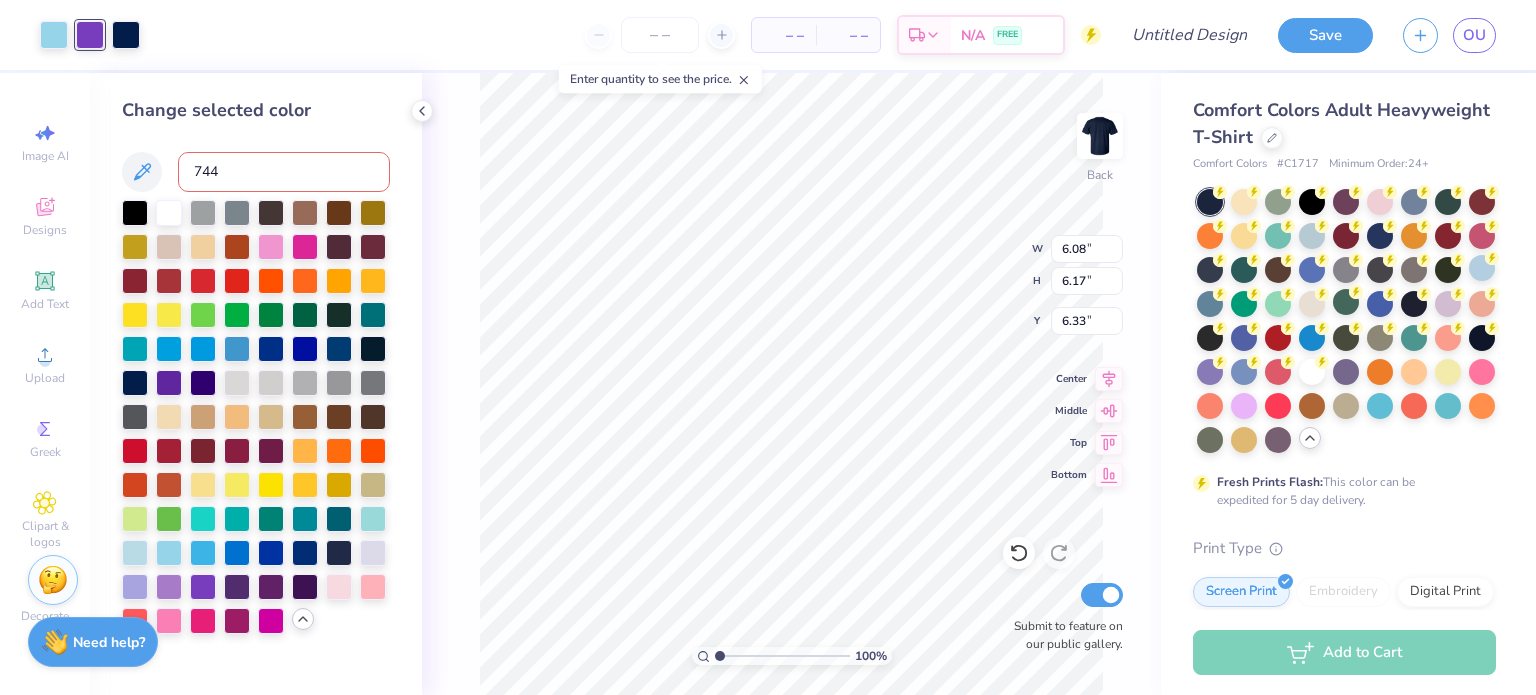 type on "7442" 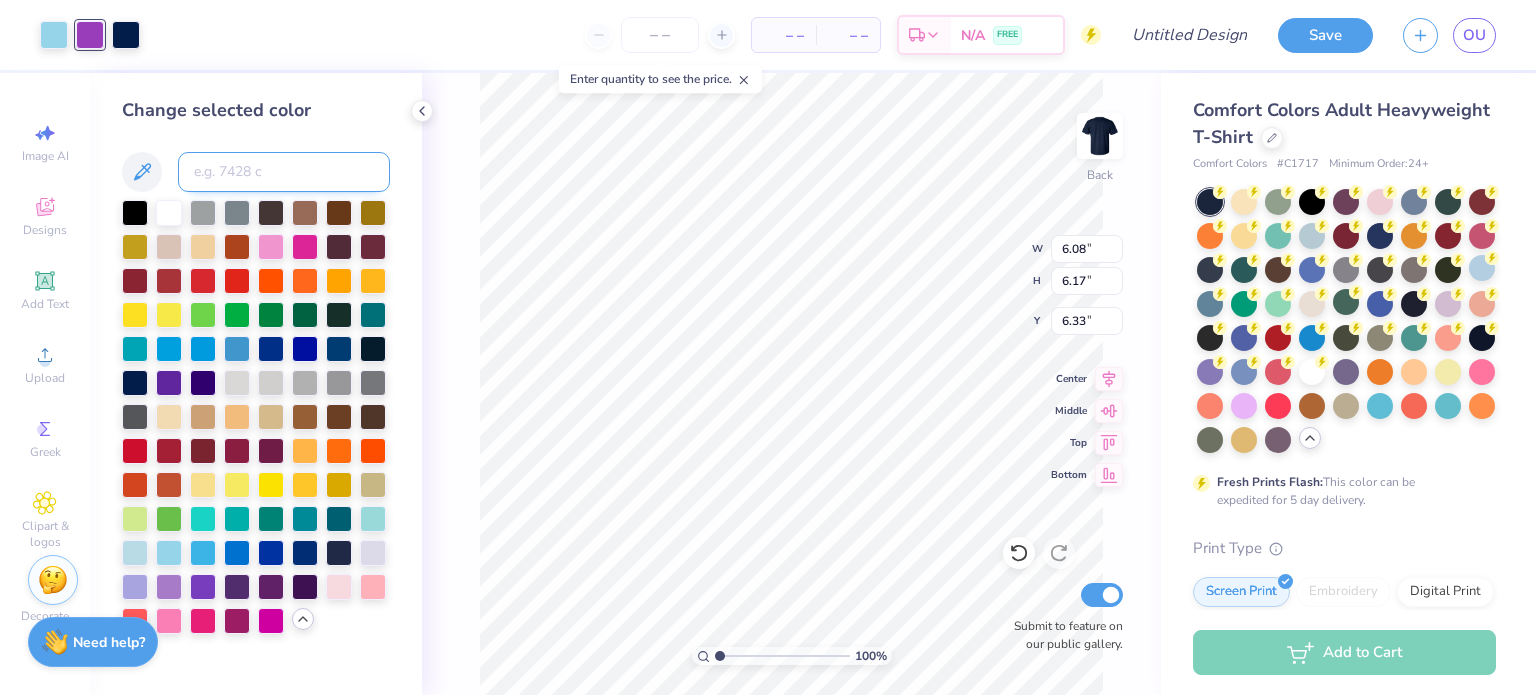 type 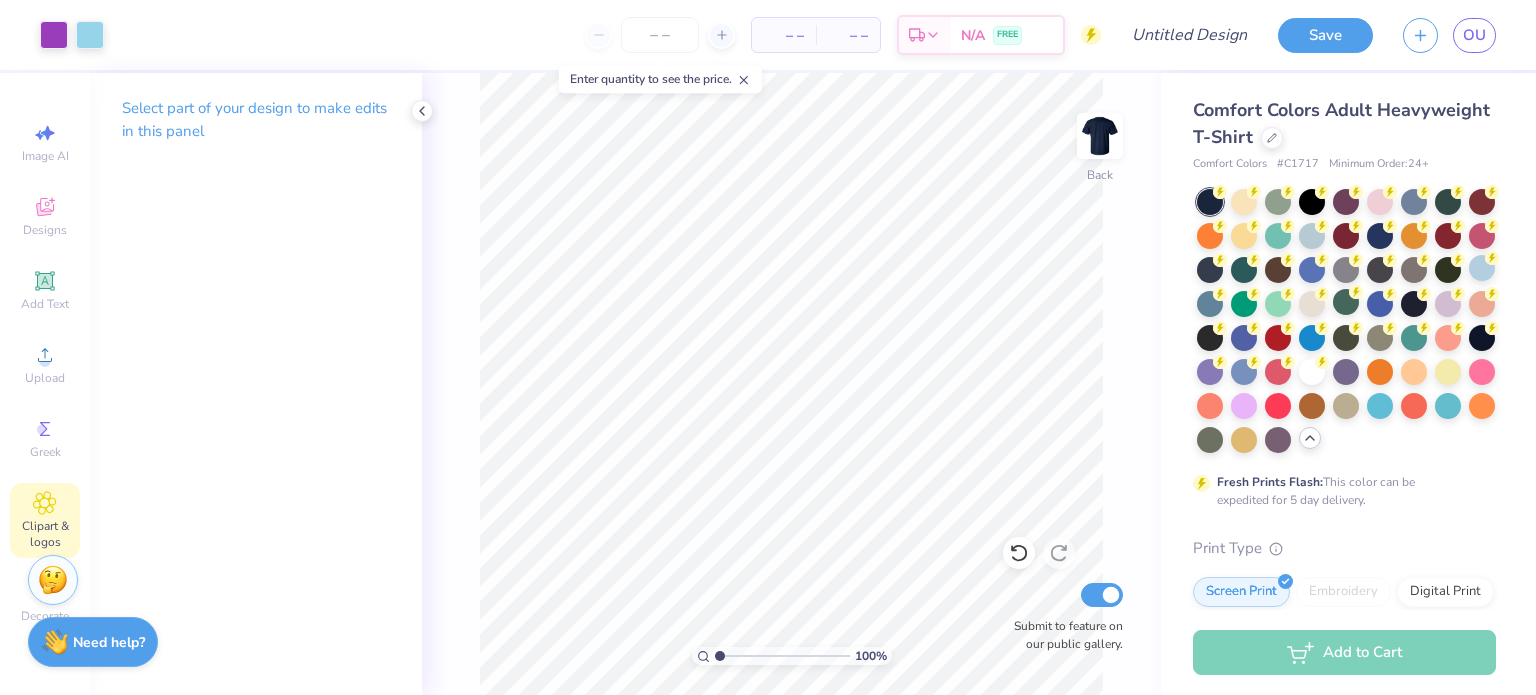 click on "Clipart & logos" at bounding box center [45, 520] 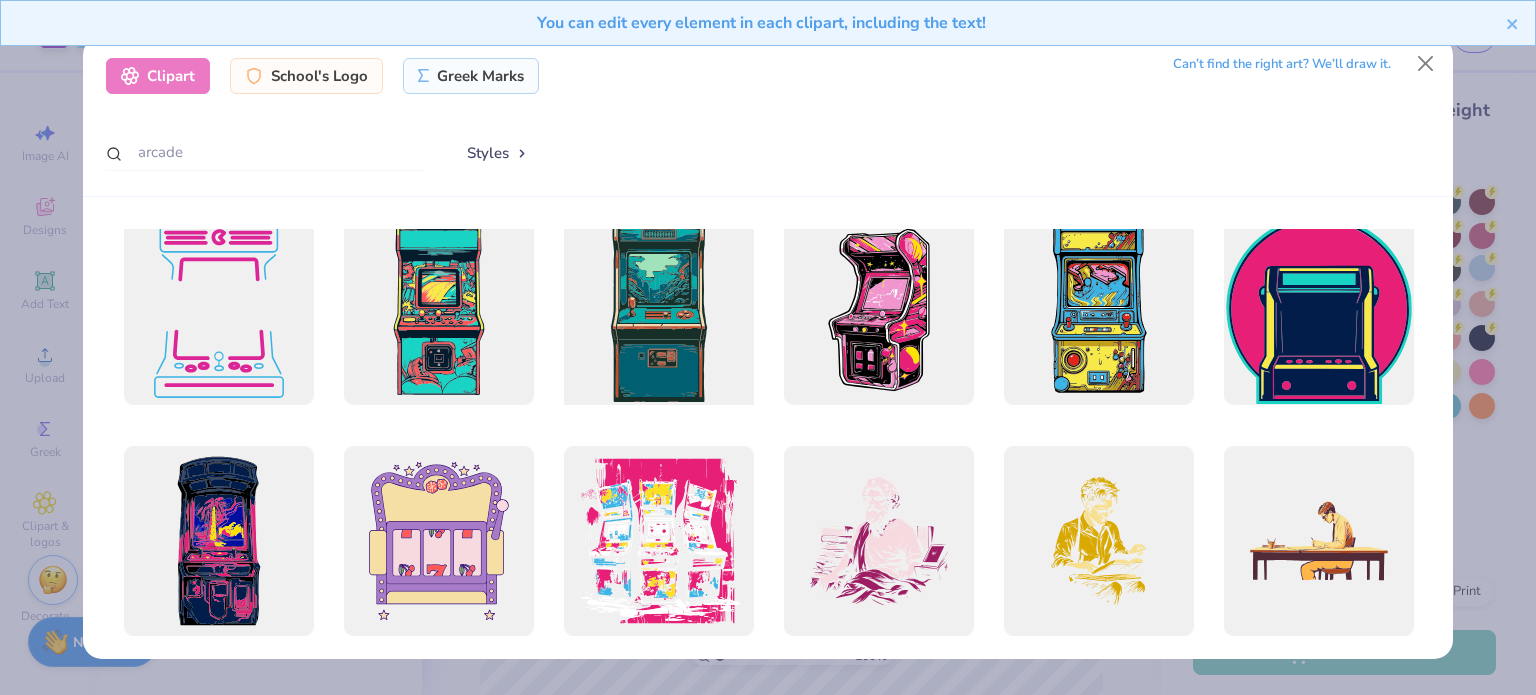 scroll, scrollTop: 10, scrollLeft: 0, axis: vertical 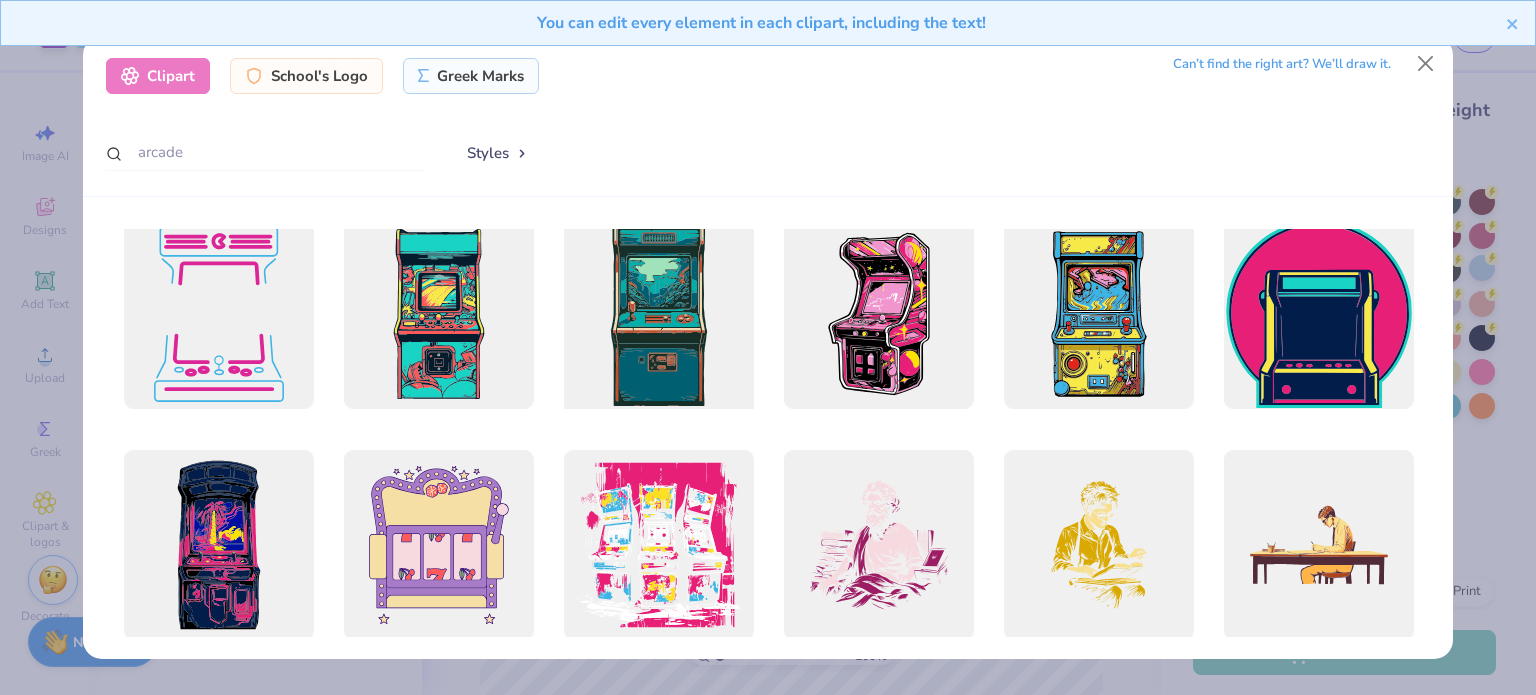 click at bounding box center [658, 314] 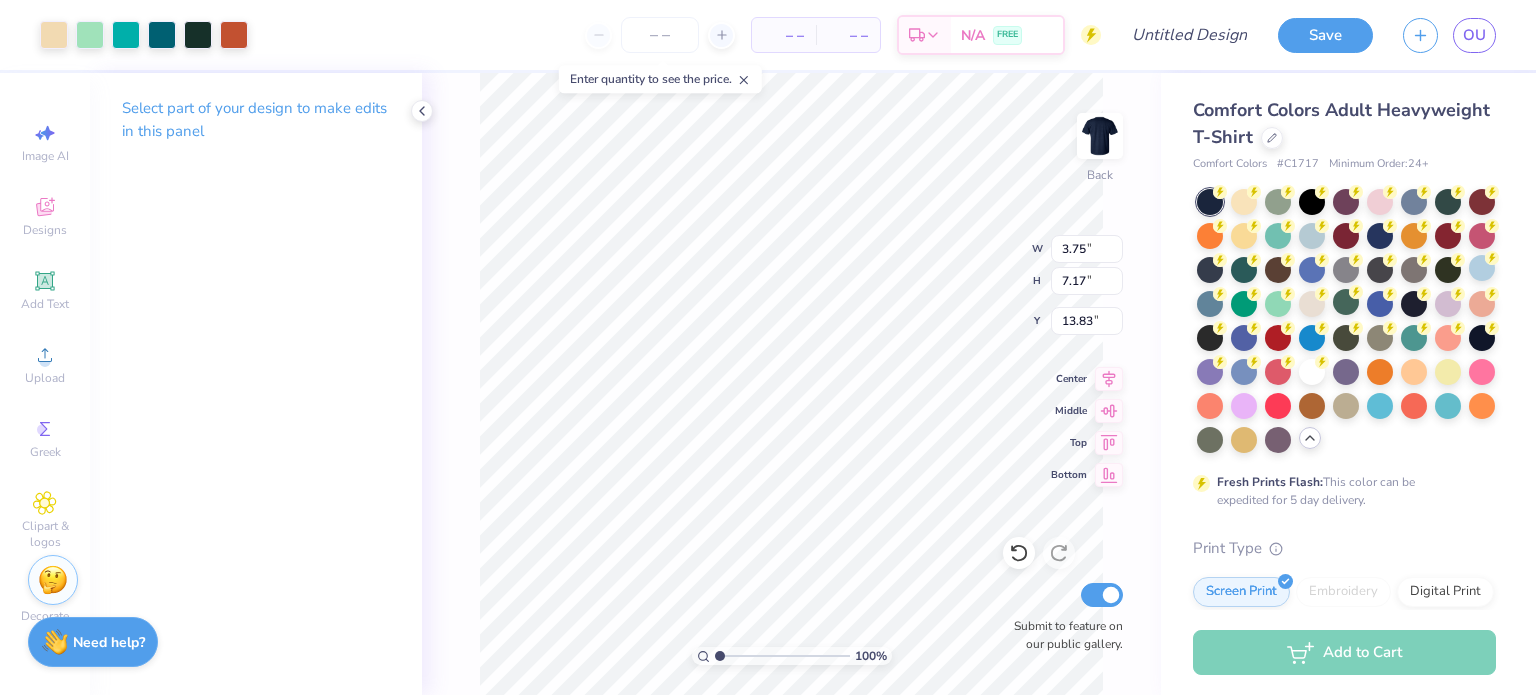 type on "3.75" 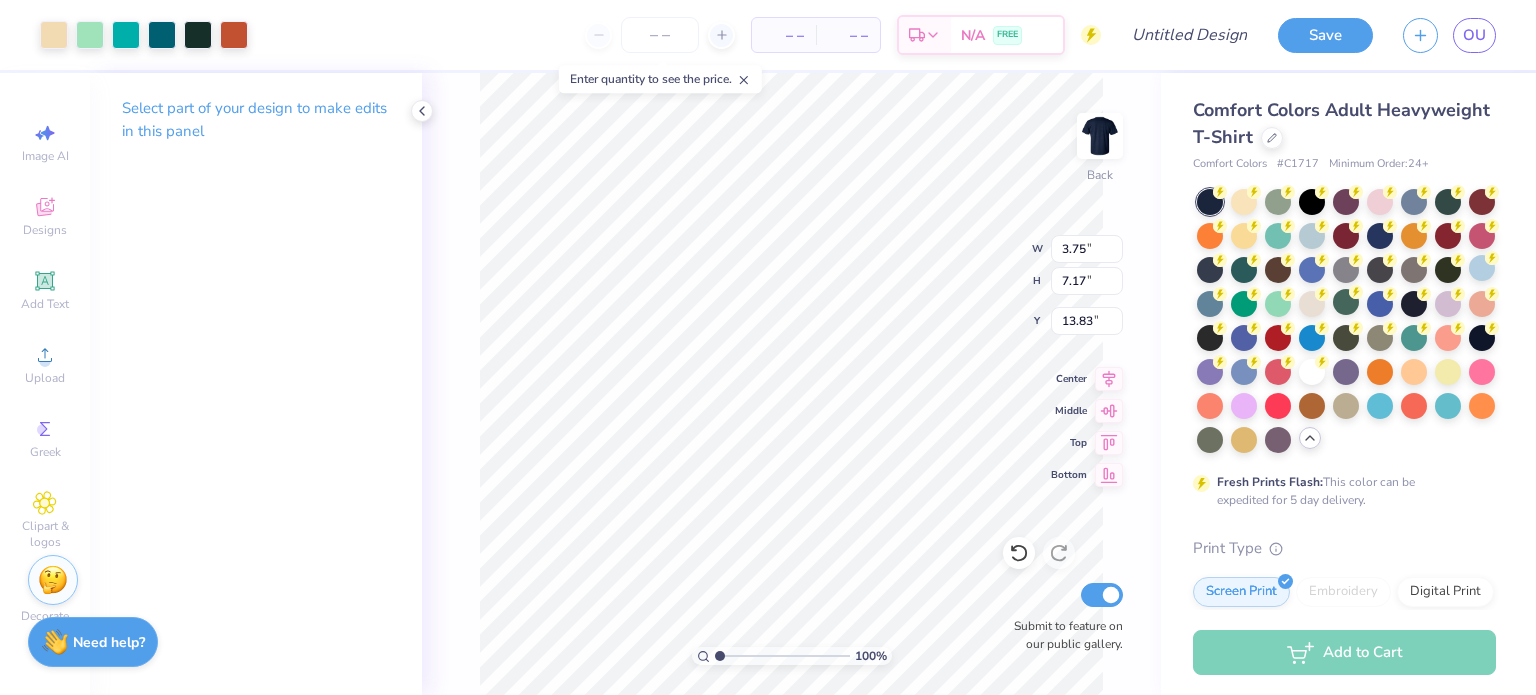 type on "7.17" 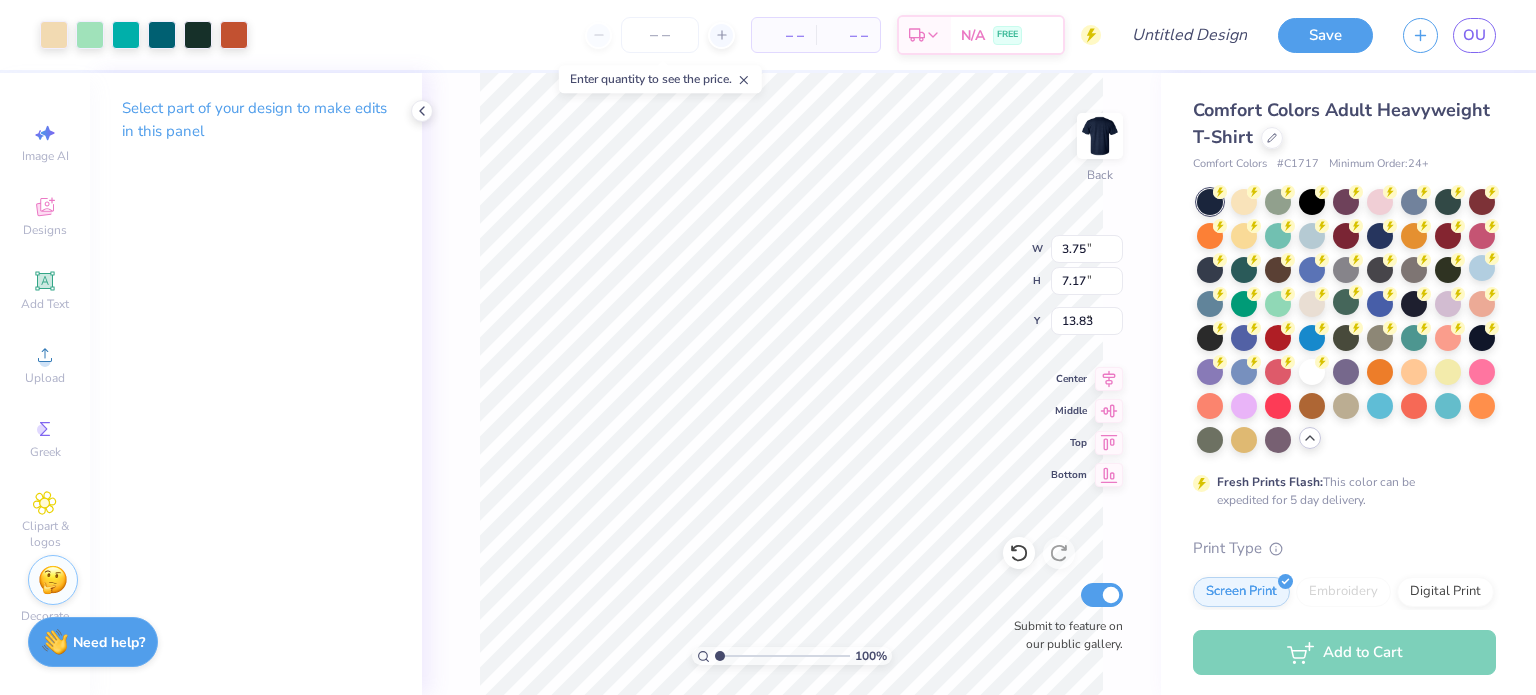 type on "5.89" 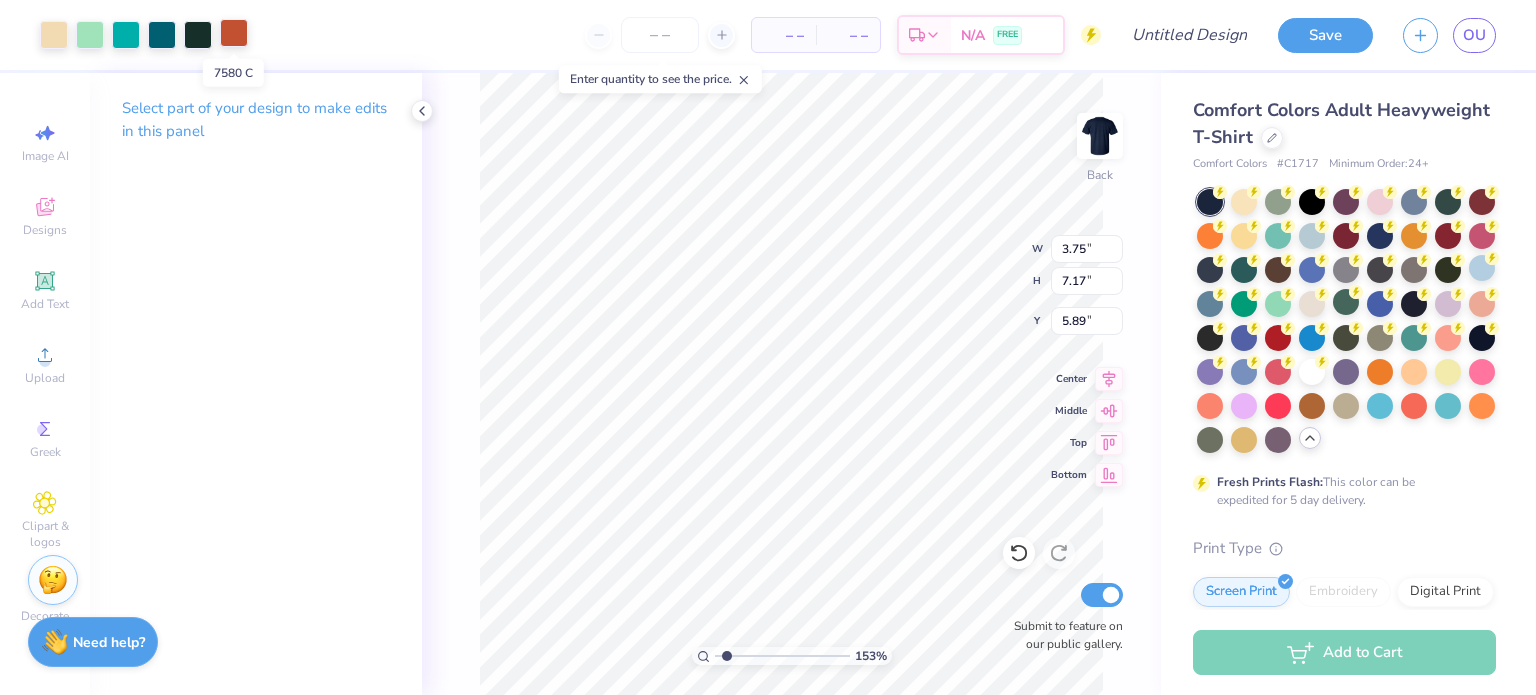 click at bounding box center (234, 33) 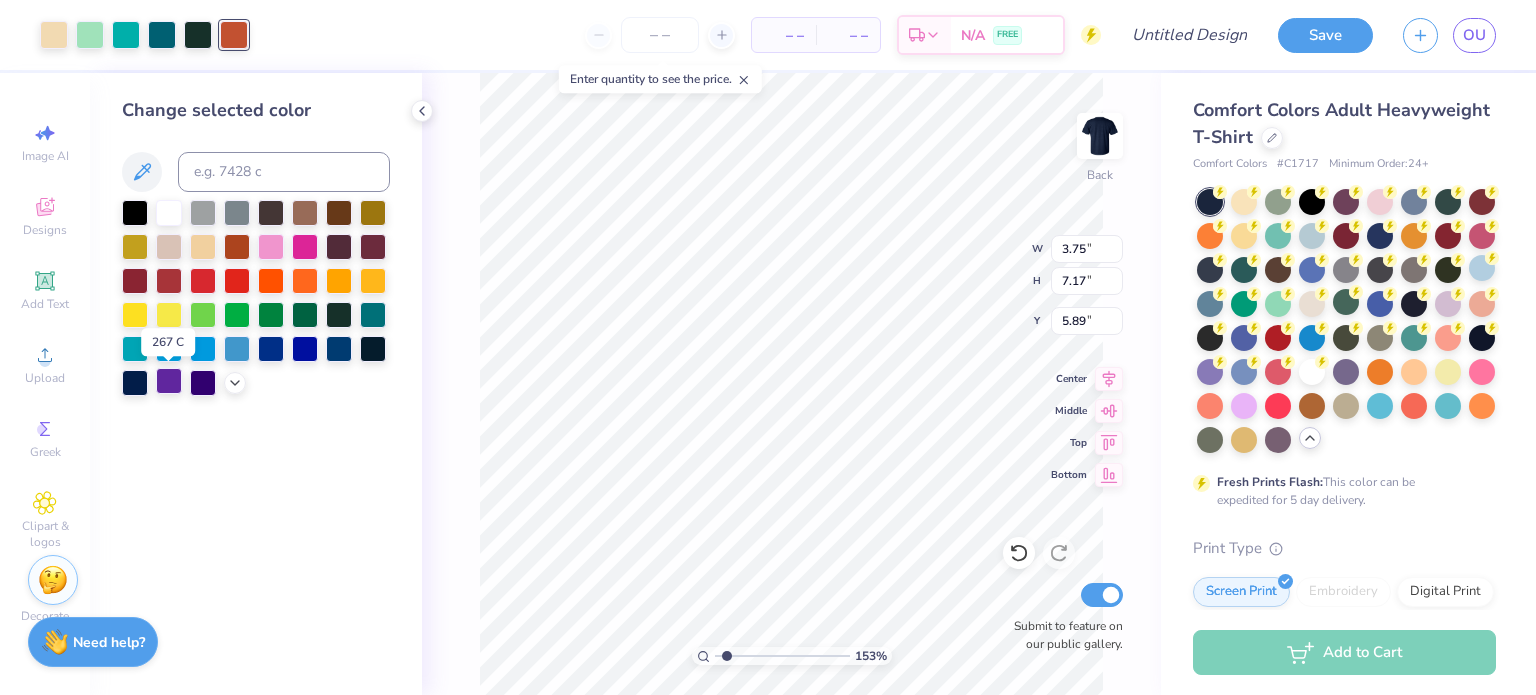 click at bounding box center (169, 381) 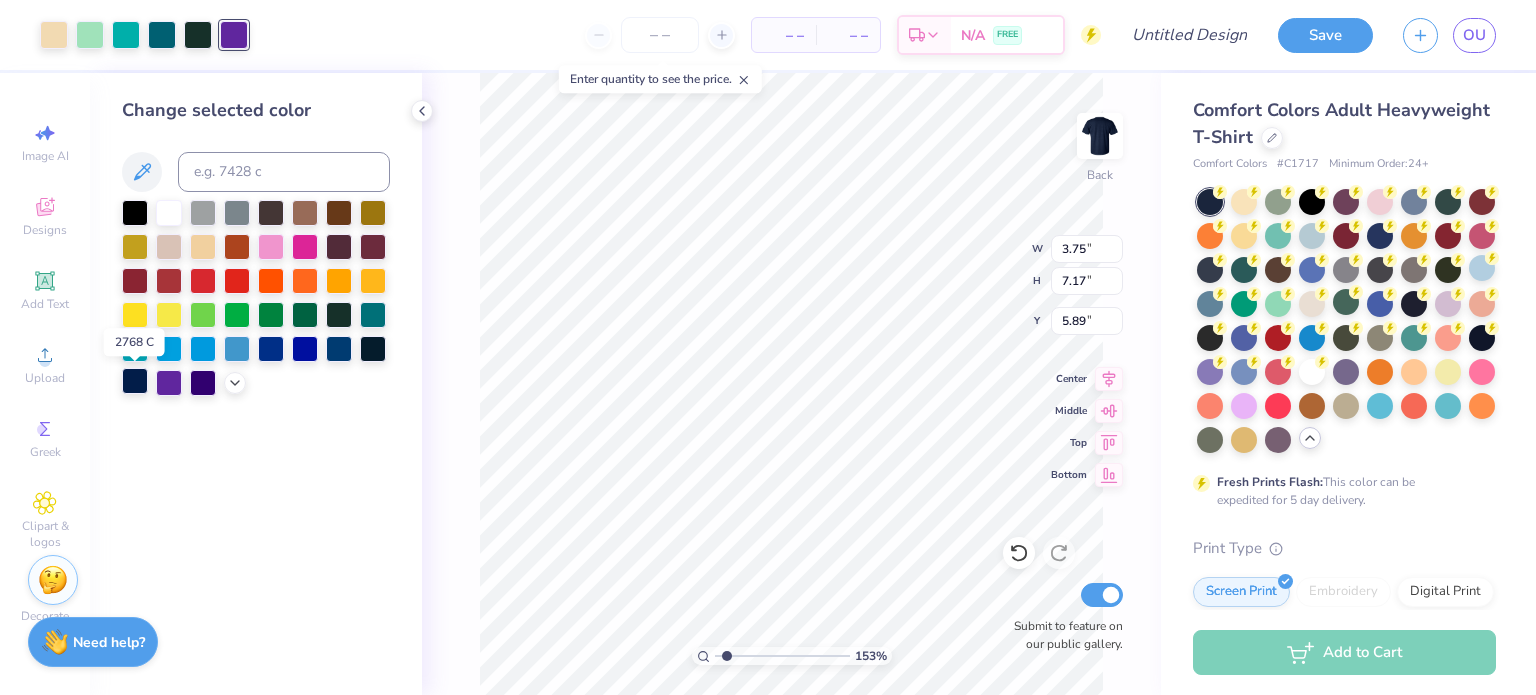 click at bounding box center (135, 381) 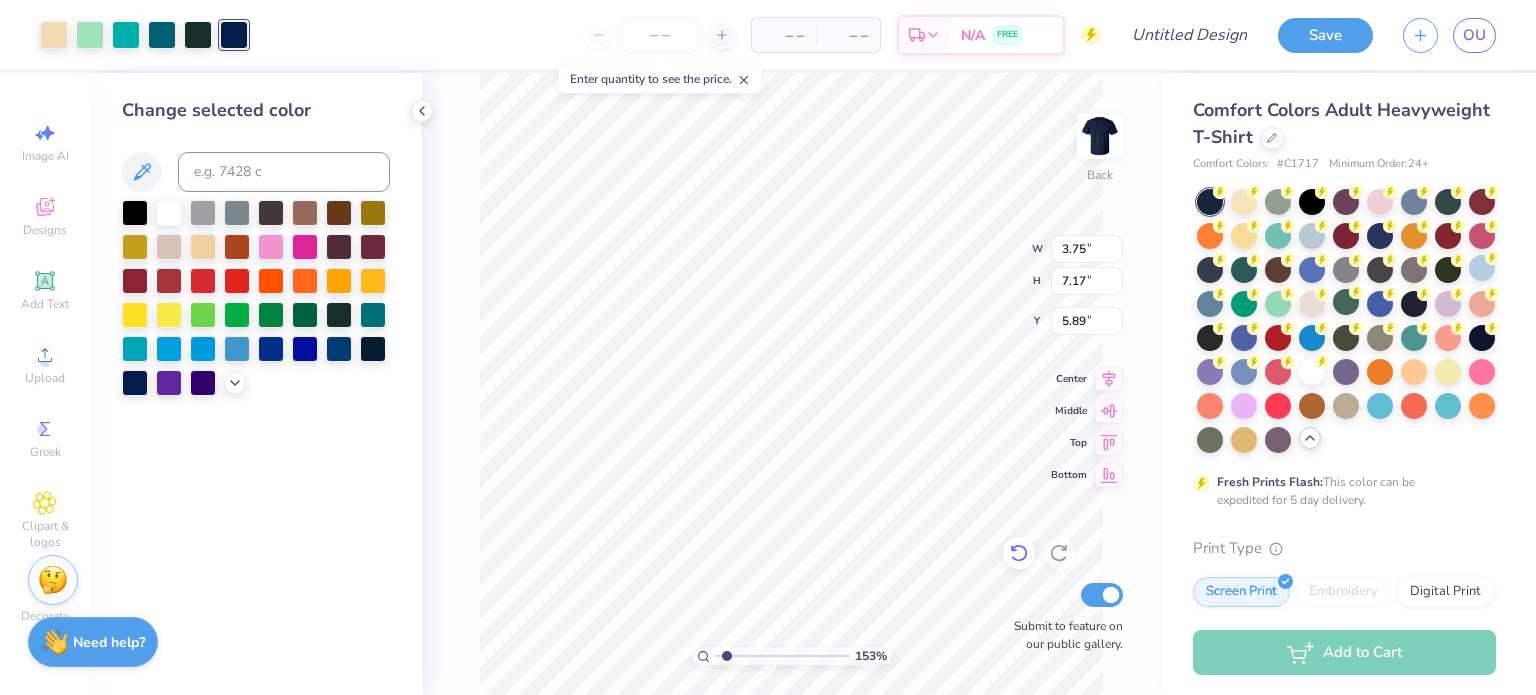 click at bounding box center [1019, 553] 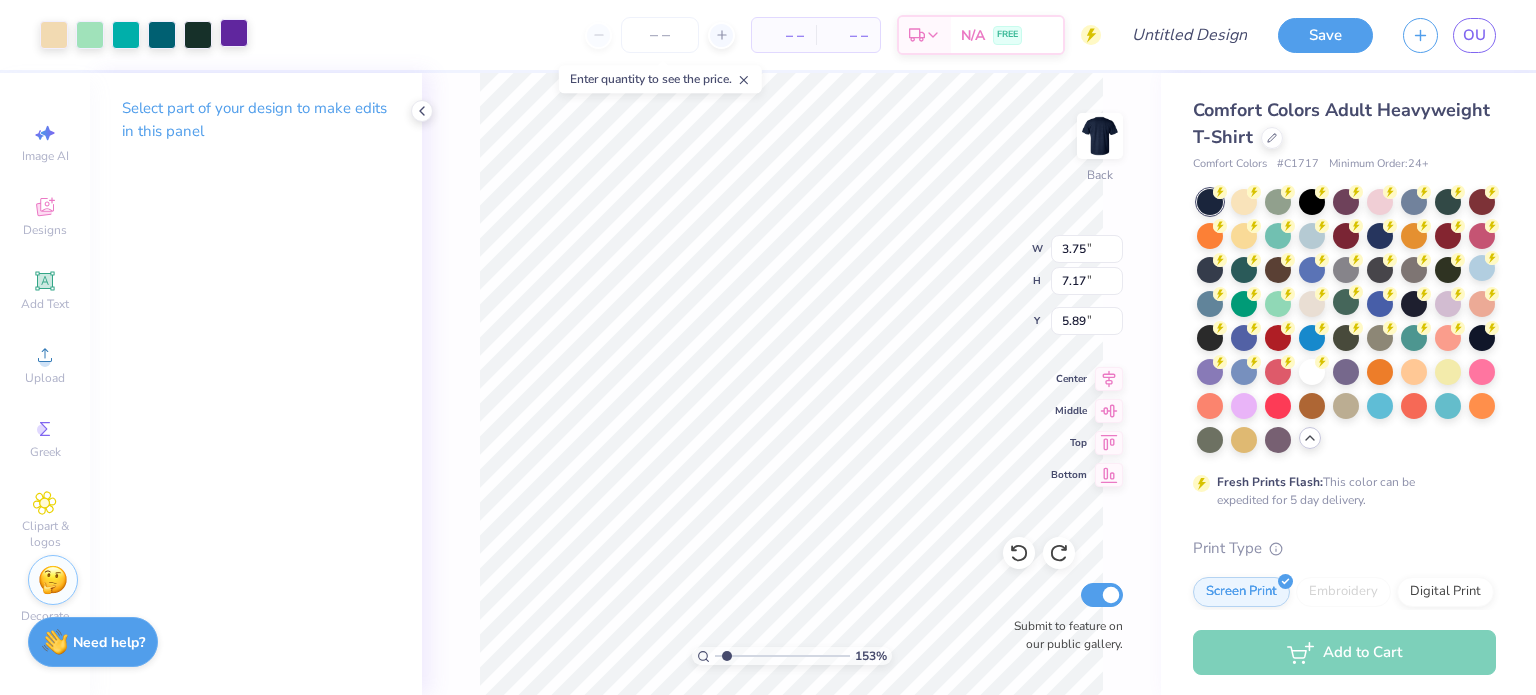click at bounding box center [234, 33] 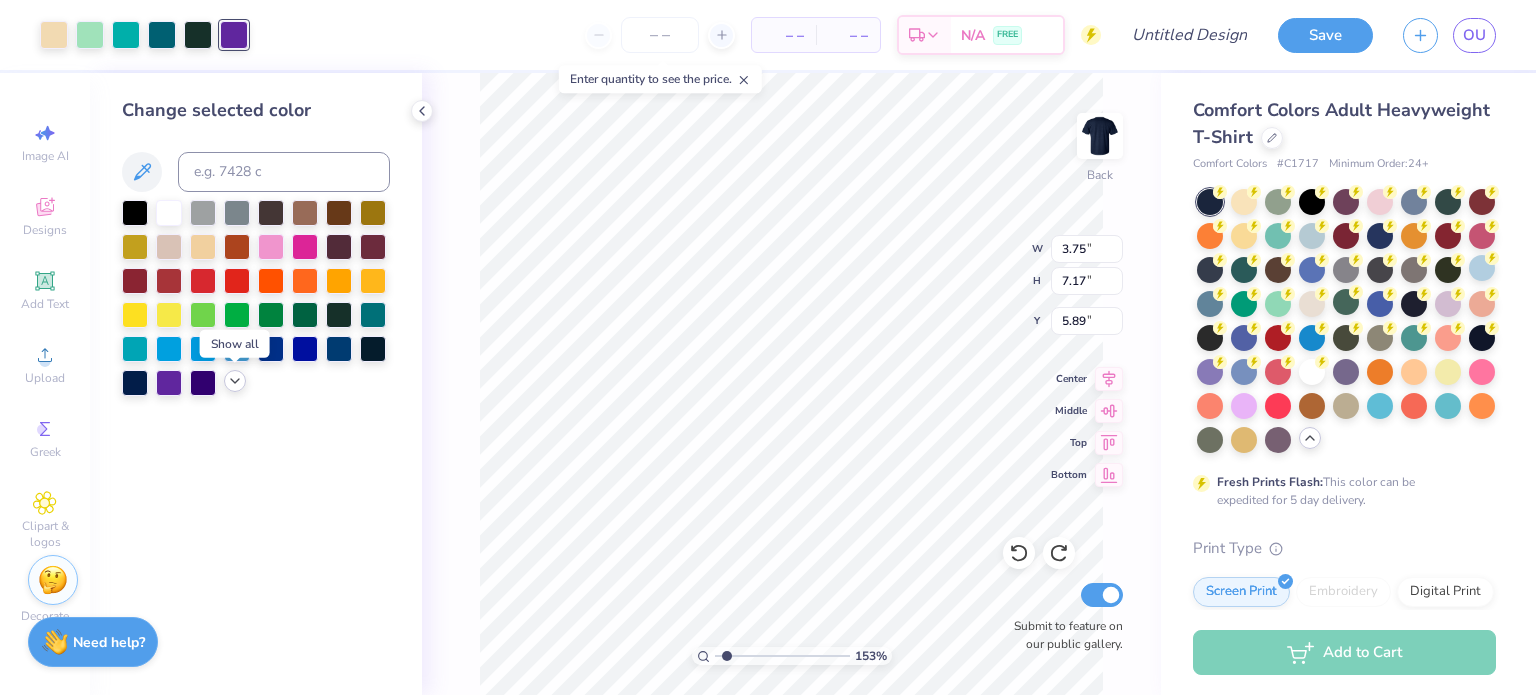 click 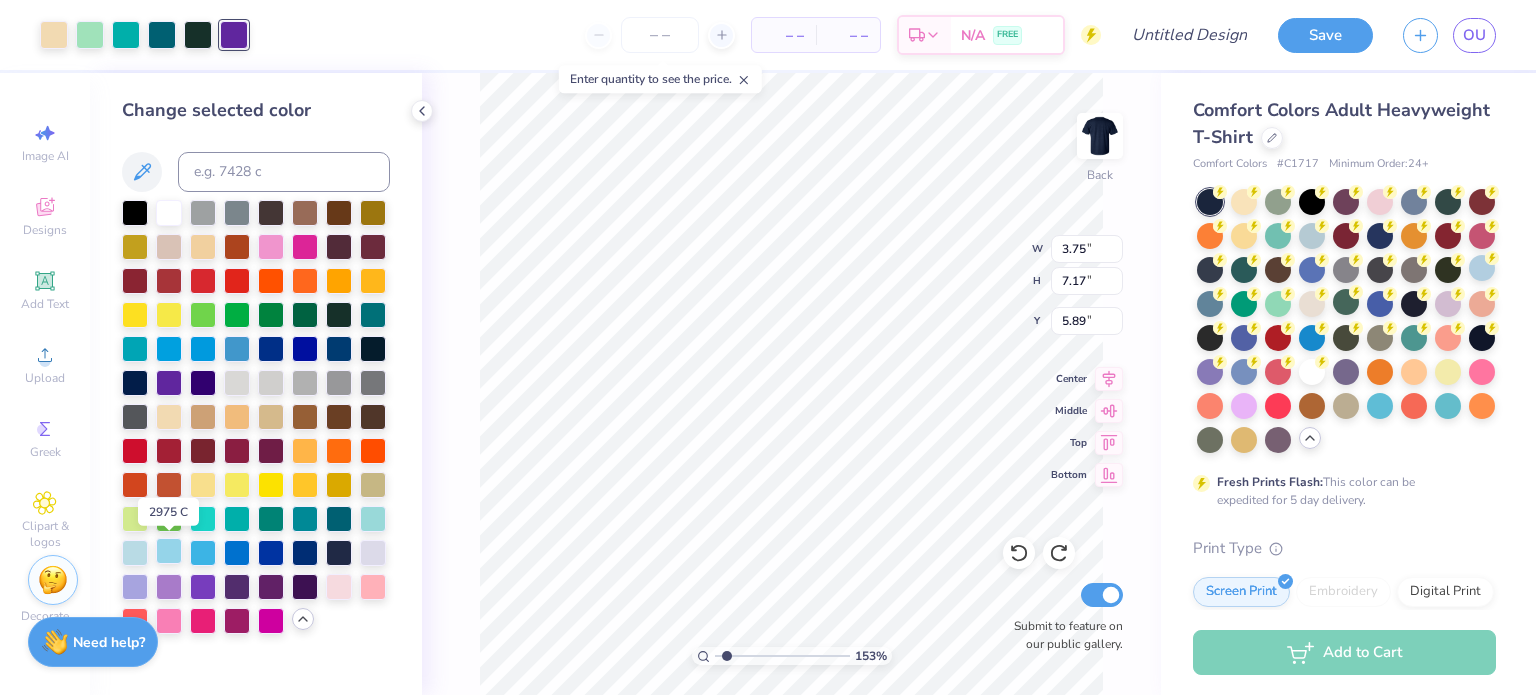 click at bounding box center [169, 551] 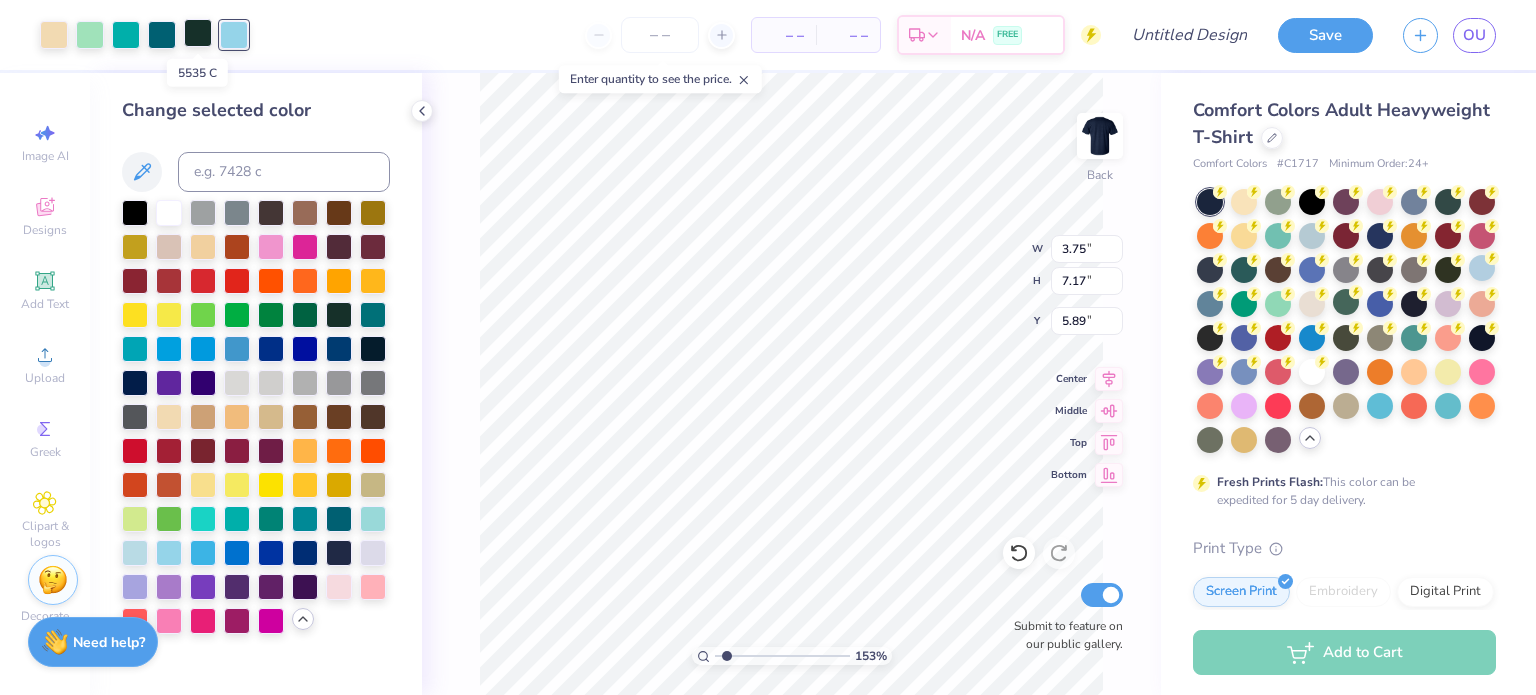 click at bounding box center [198, 33] 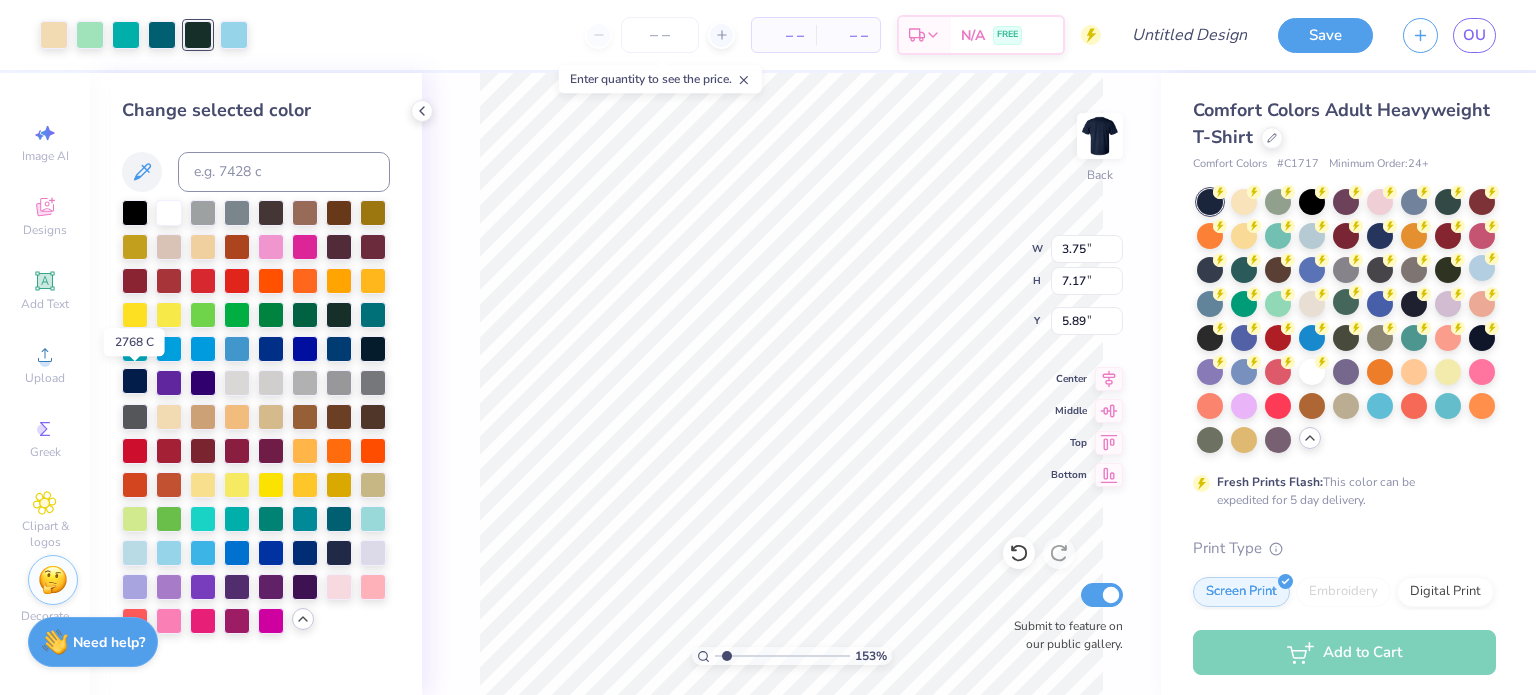 click at bounding box center [135, 381] 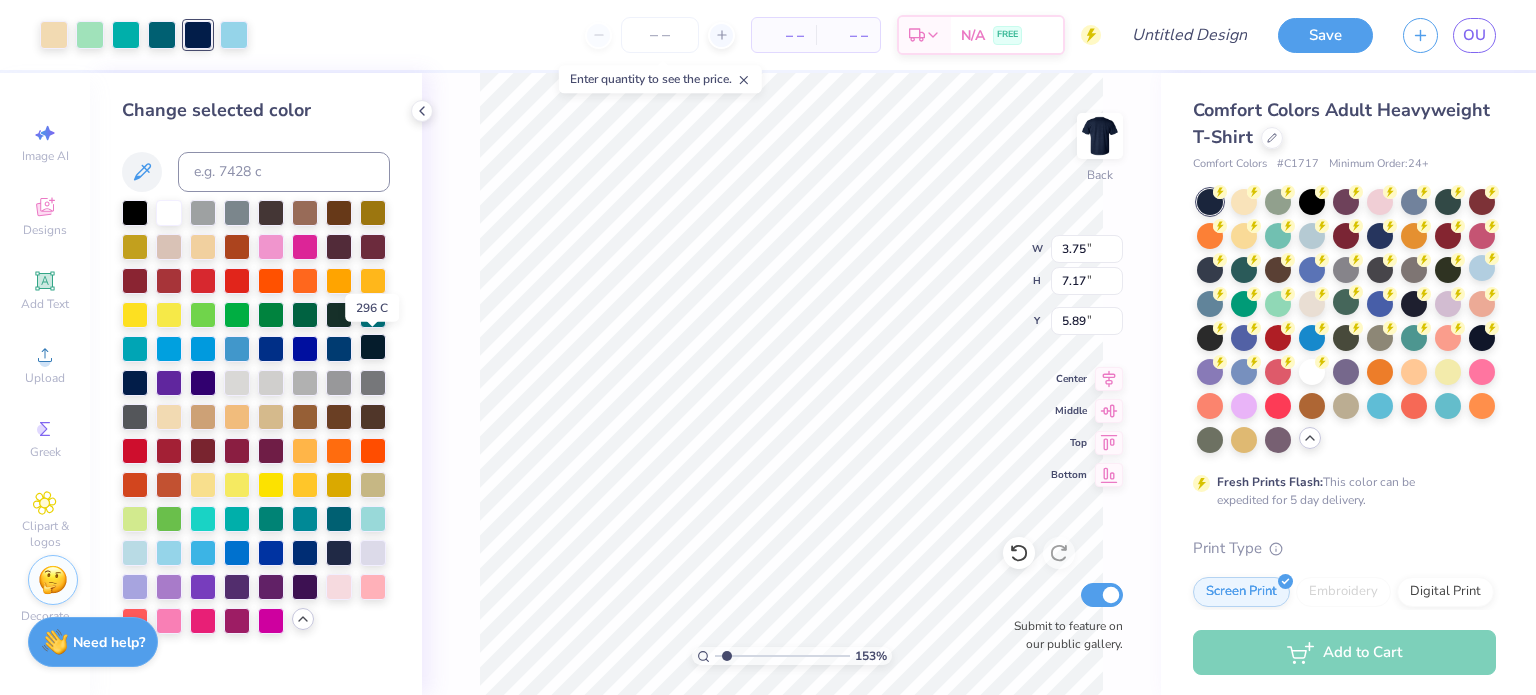 click at bounding box center [373, 347] 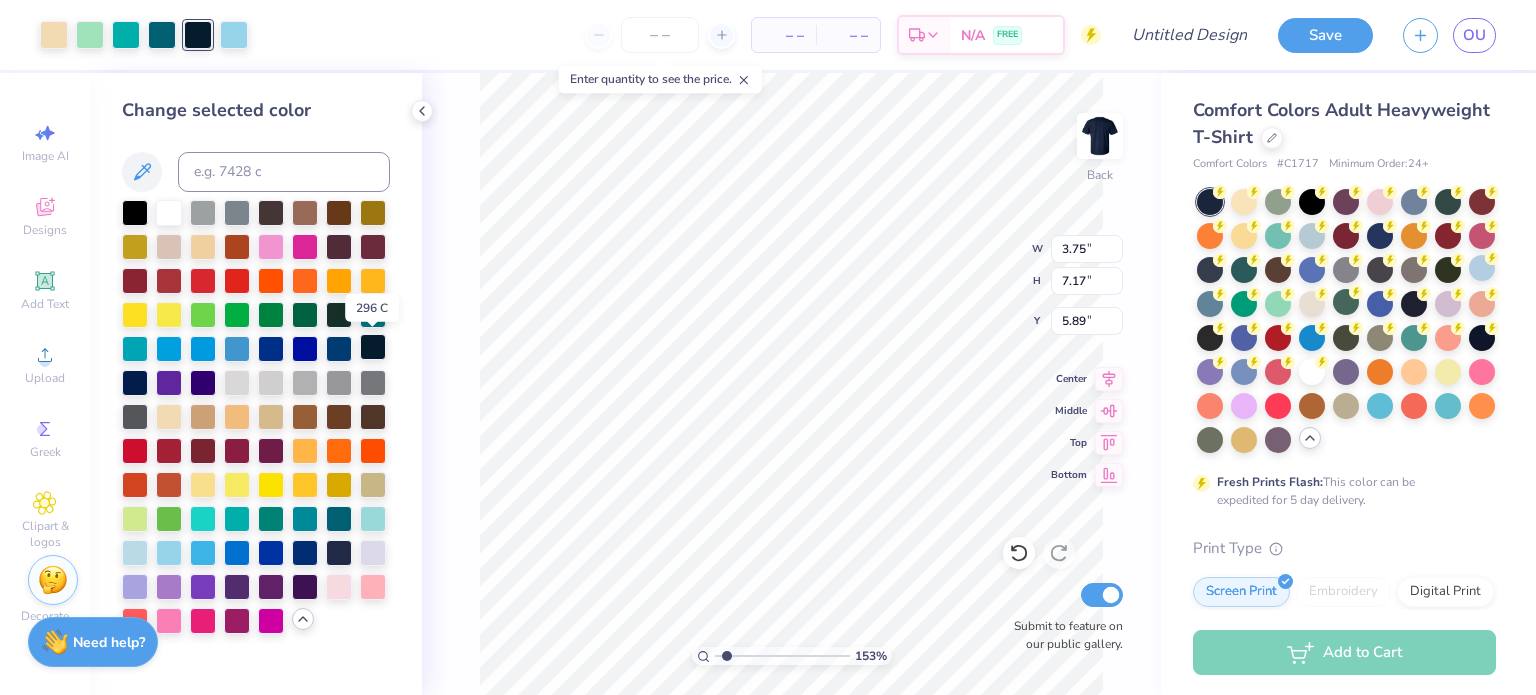 click at bounding box center (373, 347) 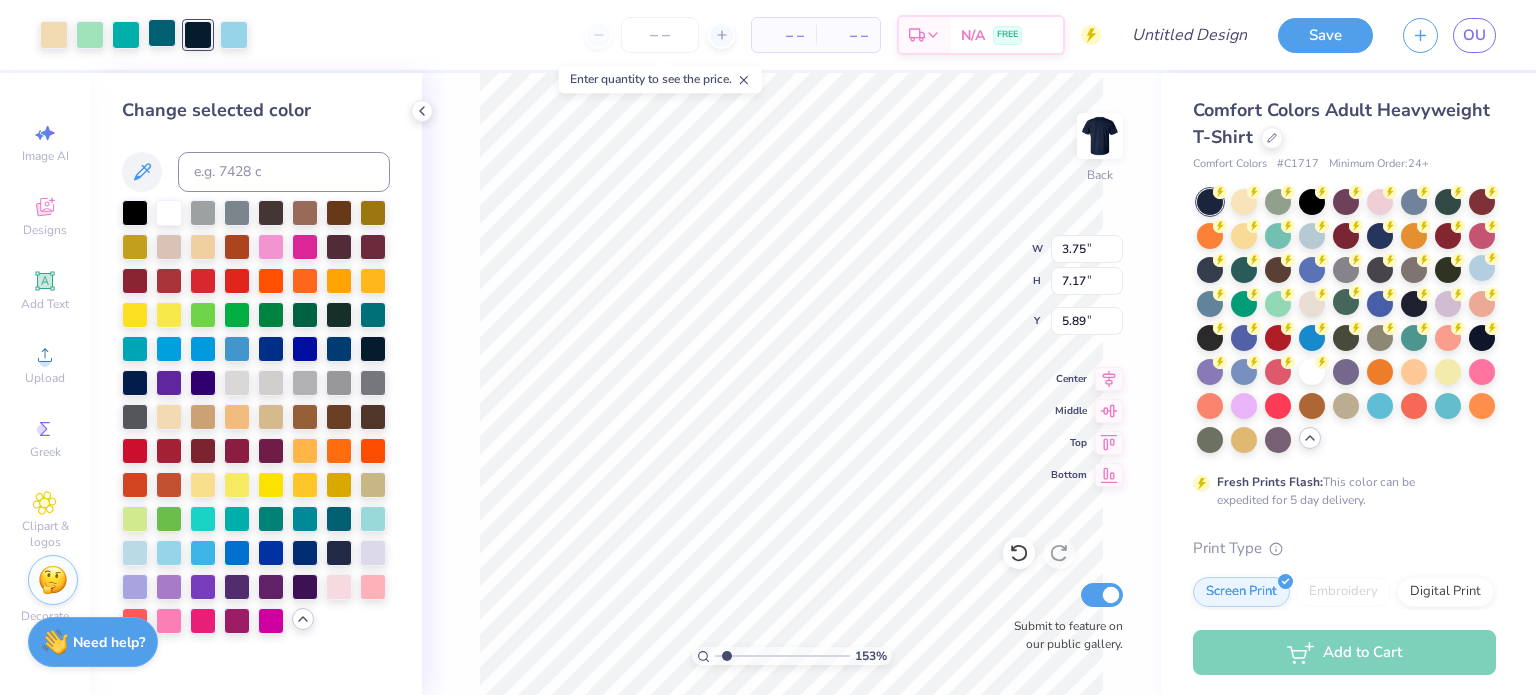 click at bounding box center [162, 33] 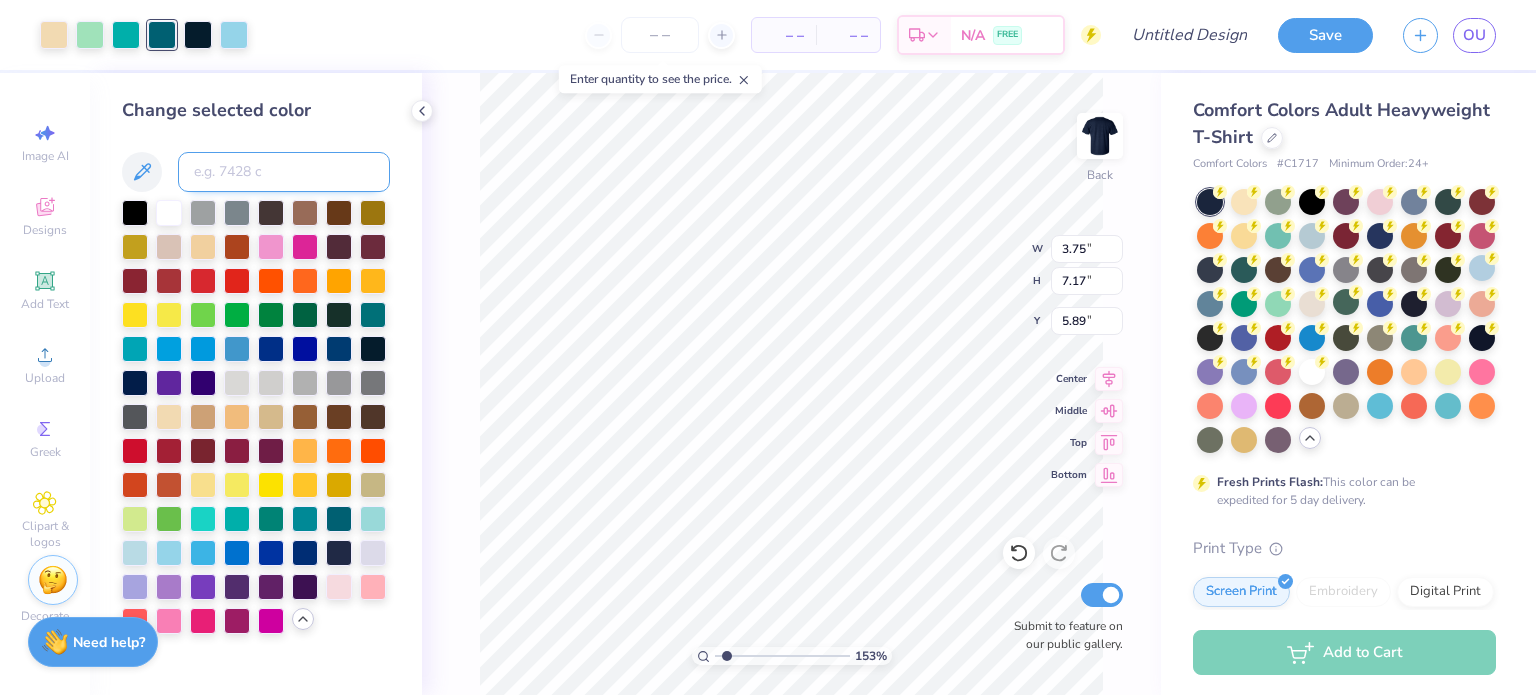 click at bounding box center [284, 172] 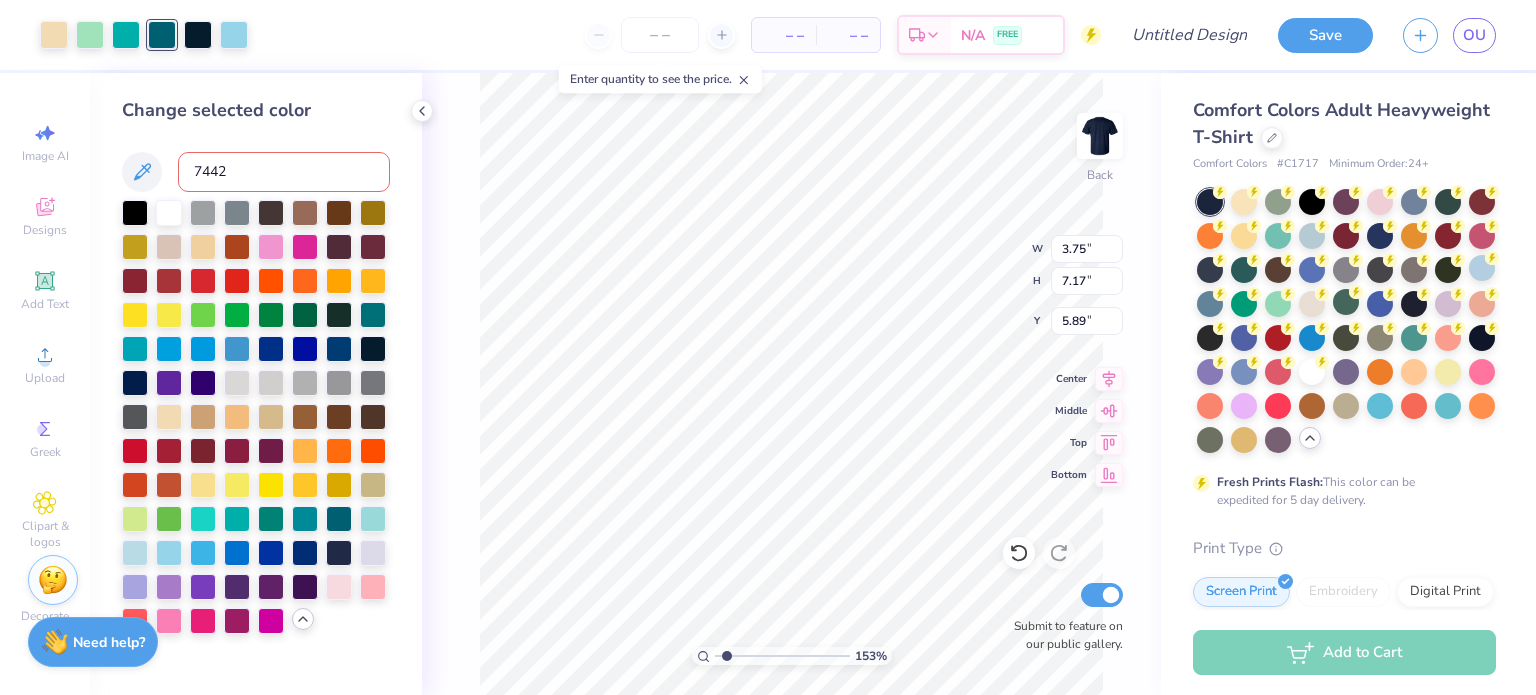 drag, startPoint x: 258, startPoint y: 171, endPoint x: 188, endPoint y: 170, distance: 70.00714 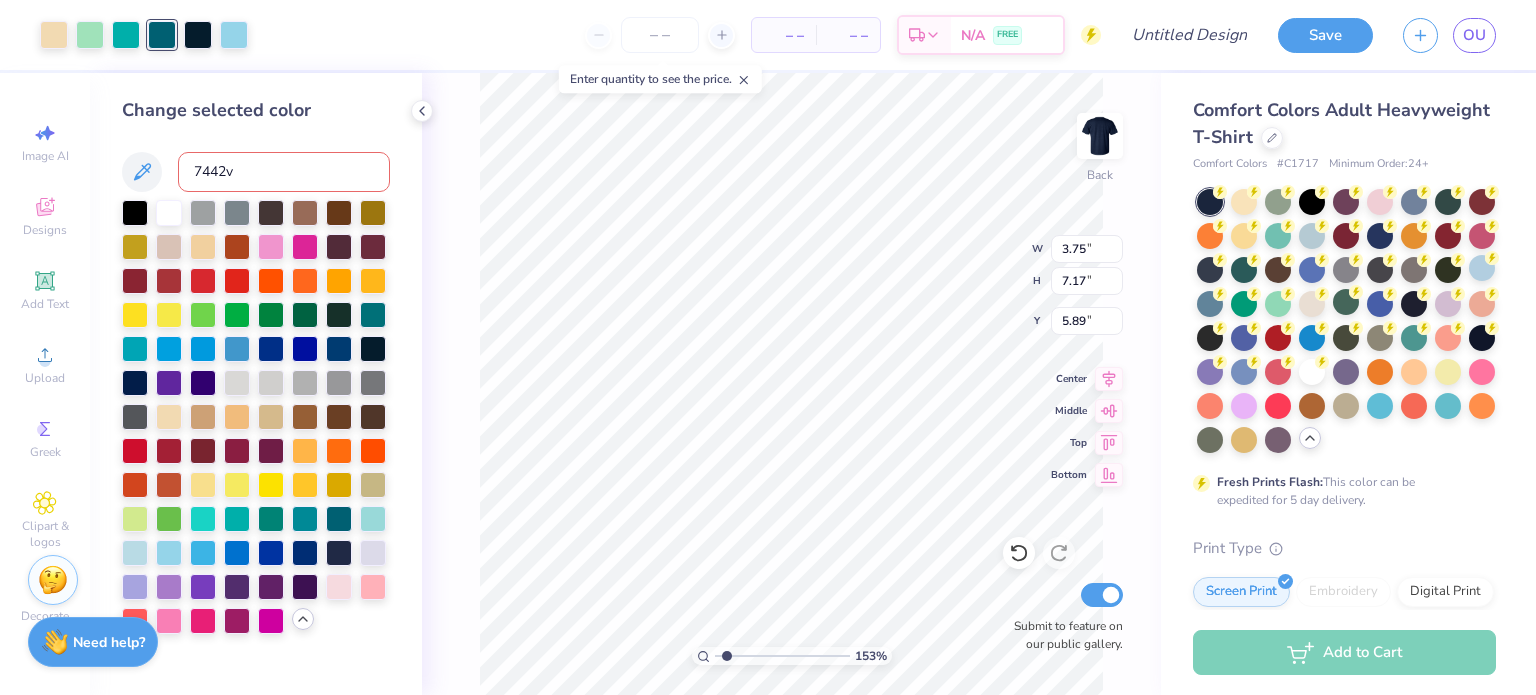 type on "7442" 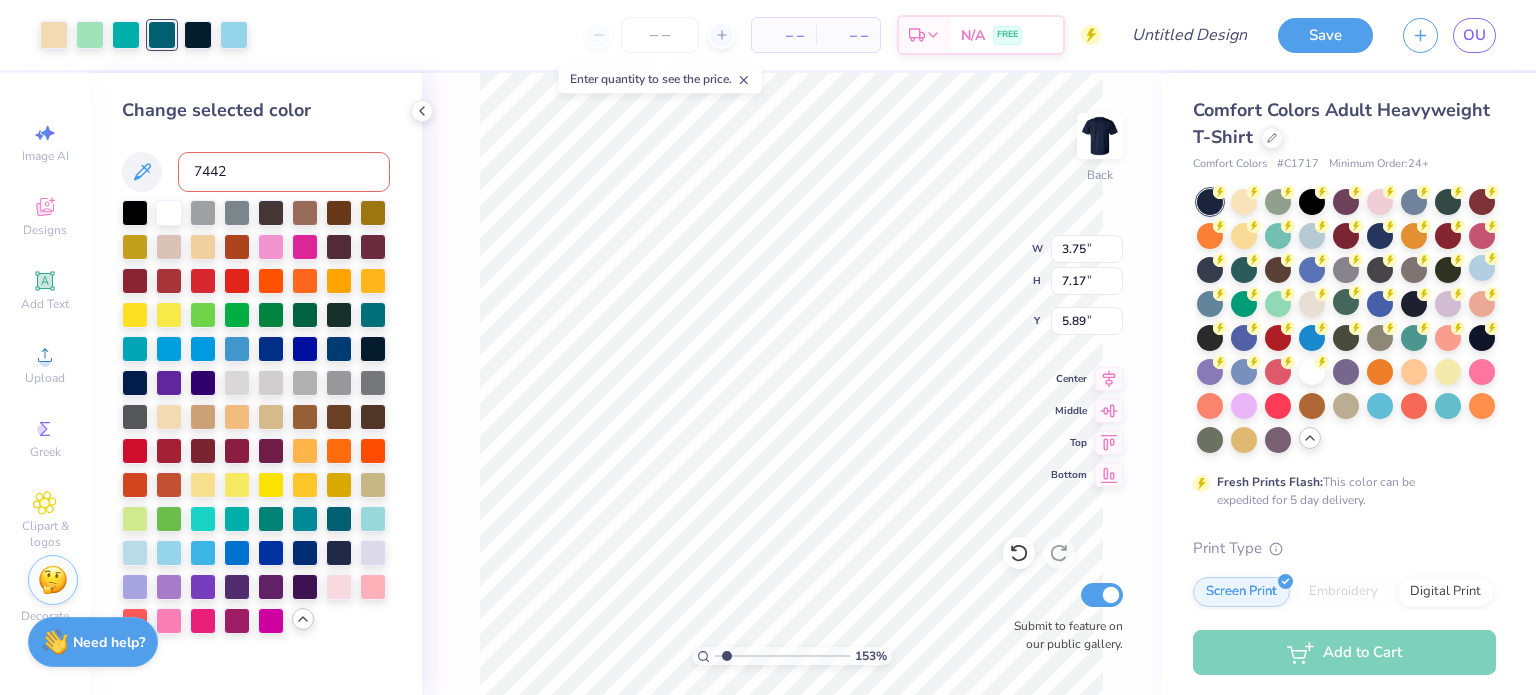 type 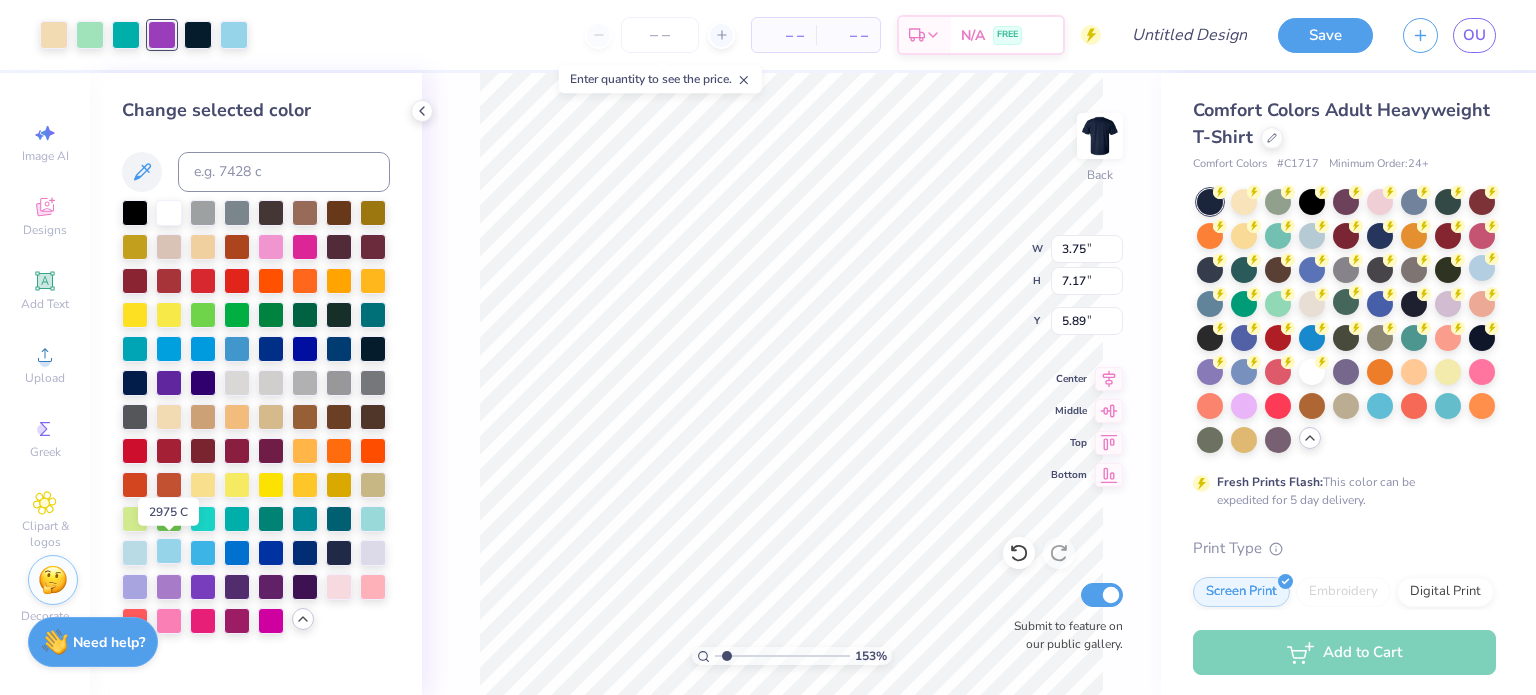 click at bounding box center [169, 551] 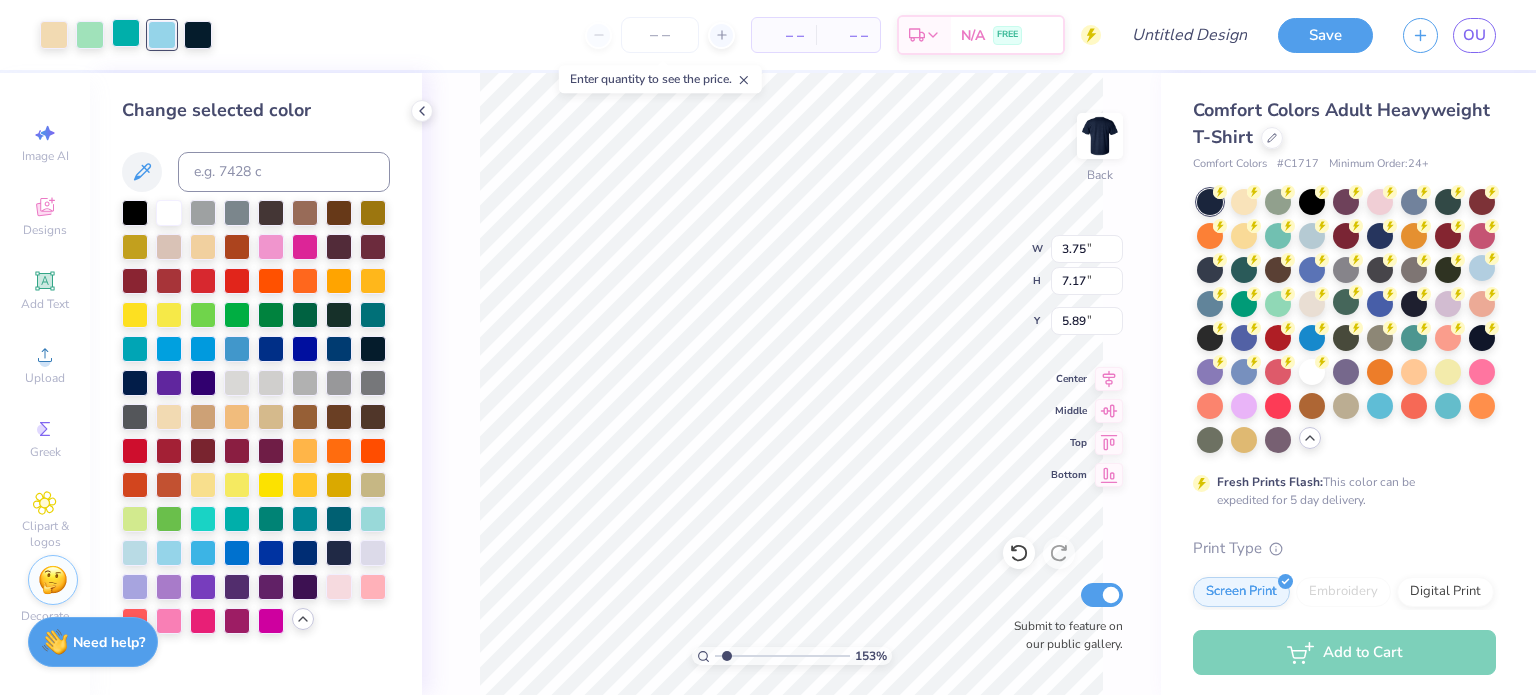 click at bounding box center [126, 33] 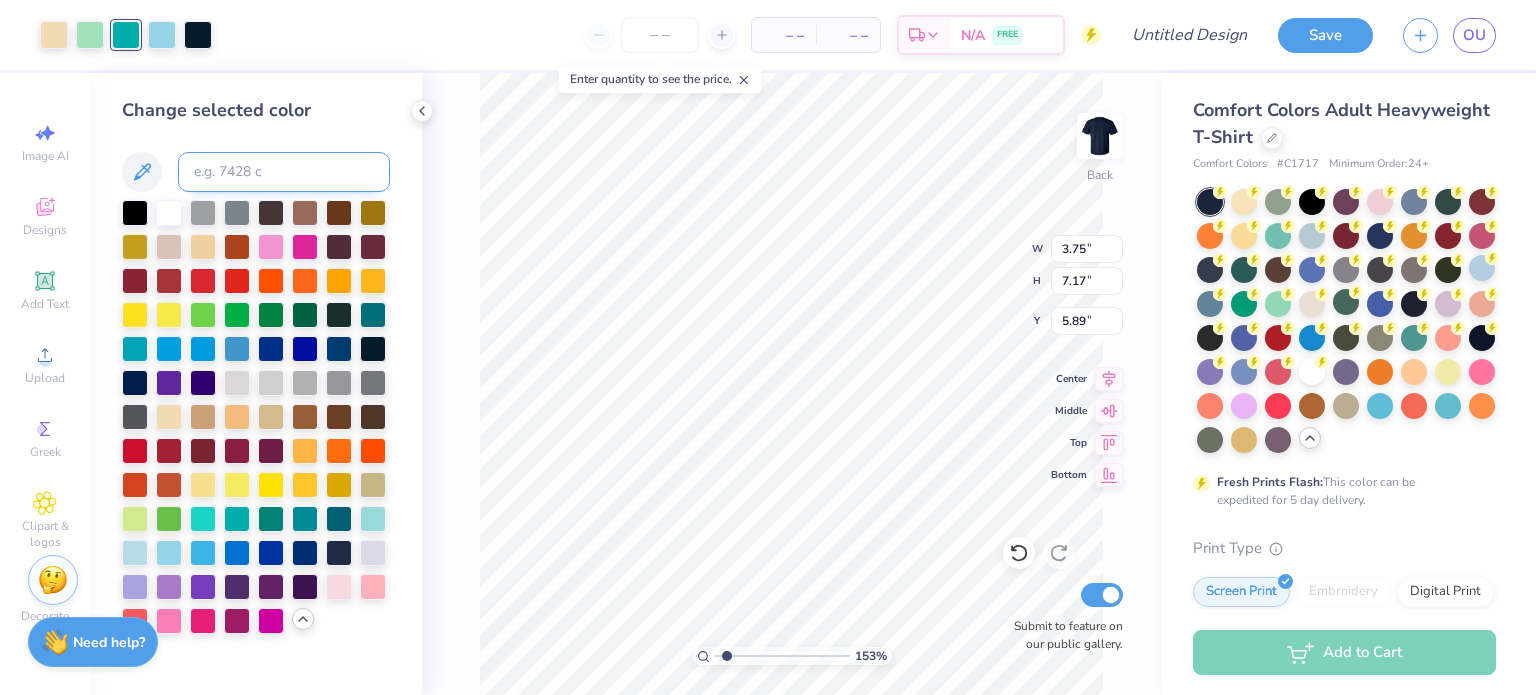 click at bounding box center (284, 172) 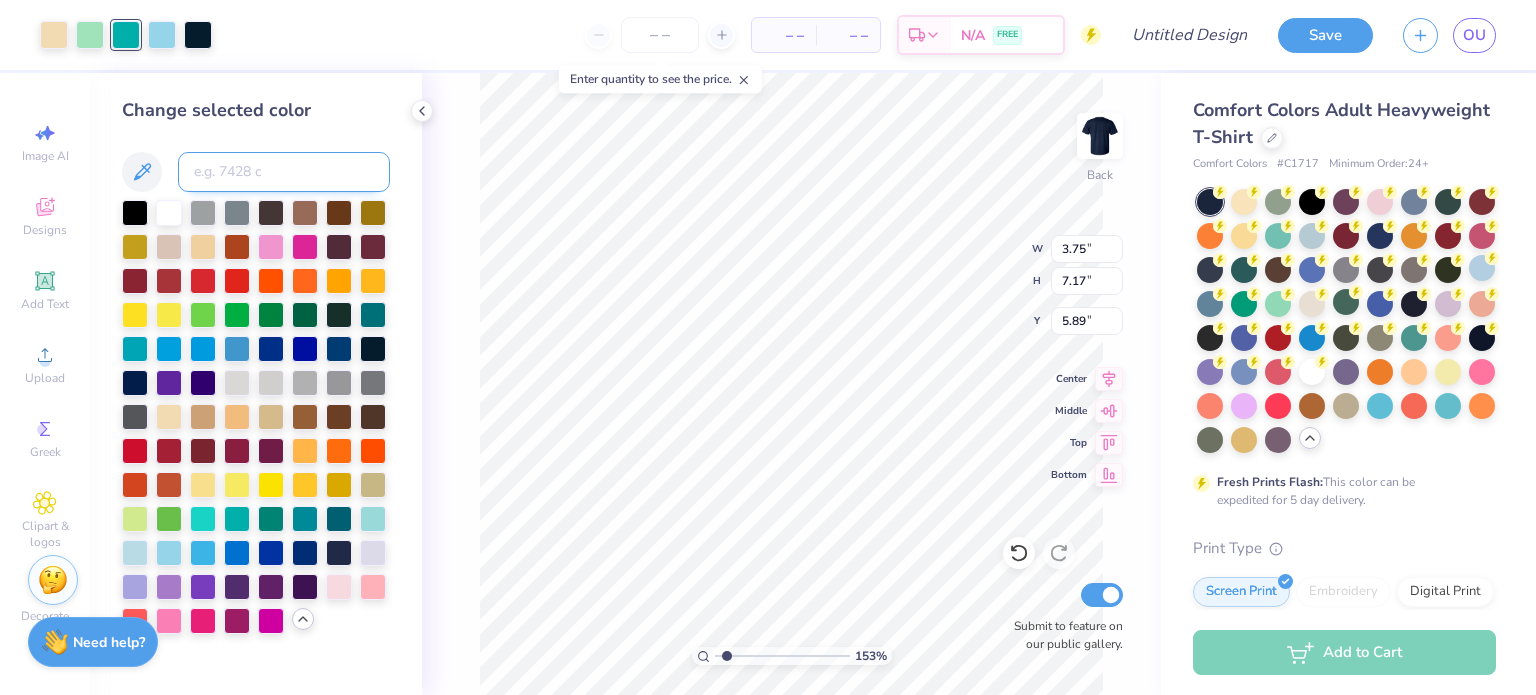 paste on "7442" 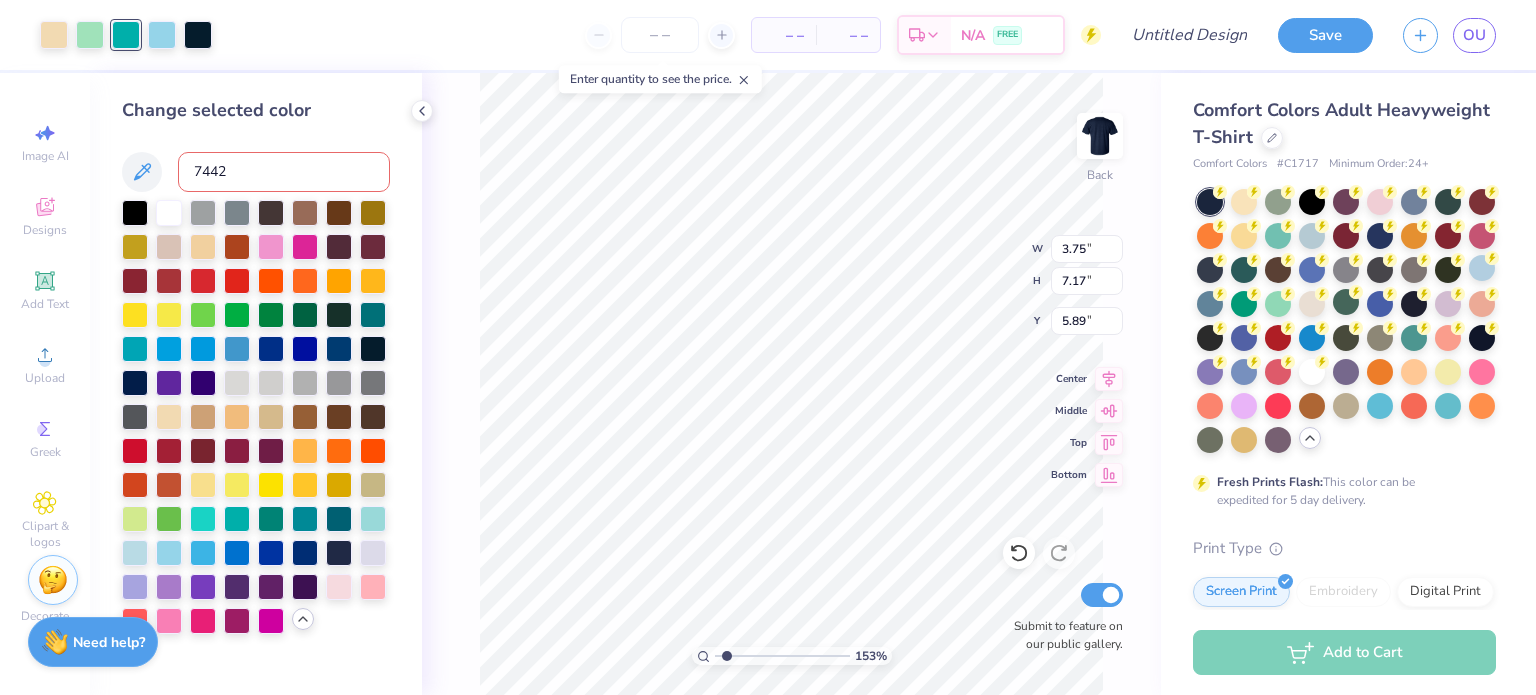type 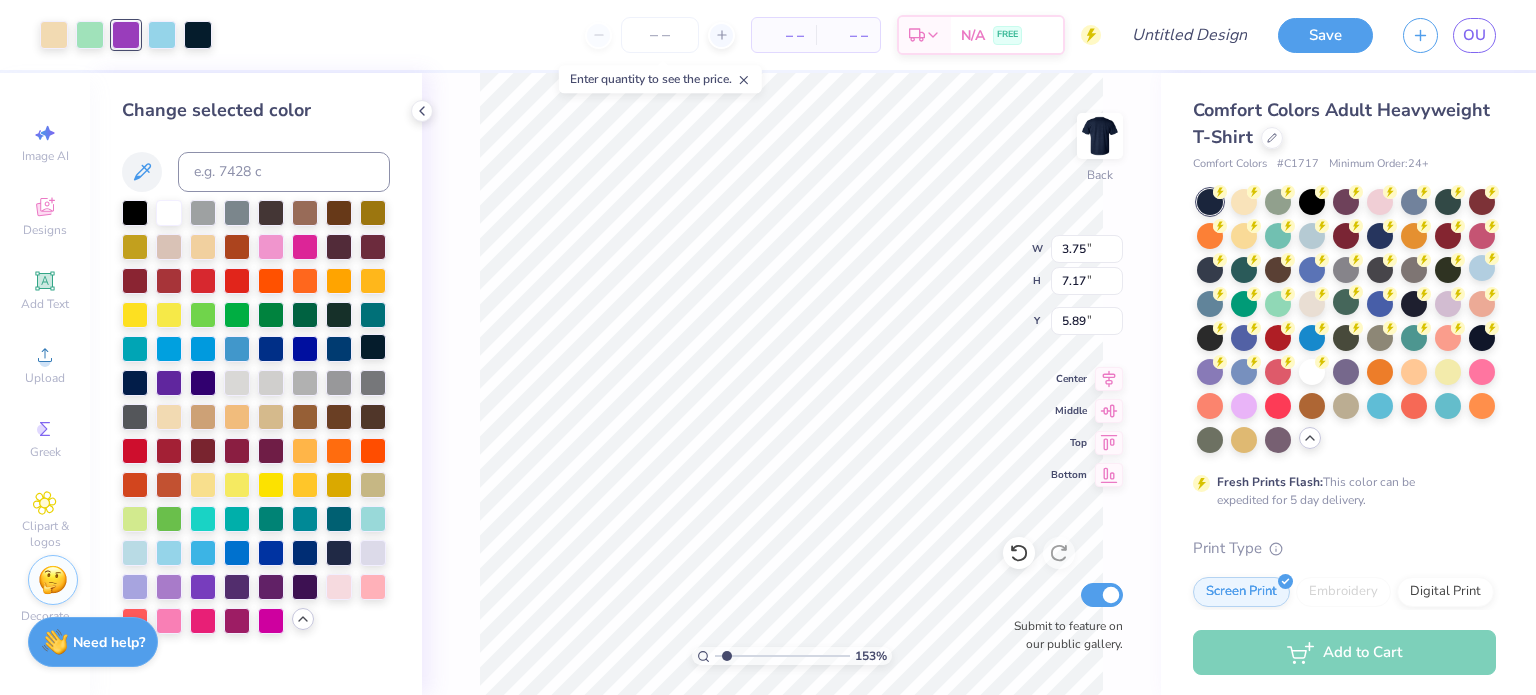 click at bounding box center (373, 347) 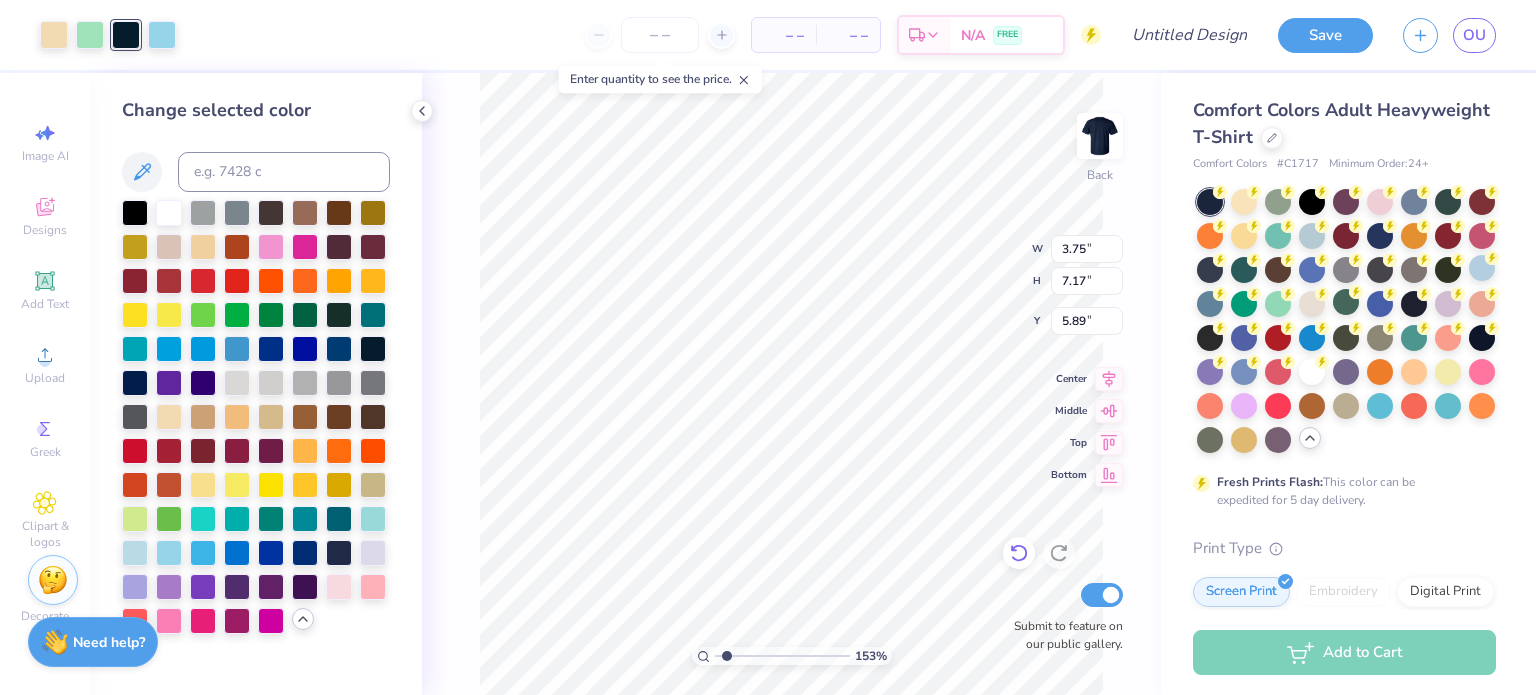 click 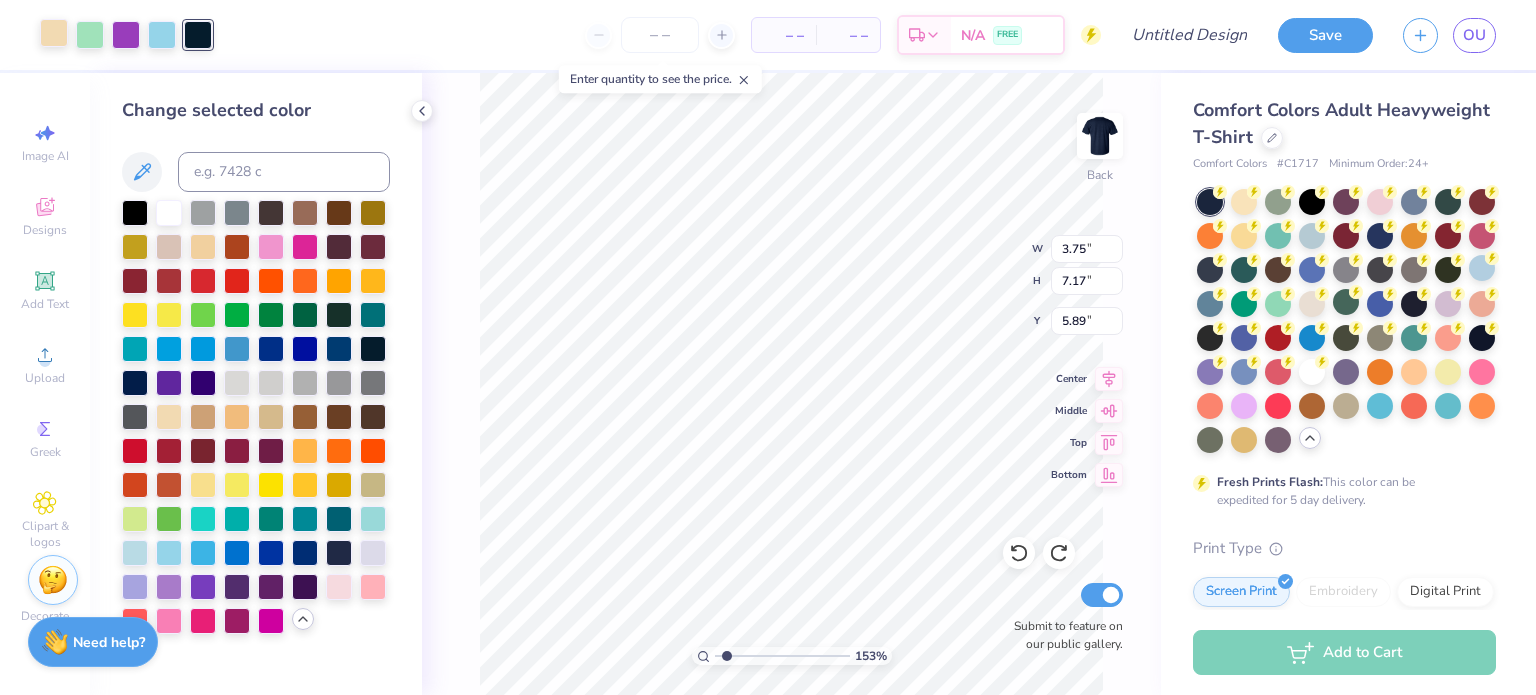 click at bounding box center [54, 33] 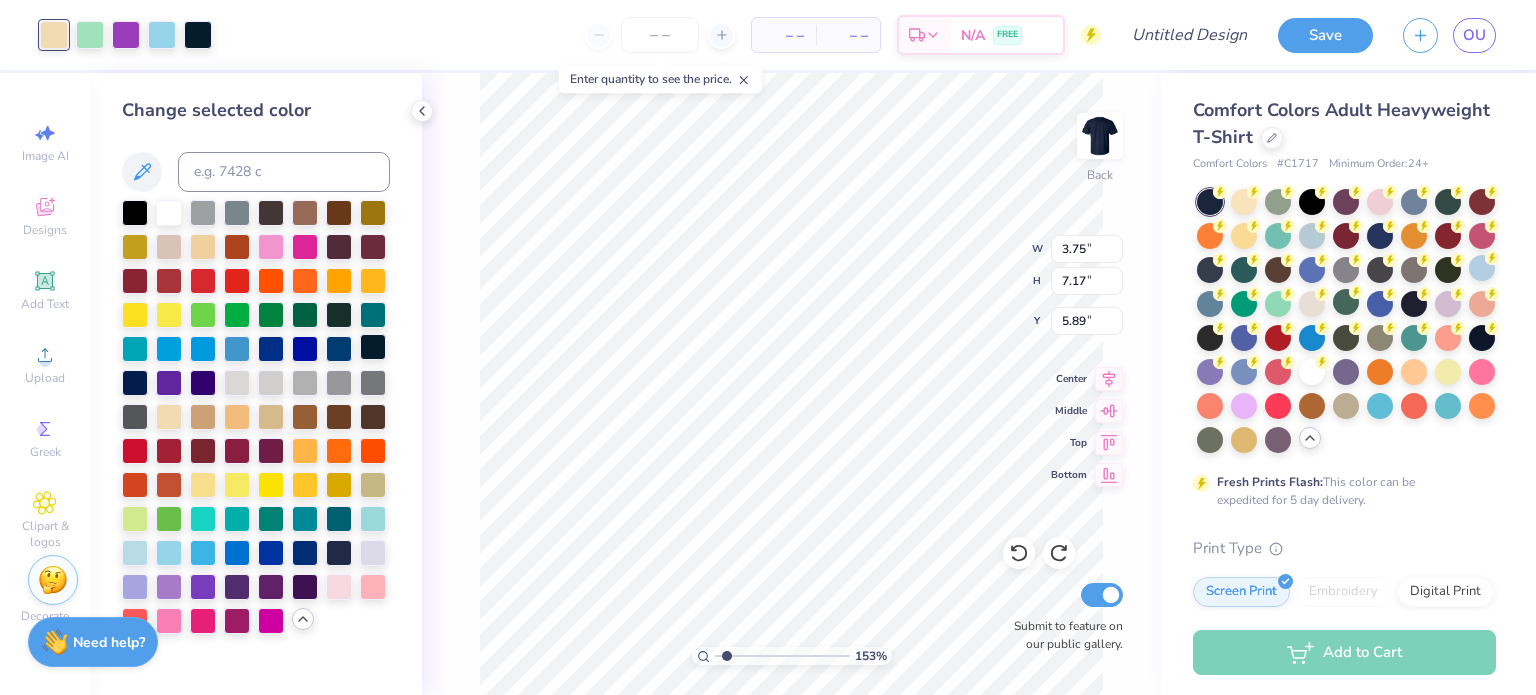click at bounding box center [373, 347] 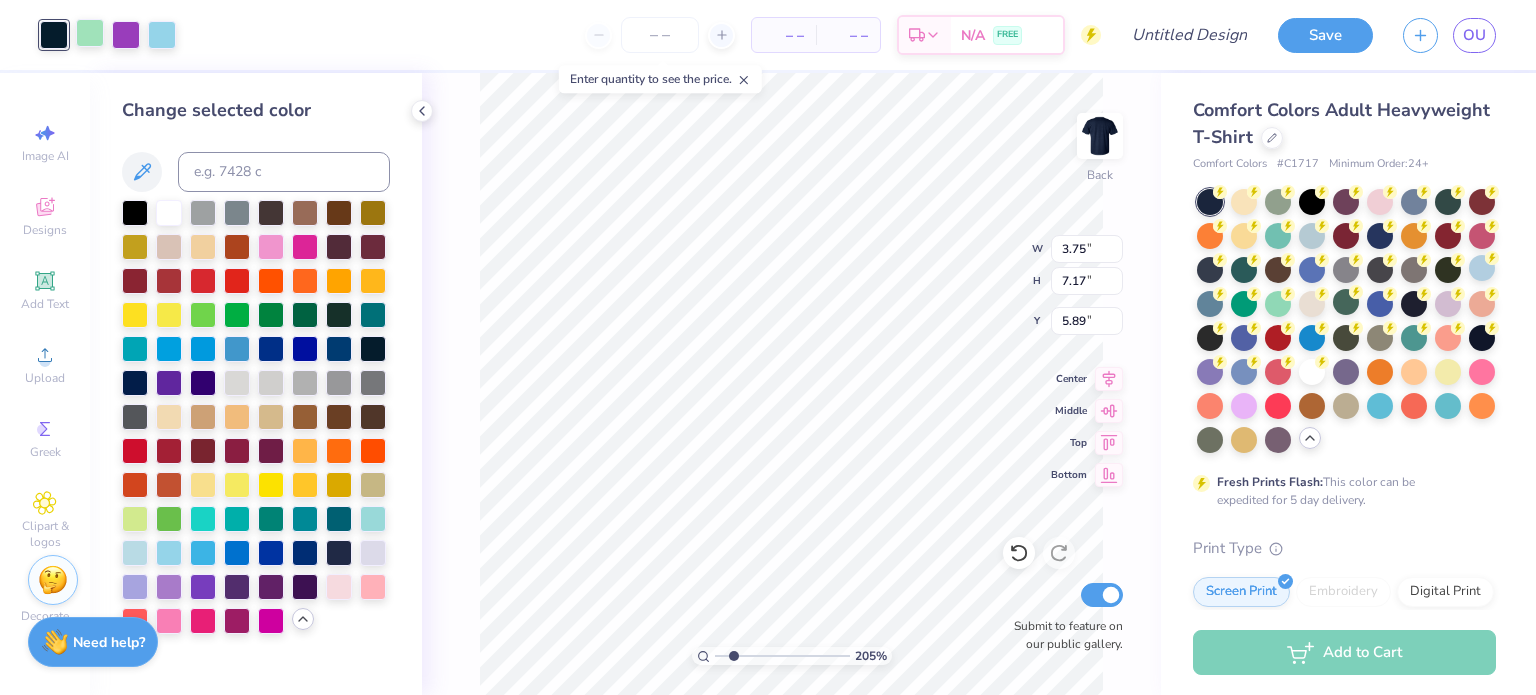 click at bounding box center [90, 33] 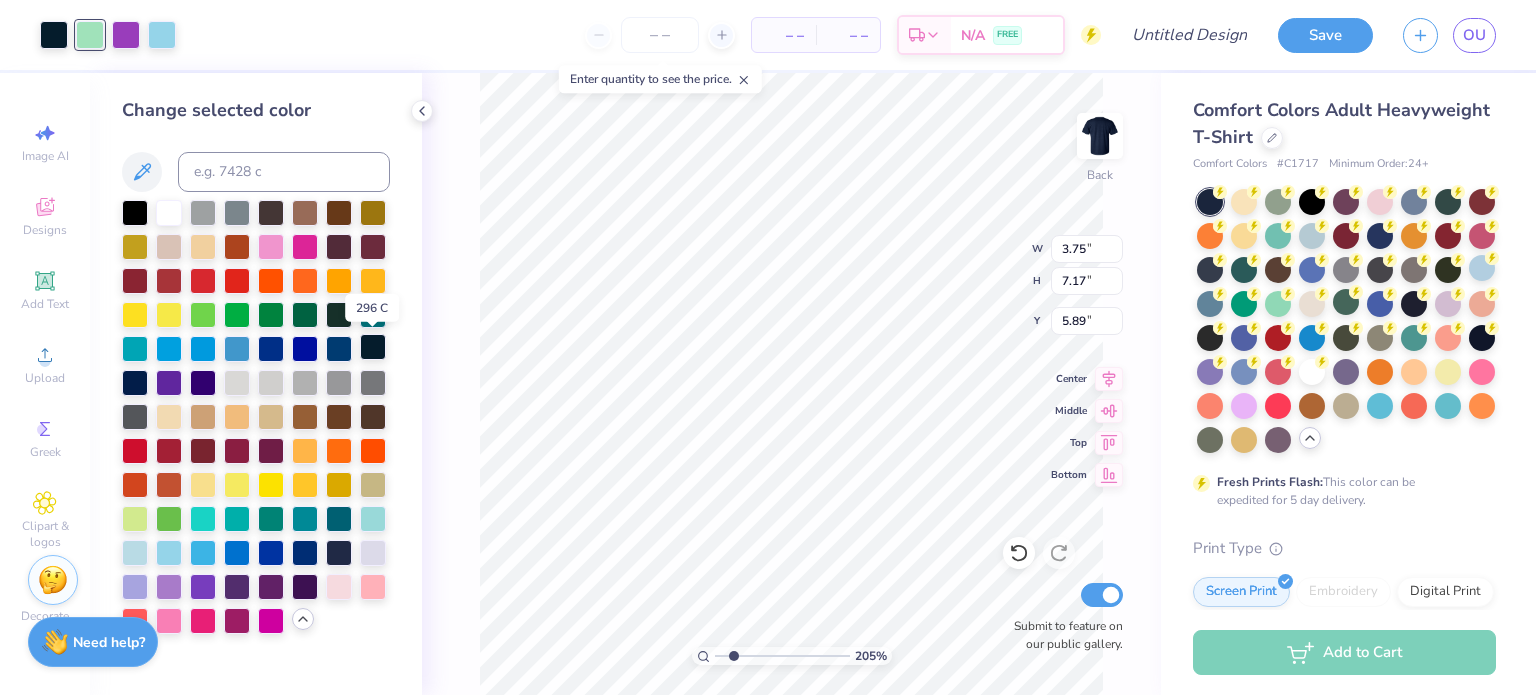 click at bounding box center [373, 347] 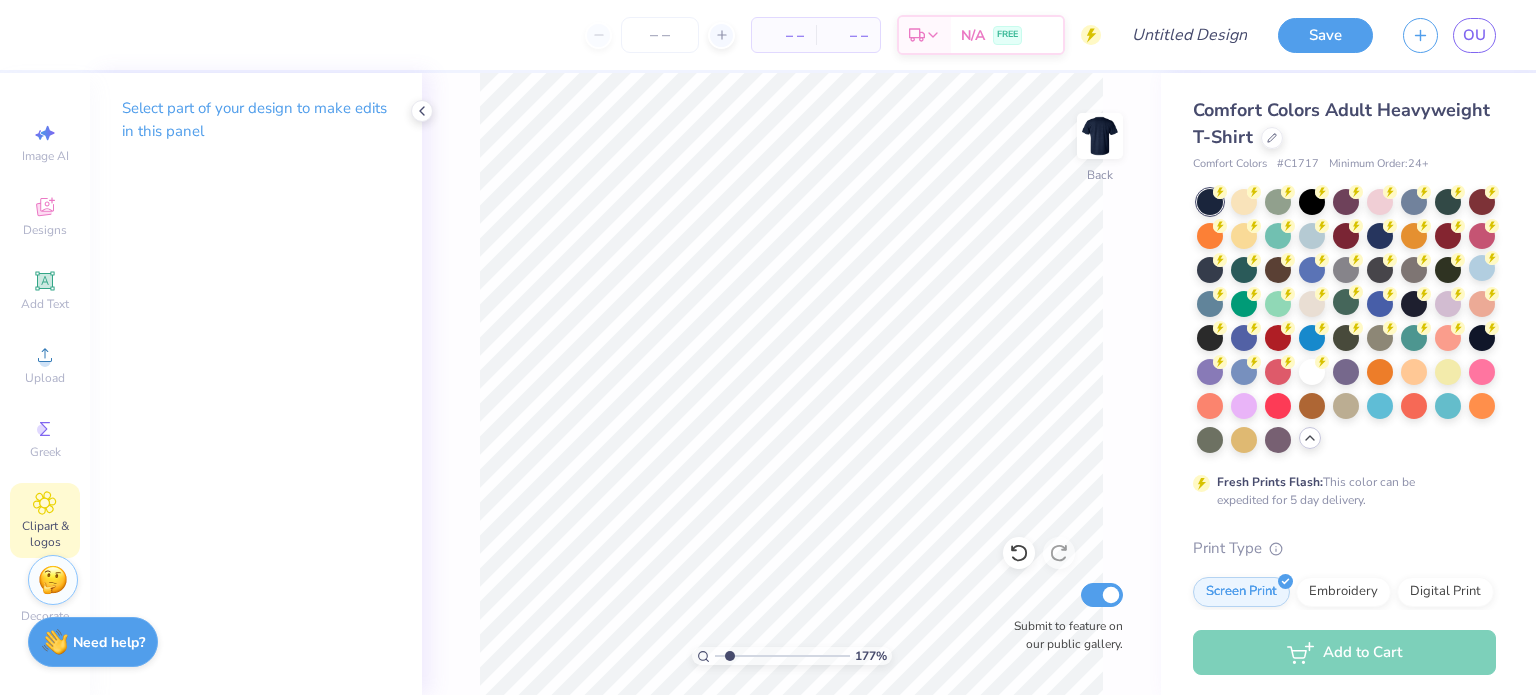 click on "Clipart & logos" at bounding box center [45, 520] 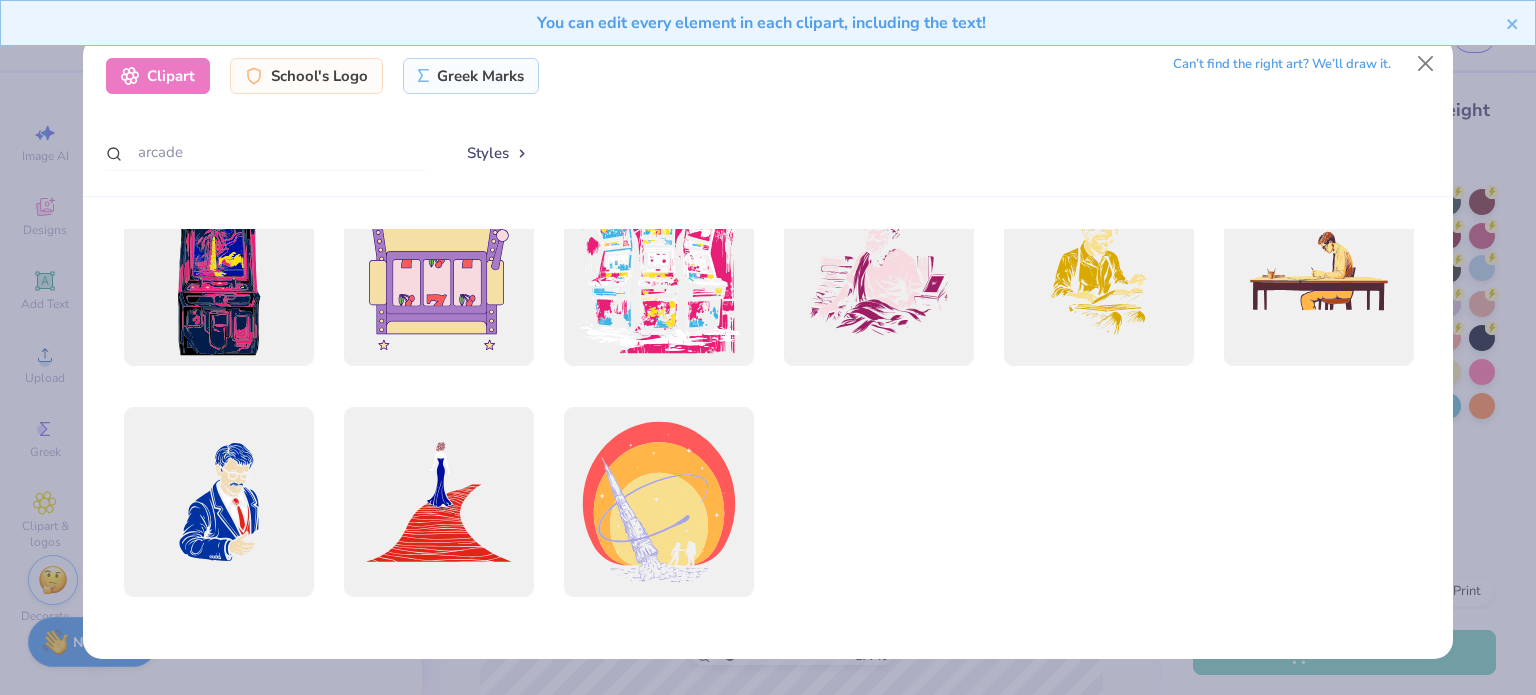 scroll, scrollTop: 0, scrollLeft: 0, axis: both 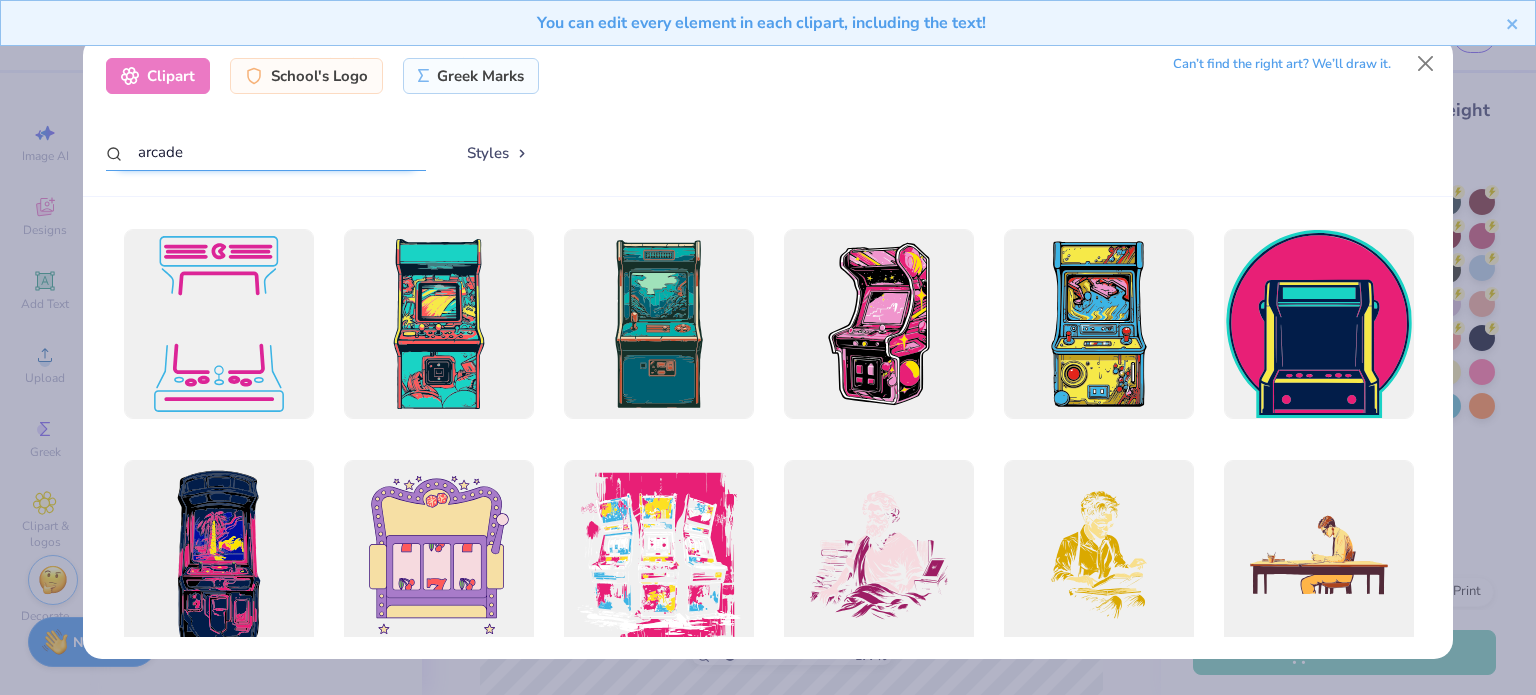 click on "arcade" at bounding box center (266, 152) 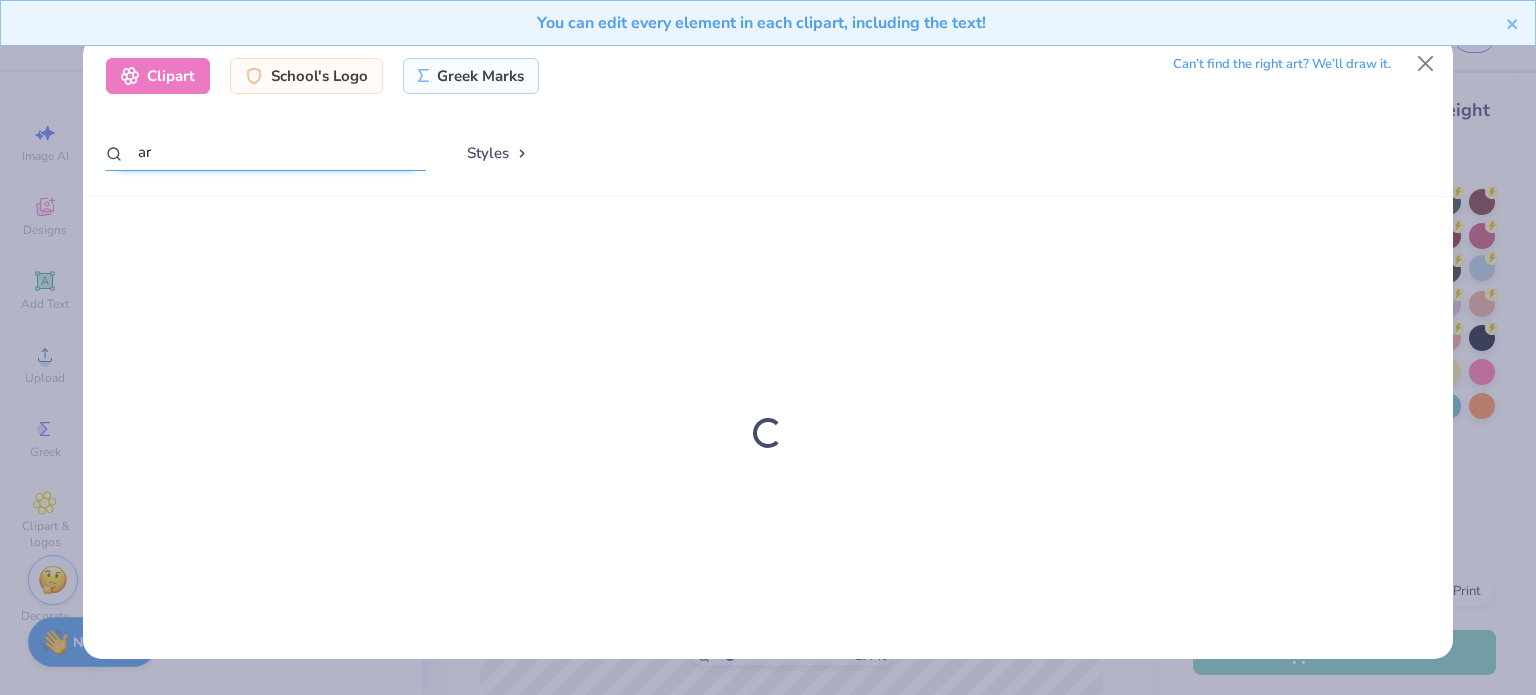 type on "a" 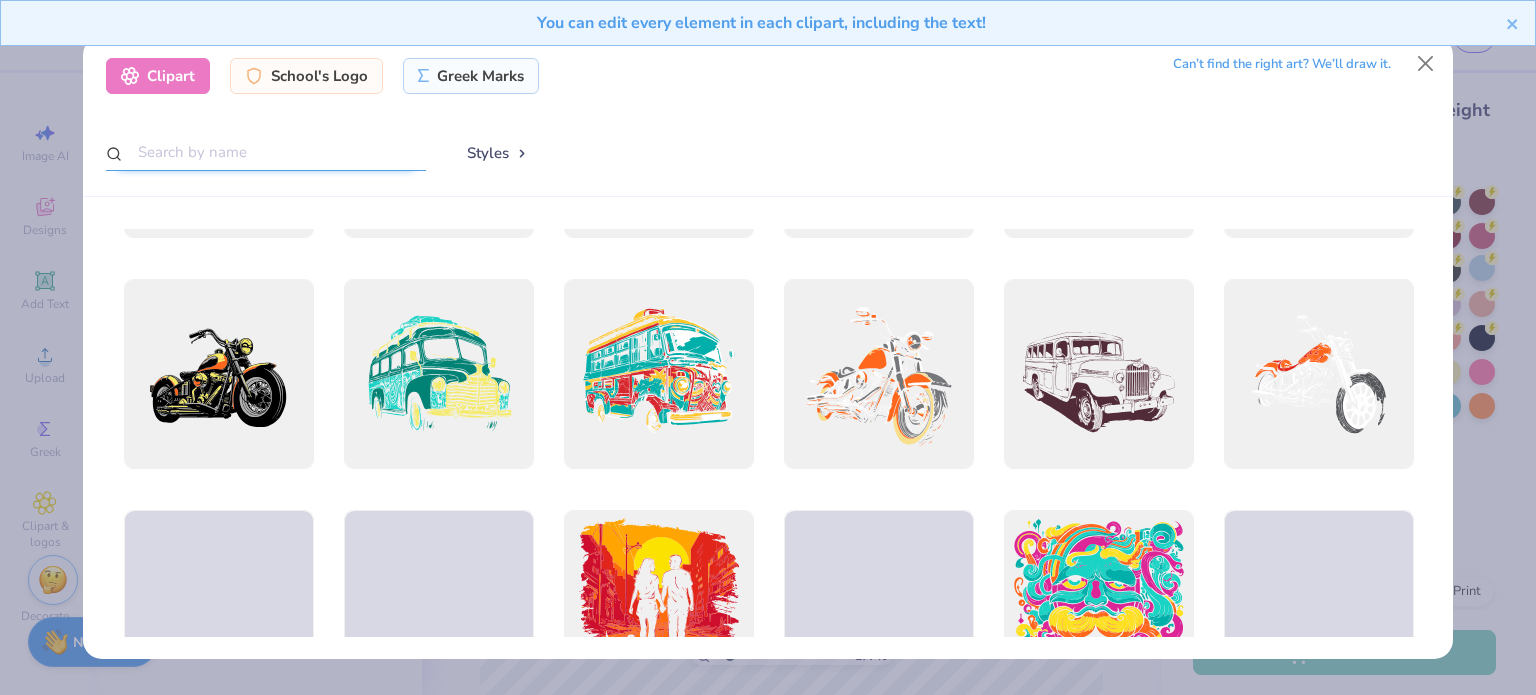 scroll, scrollTop: 0, scrollLeft: 0, axis: both 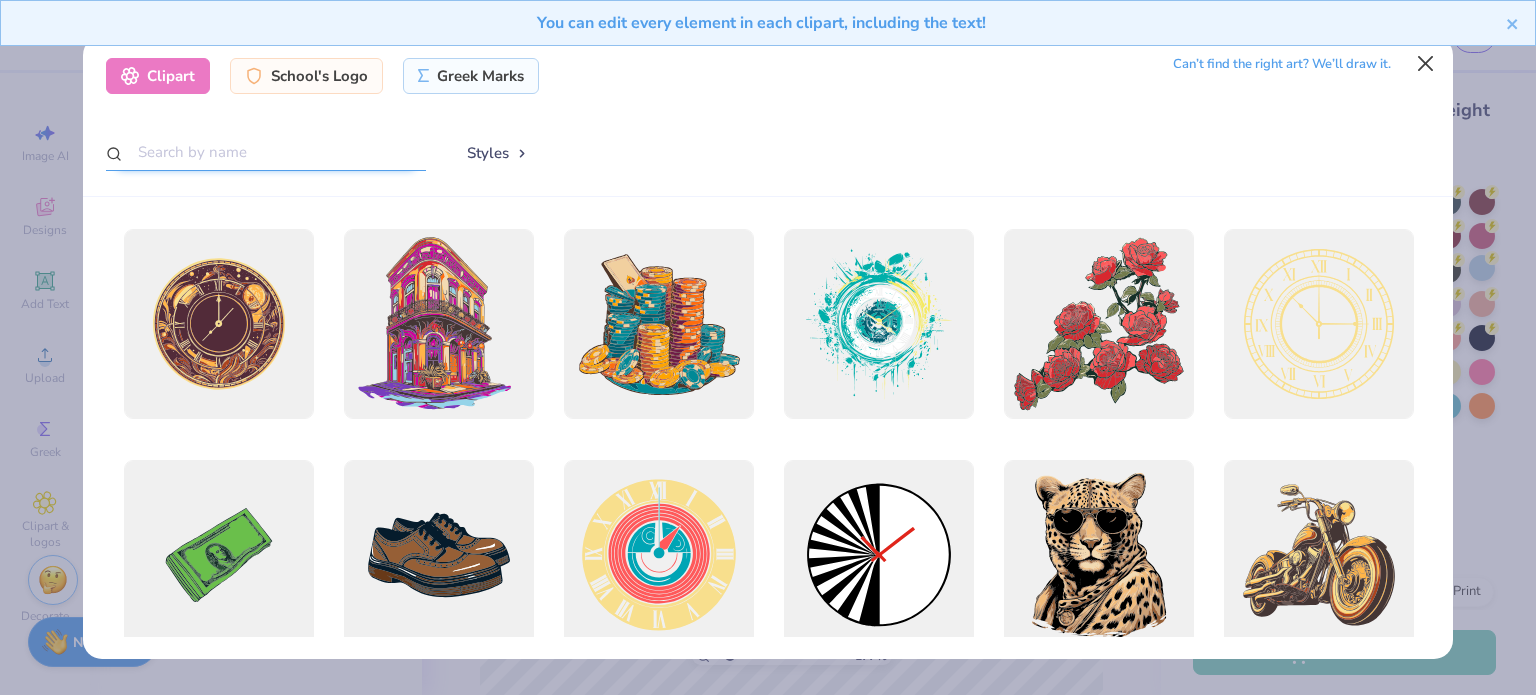 type 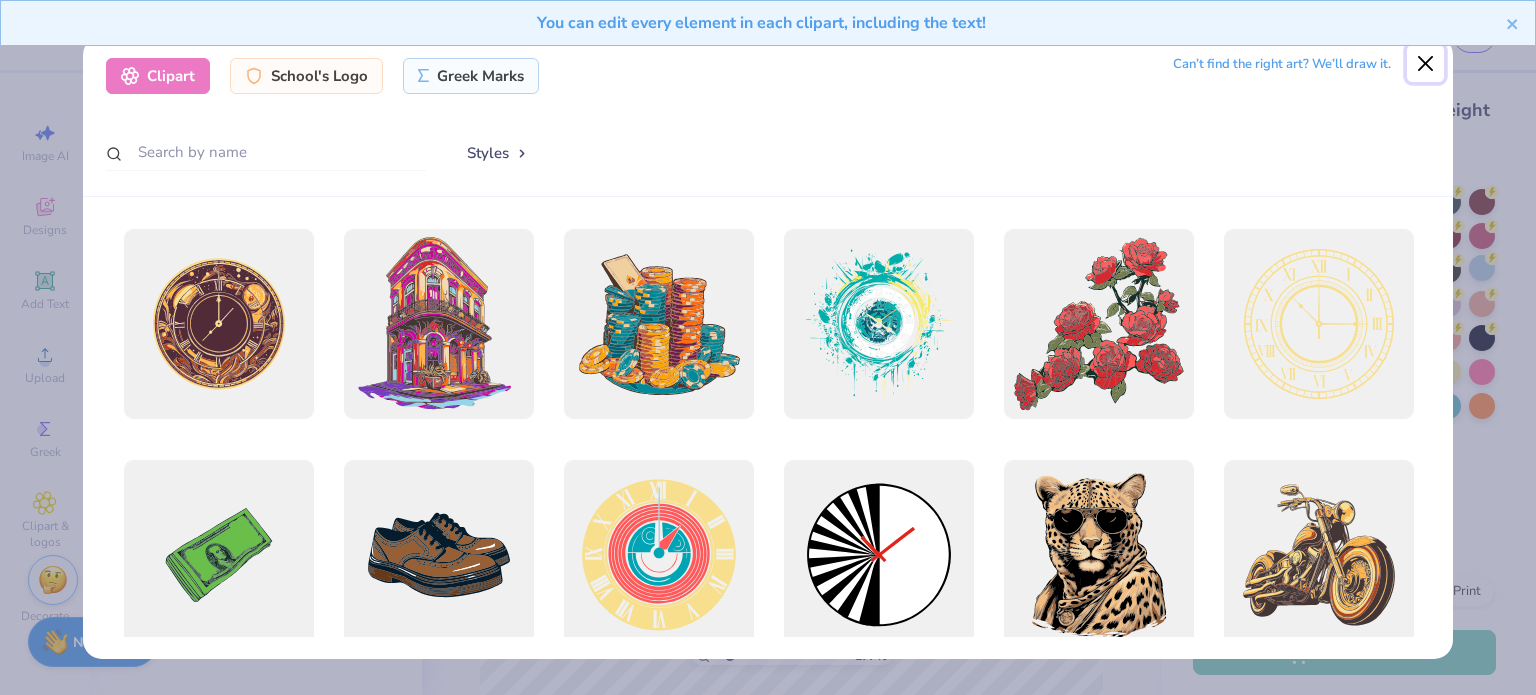 click at bounding box center (1426, 64) 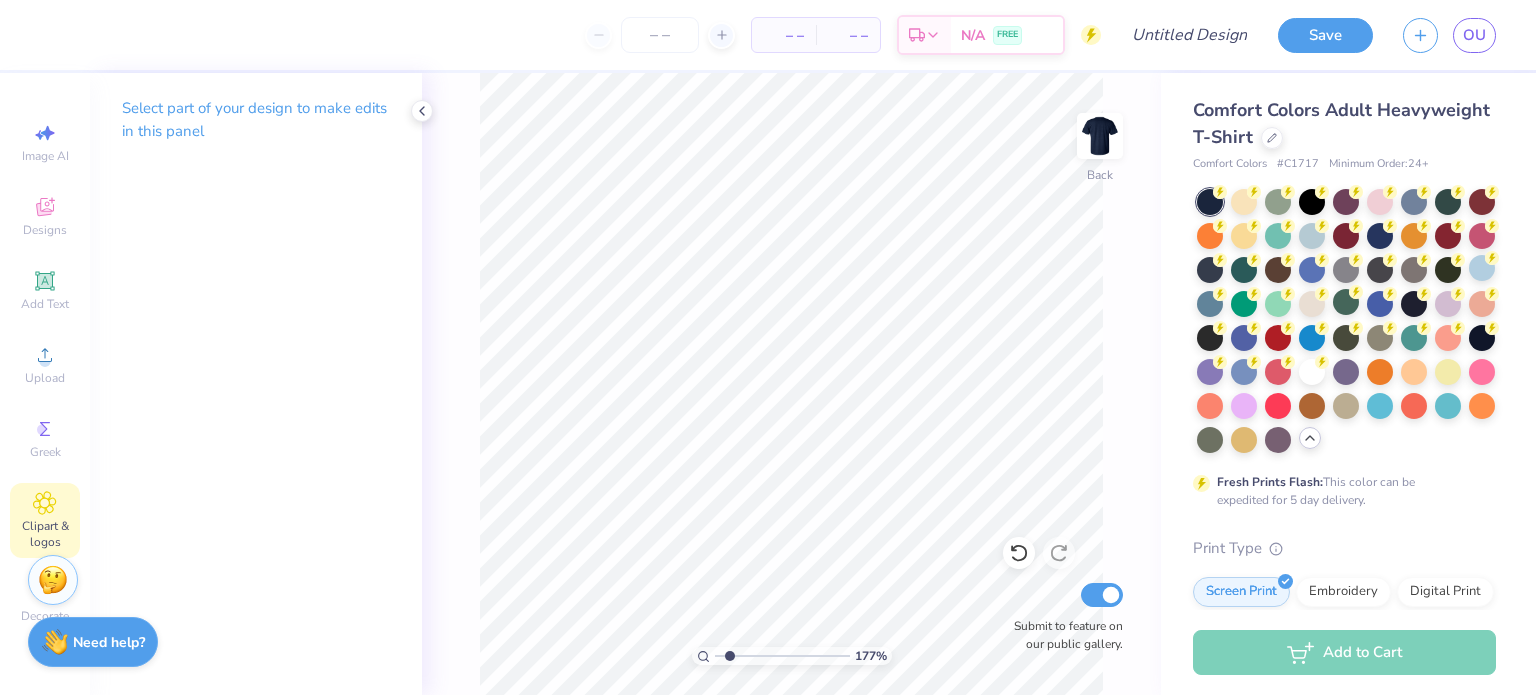 click 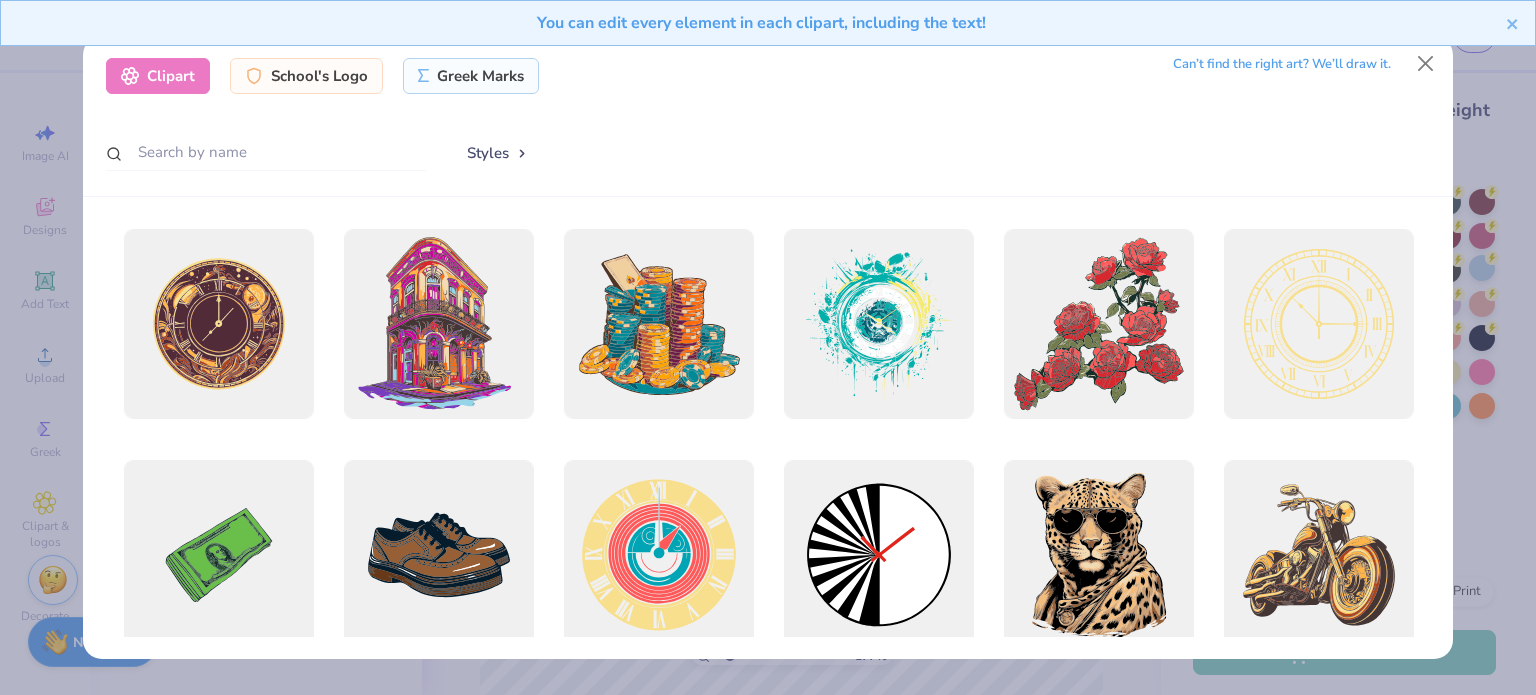 click on "You can edit every element in each clipart, including the text!" at bounding box center (768, 30) 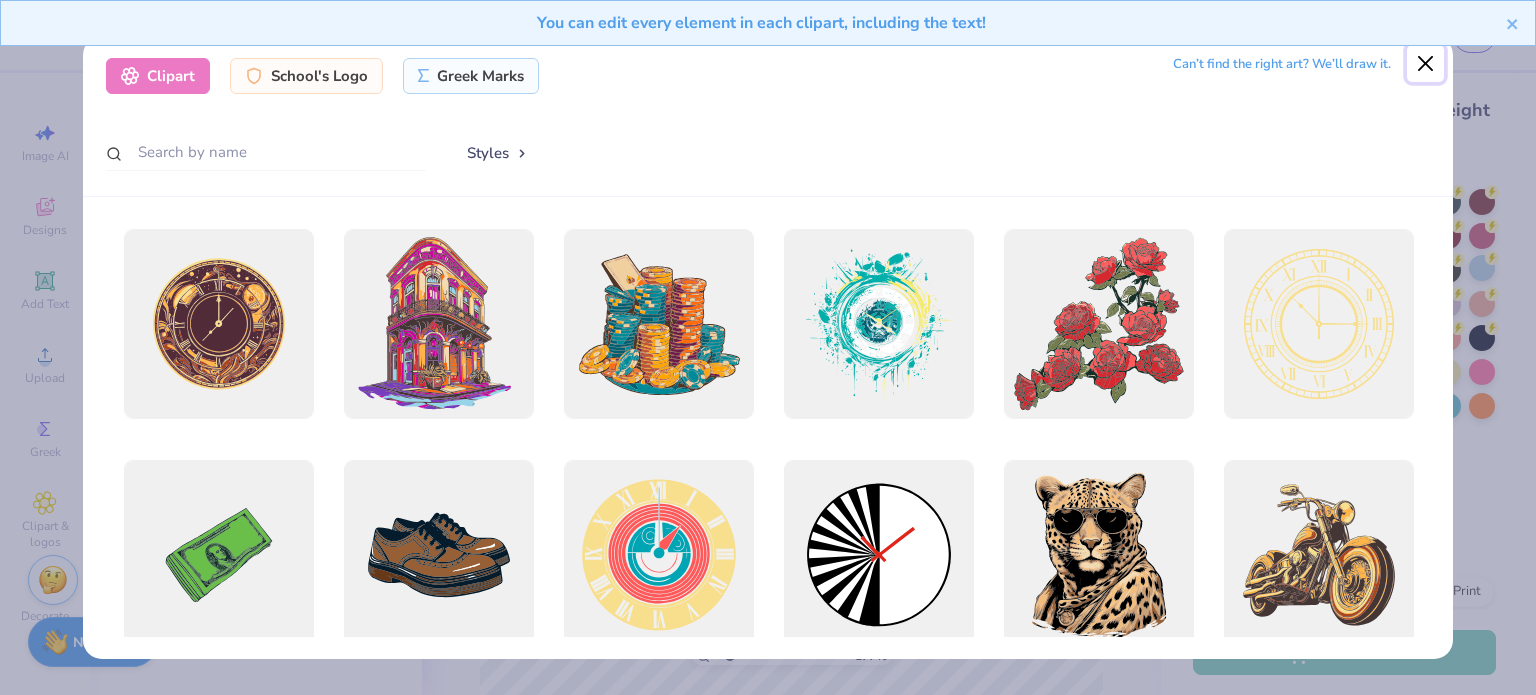 click at bounding box center (1426, 64) 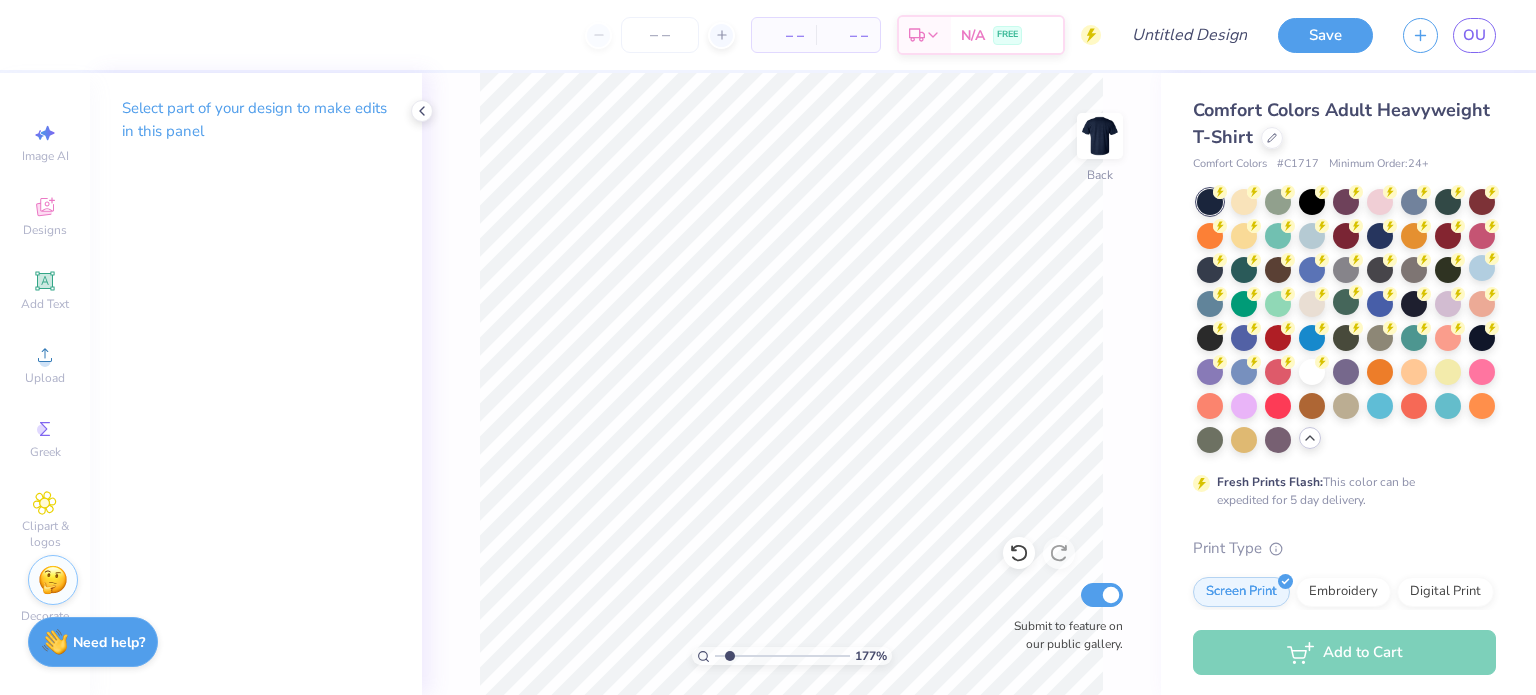 click on "Image AI Designs Add Text Upload Greek Clipart & logos Decorate" at bounding box center [45, 372] 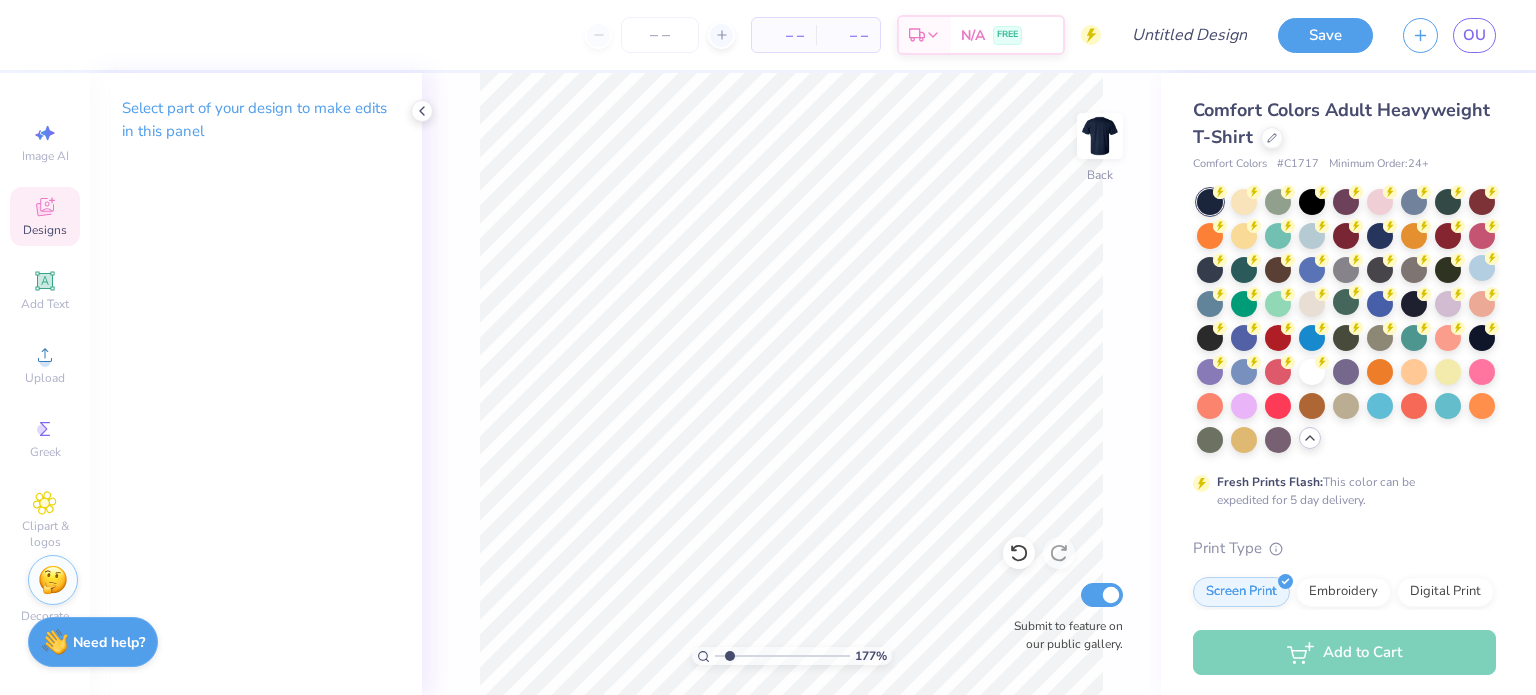 click 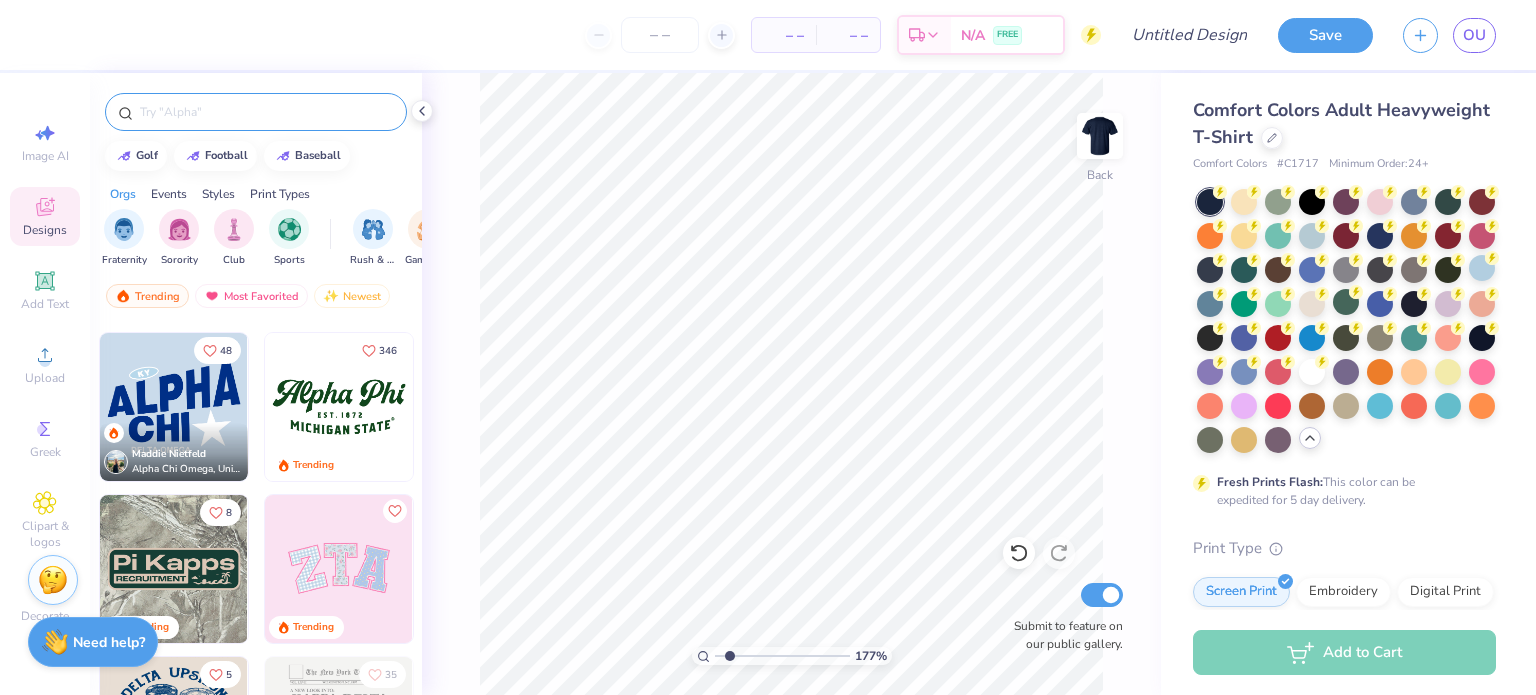 scroll, scrollTop: 1484, scrollLeft: 0, axis: vertical 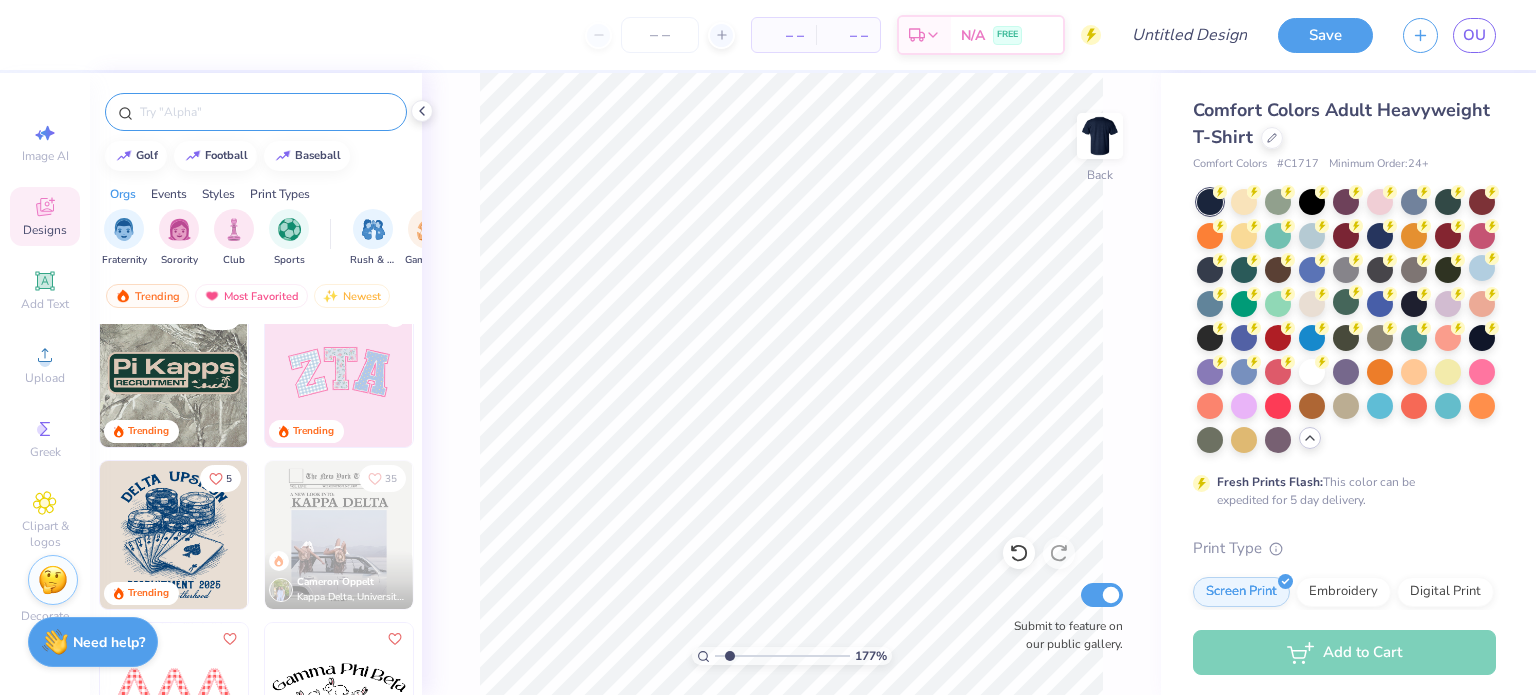 click at bounding box center (266, 112) 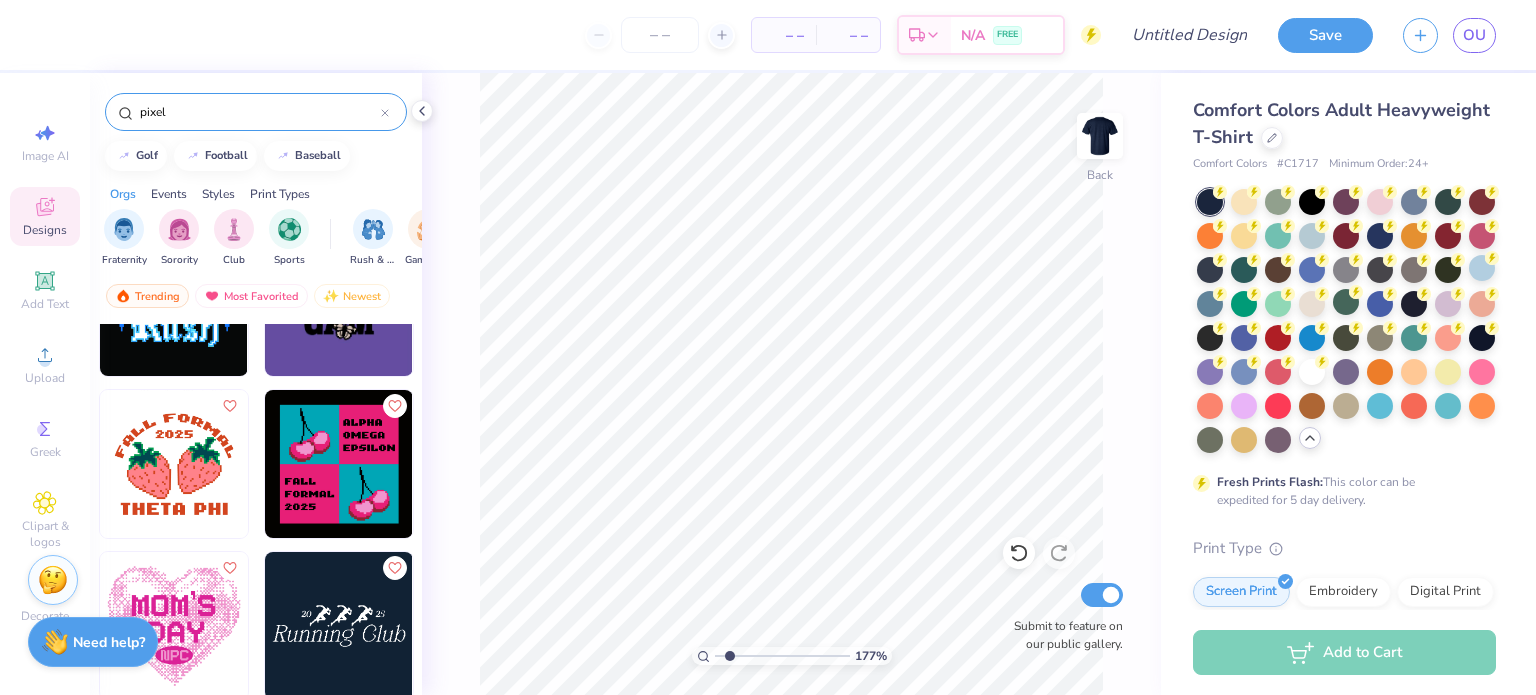 scroll, scrollTop: 0, scrollLeft: 0, axis: both 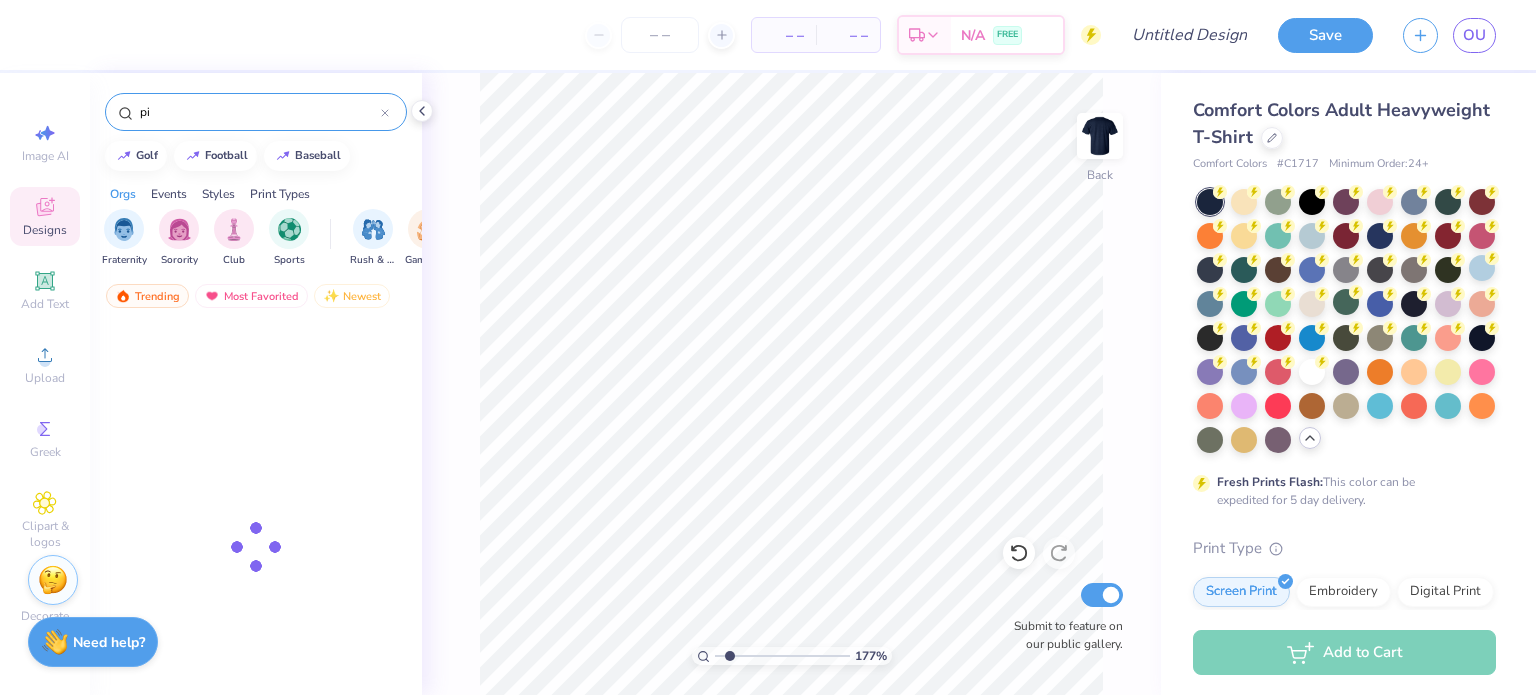 type on "p" 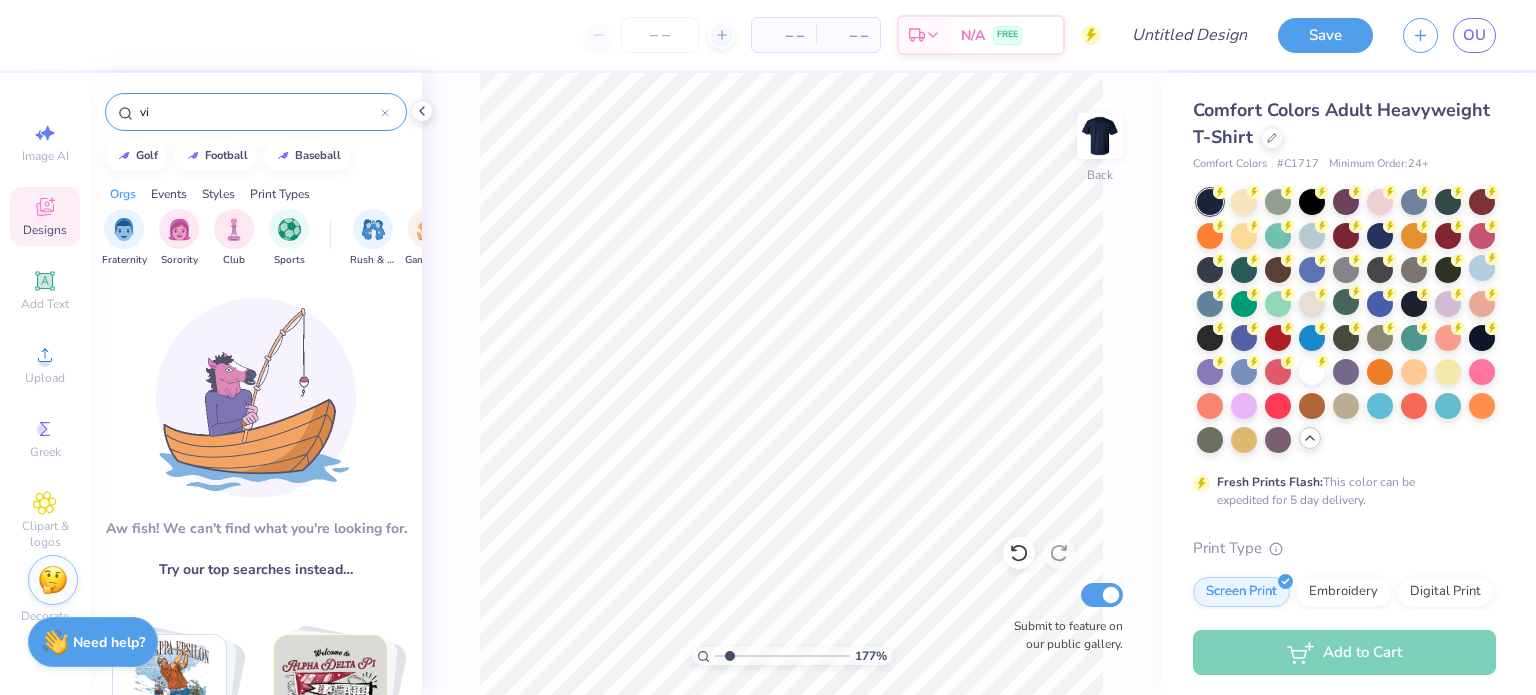 type on "v" 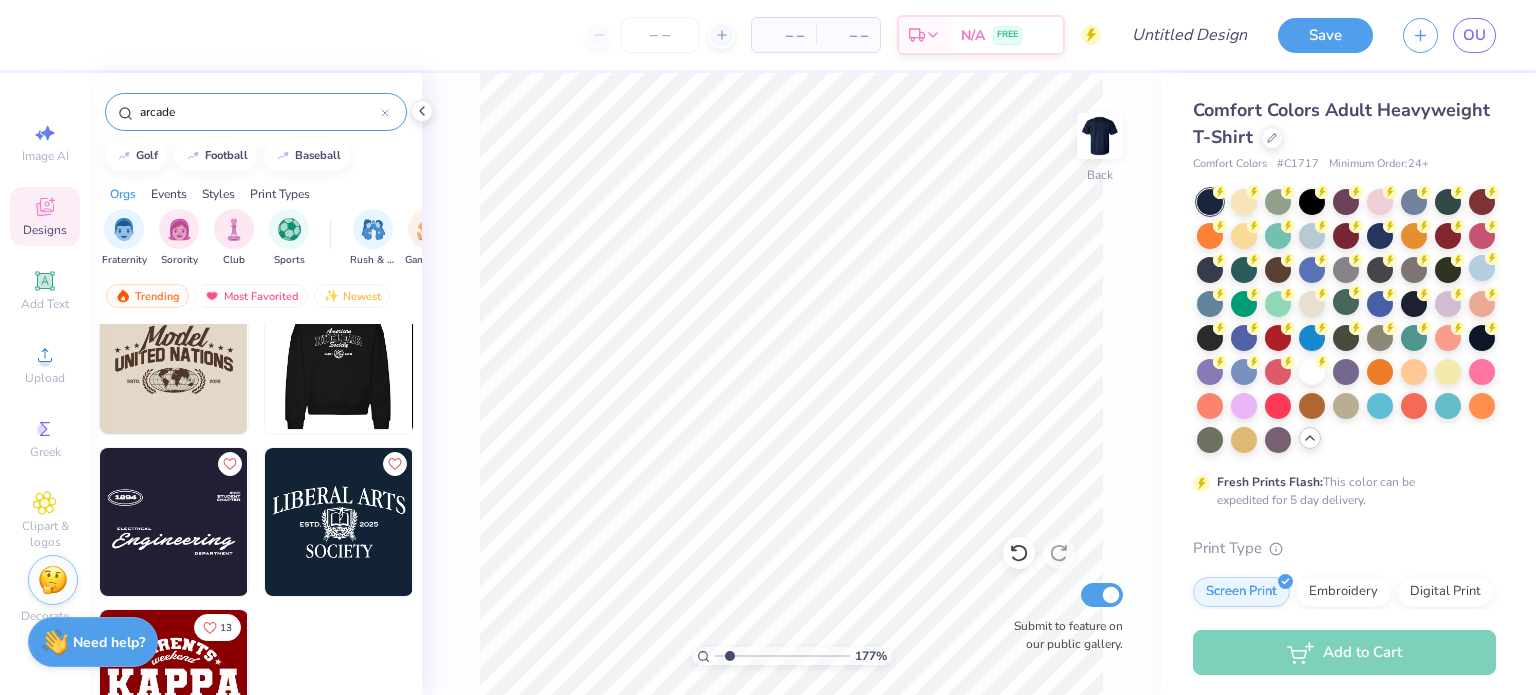 scroll, scrollTop: 0, scrollLeft: 0, axis: both 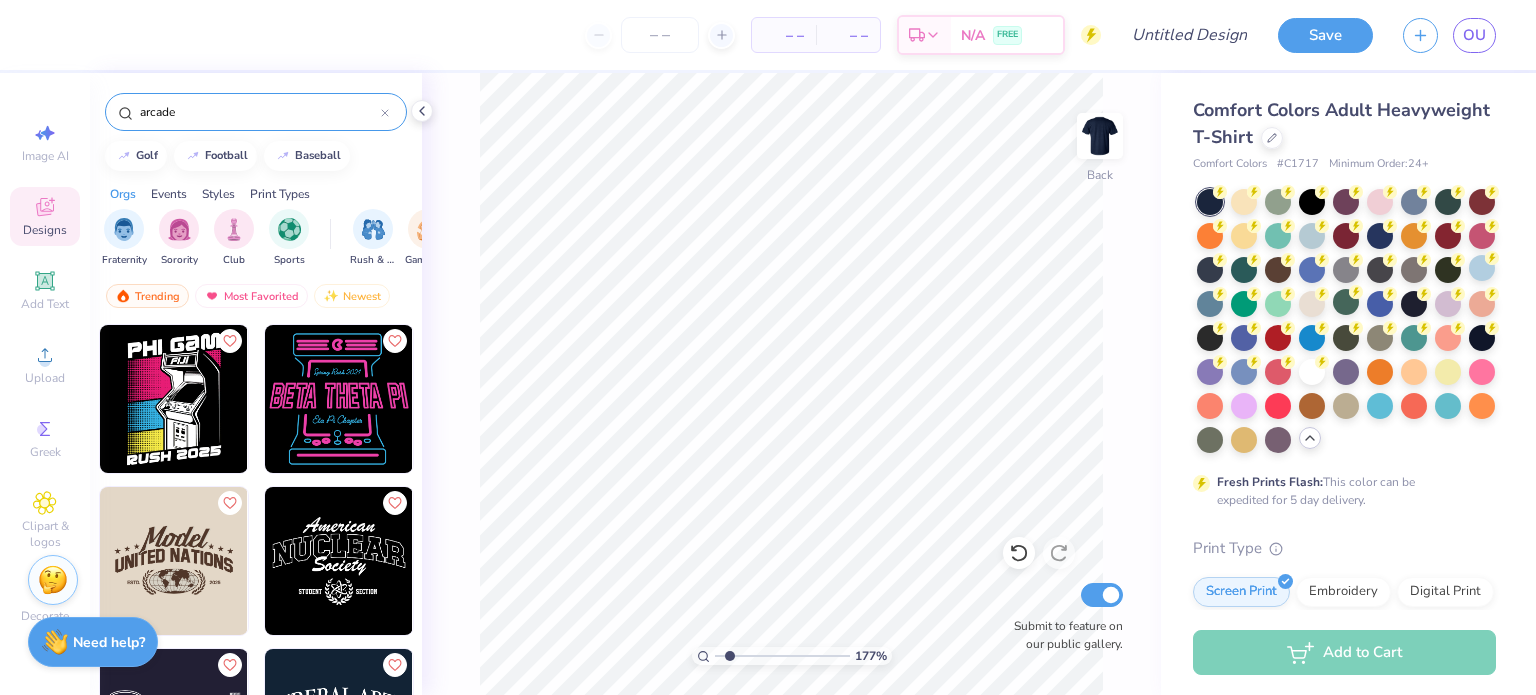 type on "arcade" 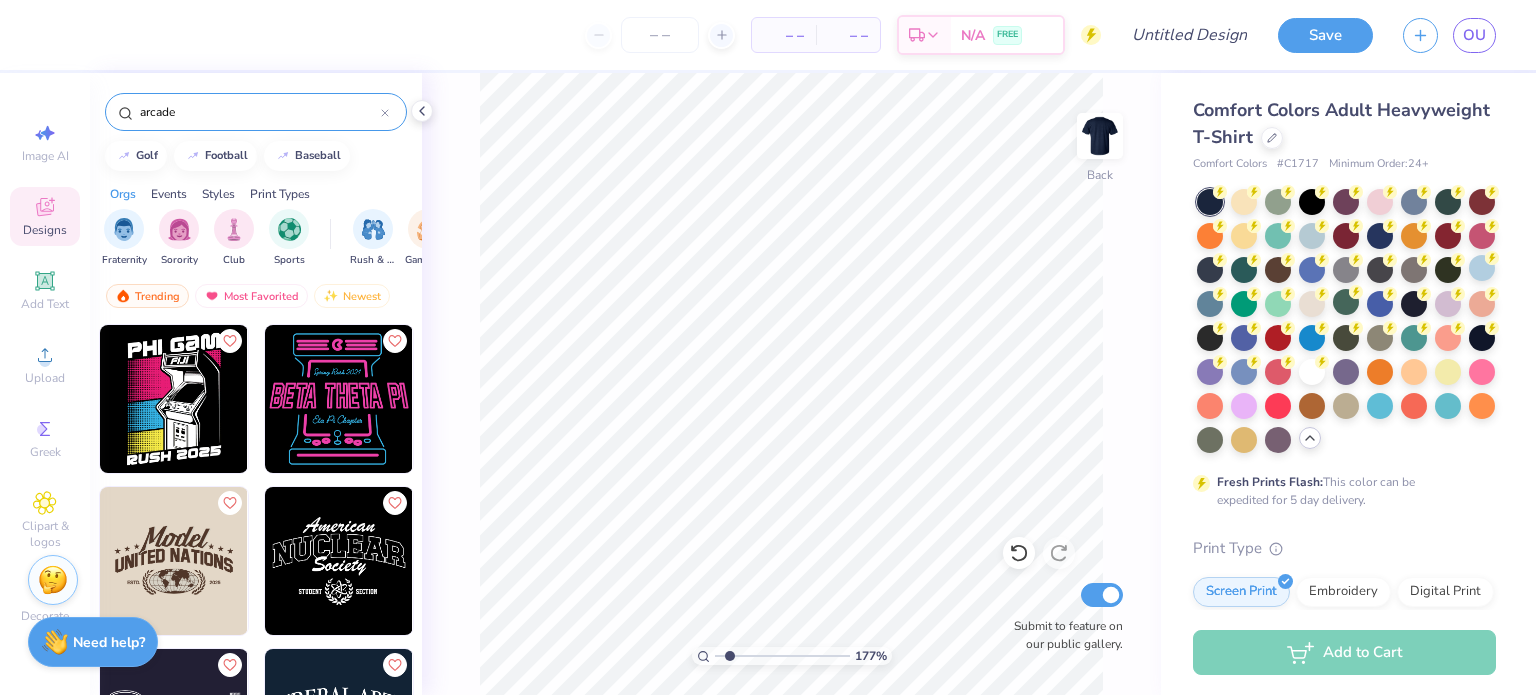 click at bounding box center (174, 399) 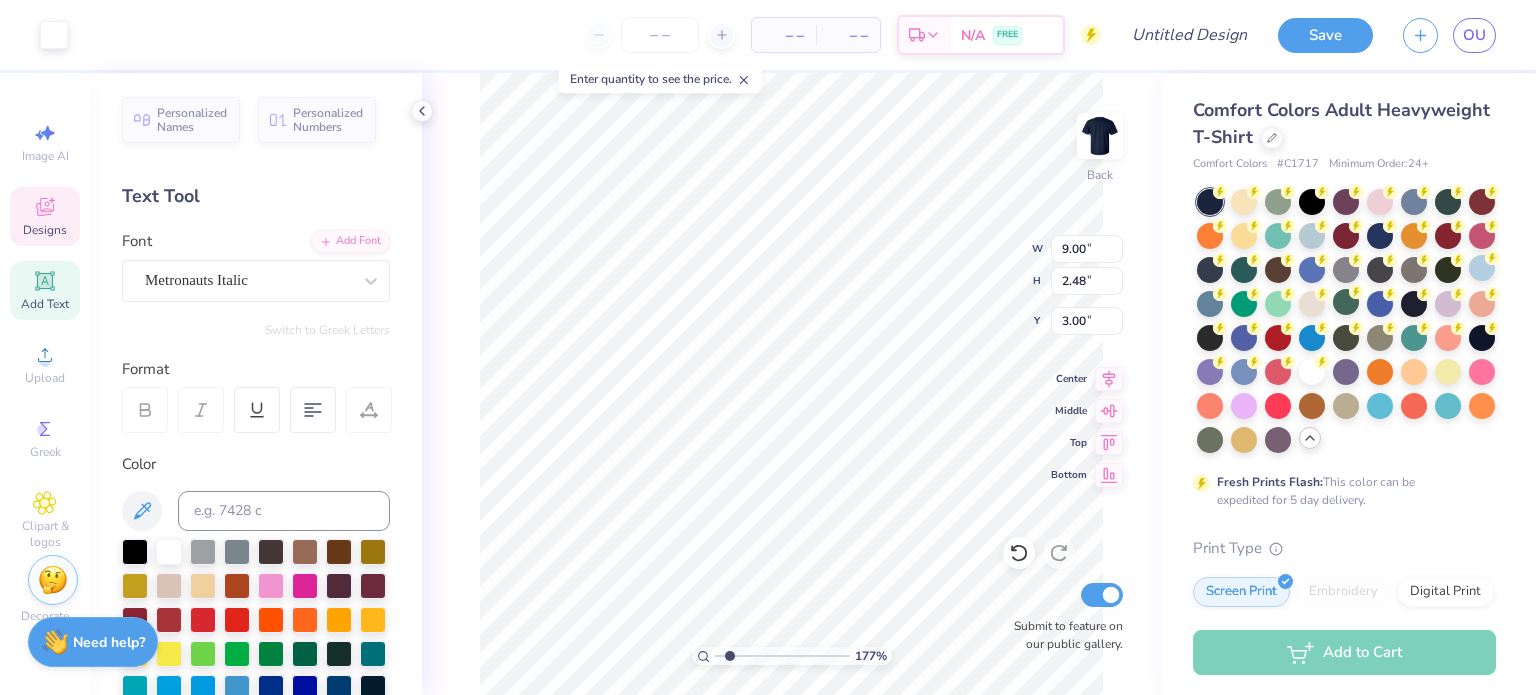 scroll, scrollTop: 16, scrollLeft: 2, axis: both 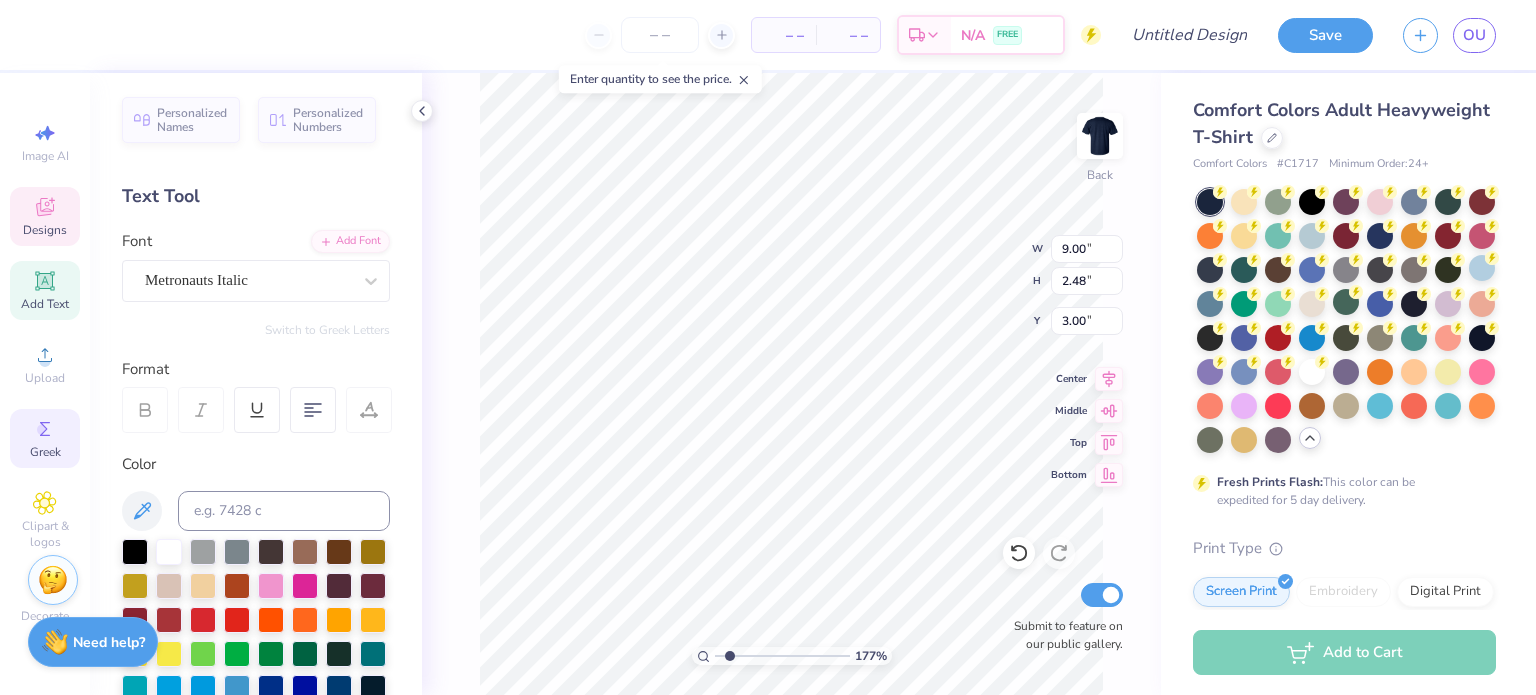 type on "1.77236914726062" 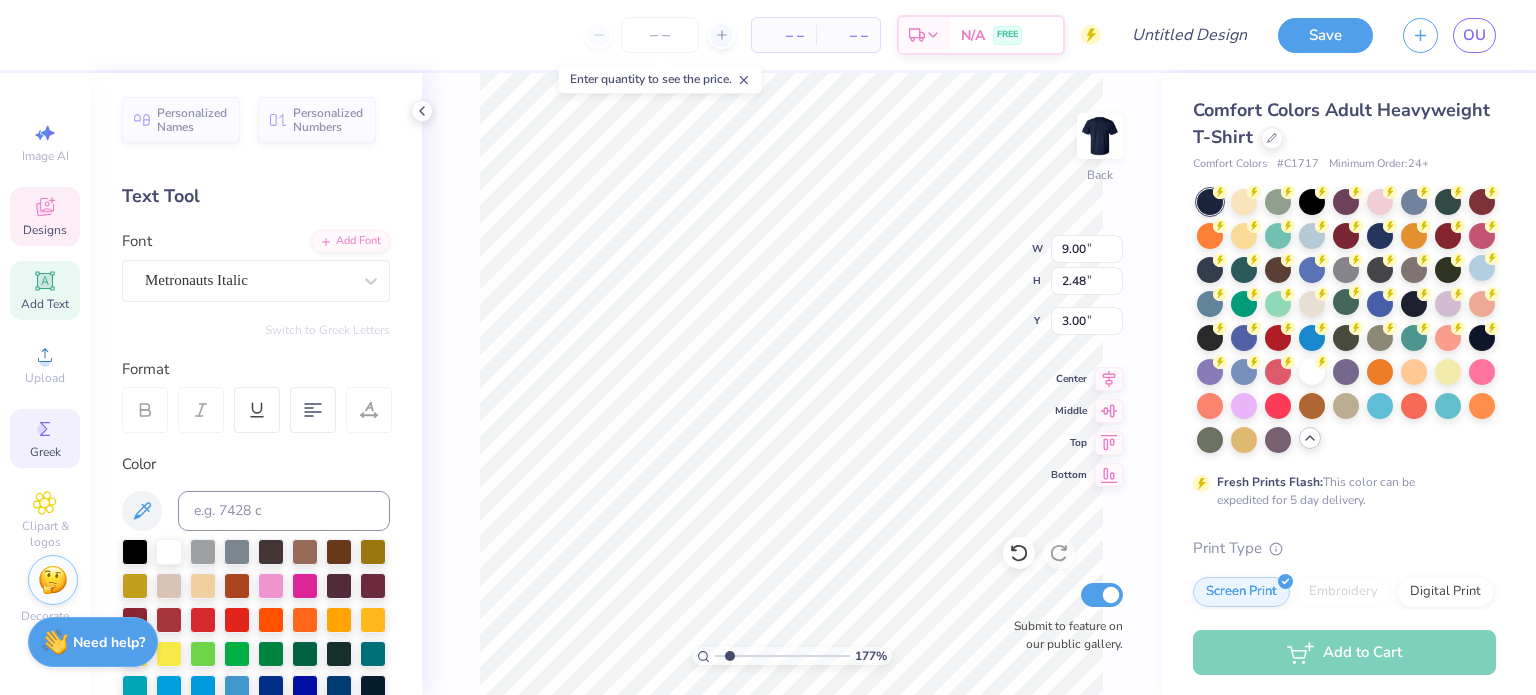 type on "9.05" 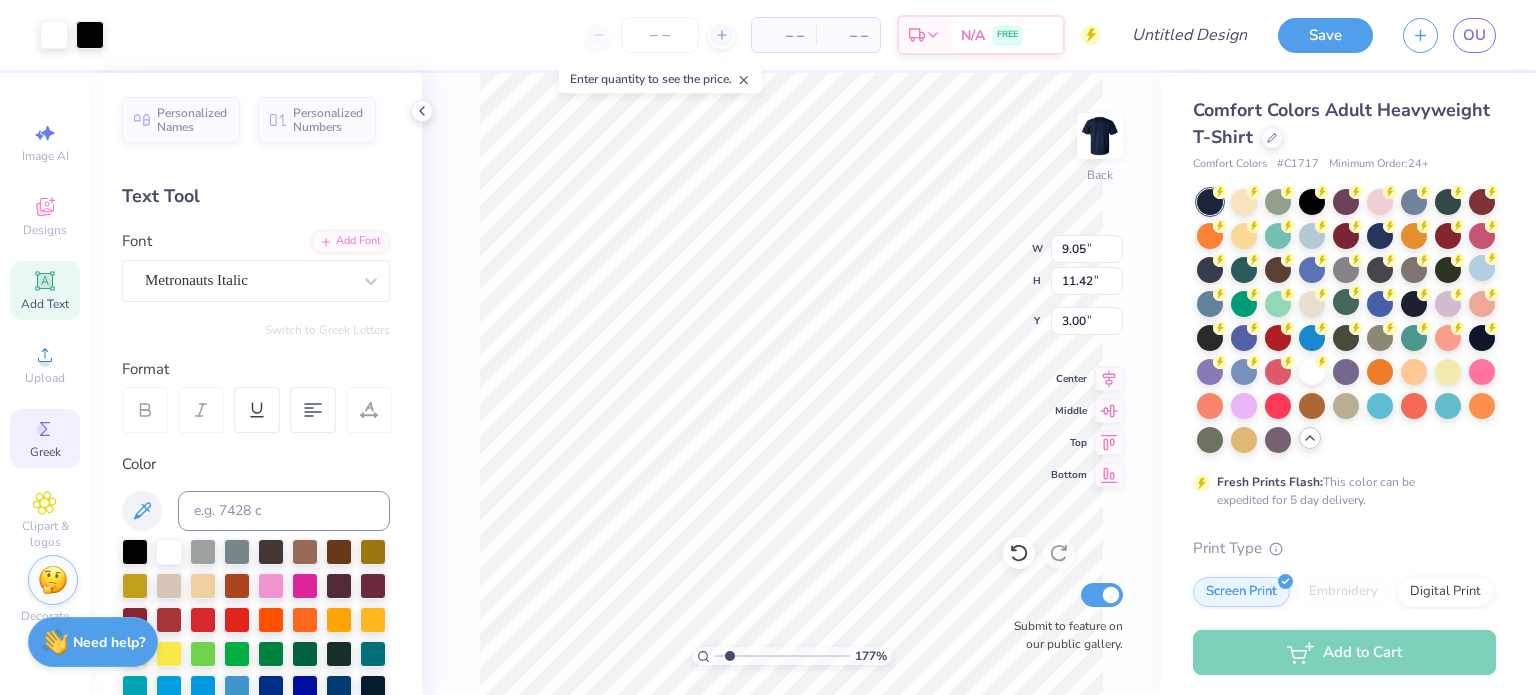 click on "Greek" at bounding box center [45, 452] 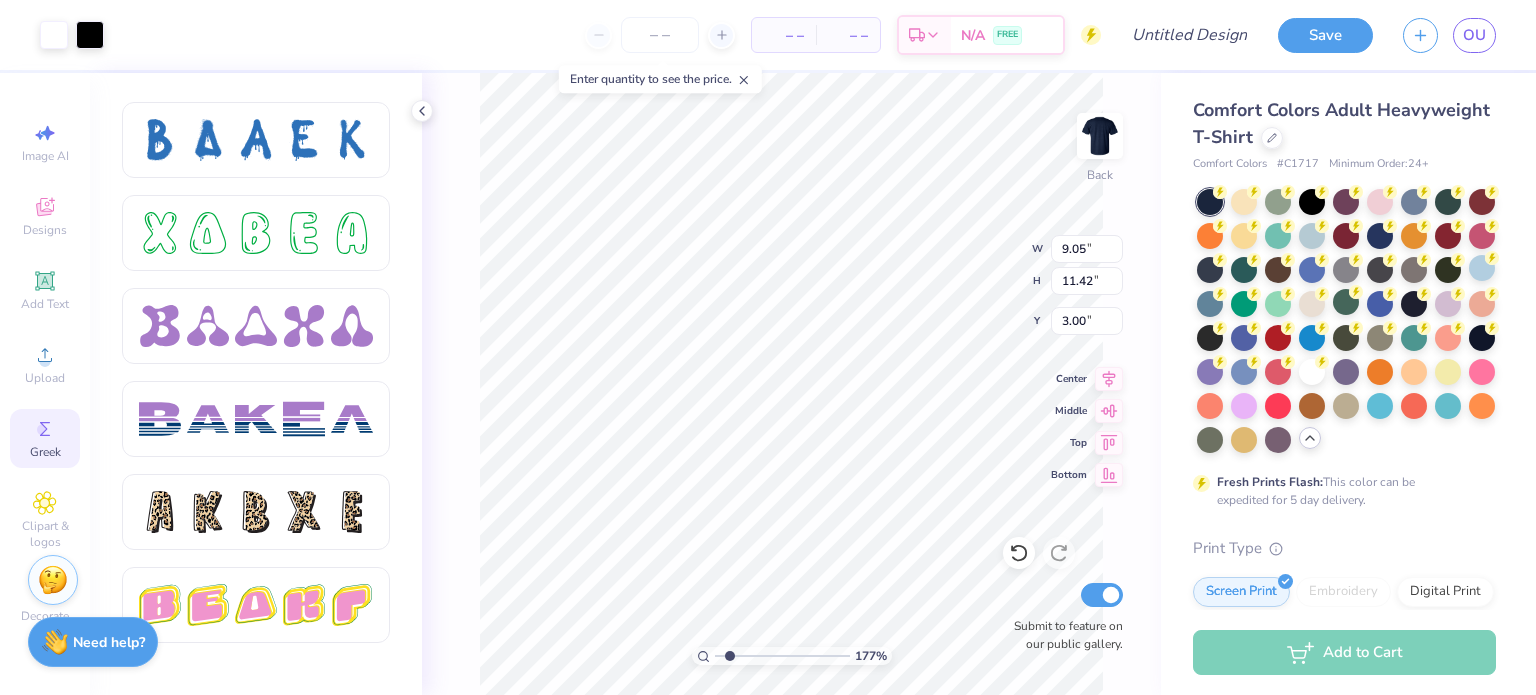 scroll, scrollTop: 2972, scrollLeft: 0, axis: vertical 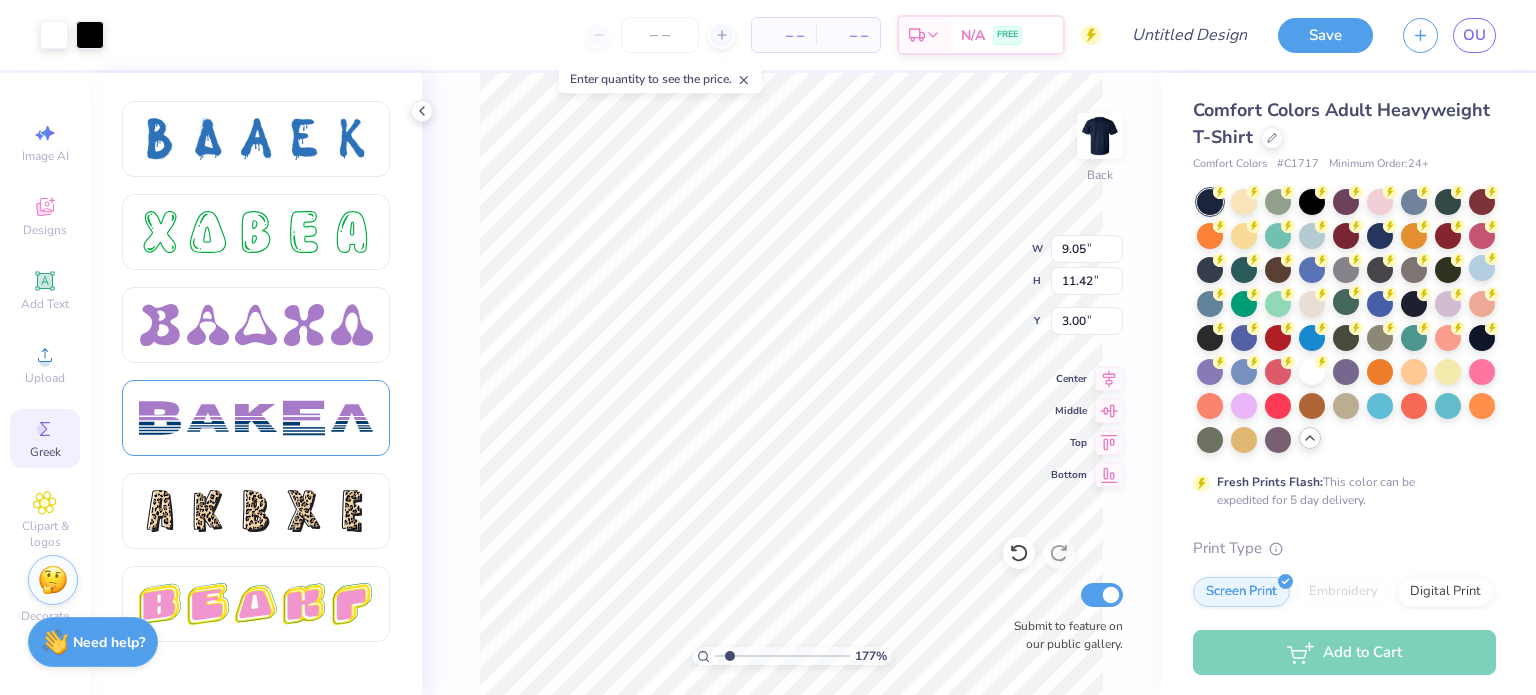 click at bounding box center [304, 418] 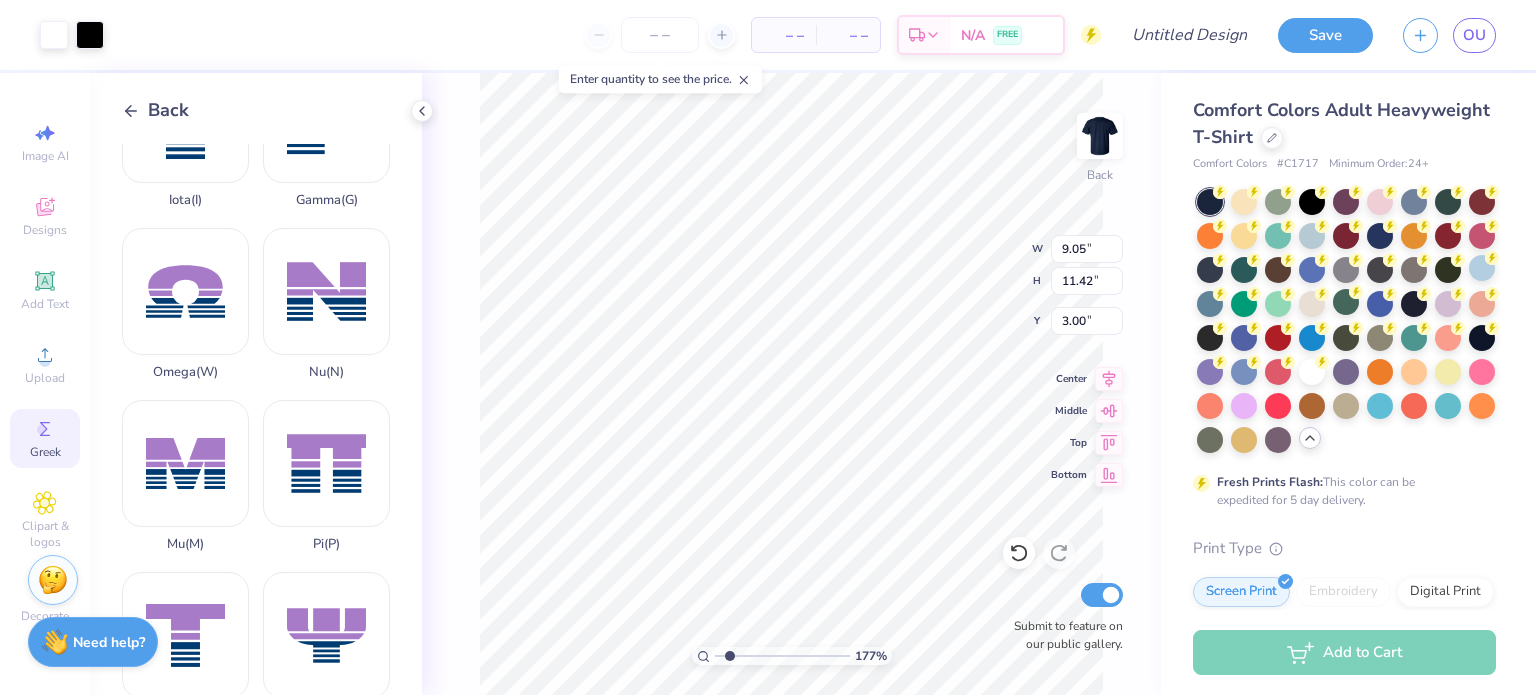 scroll, scrollTop: 775, scrollLeft: 0, axis: vertical 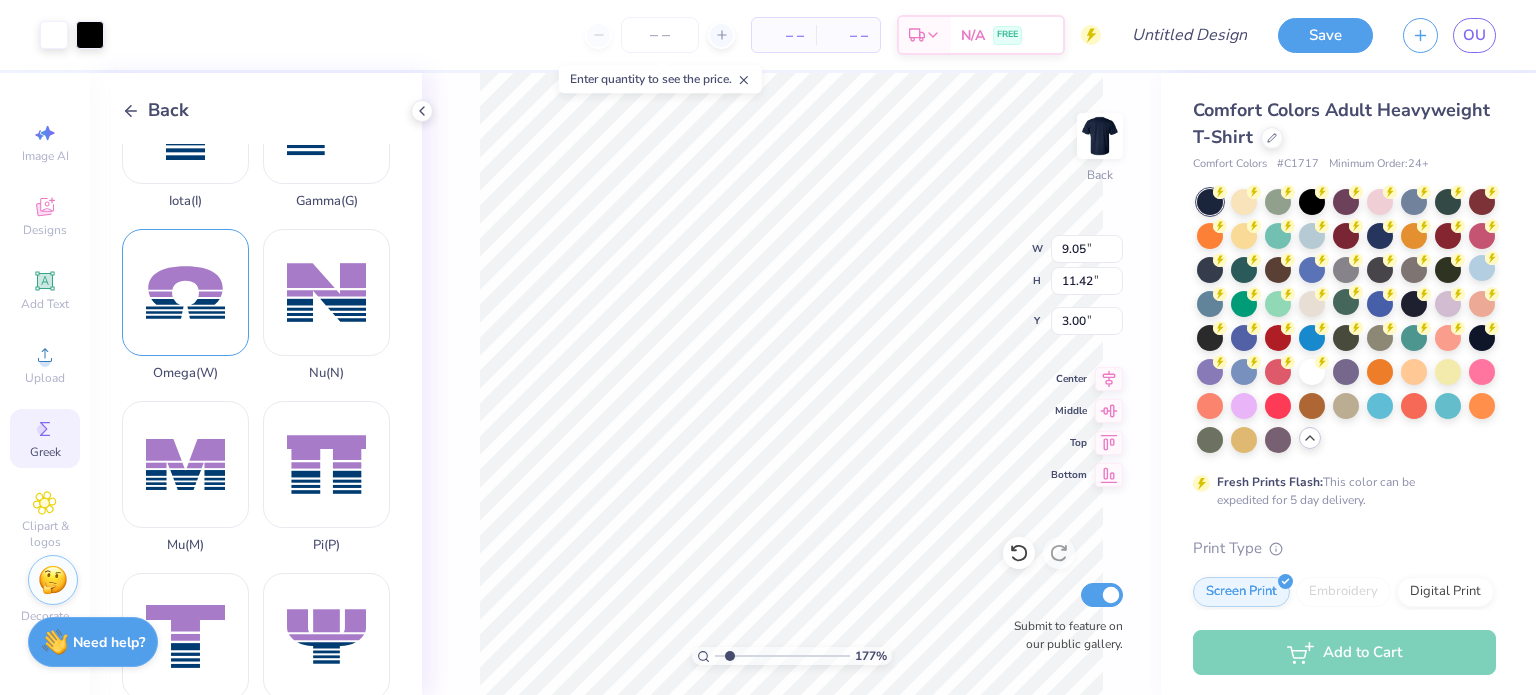 click on "Omega  ( W )" at bounding box center (185, 305) 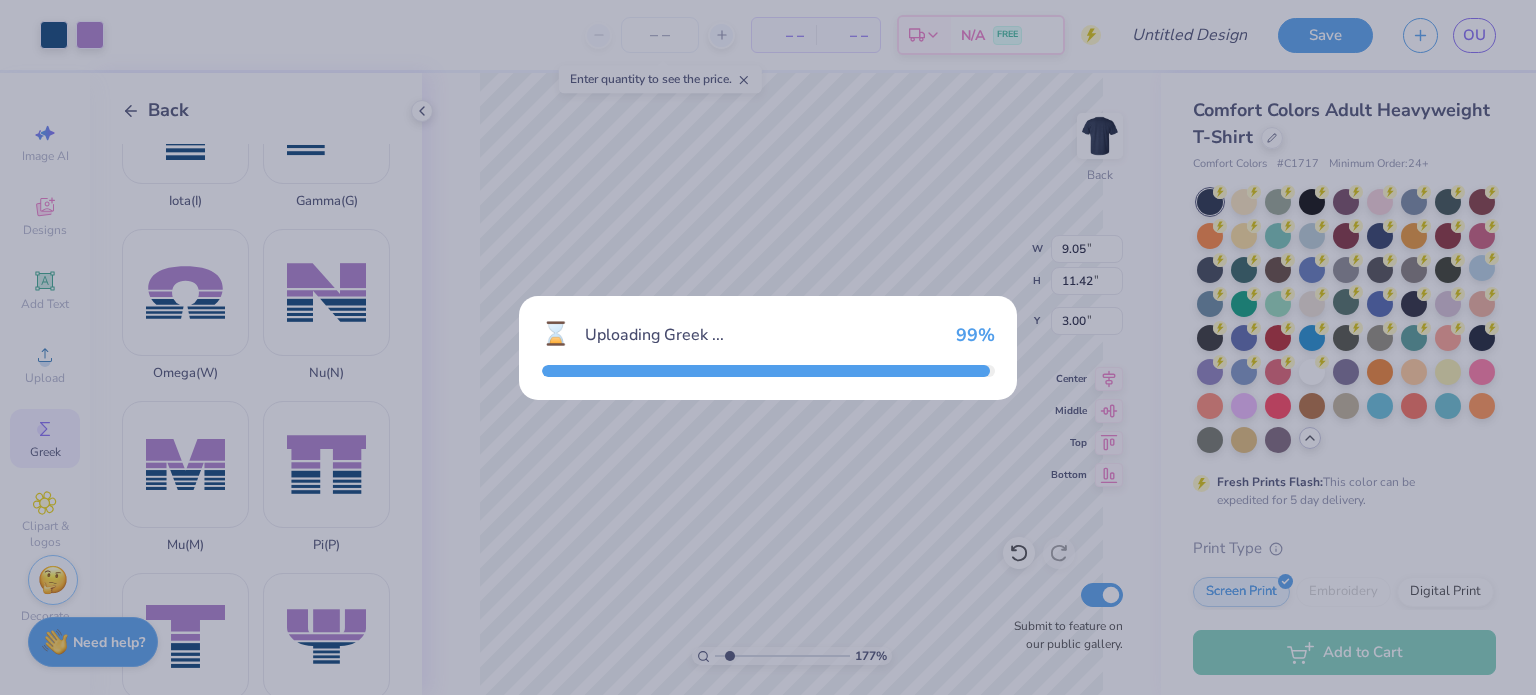 type on "1.77236914726062" 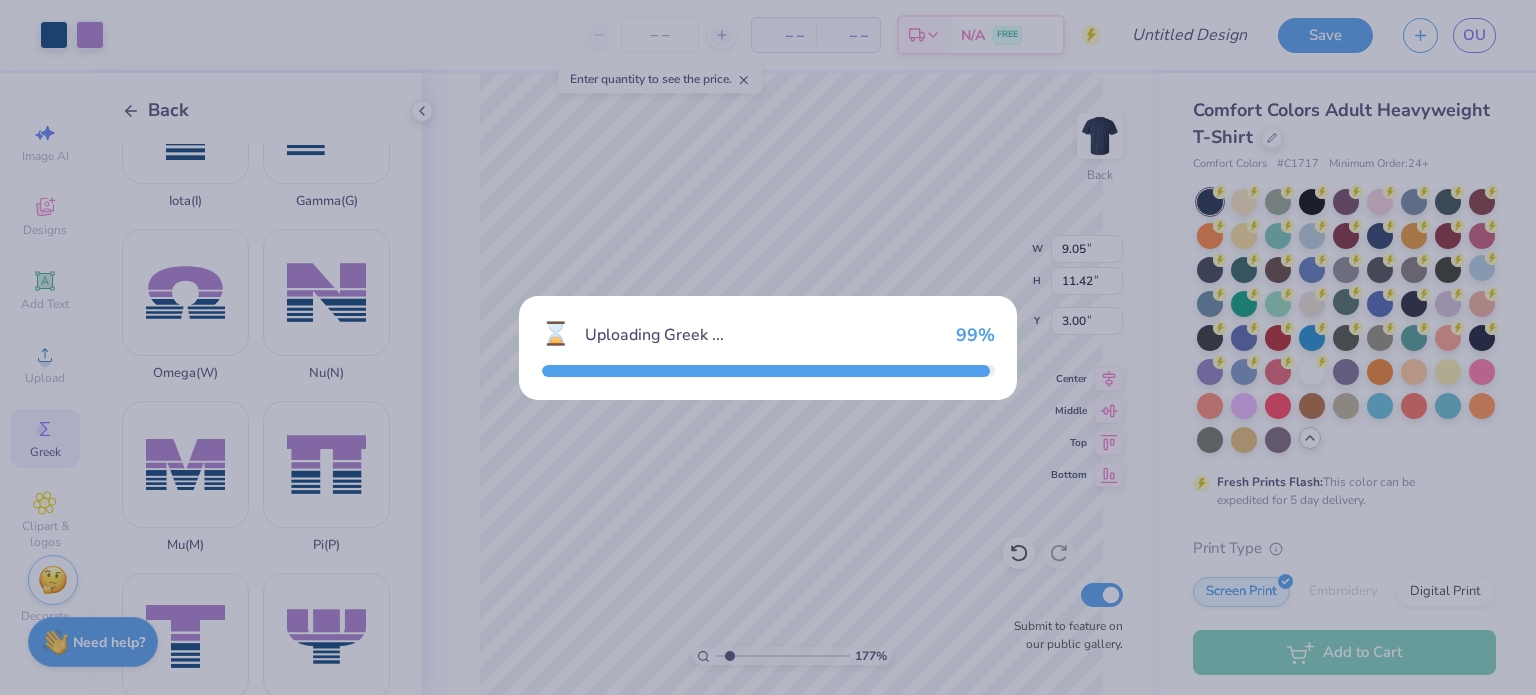 type on "3.41" 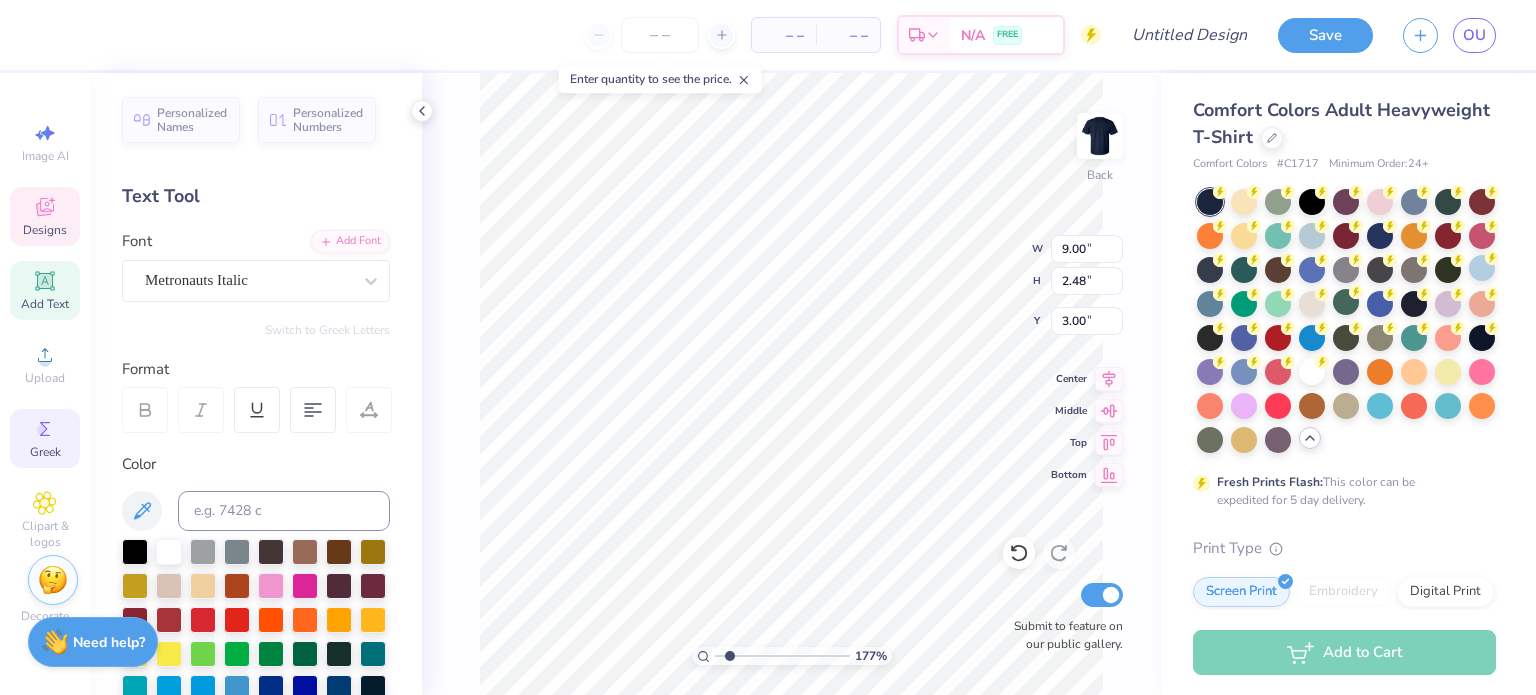 click on "Greek" at bounding box center (45, 452) 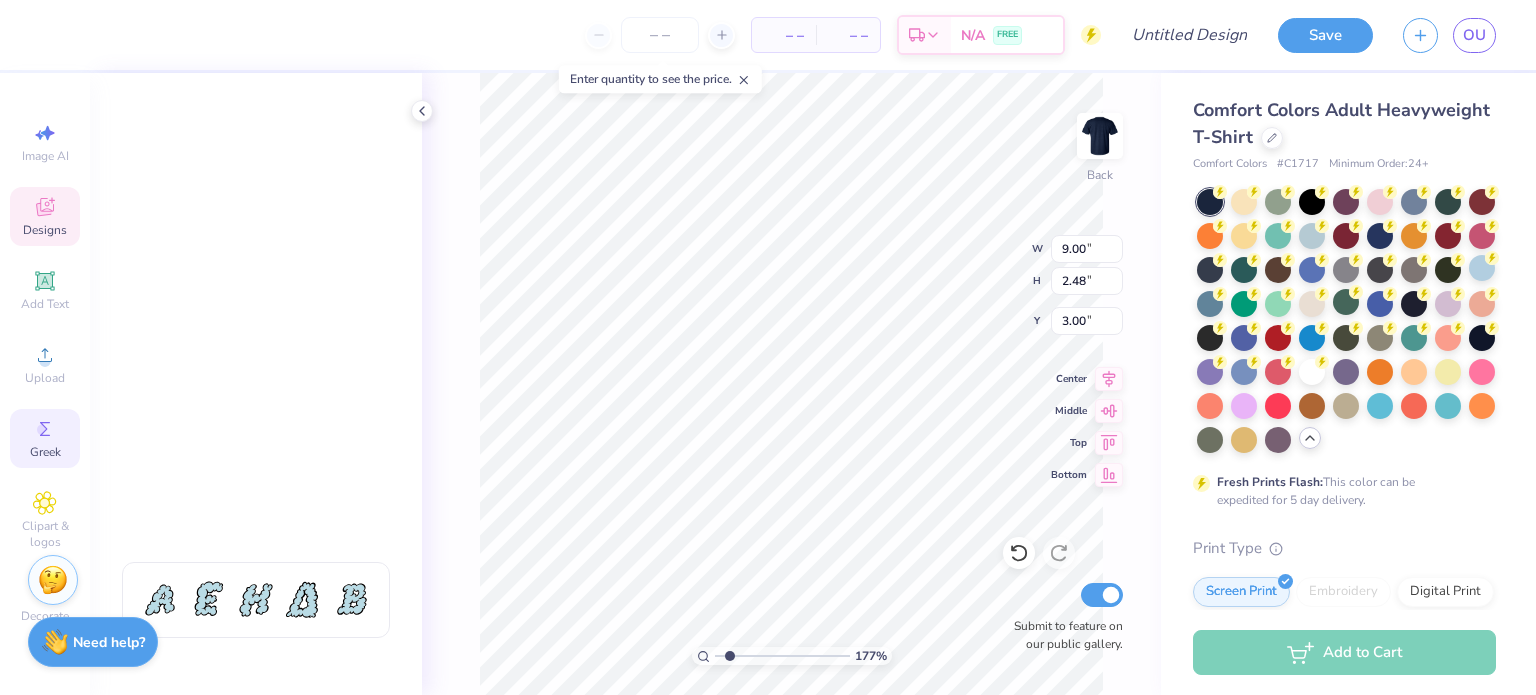 scroll, scrollTop: 1588, scrollLeft: 0, axis: vertical 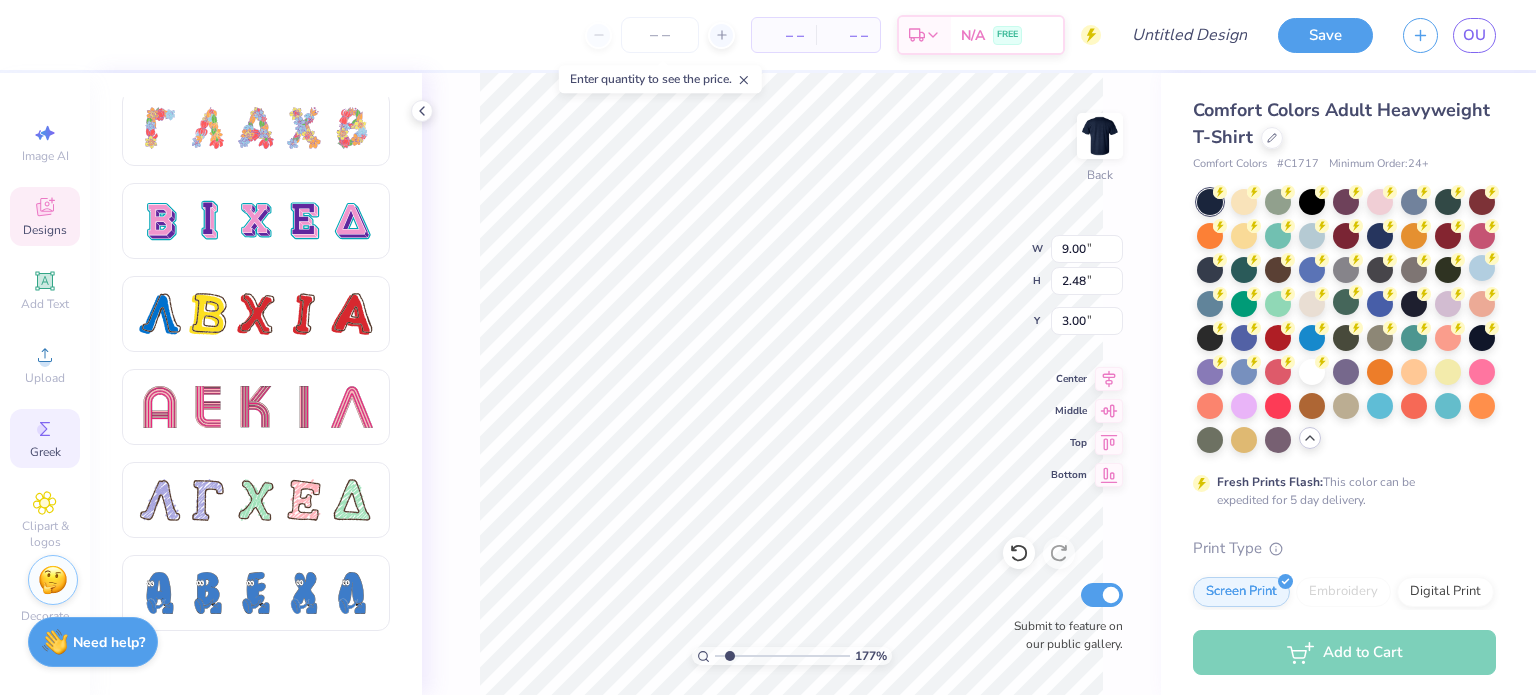 type on "1.77236914726062" 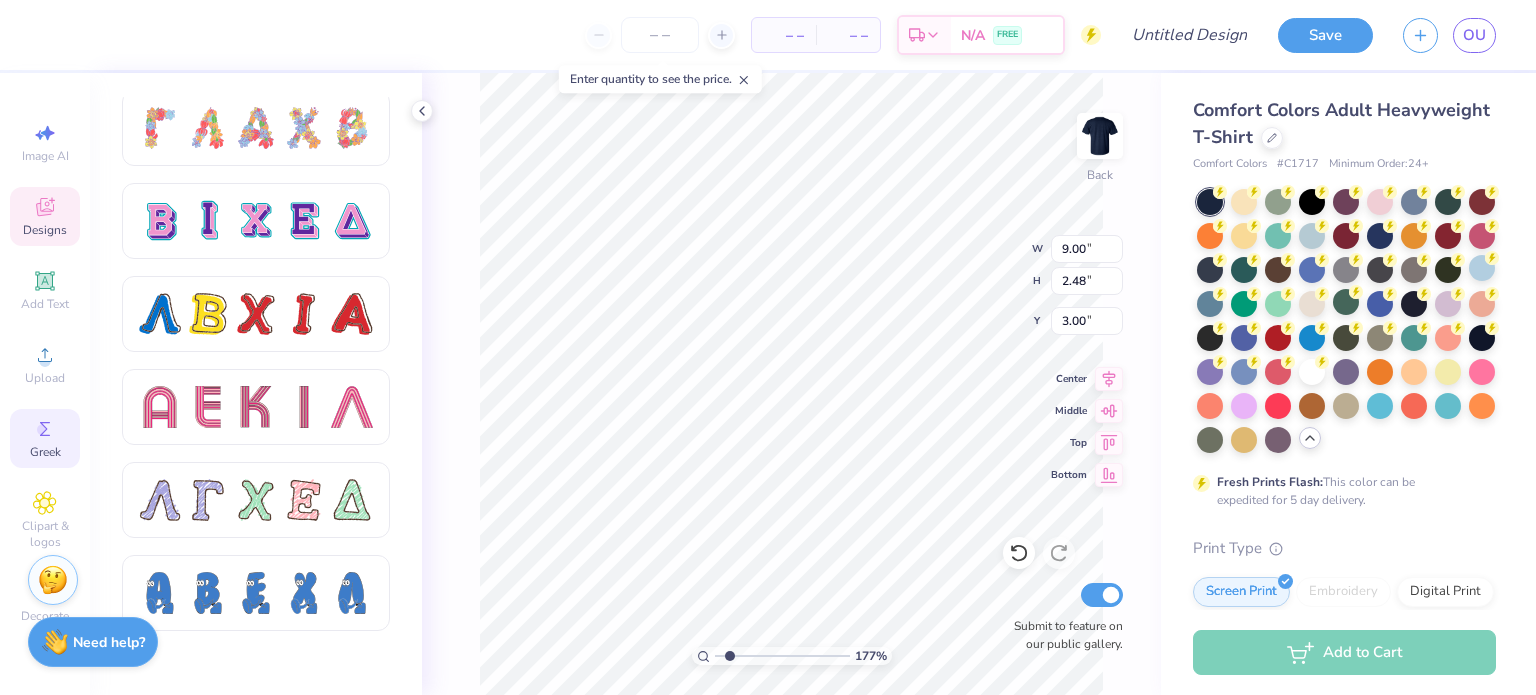 type on "9.16" 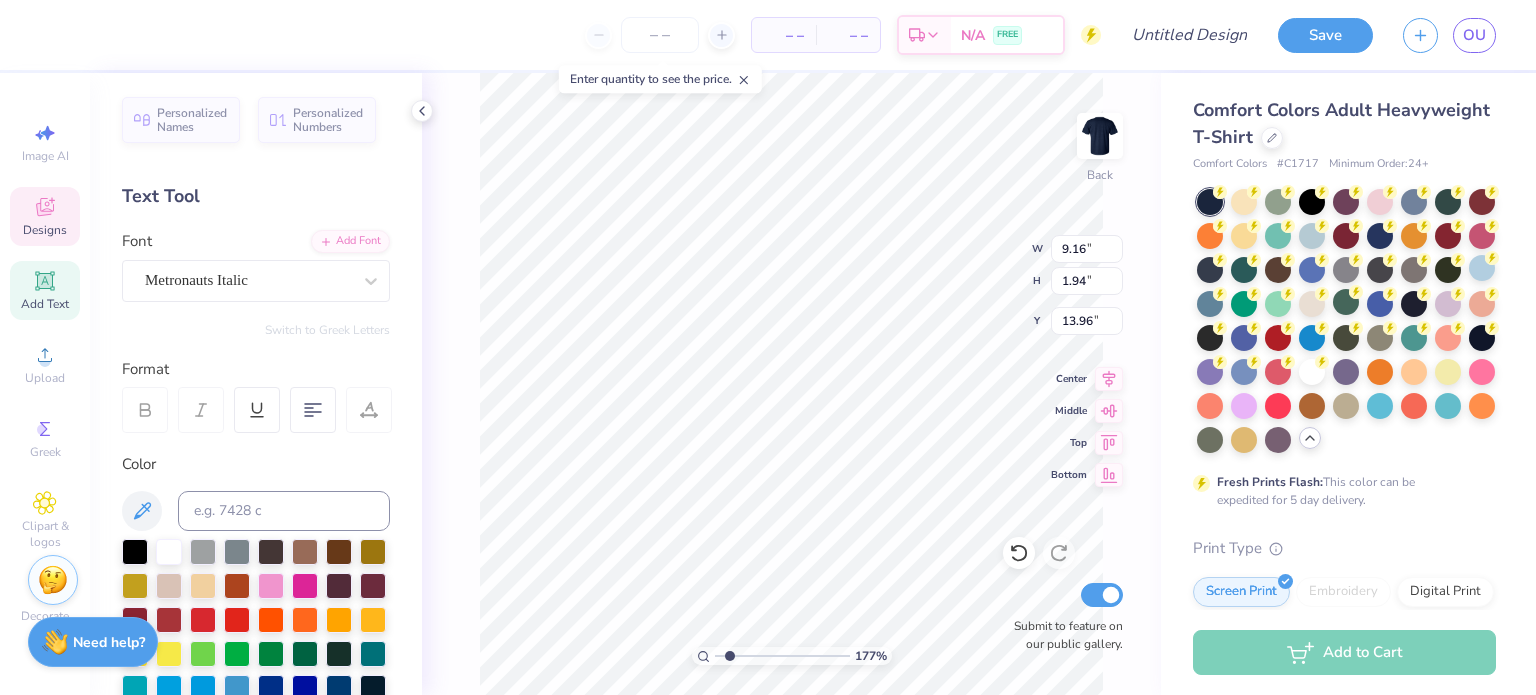 scroll, scrollTop: 16, scrollLeft: 2, axis: both 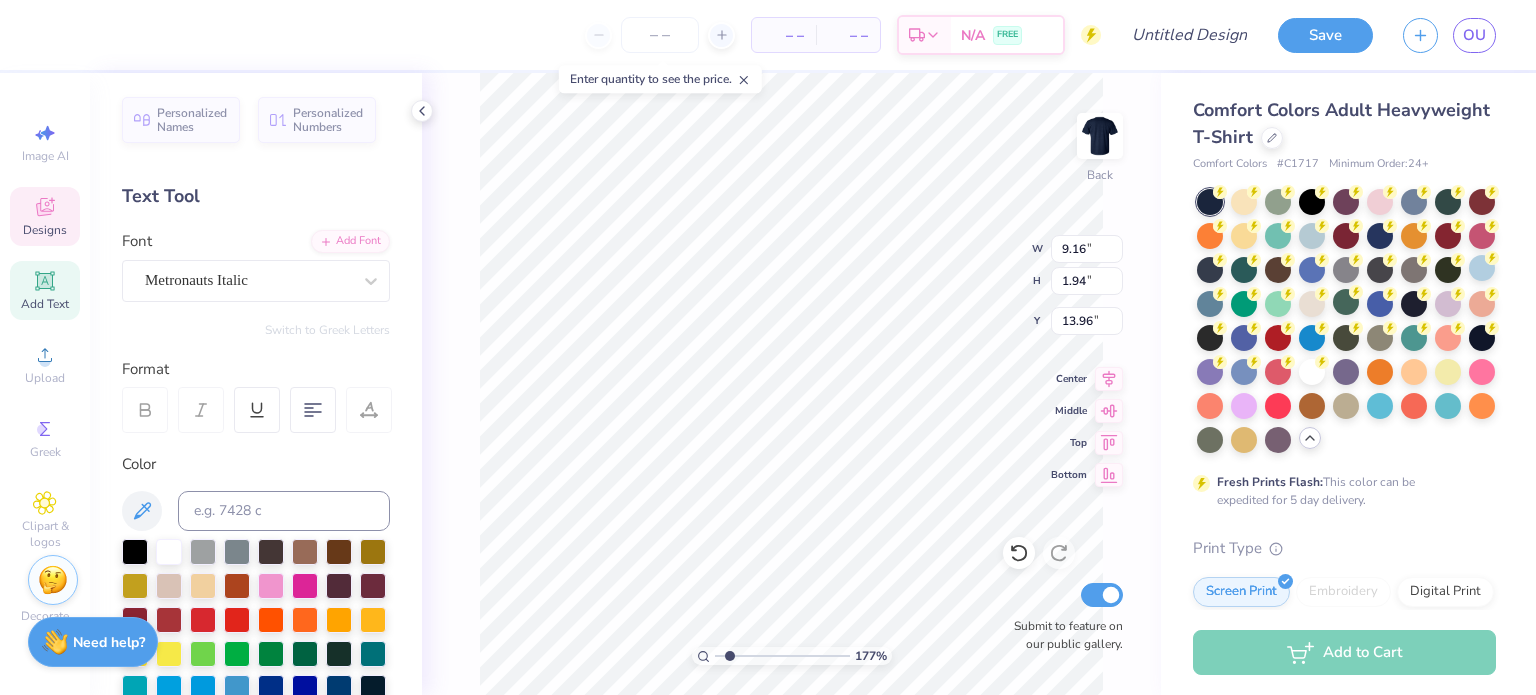 type on "1.77236914726062" 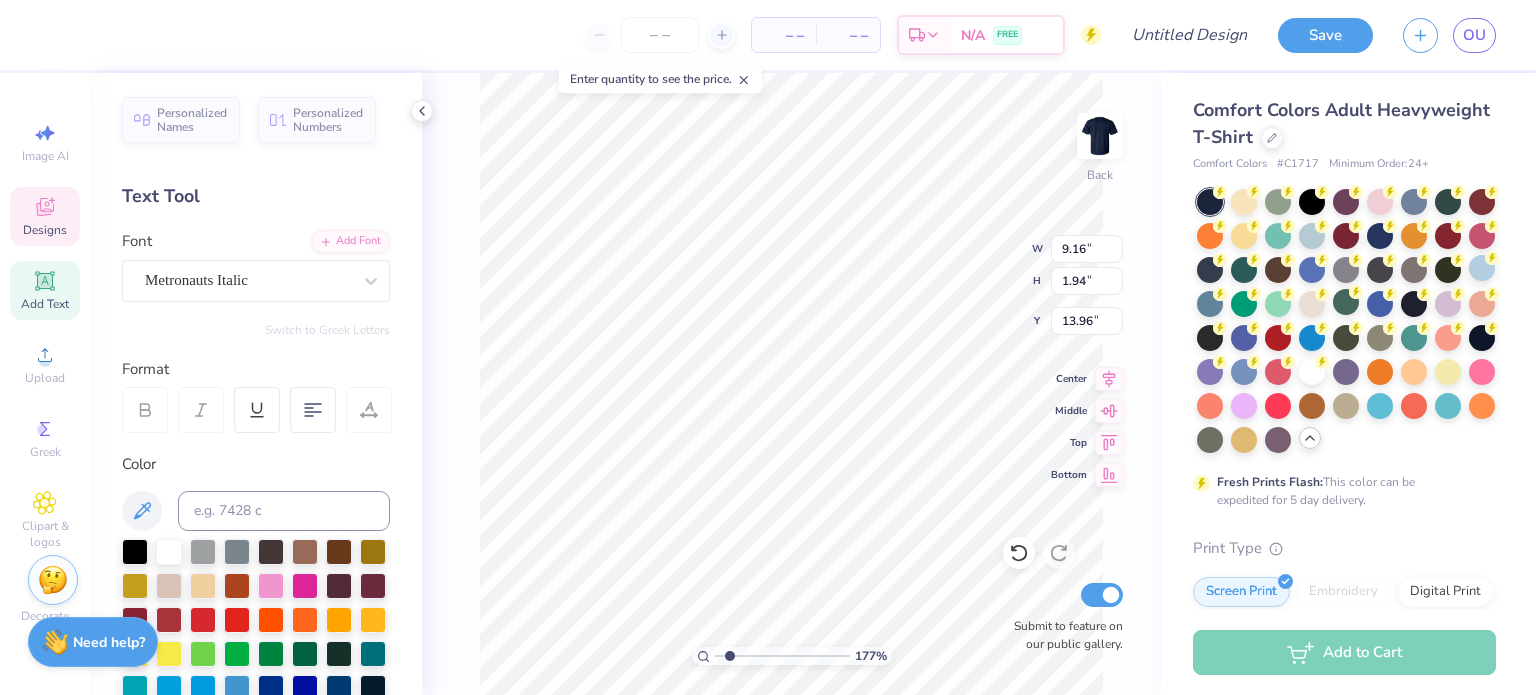 type on "1.77236914726062" 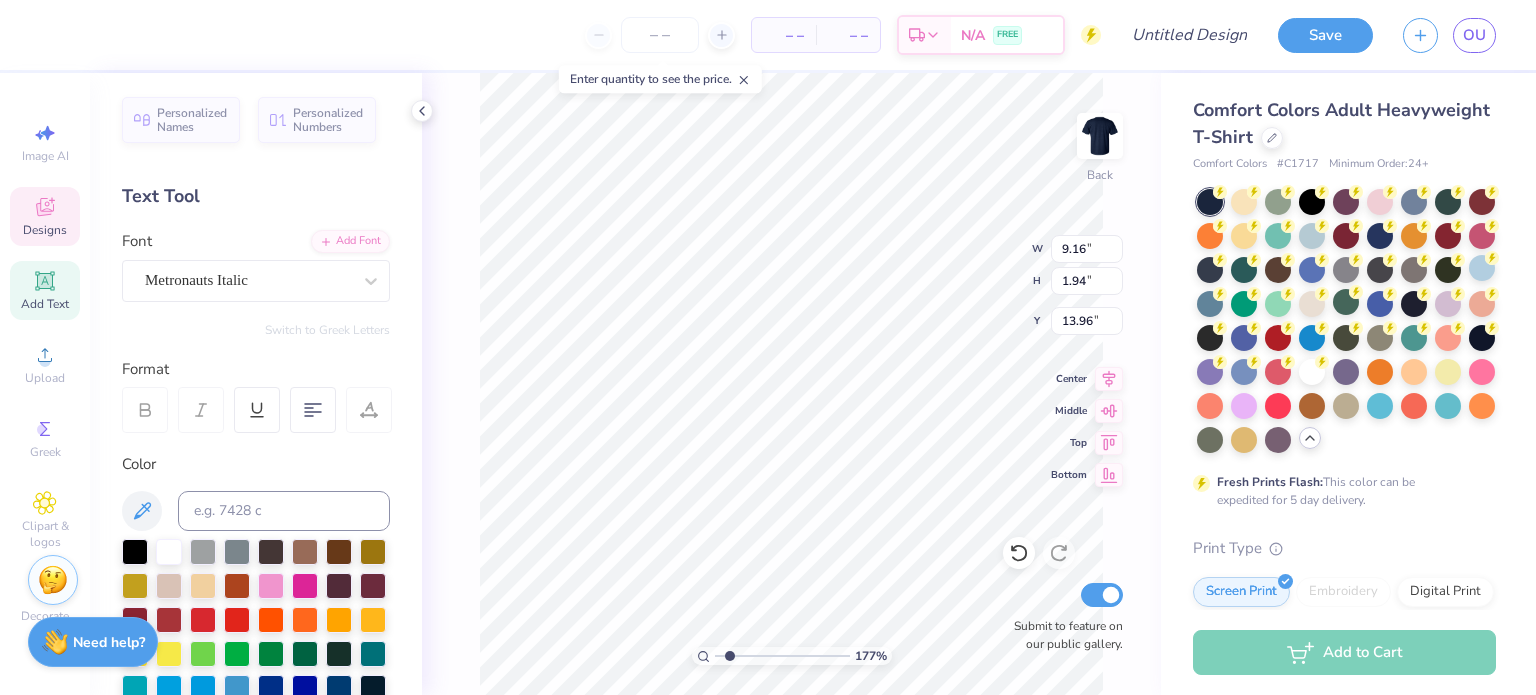type on "9.27" 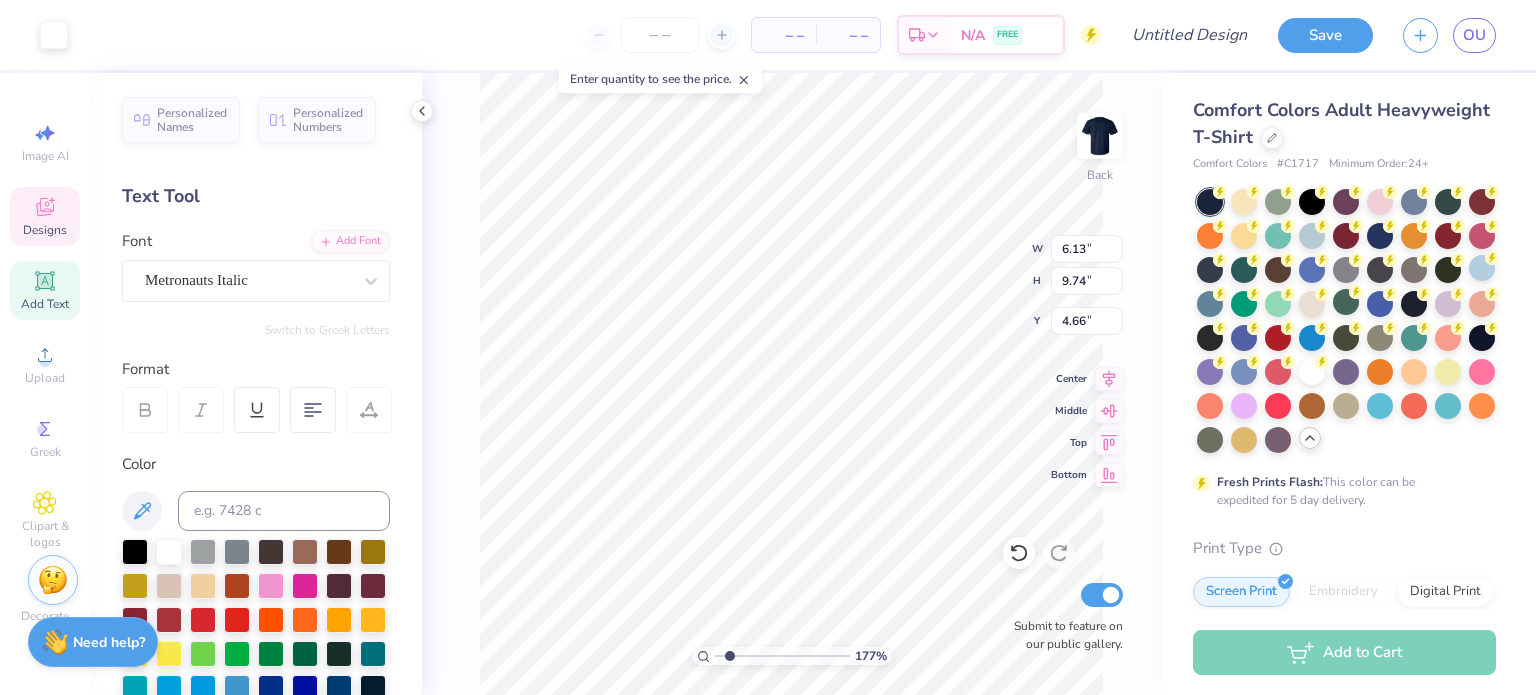 type on "1.77236914726062" 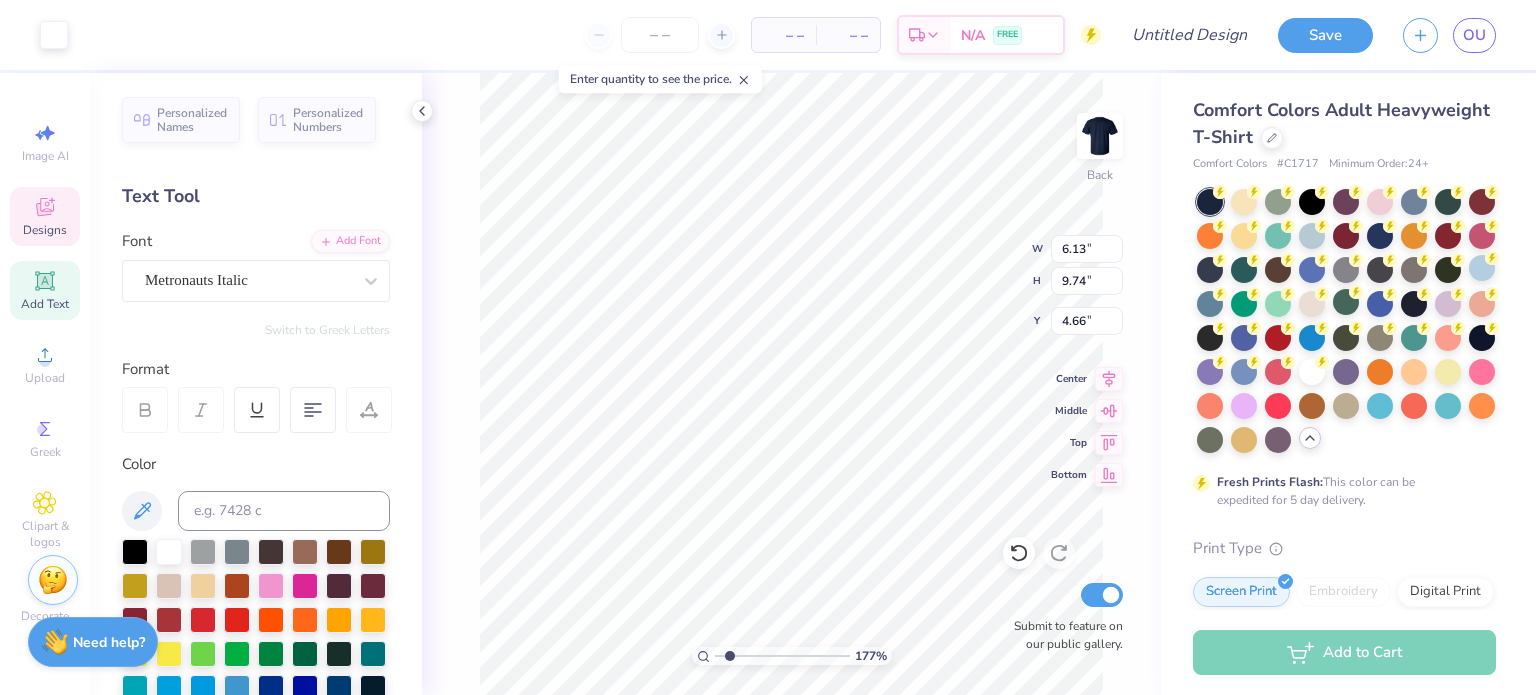 type on "9.10" 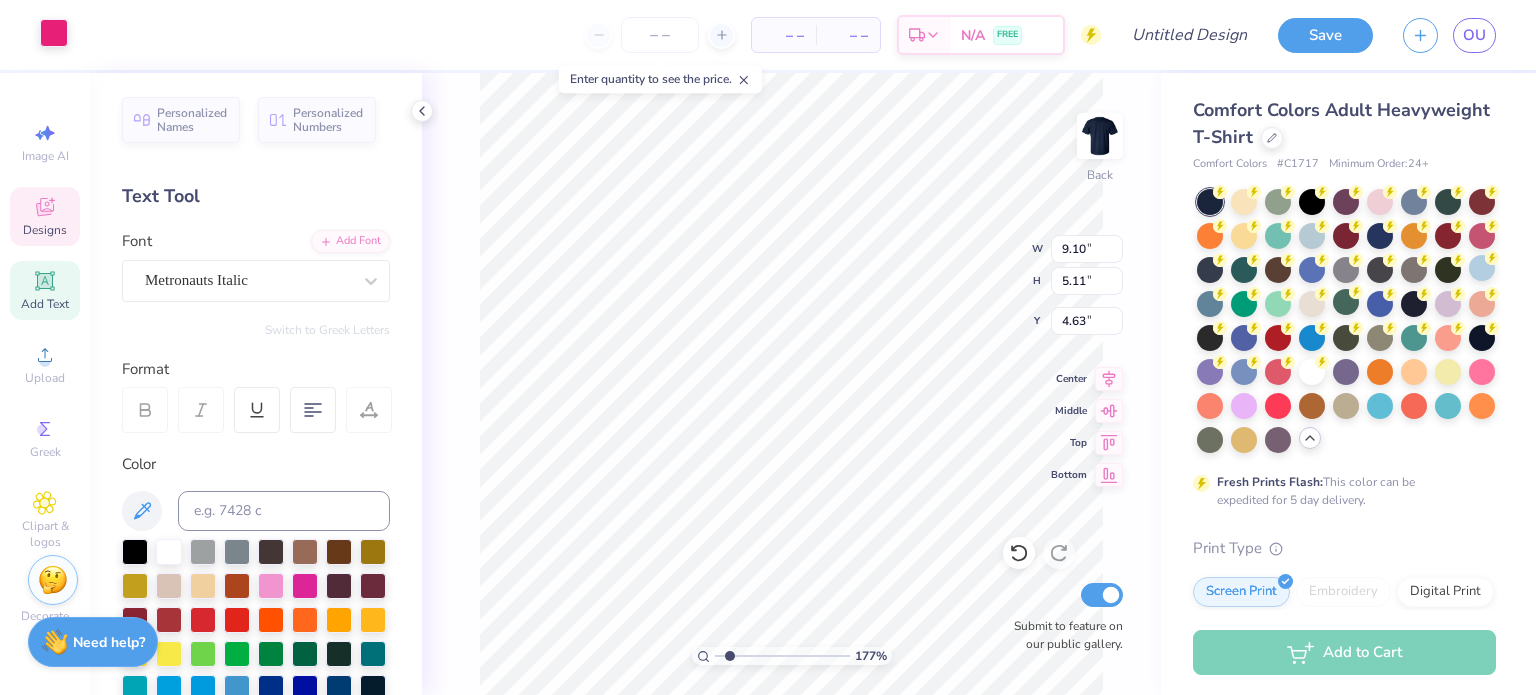 click at bounding box center (54, 33) 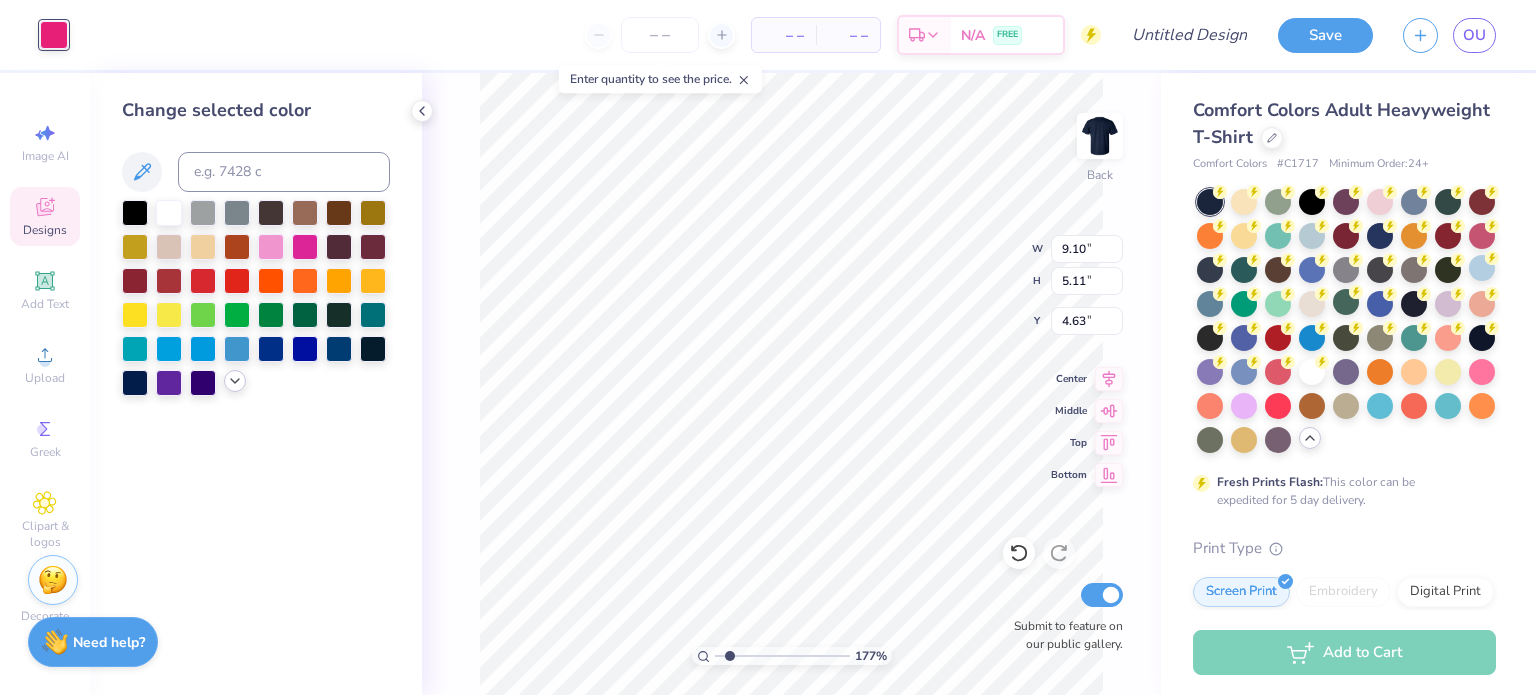 click 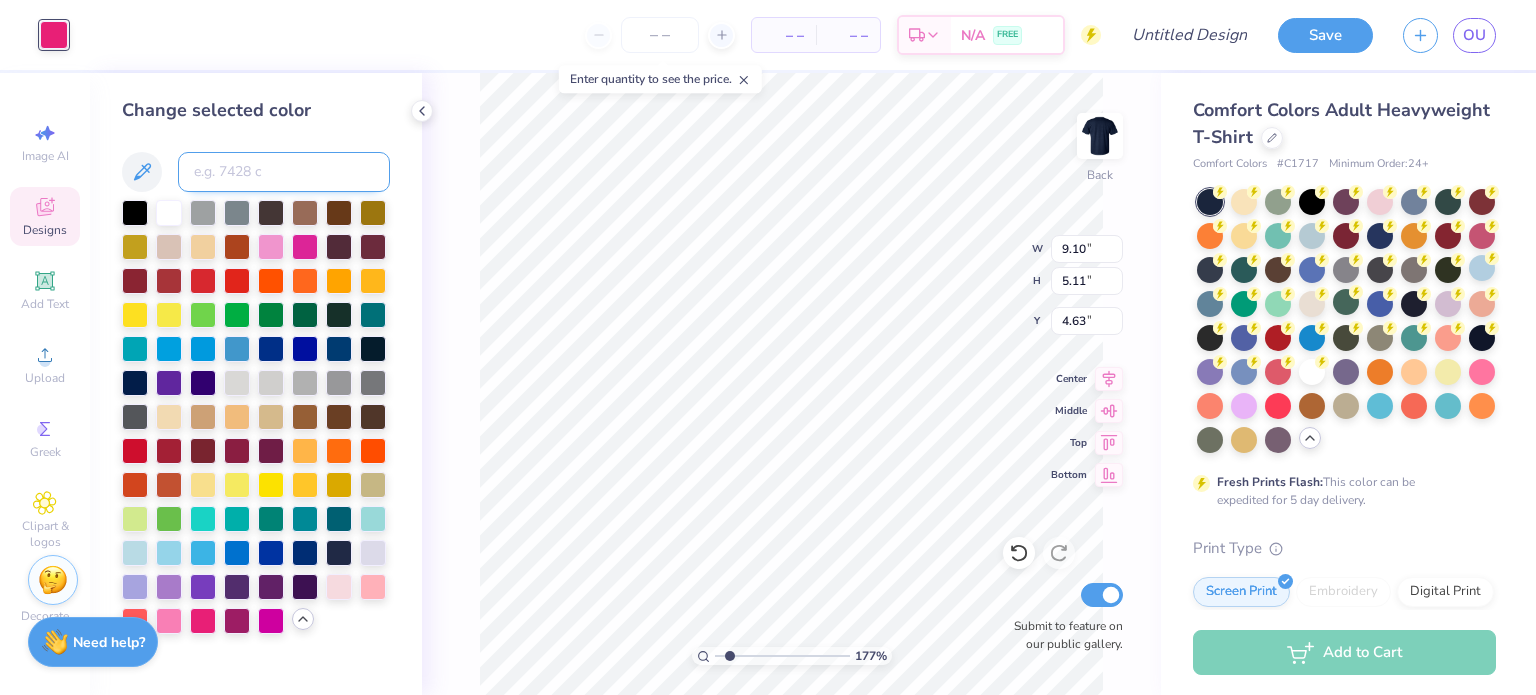 click at bounding box center (284, 172) 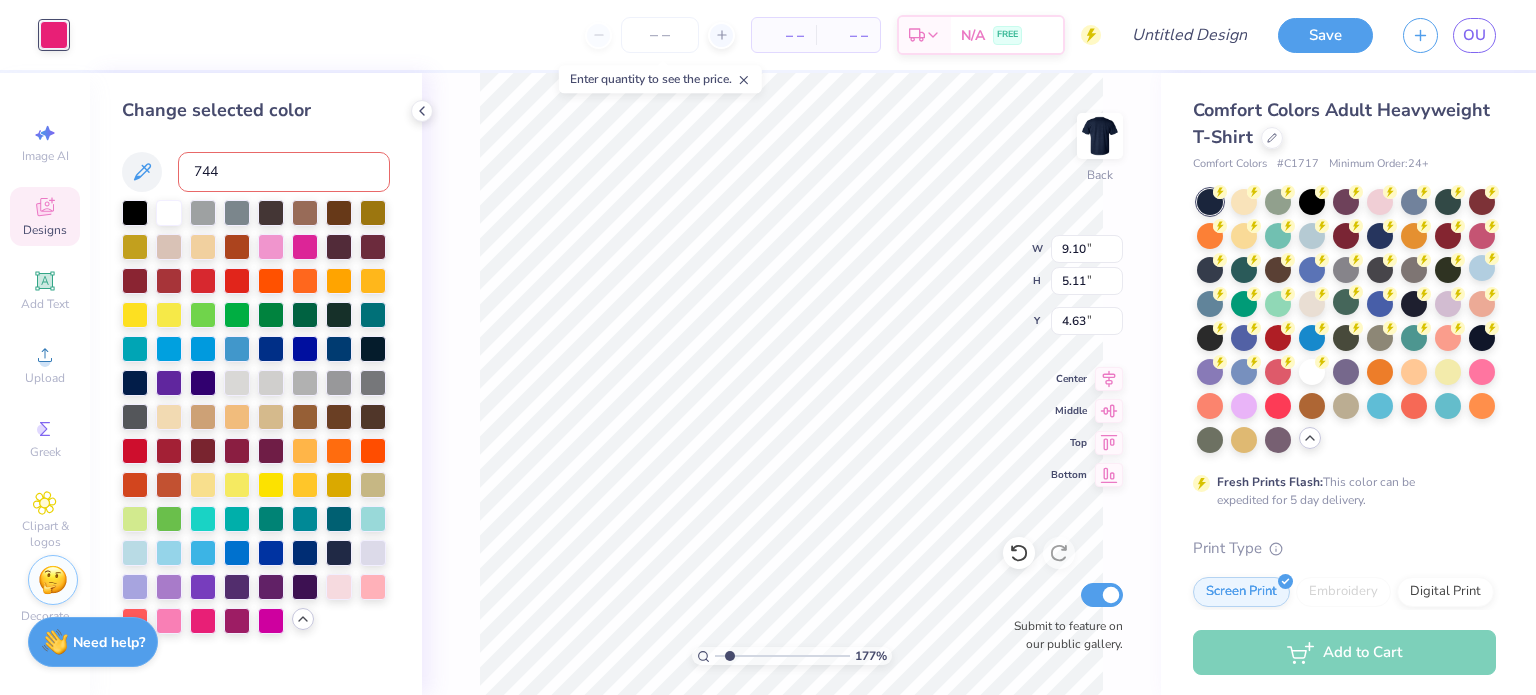 type on "7442" 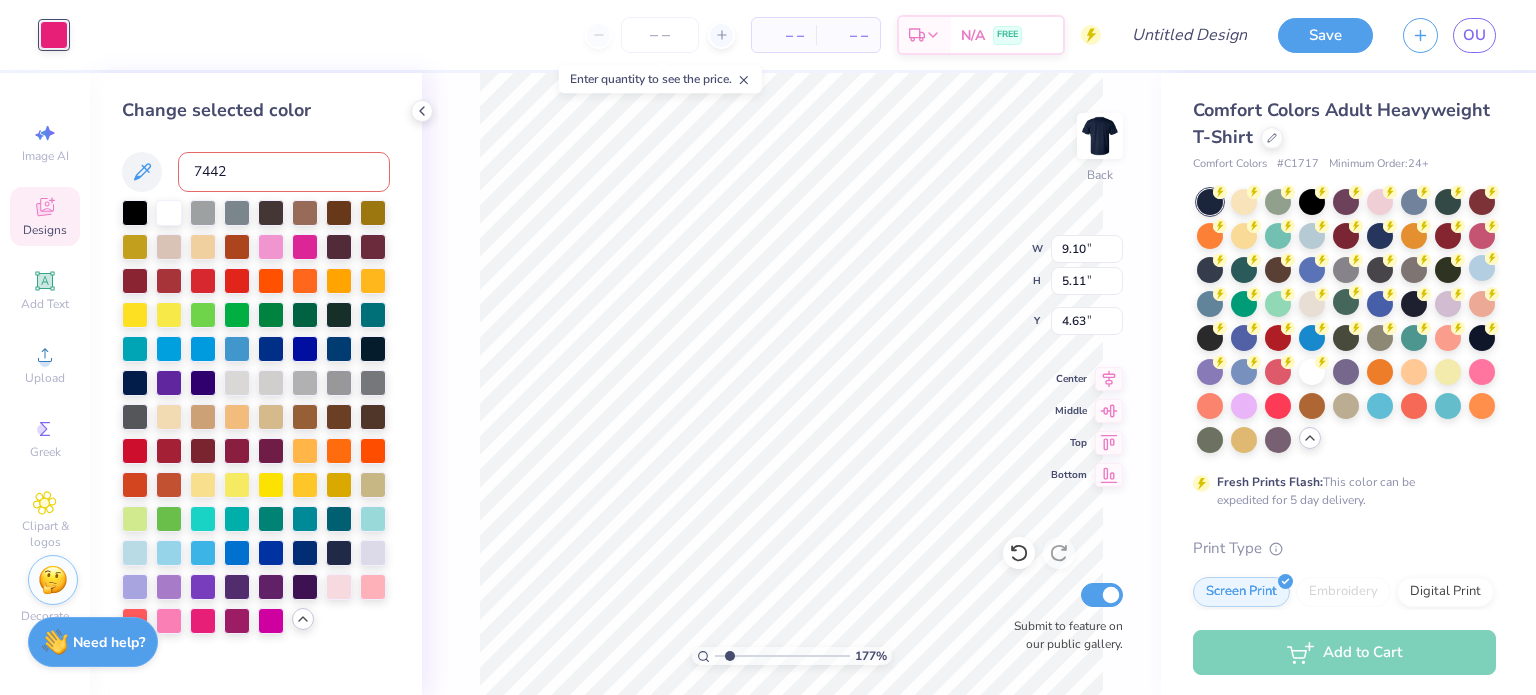 type 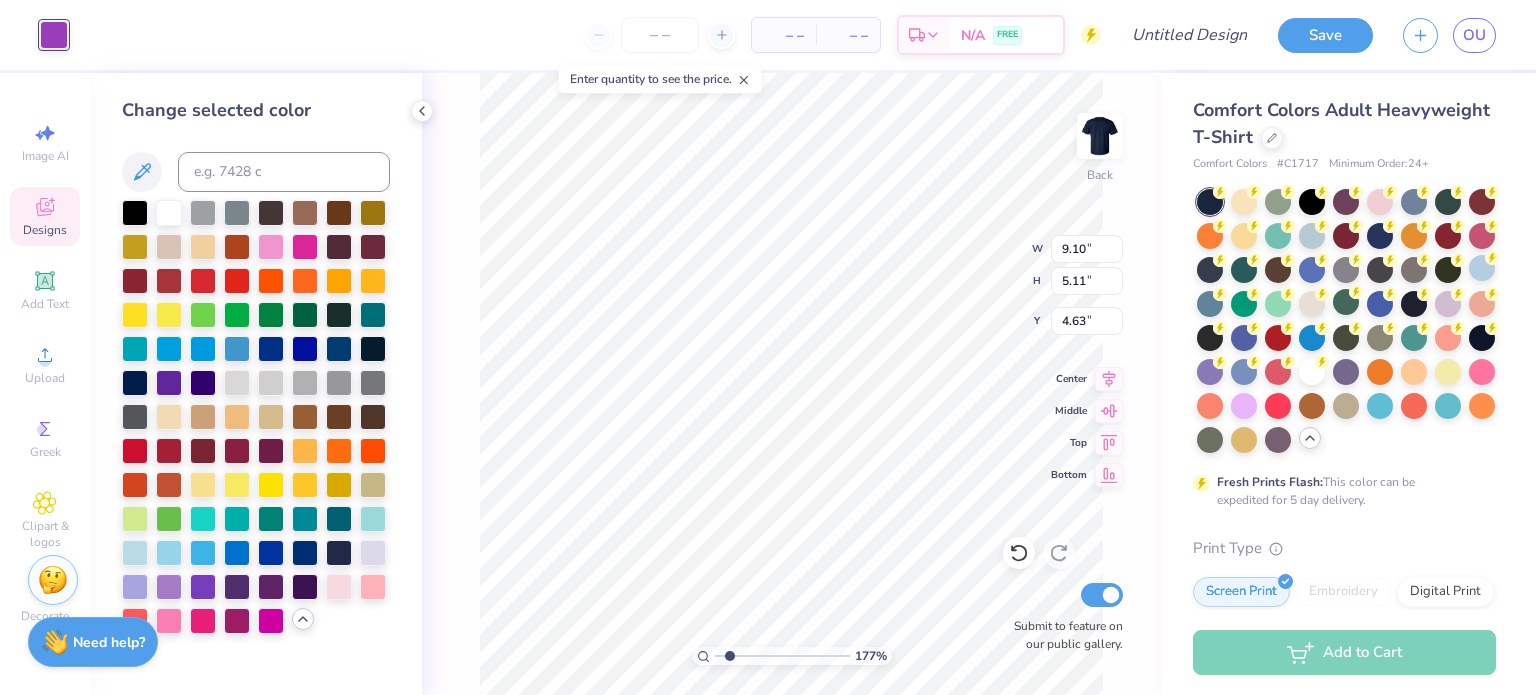 type on "1.77236914726062" 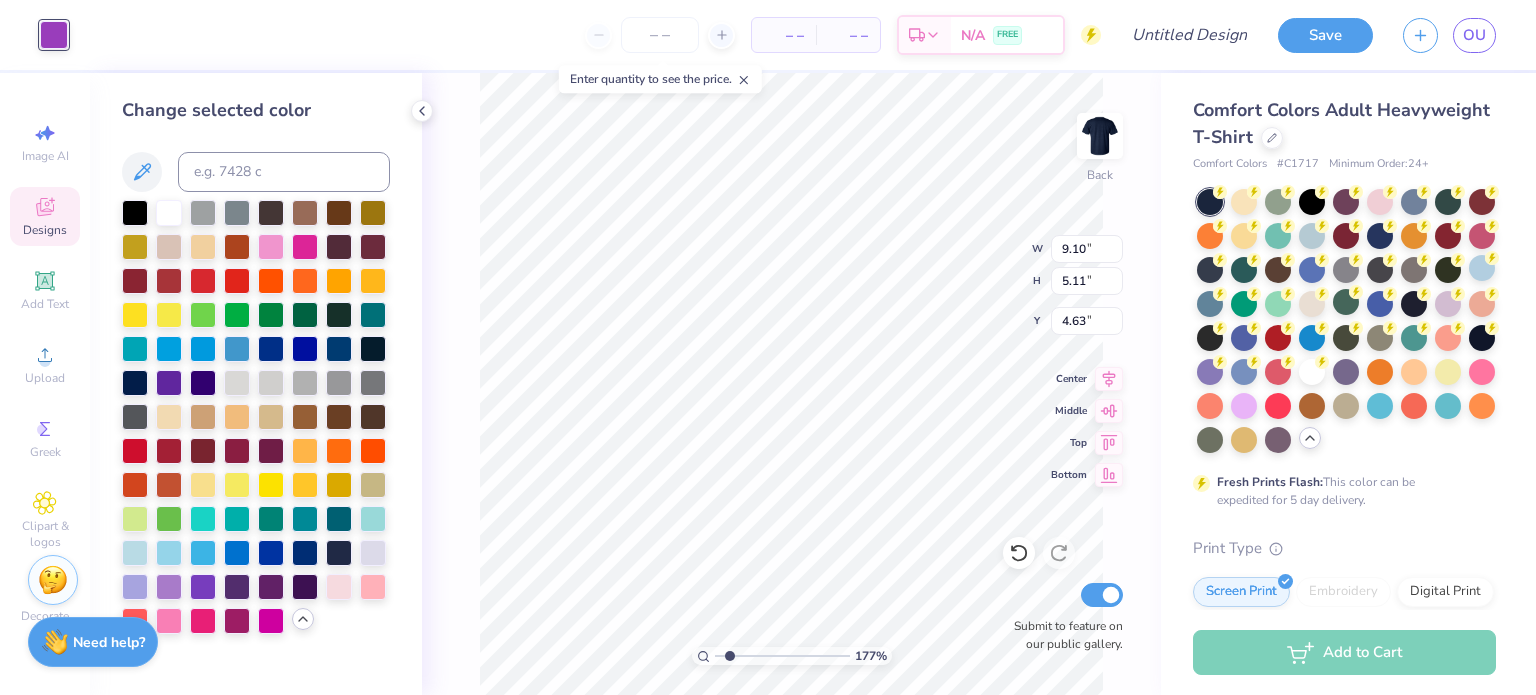 type on "3.09" 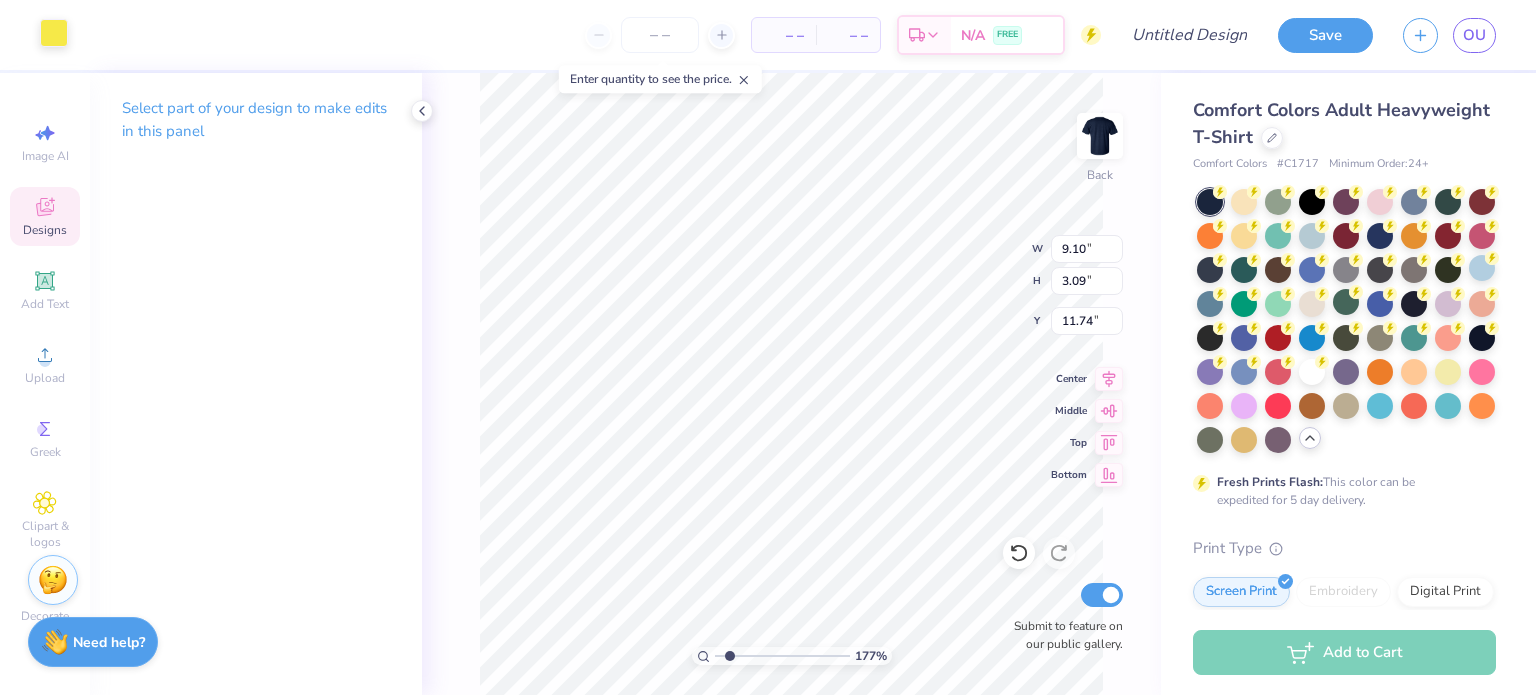 click at bounding box center (54, 33) 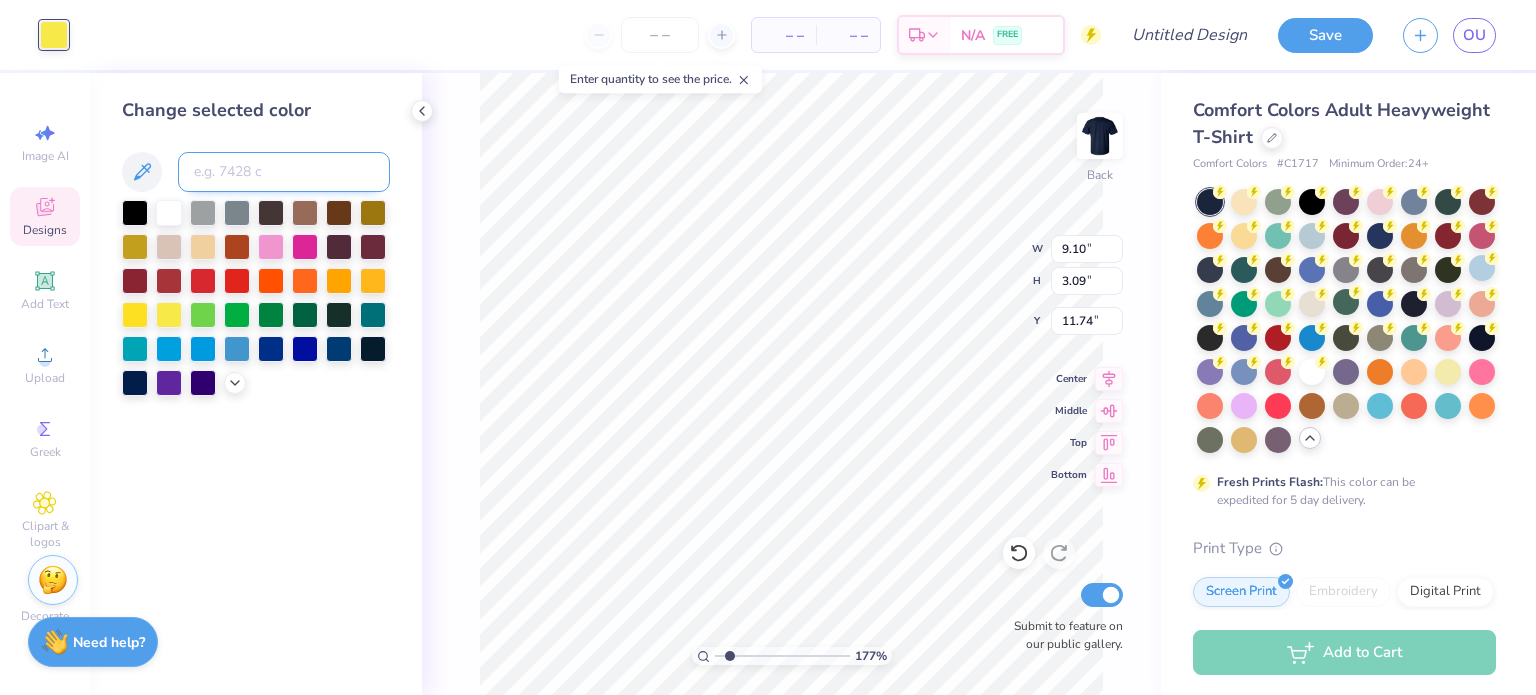 click at bounding box center (284, 172) 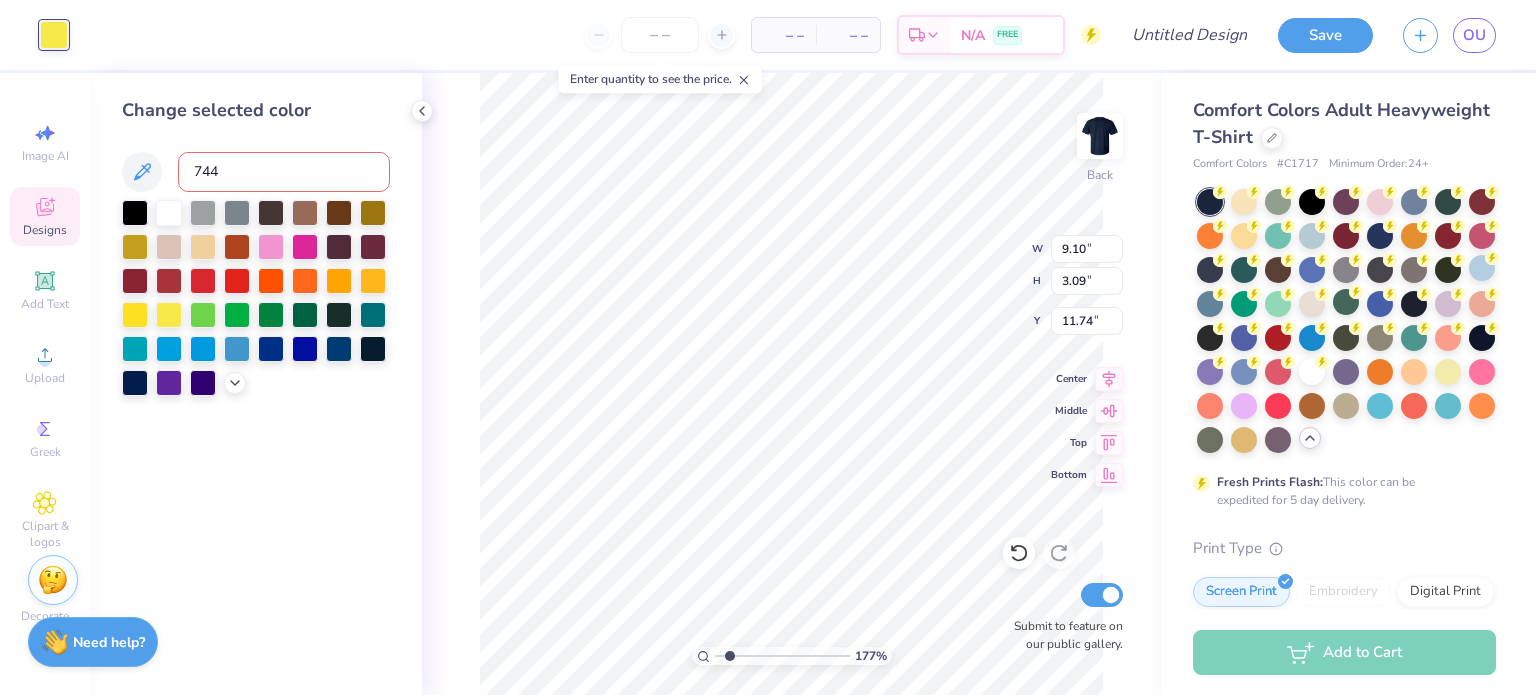 type on "7442" 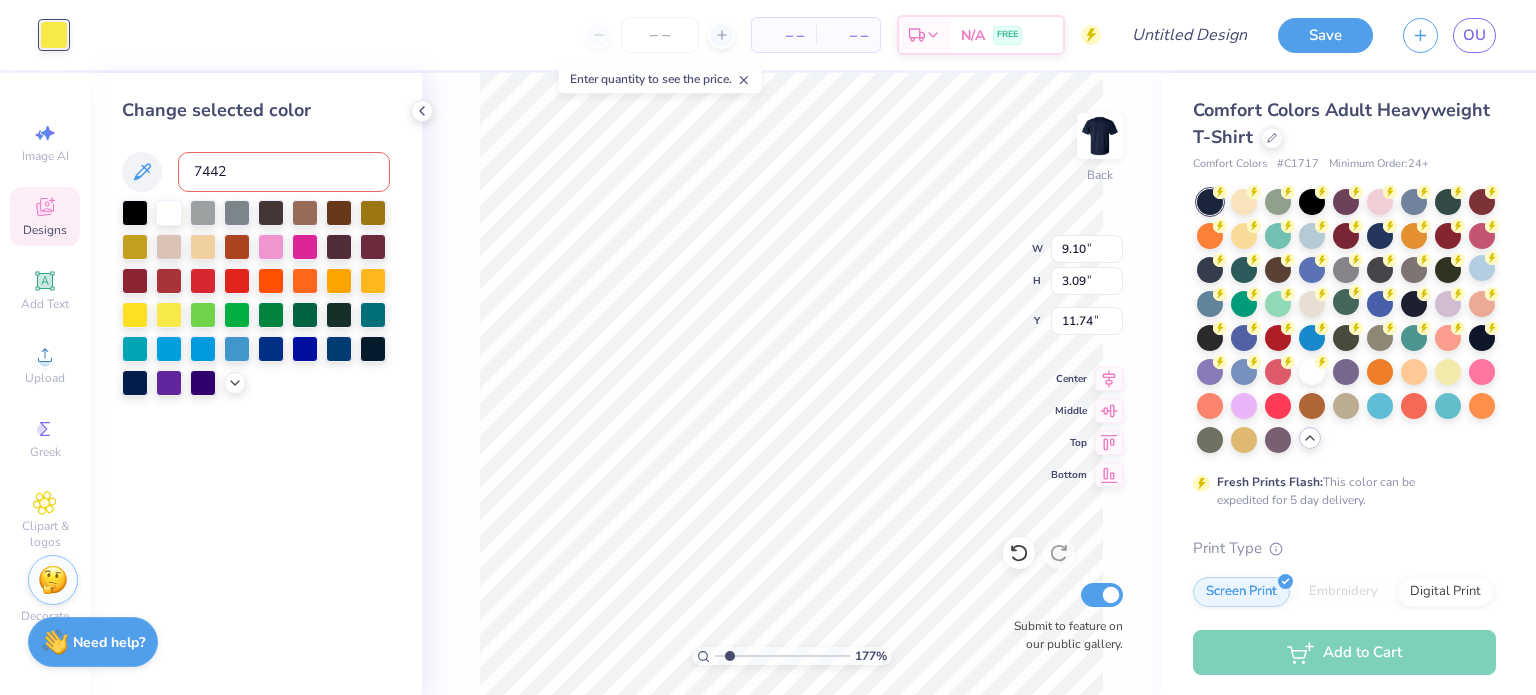 type 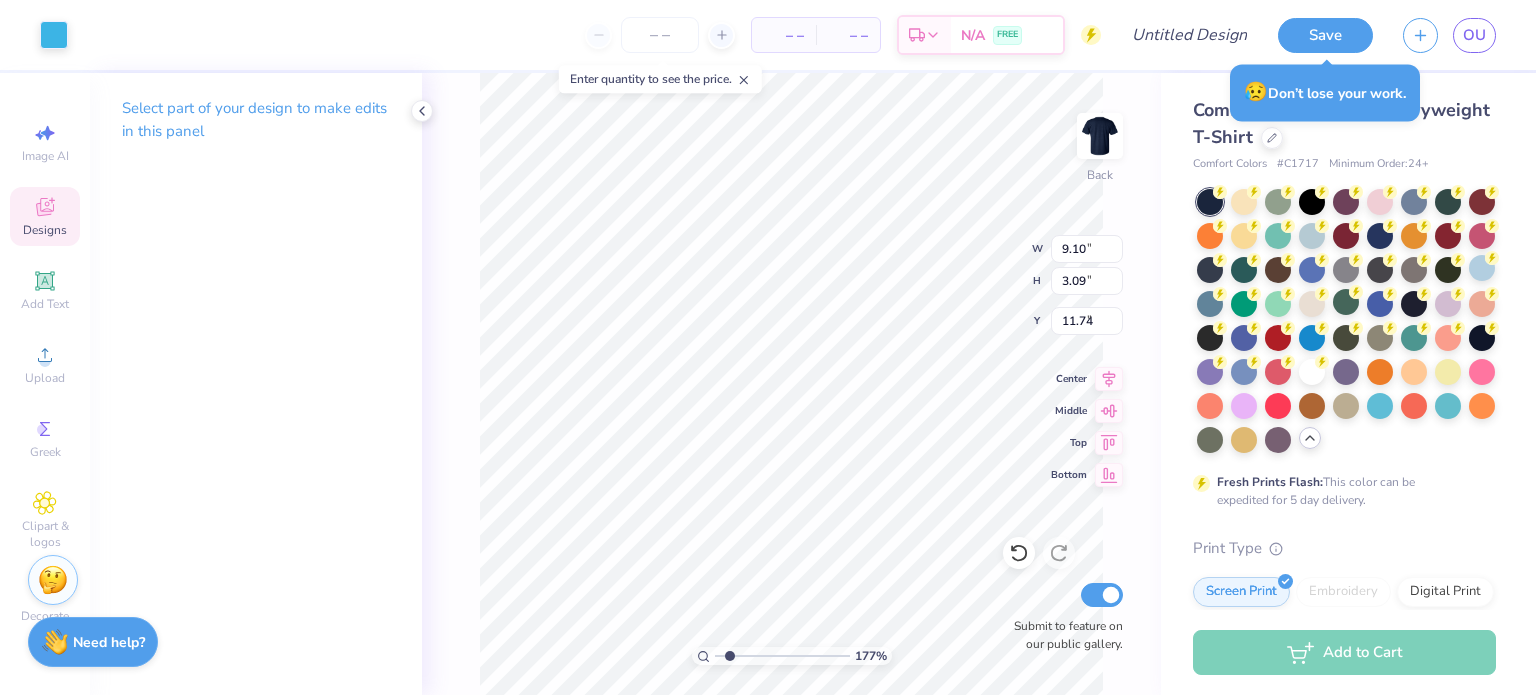 type on "1.77236914726062" 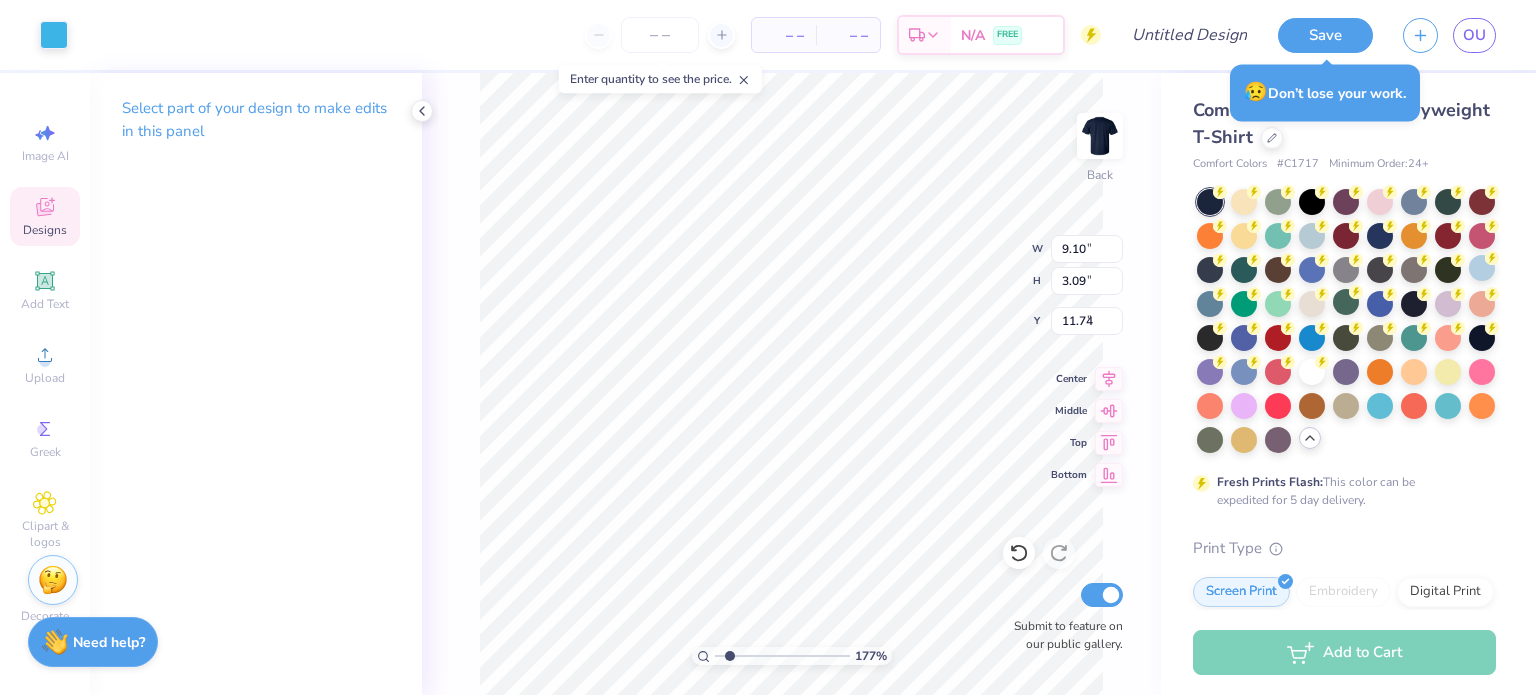 type on "3.85" 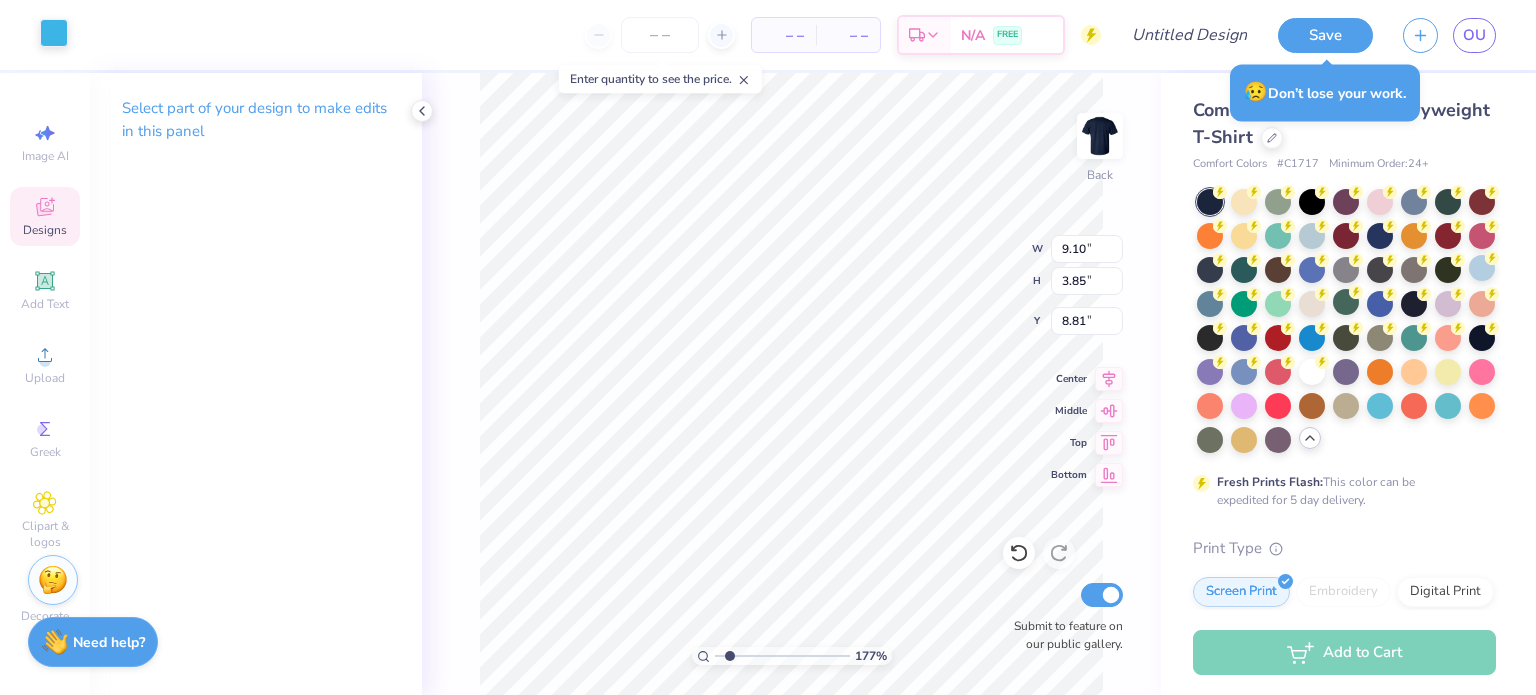 click at bounding box center [54, 33] 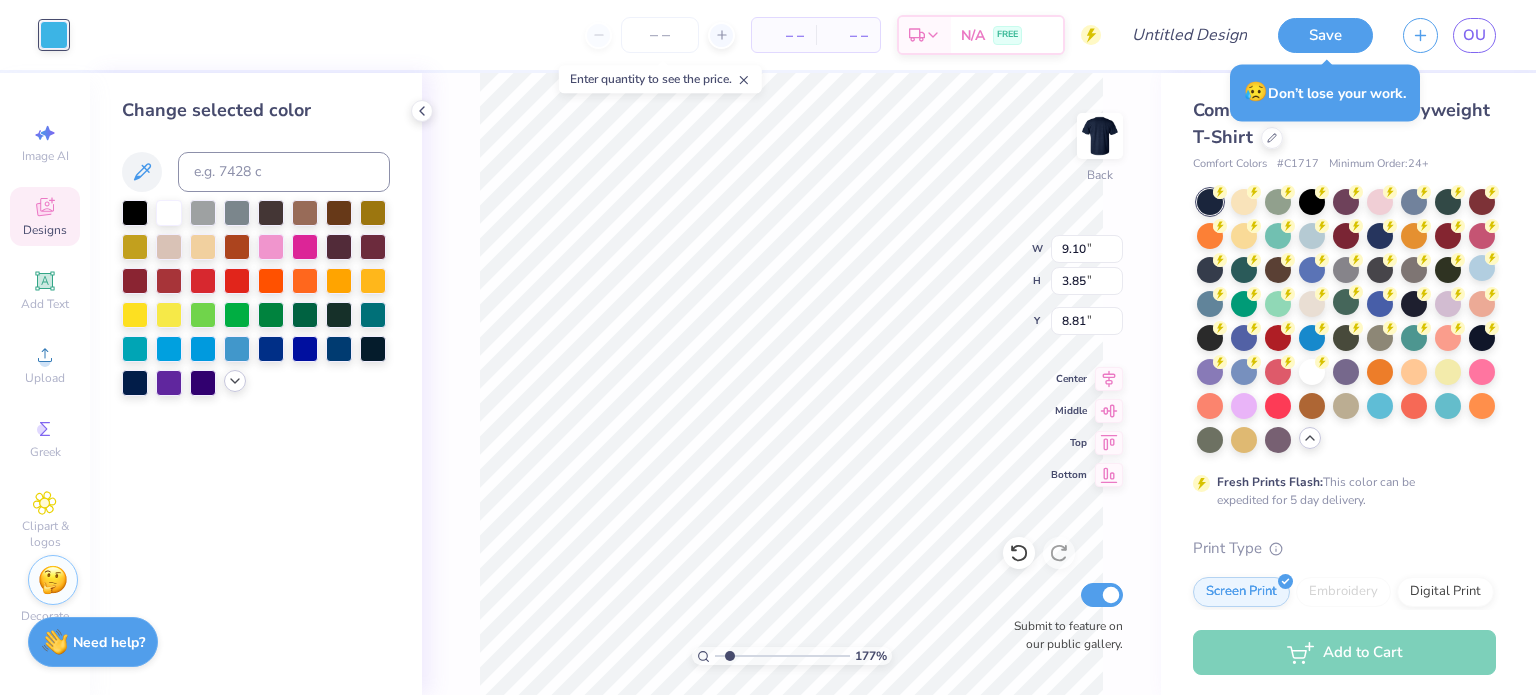 click 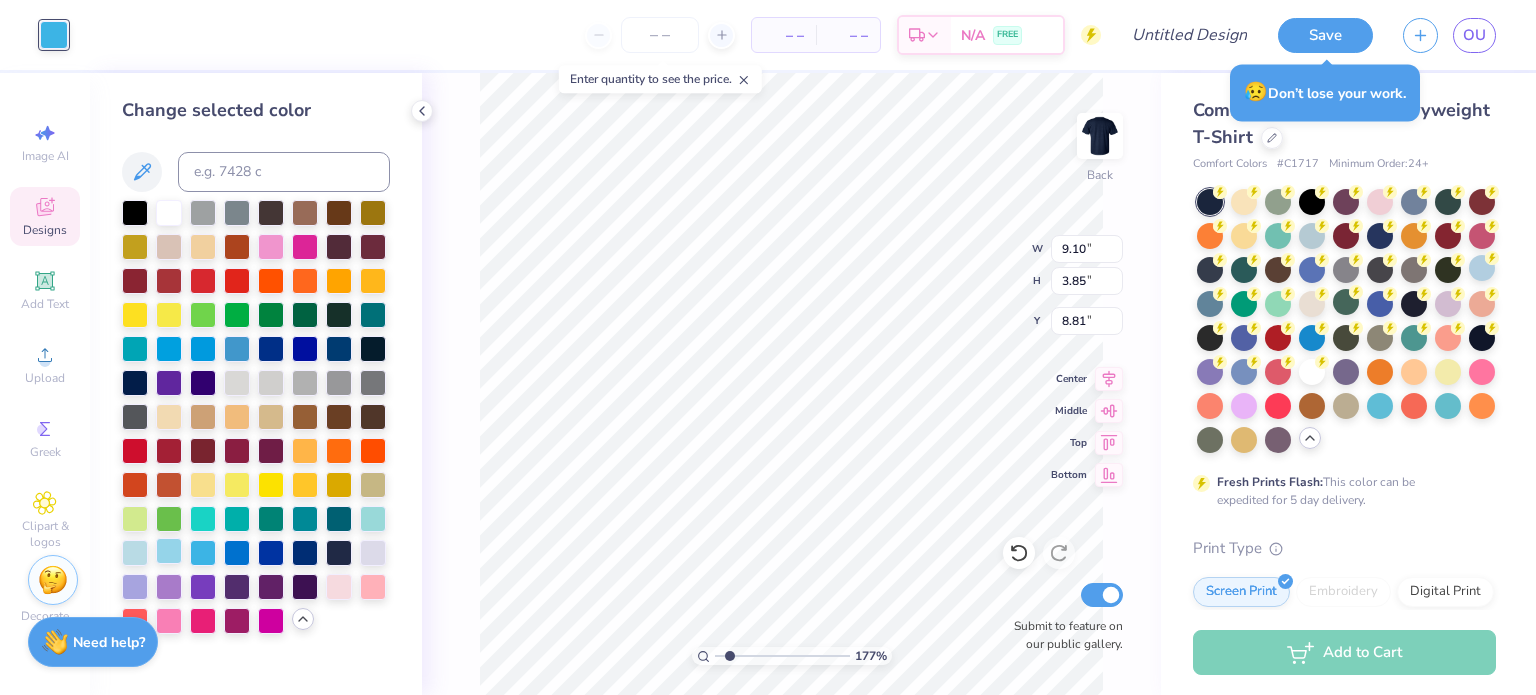 click at bounding box center (169, 551) 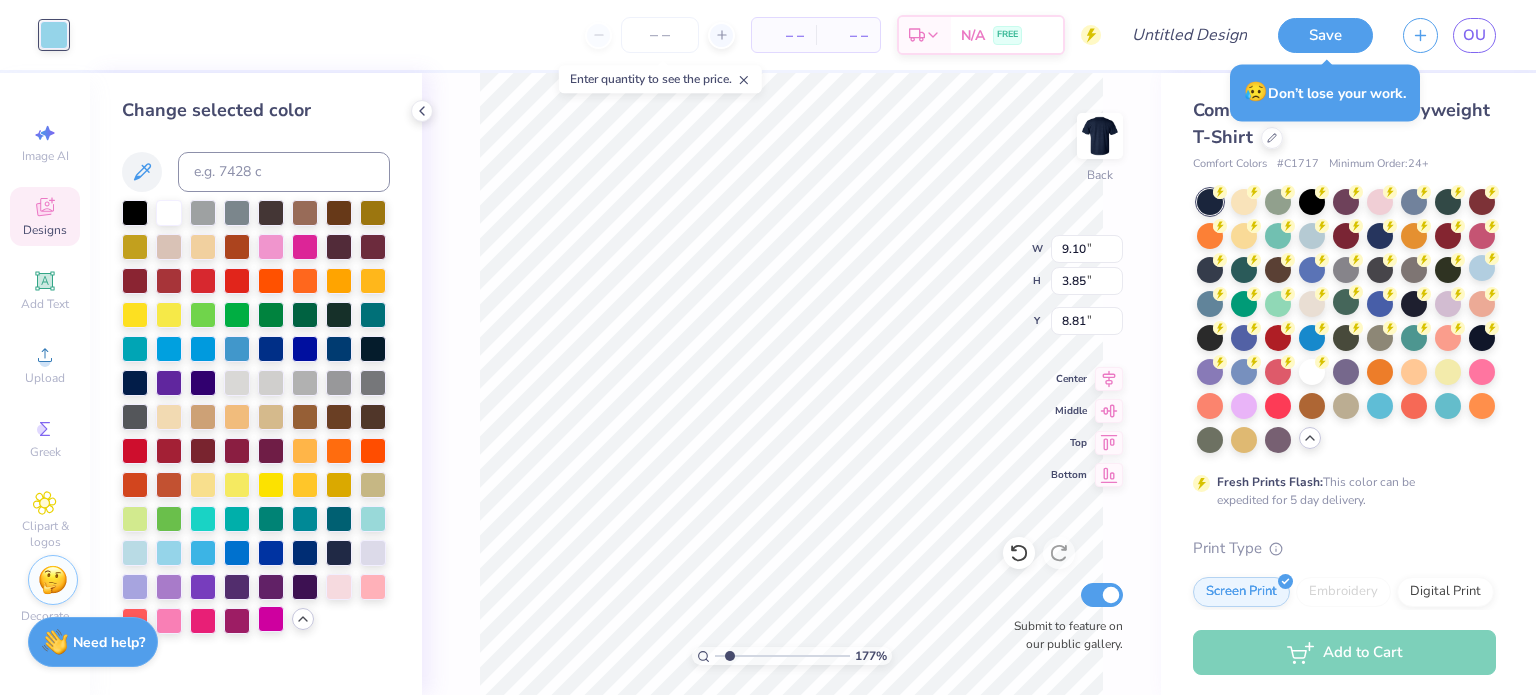 click at bounding box center (271, 619) 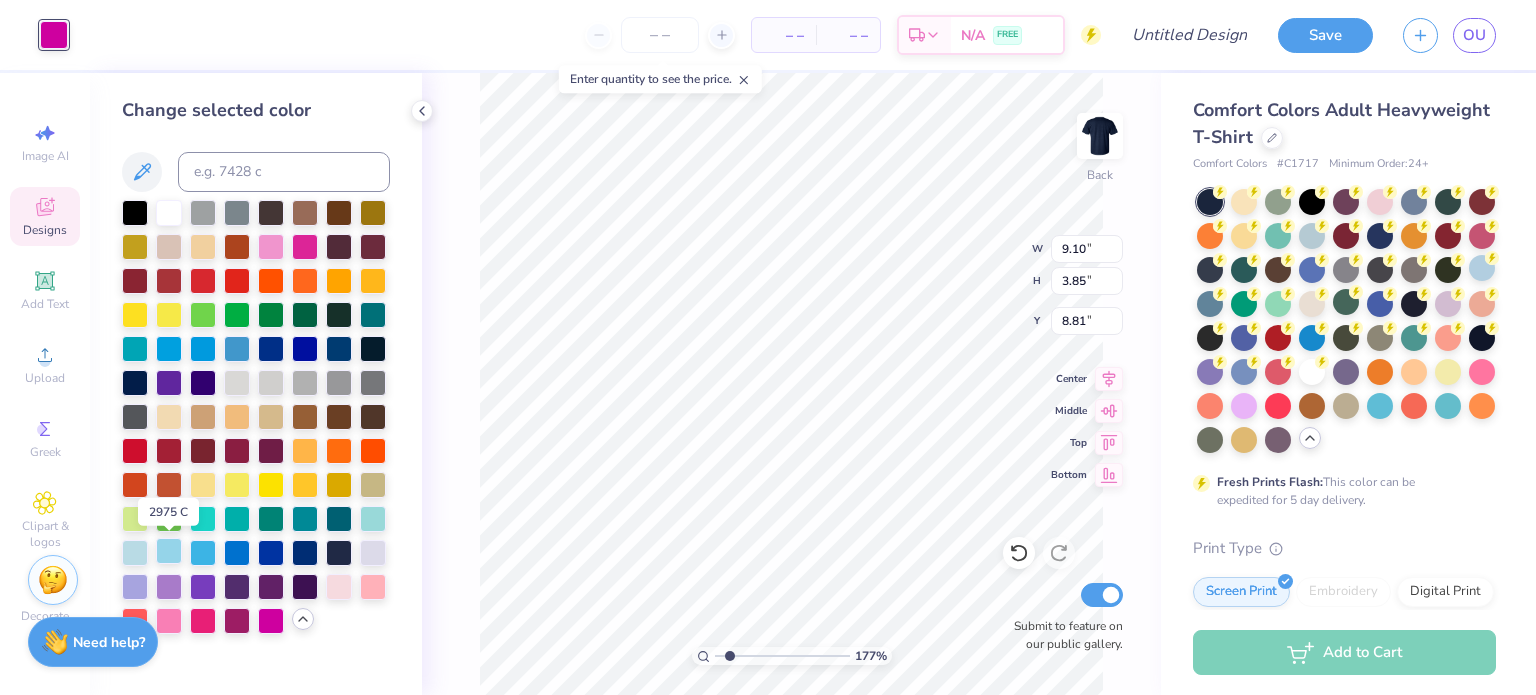 click at bounding box center (169, 551) 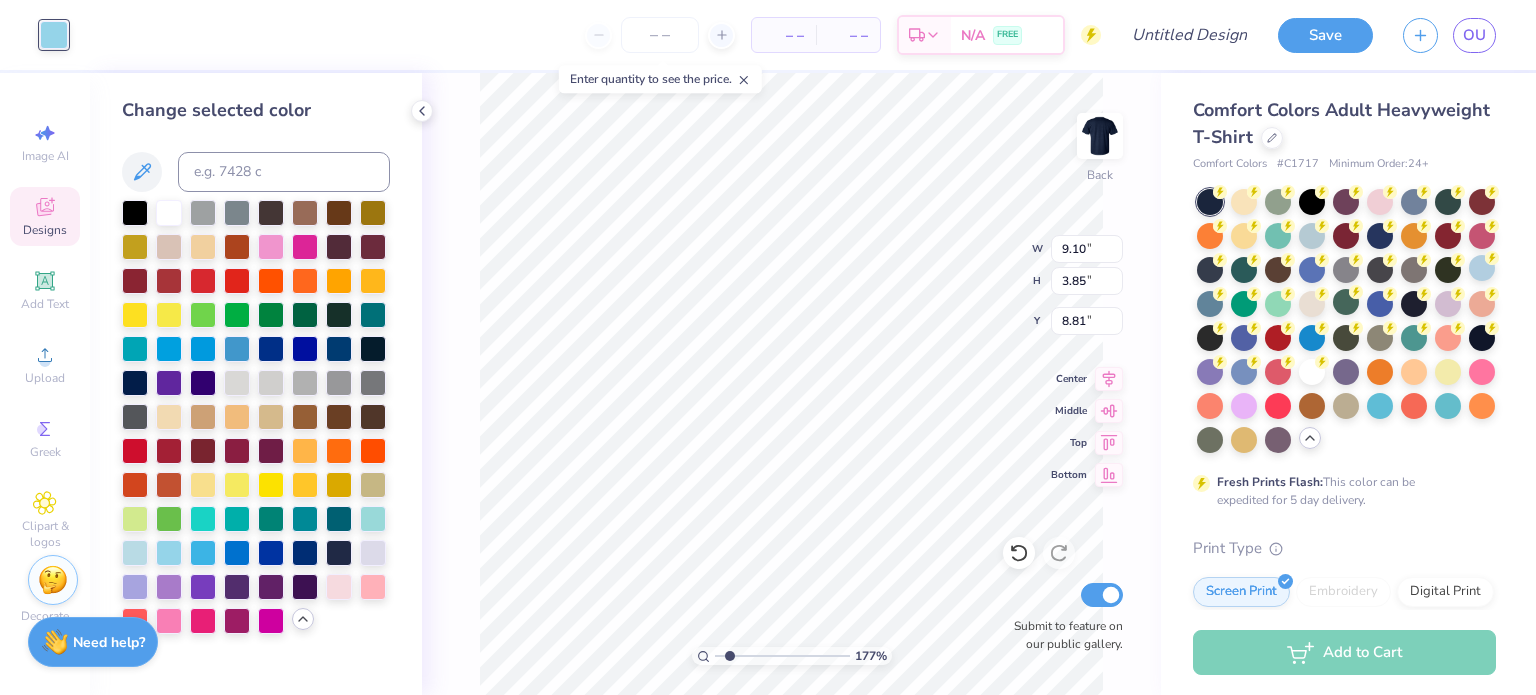 type on "1.77236914726062" 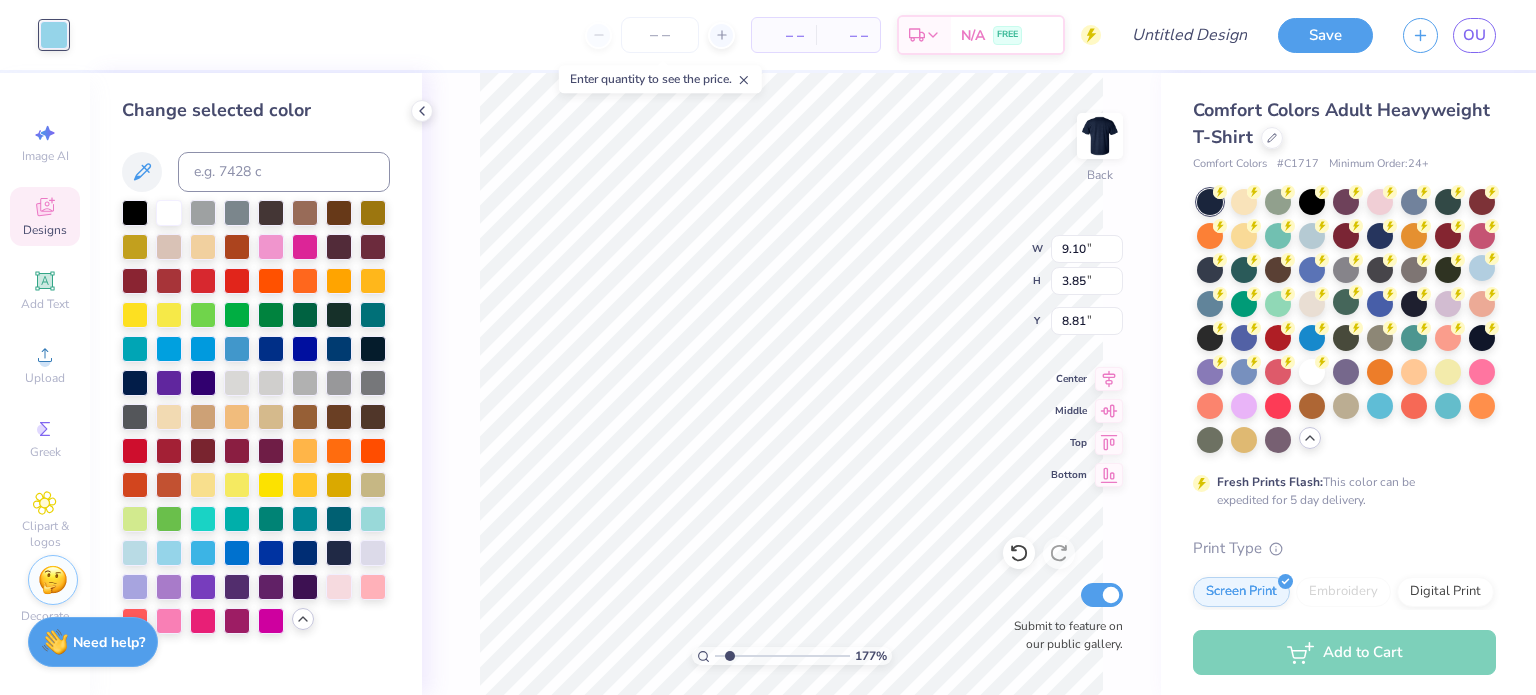 type on "6.37" 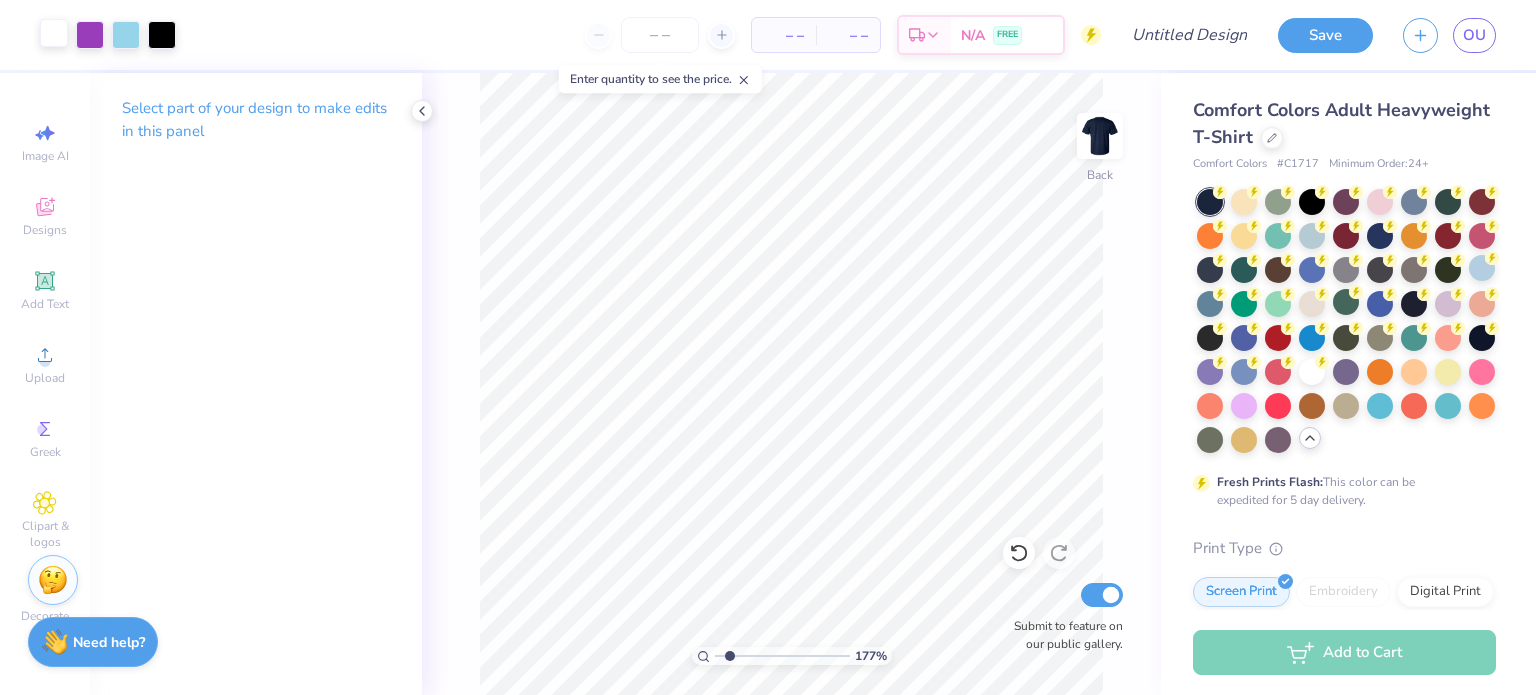 click at bounding box center (54, 33) 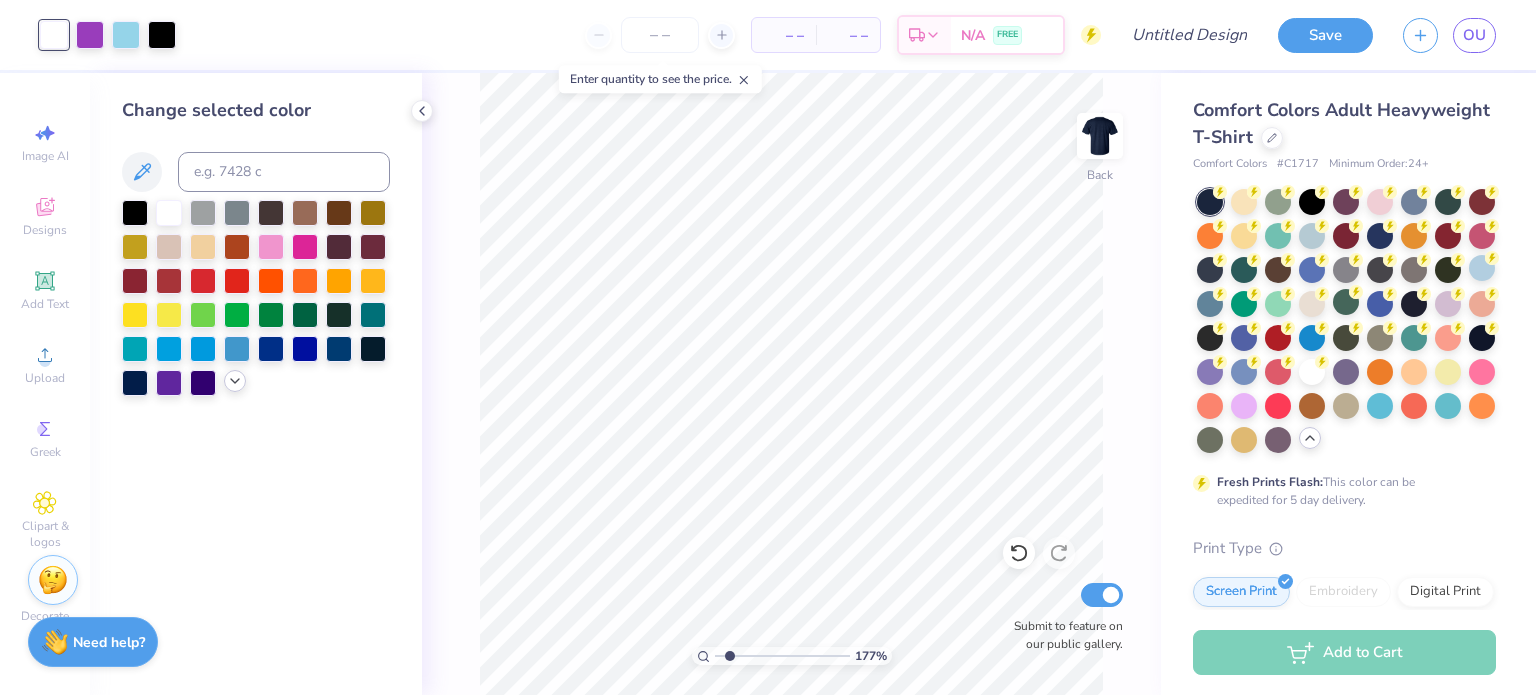 click 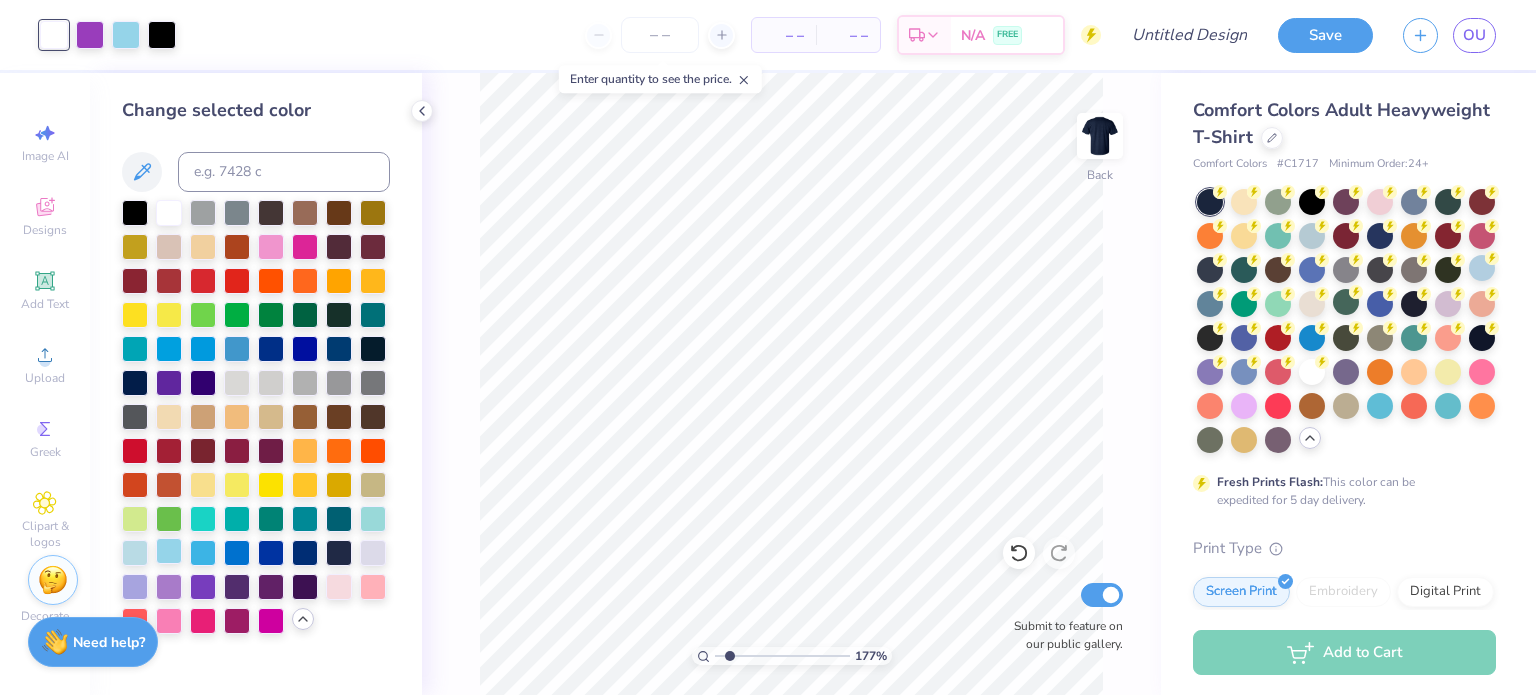 click at bounding box center (169, 551) 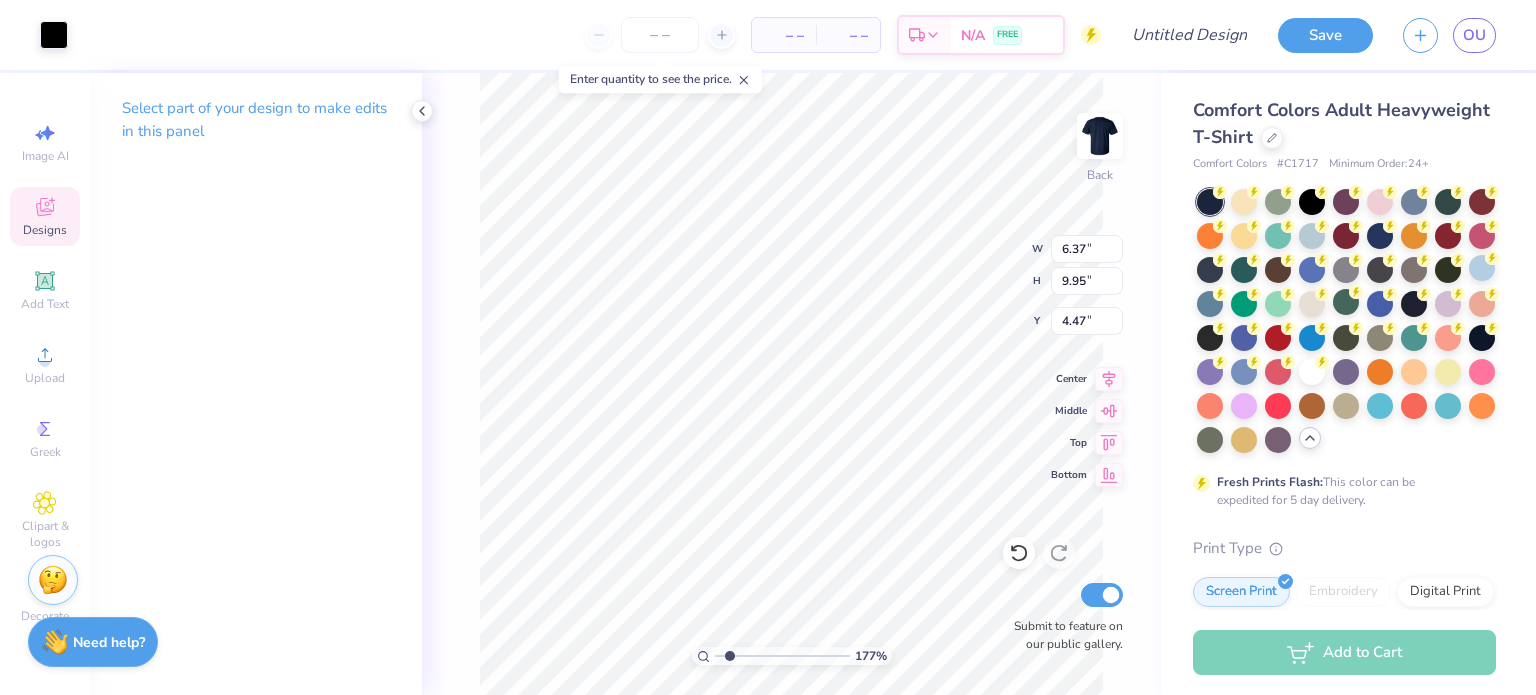 type on "1.77236914726062" 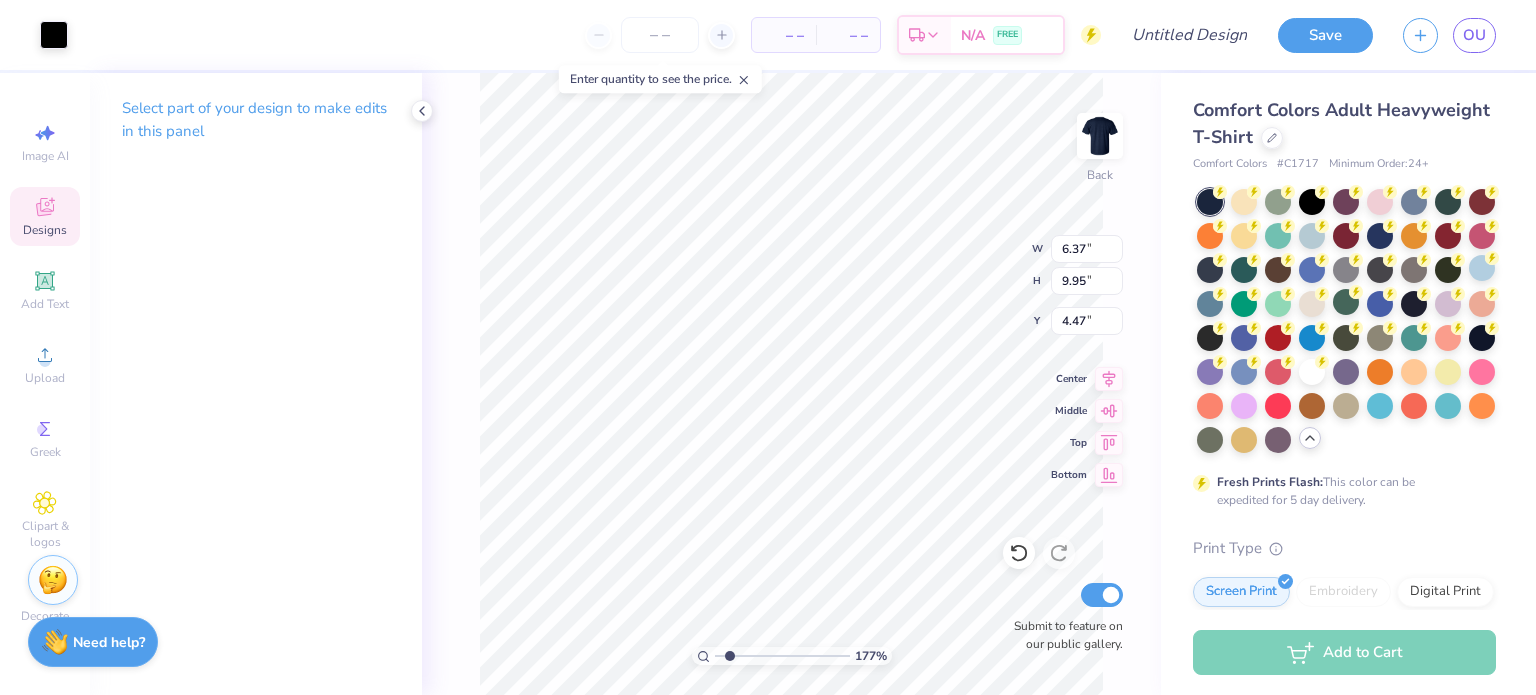 type on "9.10" 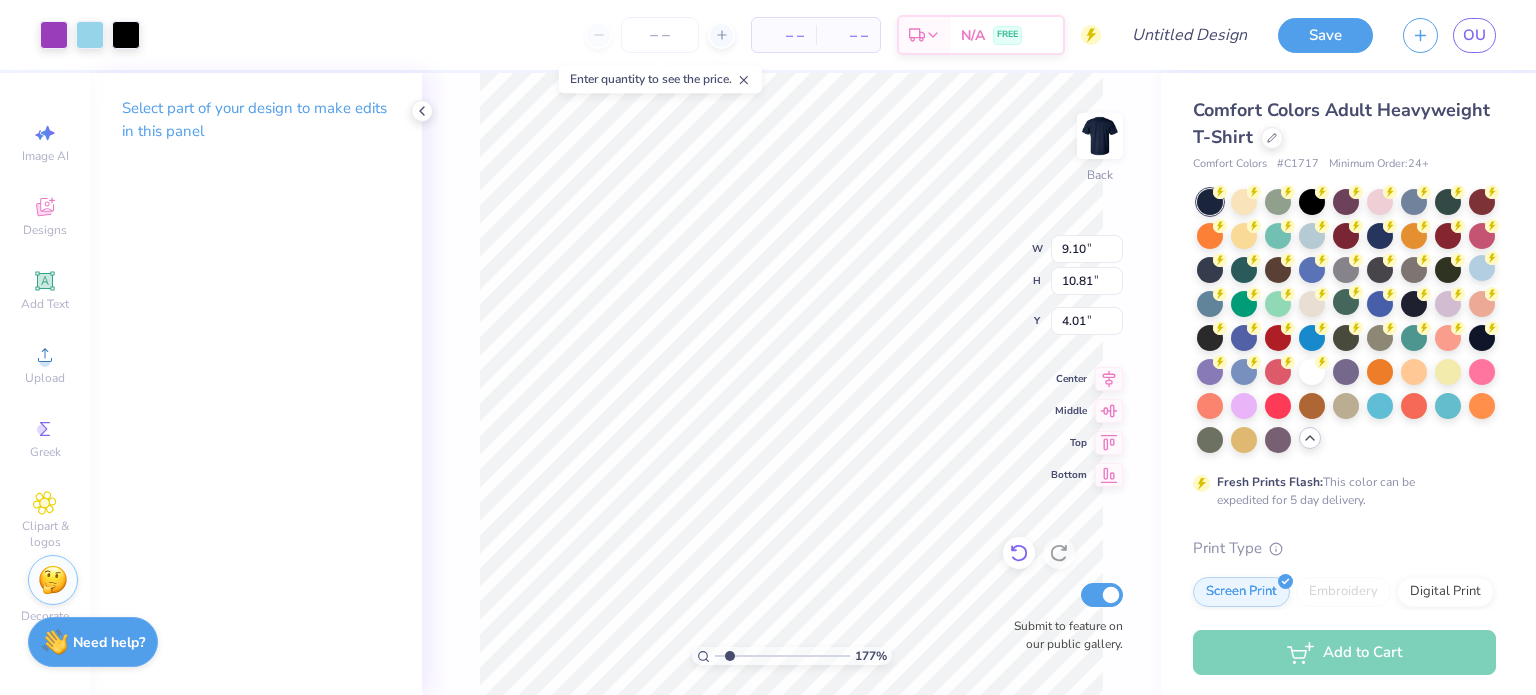 click 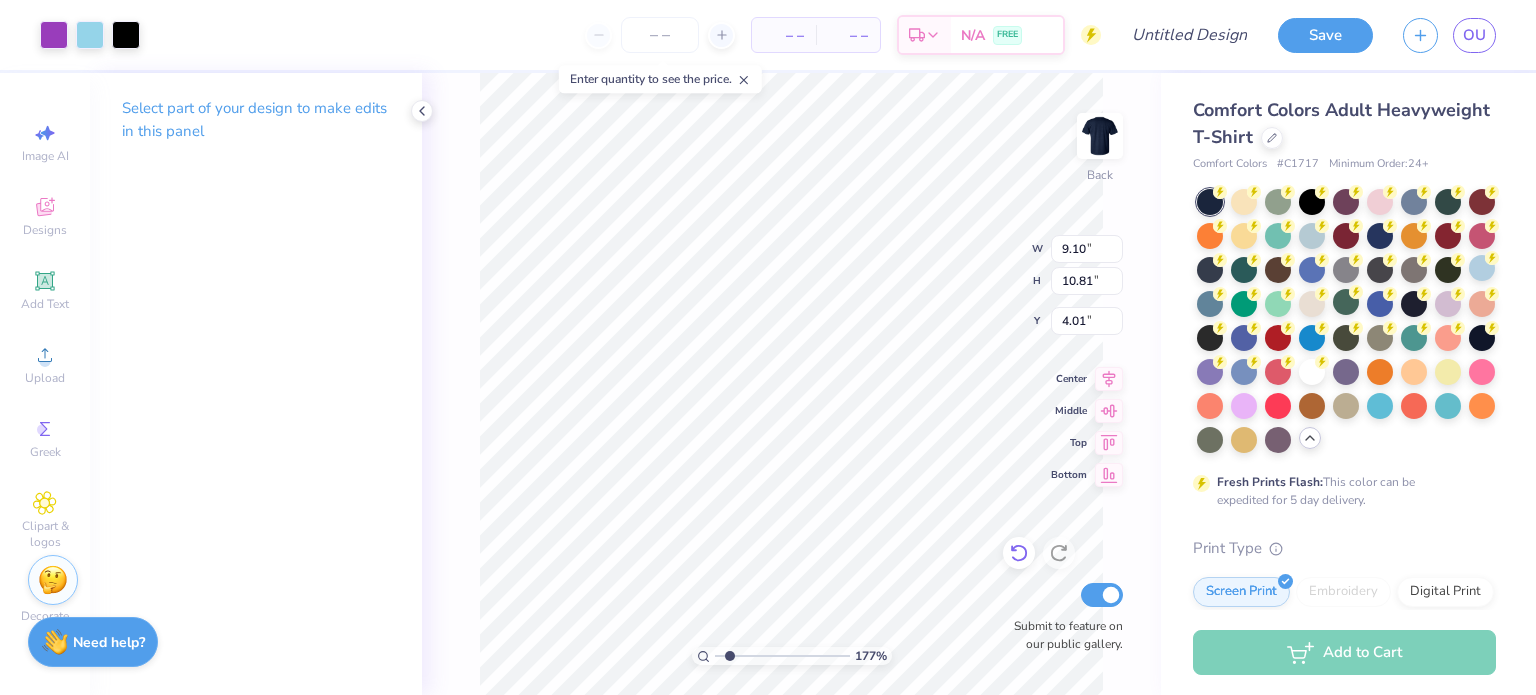 type on "1.77236914726062" 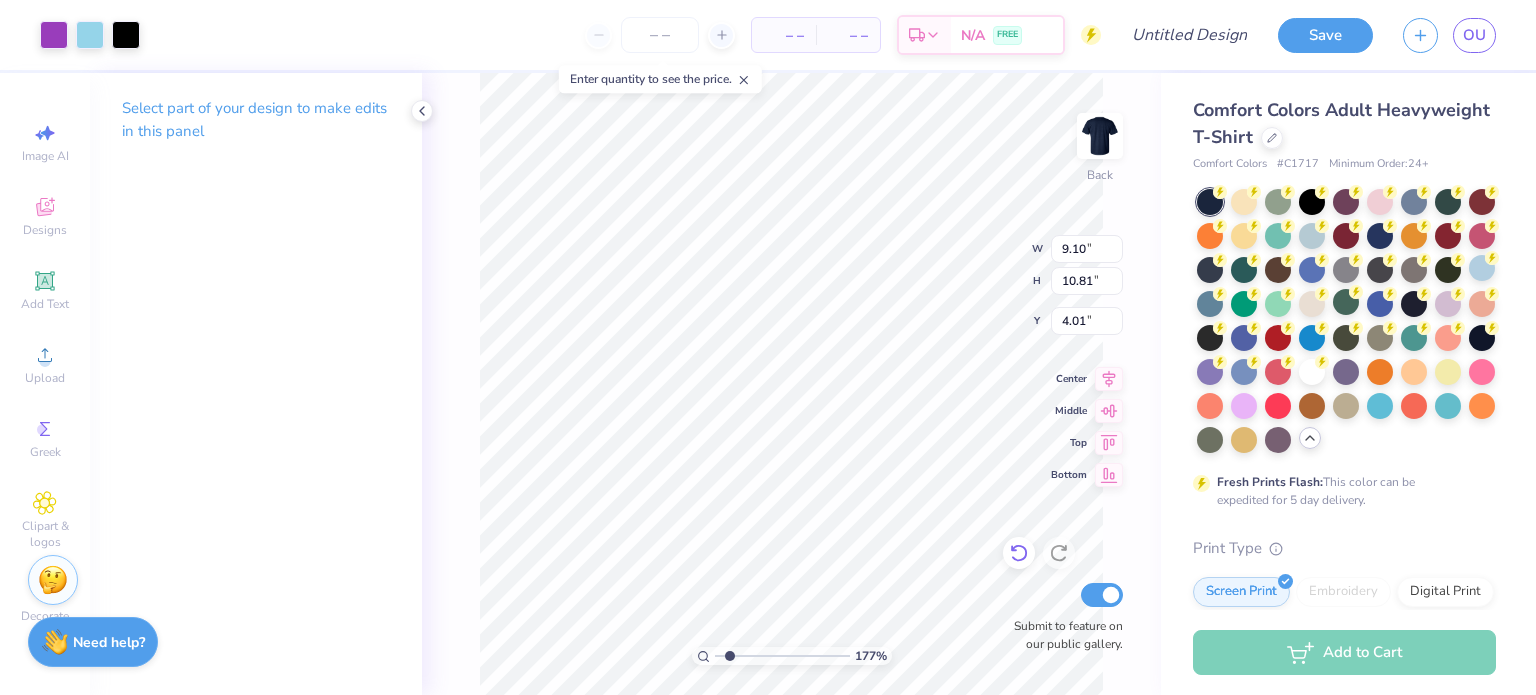 type on "10.36" 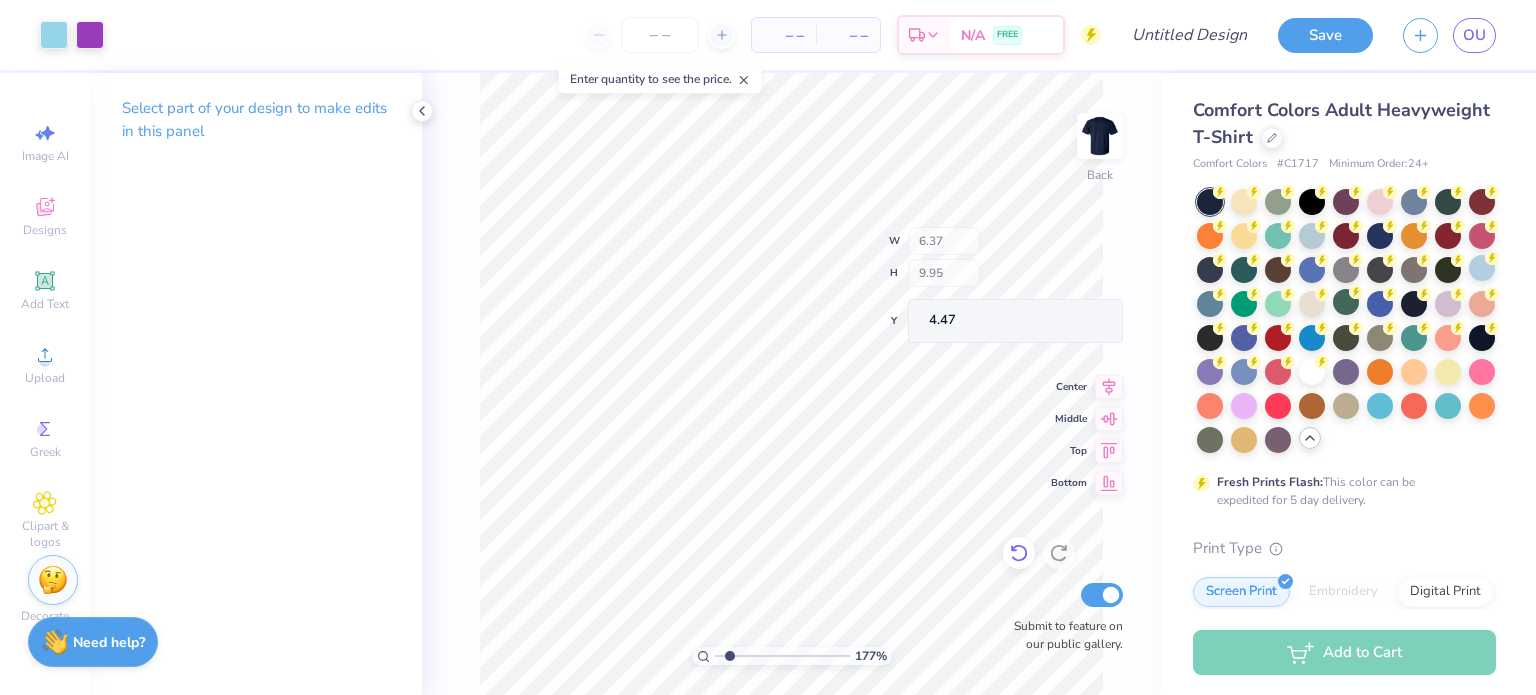 type on "1.77236914726062" 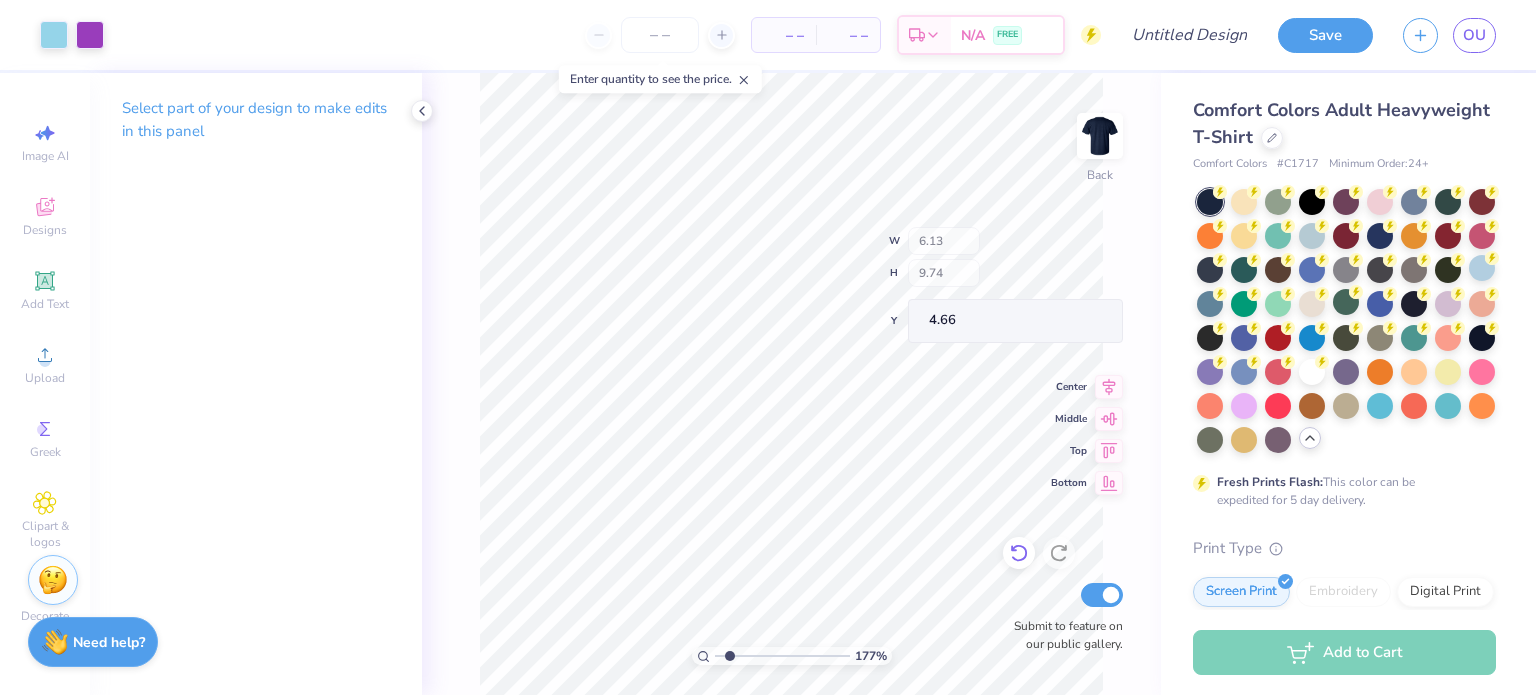 type on "1.77236914726062" 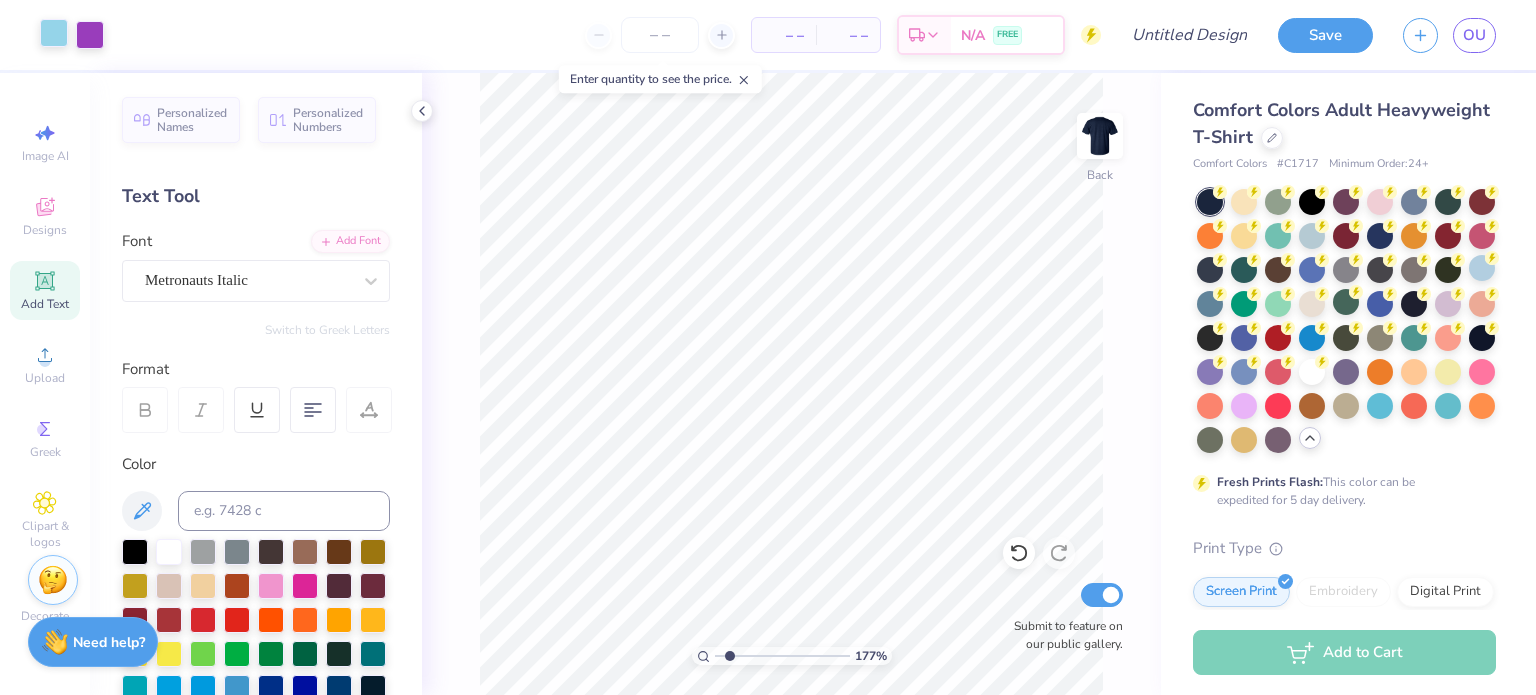 click at bounding box center (54, 33) 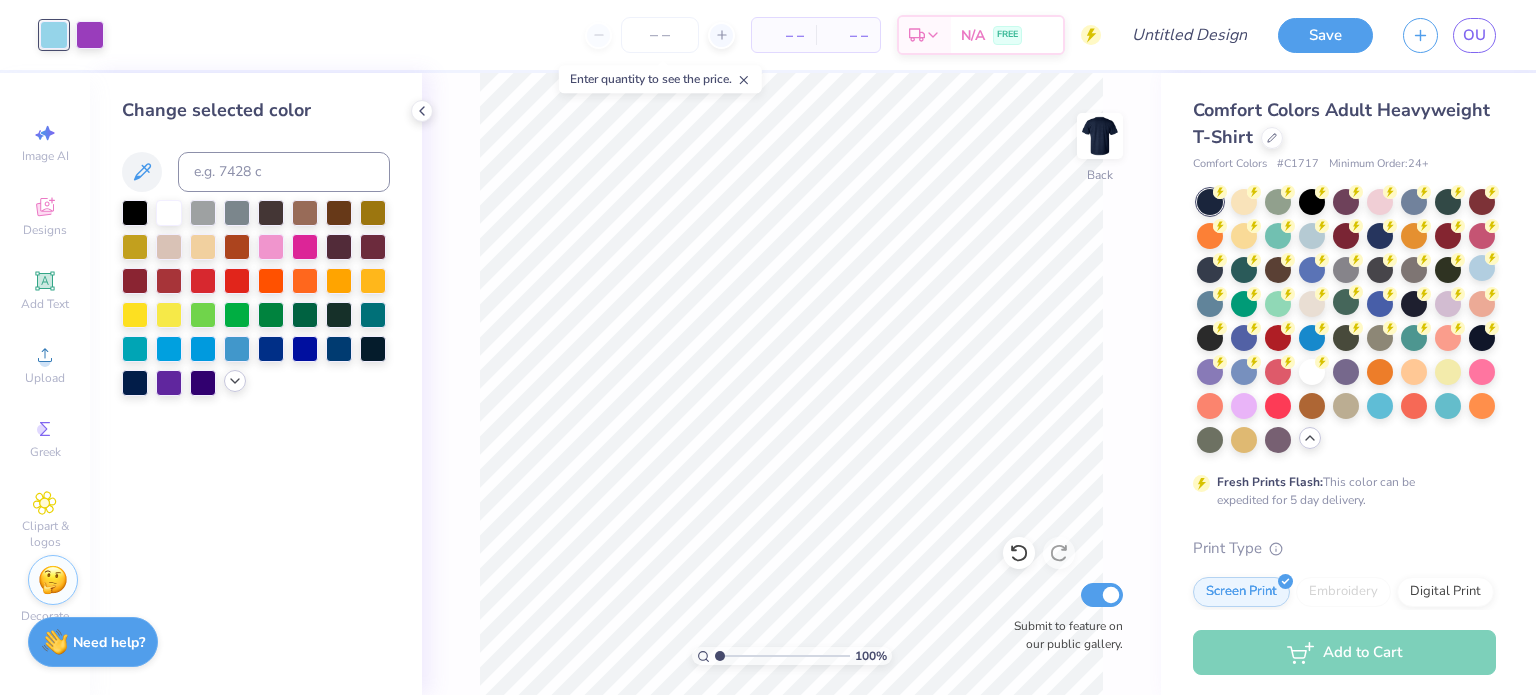 click 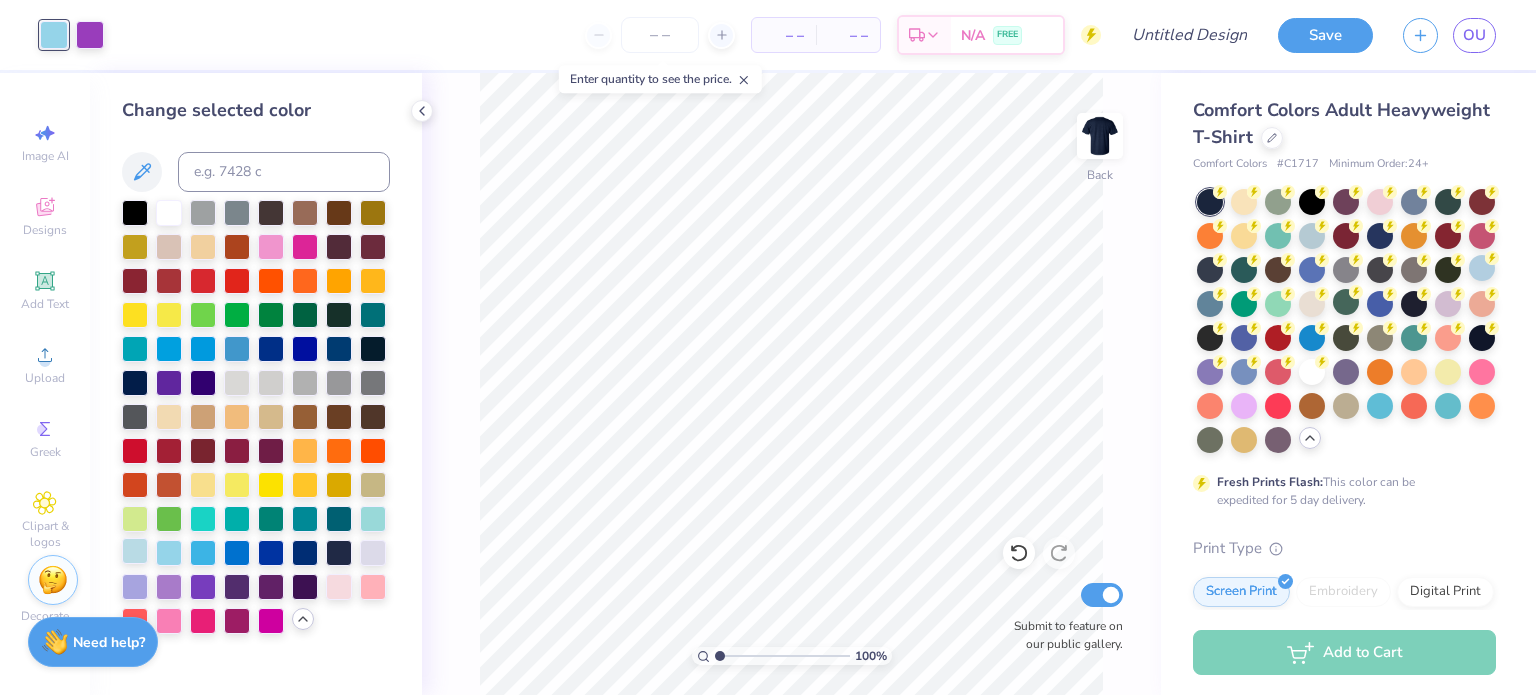 click at bounding box center [135, 551] 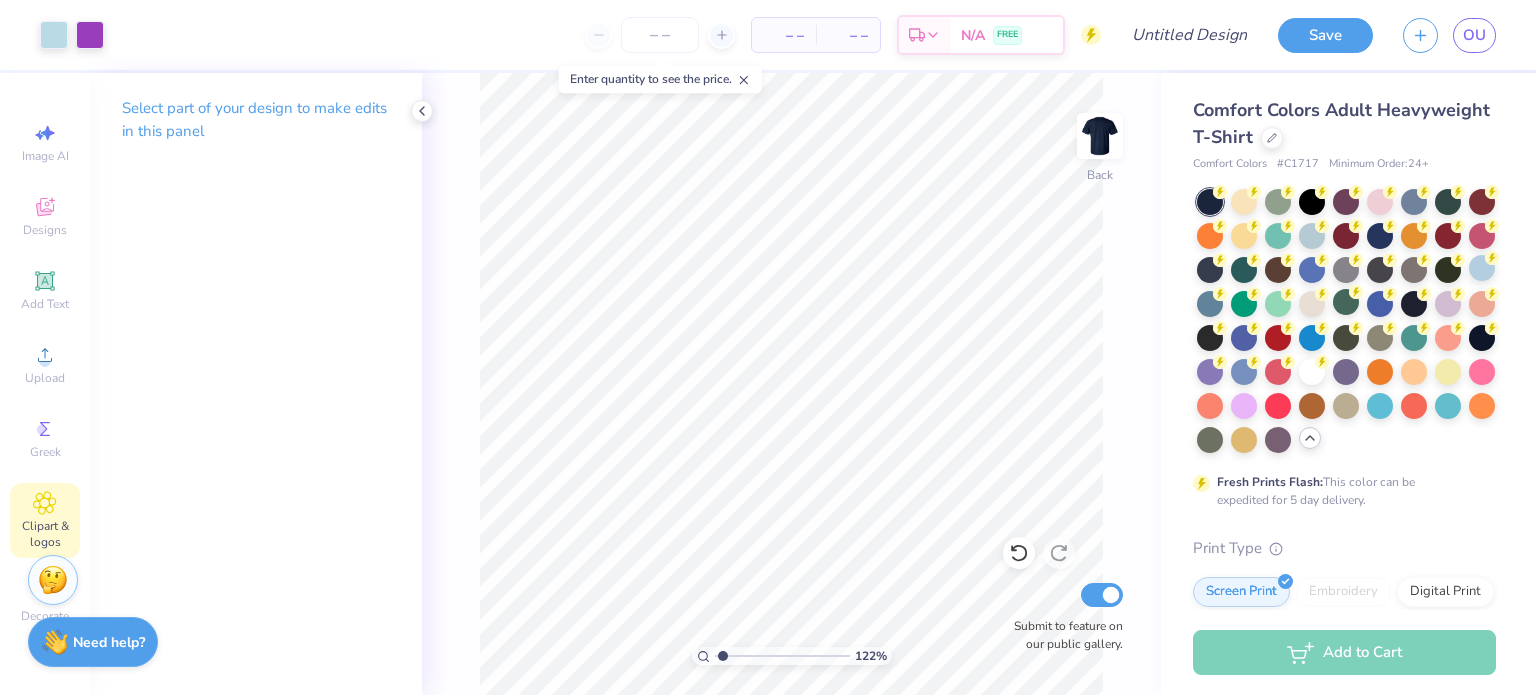 click 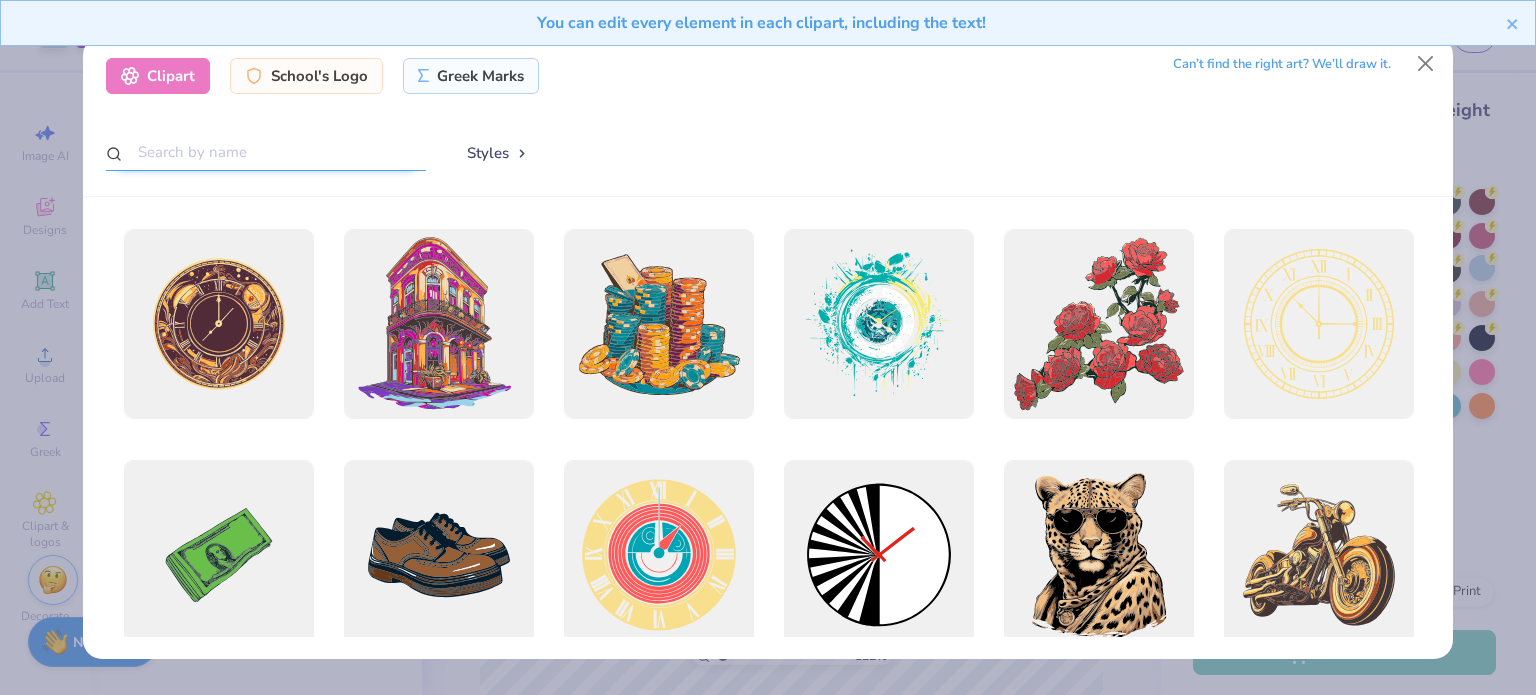 click at bounding box center [266, 152] 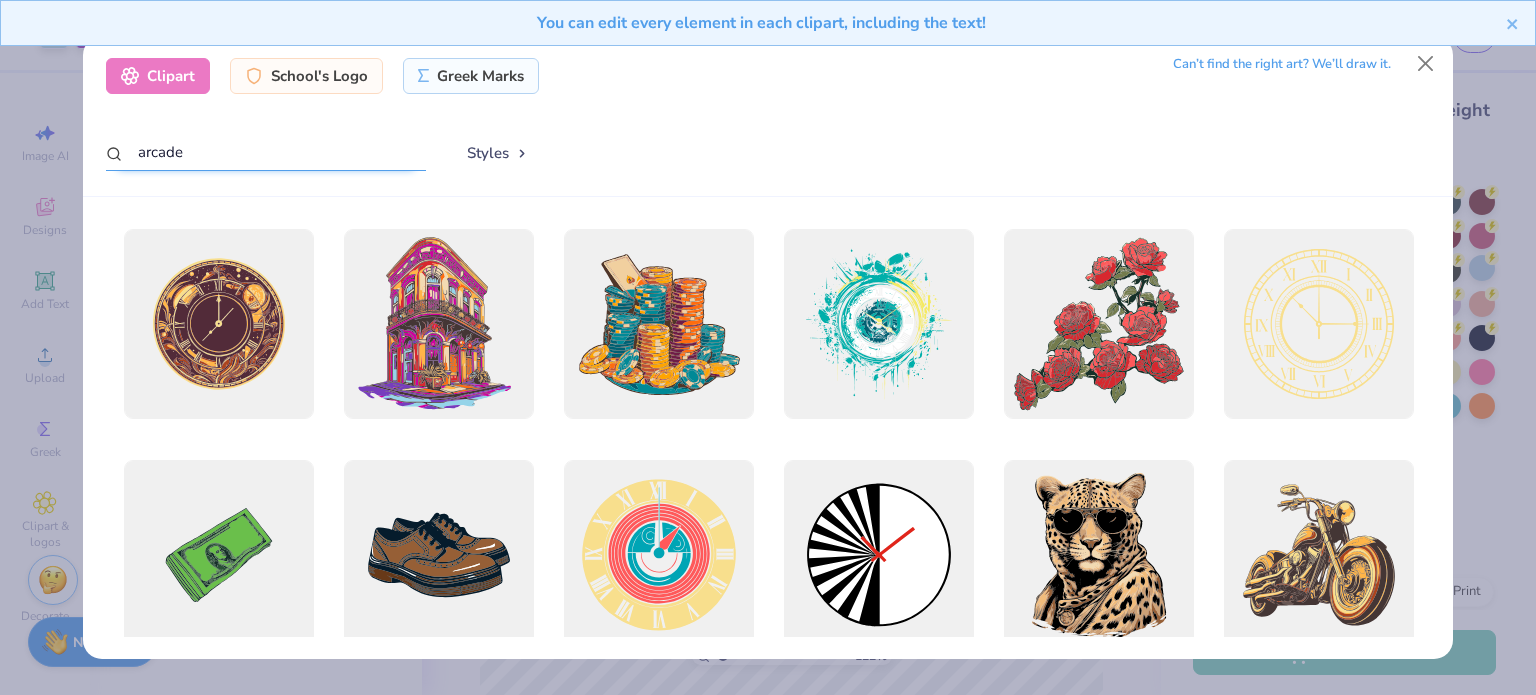 type on "arcade" 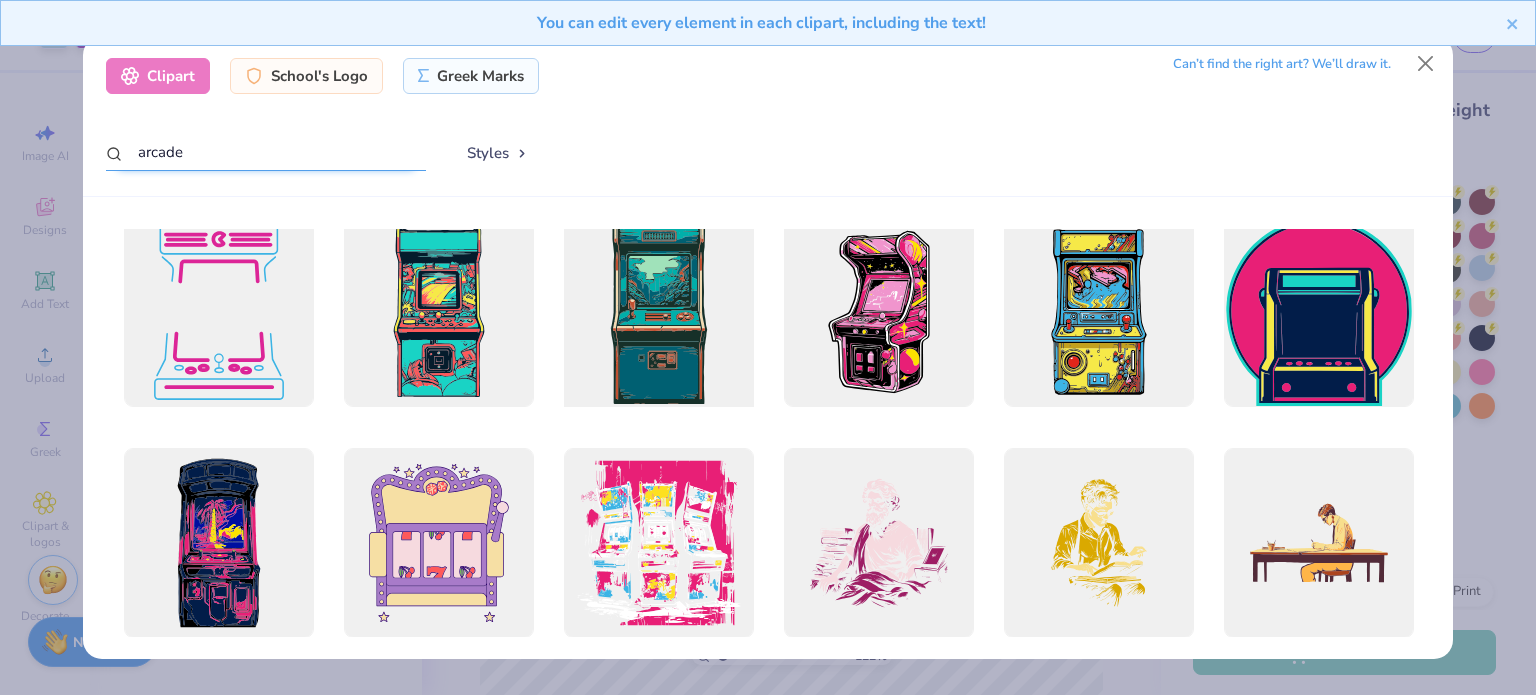 scroll, scrollTop: 11, scrollLeft: 0, axis: vertical 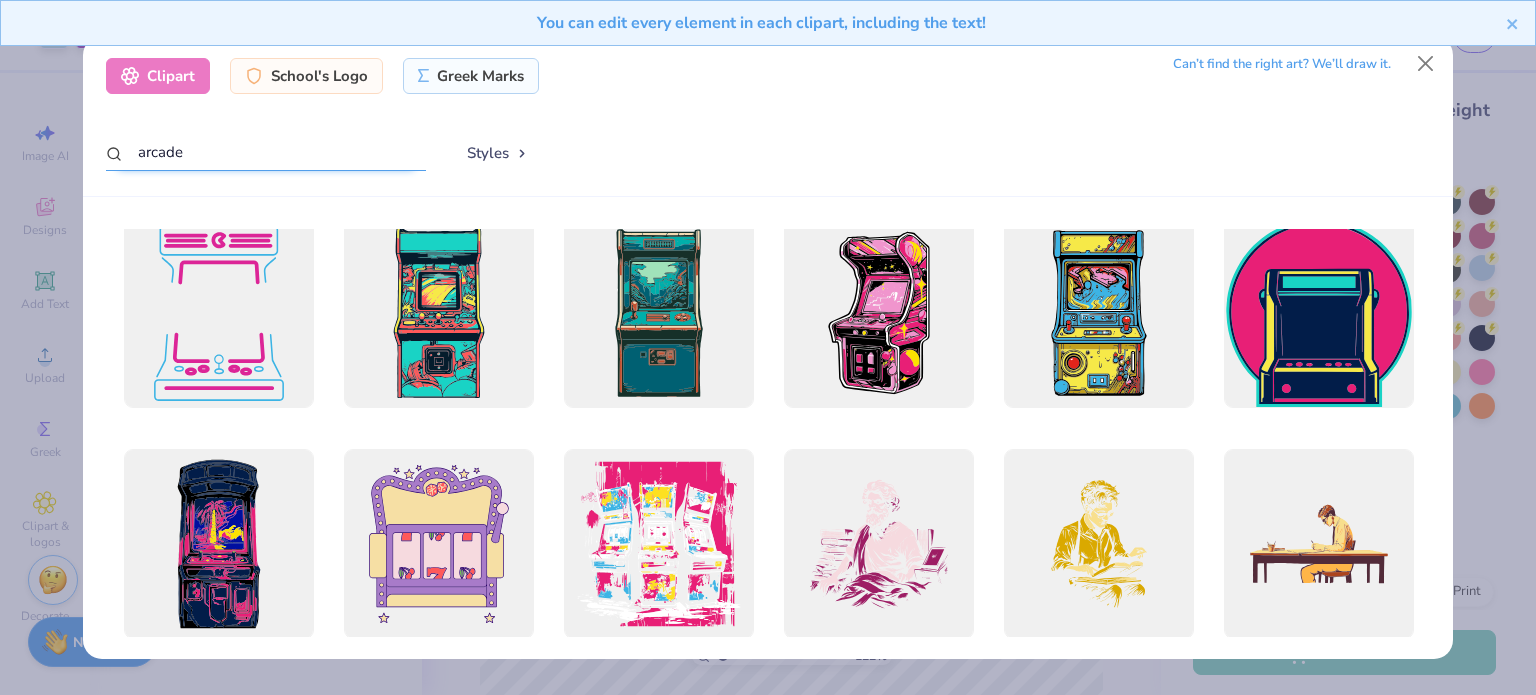 drag, startPoint x: 327, startPoint y: 143, endPoint x: 116, endPoint y: 183, distance: 214.75801 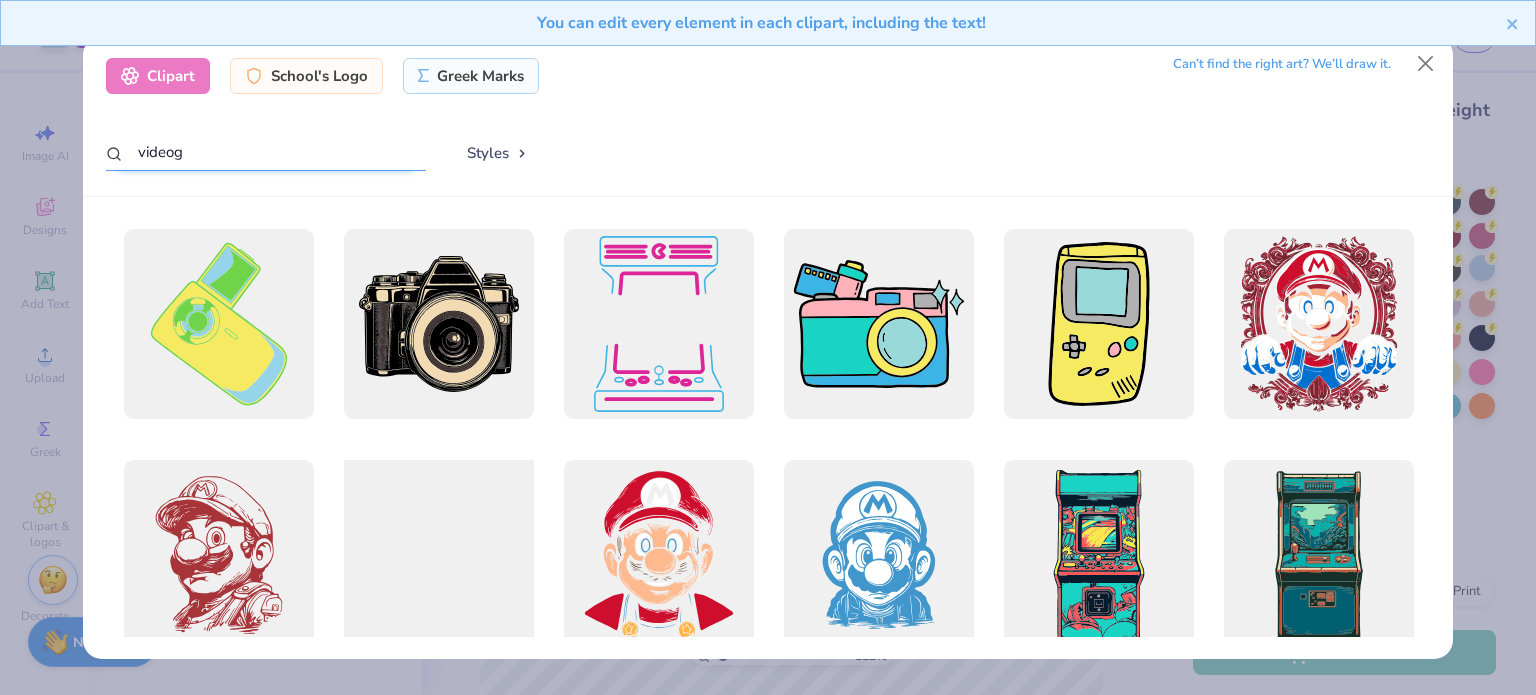 scroll, scrollTop: 400, scrollLeft: 0, axis: vertical 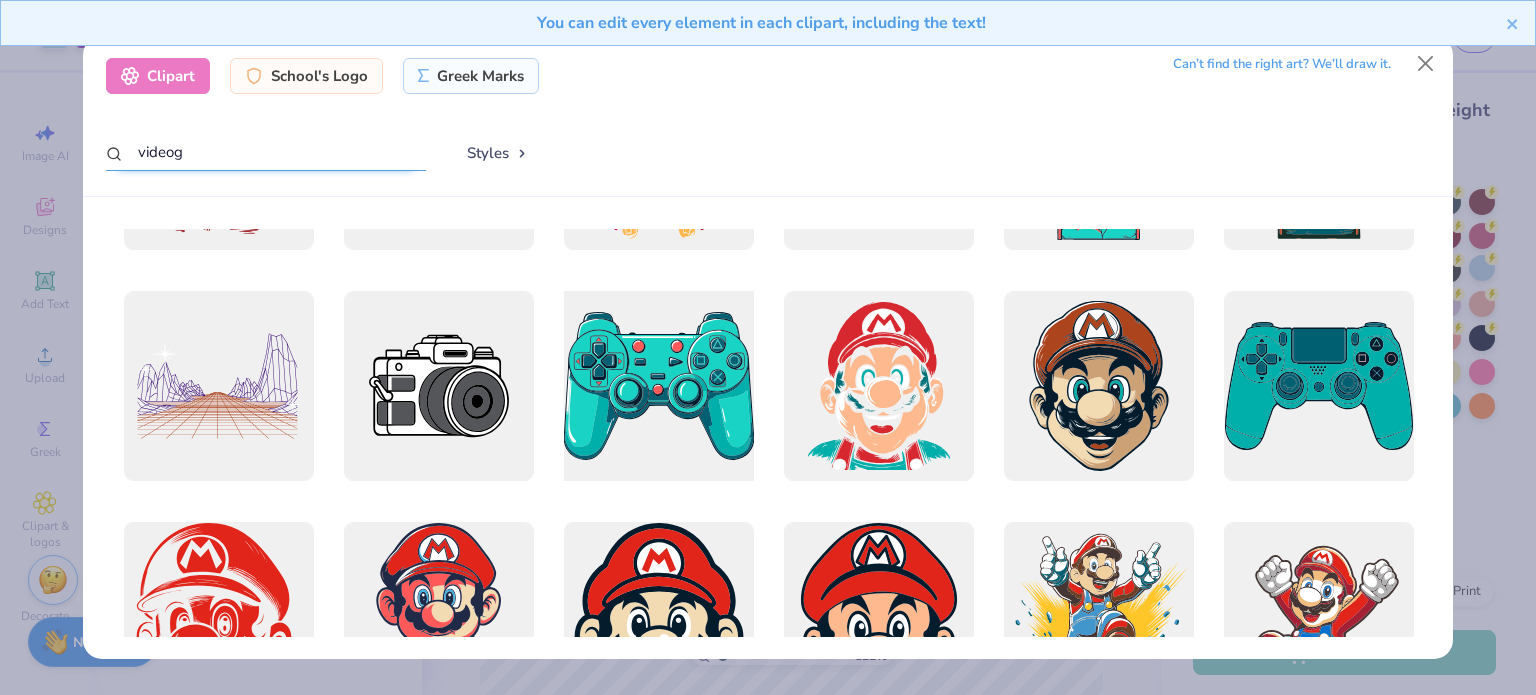 type on "videog" 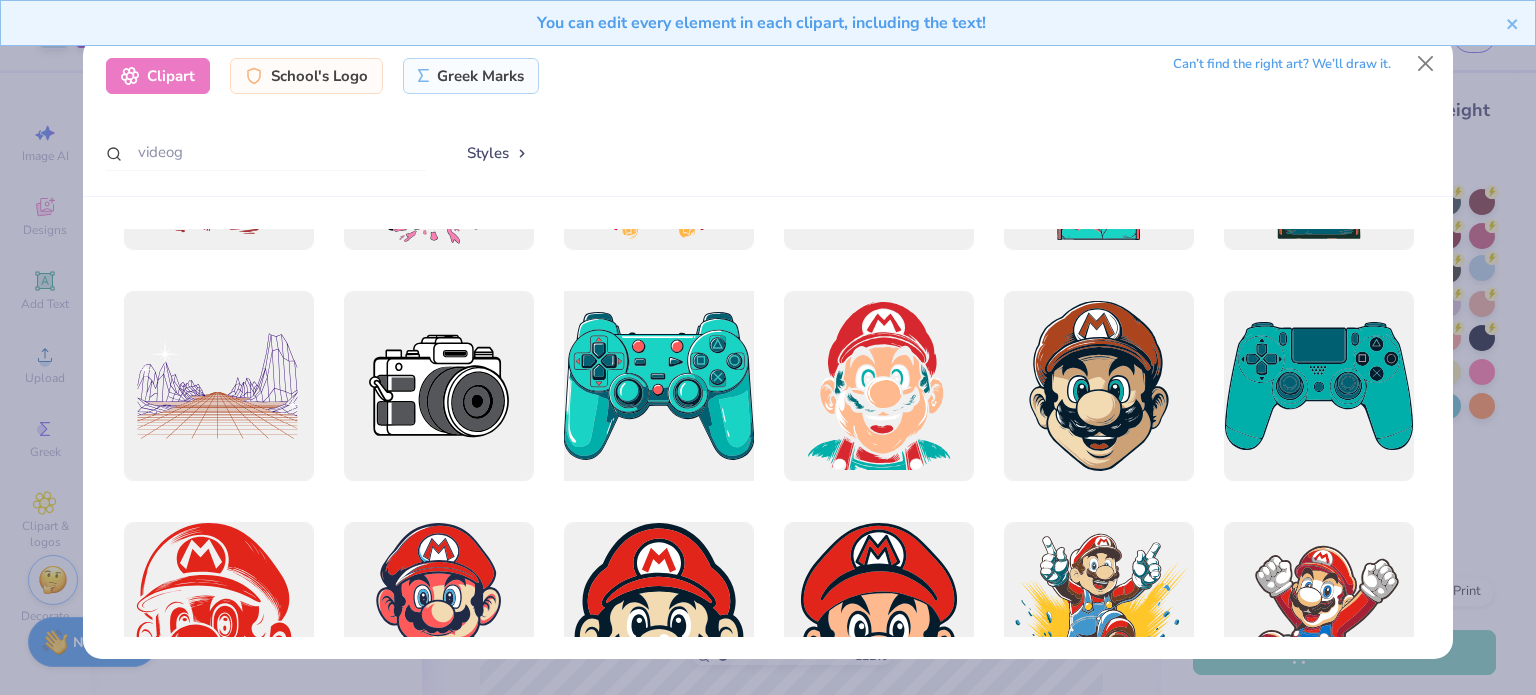 click at bounding box center [658, 386] 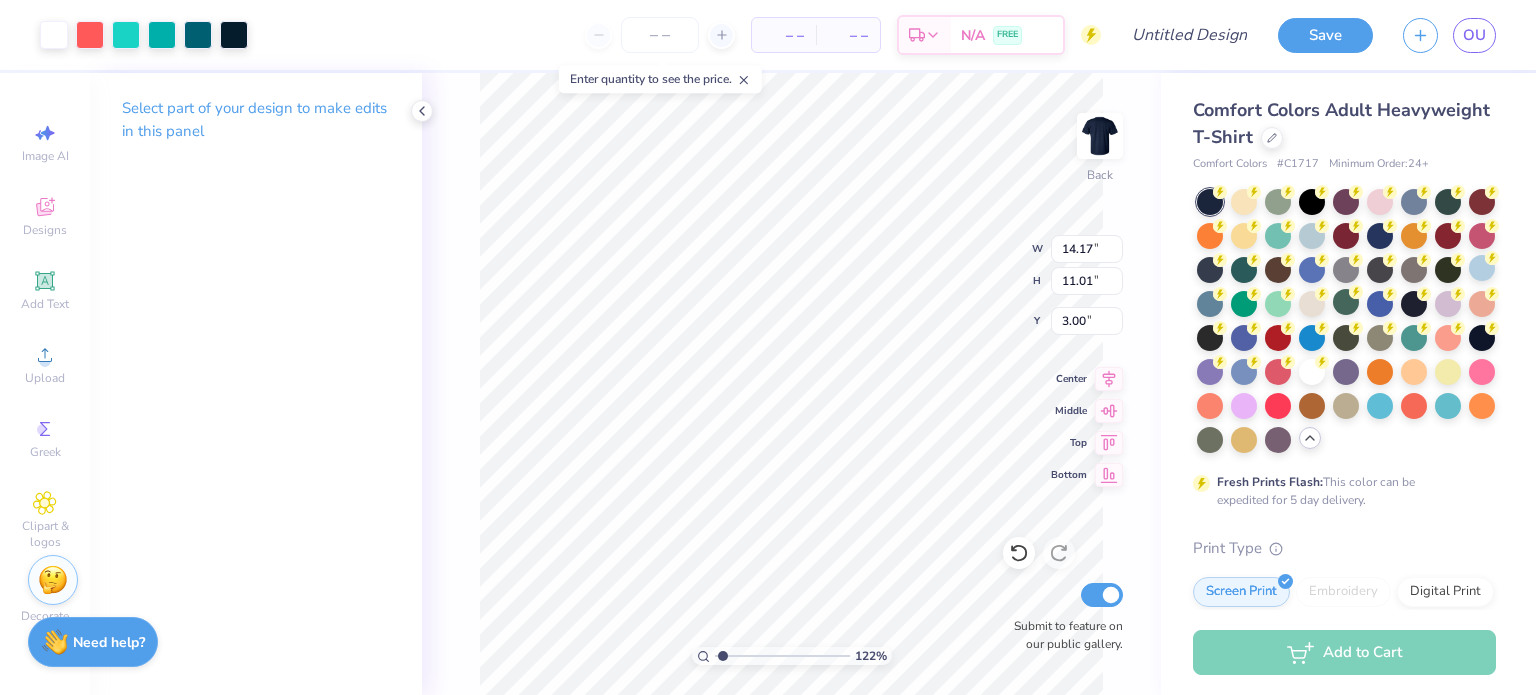type on "1.22204653211173" 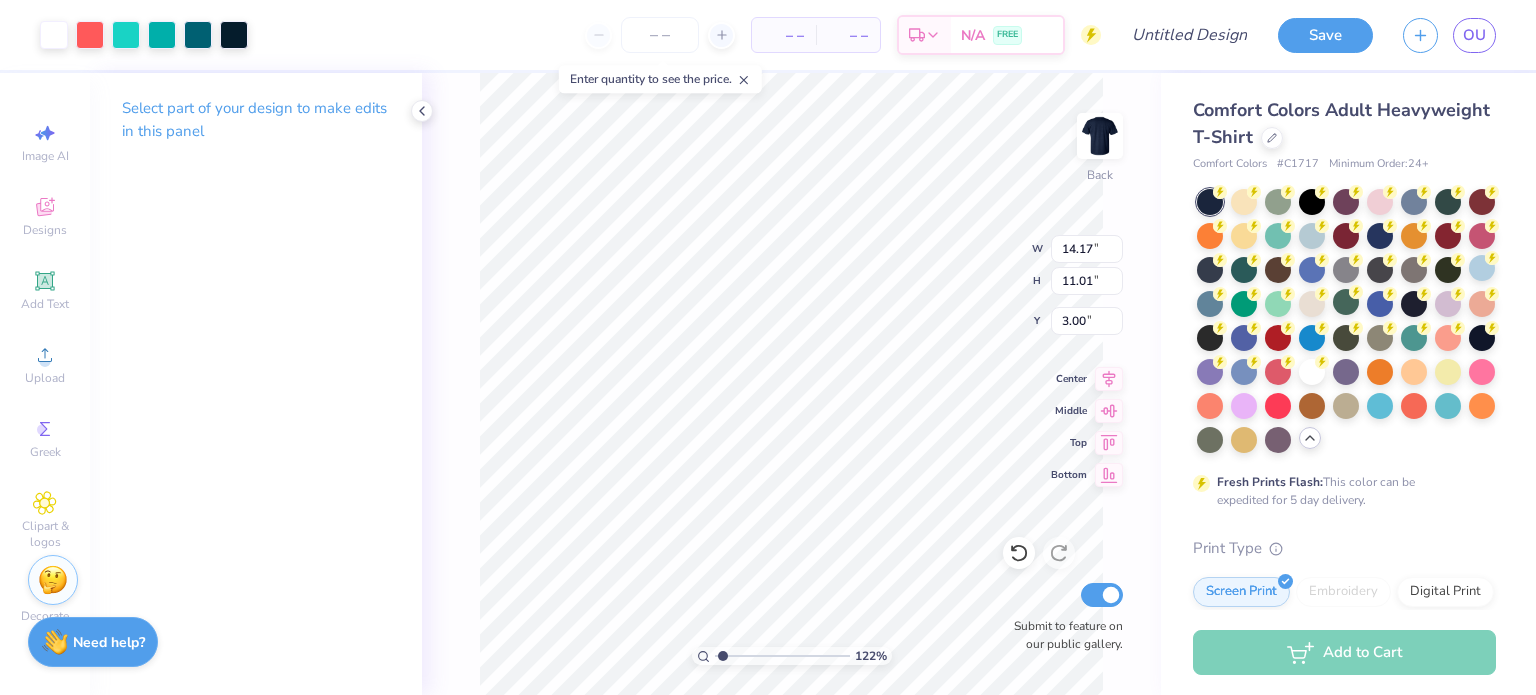 type on "6.16" 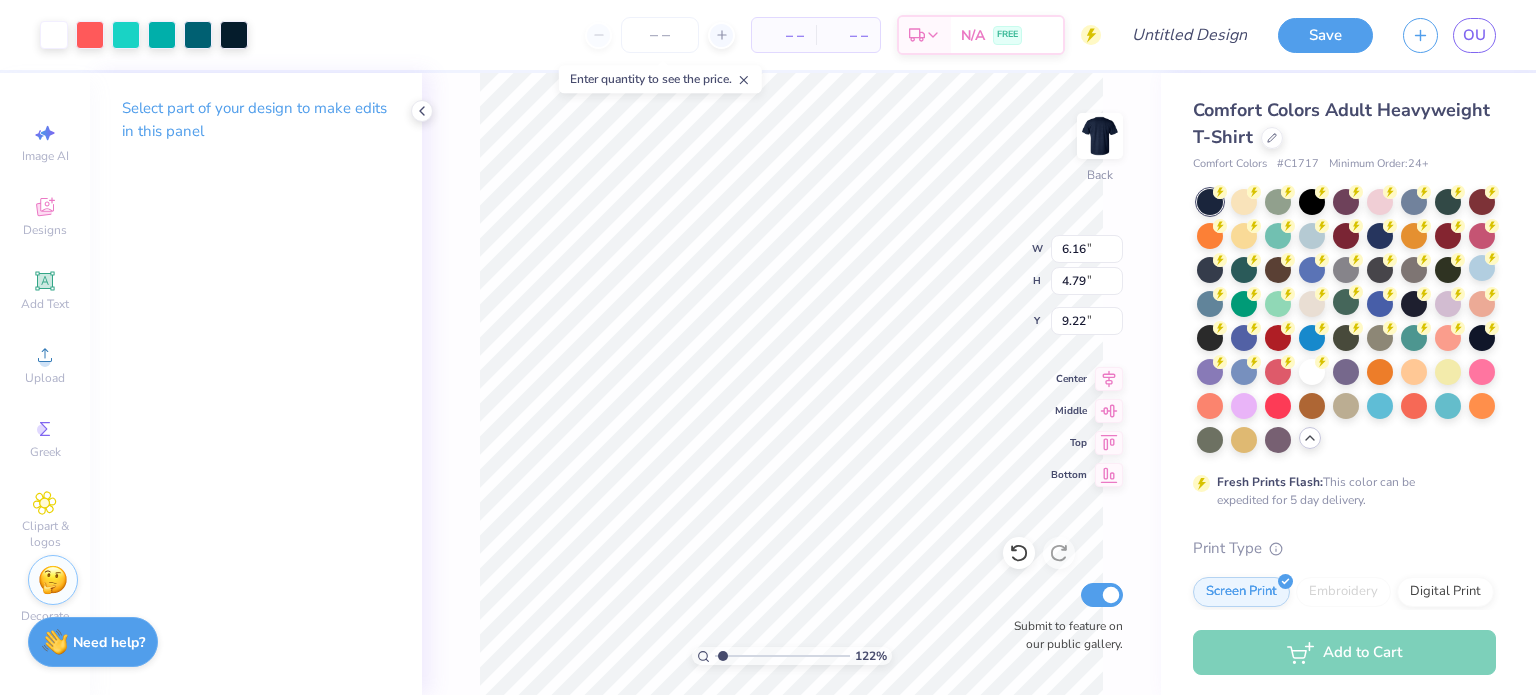 type on "1.22204653211173" 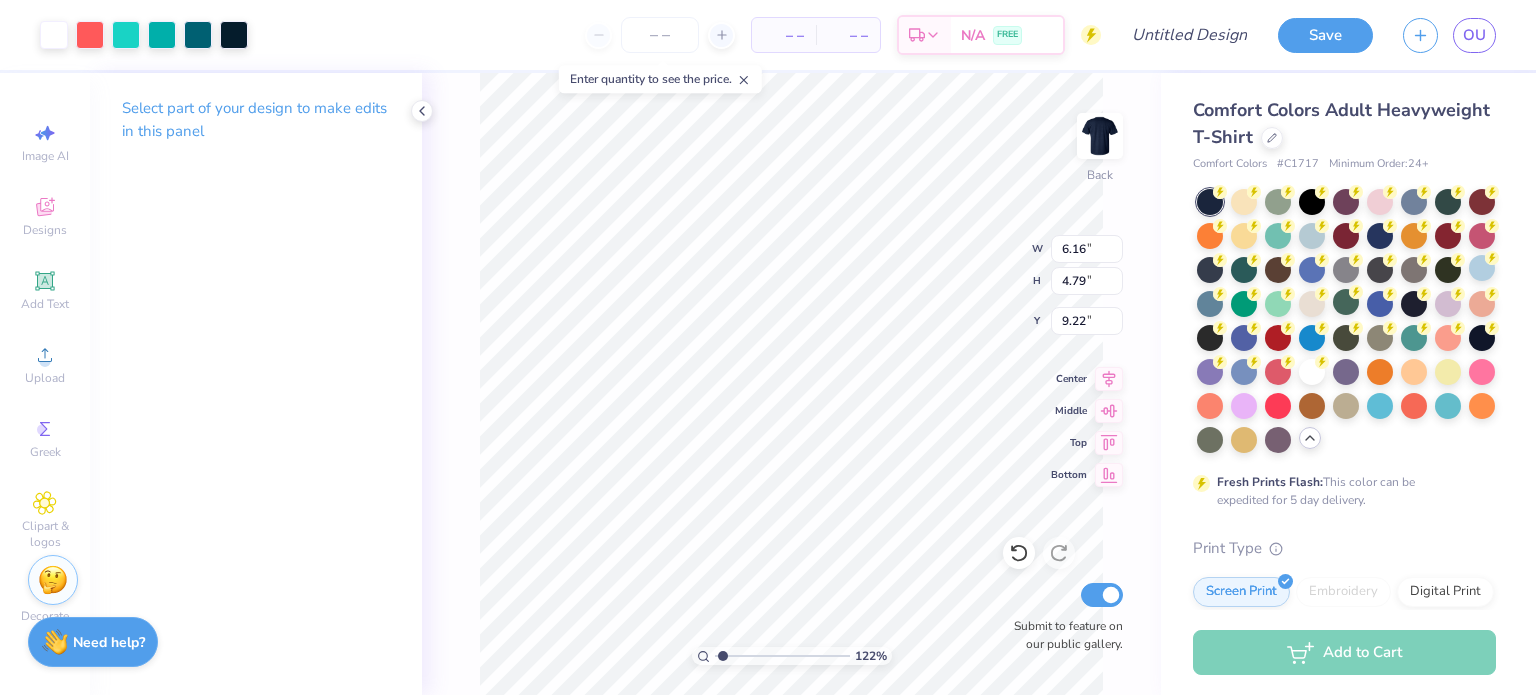 type on "6.96" 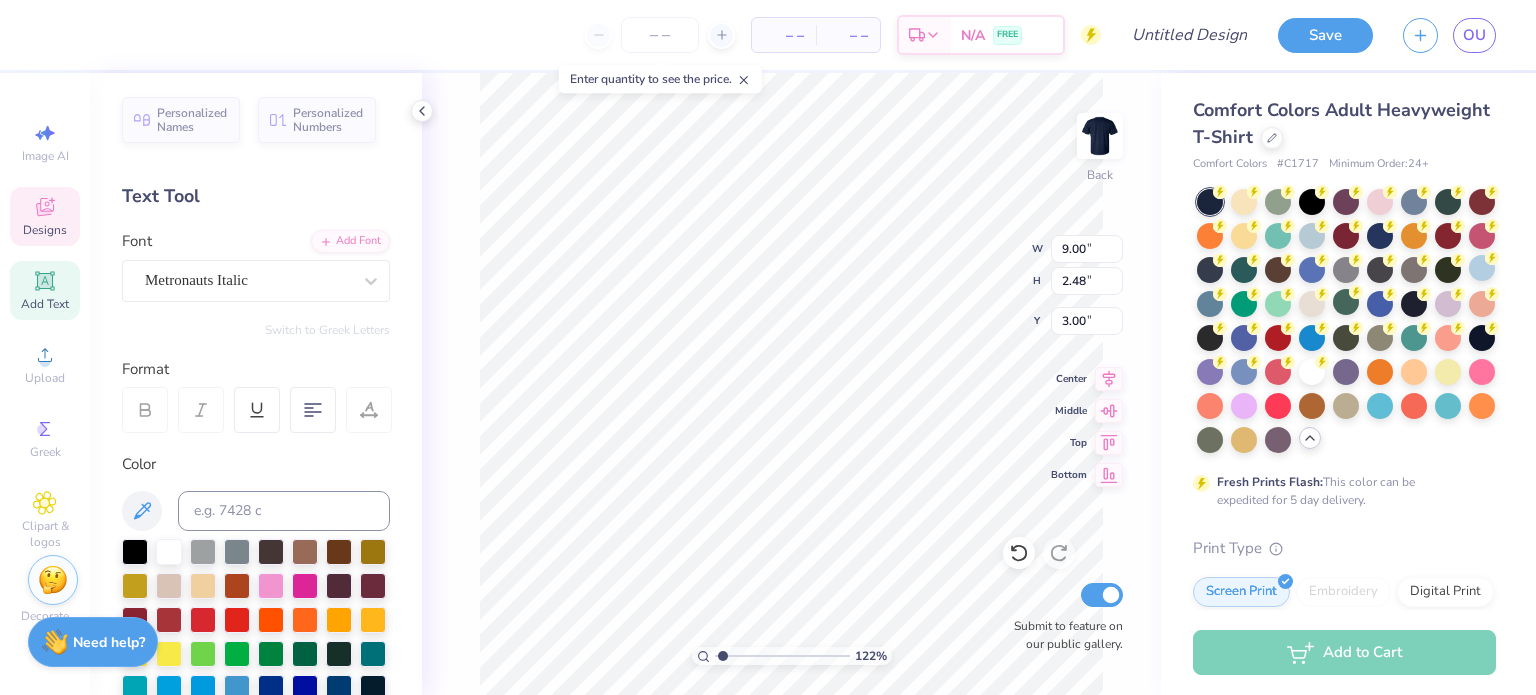 scroll, scrollTop: 16, scrollLeft: 2, axis: both 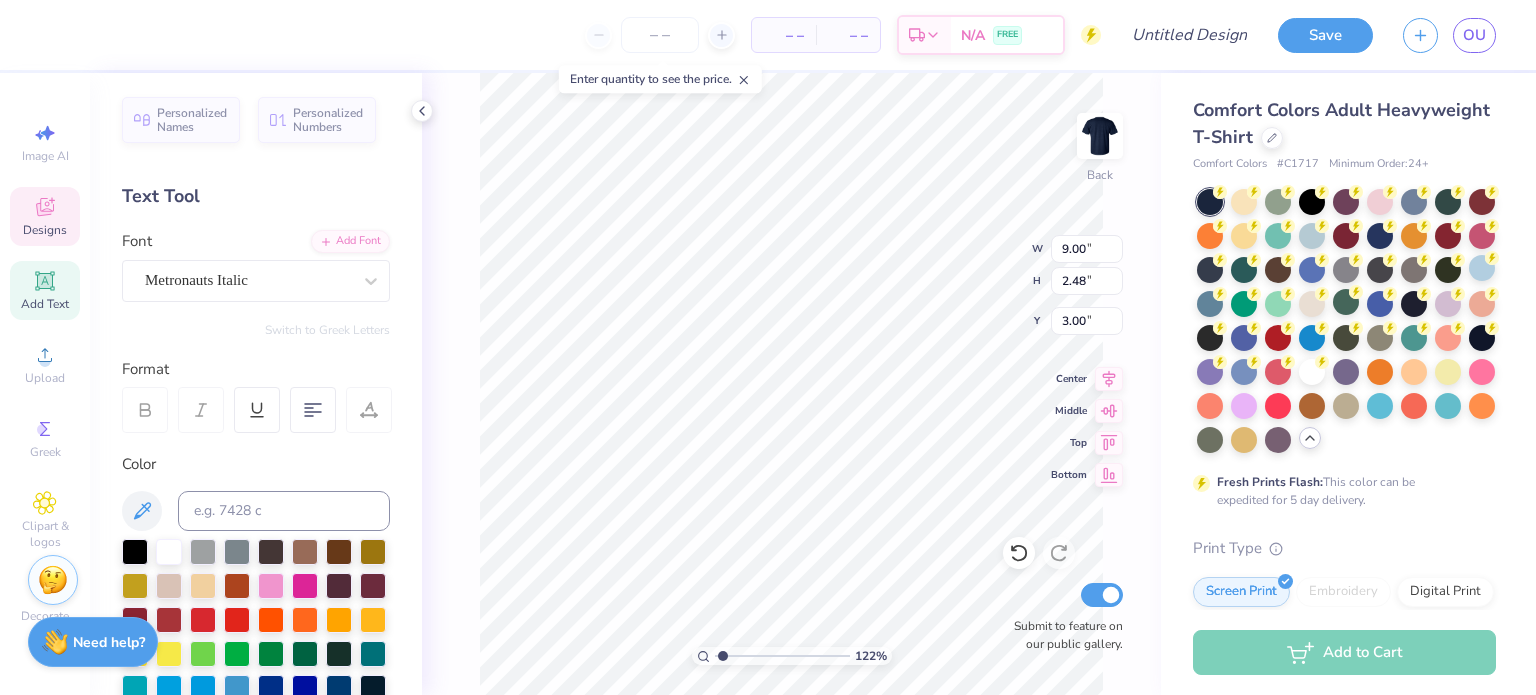 type on "1.22204653211173" 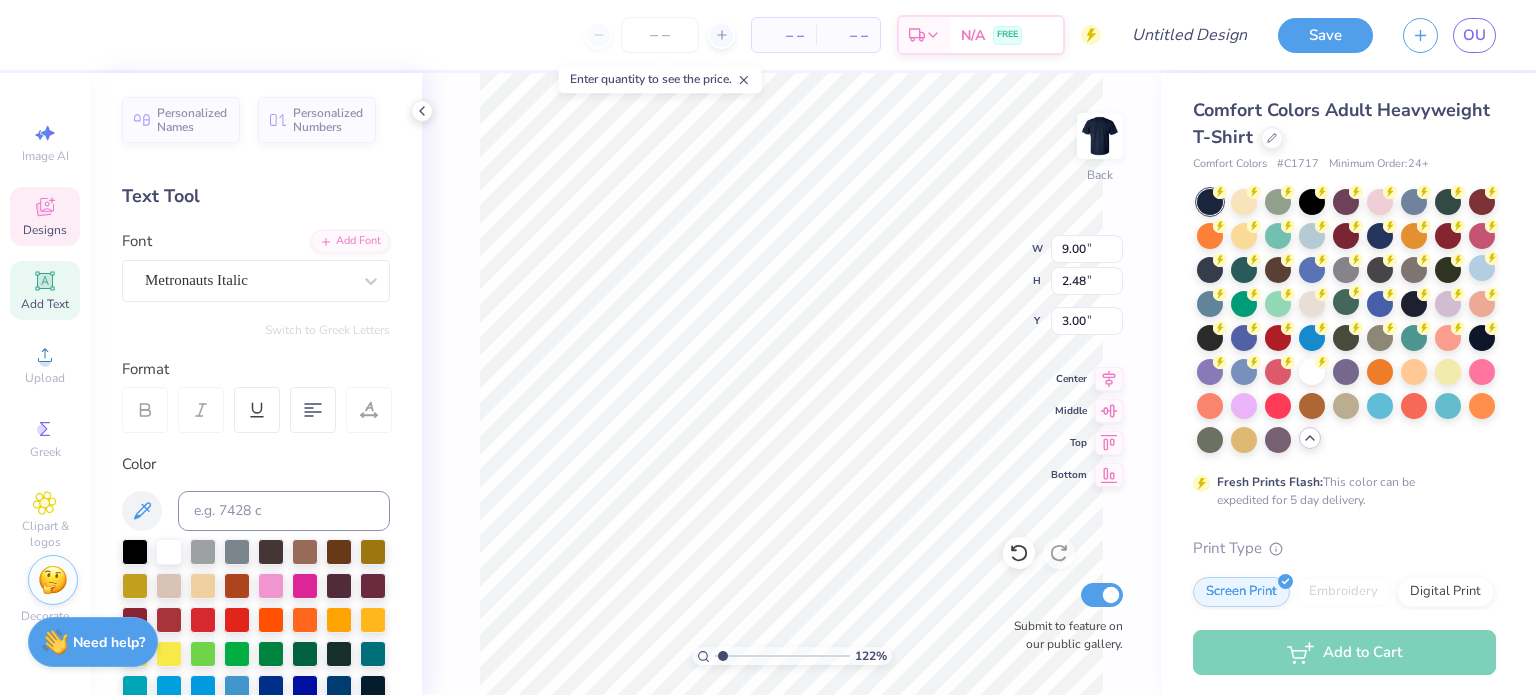type on "O" 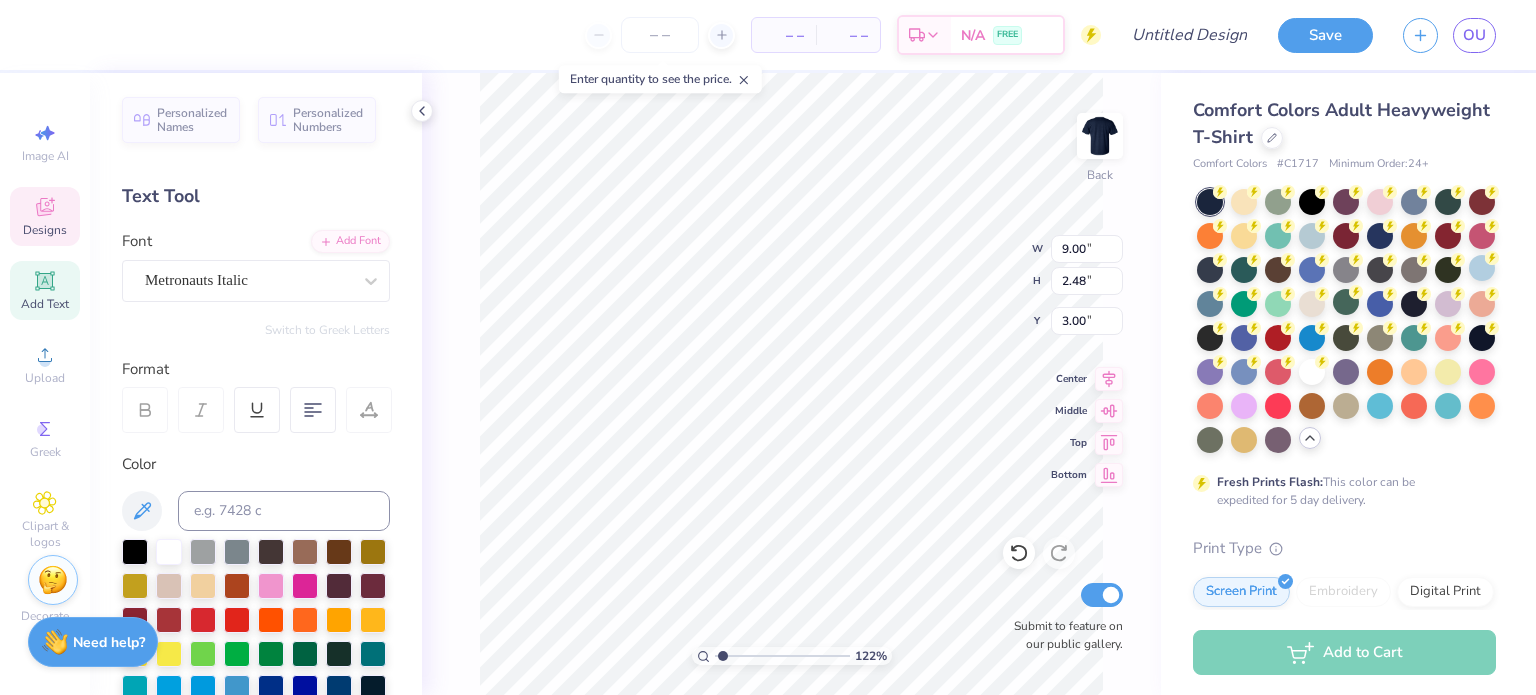 type on "OPhiA" 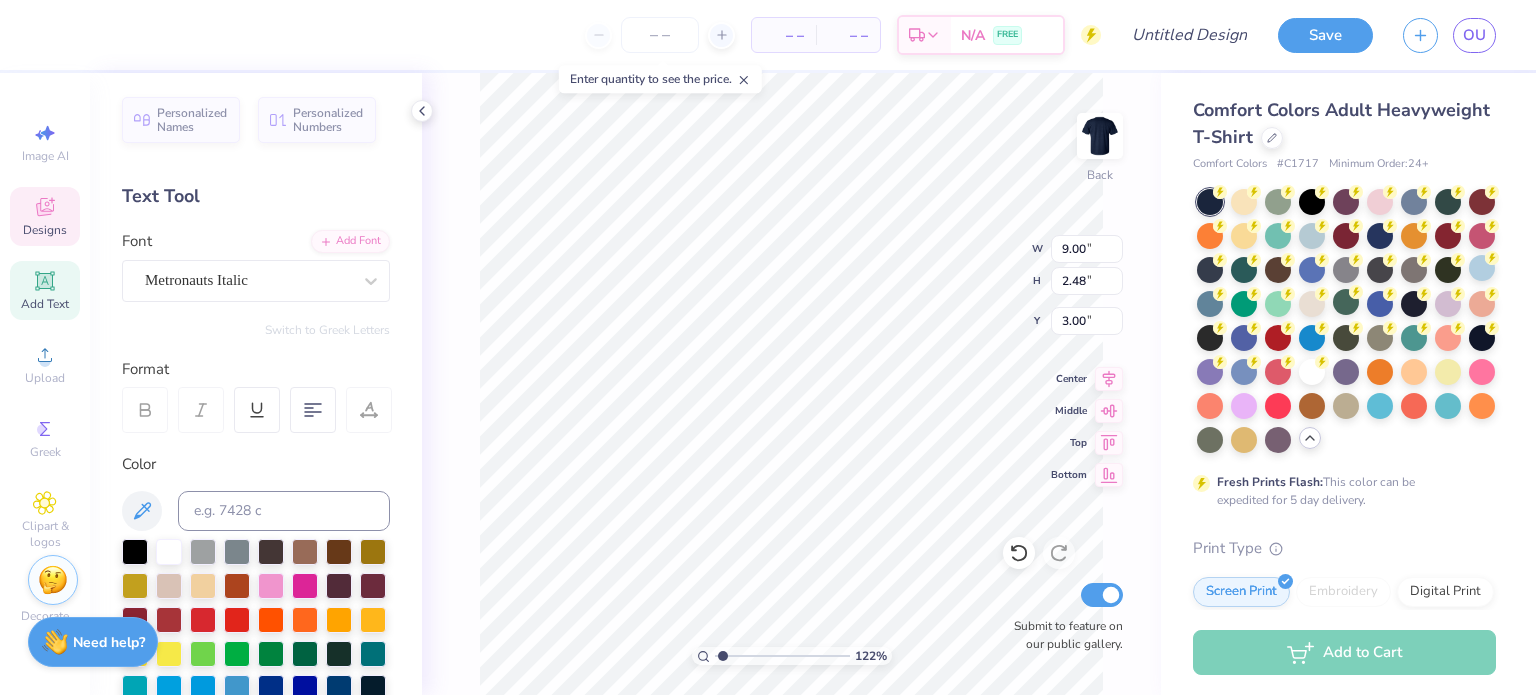 scroll, scrollTop: 16, scrollLeft: 4, axis: both 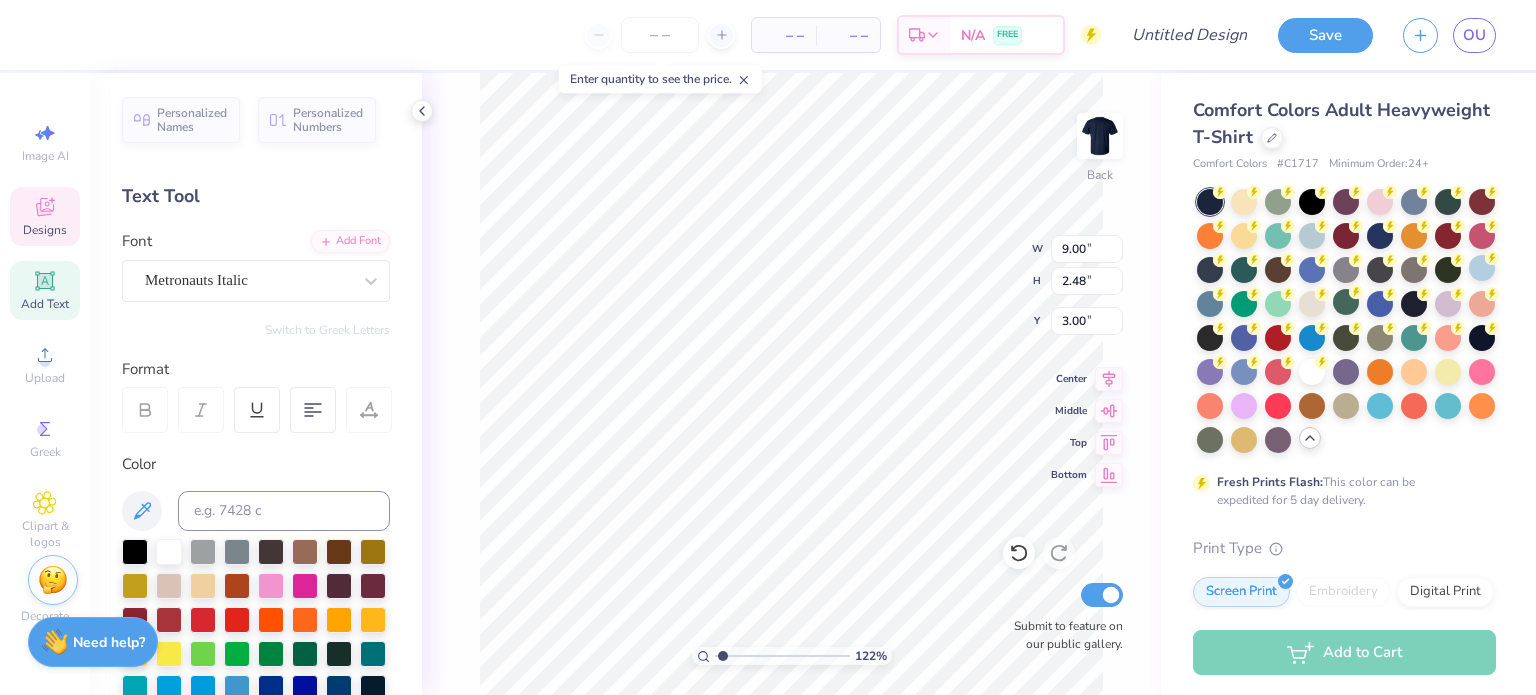 click on "122  % Back W 9.00 9.00 " H 2.48 2.48 " Y 3.00 3.00 " Center Middle Top Bottom Submit to feature on our public gallery." at bounding box center [791, 384] 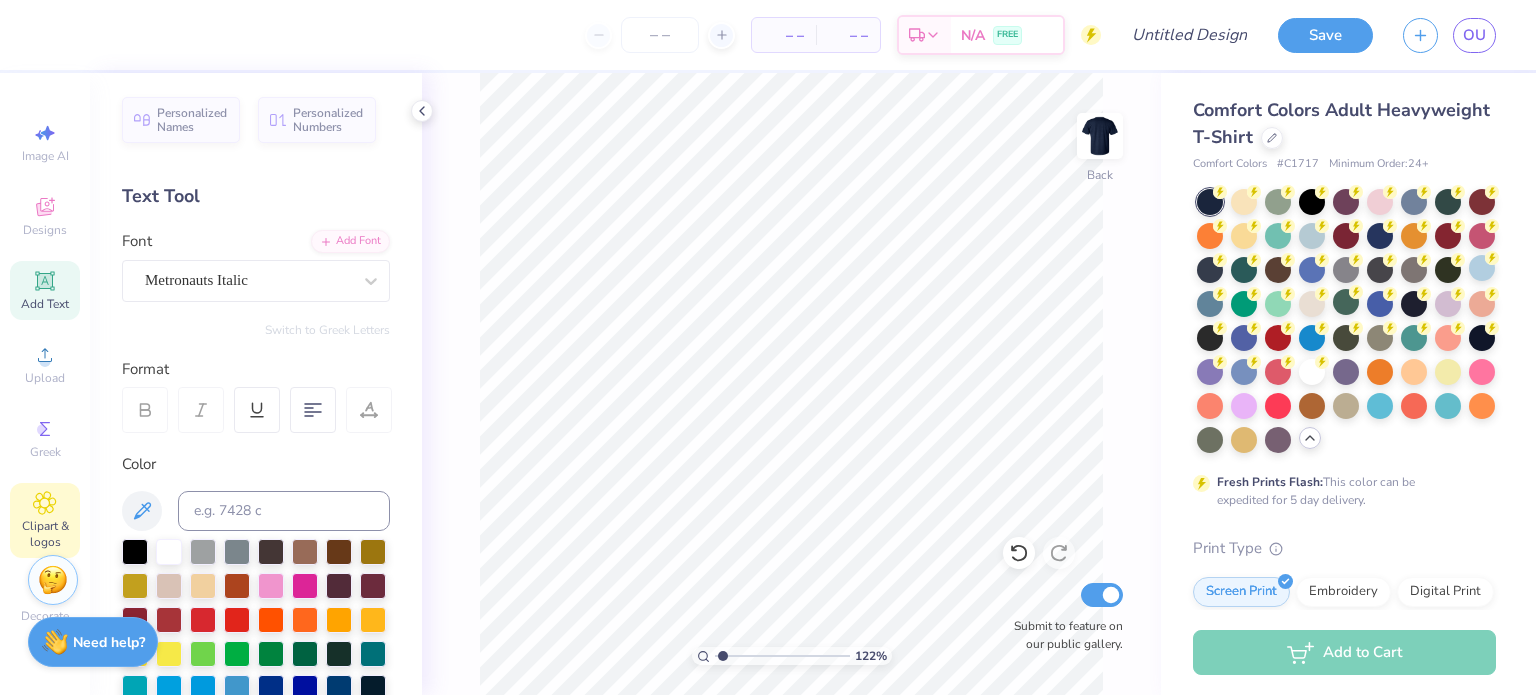 click 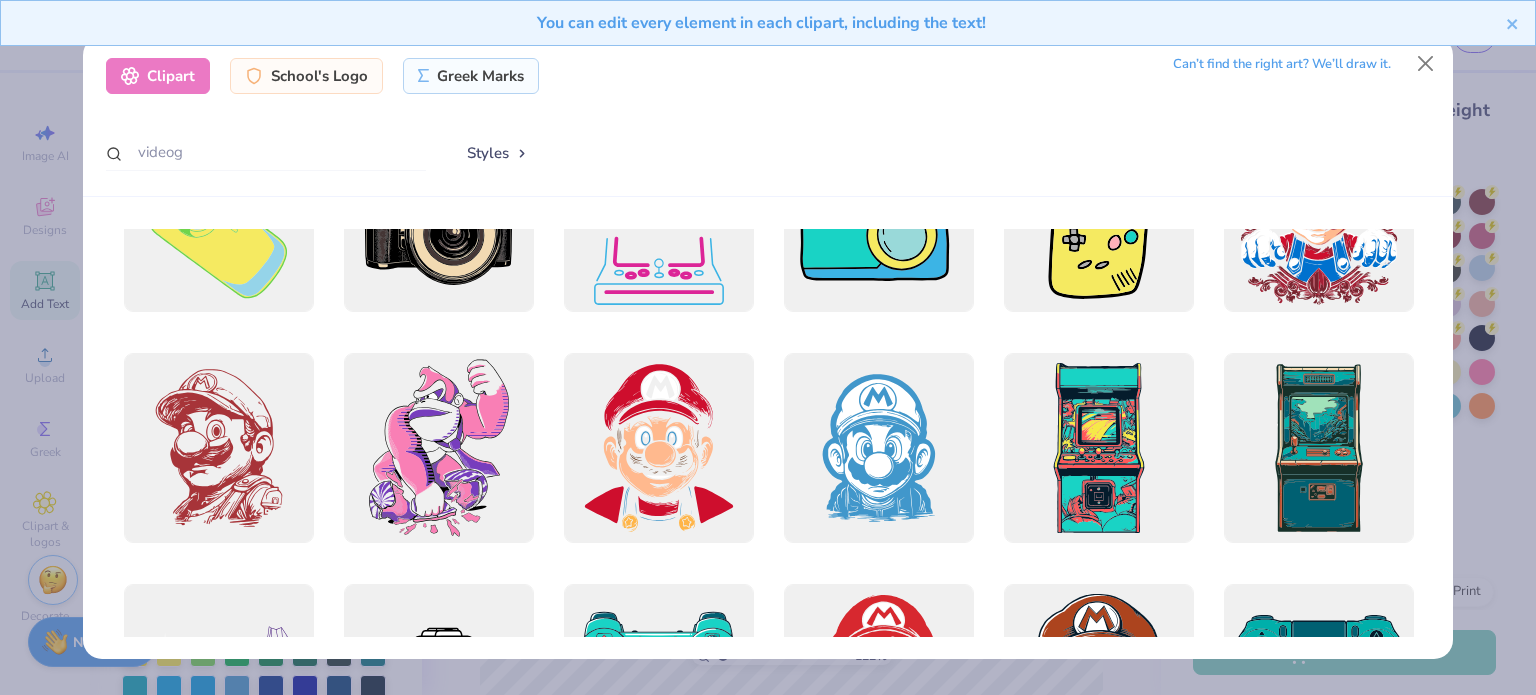 scroll, scrollTop: 0, scrollLeft: 0, axis: both 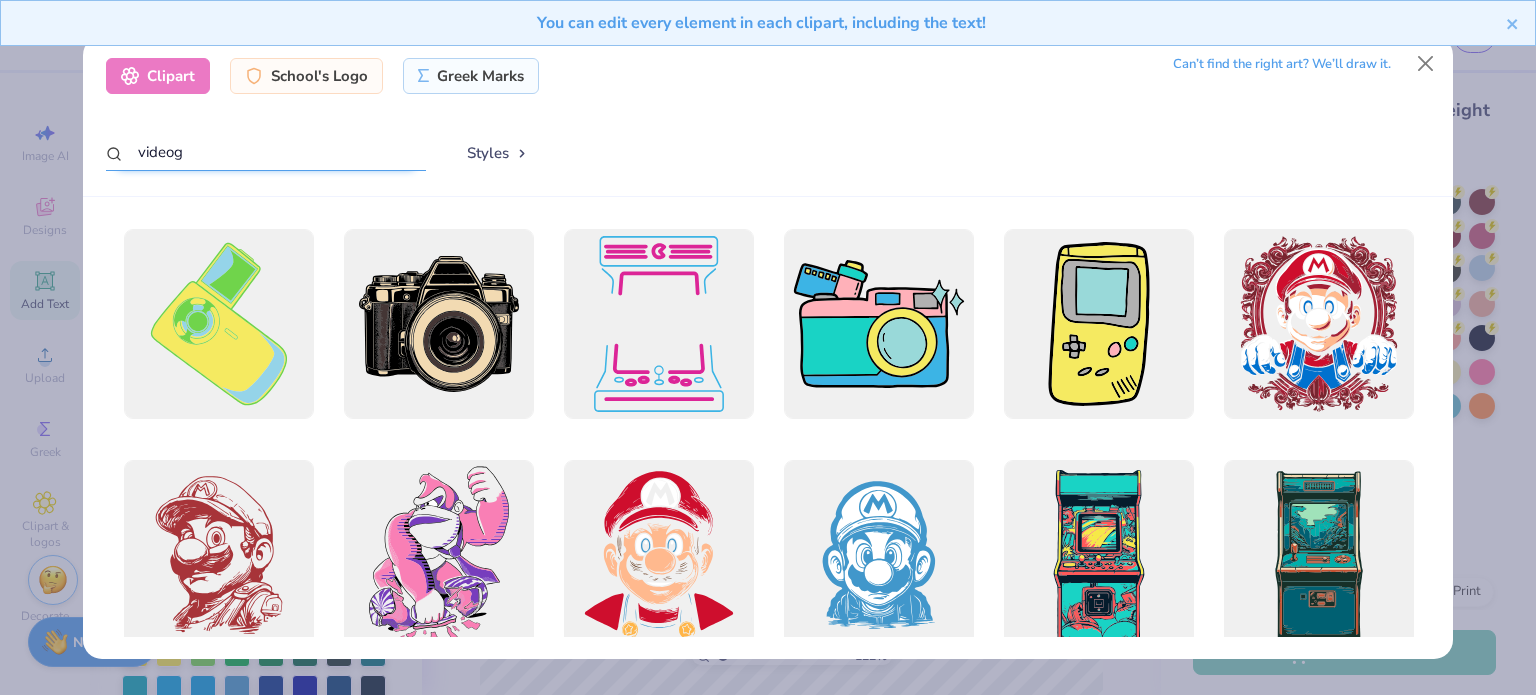 click on "videog" at bounding box center (266, 152) 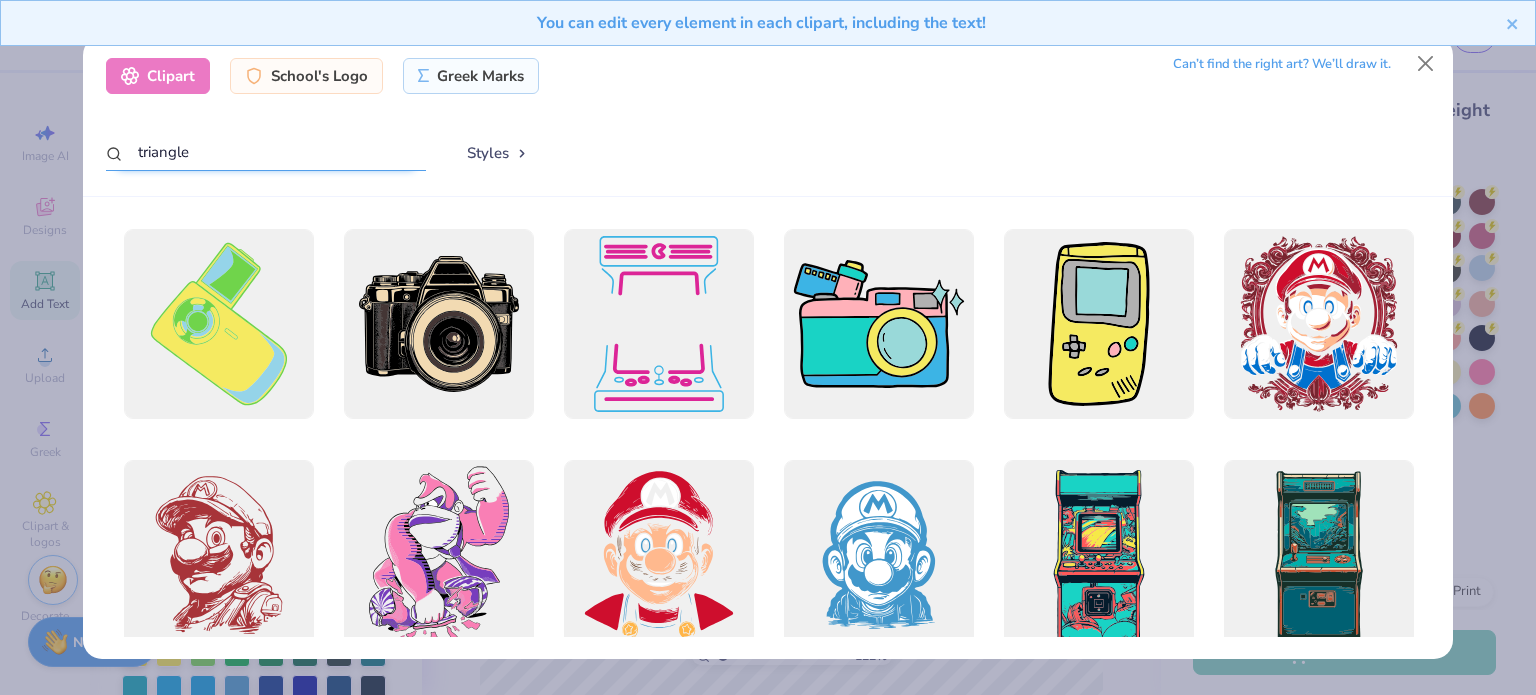type on "triangle" 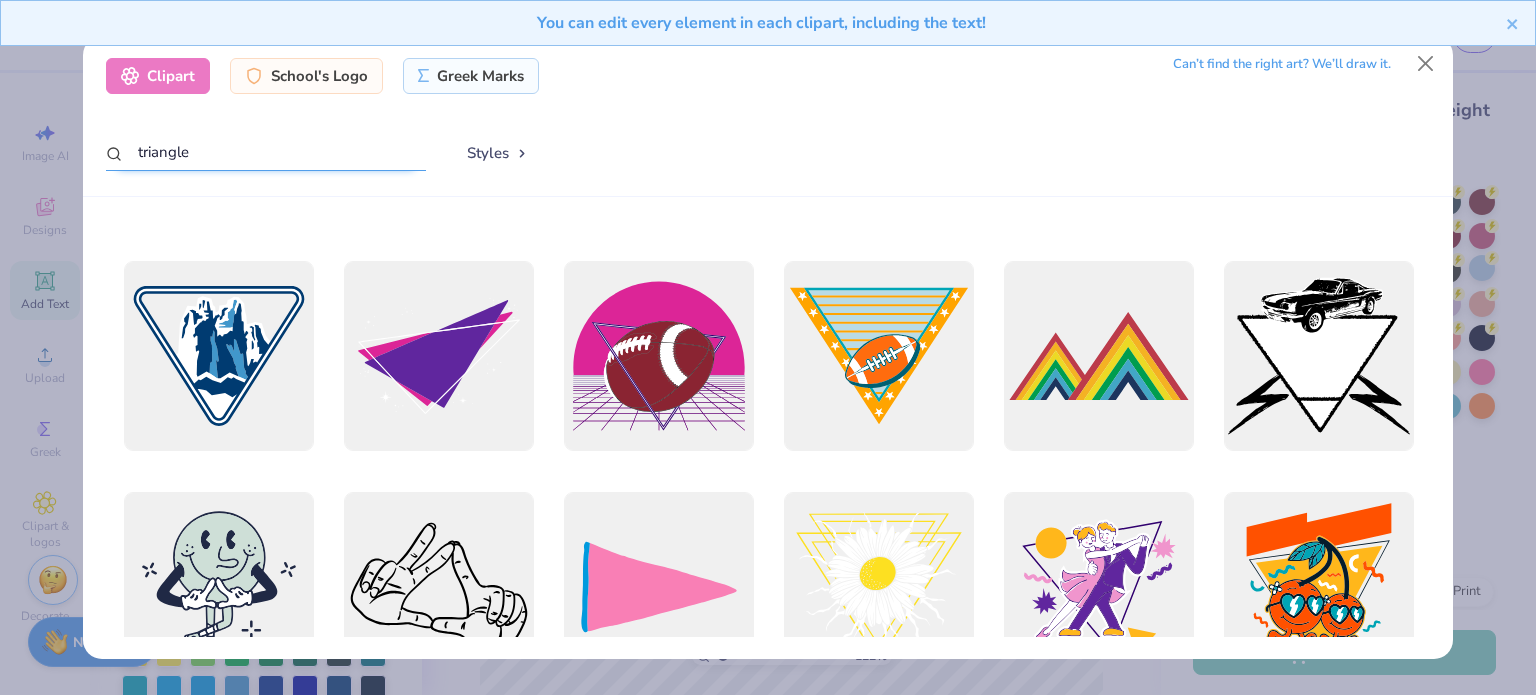 scroll, scrollTop: 0, scrollLeft: 0, axis: both 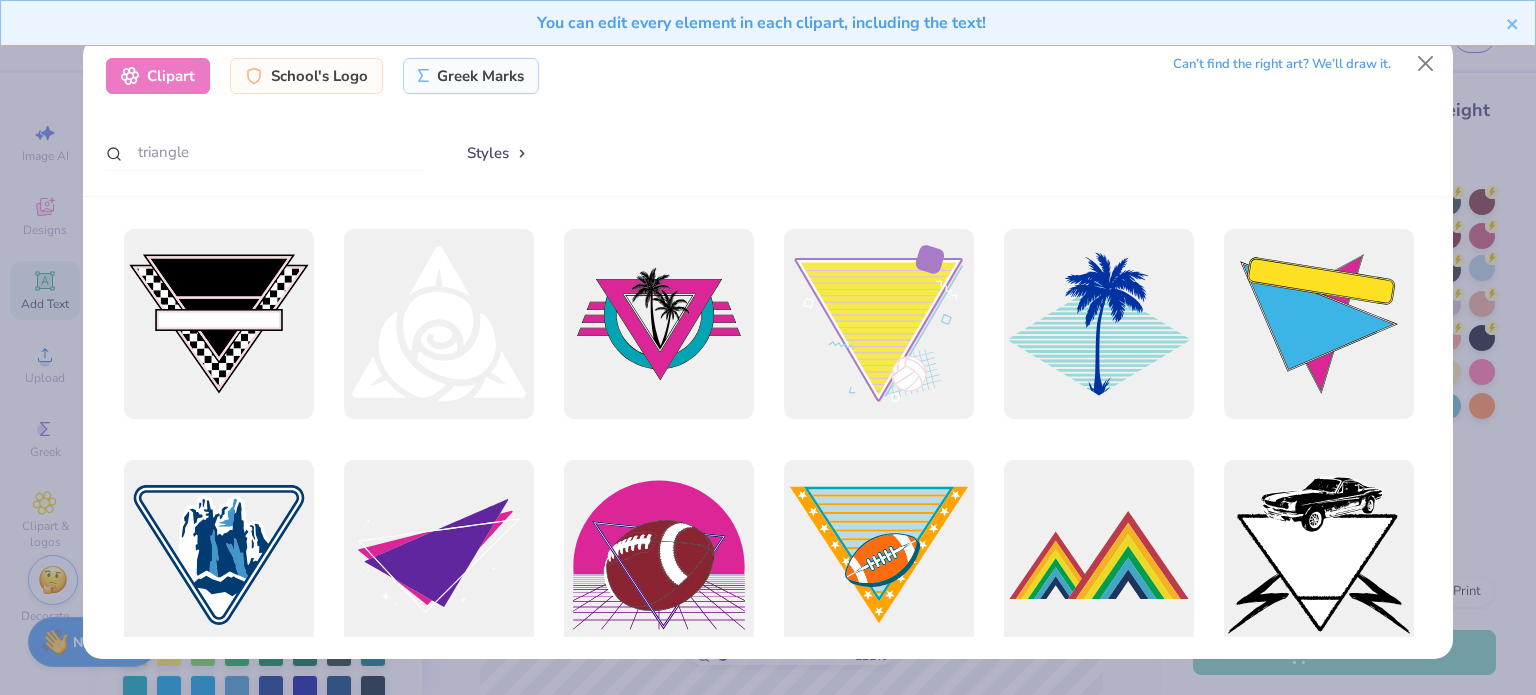 drag, startPoint x: 723, startPoint y: 439, endPoint x: 696, endPoint y: 145, distance: 295.23718 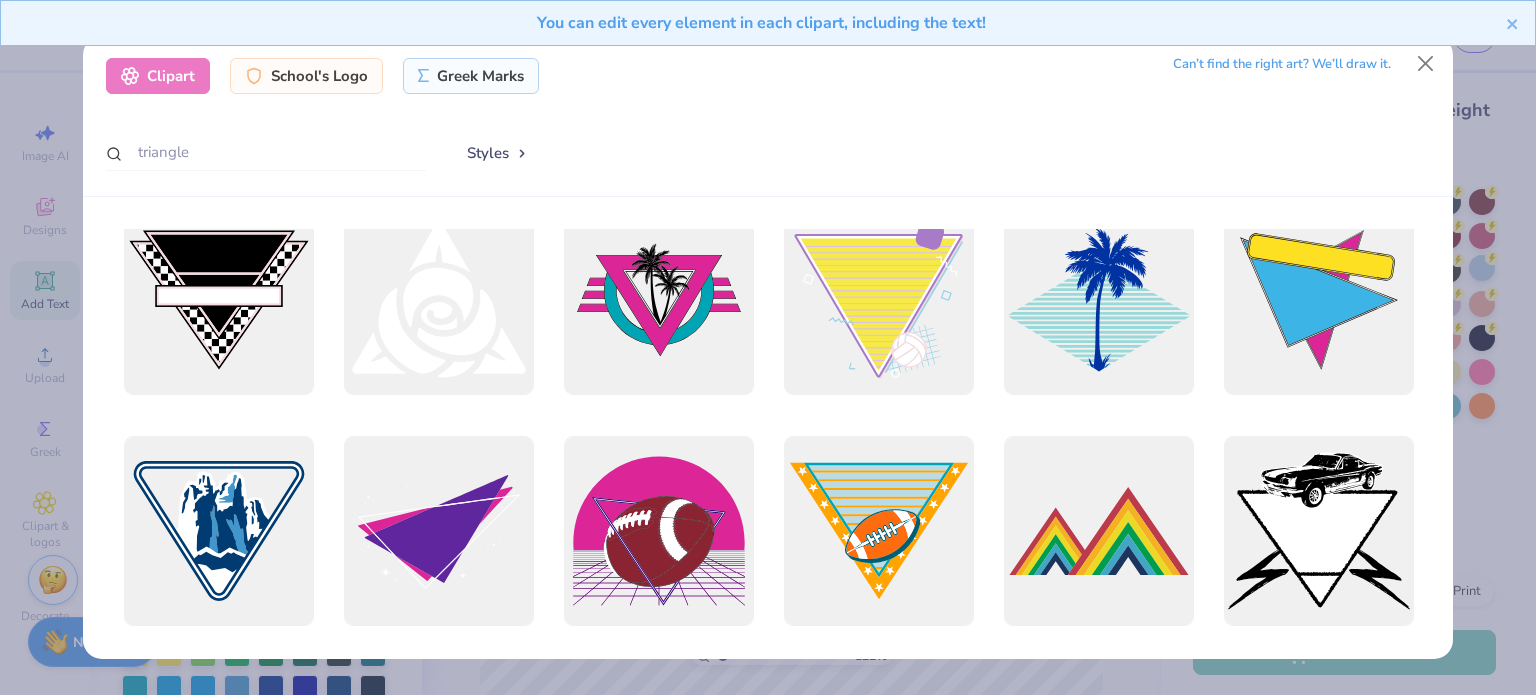 scroll, scrollTop: 0, scrollLeft: 0, axis: both 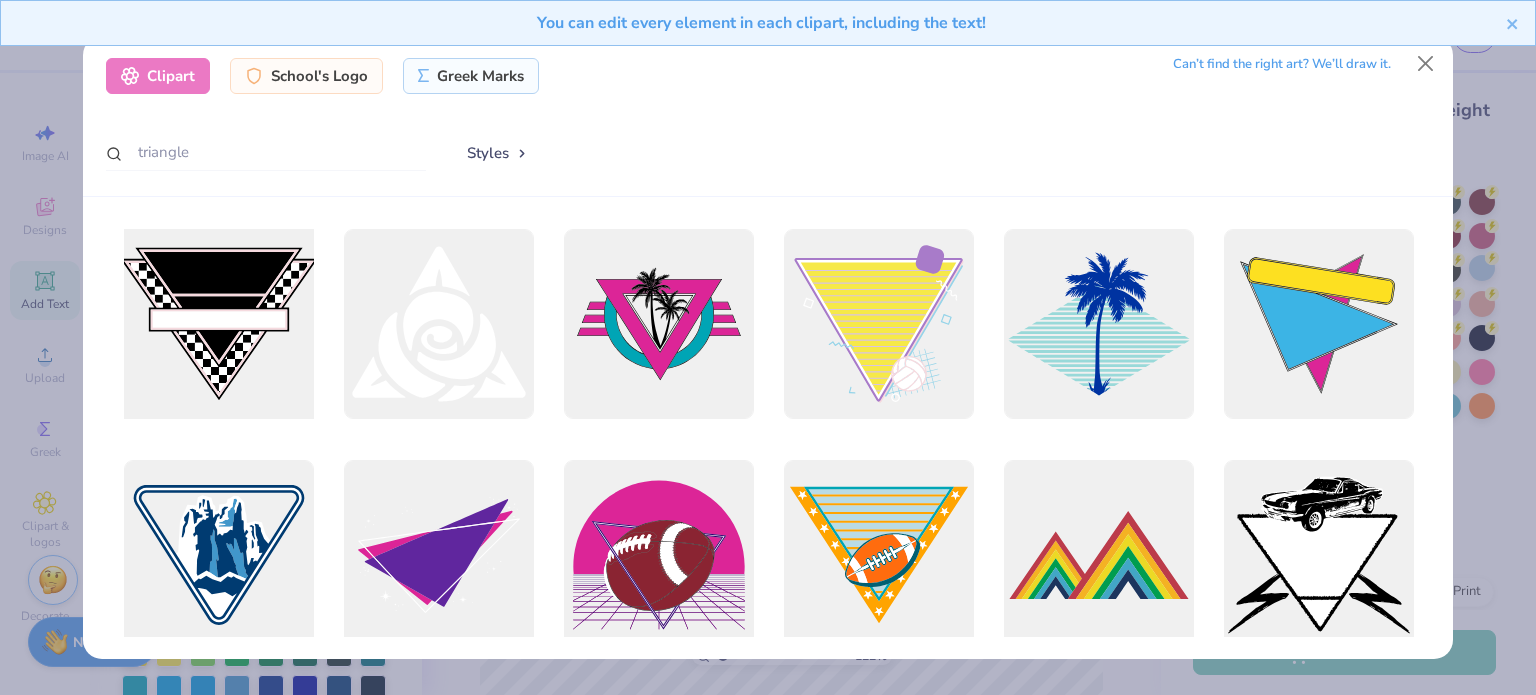 click at bounding box center (218, 324) 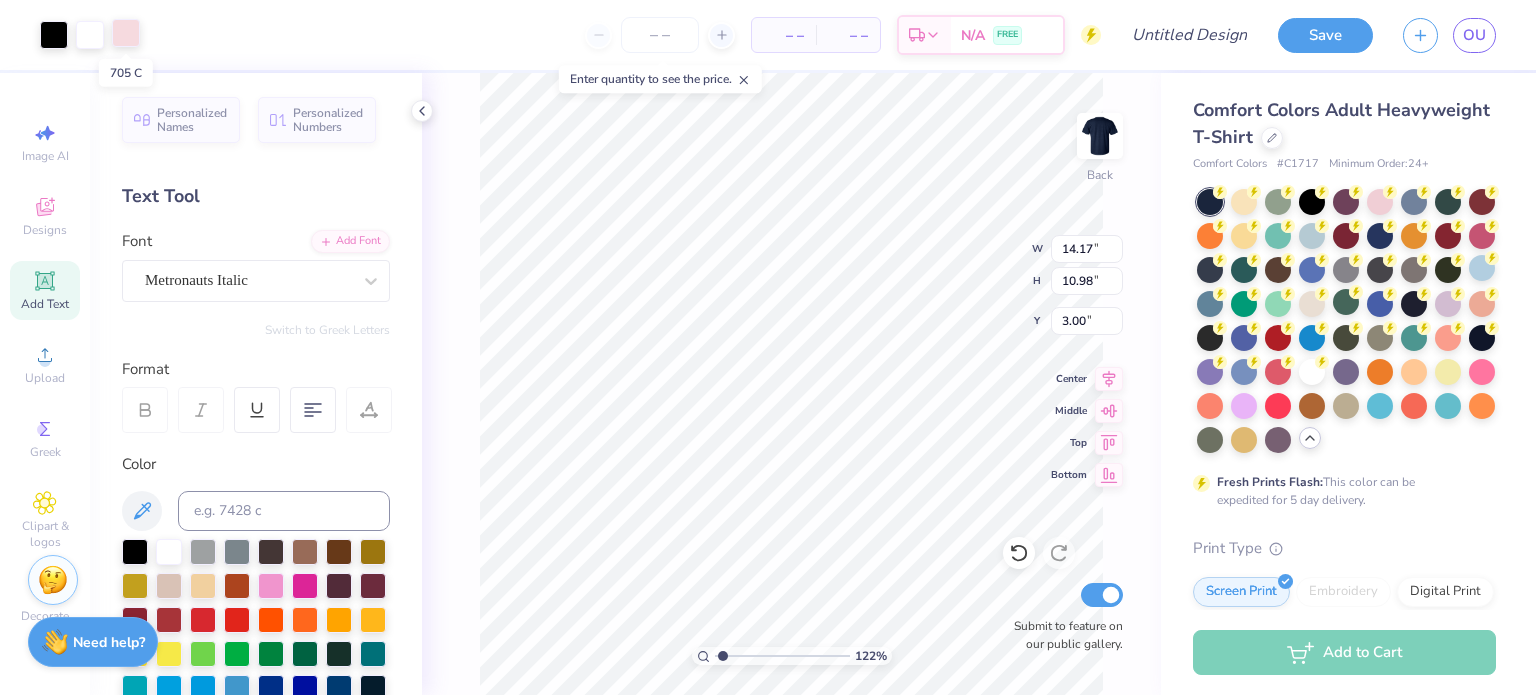 click at bounding box center [126, 33] 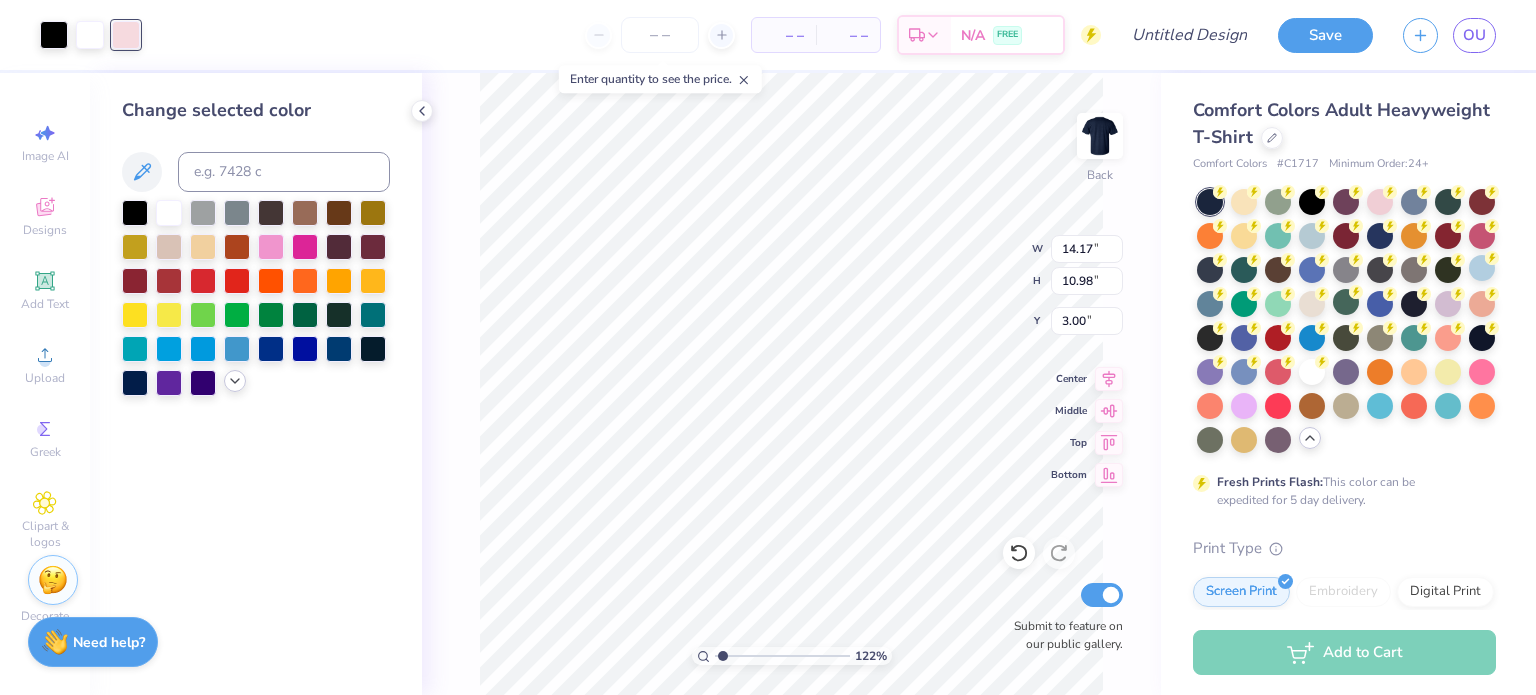 click 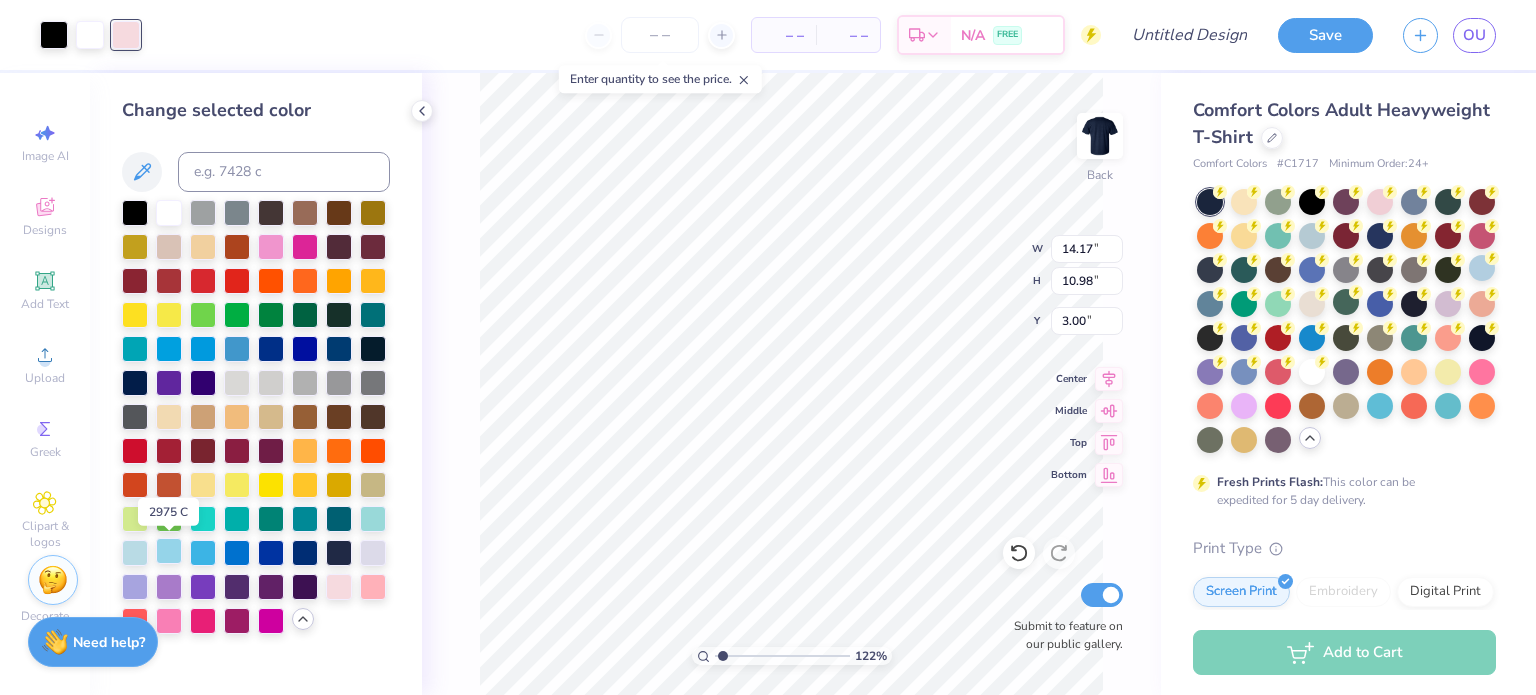 click at bounding box center [169, 551] 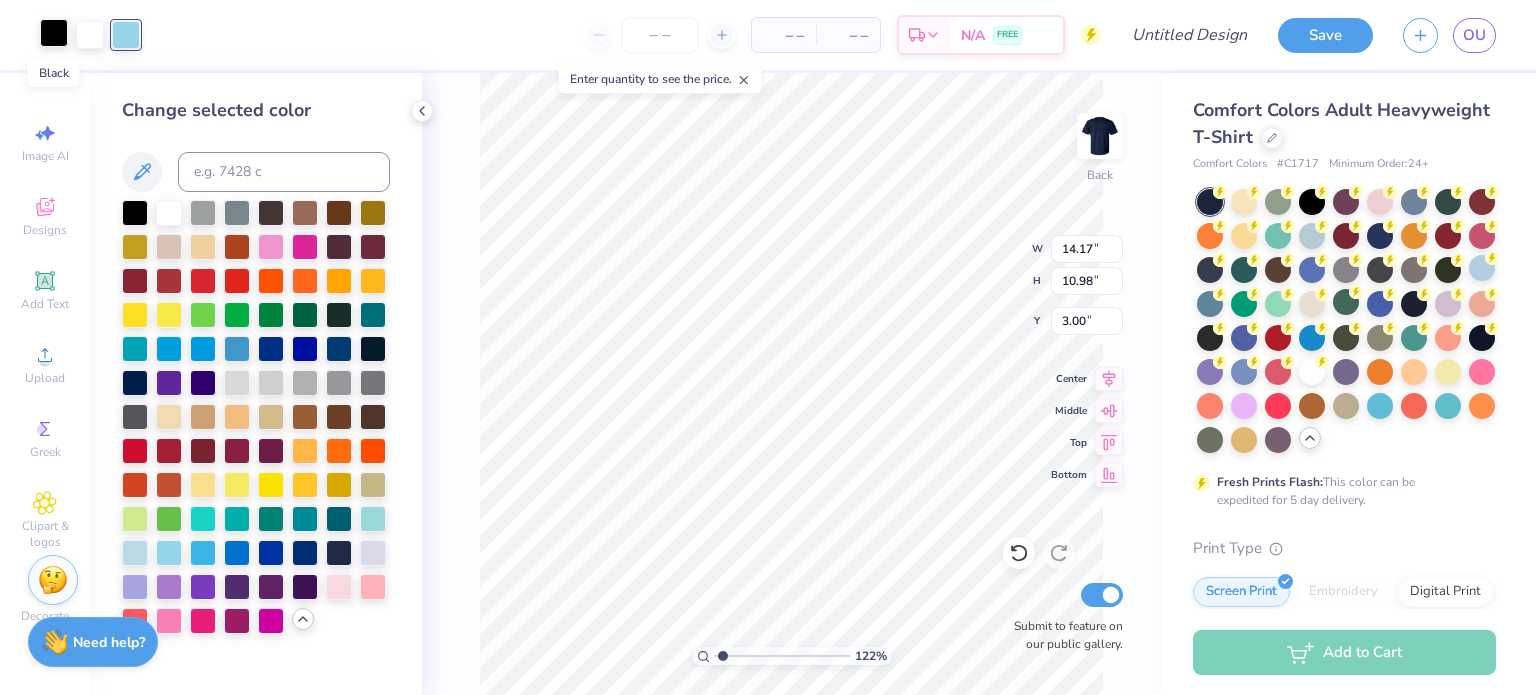 click at bounding box center [54, 33] 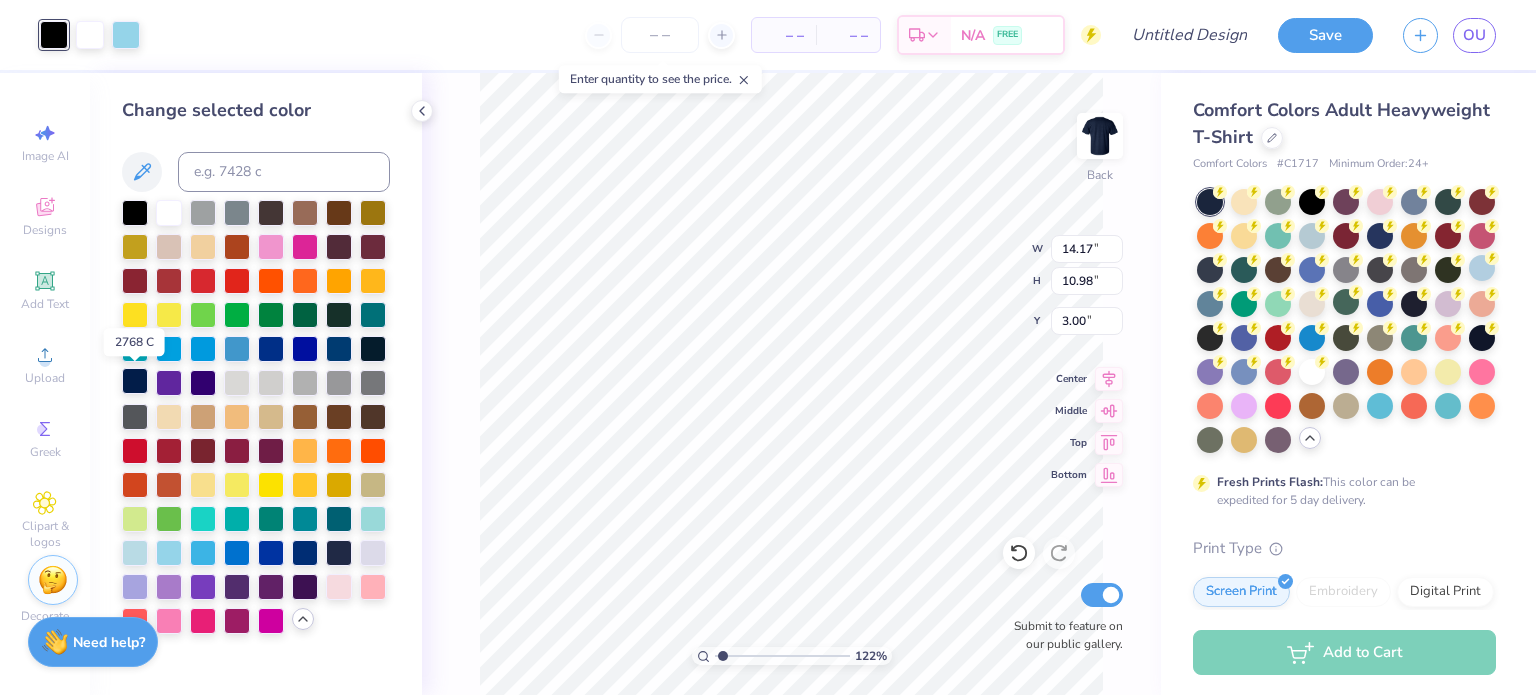 click at bounding box center (135, 381) 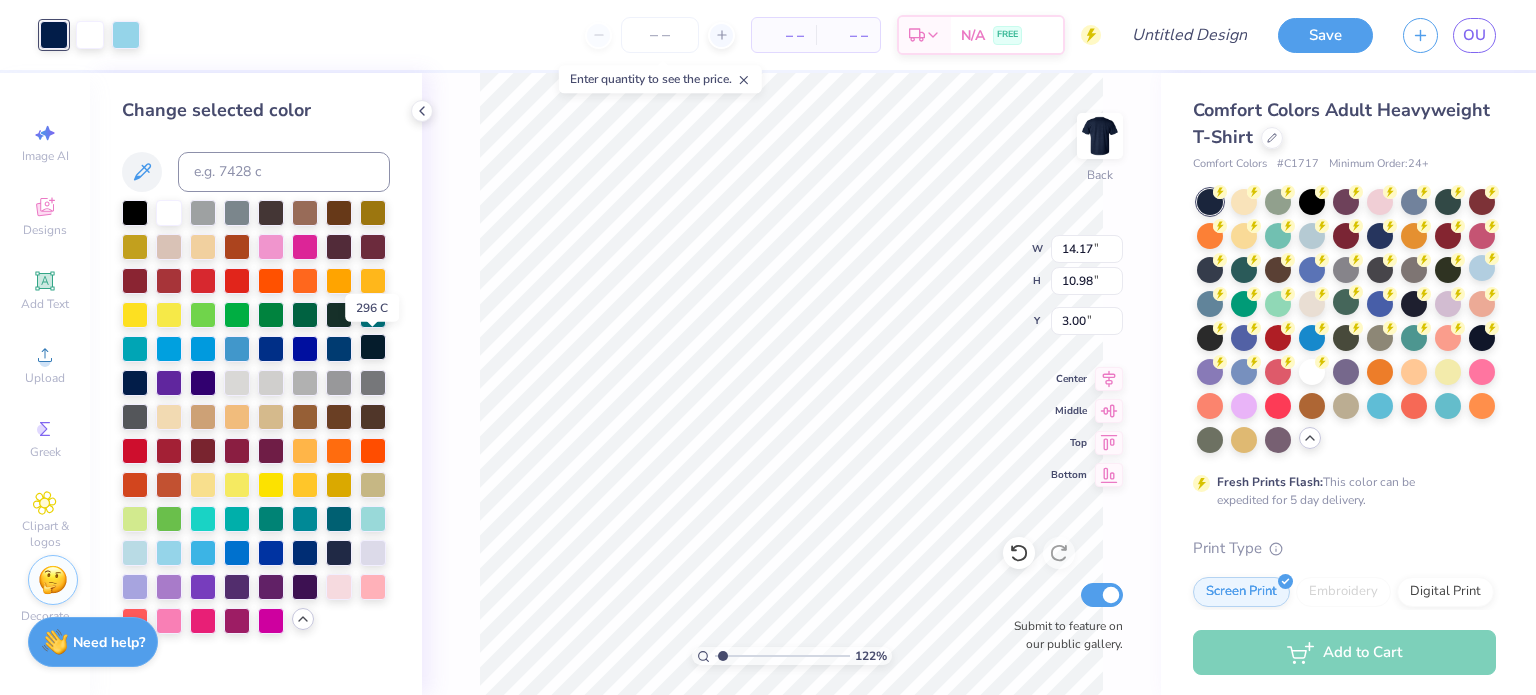 click at bounding box center (373, 347) 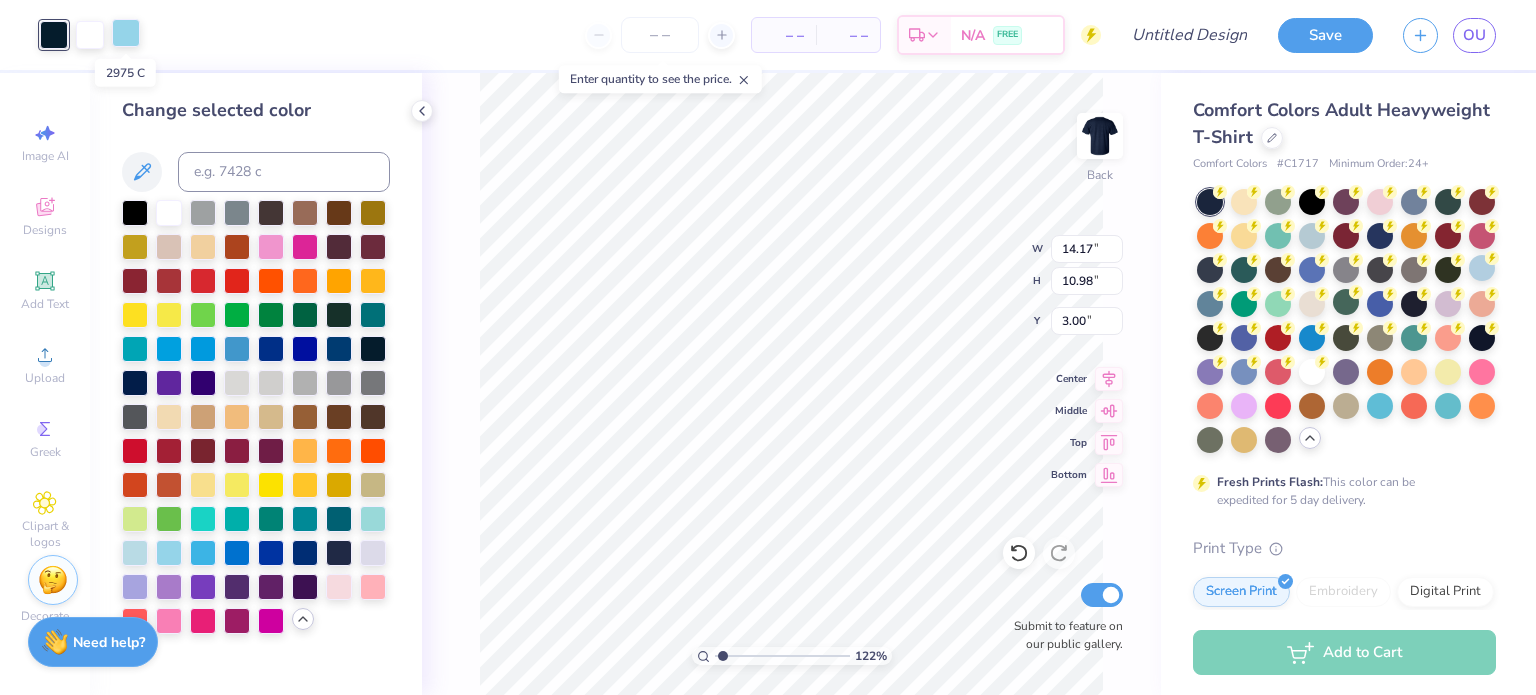click at bounding box center [126, 33] 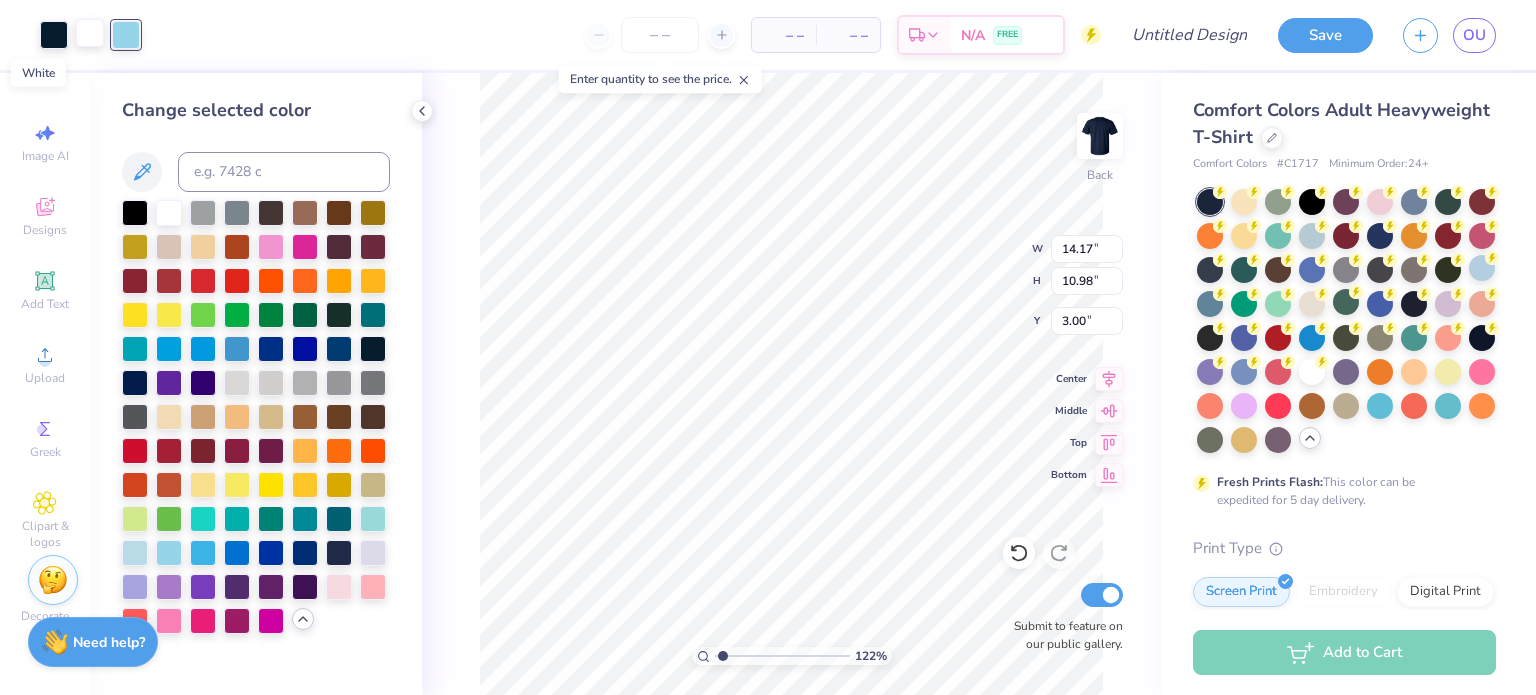 click at bounding box center (90, 33) 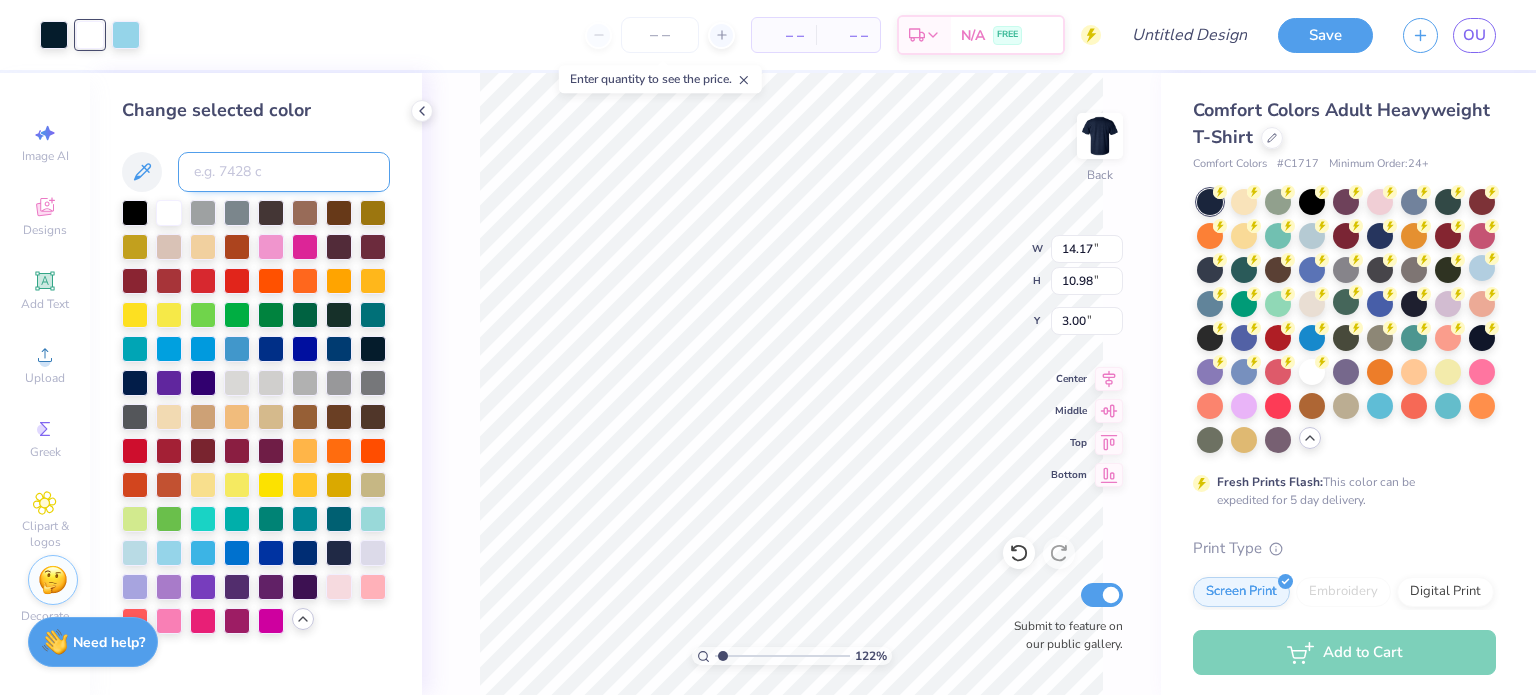 click at bounding box center [284, 172] 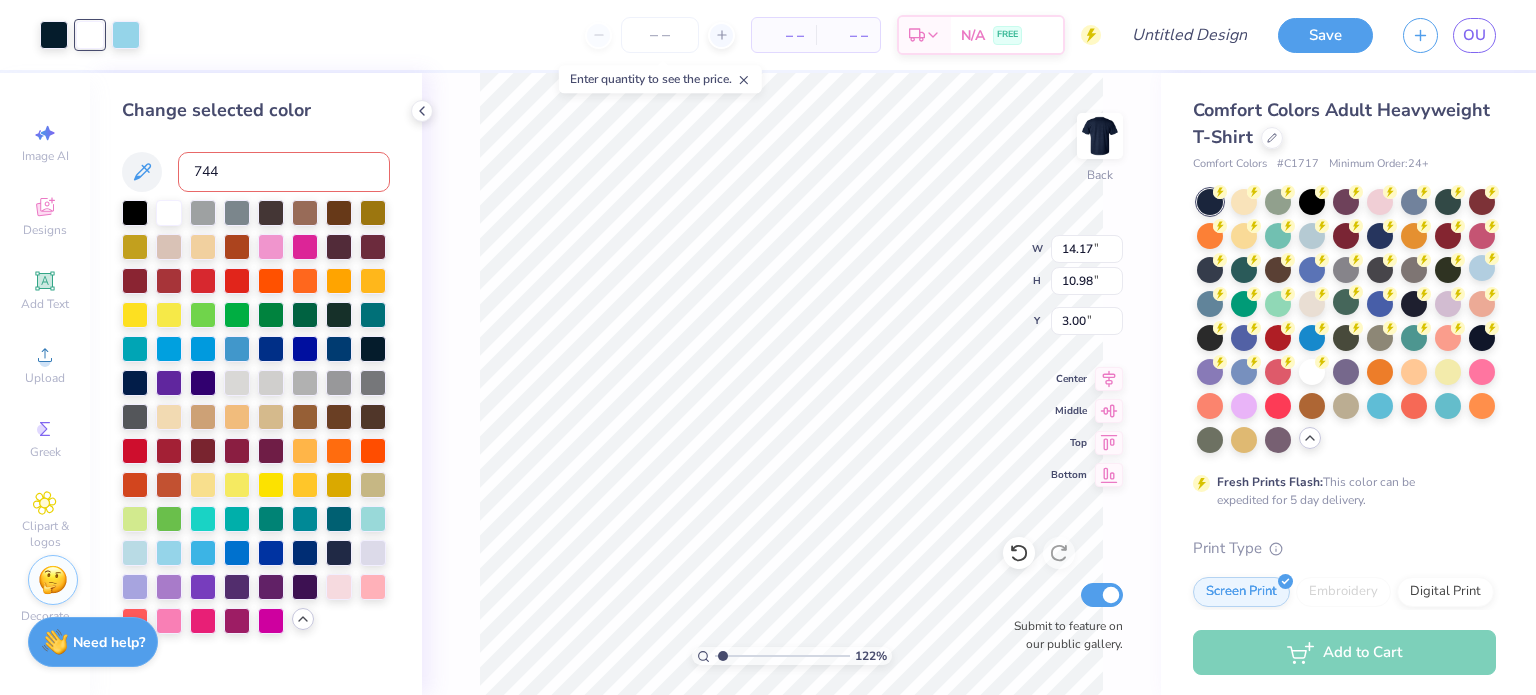 type on "7442" 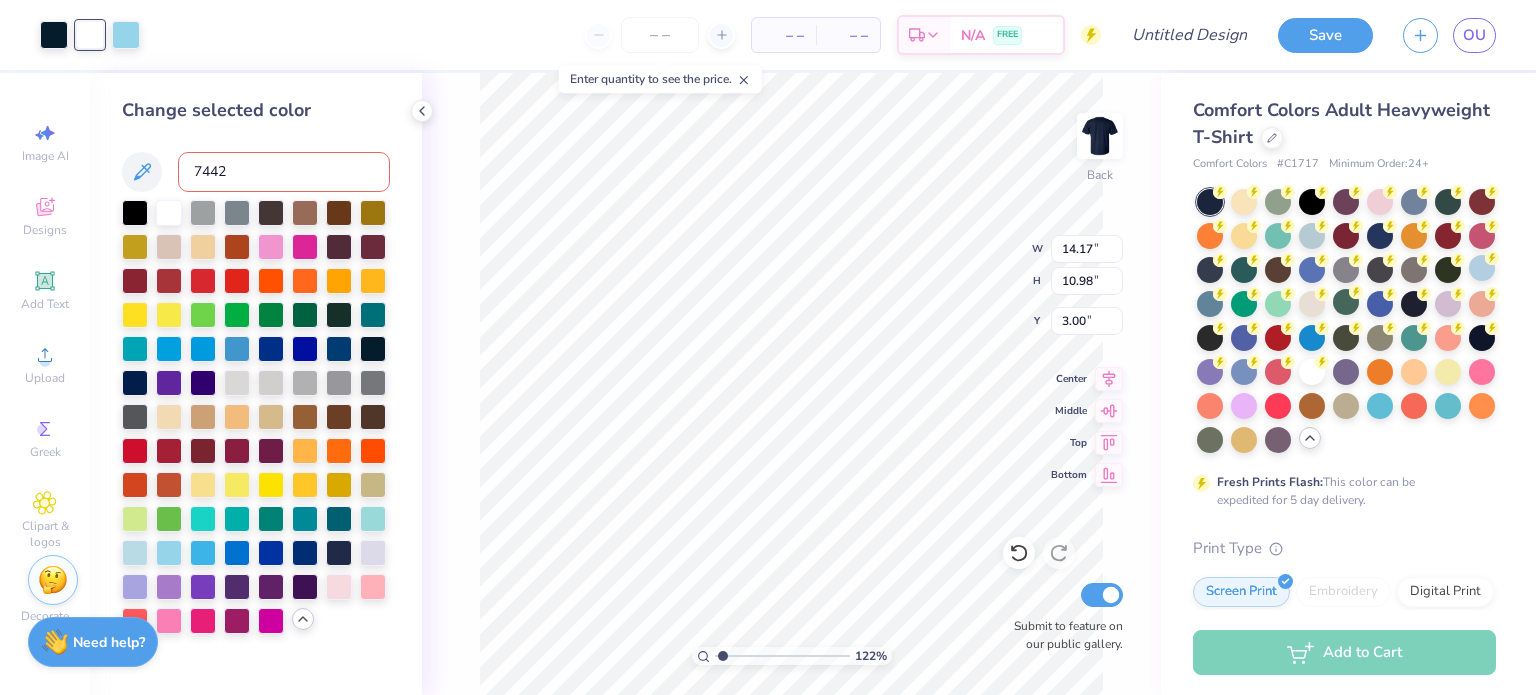 type 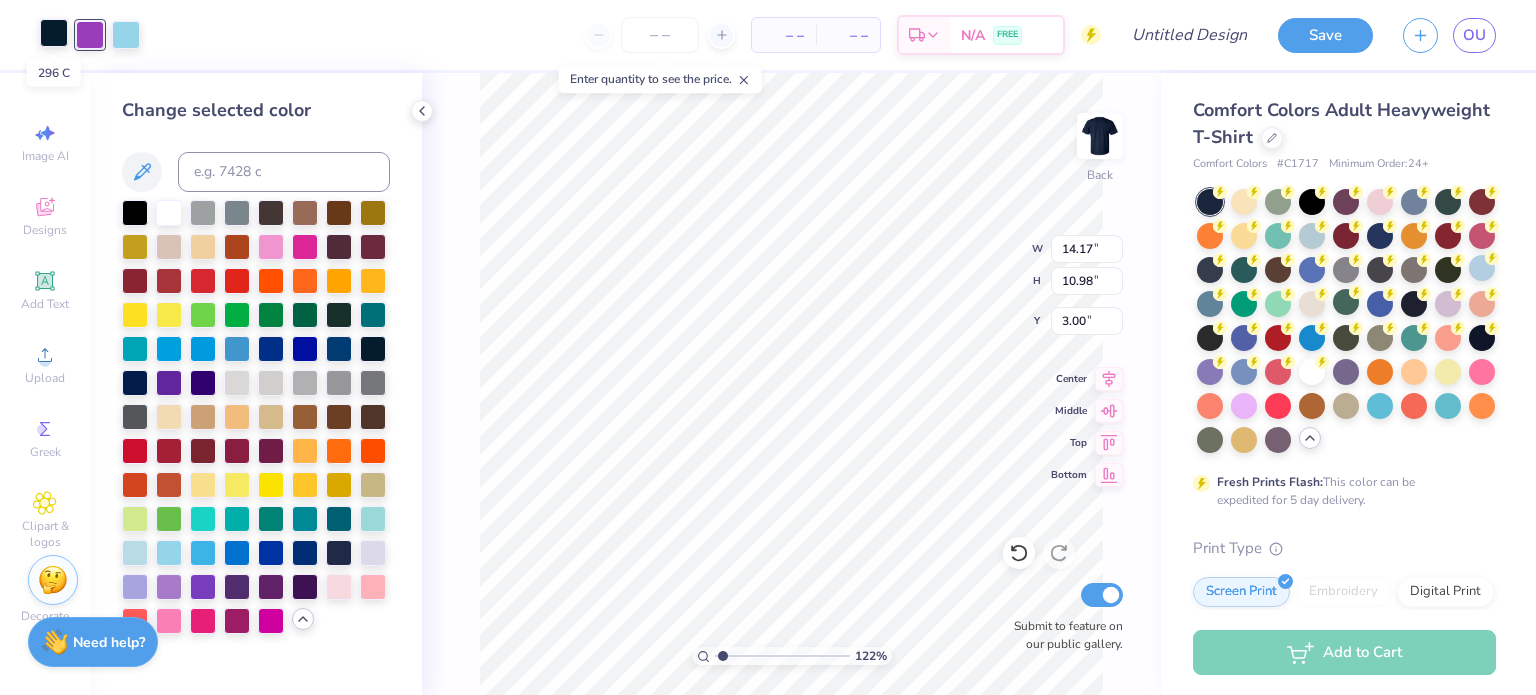 click at bounding box center (54, 33) 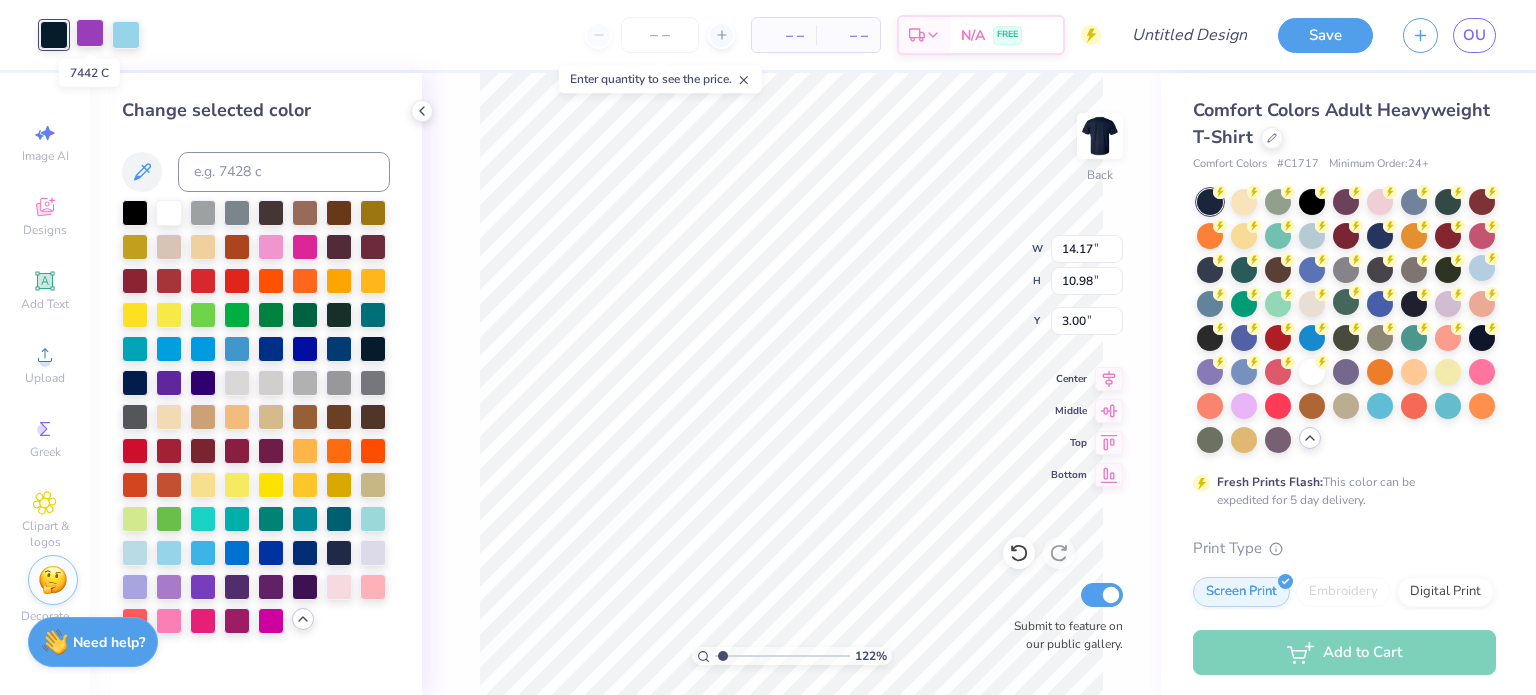 click at bounding box center (90, 33) 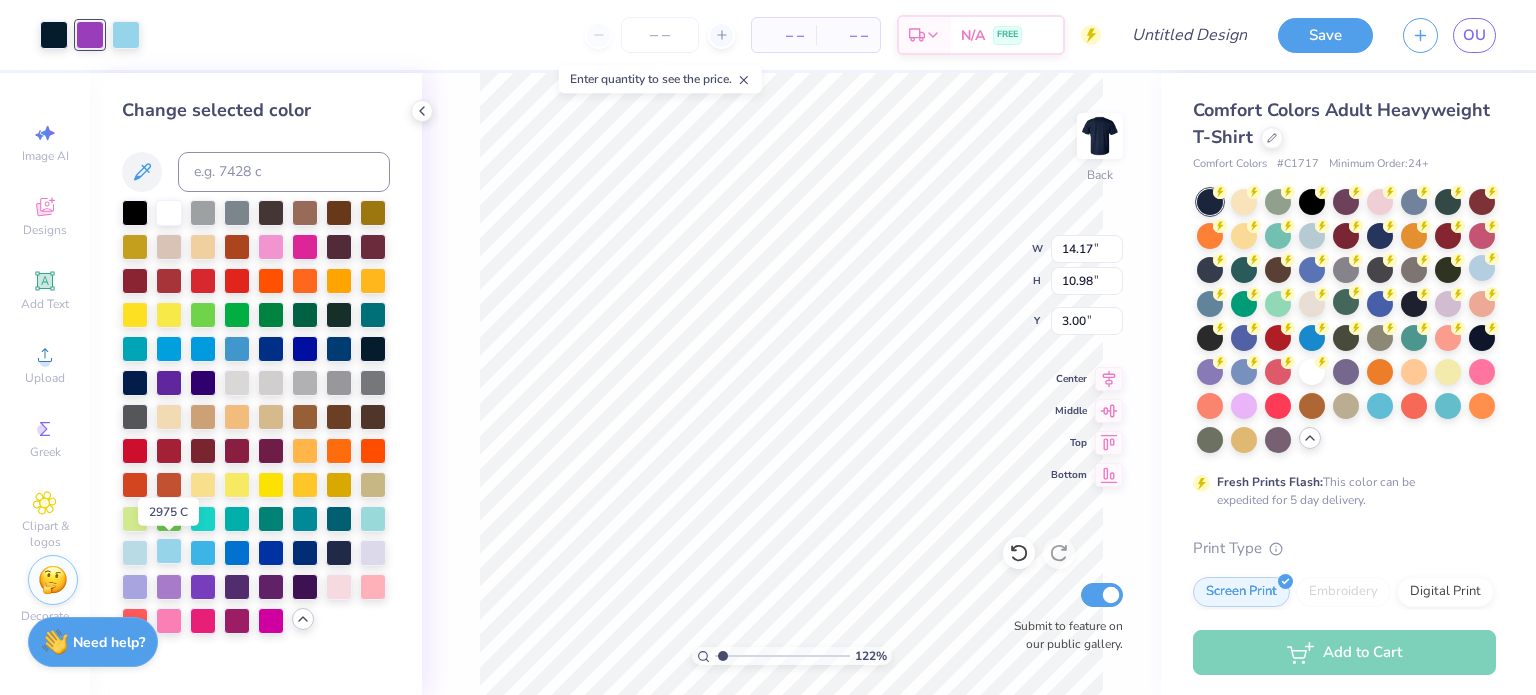 click at bounding box center (169, 551) 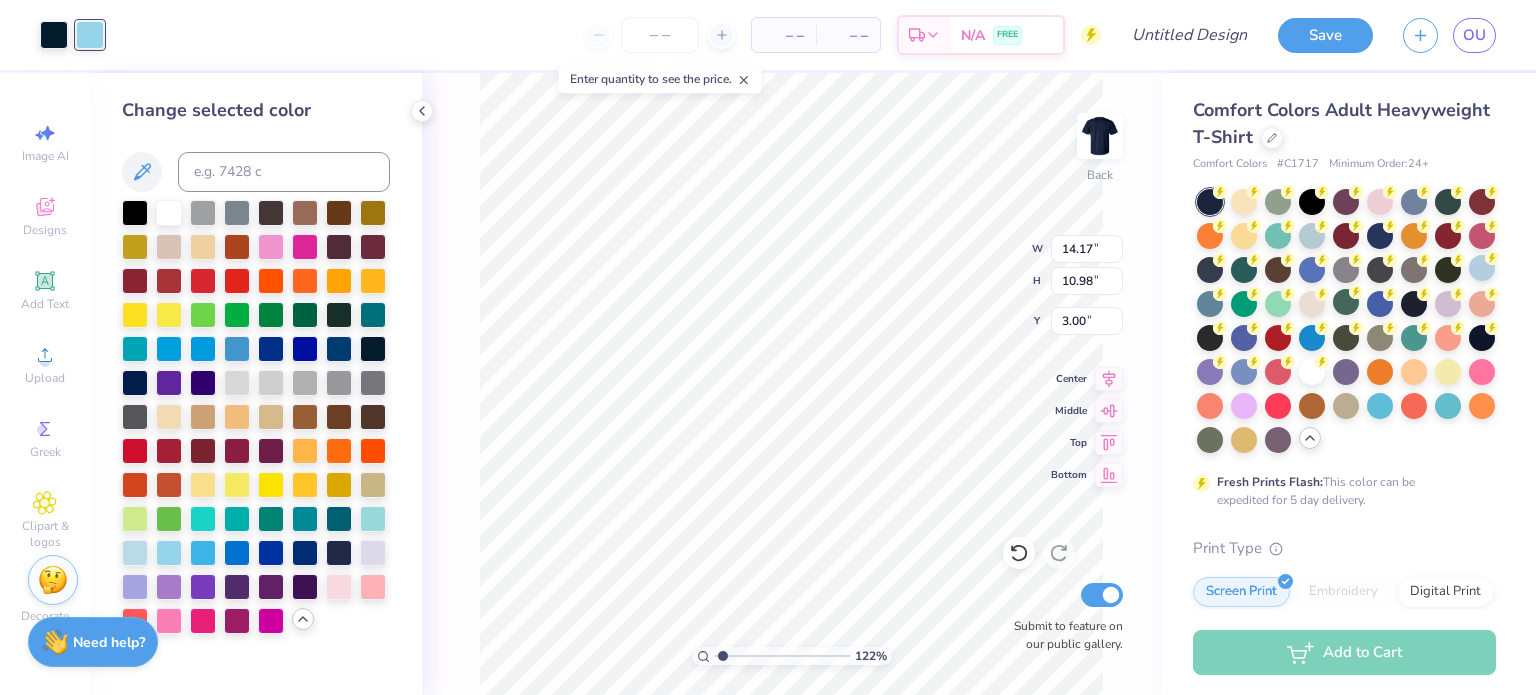 click 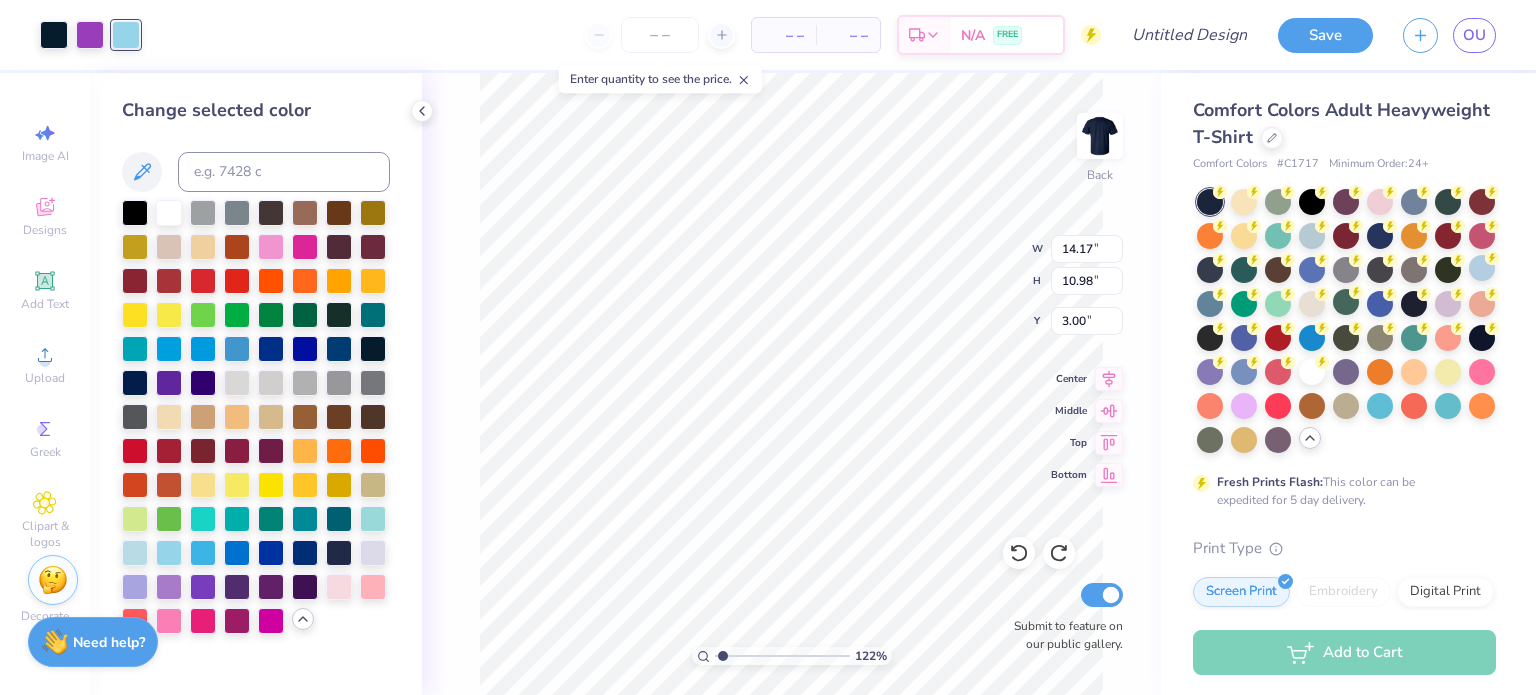 click 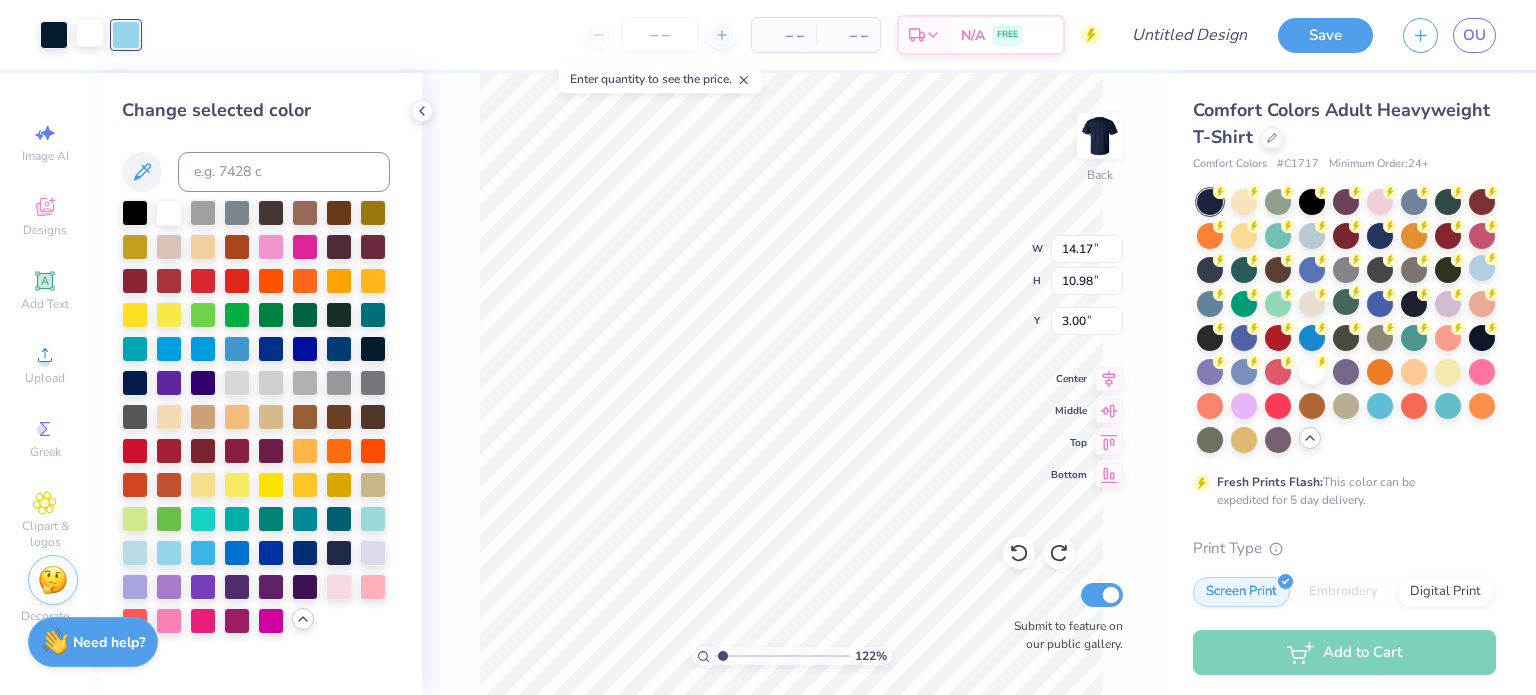 click at bounding box center (90, 33) 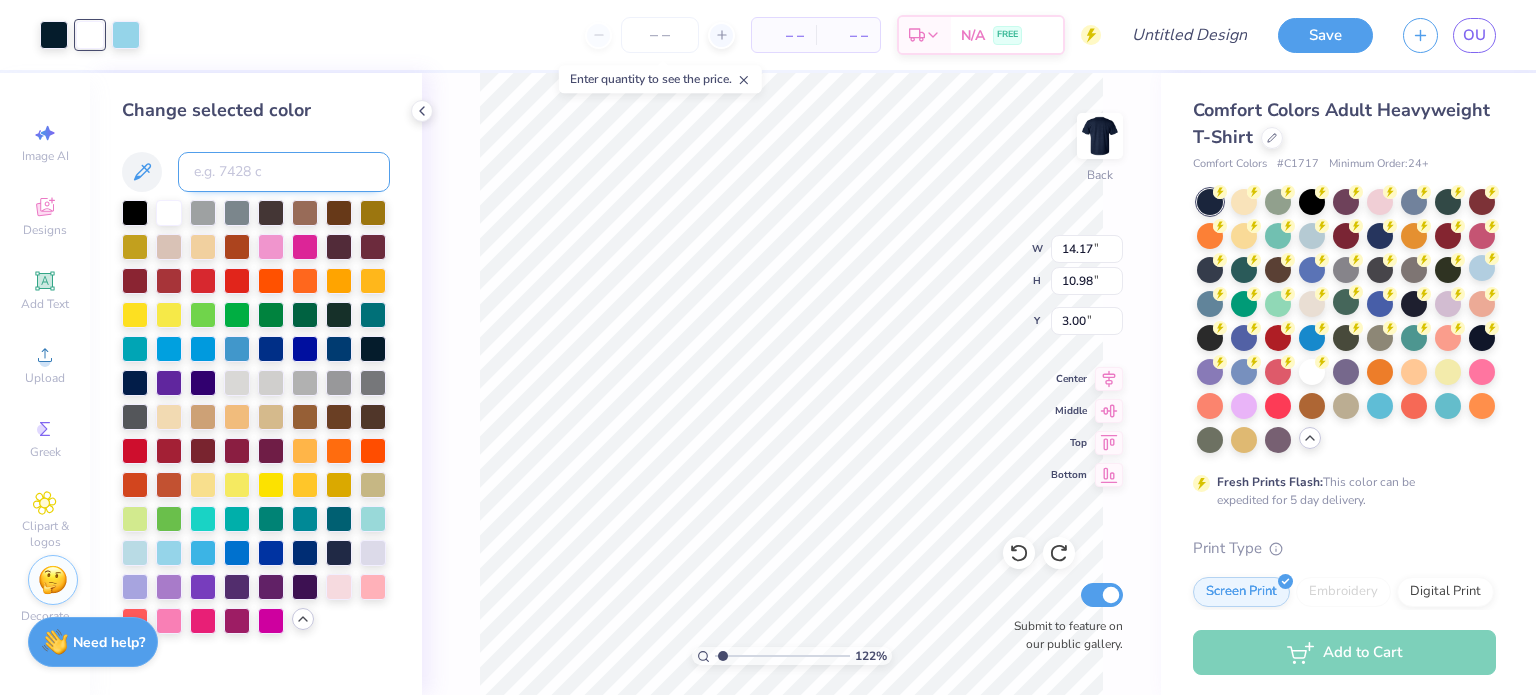 click at bounding box center [284, 172] 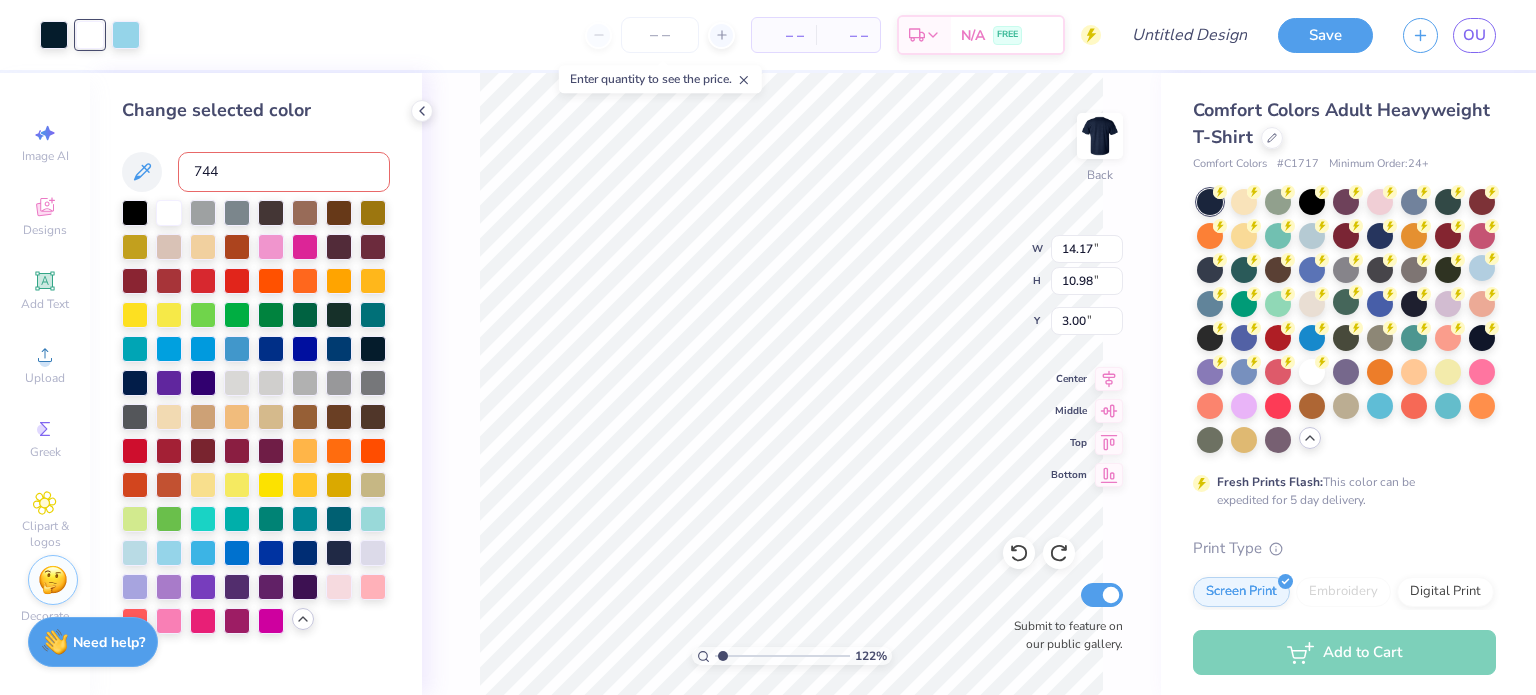 type on "7442" 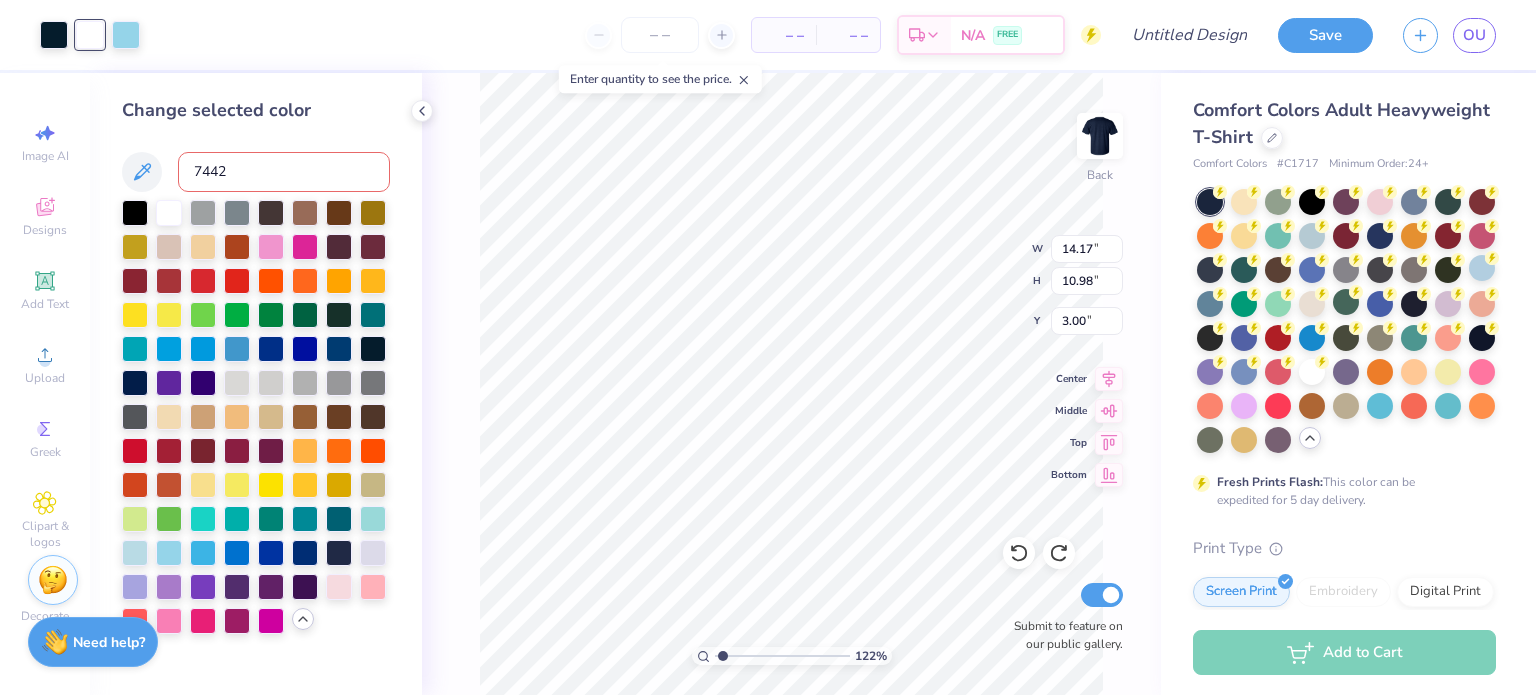 type 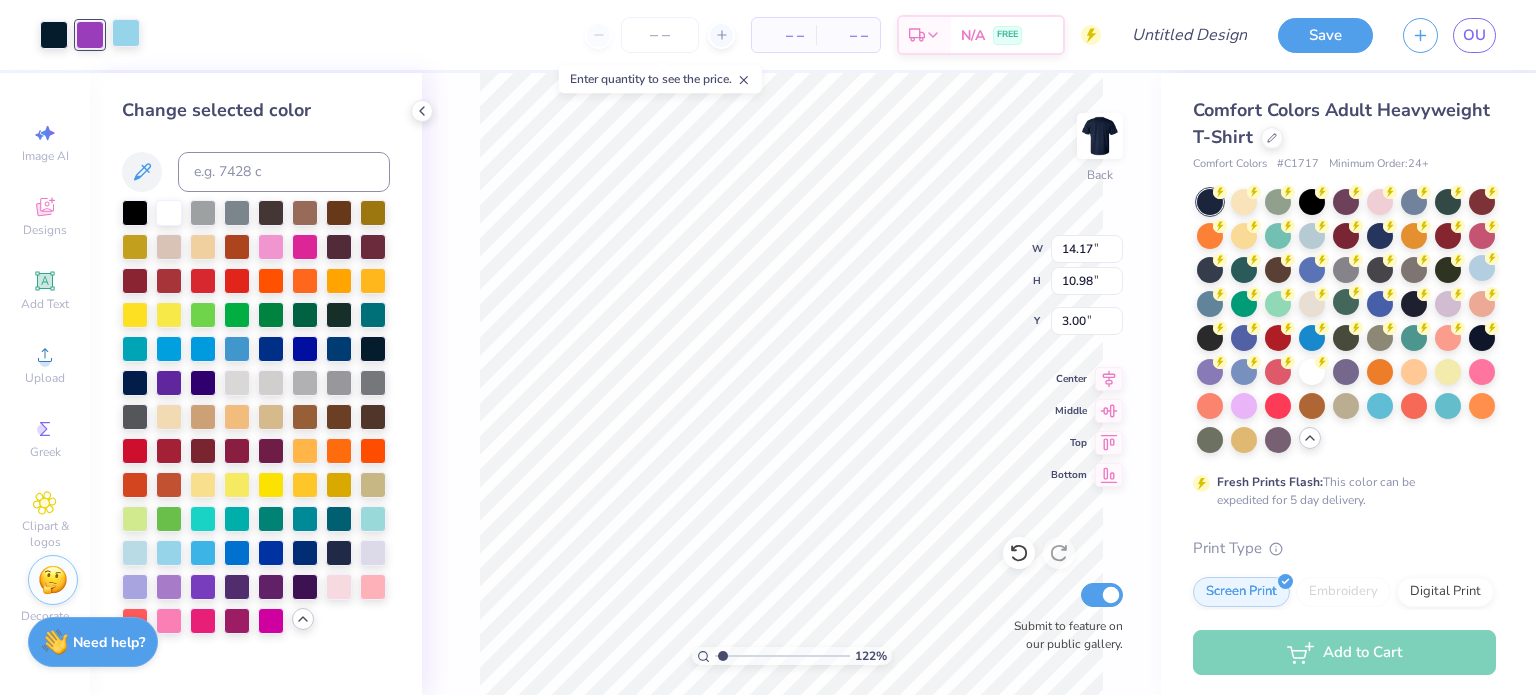 click at bounding box center [126, 33] 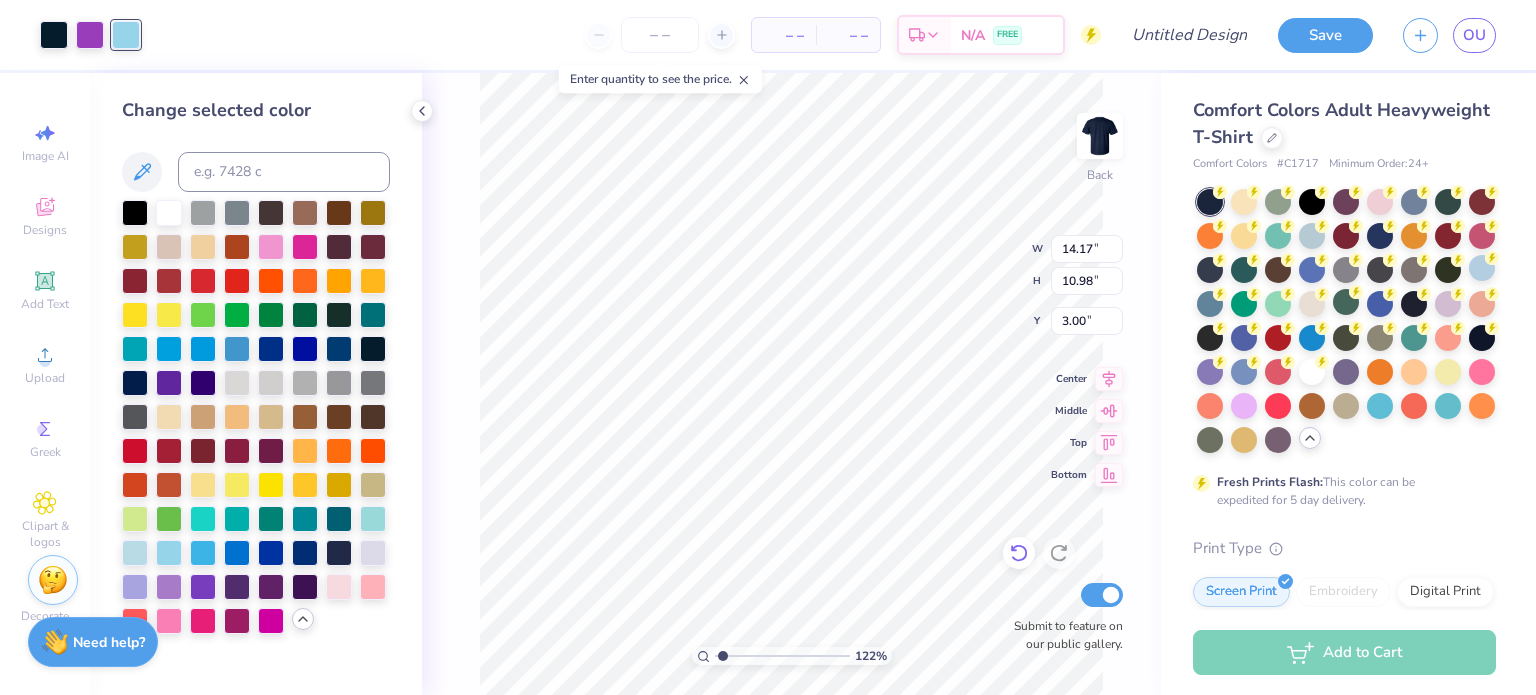 click 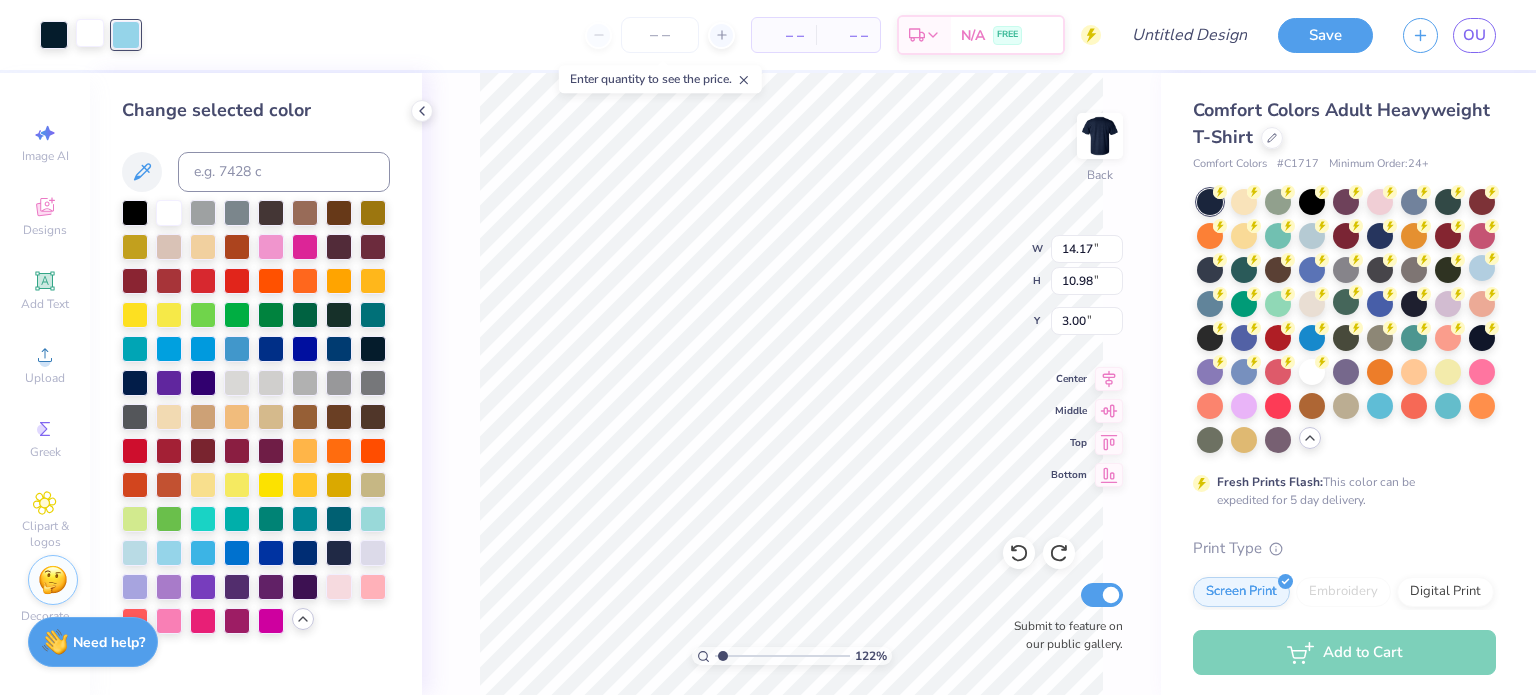 click at bounding box center (90, 33) 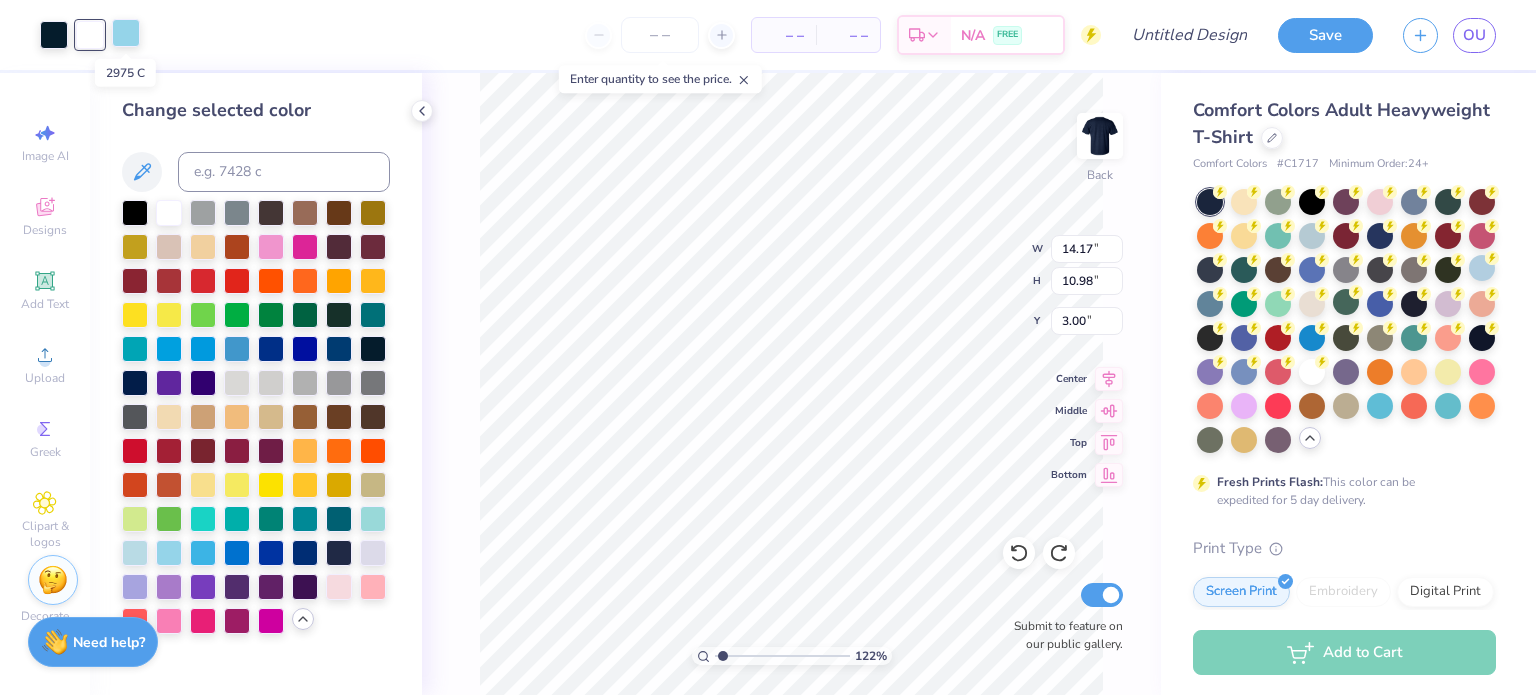 click at bounding box center (126, 33) 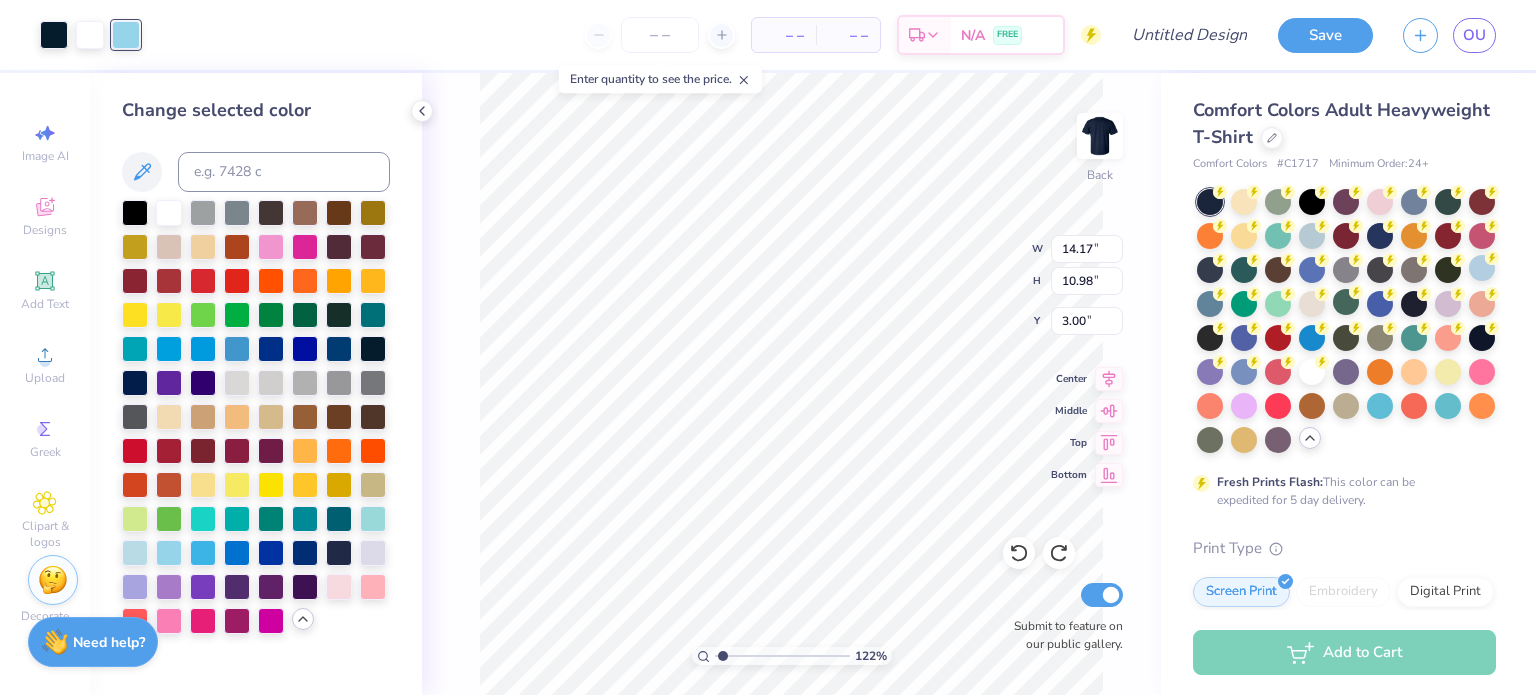 type on "1.22204653211173" 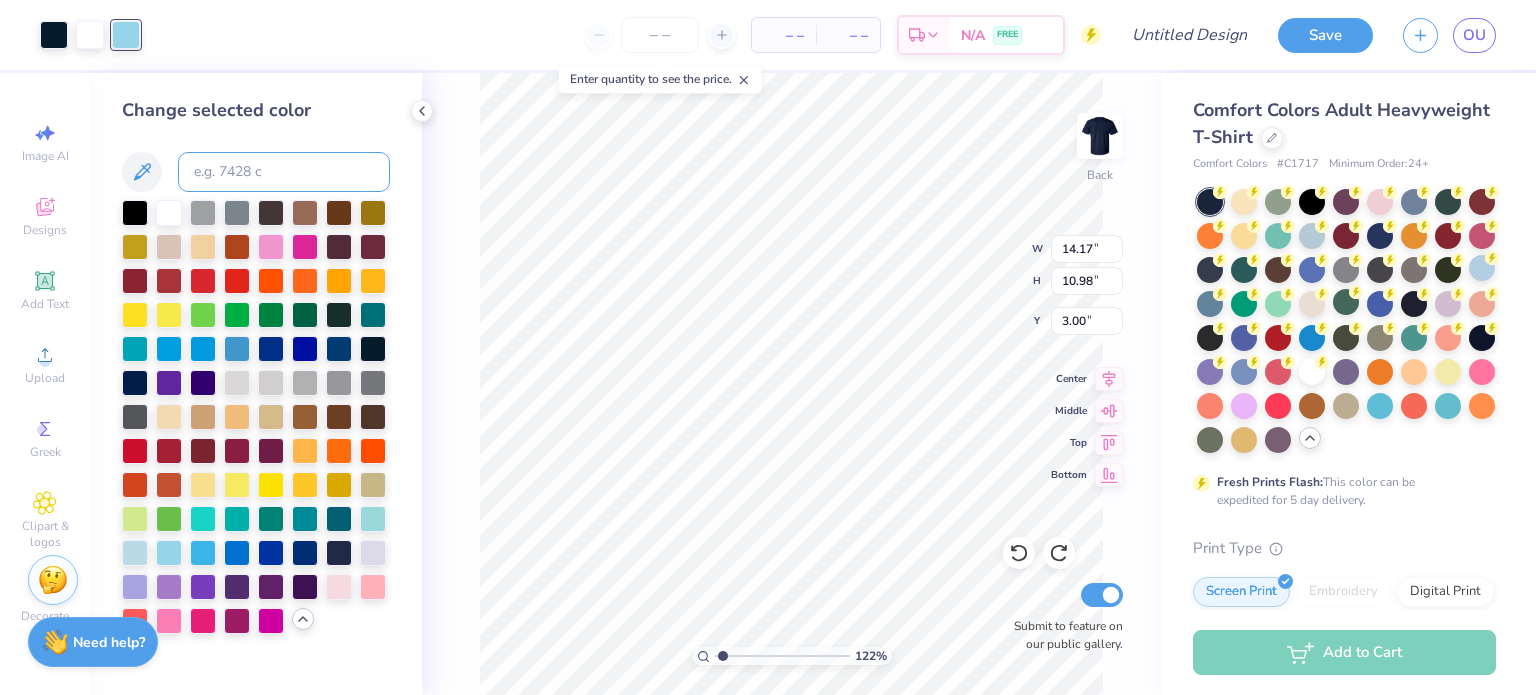 click at bounding box center [284, 172] 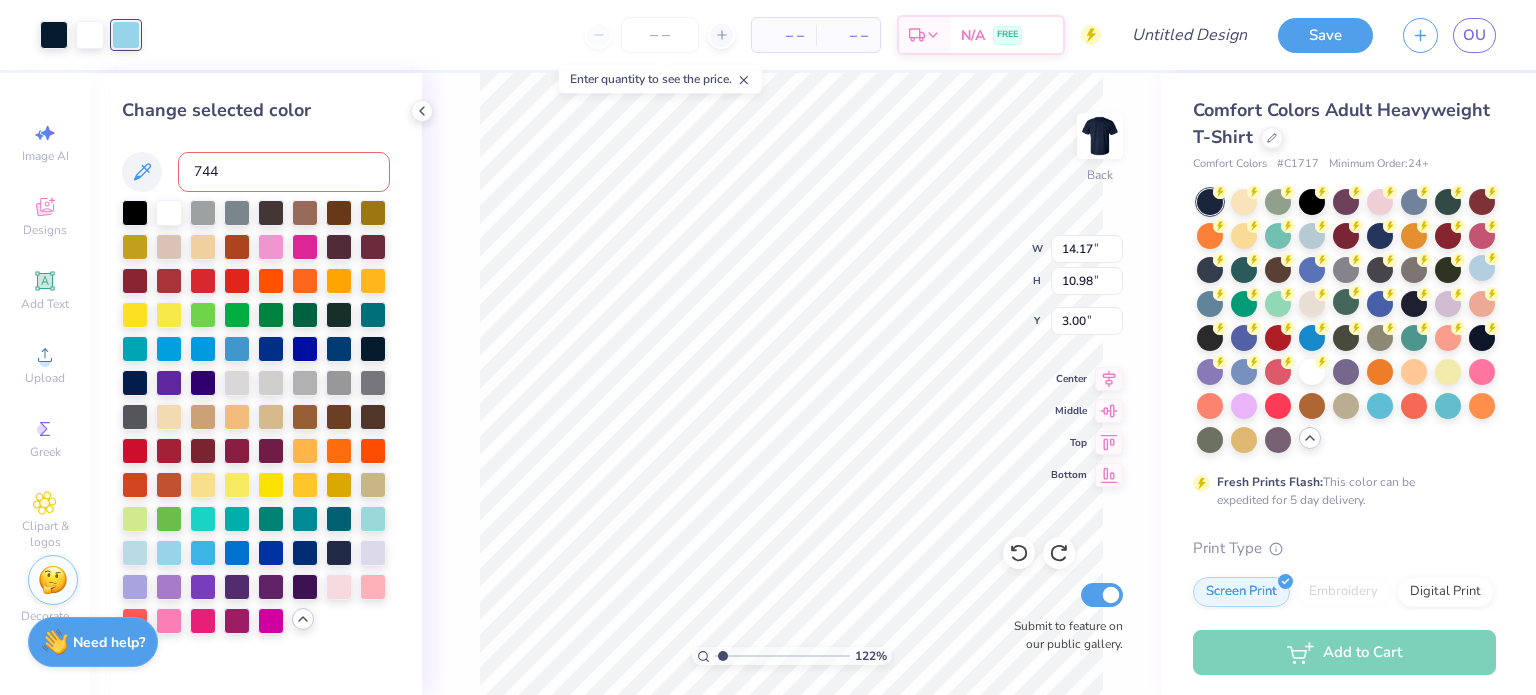 type on "7442" 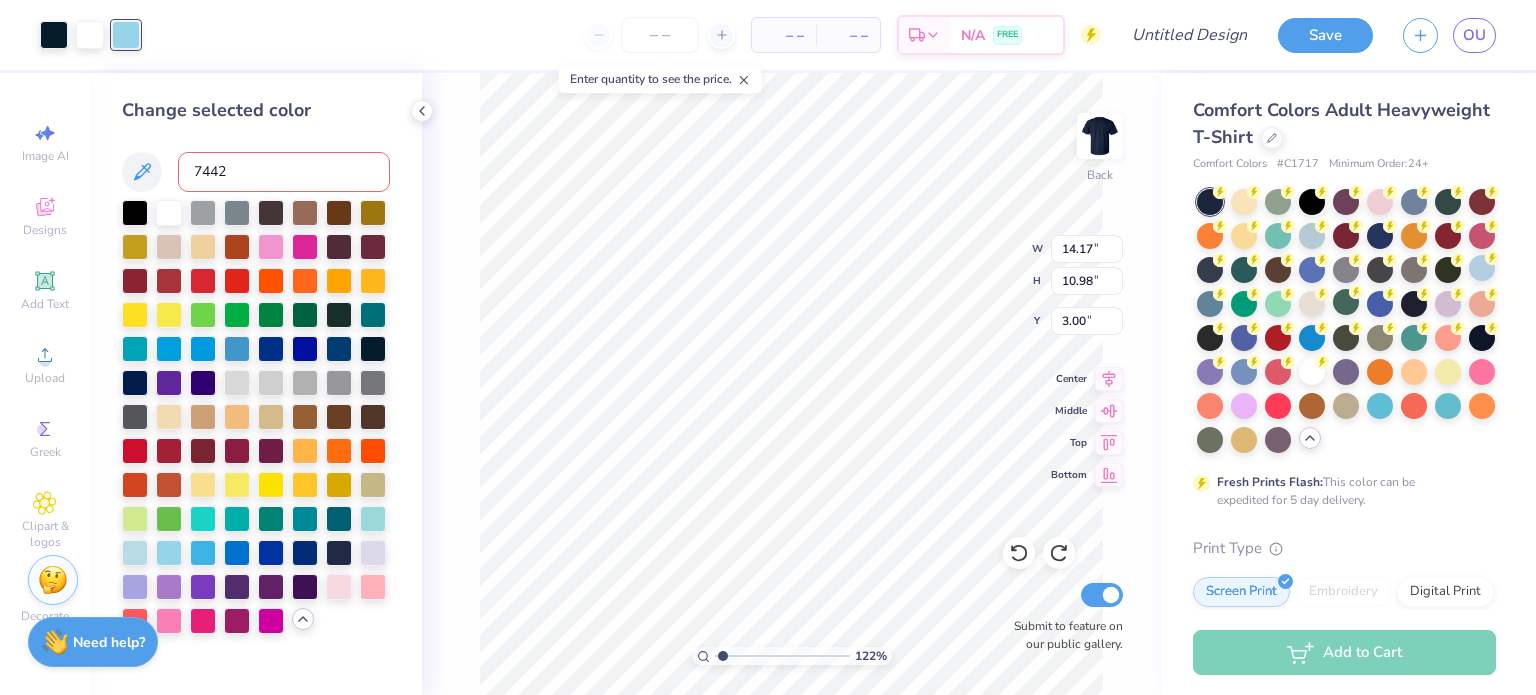 type 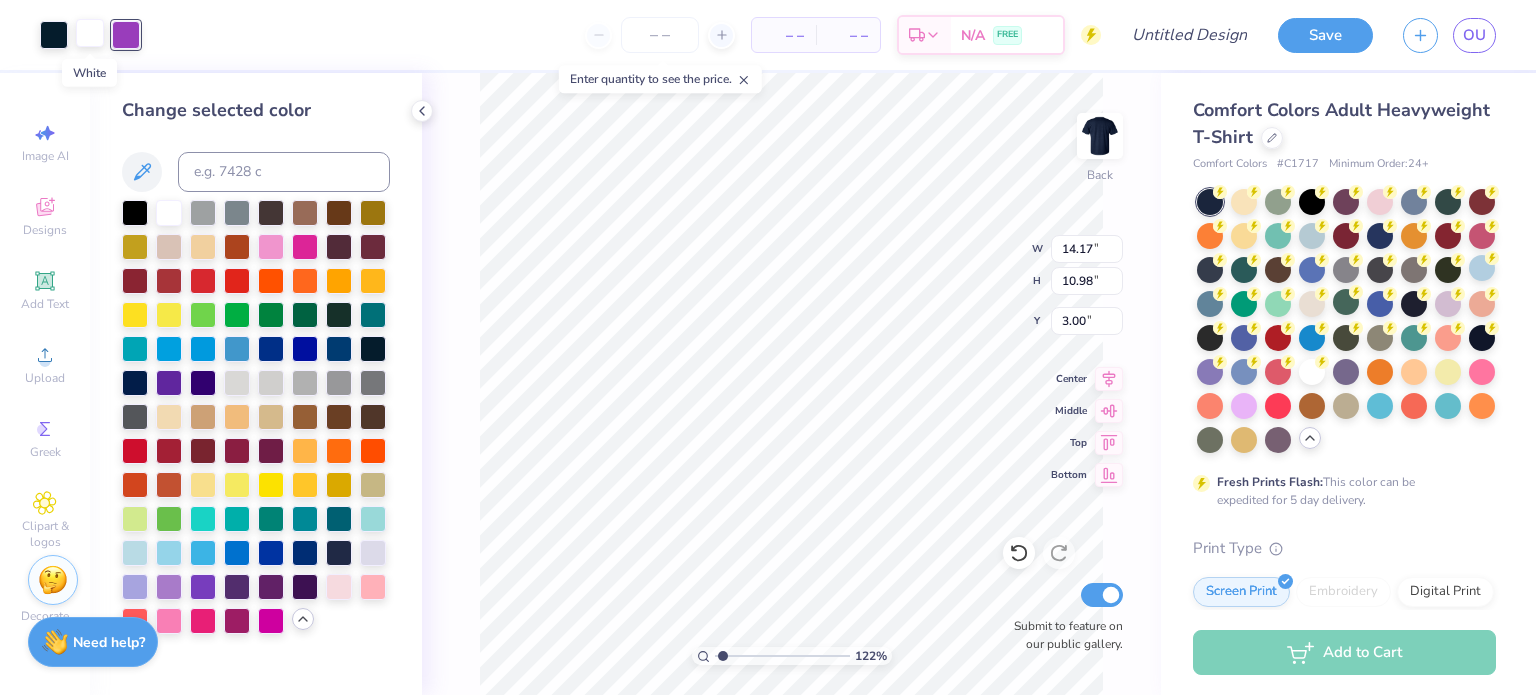 click at bounding box center [90, 33] 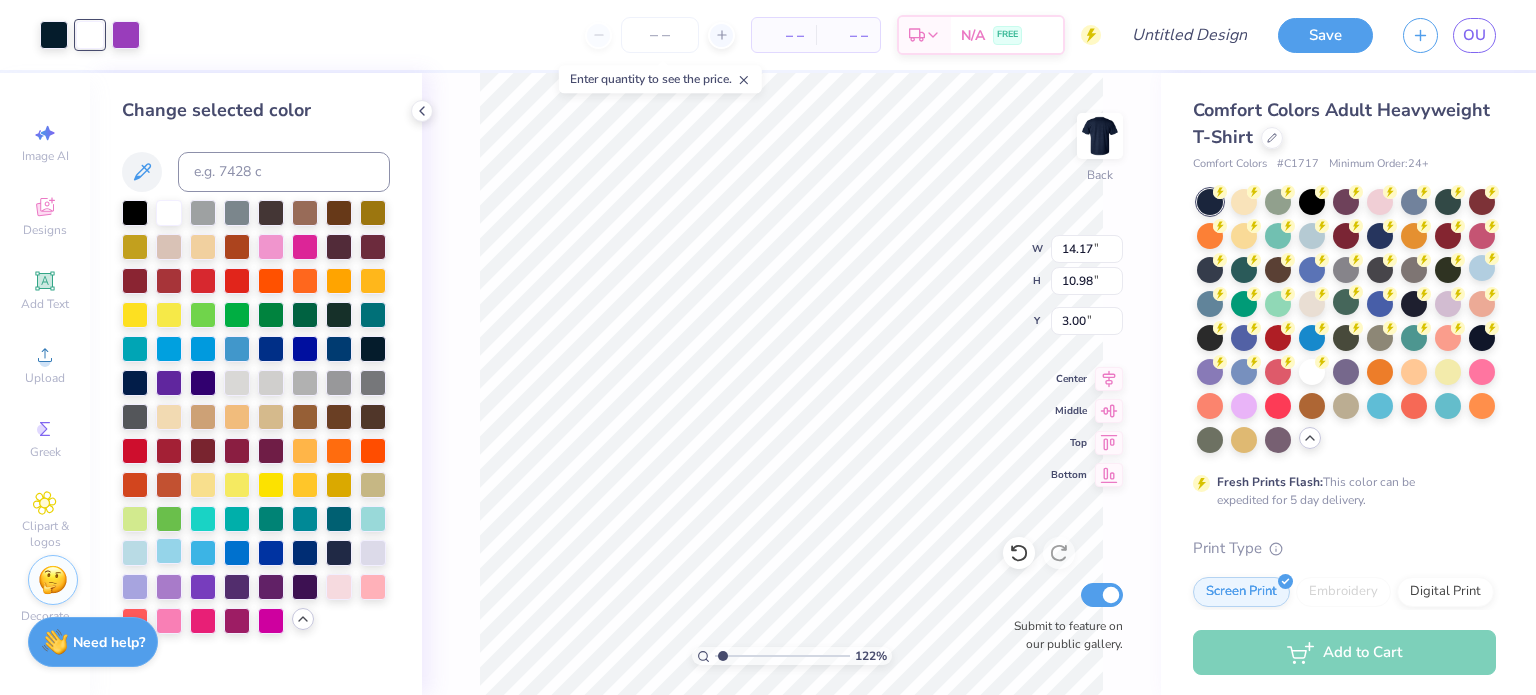 click at bounding box center [169, 551] 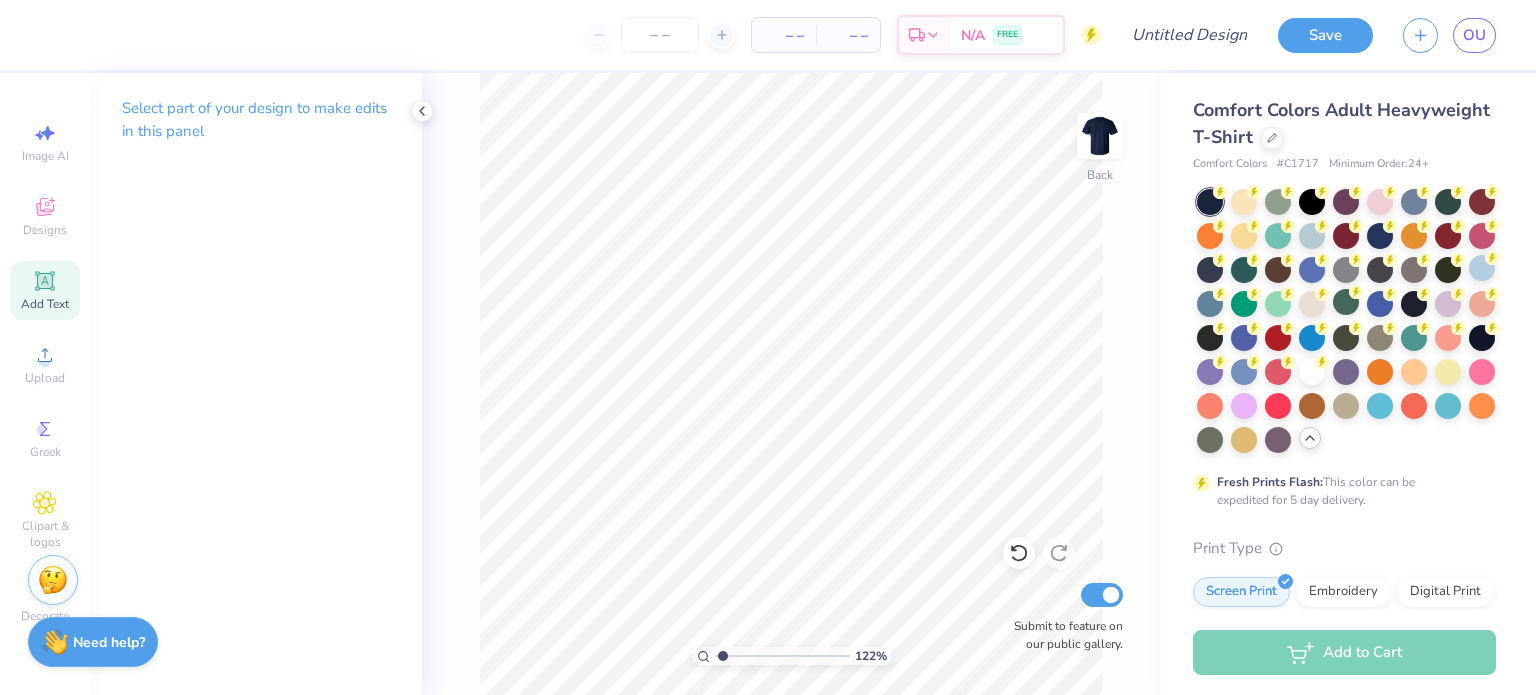 click on "Add Text" at bounding box center [45, 304] 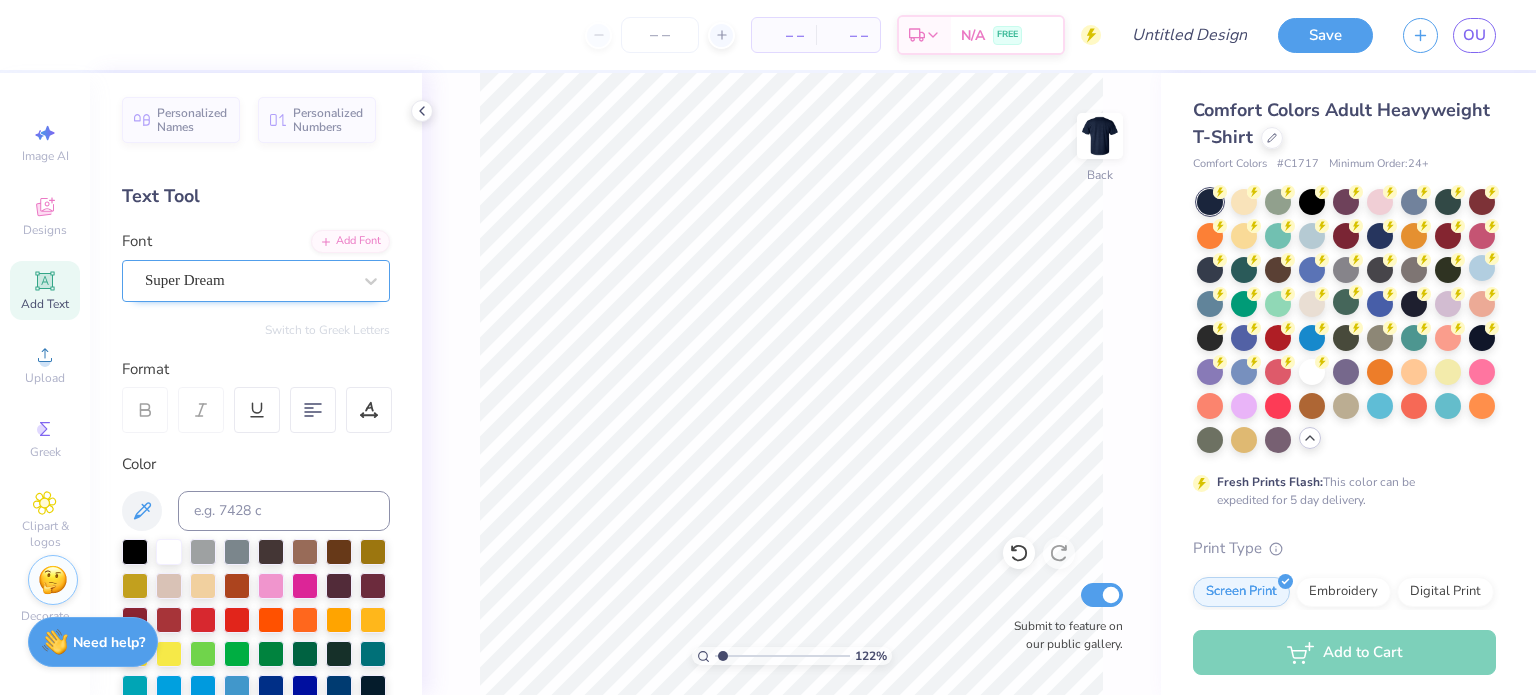 click on "Super Dream" at bounding box center (248, 280) 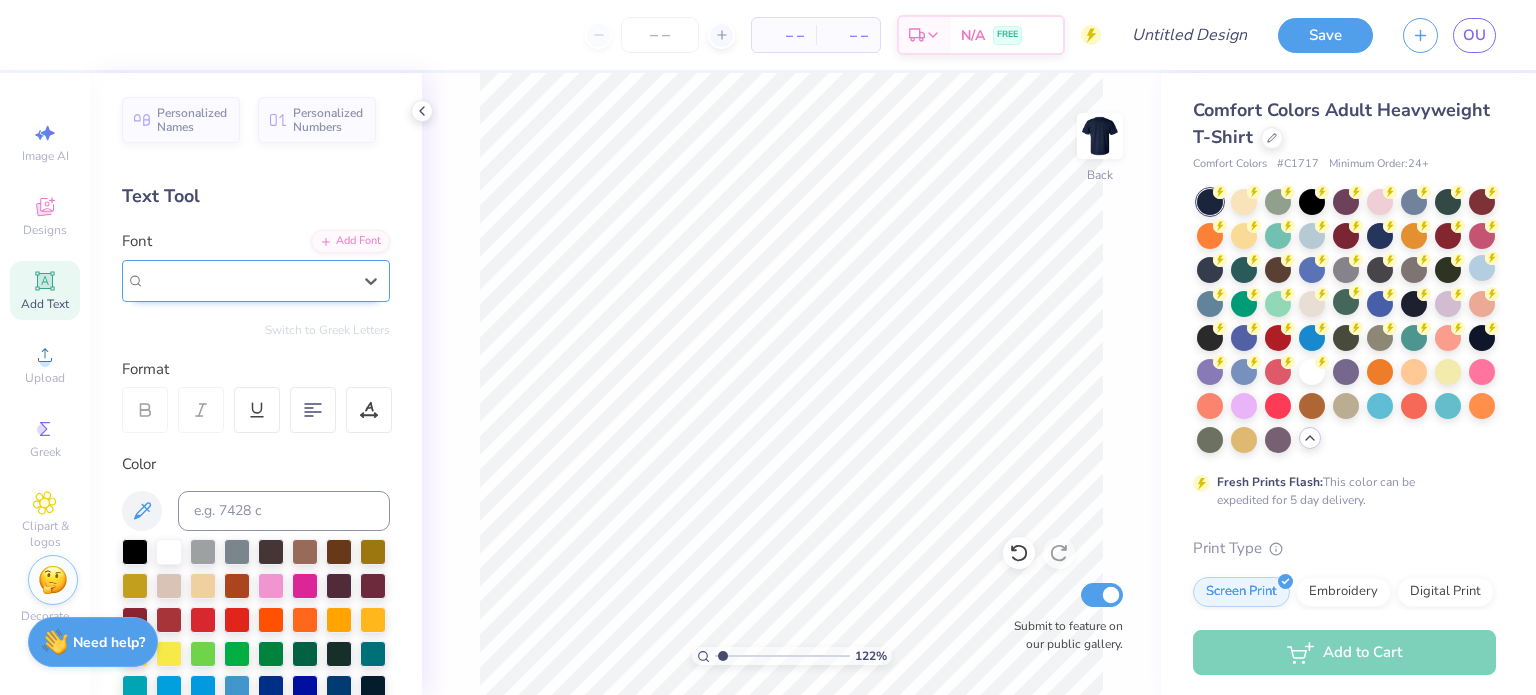 click on "Super Dream" at bounding box center (185, 280) 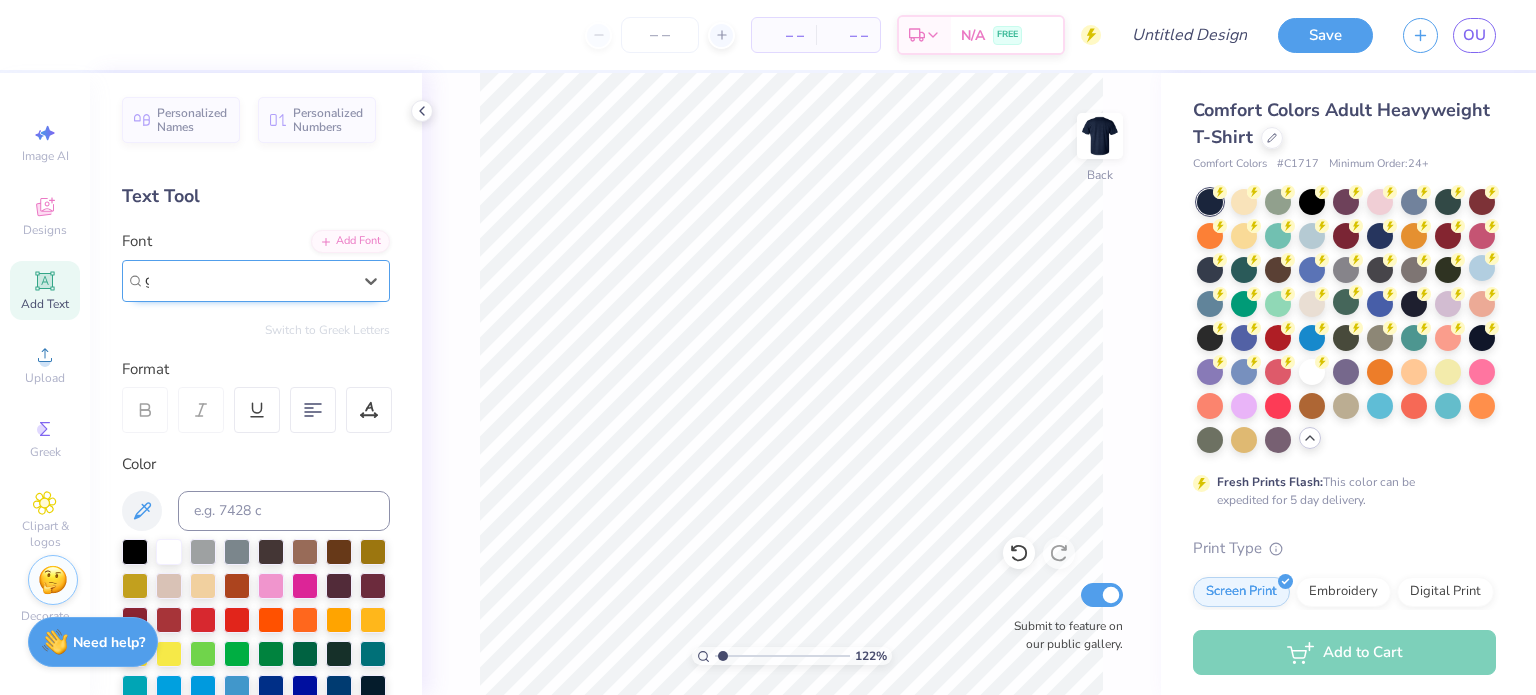 type on "gl" 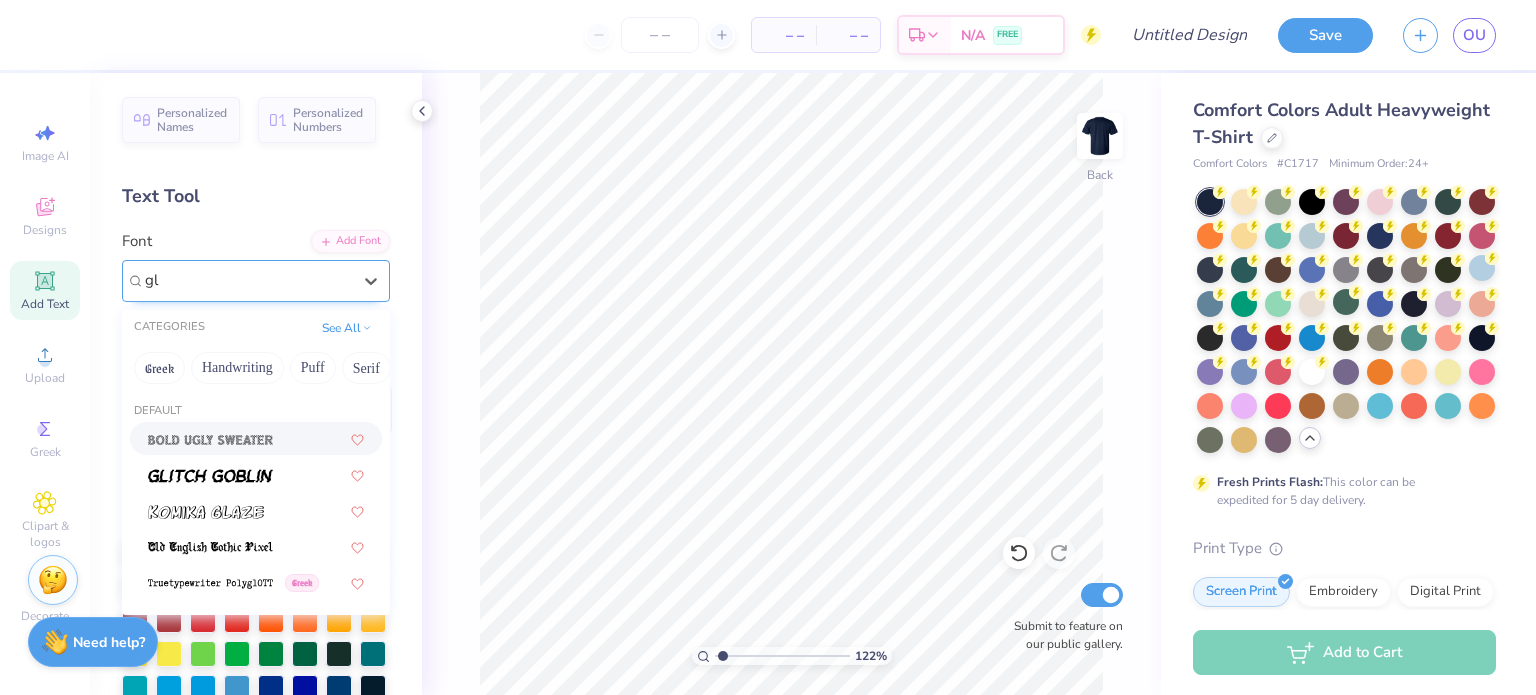 type on "1.22204653211173" 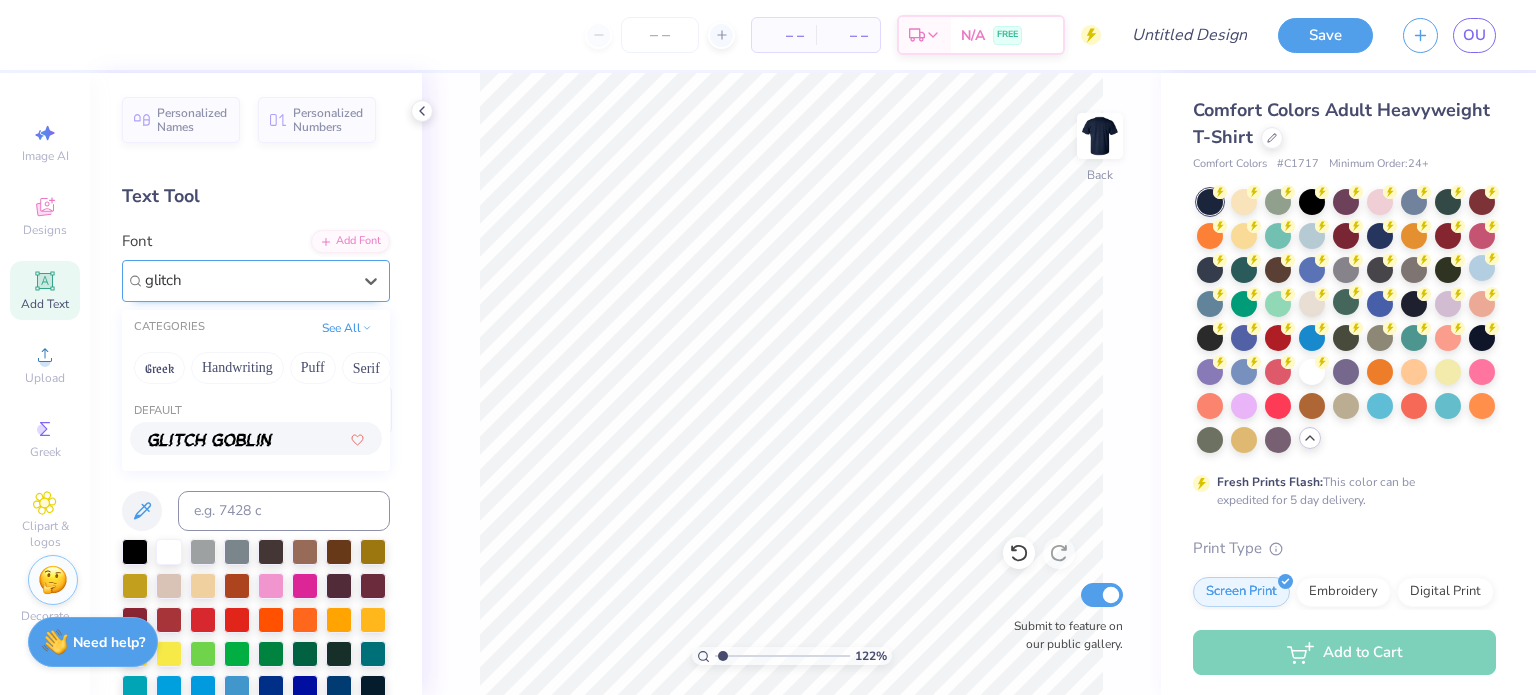 click at bounding box center [210, 440] 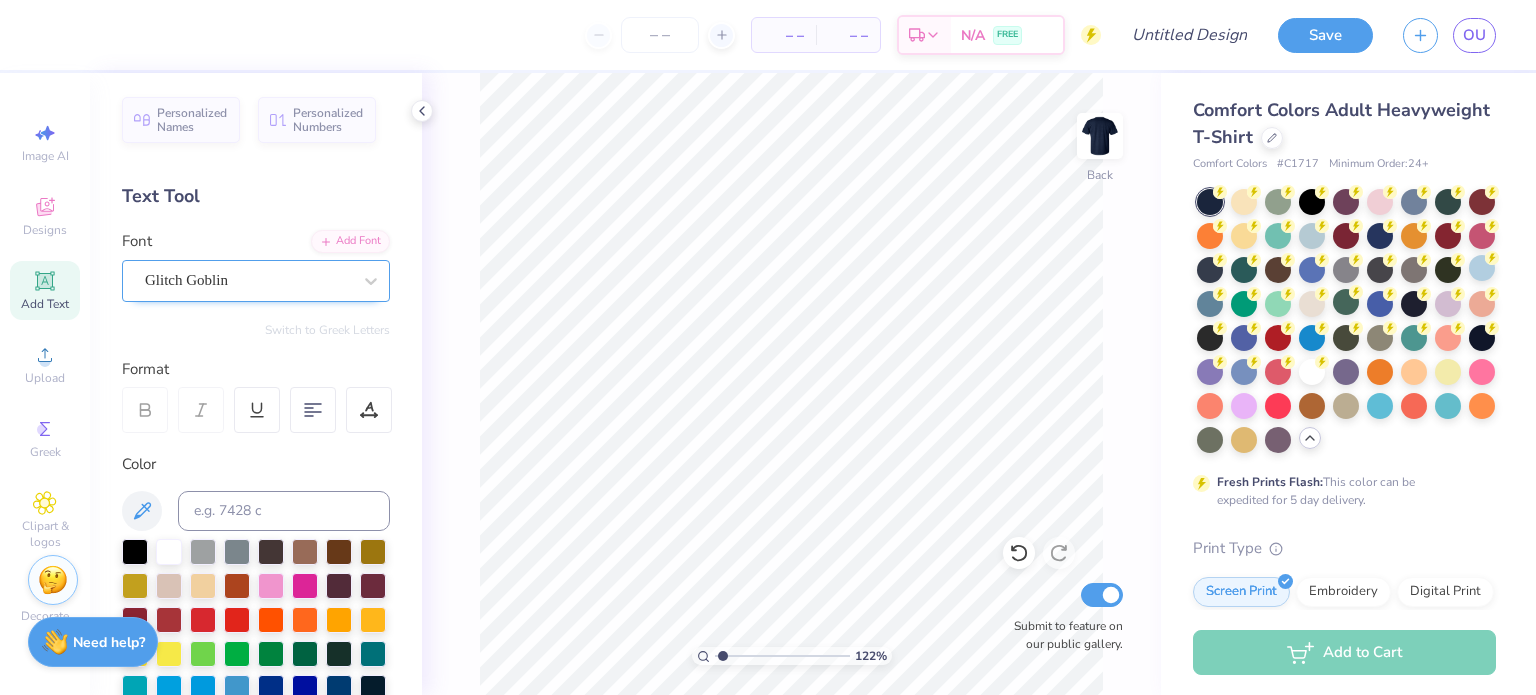 click on "Image AI Designs Add Text Upload Greek Clipart & logos Decorate" at bounding box center [45, 384] 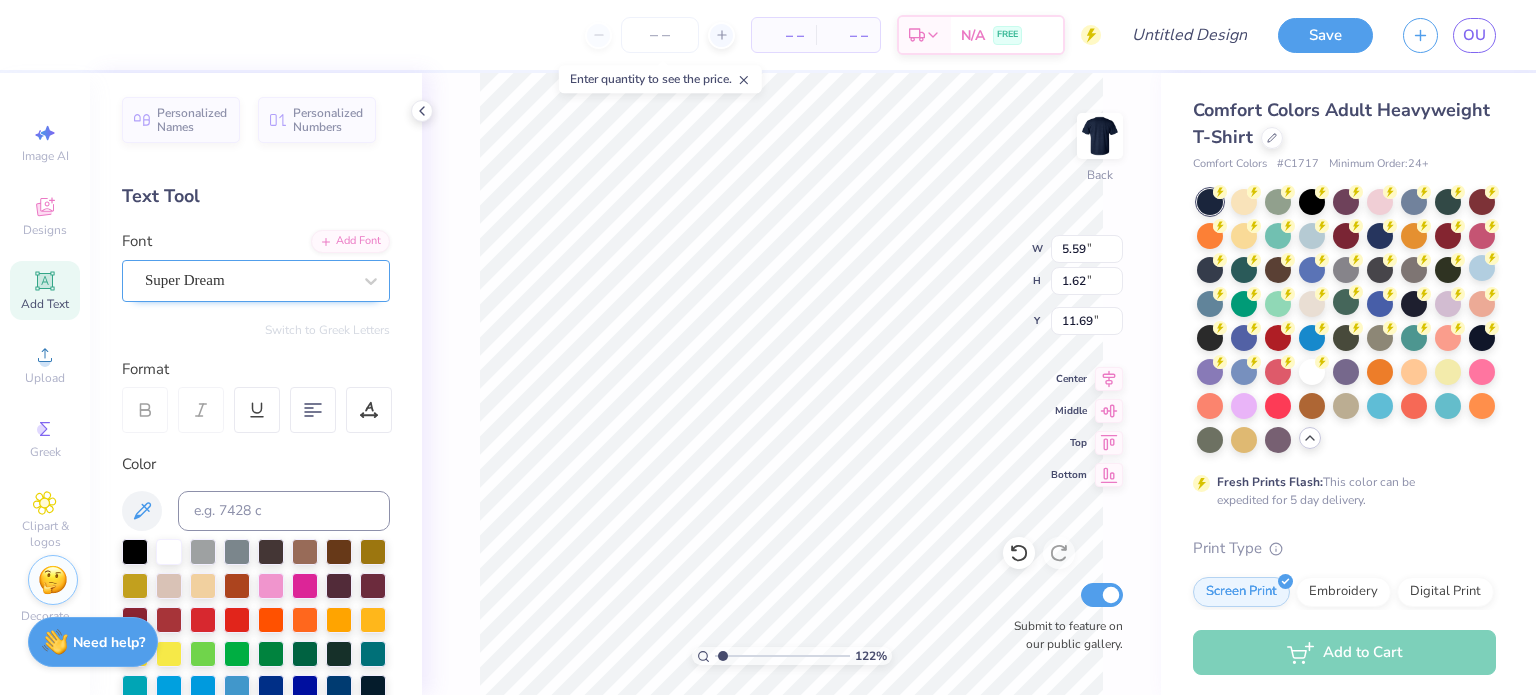 click on "Super Dream" at bounding box center (248, 280) 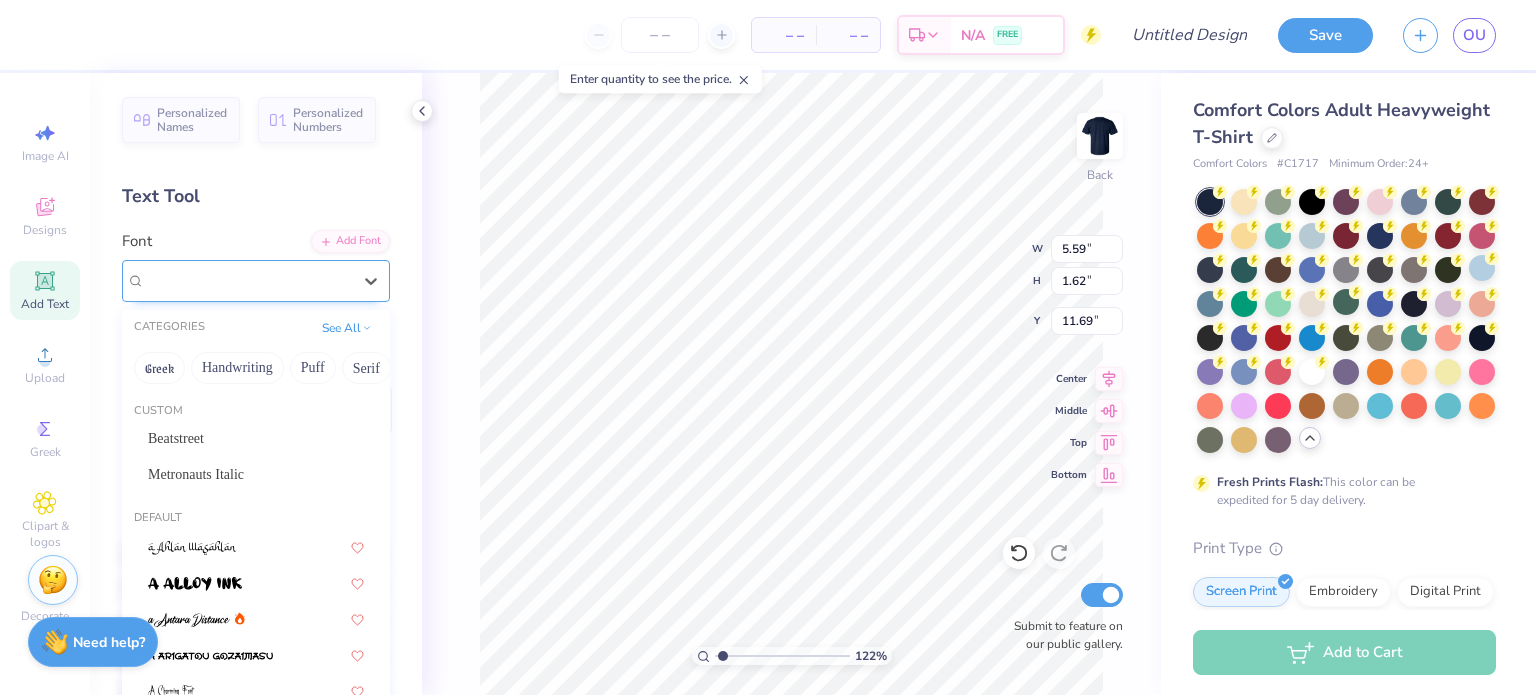 type on "1.22204653211173" 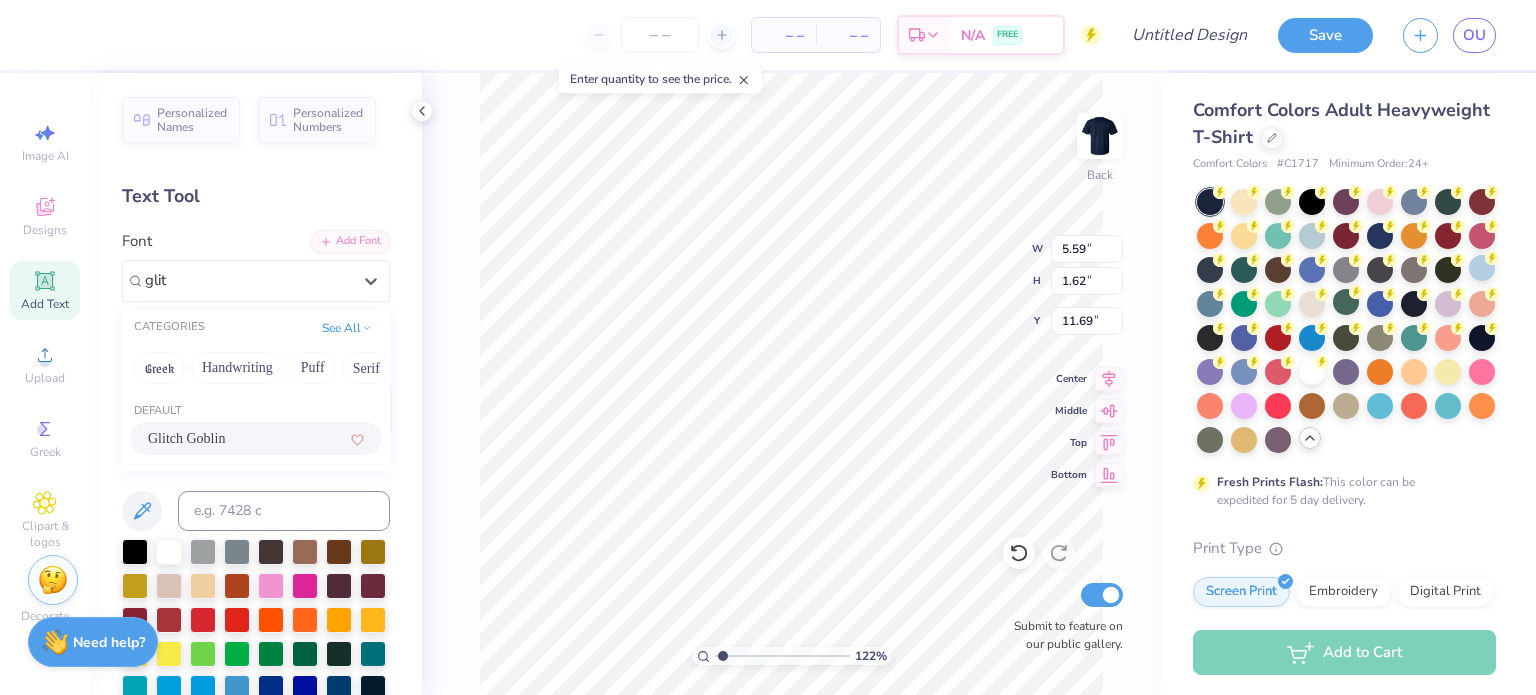 click on "Glitch Goblin" at bounding box center (186, 438) 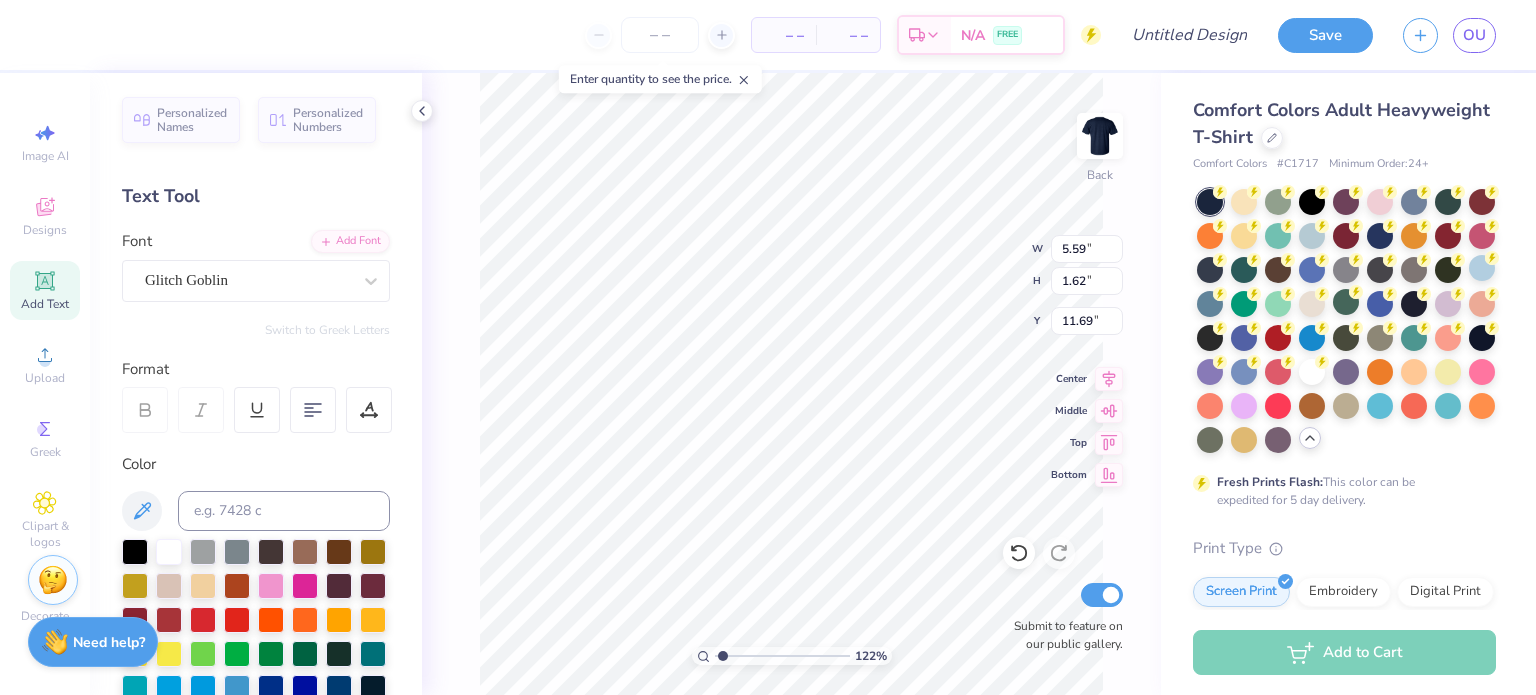 type on "1.22204653211173" 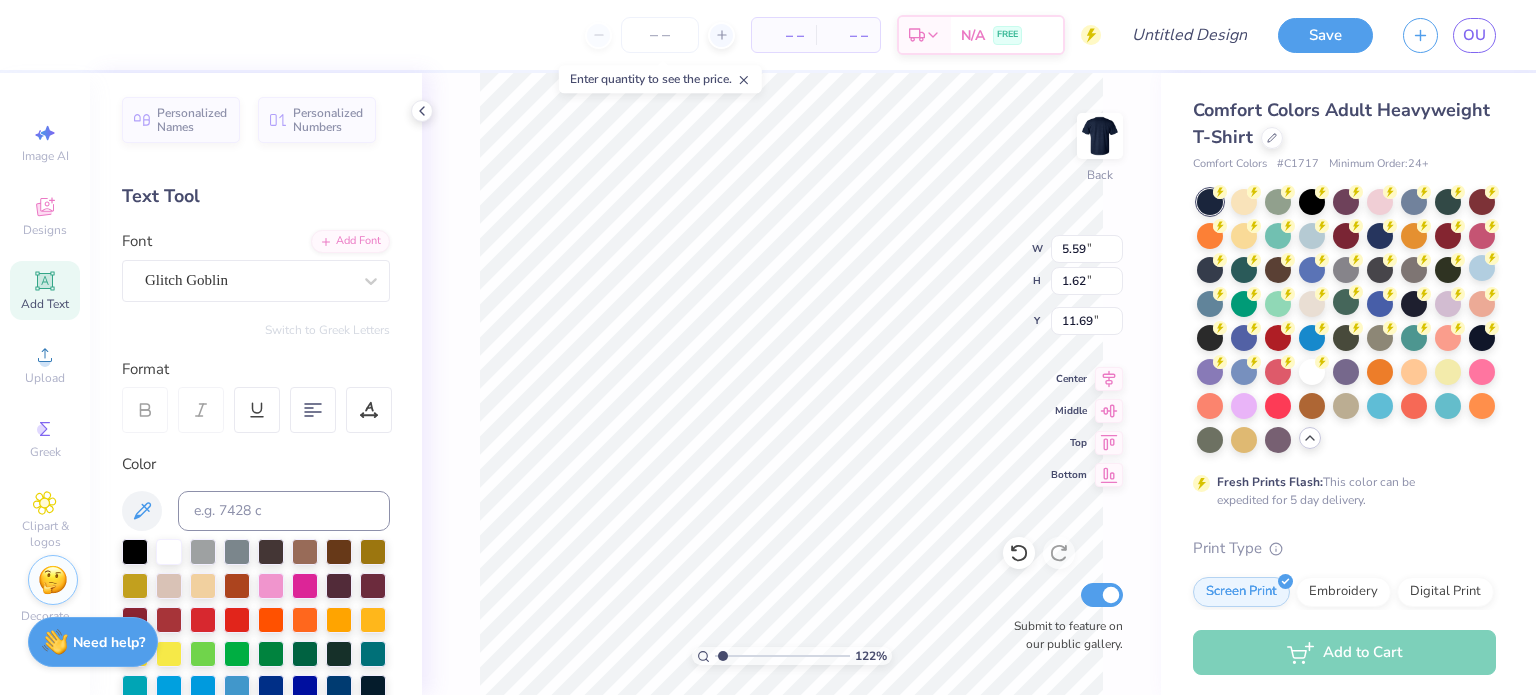 type 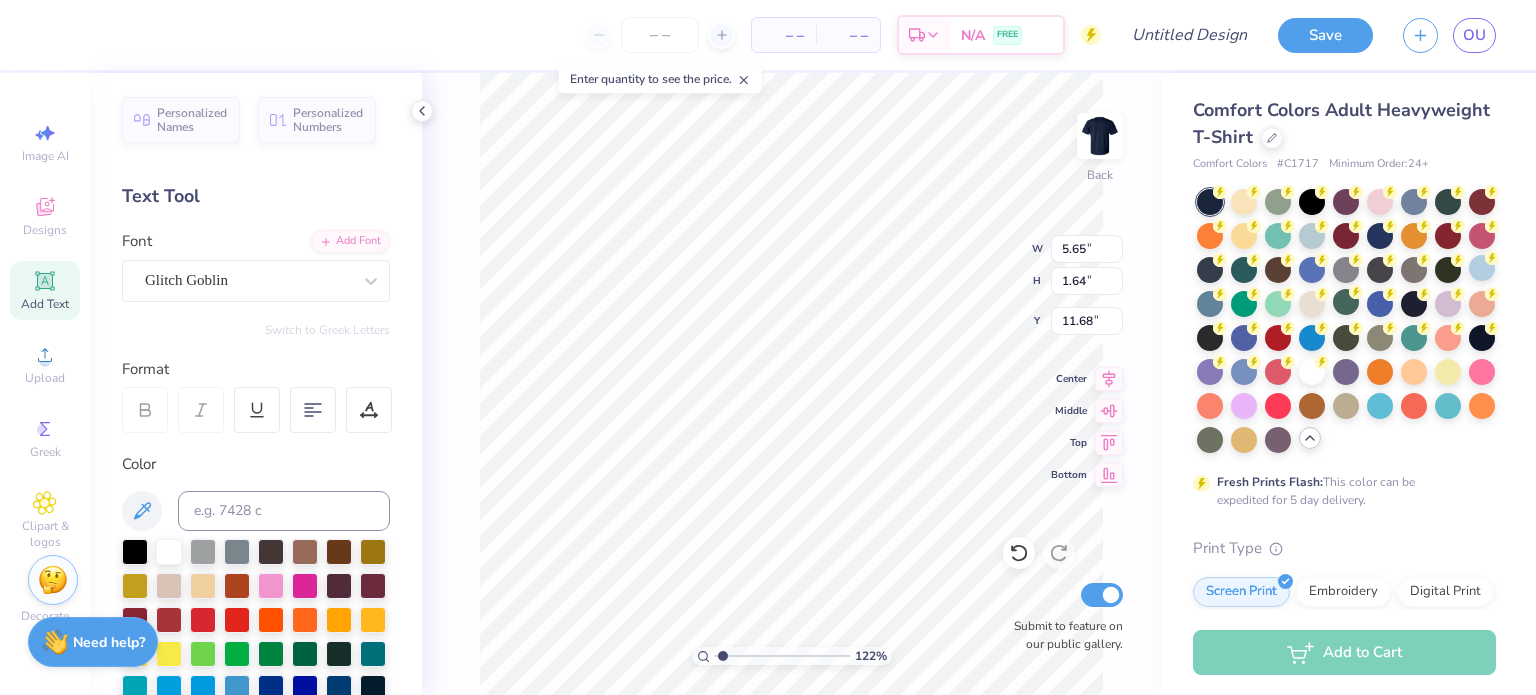 scroll, scrollTop: 16, scrollLeft: 3, axis: both 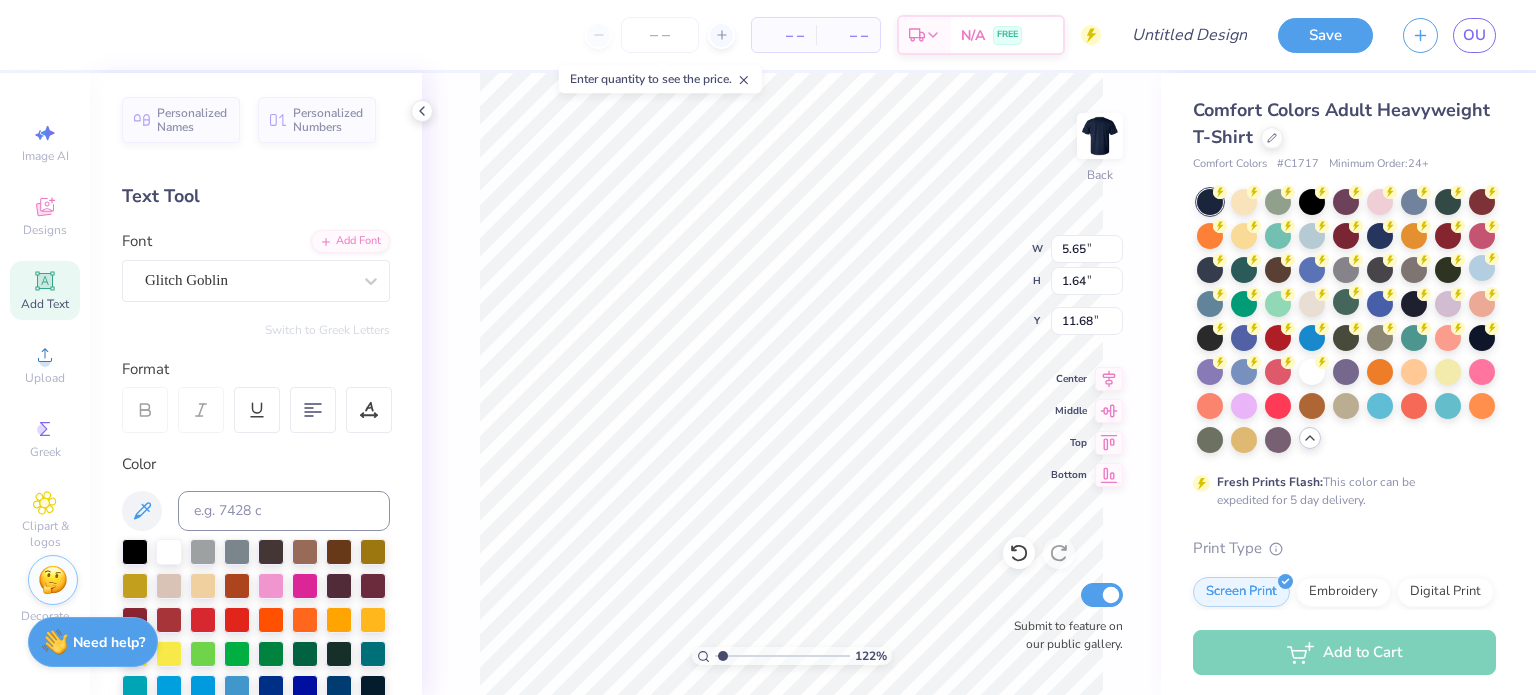 type on "1.22204653211173" 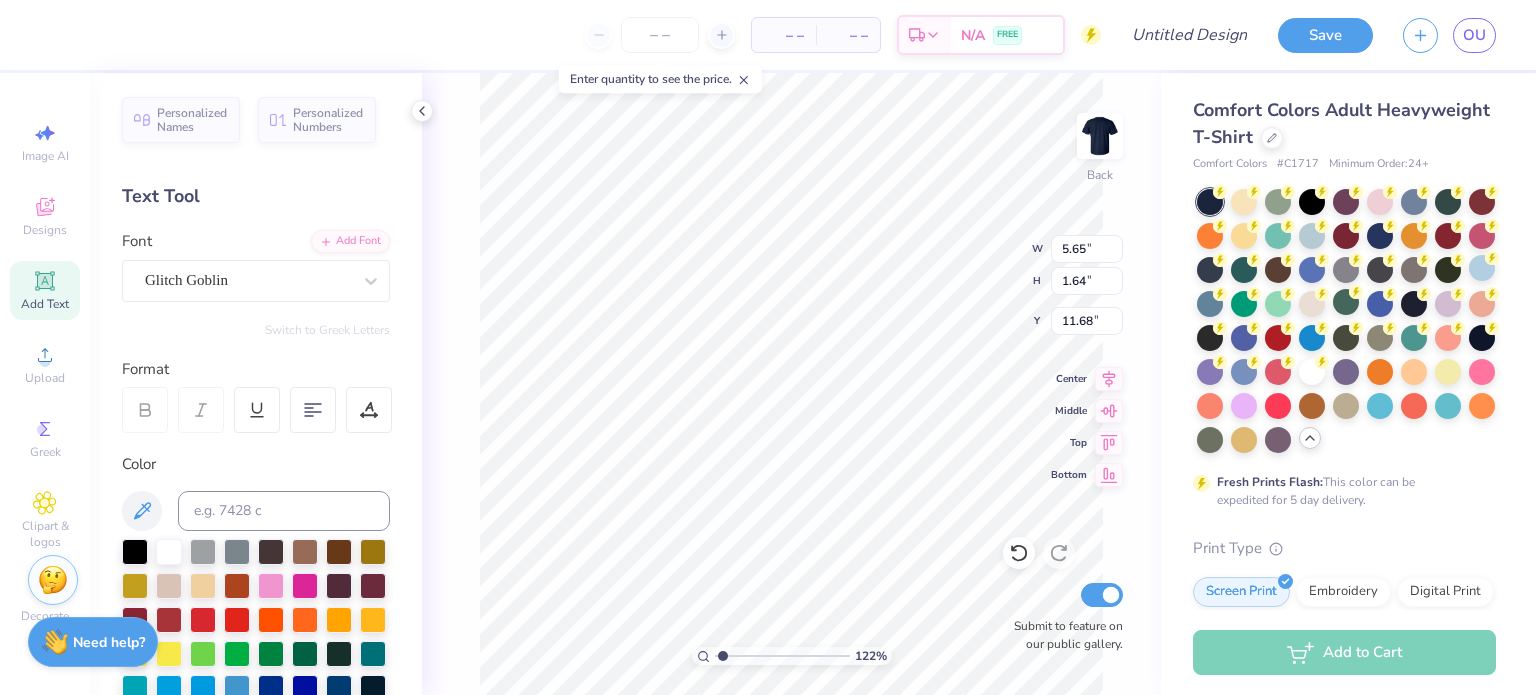 type on "O" 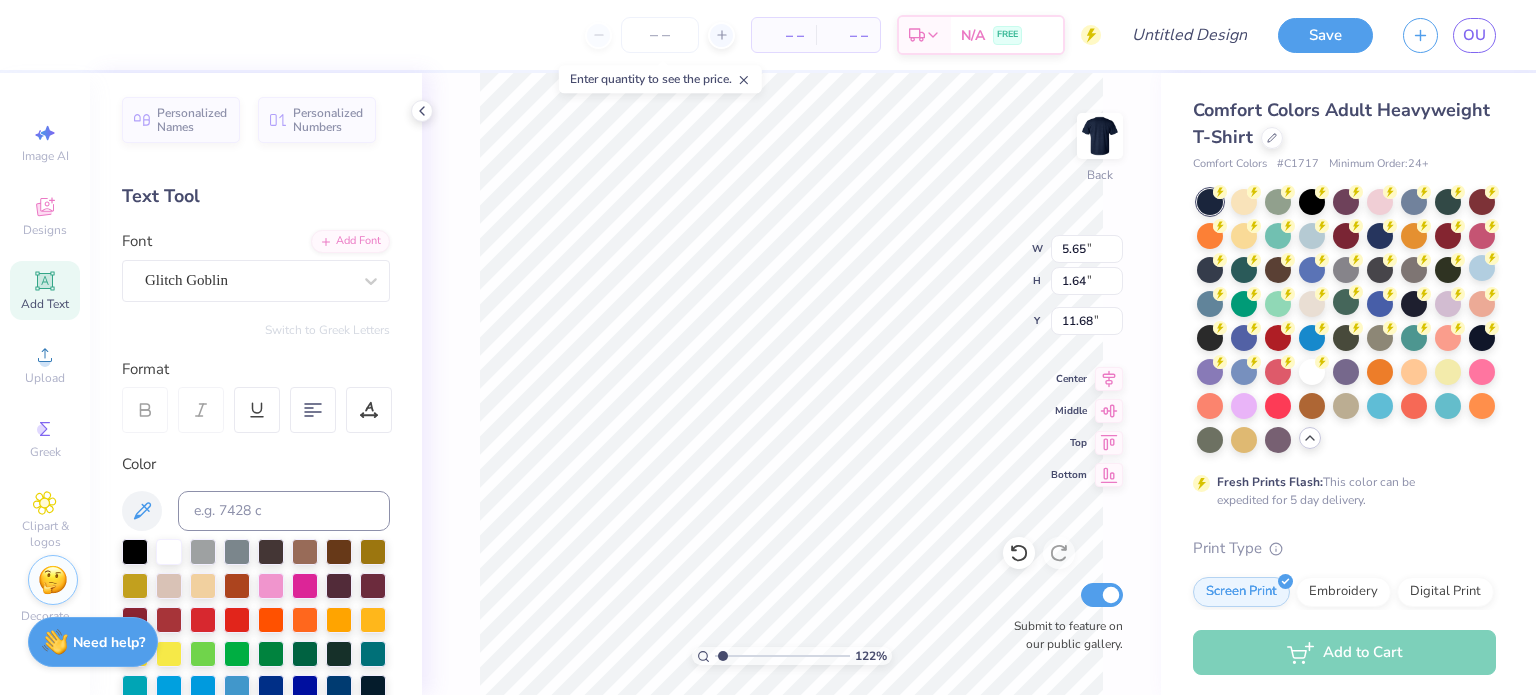 type on "1.22204653211173" 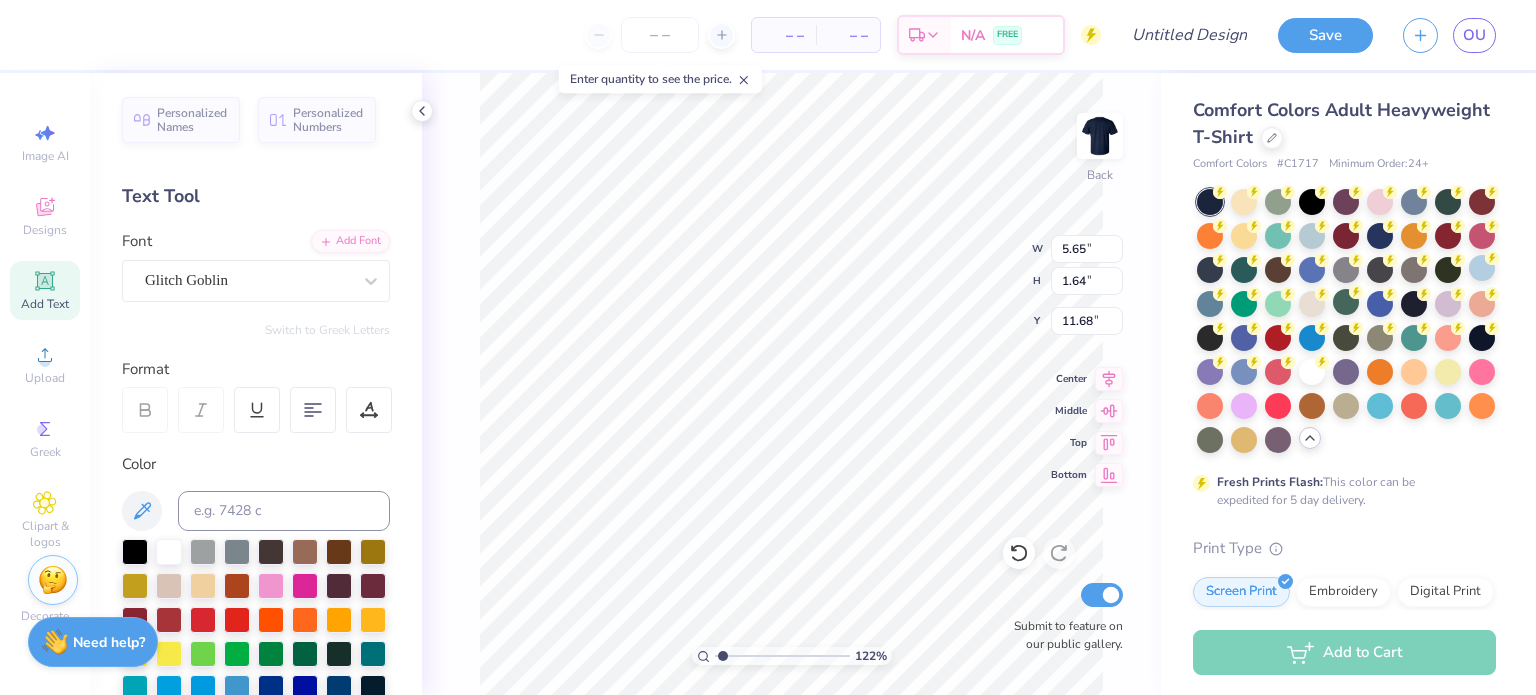 type on "Ome" 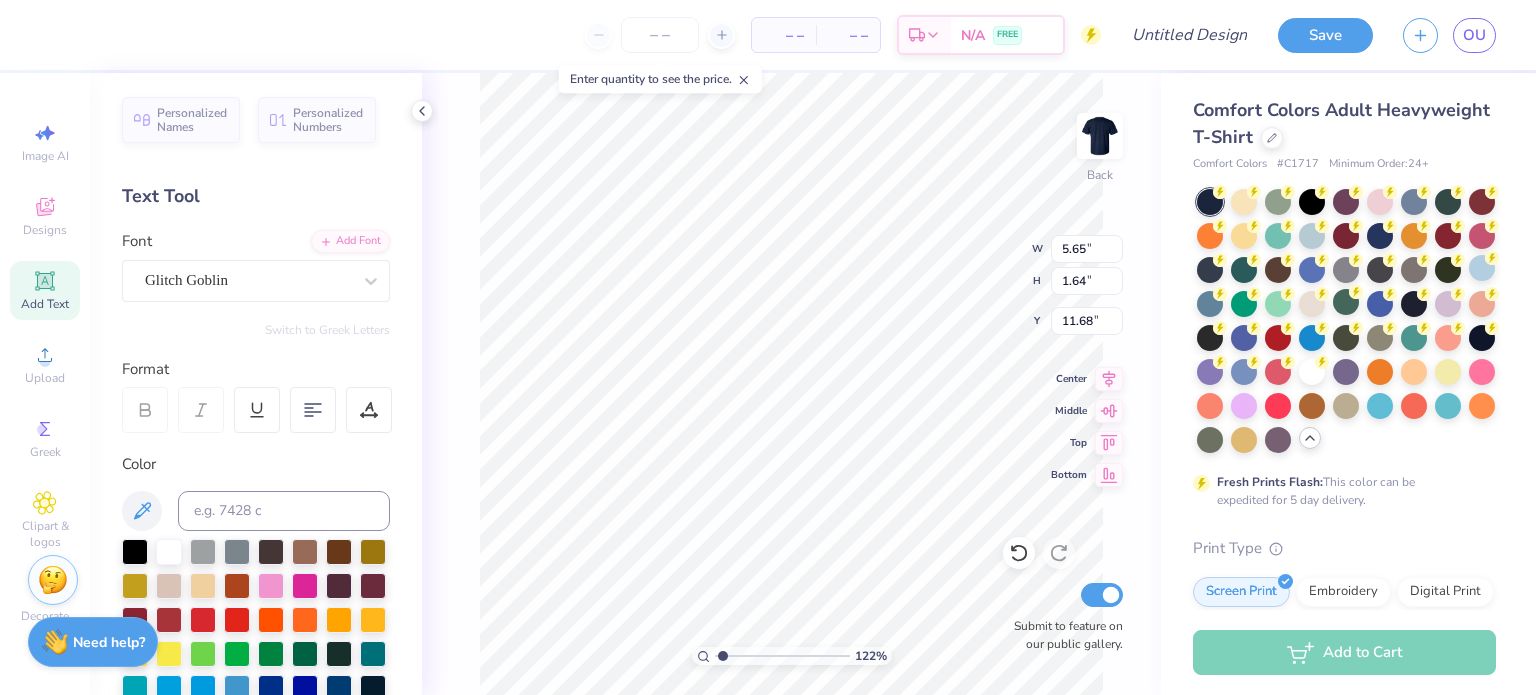 type on "1.22204653211173" 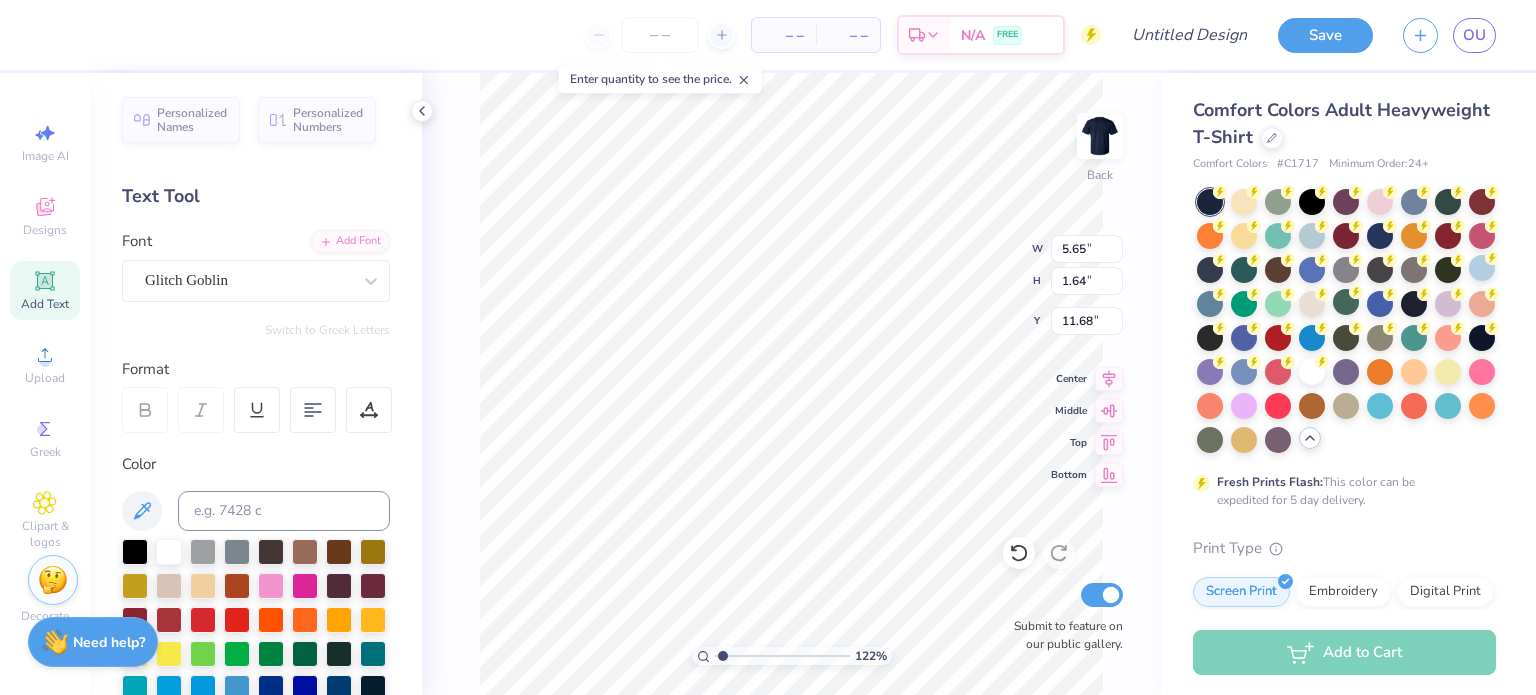 type on "Omega" 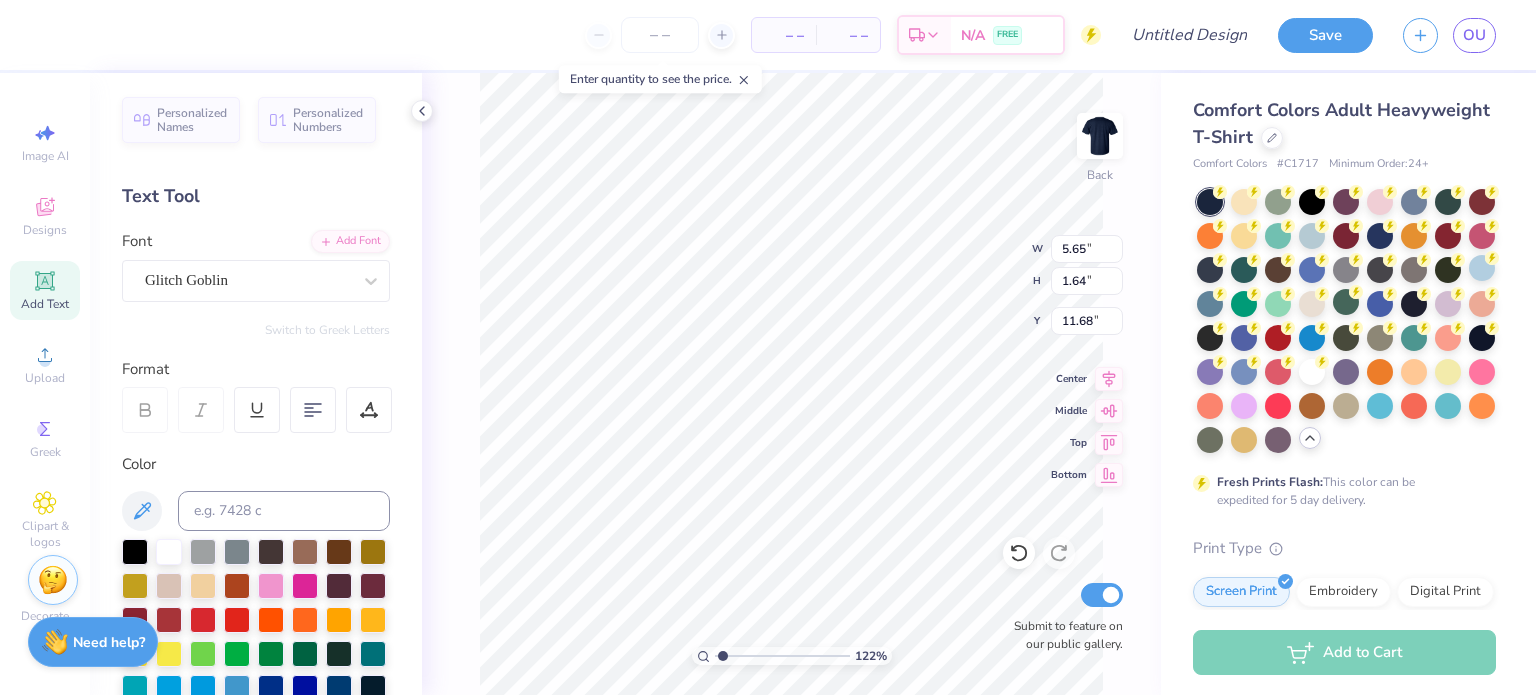 scroll, scrollTop: 16, scrollLeft: 5, axis: both 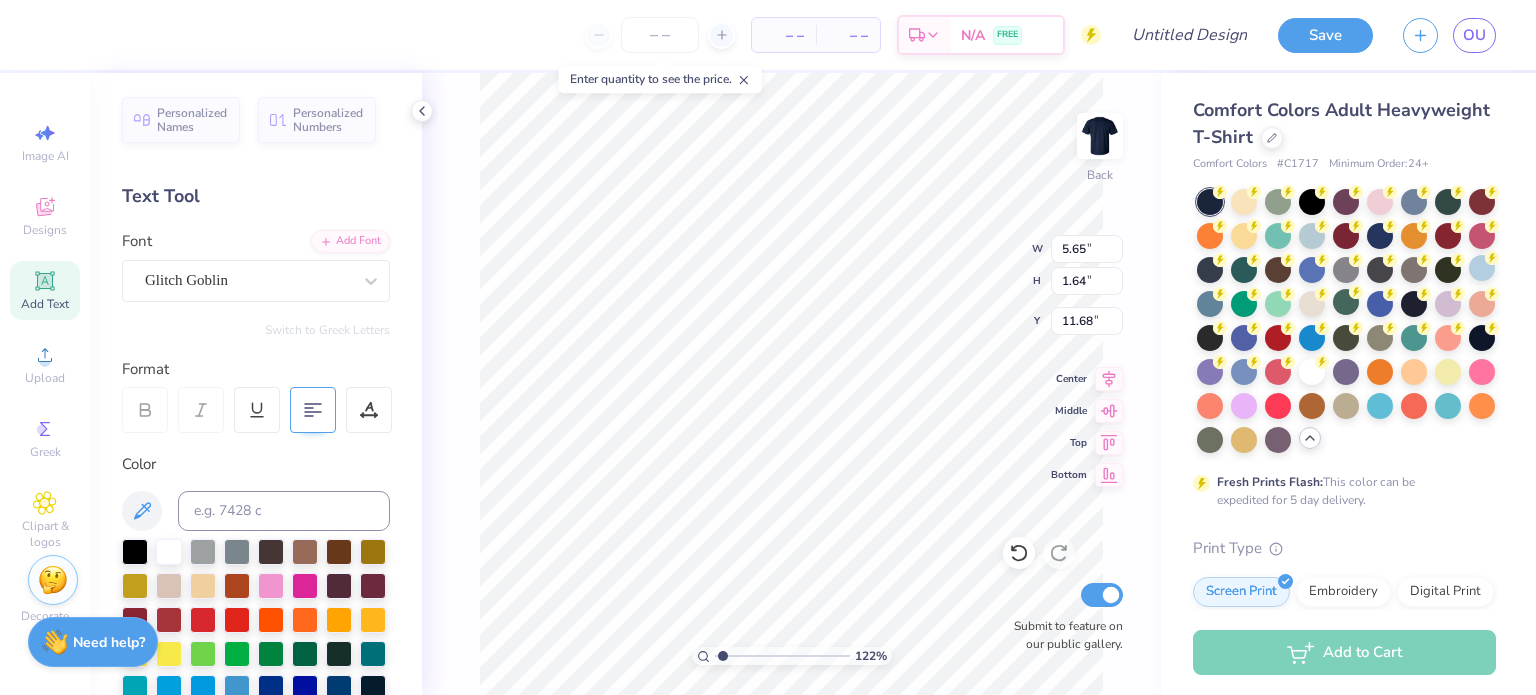 click at bounding box center (313, 410) 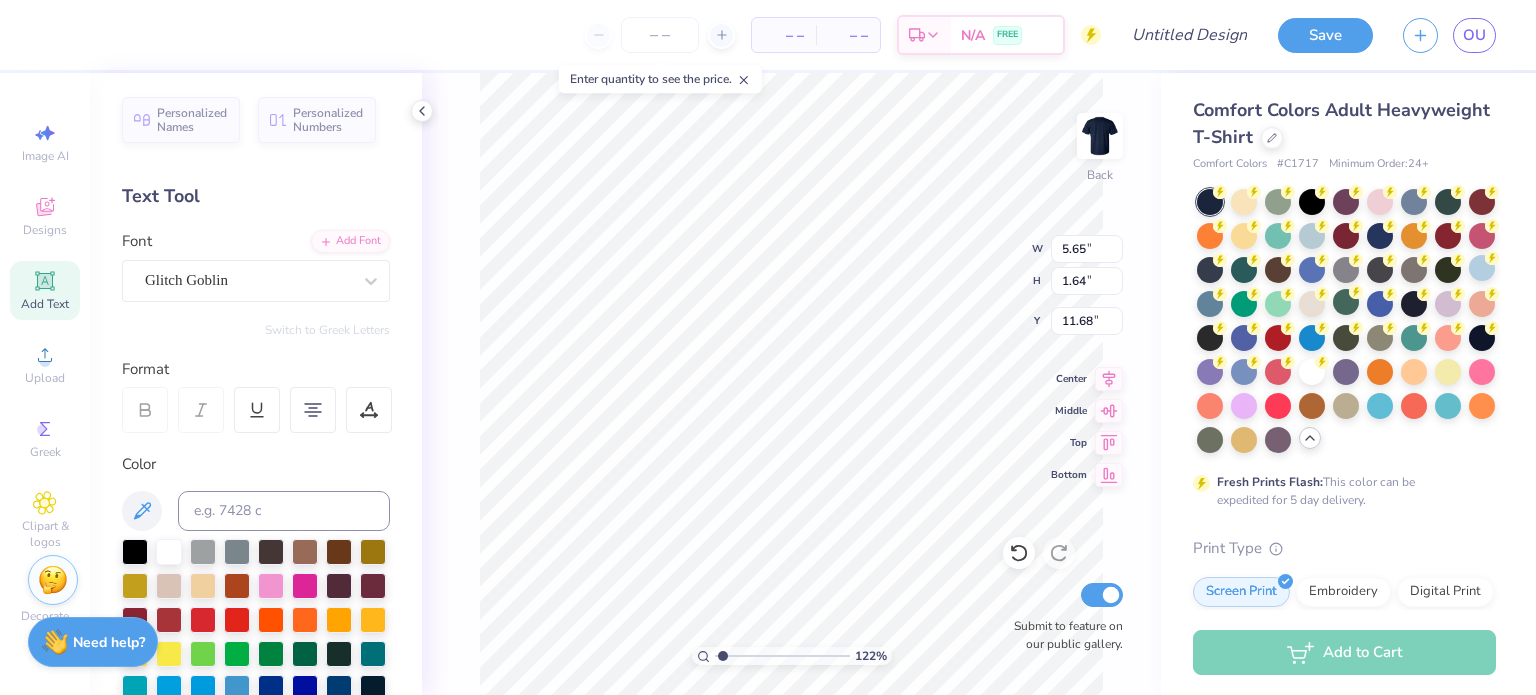 scroll, scrollTop: 16, scrollLeft: 4, axis: both 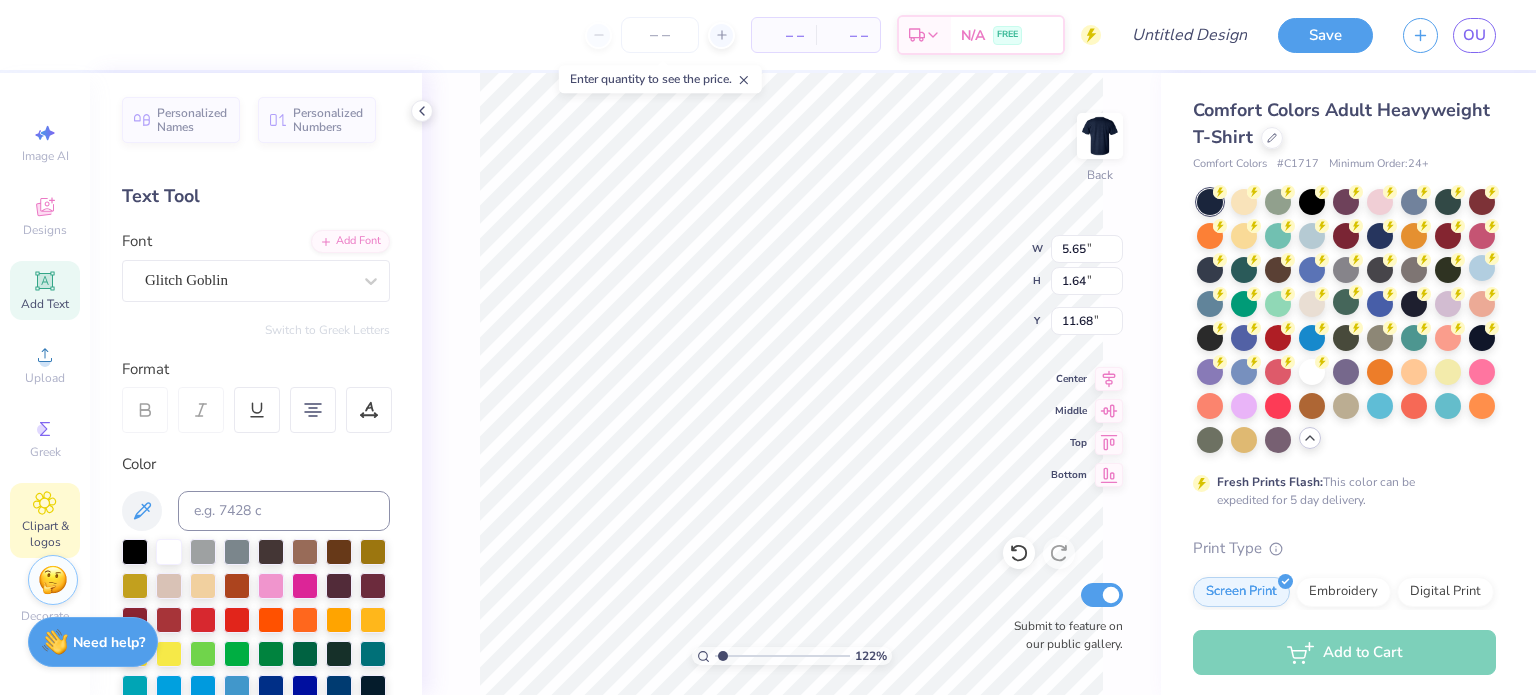 click 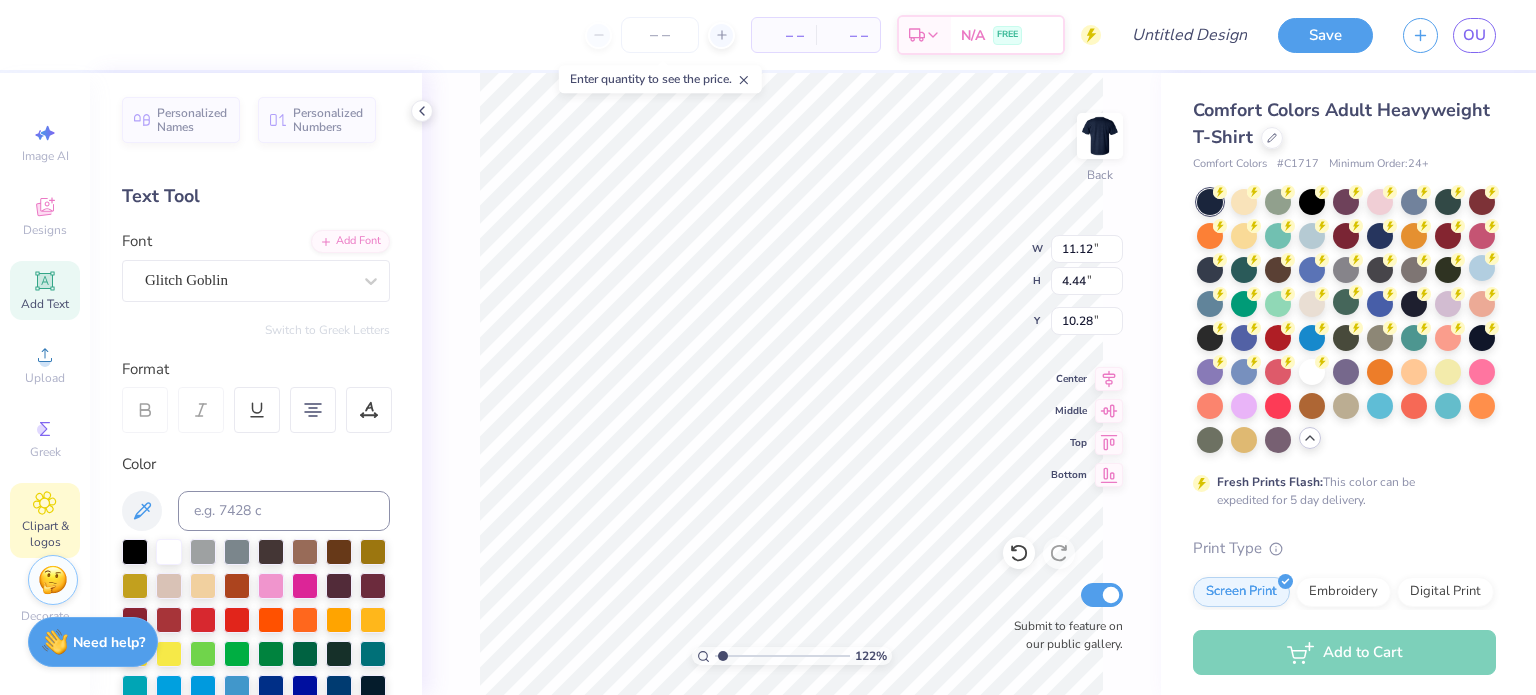 click on "Clipart & logos" at bounding box center [45, 520] 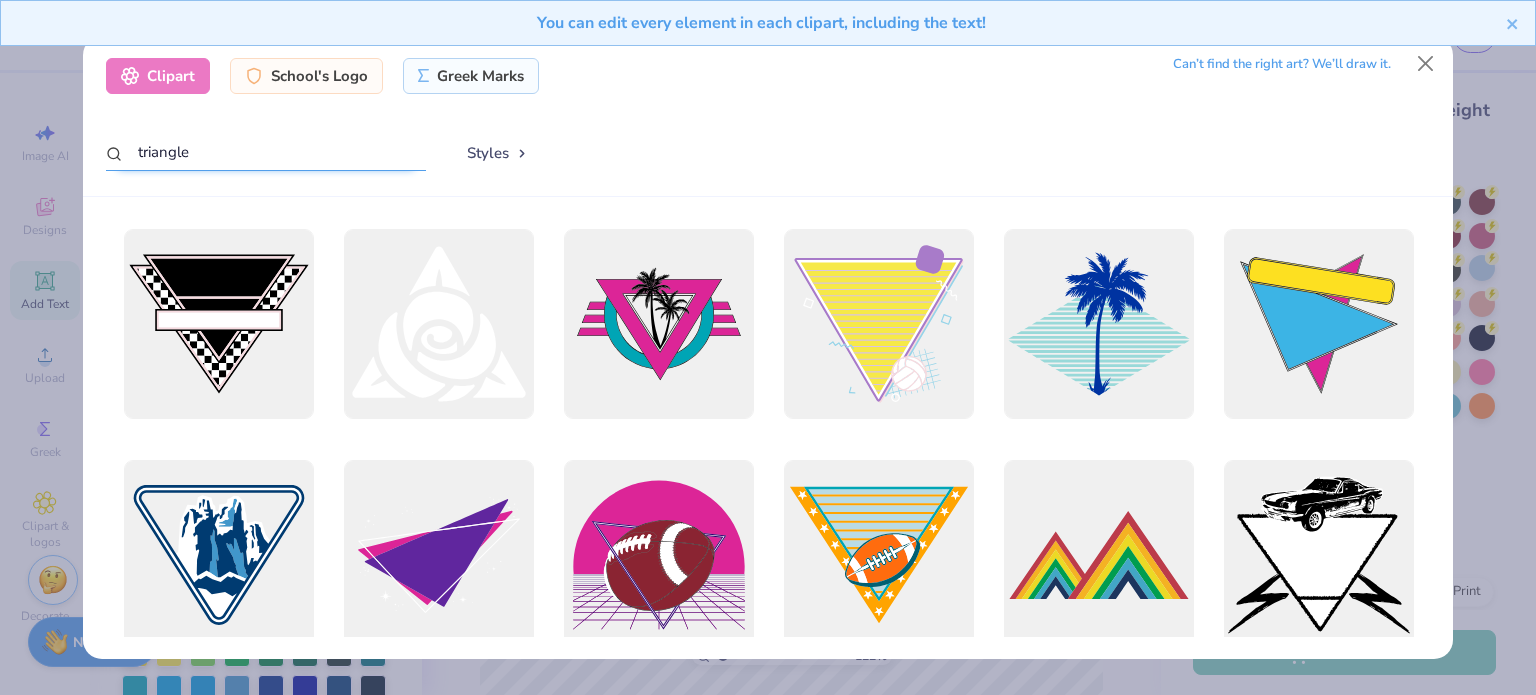 click on "triangle" at bounding box center [266, 152] 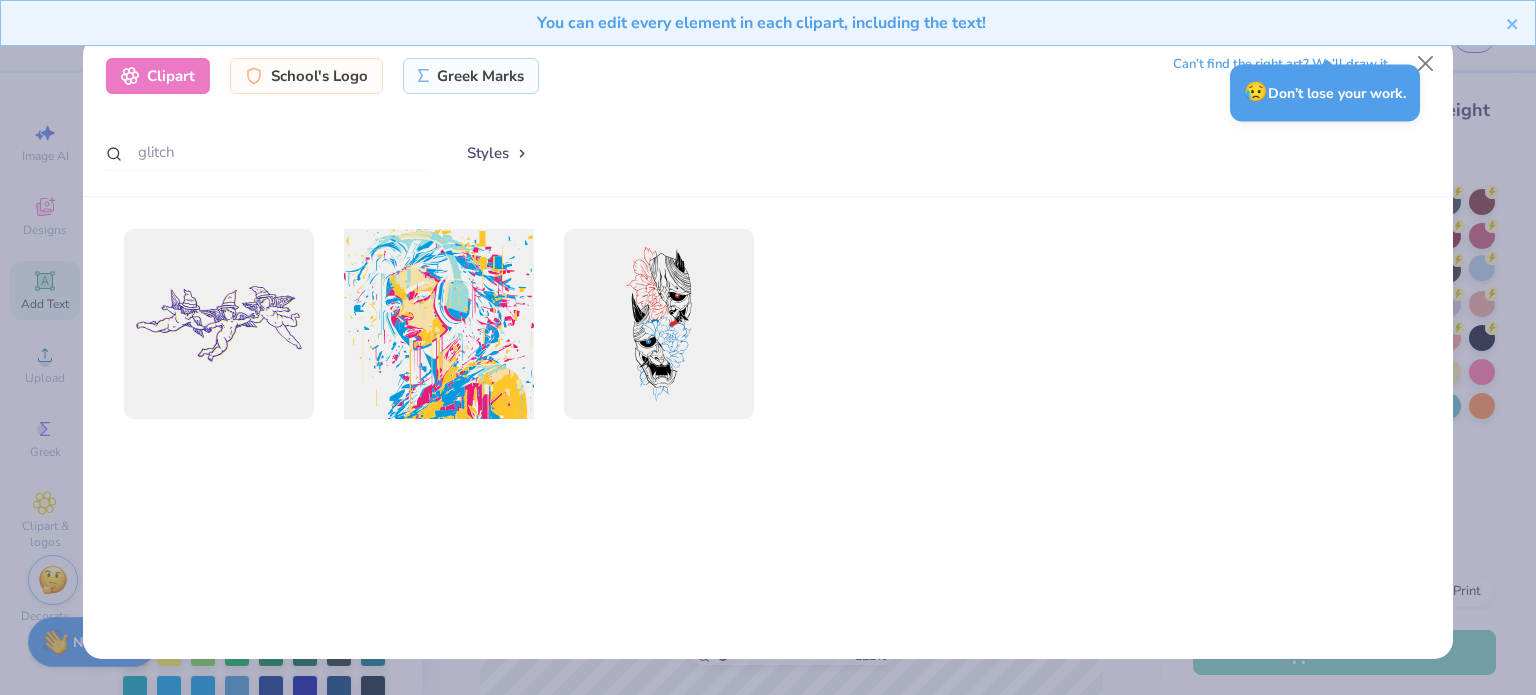 click at bounding box center [438, 324] 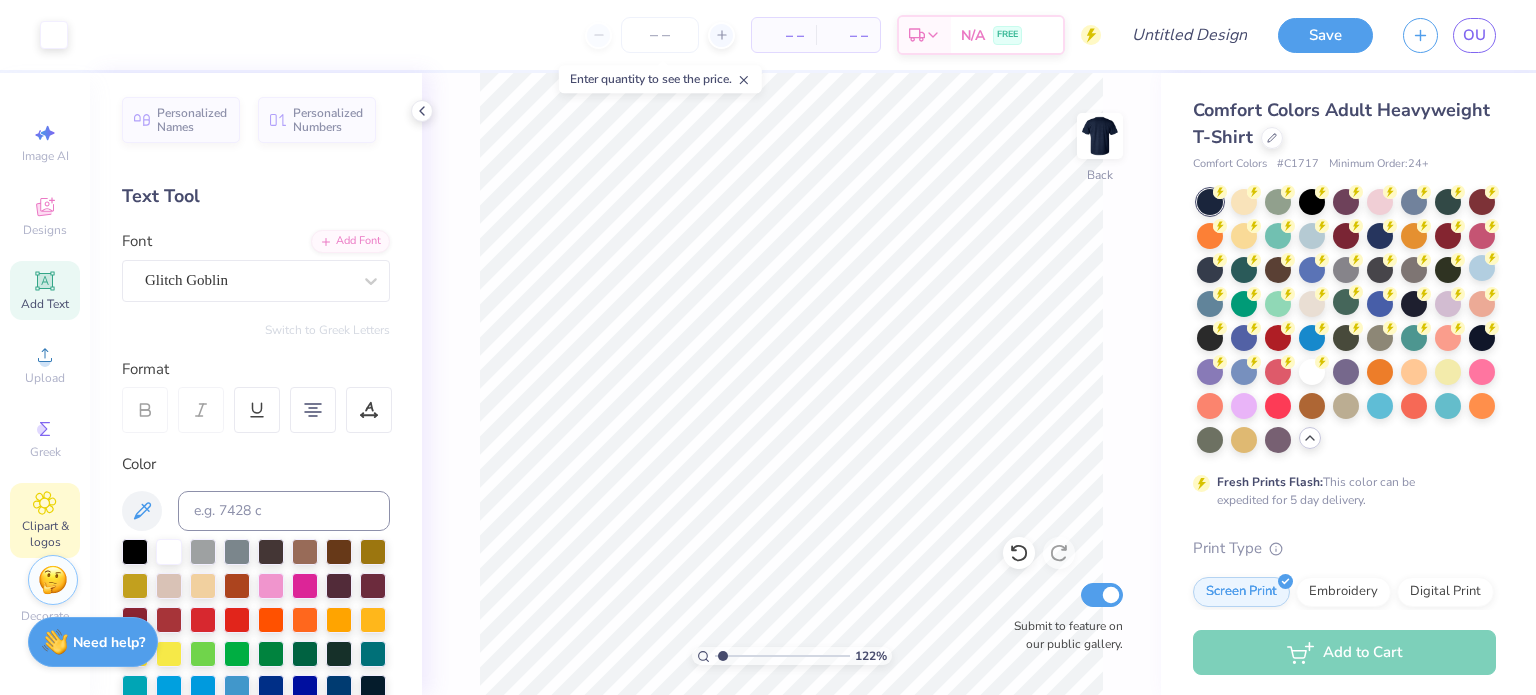 click on "Clipart & logos" at bounding box center [45, 534] 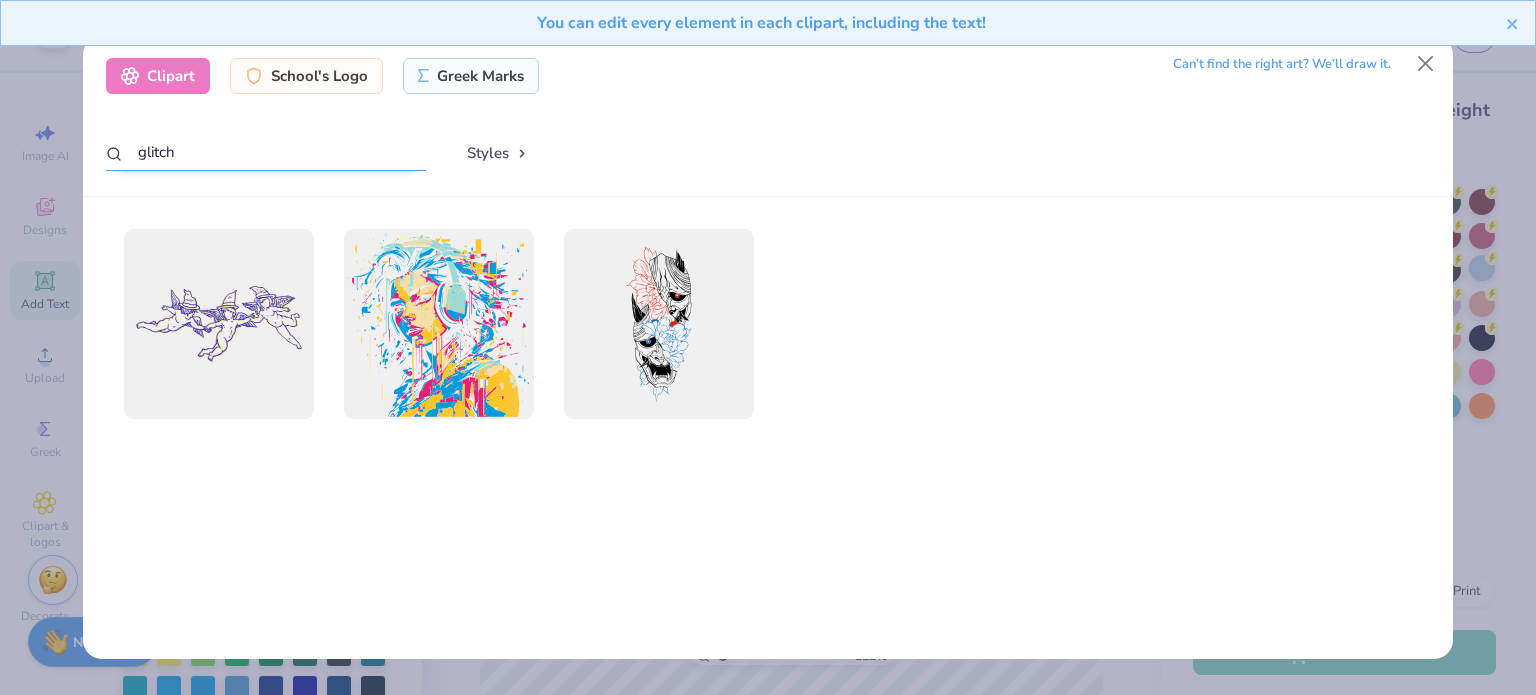 drag, startPoint x: 369, startPoint y: 146, endPoint x: 122, endPoint y: 179, distance: 249.1947 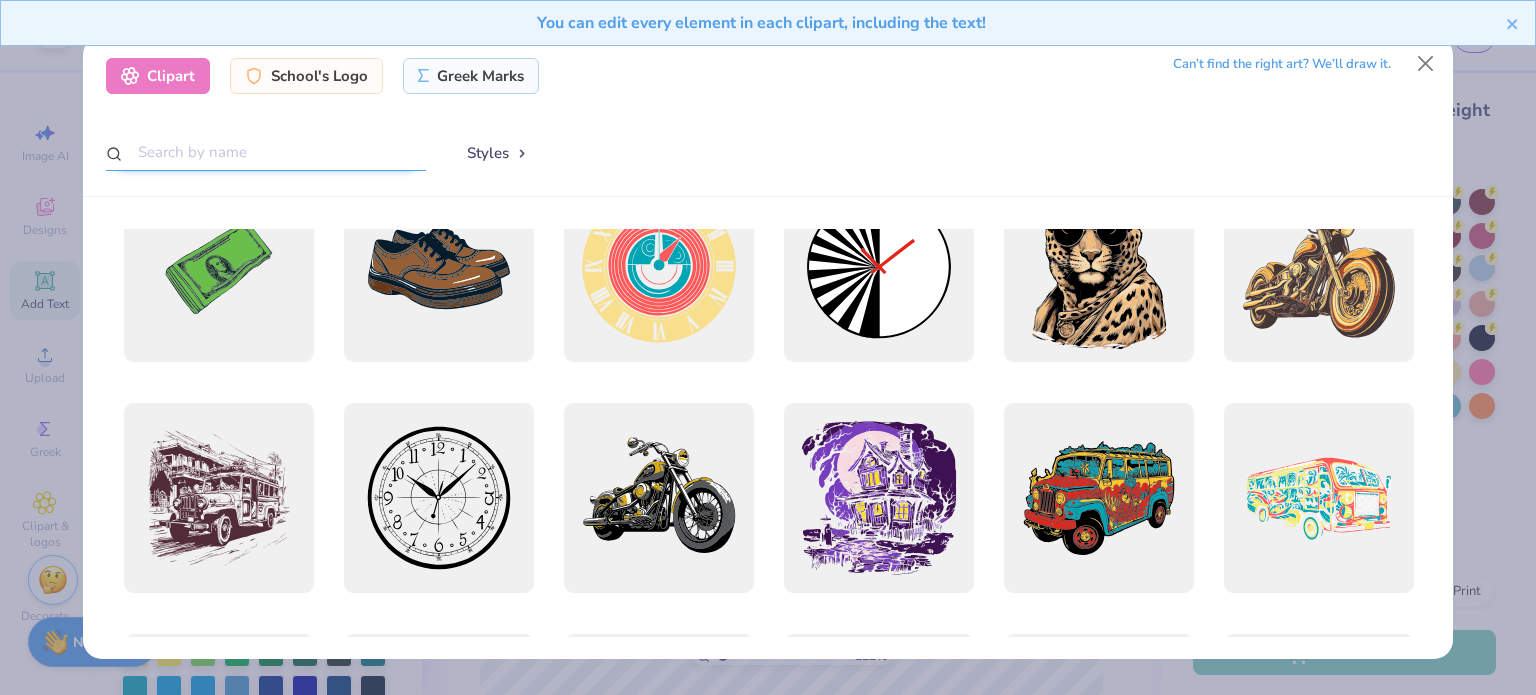 scroll, scrollTop: 290, scrollLeft: 0, axis: vertical 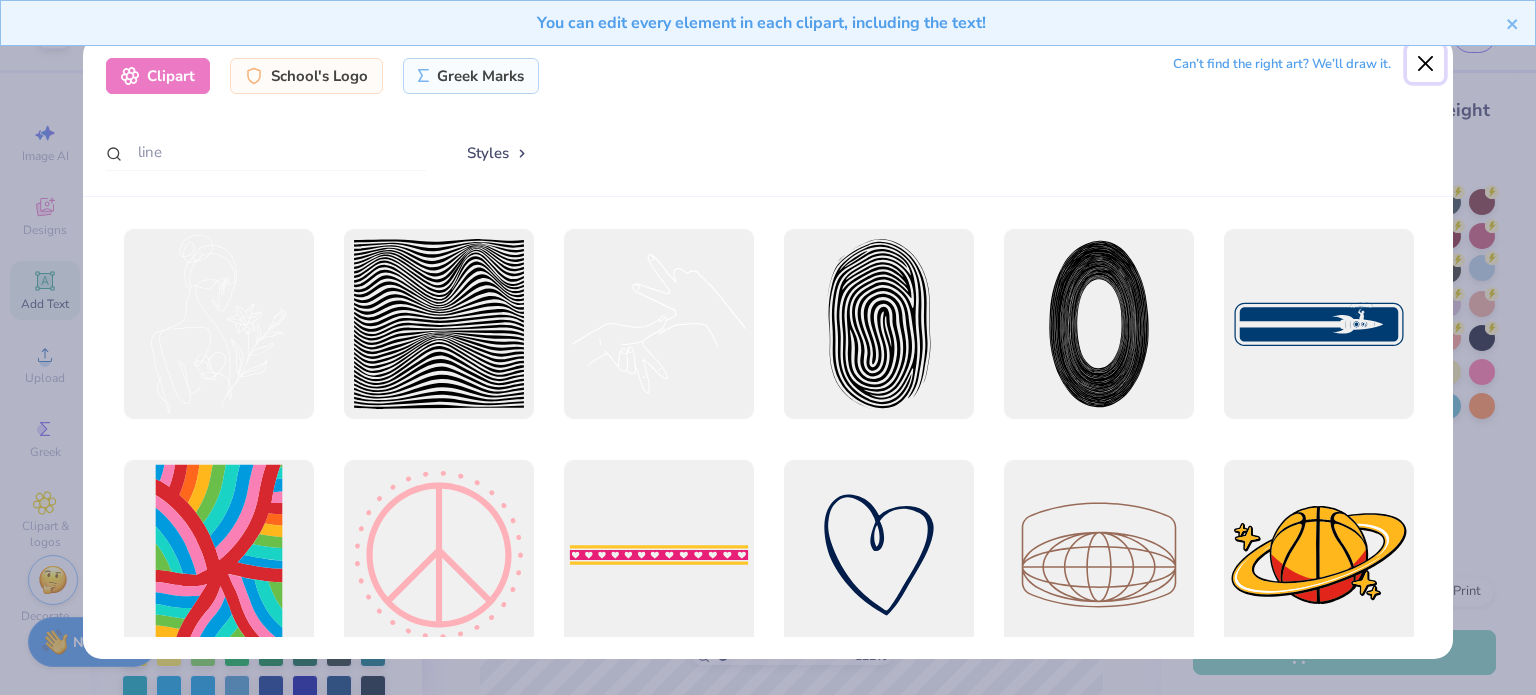 click at bounding box center (1426, 64) 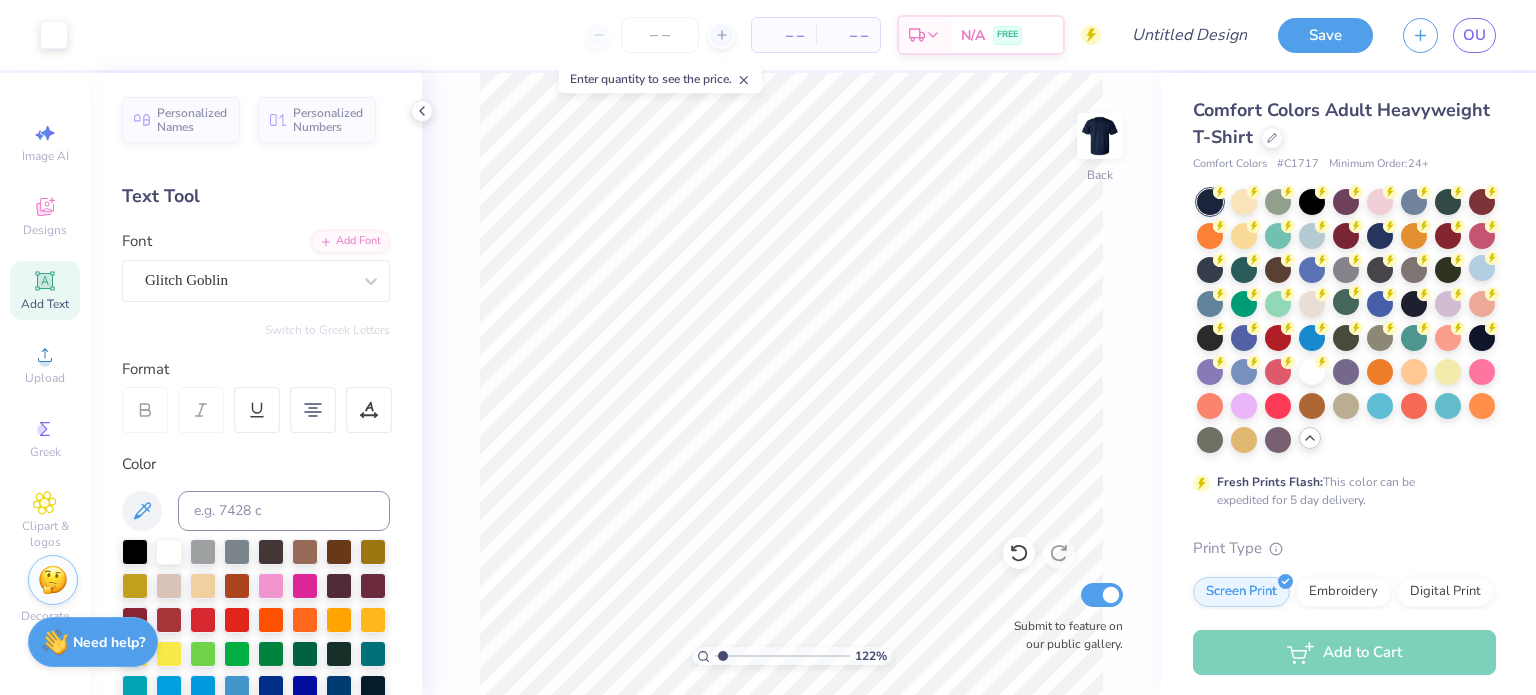 click on "Add Text" at bounding box center [45, 304] 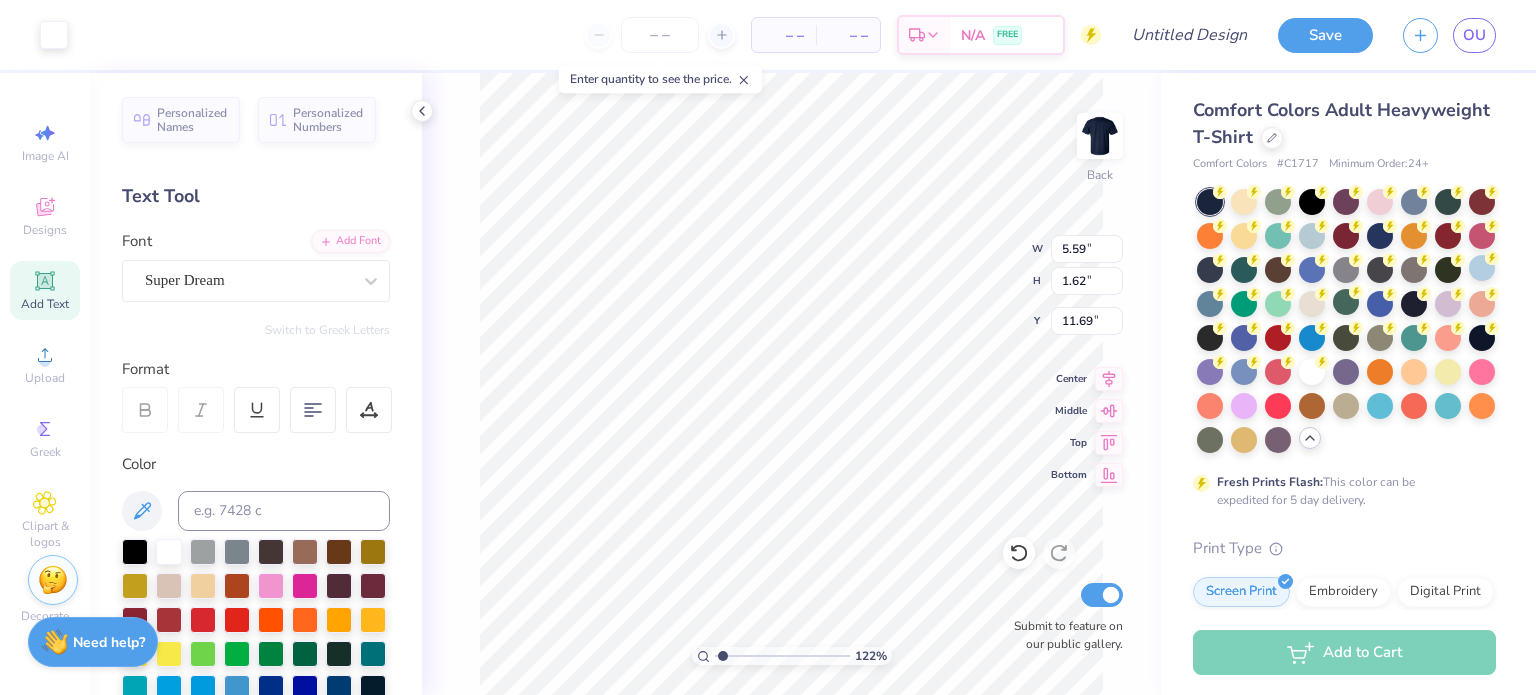 click on "Add Text" at bounding box center (45, 290) 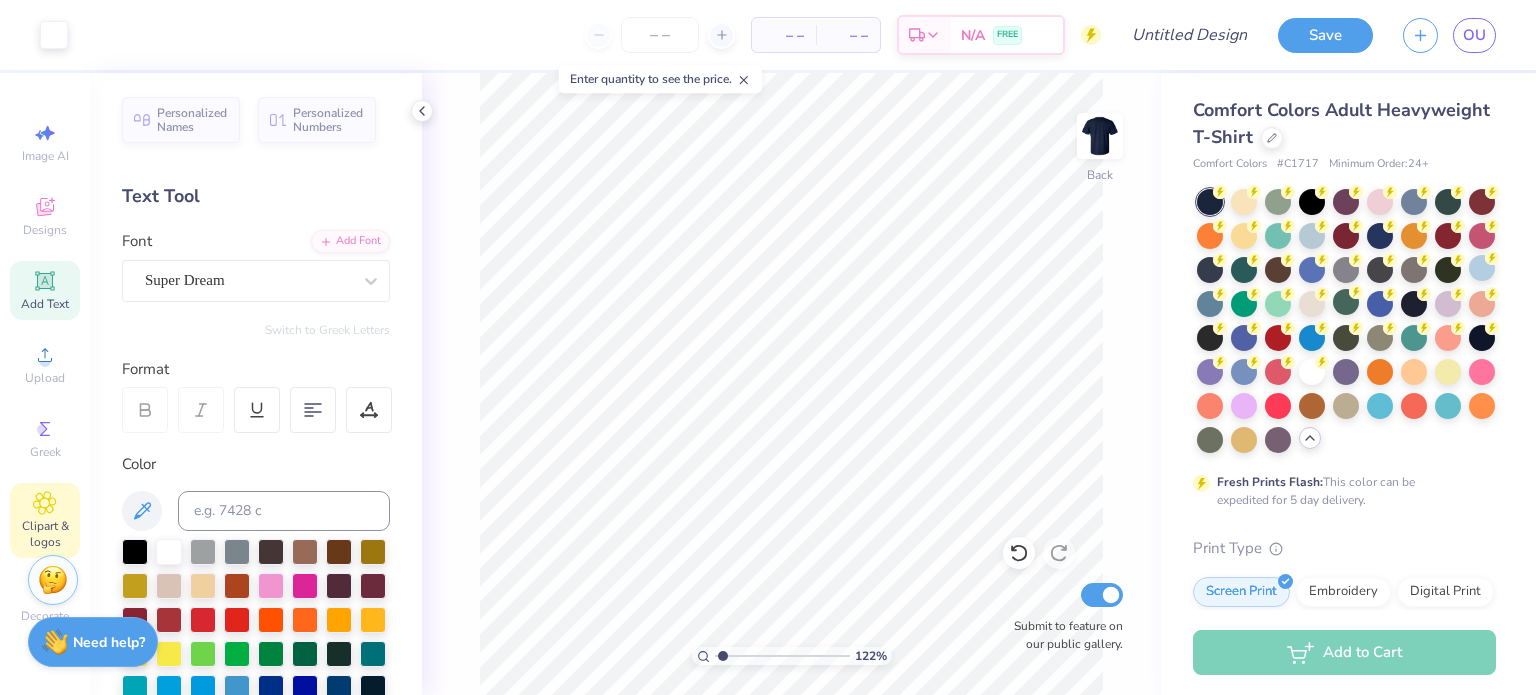 click 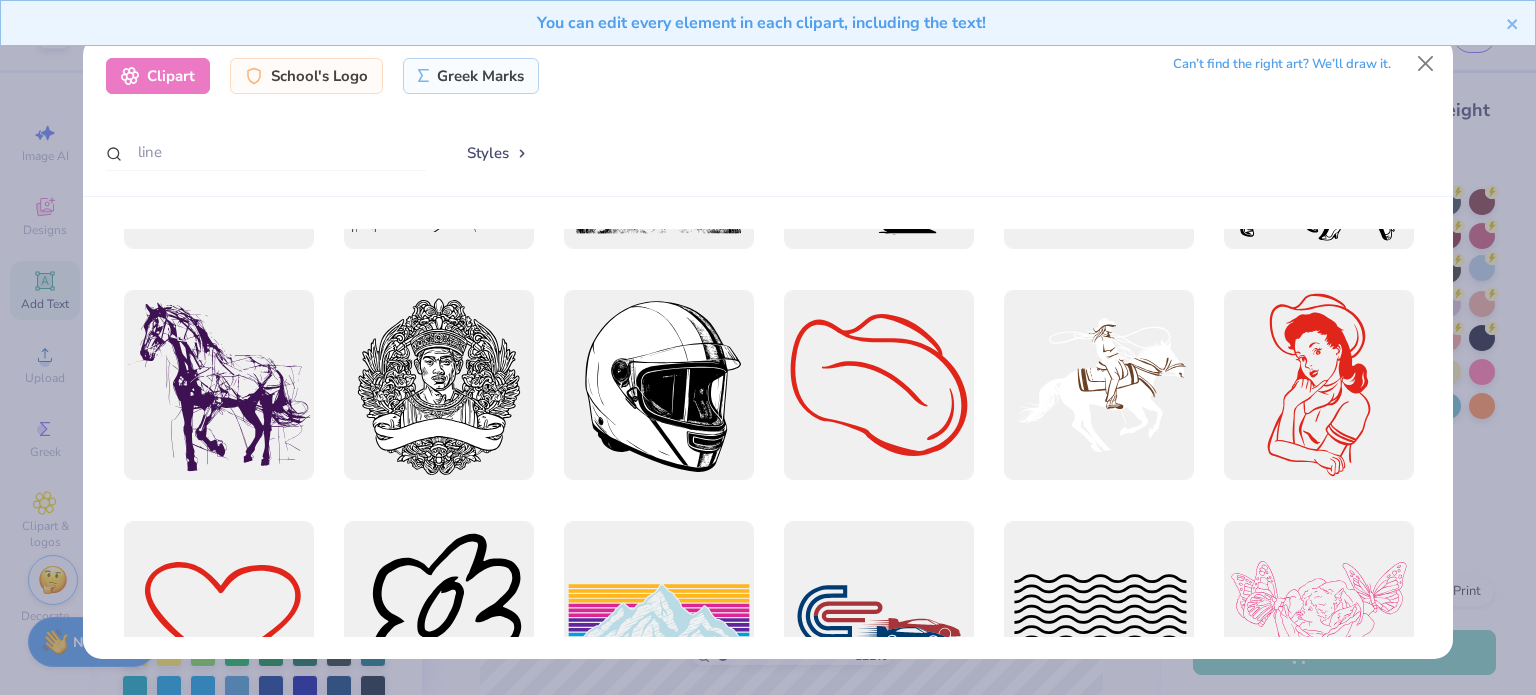 scroll, scrollTop: 0, scrollLeft: 0, axis: both 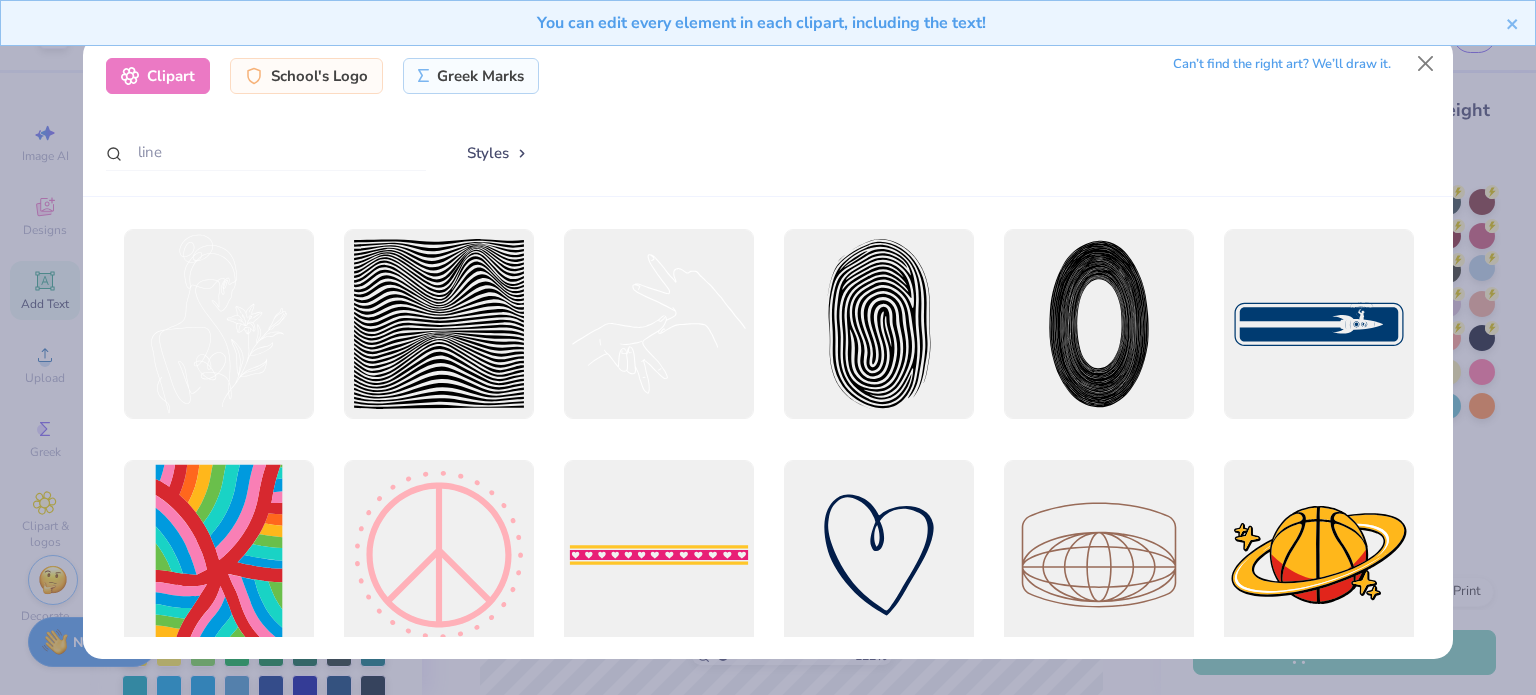 click at bounding box center [768, 6554] 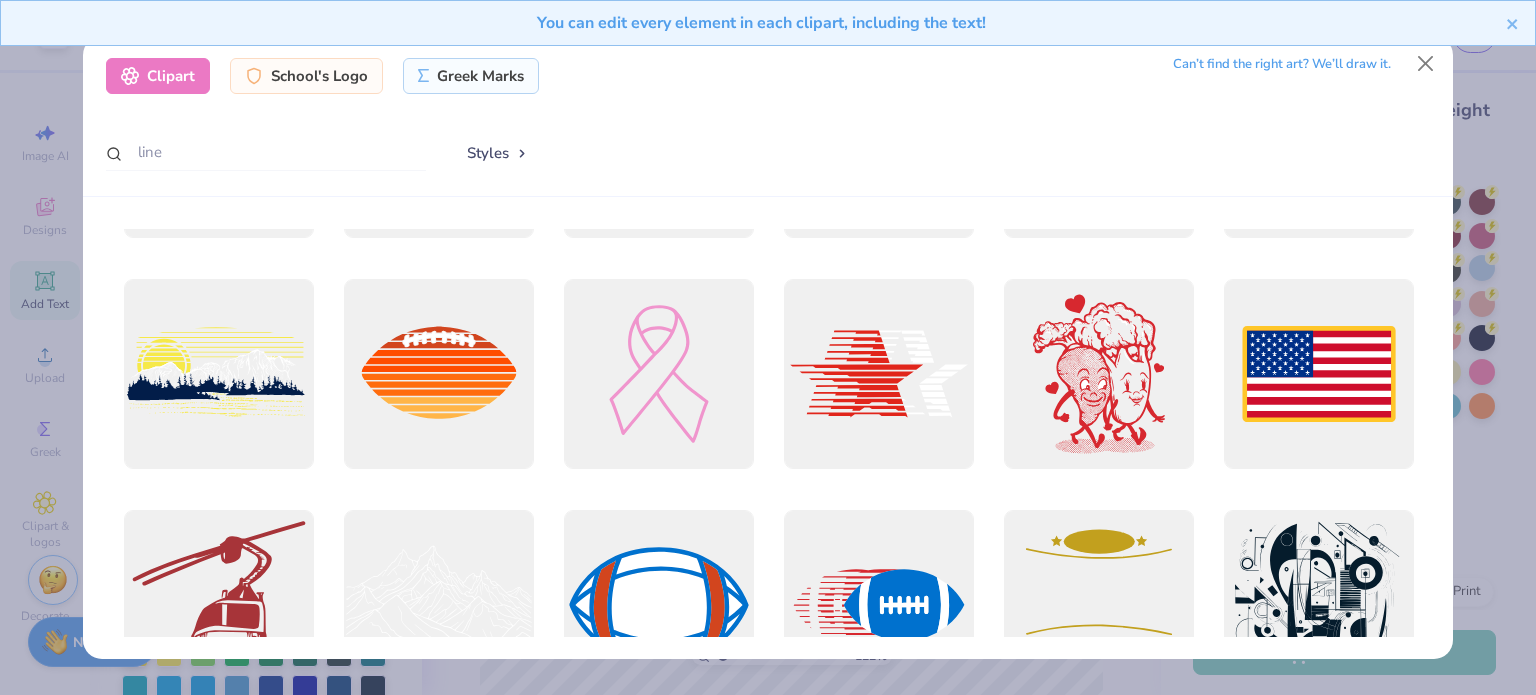 scroll, scrollTop: 2484, scrollLeft: 0, axis: vertical 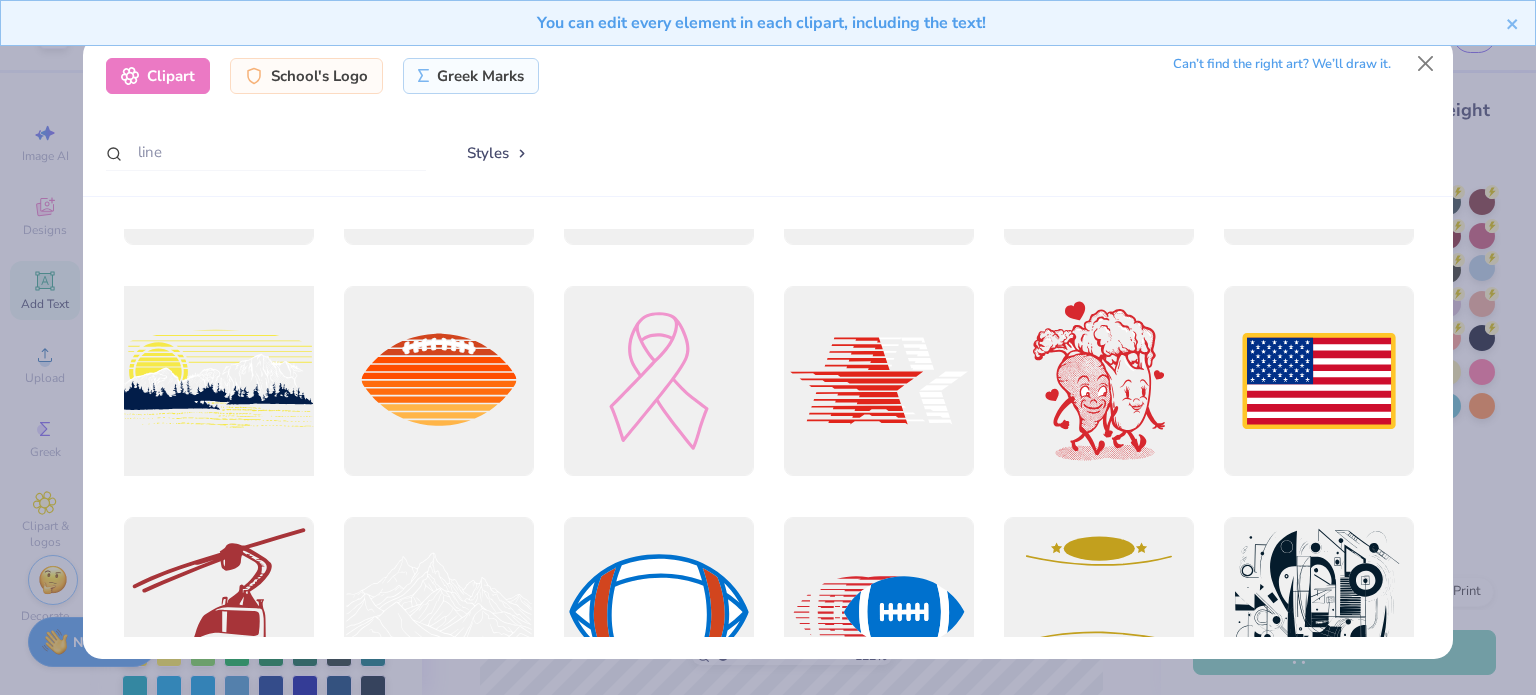 click at bounding box center (218, 381) 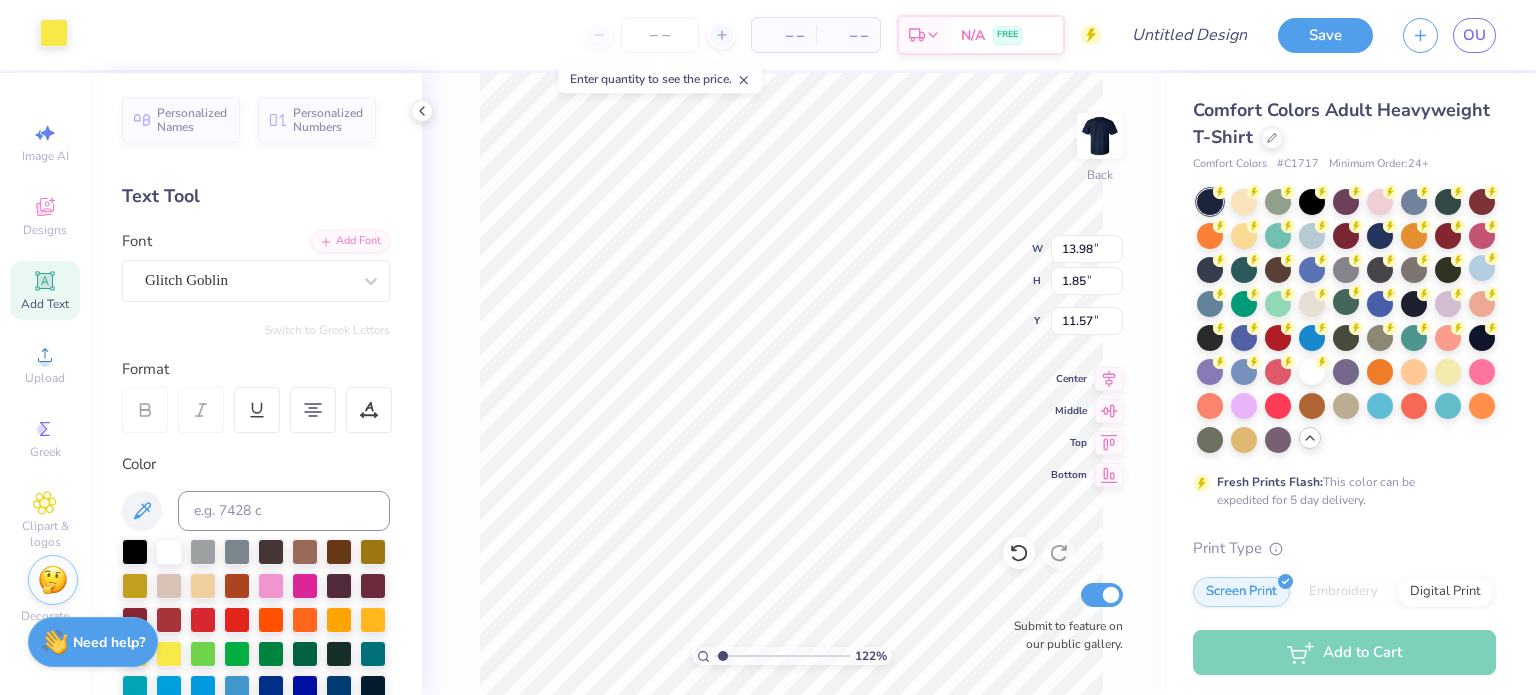 click at bounding box center [54, 33] 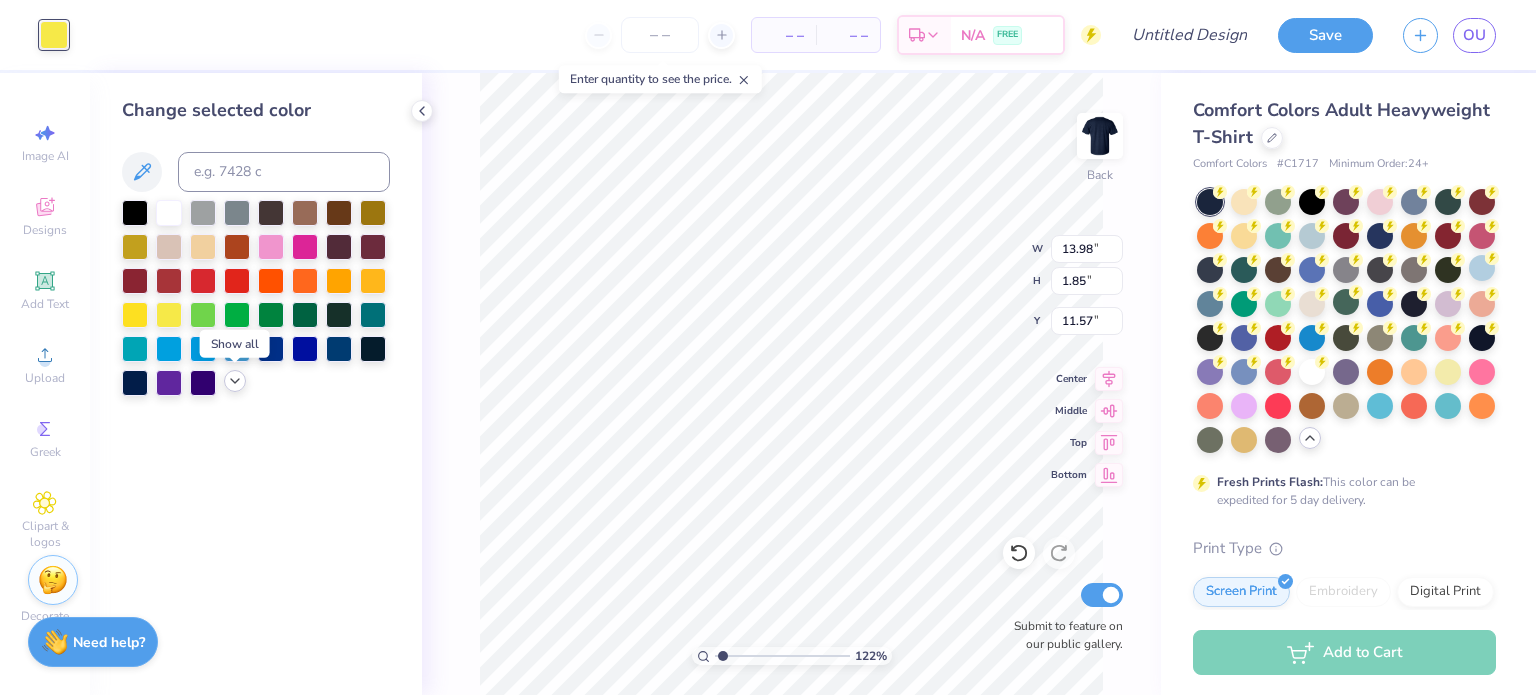 click 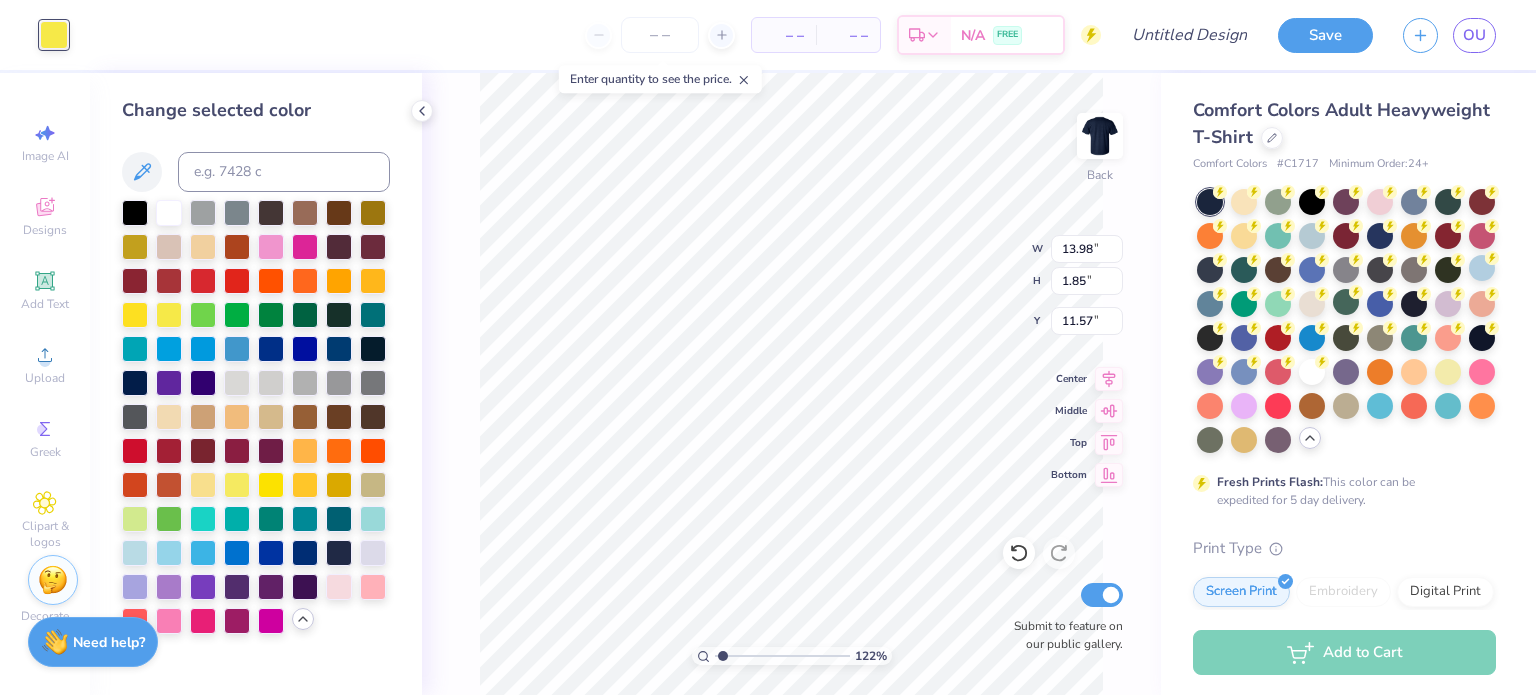 click at bounding box center (169, 553) 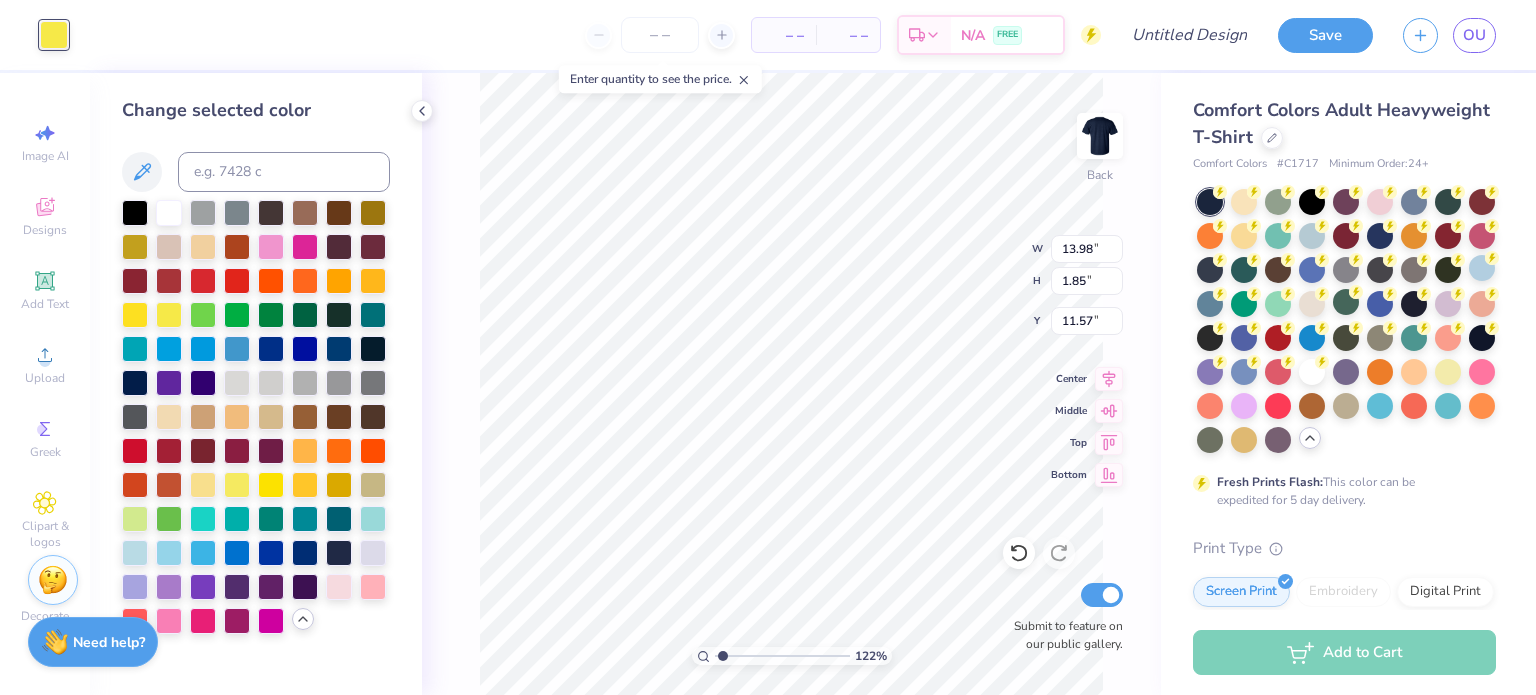 click on "122  % Back W 13.98 13.98 " H 1.85 1.85 " Y 11.57 11.57 " Center Middle Top Bottom Submit to feature on our public gallery." at bounding box center [791, 384] 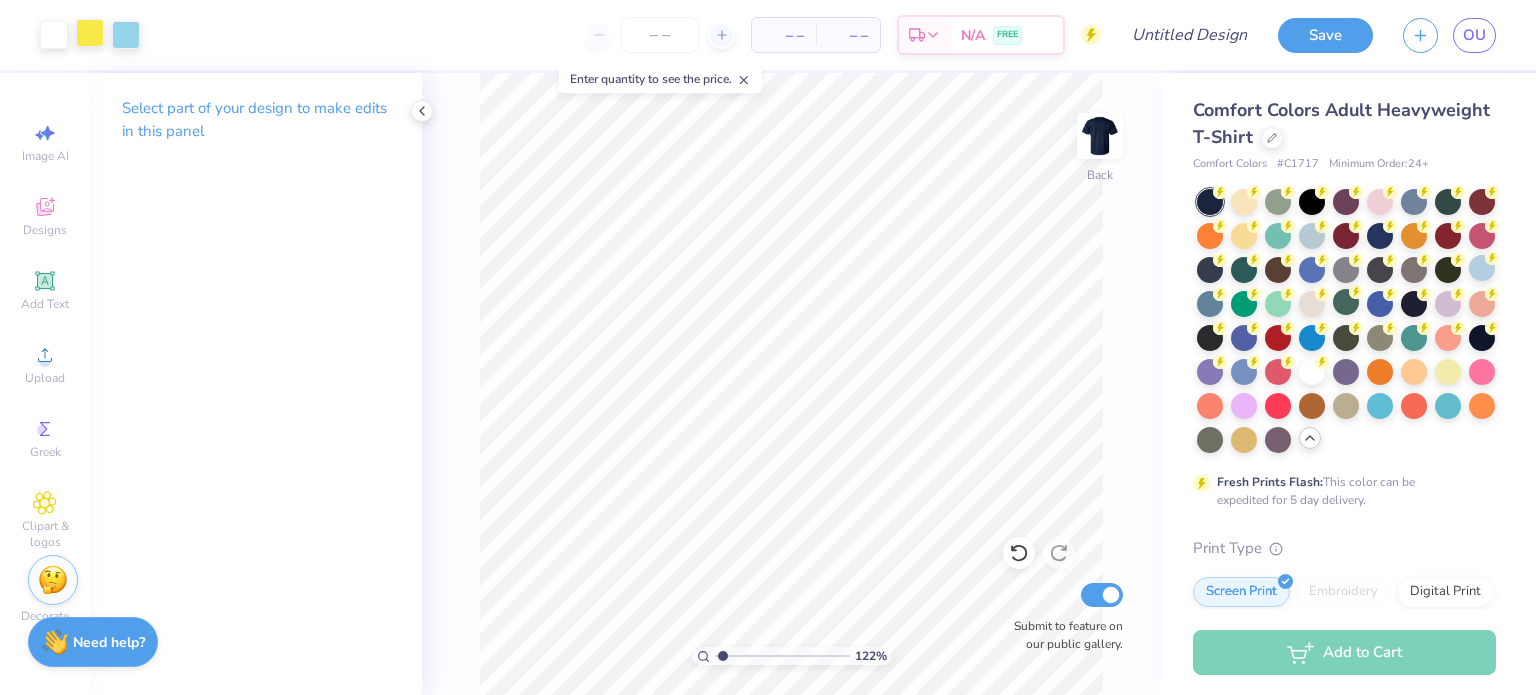 click at bounding box center [90, 33] 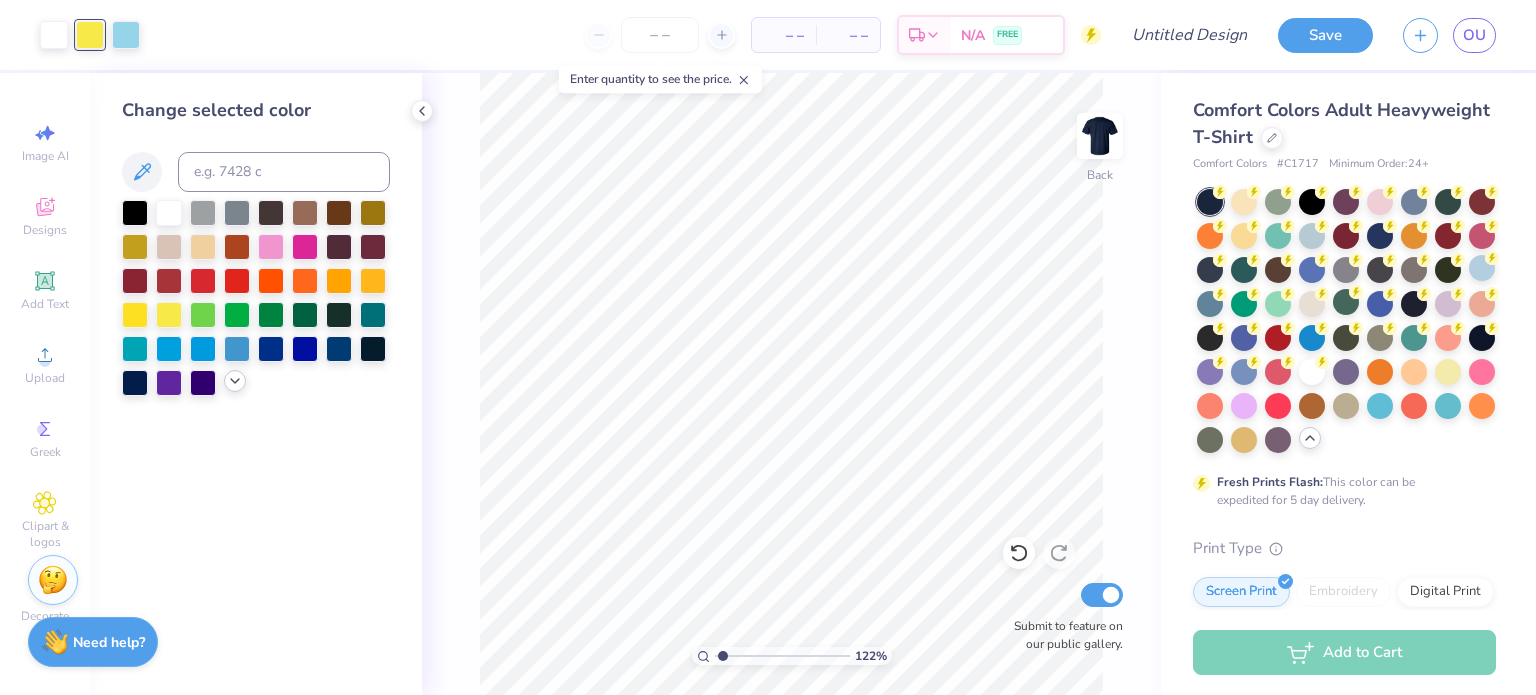 click 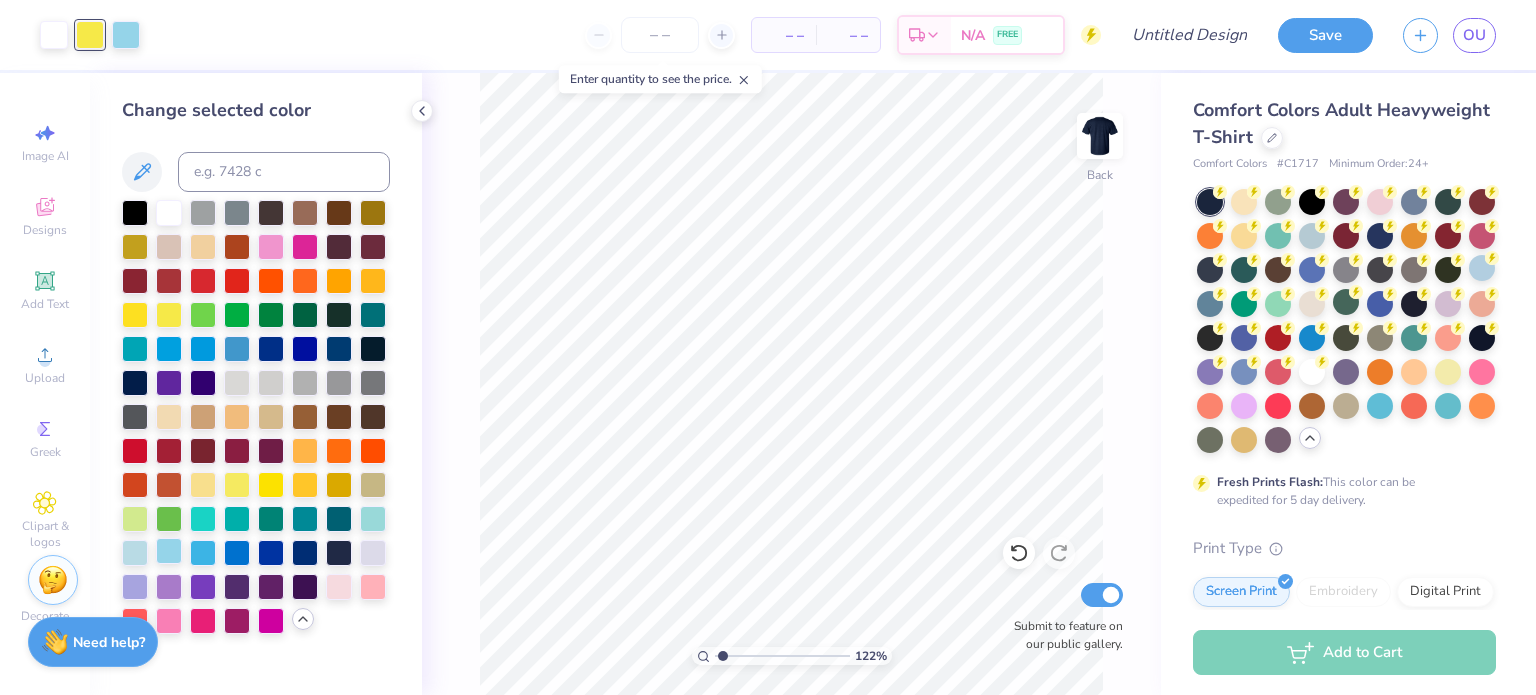 click at bounding box center (169, 551) 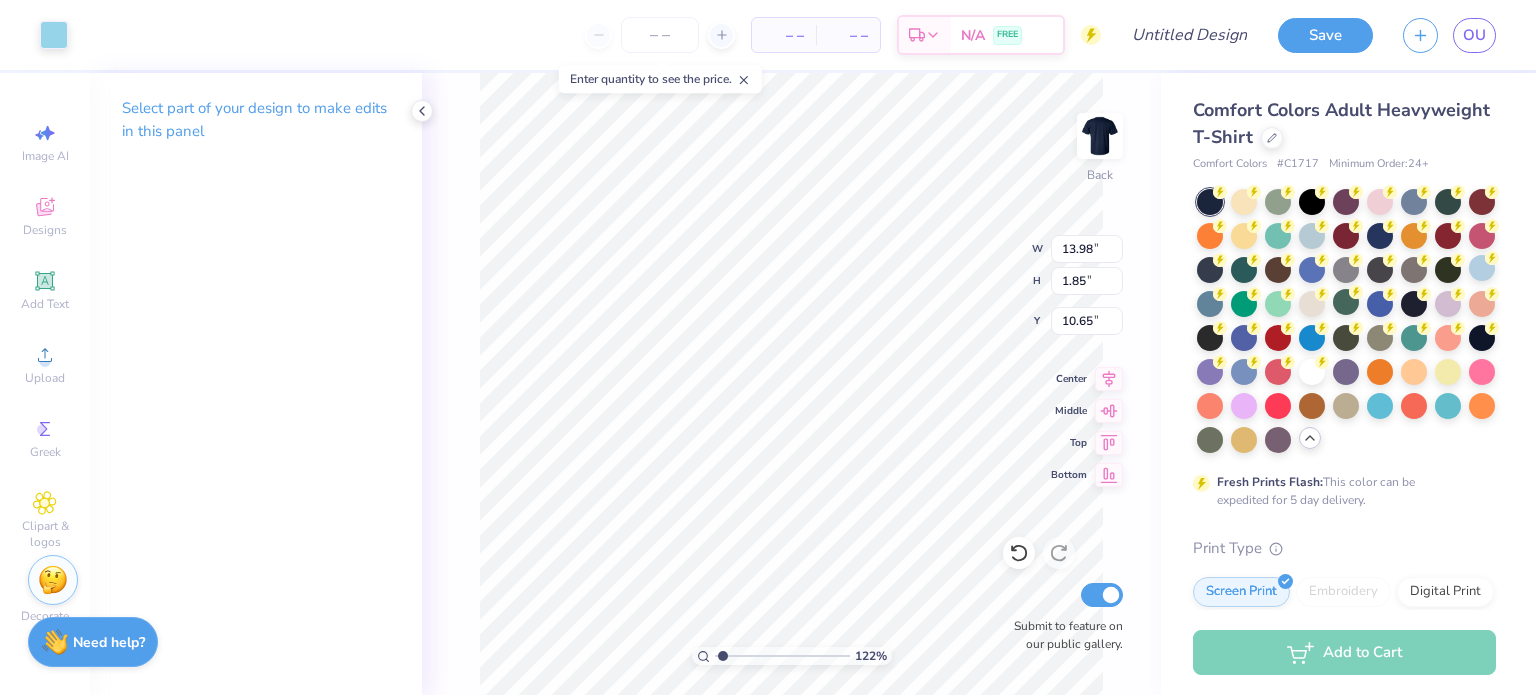 click on "122  % Back W 13.98 13.98 " H 1.85 1.85 " Y 10.65 10.65 " Center Middle Top Bottom Submit to feature on our public gallery." at bounding box center (791, 384) 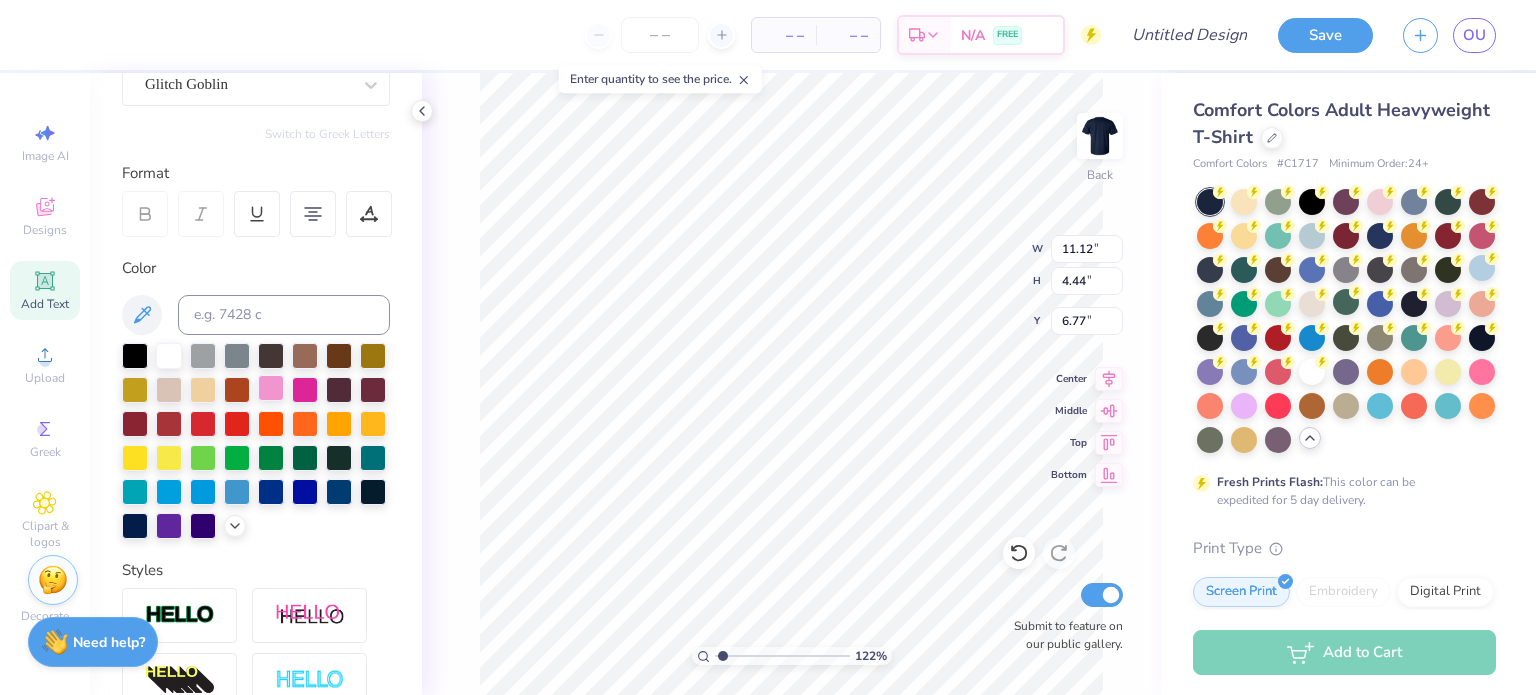 scroll, scrollTop: 232, scrollLeft: 0, axis: vertical 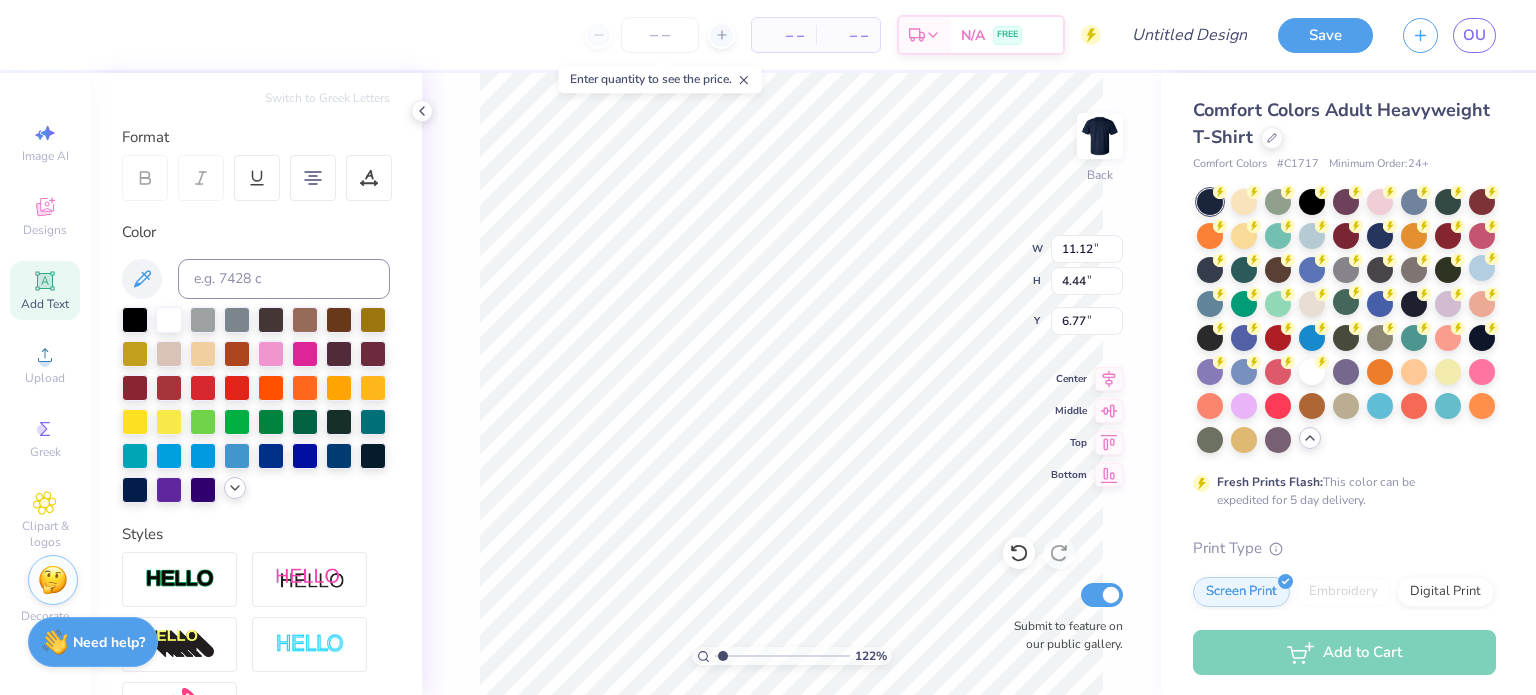 click at bounding box center [235, 488] 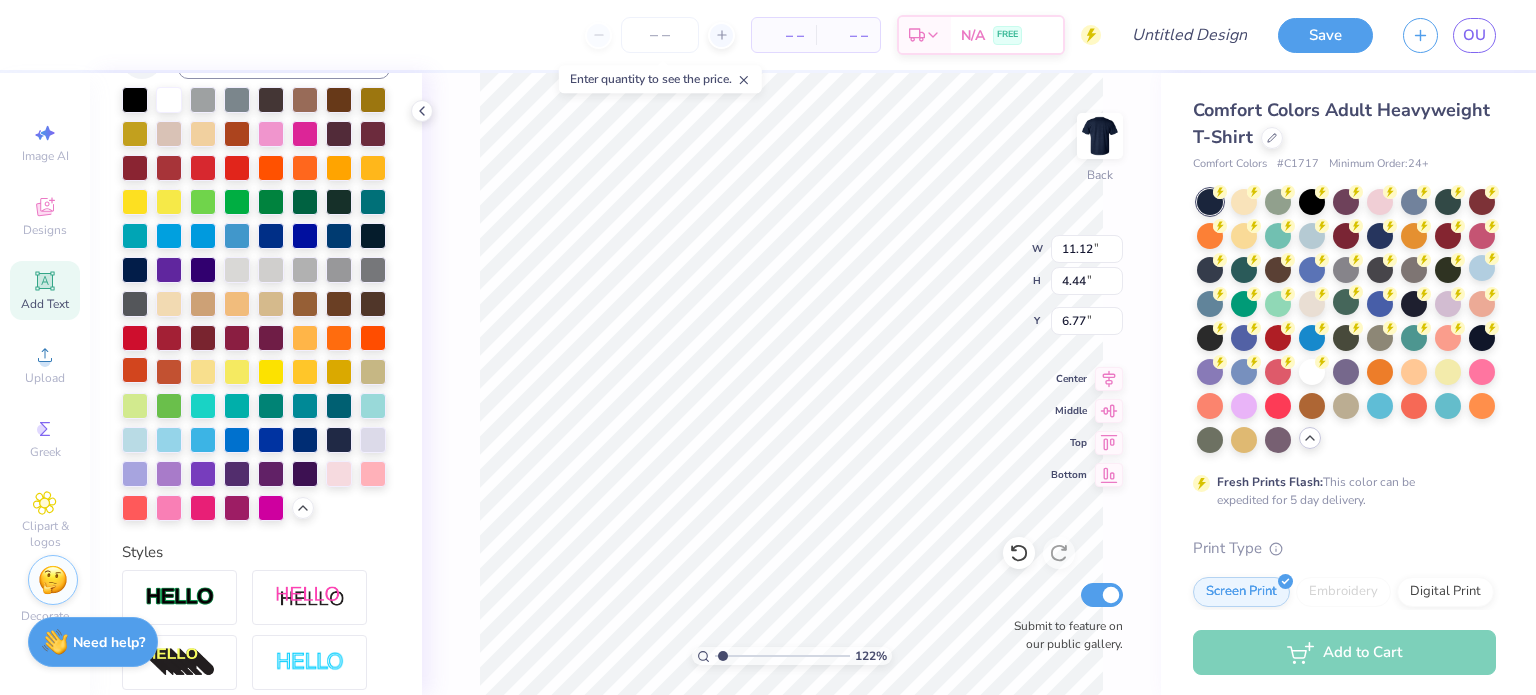 scroll, scrollTop: 454, scrollLeft: 0, axis: vertical 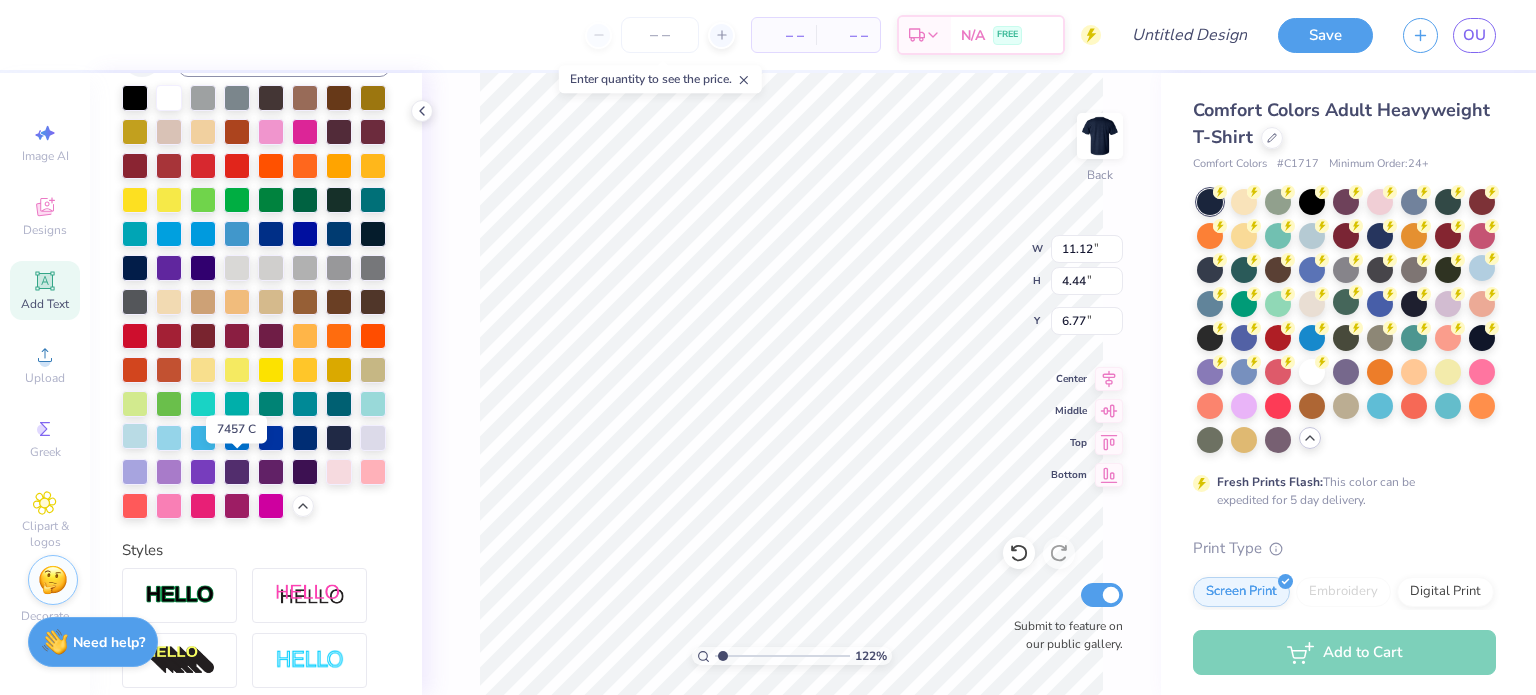 click at bounding box center (135, 436) 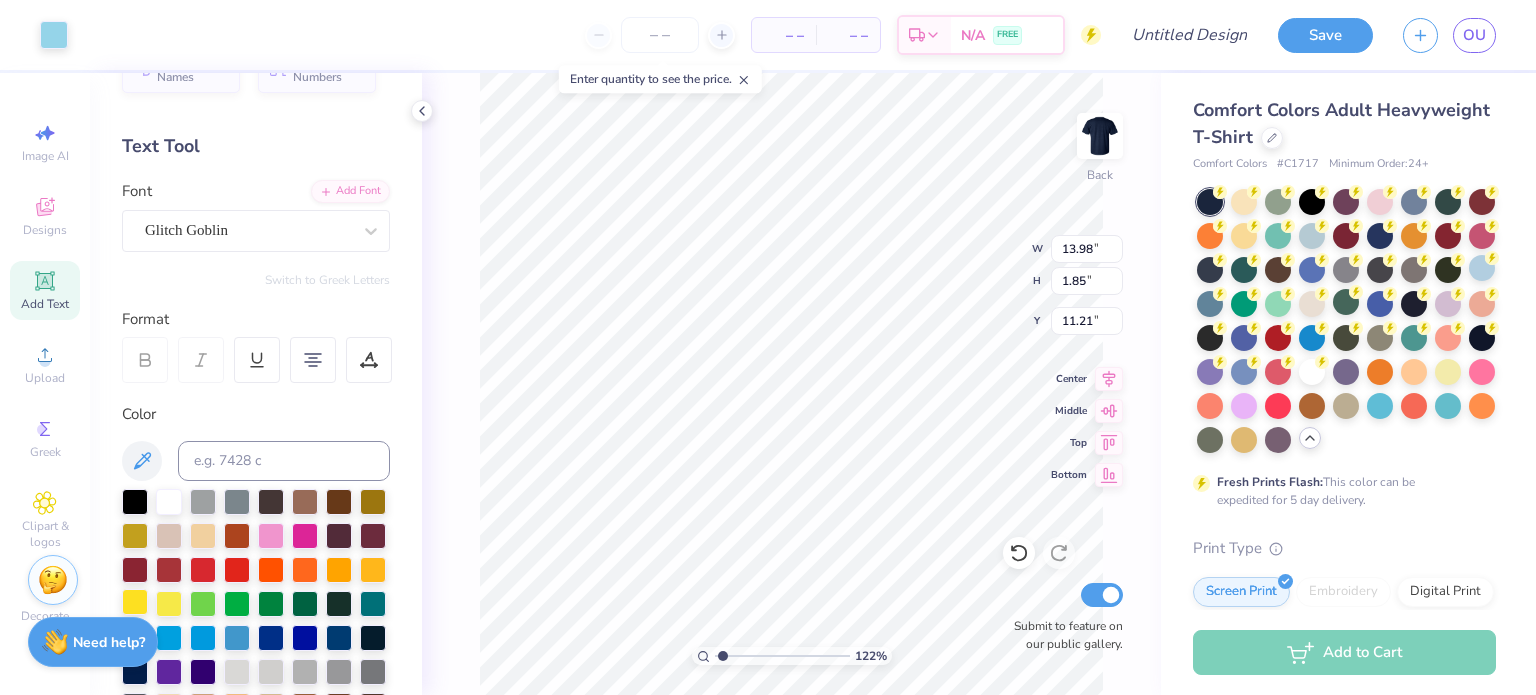 scroll, scrollTop: 23, scrollLeft: 0, axis: vertical 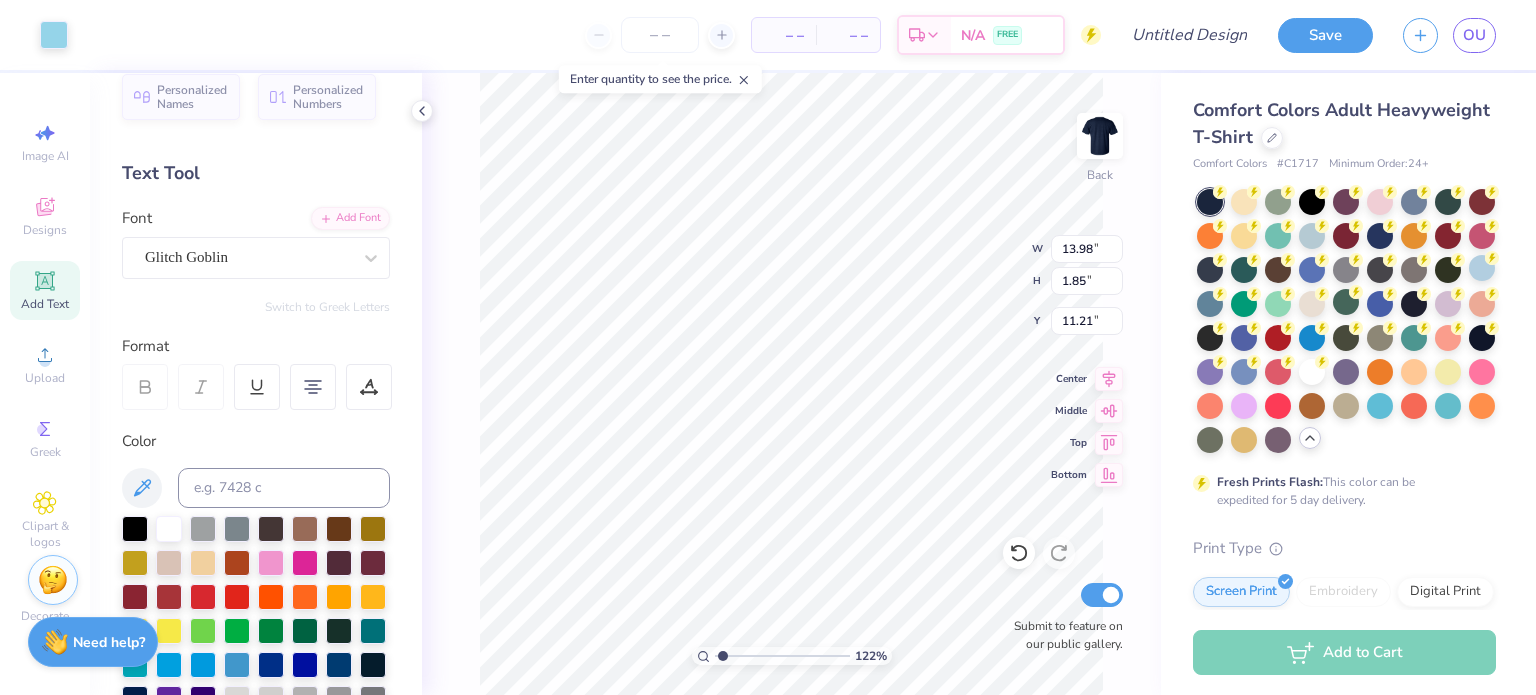 click on "Personalized Names Personalized Numbers Text Tool  Add Font Font Glitch Goblin Switch to Greek Letters Format Color Styles Text Shape" at bounding box center [256, 384] 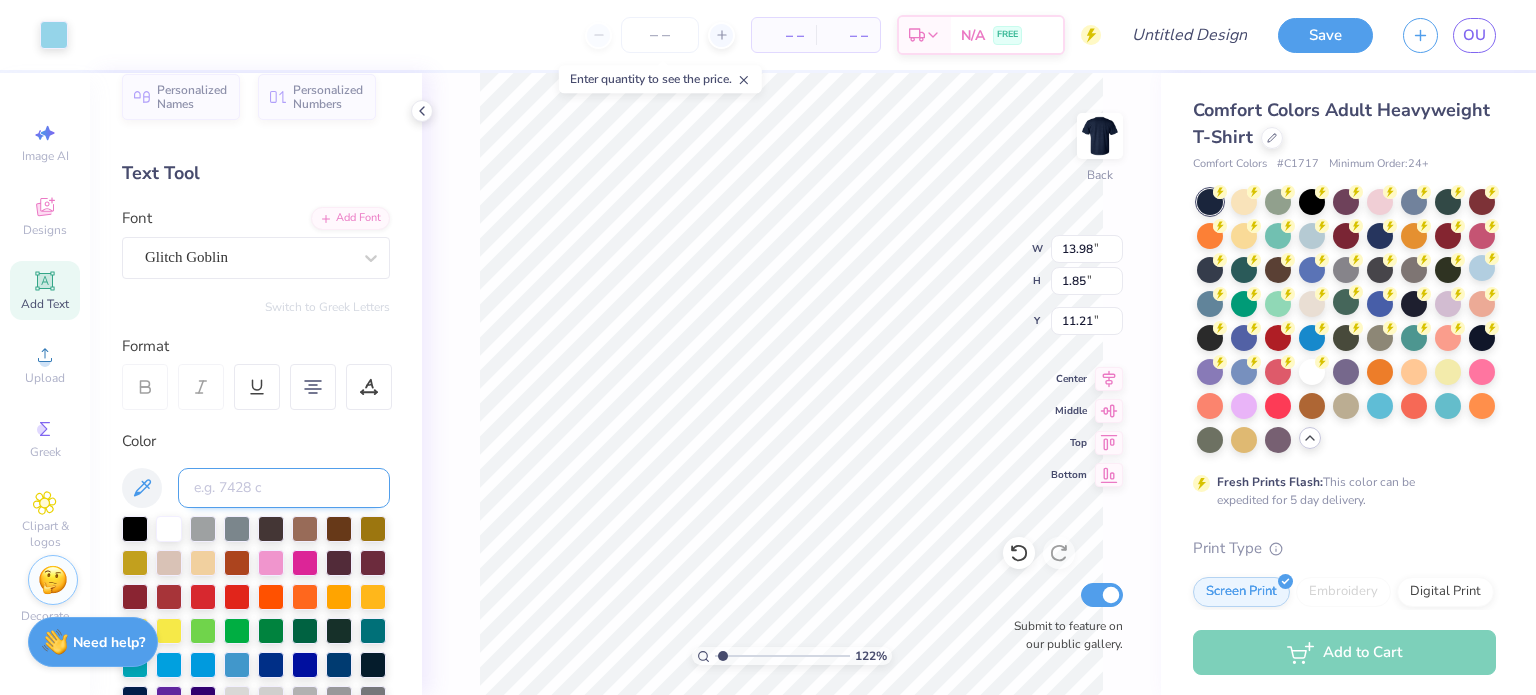 click at bounding box center [284, 488] 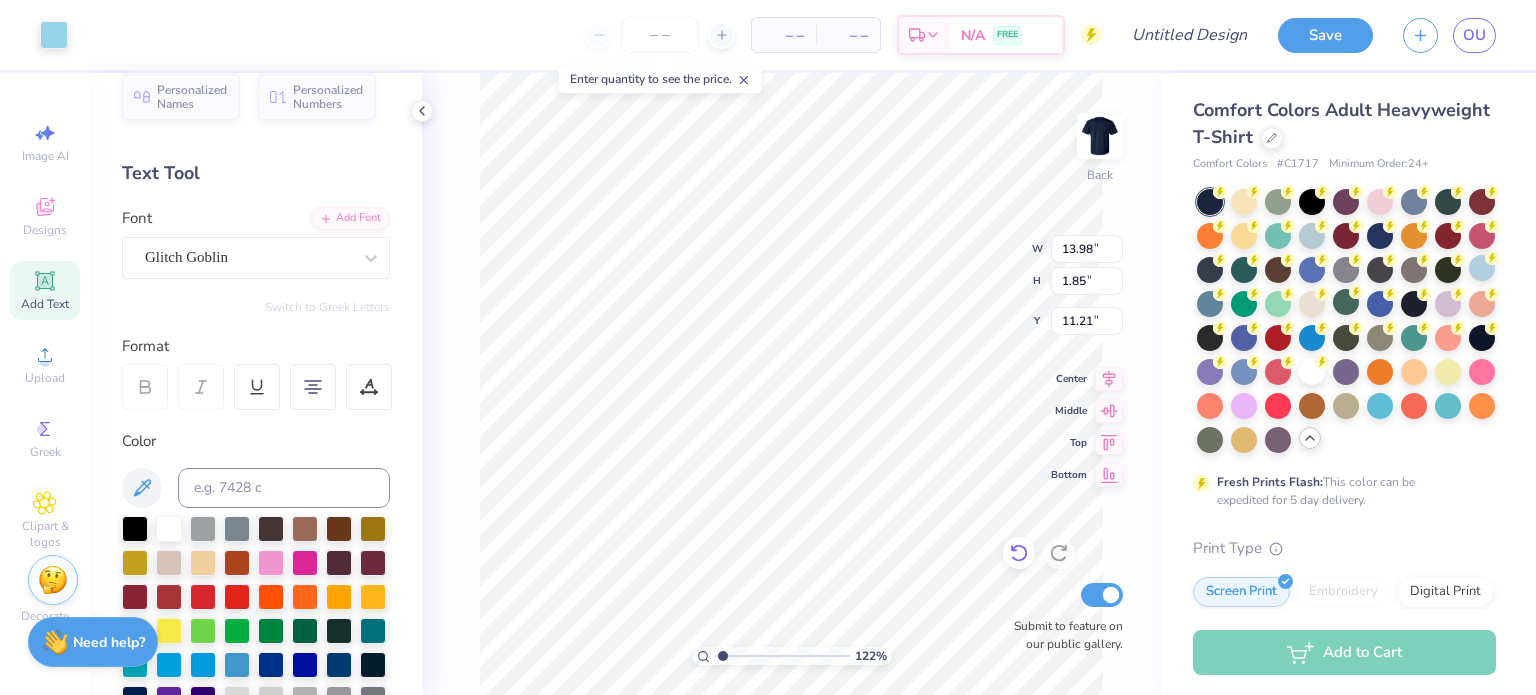 click 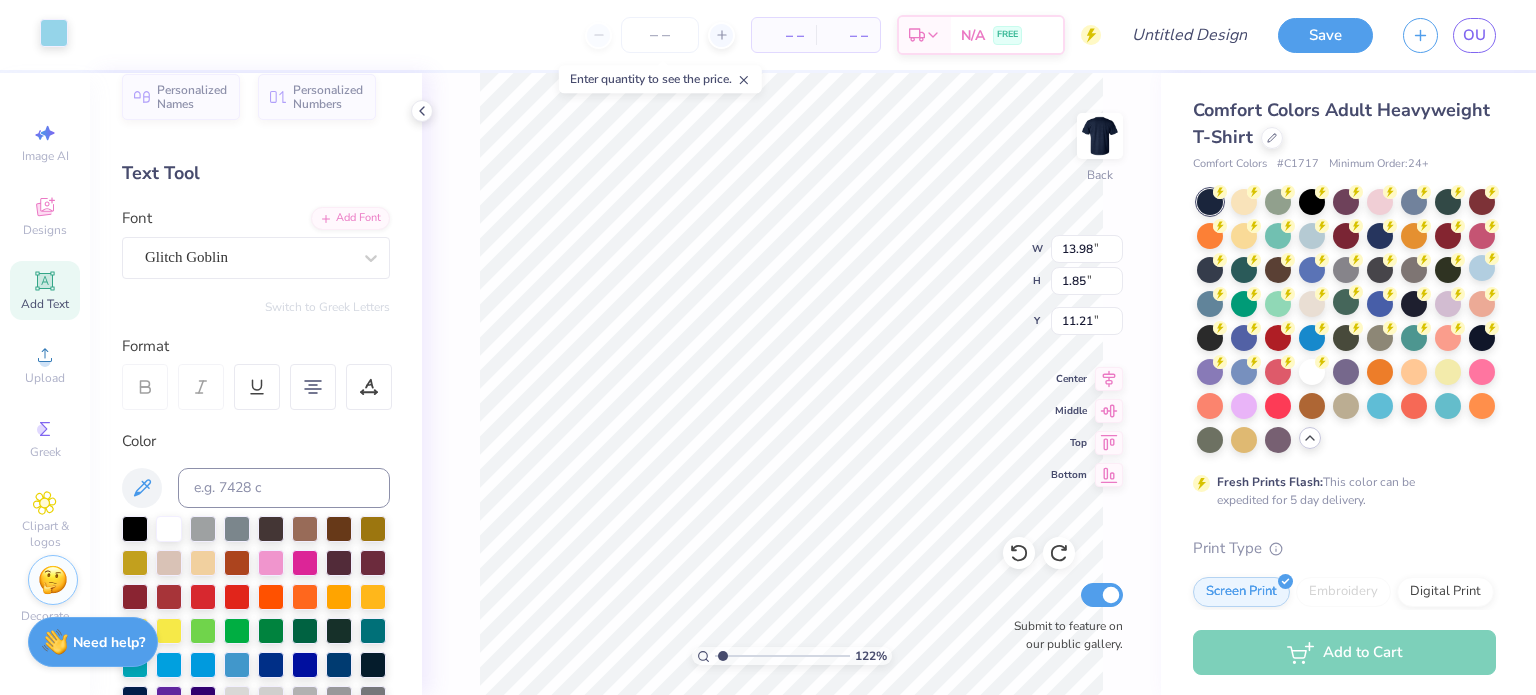 click at bounding box center (54, 33) 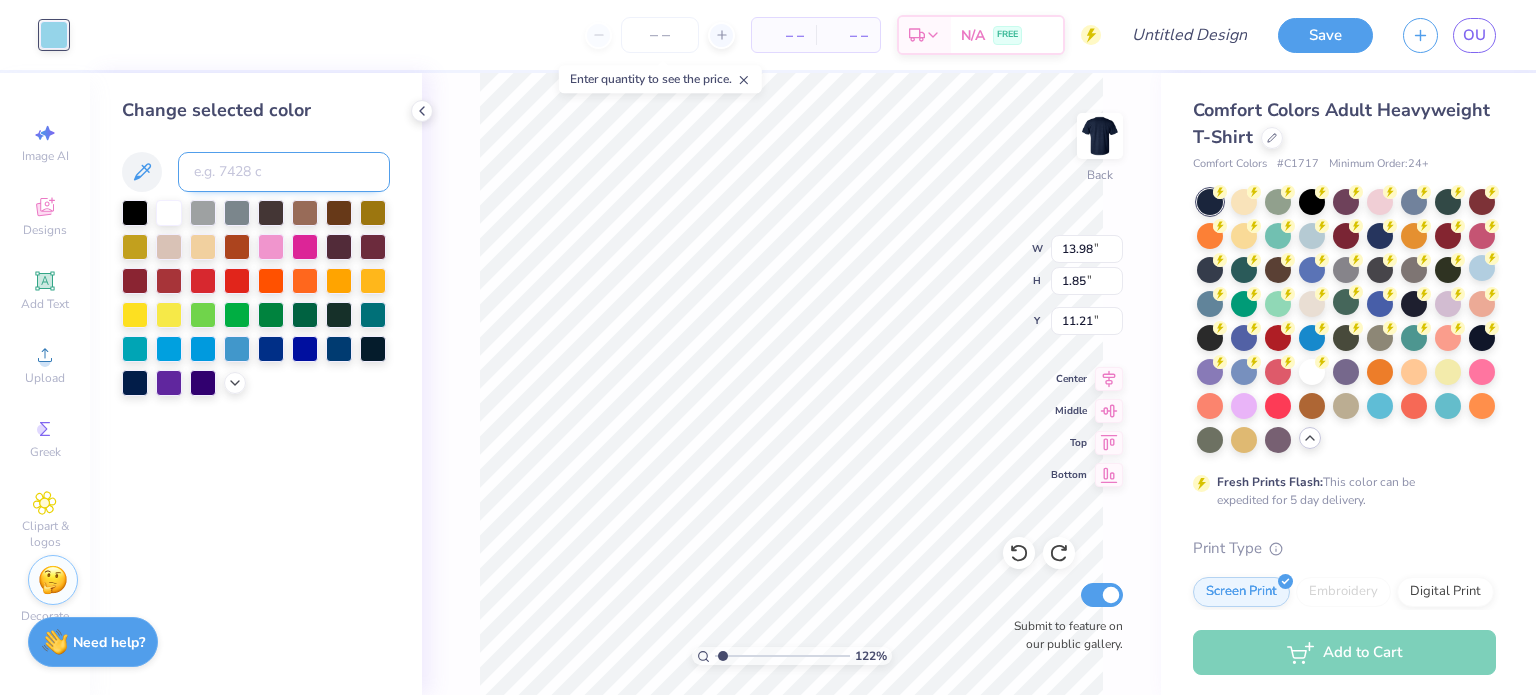 click at bounding box center [284, 172] 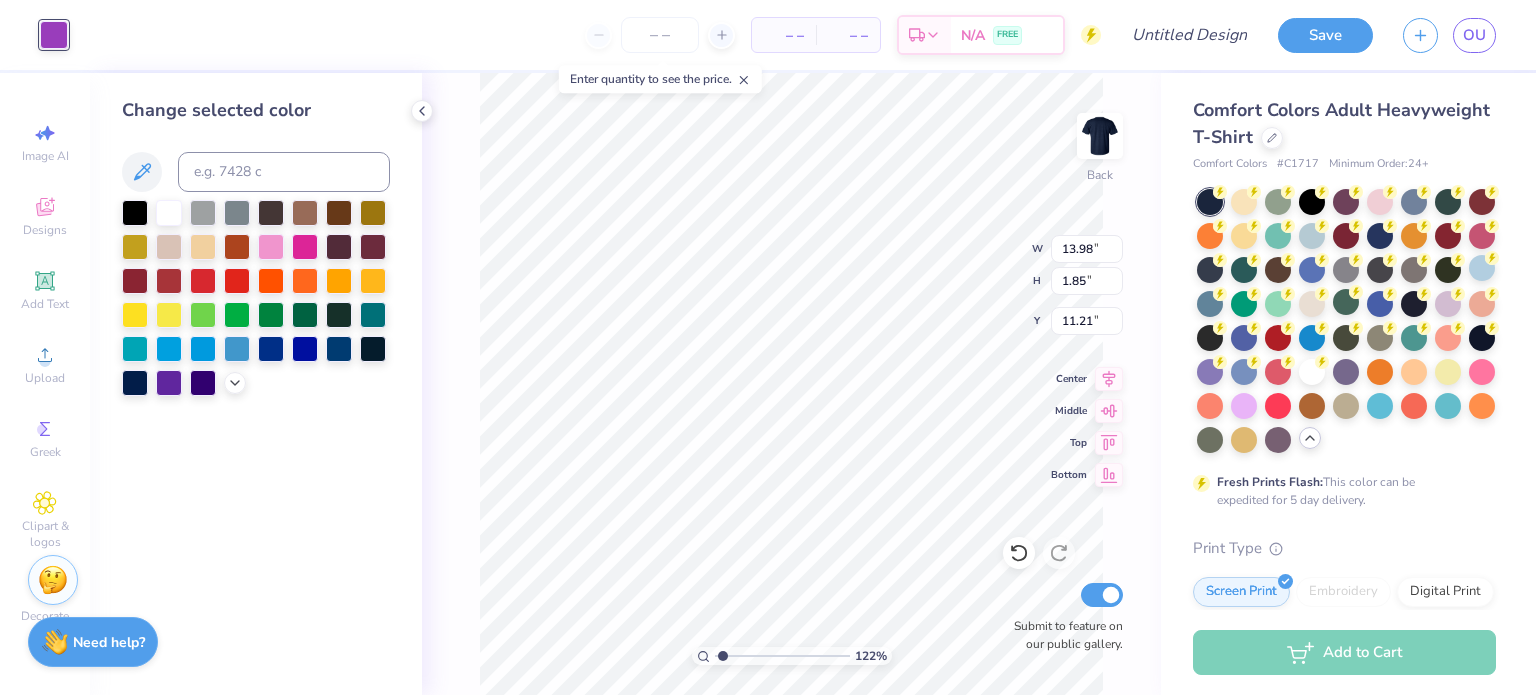 click on "122  % Back W 13.98 13.98 " H 1.85 1.85 " Y 11.21 11.21 " Center Middle Top Bottom Submit to feature on our public gallery." at bounding box center (791, 384) 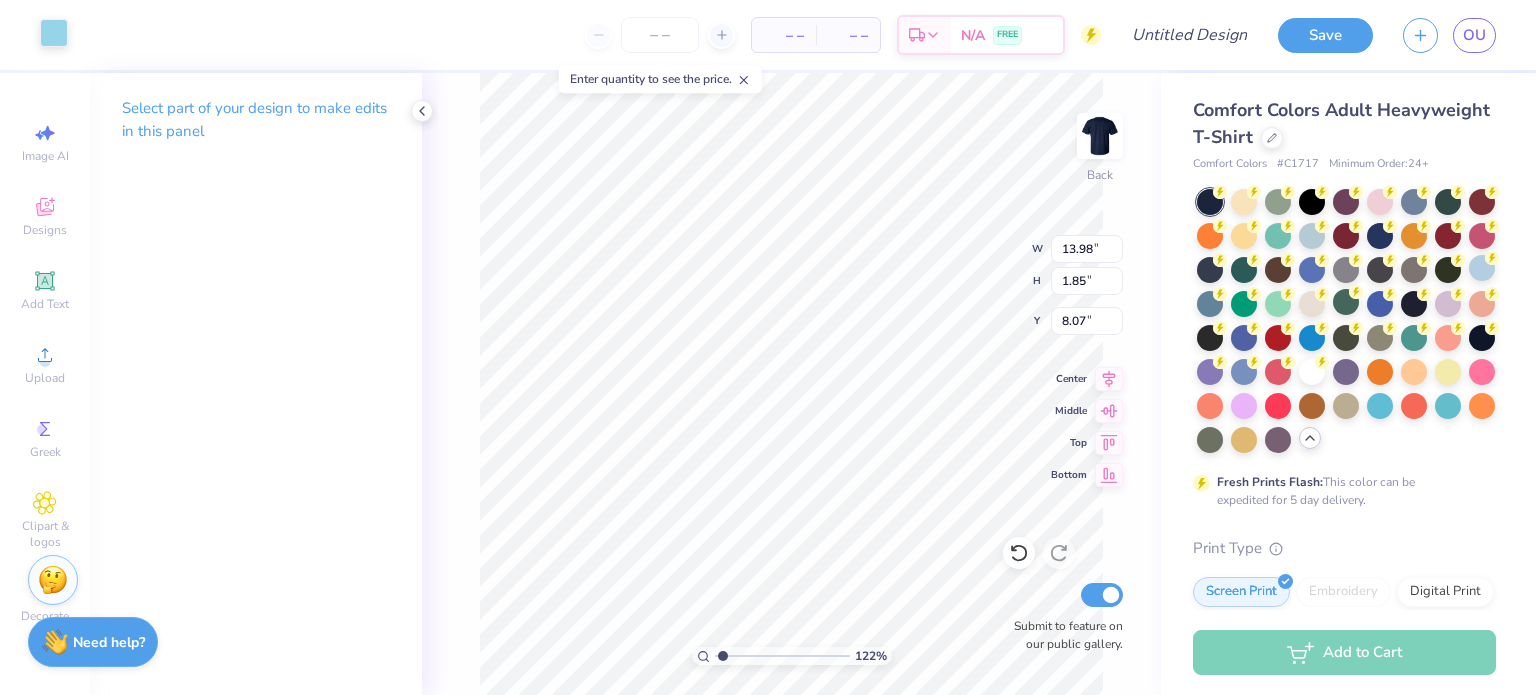 click at bounding box center [54, 33] 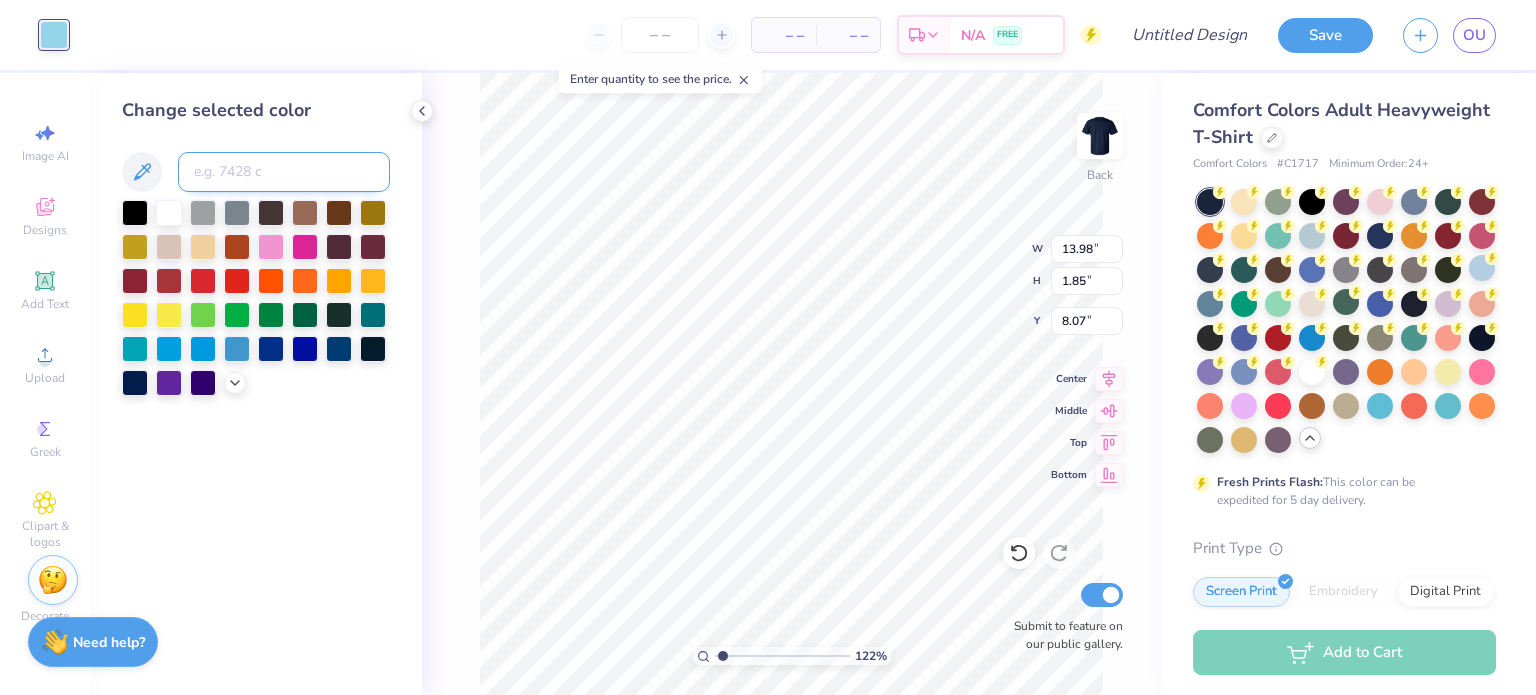 click at bounding box center [284, 172] 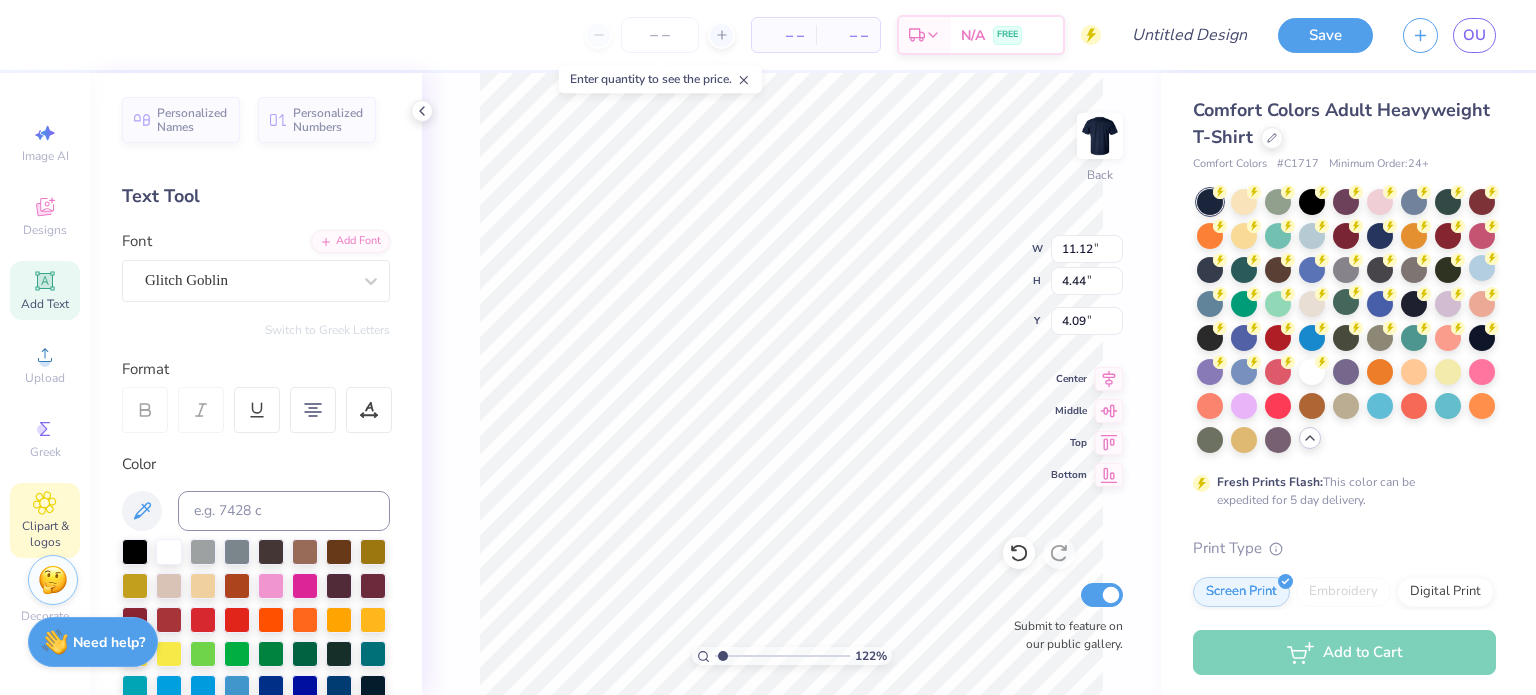 click on "Clipart & logos" at bounding box center (45, 534) 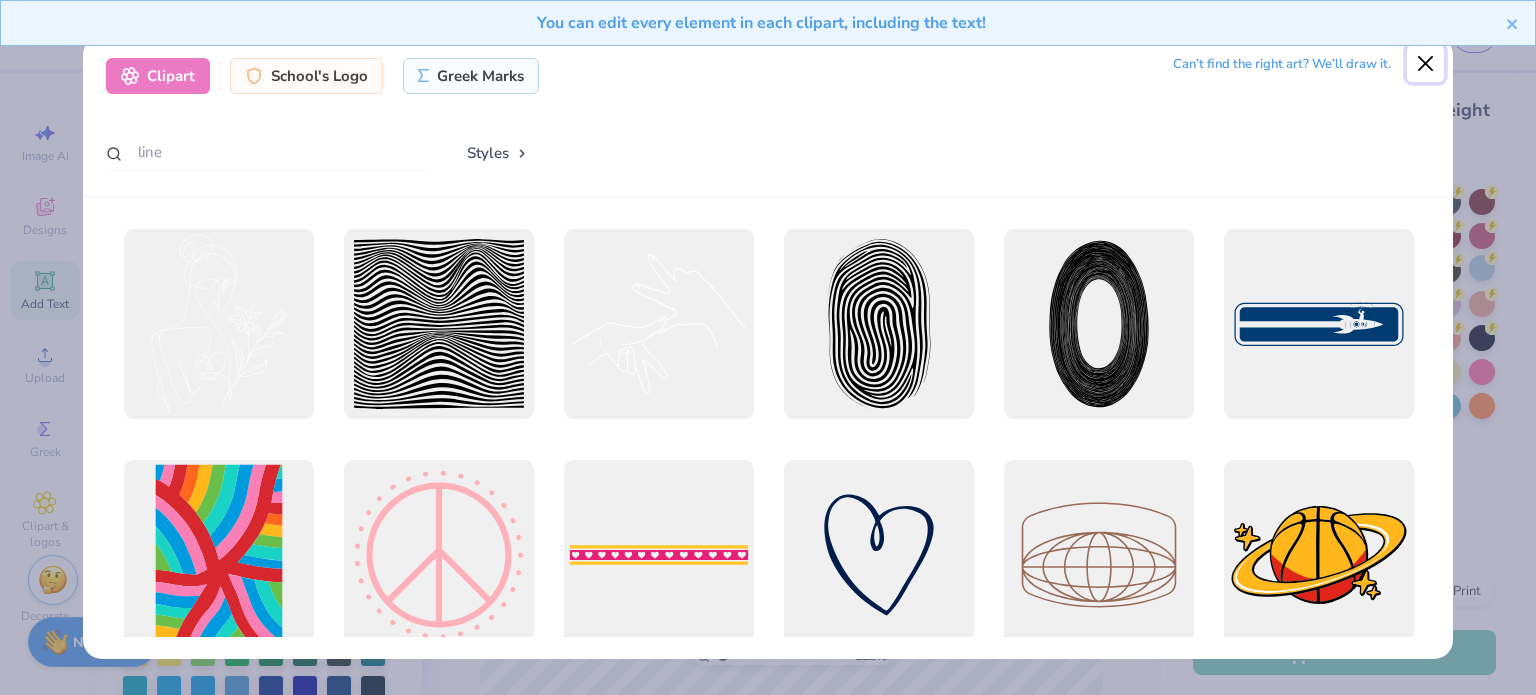 click at bounding box center [1426, 64] 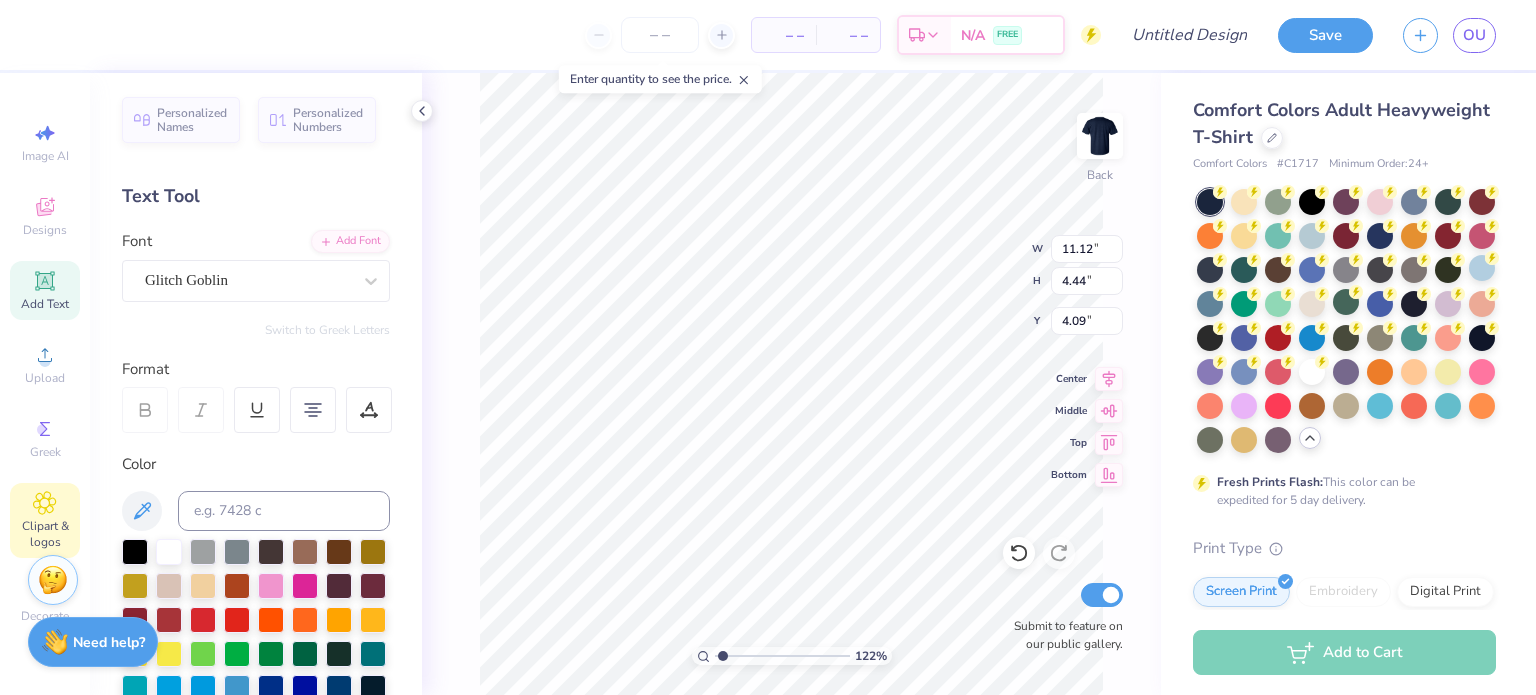 click 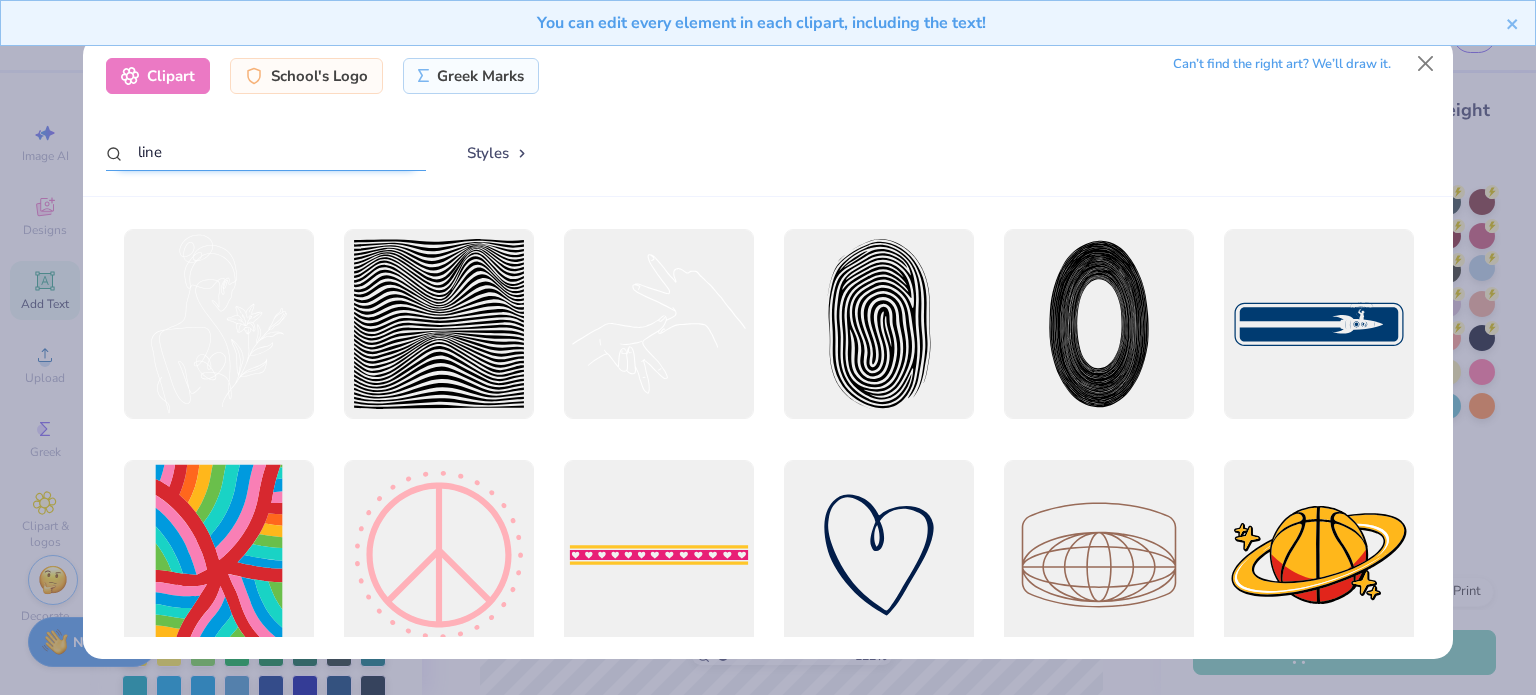 drag, startPoint x: 260, startPoint y: 155, endPoint x: 16, endPoint y: 192, distance: 246.78938 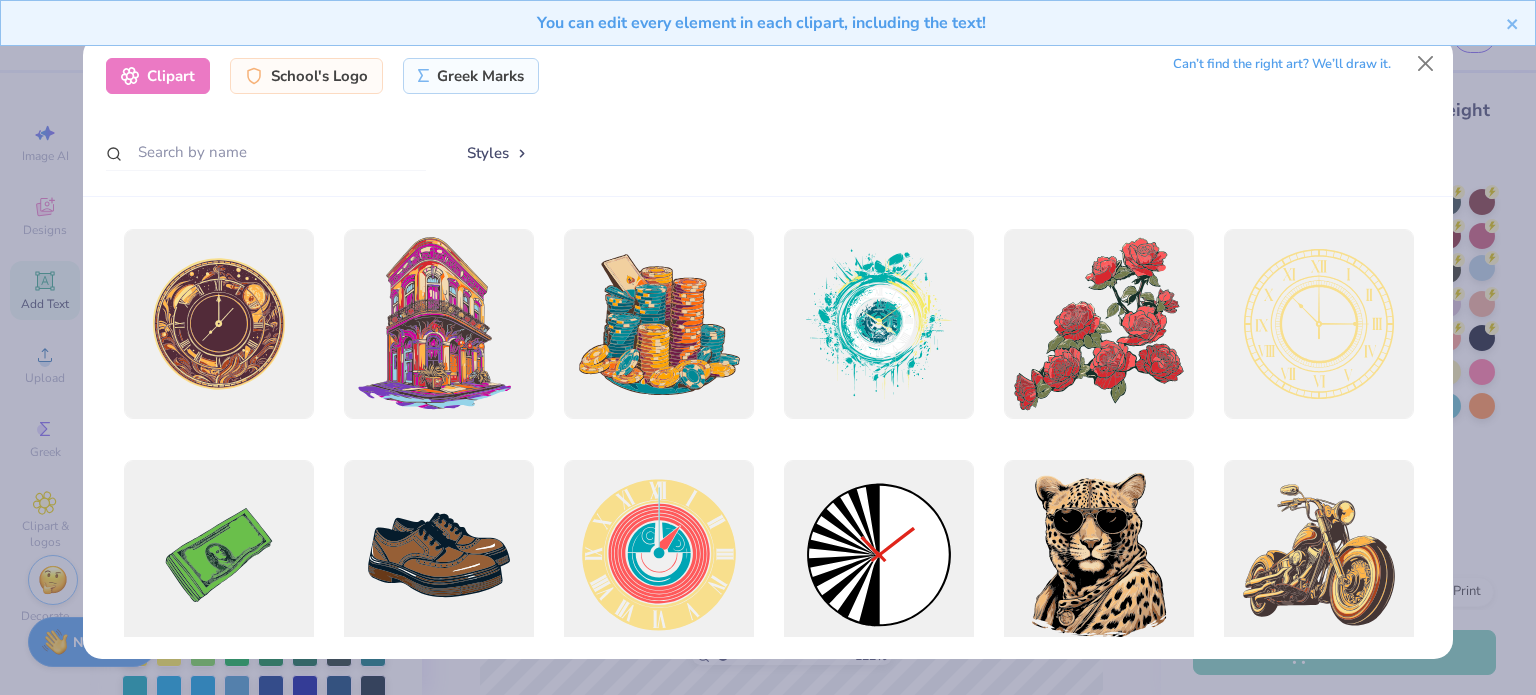 click on "You can edit every element in each clipart, including the text!" at bounding box center (768, 30) 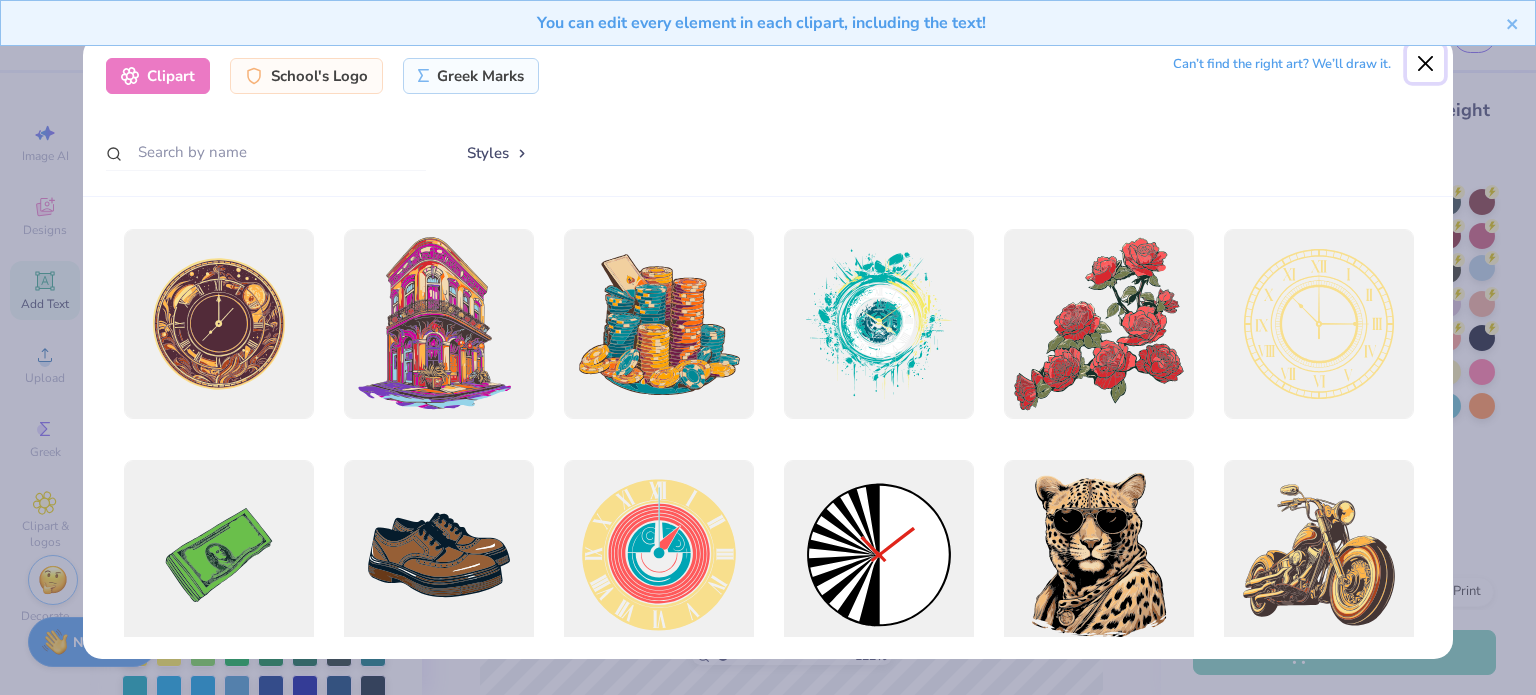 click at bounding box center [1426, 64] 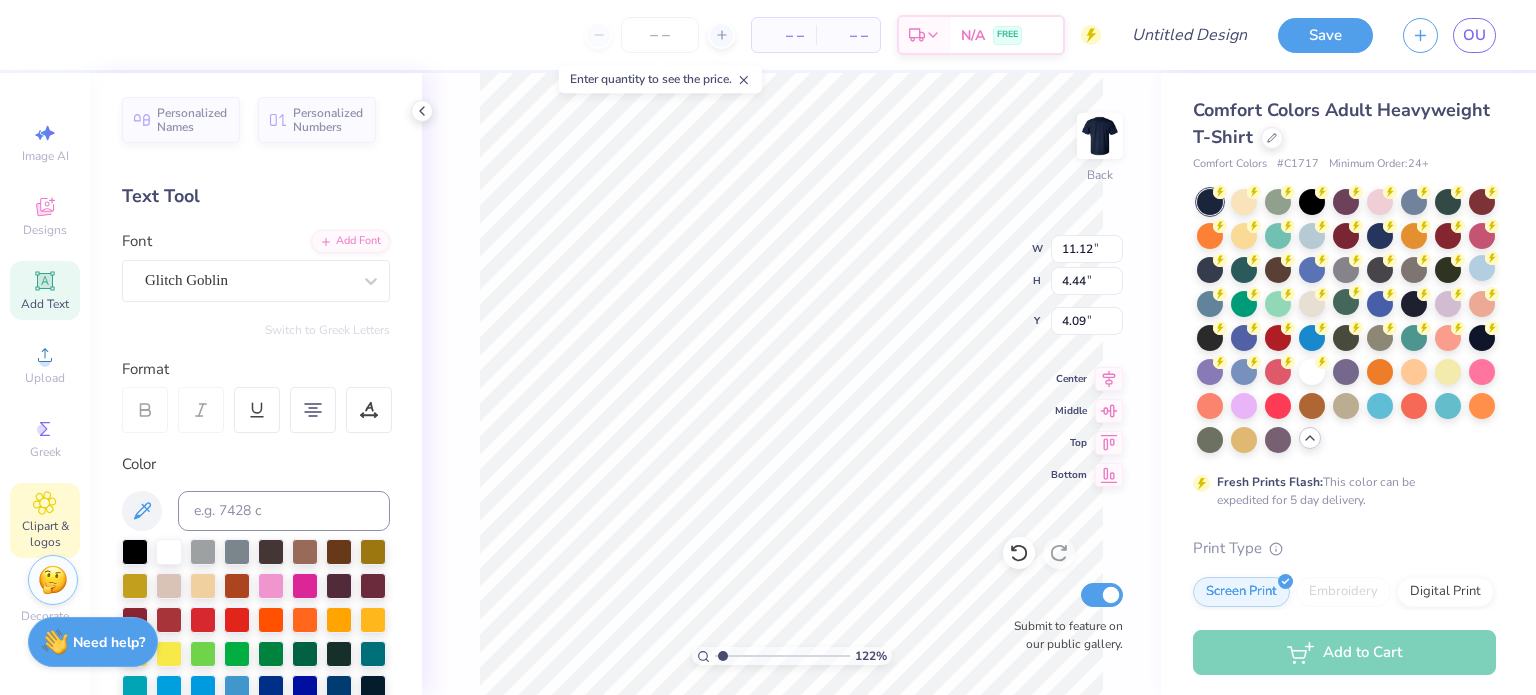 click on "Clipart & logos" at bounding box center [45, 520] 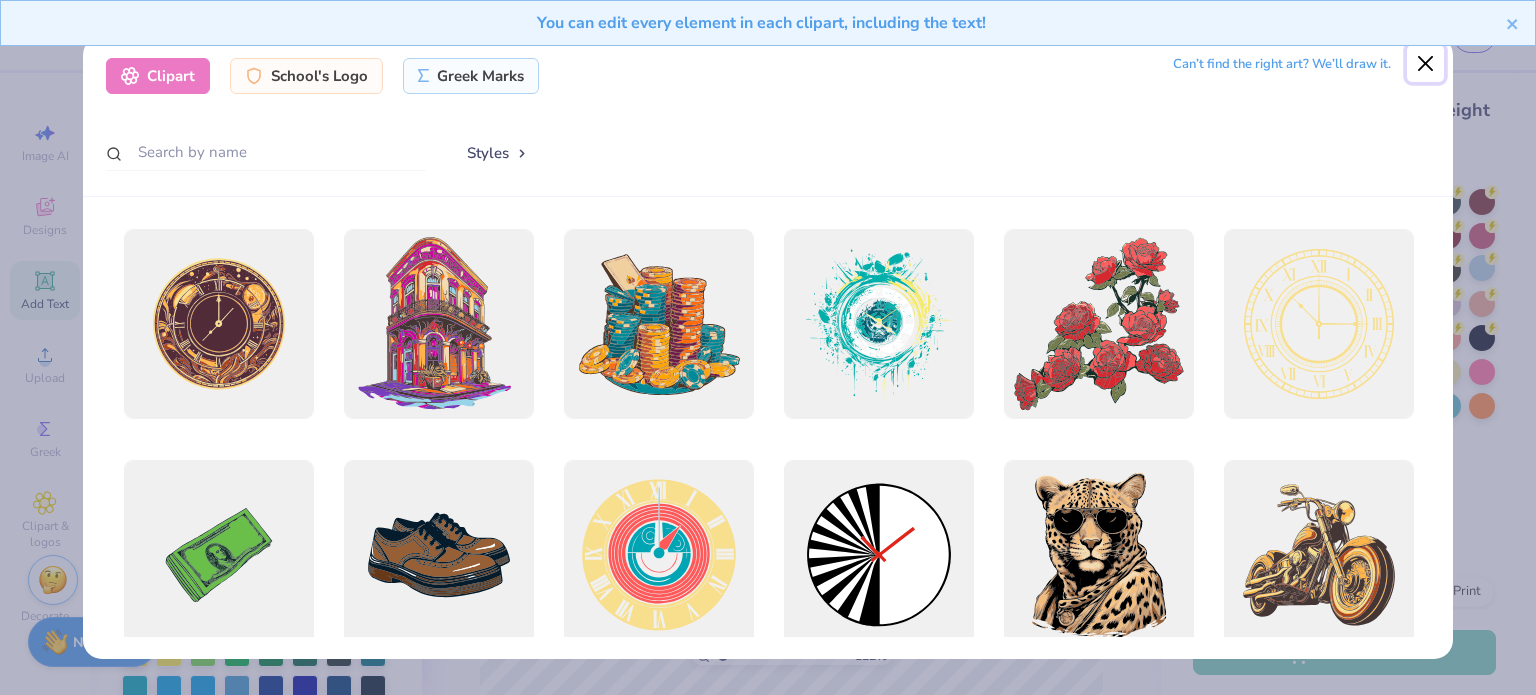 click at bounding box center [1426, 64] 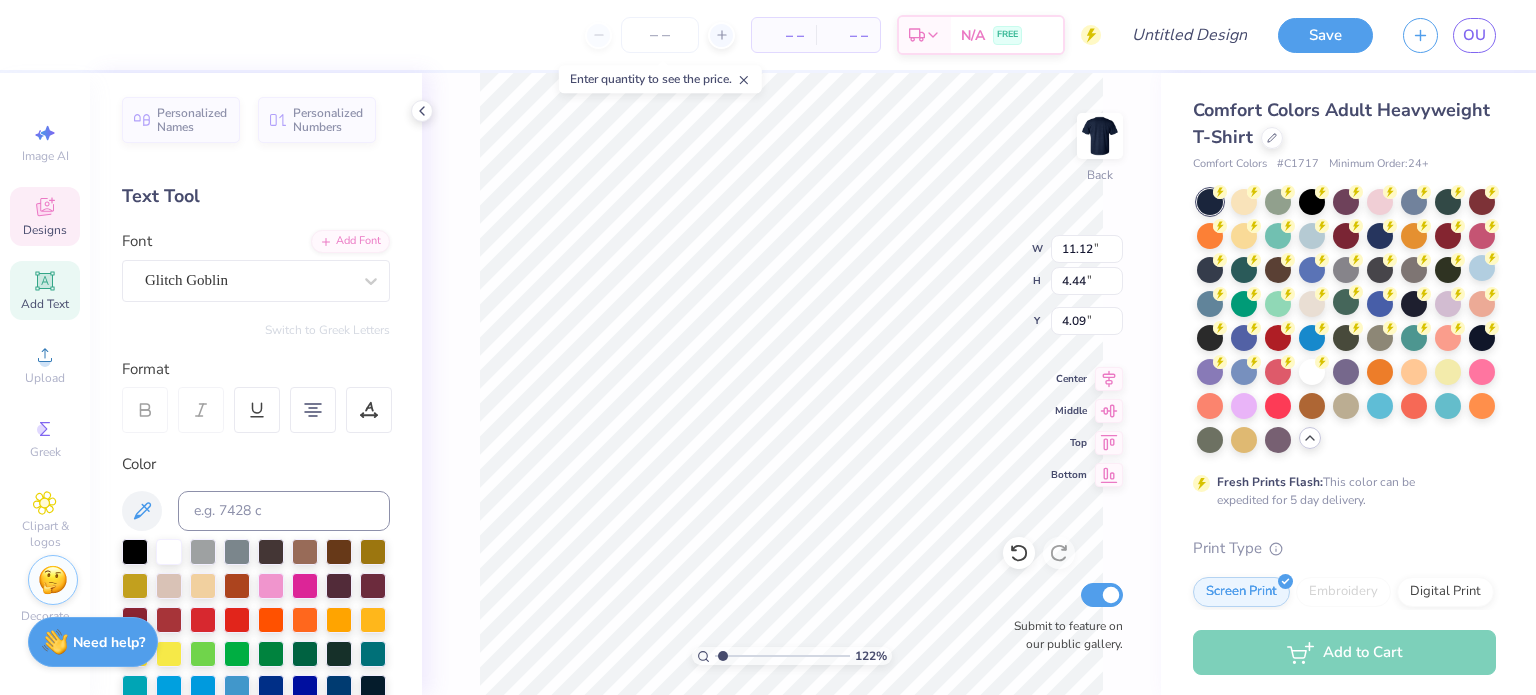 click on "Designs" at bounding box center (45, 230) 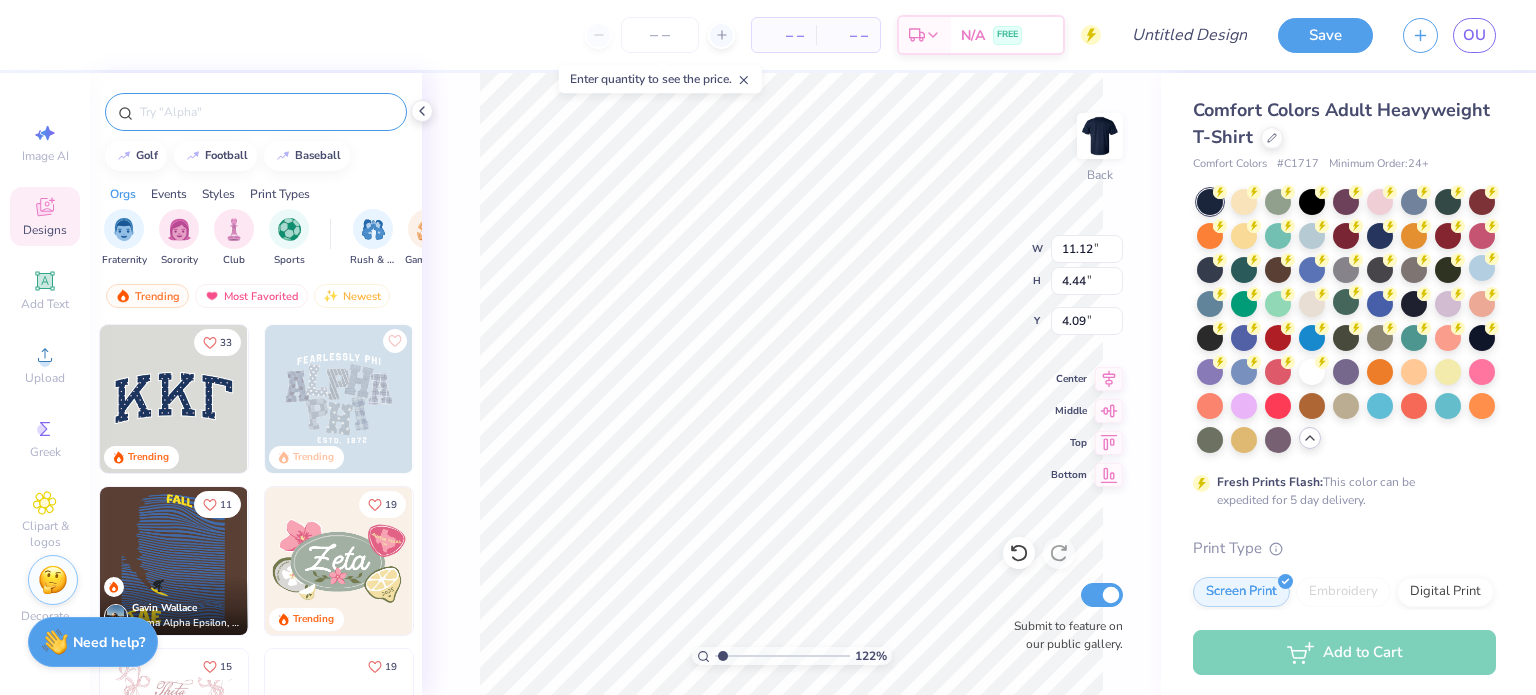 click at bounding box center [266, 112] 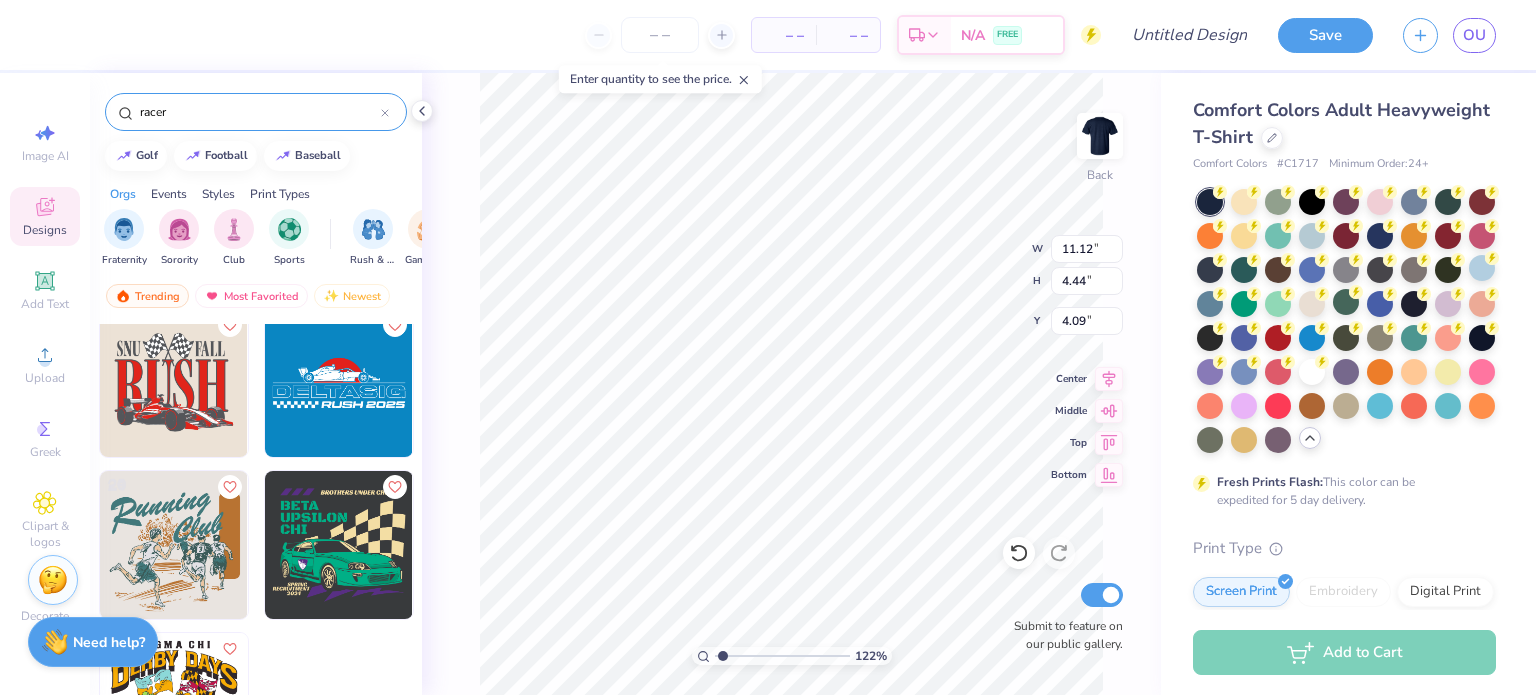 scroll, scrollTop: 2931, scrollLeft: 0, axis: vertical 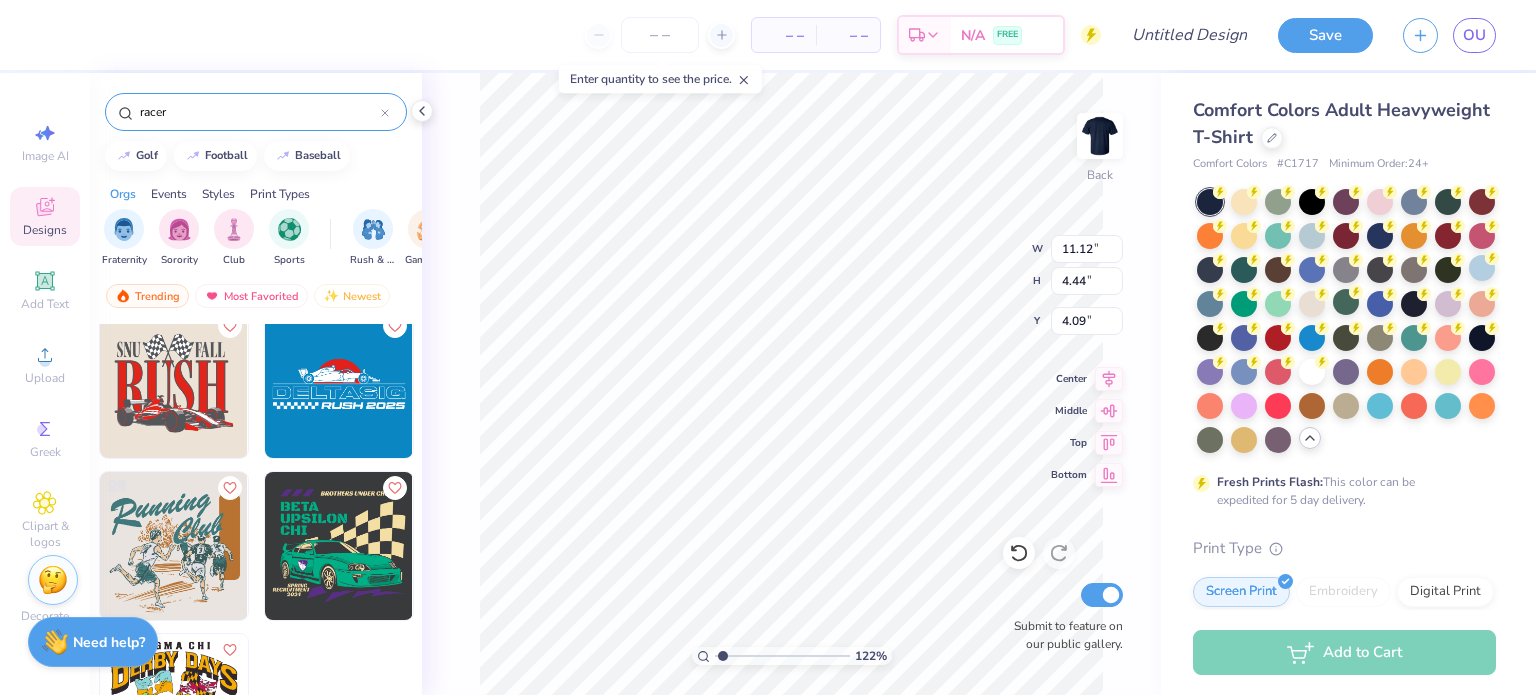 click 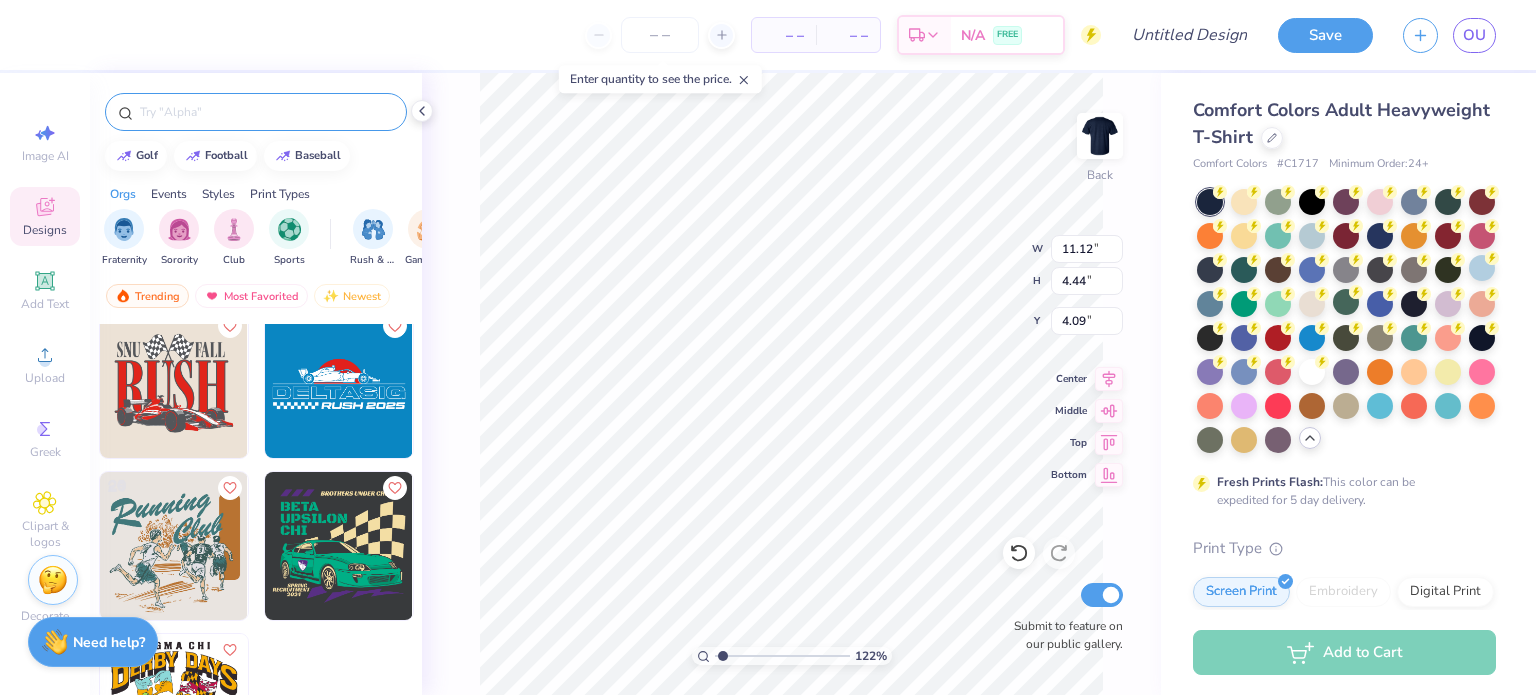 scroll, scrollTop: 2145, scrollLeft: 0, axis: vertical 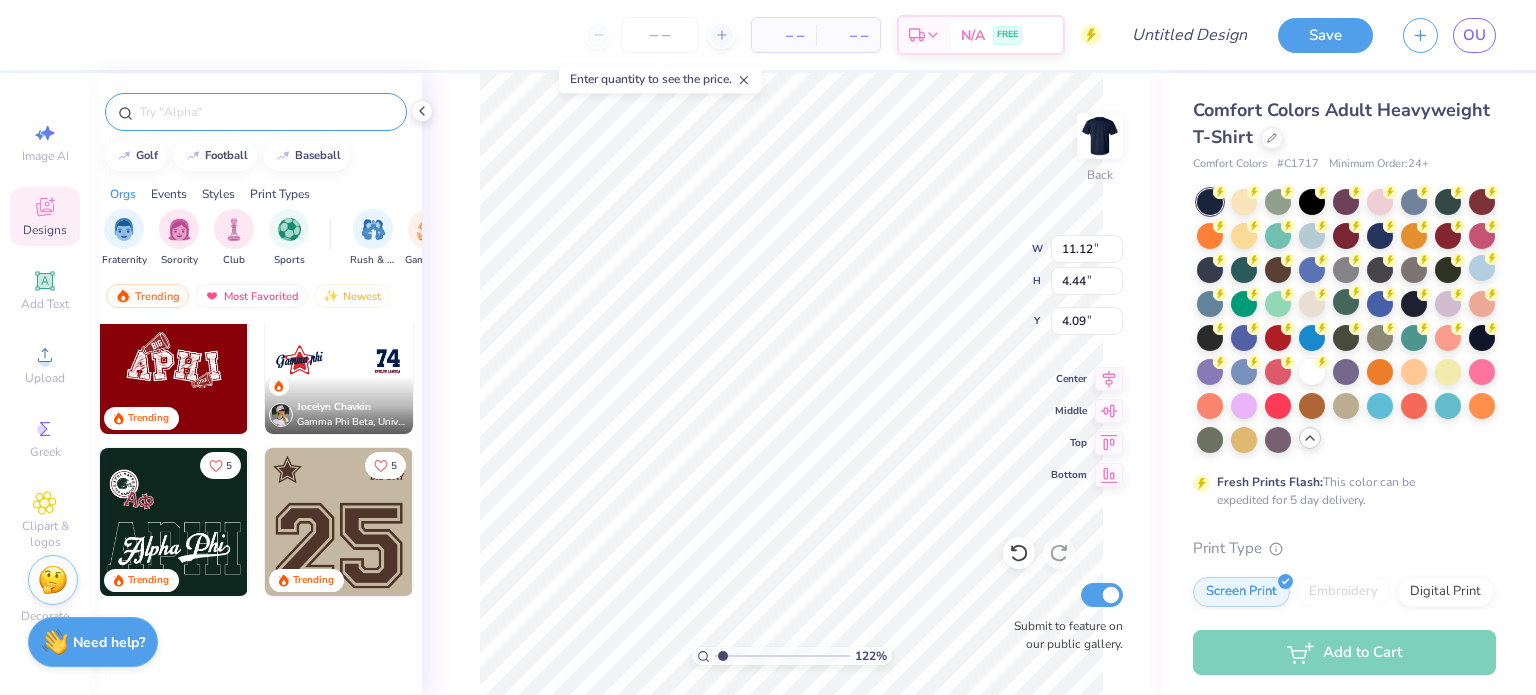 click at bounding box center [266, 112] 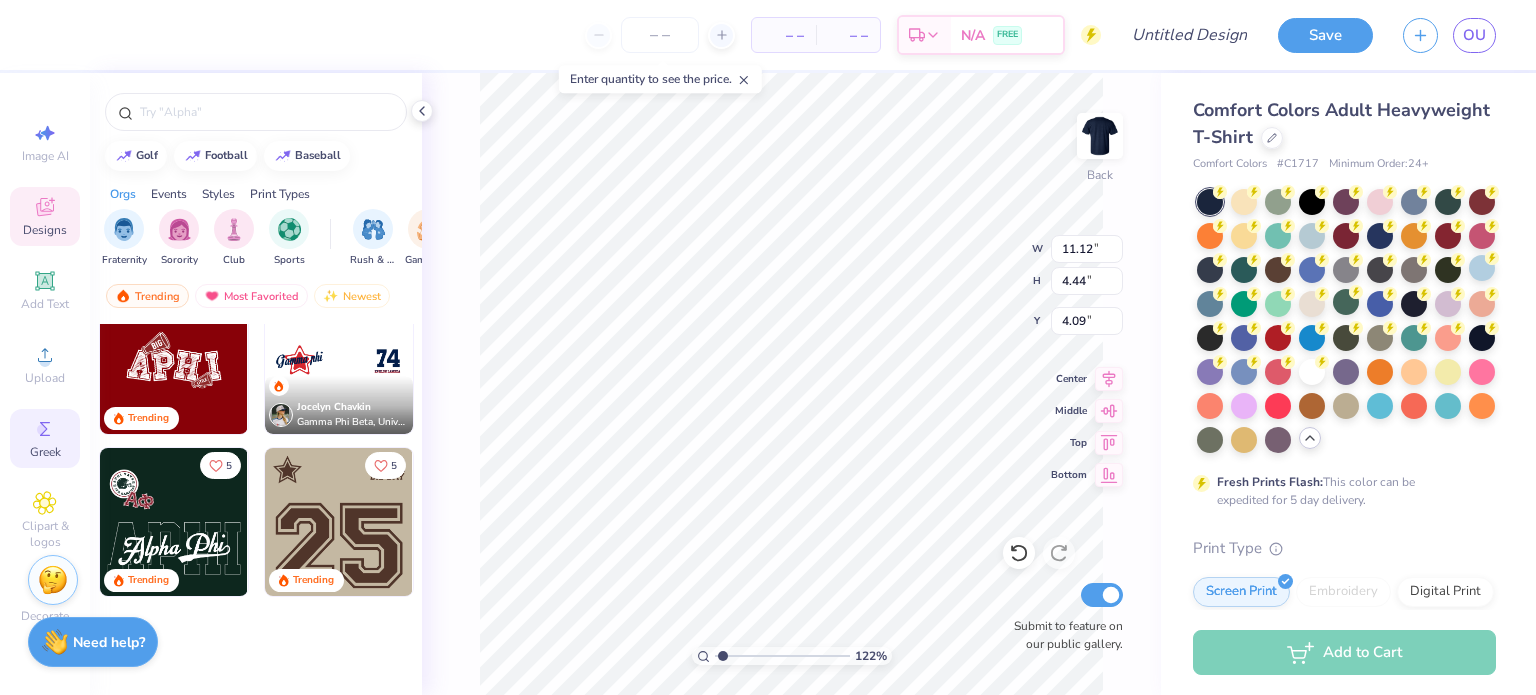 click on "Greek" at bounding box center (45, 452) 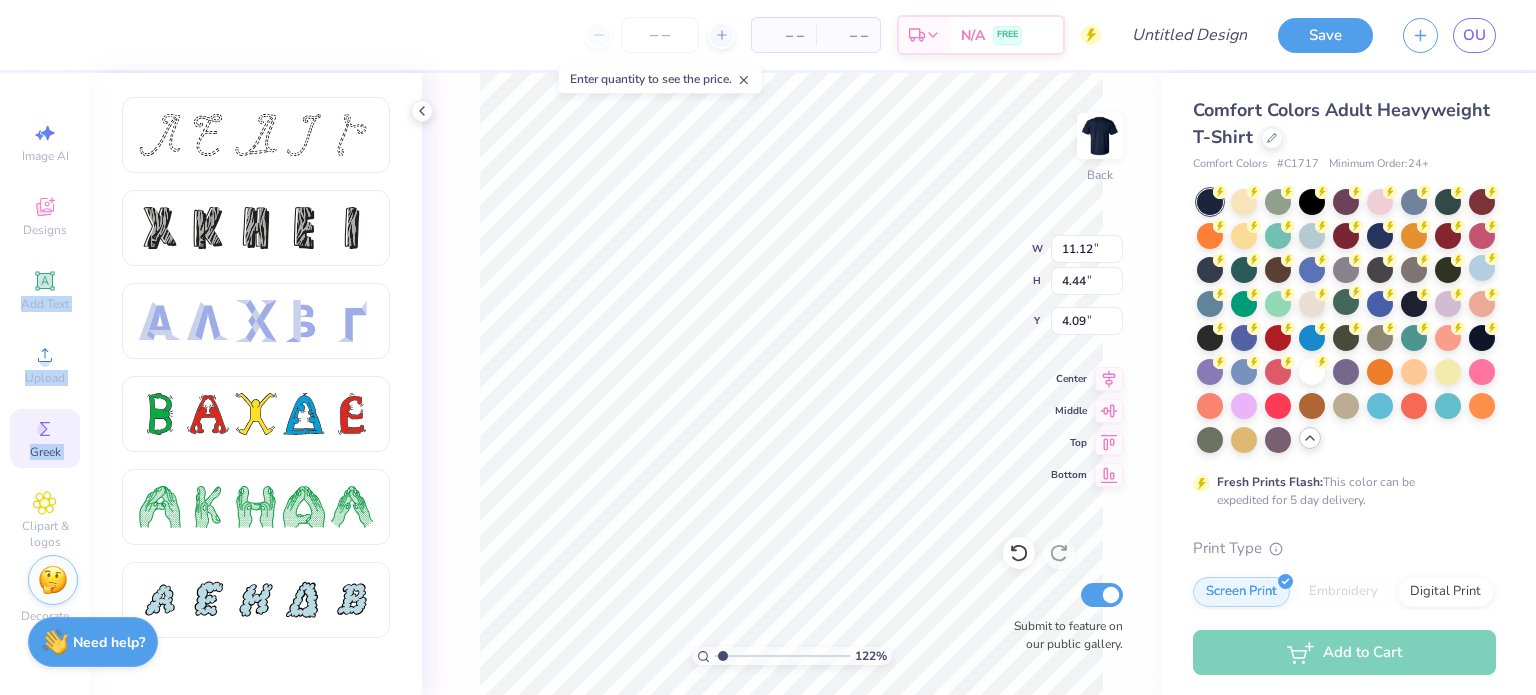 drag, startPoint x: 45, startPoint y: 515, endPoint x: 0, endPoint y: 281, distance: 238.28764 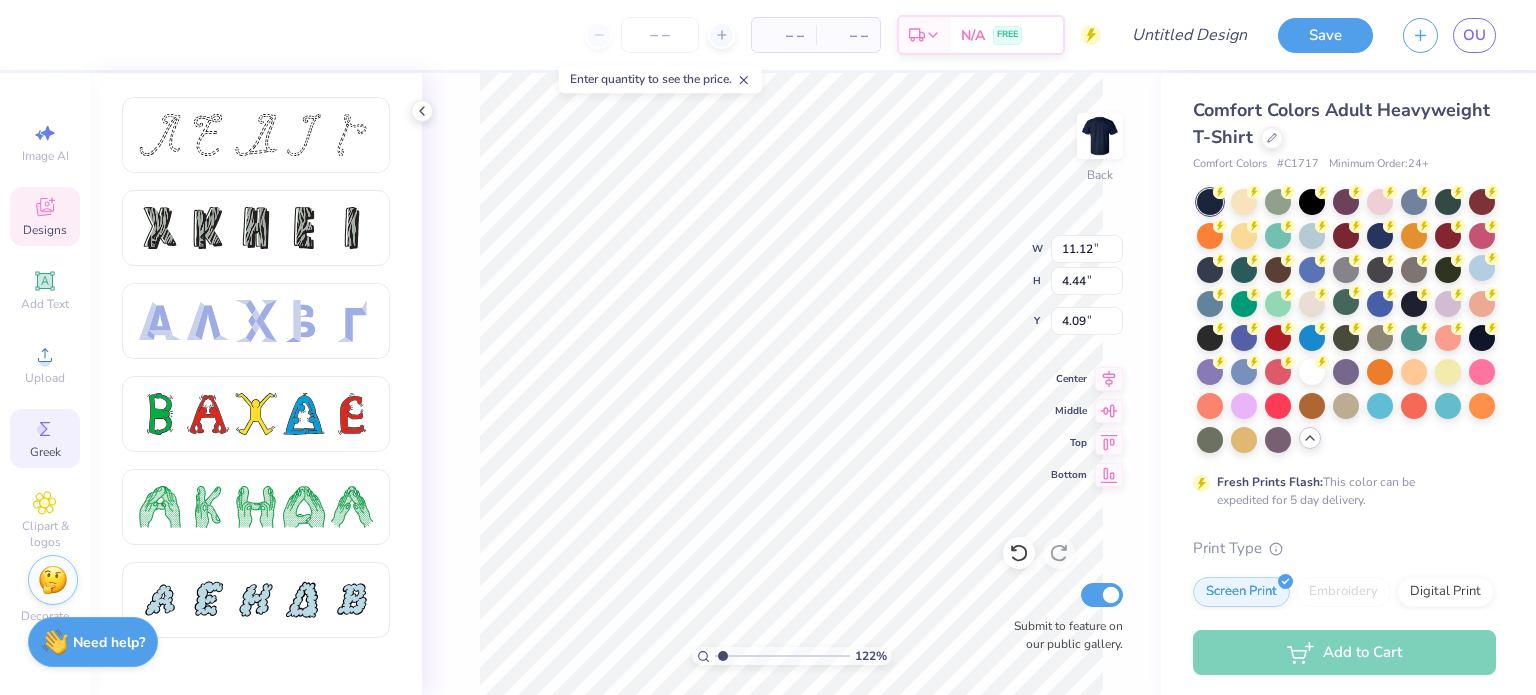 click on "Designs" at bounding box center [45, 216] 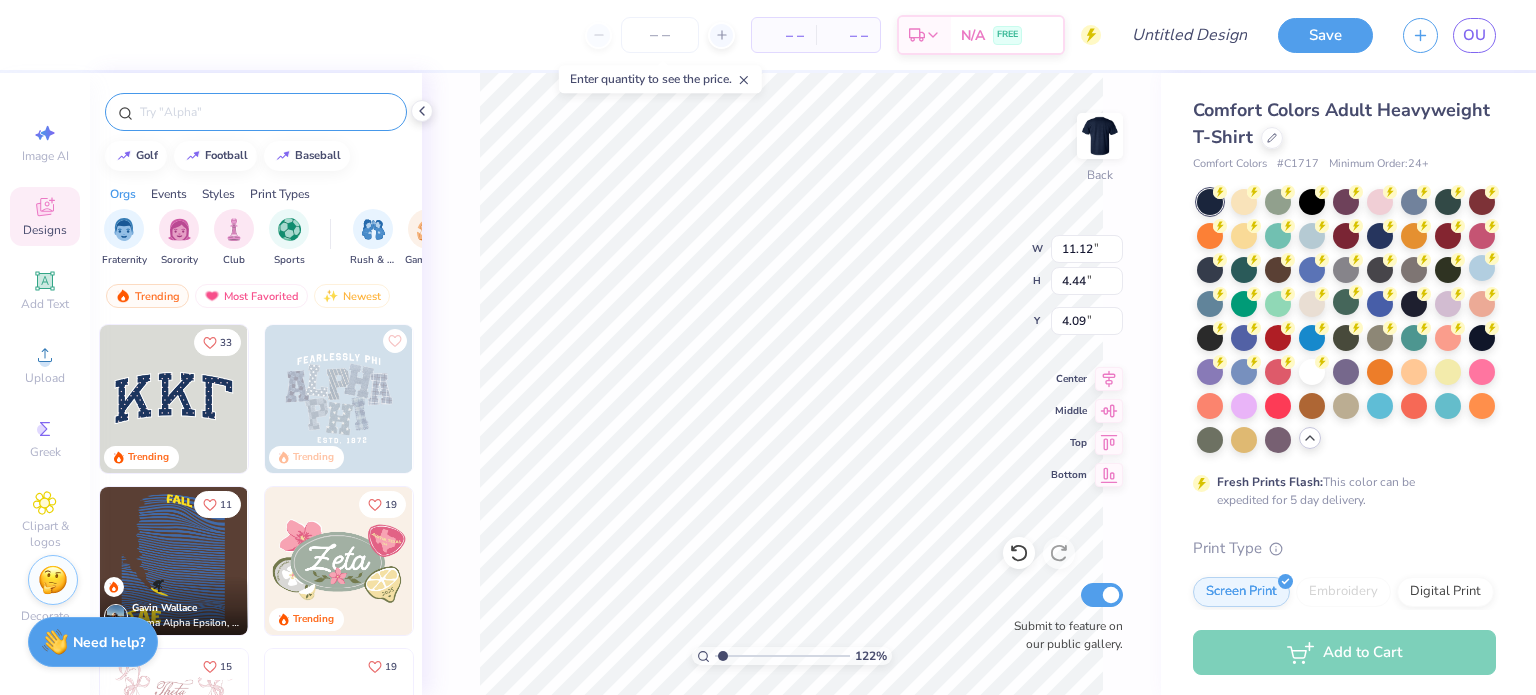 click at bounding box center (266, 112) 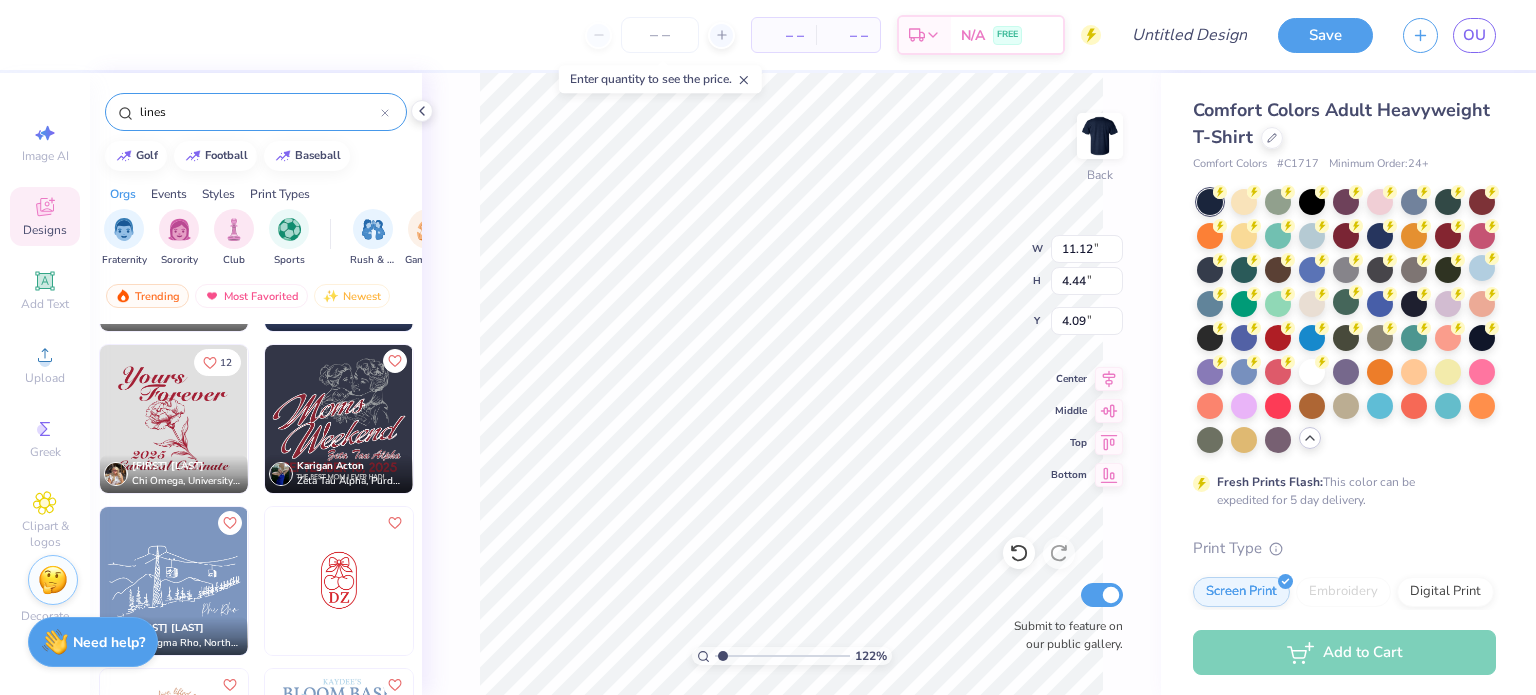 scroll, scrollTop: 3196, scrollLeft: 0, axis: vertical 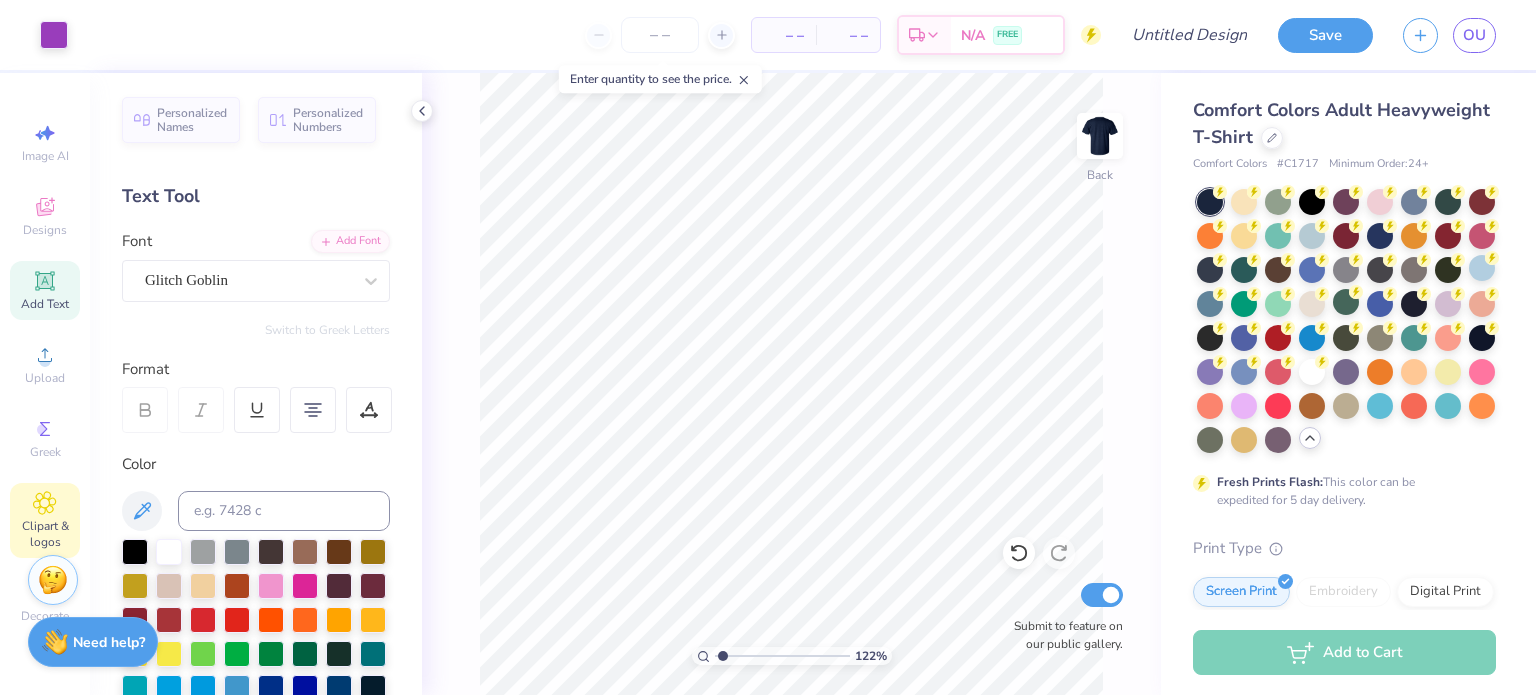 click on "Clipart & logos" at bounding box center (45, 520) 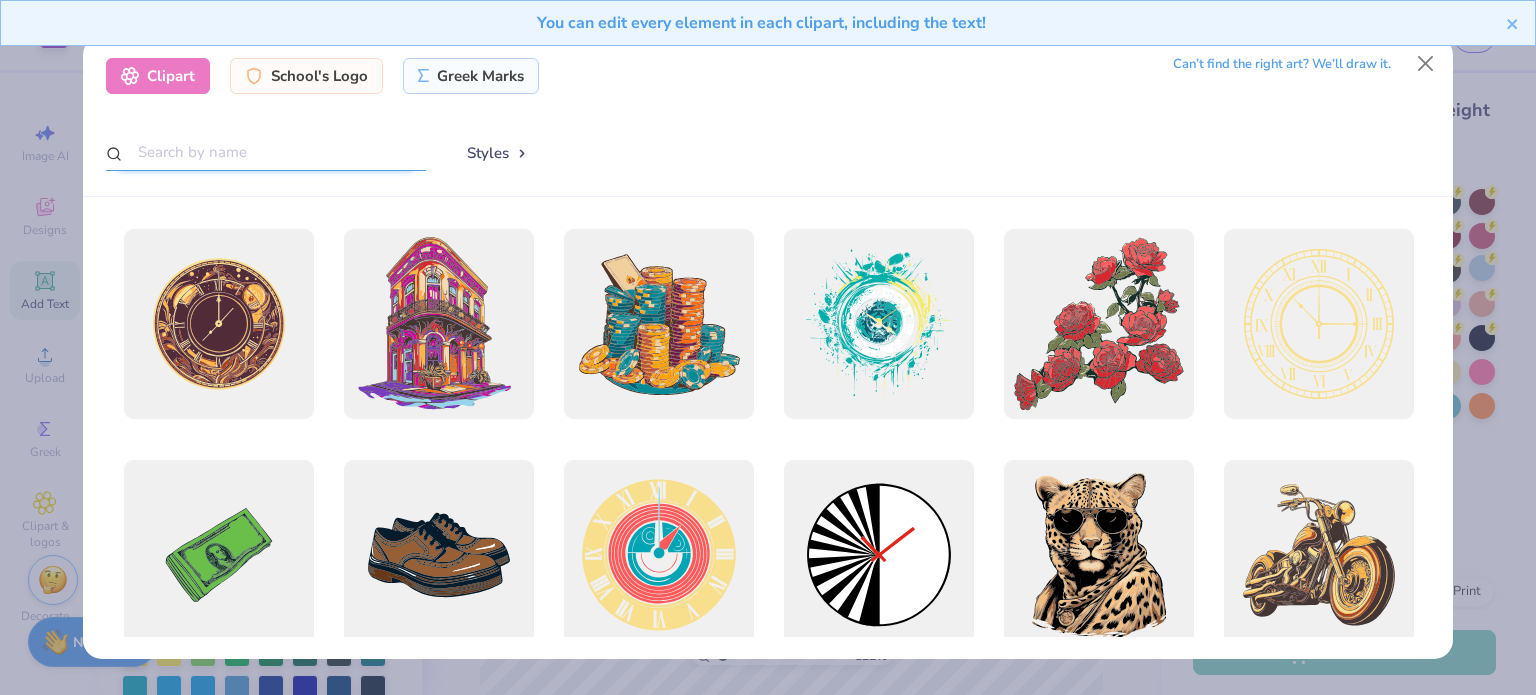 click at bounding box center (266, 152) 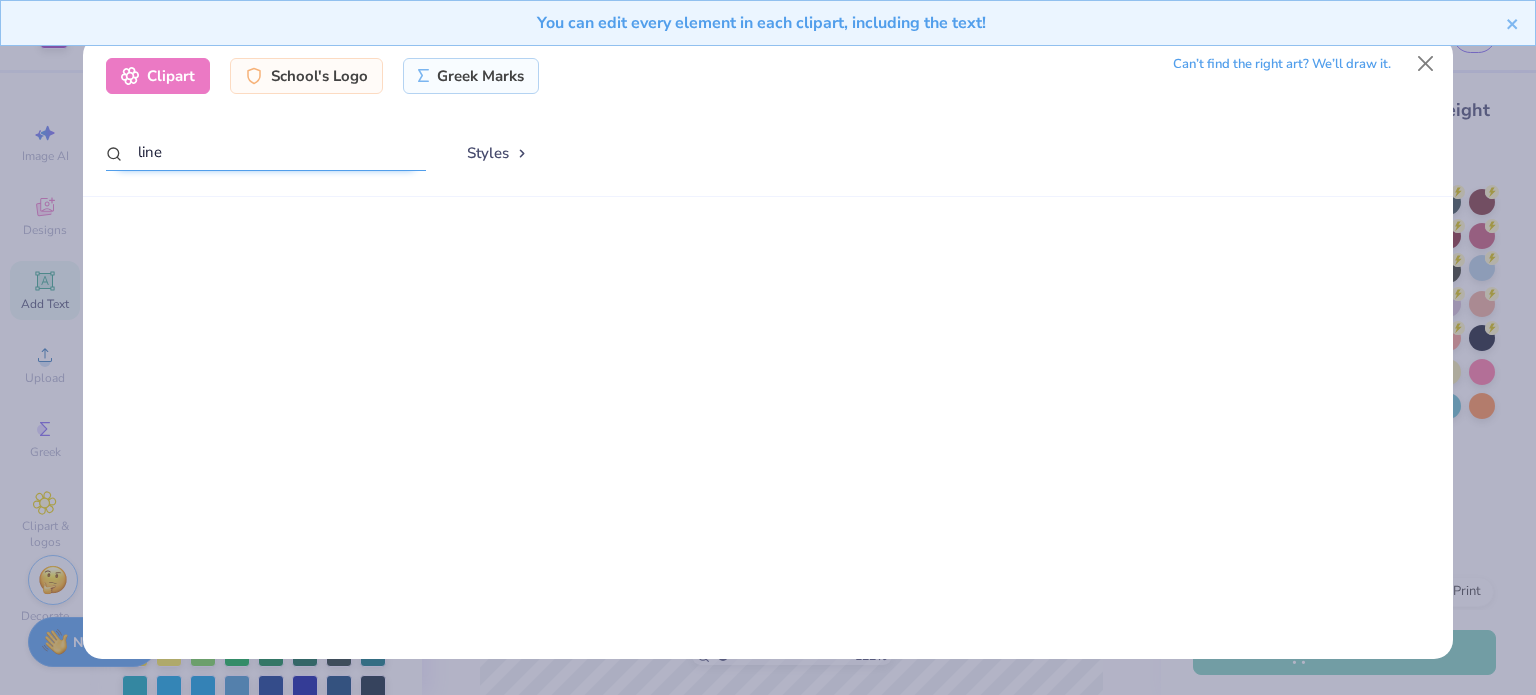scroll, scrollTop: 0, scrollLeft: 0, axis: both 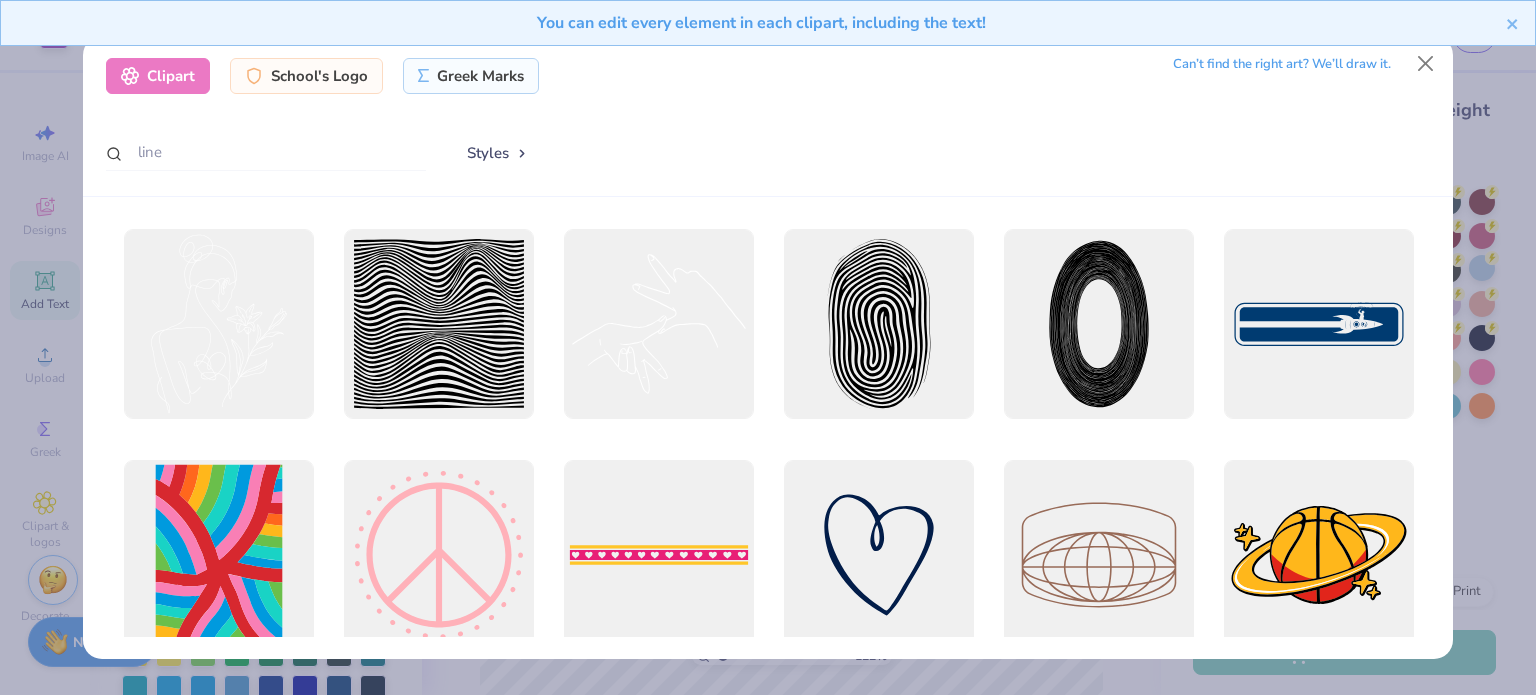 click on "Styles" at bounding box center (498, 153) 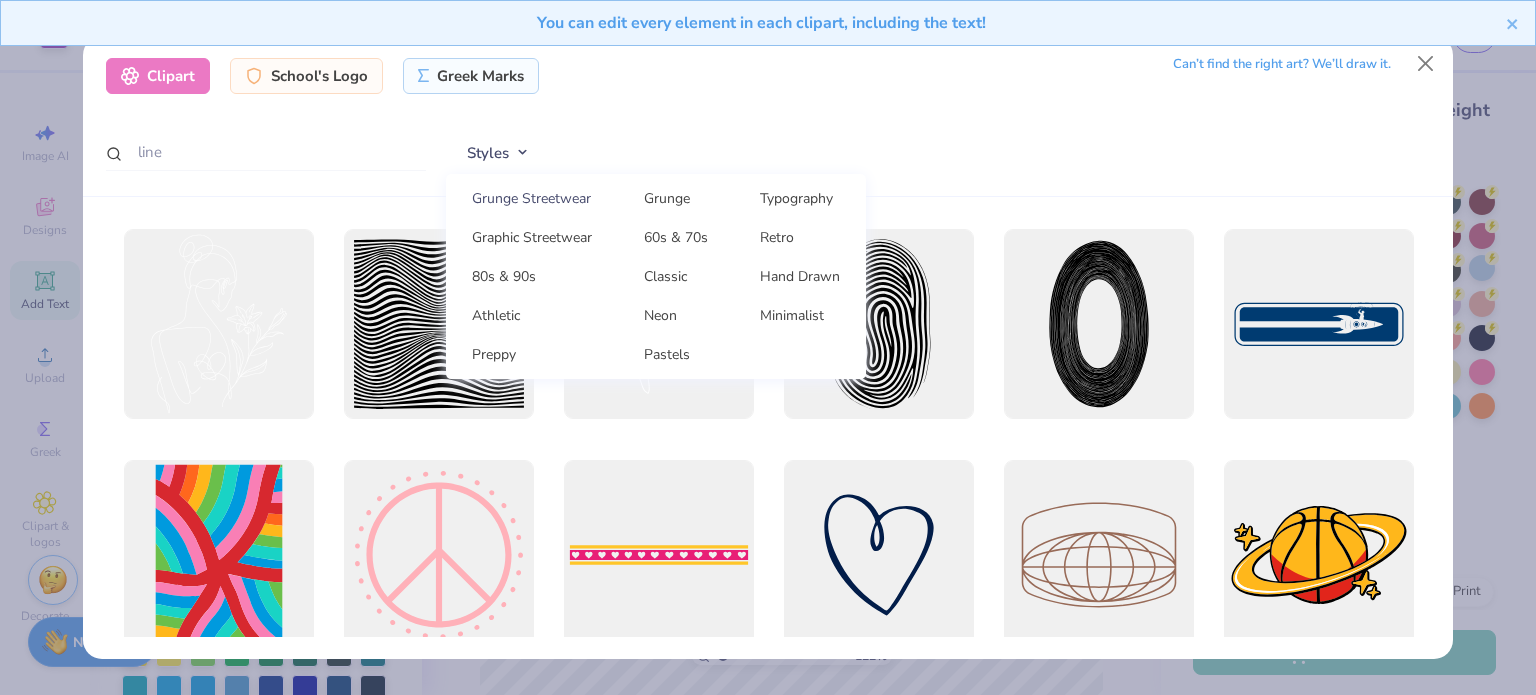 click on "Grunge Streetwear" at bounding box center (532, 198) 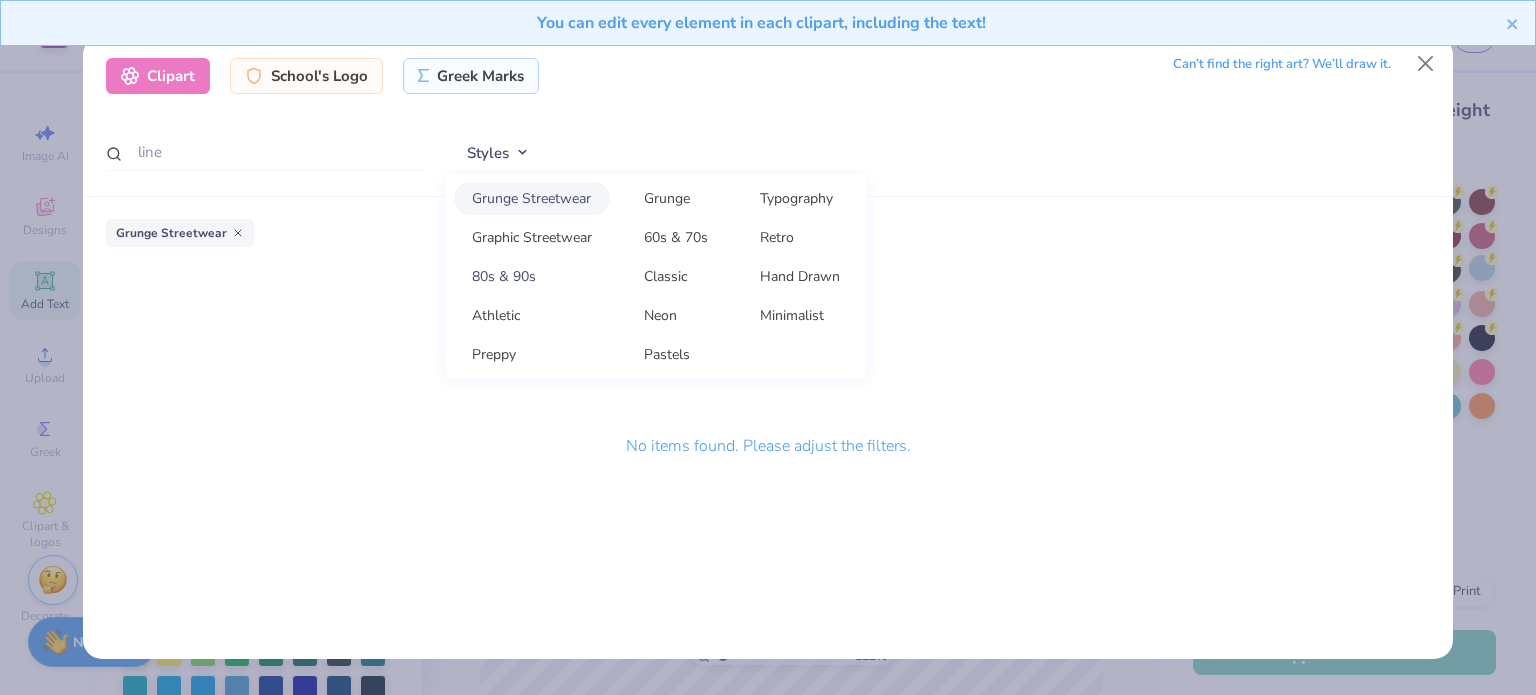 click on "80s & 90s" at bounding box center (532, 276) 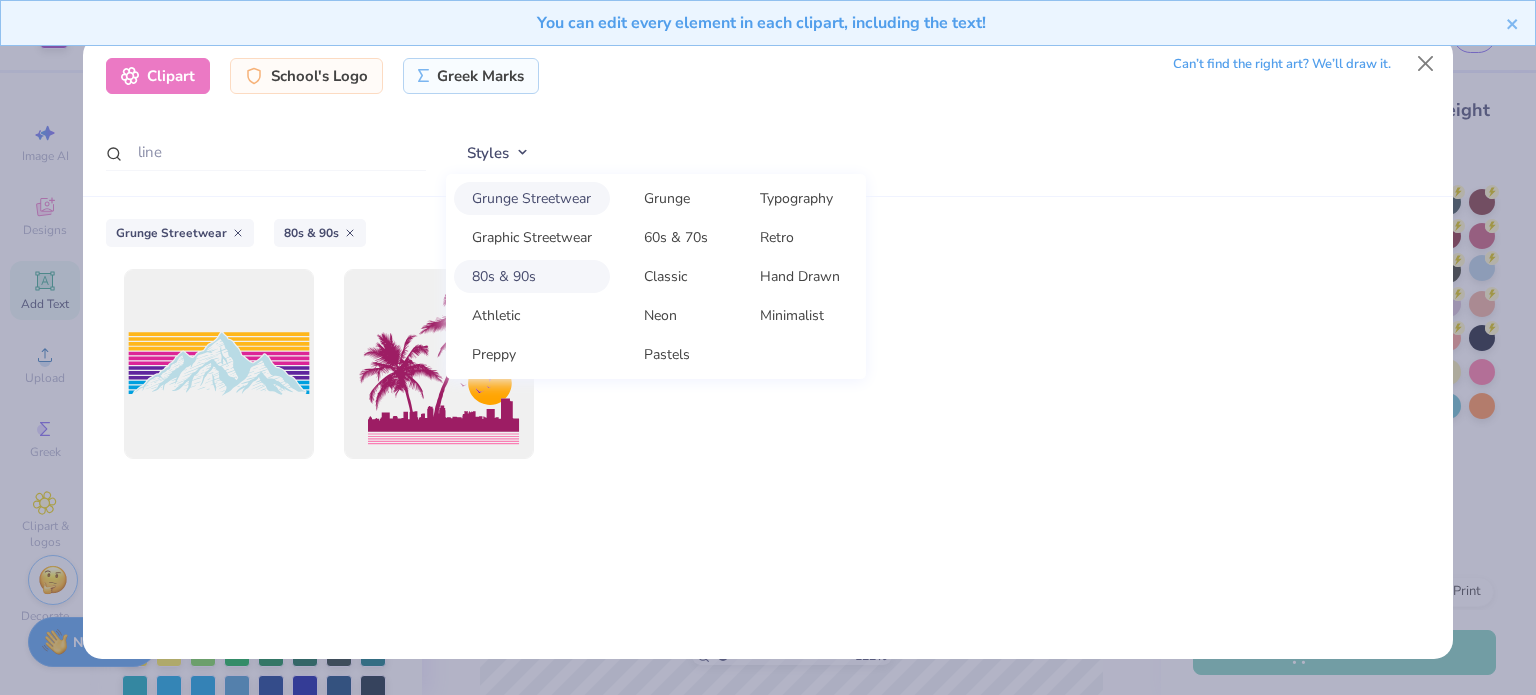 click on "Grunge Streetwear" at bounding box center [532, 198] 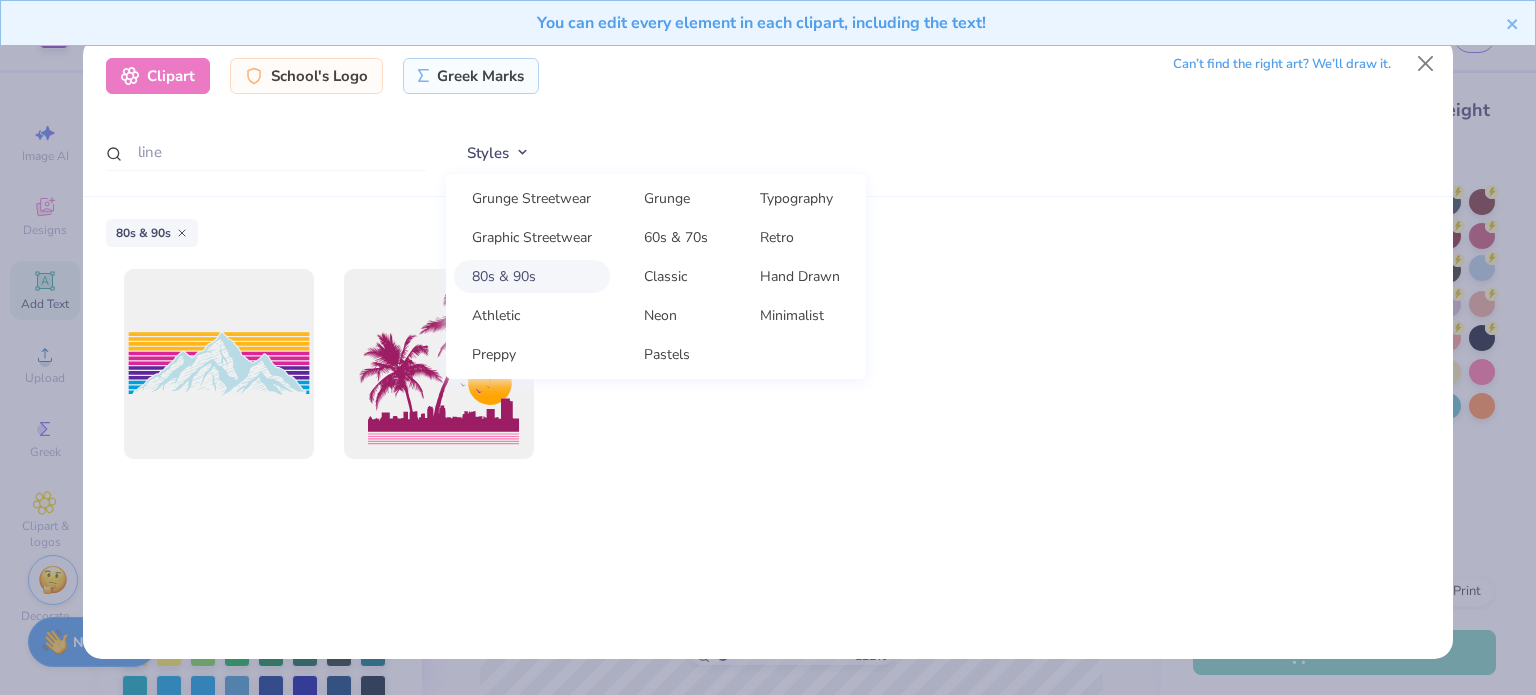 click on "80s & 90s" at bounding box center [532, 276] 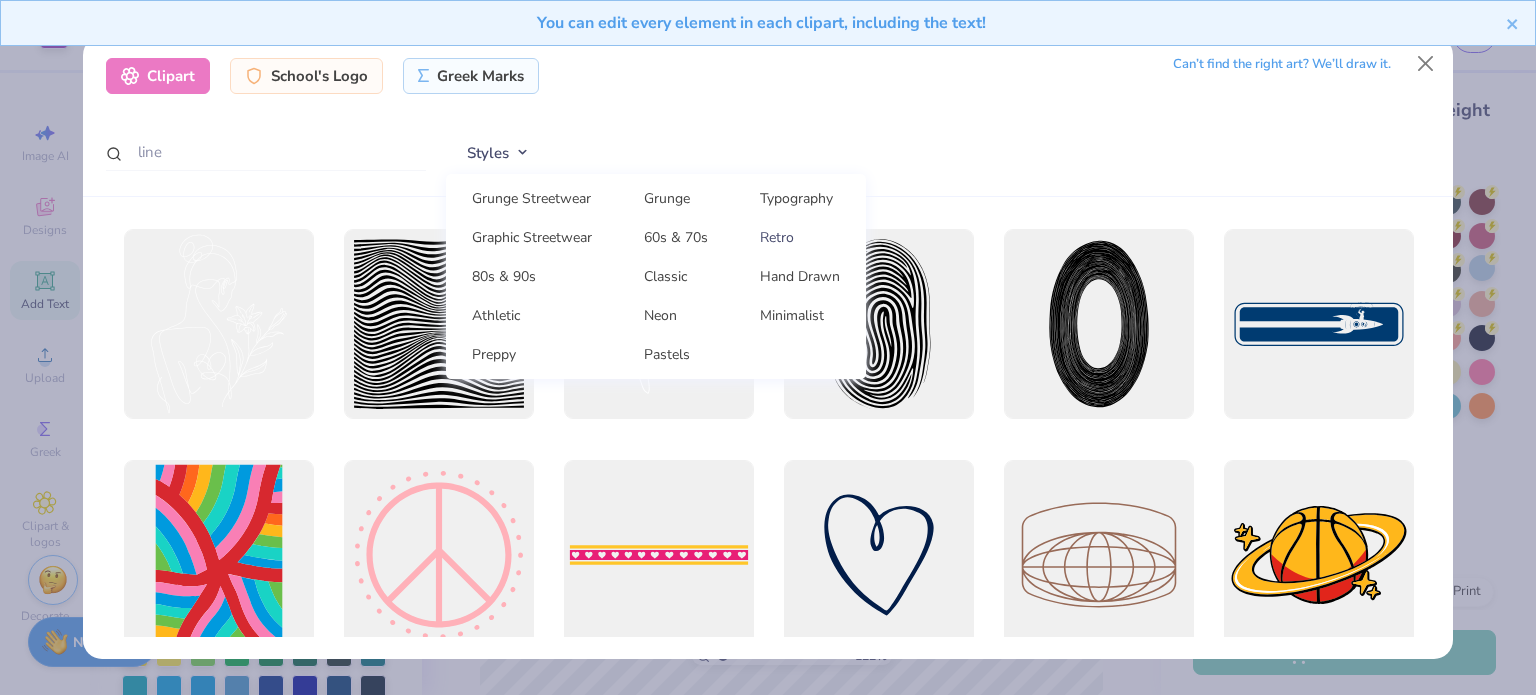 click on "Retro" at bounding box center (800, 237) 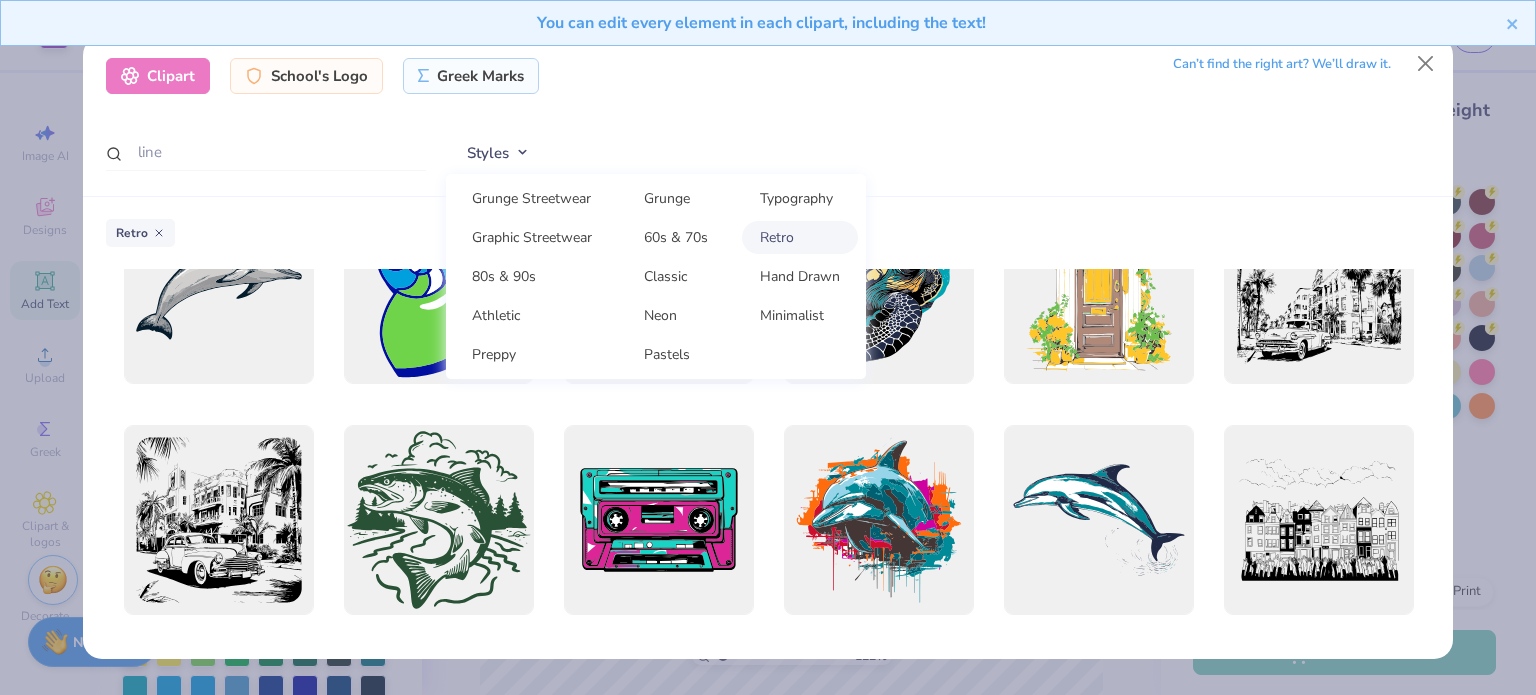 scroll, scrollTop: 3540, scrollLeft: 0, axis: vertical 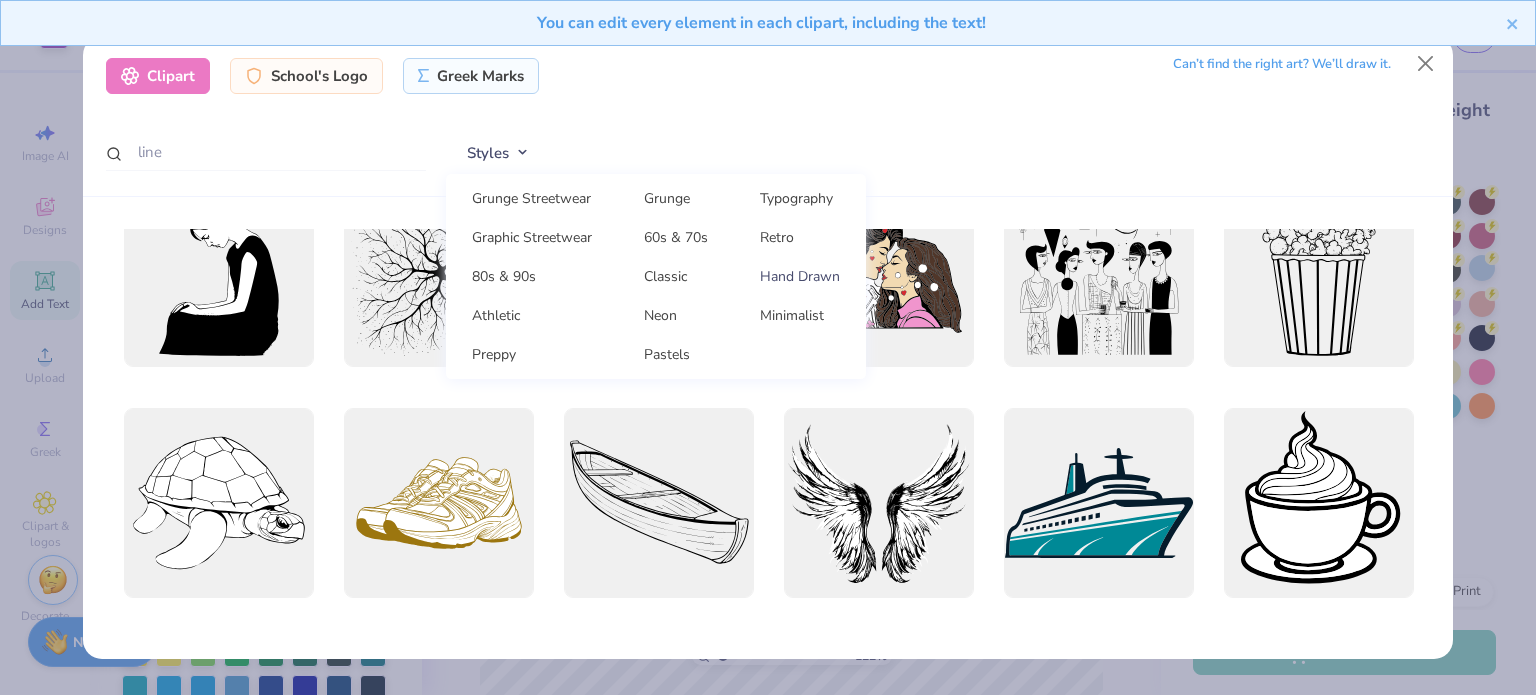 click on "Hand Drawn" at bounding box center (800, 276) 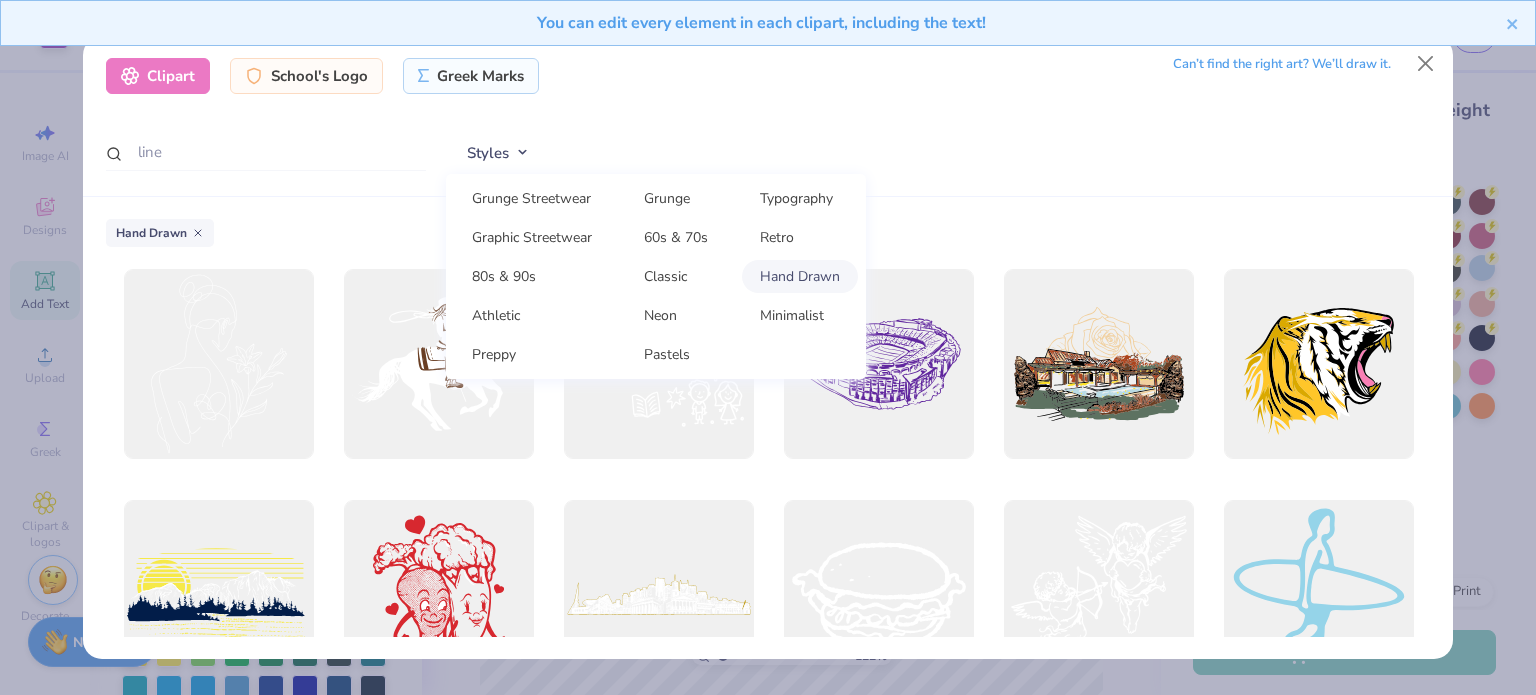 click on "Hand Drawn" at bounding box center [800, 276] 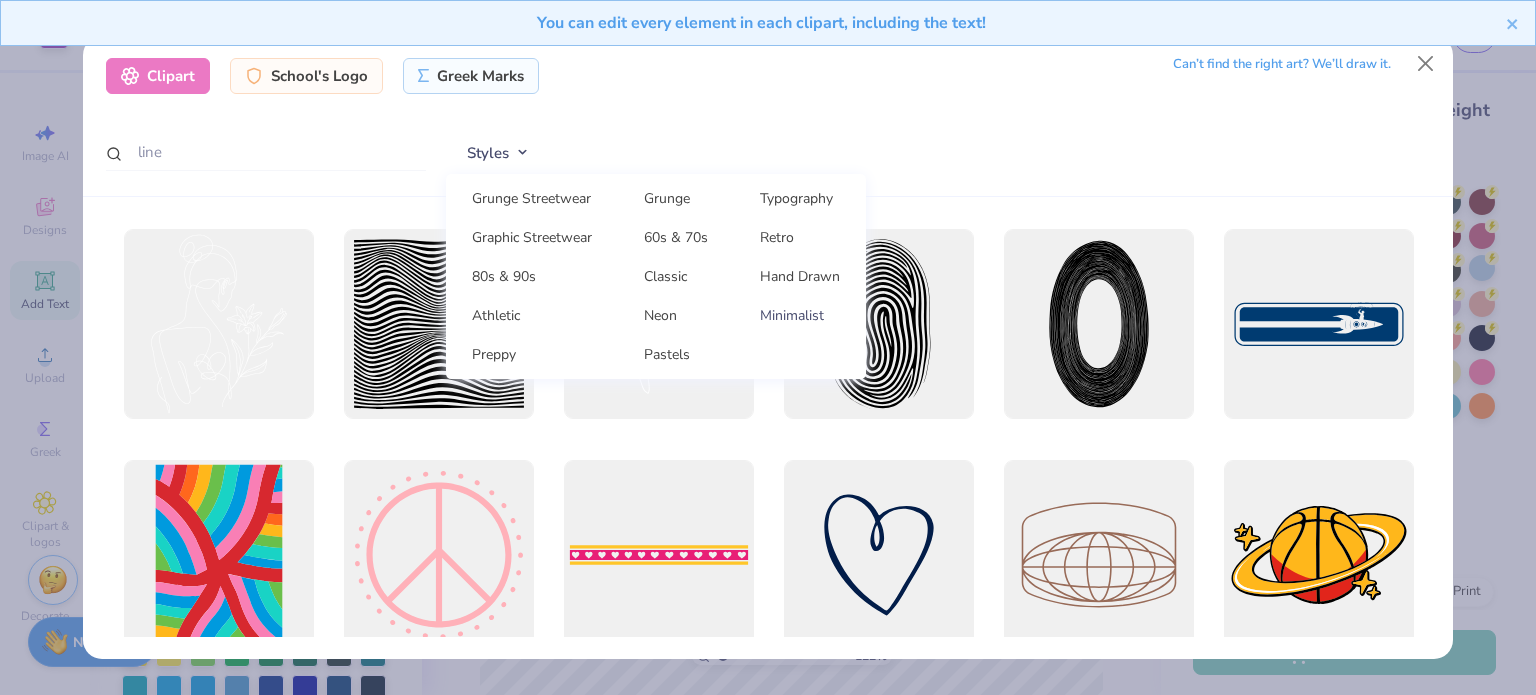 click on "Minimalist" at bounding box center (800, 315) 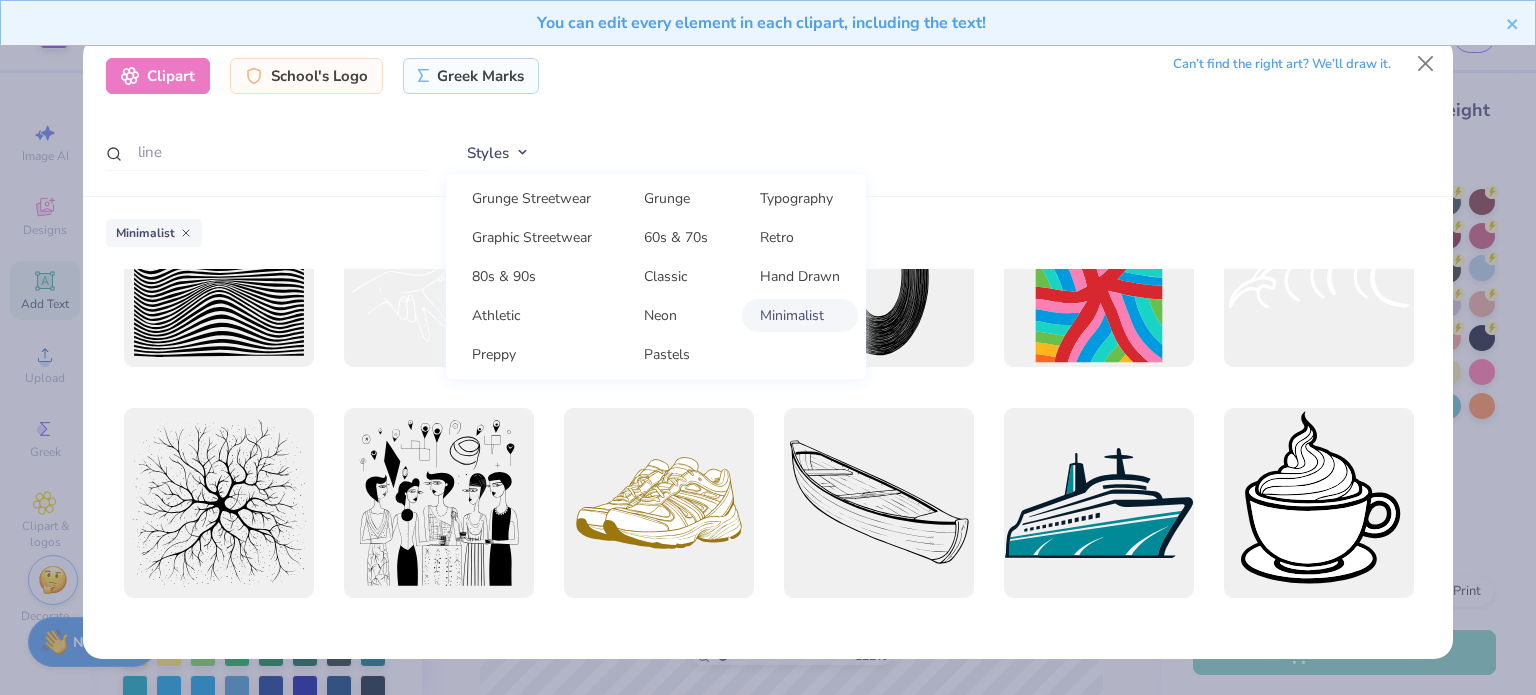scroll, scrollTop: 91, scrollLeft: 0, axis: vertical 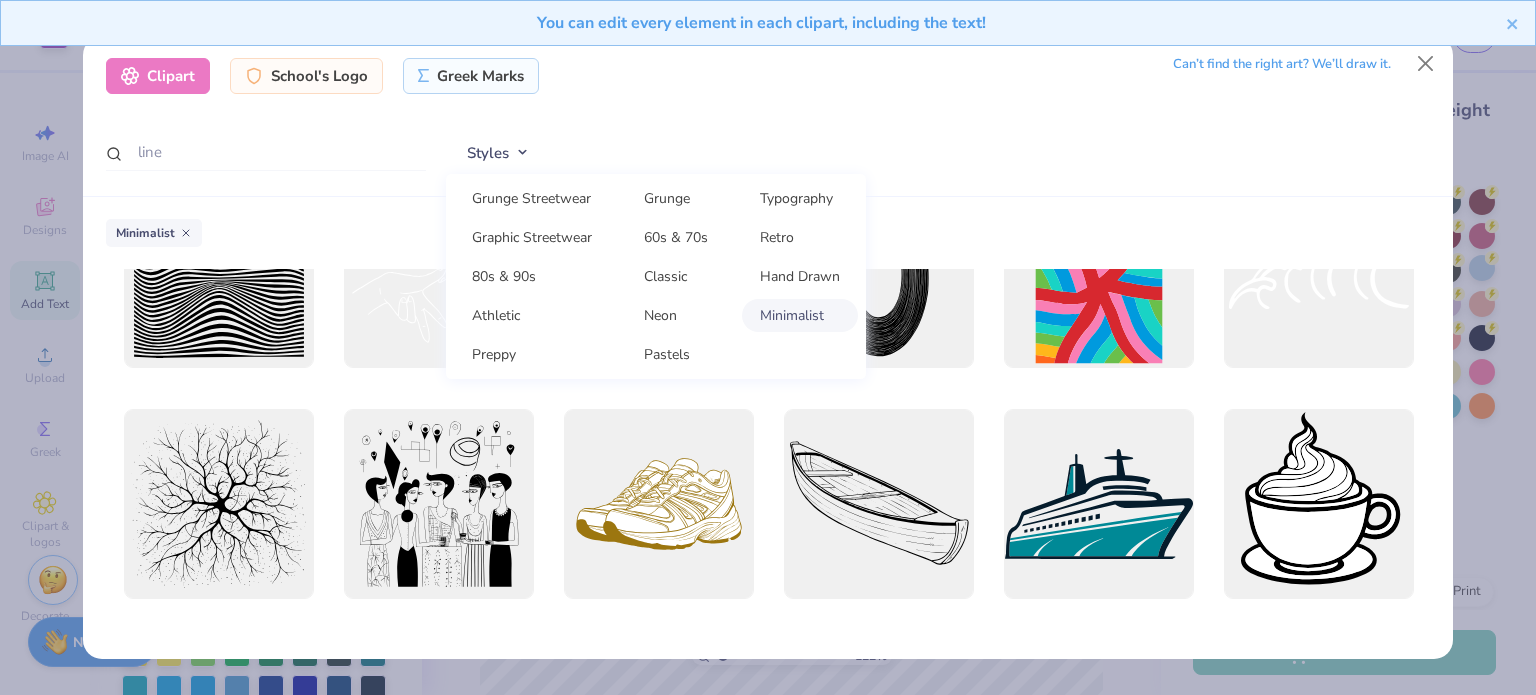 click on "Minimalist" at bounding box center (768, 239) 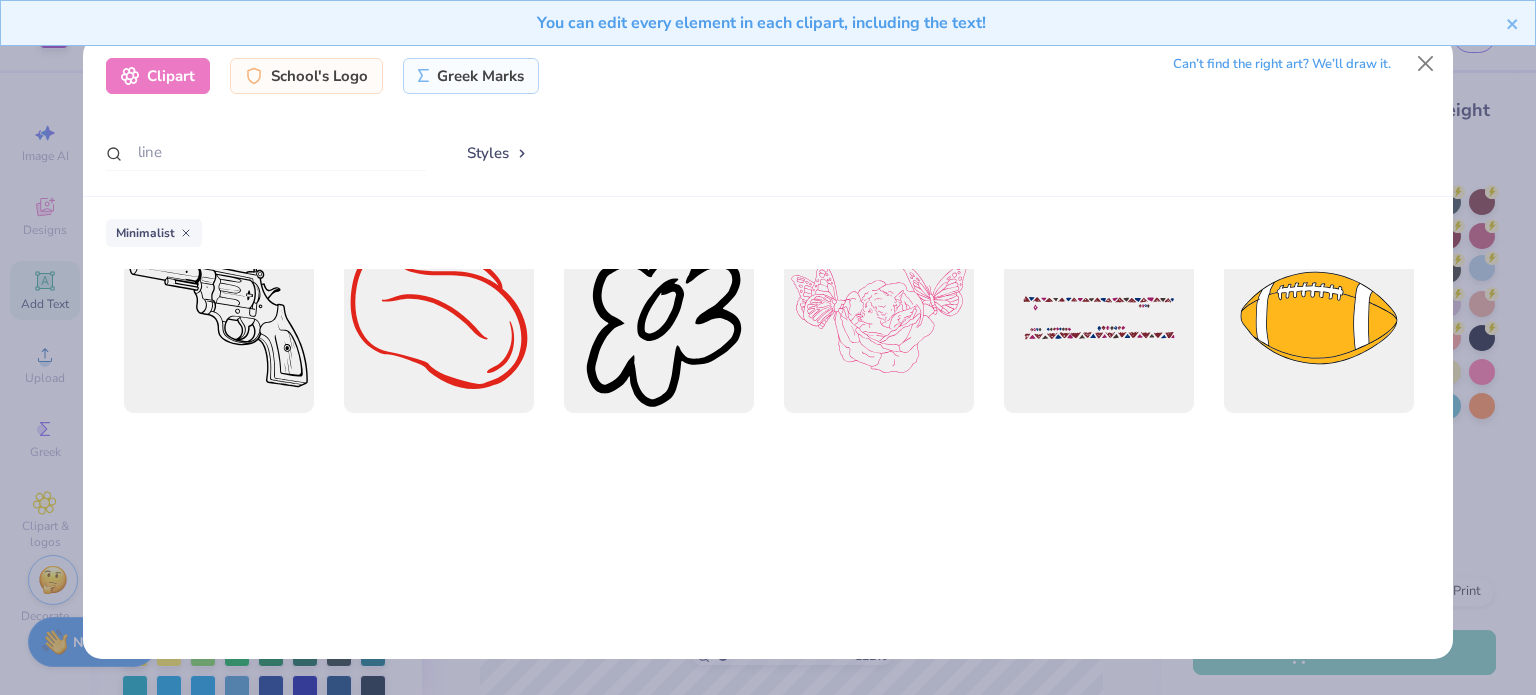scroll, scrollTop: 0, scrollLeft: 0, axis: both 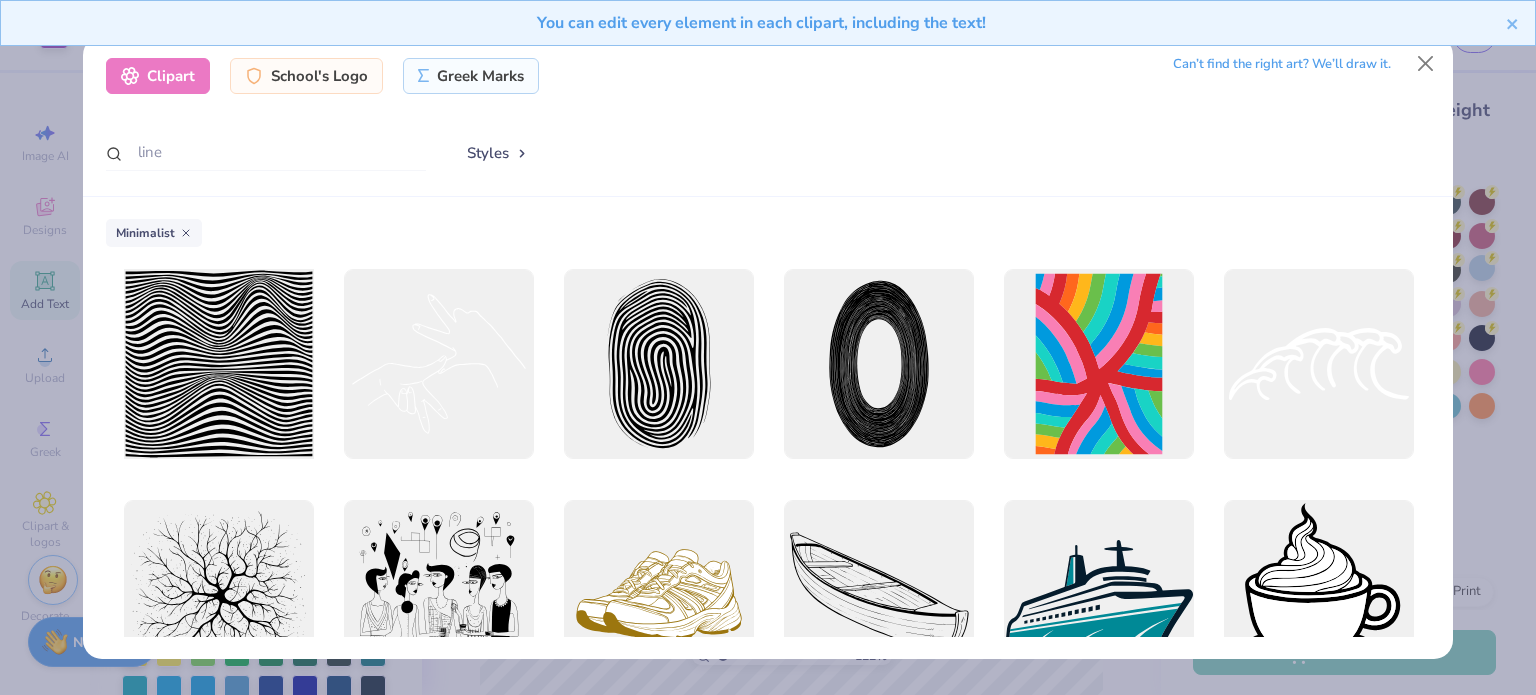 click at bounding box center [218, 364] 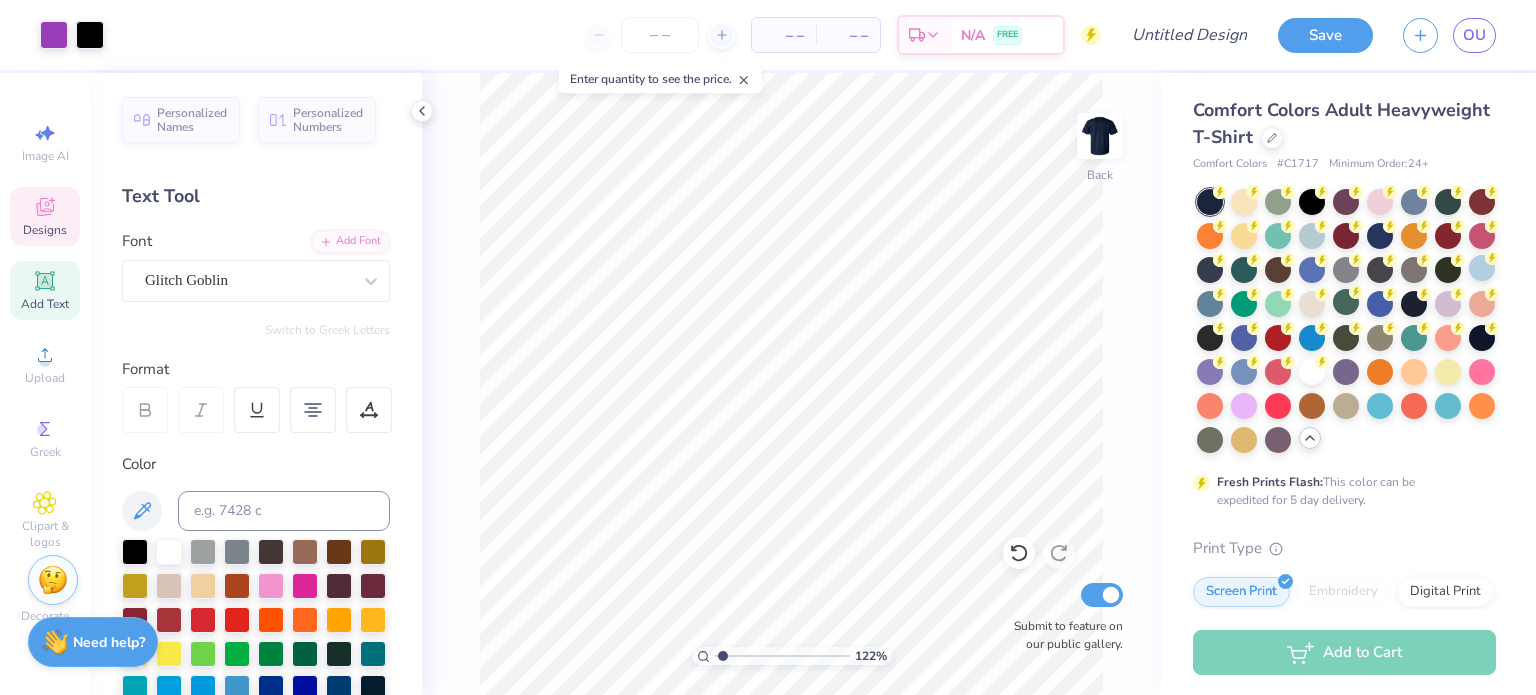 click on "Designs" at bounding box center (45, 230) 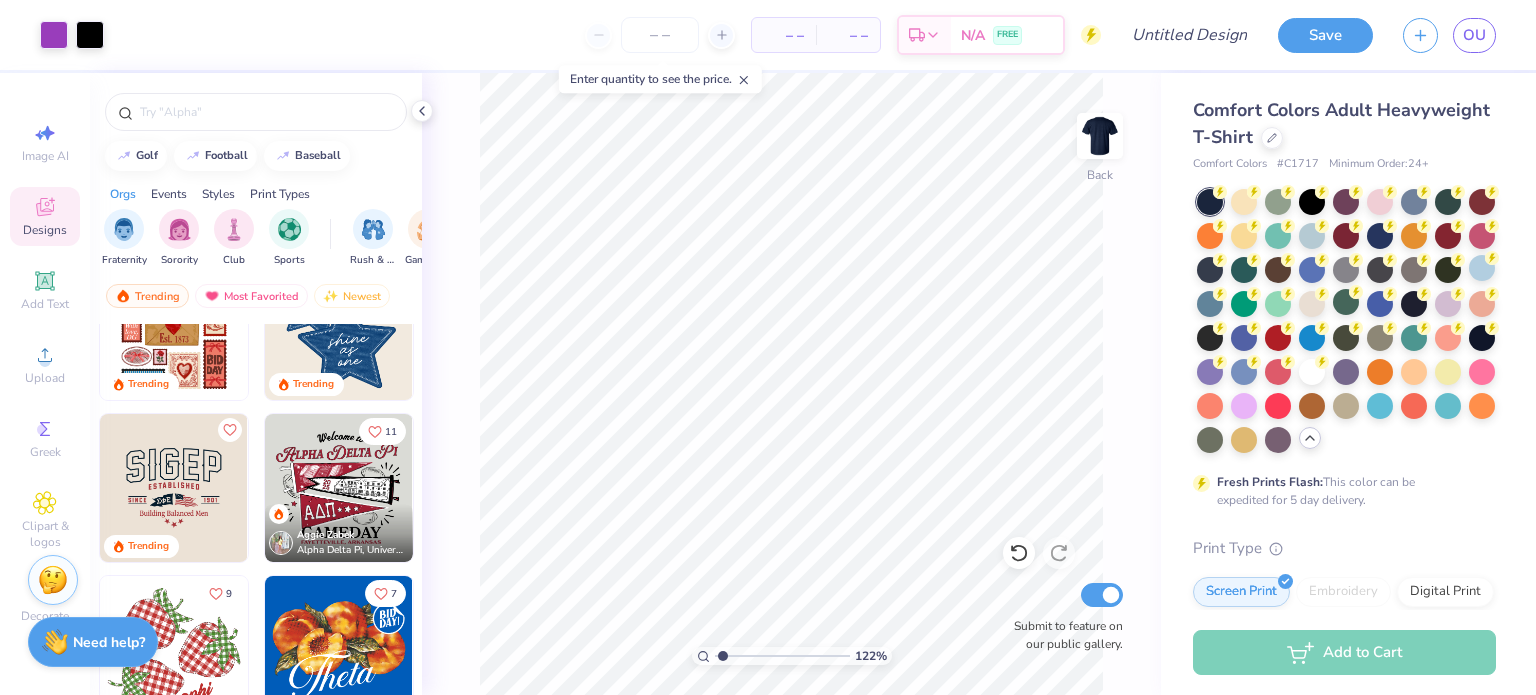 scroll, scrollTop: 0, scrollLeft: 0, axis: both 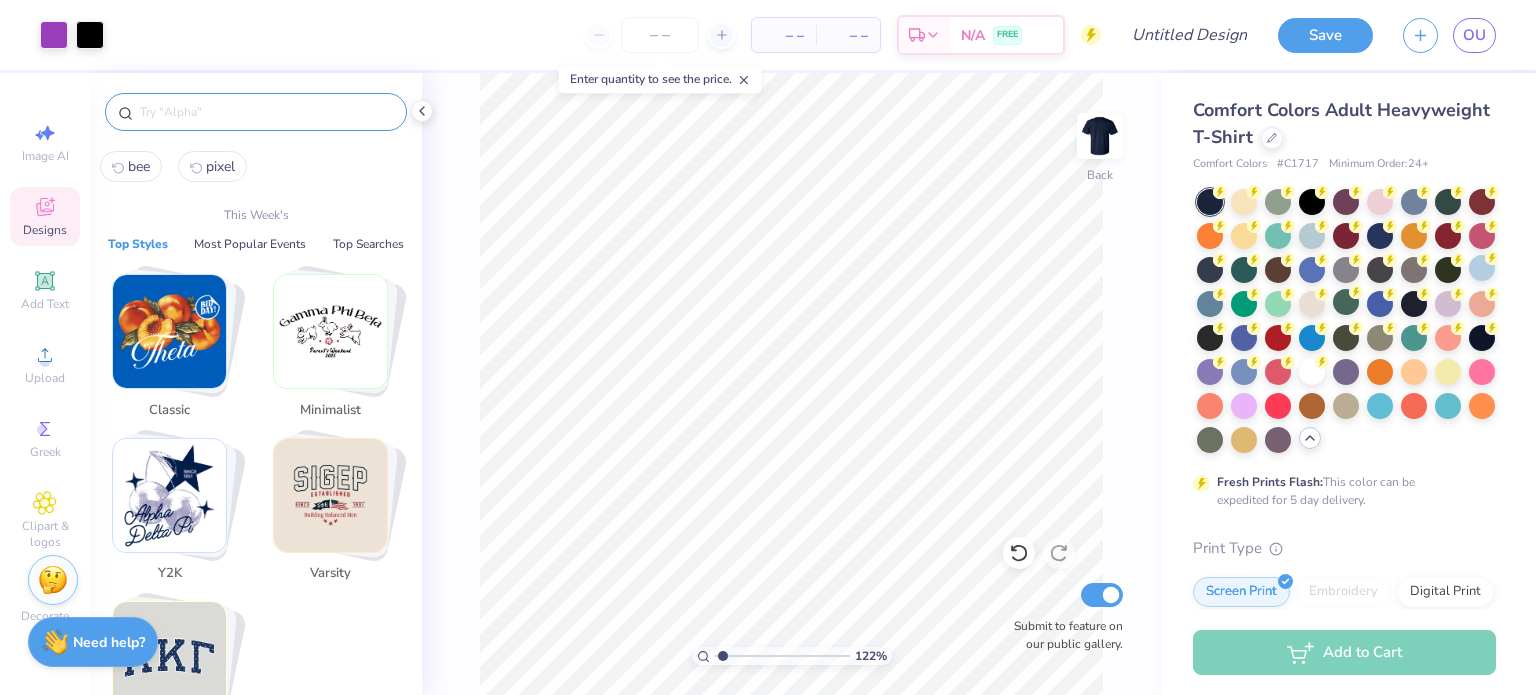 click at bounding box center (266, 112) 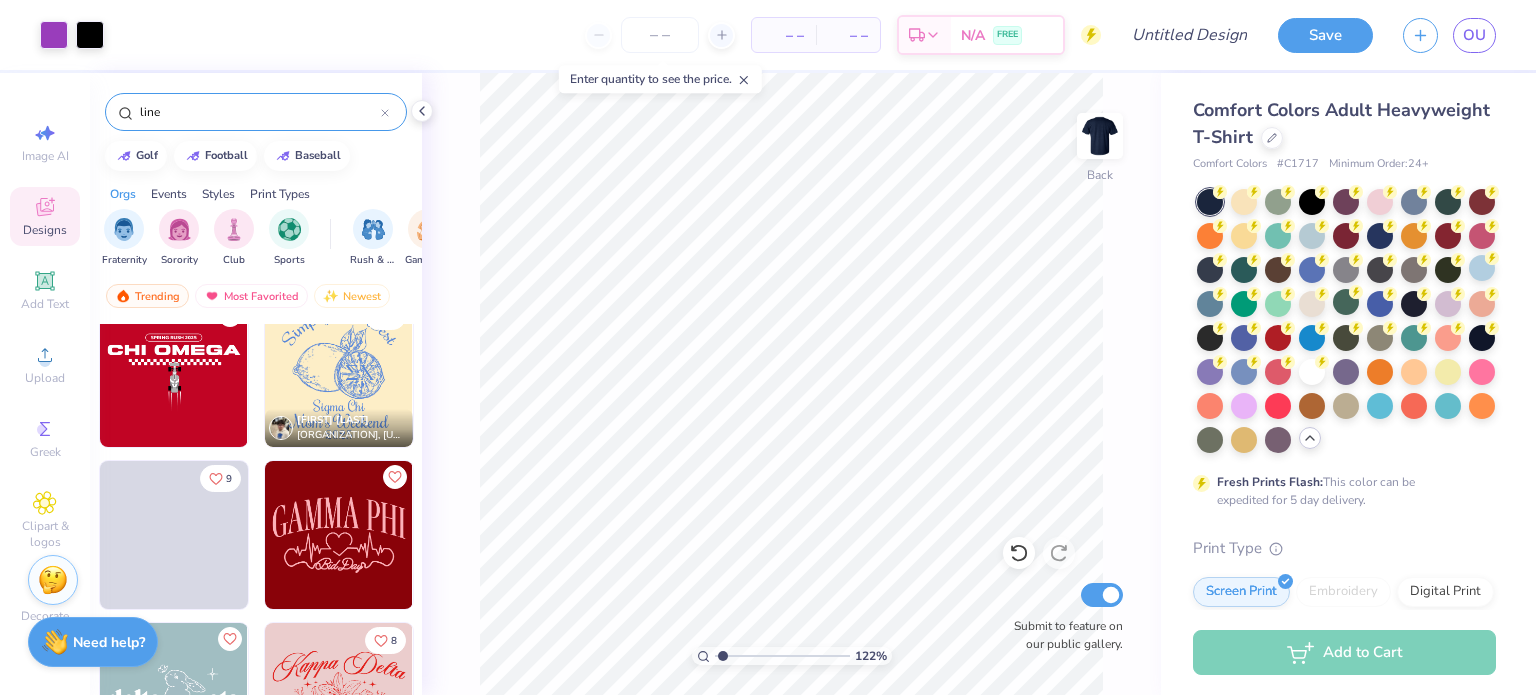 scroll, scrollTop: 4132, scrollLeft: 0, axis: vertical 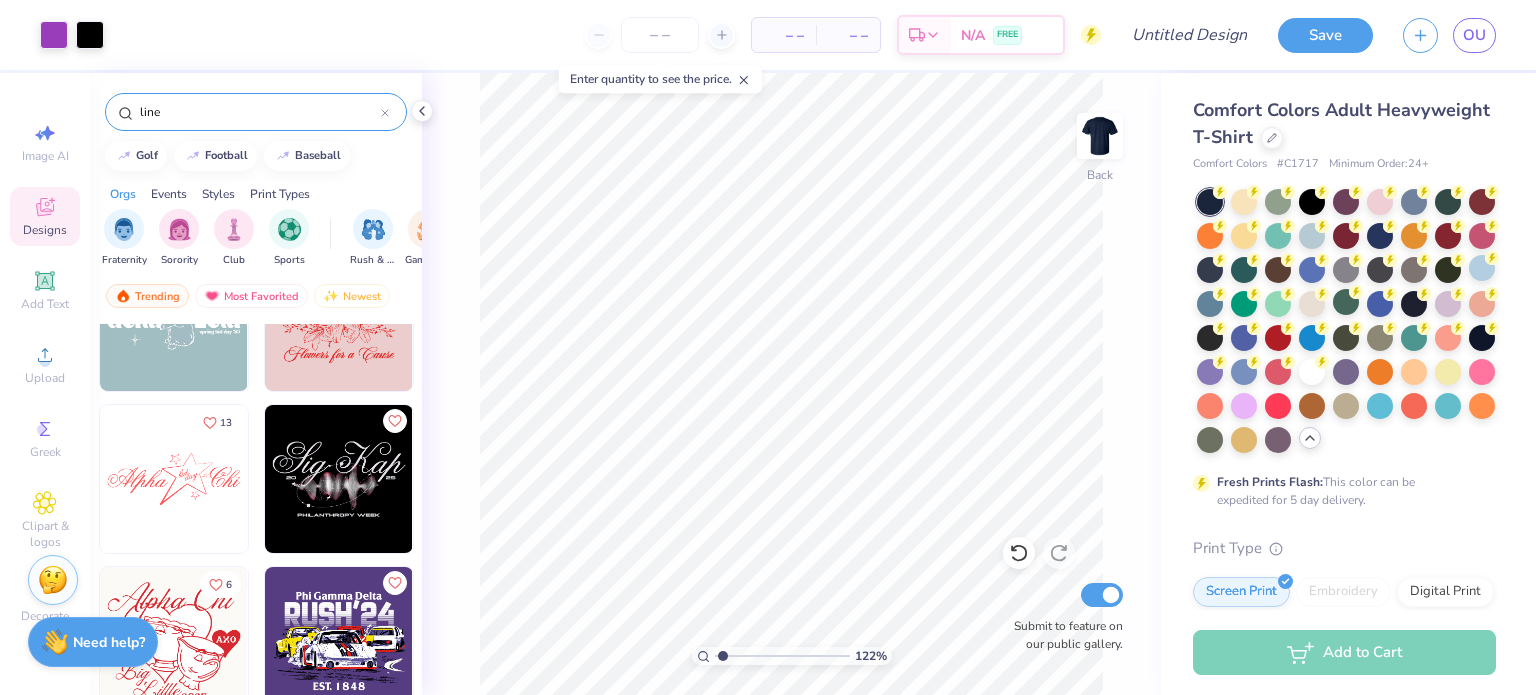 click on "line" at bounding box center (259, 112) 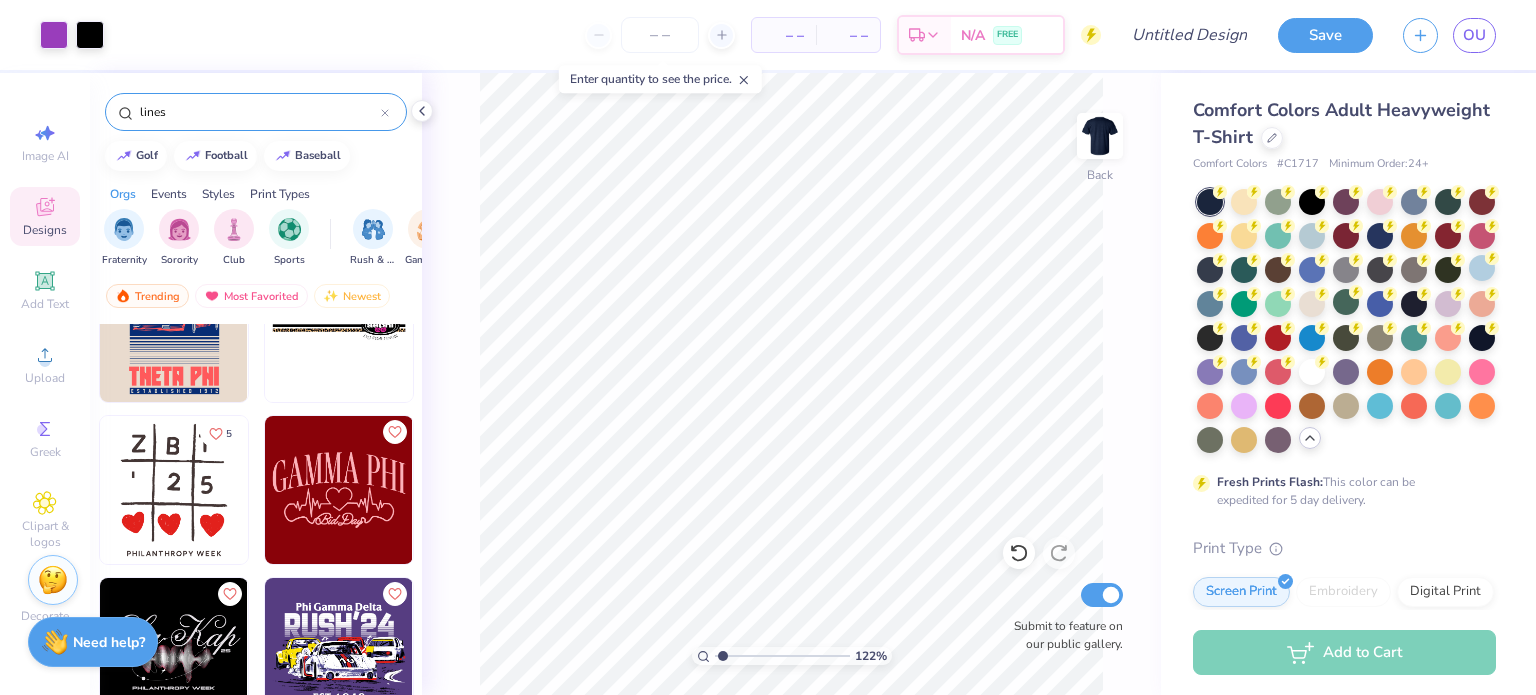 scroll, scrollTop: 0, scrollLeft: 0, axis: both 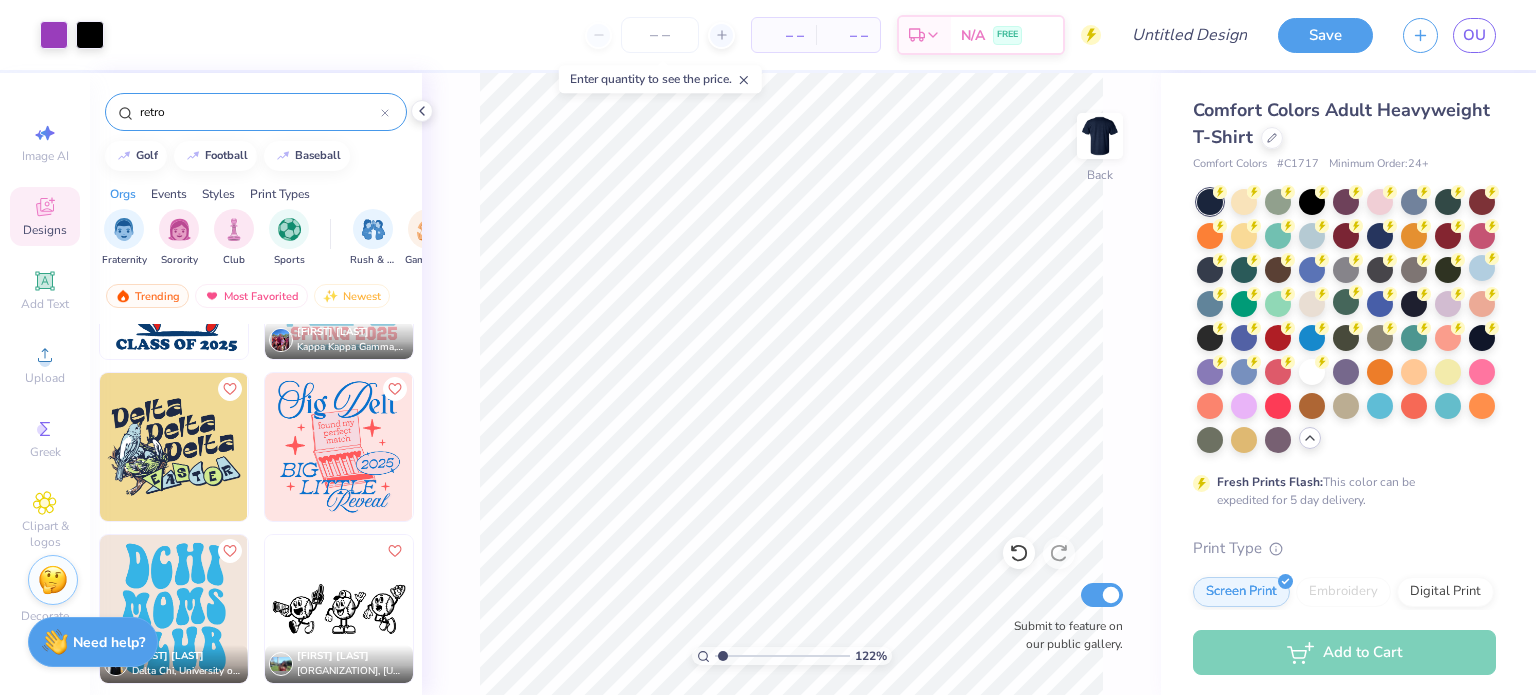 click 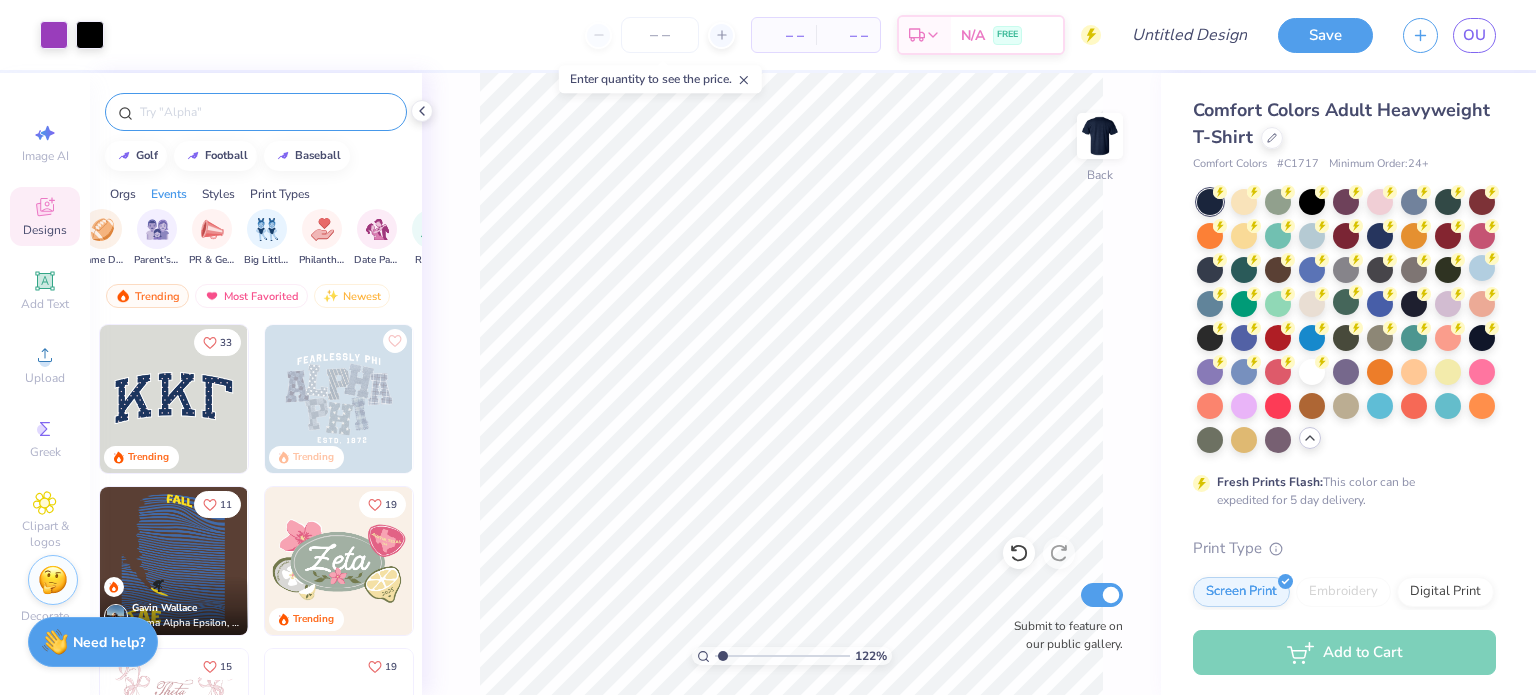 click on "Styles" at bounding box center [218, 194] 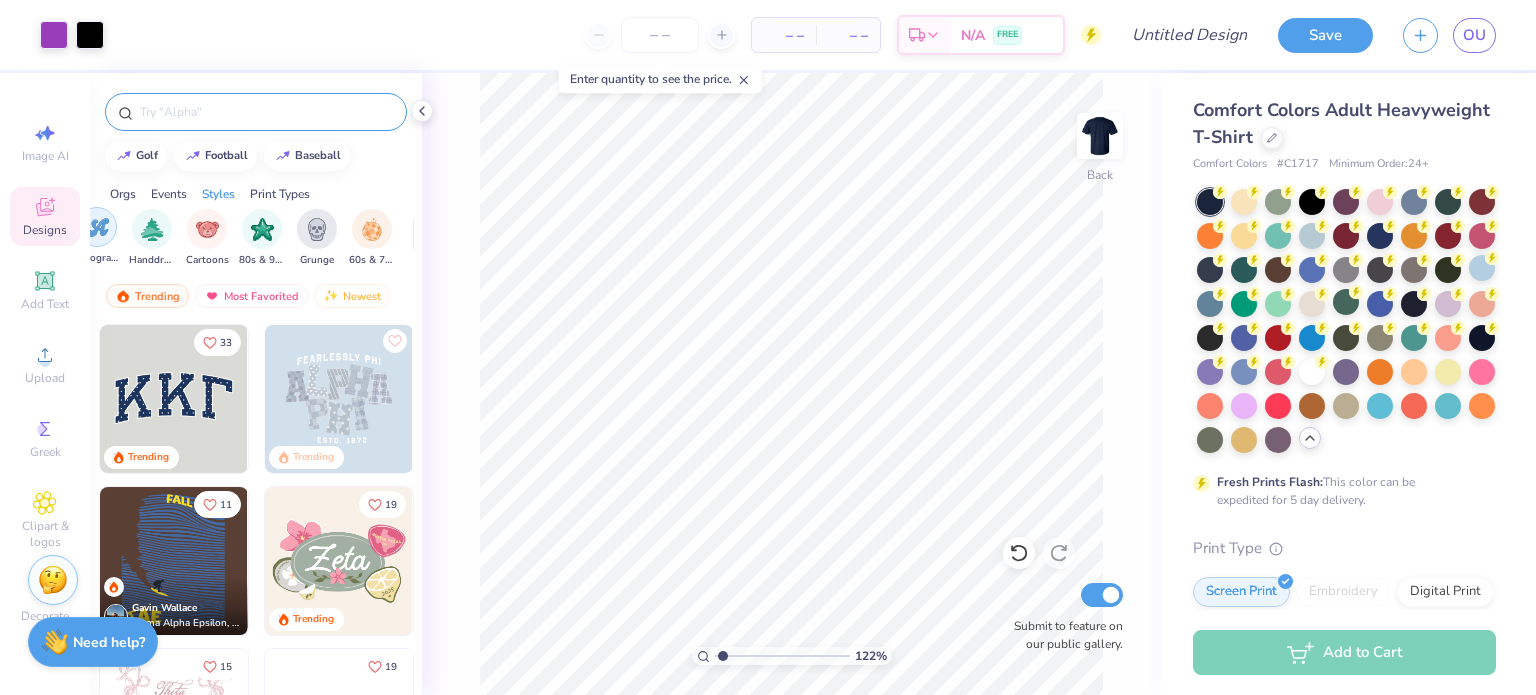 scroll, scrollTop: 0, scrollLeft: 1328, axis: horizontal 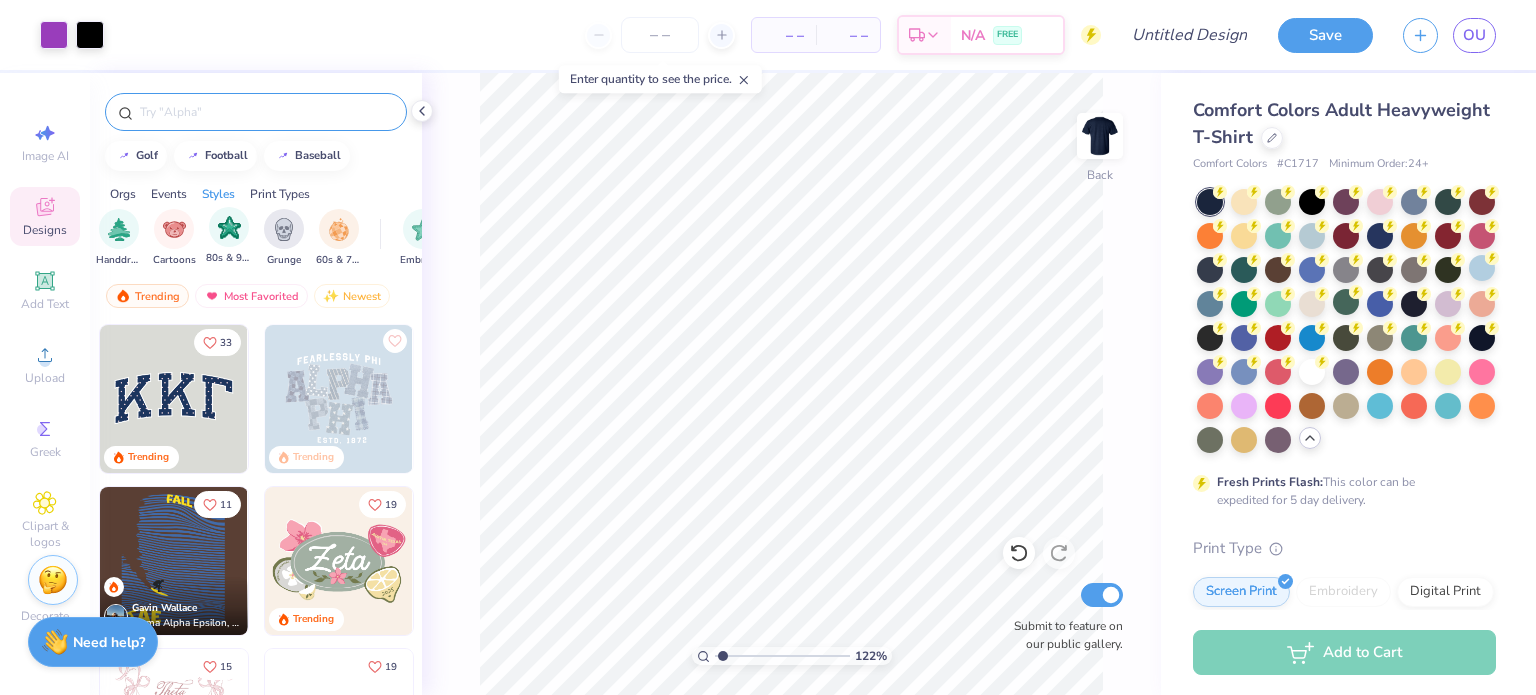 click on "80s & 90s" at bounding box center (229, 258) 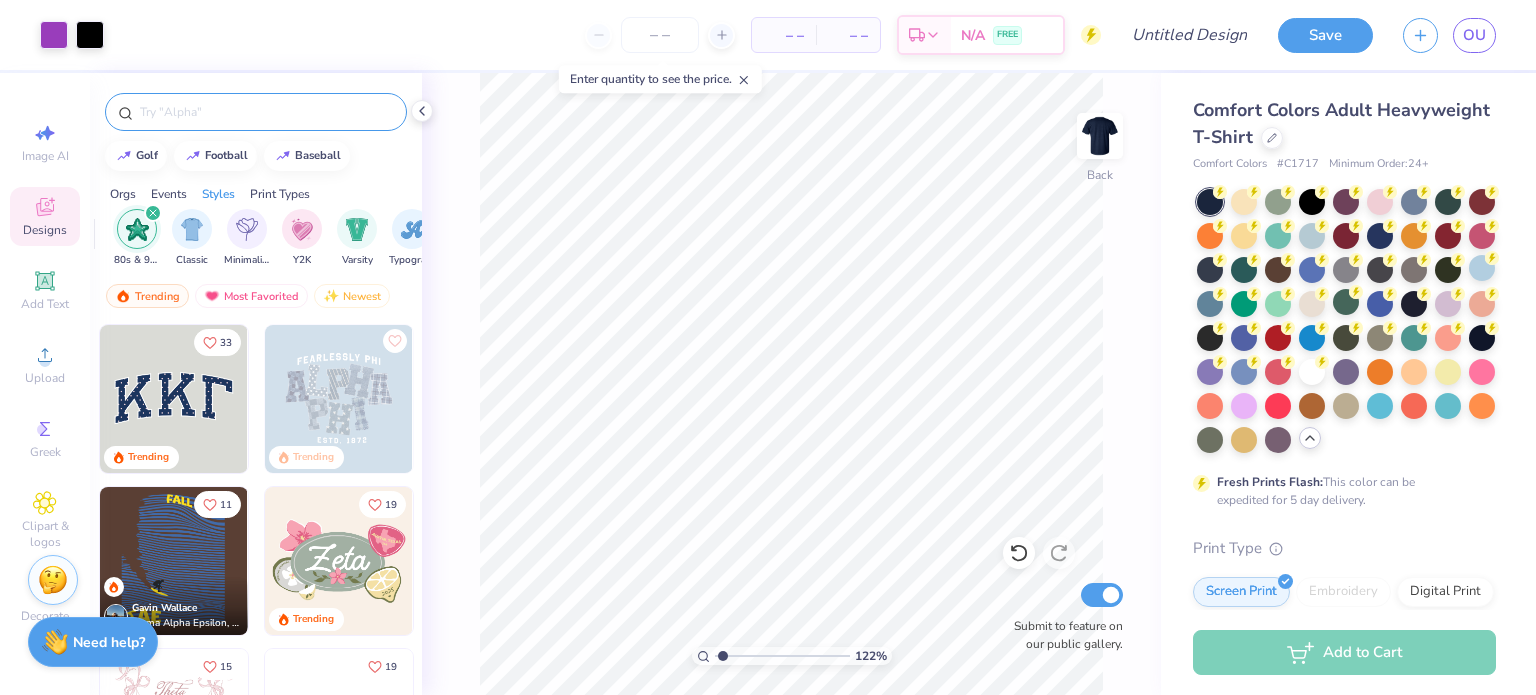 scroll, scrollTop: 0, scrollLeft: 1032, axis: horizontal 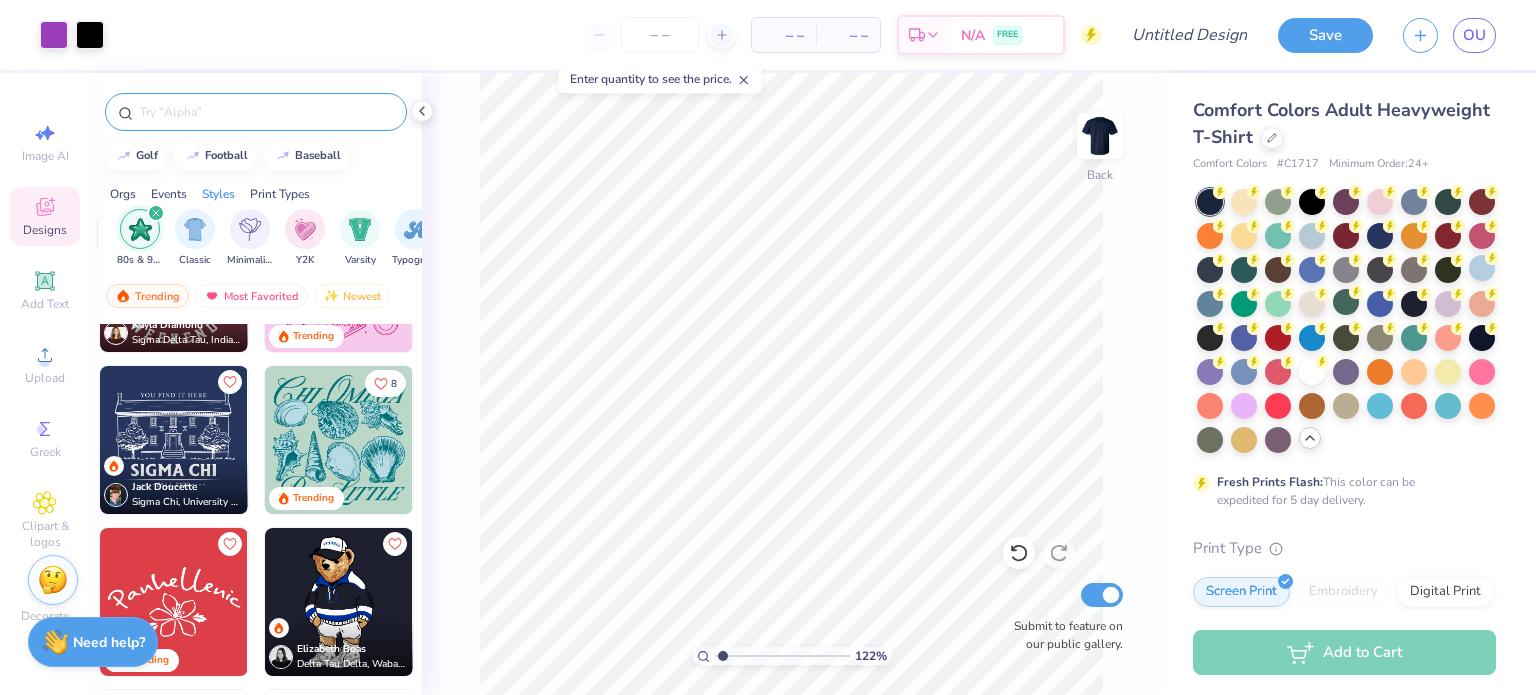 click 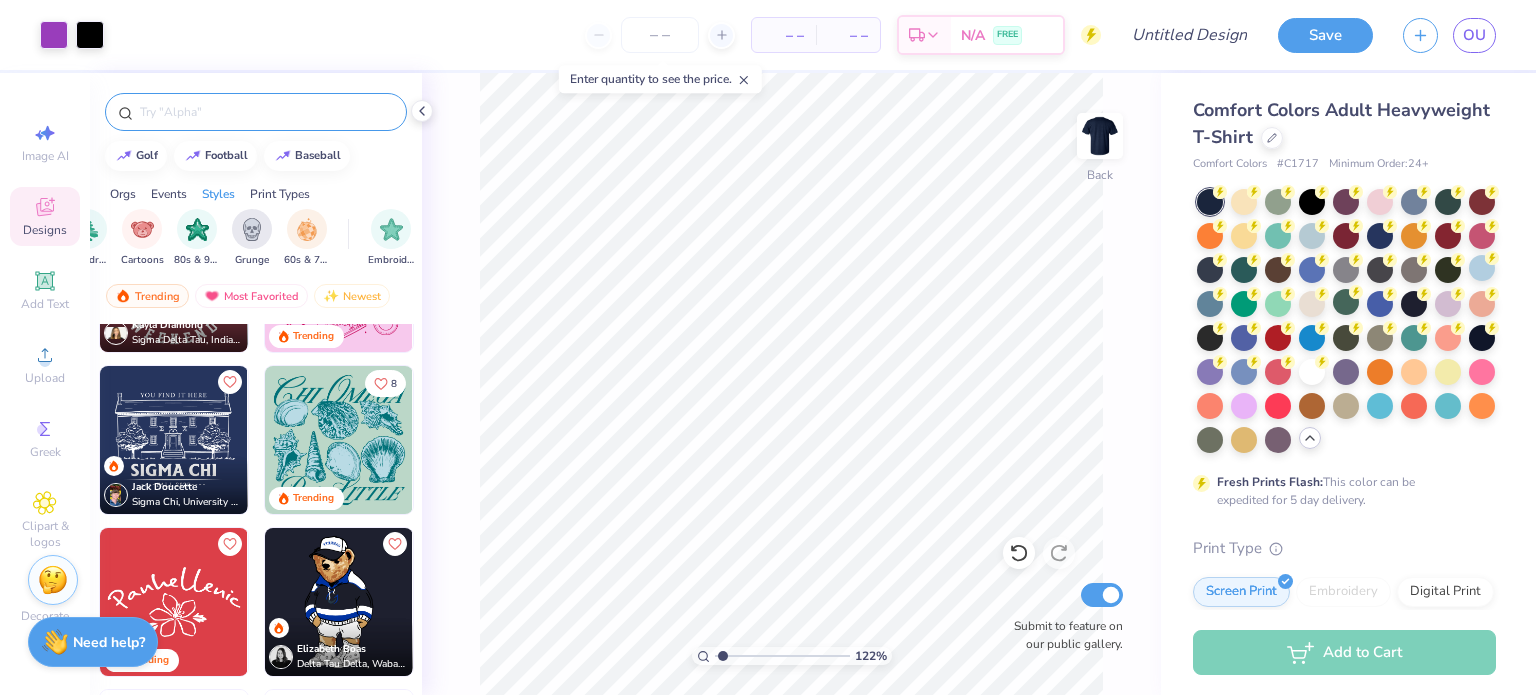 scroll, scrollTop: 0, scrollLeft: 1362, axis: horizontal 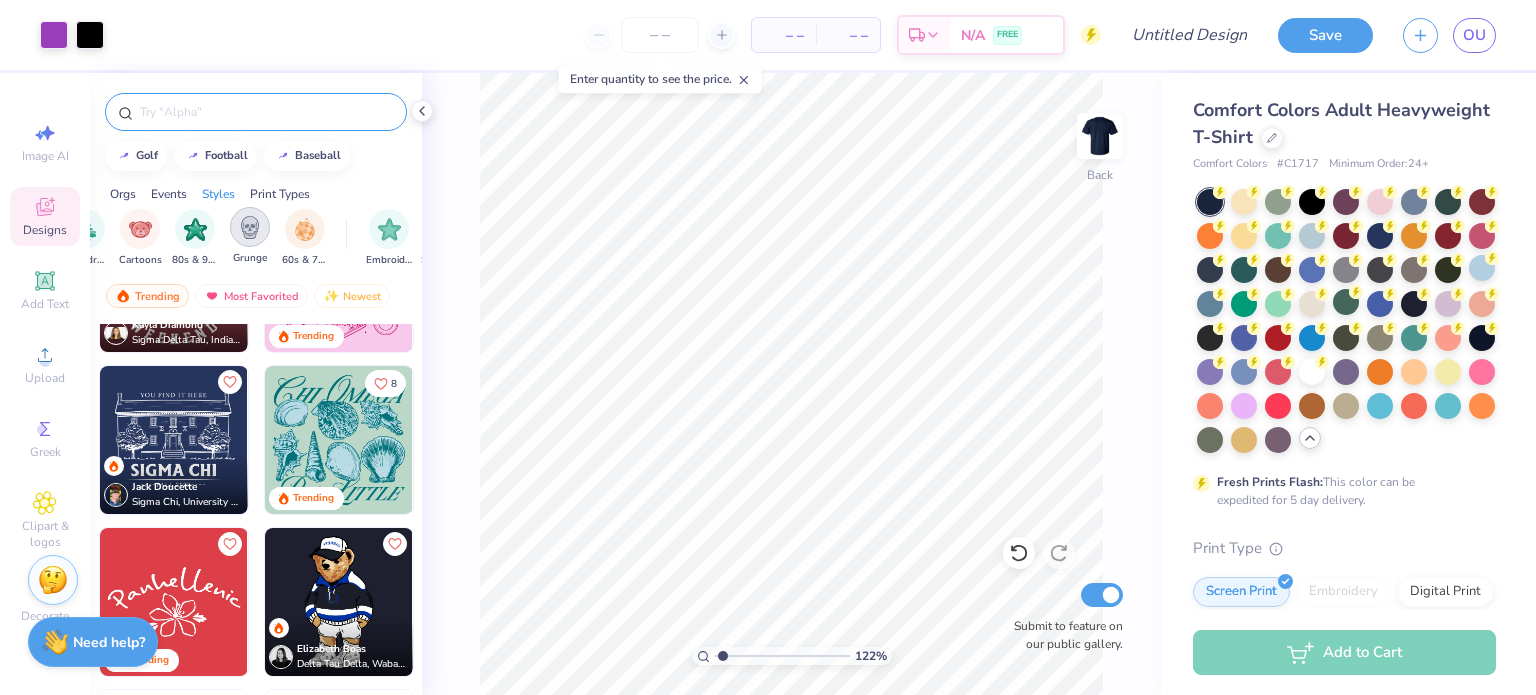 click at bounding box center (250, 227) 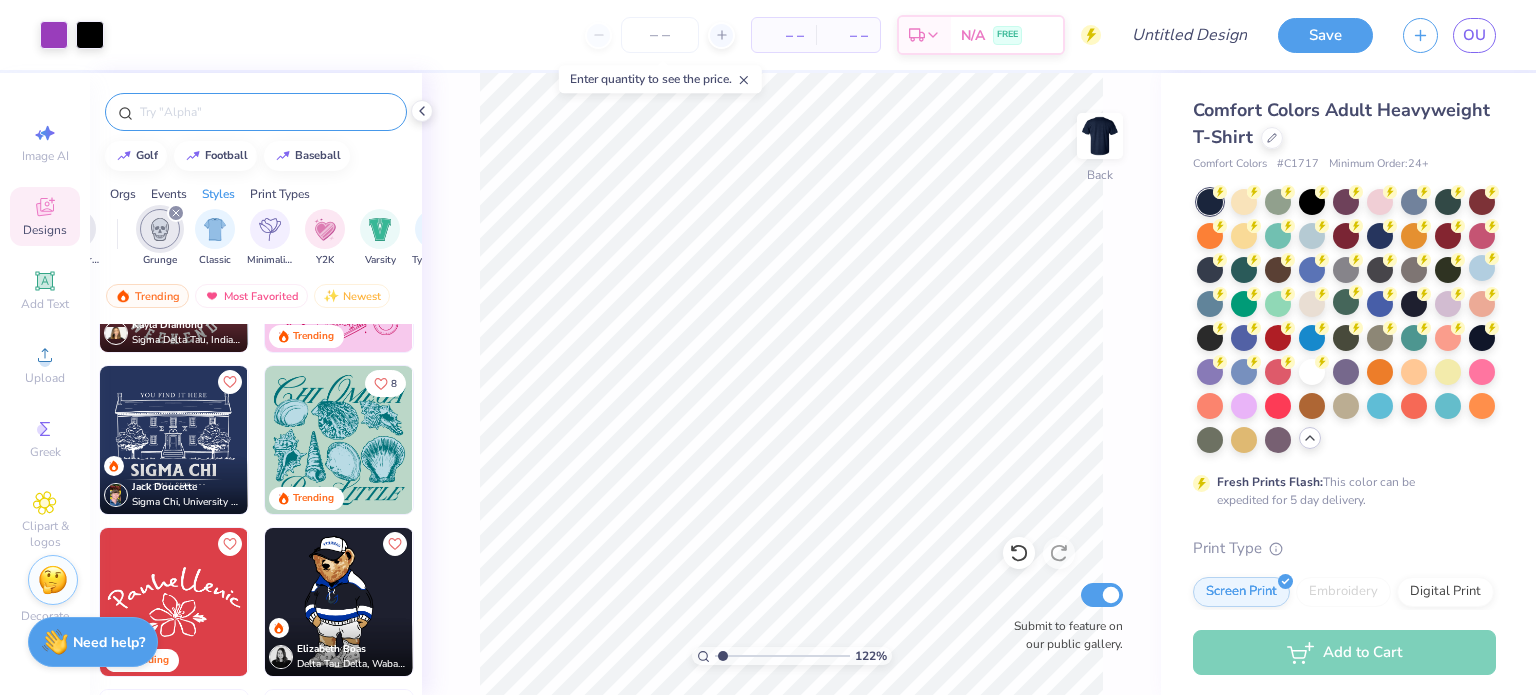 scroll, scrollTop: 0, scrollLeft: 1008, axis: horizontal 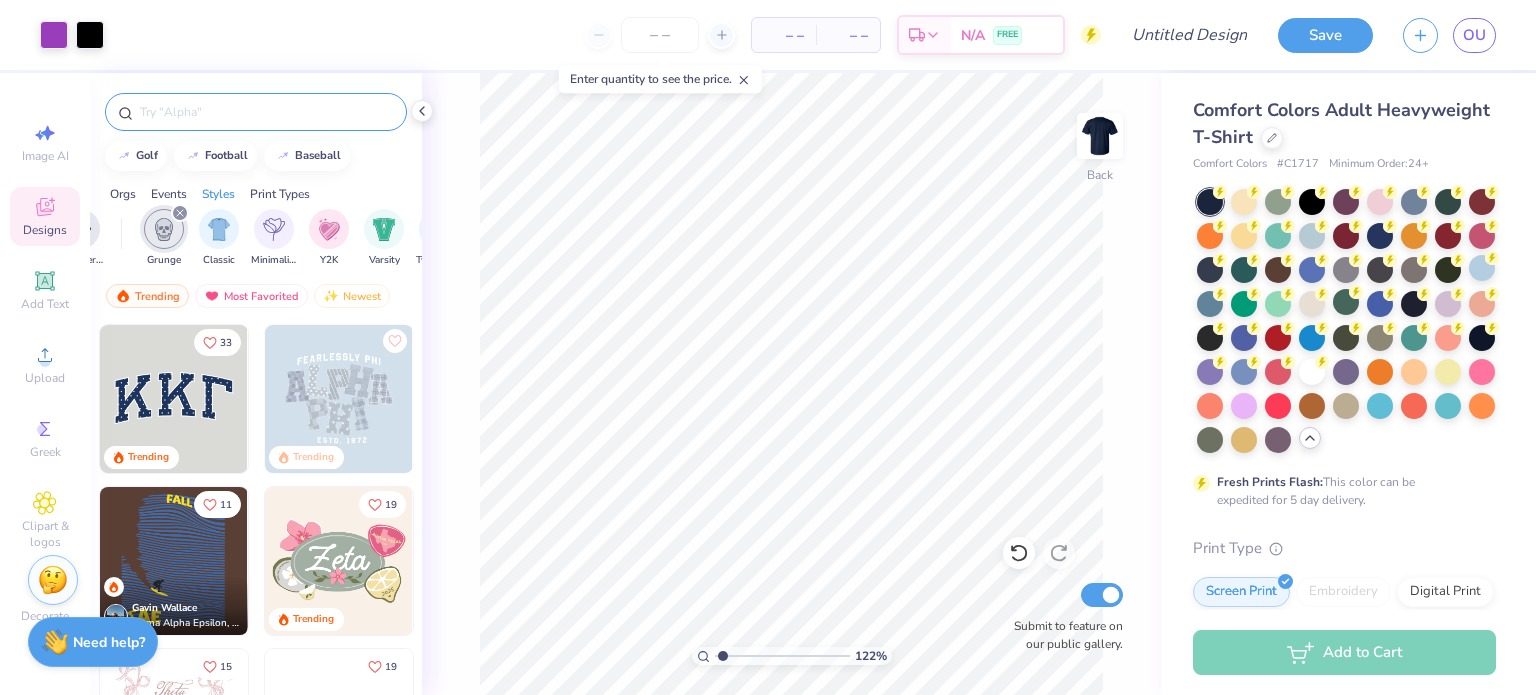 click 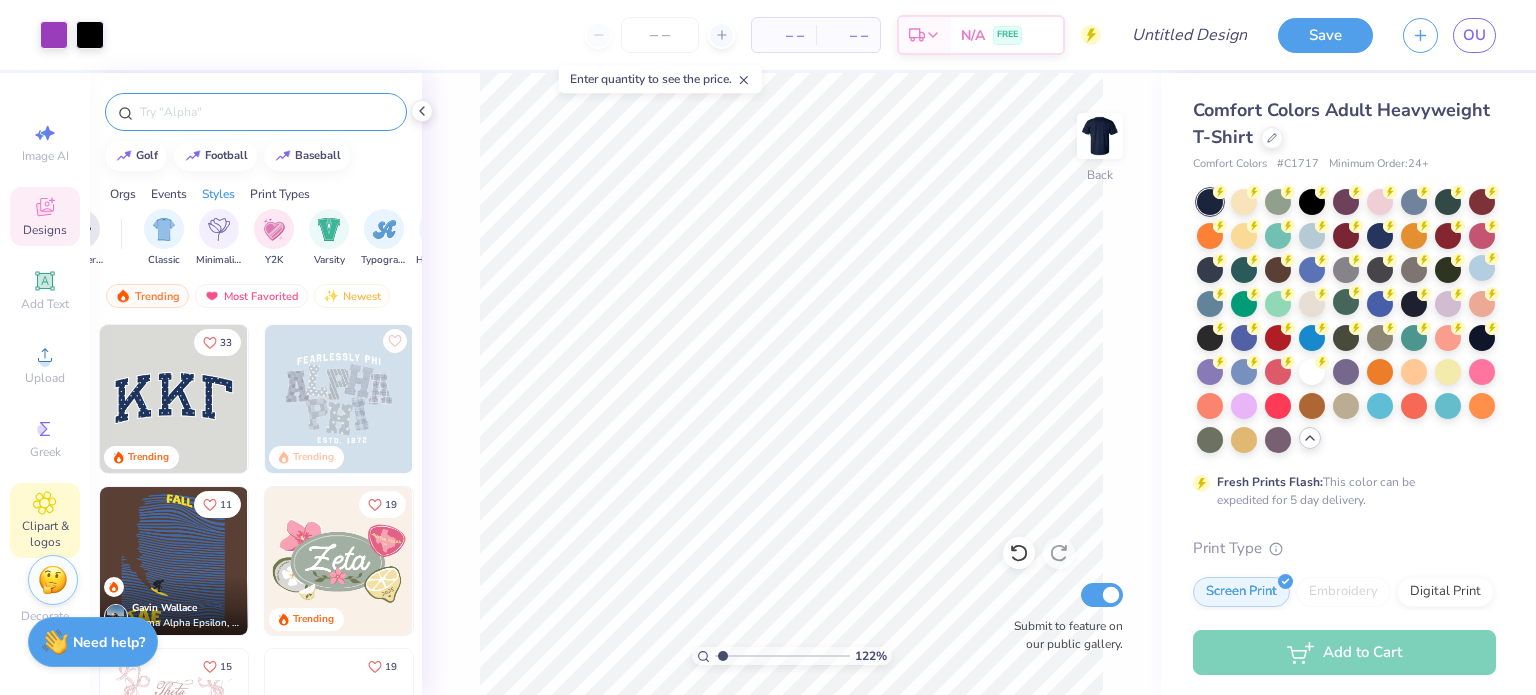click on "Clipart & logos" at bounding box center (45, 520) 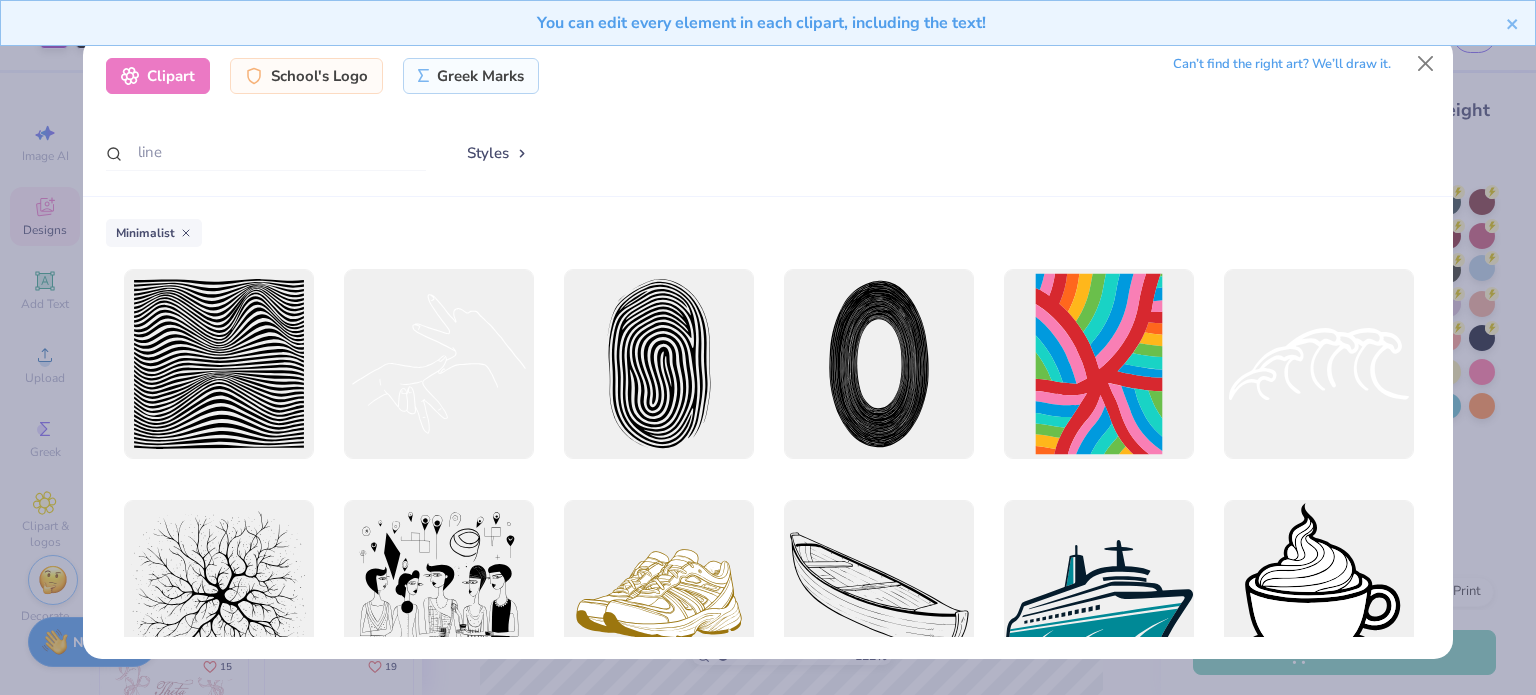 click on "Styles" at bounding box center [498, 153] 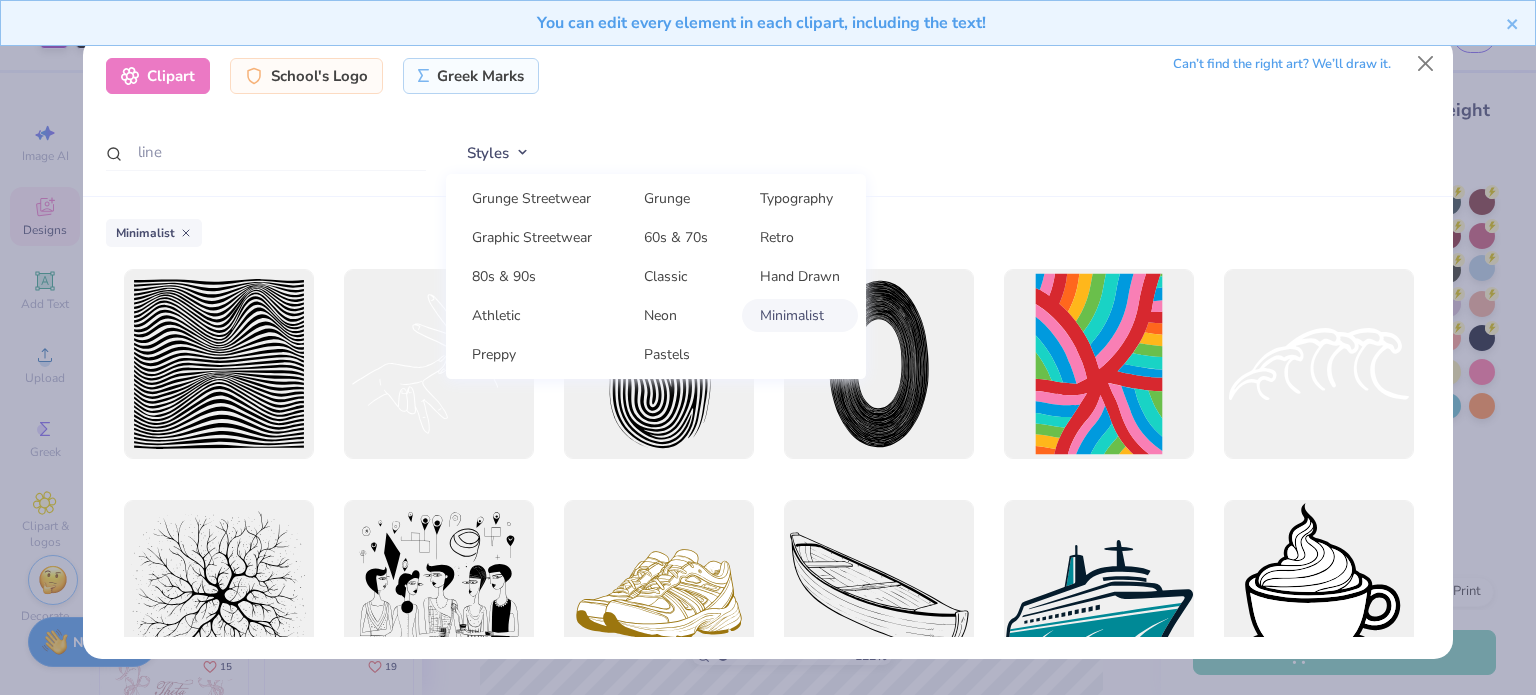 click on "Minimalist" at bounding box center (800, 315) 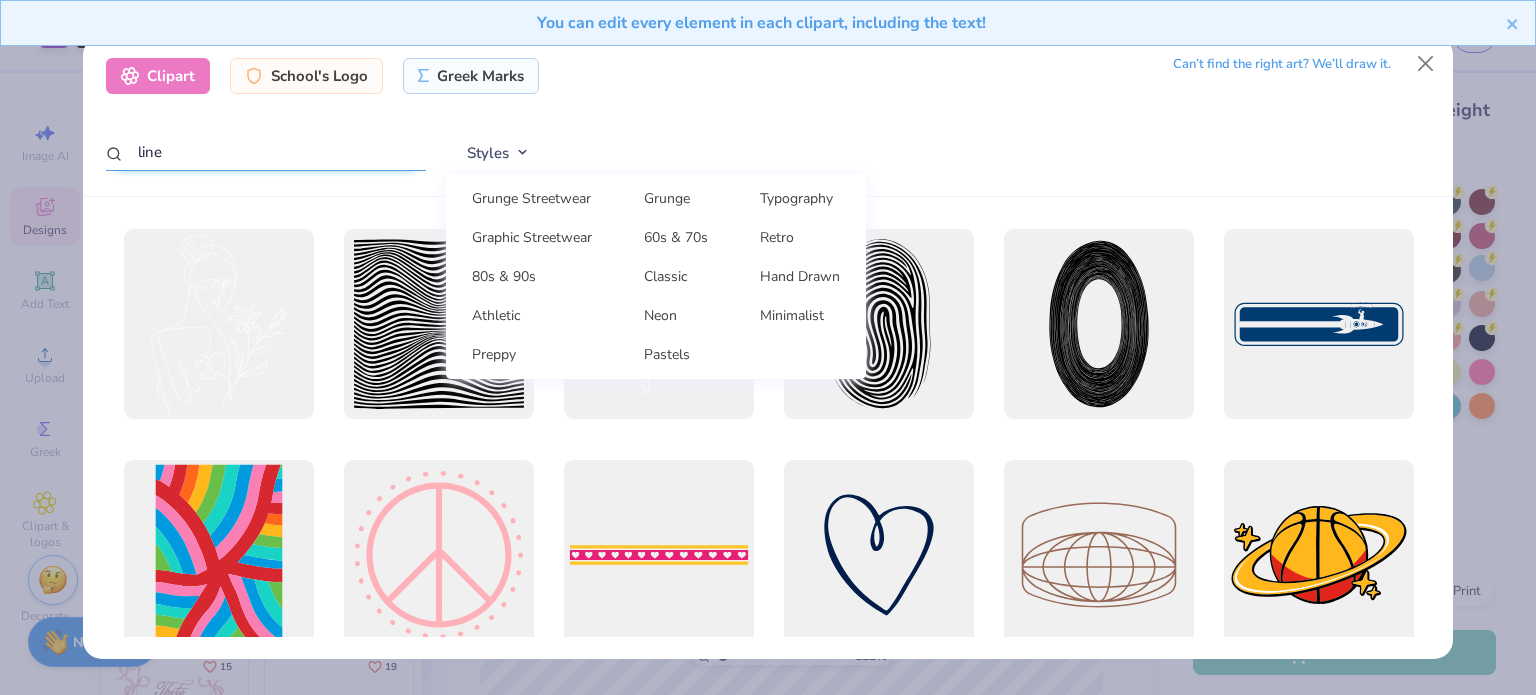 click on "line" at bounding box center [266, 152] 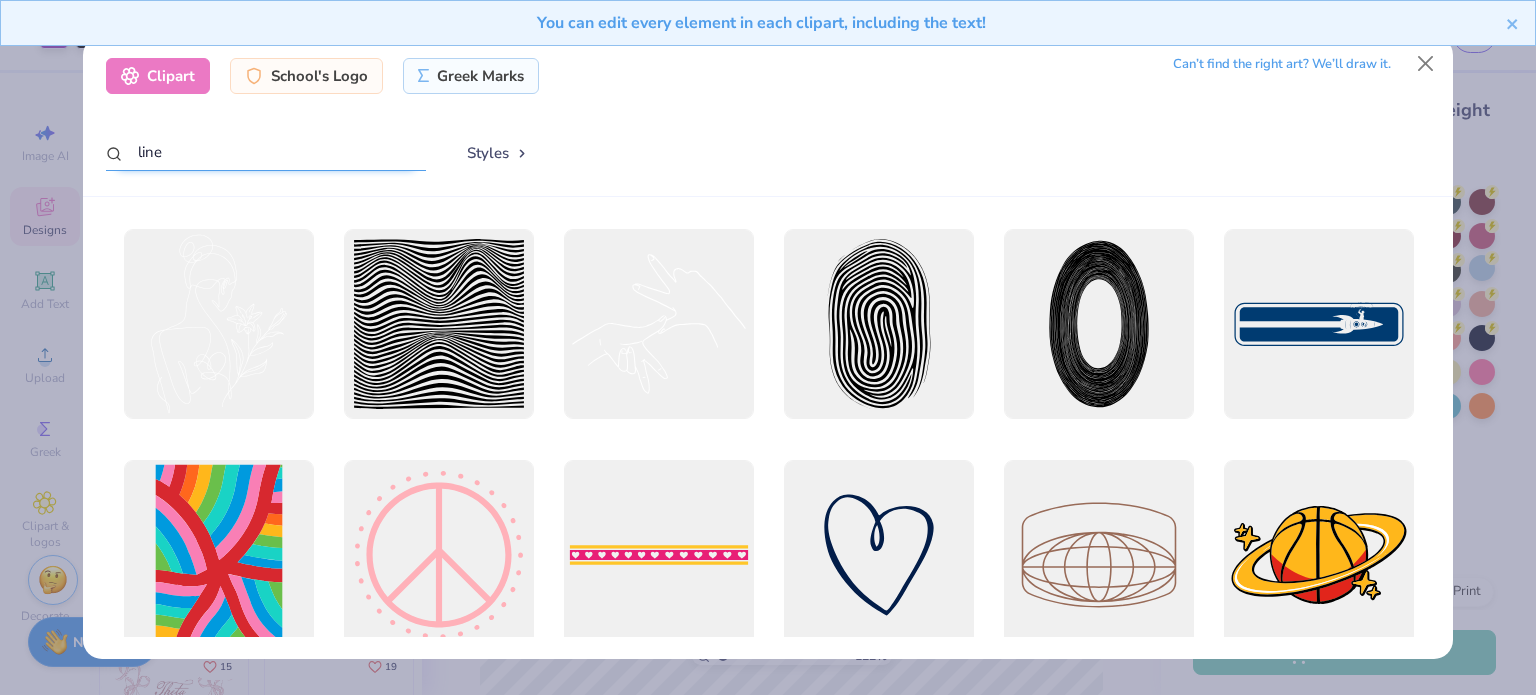 drag, startPoint x: 412, startPoint y: 146, endPoint x: 0, endPoint y: 251, distance: 425.16937 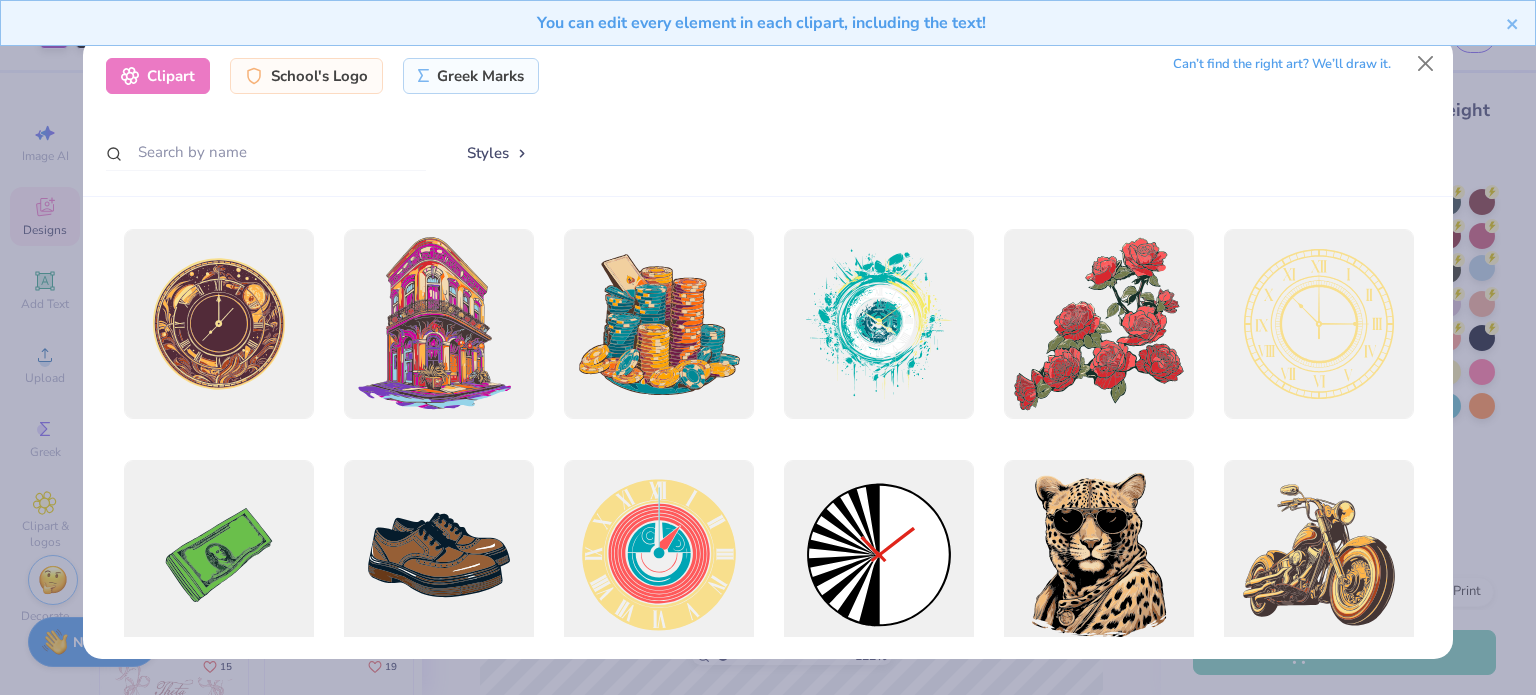 click on "Styles Grunge Streetwear Grunge Typography Graphic Streetwear 60s & 70s Retro 80s & 90s Classic Hand Drawn Athletic Neon Minimalist Preppy Pastels" at bounding box center [938, 153] 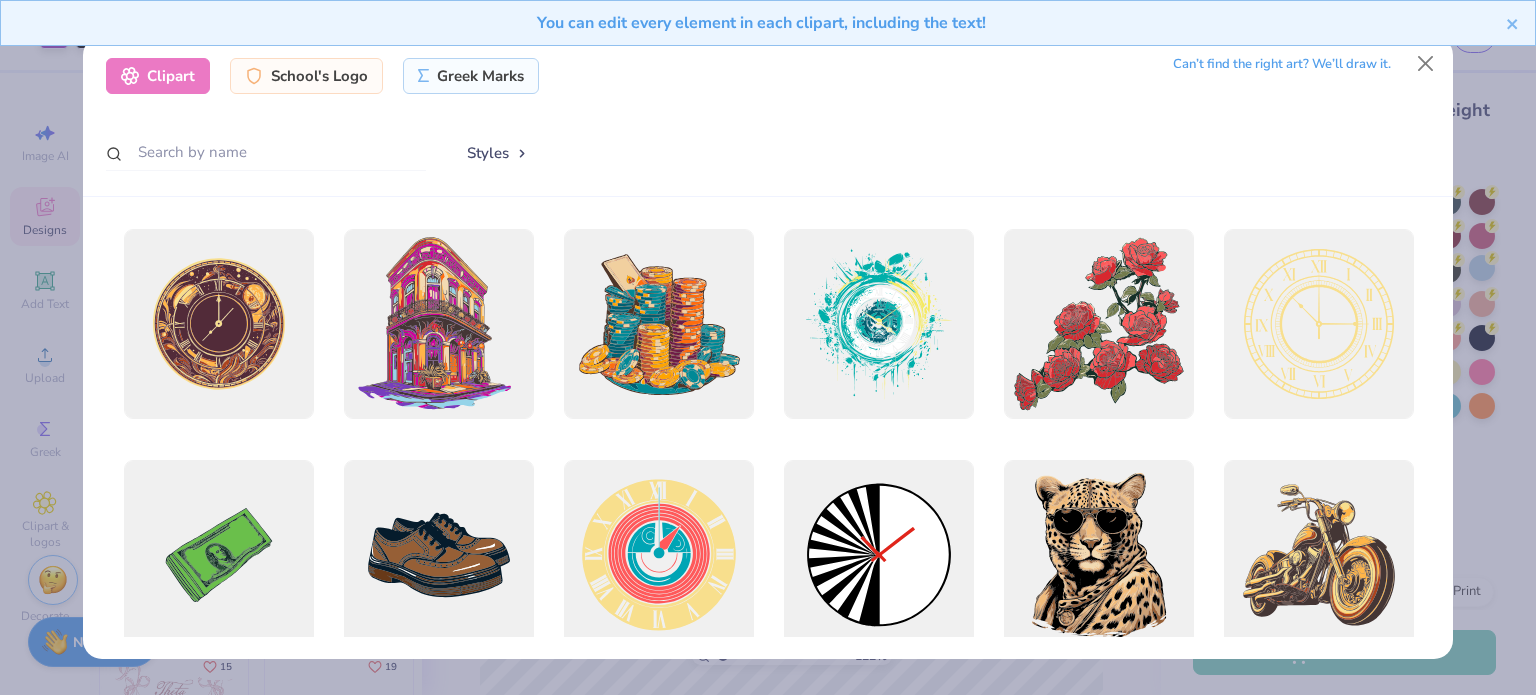 click on "Styles" at bounding box center [498, 153] 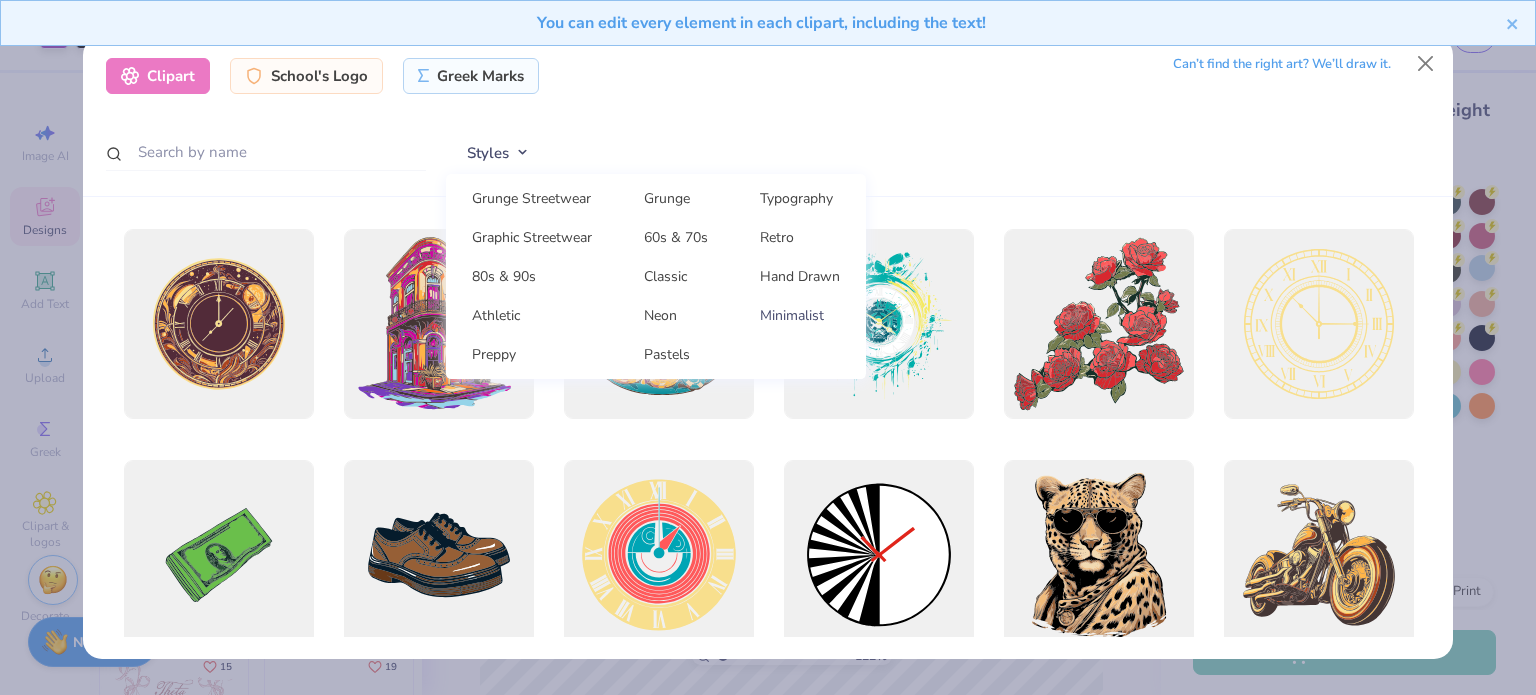 click on "Minimalist" at bounding box center (800, 315) 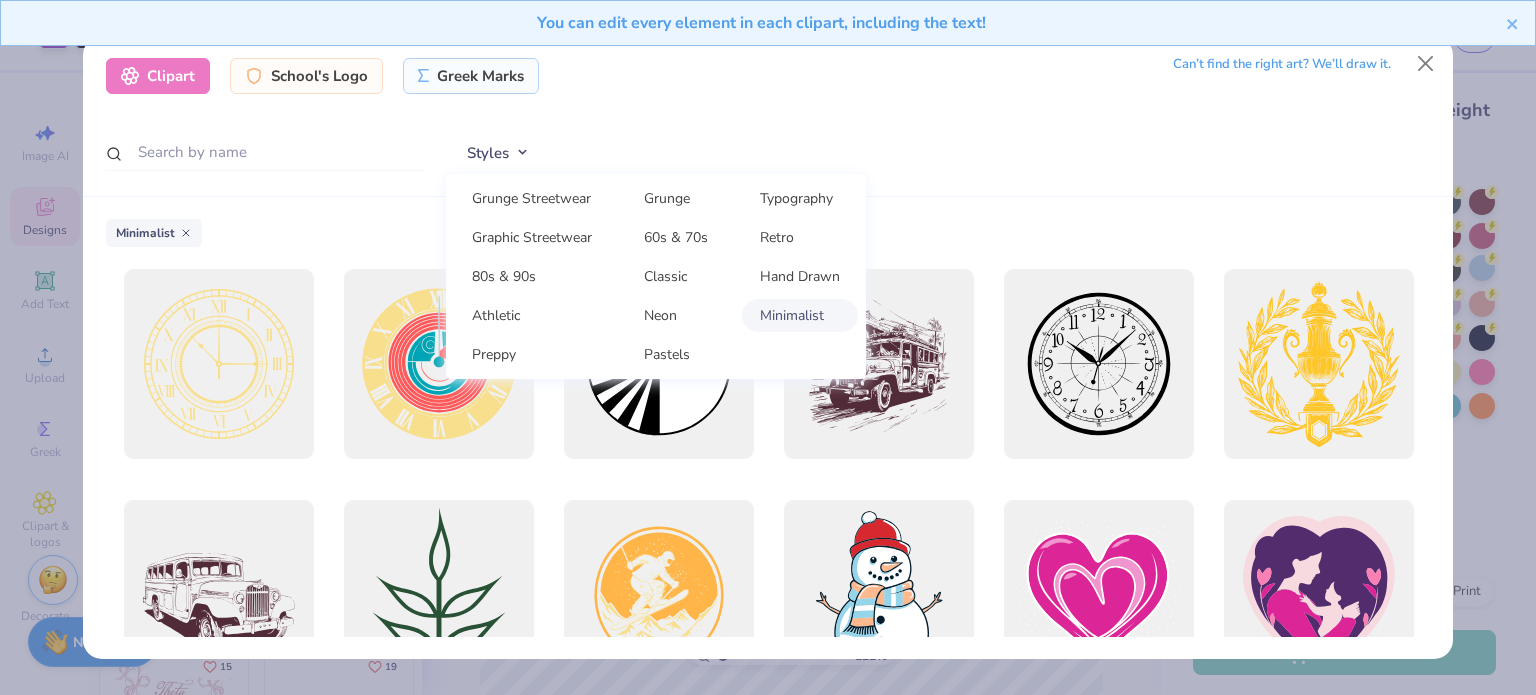 click on "Styles Grunge Streetwear Grunge Typography Graphic Streetwear 60s & 70s Retro 80s & 90s Classic Hand Drawn Athletic Neon Minimalist Preppy Pastels" at bounding box center (938, 153) 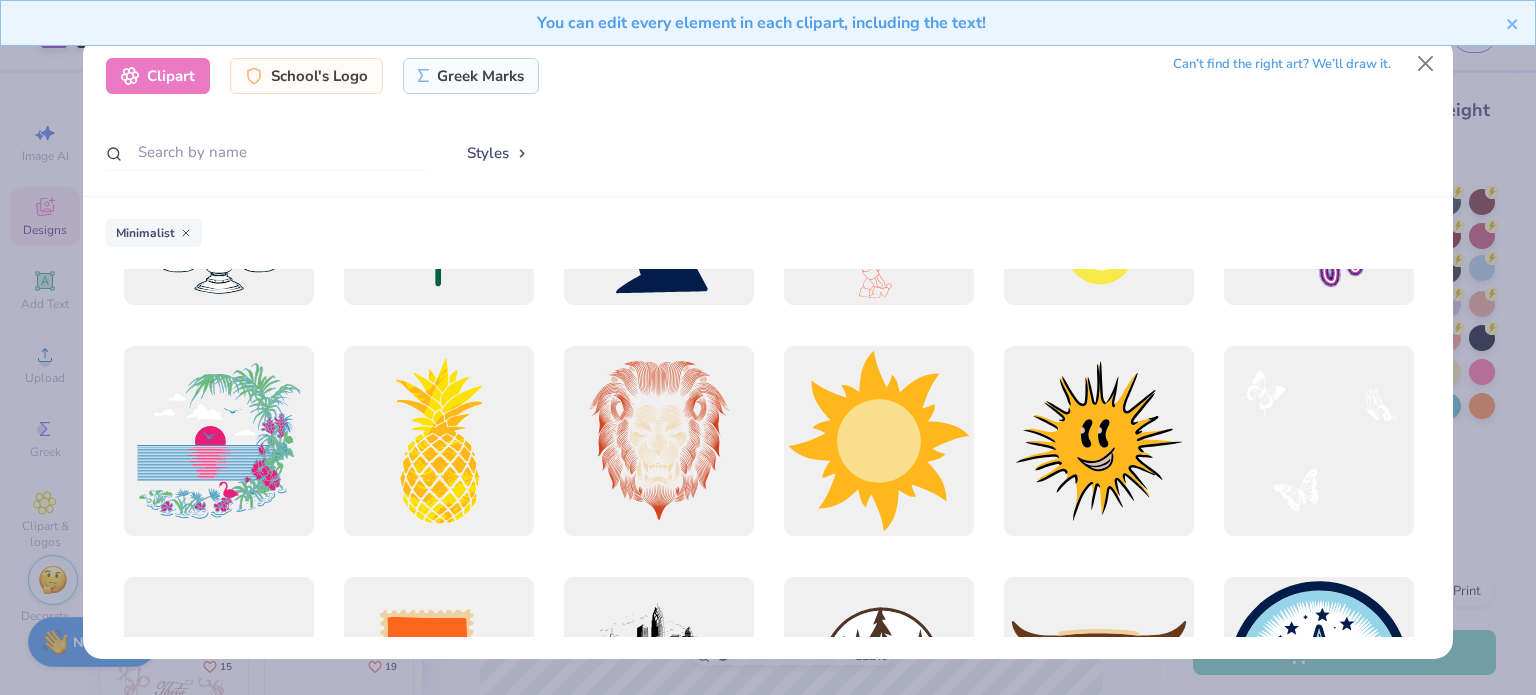 scroll, scrollTop: 20252, scrollLeft: 0, axis: vertical 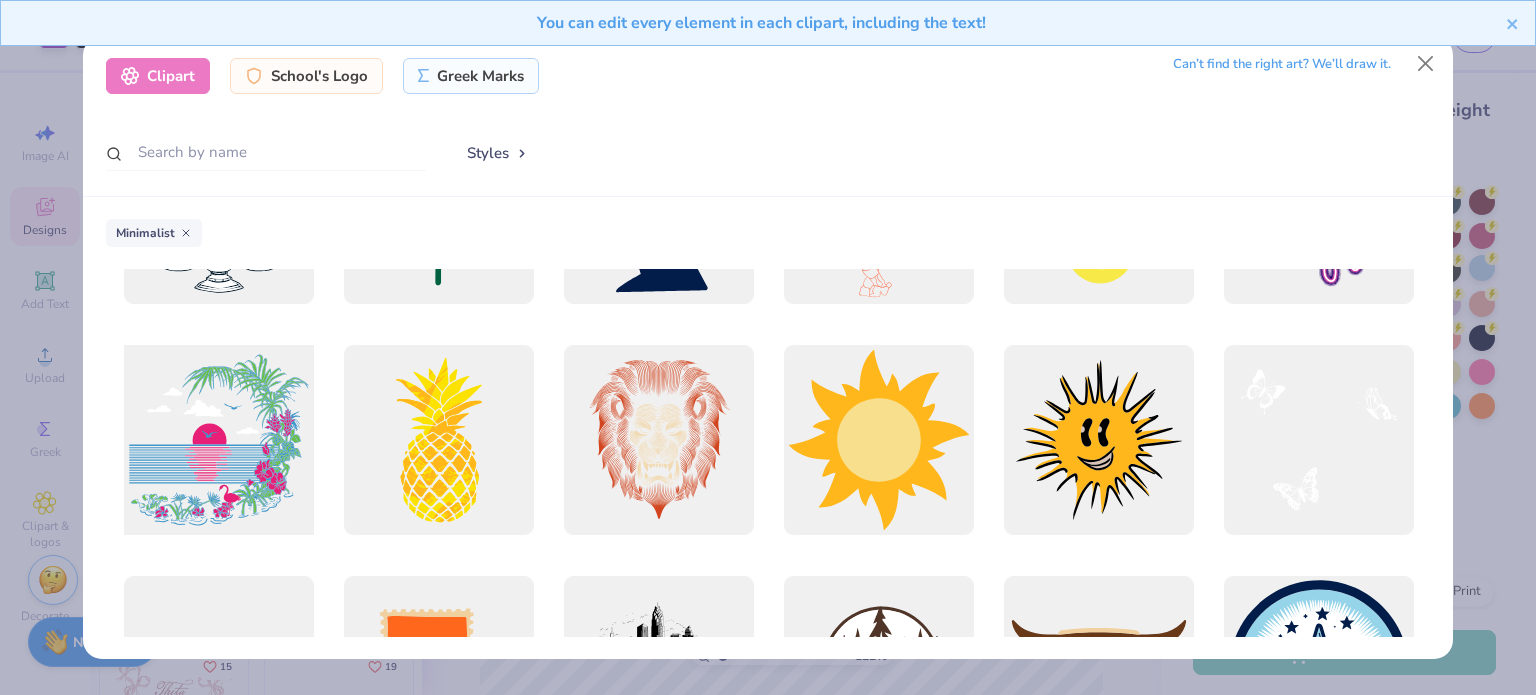 drag, startPoint x: 248, startPoint y: 453, endPoint x: 275, endPoint y: 472, distance: 33.01515 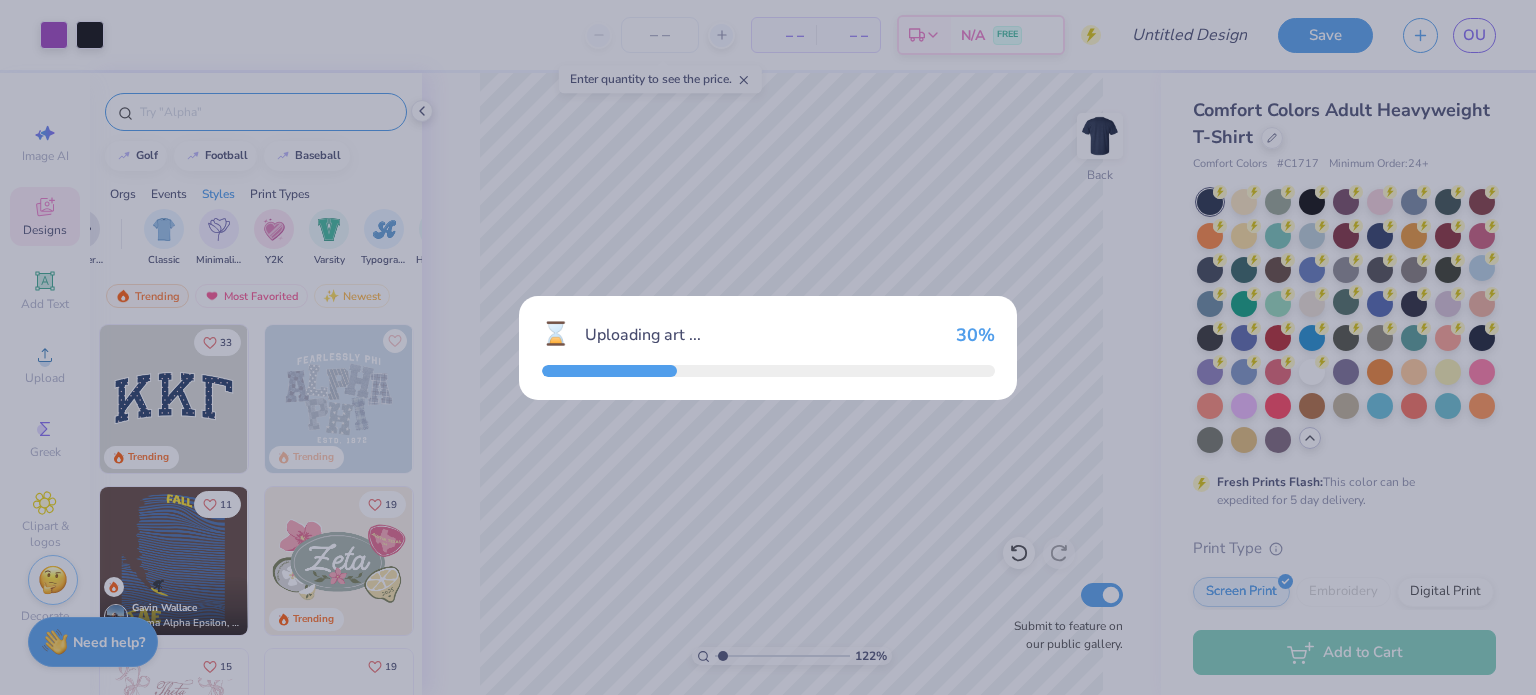 click on "⌛ Uploading art ... 30 %" at bounding box center [768, 347] 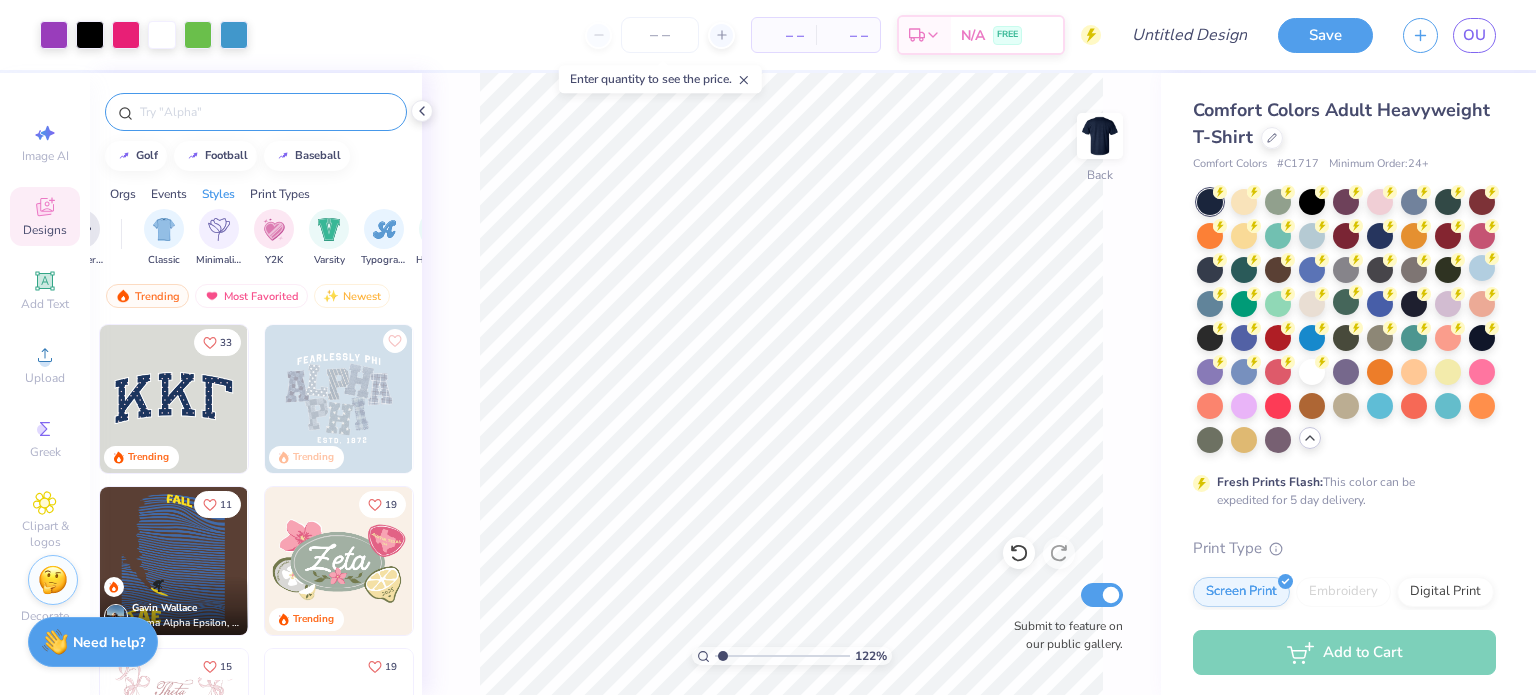 click on "Submit to feature on our public gallery." at bounding box center (1063, 616) 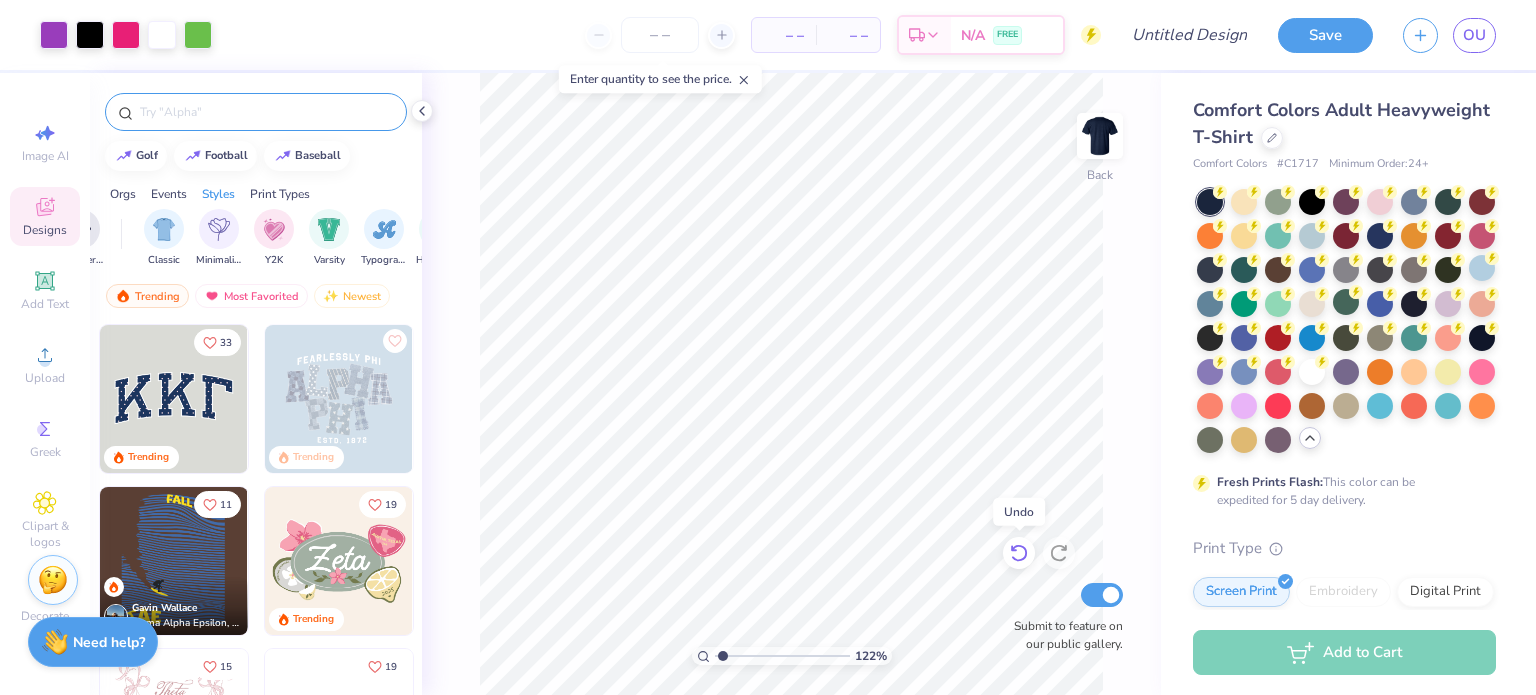 click 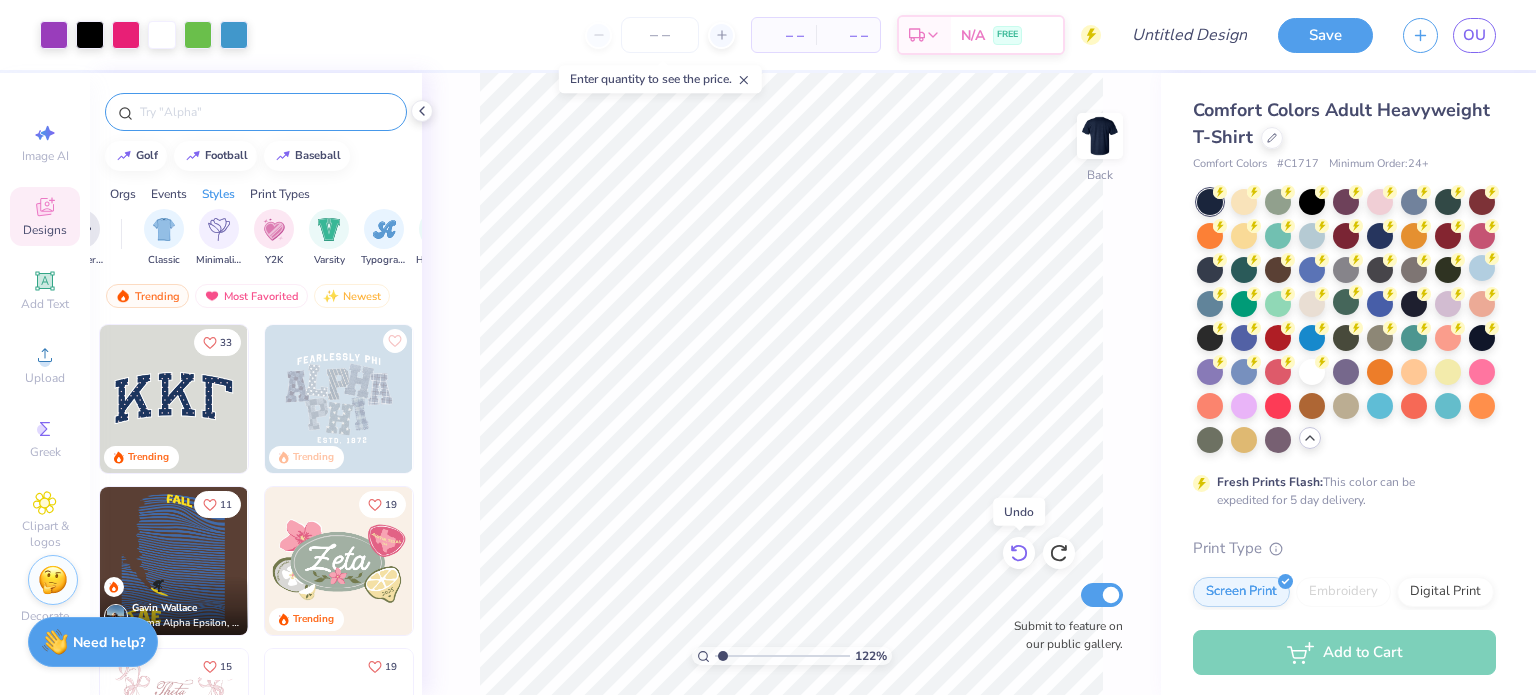 click 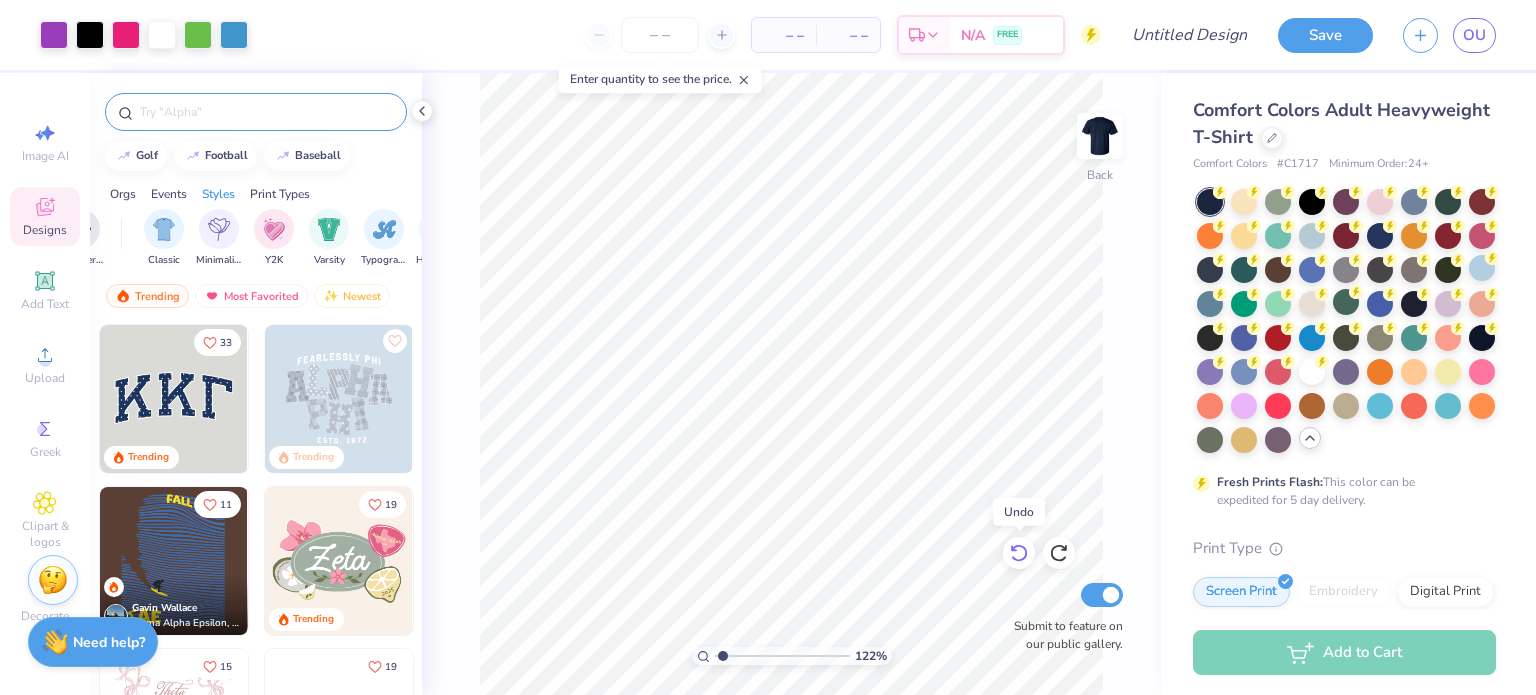 click 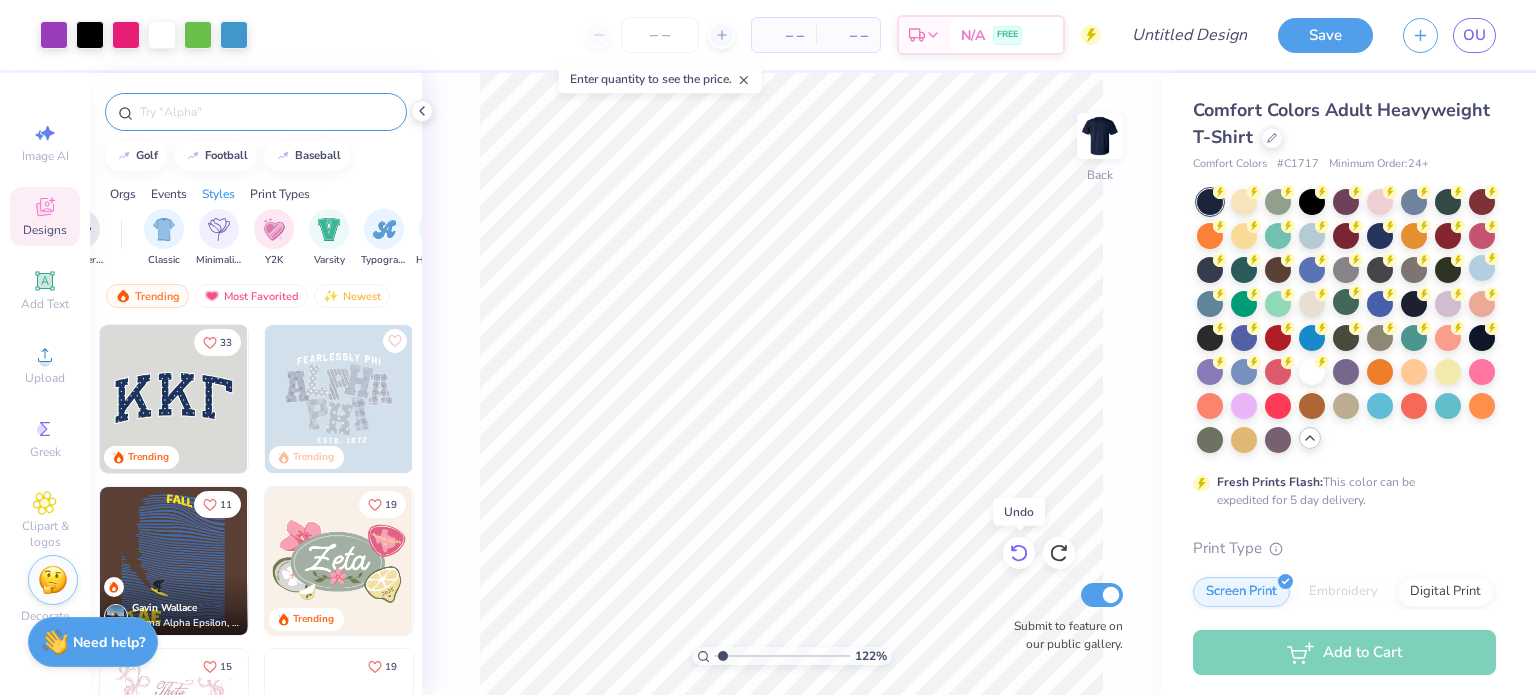 click 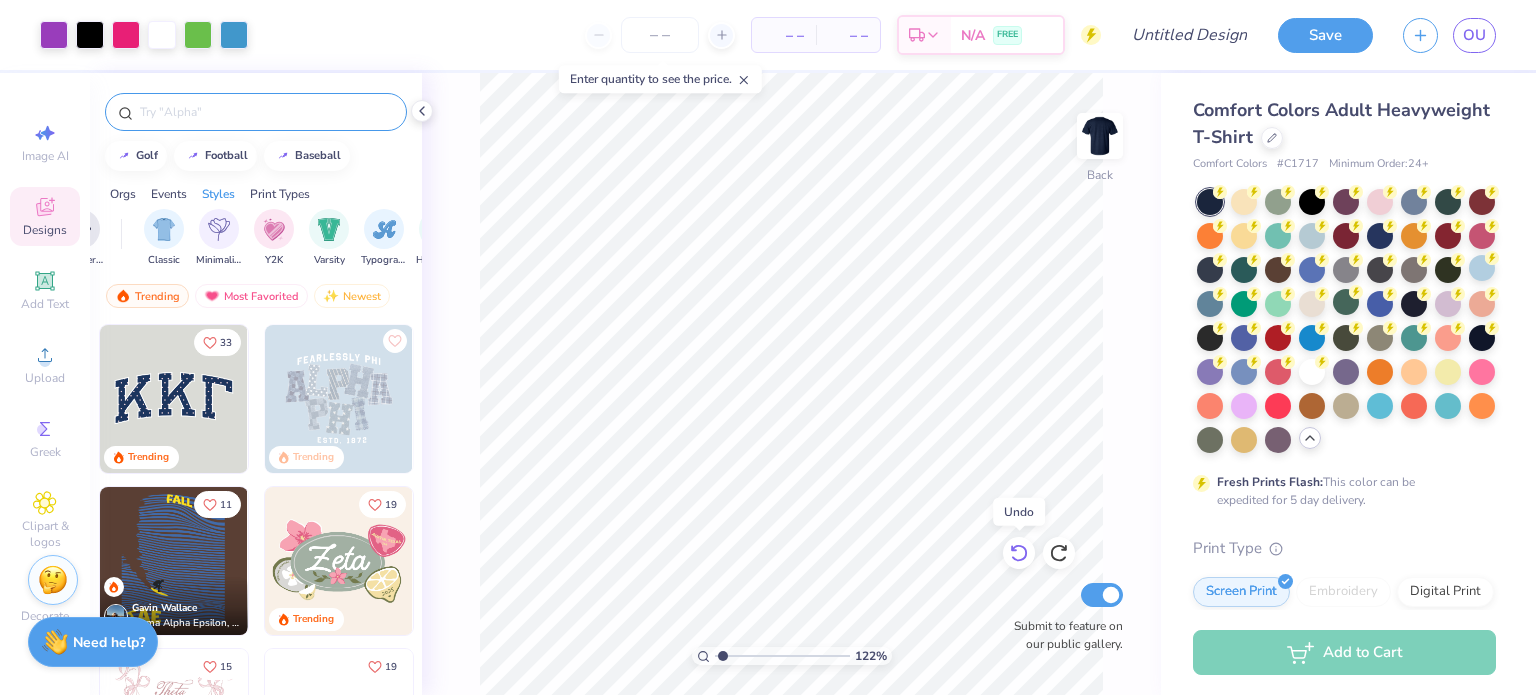 click 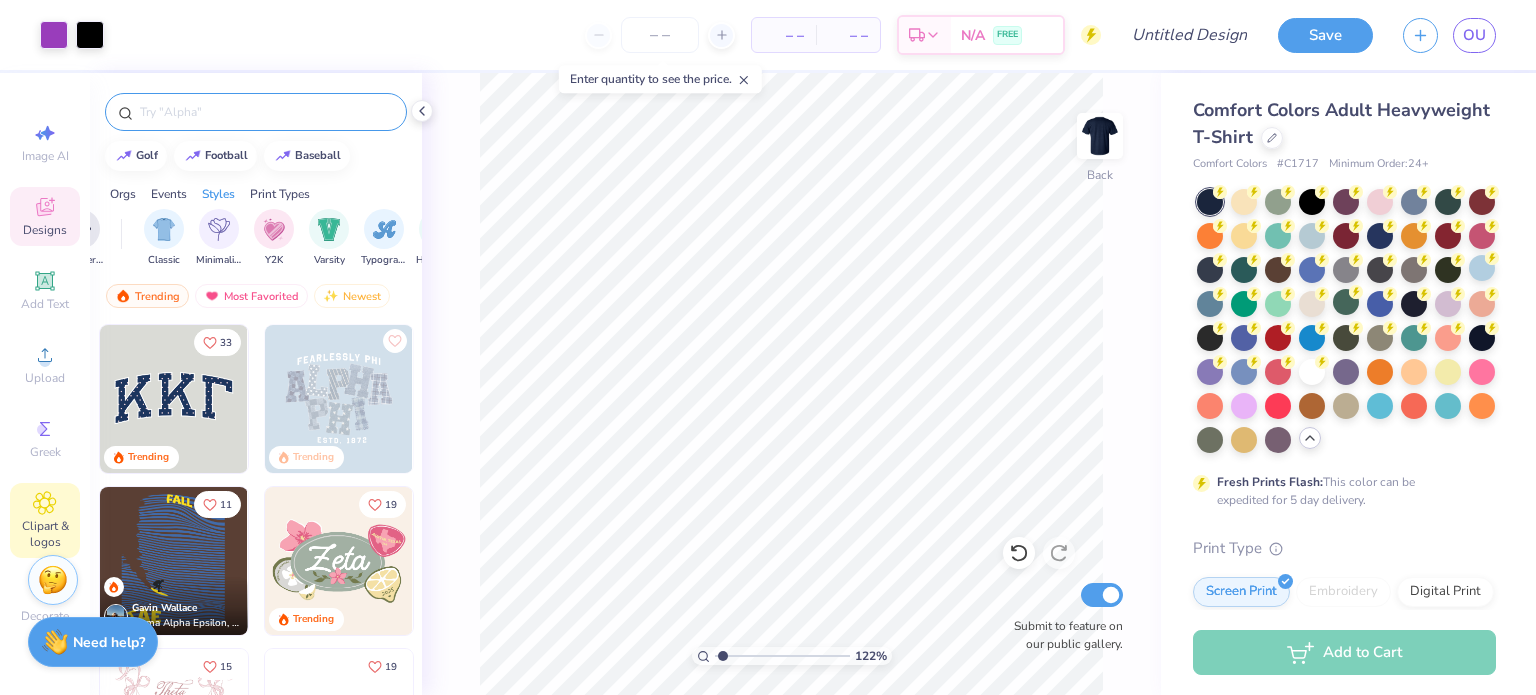 click on "Clipart & logos" at bounding box center (45, 534) 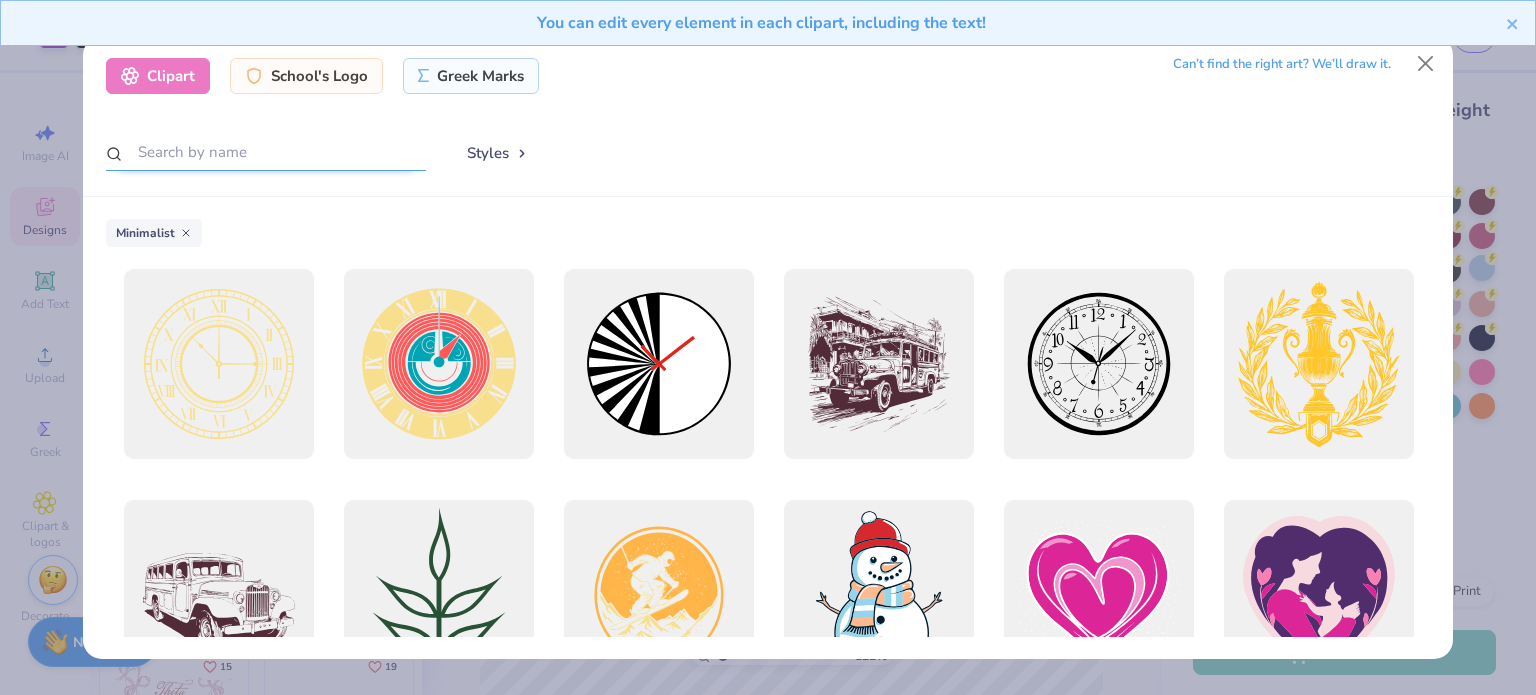 drag, startPoint x: 227, startPoint y: 167, endPoint x: 128, endPoint y: 180, distance: 99.849884 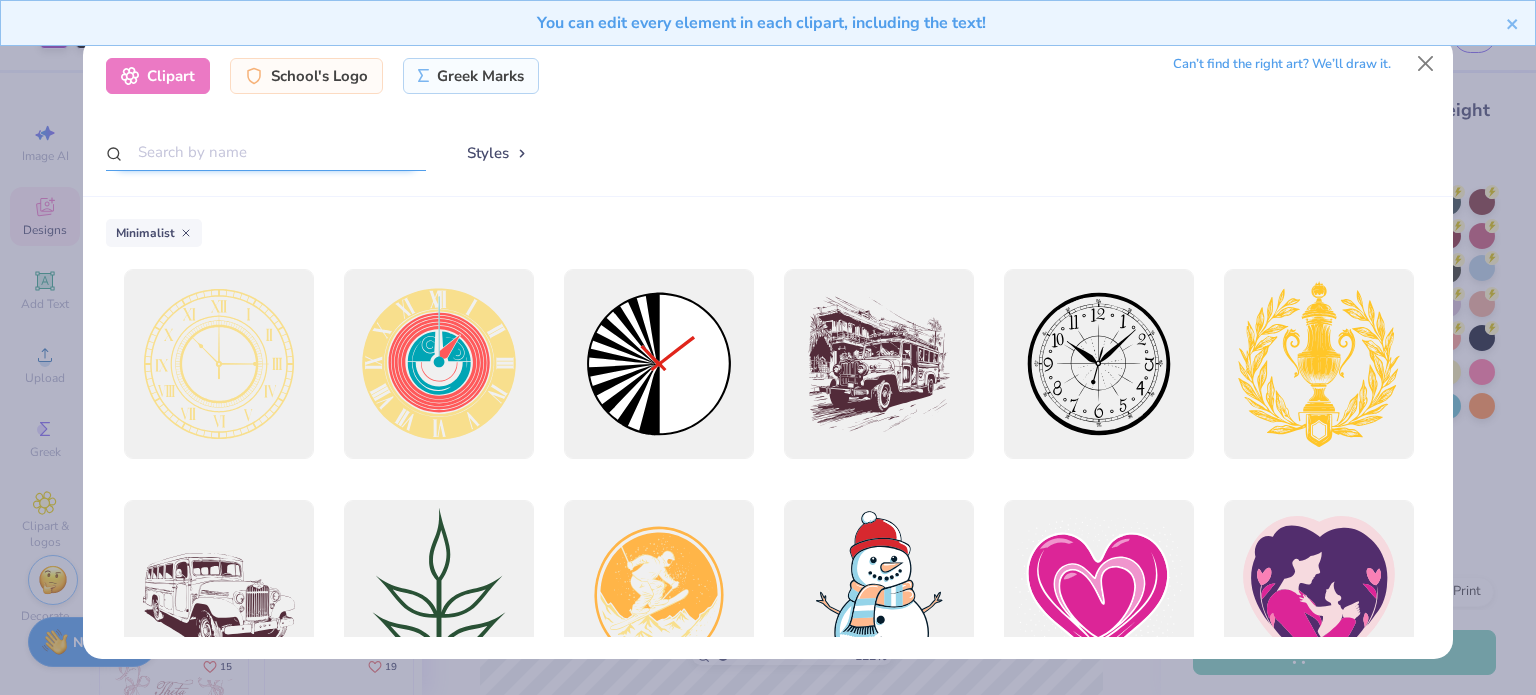 click on "Clipart School's Logo Greek Marks Can’t find the right art? We’ll draw it. Styles" at bounding box center [768, 116] 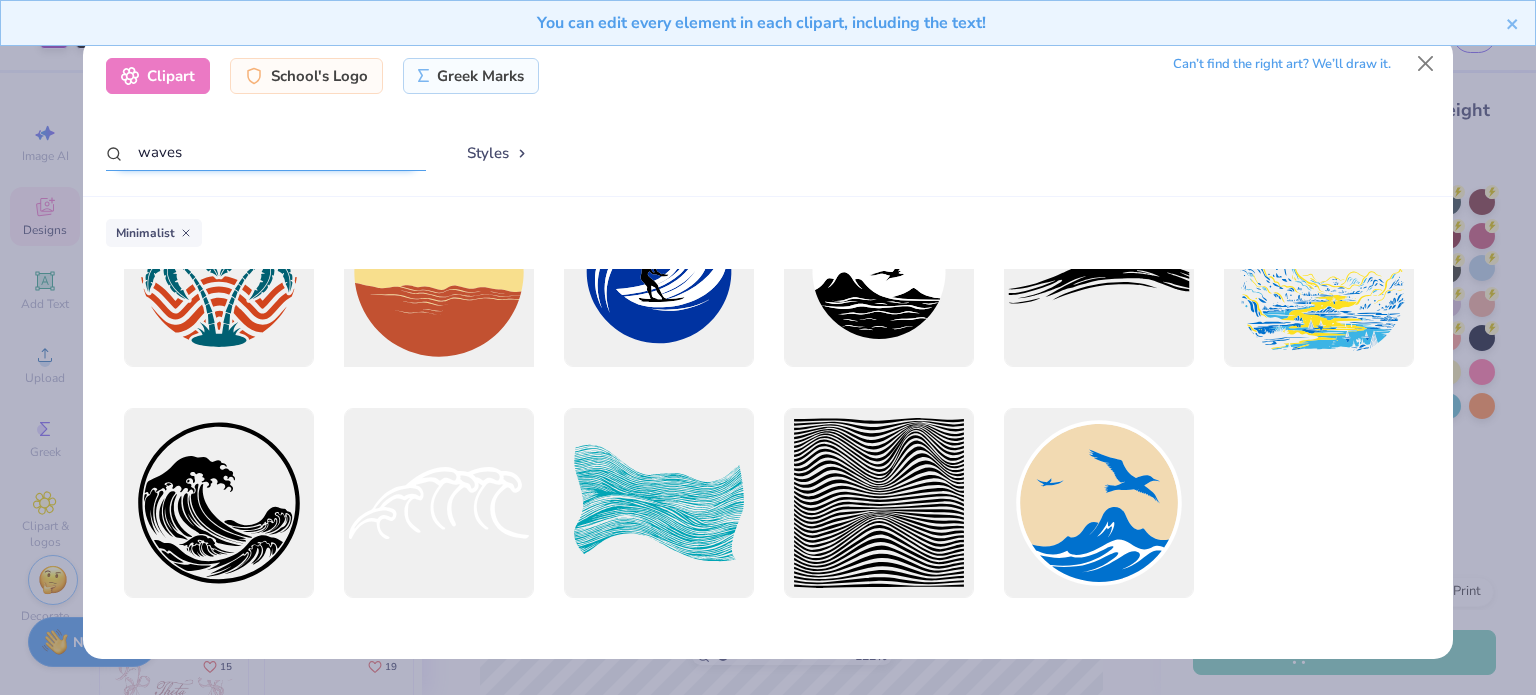 scroll, scrollTop: 0, scrollLeft: 0, axis: both 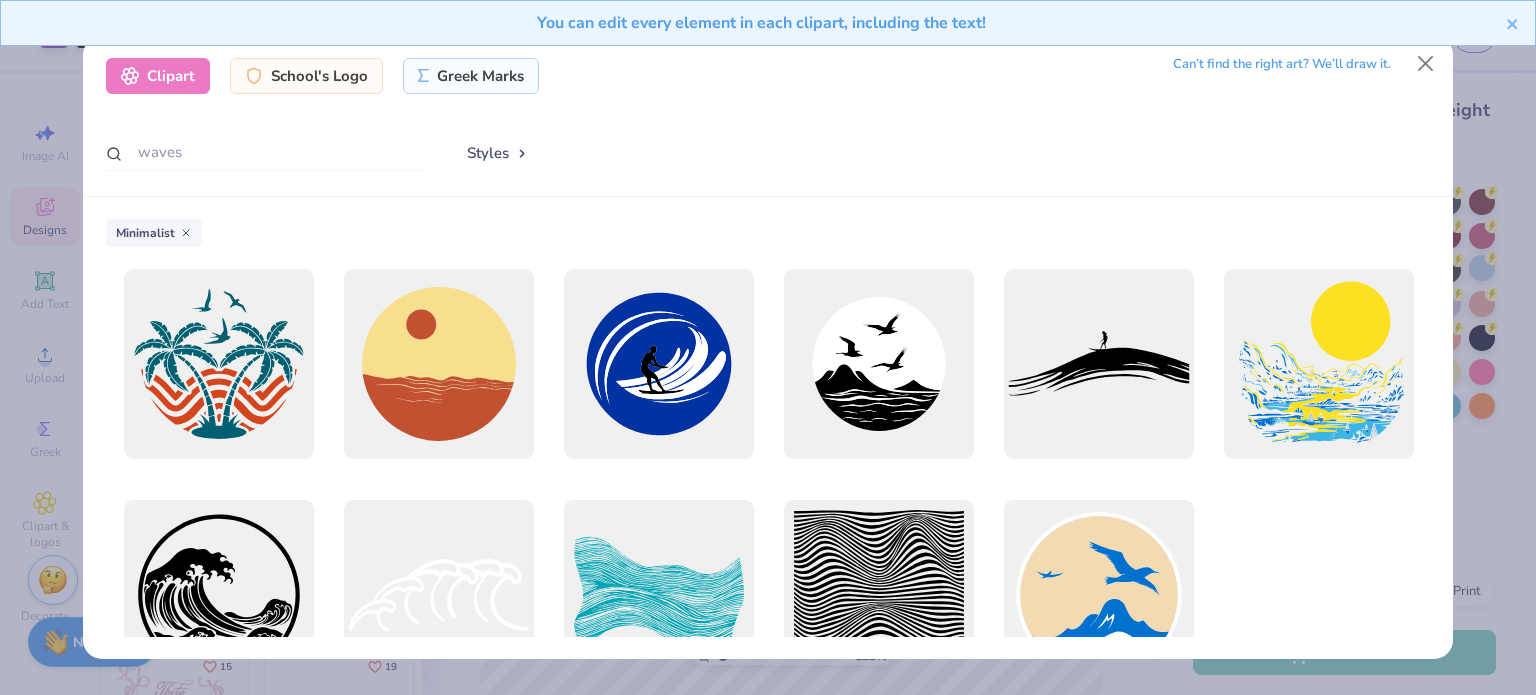 click 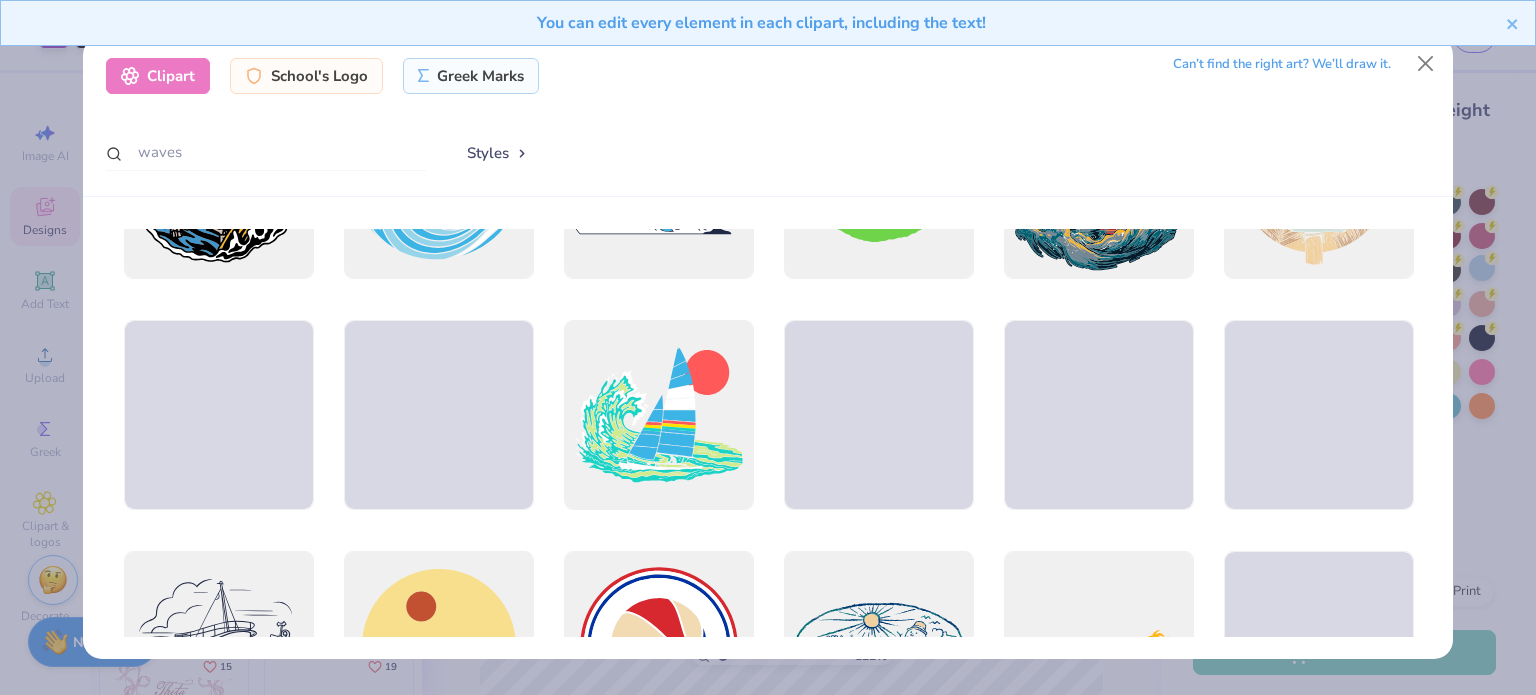 scroll, scrollTop: 604, scrollLeft: 0, axis: vertical 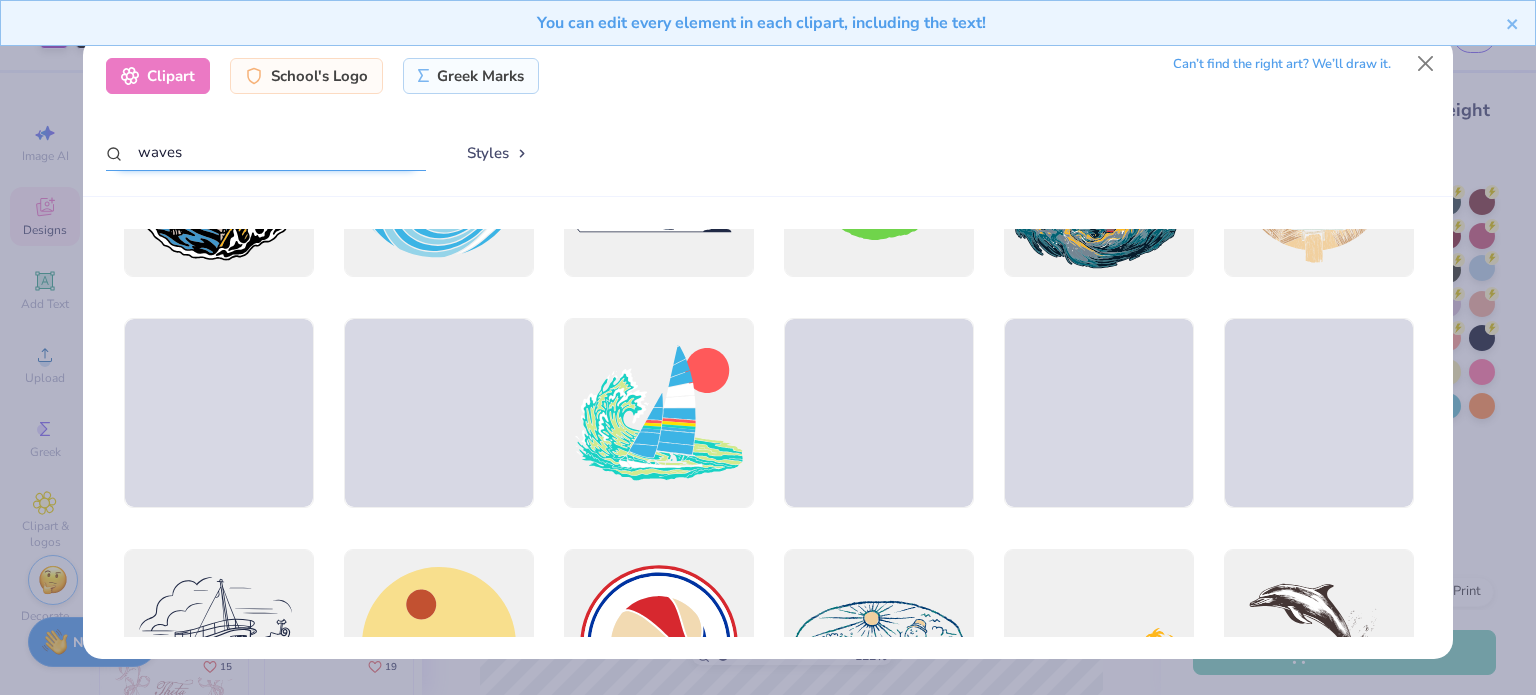 drag, startPoint x: 329, startPoint y: 145, endPoint x: 0, endPoint y: 180, distance: 330.85648 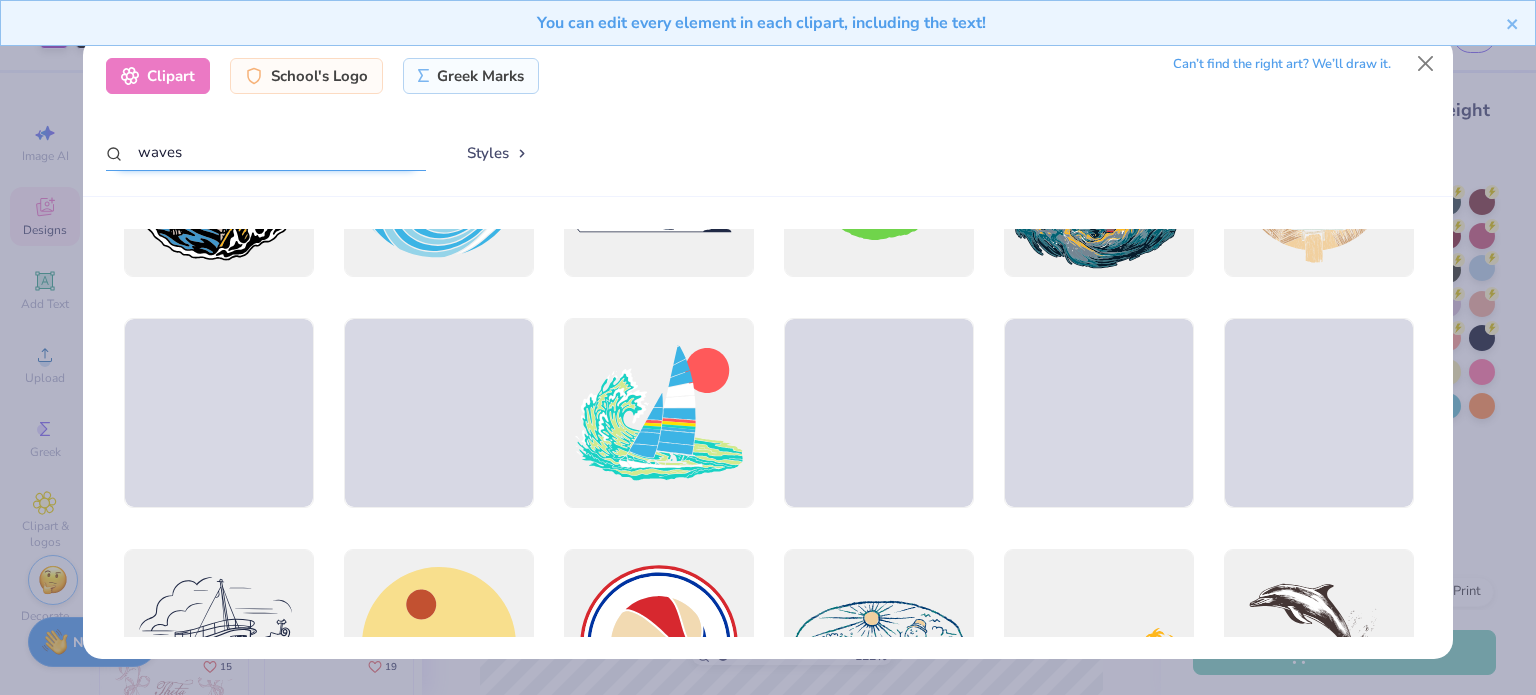 click on "Clipart School's Logo Greek Marks Can’t find the right art? We’ll draw it. waves Styles" at bounding box center (768, 347) 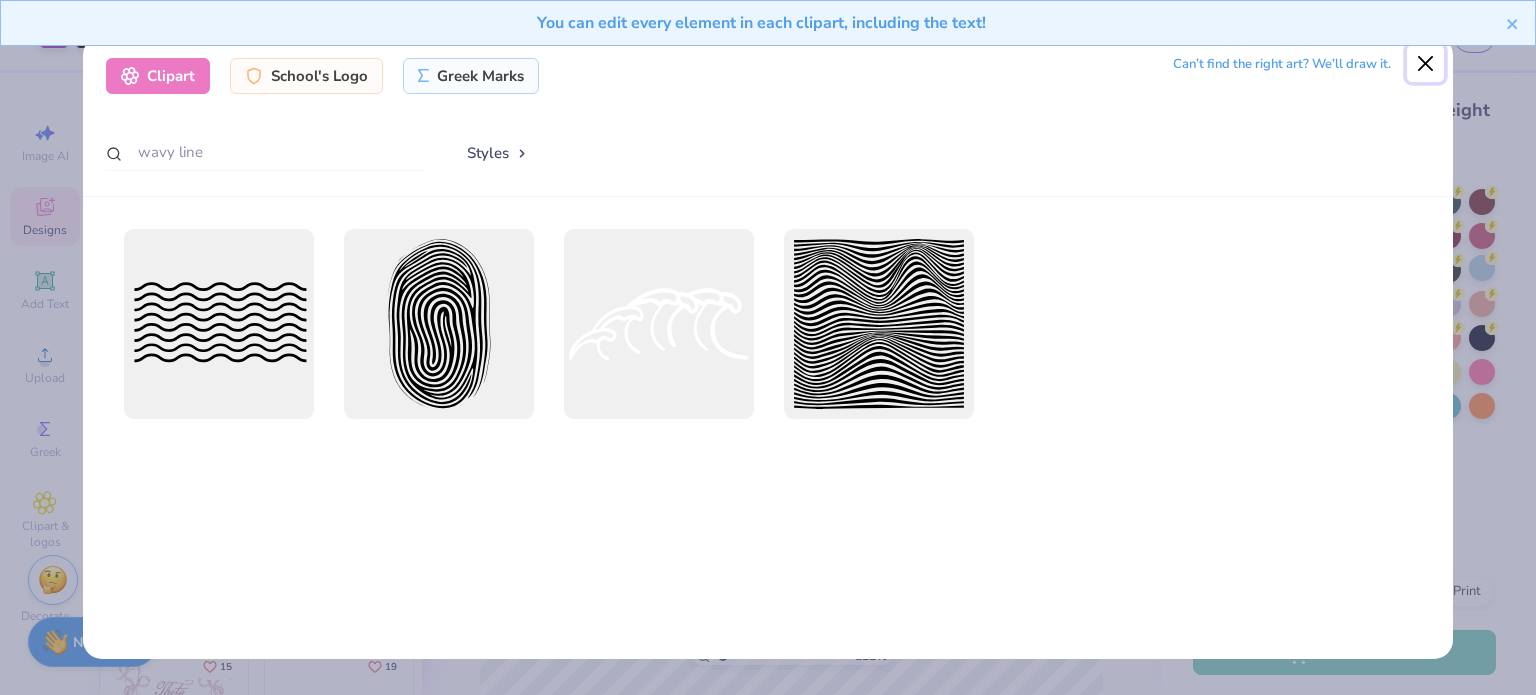 click at bounding box center (1426, 64) 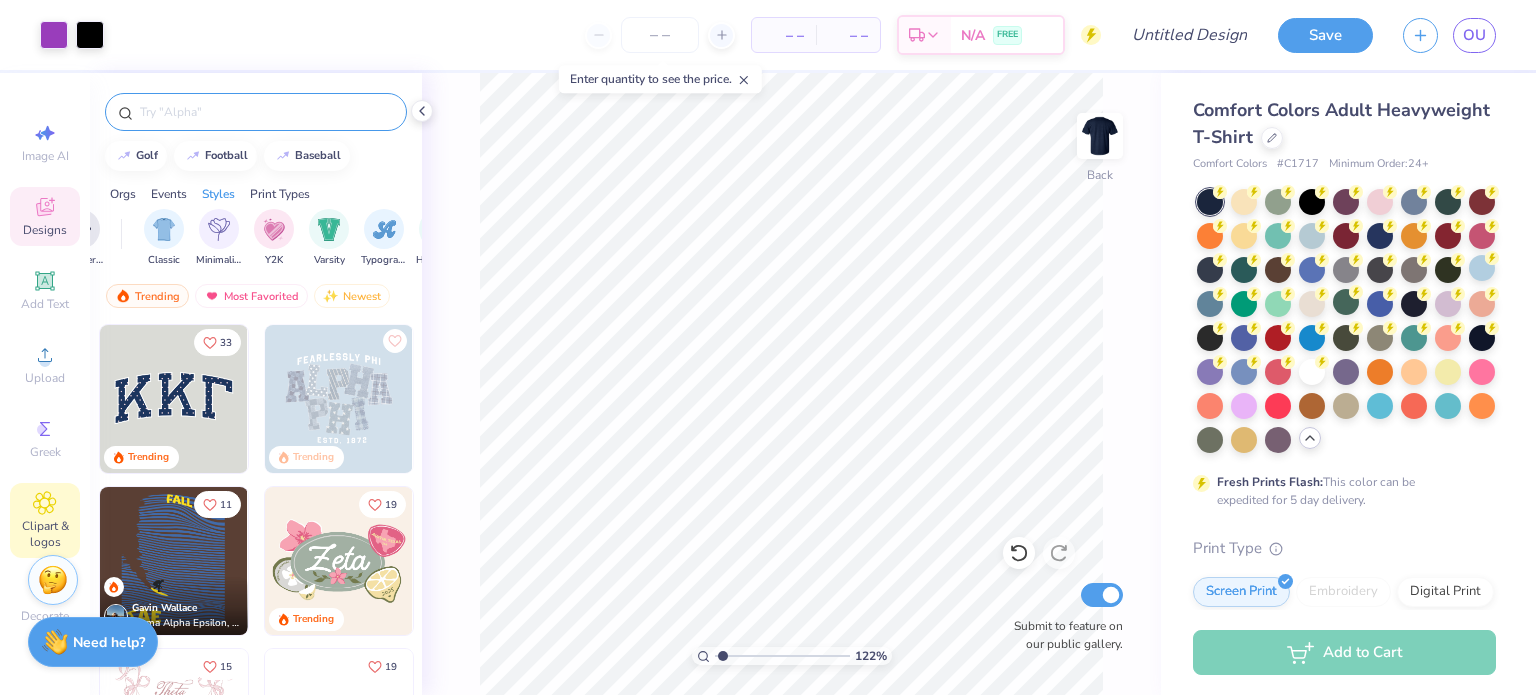 click 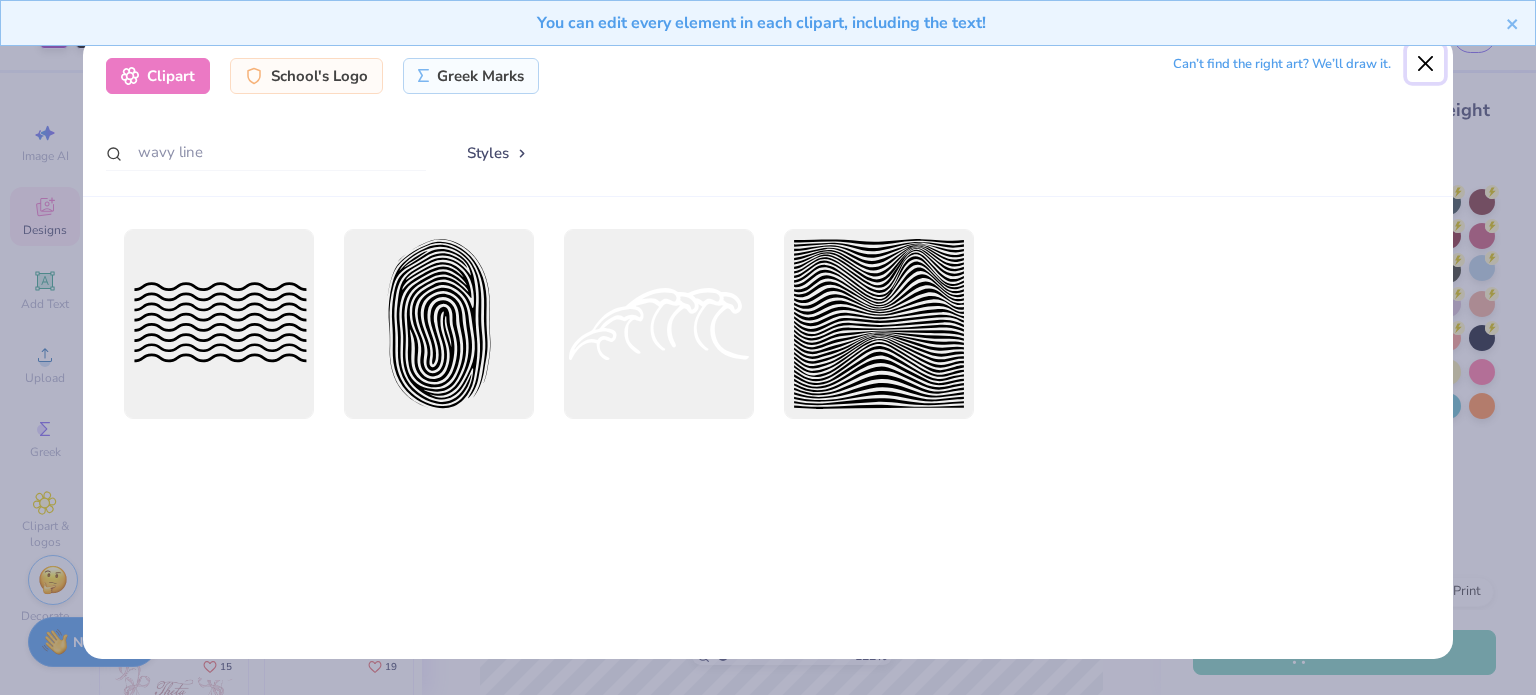 click at bounding box center (1426, 64) 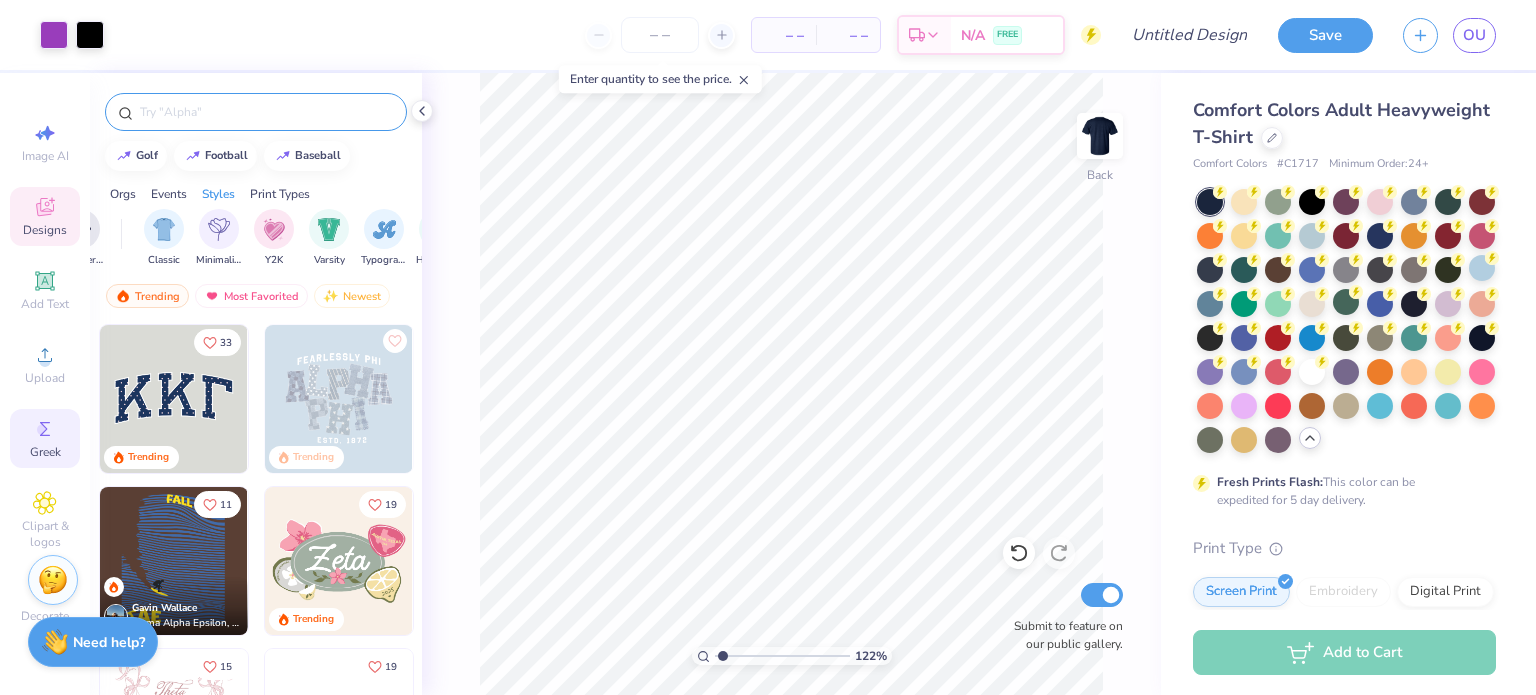 click 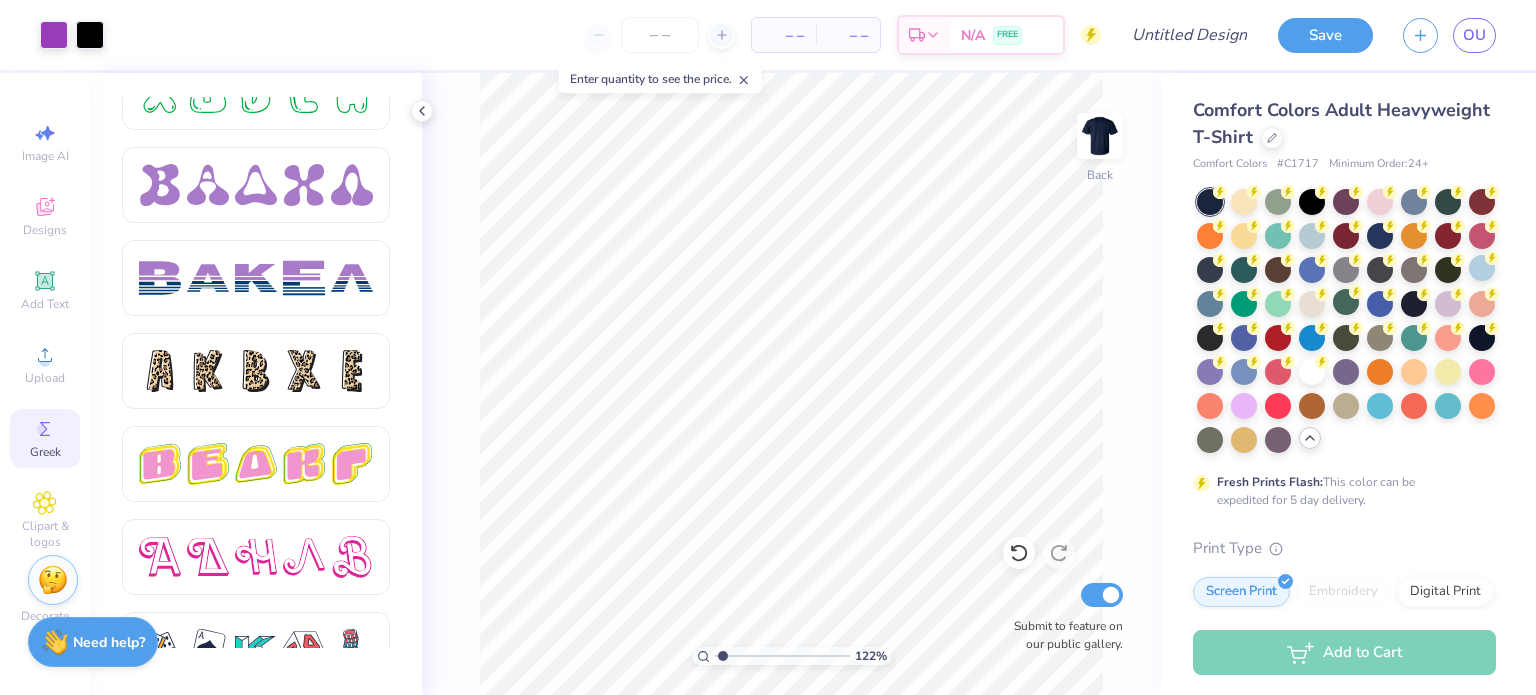 scroll, scrollTop: 3034, scrollLeft: 0, axis: vertical 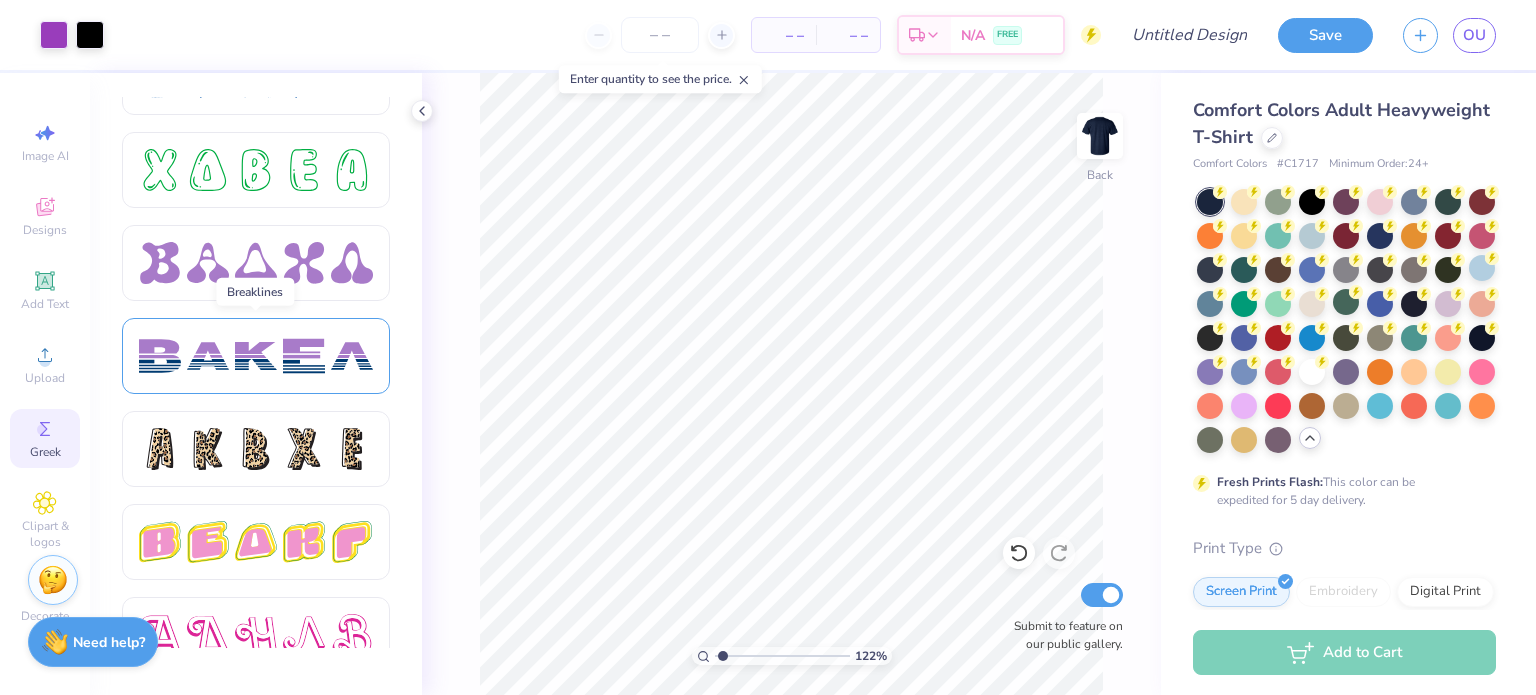 click at bounding box center [256, 356] 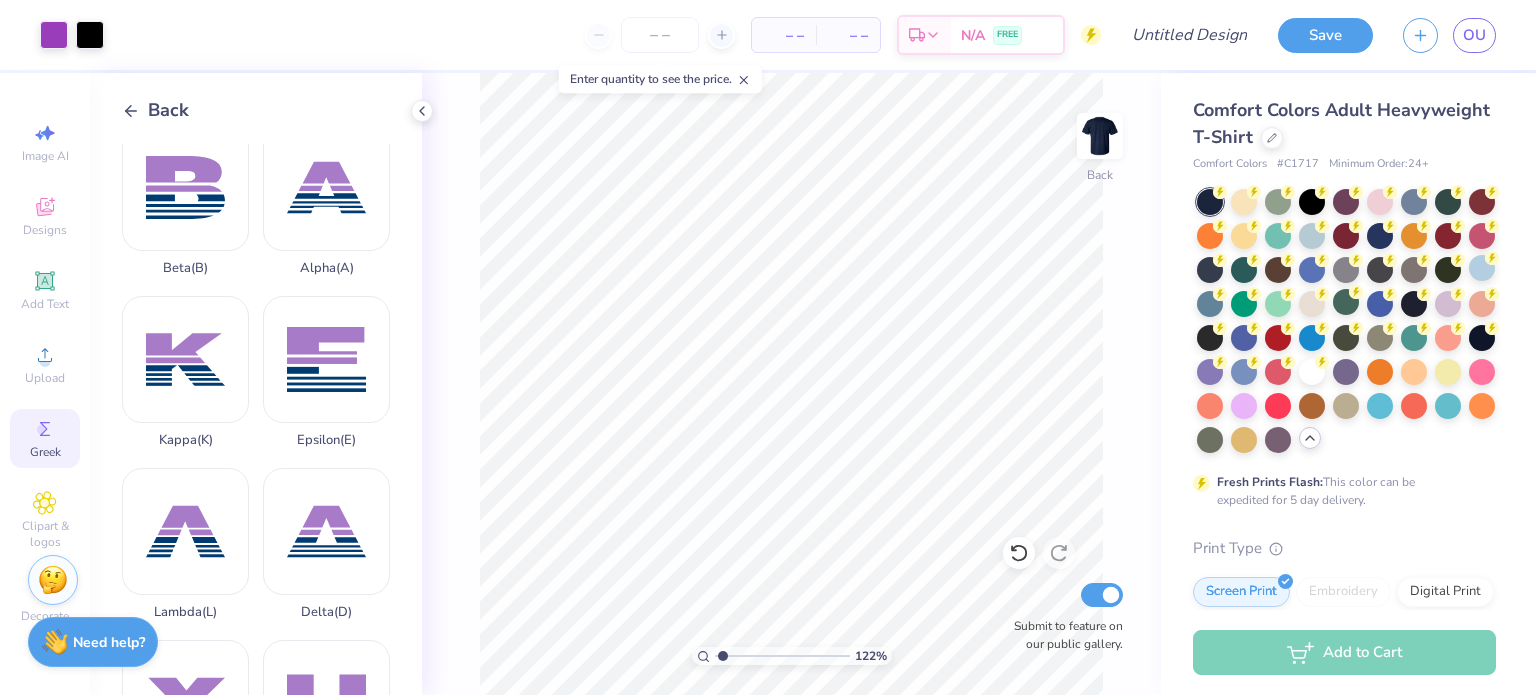 scroll, scrollTop: 0, scrollLeft: 0, axis: both 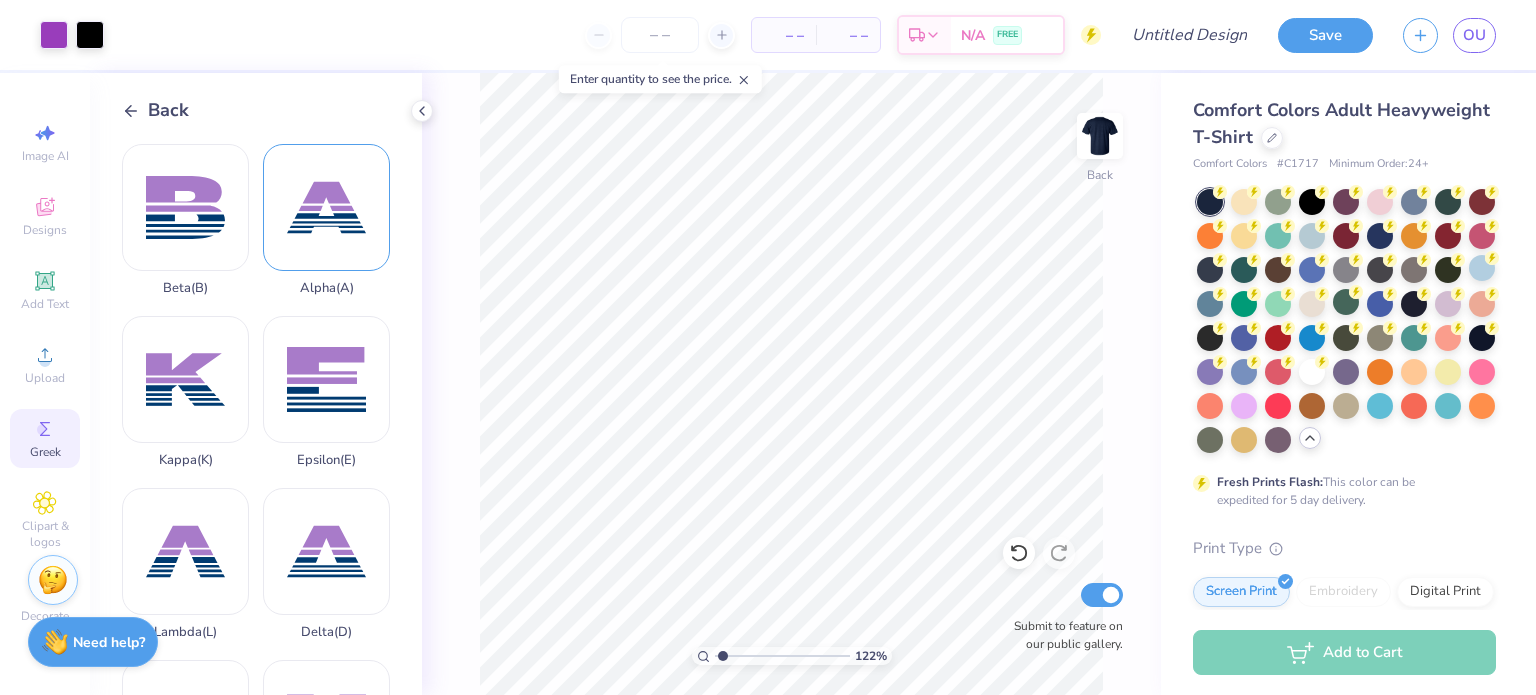 click on "Alpha  ( A )" at bounding box center [326, 220] 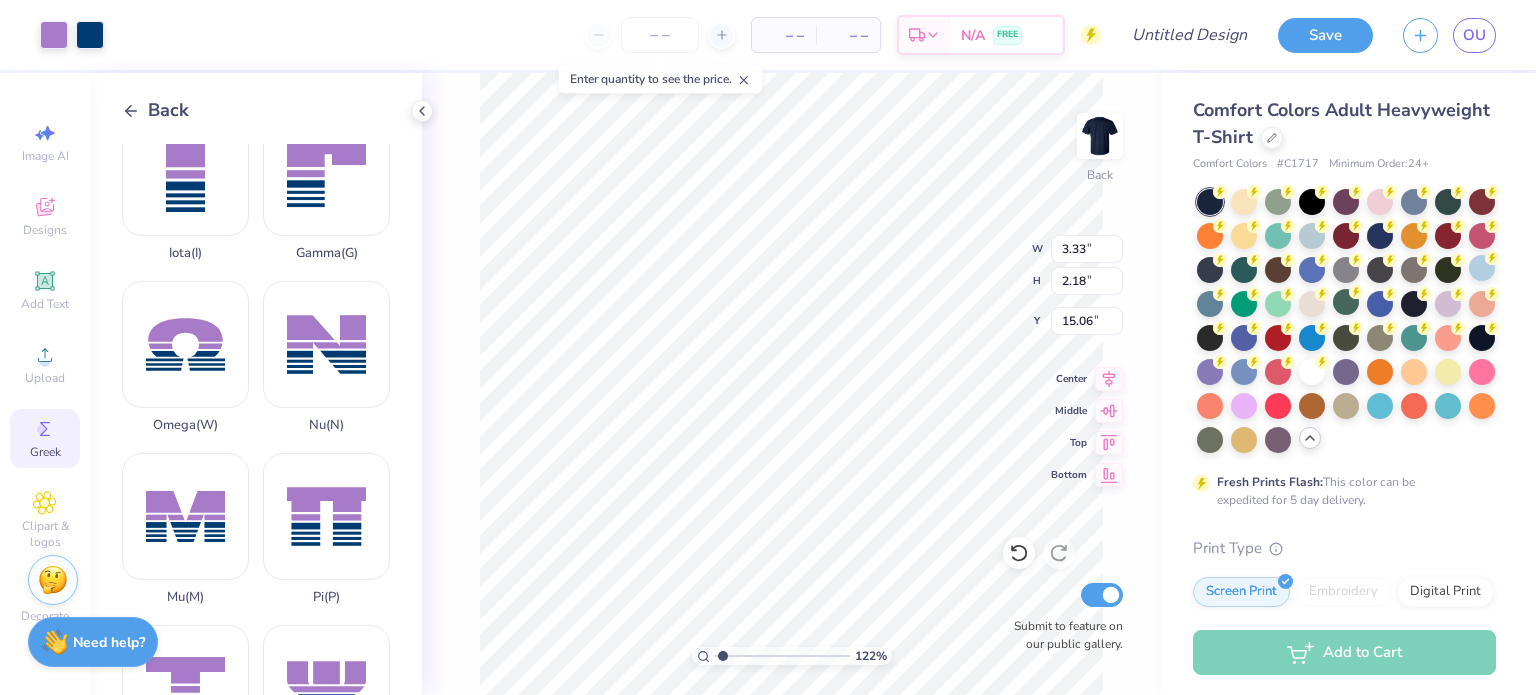 scroll, scrollTop: 672, scrollLeft: 0, axis: vertical 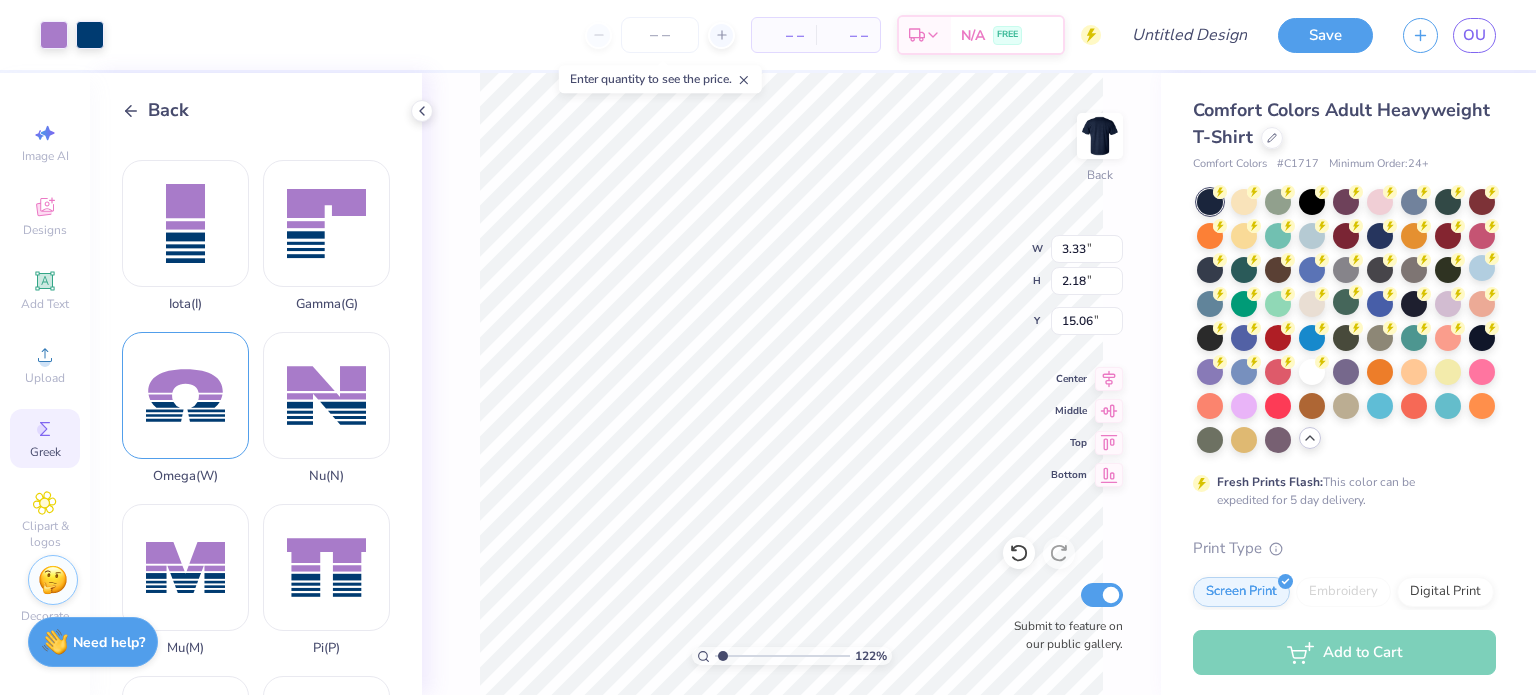 click on "Omega  ( W )" at bounding box center (185, 408) 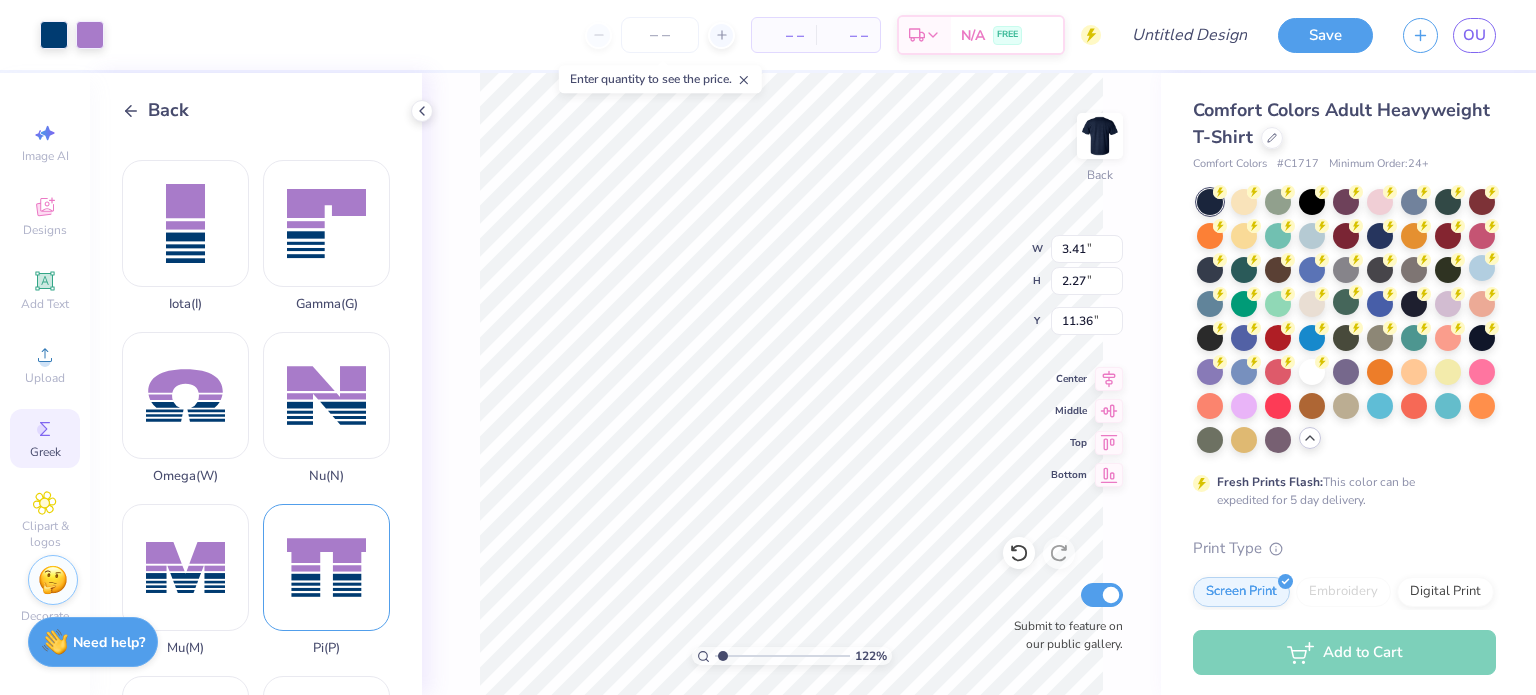 click on "Pi  ( P )" at bounding box center (326, 580) 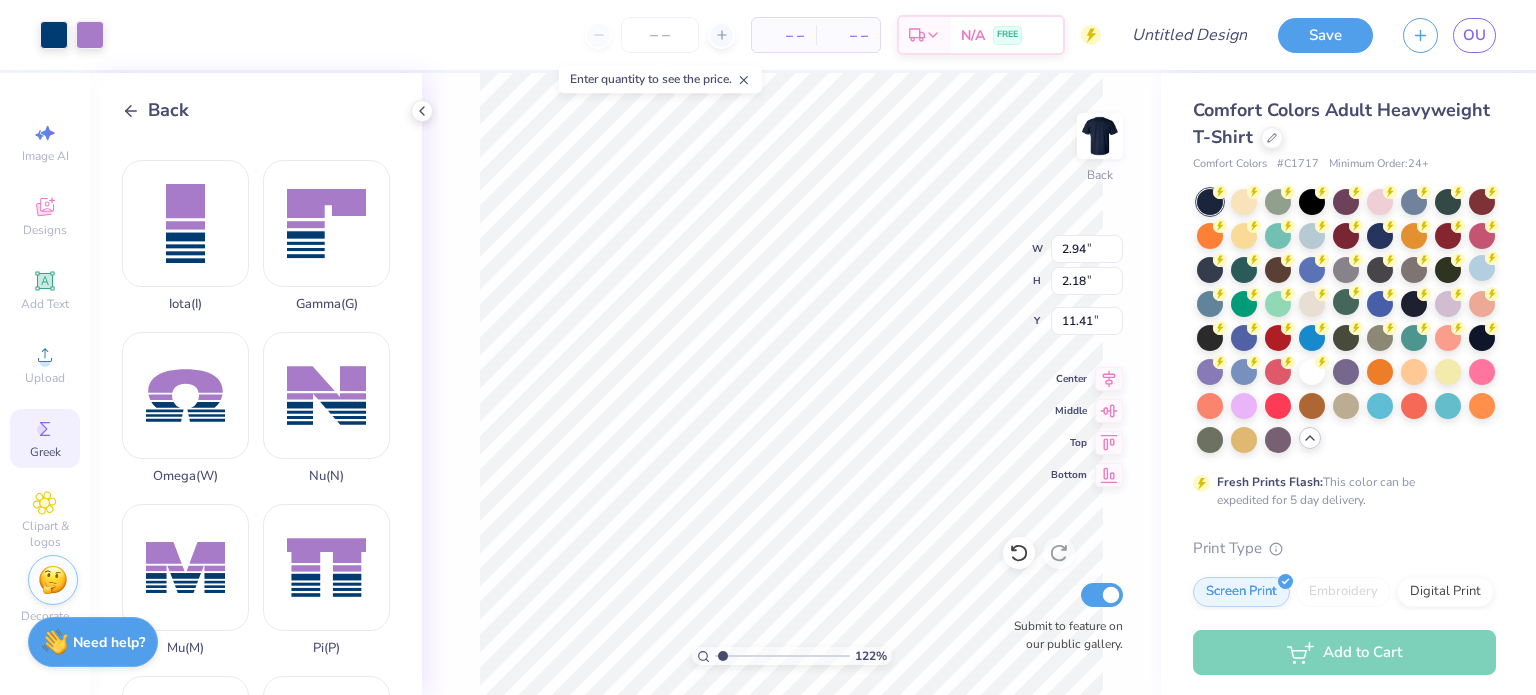 click on "Greek" at bounding box center (45, 452) 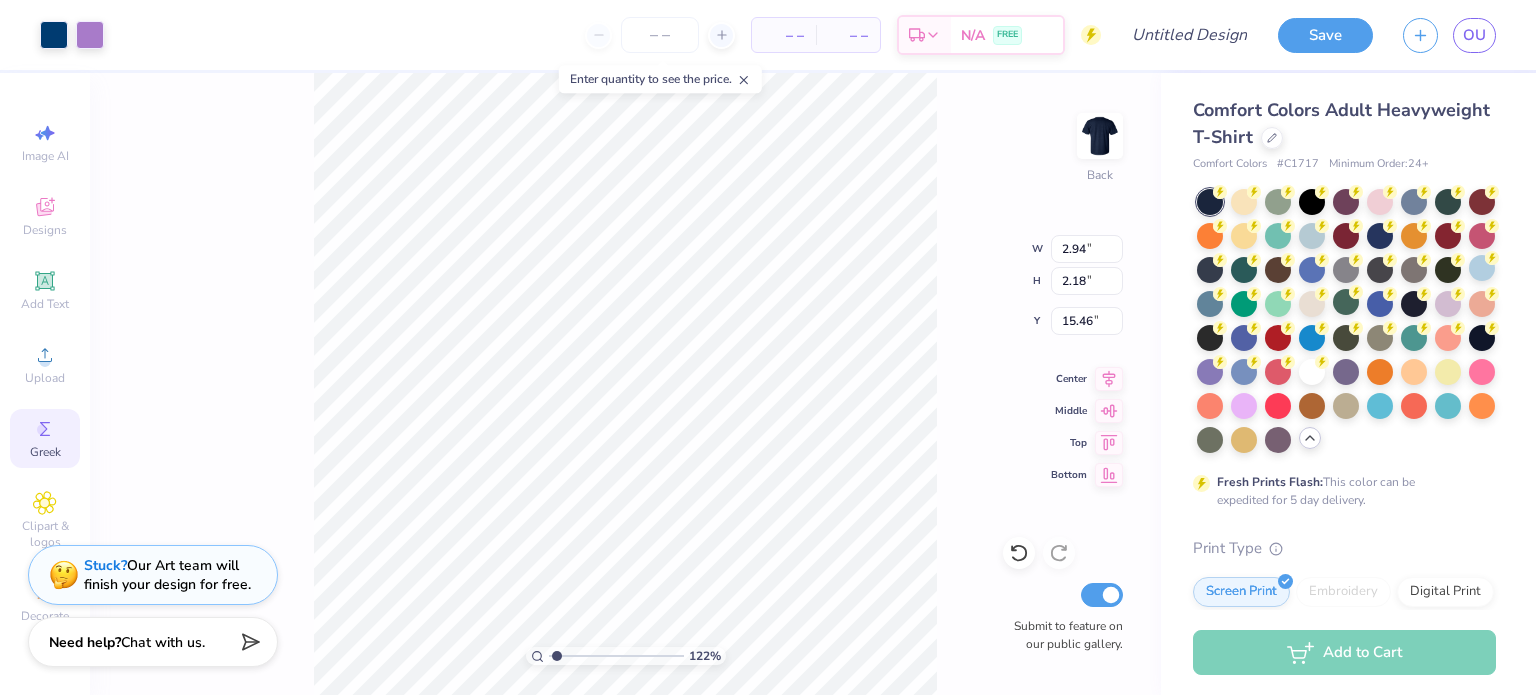 click 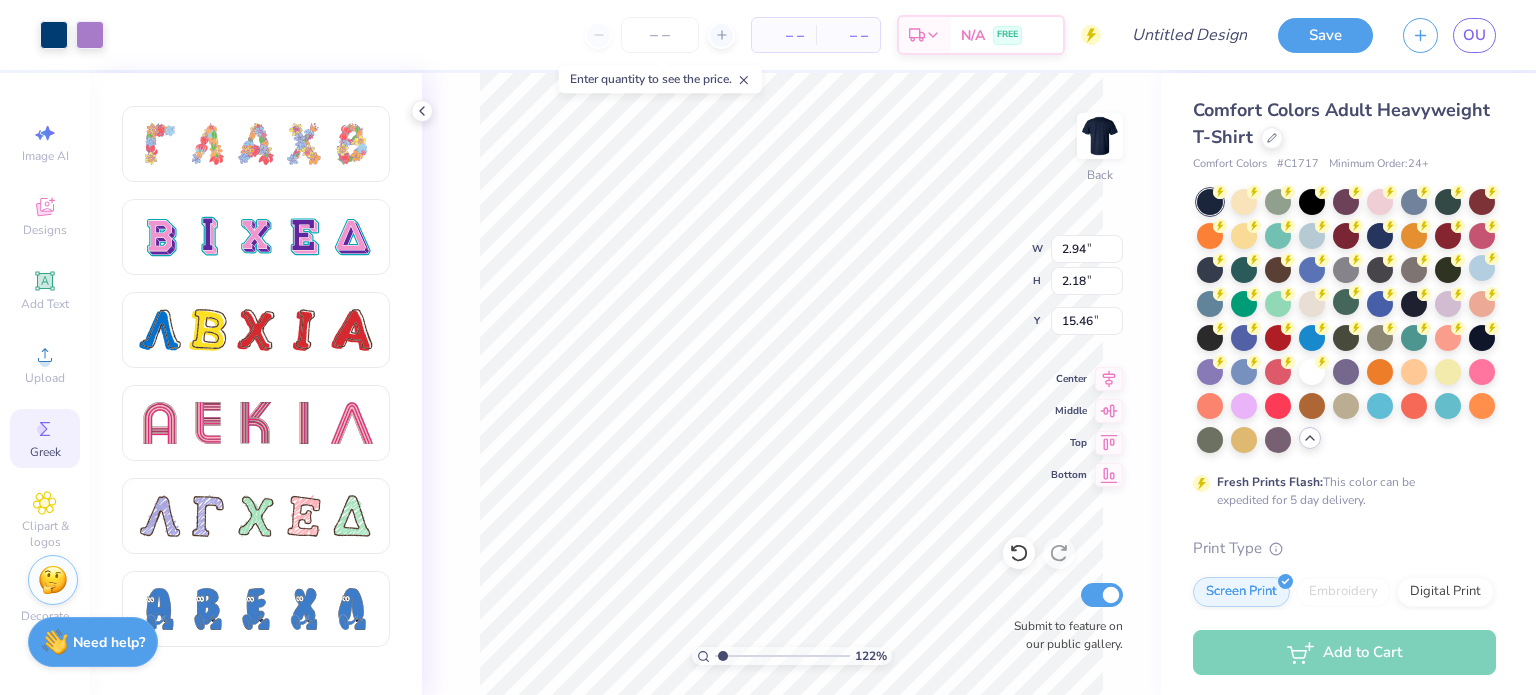 scroll, scrollTop: 1572, scrollLeft: 0, axis: vertical 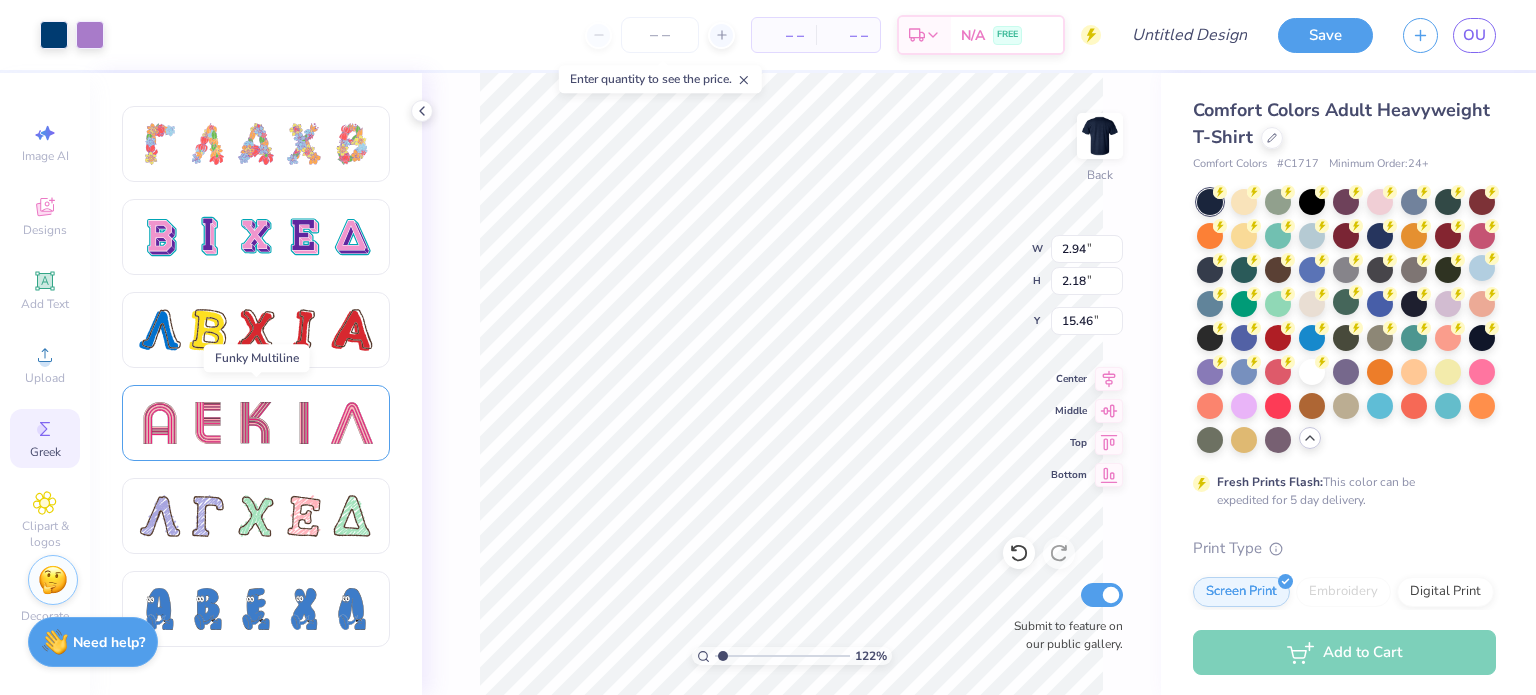 click at bounding box center (256, 423) 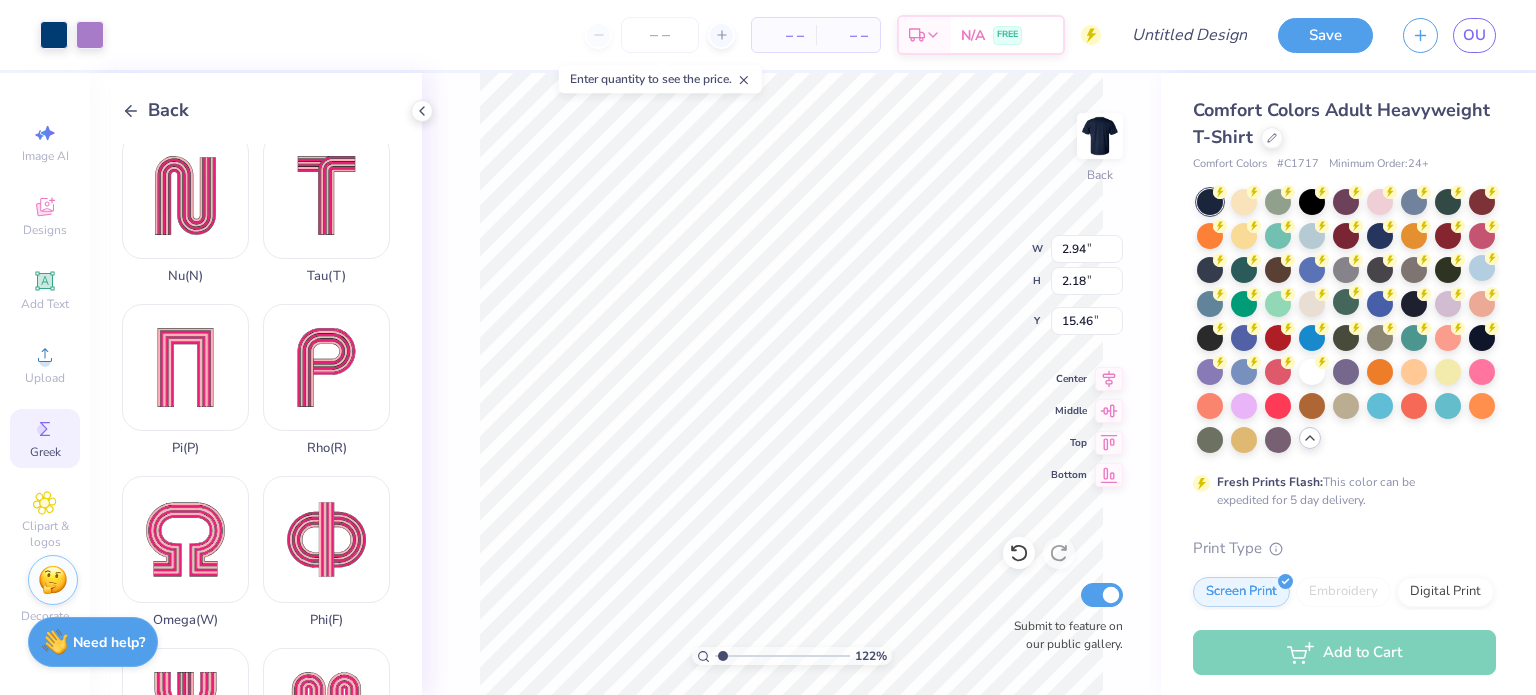 scroll, scrollTop: 960, scrollLeft: 0, axis: vertical 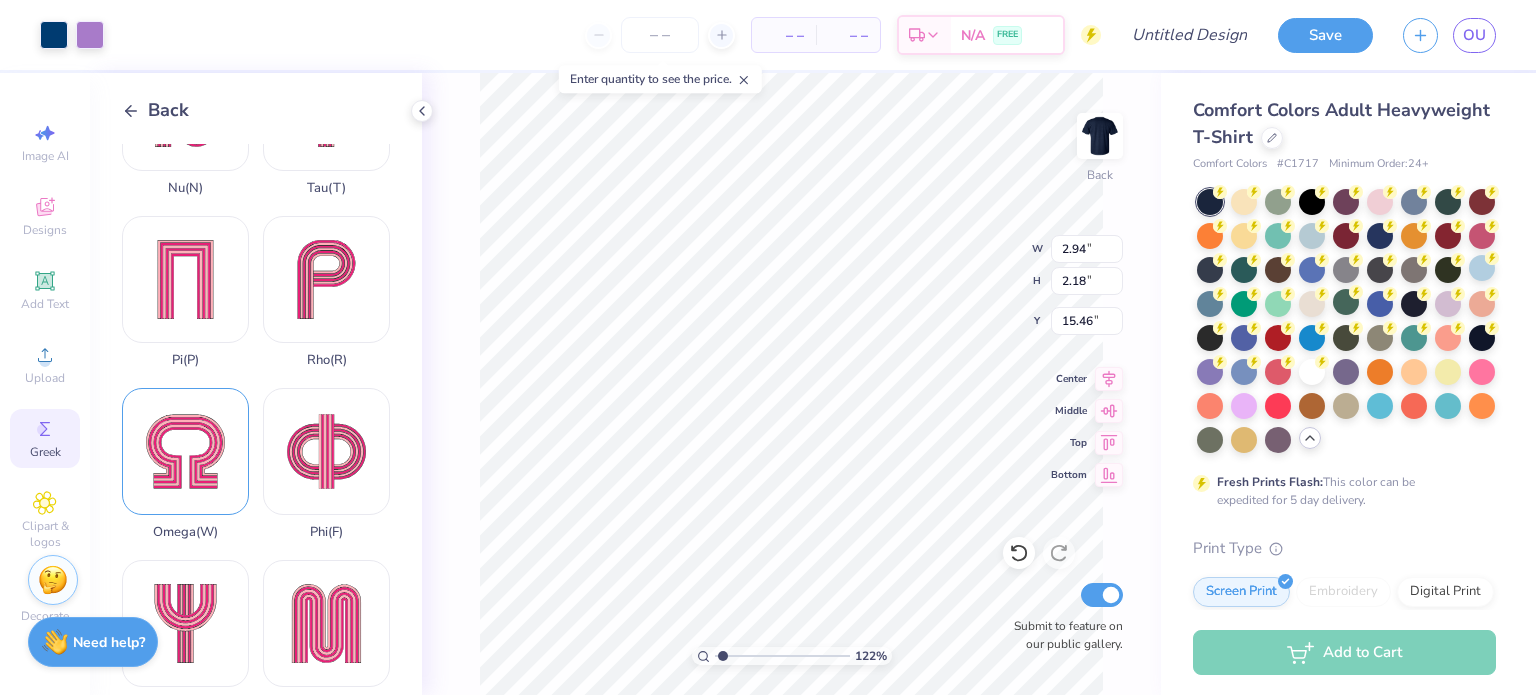 click on "Omega  ( W )" at bounding box center (185, 464) 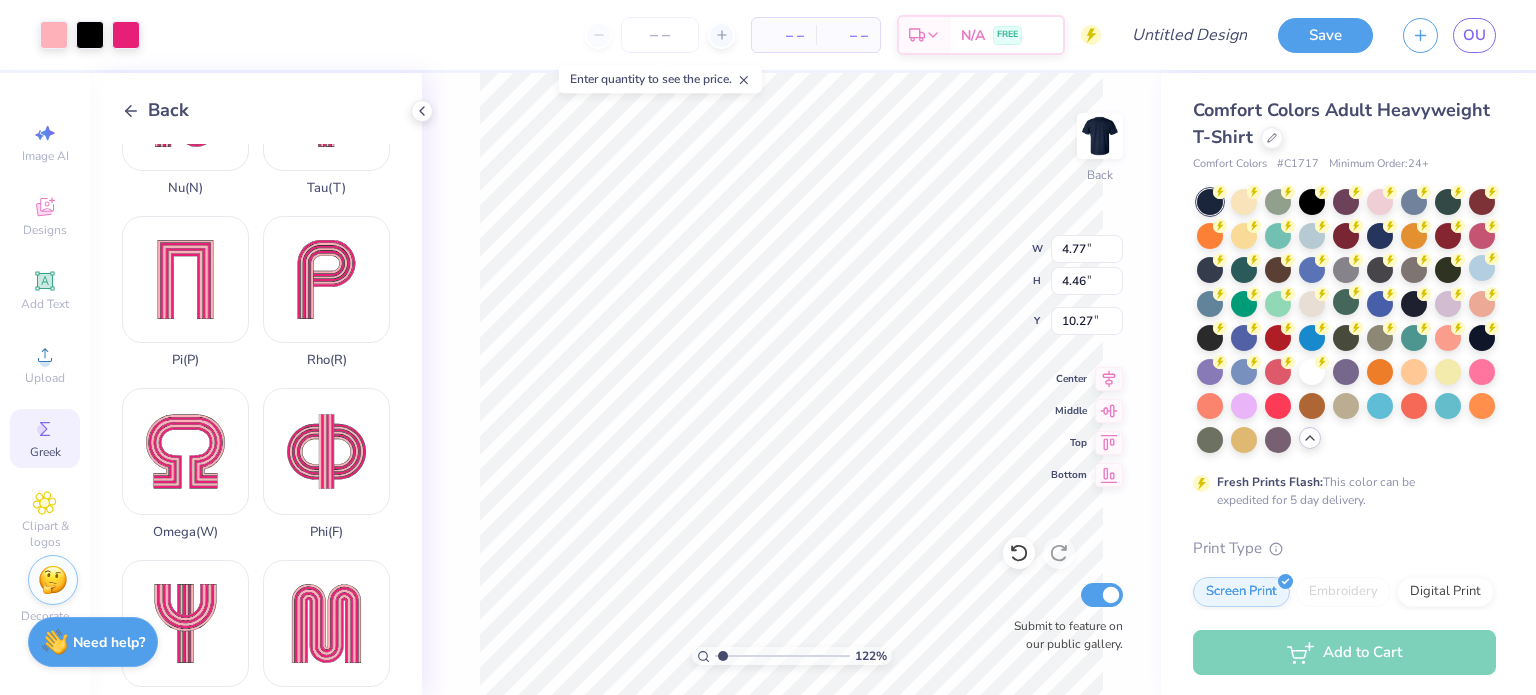 click 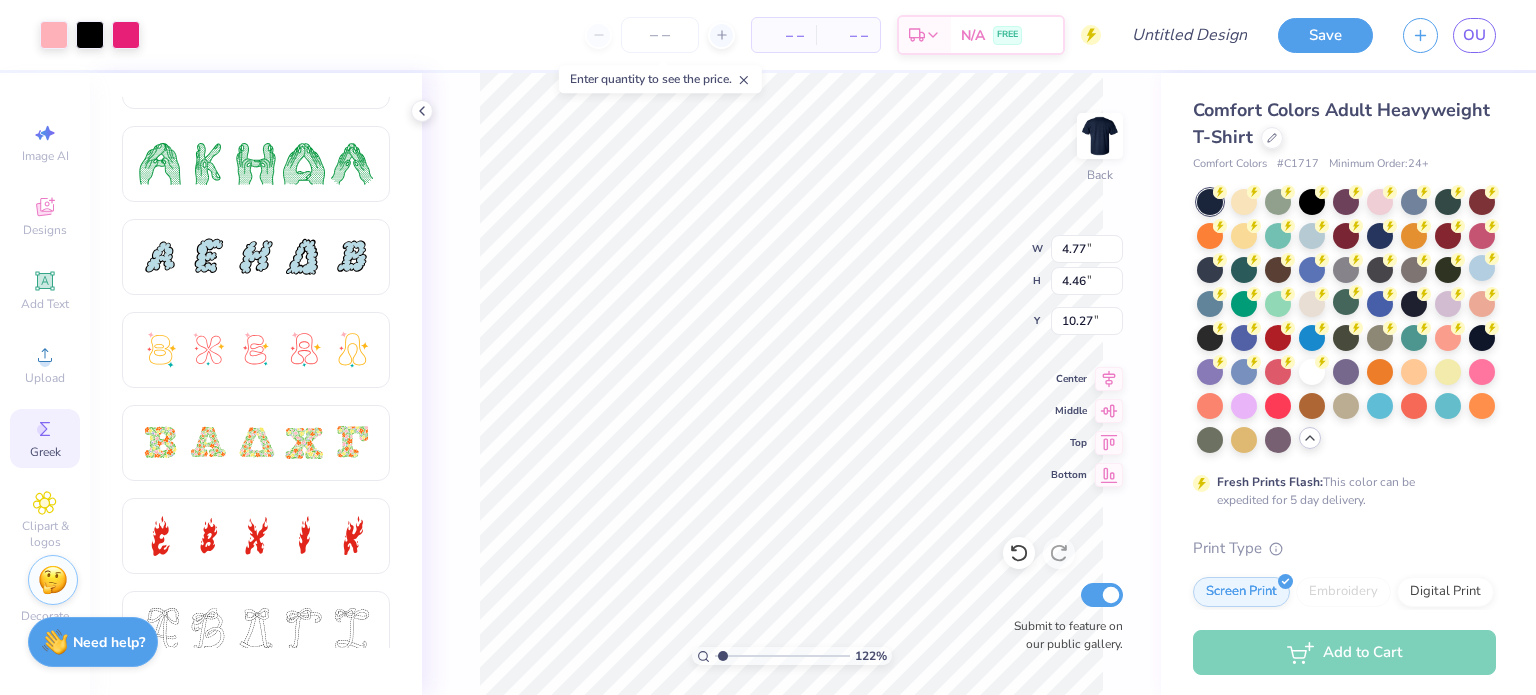 scroll, scrollTop: 0, scrollLeft: 0, axis: both 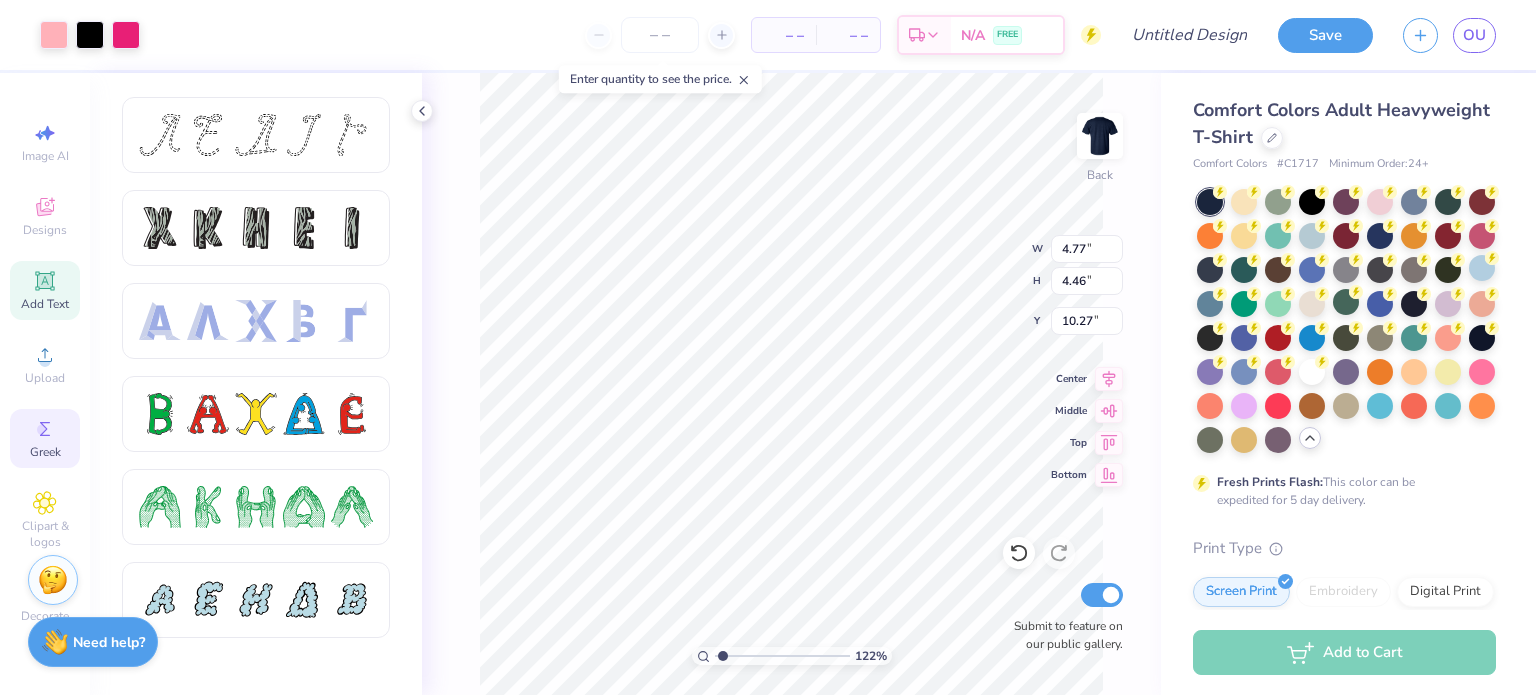 click 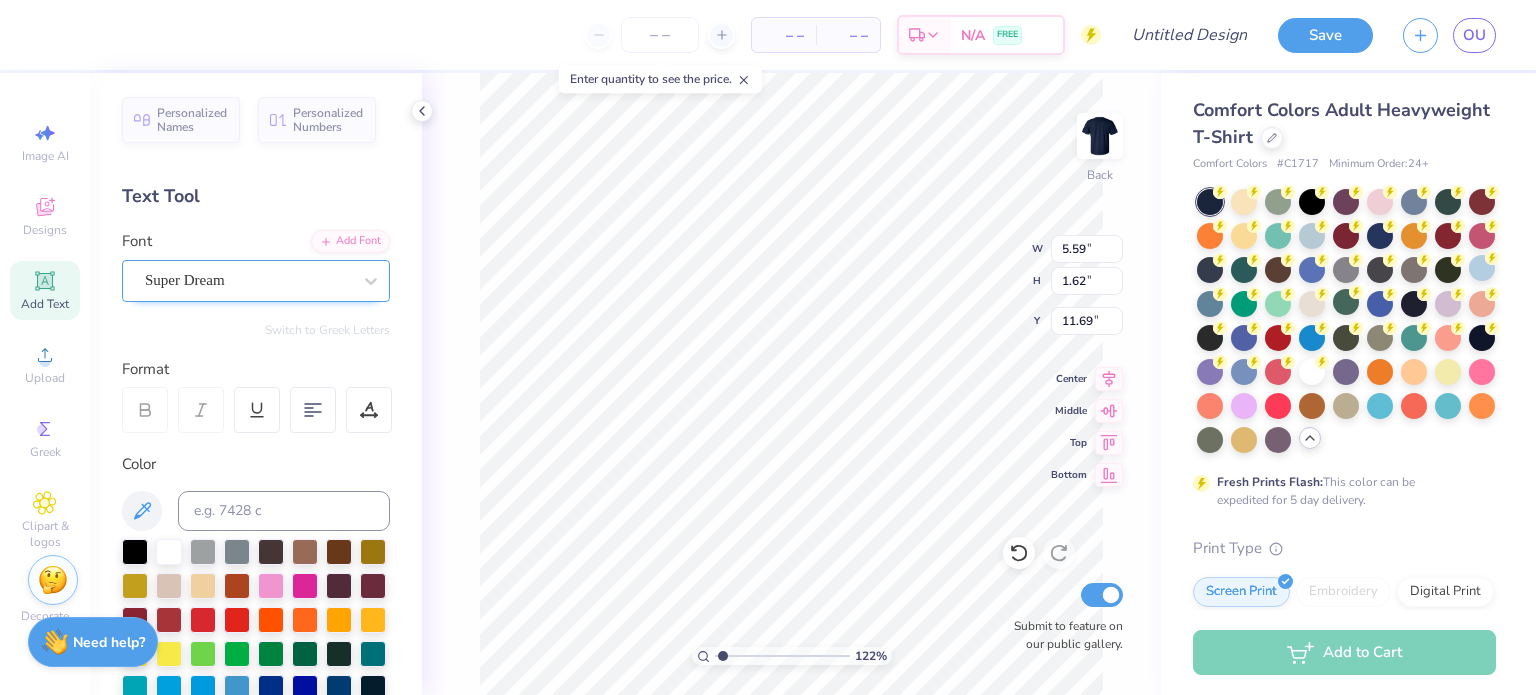 click at bounding box center [248, 280] 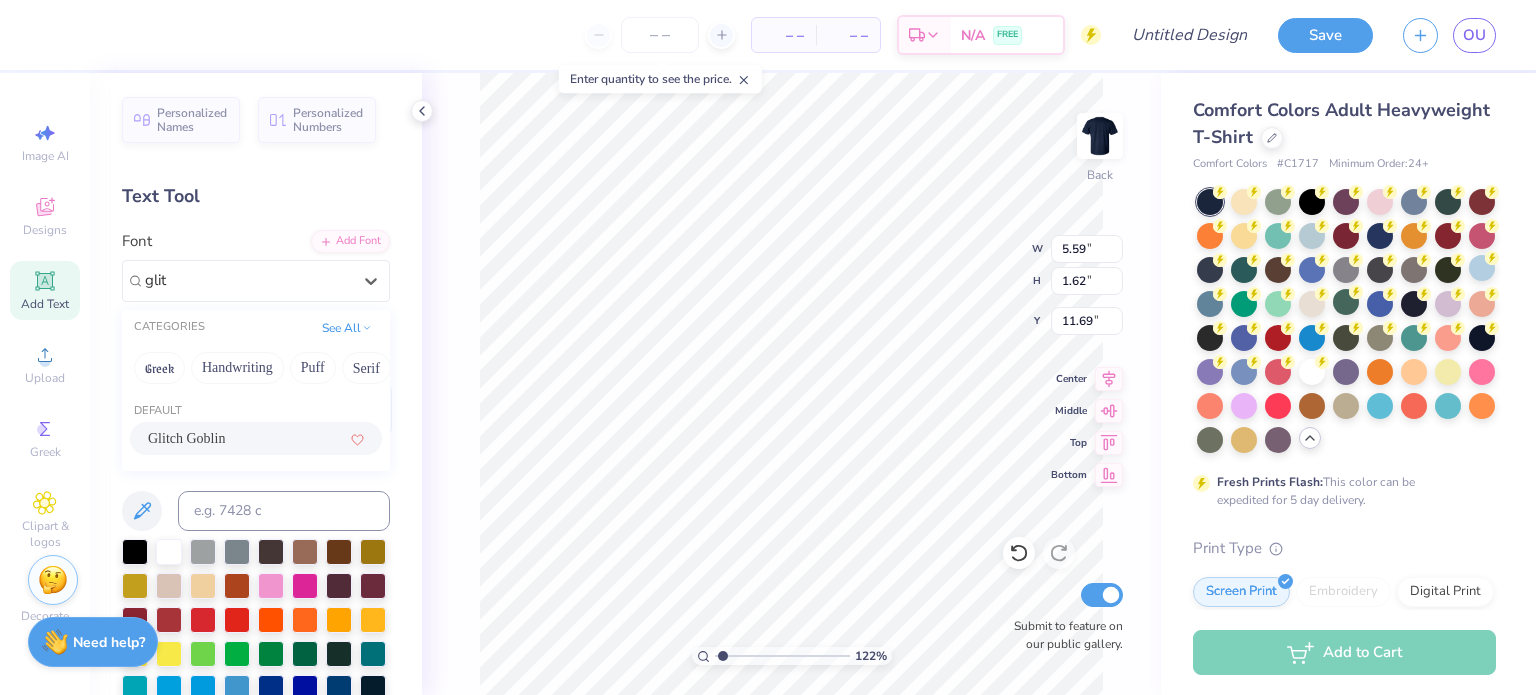 click on "Glitch Goblin" at bounding box center (256, 438) 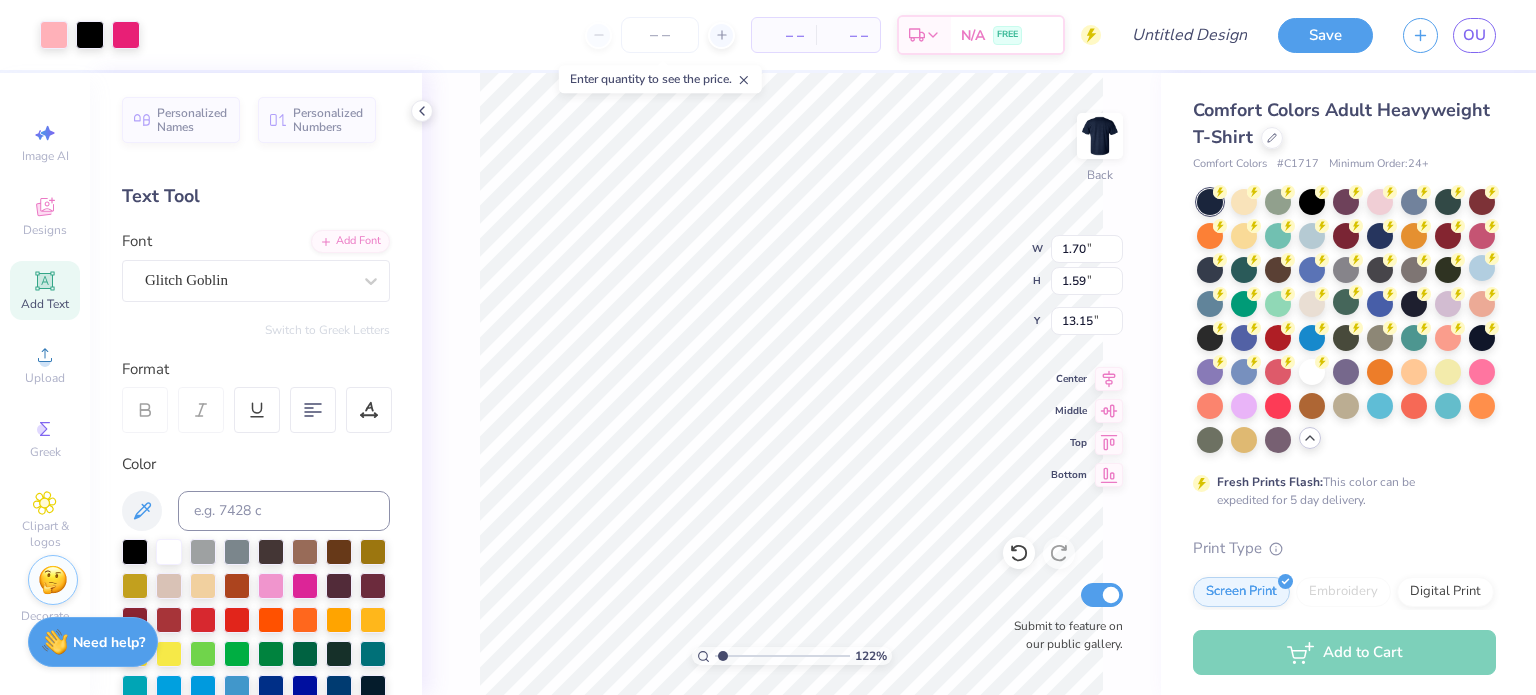 click on "122  % Back W 1.70 1.70 " H 1.59 1.59 " Y 13.15 13.15 " Center Middle Top Bottom Submit to feature on our public gallery." at bounding box center (791, 384) 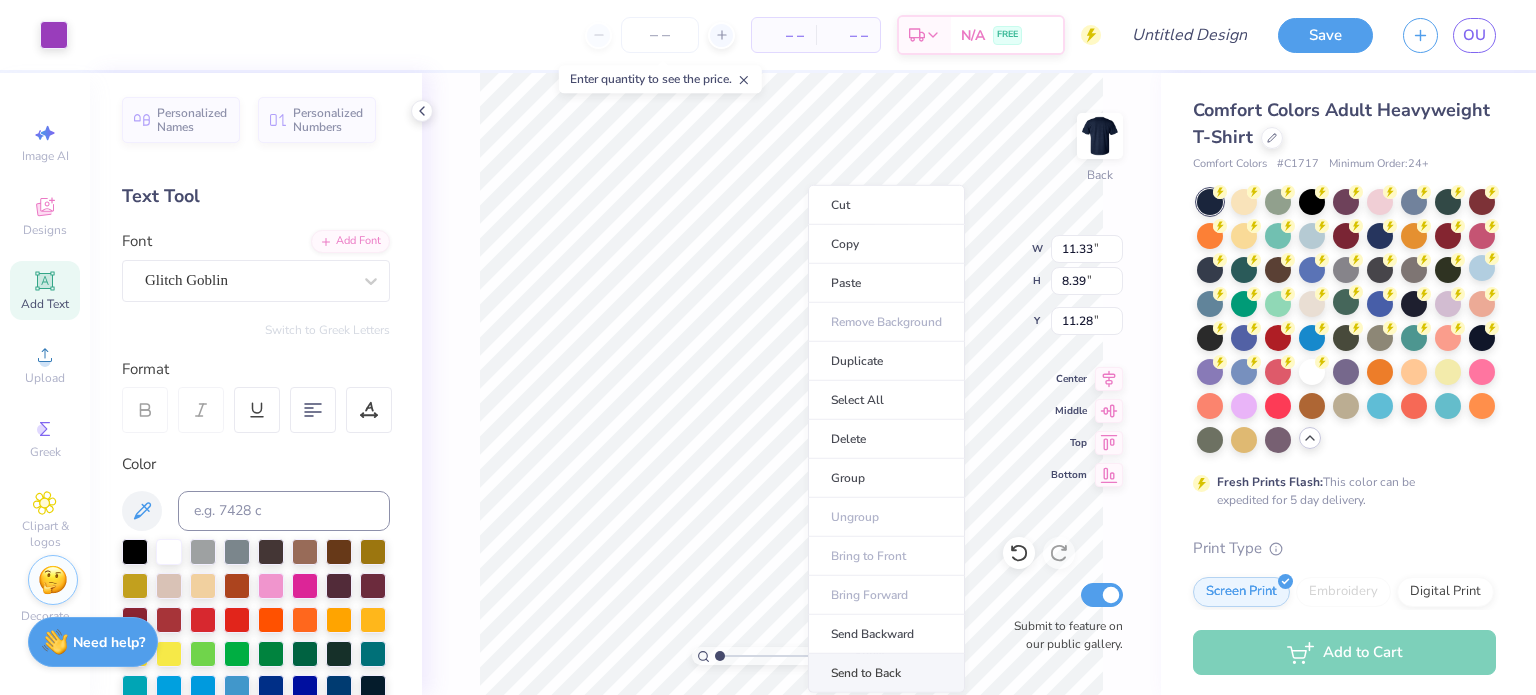 click on "Send to Back" at bounding box center (886, 673) 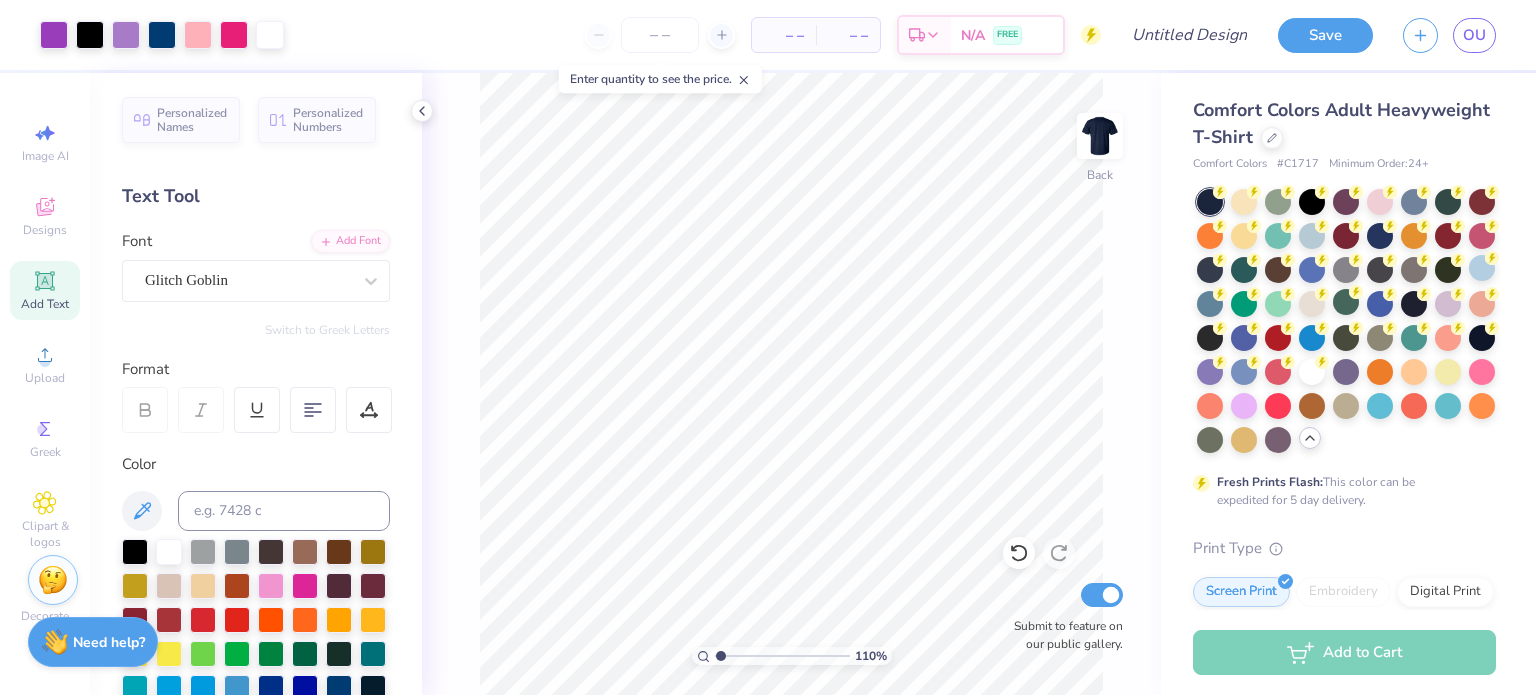 click at bounding box center [782, 656] 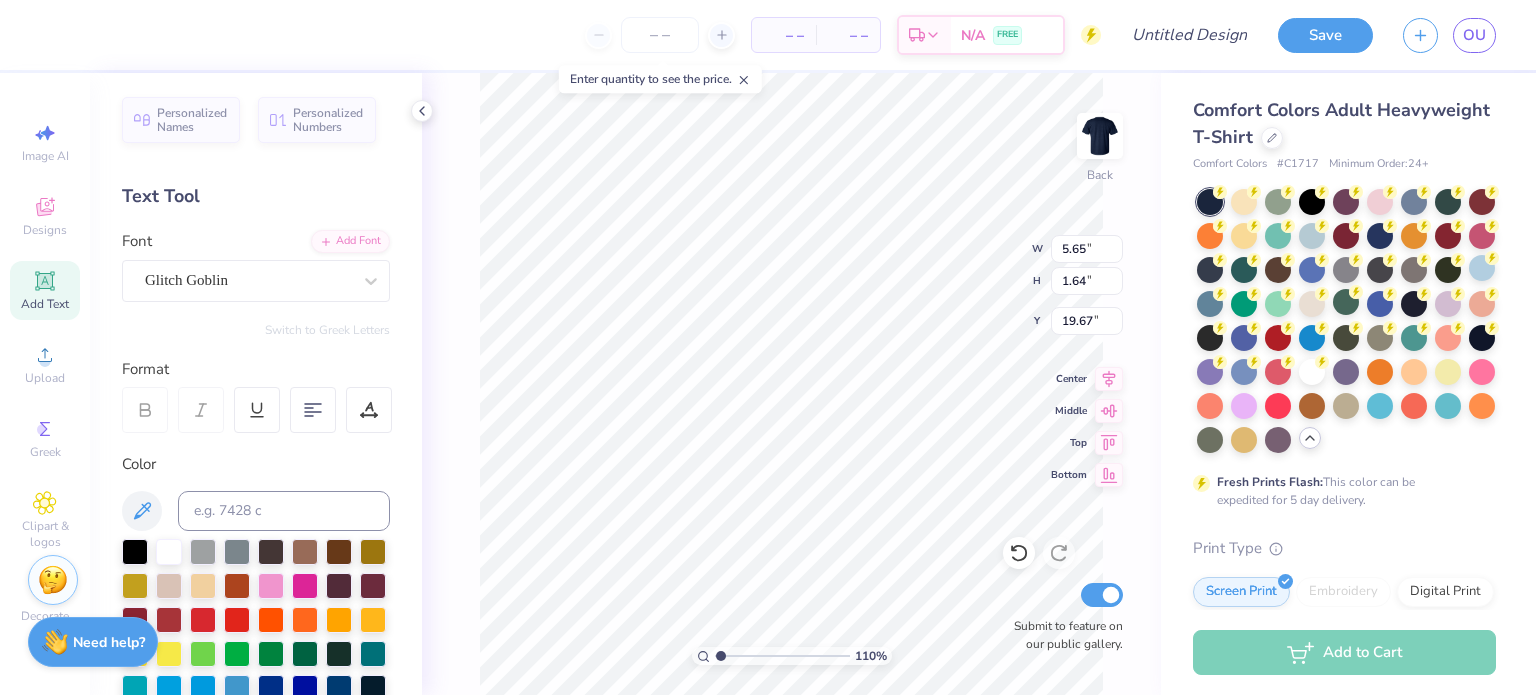 scroll, scrollTop: 20, scrollLeft: 1, axis: both 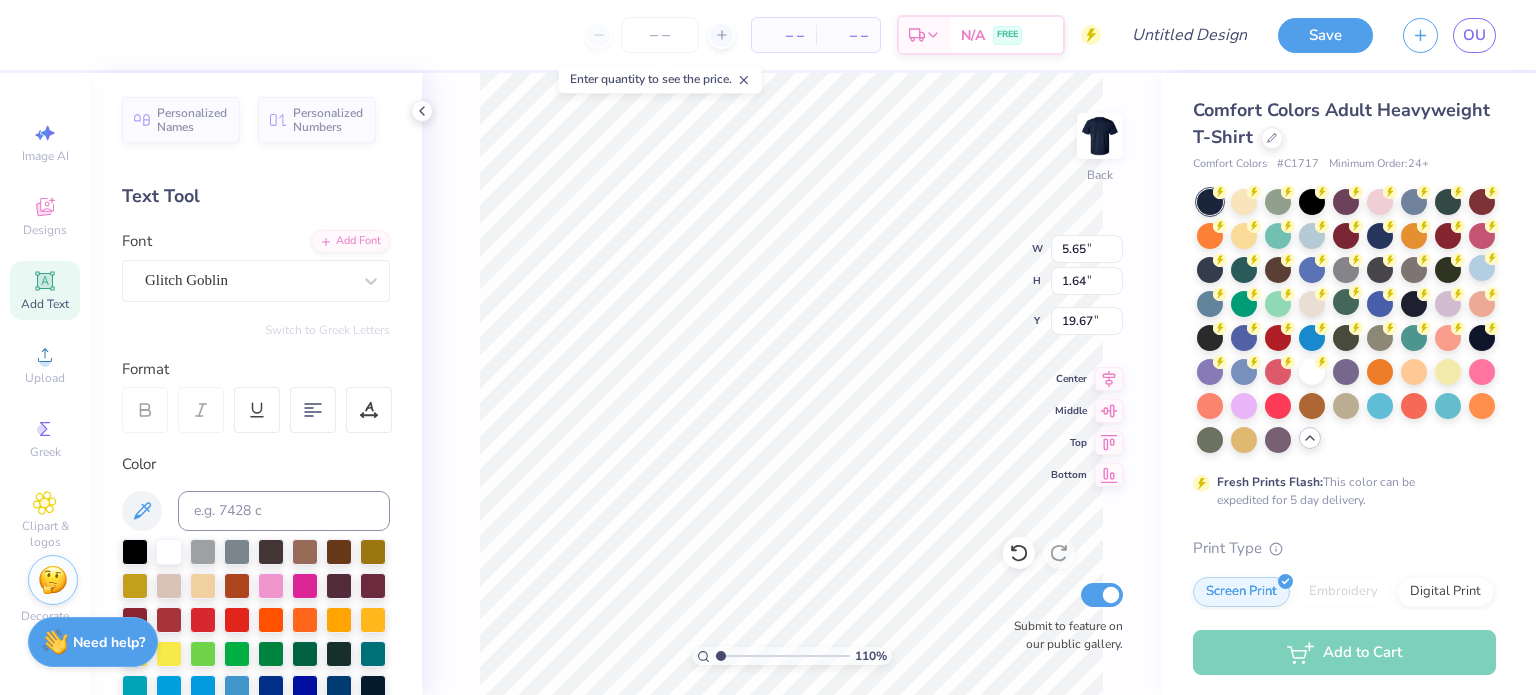click on "– – Per Item – – Total Est.  Delivery N/A FREE Design Title Save OU Image AI Designs Add Text Upload Greek Clipart & logos Decorate Personalized Names Personalized Numbers Text Tool  Add Font Font Glitch Goblin Switch to Greek Letters Format Color Styles Text Shape 110  % Back W 5.65 5.65 " H 1.64 1.64 " Y 19.67 19.67 " Center Middle Top Bottom Submit to feature on our public gallery. Comfort Colors Adult Heavyweight T-Shirt Comfort Colors # C1717 Minimum Order:  24 +   Fresh Prints Flash:  This color can be expedited for 5 day delivery. Print Type Screen Print Embroidery Digital Print Applique Transfers Vinyl Foil Rhinestones Standard Puff Ink Neon Ink Metallic & Glitter Ink Glow in the Dark Ink Water based Ink Add to Cart Stuck?  Our Art team will finish your design for free. Need help?  Chat with us.
Enter quantity to see the price. O
P
H
I
A" at bounding box center (768, 347) 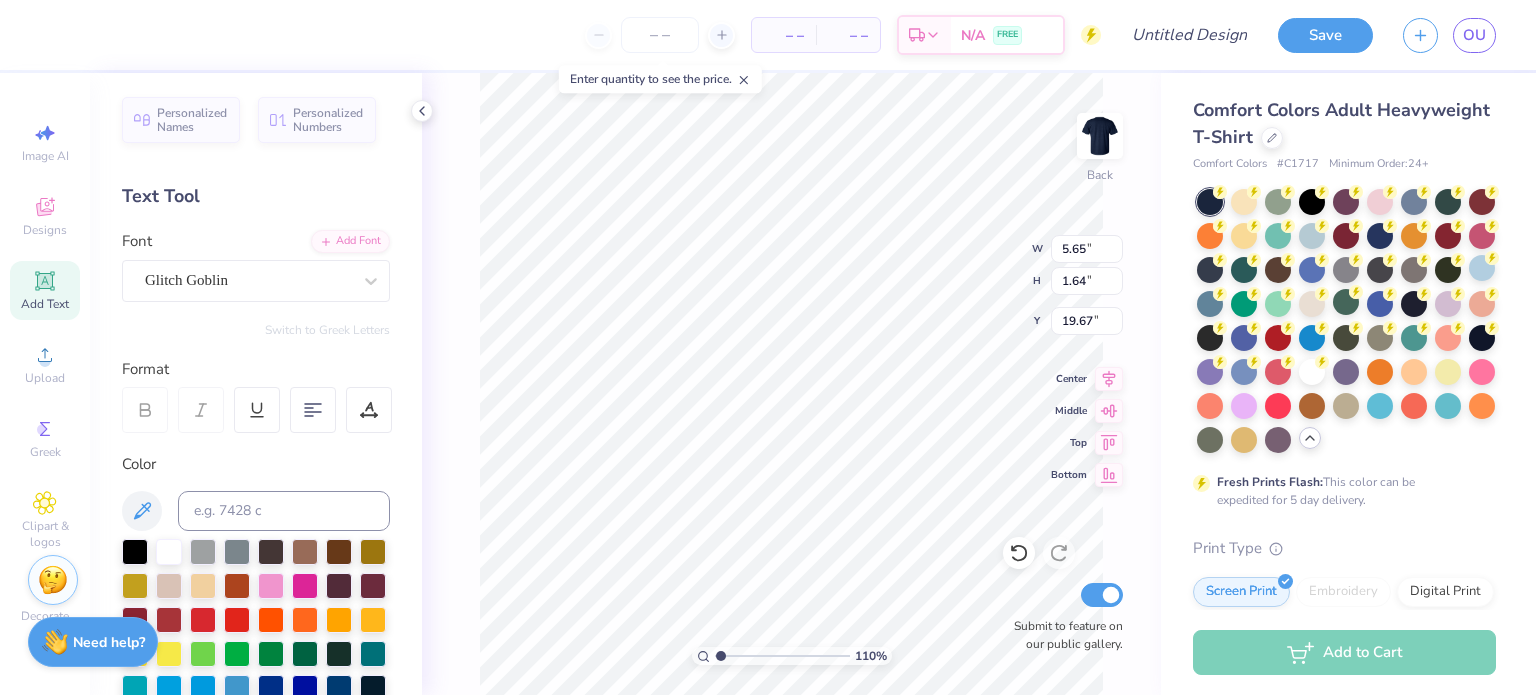 scroll, scrollTop: 16, scrollLeft: 1, axis: both 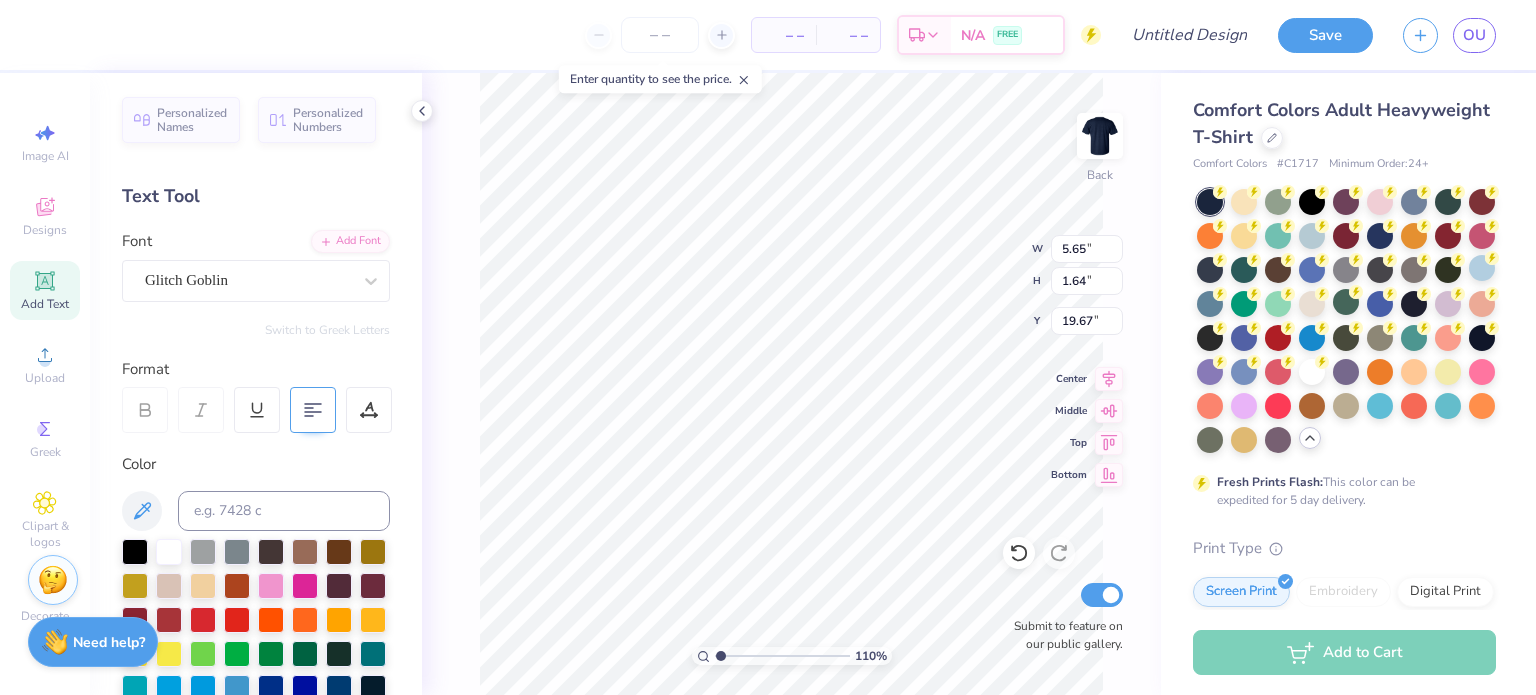 click at bounding box center [313, 410] 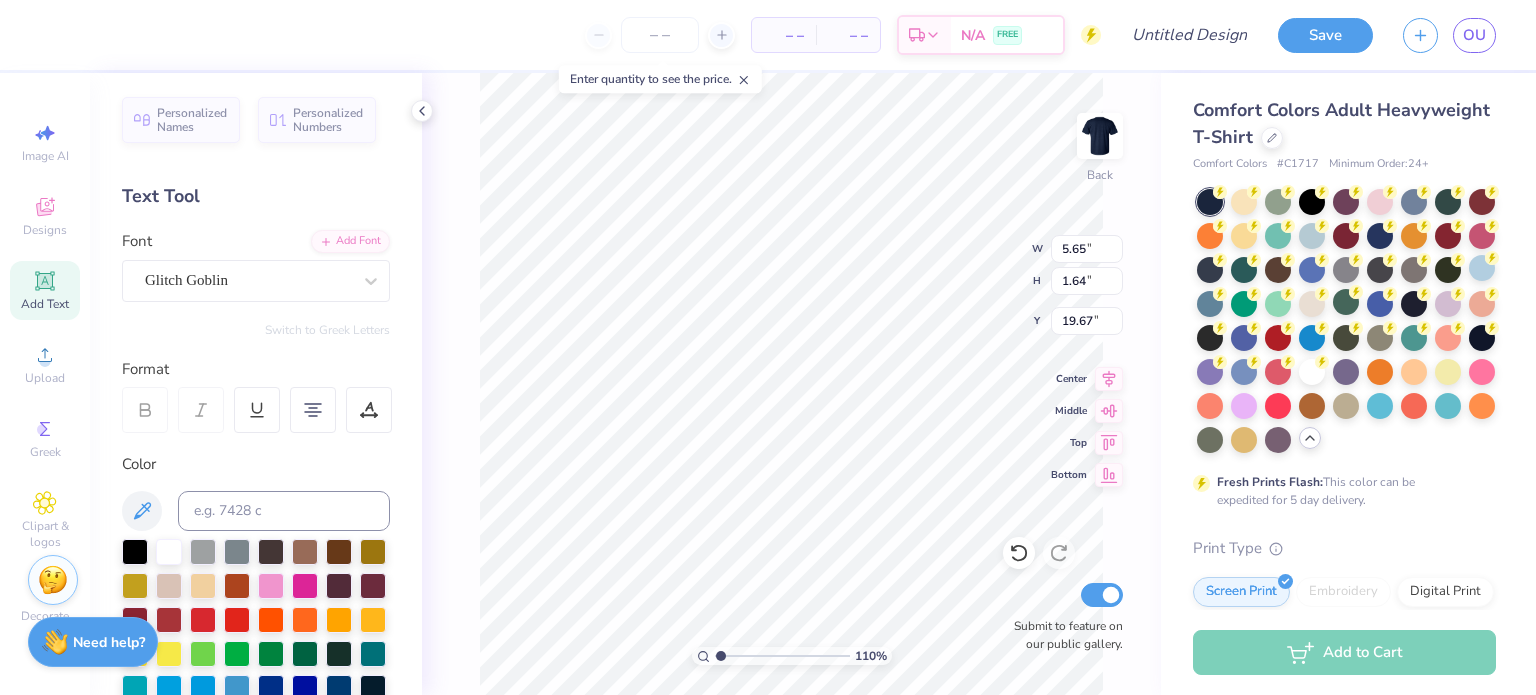 scroll, scrollTop: 16, scrollLeft: 3, axis: both 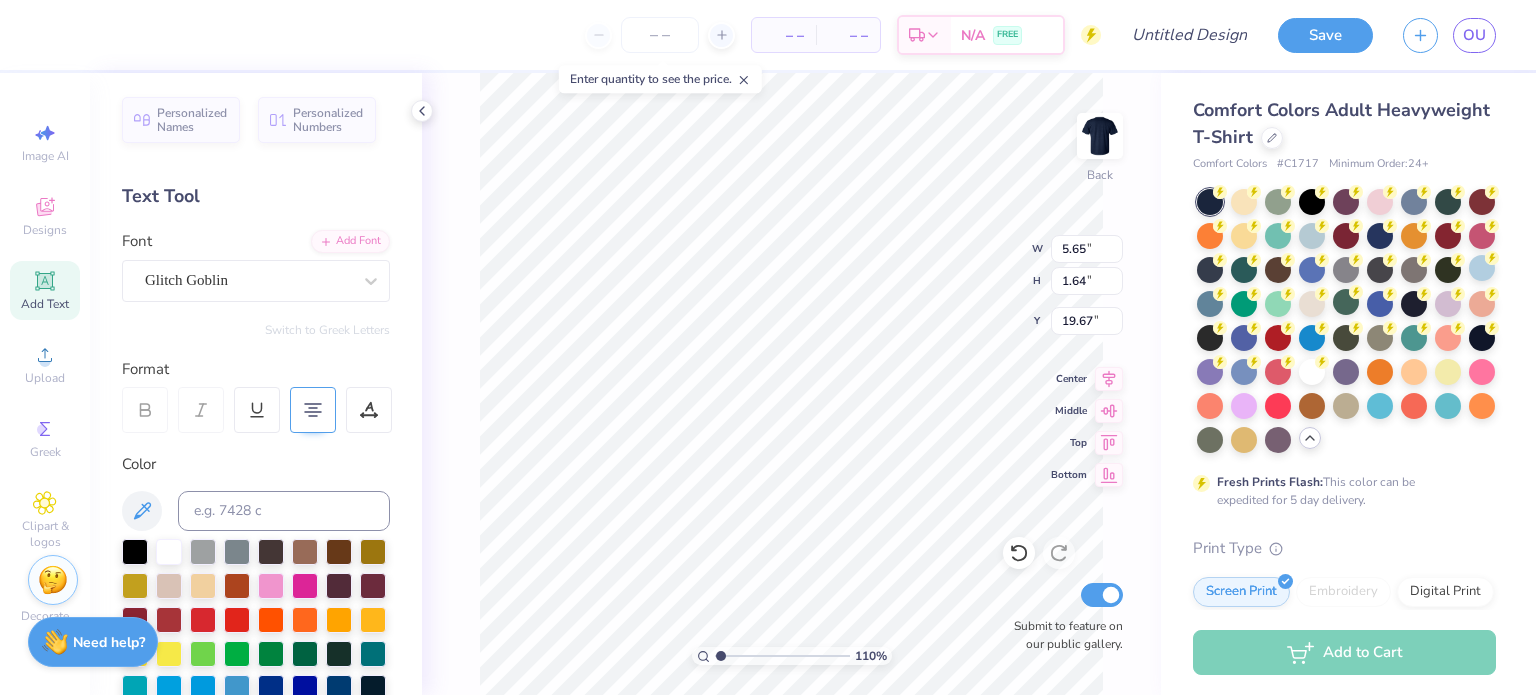 click 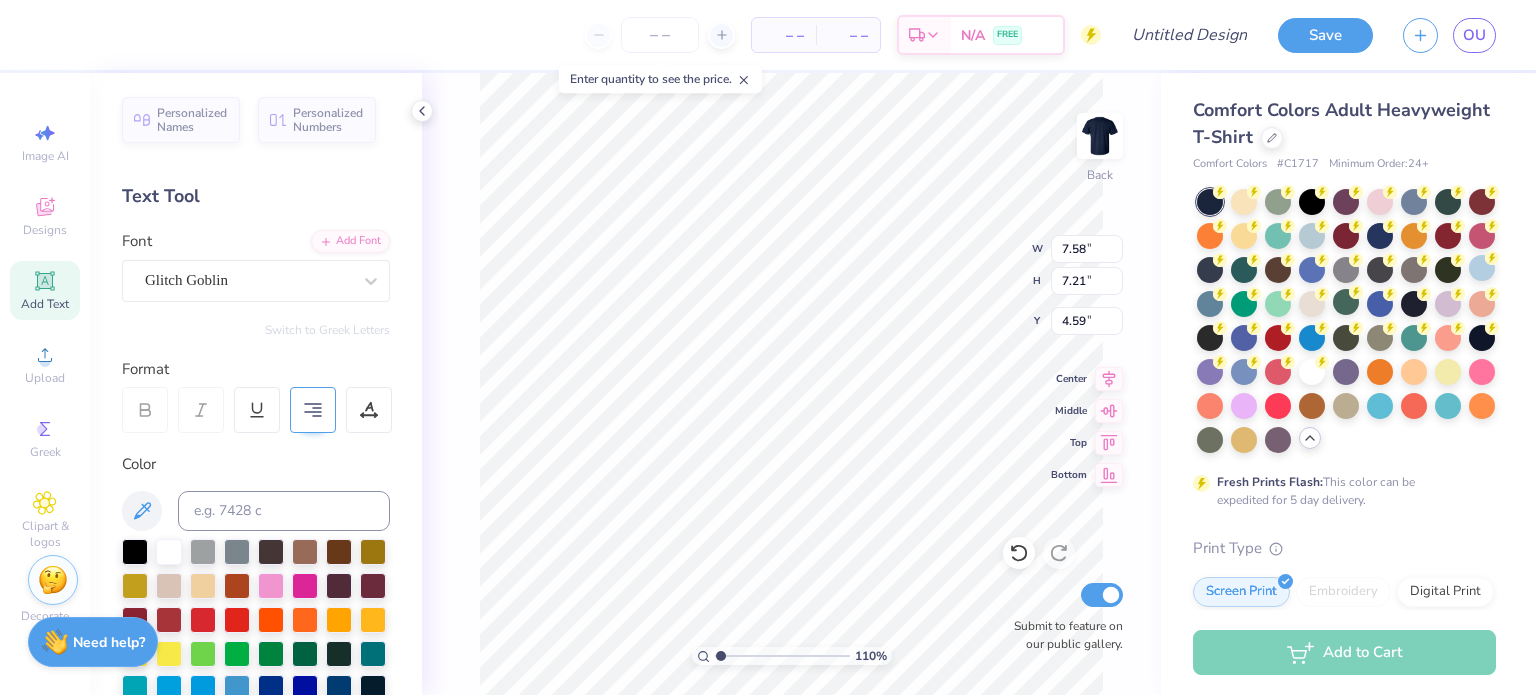scroll, scrollTop: 16, scrollLeft: 1, axis: both 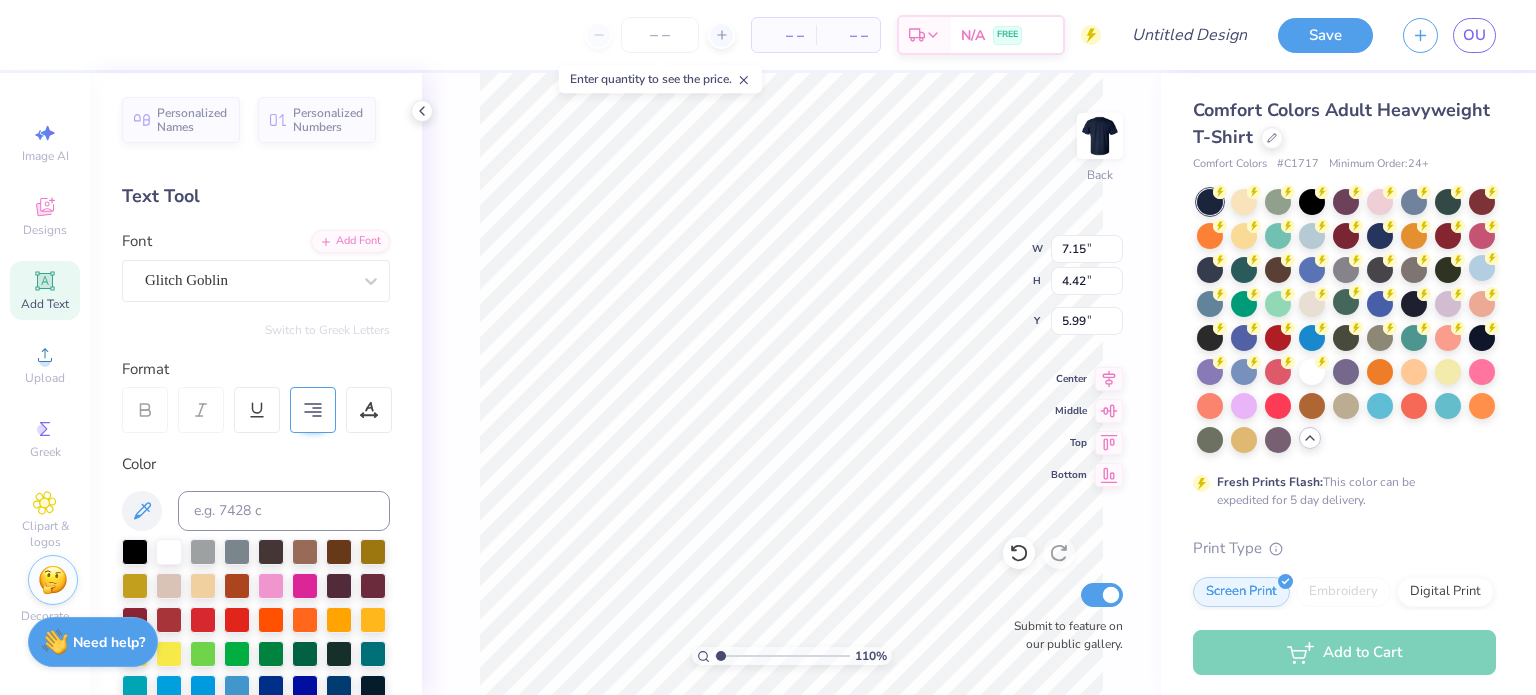 paste 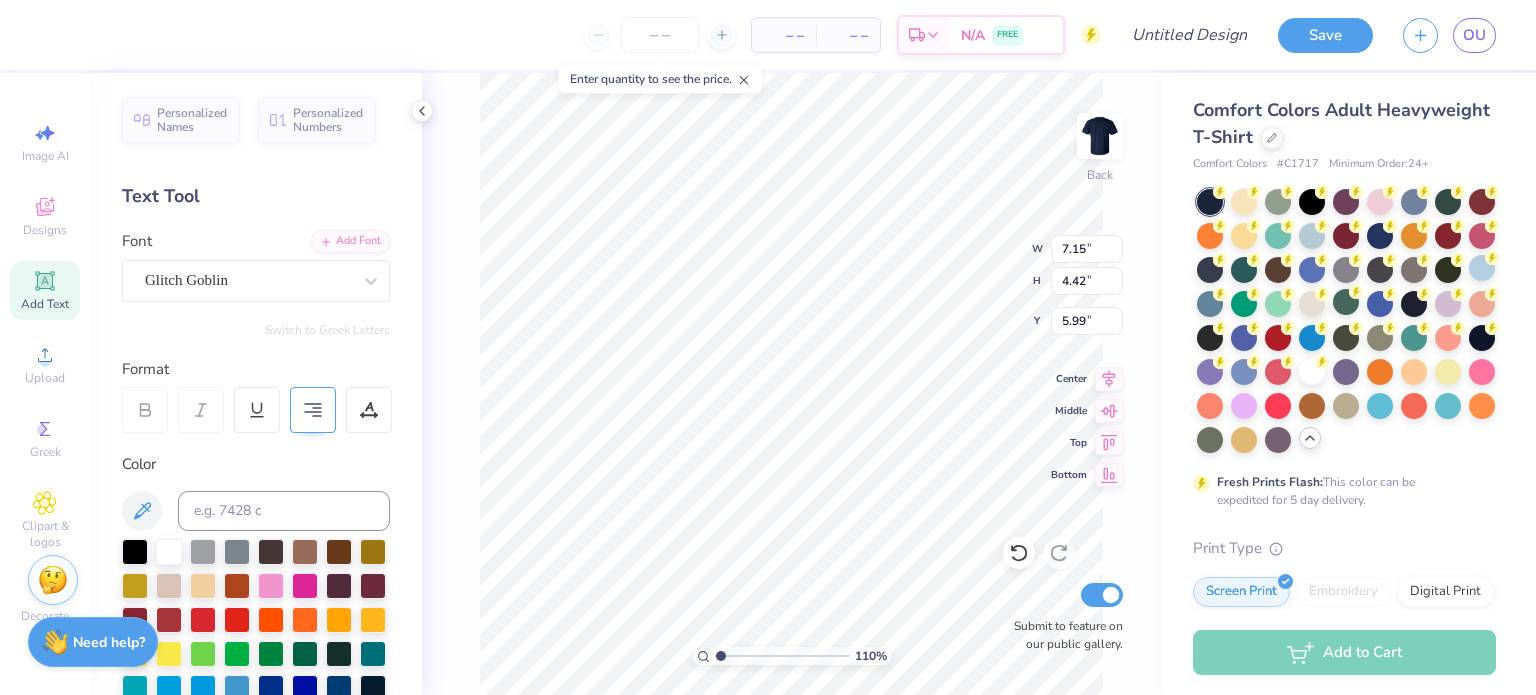 paste 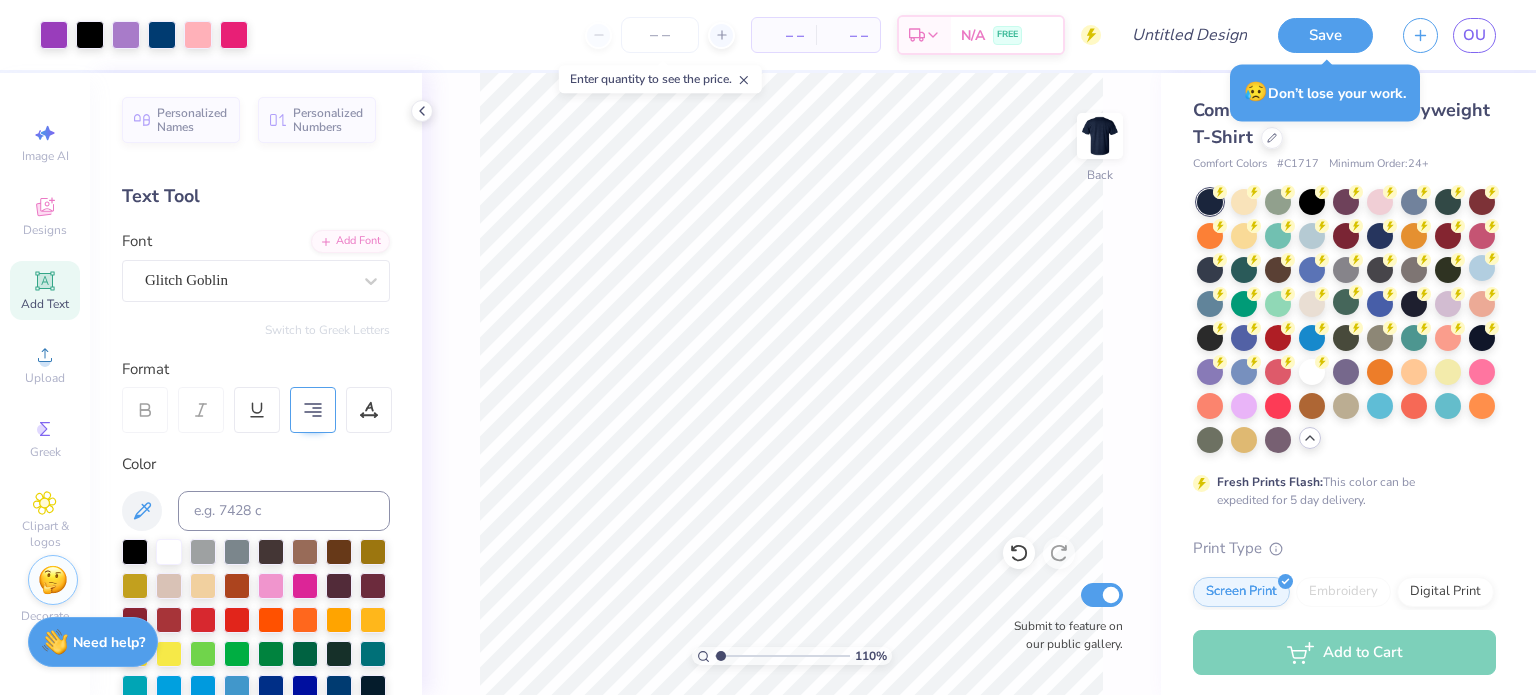 click on "Add Text" at bounding box center (45, 290) 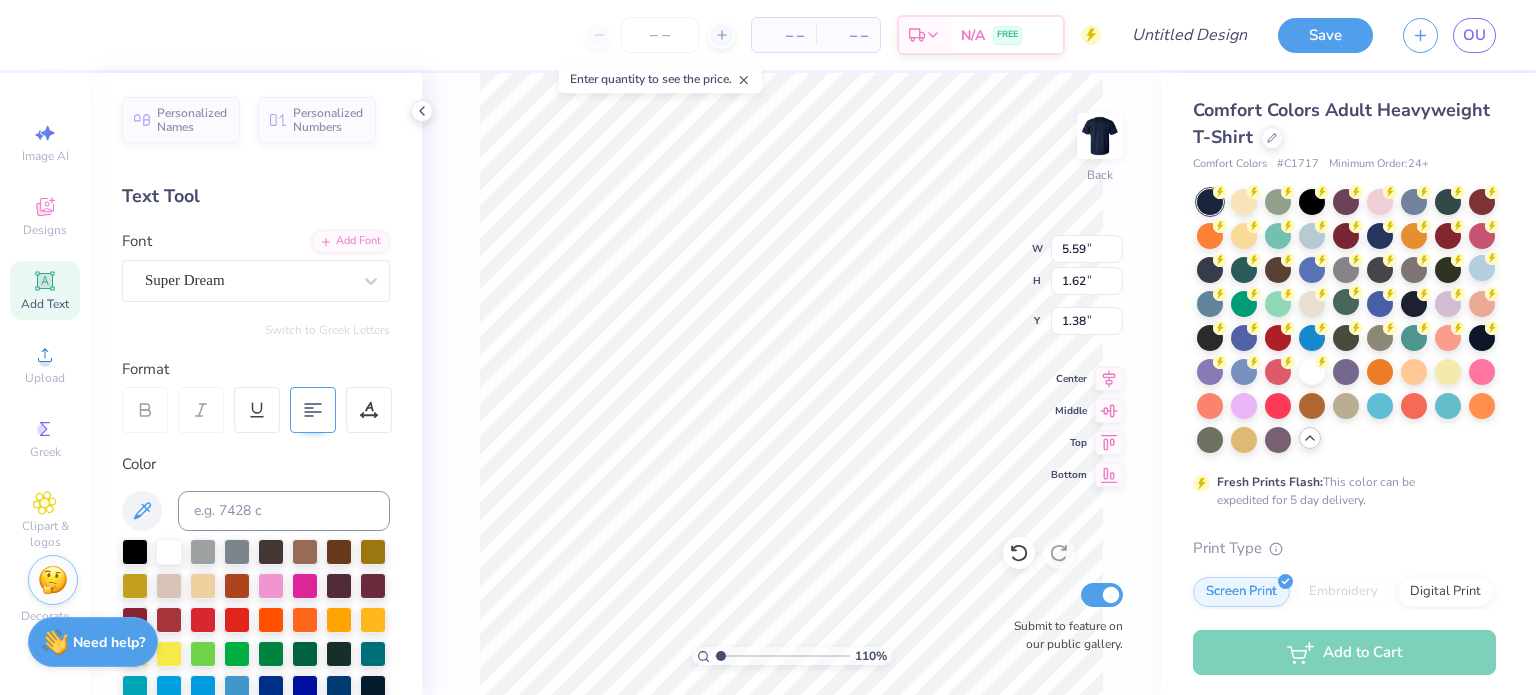 scroll, scrollTop: 16, scrollLeft: 3, axis: both 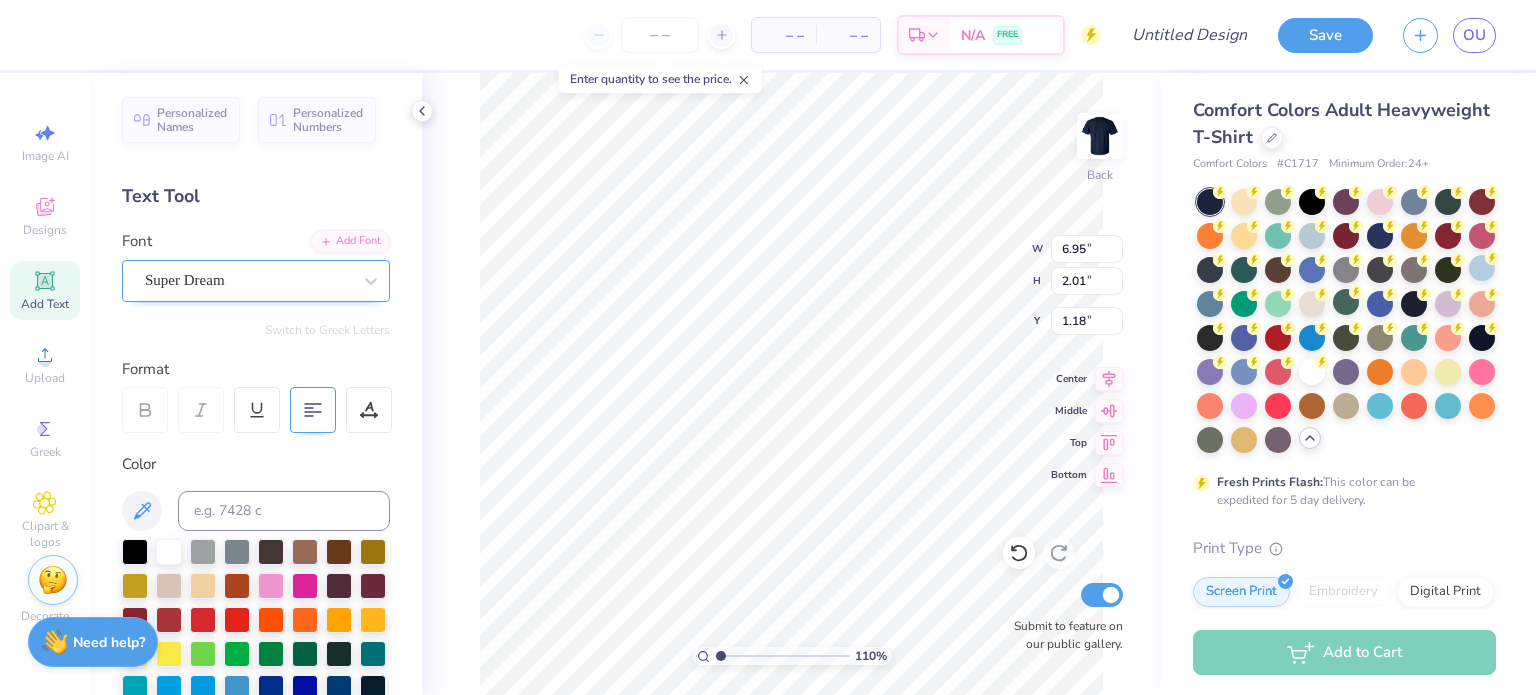 click on "Super Dream" at bounding box center [256, 281] 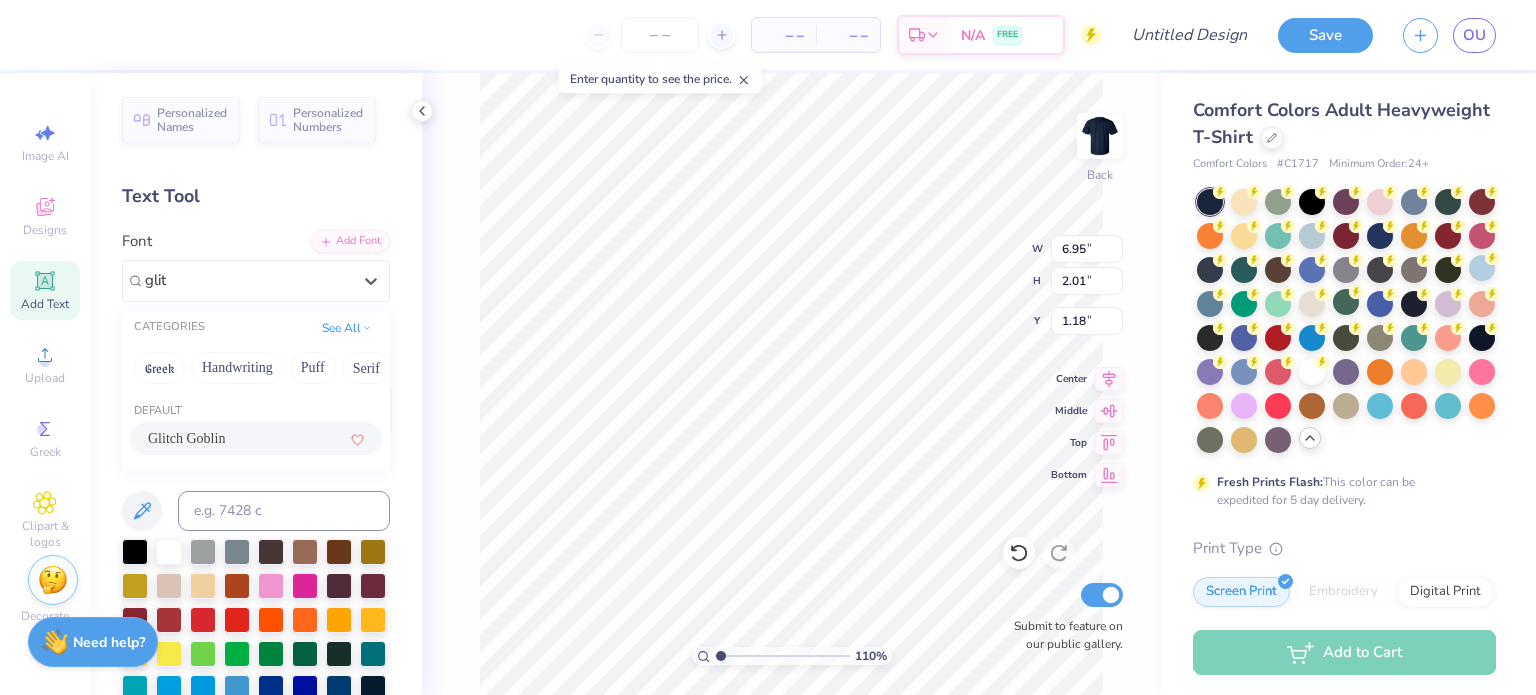 click on "Glitch Goblin" at bounding box center [256, 438] 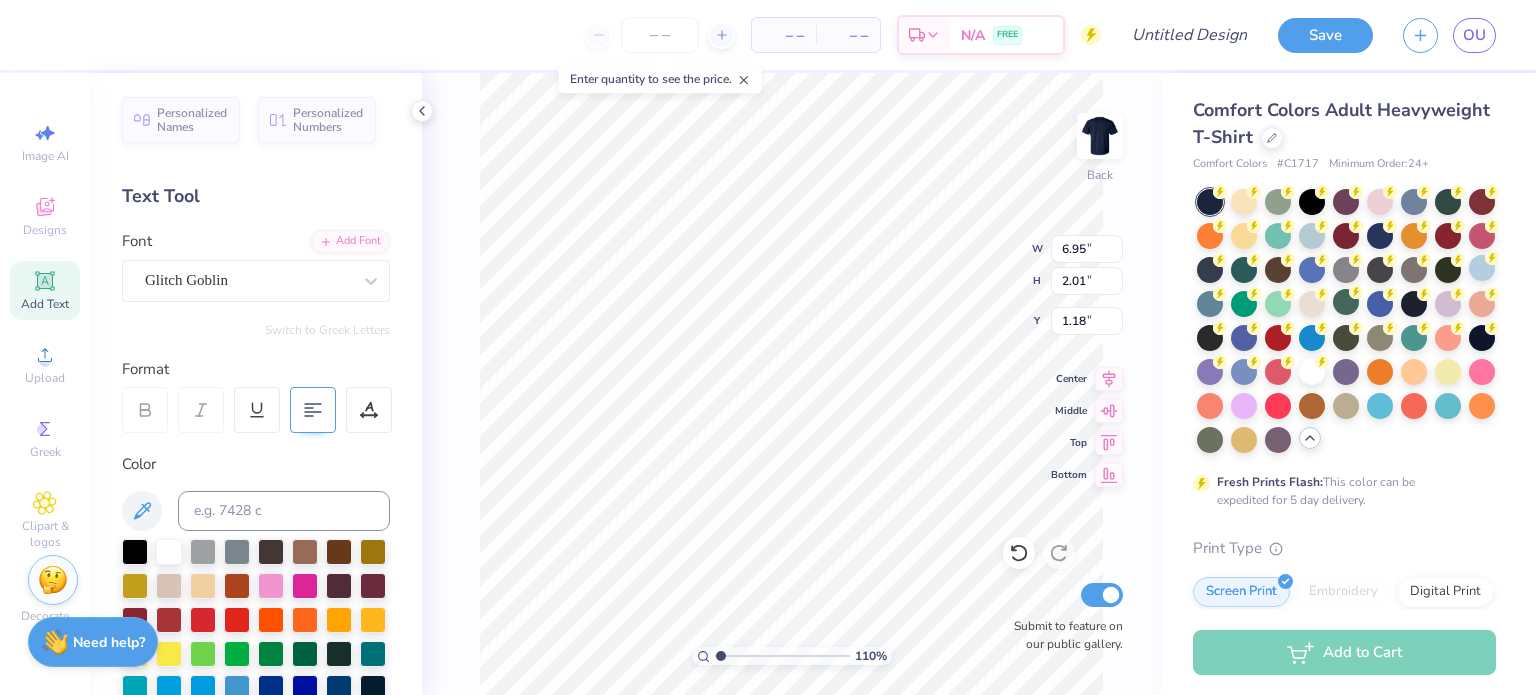 scroll, scrollTop: 16, scrollLeft: 3, axis: both 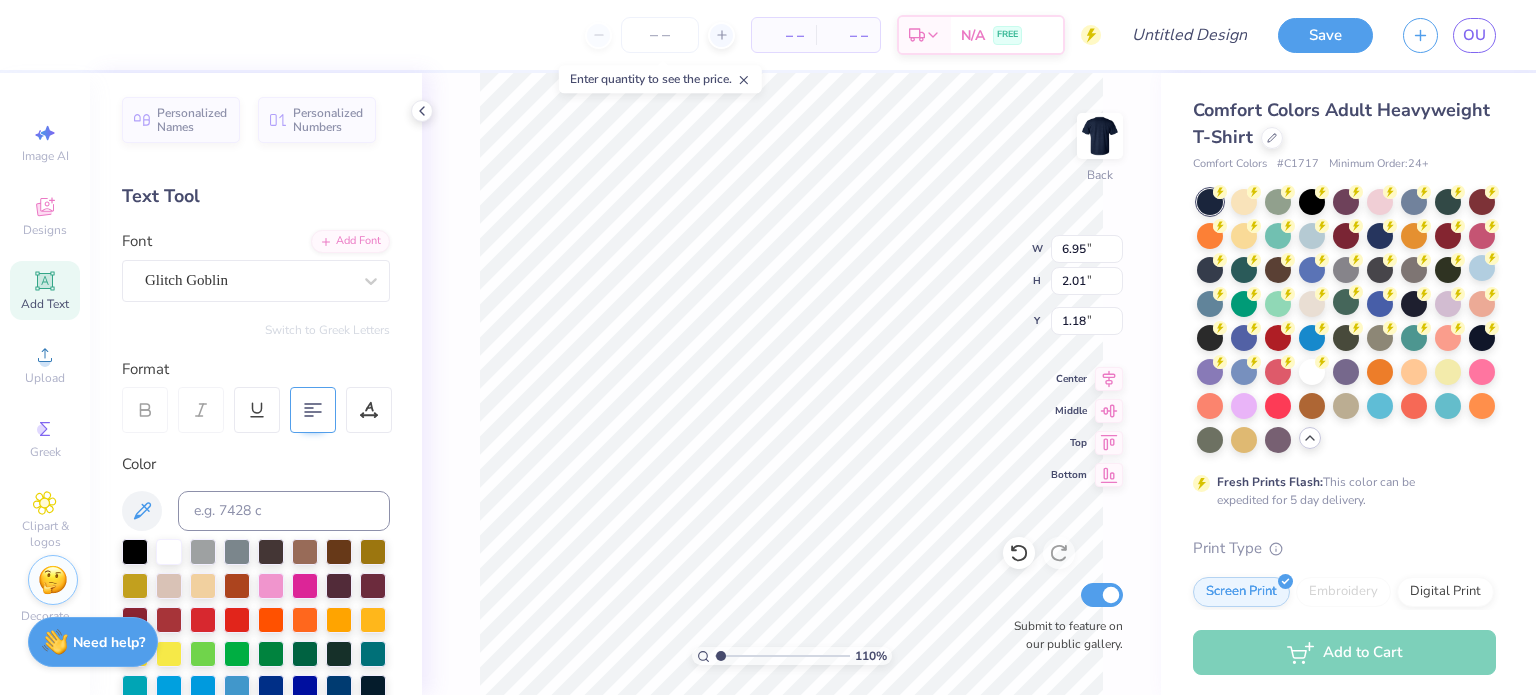 click 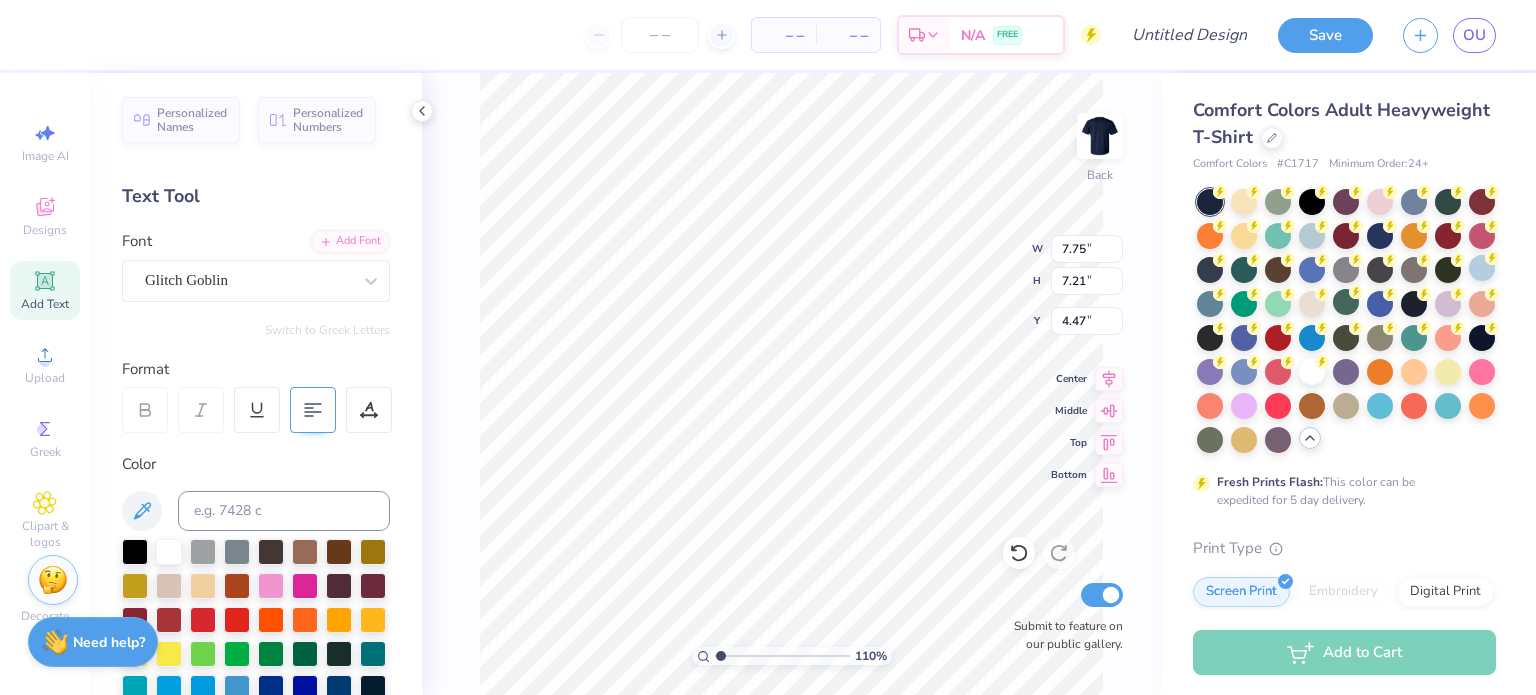 click at bounding box center [313, 410] 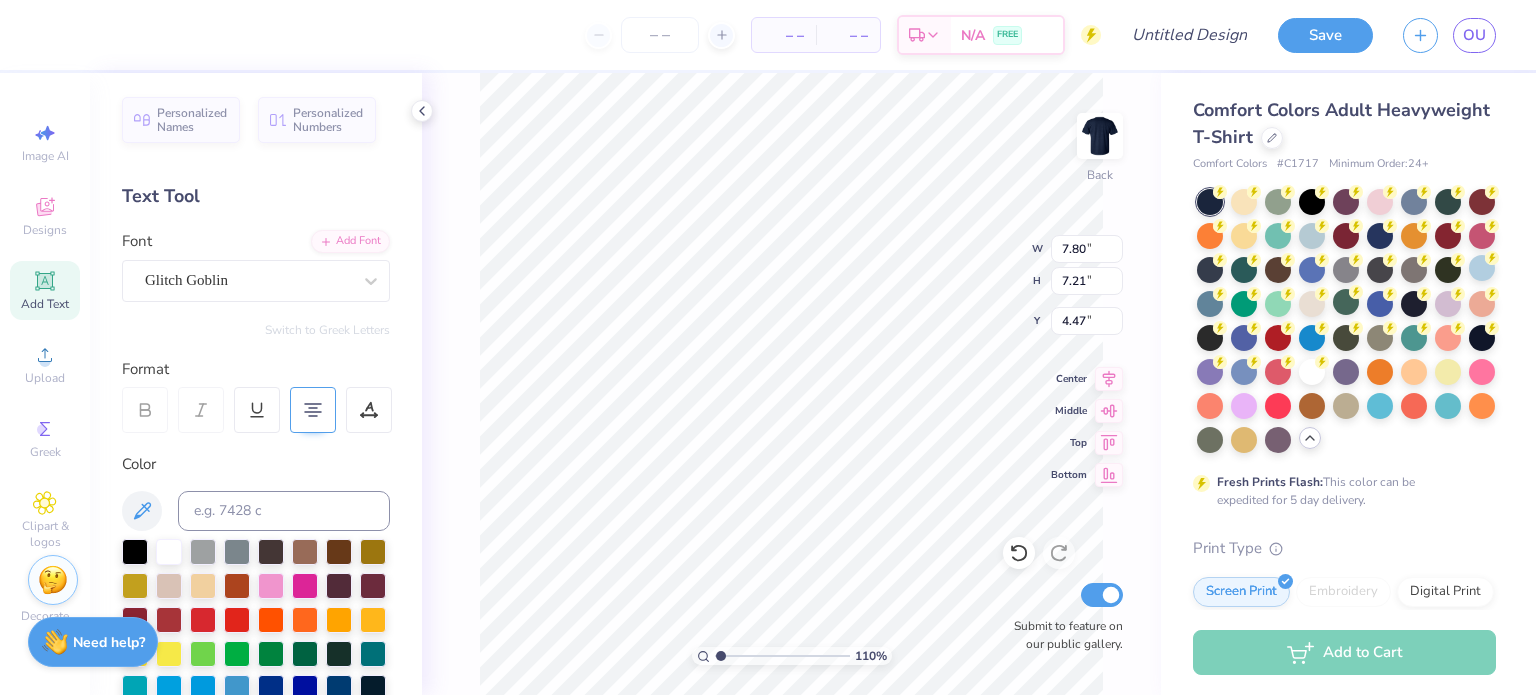 click at bounding box center (313, 410) 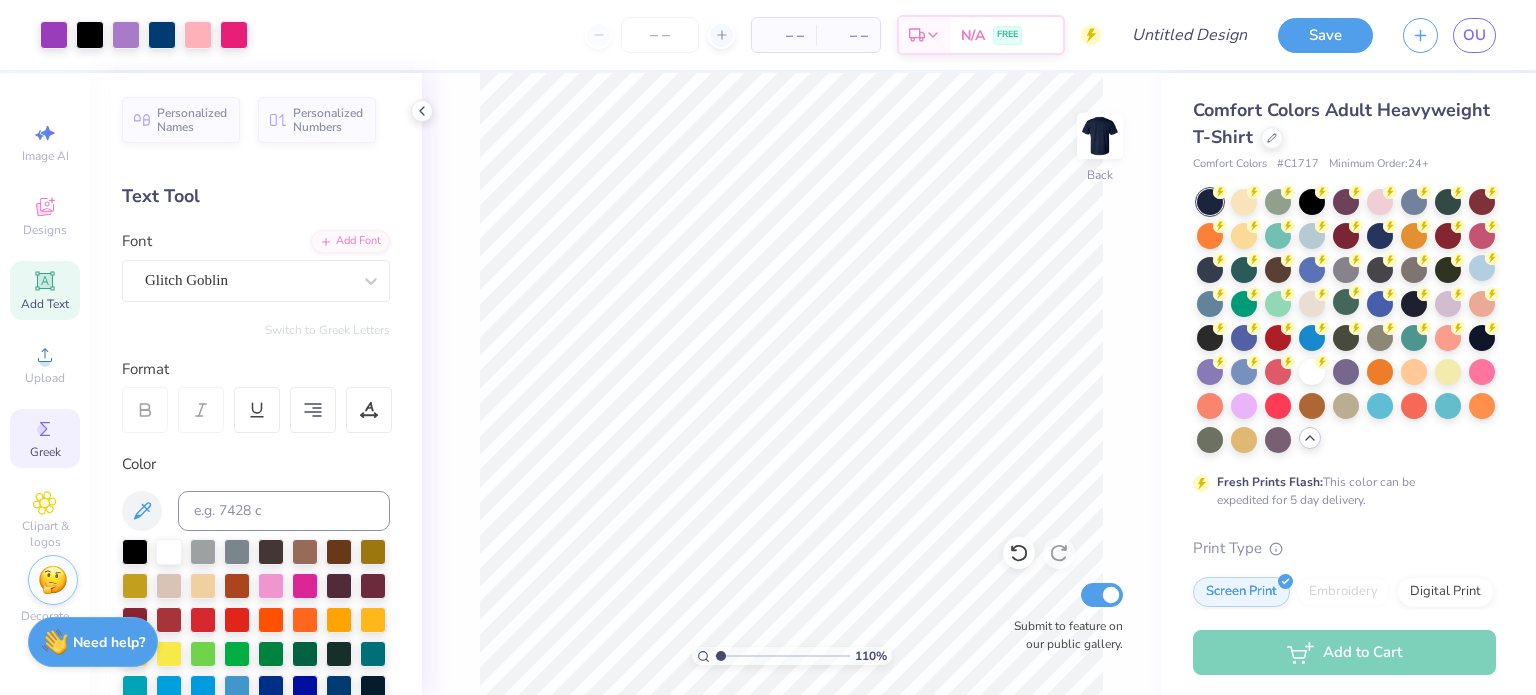 click on "Greek" at bounding box center (45, 438) 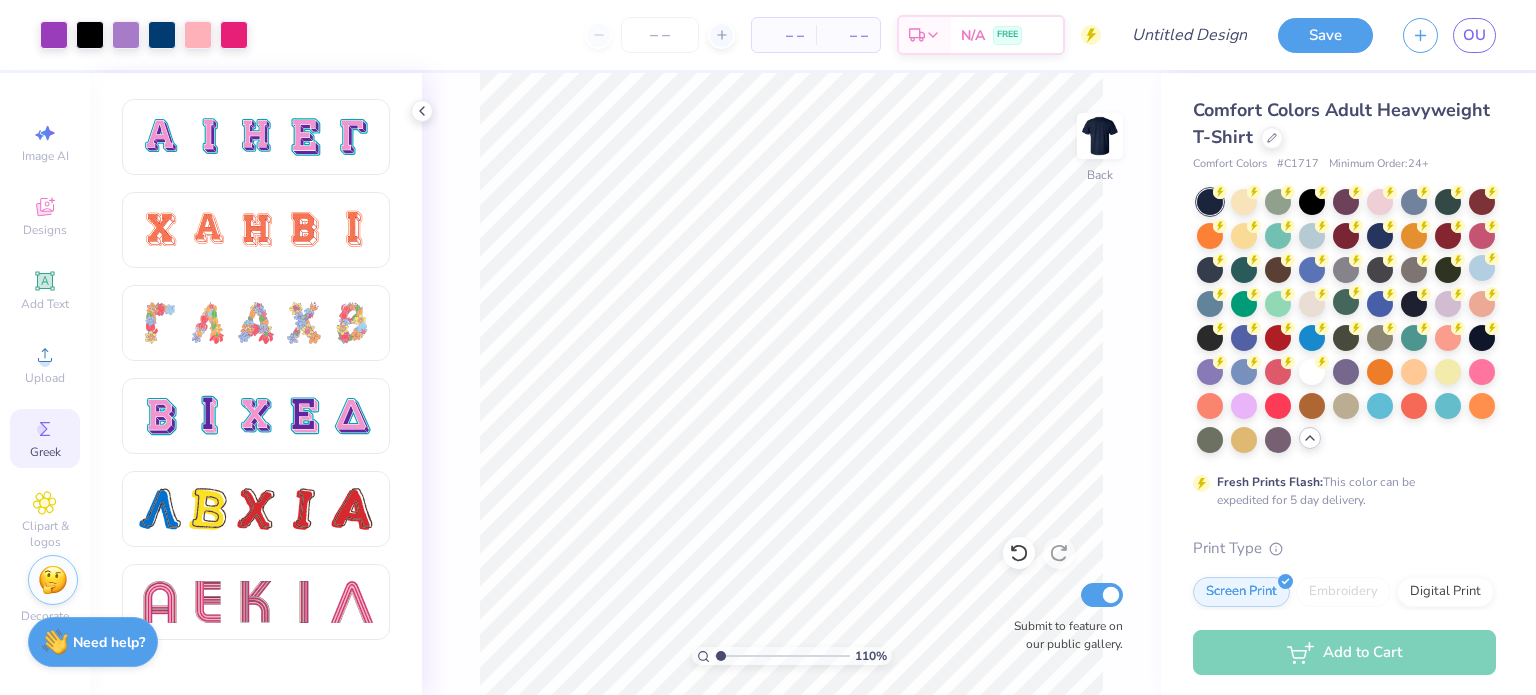 scroll, scrollTop: 1395, scrollLeft: 0, axis: vertical 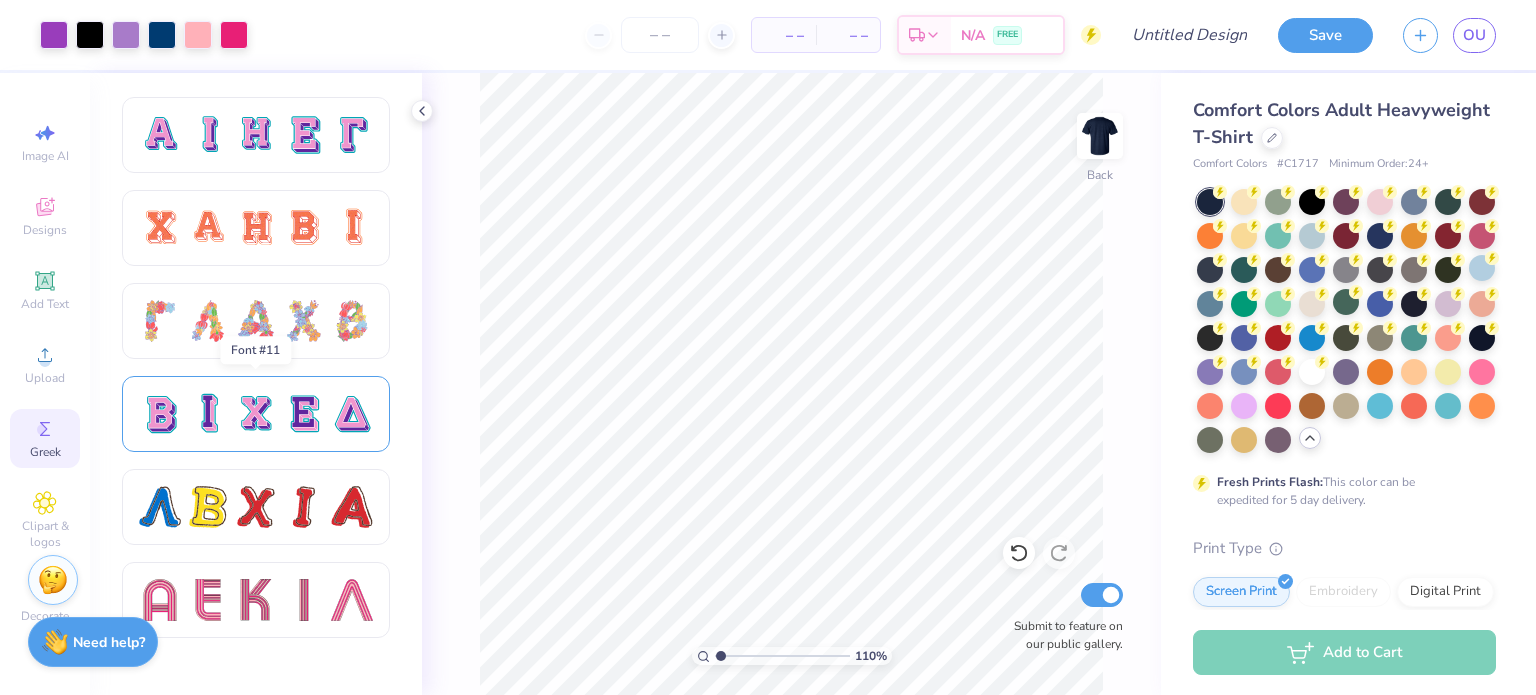 click at bounding box center (256, 414) 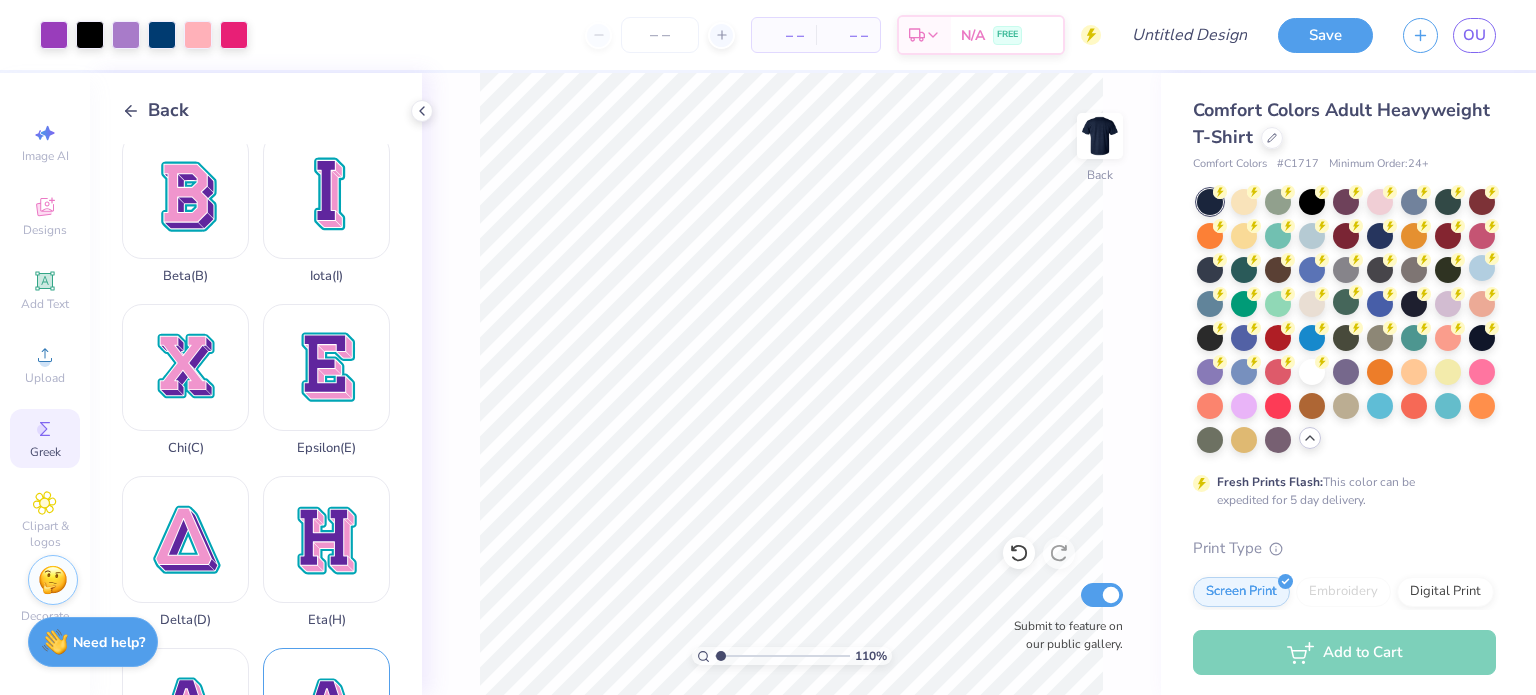 scroll, scrollTop: 0, scrollLeft: 0, axis: both 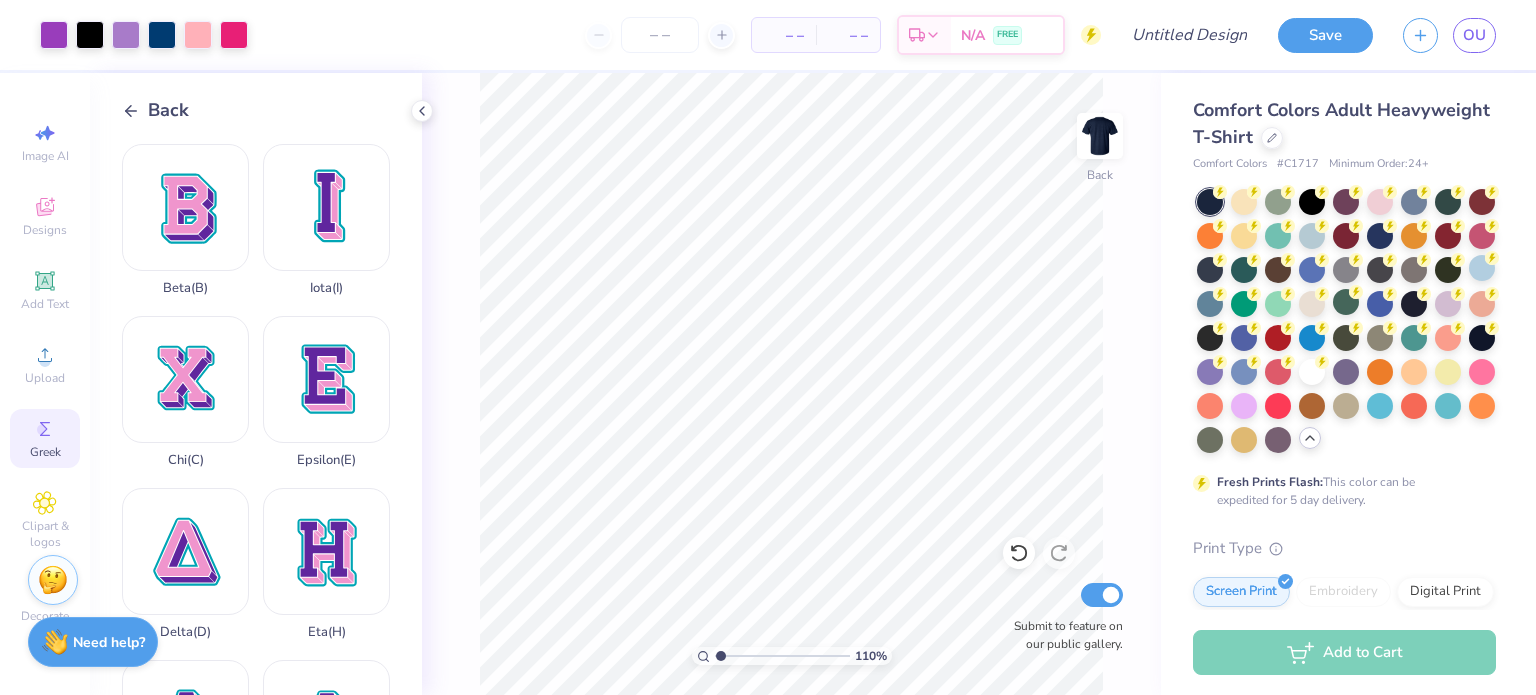 click on "Greek" at bounding box center (45, 452) 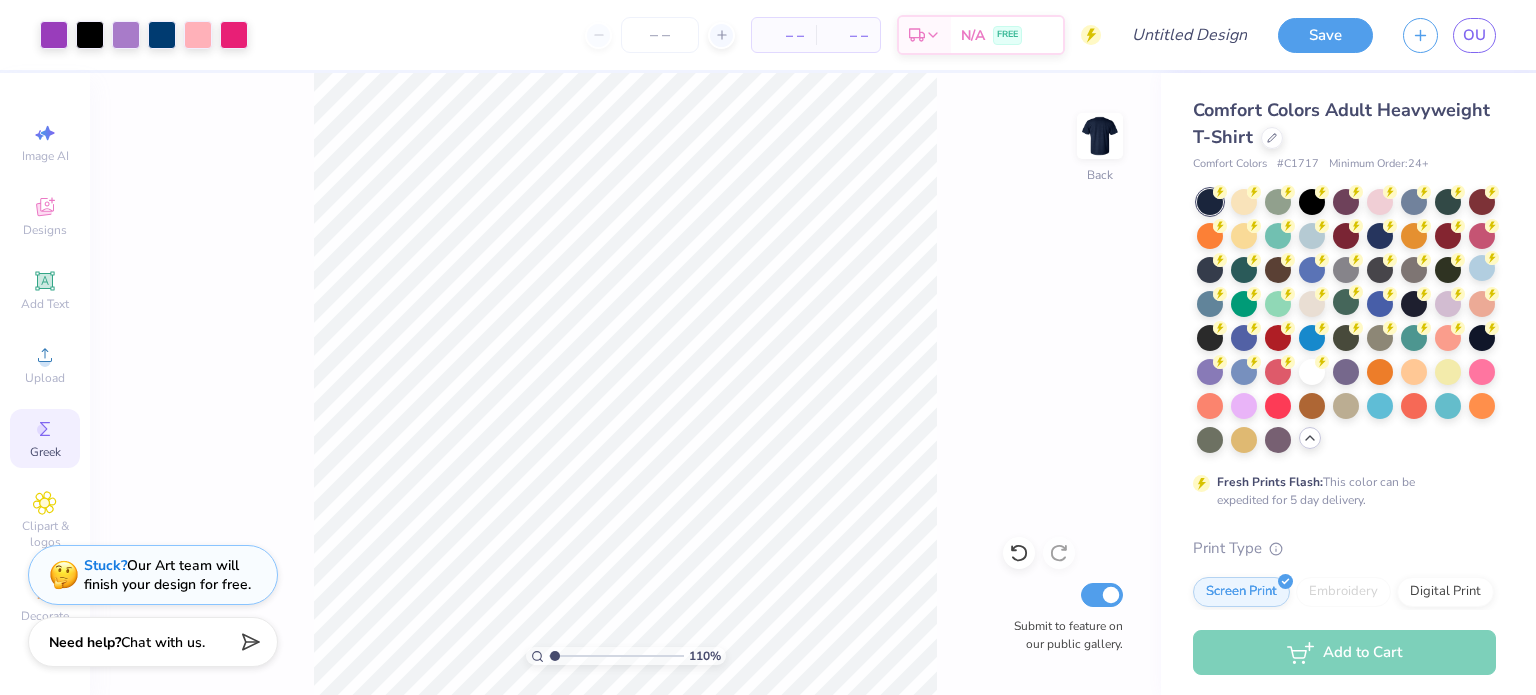 click 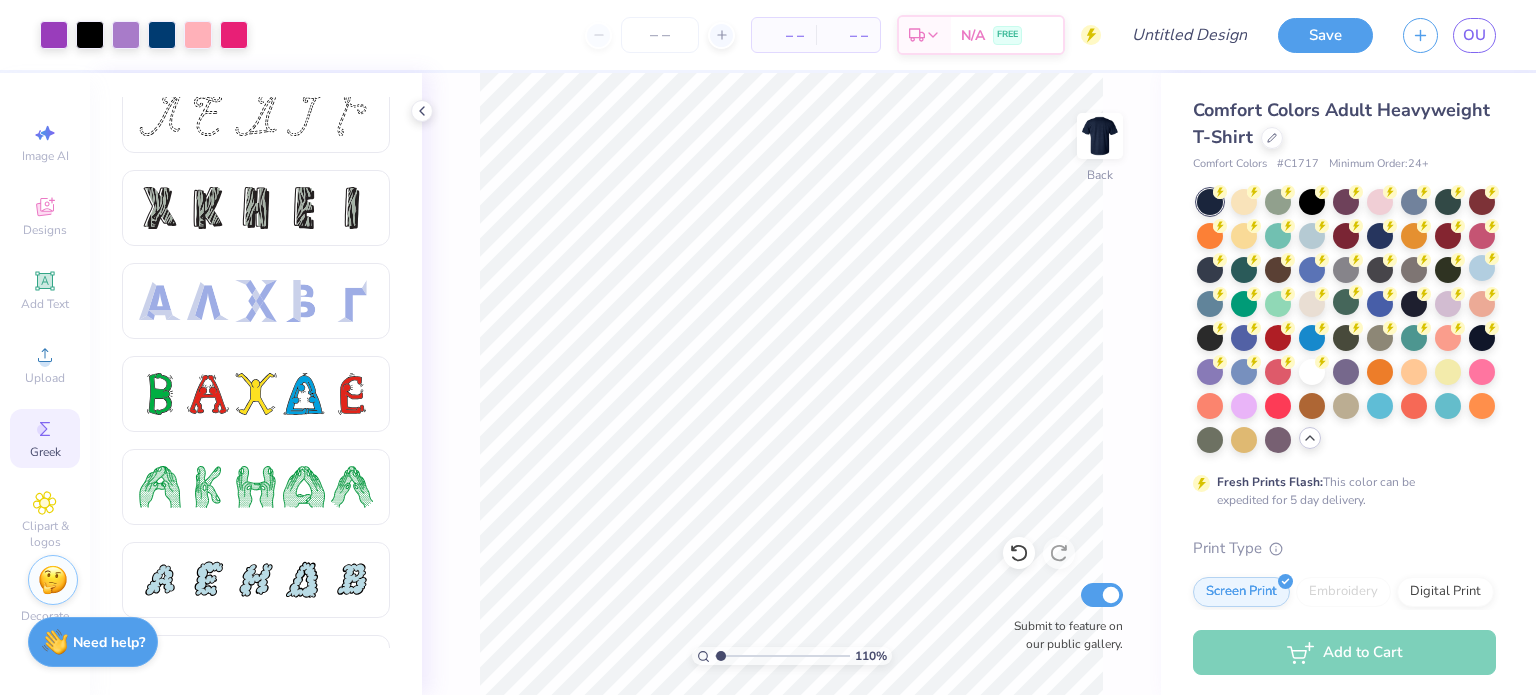 scroll, scrollTop: 0, scrollLeft: 0, axis: both 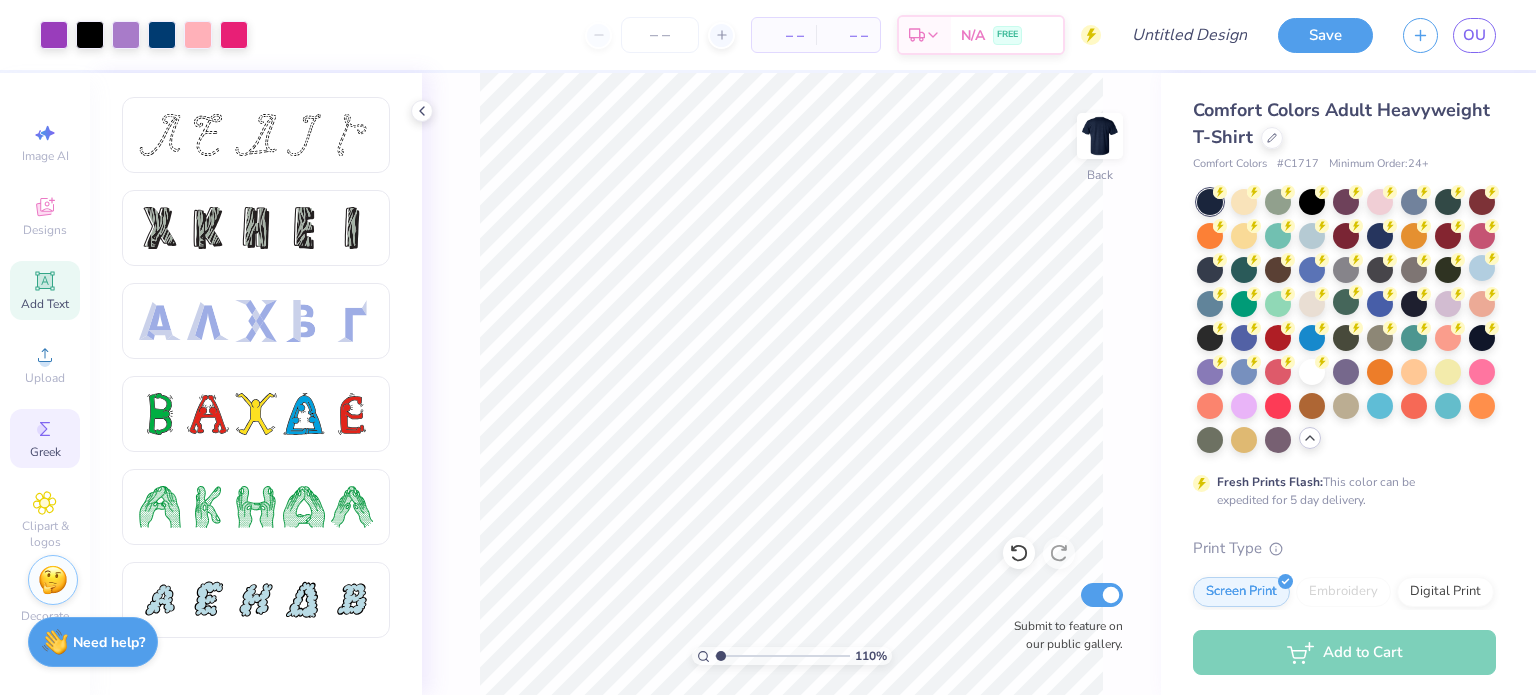 click 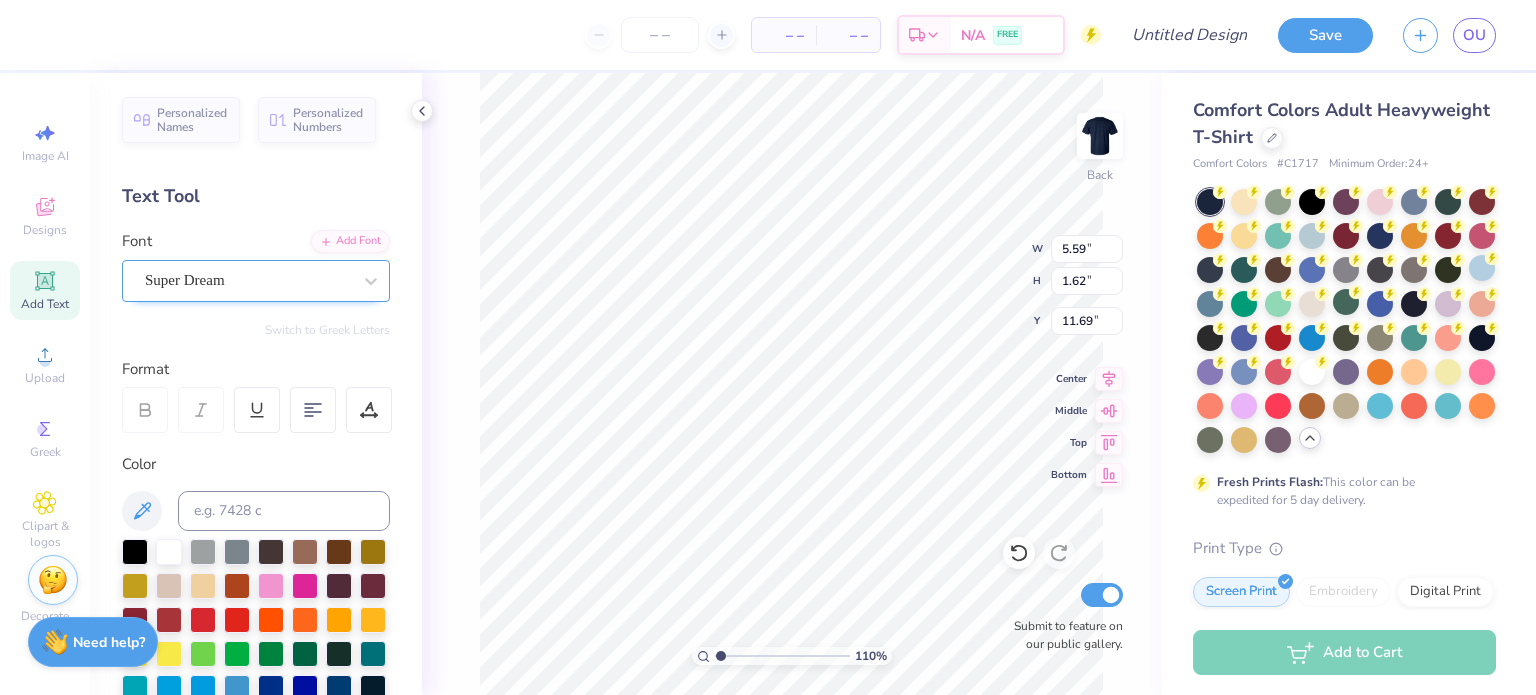 click on "Super Dream" at bounding box center (248, 280) 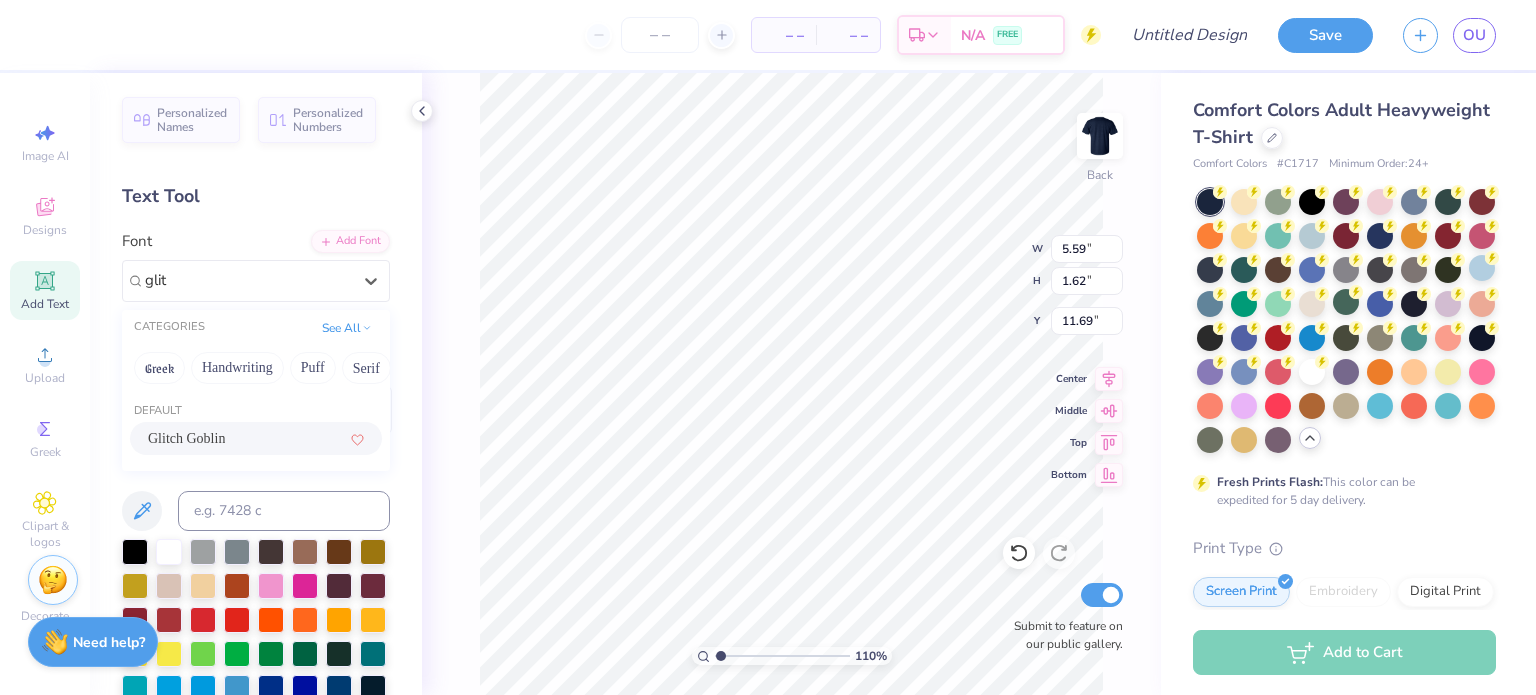 click on "Glitch Goblin" at bounding box center (186, 438) 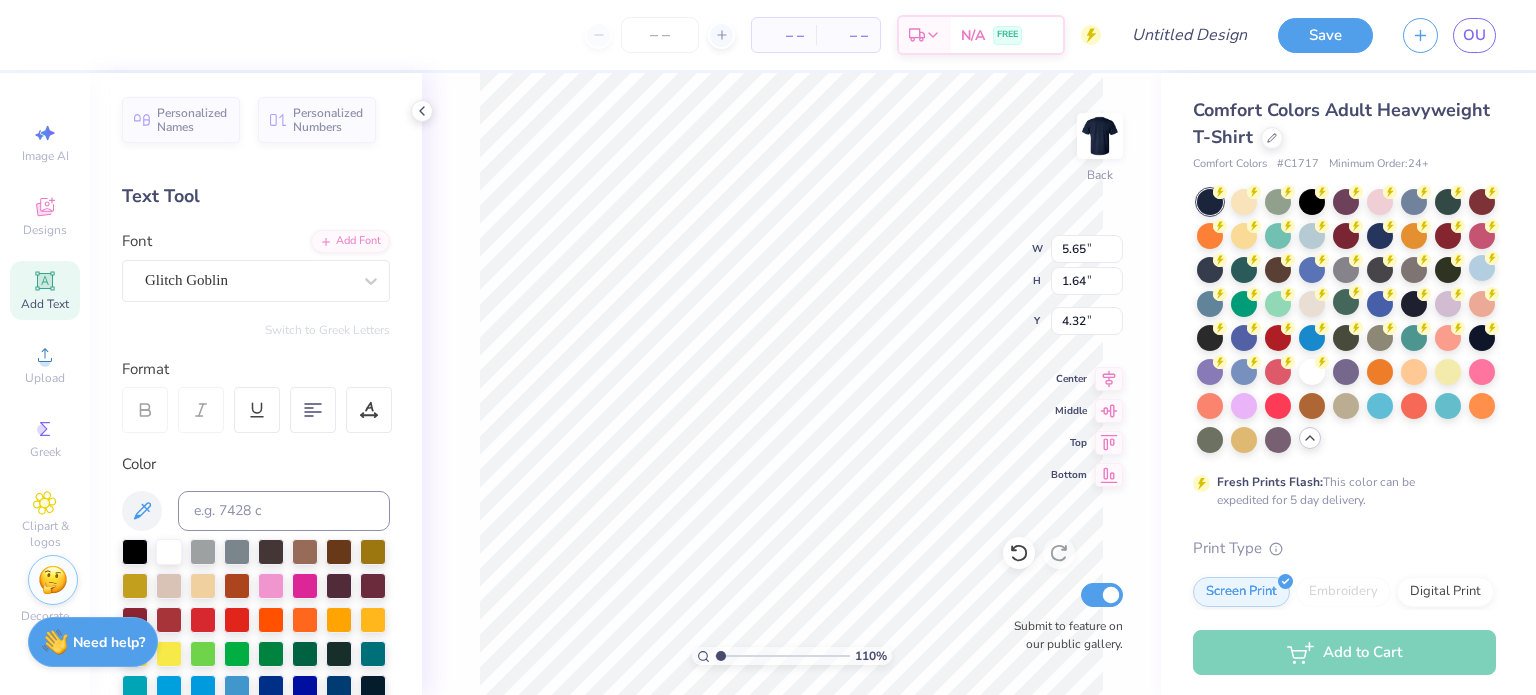 scroll, scrollTop: 16, scrollLeft: 2, axis: both 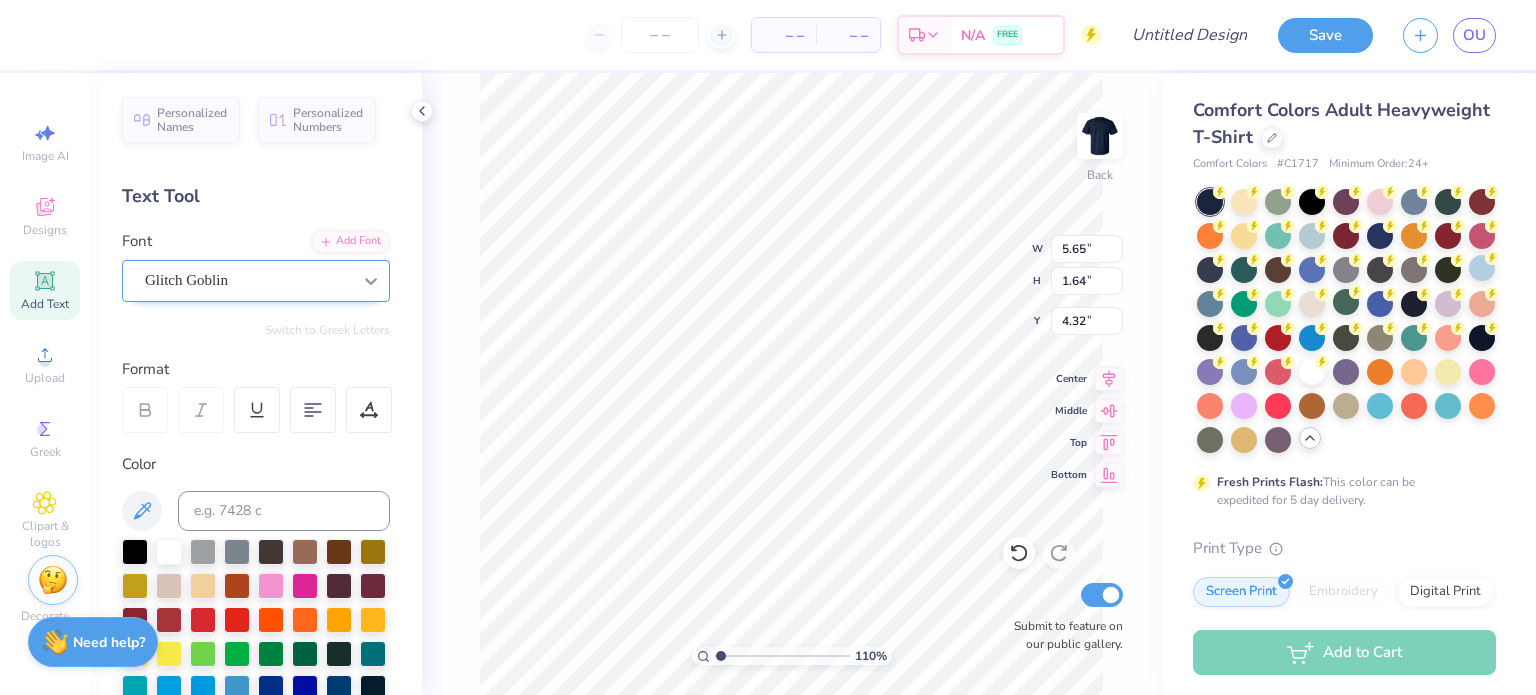 click at bounding box center (371, 281) 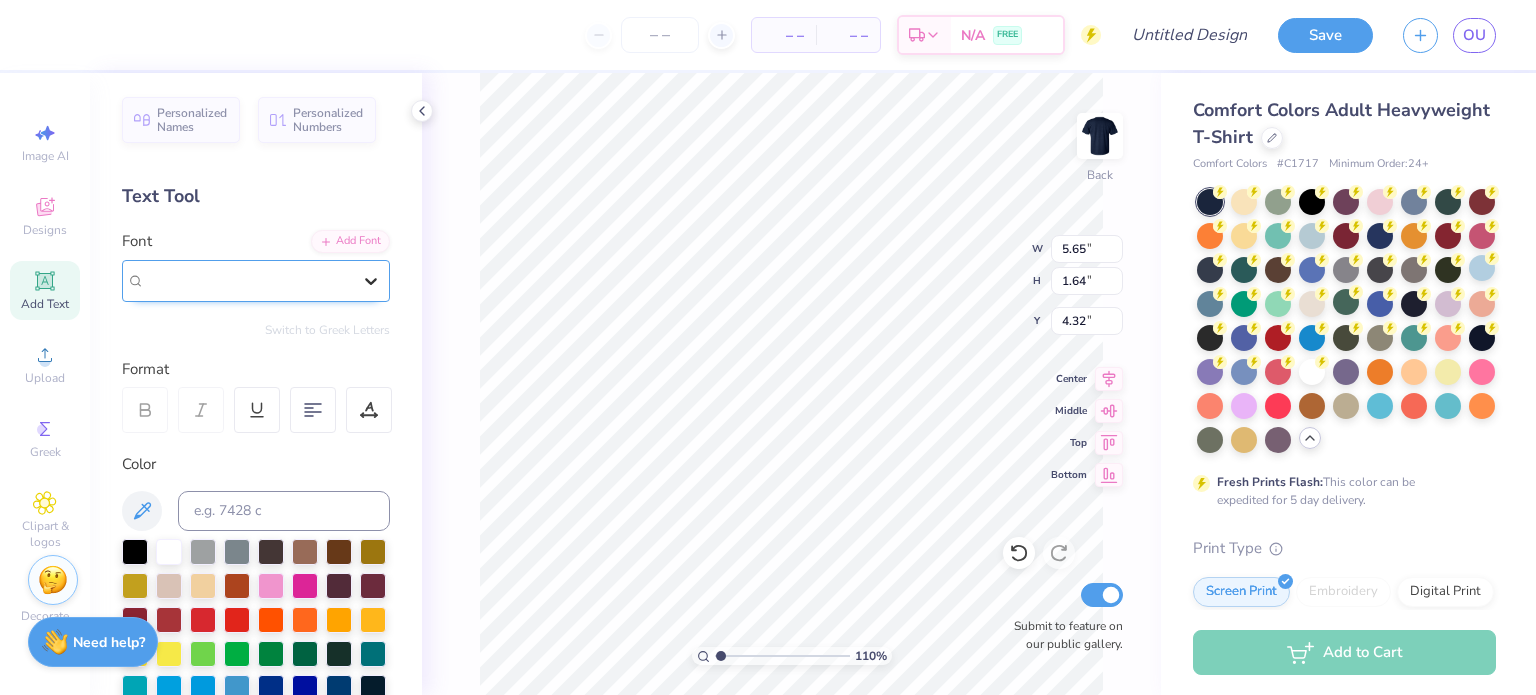 click 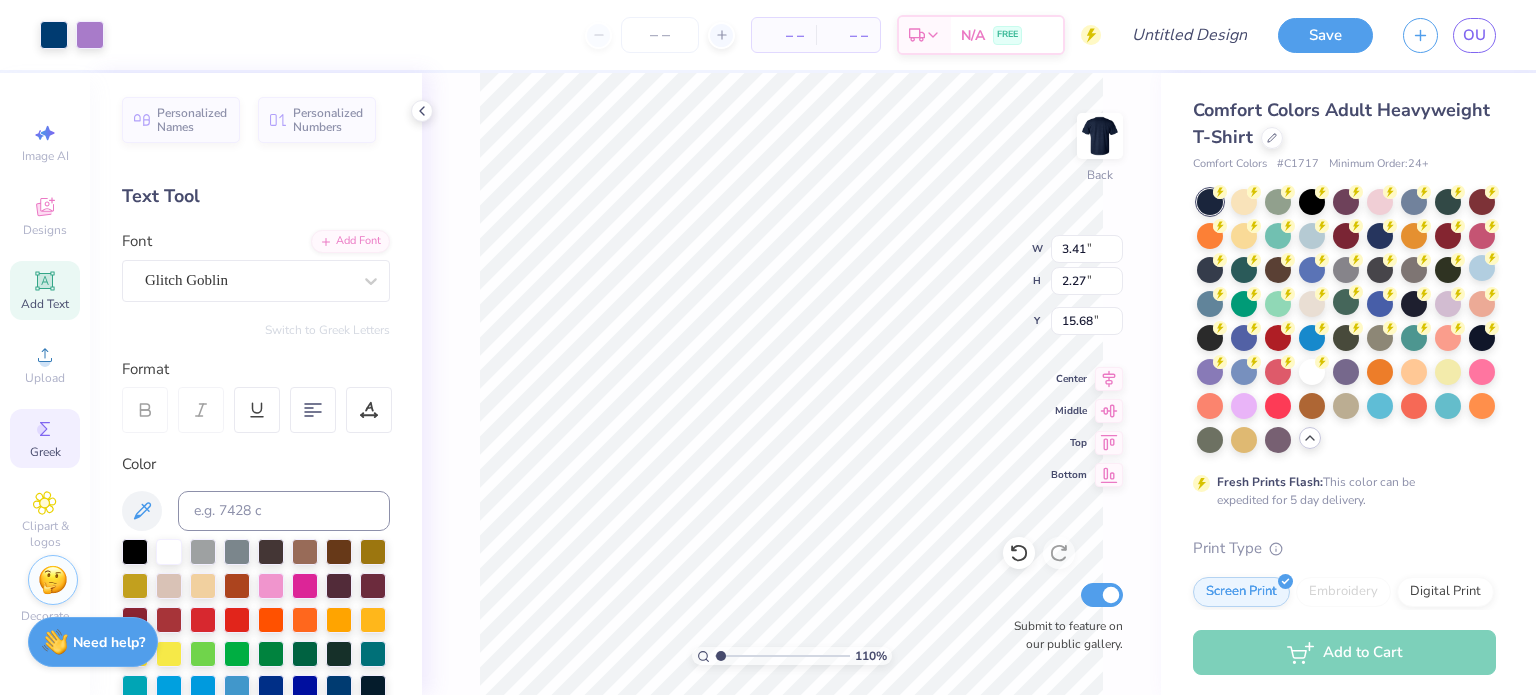 click 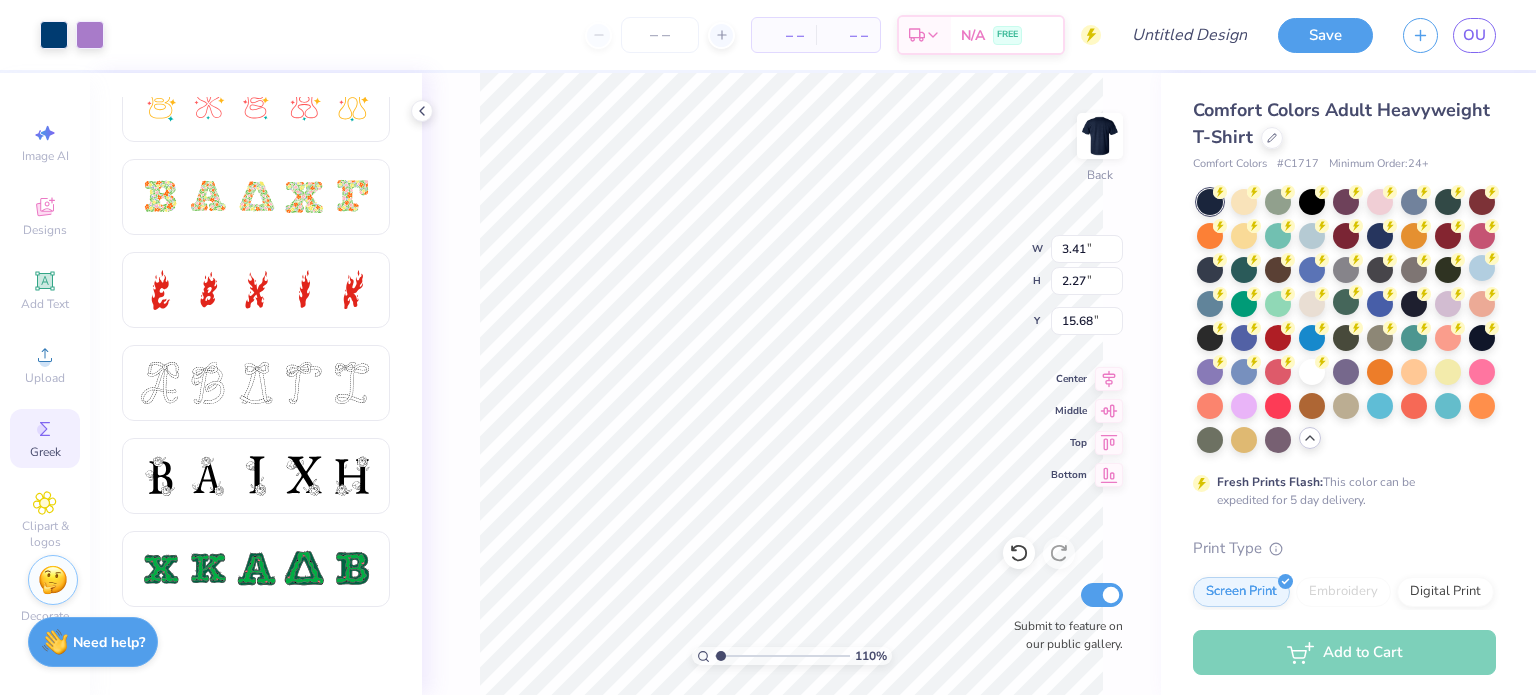 scroll, scrollTop: 0, scrollLeft: 0, axis: both 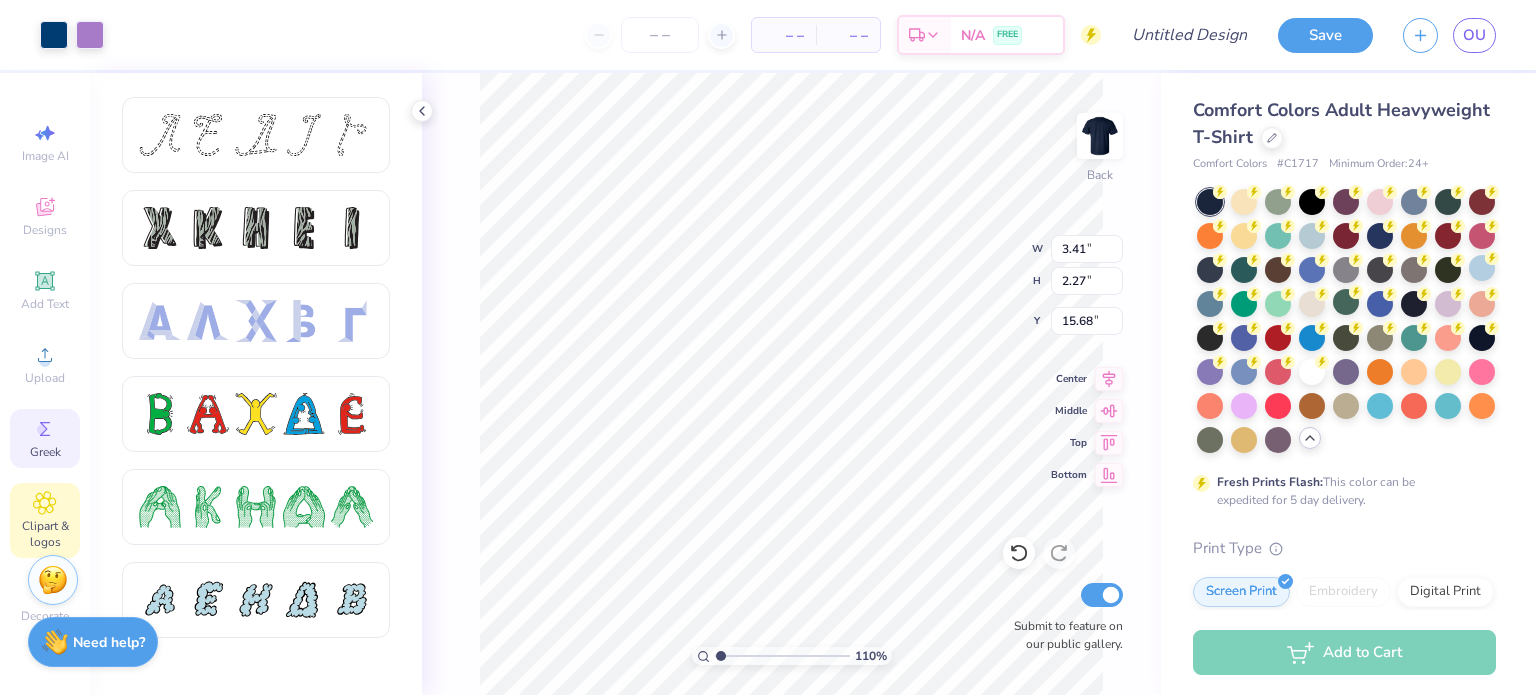 click 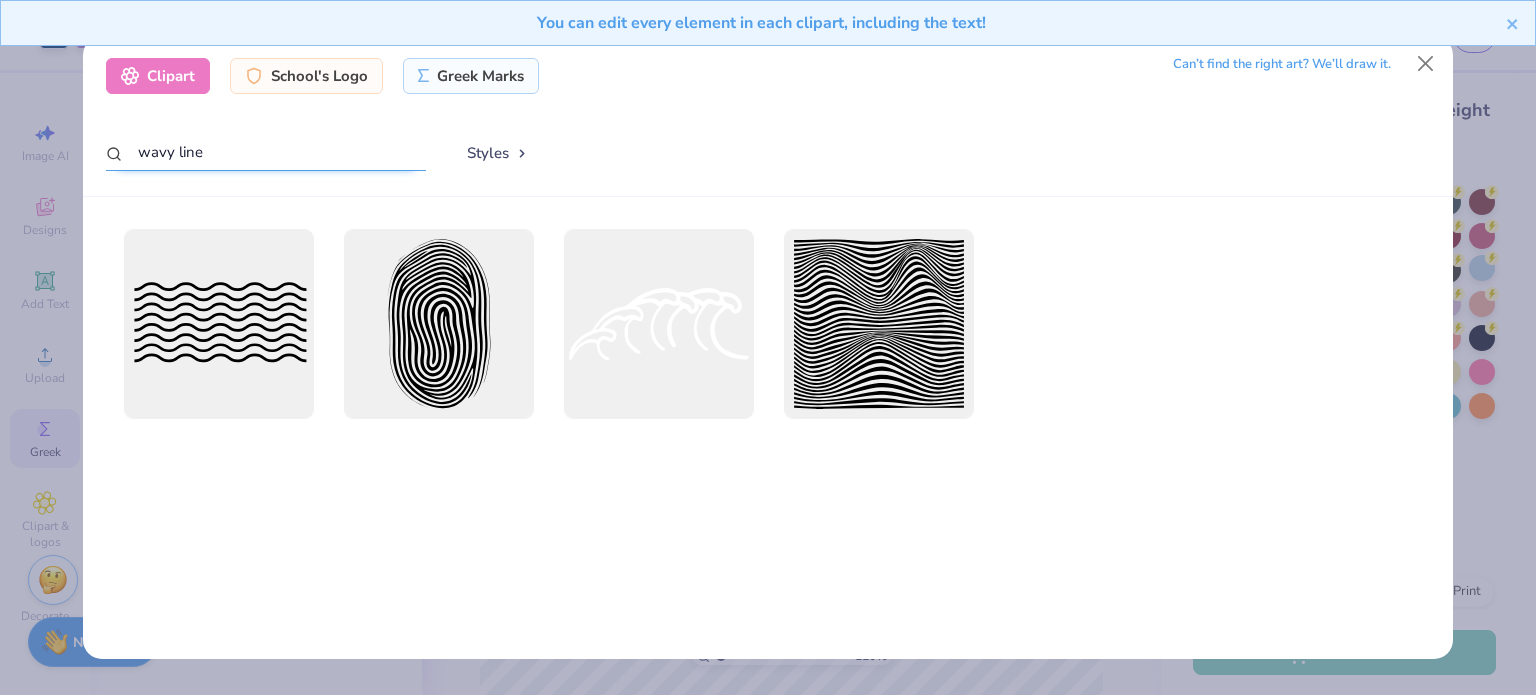 drag, startPoint x: 202, startPoint y: 145, endPoint x: 5, endPoint y: 151, distance: 197.09135 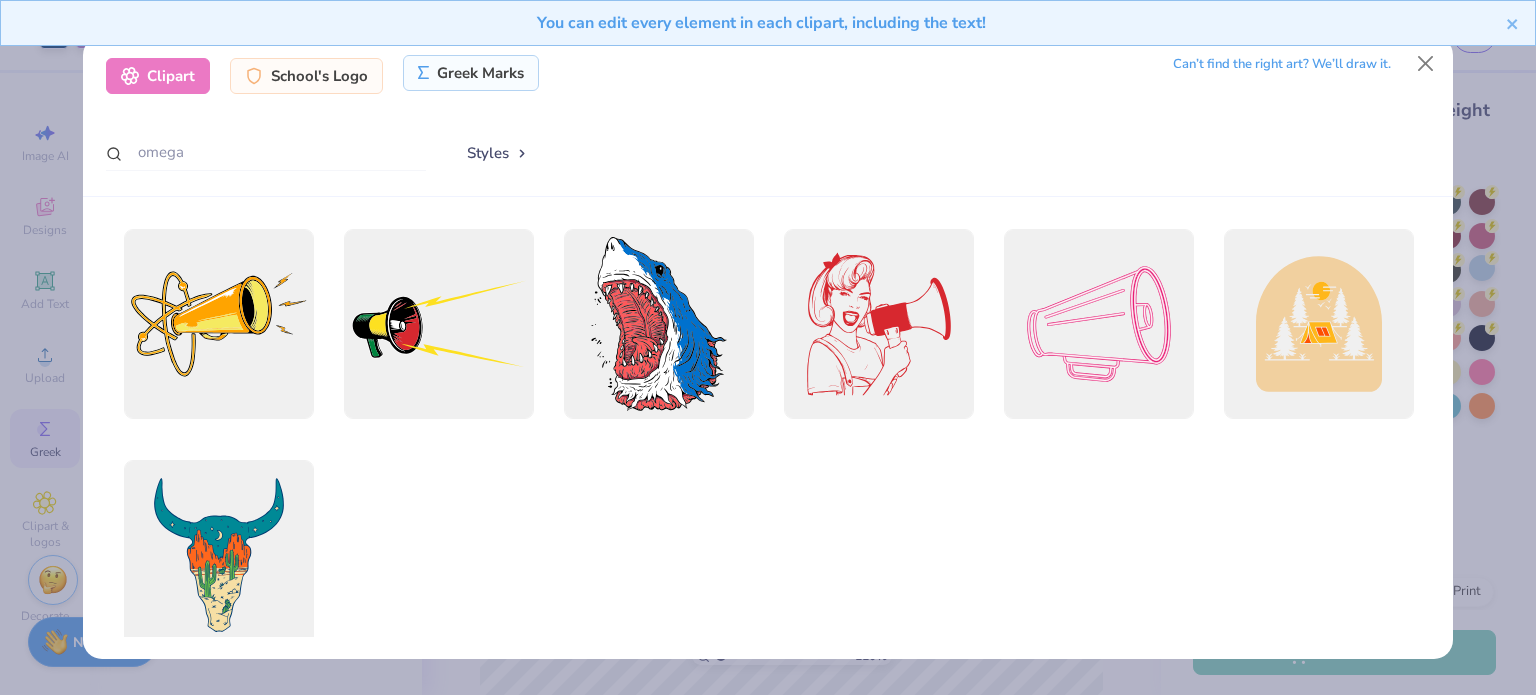 click on "Greek Marks" at bounding box center (471, 73) 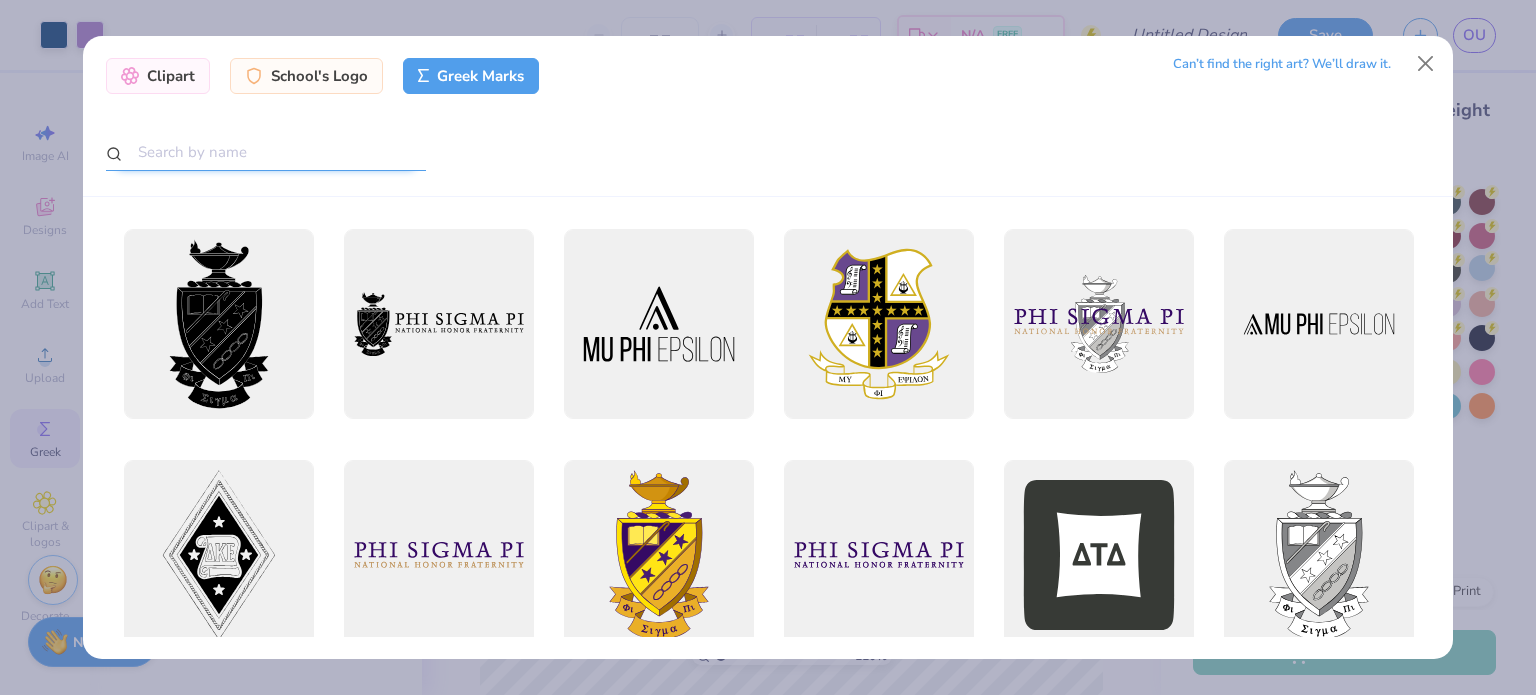 click at bounding box center (266, 152) 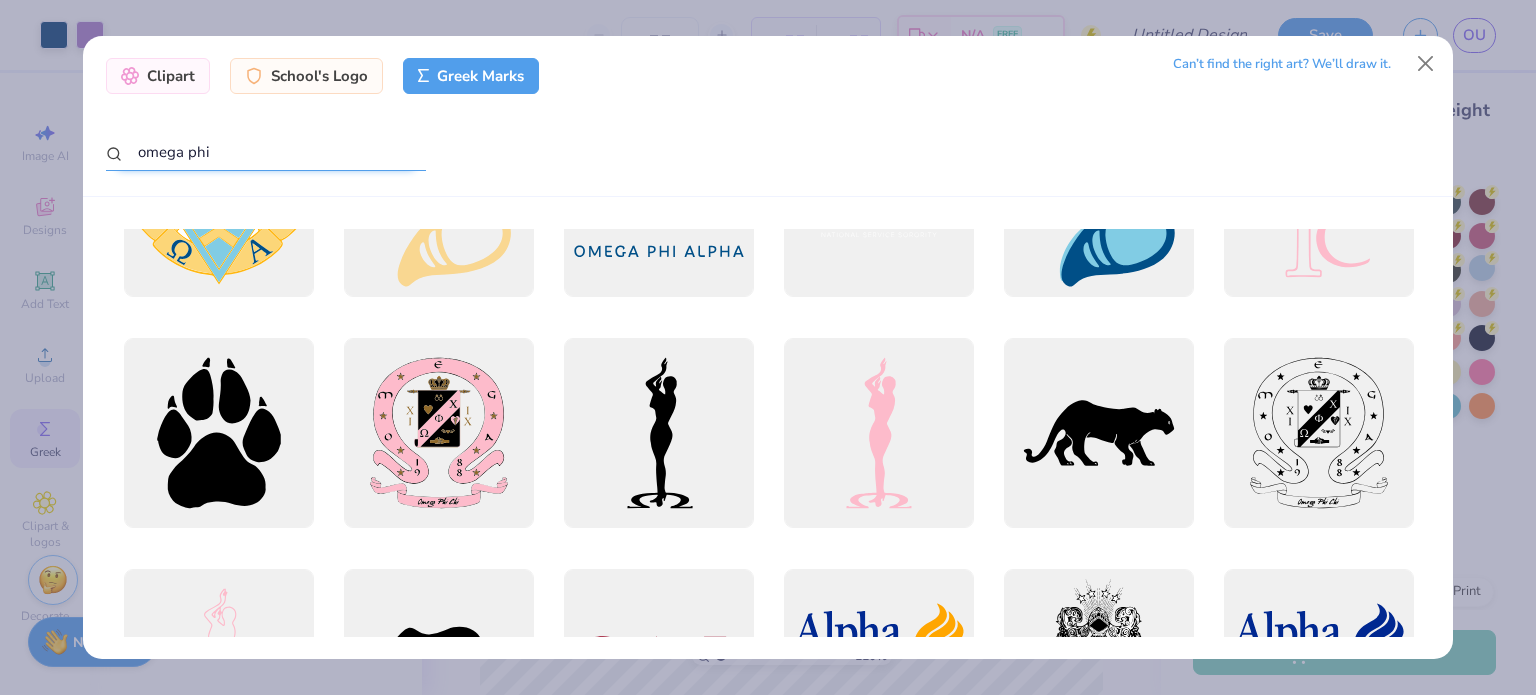 scroll, scrollTop: 586, scrollLeft: 0, axis: vertical 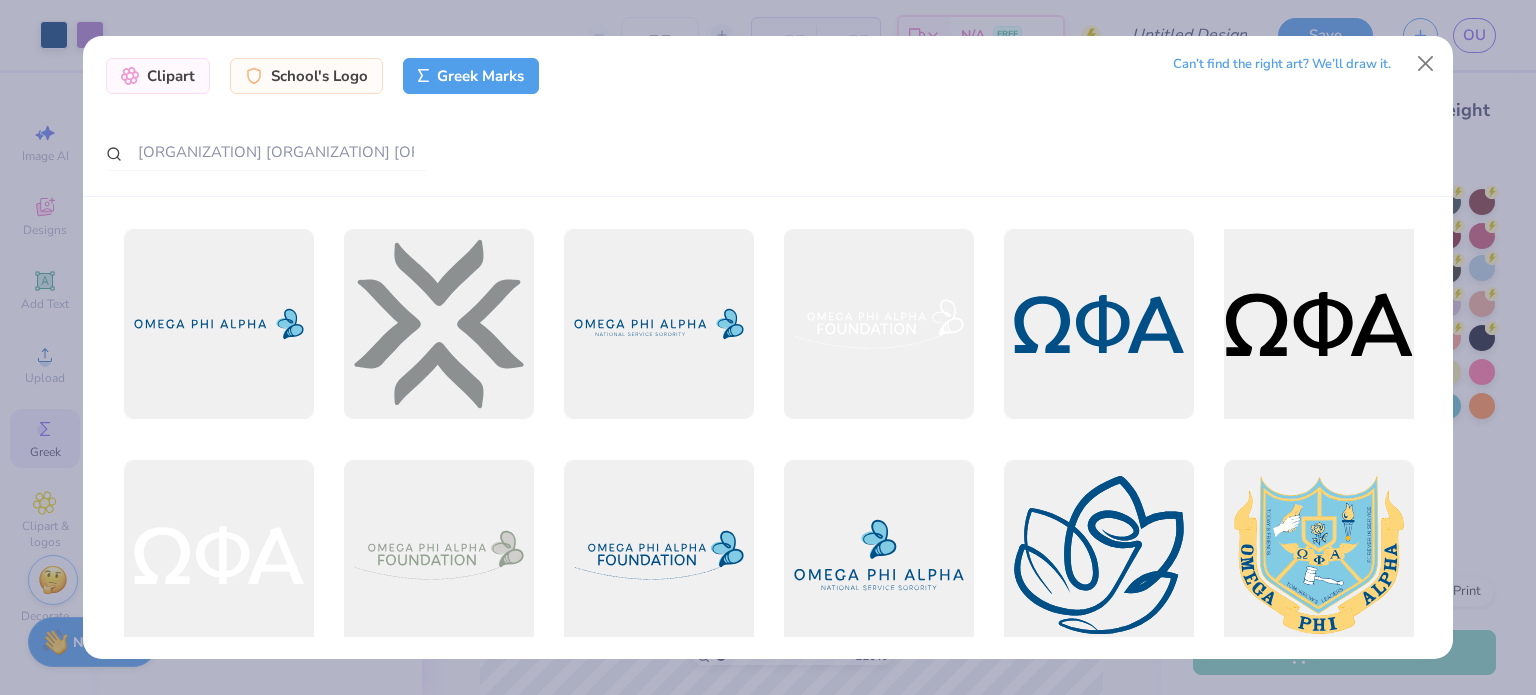 click at bounding box center [1318, 324] 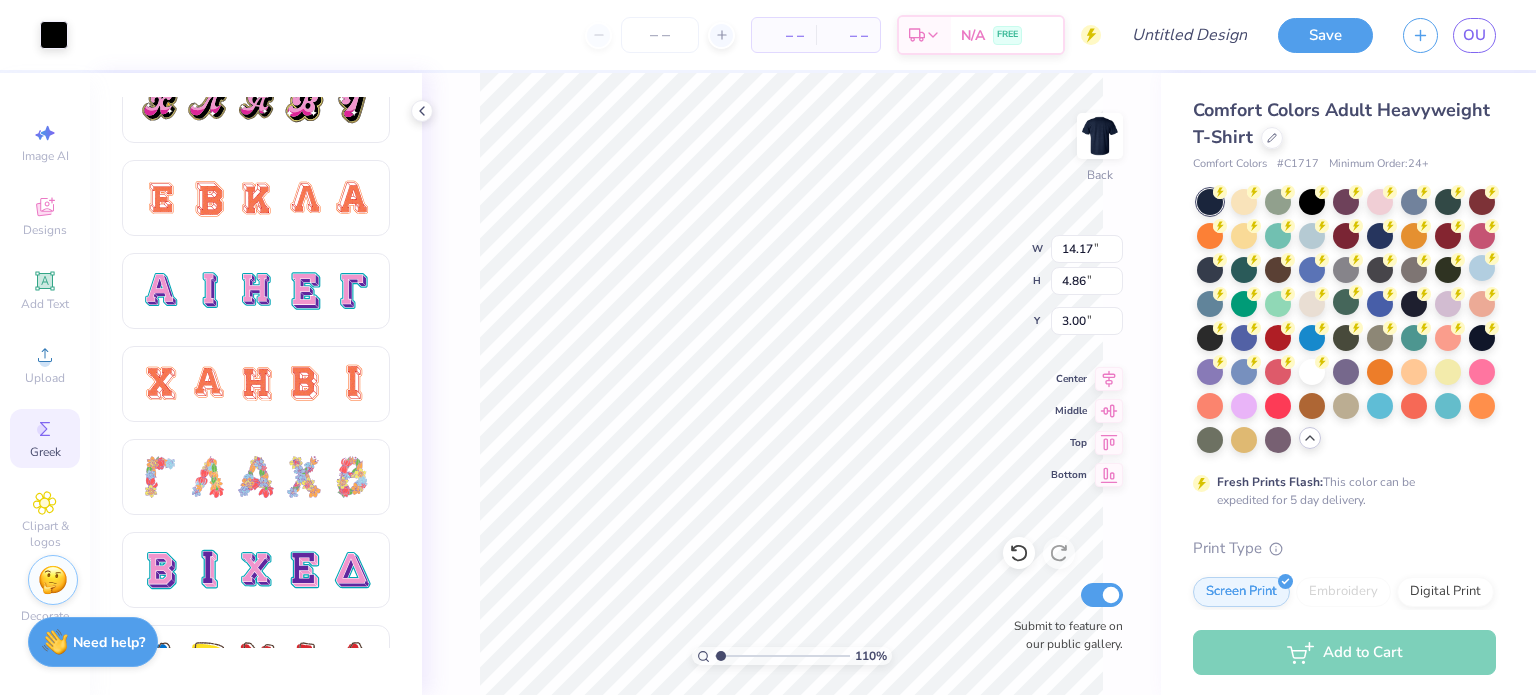 scroll, scrollTop: 1250, scrollLeft: 0, axis: vertical 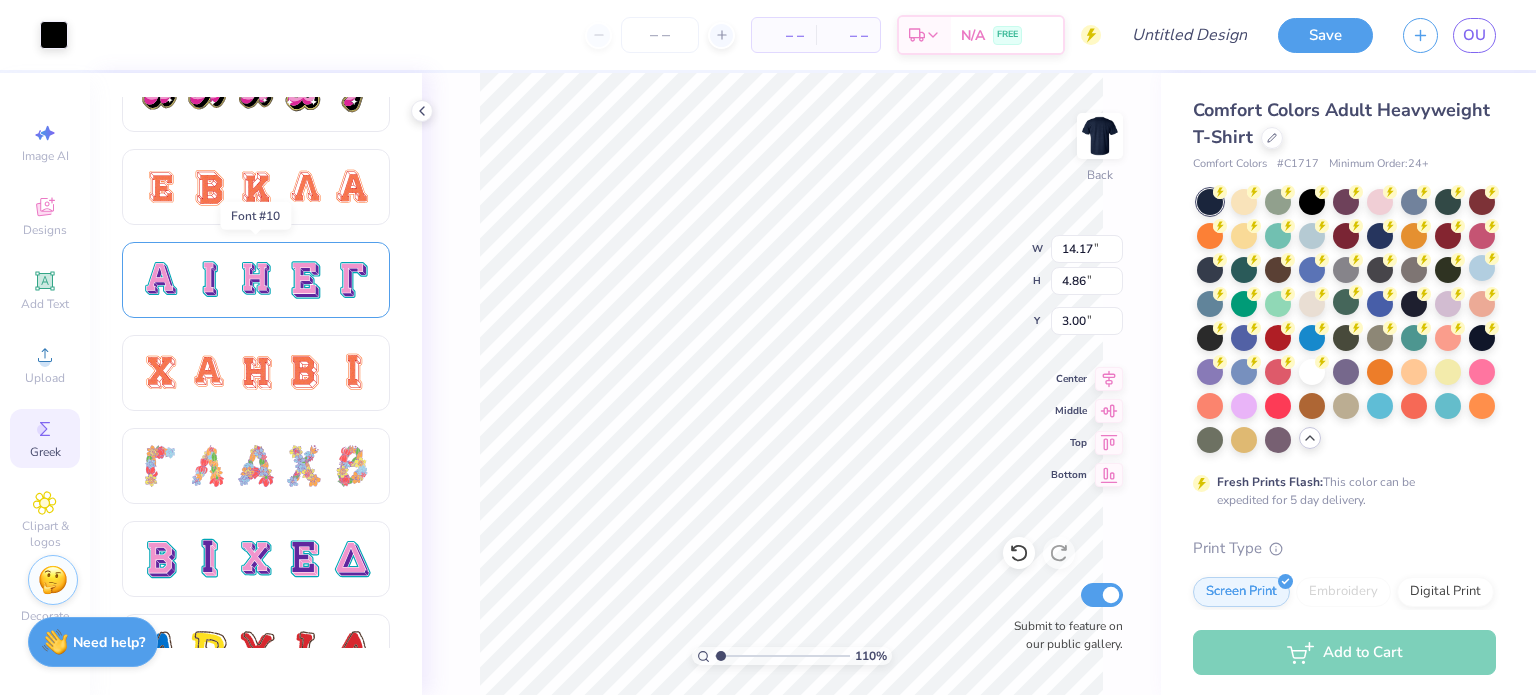 click at bounding box center (352, 280) 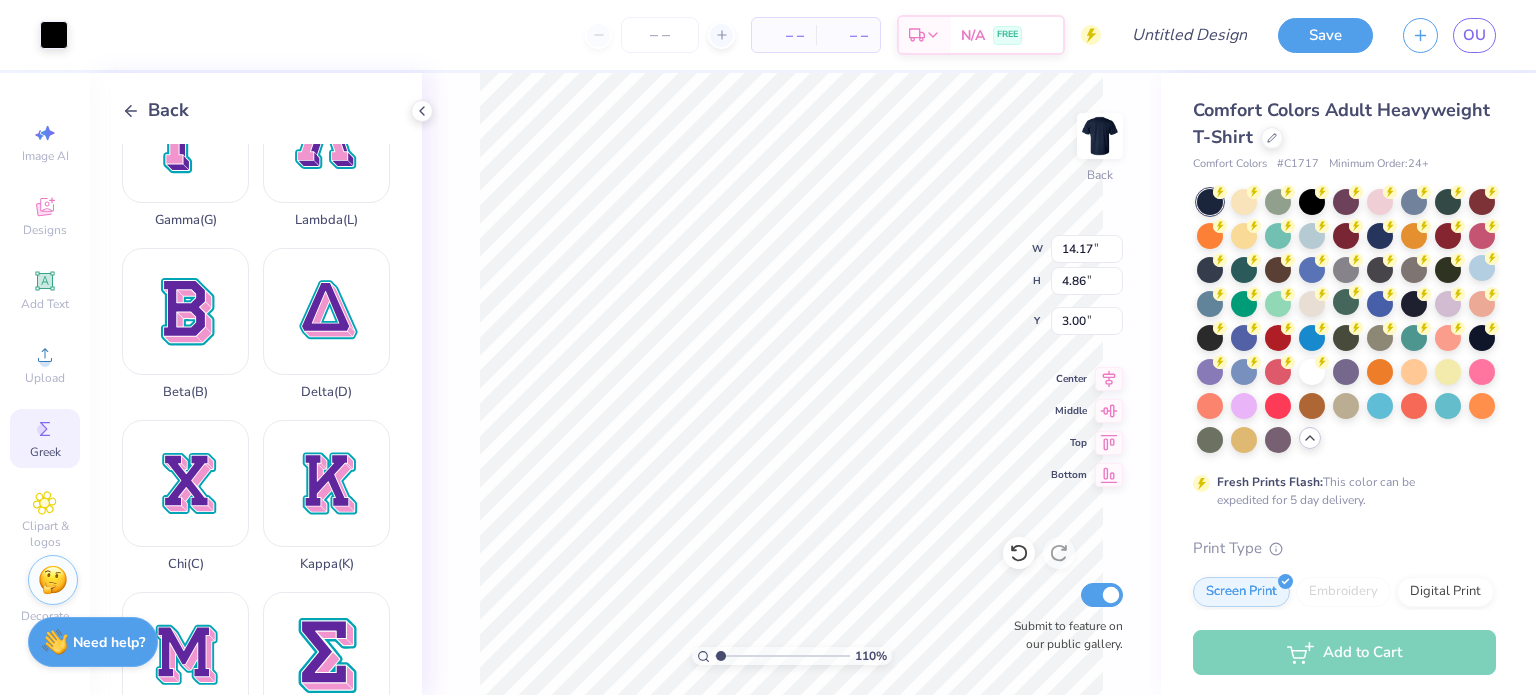 scroll, scrollTop: 0, scrollLeft: 0, axis: both 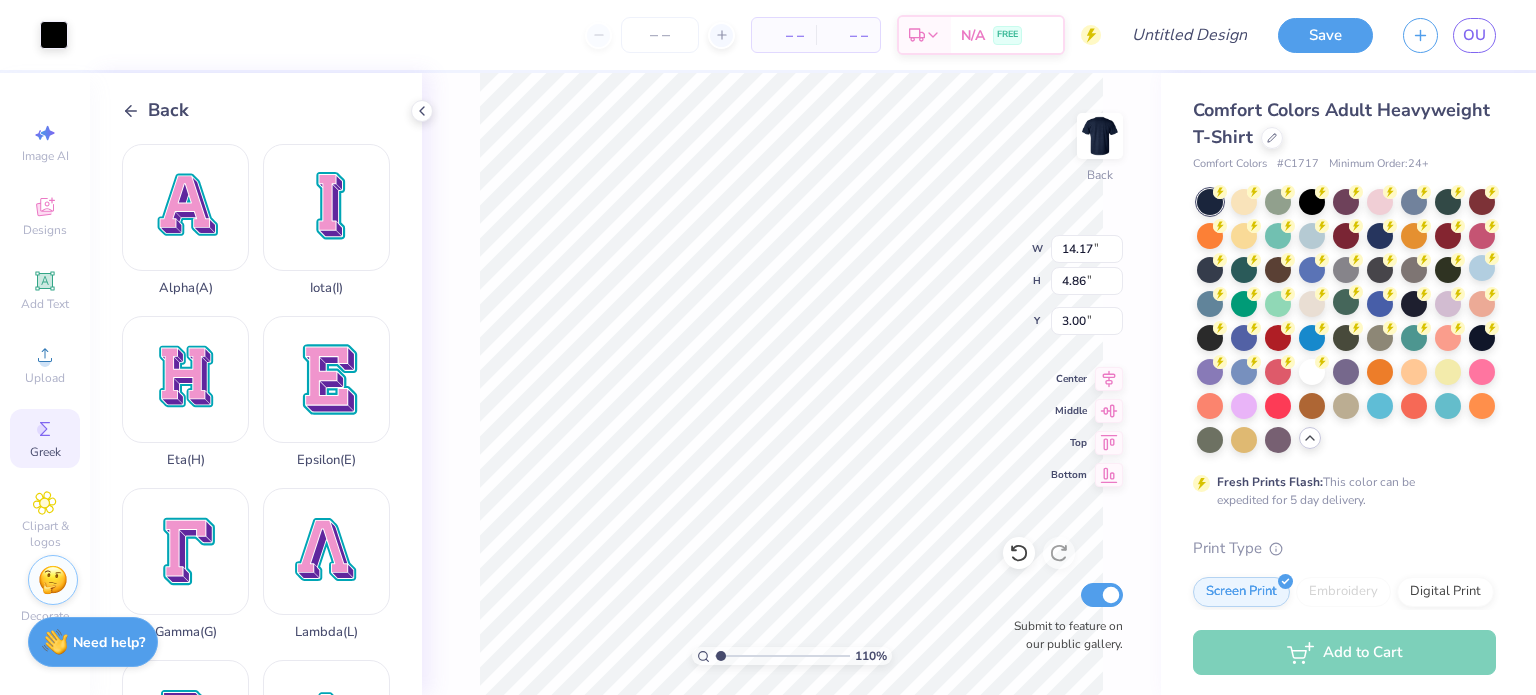 click 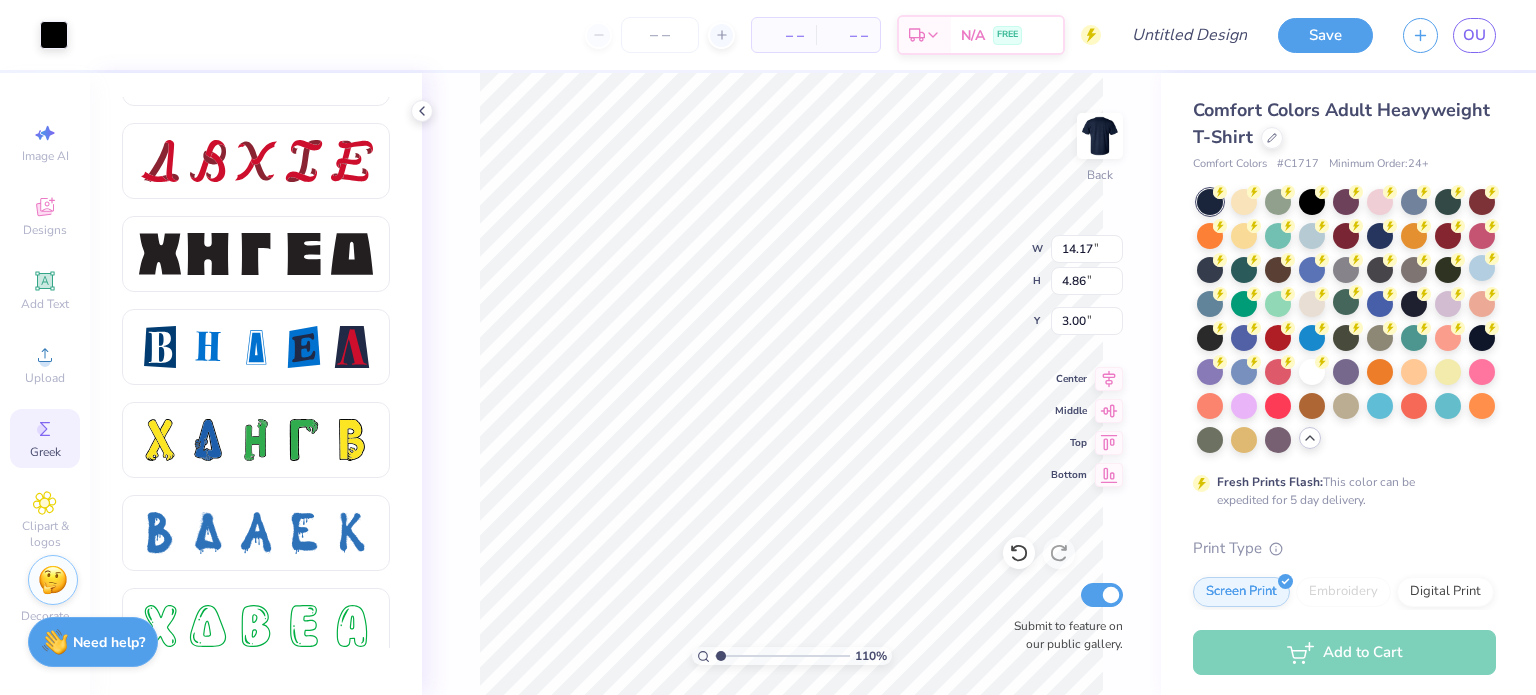 scroll, scrollTop: 2608, scrollLeft: 0, axis: vertical 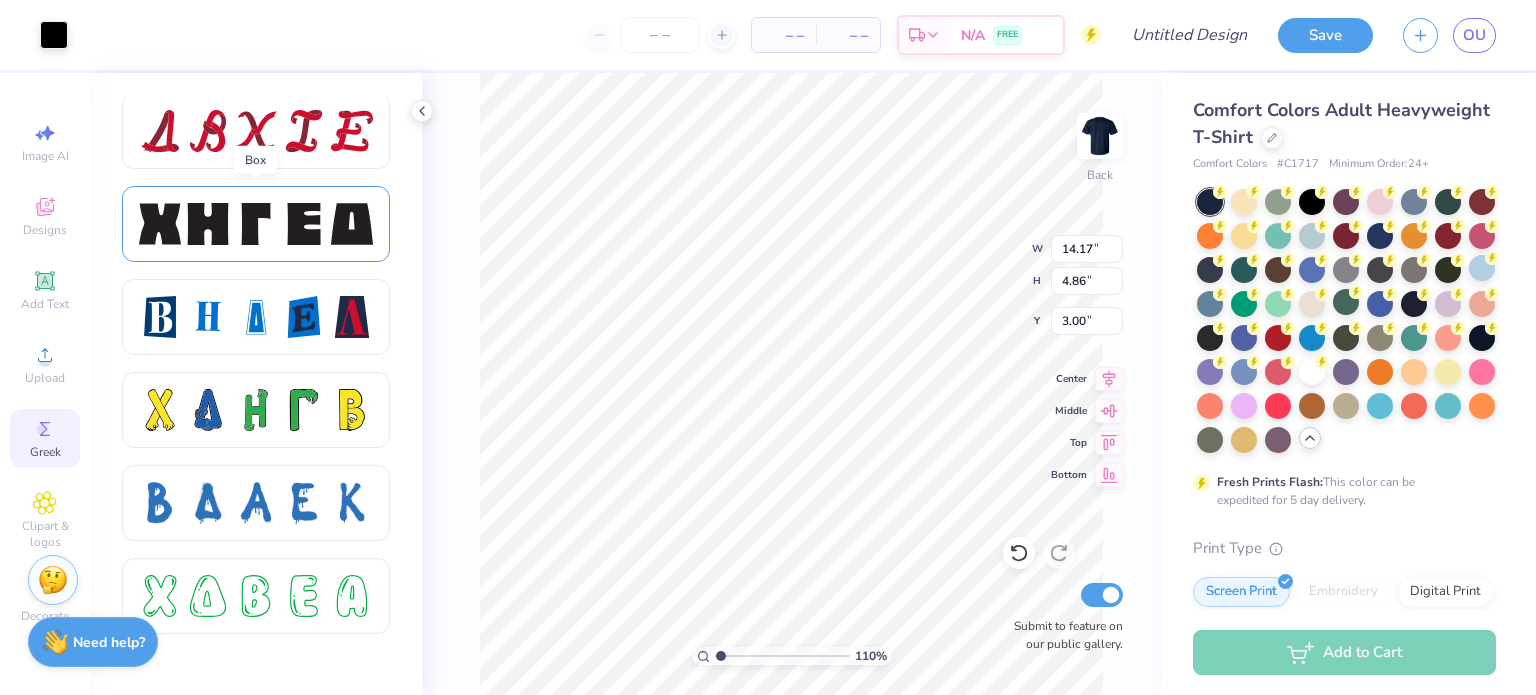 click at bounding box center (256, 224) 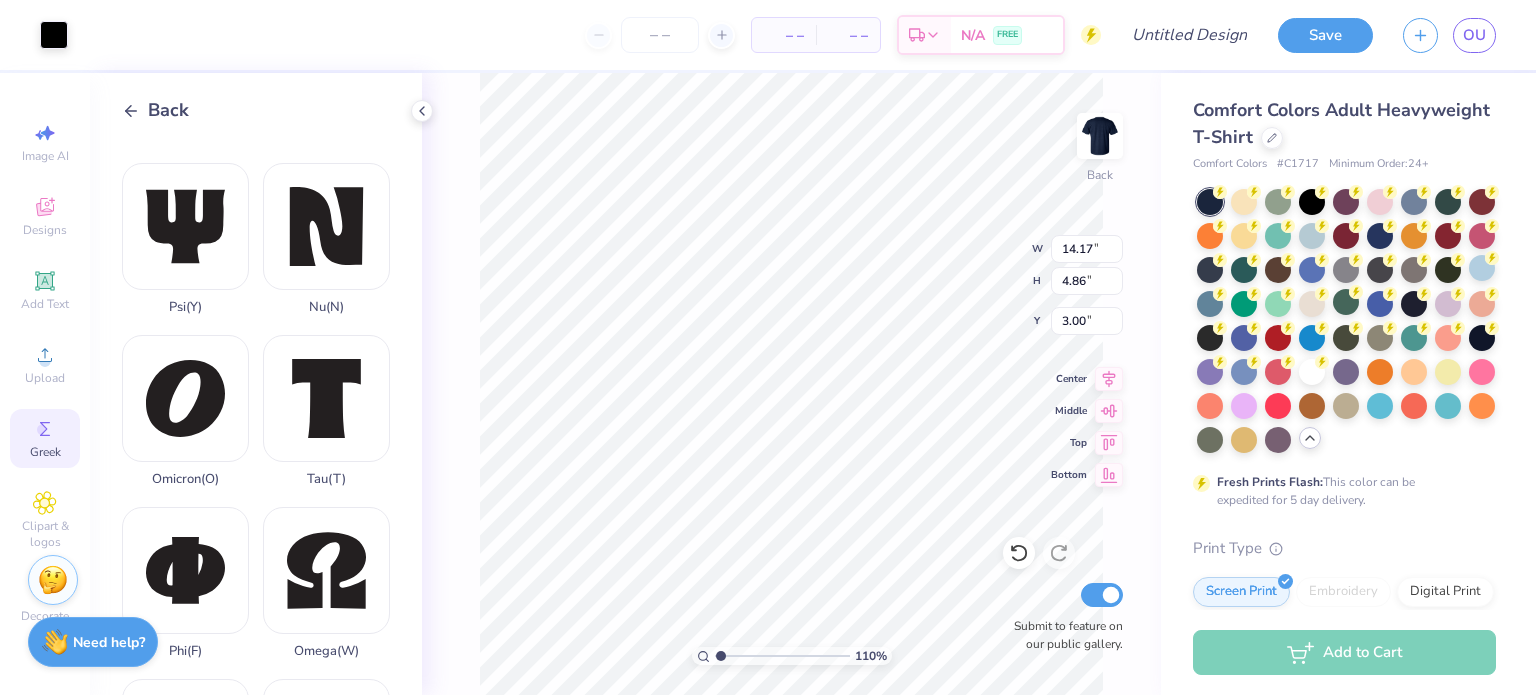 scroll, scrollTop: 845, scrollLeft: 0, axis: vertical 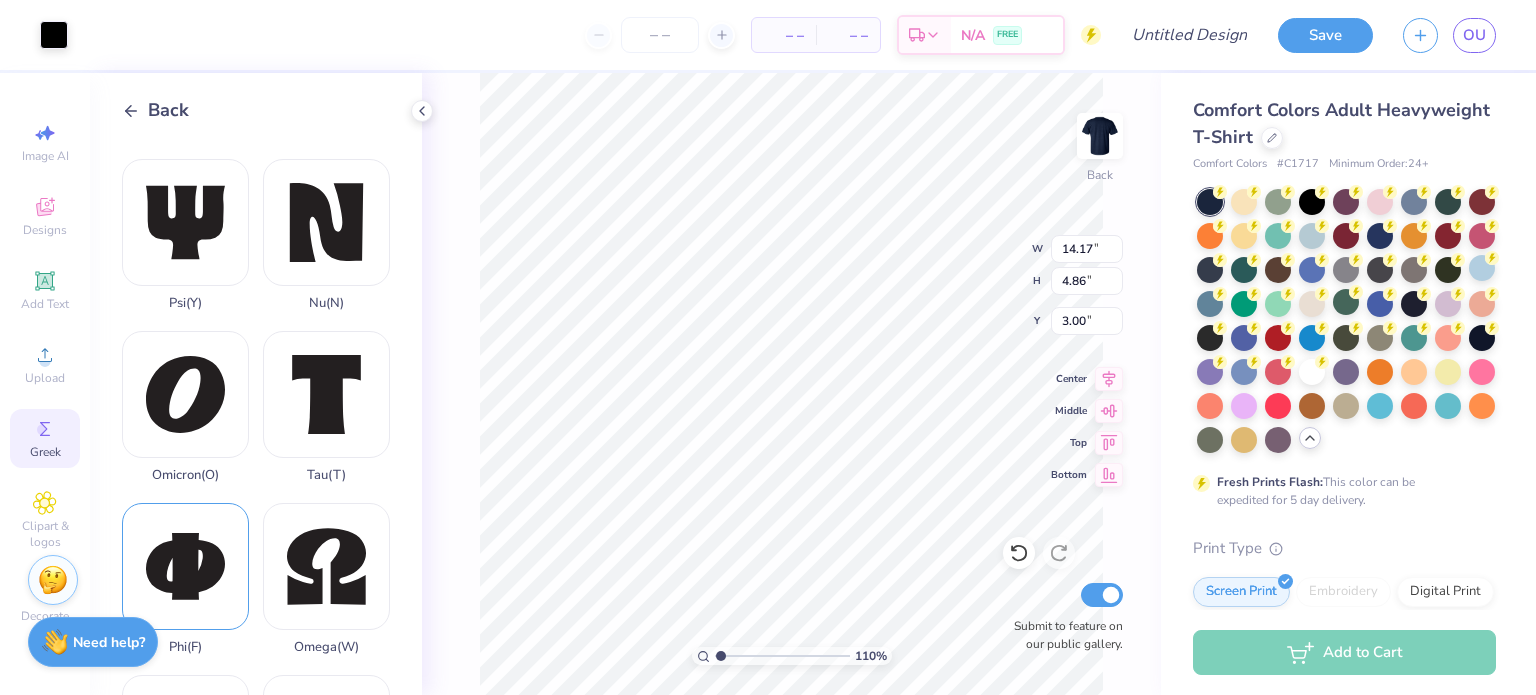 click on "Phi  ( F )" at bounding box center [185, 579] 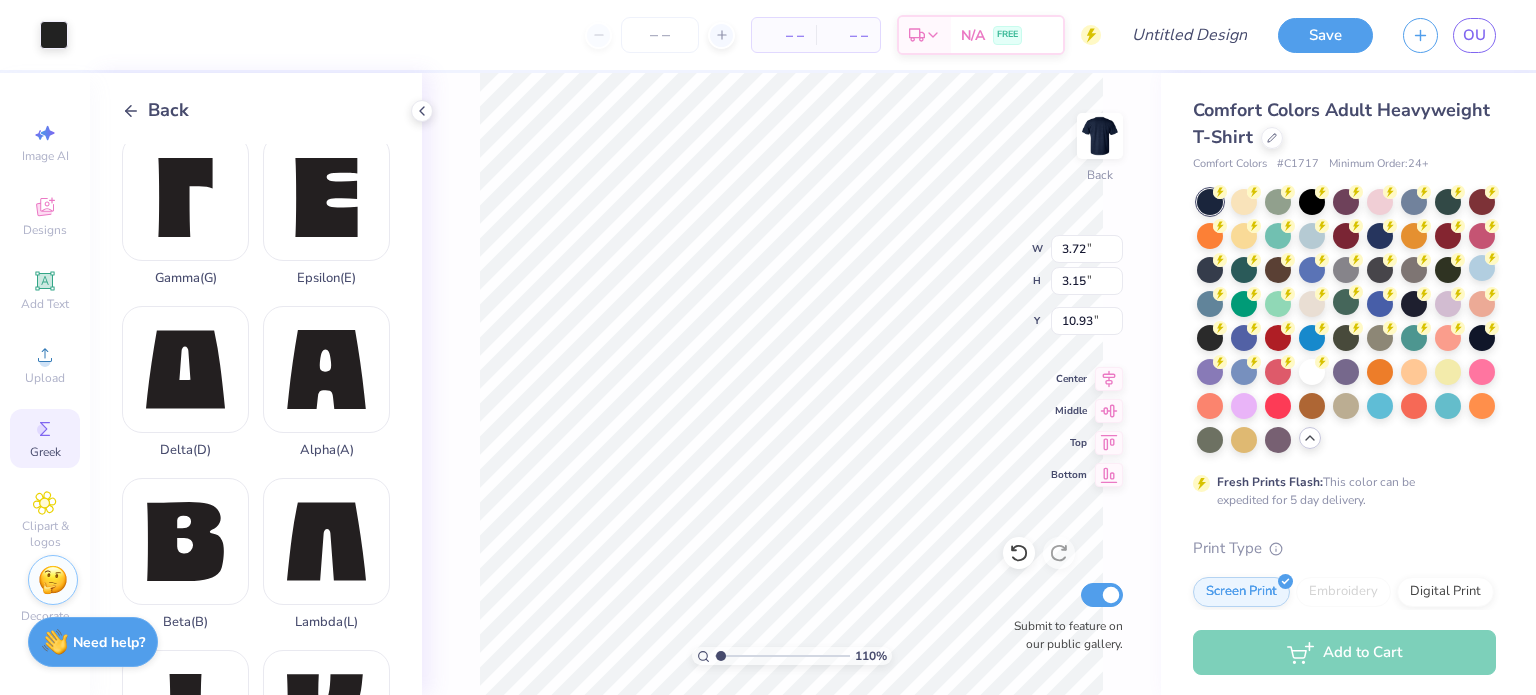 scroll, scrollTop: 183, scrollLeft: 0, axis: vertical 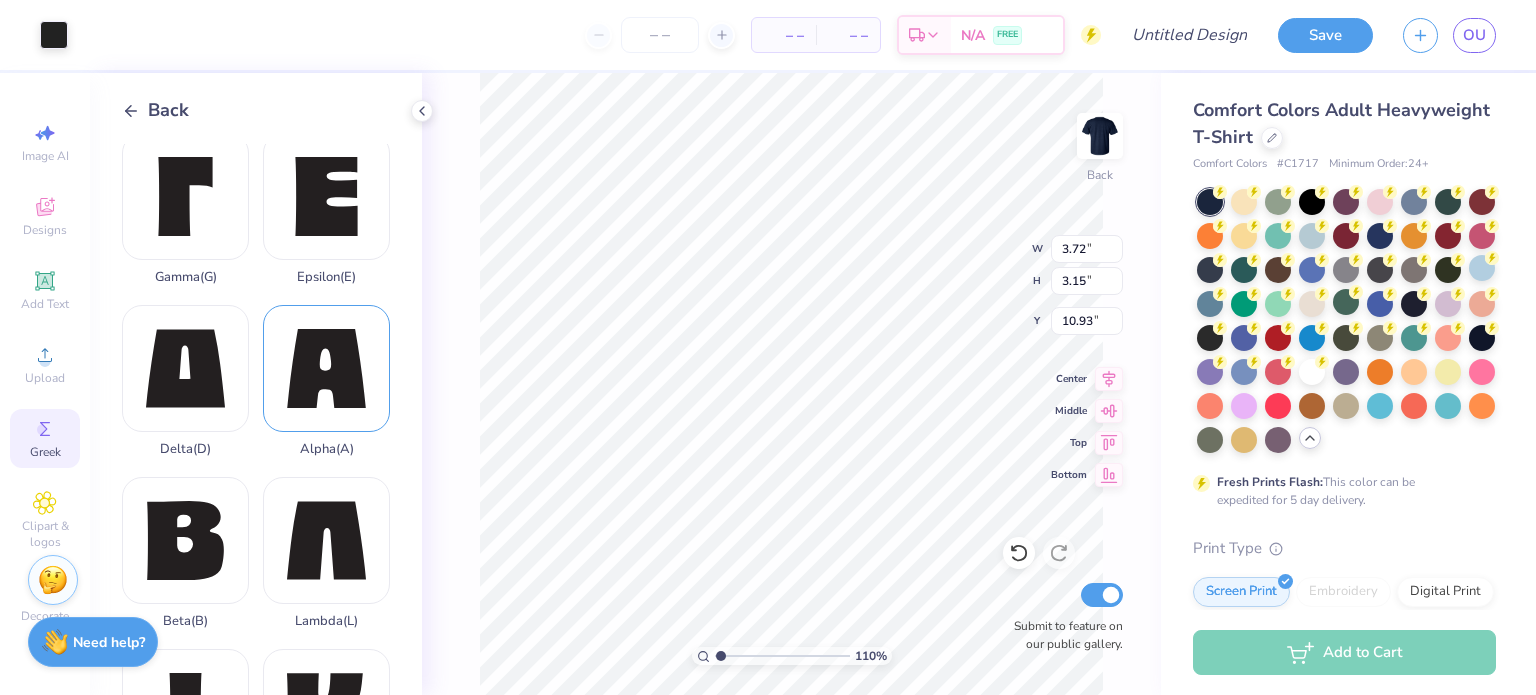 click on "Alpha  ( A )" at bounding box center [326, 381] 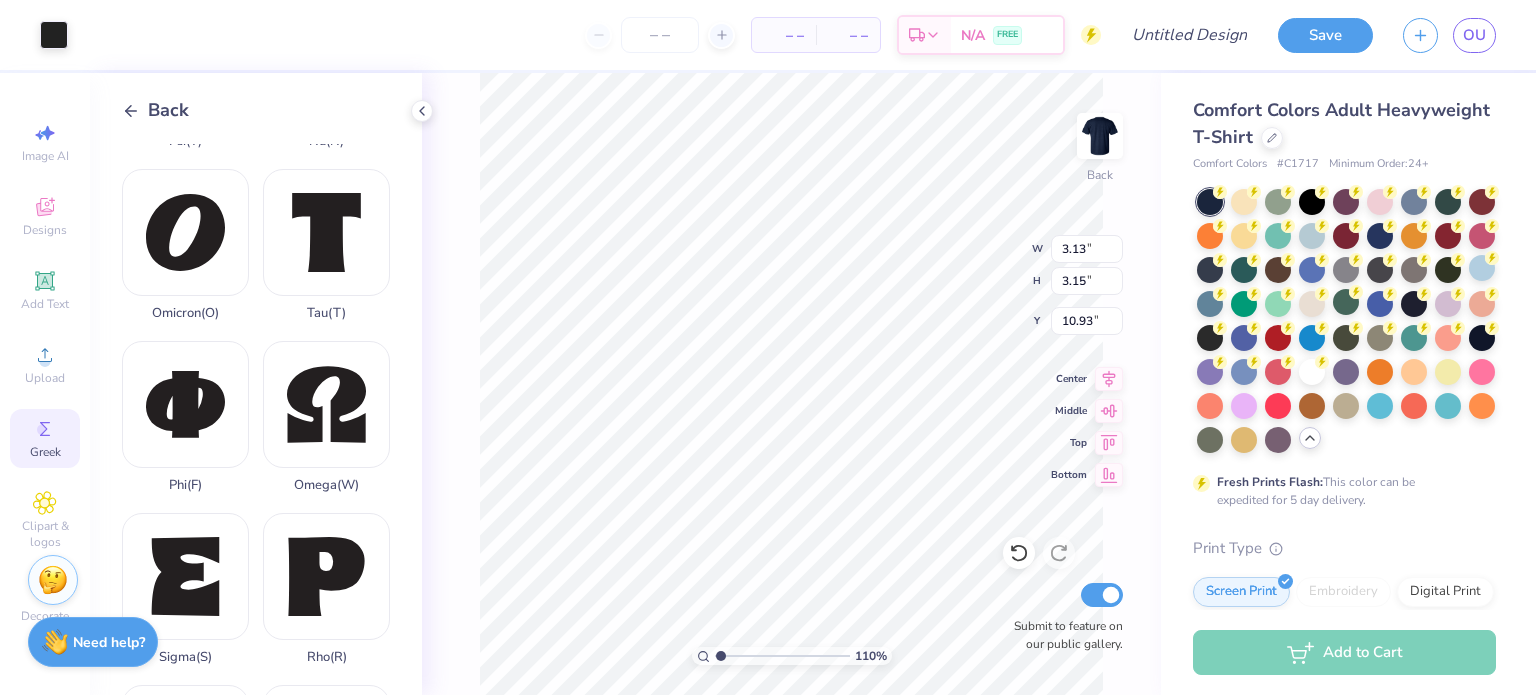 scroll, scrollTop: 1036, scrollLeft: 0, axis: vertical 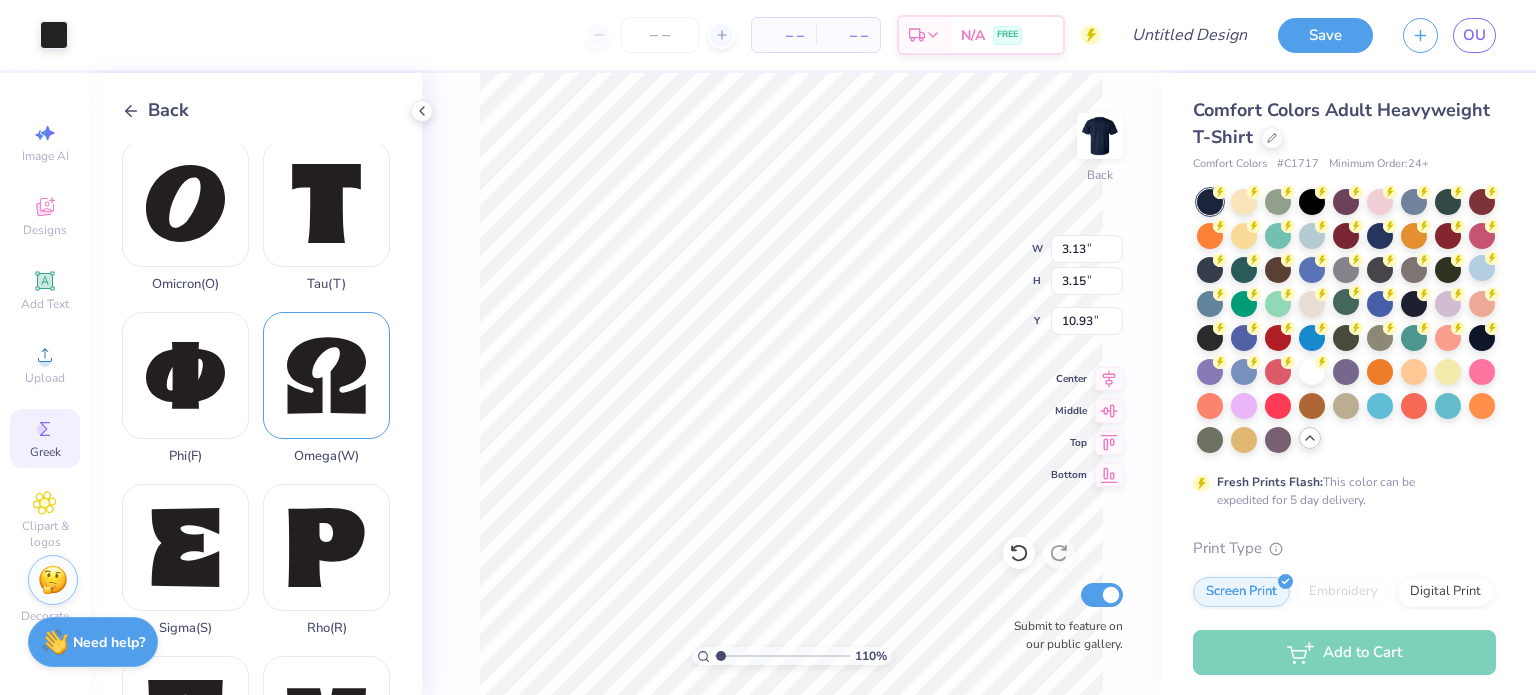 click on "Omega  ( W )" at bounding box center [326, 388] 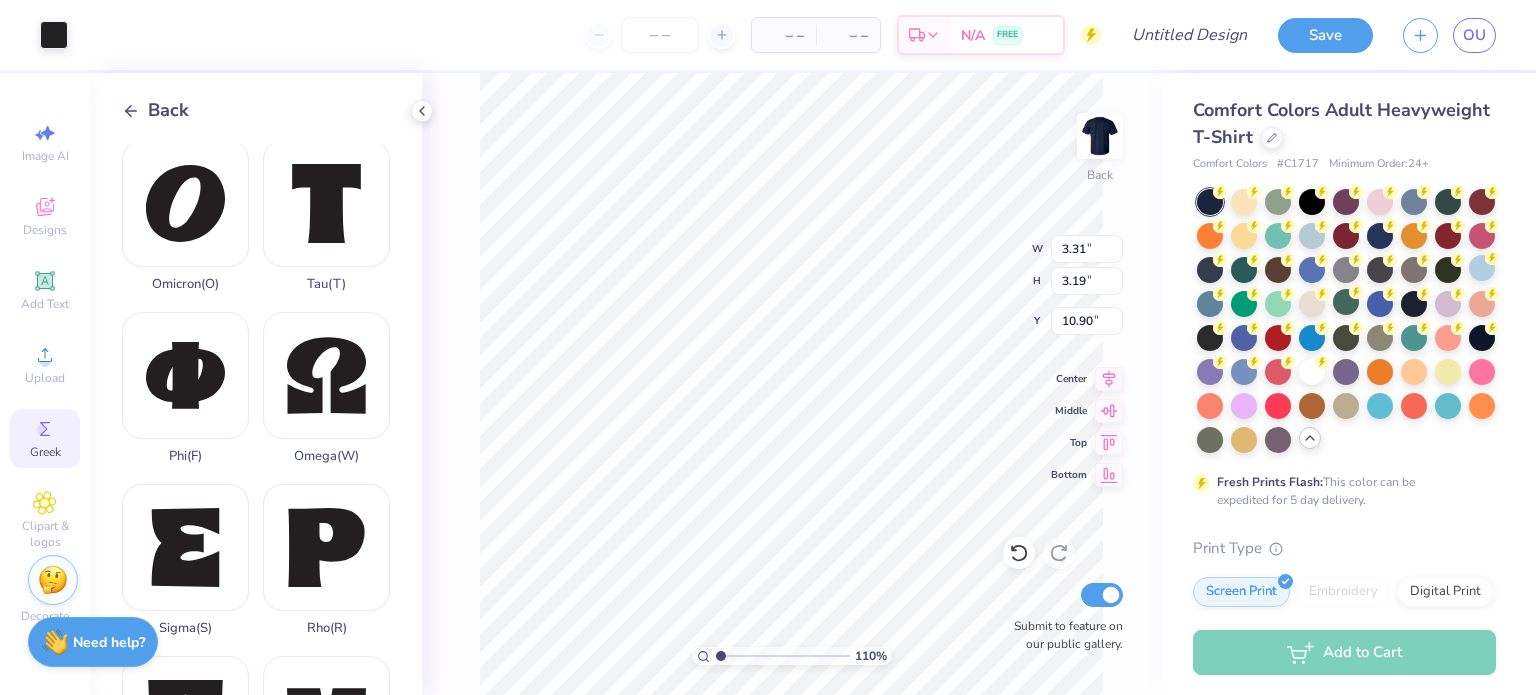 click on "Greek" at bounding box center [45, 452] 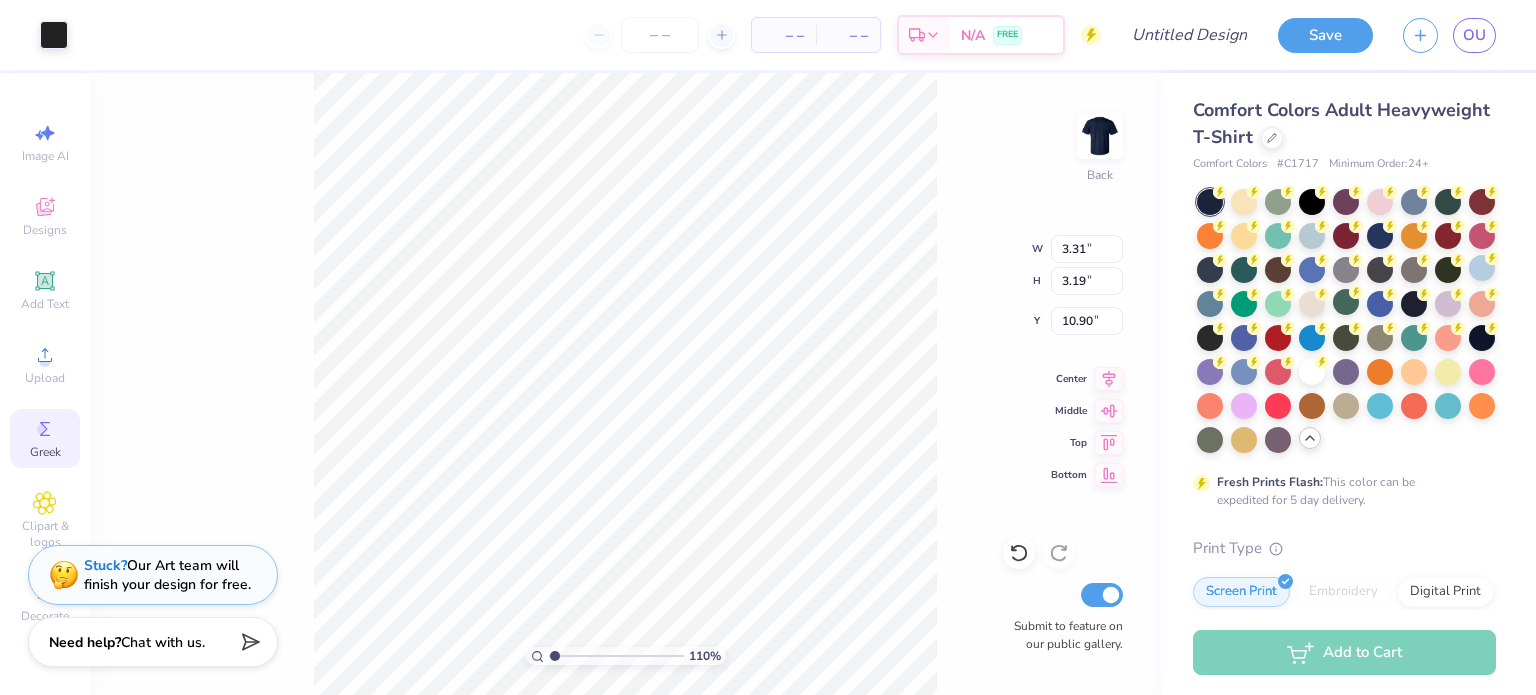 click on "Greek" at bounding box center [45, 438] 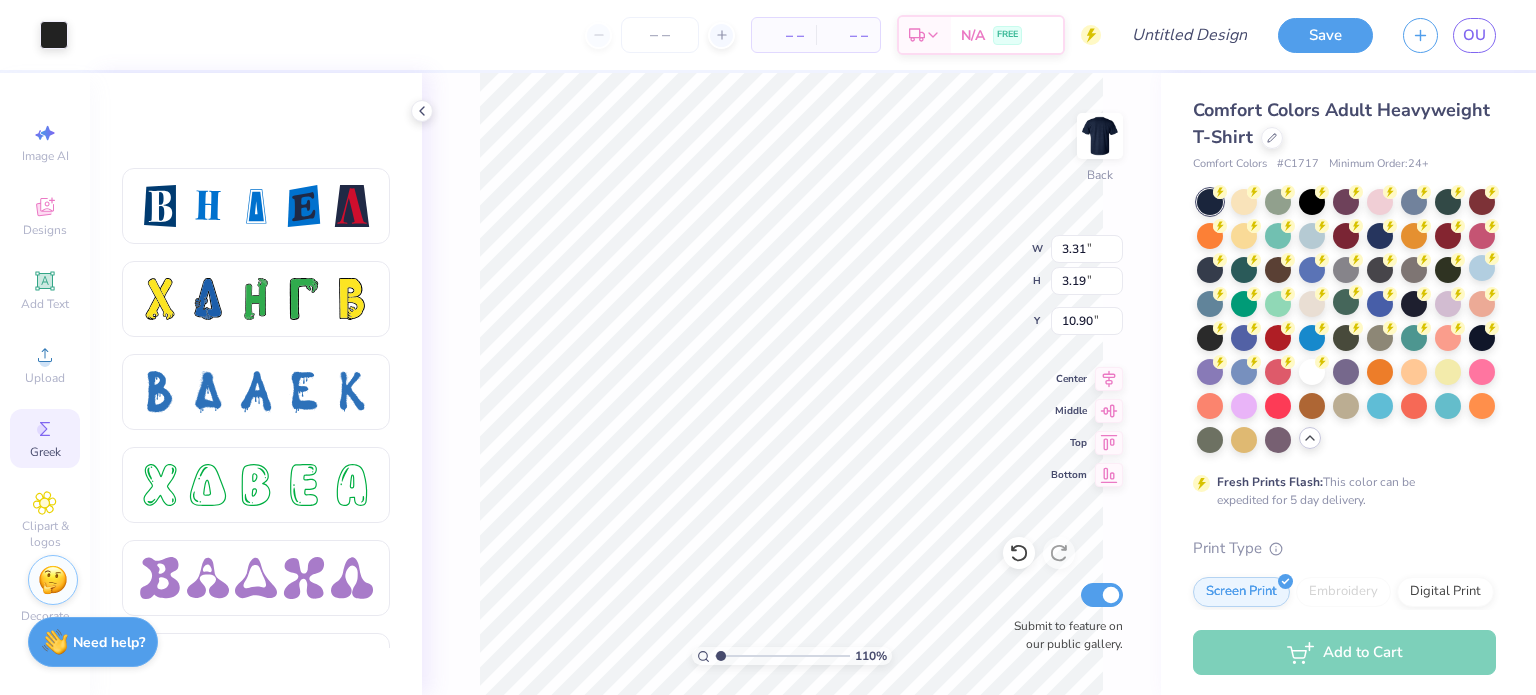 scroll, scrollTop: 3447, scrollLeft: 0, axis: vertical 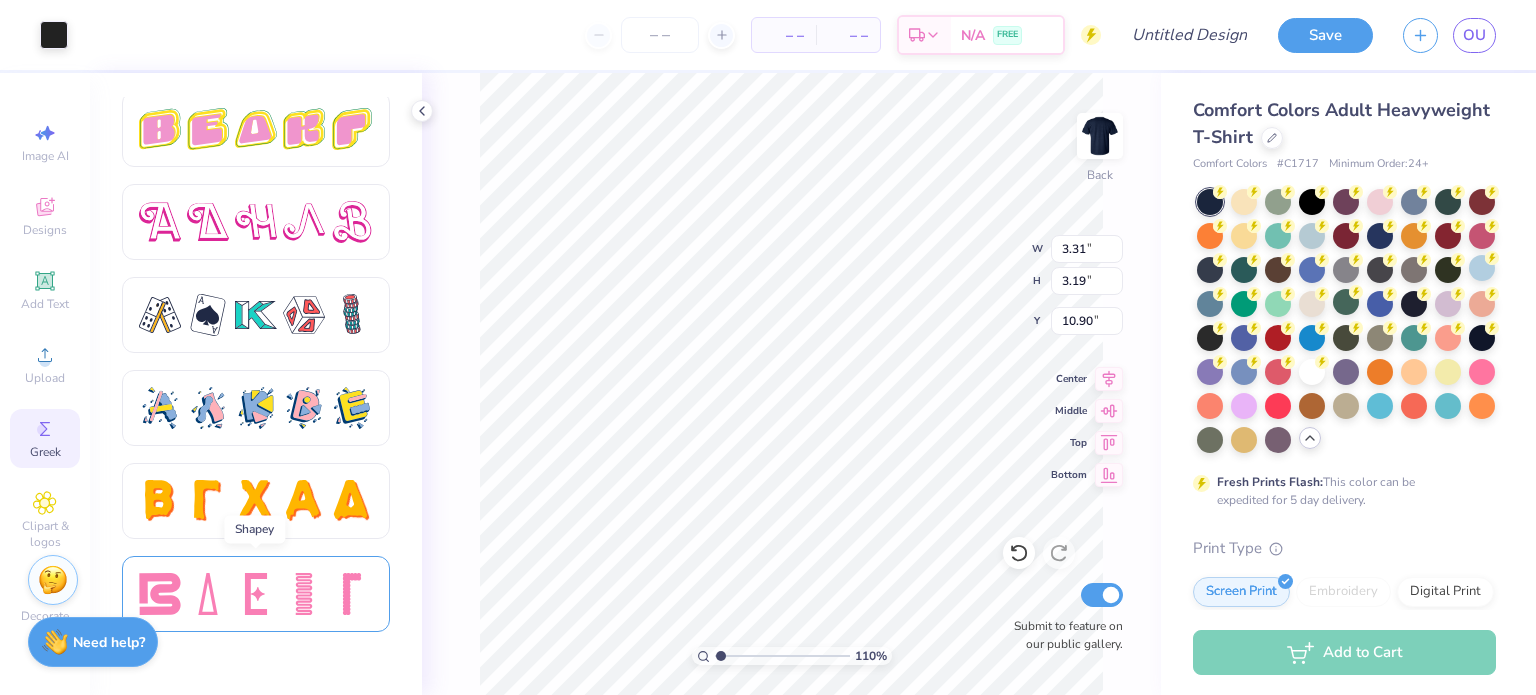 click at bounding box center [256, 594] 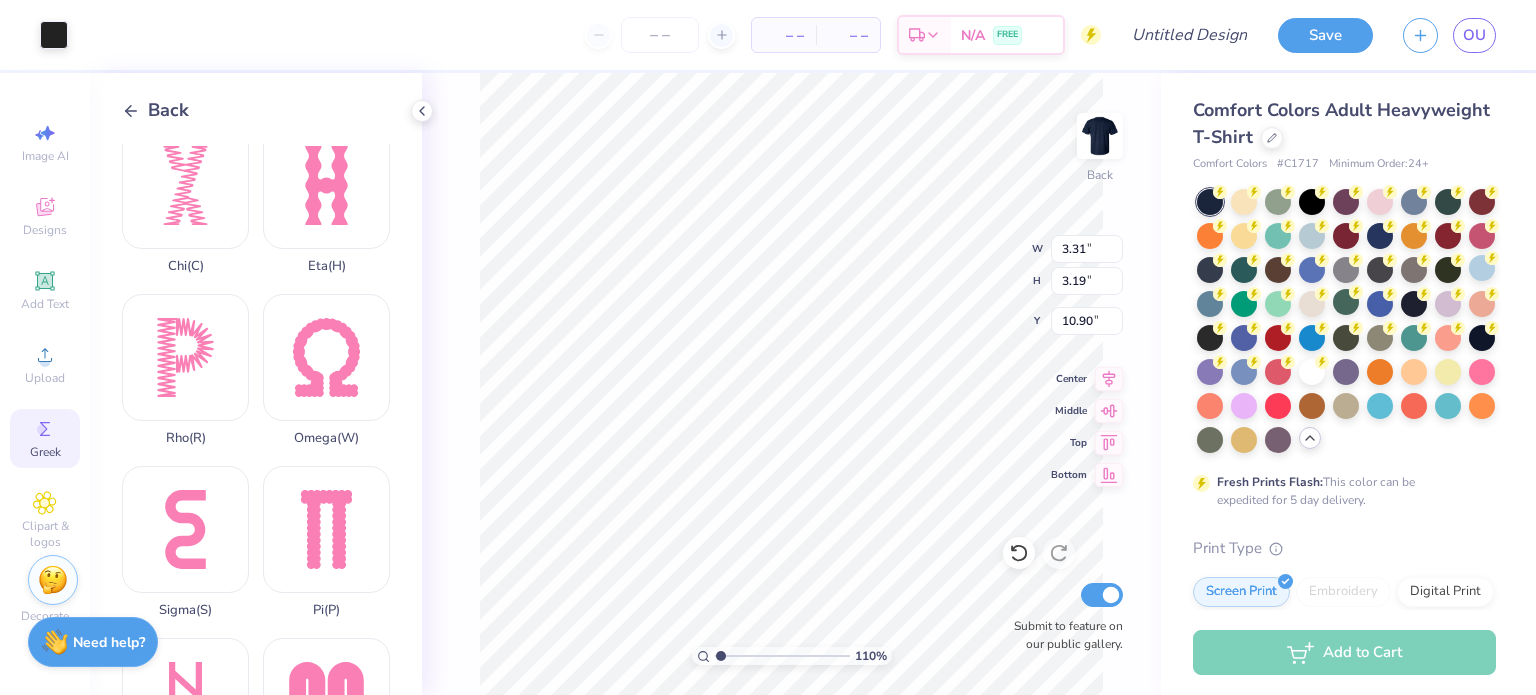scroll, scrollTop: 712, scrollLeft: 0, axis: vertical 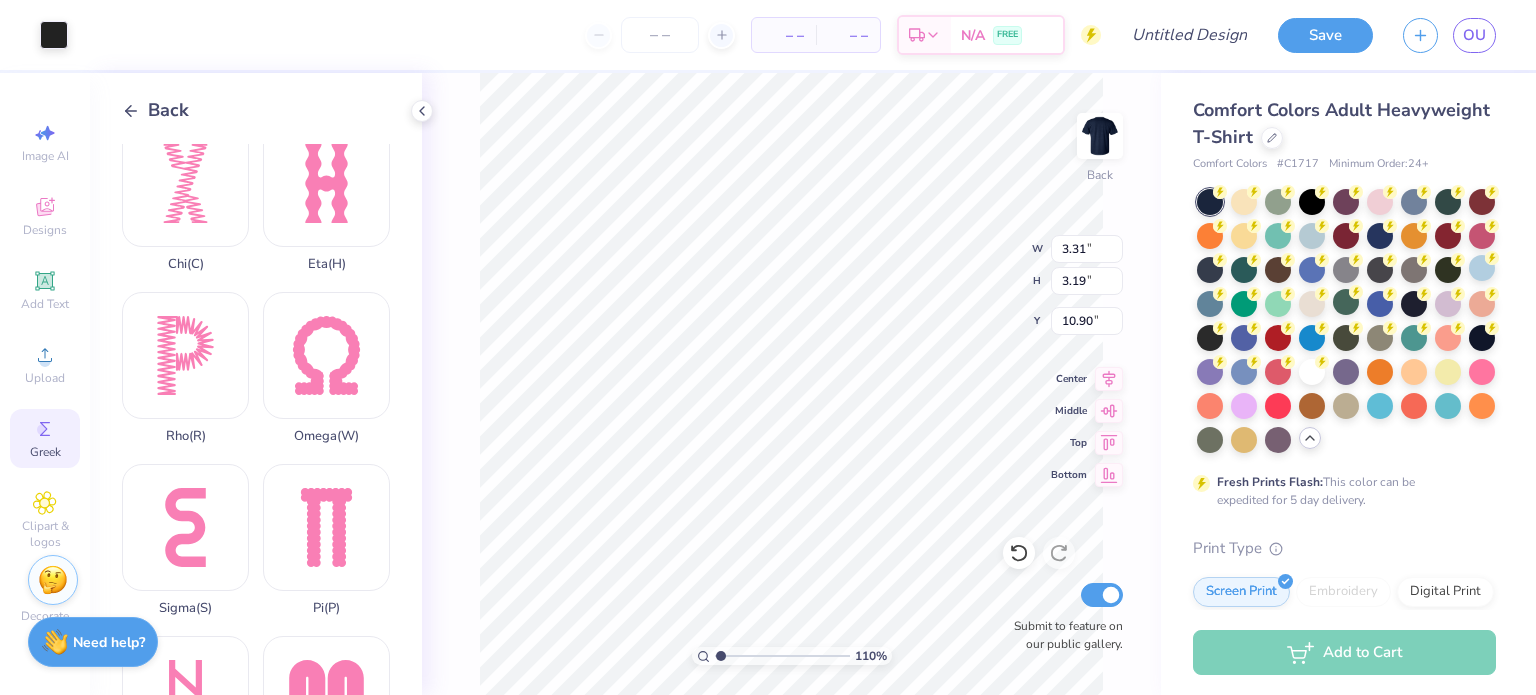 click on "Greek" at bounding box center (45, 452) 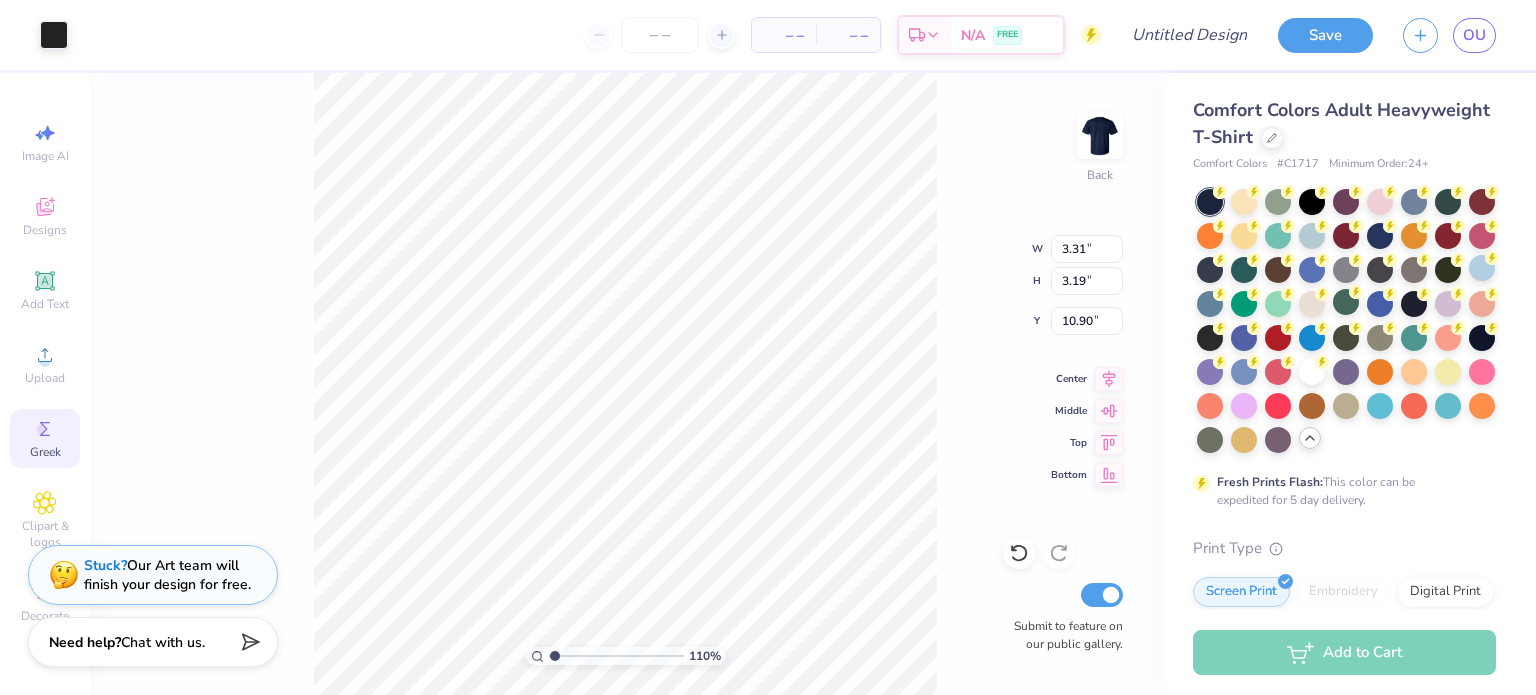 click on "Greek" at bounding box center (45, 452) 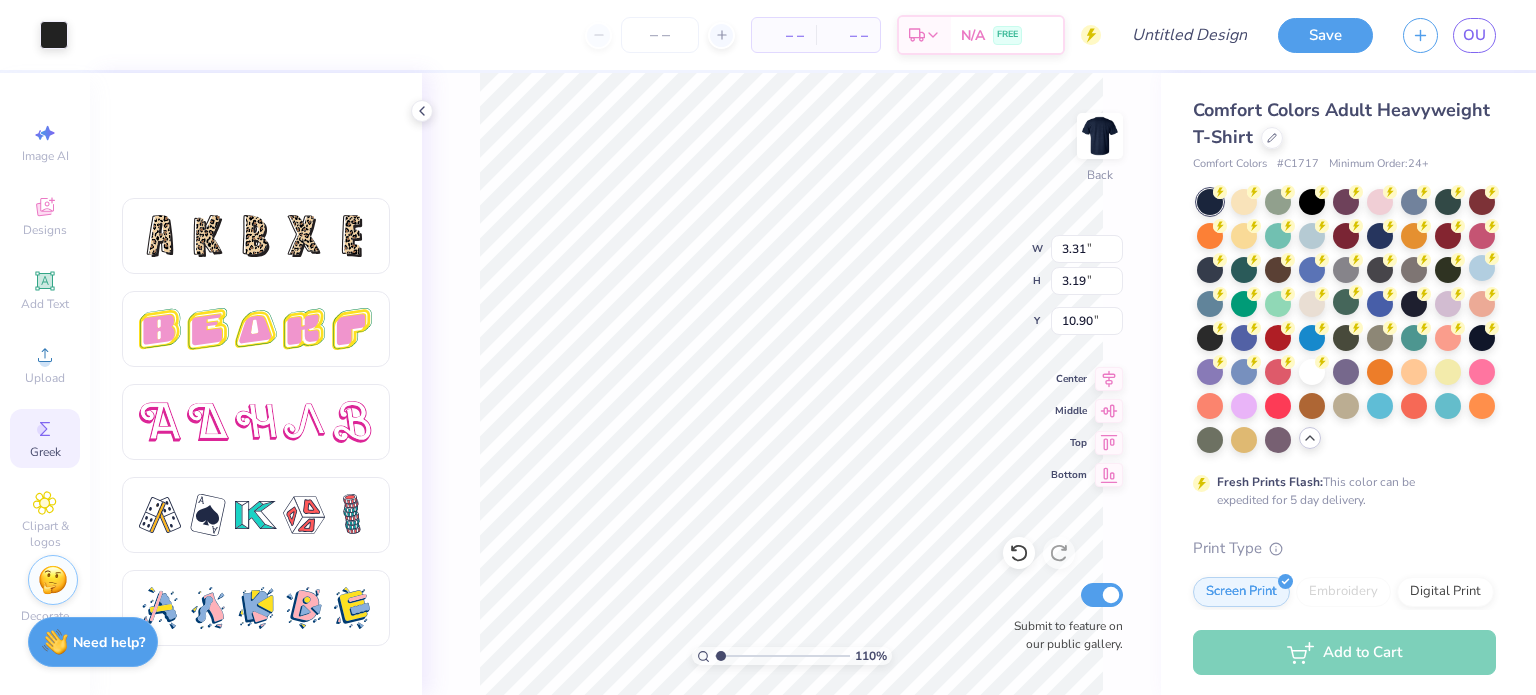 scroll, scrollTop: 3447, scrollLeft: 0, axis: vertical 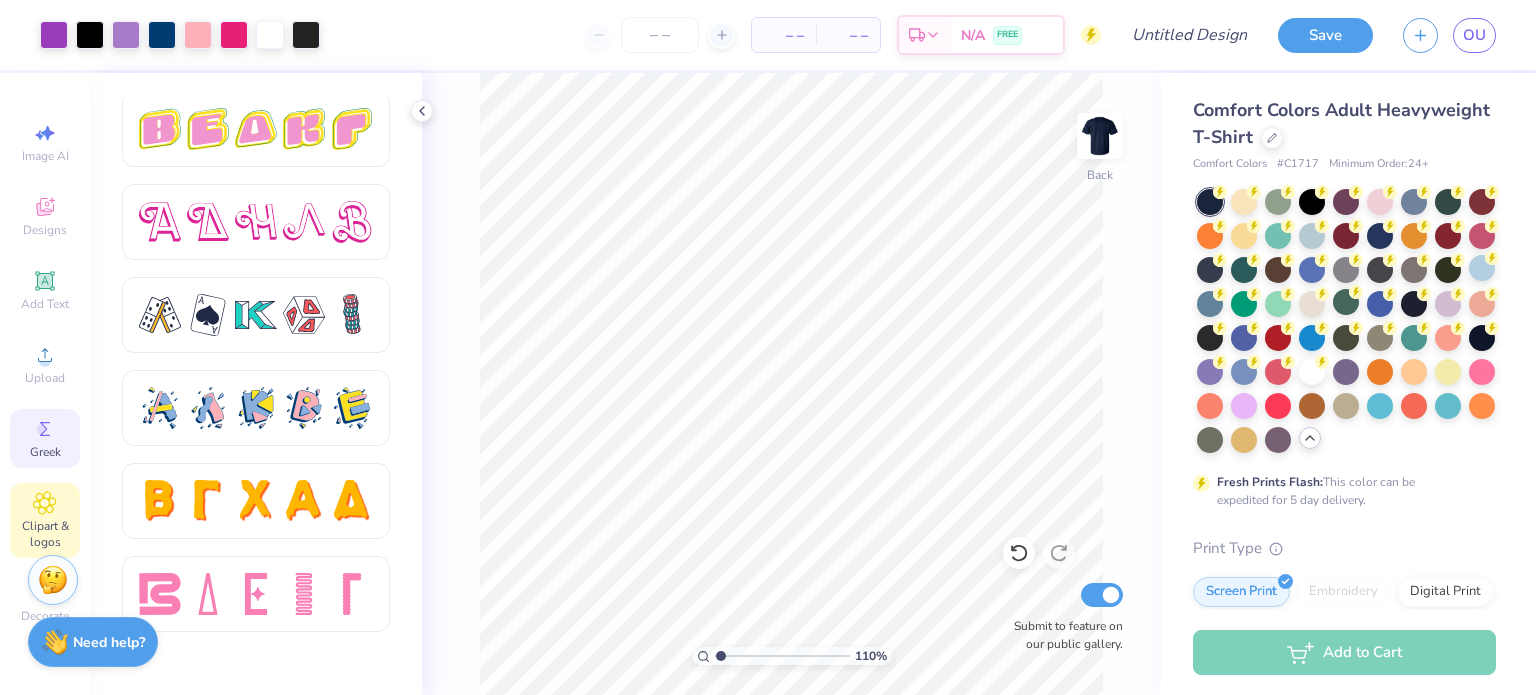 click 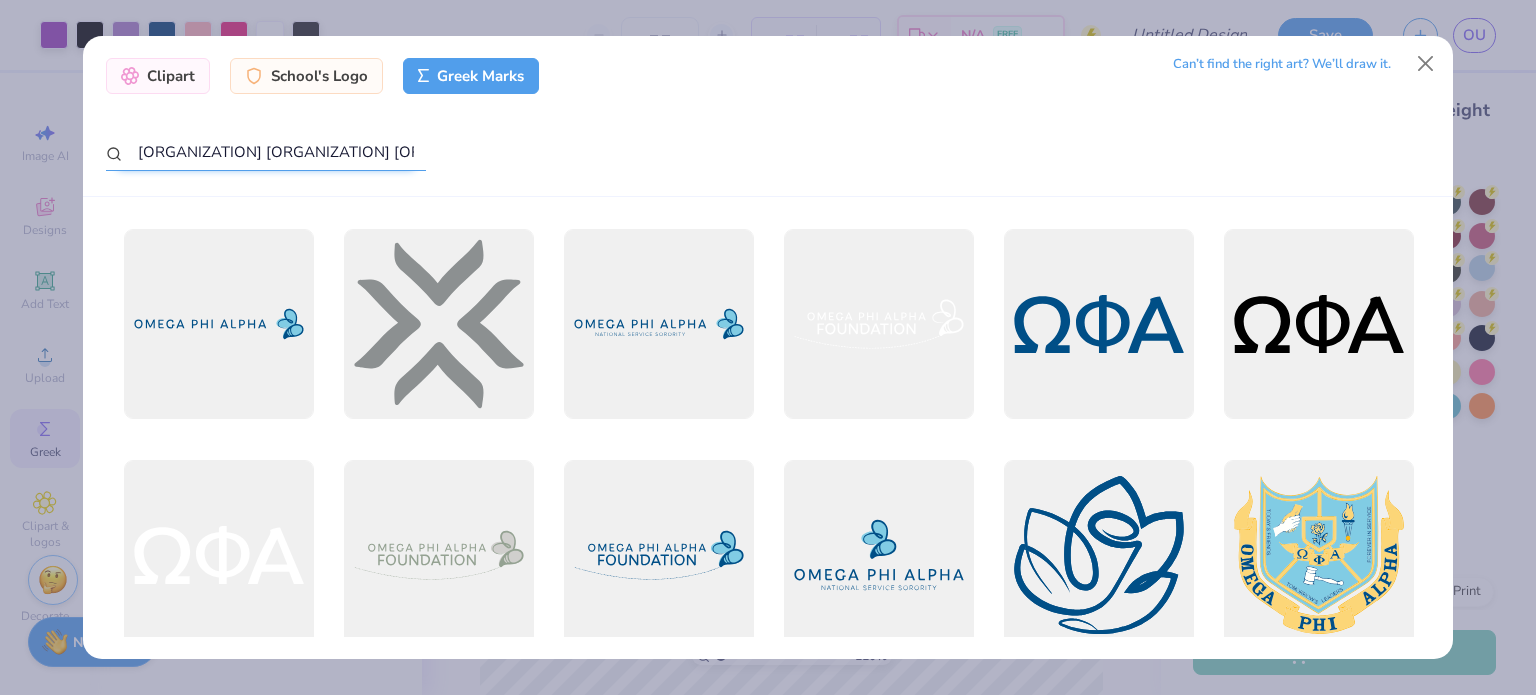 drag, startPoint x: 261, startPoint y: 151, endPoint x: 184, endPoint y: 153, distance: 77.02597 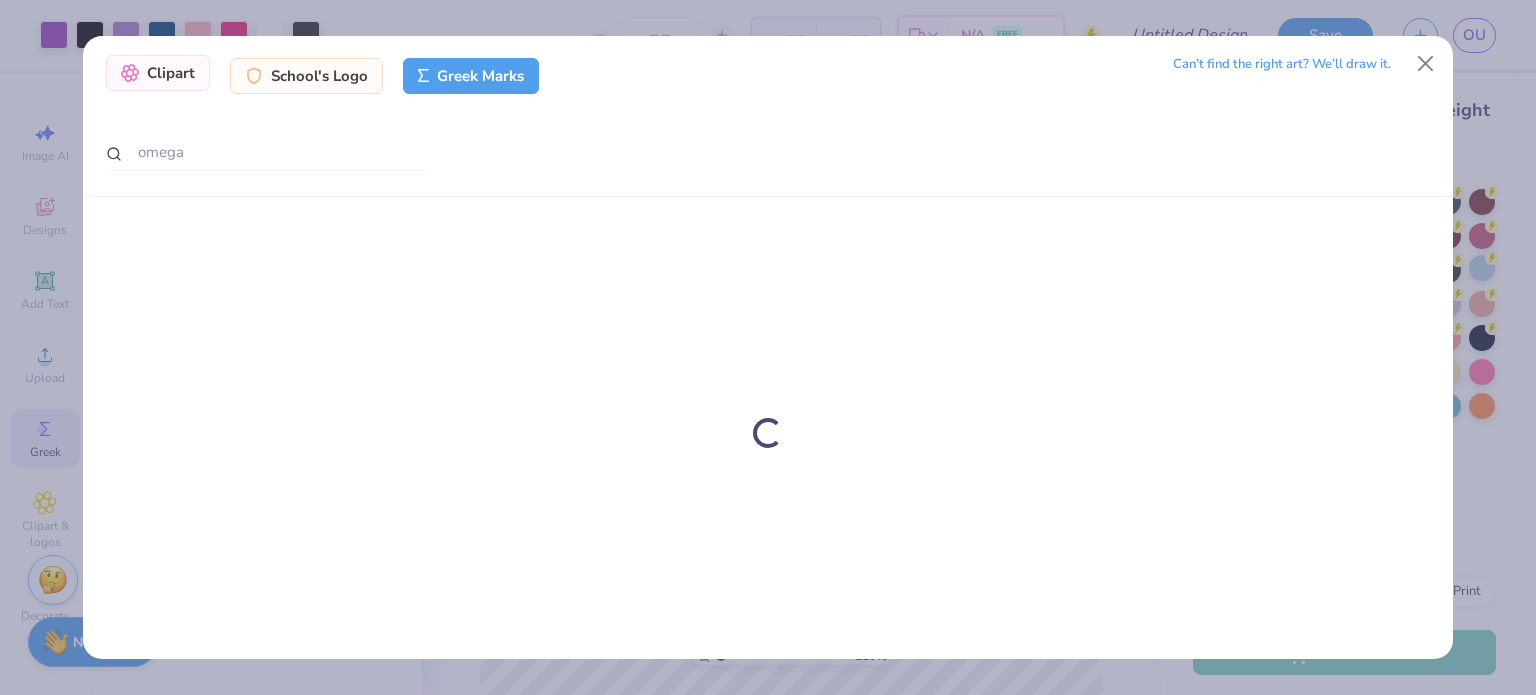 click on "Clipart School's Logo Greek Marks" at bounding box center (323, 76) 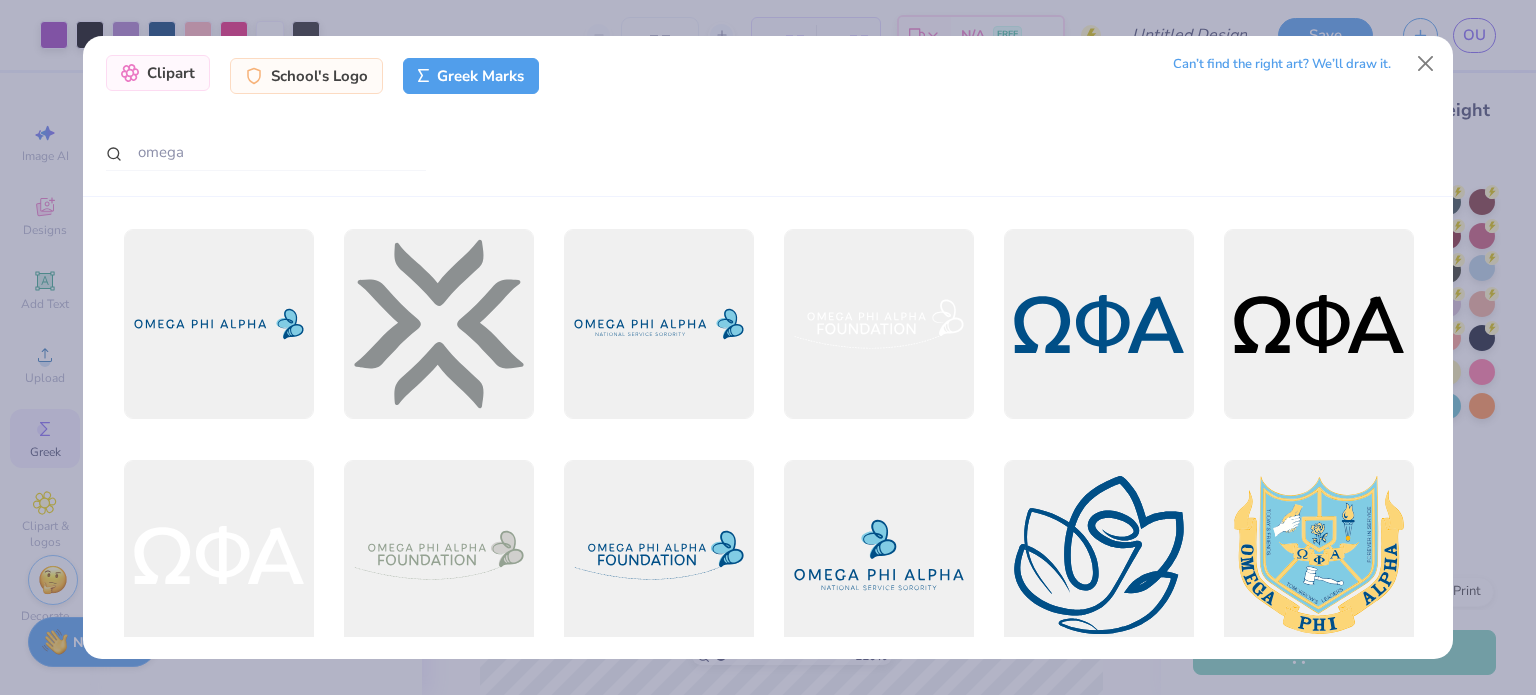 click on "Clipart" at bounding box center [158, 73] 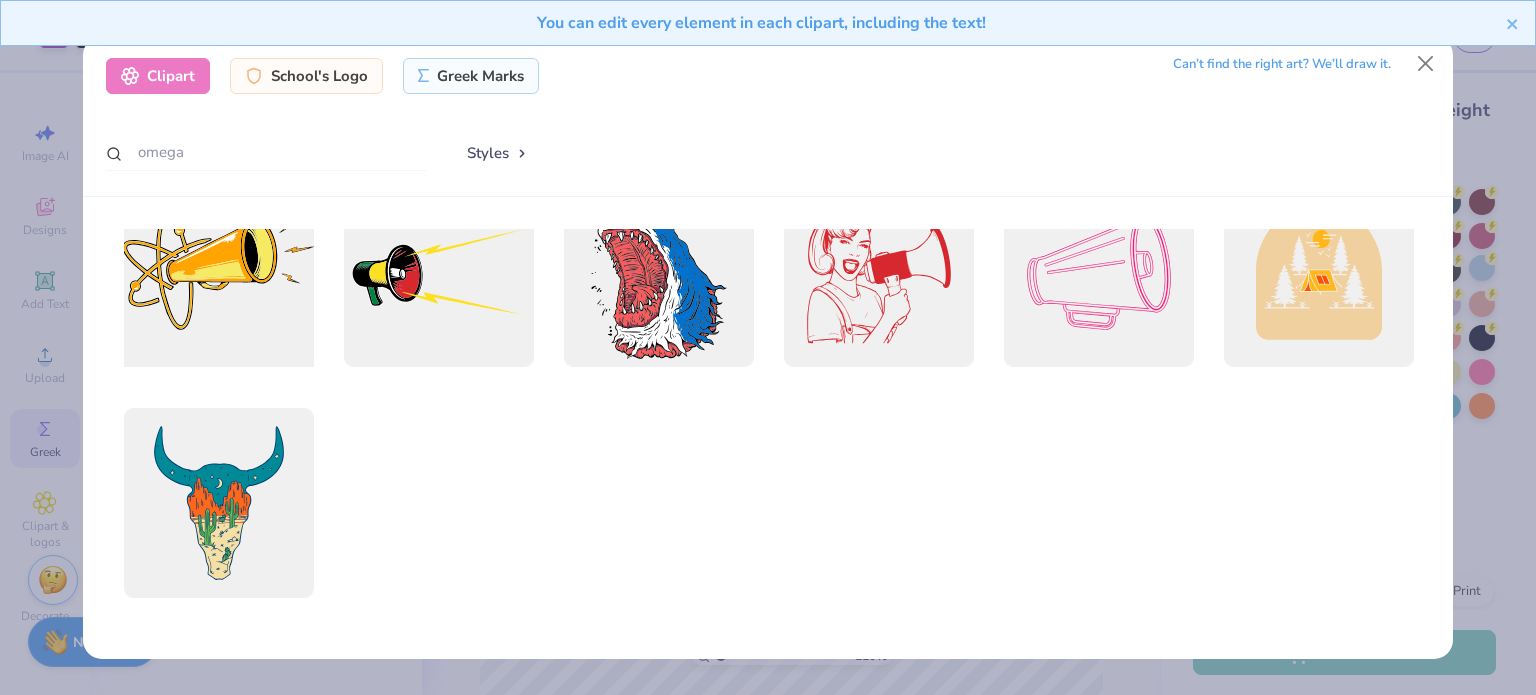 scroll, scrollTop: 0, scrollLeft: 0, axis: both 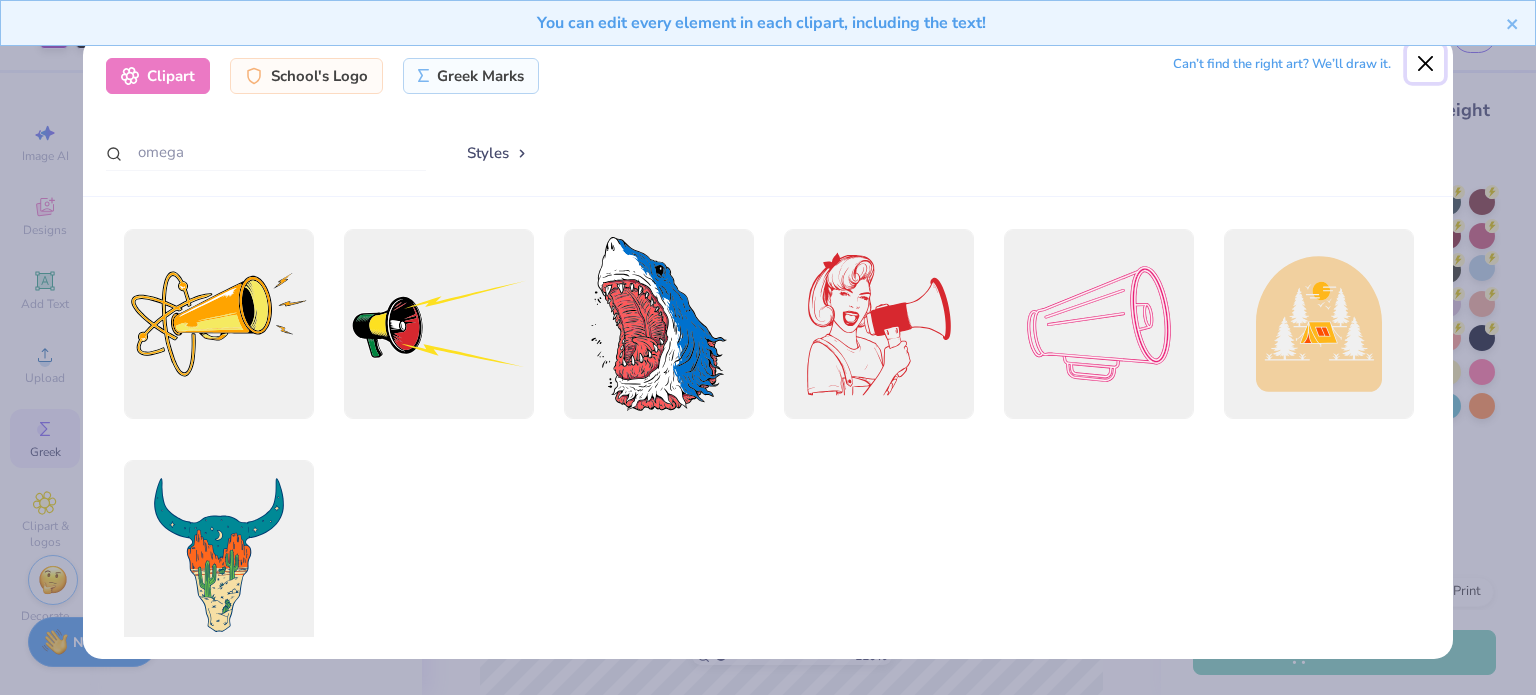click at bounding box center [1426, 64] 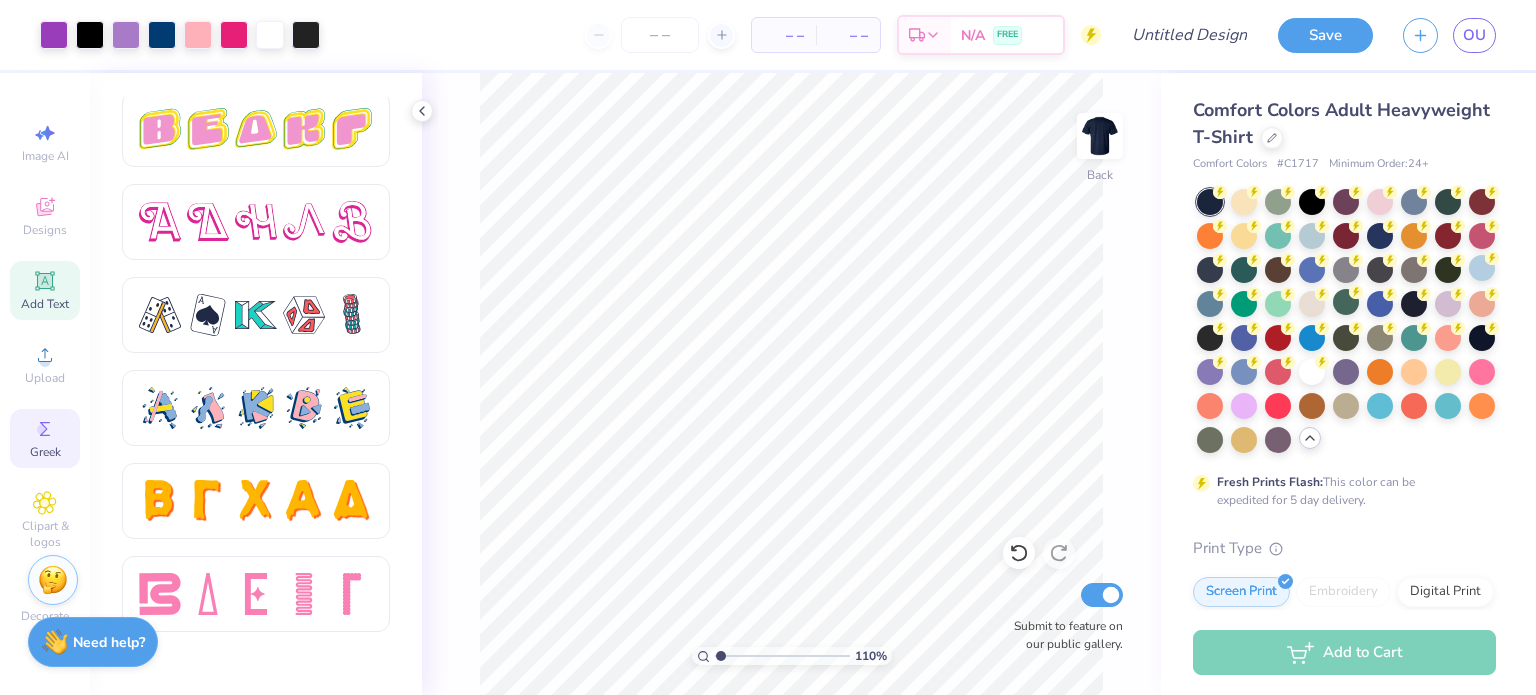 click on "Add Text" at bounding box center (45, 304) 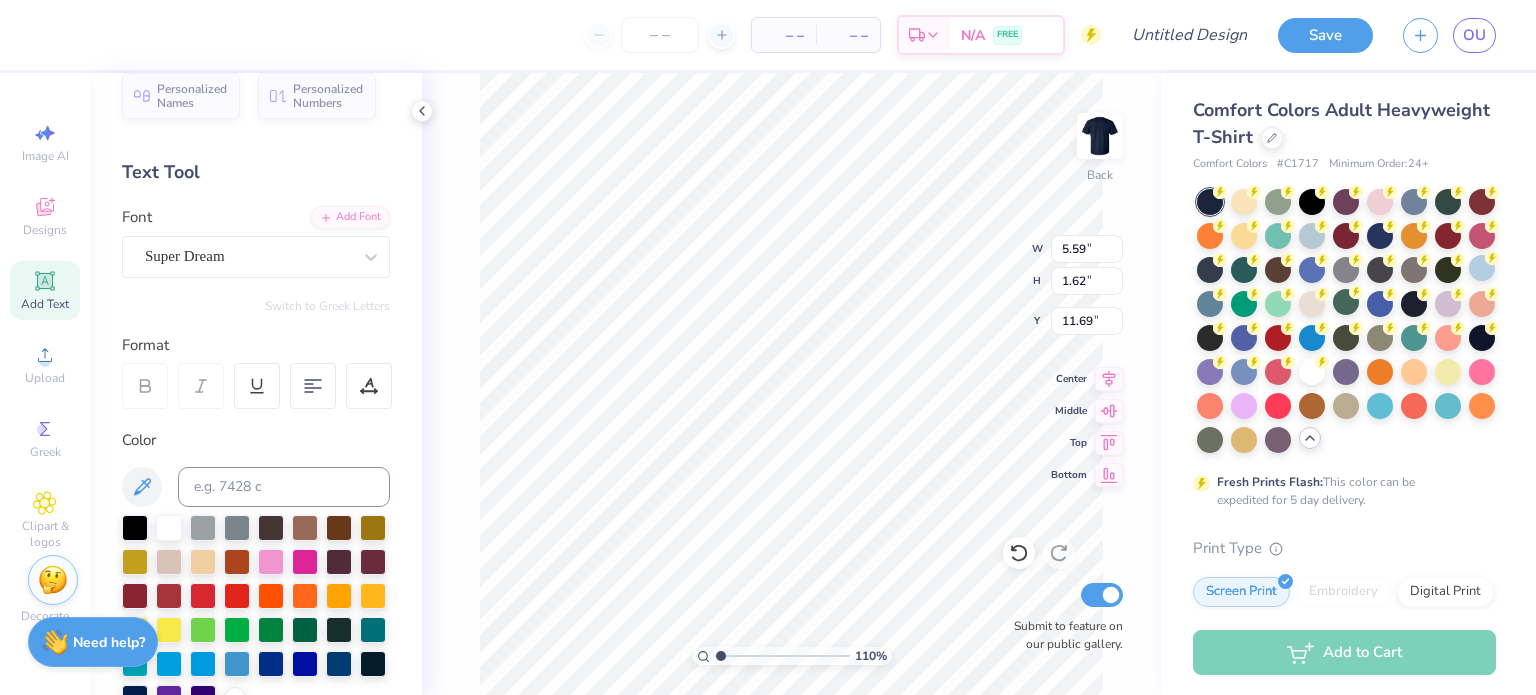 scroll, scrollTop: 20, scrollLeft: 0, axis: vertical 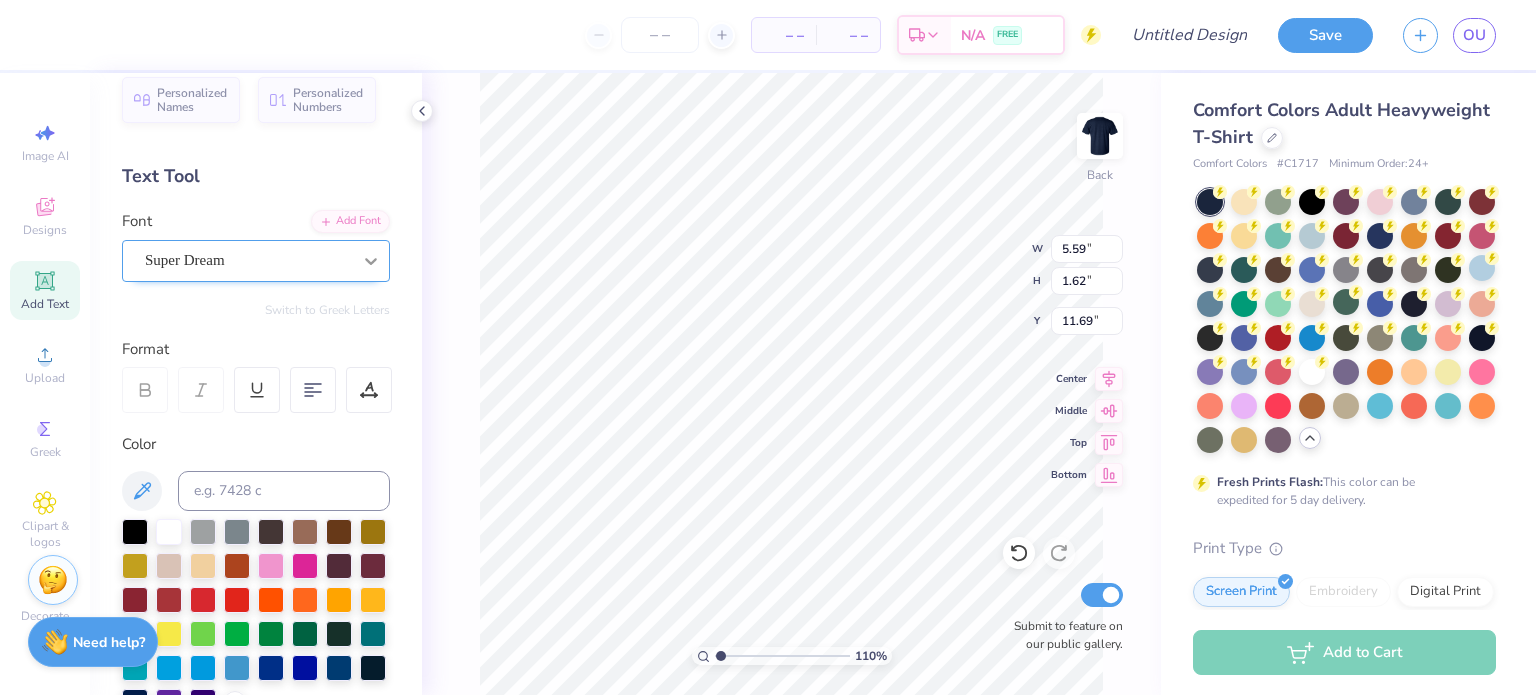 click at bounding box center [371, 261] 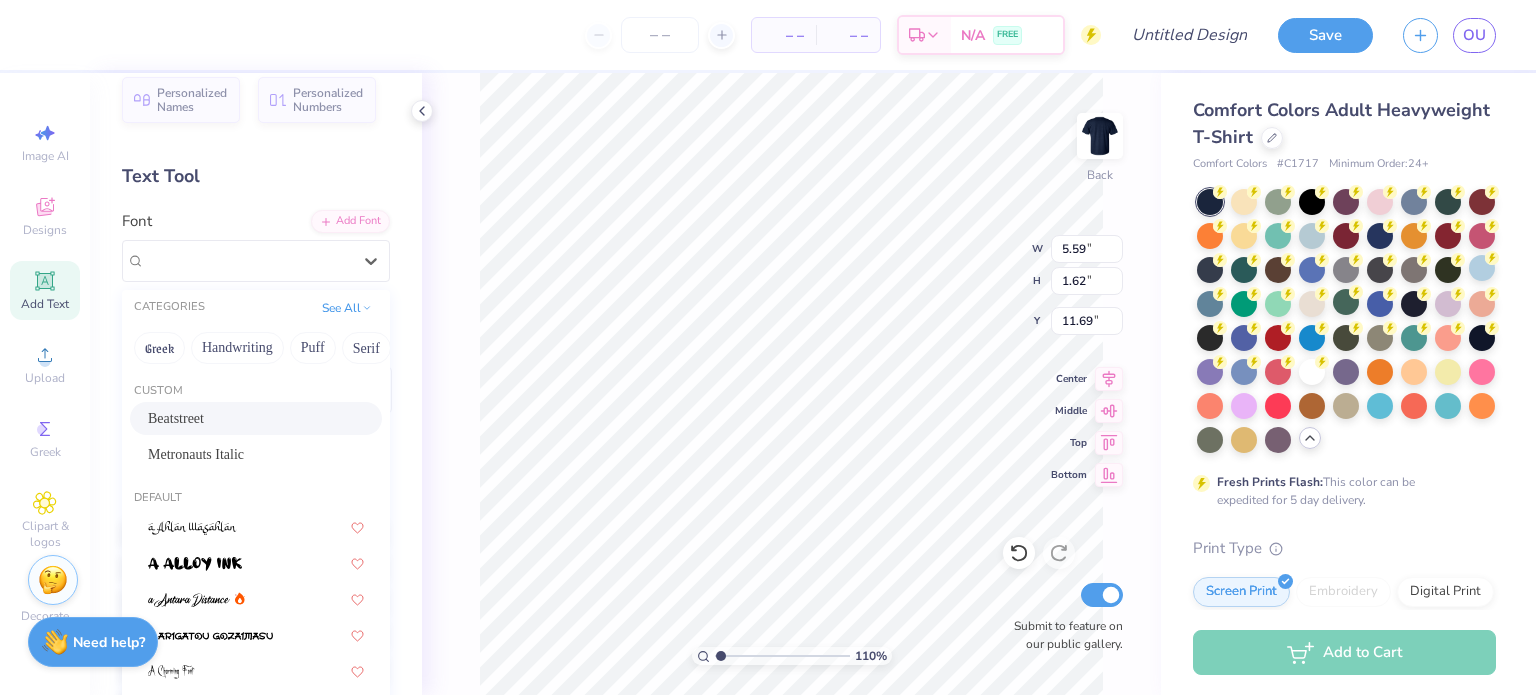 scroll, scrollTop: 0, scrollLeft: 0, axis: both 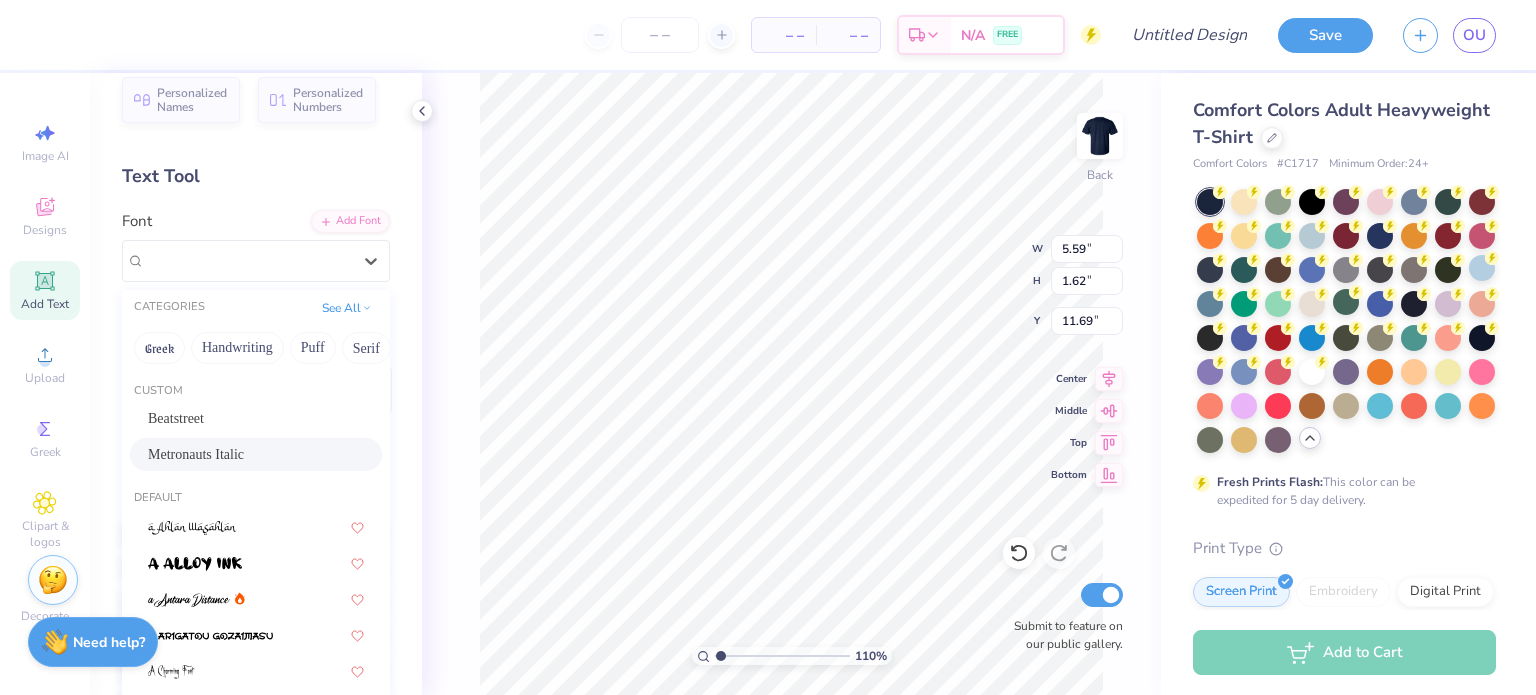 click on "Metronauts Italic" at bounding box center (196, 454) 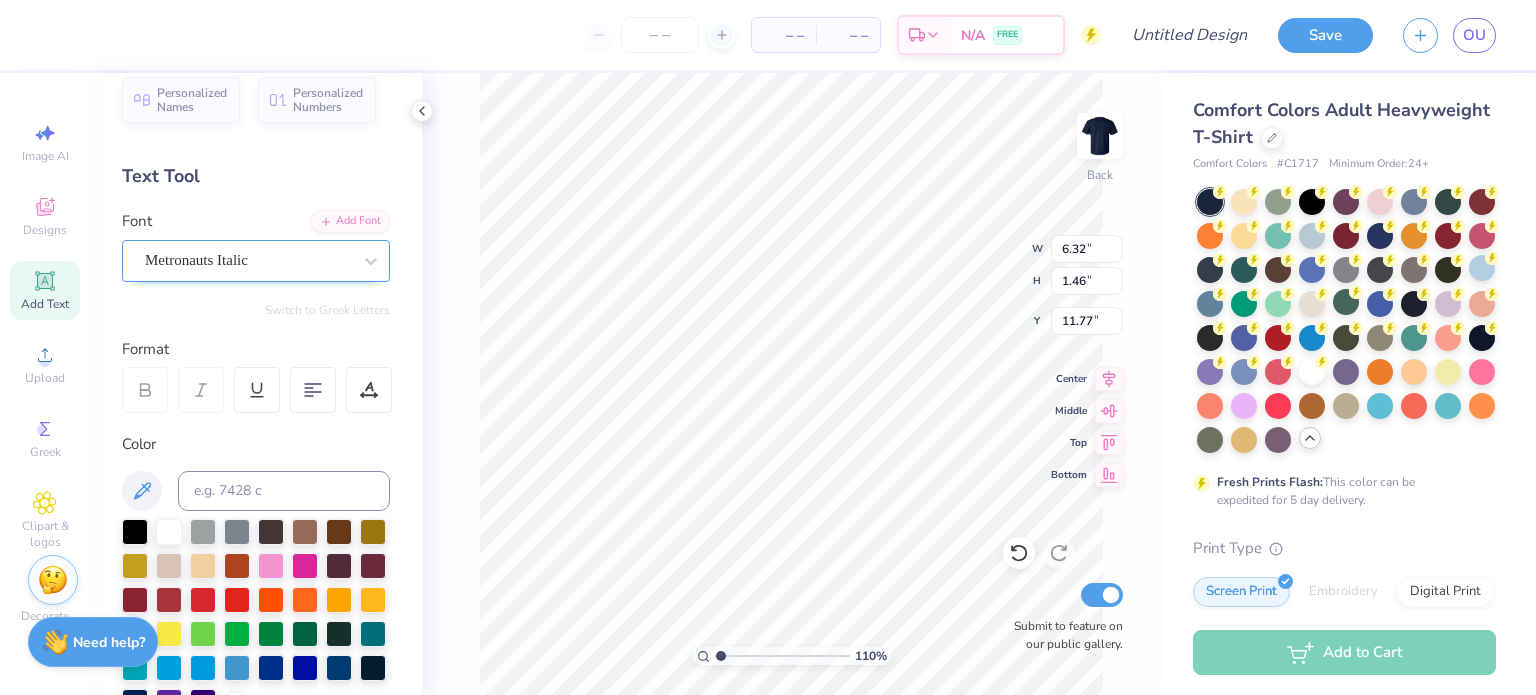 click on "Metronauts Italic" at bounding box center (248, 260) 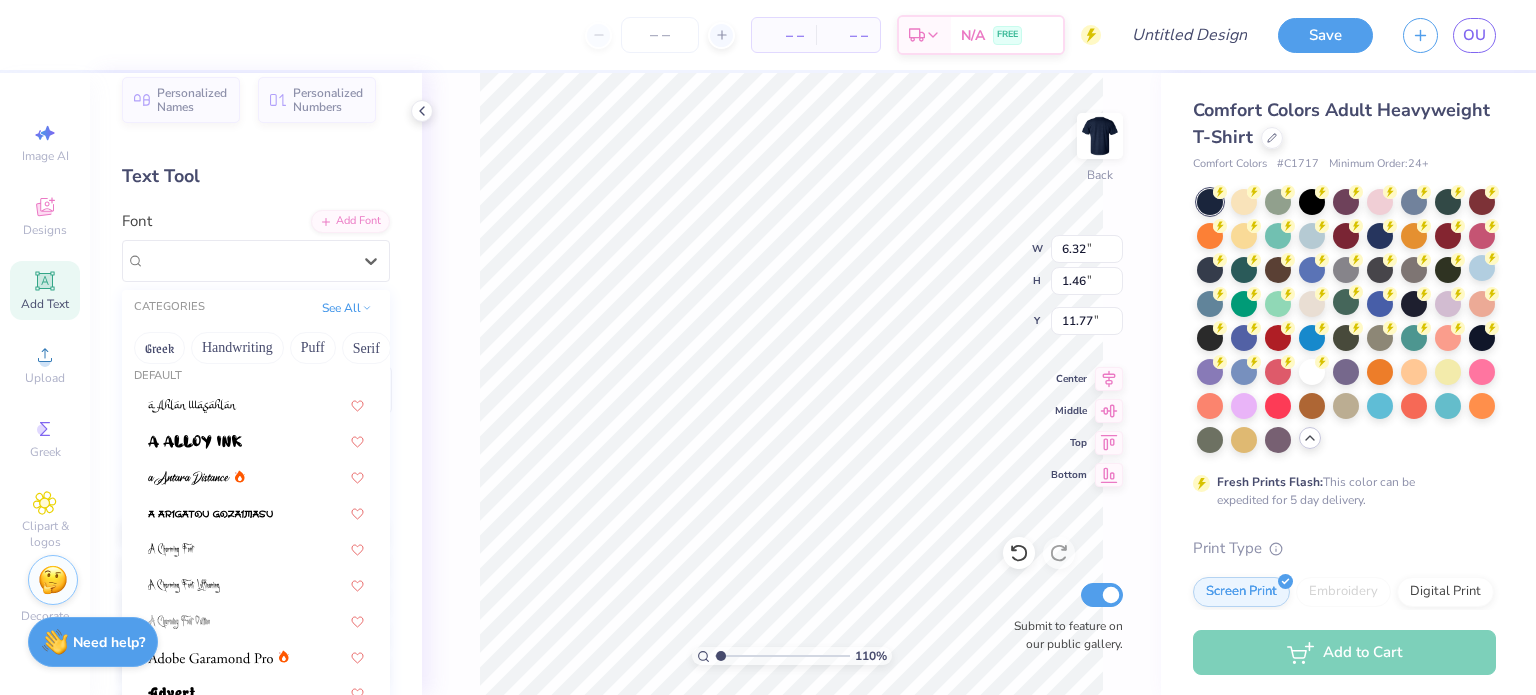 scroll, scrollTop: 0, scrollLeft: 0, axis: both 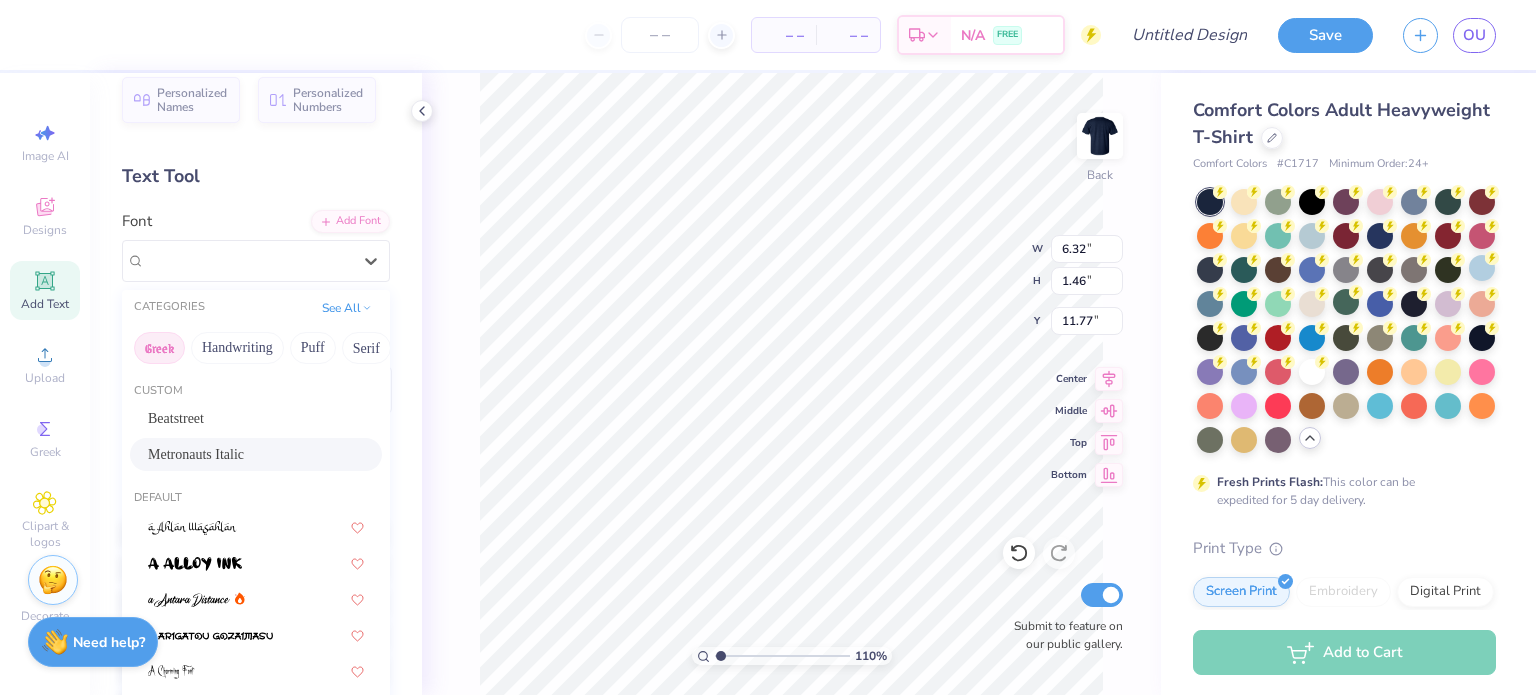 click on "Greek" at bounding box center [159, 348] 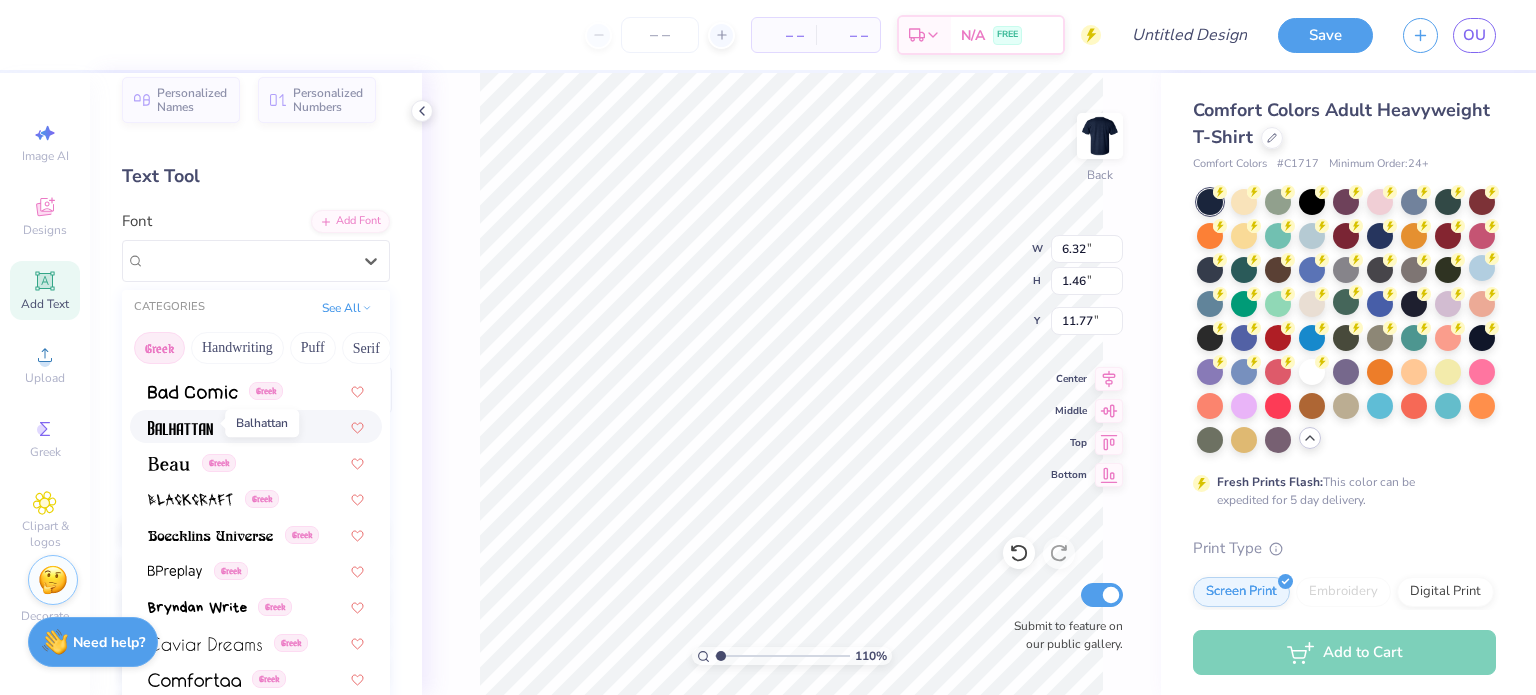 scroll, scrollTop: 0, scrollLeft: 0, axis: both 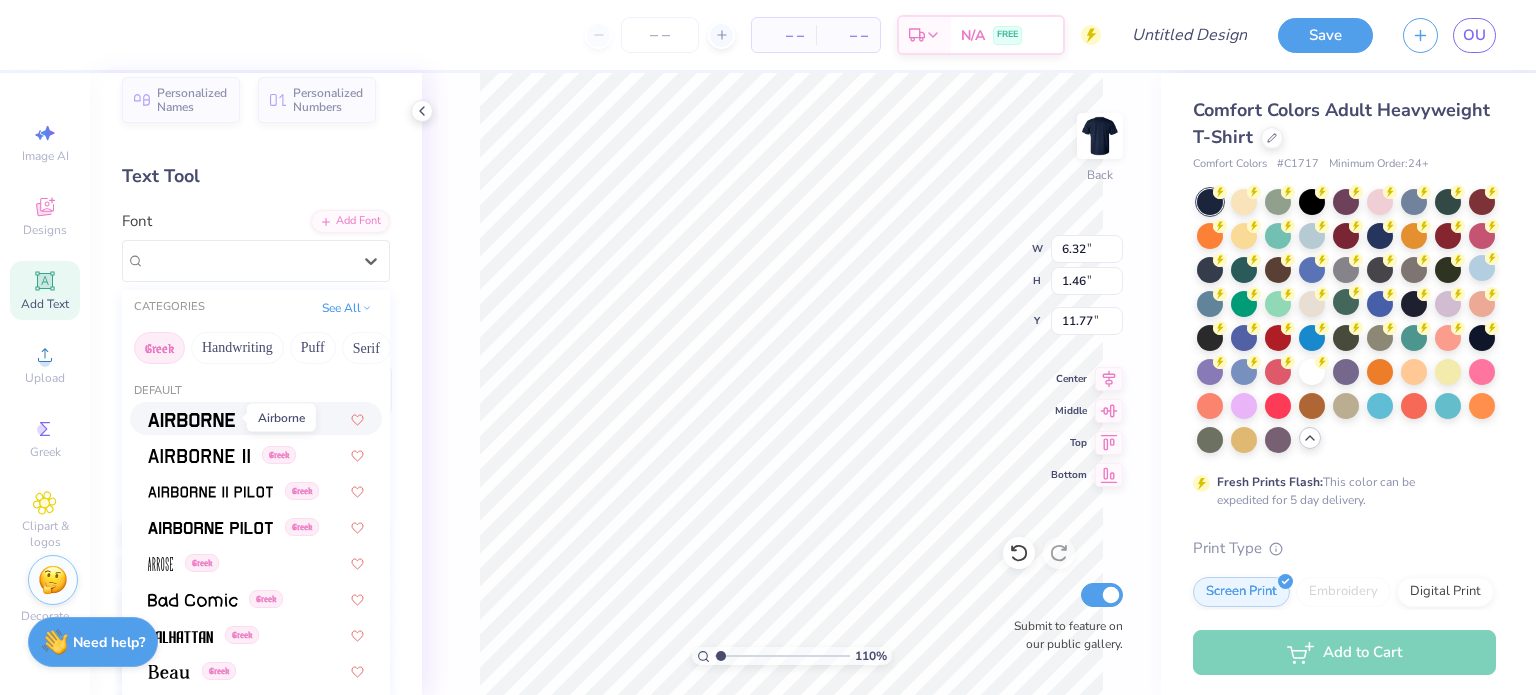click at bounding box center (191, 420) 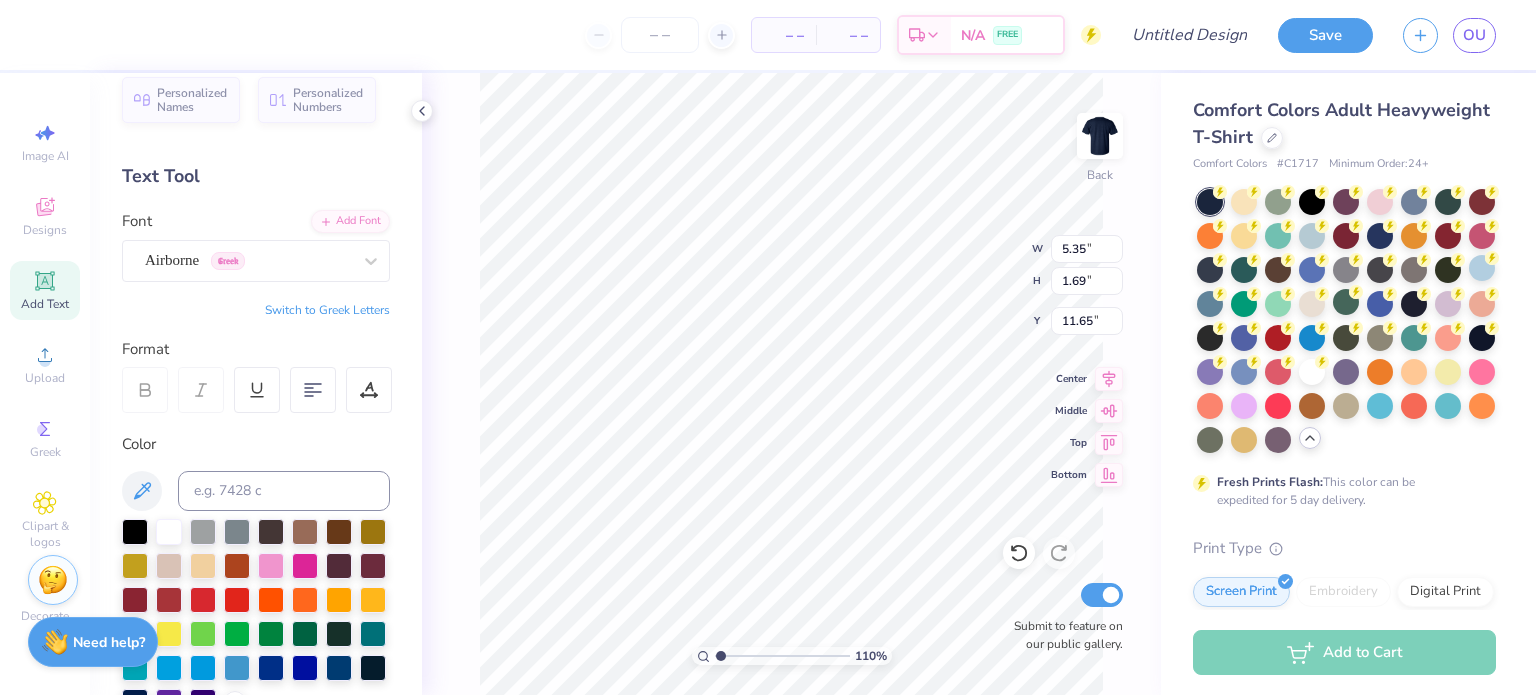 scroll, scrollTop: 16, scrollLeft: 2, axis: both 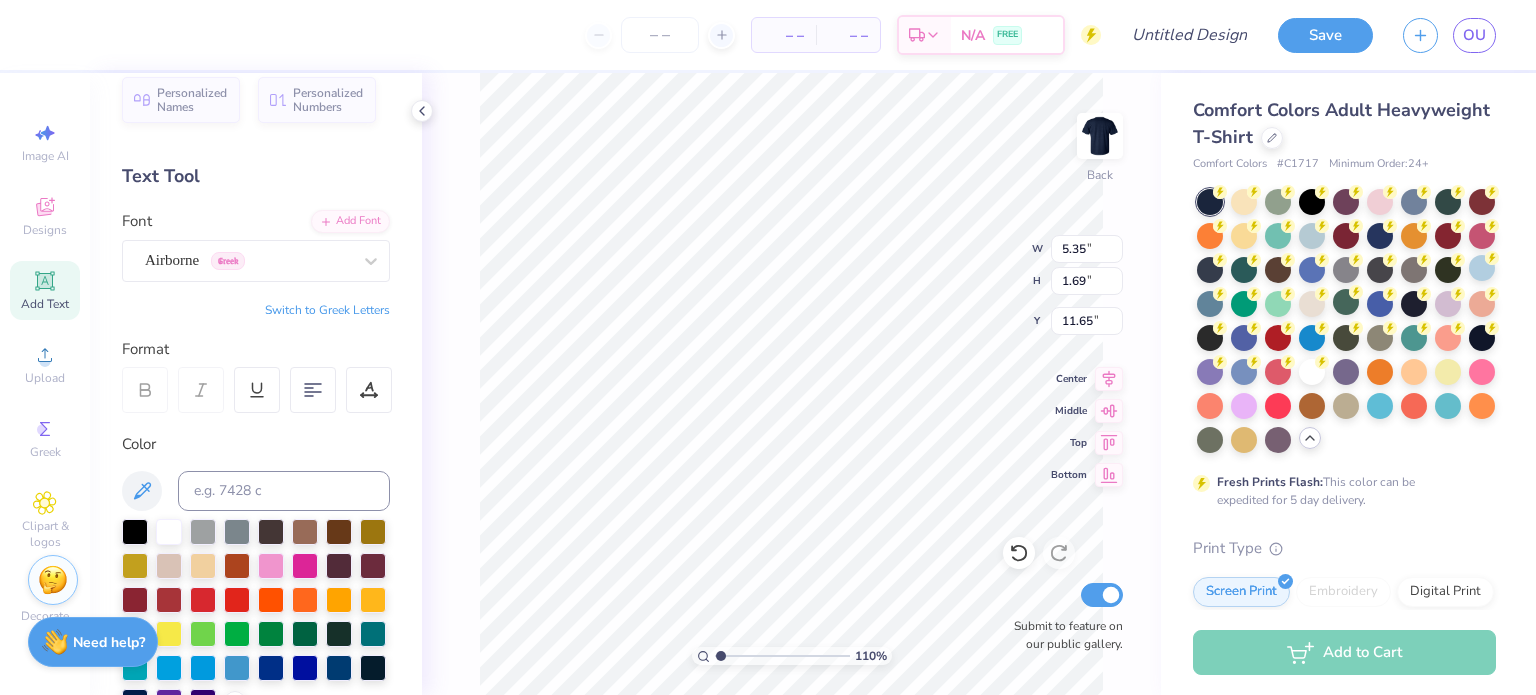 click on "Personalized Names Personalized Numbers Text Tool  Add Font Font Airborne Greek Switch to Greek Letters Format Color Styles Text Shape" at bounding box center [256, 384] 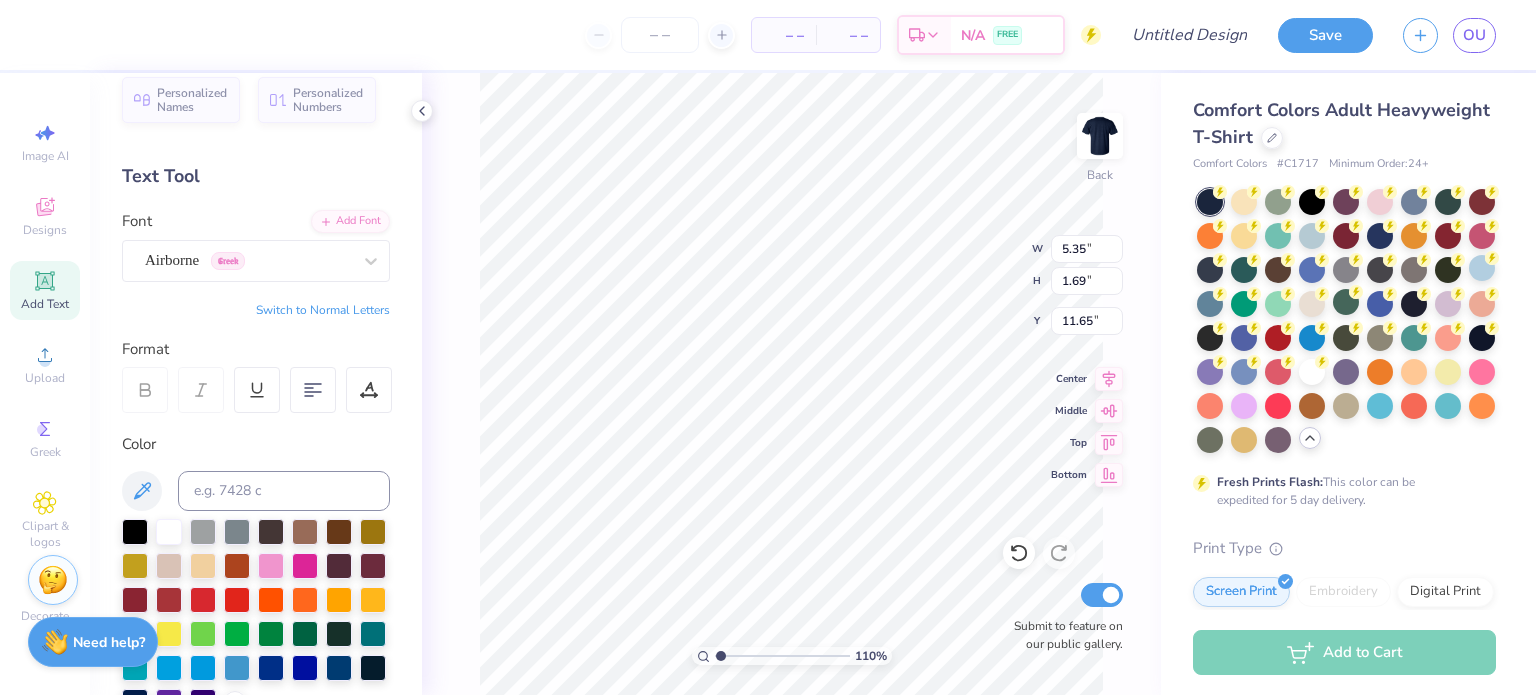 click on "Switch to Normal Letters" at bounding box center [323, 310] 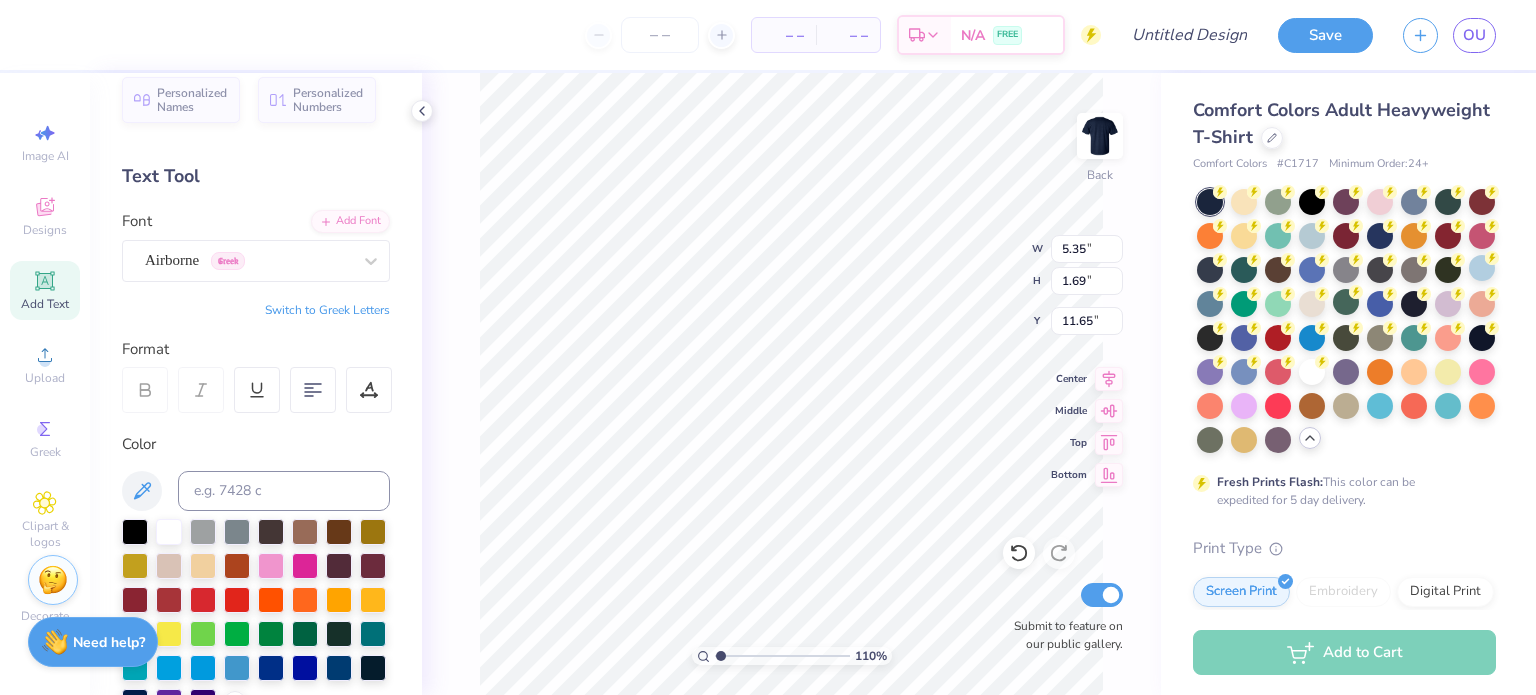 click on "Switch to Greek Letters" at bounding box center [327, 310] 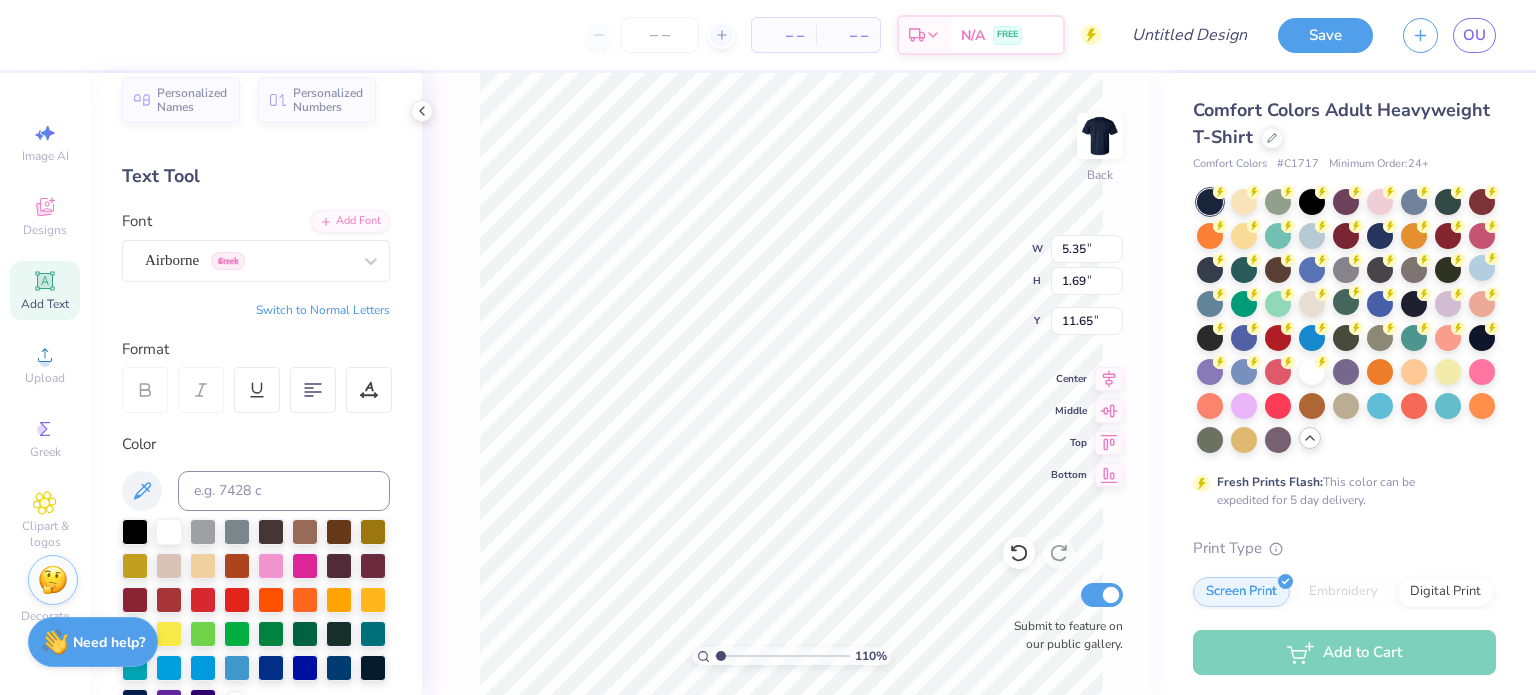 paste on "Ω" 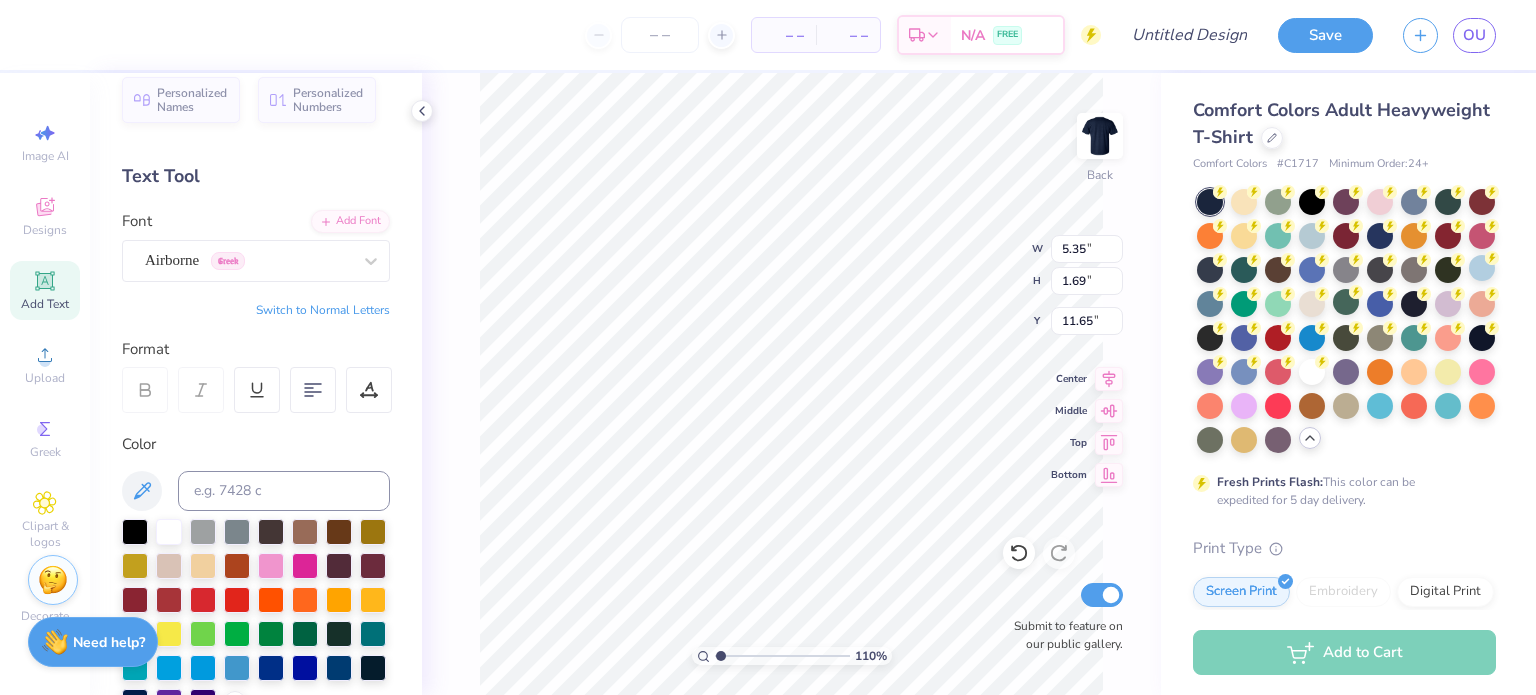 paste on "Φ" 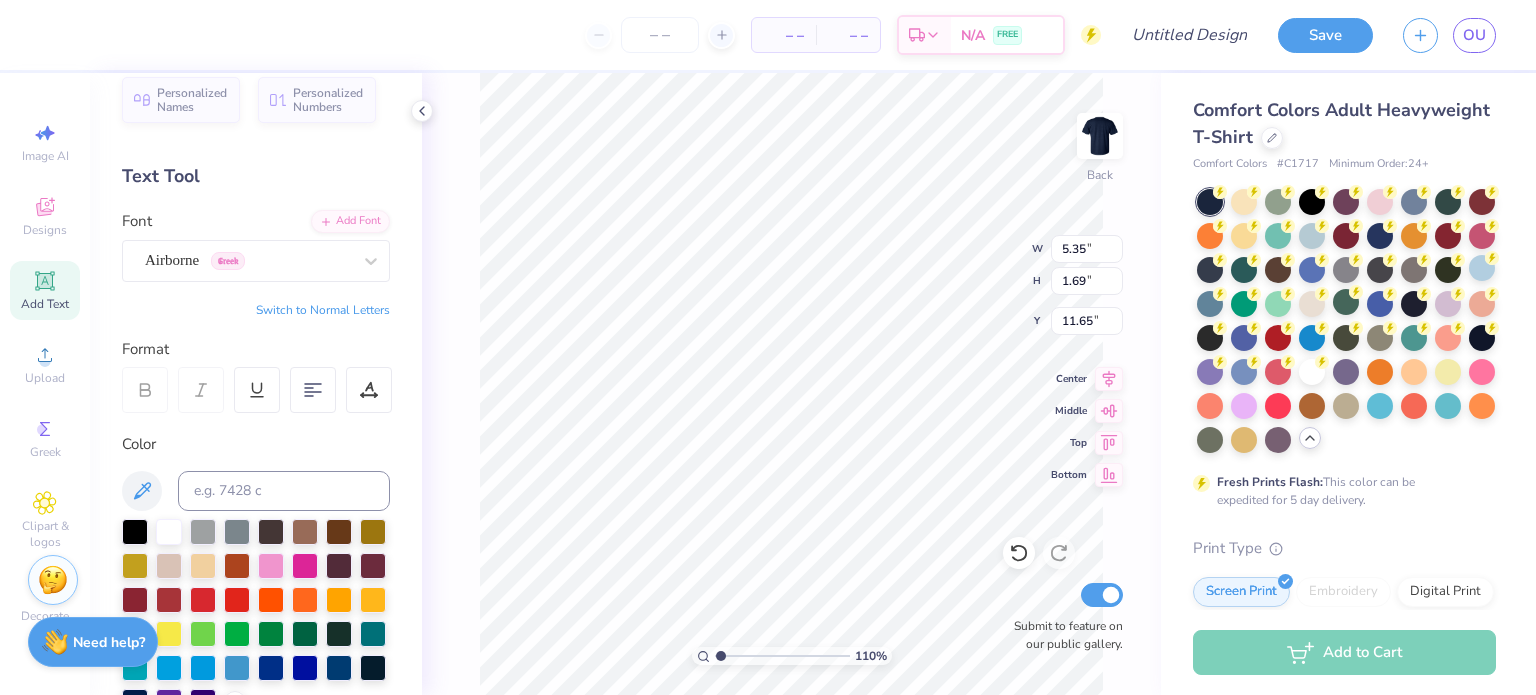 scroll, scrollTop: 16, scrollLeft: 3, axis: both 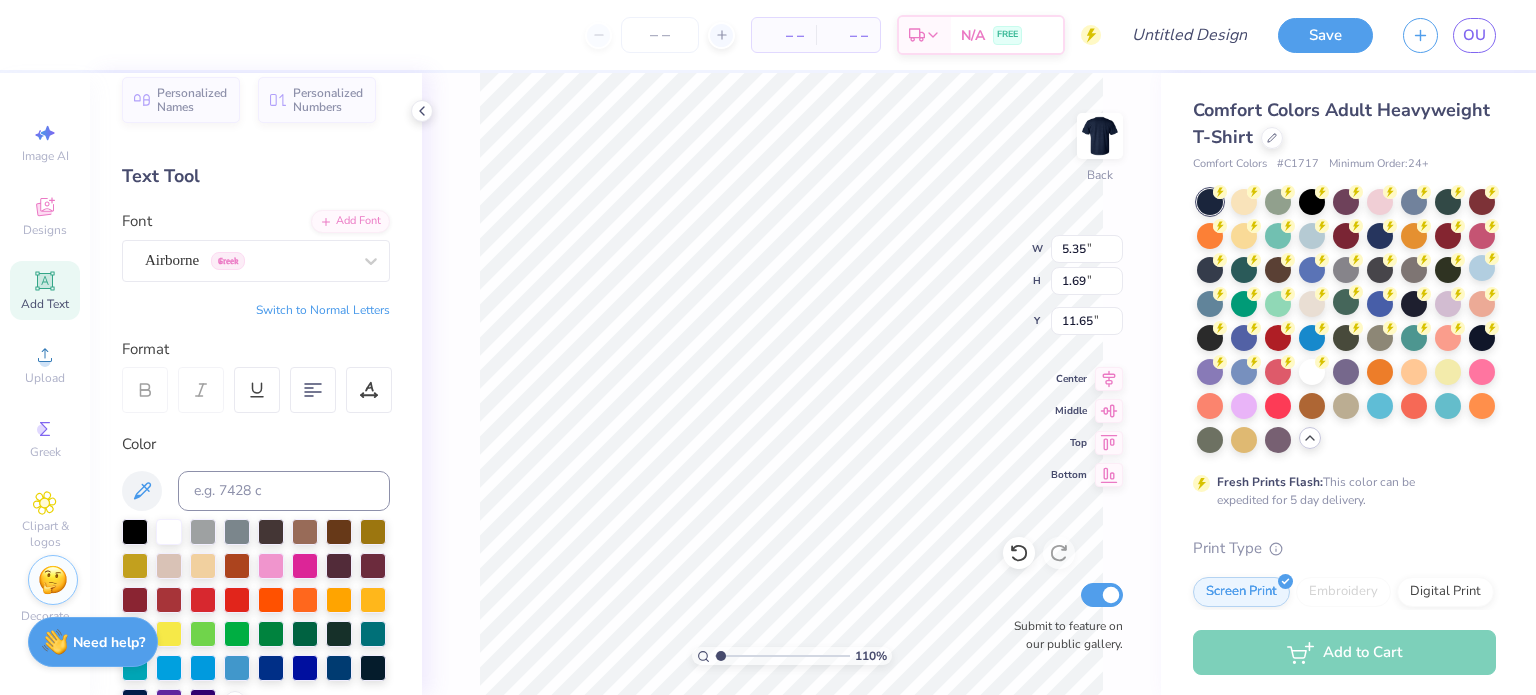 paste on "Α" 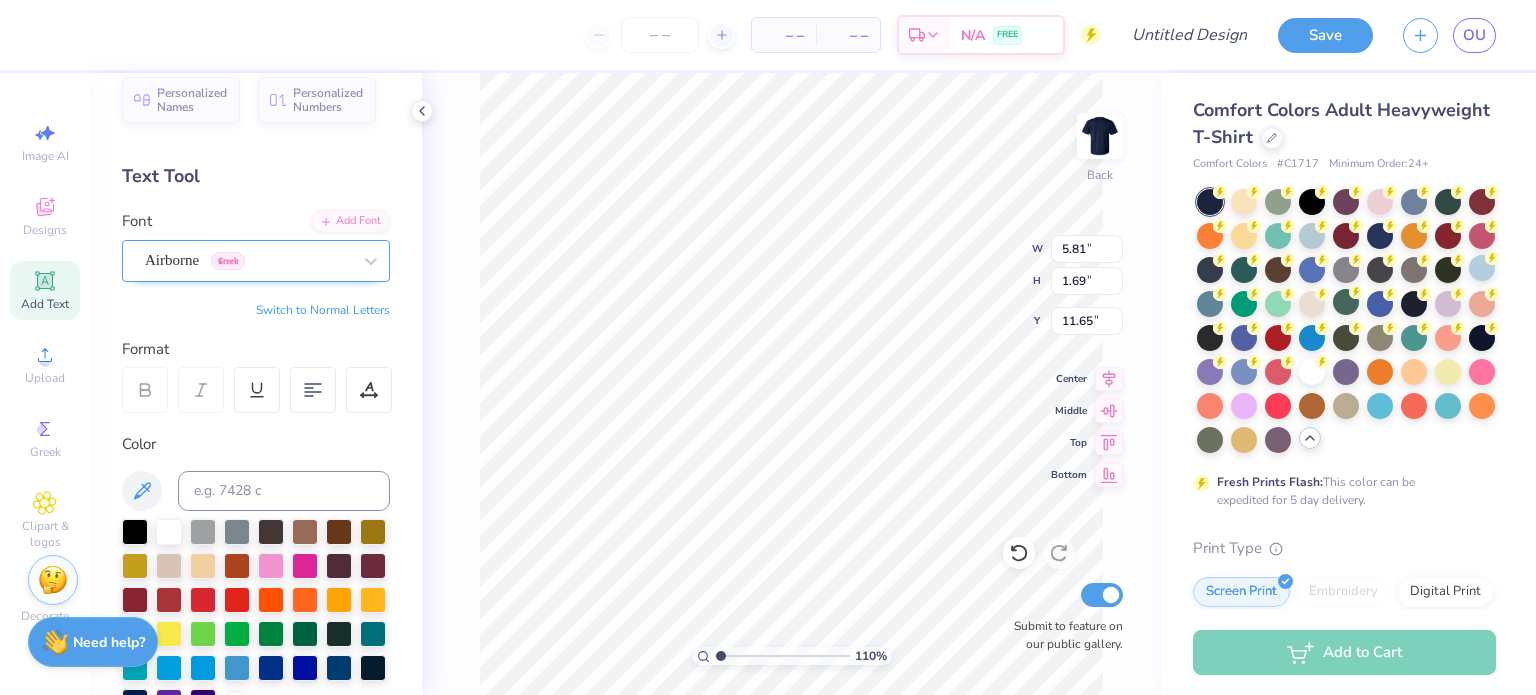 click on "Airborne Greek" at bounding box center (248, 260) 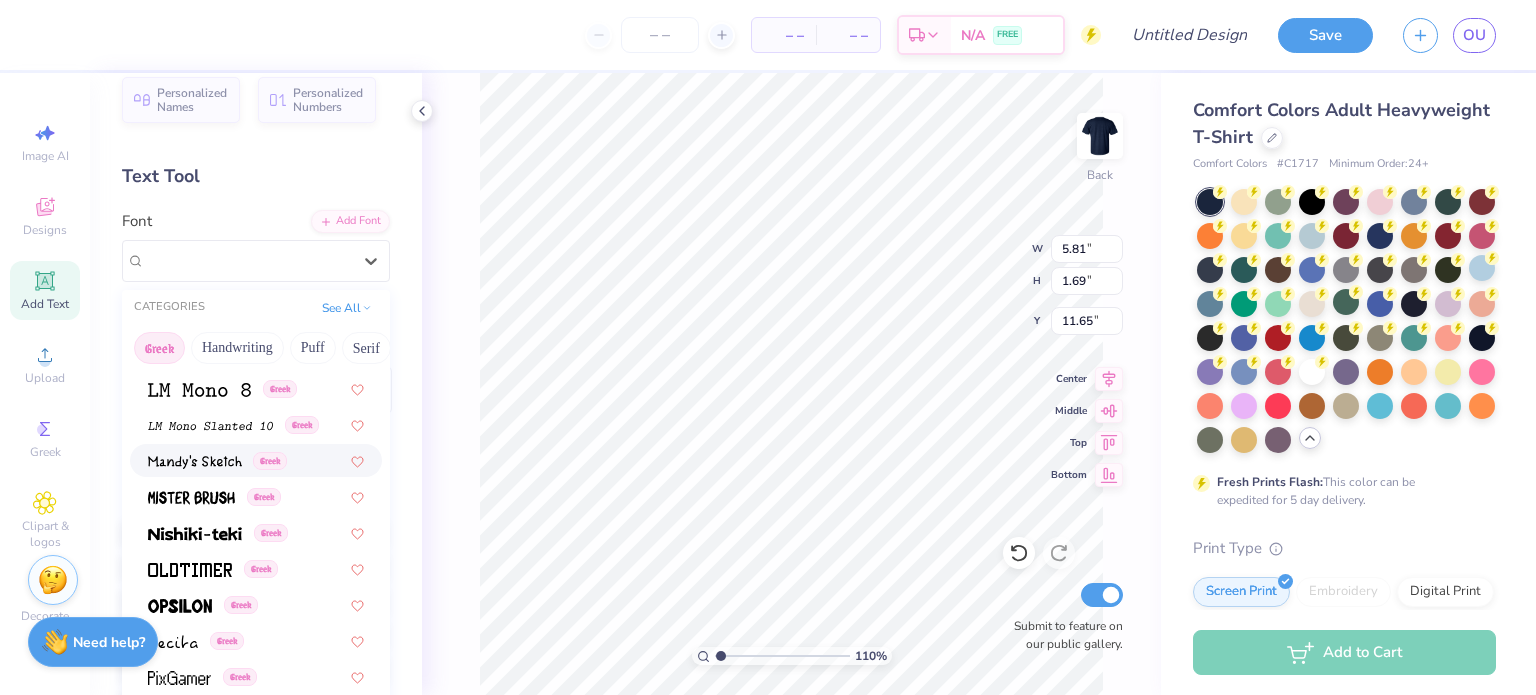 scroll, scrollTop: 1209, scrollLeft: 0, axis: vertical 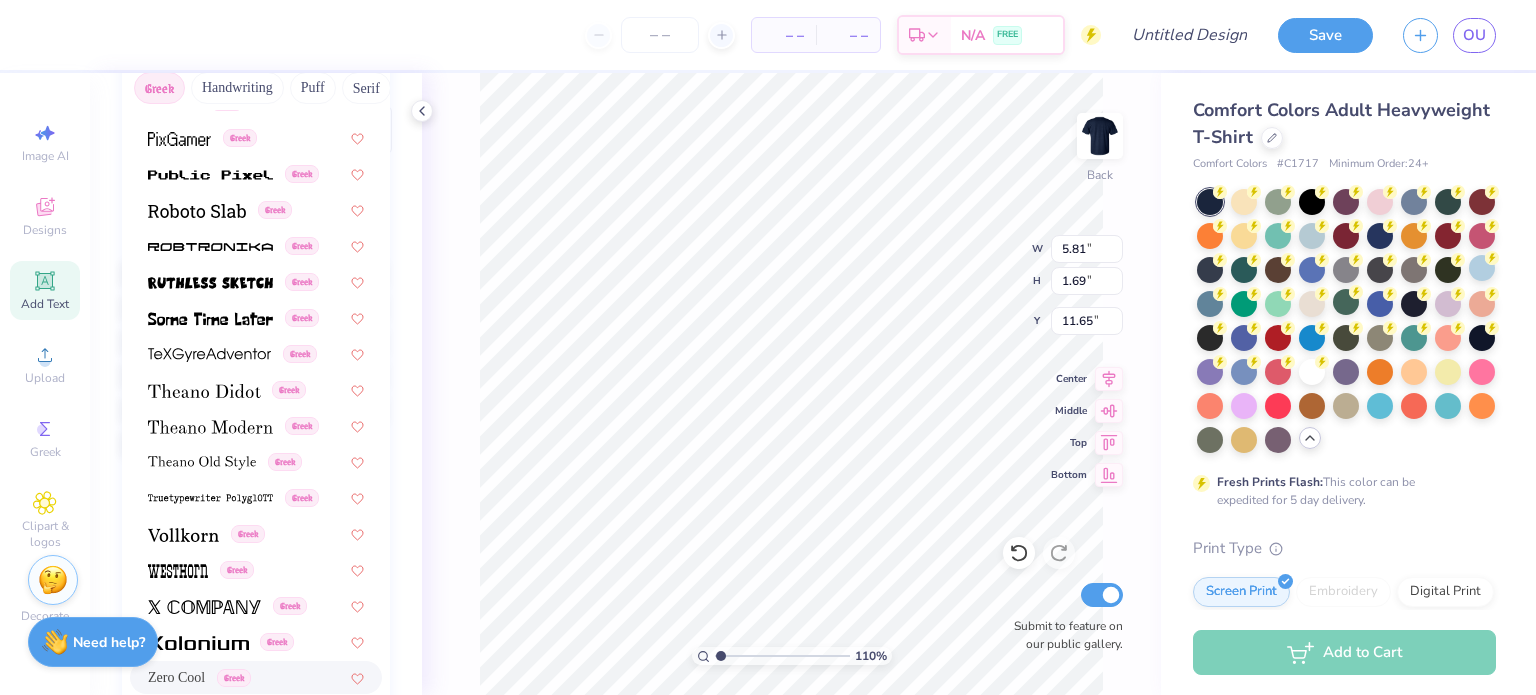 click on "Zero Cool" at bounding box center (176, 677) 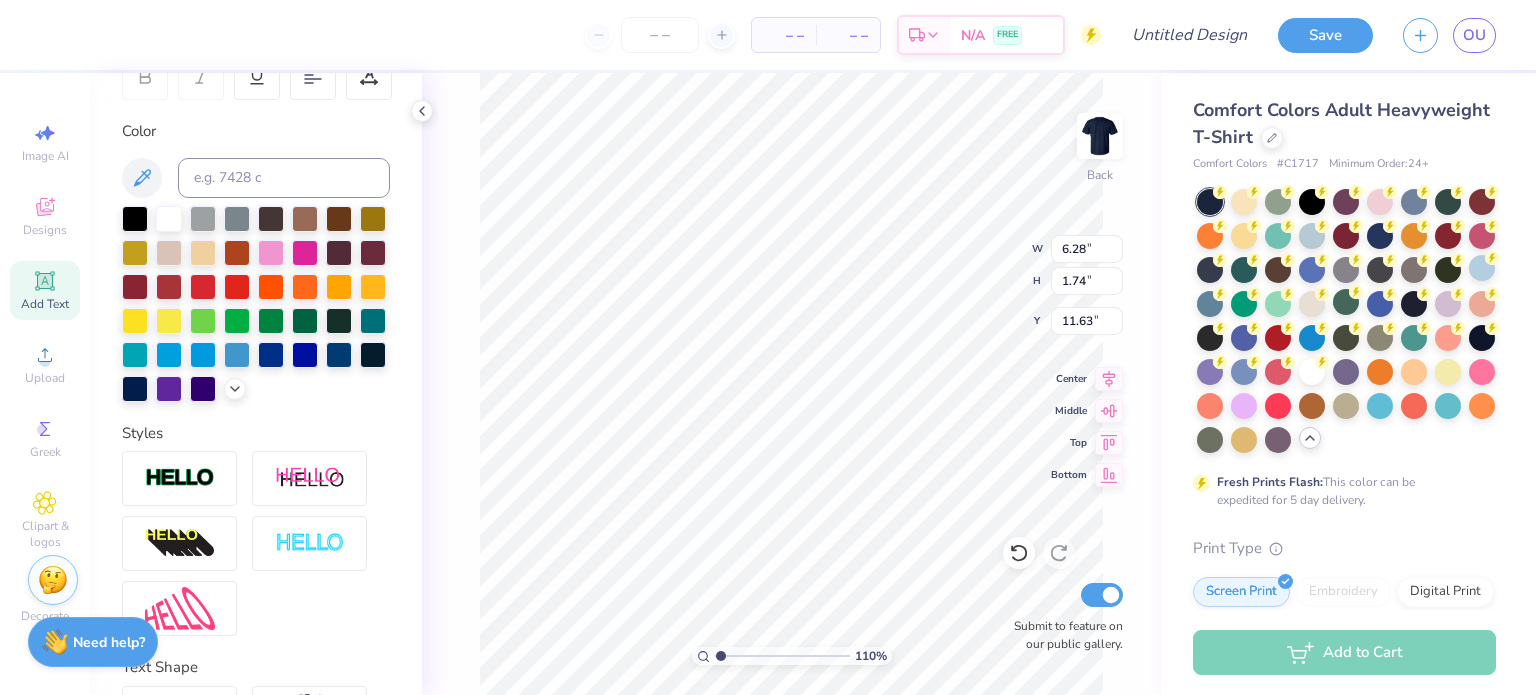 scroll, scrollTop: 333, scrollLeft: 0, axis: vertical 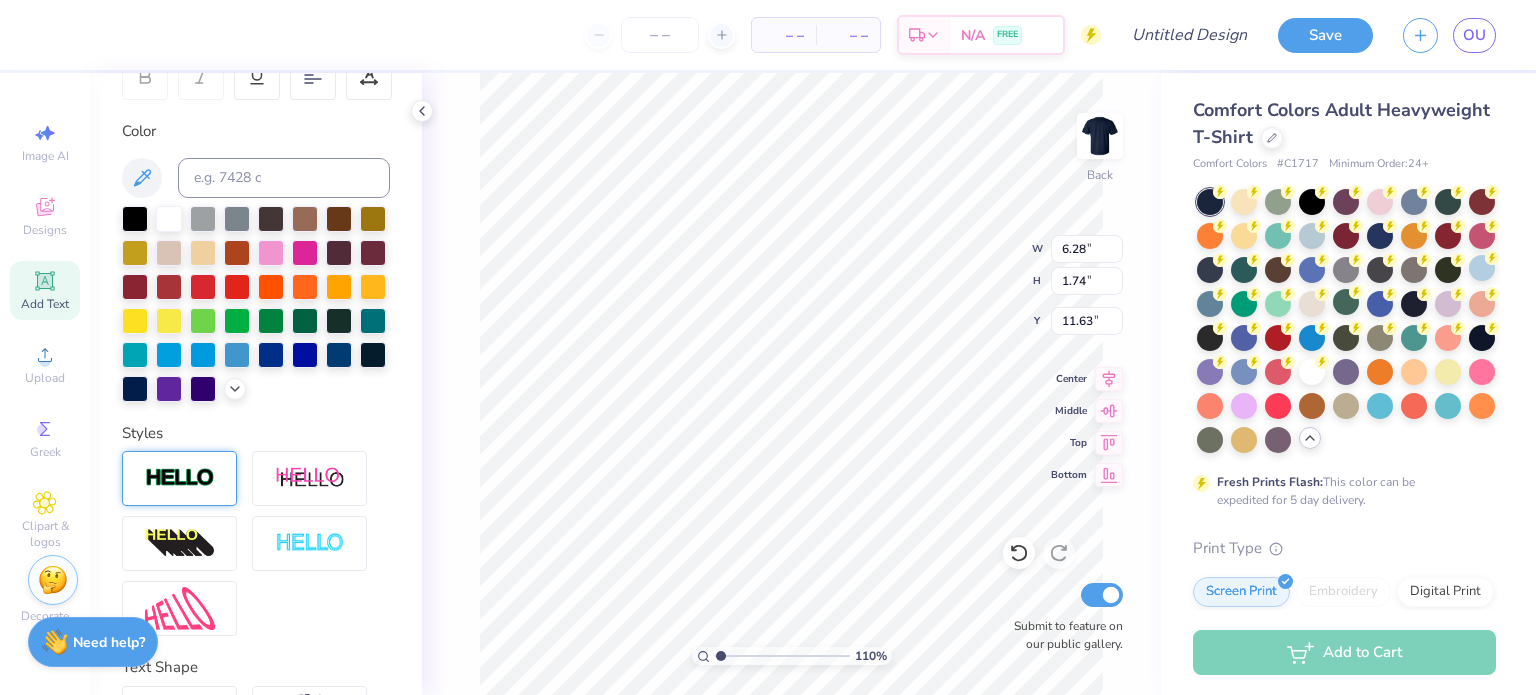 click at bounding box center (180, 478) 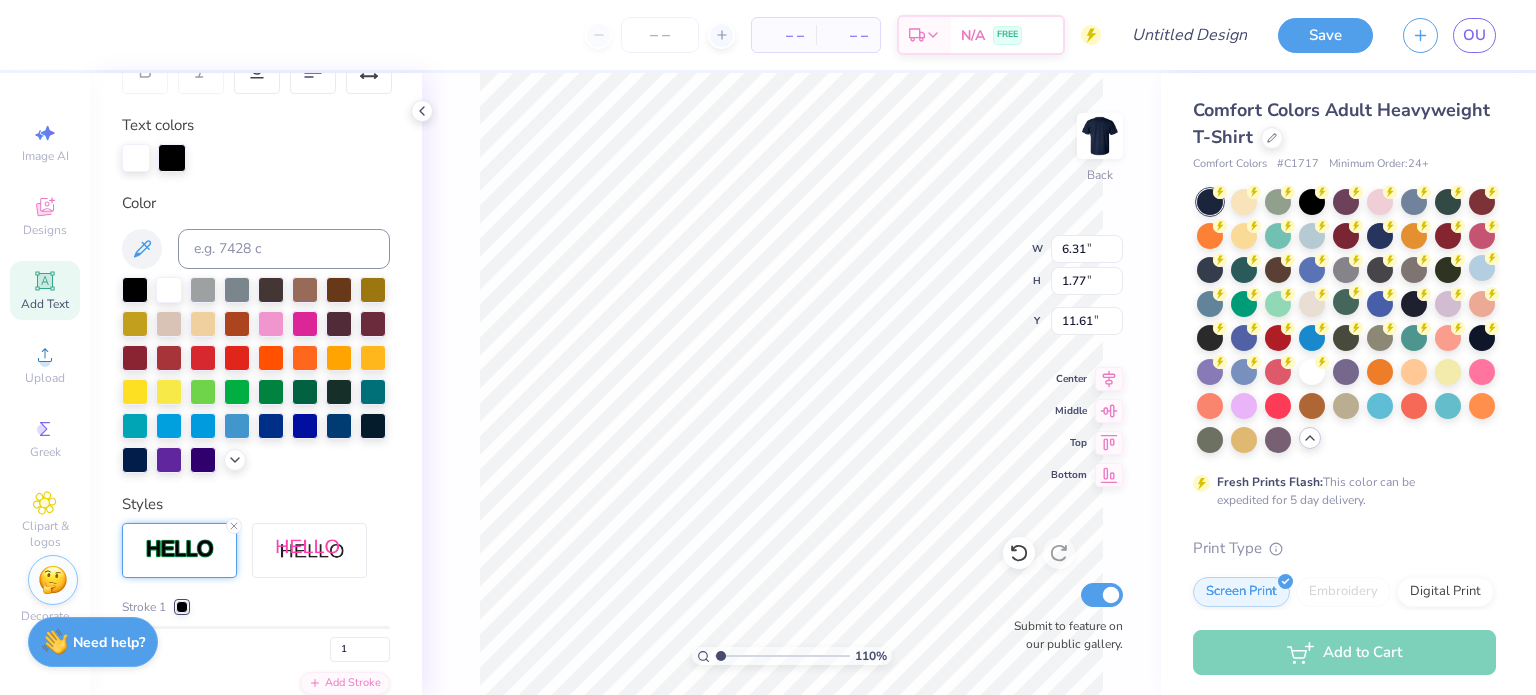 scroll, scrollTop: 337, scrollLeft: 0, axis: vertical 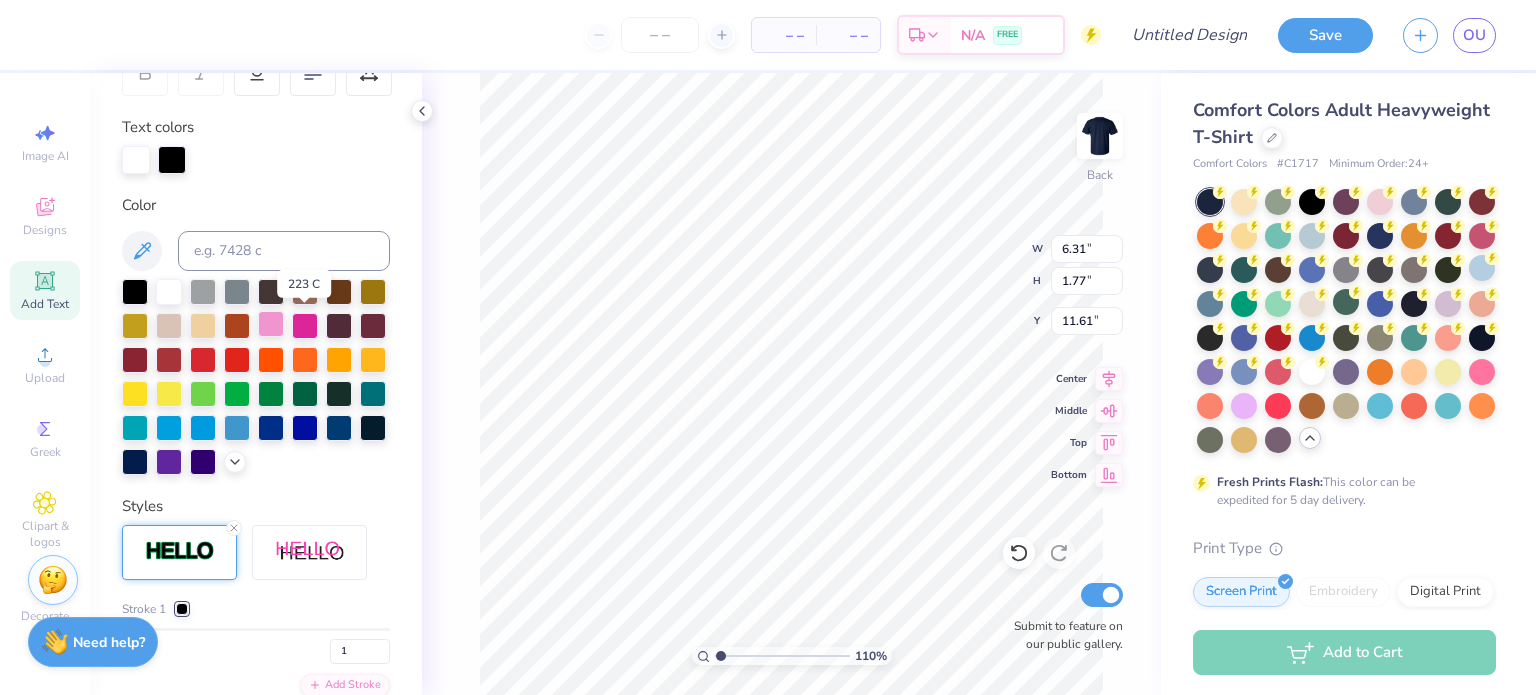 click at bounding box center [271, 324] 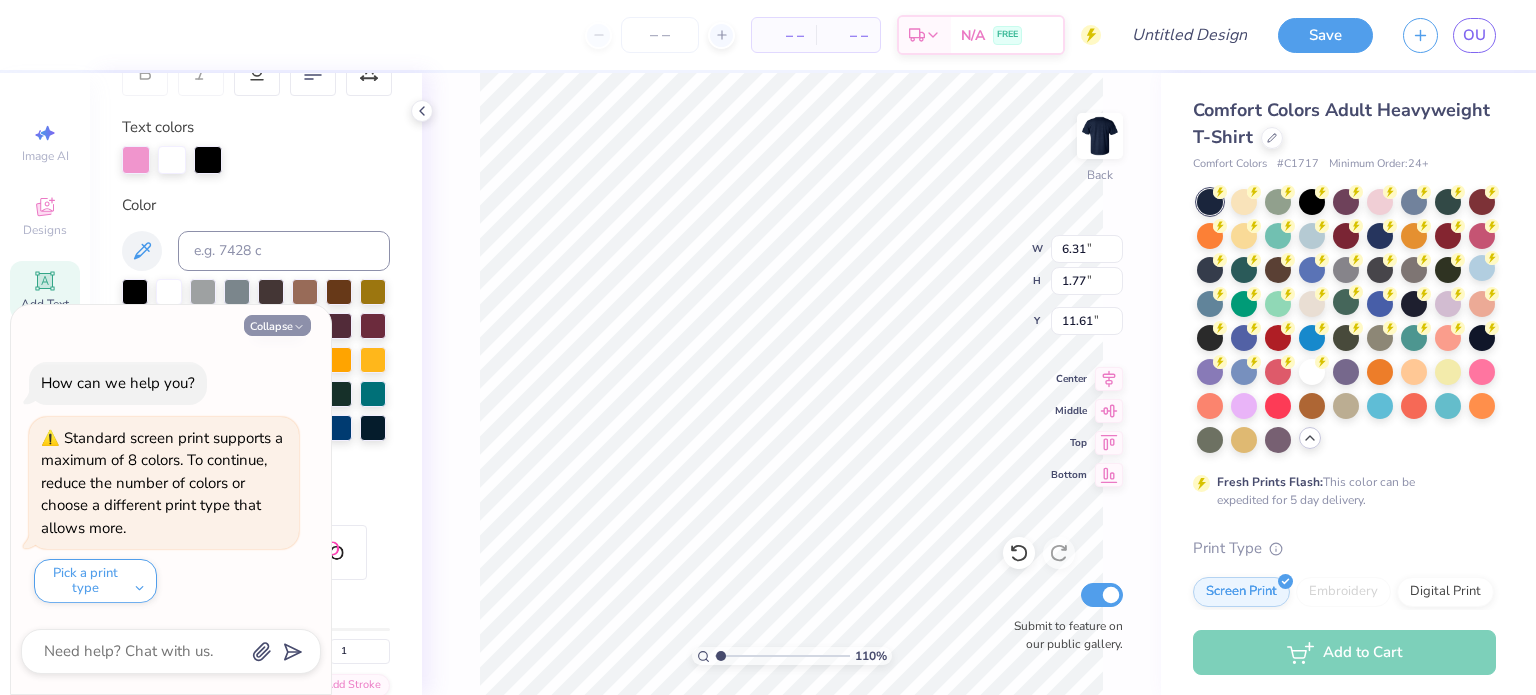 click 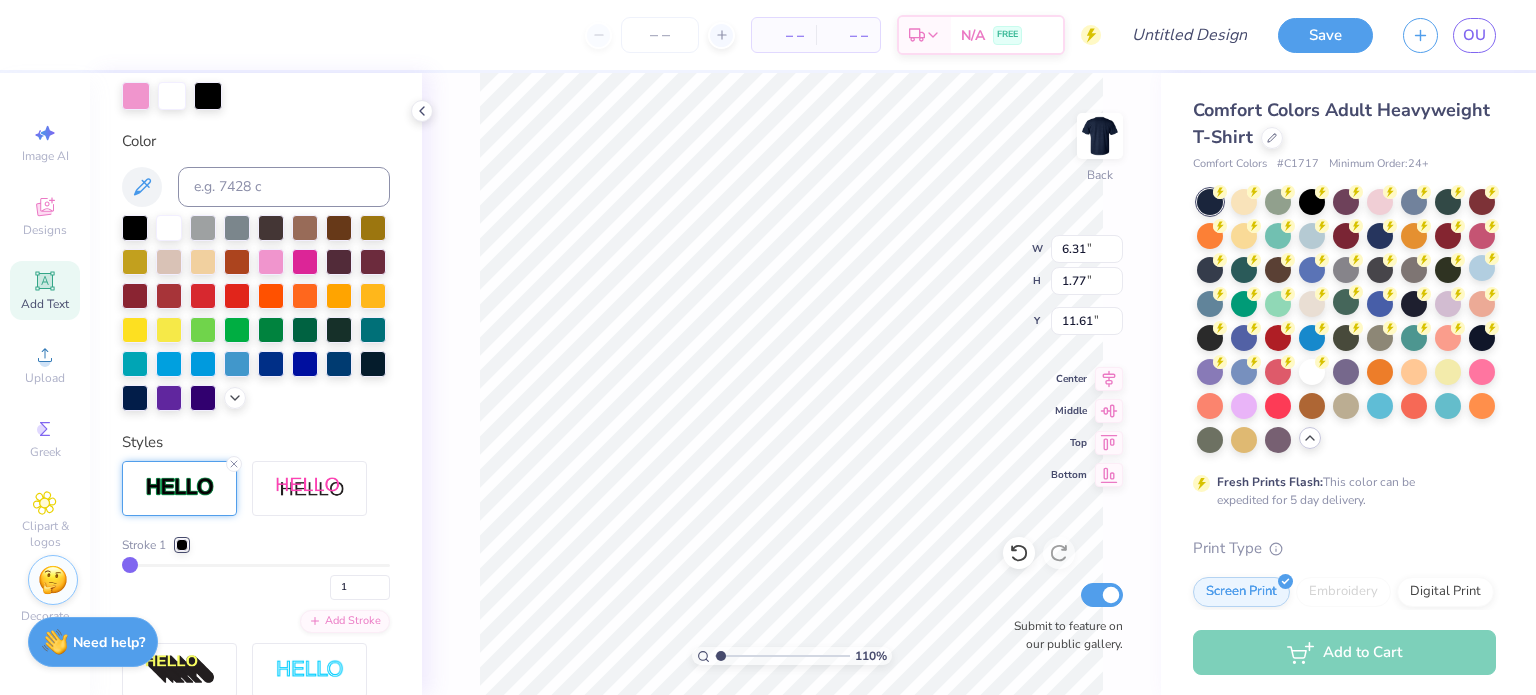 scroll, scrollTop: 0, scrollLeft: 0, axis: both 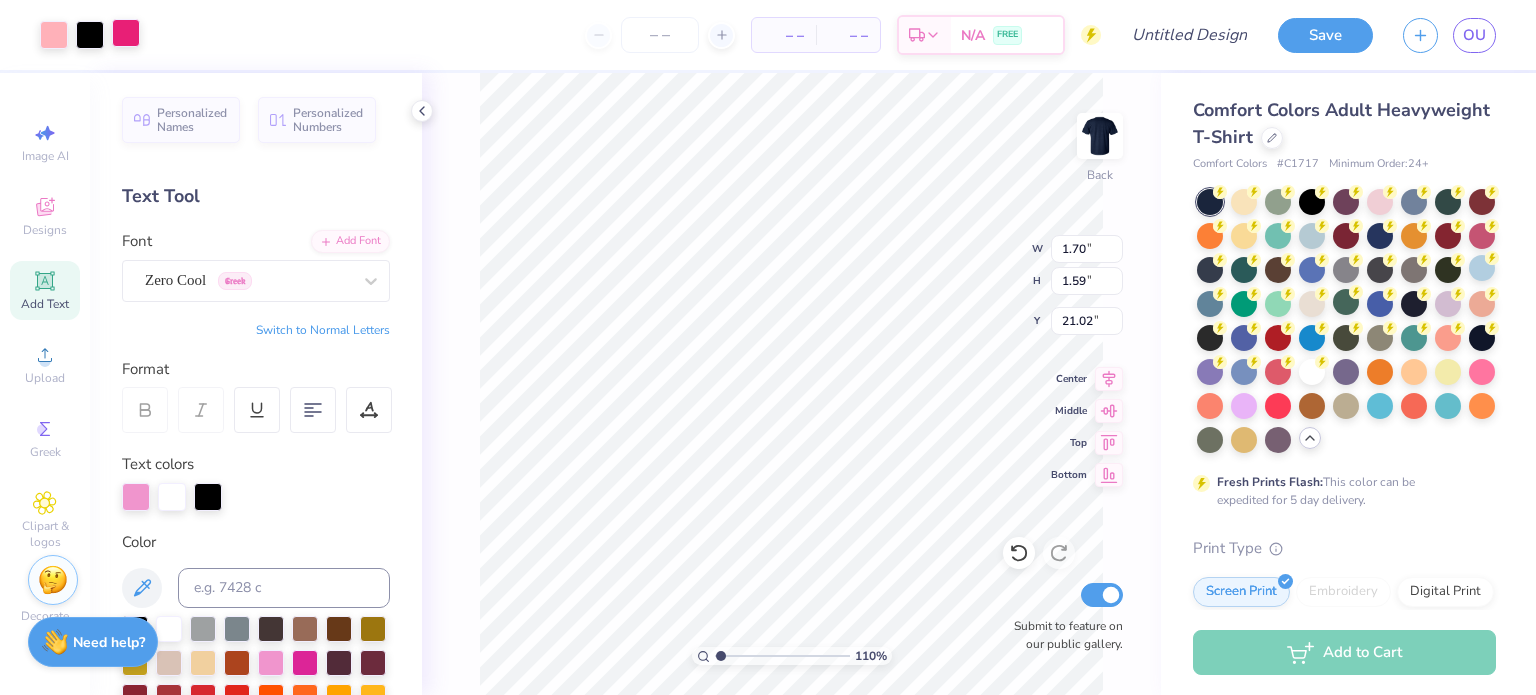click at bounding box center (126, 33) 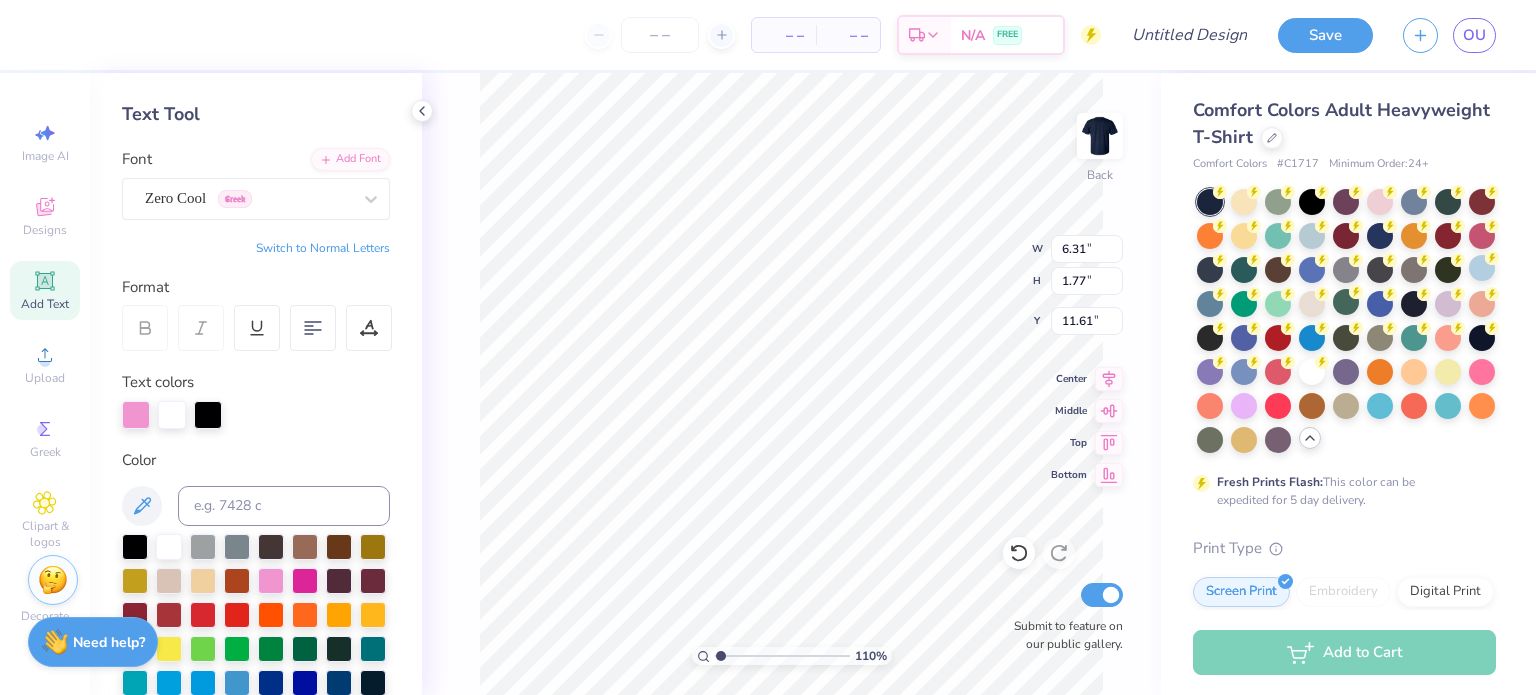 scroll, scrollTop: 83, scrollLeft: 0, axis: vertical 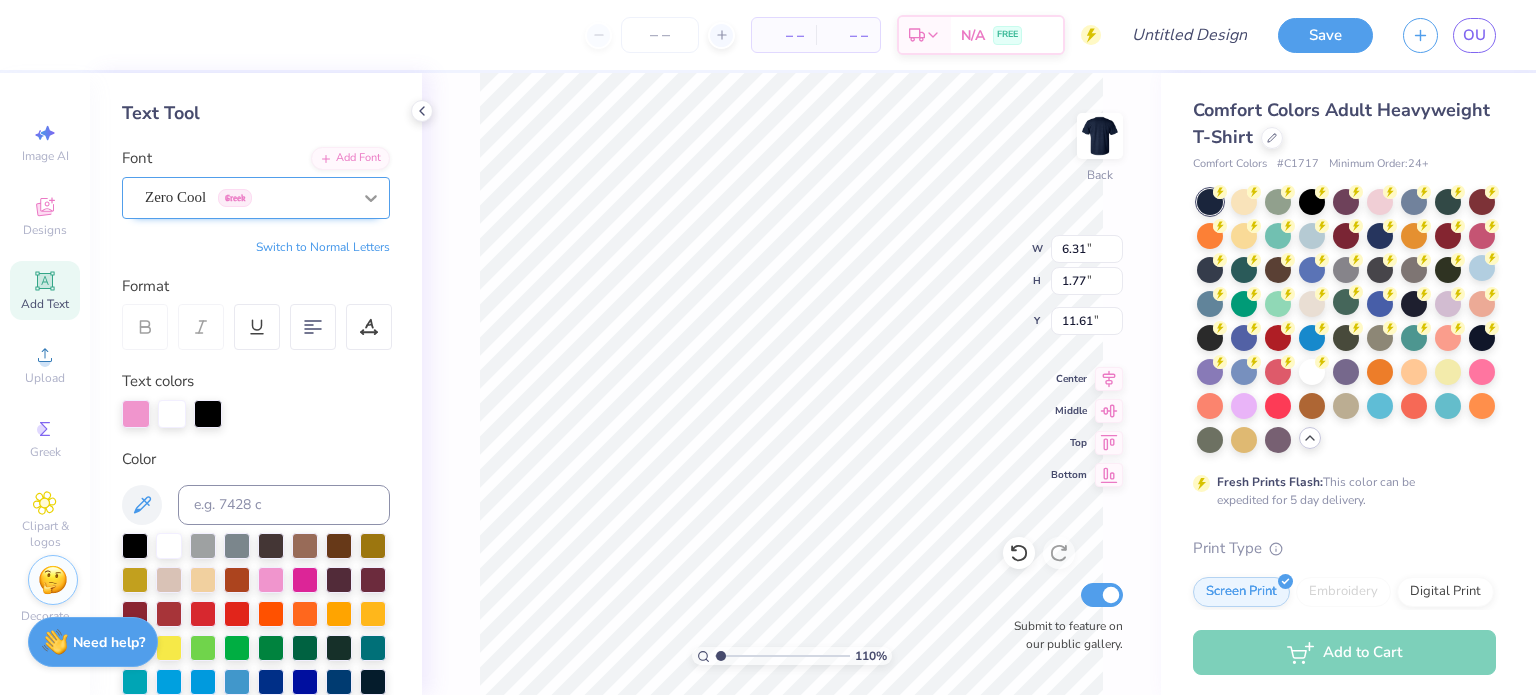 click at bounding box center (371, 198) 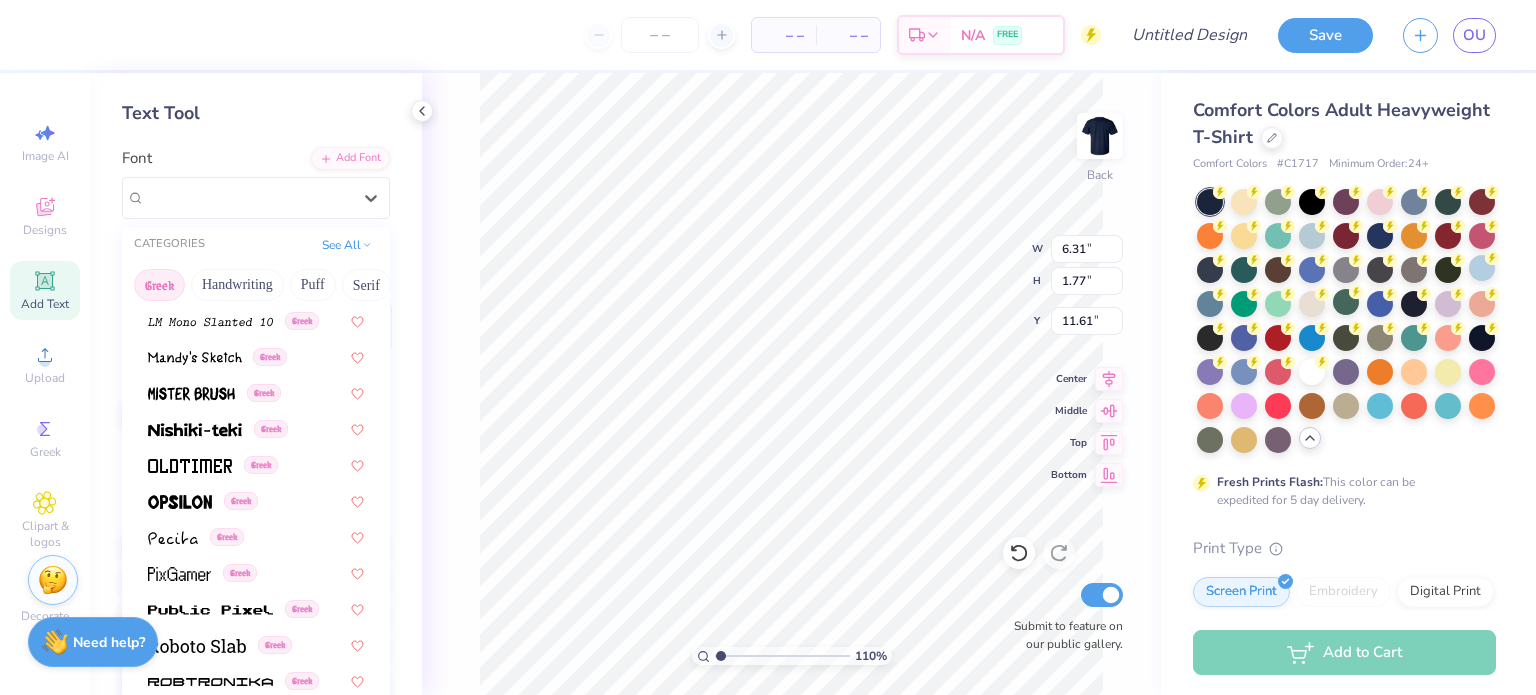 scroll, scrollTop: 1209, scrollLeft: 0, axis: vertical 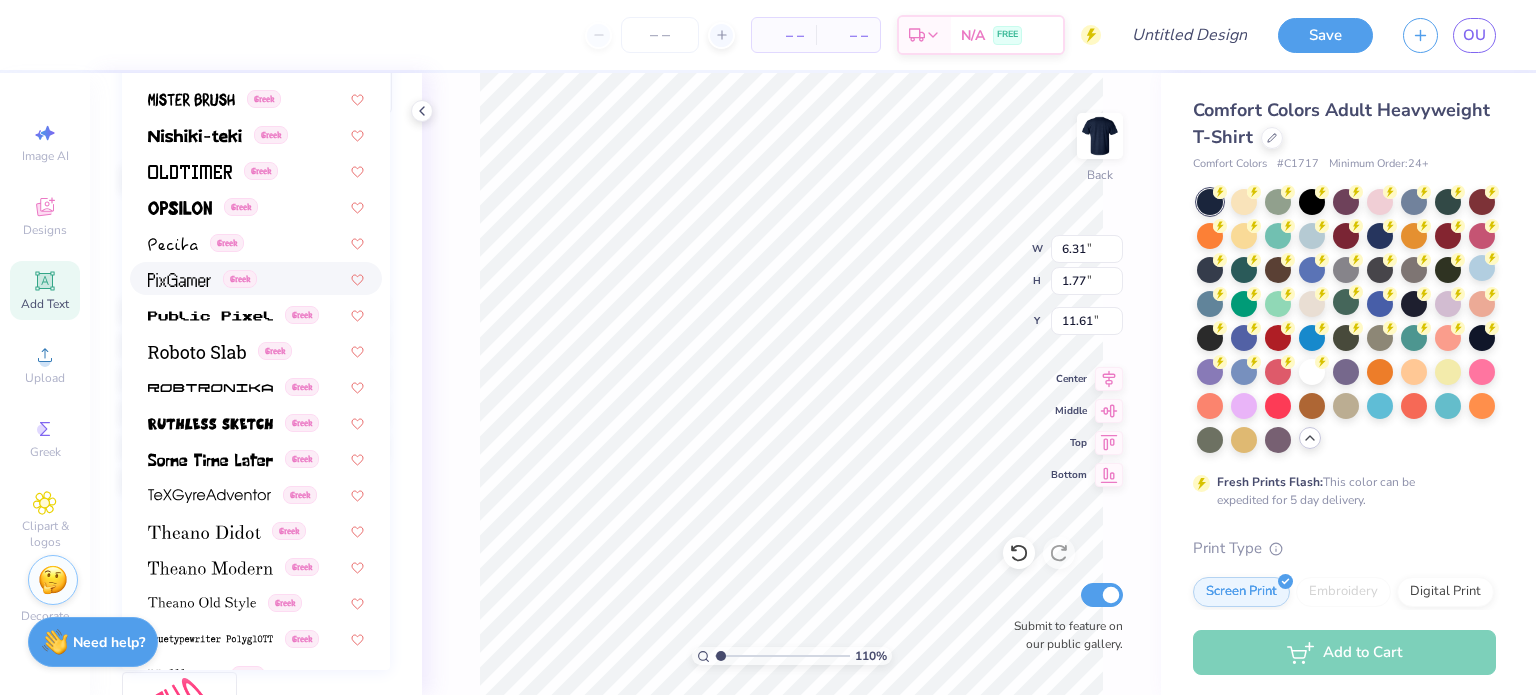click at bounding box center [179, 280] 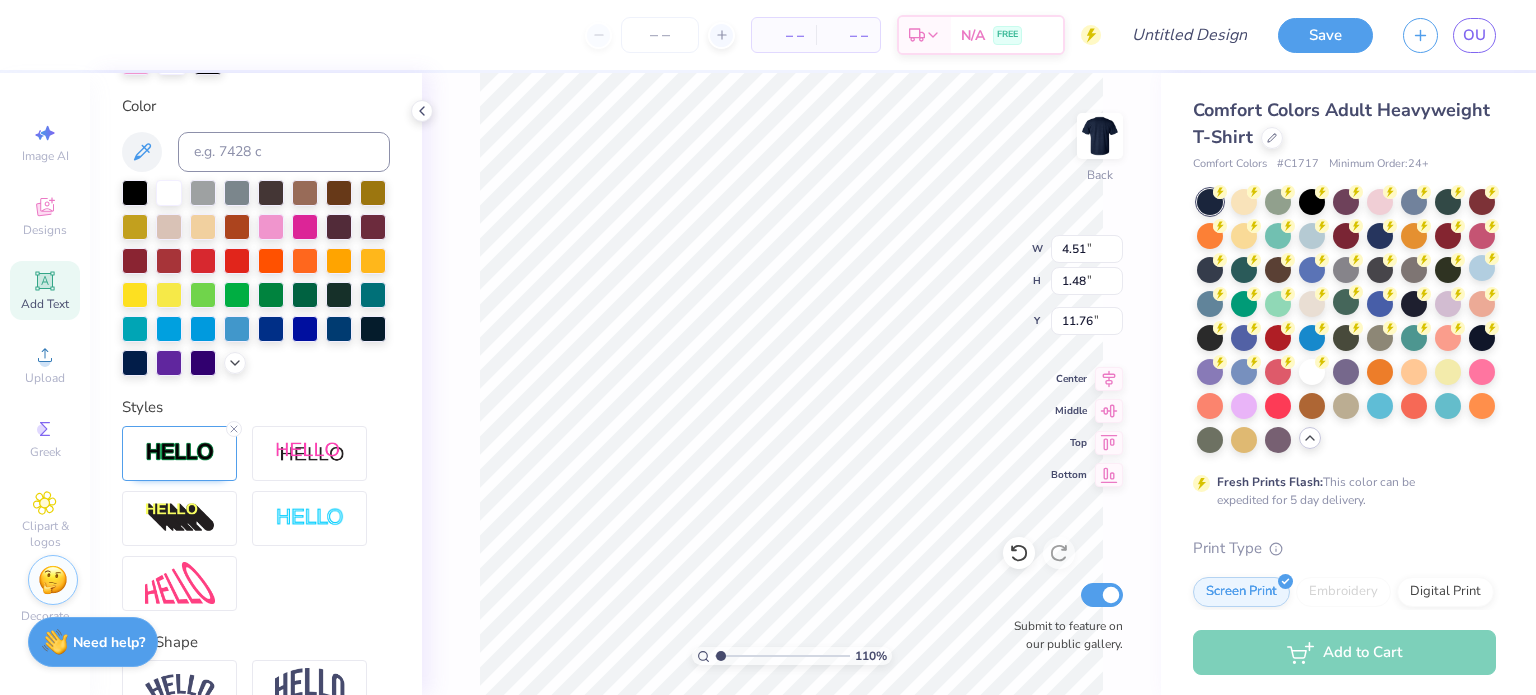 scroll, scrollTop: 446, scrollLeft: 0, axis: vertical 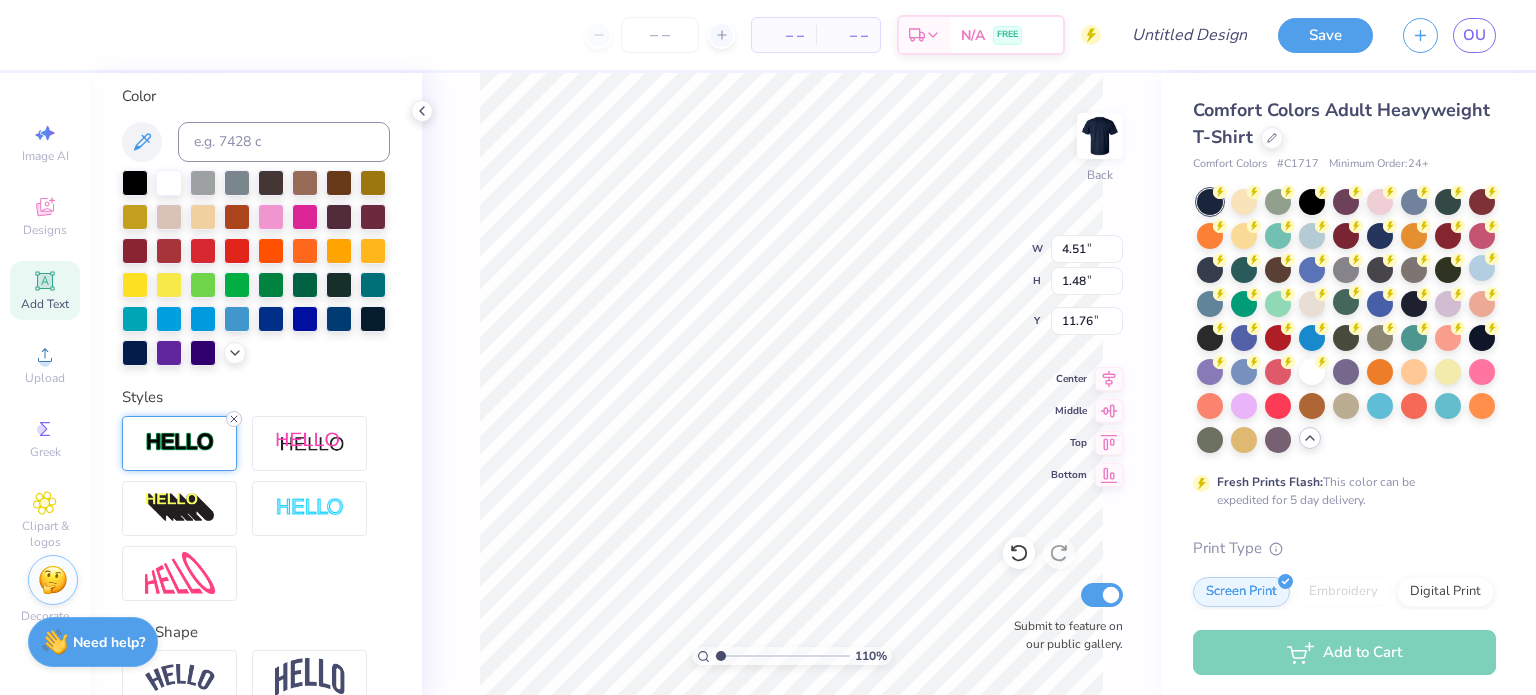 click 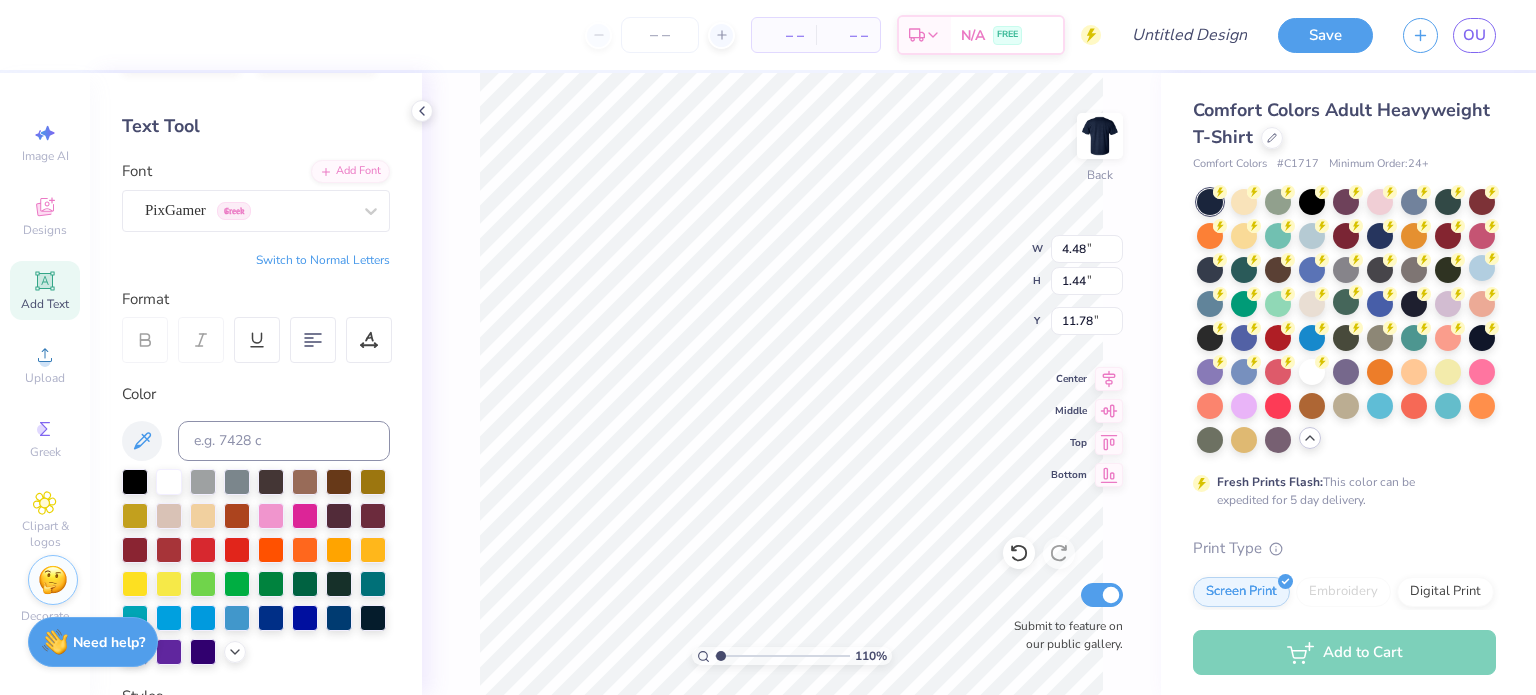 scroll, scrollTop: 68, scrollLeft: 0, axis: vertical 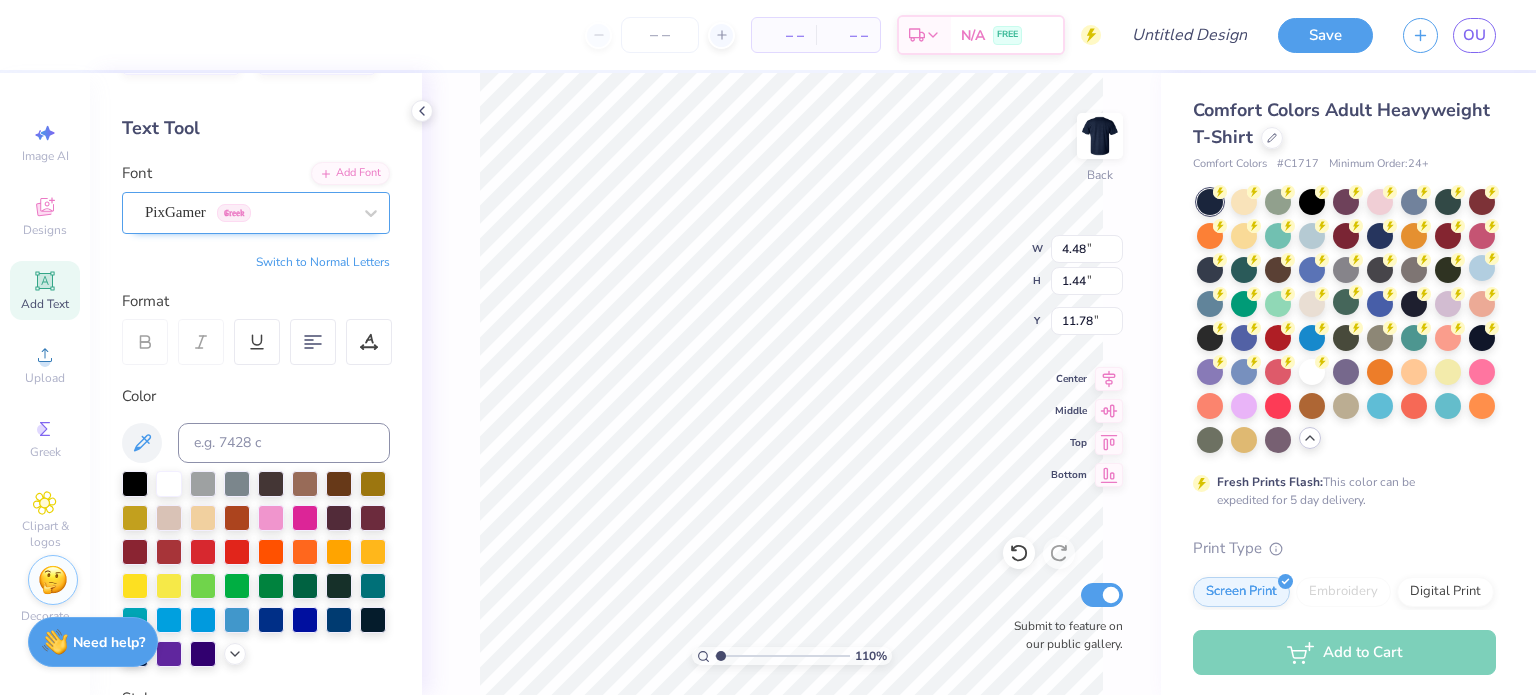 click at bounding box center [248, 212] 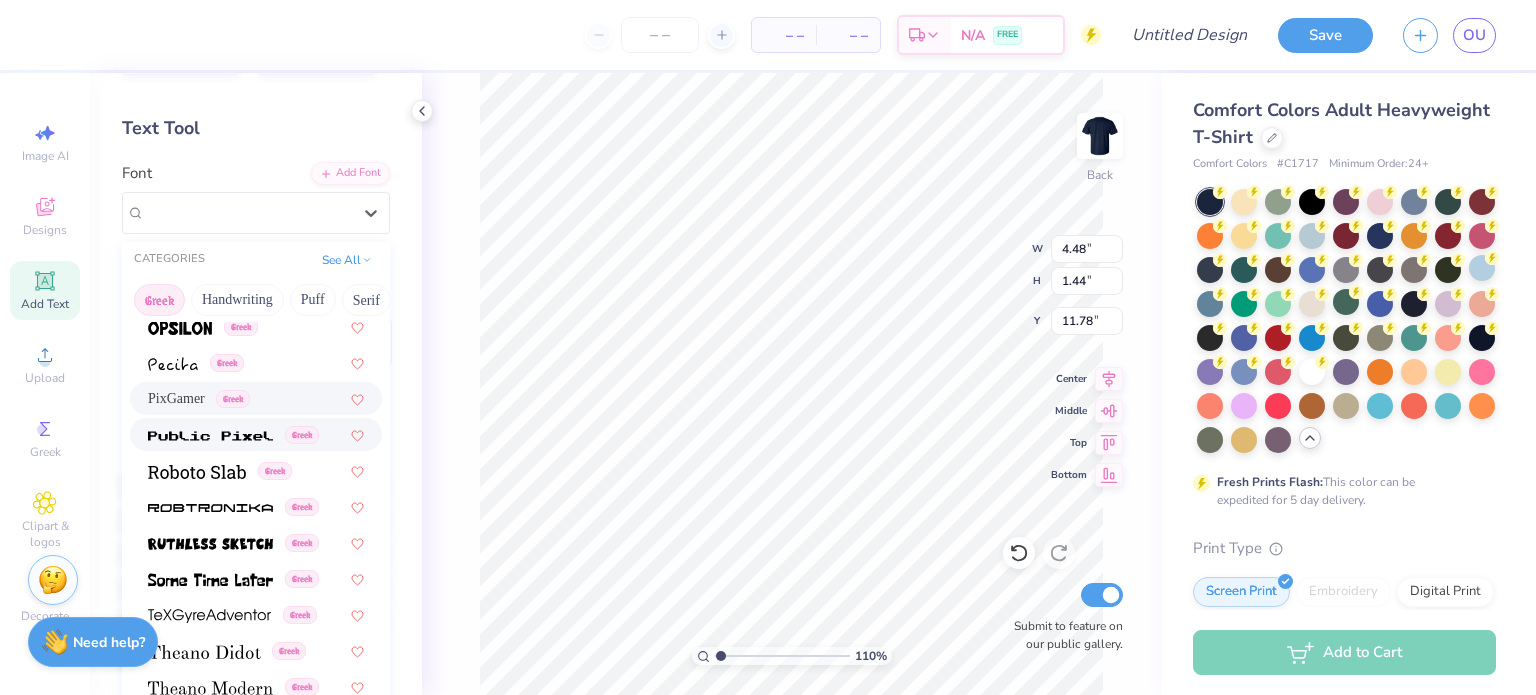 scroll, scrollTop: 1157, scrollLeft: 0, axis: vertical 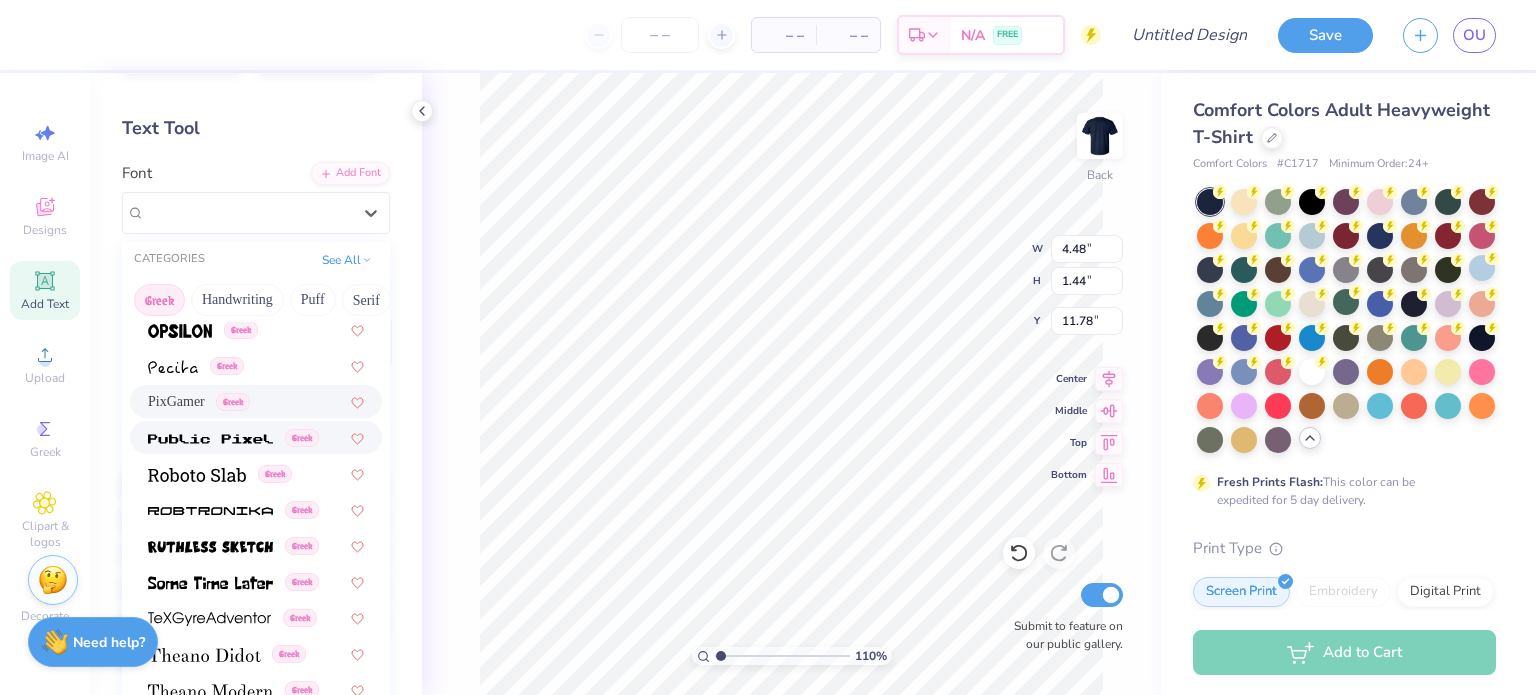 click at bounding box center (210, 439) 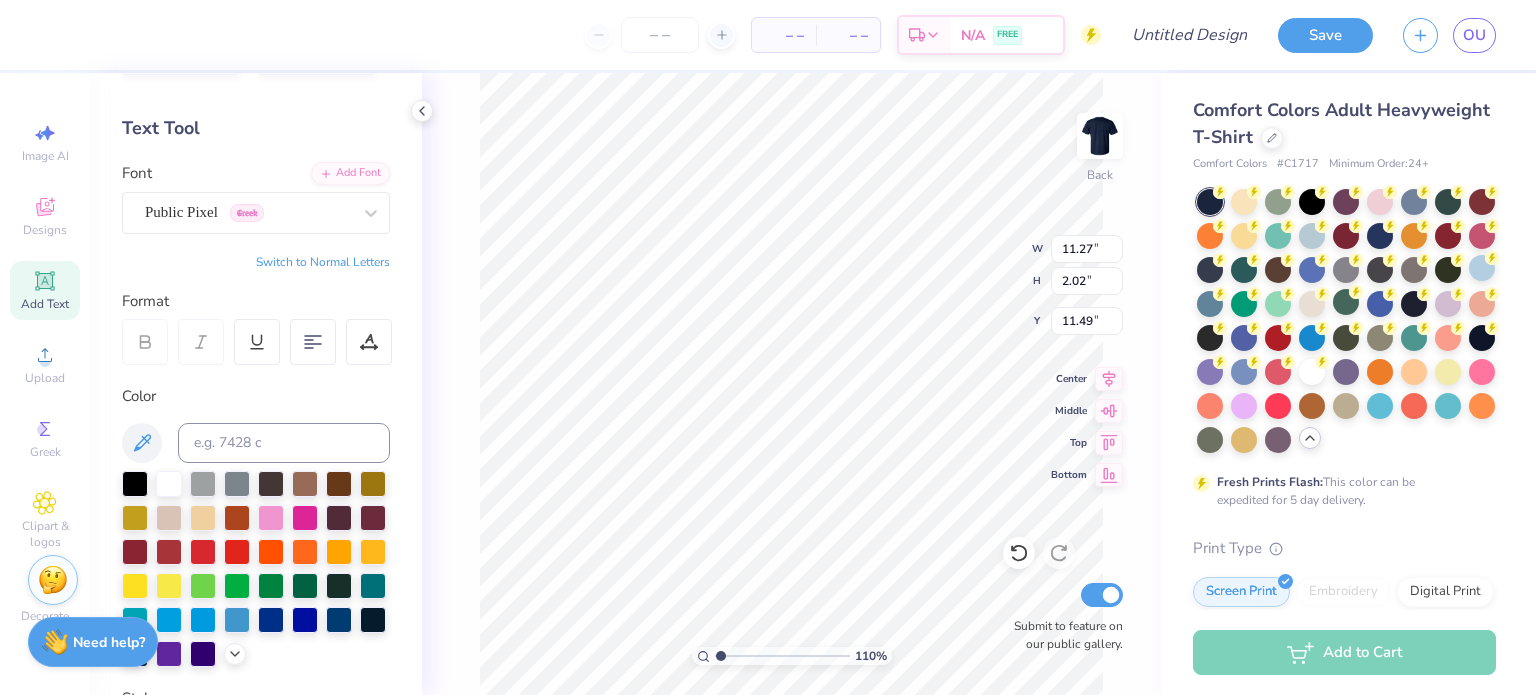 scroll, scrollTop: 16, scrollLeft: 2, axis: both 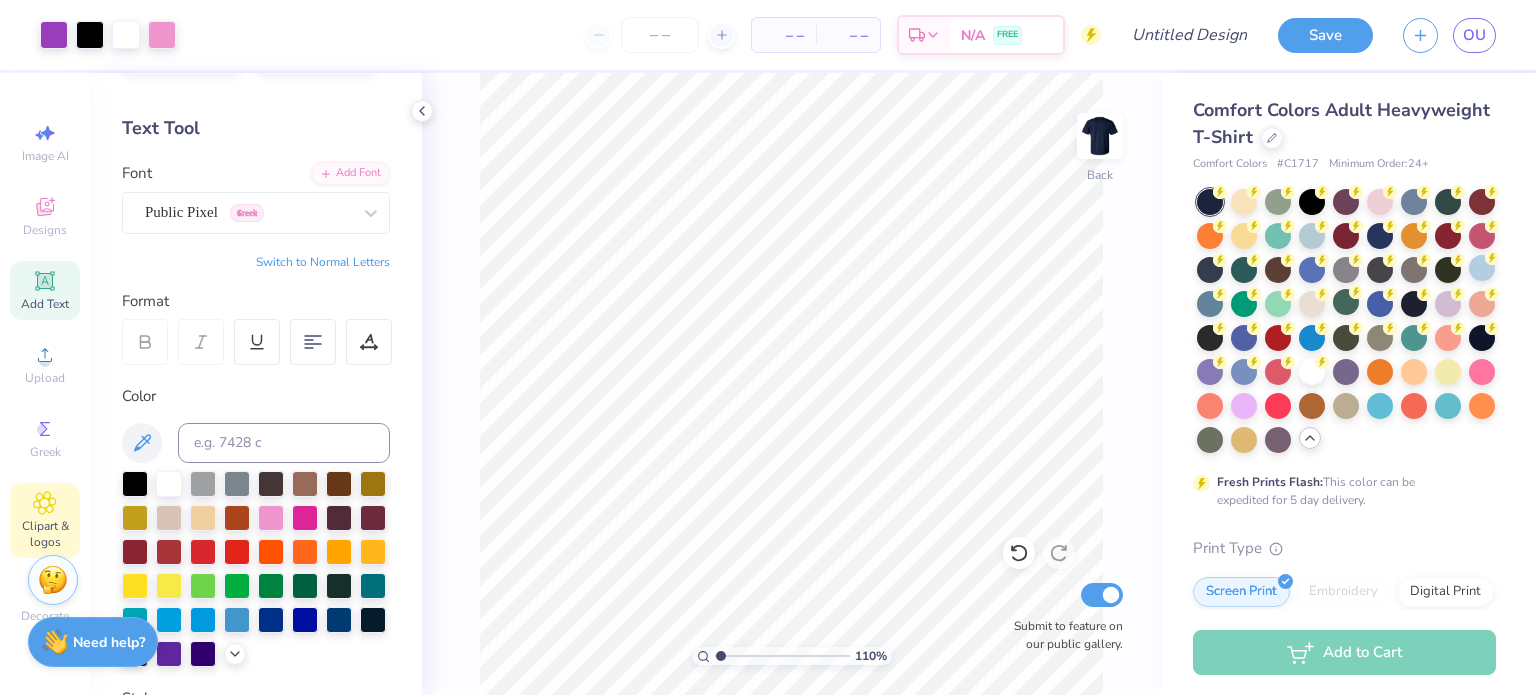 click on "Clipart & logos" at bounding box center (45, 520) 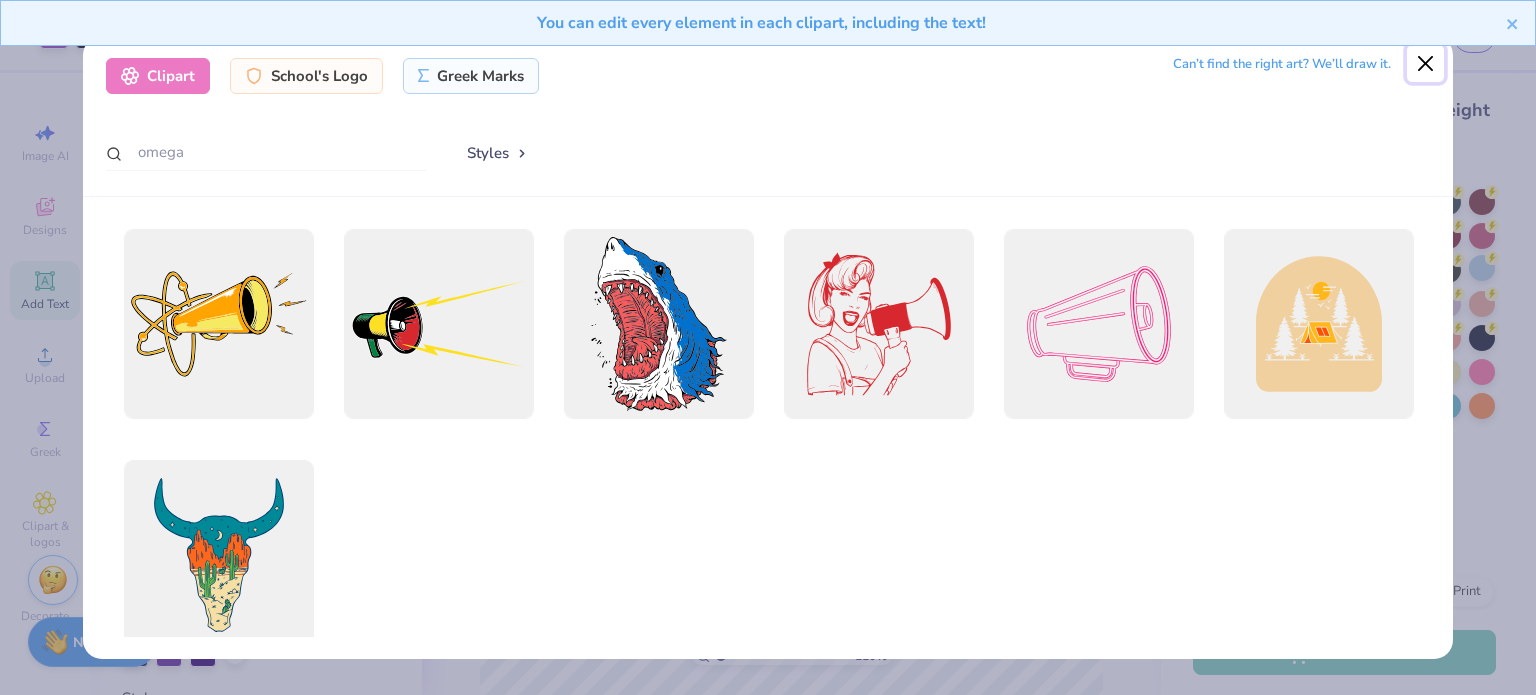 click at bounding box center [1426, 64] 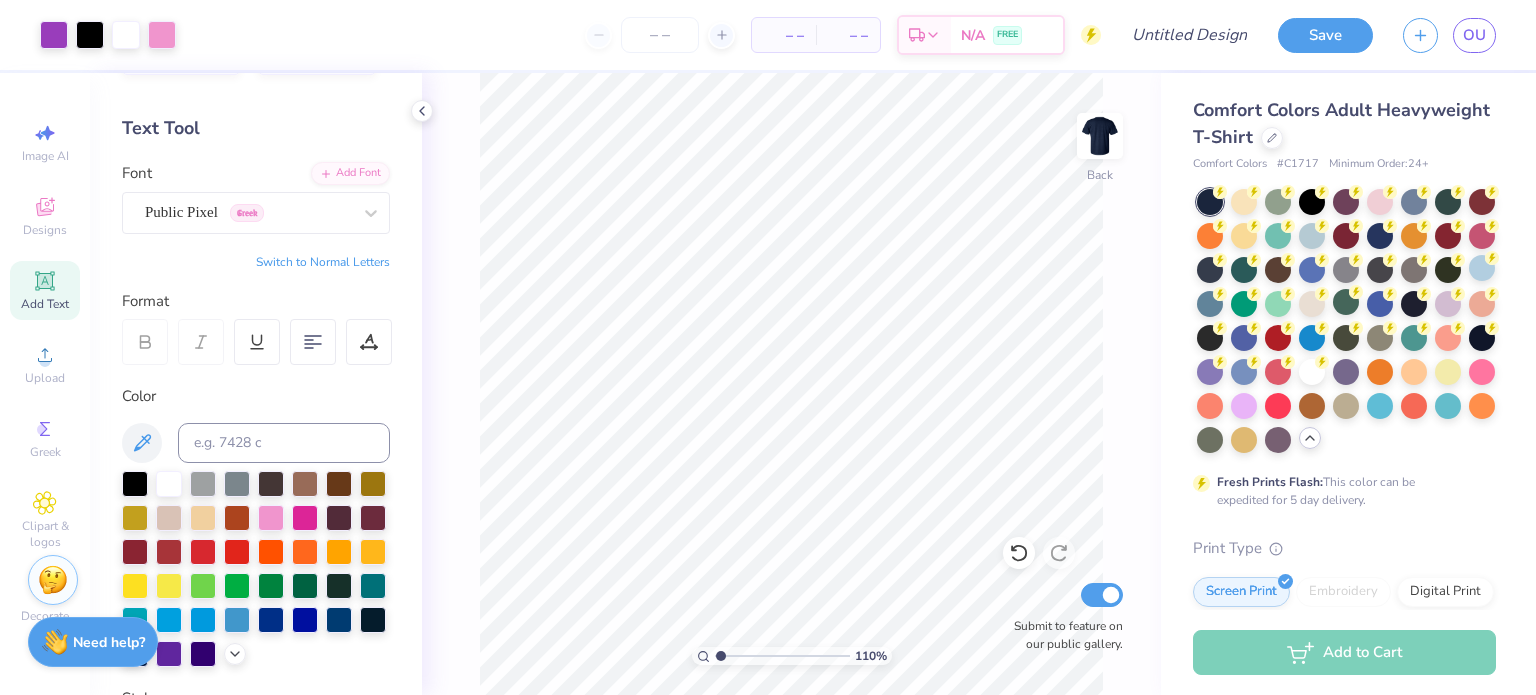 click on "Add Text" at bounding box center [45, 290] 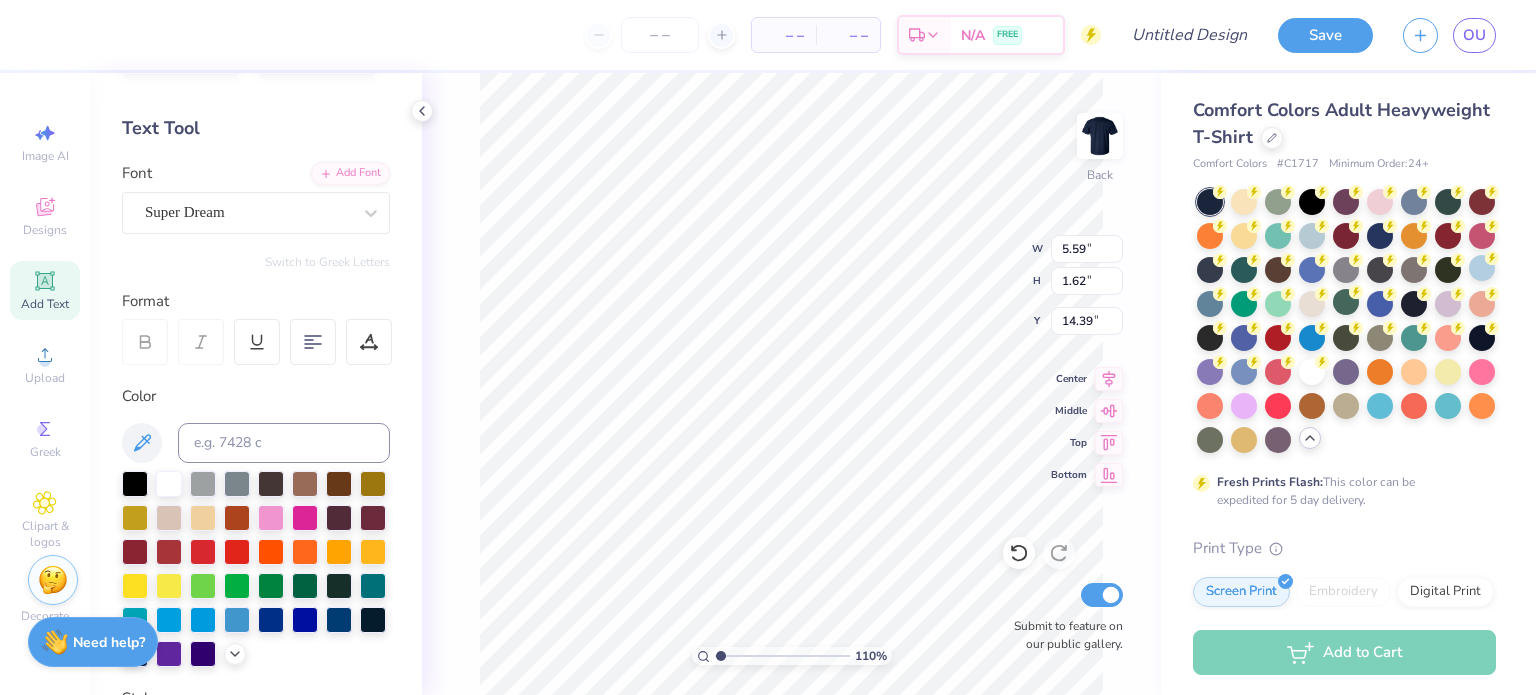 scroll, scrollTop: 16, scrollLeft: 3, axis: both 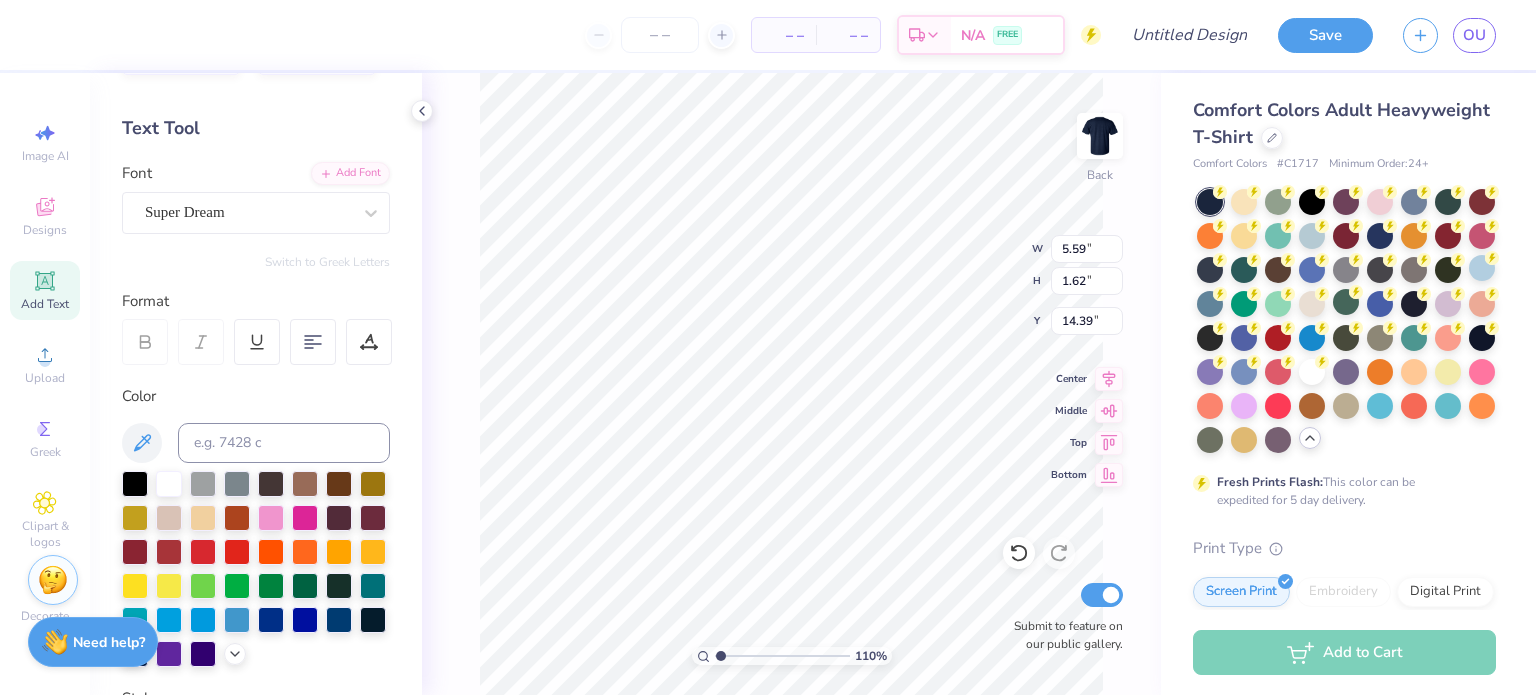 paste 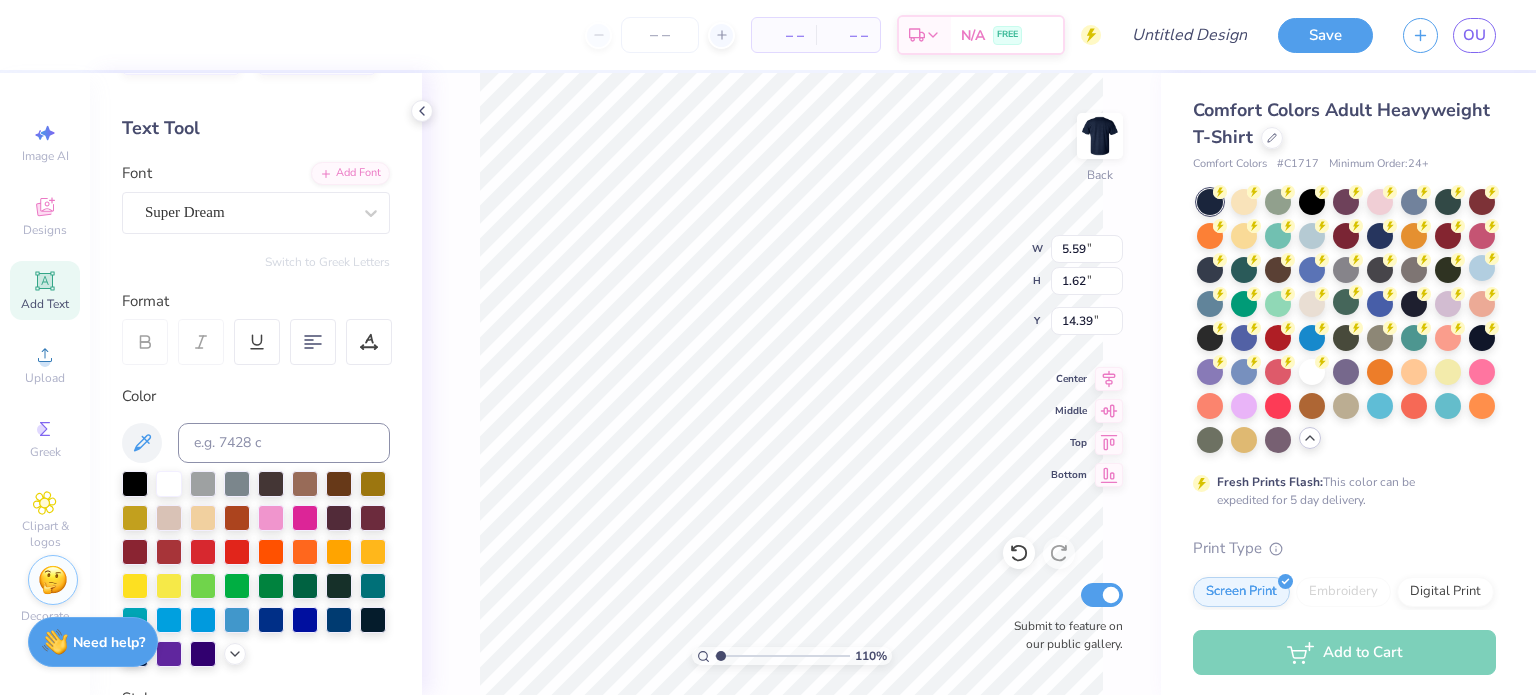 paste 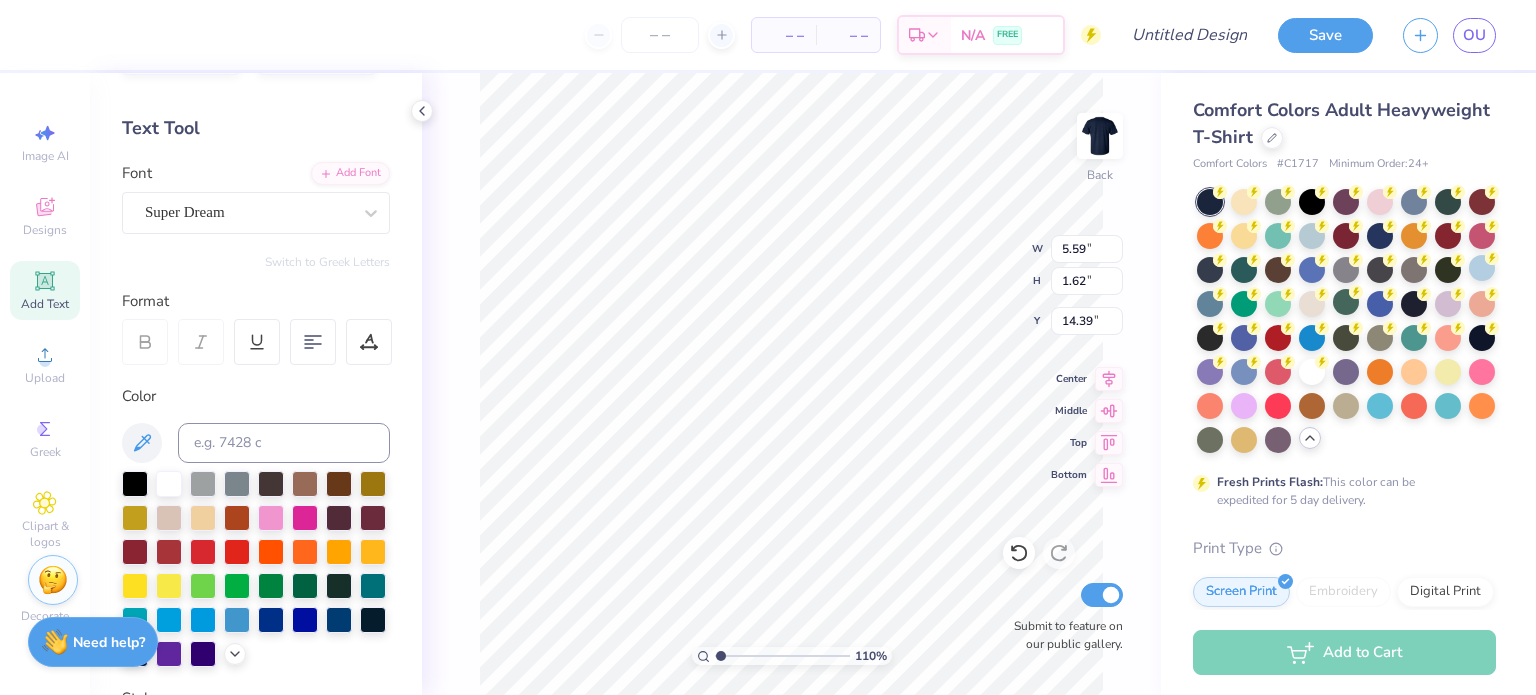 scroll, scrollTop: 17, scrollLeft: 1, axis: both 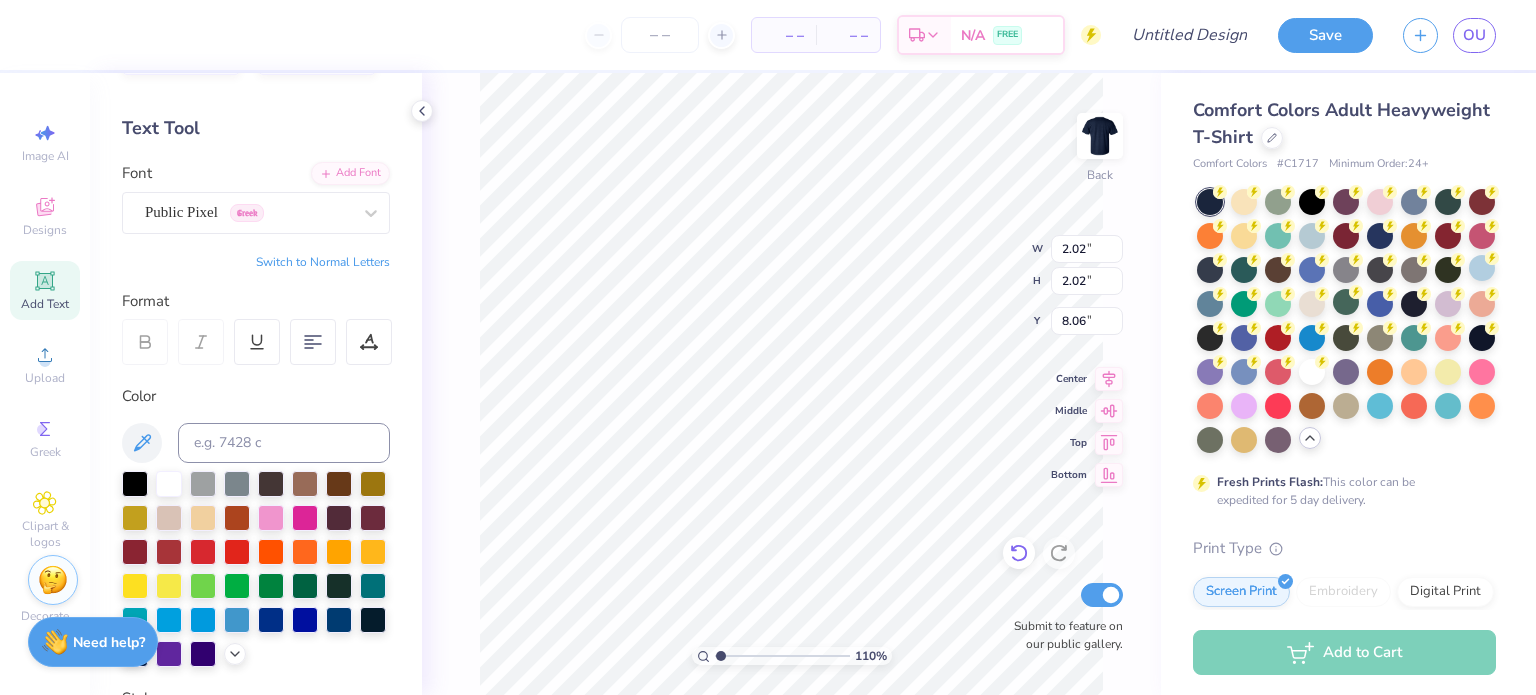 click 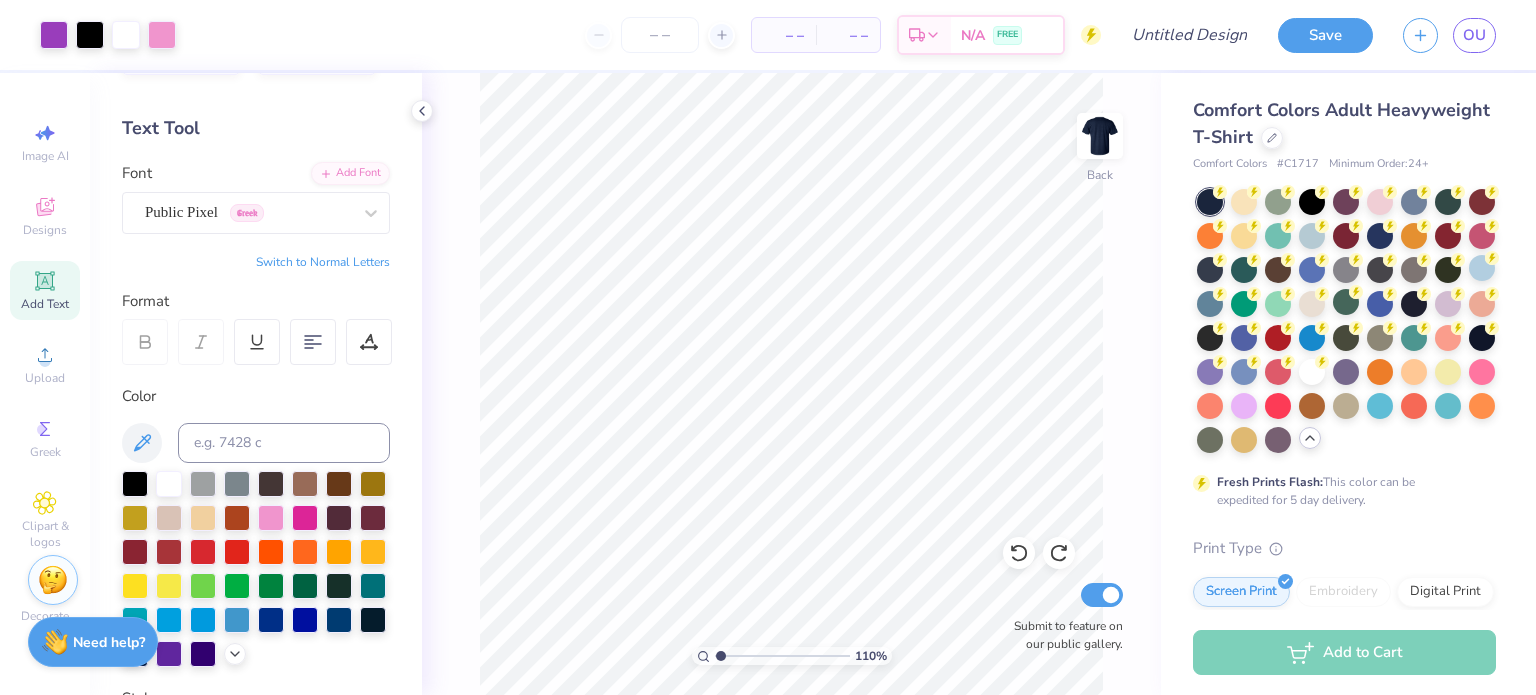 click 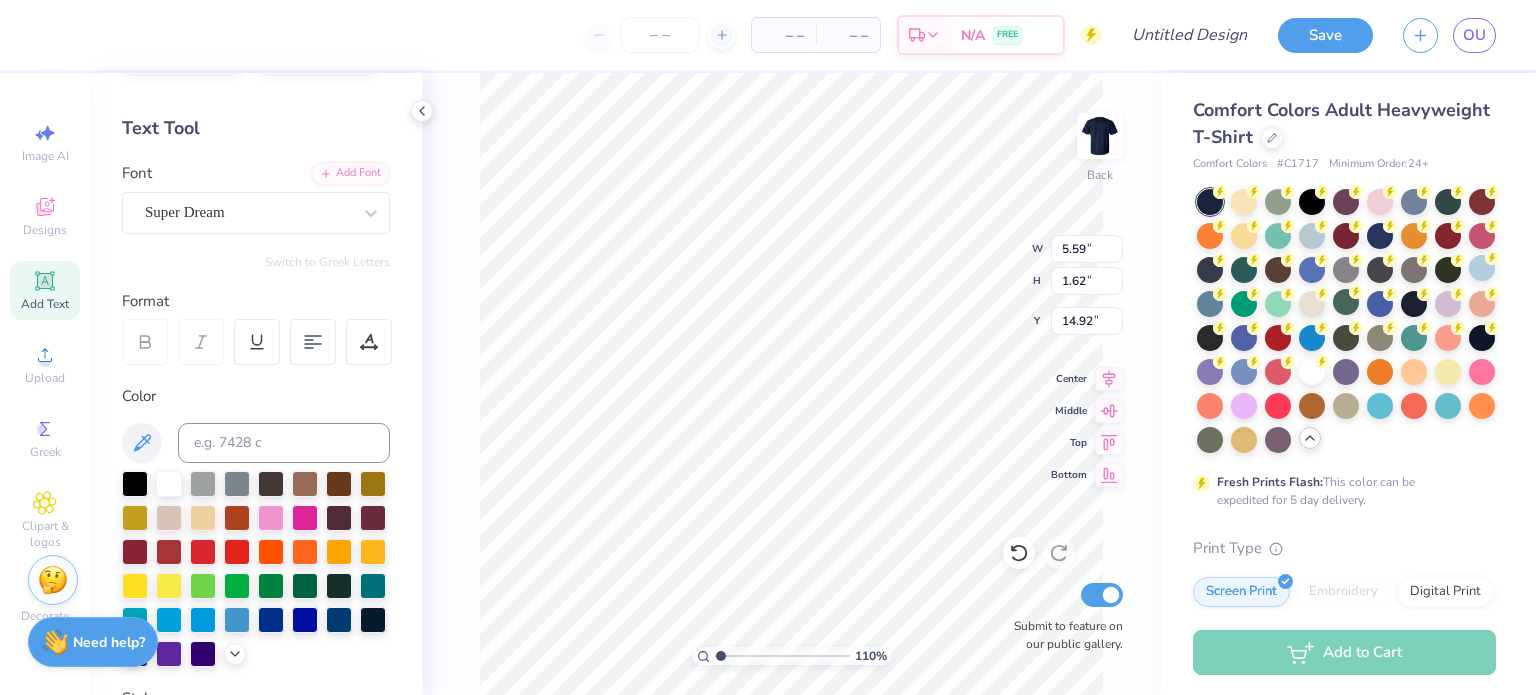 scroll, scrollTop: 16, scrollLeft: 1, axis: both 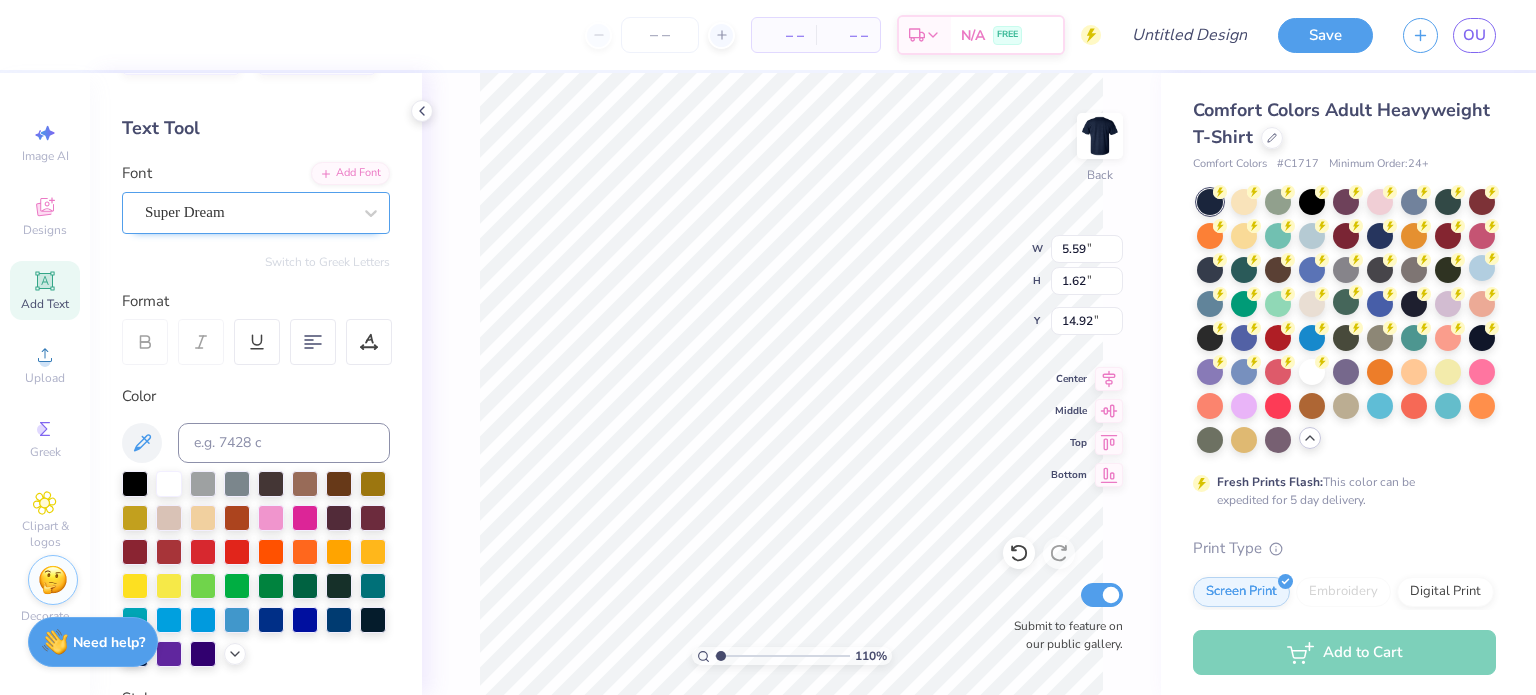 click on "Super Dream" at bounding box center [248, 212] 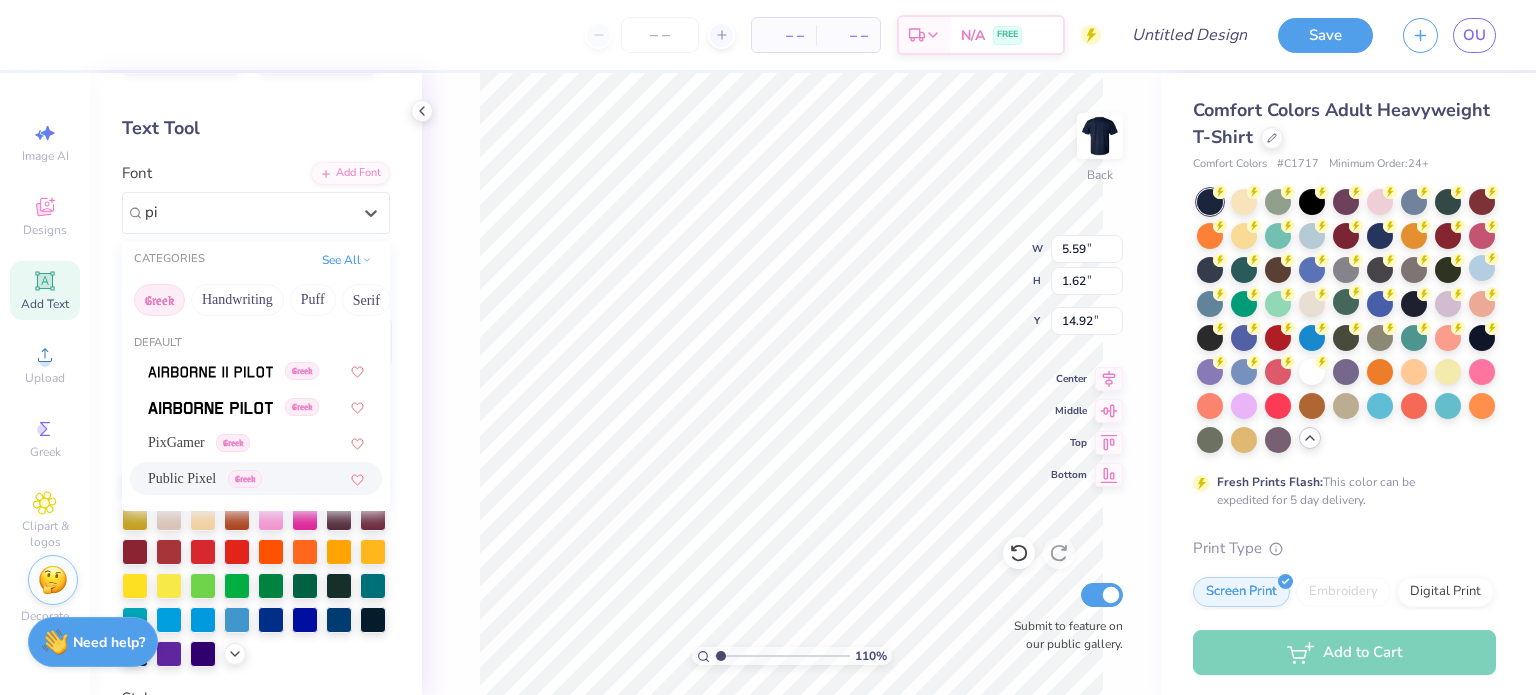click on "Public Pixel" at bounding box center [182, 478] 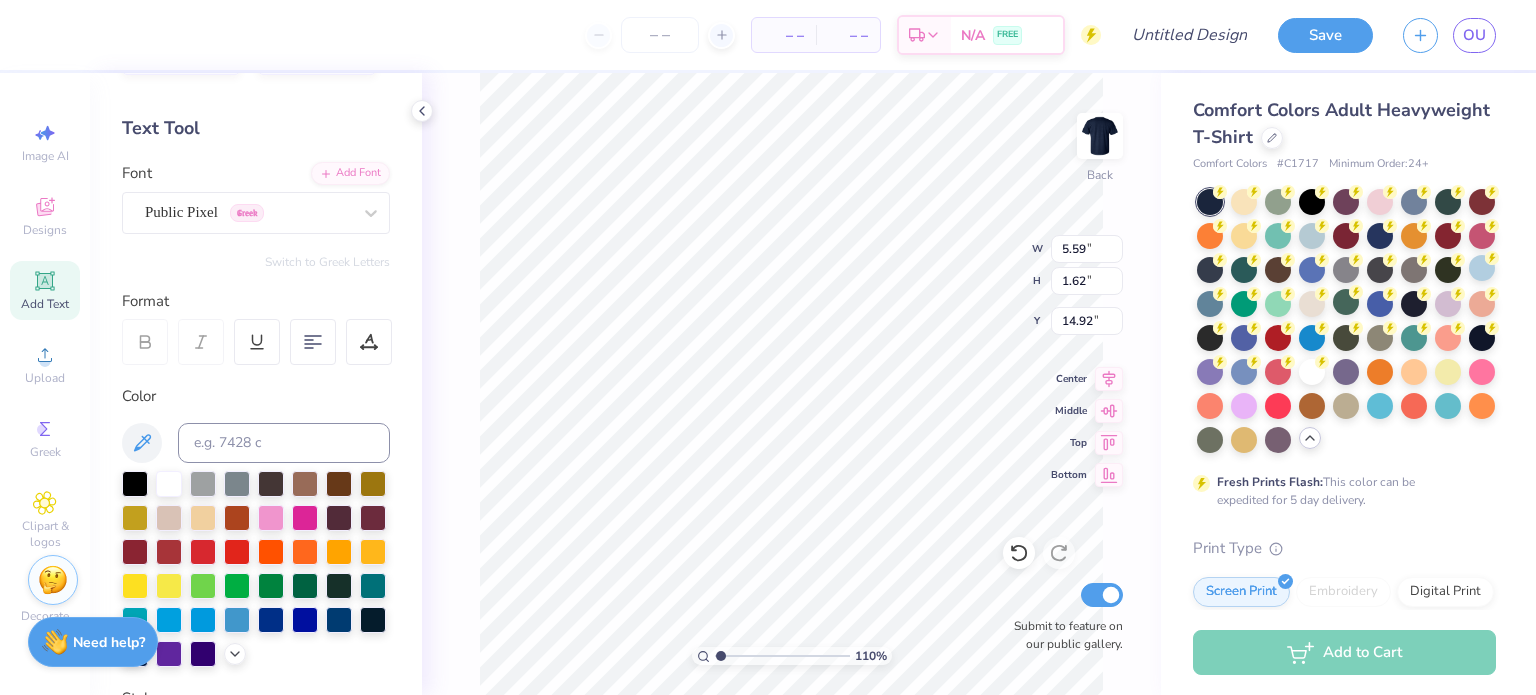 paste on "F" 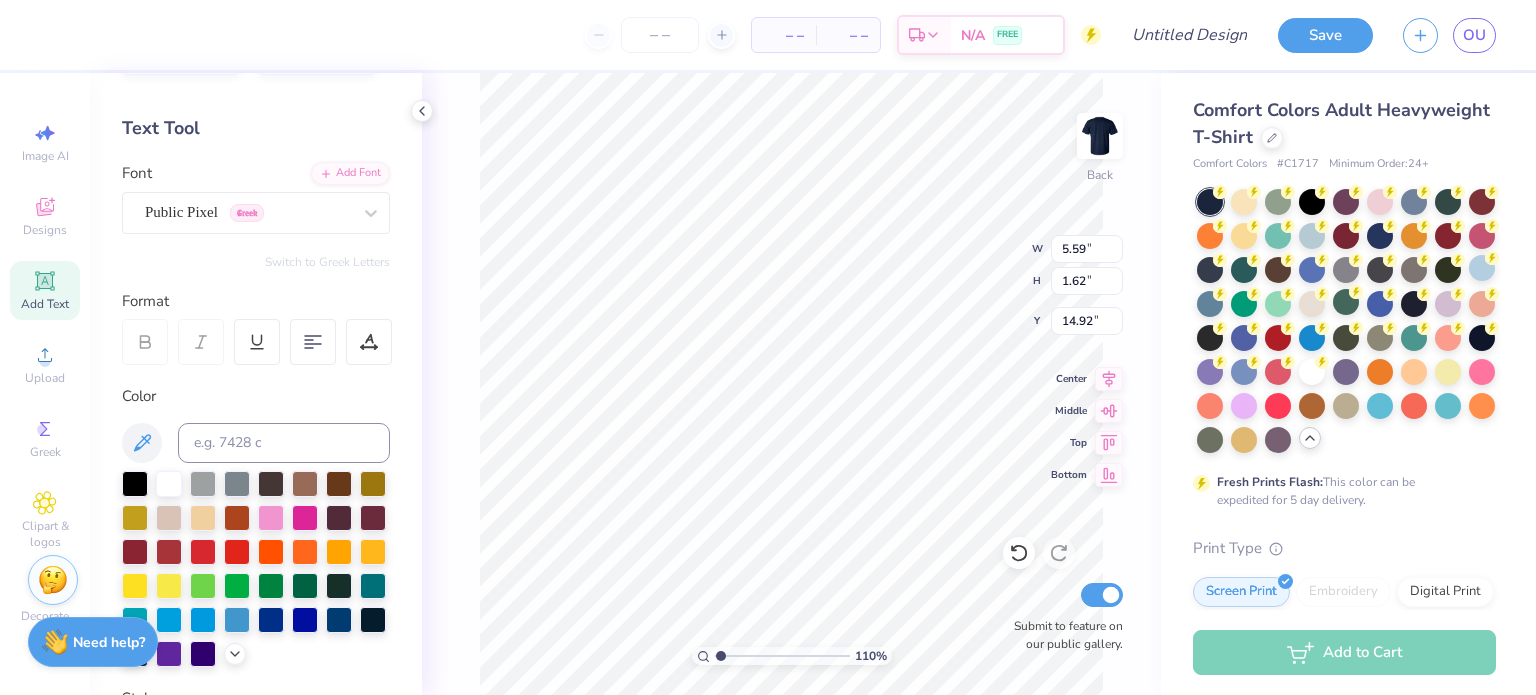 paste on "F" 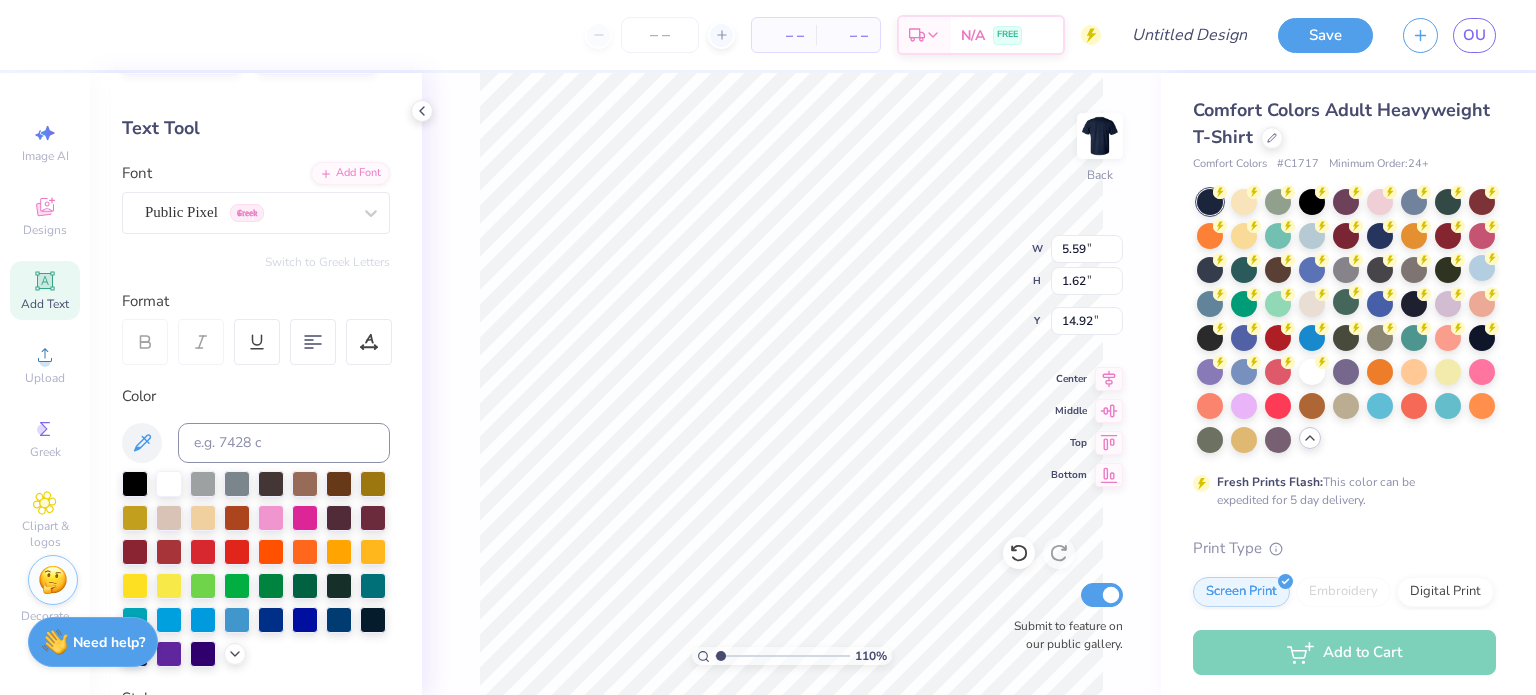 scroll, scrollTop: 15, scrollLeft: 1, axis: both 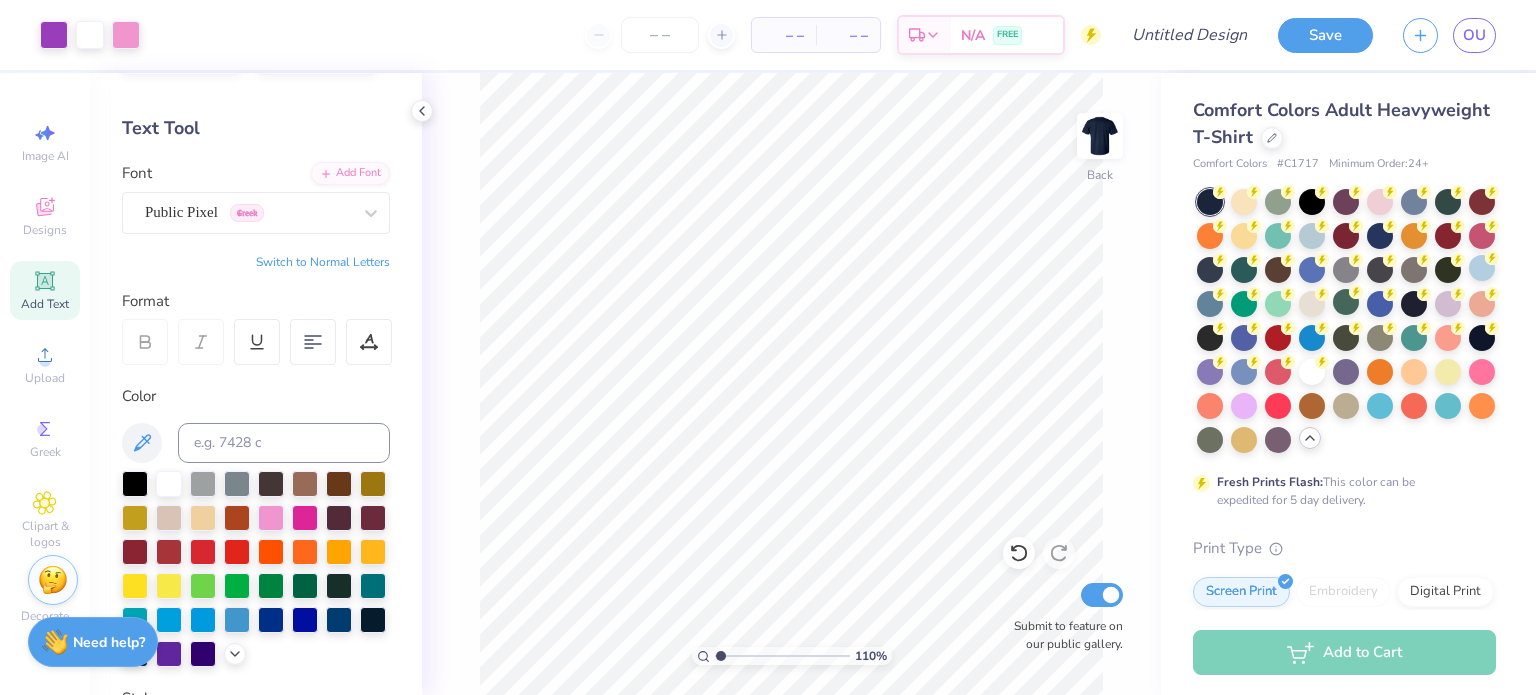 click on "Add Text" at bounding box center [45, 304] 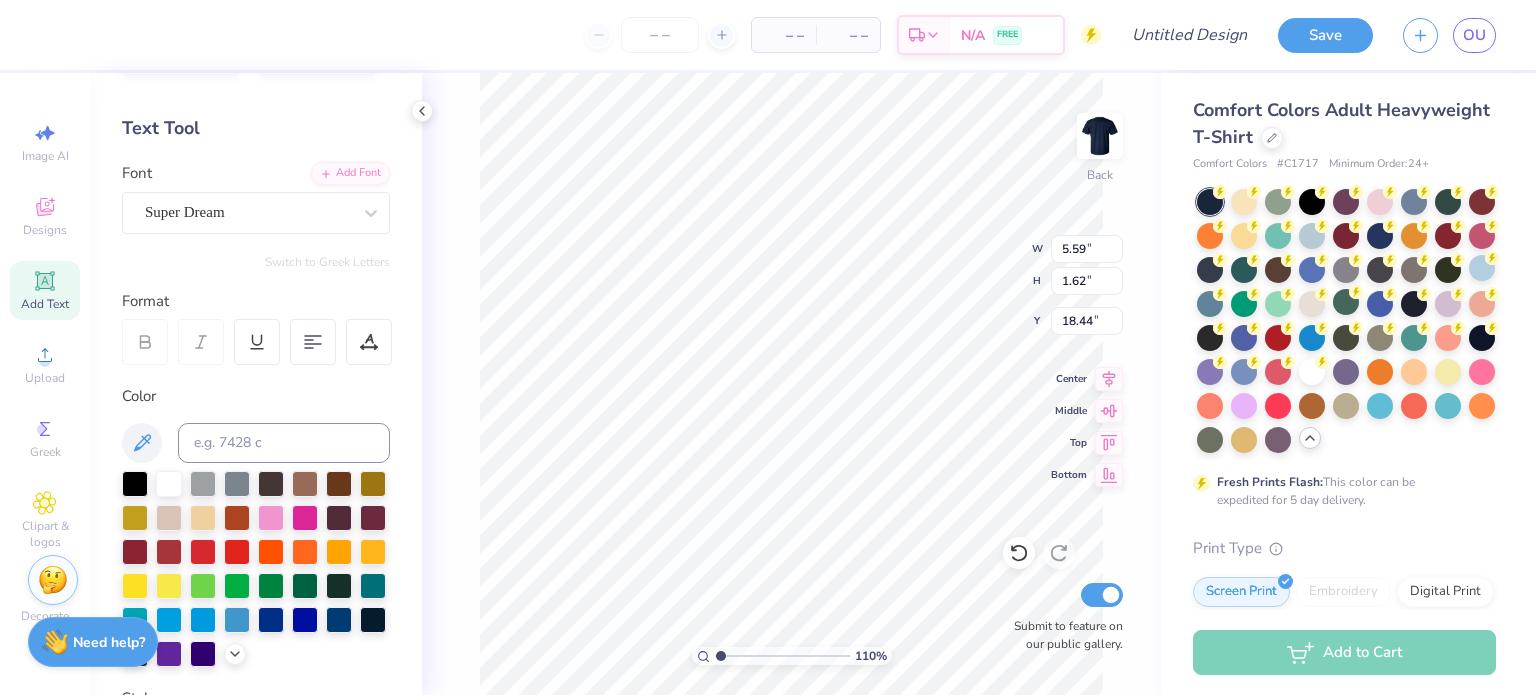 scroll, scrollTop: 16, scrollLeft: 2, axis: both 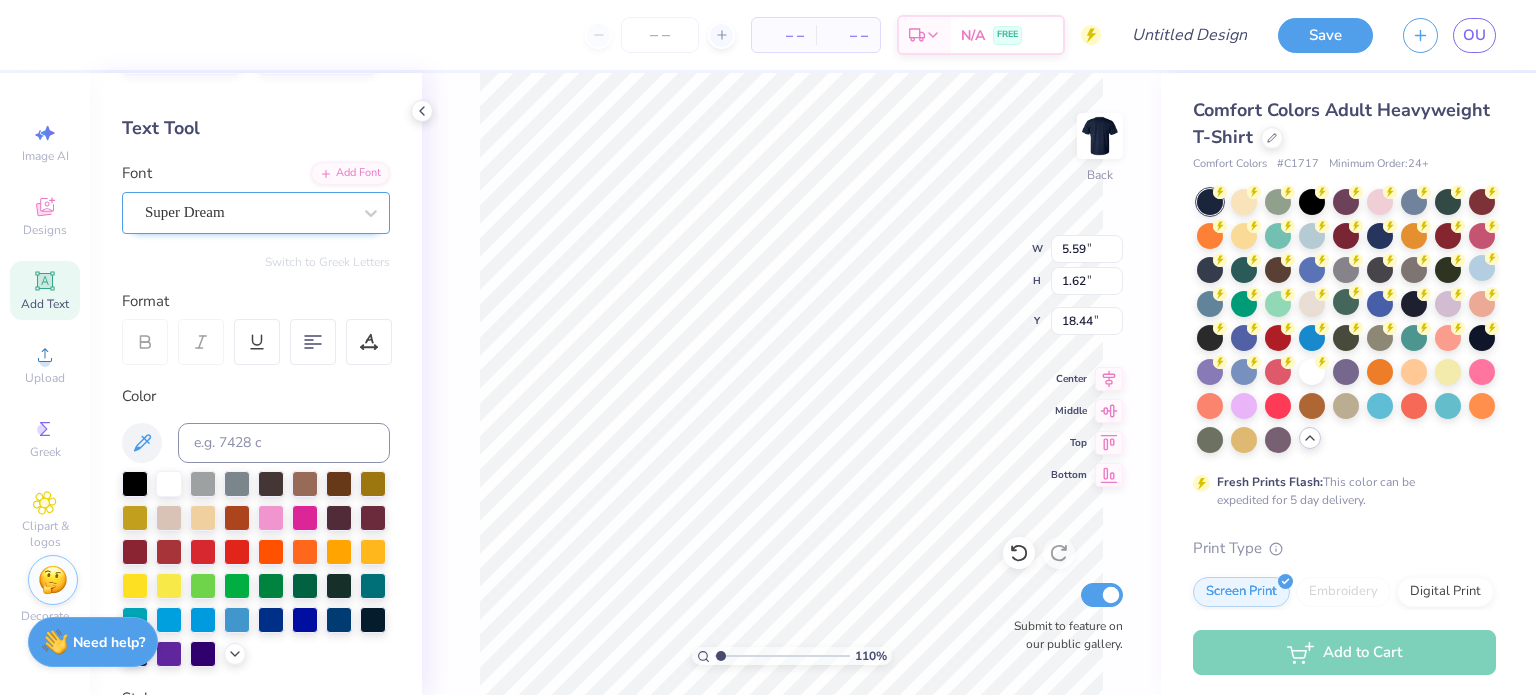 click at bounding box center [248, 212] 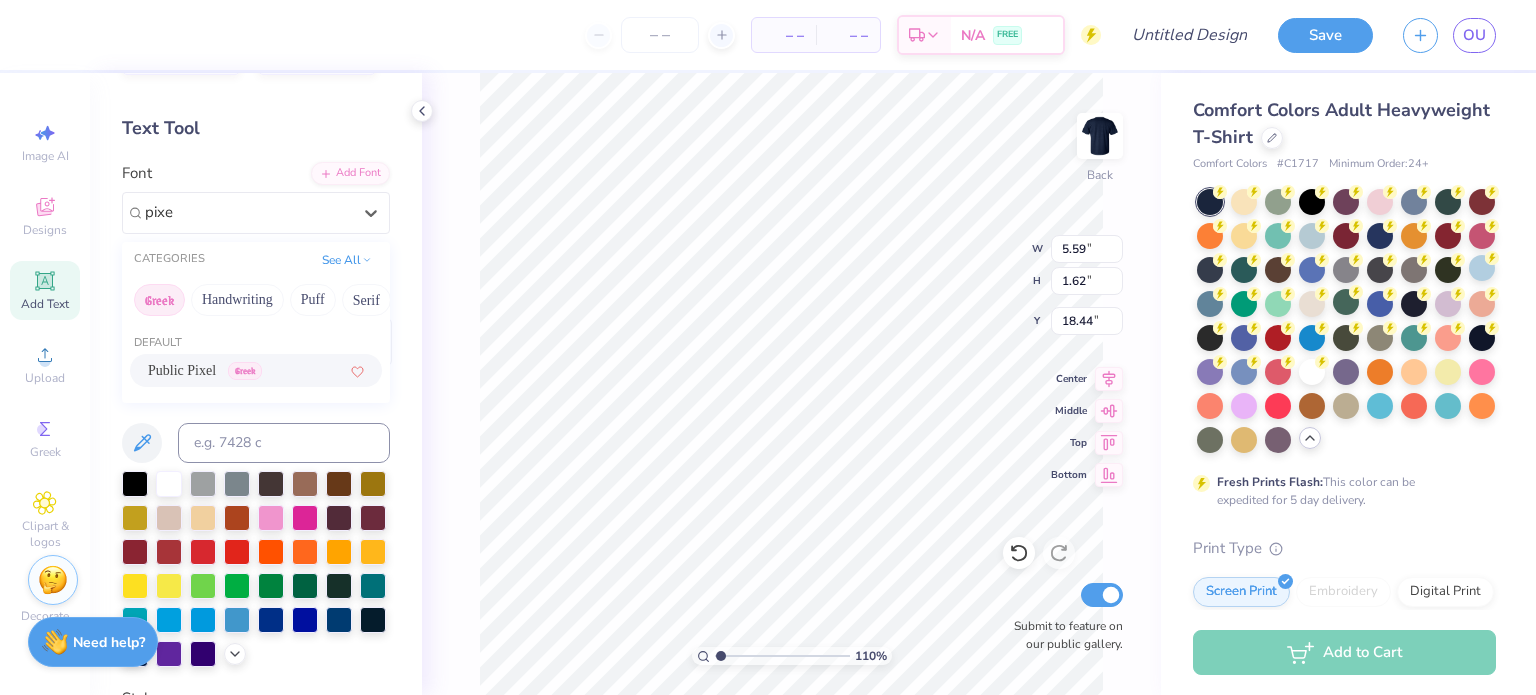 click on "Public Pixel" at bounding box center (182, 370) 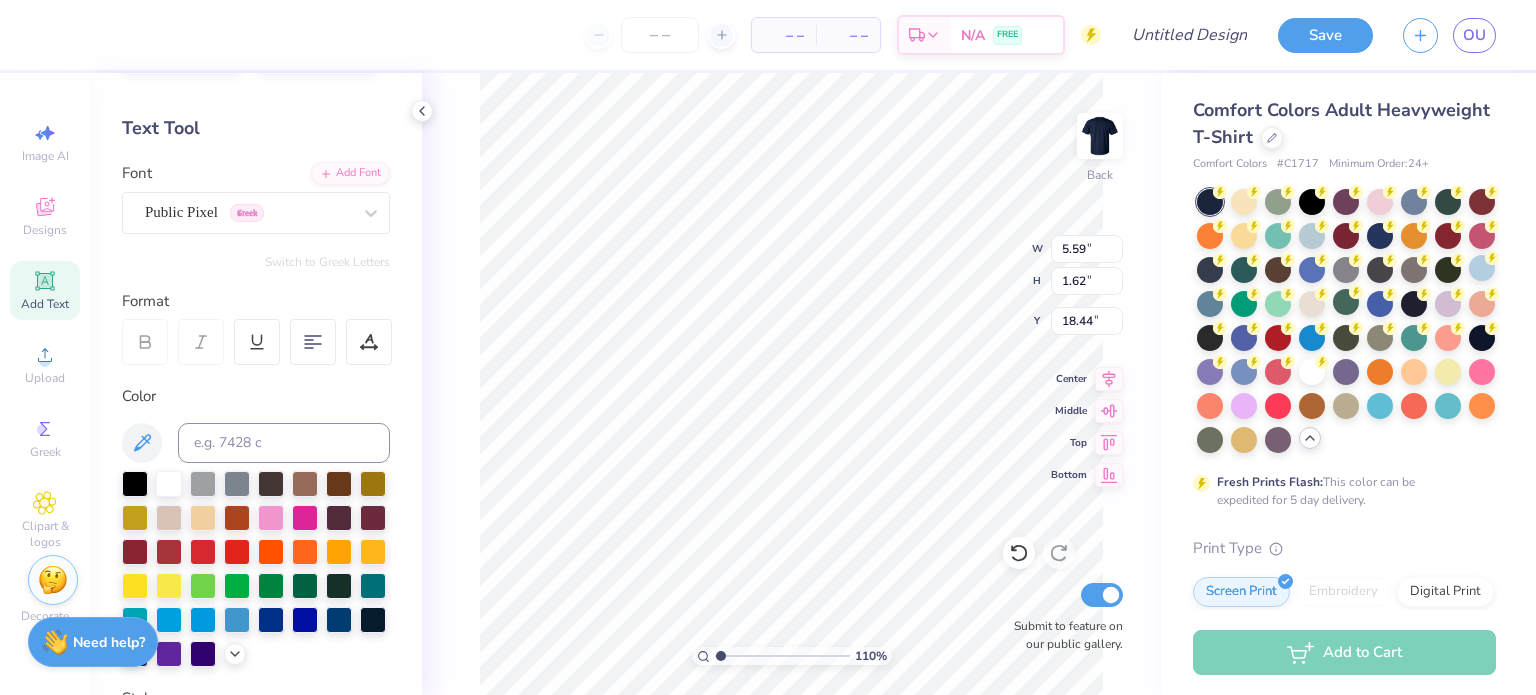 scroll, scrollTop: 15, scrollLeft: 1, axis: both 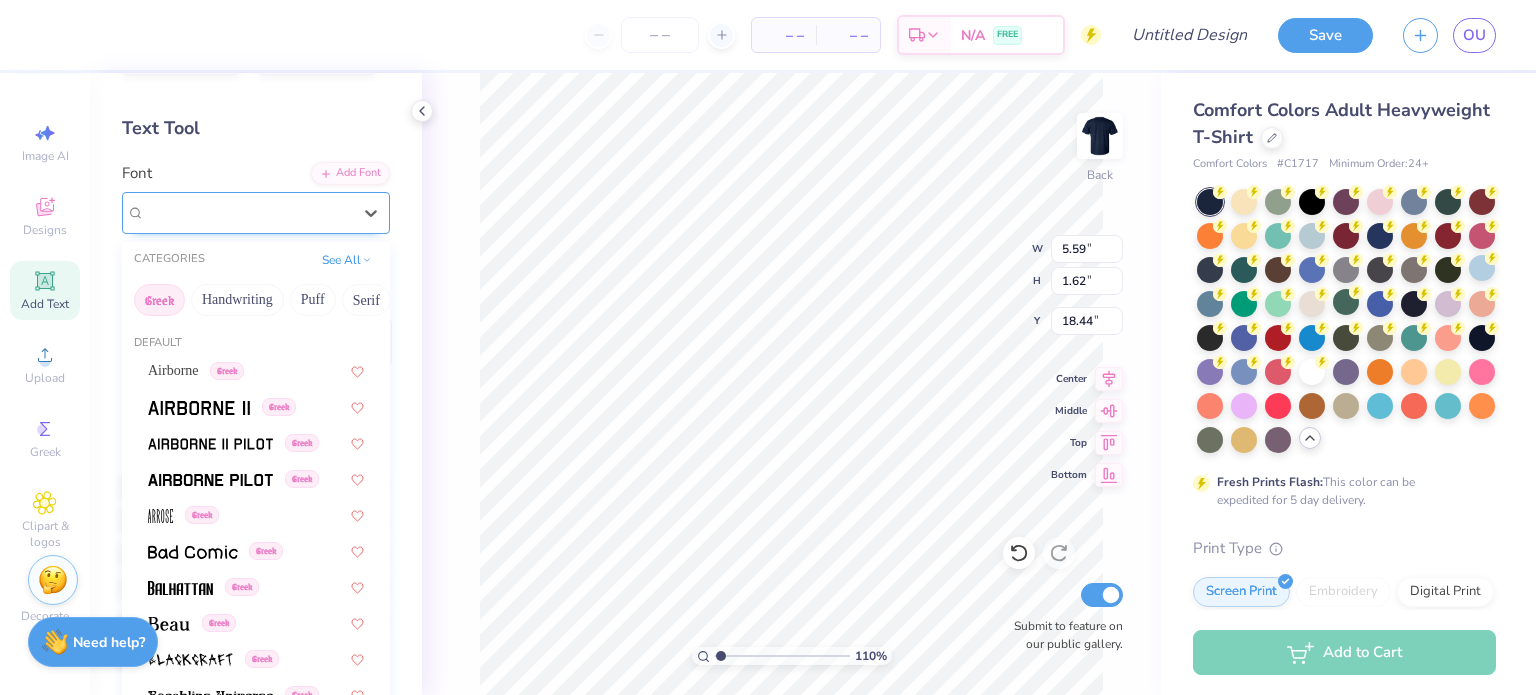 click on "Public Pixel Greek" at bounding box center [248, 212] 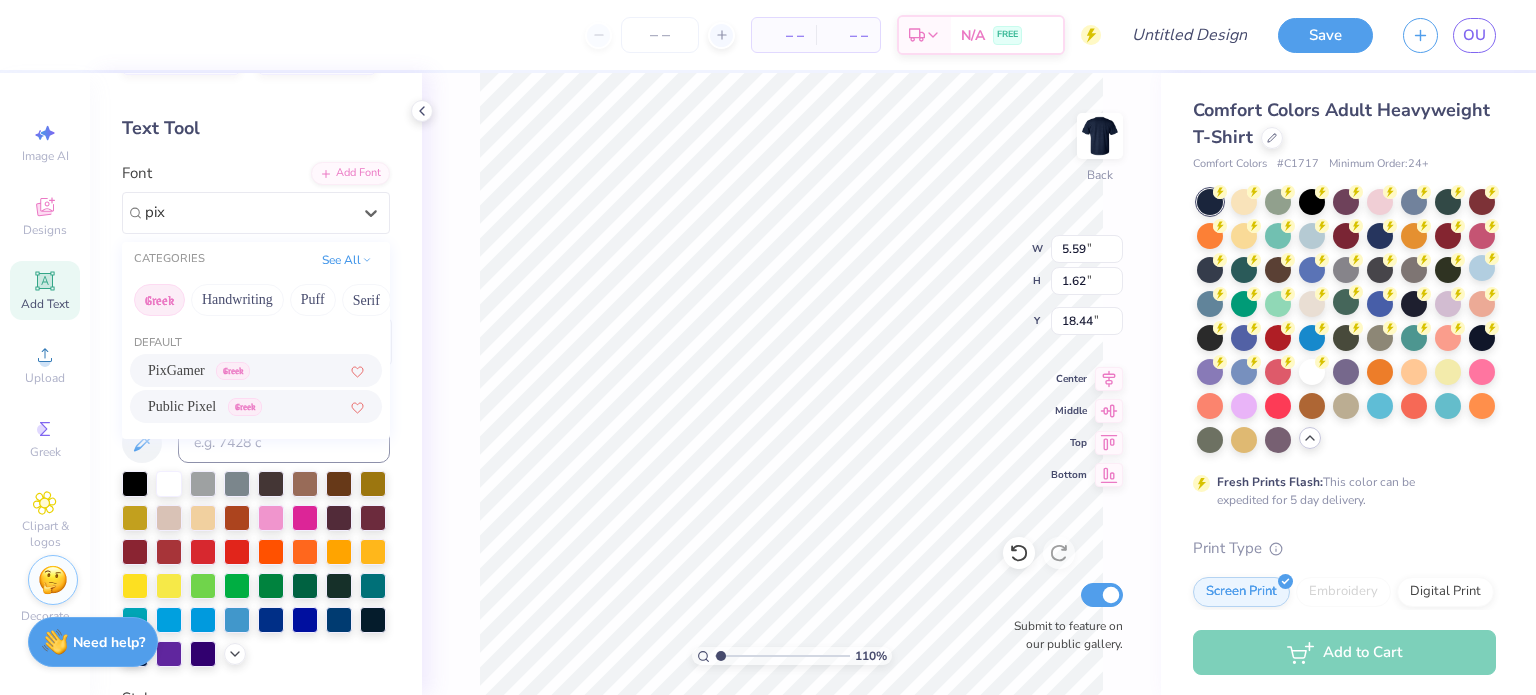 scroll, scrollTop: 121, scrollLeft: 0, axis: vertical 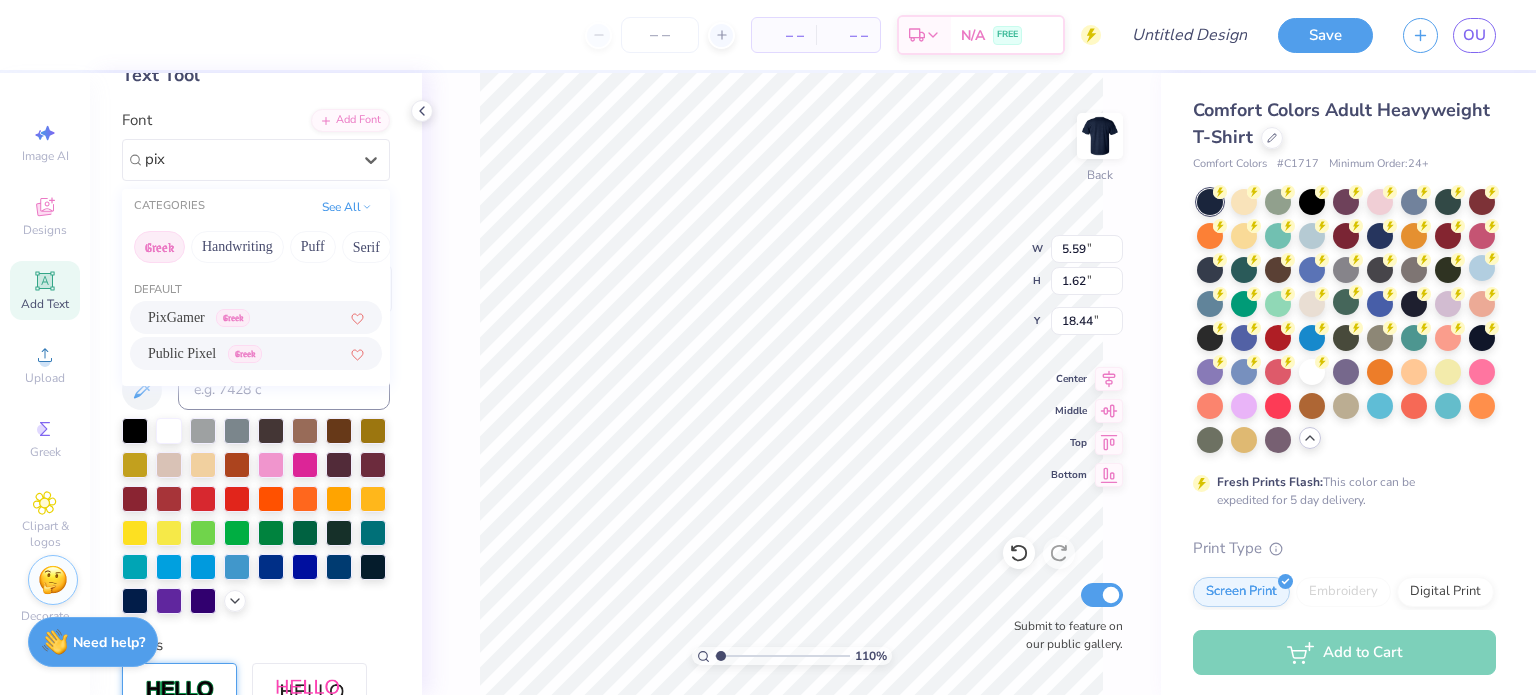 click on "PixGamer Greek" at bounding box center [256, 317] 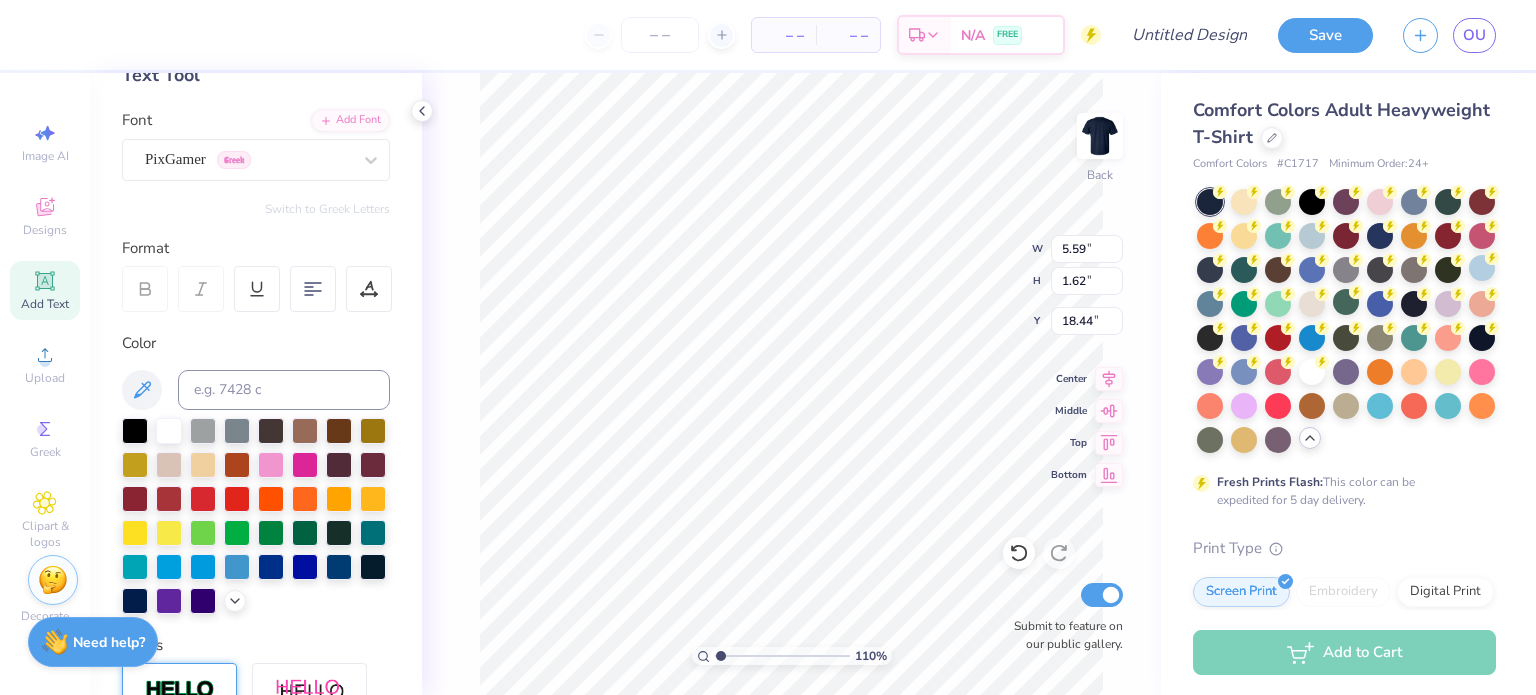scroll, scrollTop: 15, scrollLeft: 1, axis: both 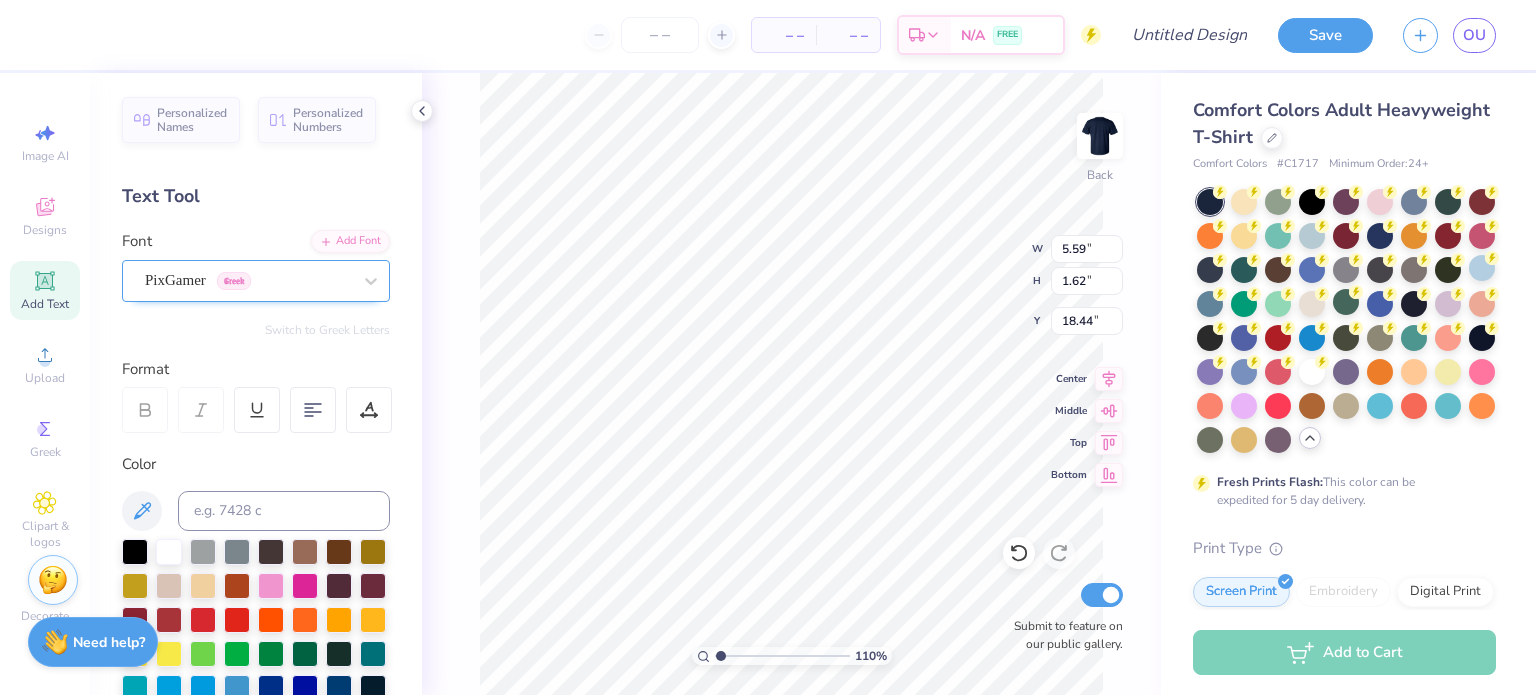 click on "PixGamer Greek" at bounding box center [248, 280] 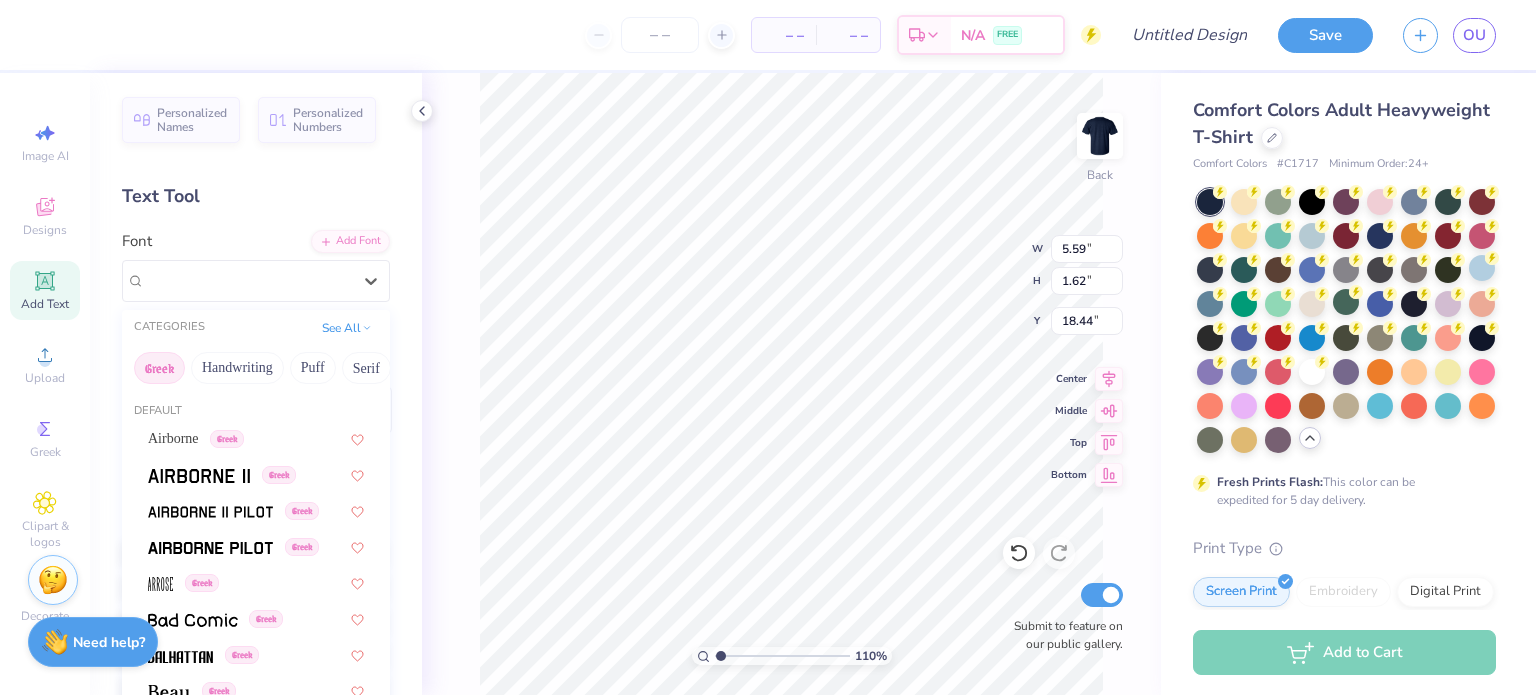 click on "Greek" at bounding box center (159, 368) 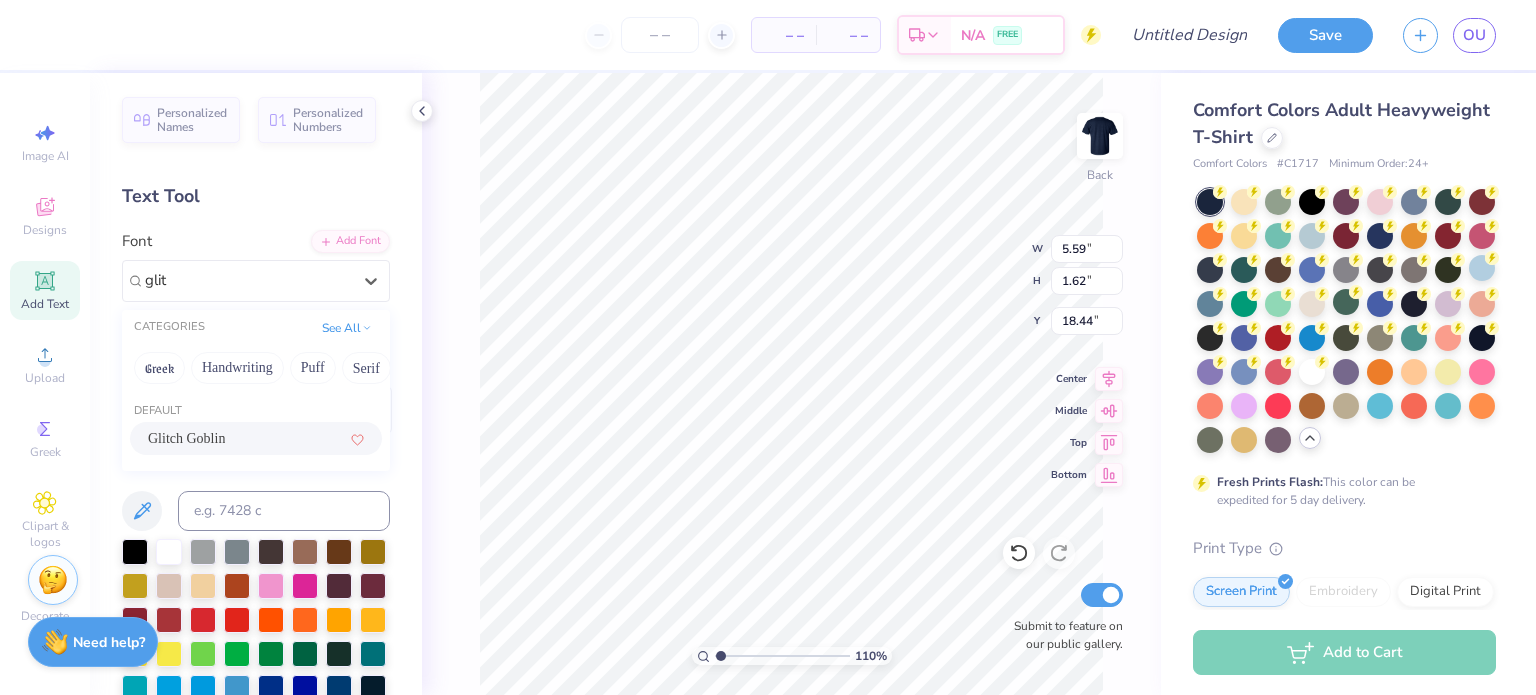 click on "Glitch Goblin" at bounding box center (186, 438) 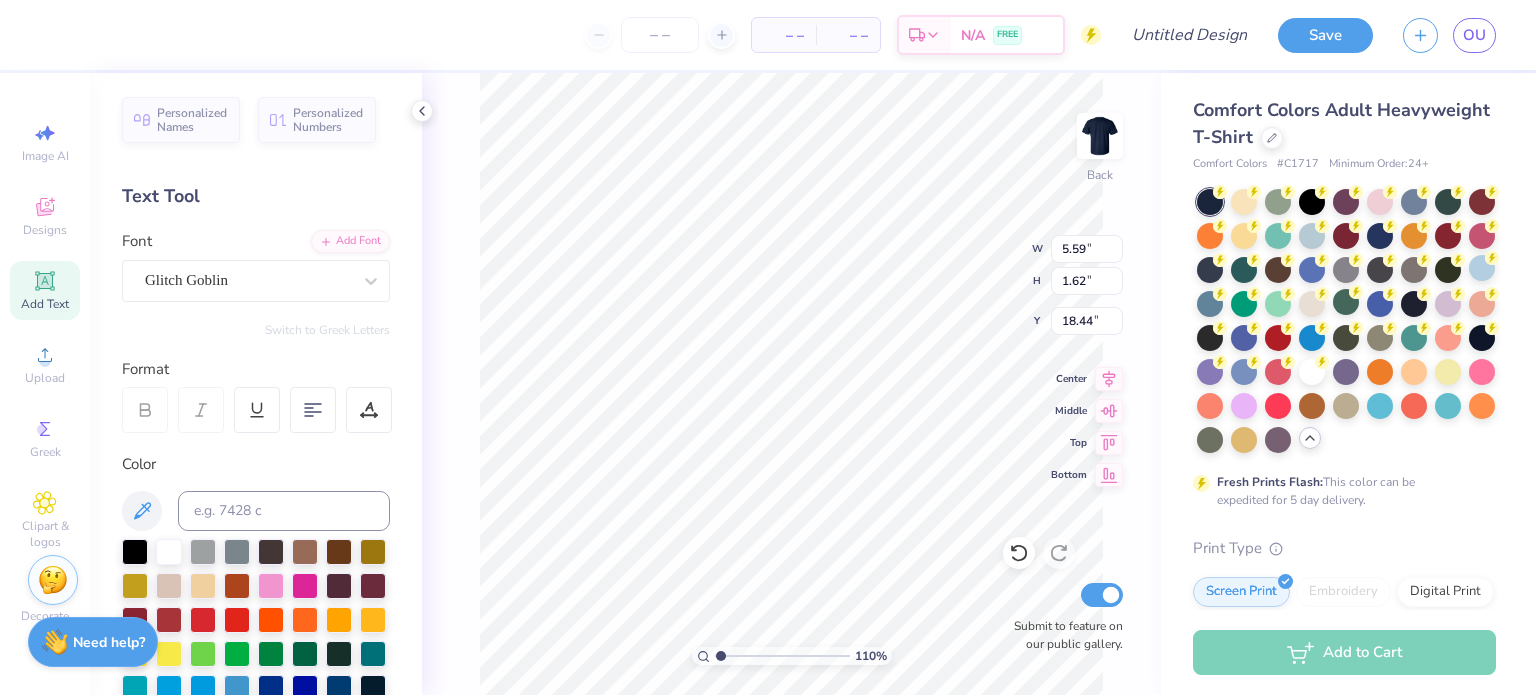 scroll, scrollTop: 15, scrollLeft: 1, axis: both 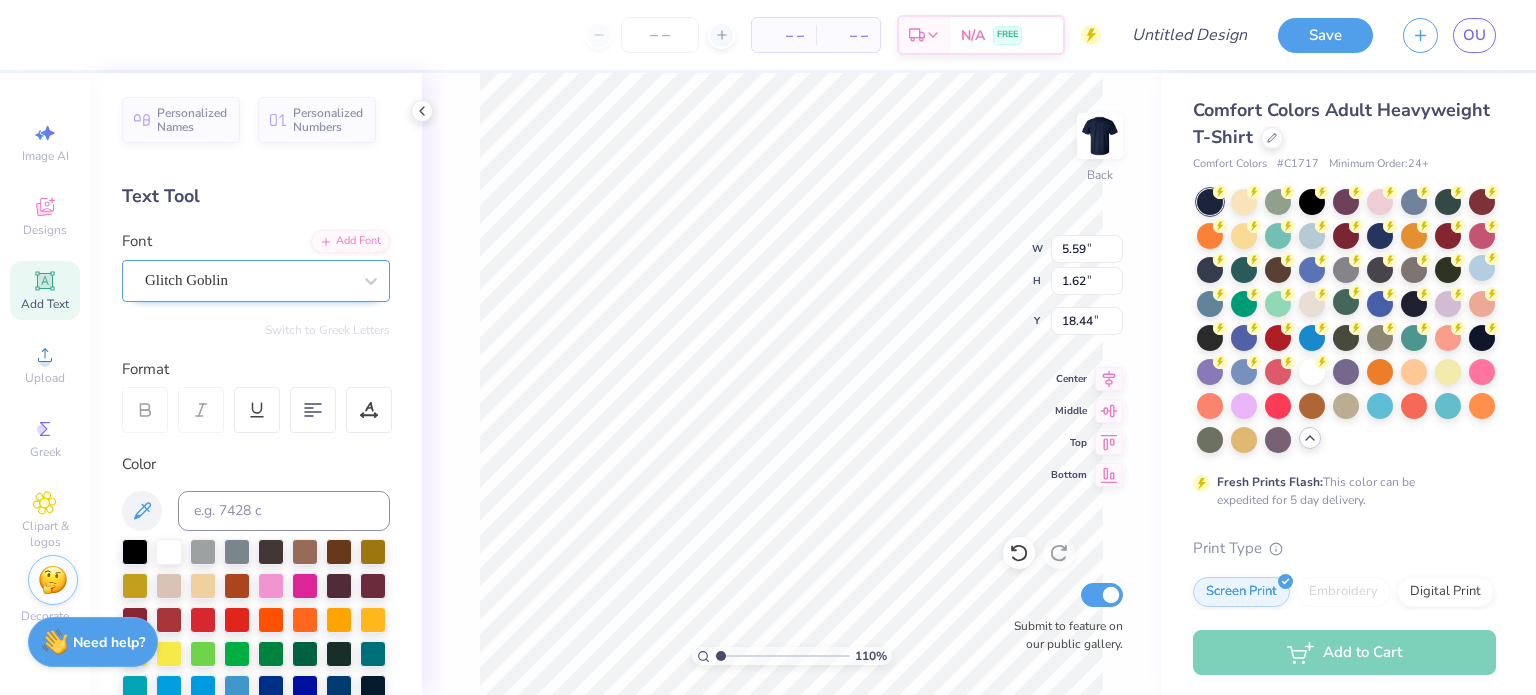 click on "Glitch Goblin" at bounding box center (248, 280) 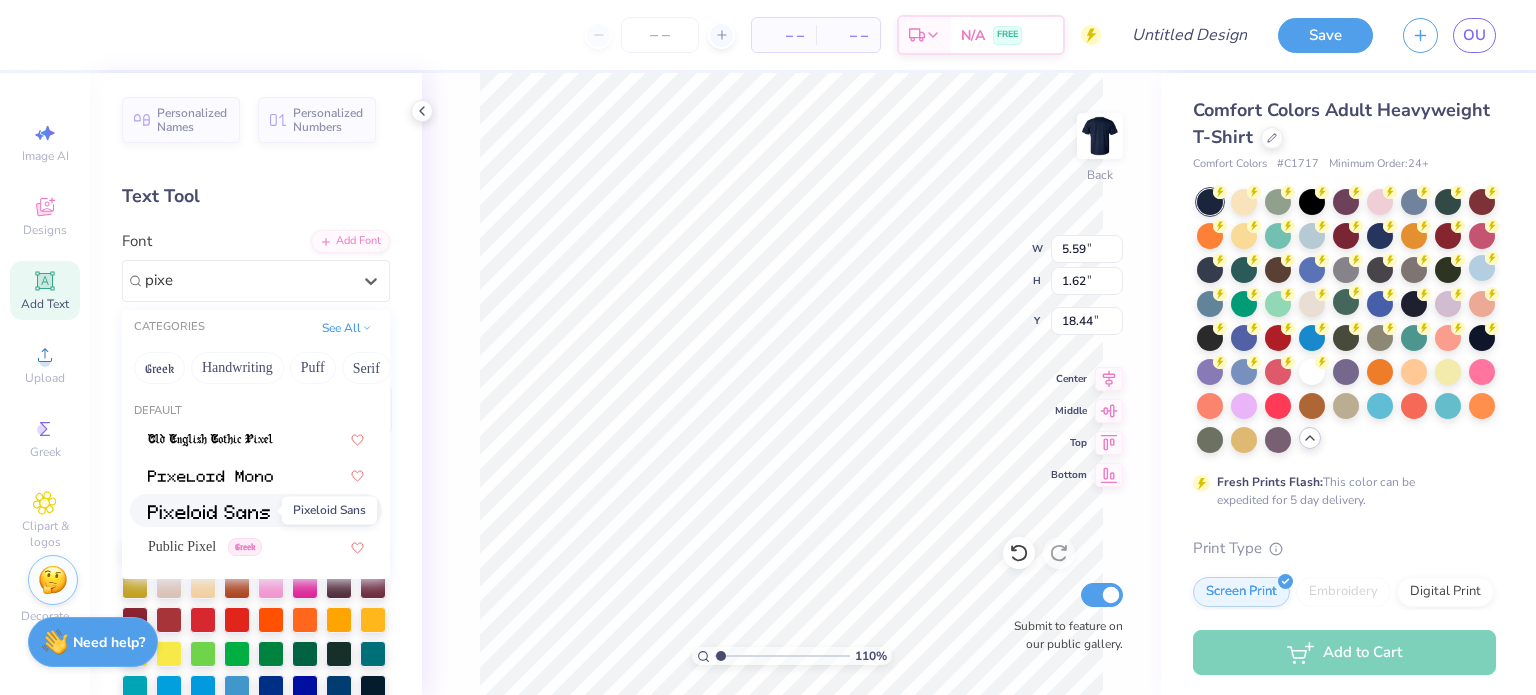 click at bounding box center [209, 512] 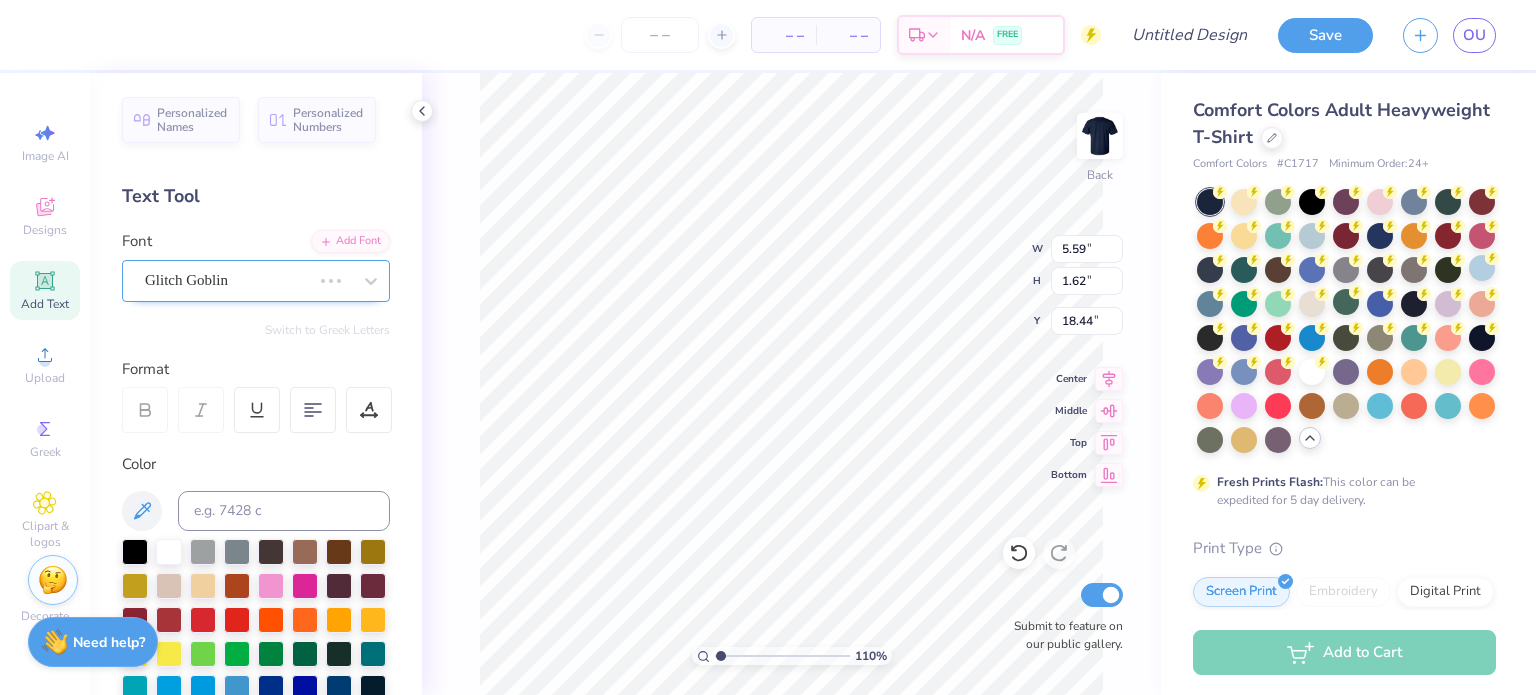 click on "Glitch Goblin" at bounding box center [228, 280] 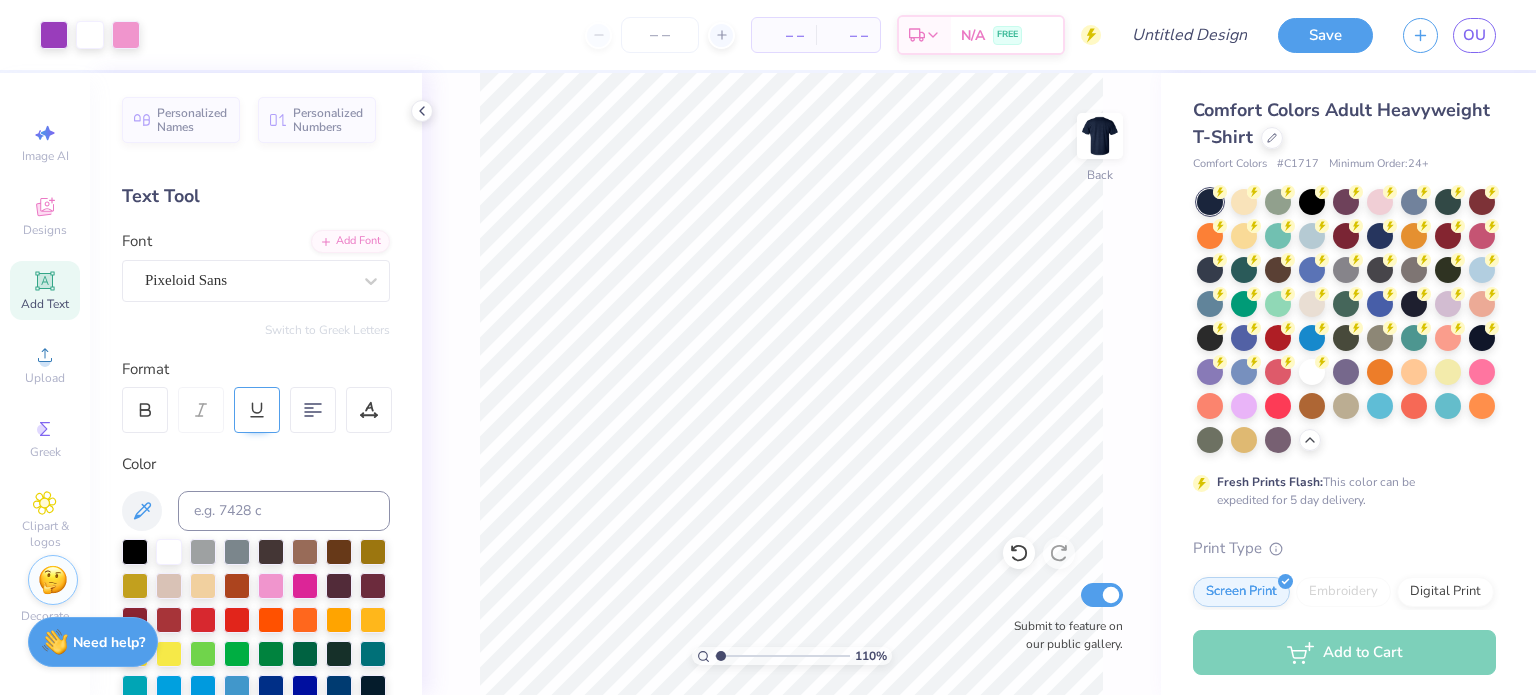 scroll, scrollTop: 0, scrollLeft: 0, axis: both 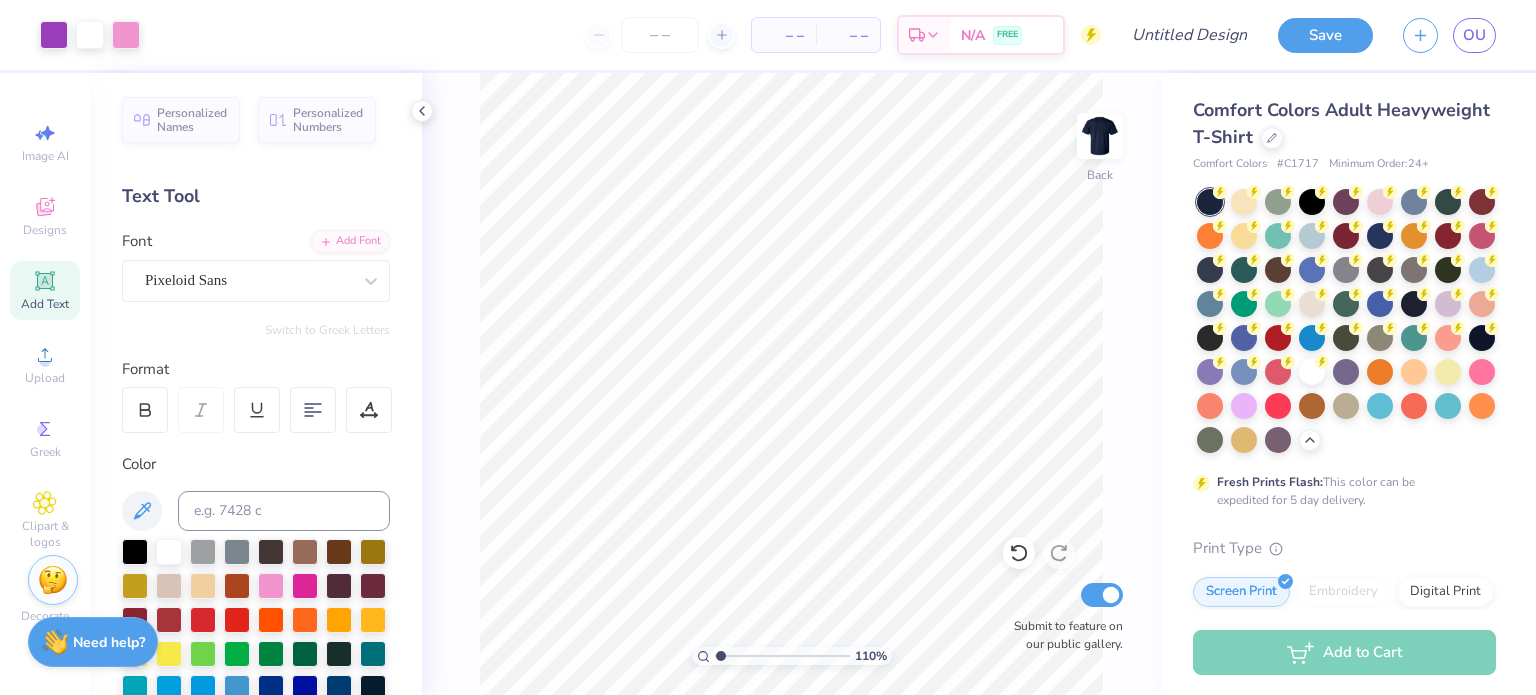 click on "Add Text" at bounding box center (45, 290) 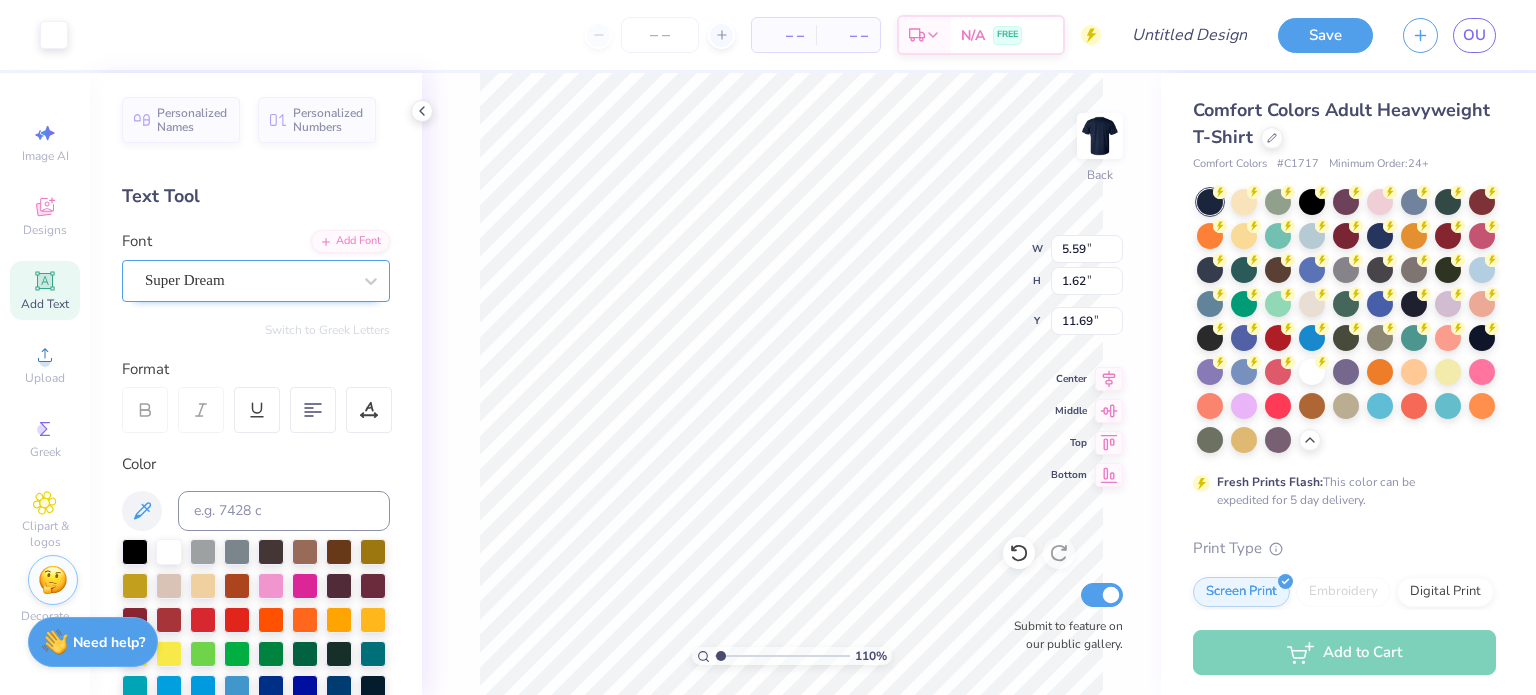 click on "Super Dream" at bounding box center [248, 280] 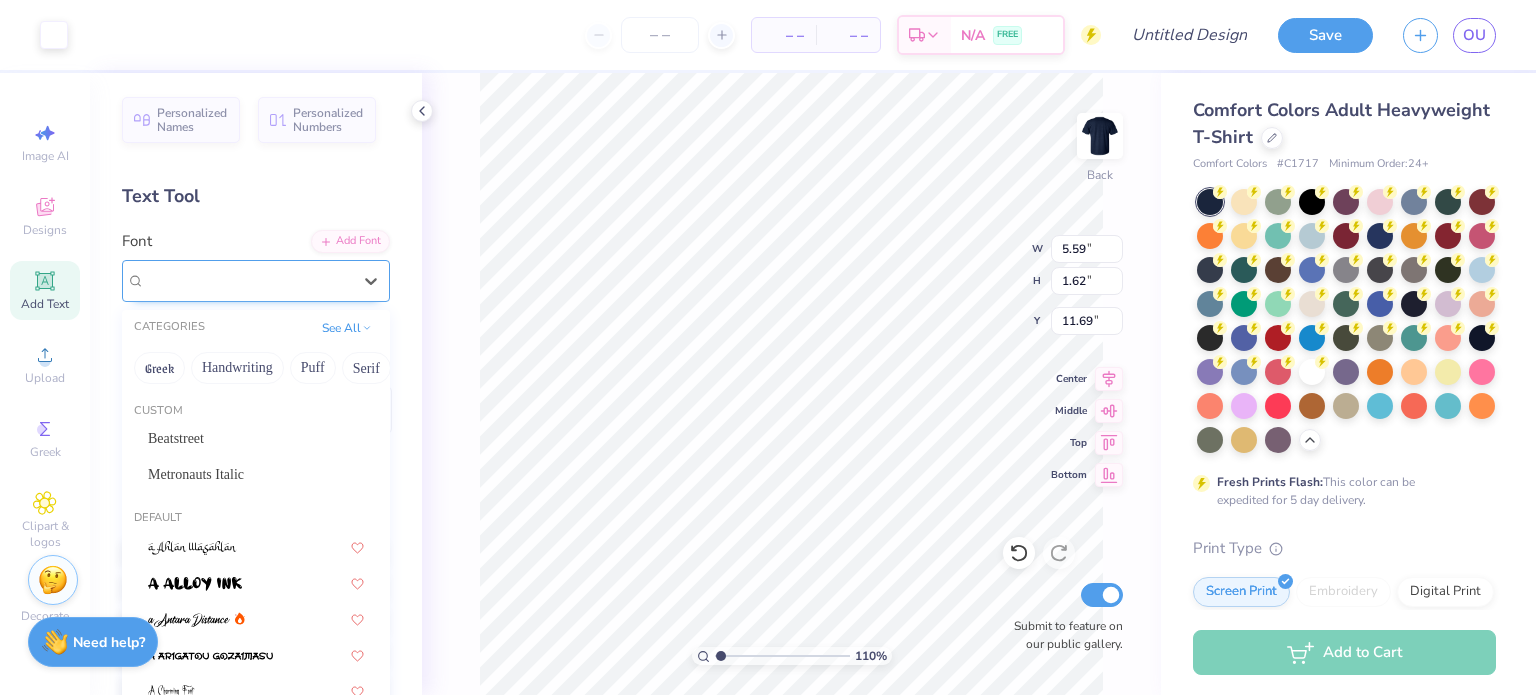 type on "18.47" 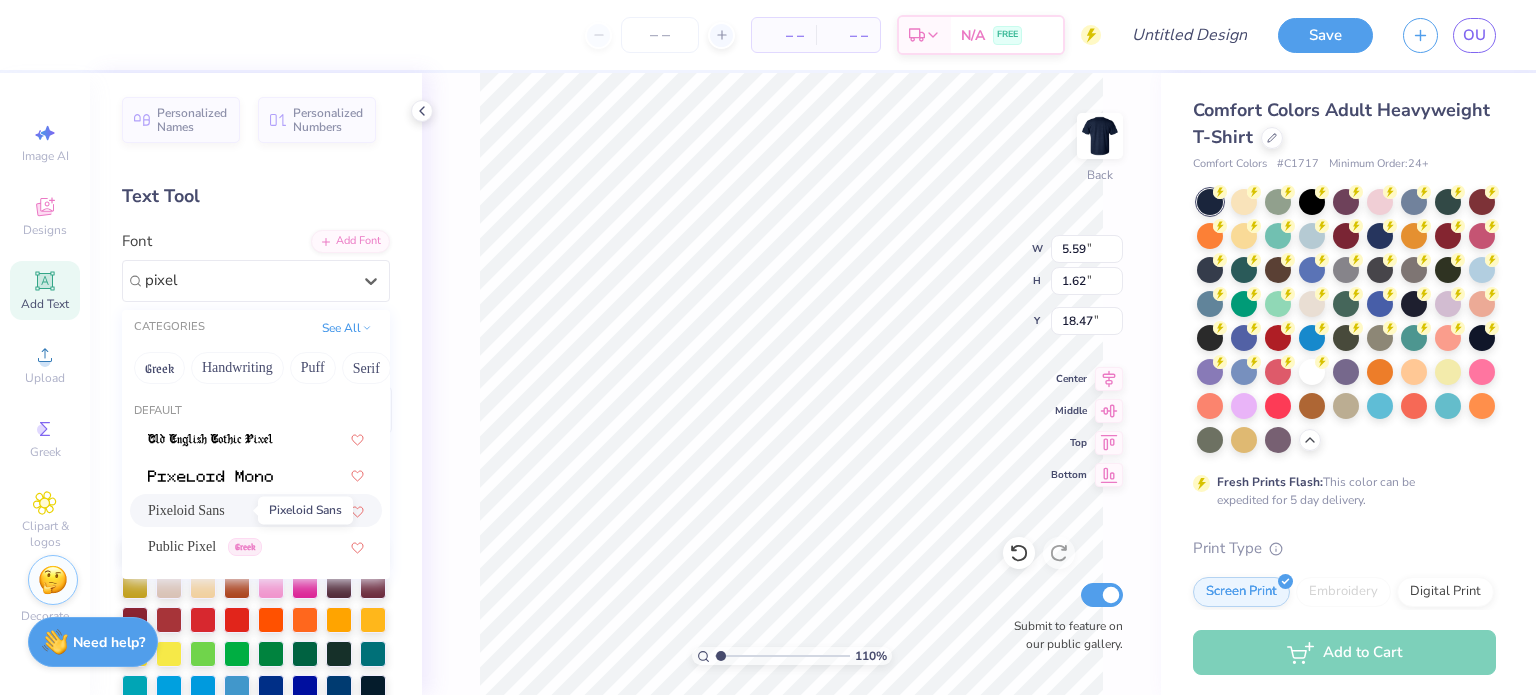 click on "Pixeloid Sans" at bounding box center (186, 510) 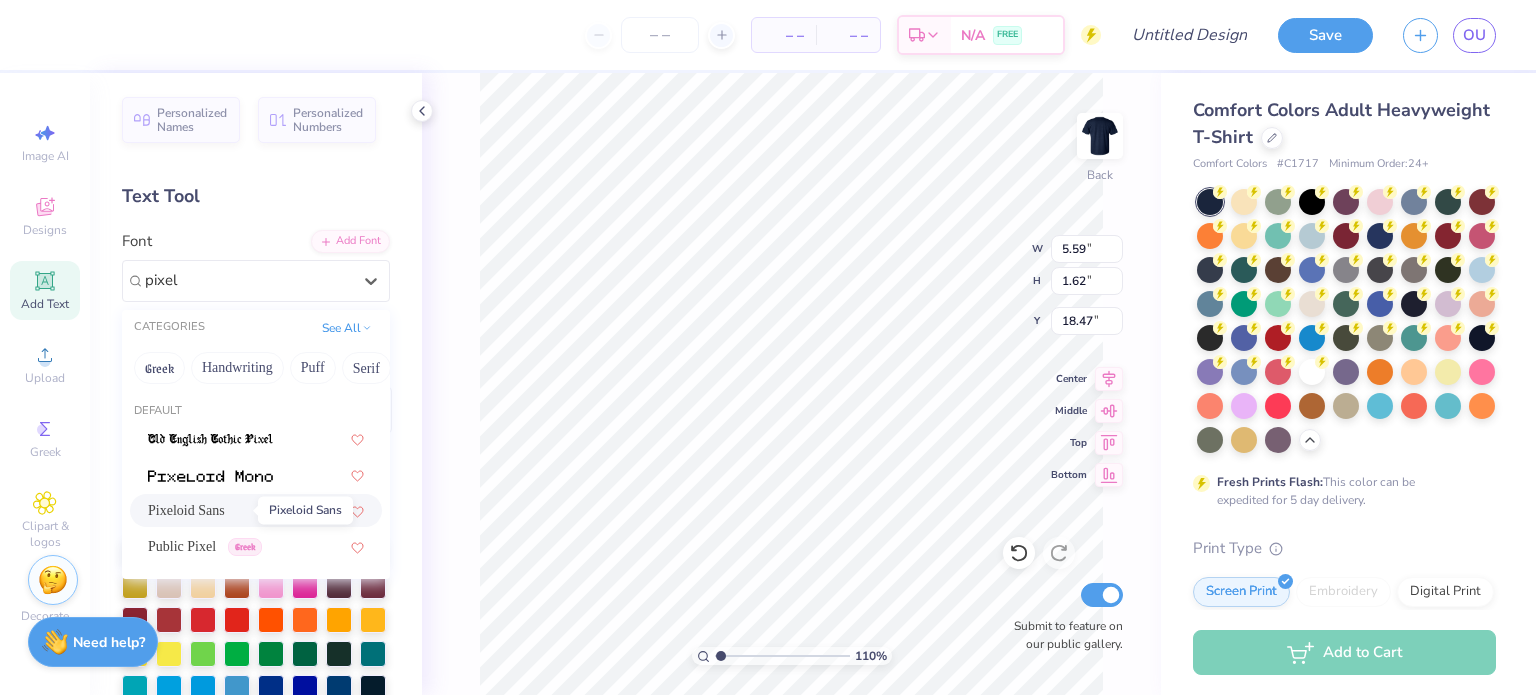 type 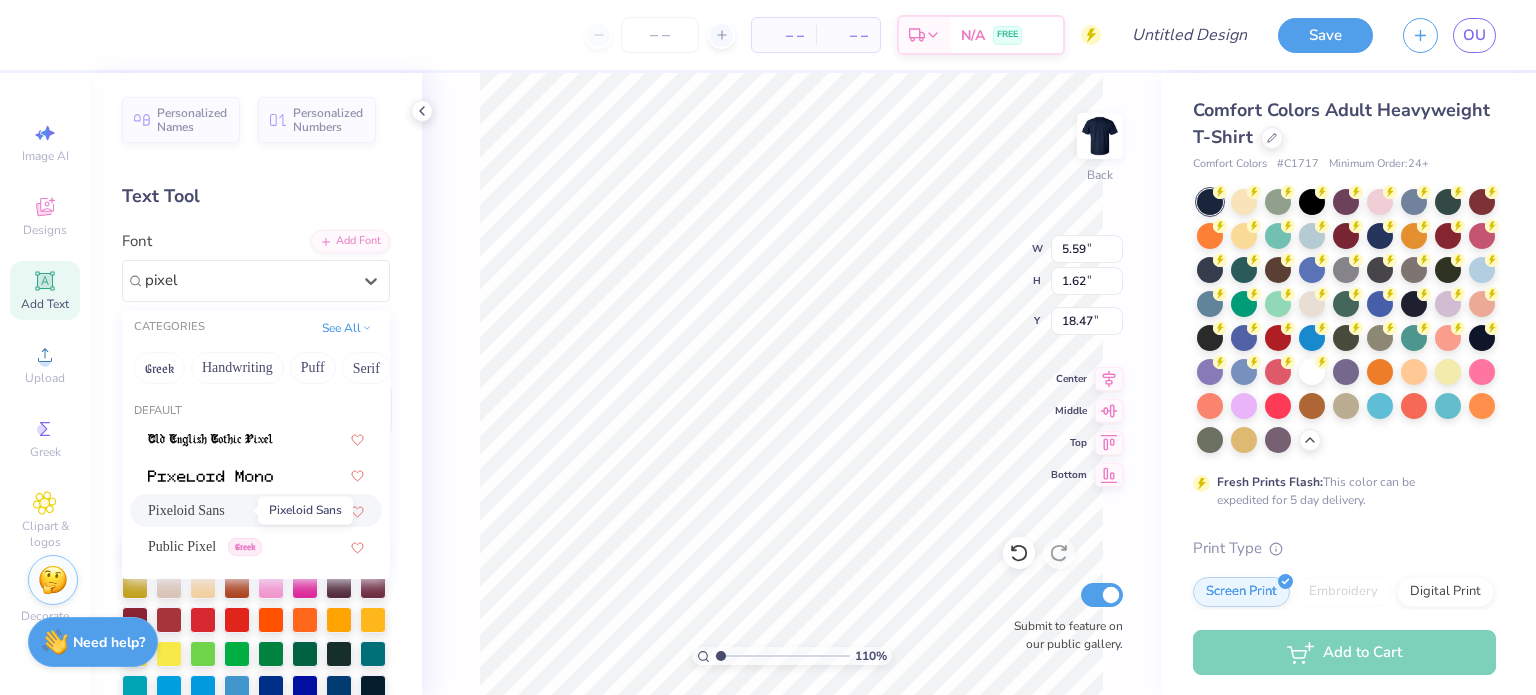 type on "5.91" 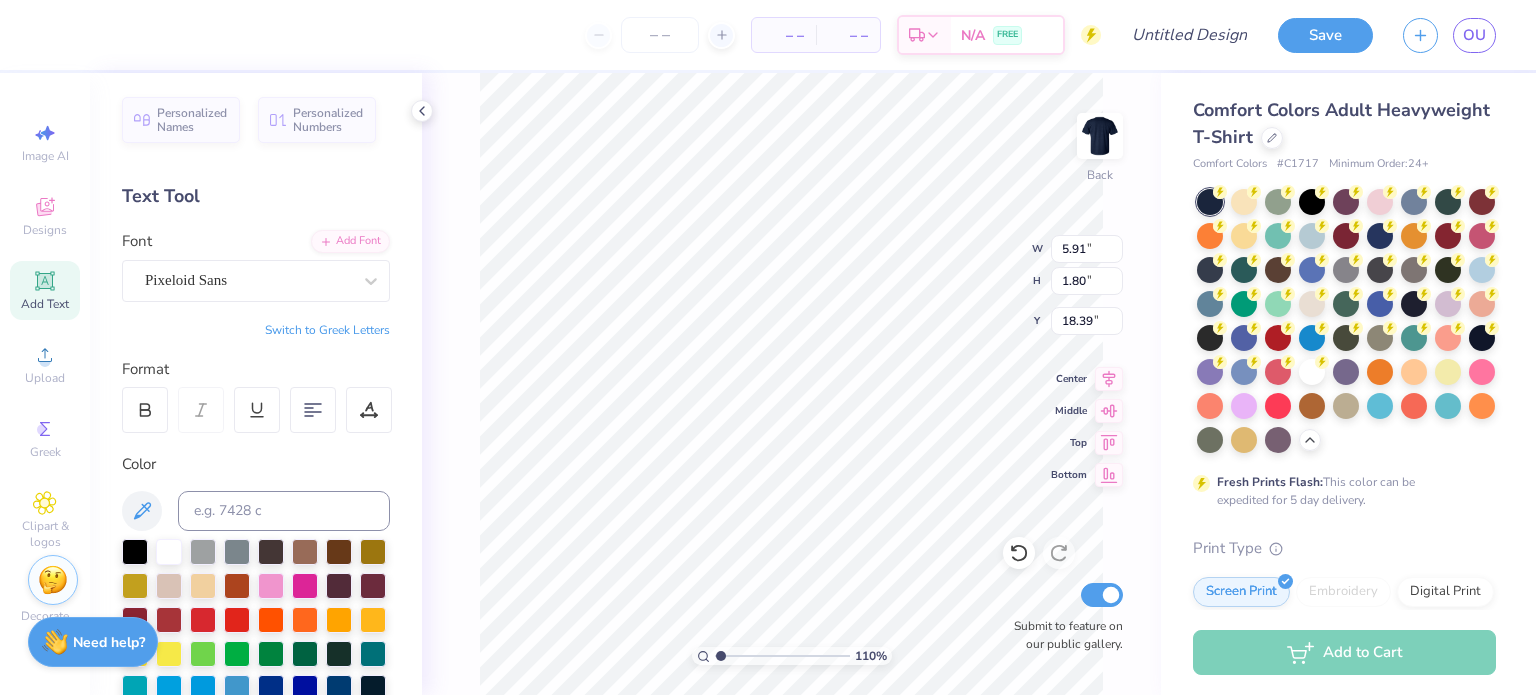scroll, scrollTop: 16, scrollLeft: 2, axis: both 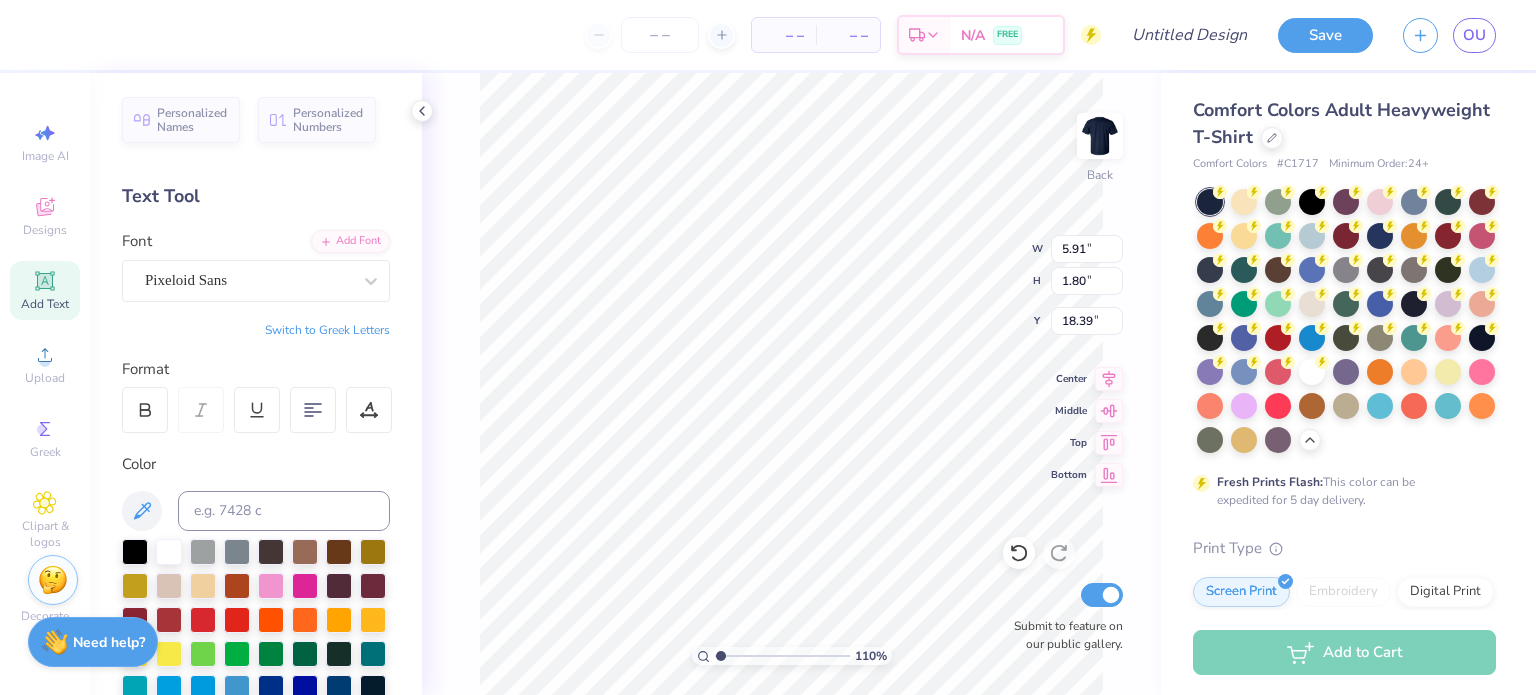 type on "T" 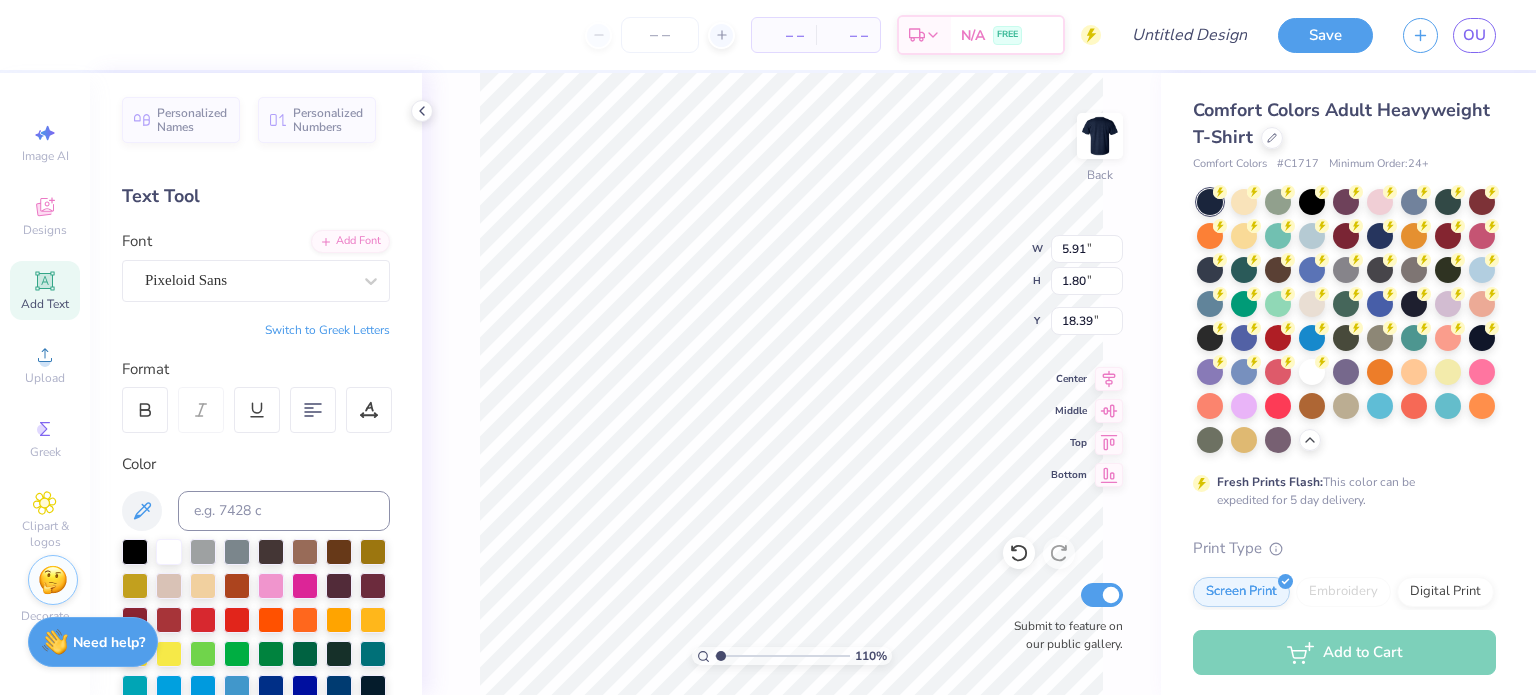 scroll, scrollTop: 15, scrollLeft: 1, axis: both 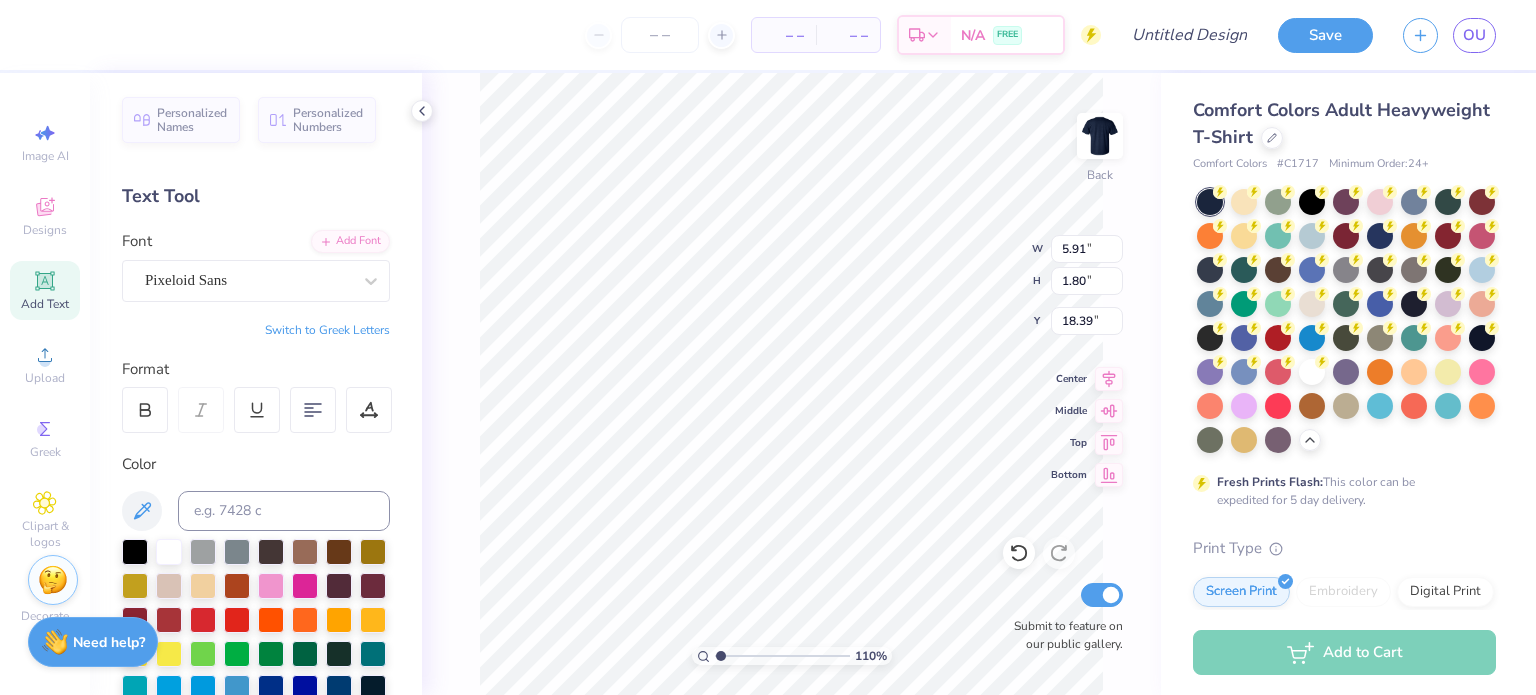 type on "_" 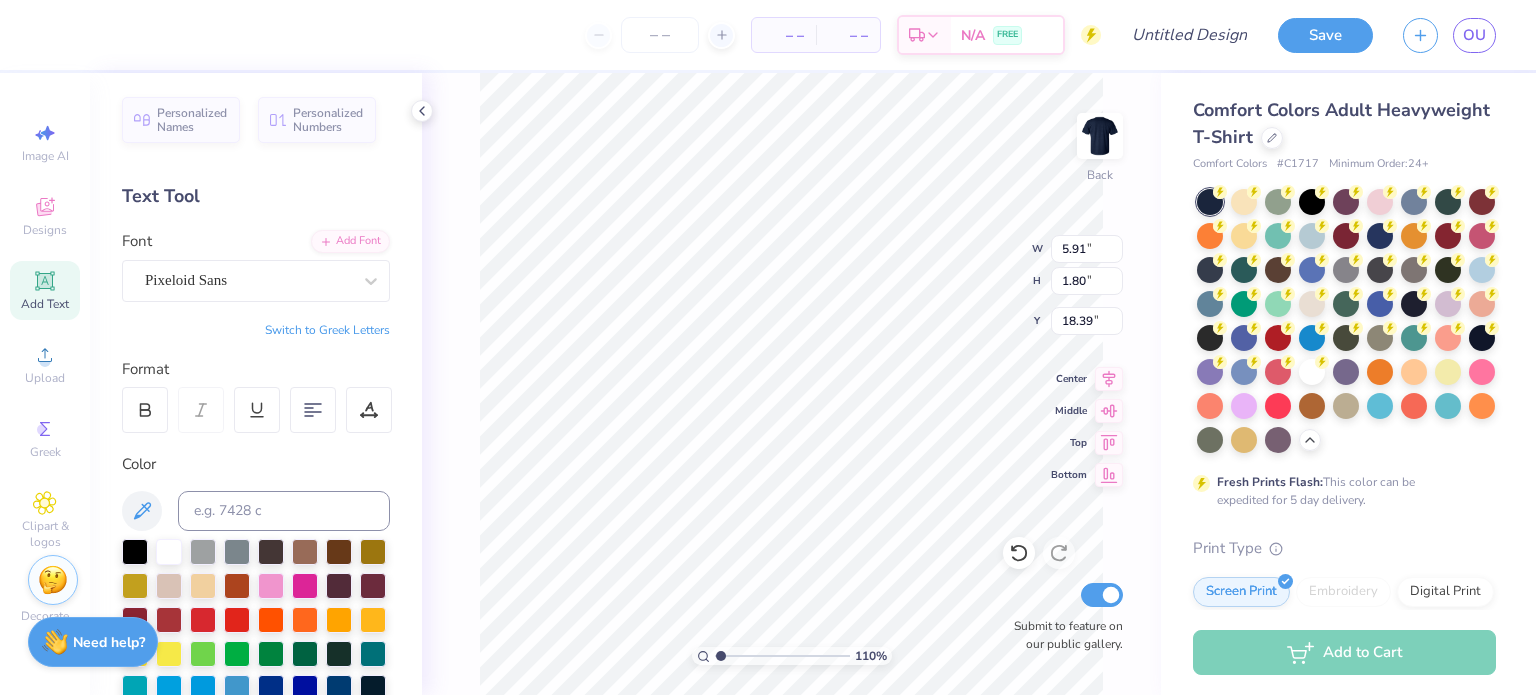 type on "_" 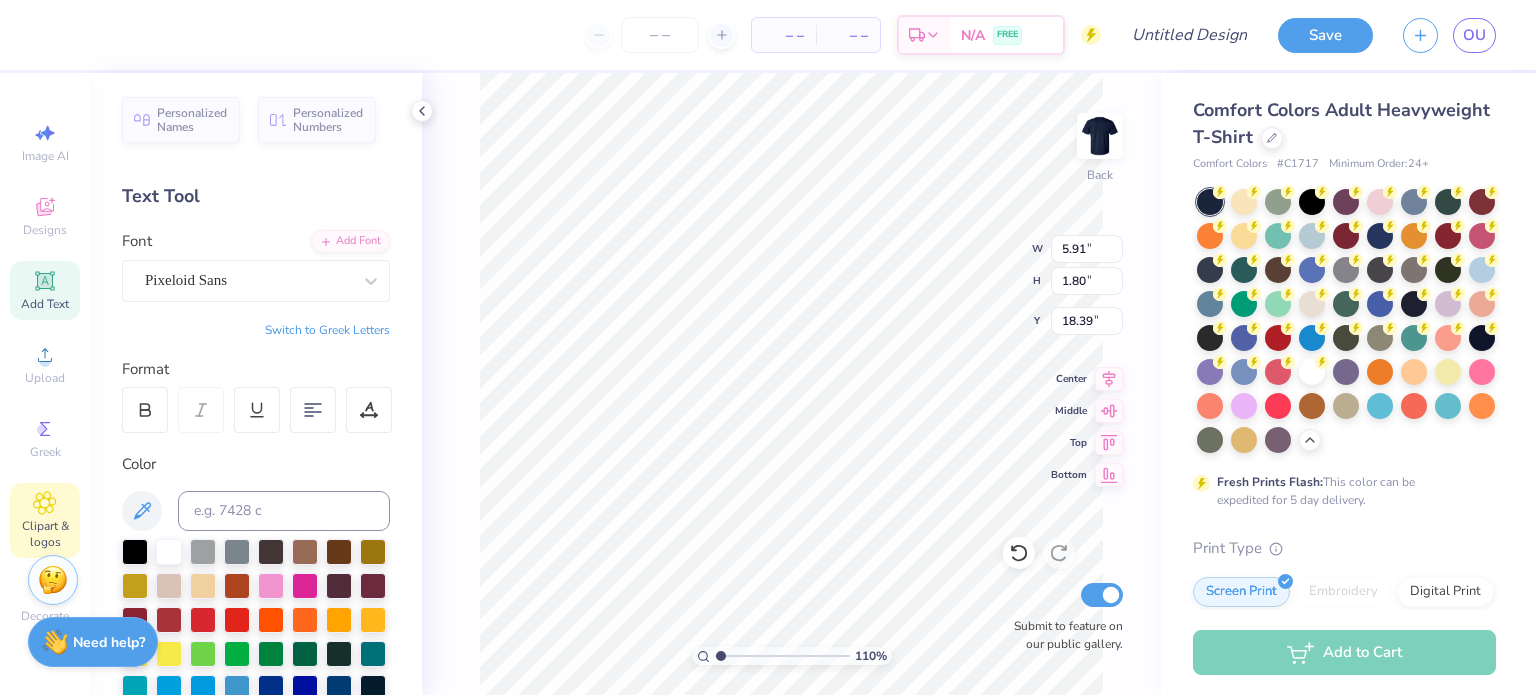 click on "Clipart & logos" at bounding box center [45, 534] 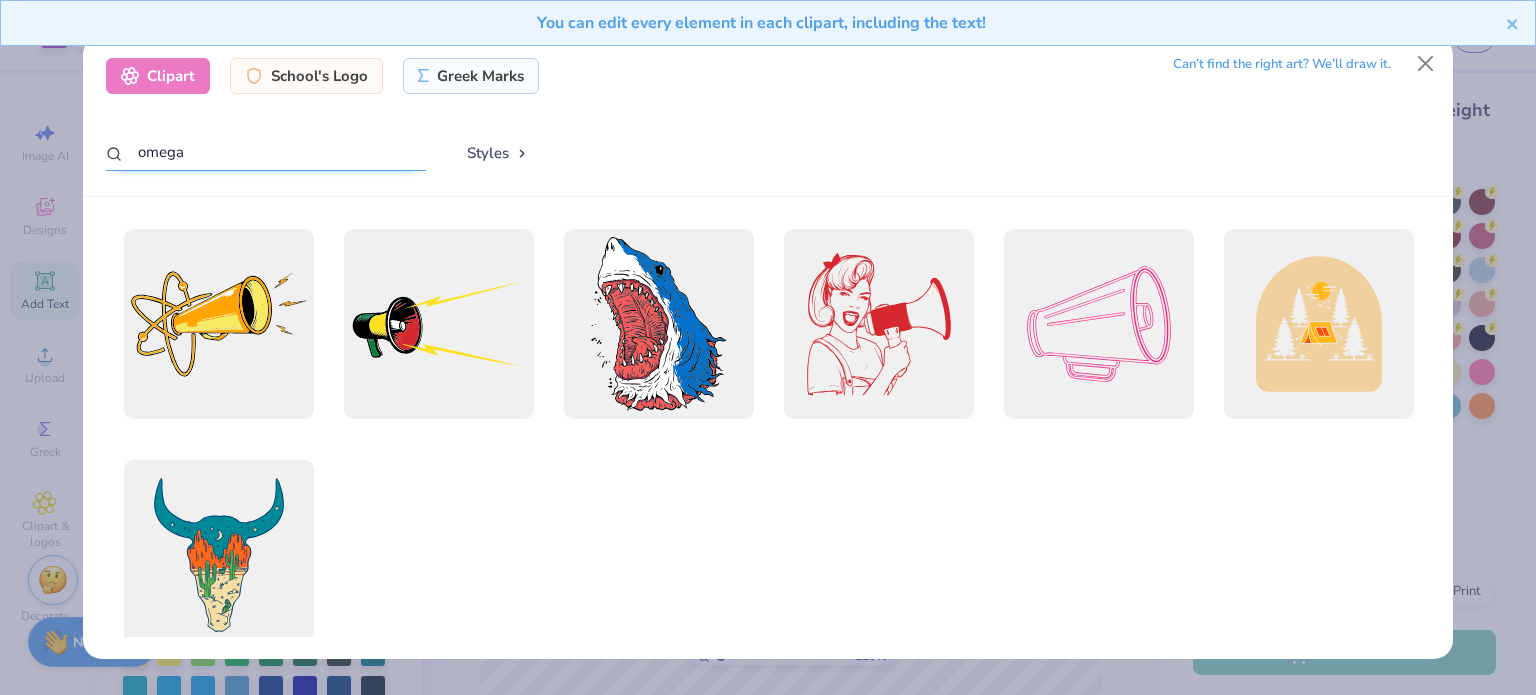click on "omega" at bounding box center (266, 152) 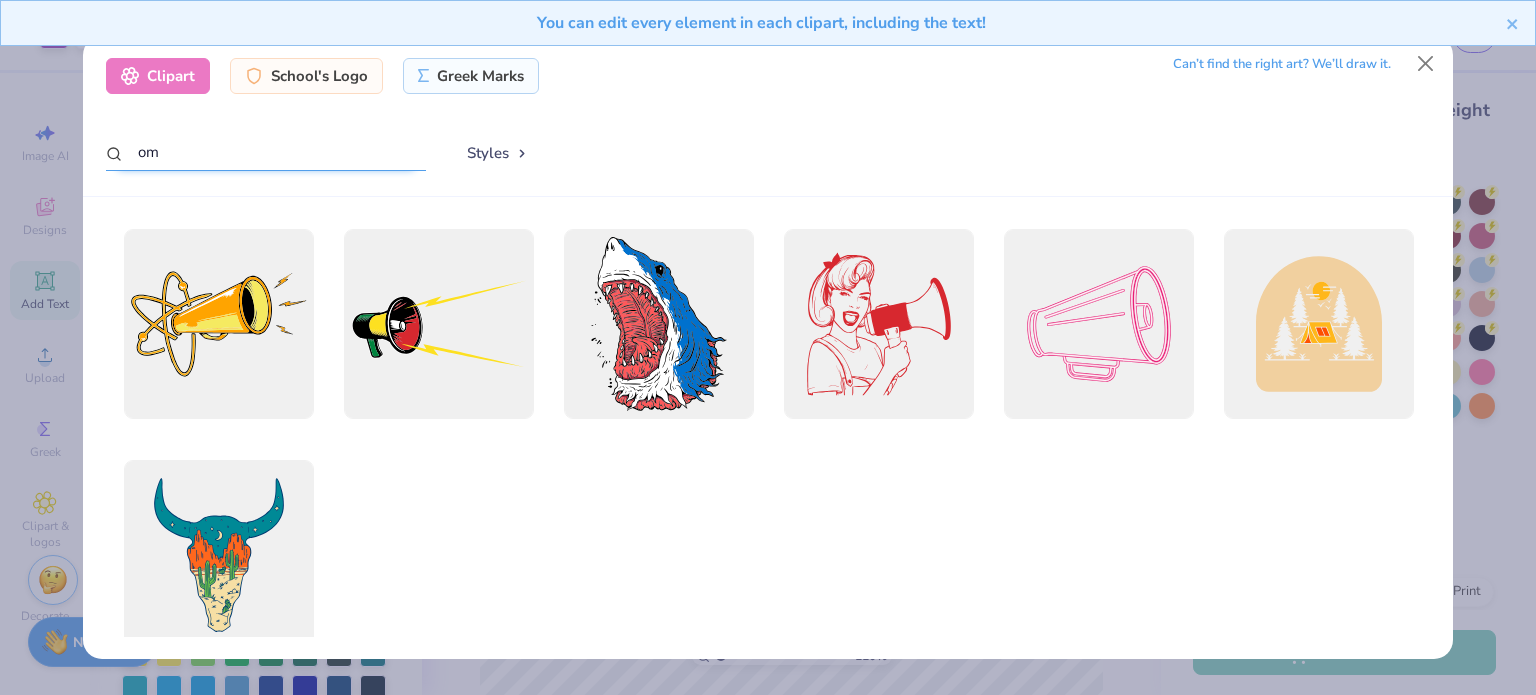 type on "o" 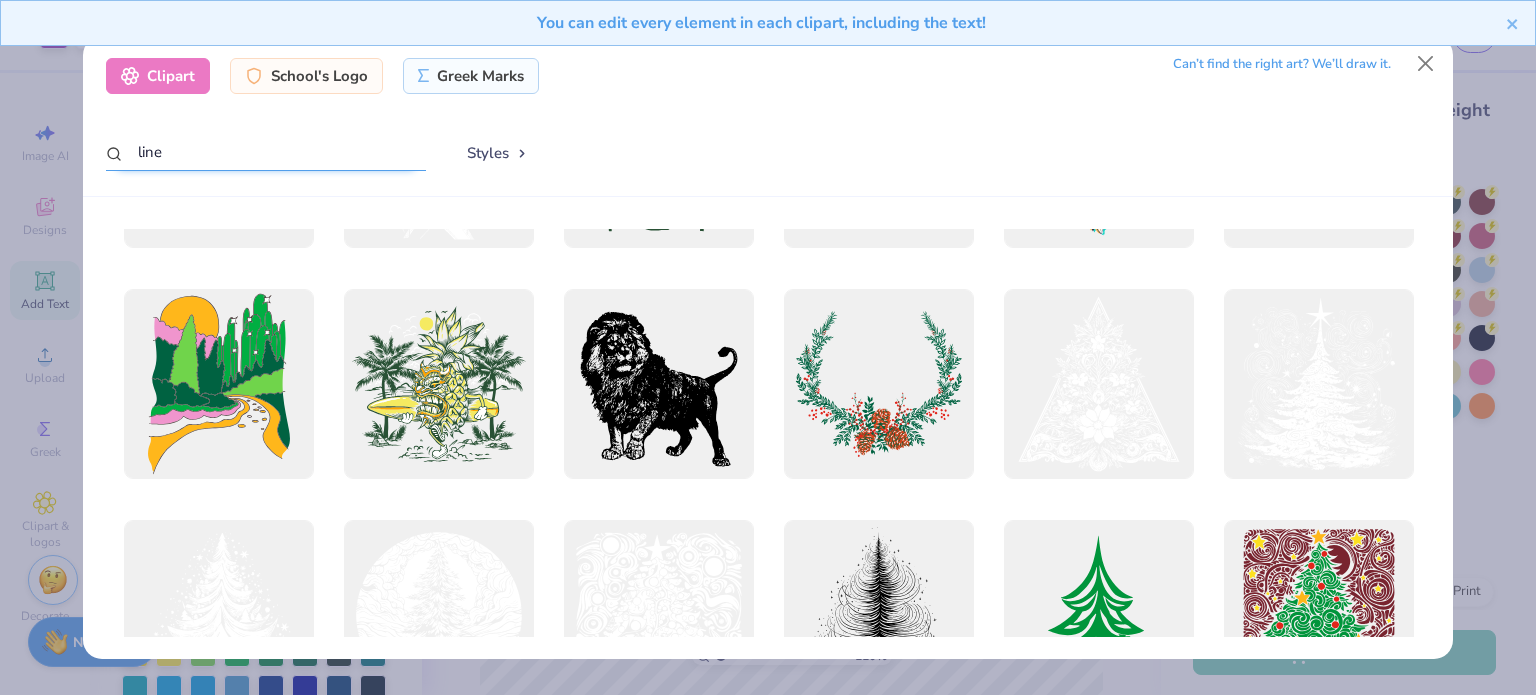 scroll, scrollTop: 11034, scrollLeft: 0, axis: vertical 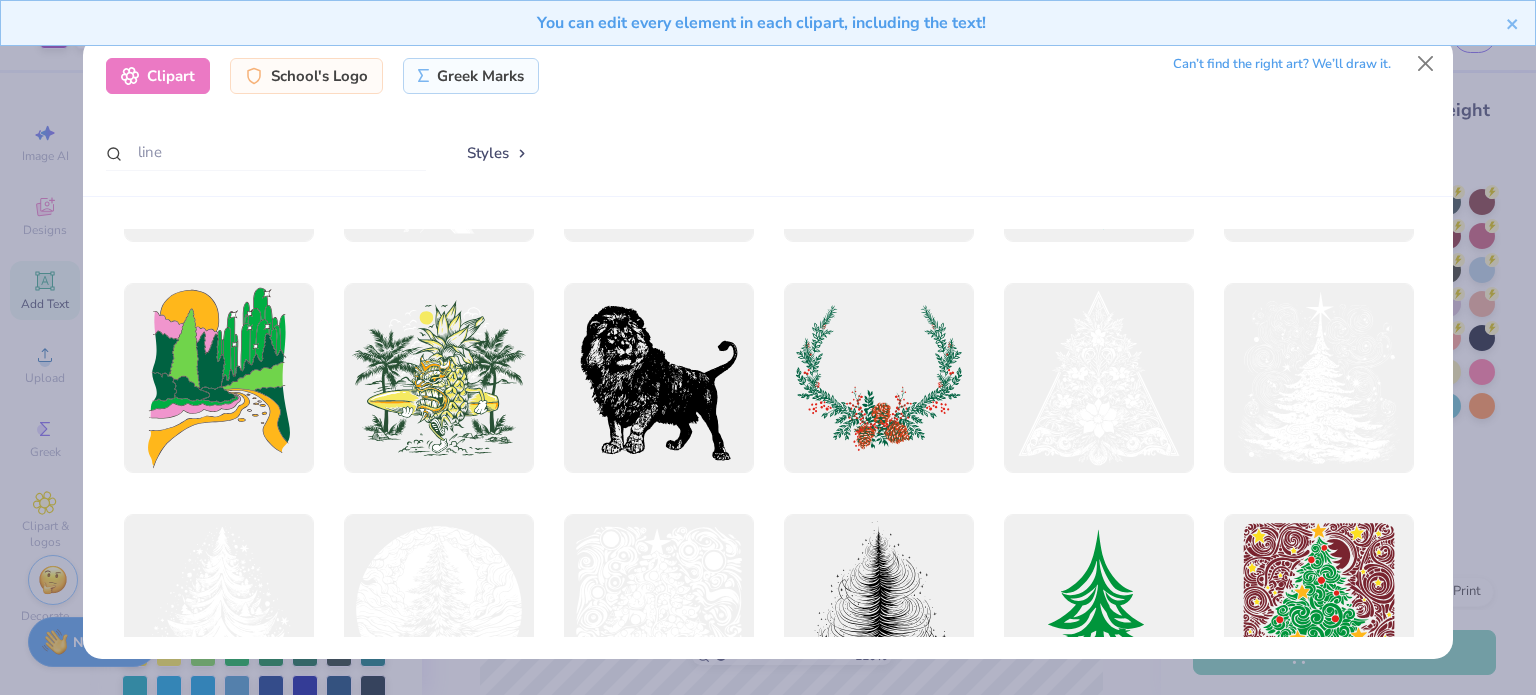 click on "Styles" at bounding box center [498, 153] 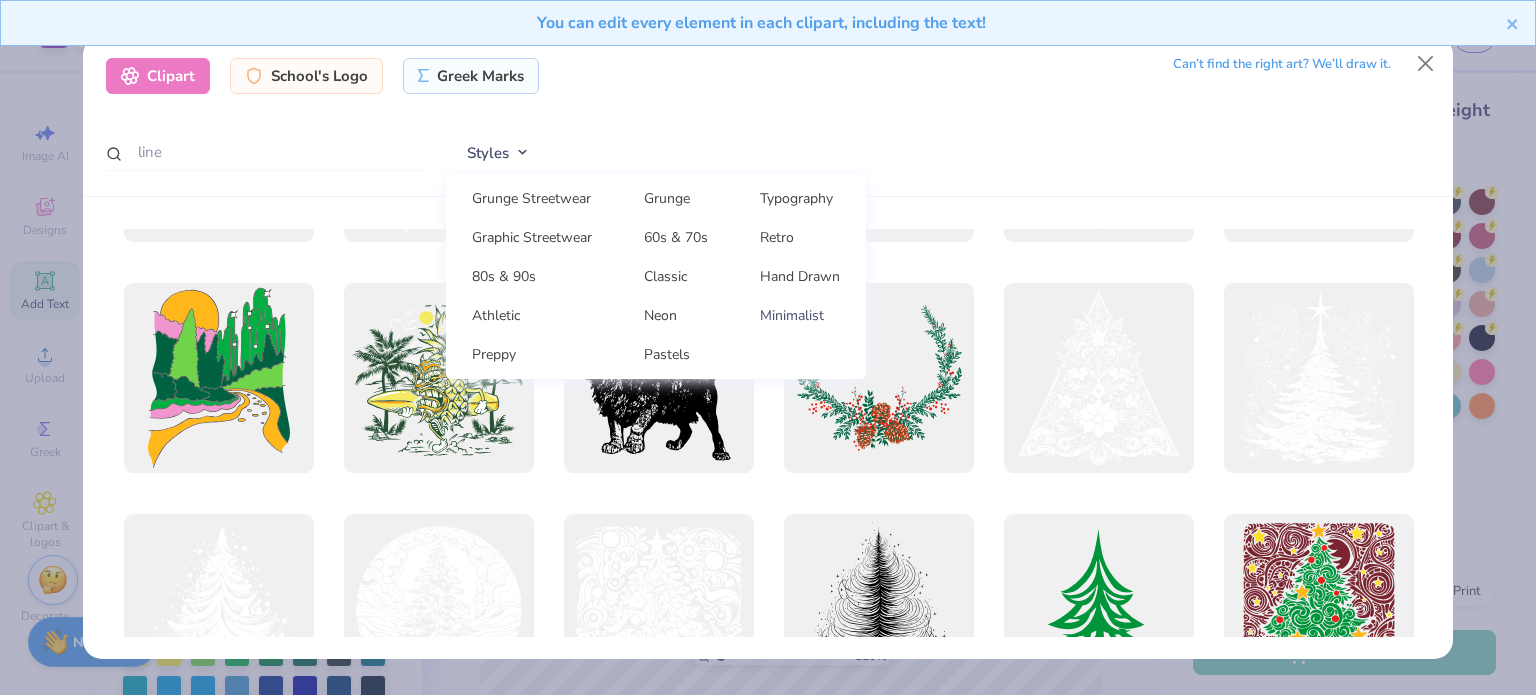 click on "Minimalist" at bounding box center [800, 315] 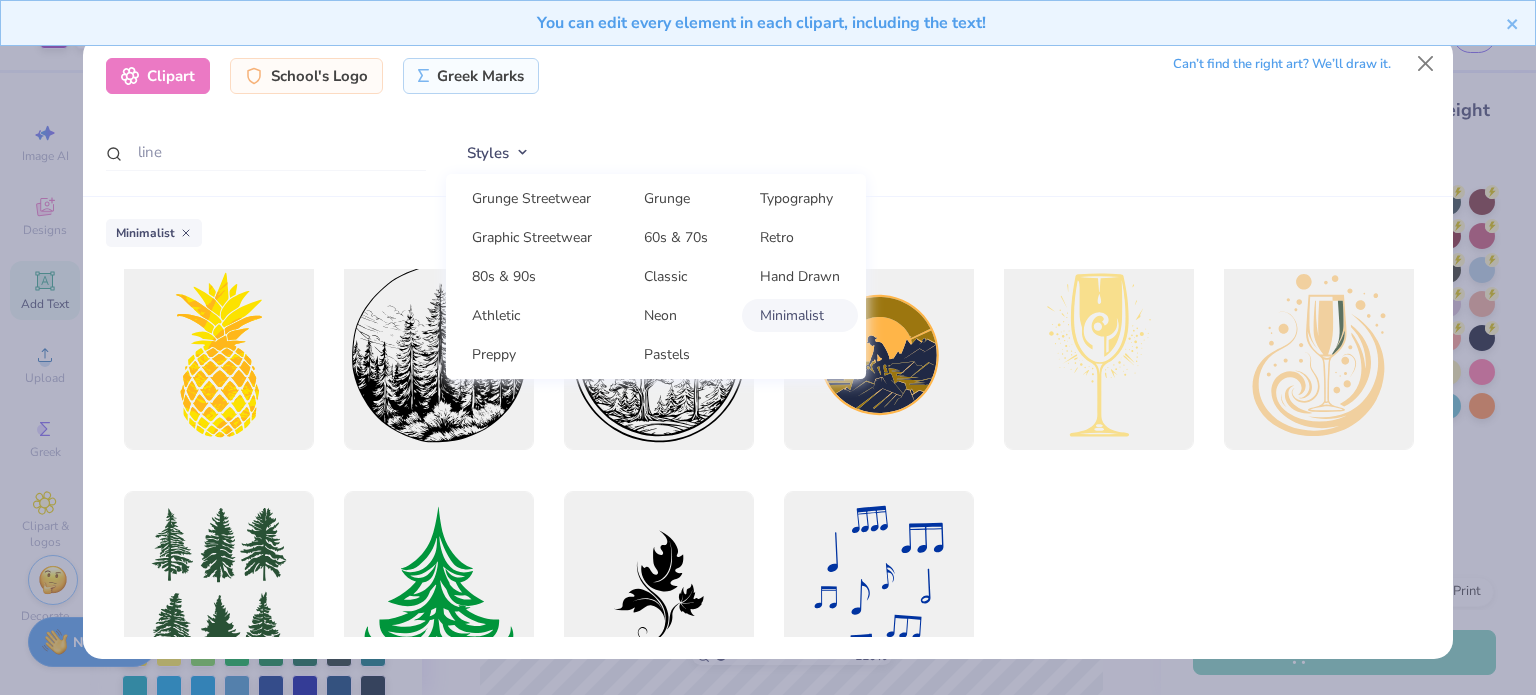 scroll, scrollTop: 2100, scrollLeft: 0, axis: vertical 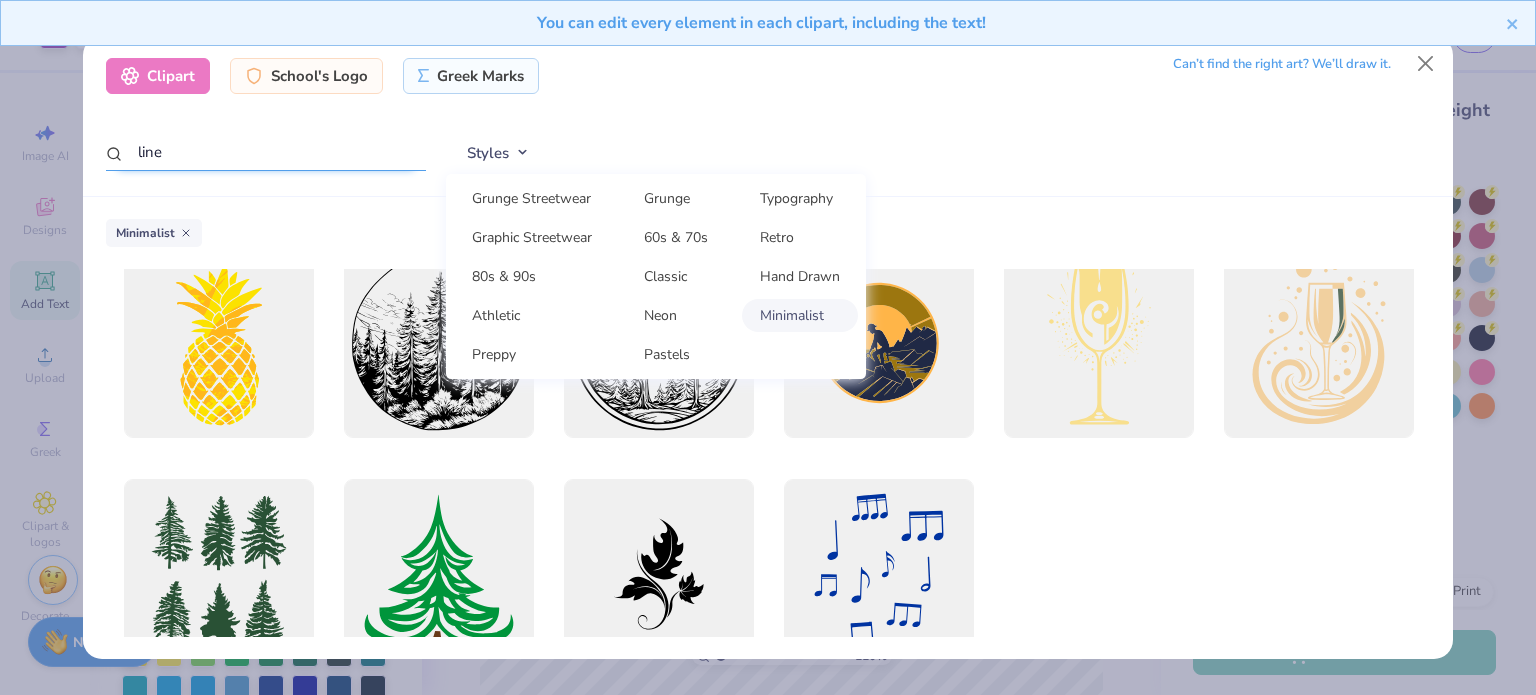 drag, startPoint x: 184, startPoint y: 148, endPoint x: 45, endPoint y: 146, distance: 139.01439 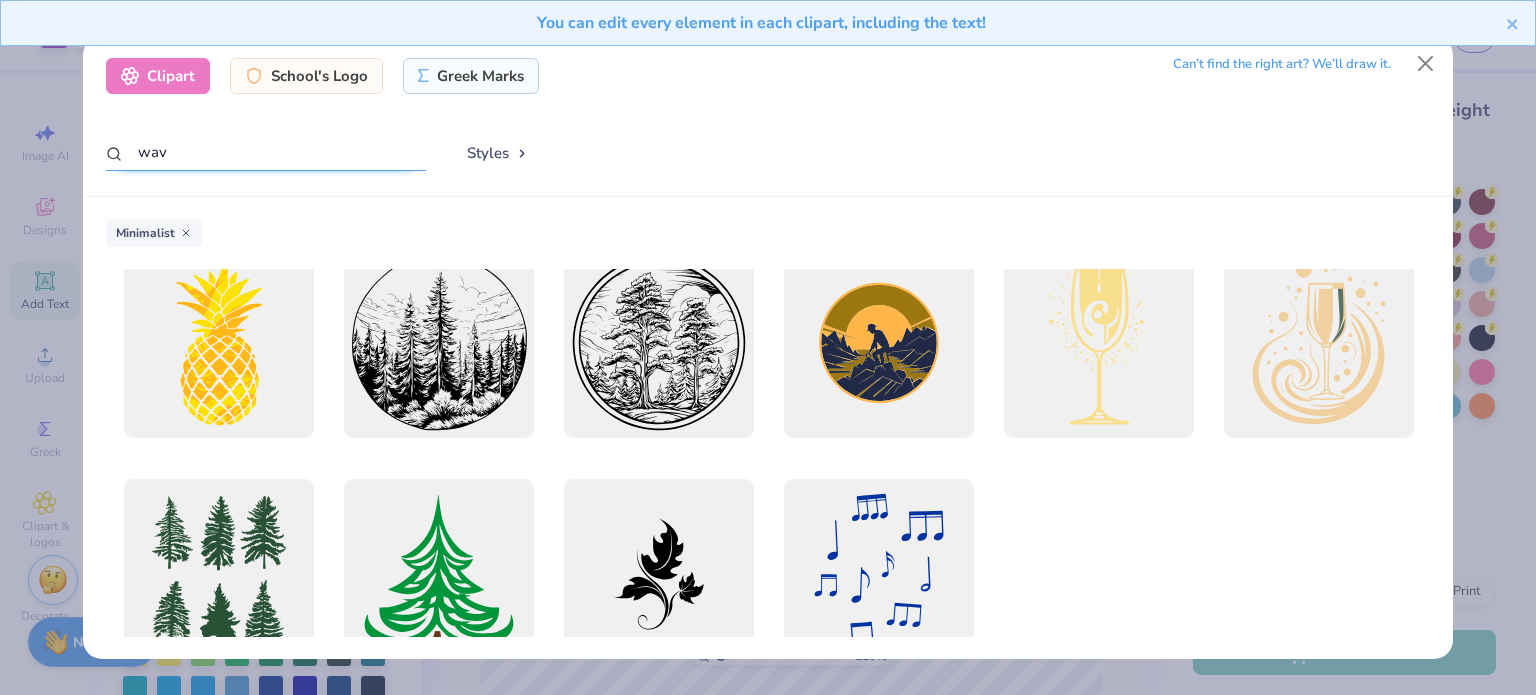 type on "wavy" 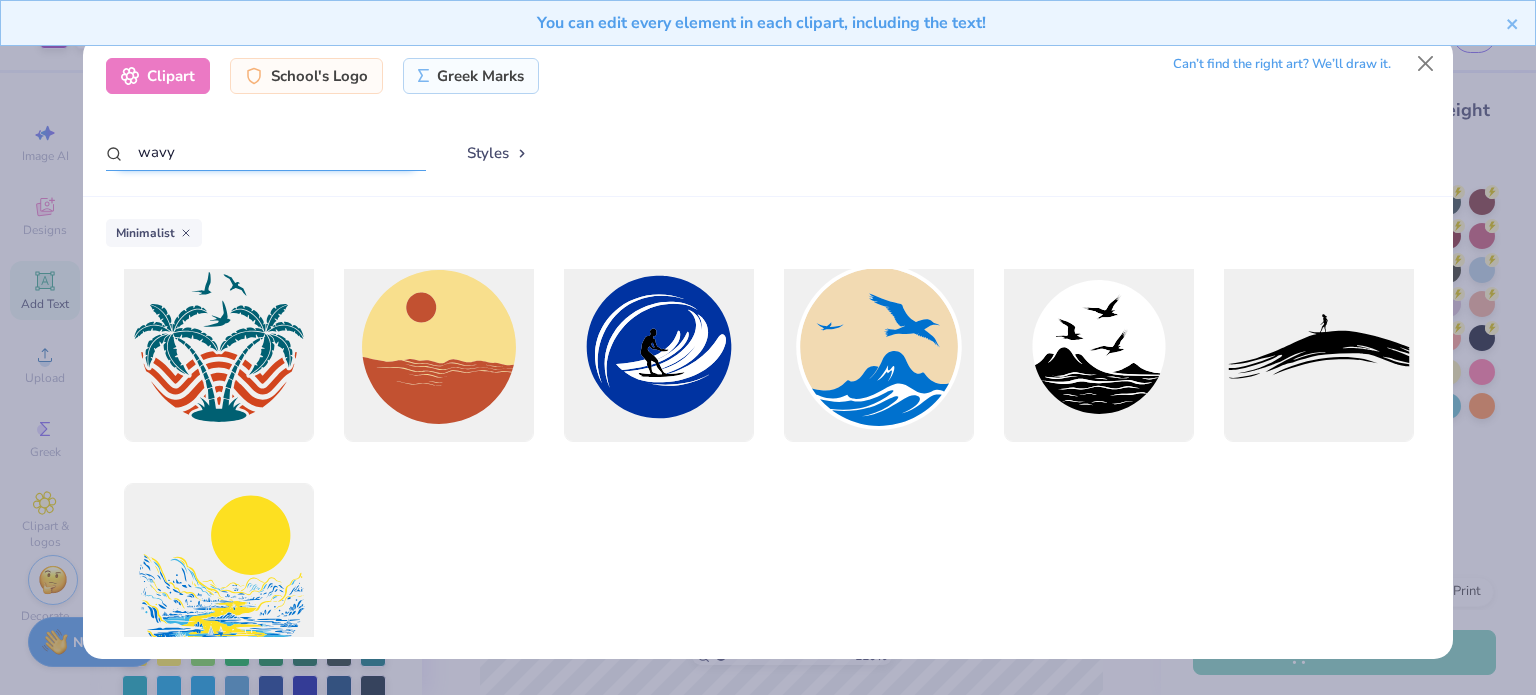 scroll, scrollTop: 0, scrollLeft: 0, axis: both 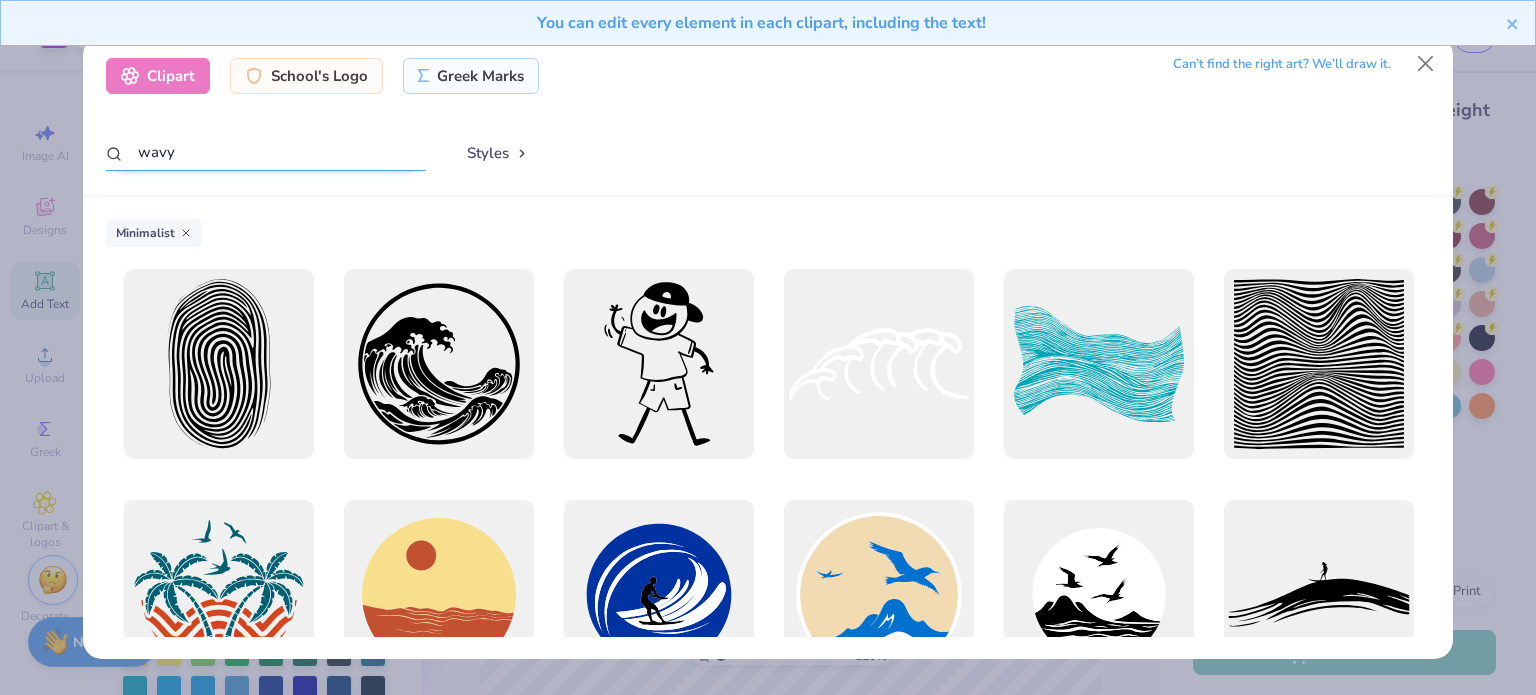 drag, startPoint x: 241, startPoint y: 151, endPoint x: 72, endPoint y: 152, distance: 169.00296 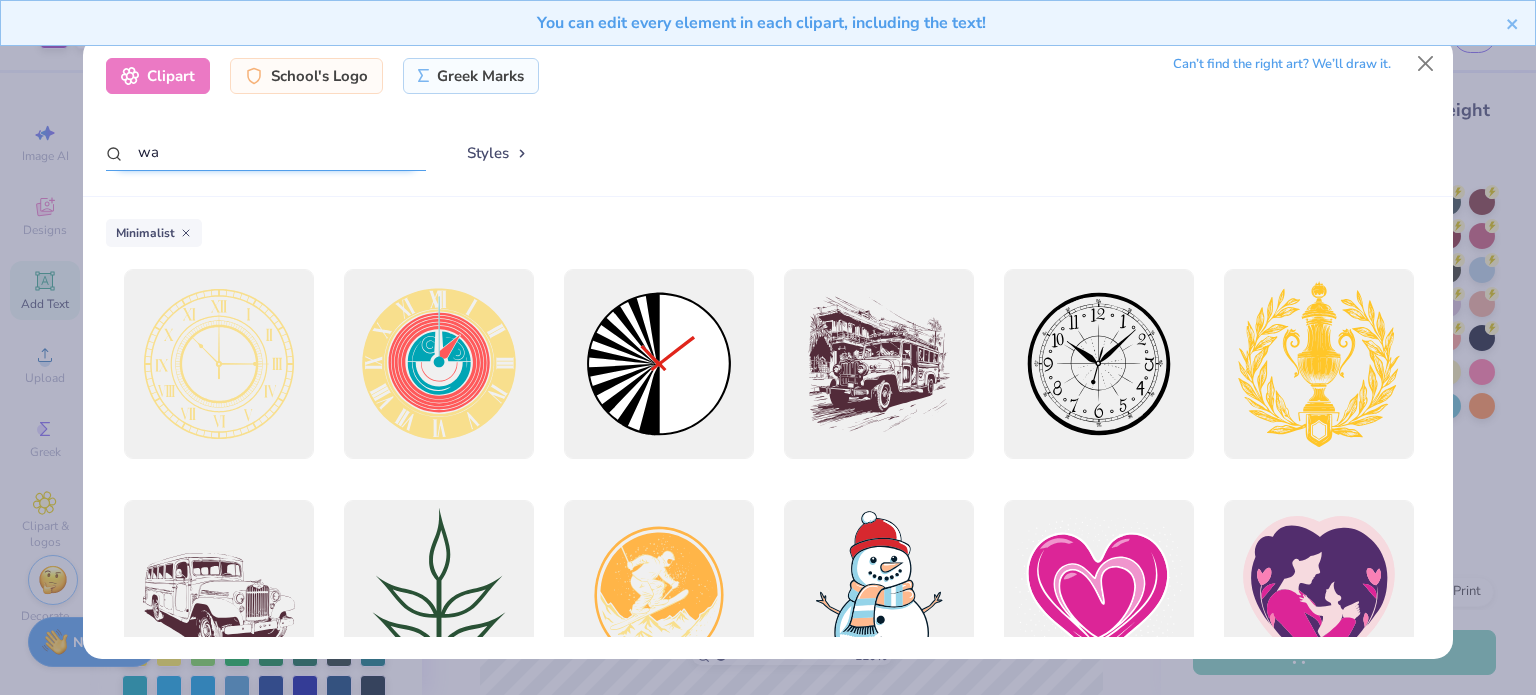 type on "w" 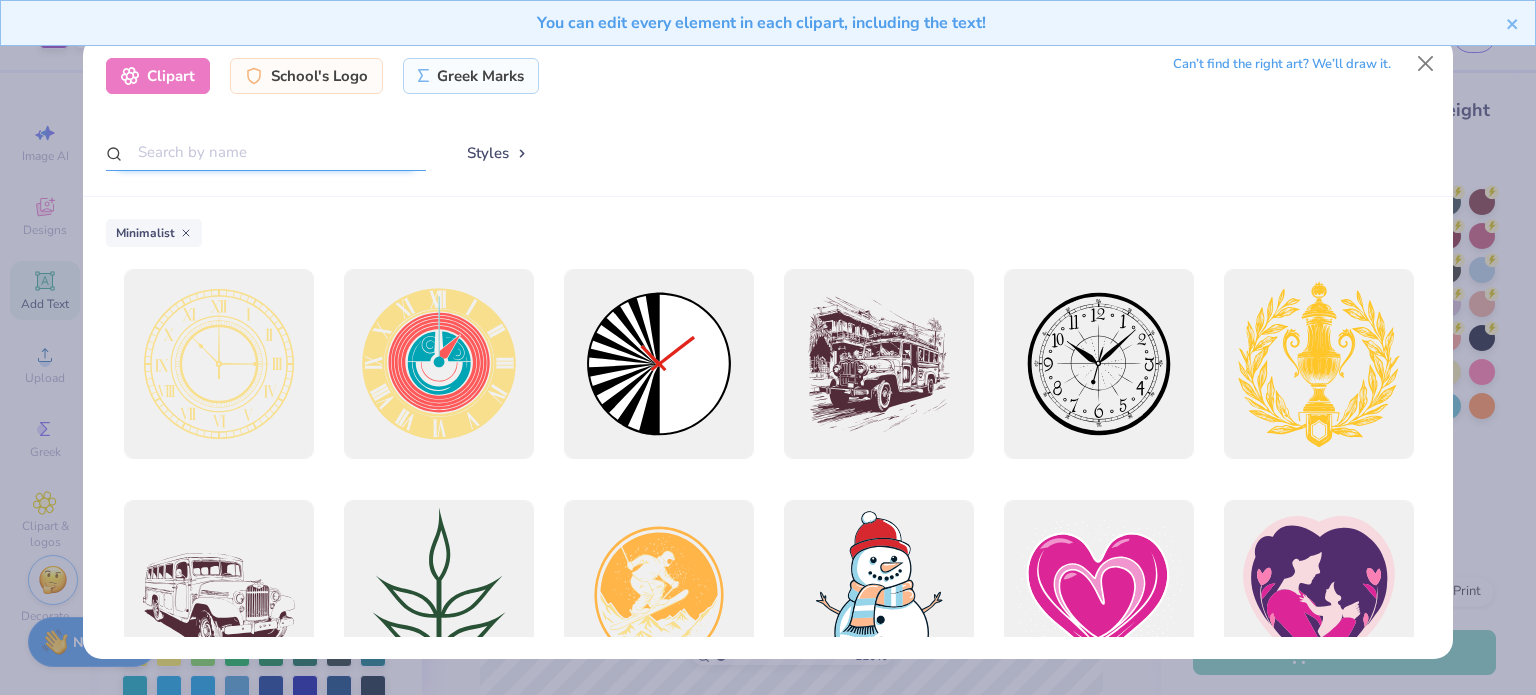 click at bounding box center (266, 152) 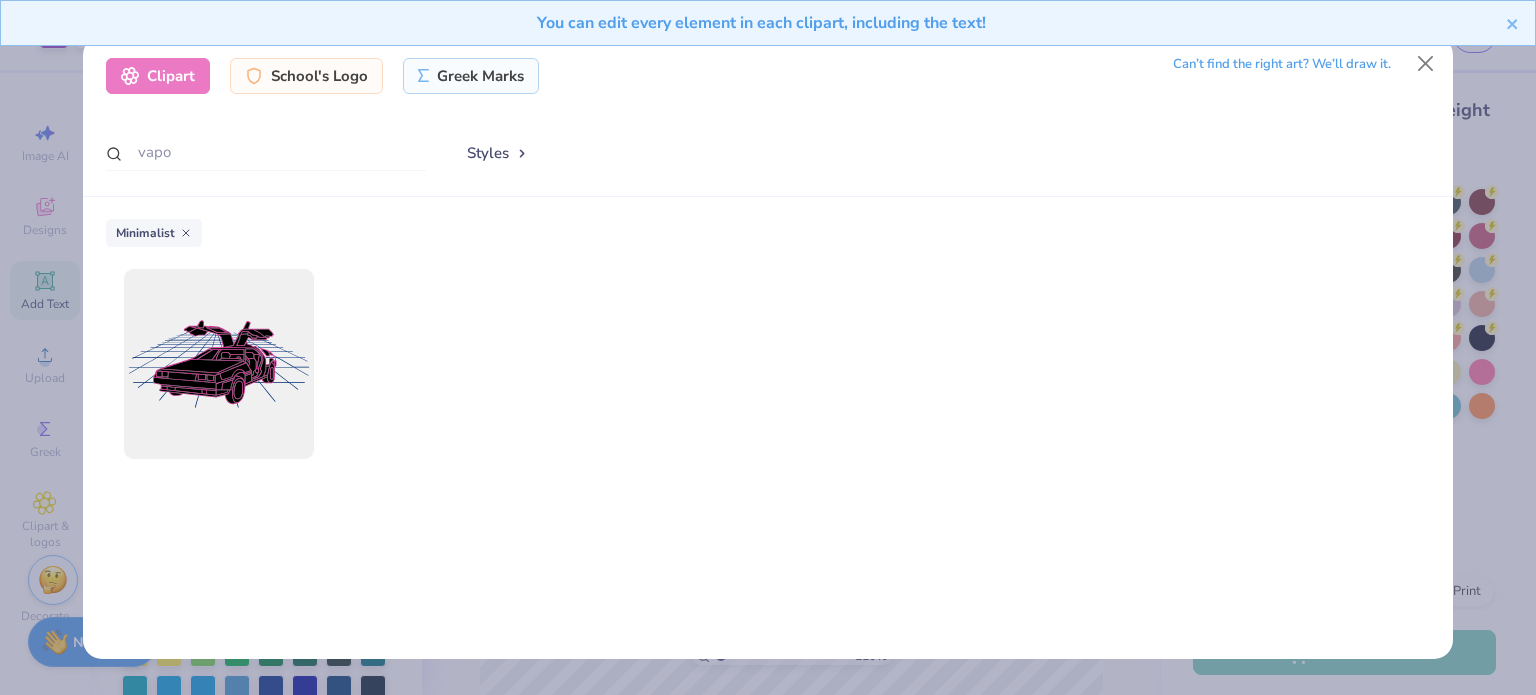 click on "Minimalist" at bounding box center [154, 233] 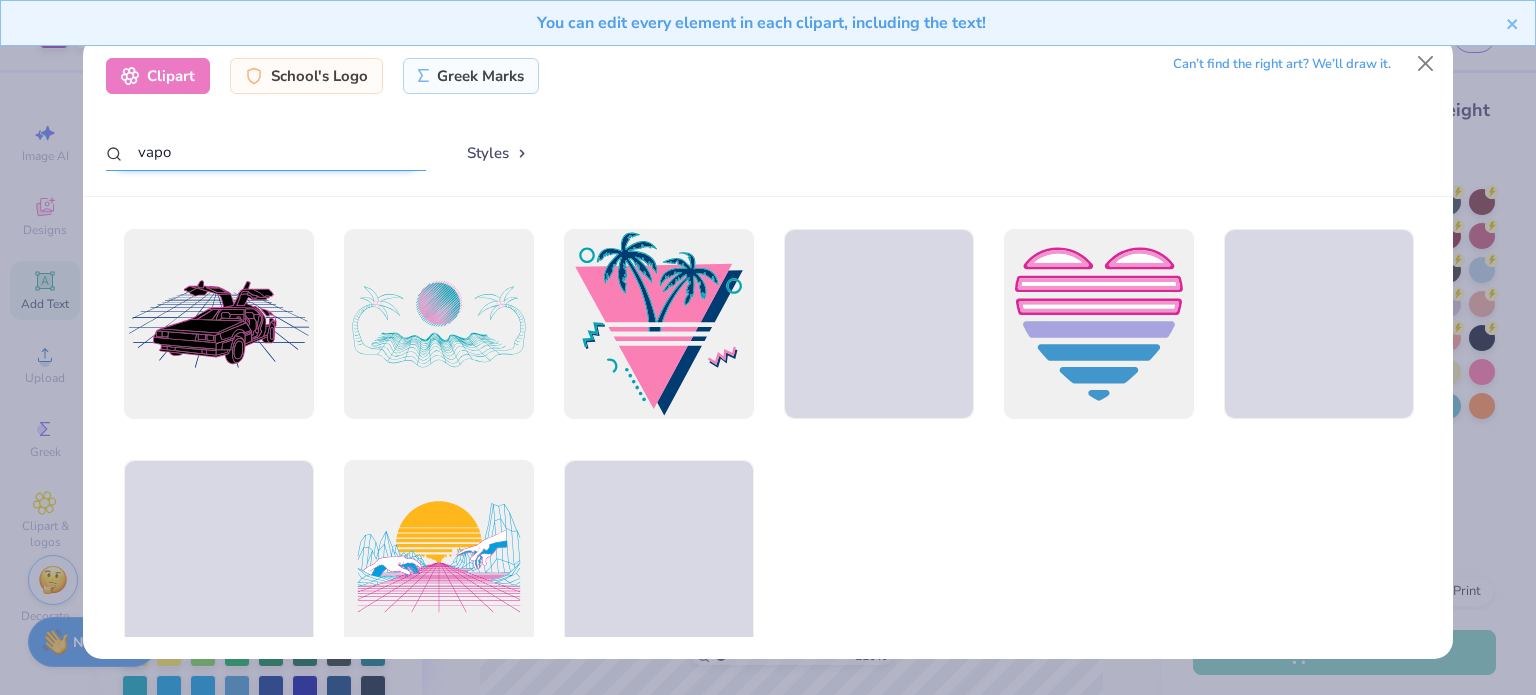 click on "vapo" at bounding box center [266, 152] 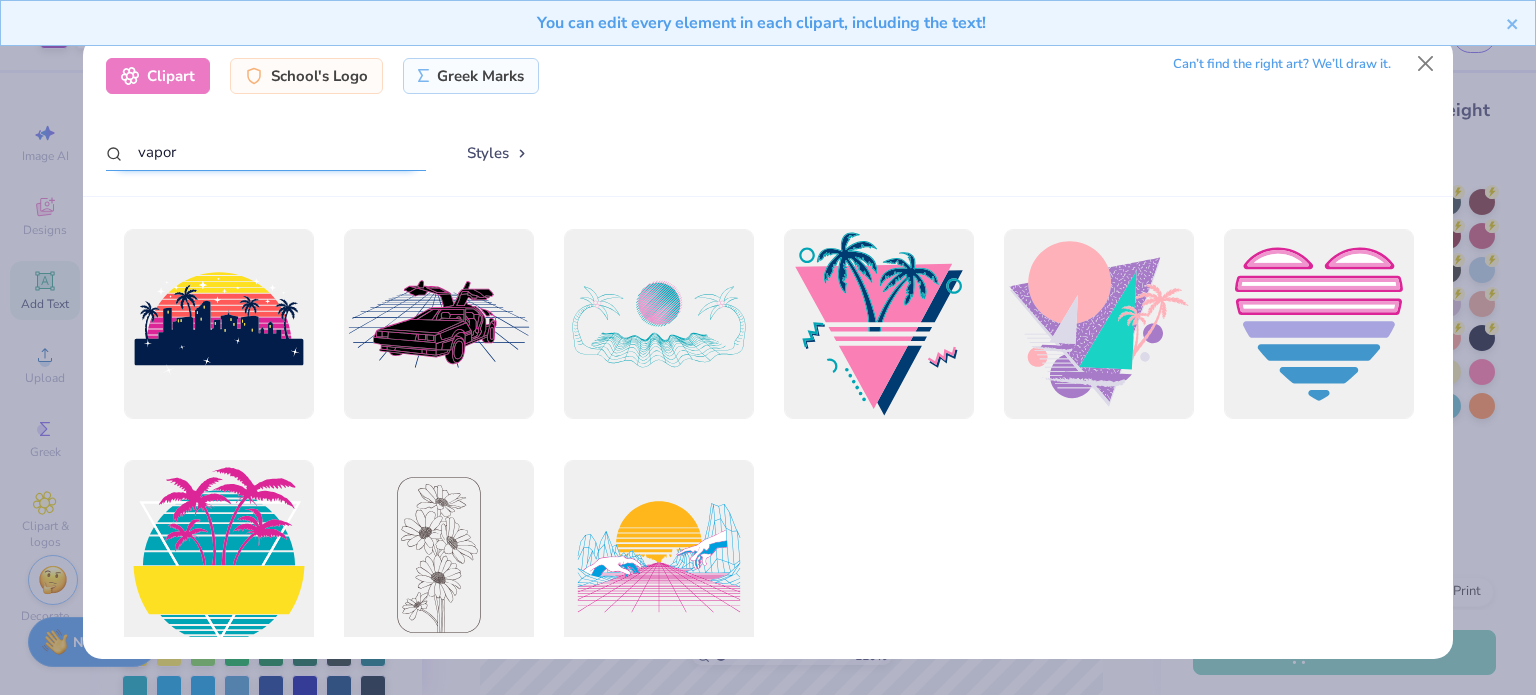scroll, scrollTop: 0, scrollLeft: 0, axis: both 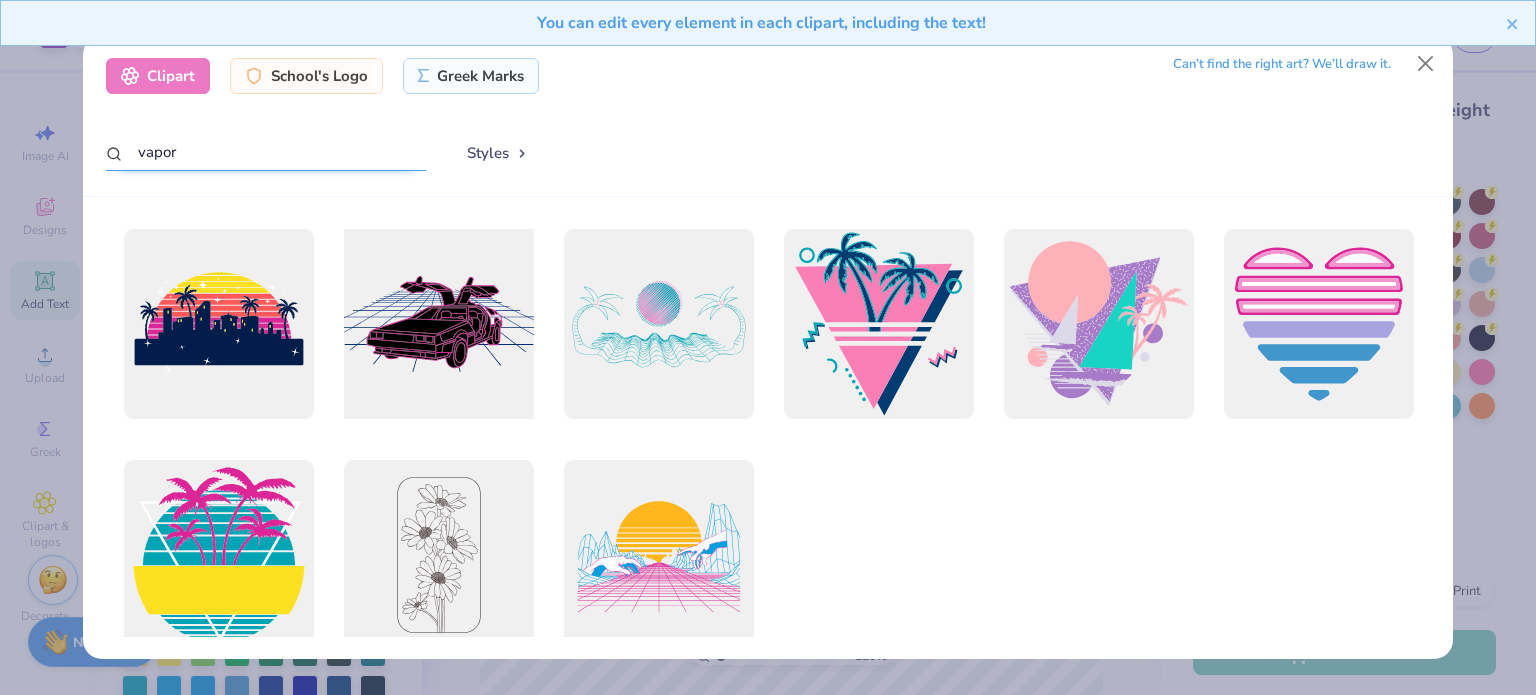 type on "vapor" 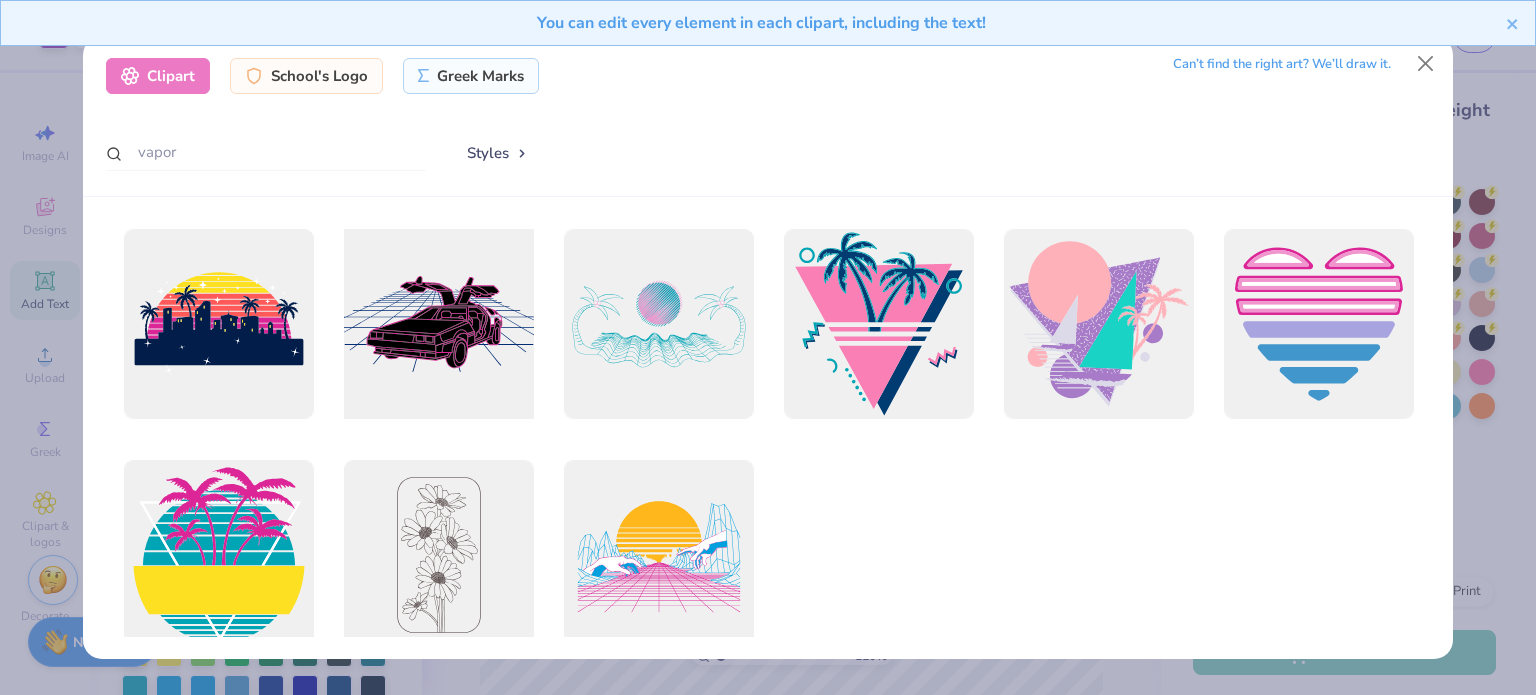 click at bounding box center [438, 324] 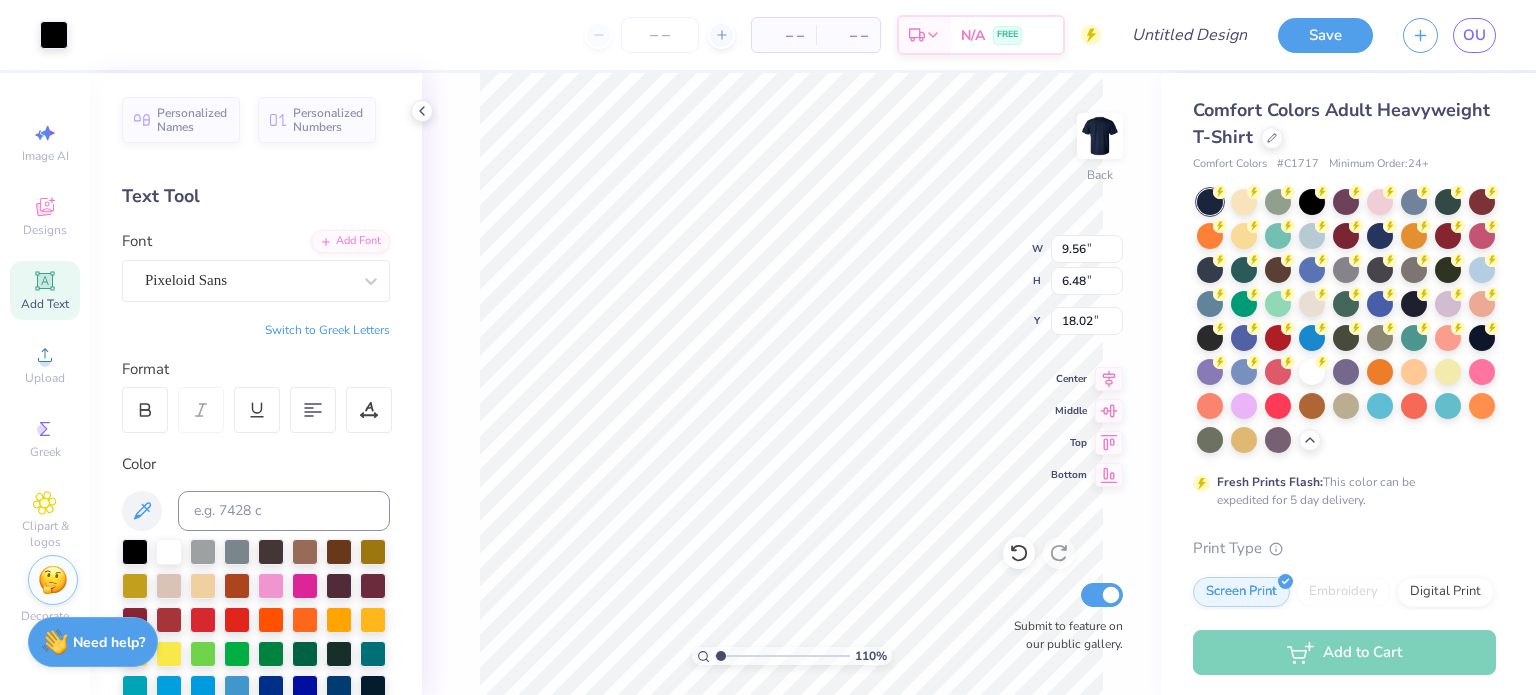 type on "9.56" 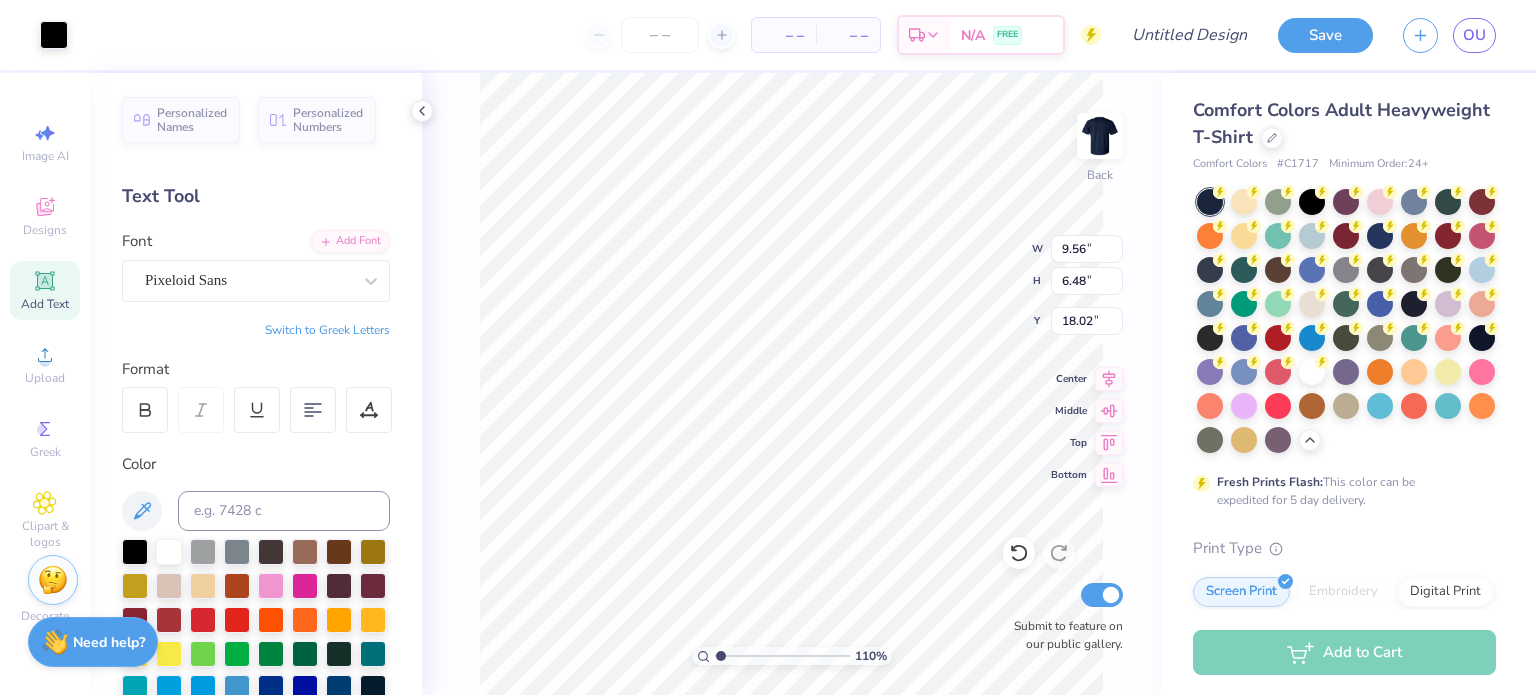 type on "6.48" 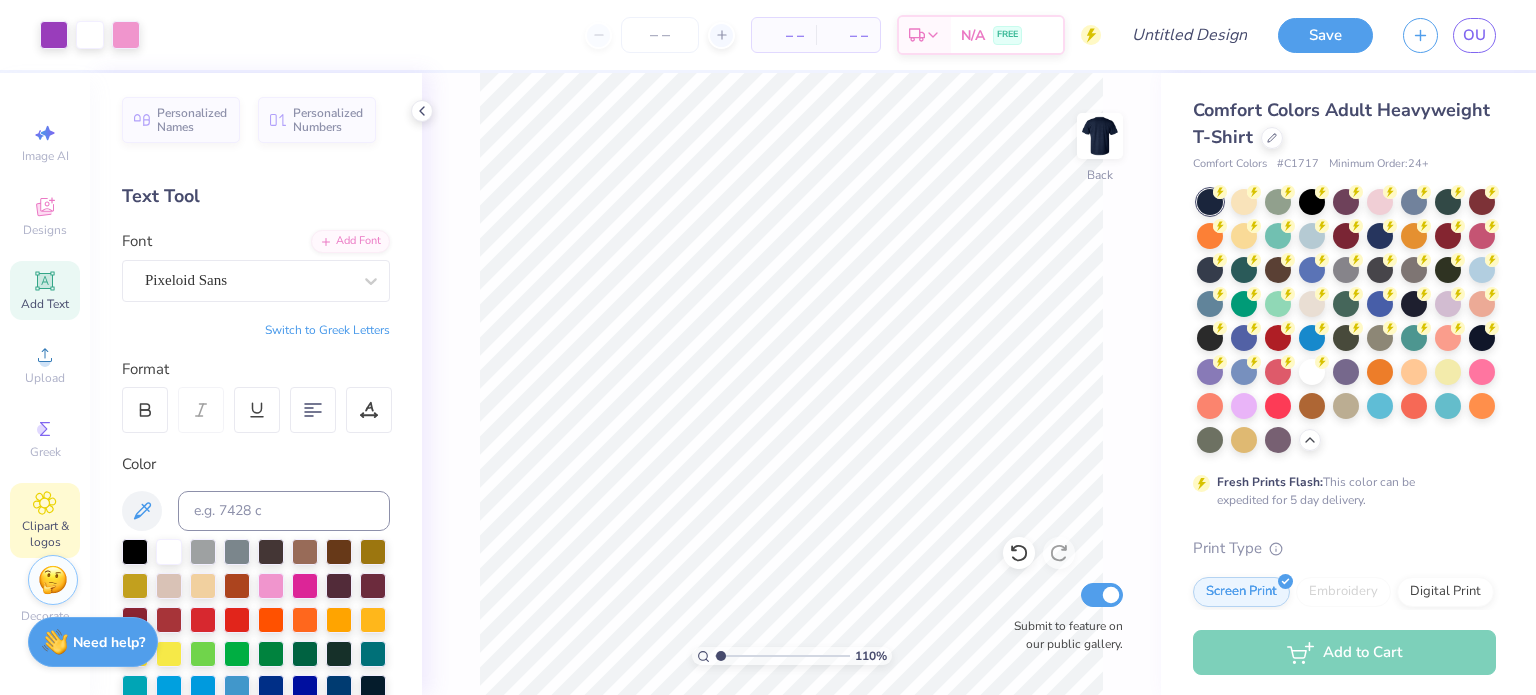 click 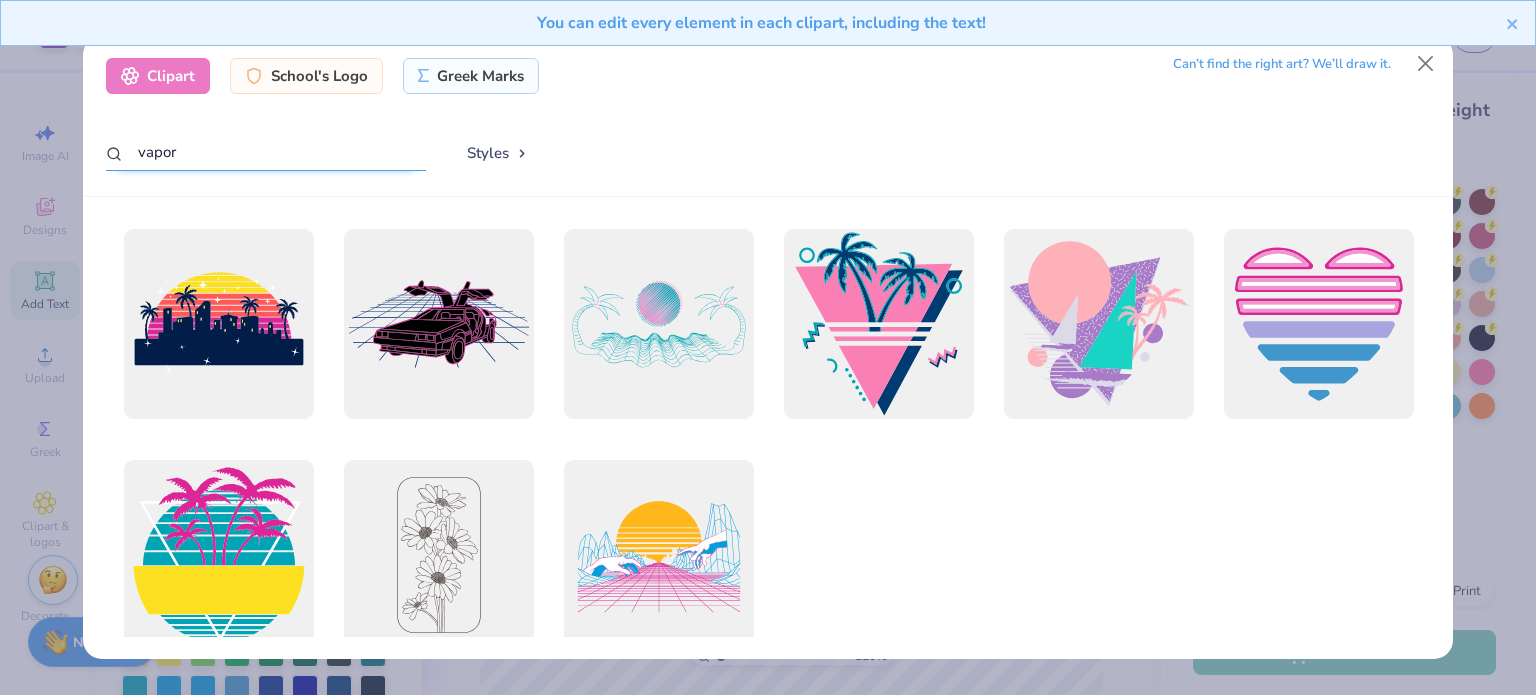 drag, startPoint x: 295, startPoint y: 140, endPoint x: 0, endPoint y: 136, distance: 295.02713 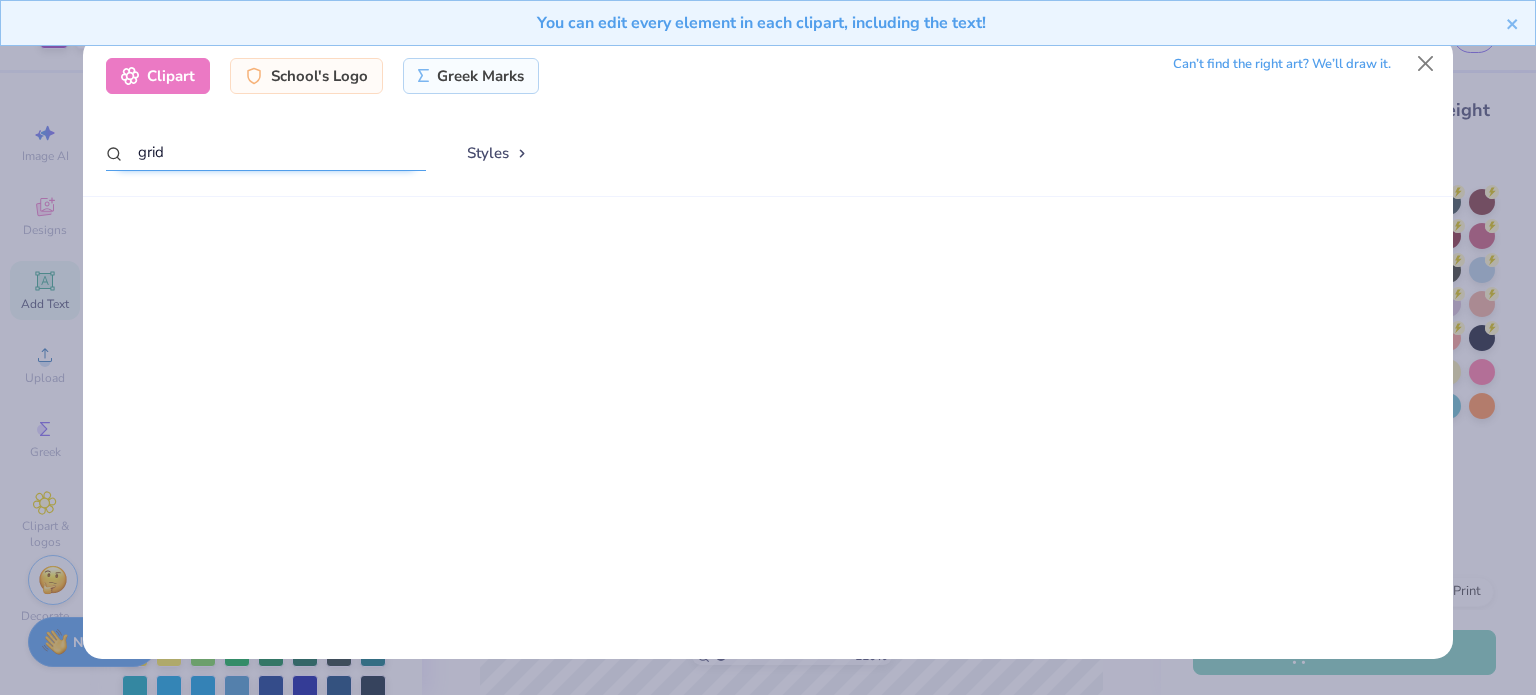 scroll, scrollTop: 0, scrollLeft: 0, axis: both 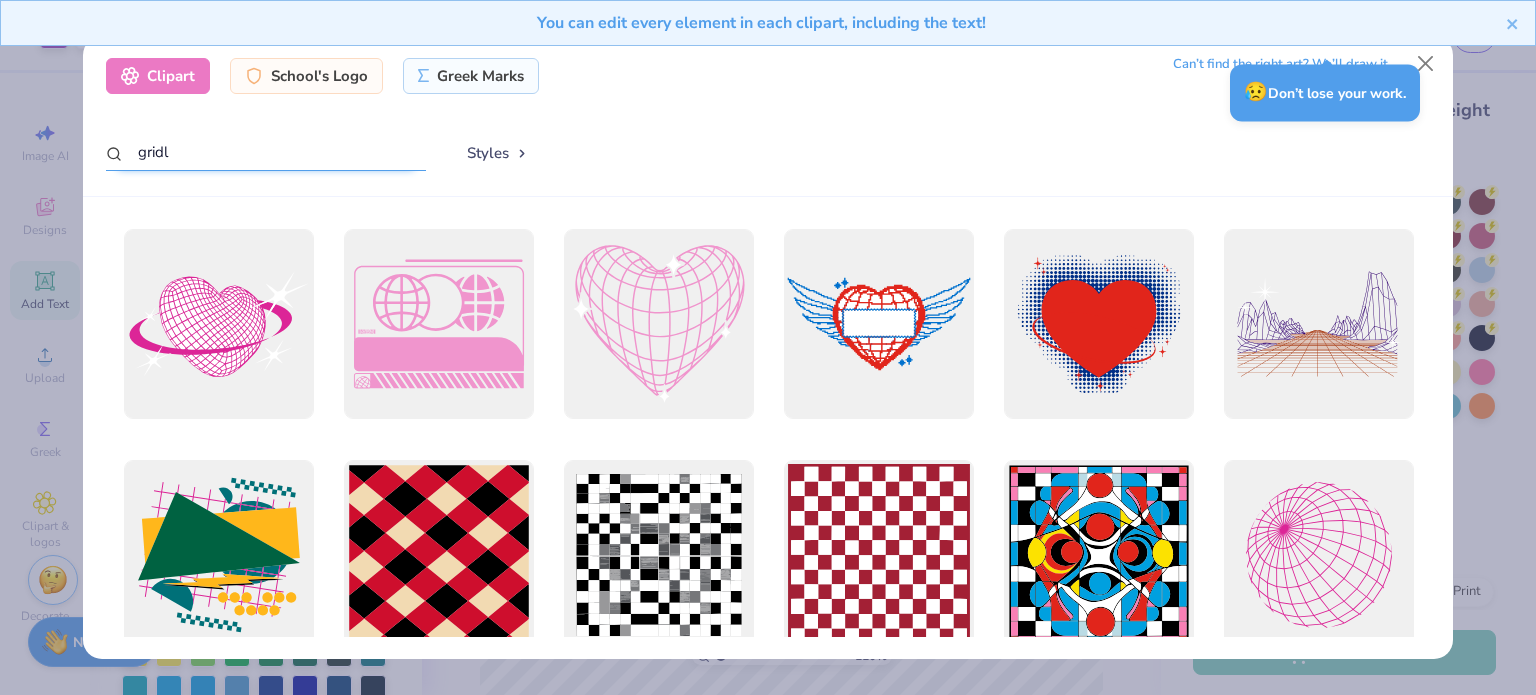 drag, startPoint x: 303, startPoint y: 157, endPoint x: 304, endPoint y: 167, distance: 10.049875 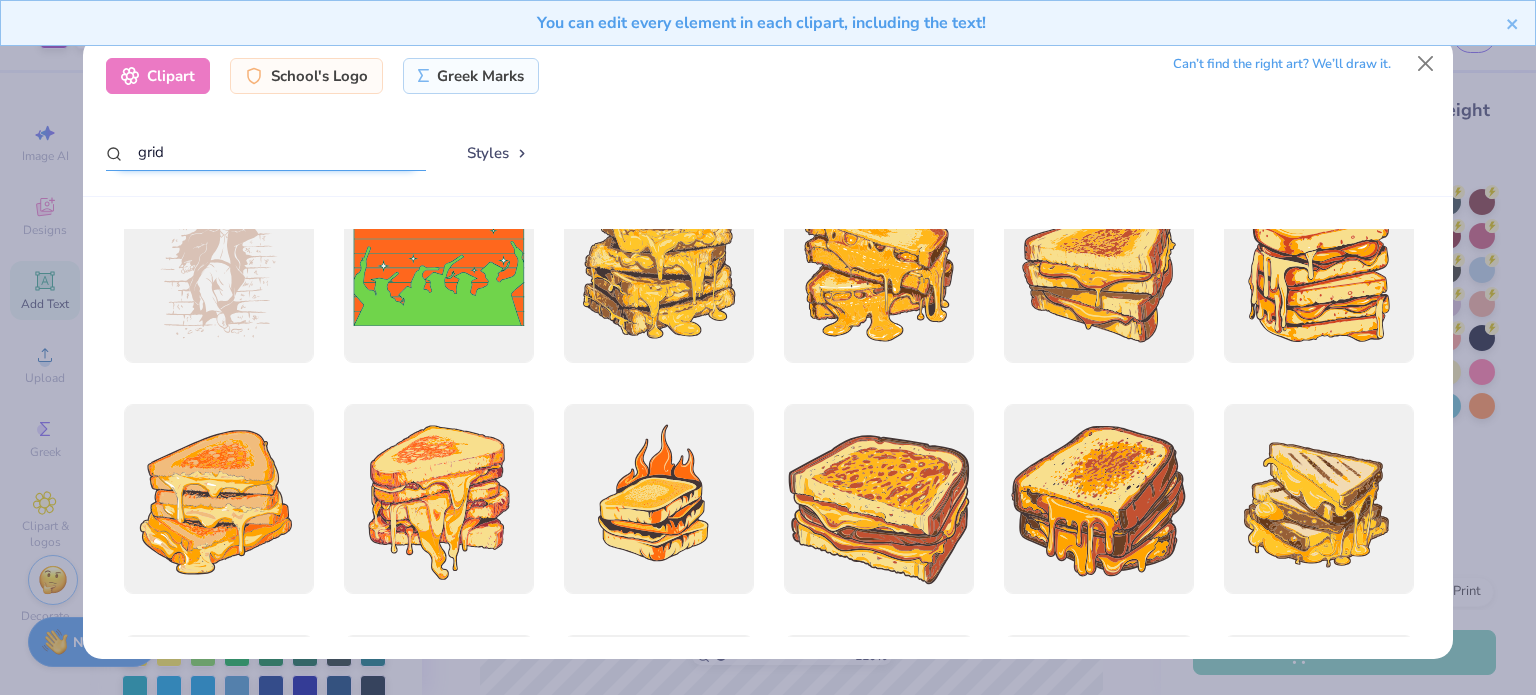 scroll, scrollTop: 1447, scrollLeft: 0, axis: vertical 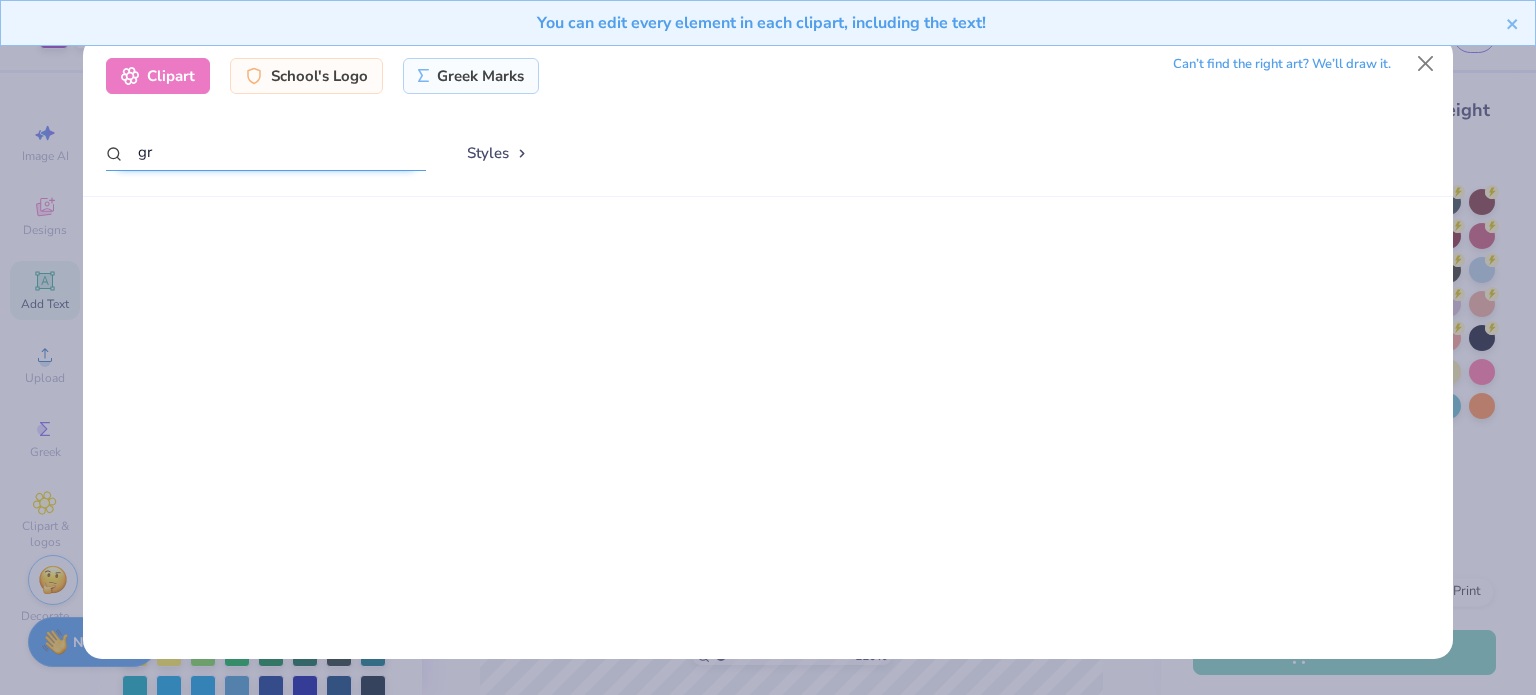 type on "g" 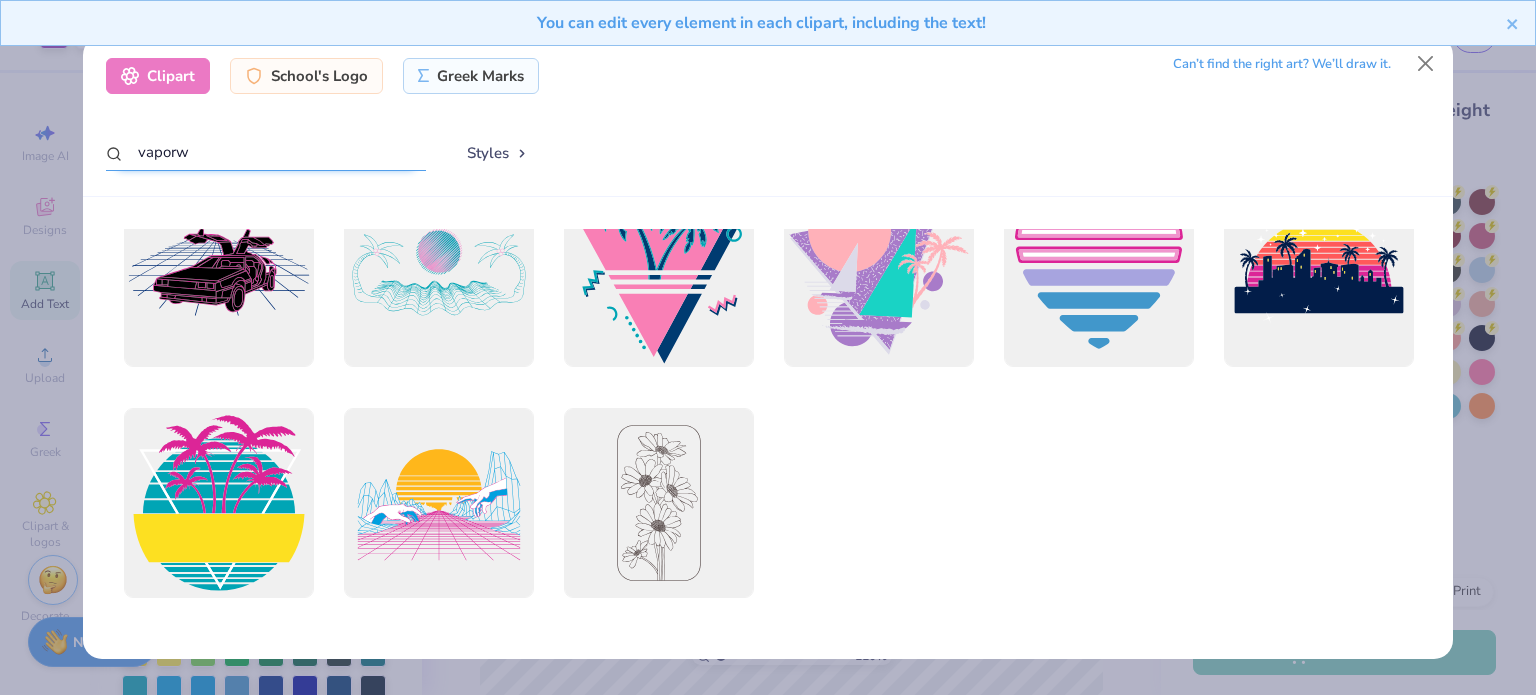 scroll, scrollTop: 0, scrollLeft: 0, axis: both 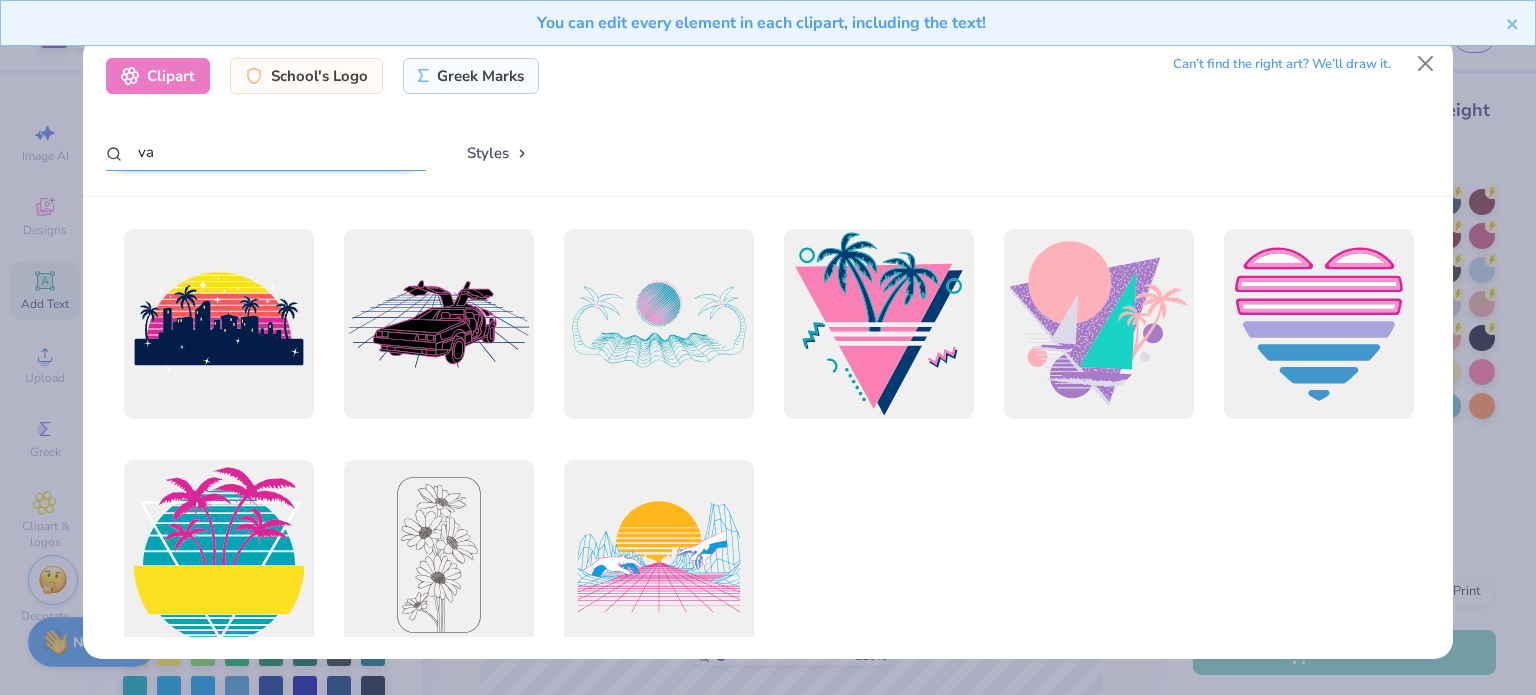 type on "v" 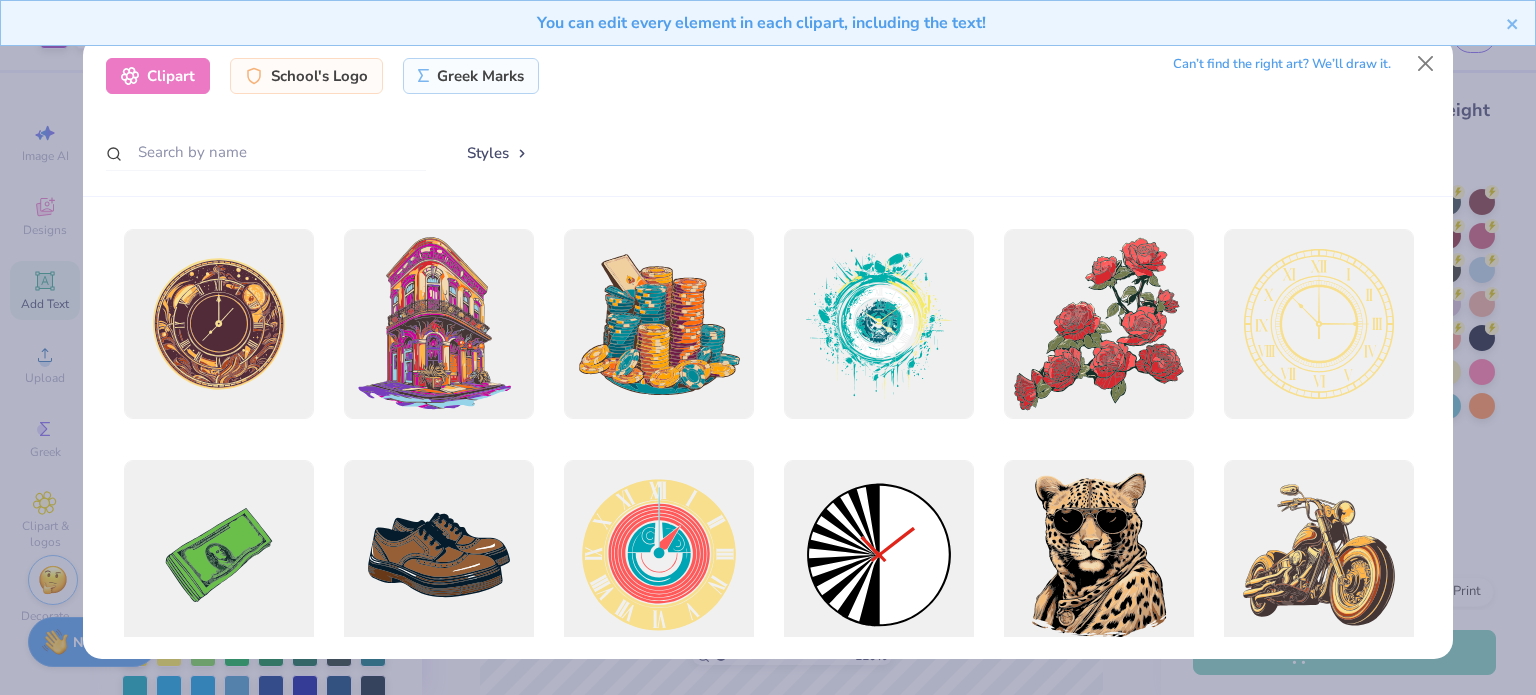 click at bounding box center (768, 428) 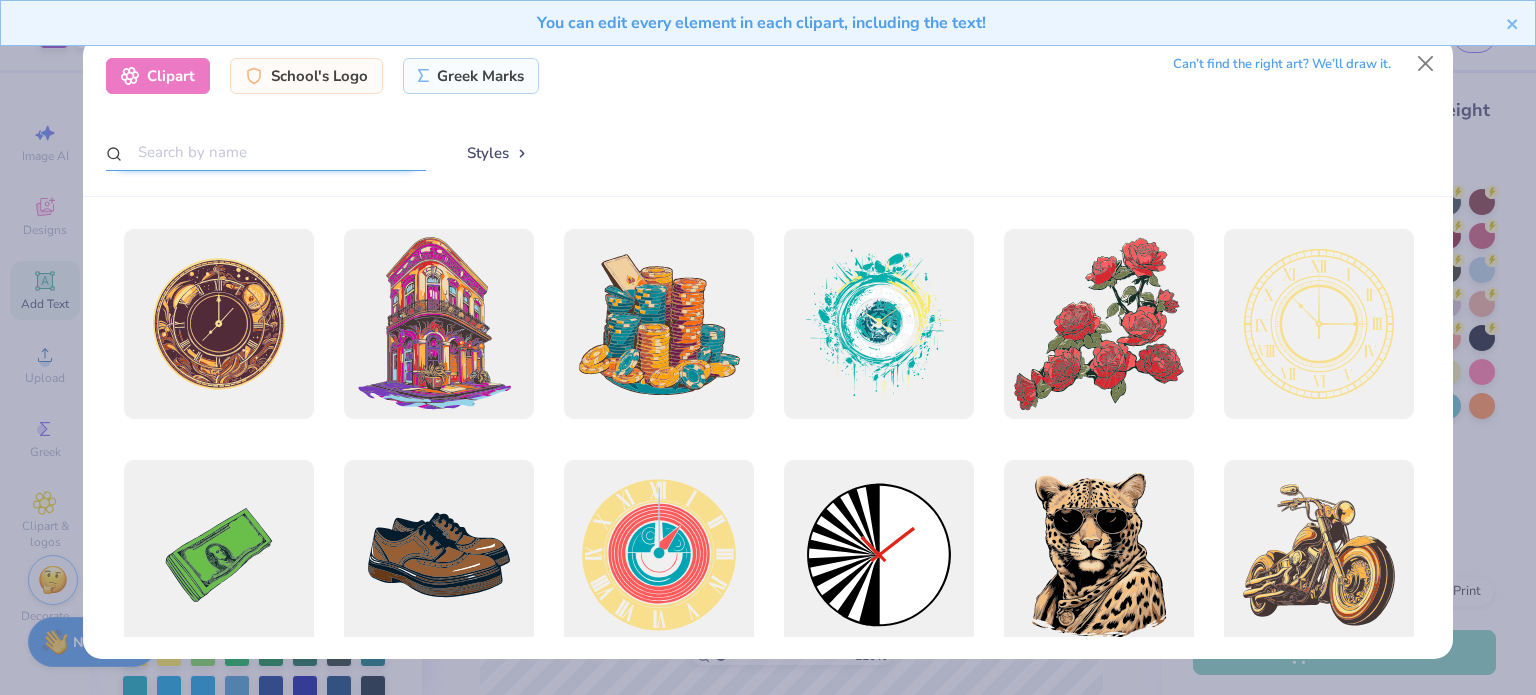 click at bounding box center [266, 152] 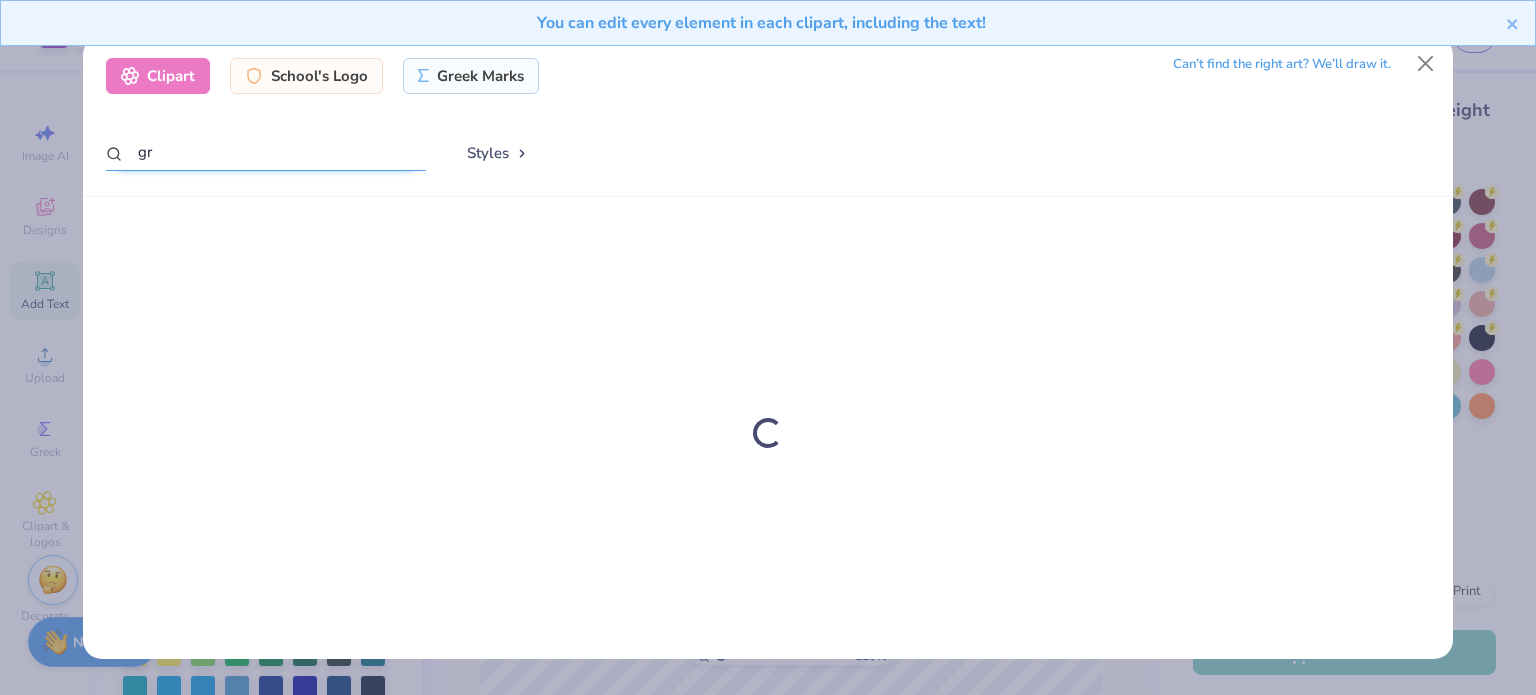 type on "g" 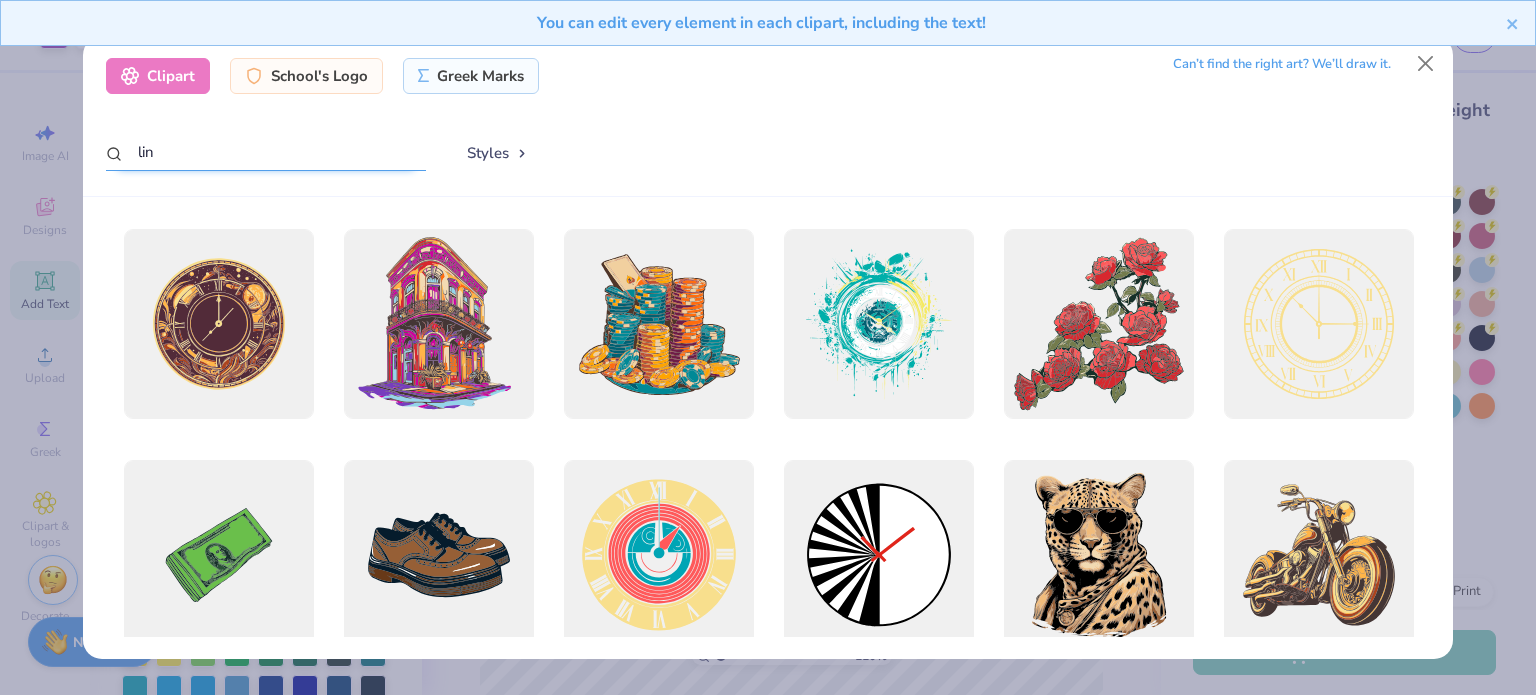 type on "line" 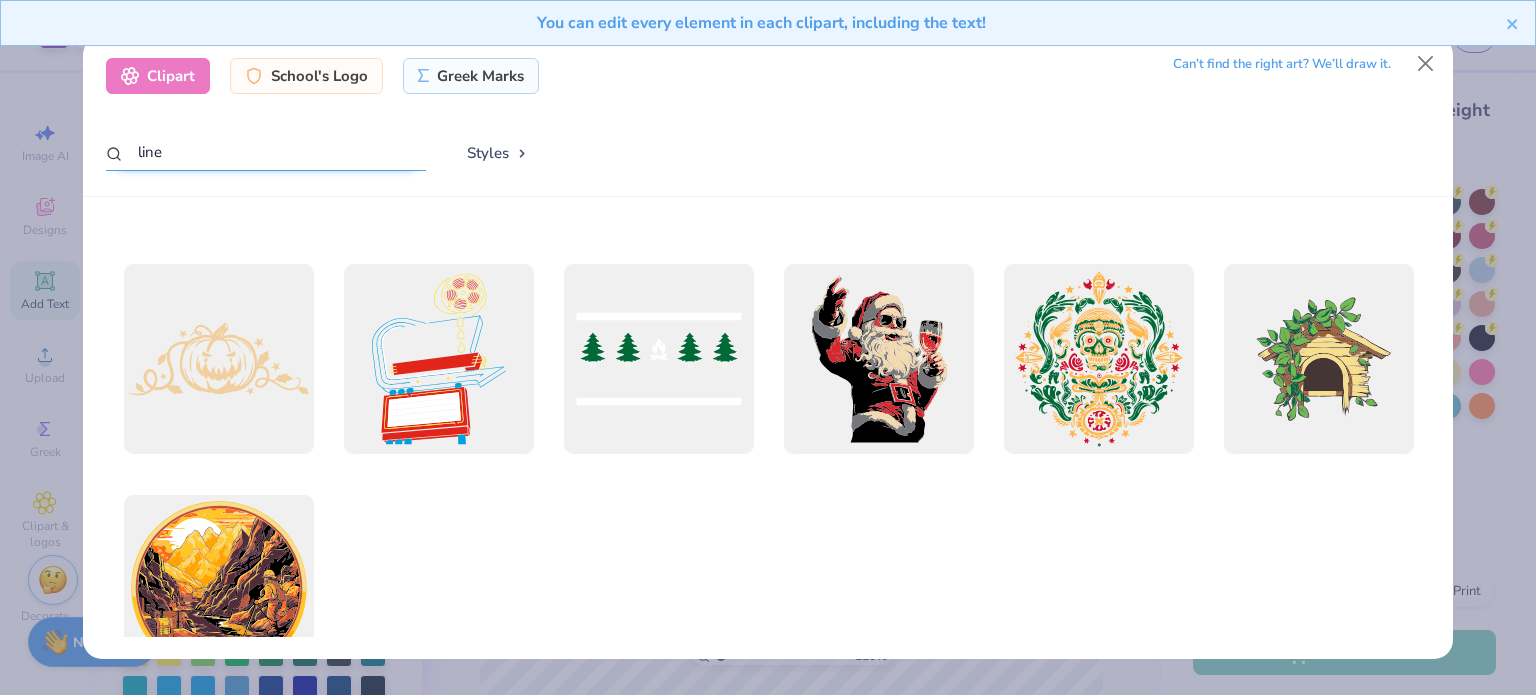 scroll, scrollTop: 12296, scrollLeft: 0, axis: vertical 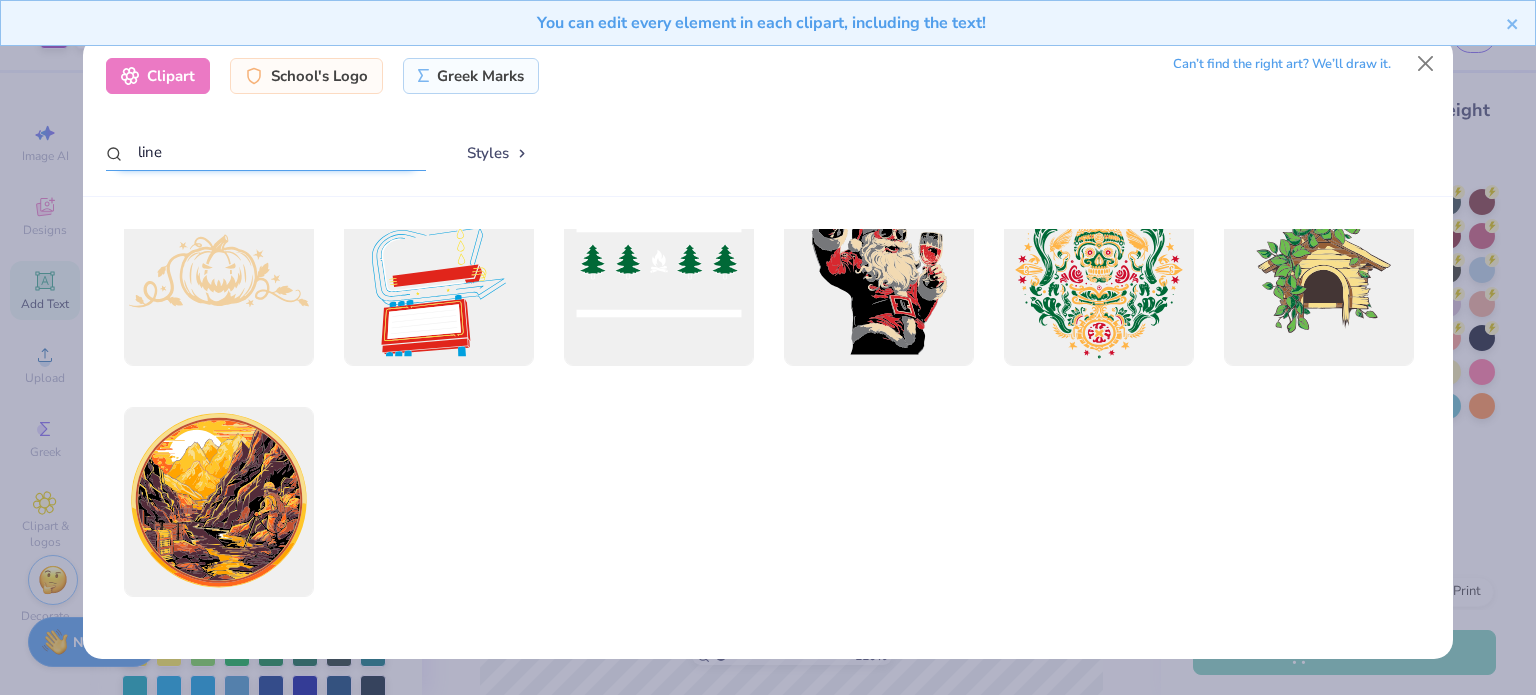 click on "line" at bounding box center [266, 152] 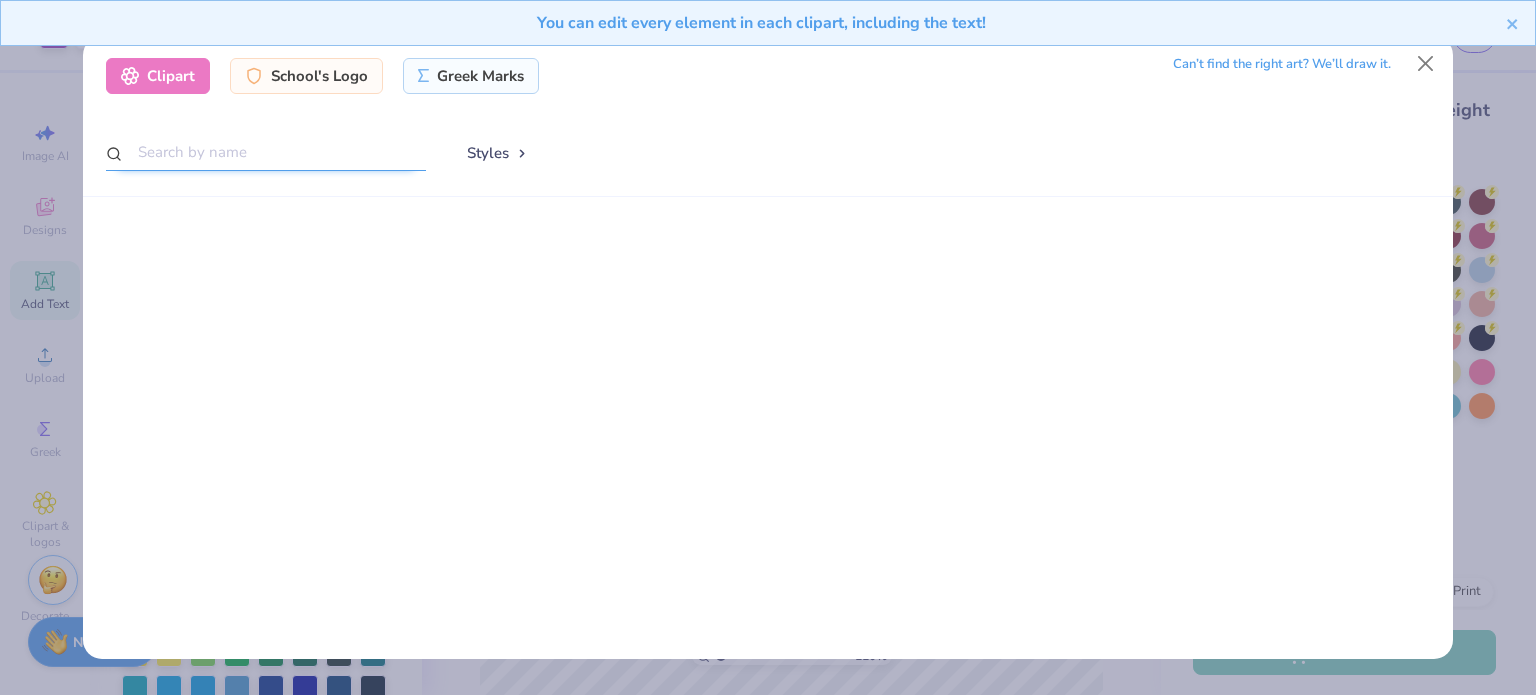 scroll, scrollTop: 0, scrollLeft: 0, axis: both 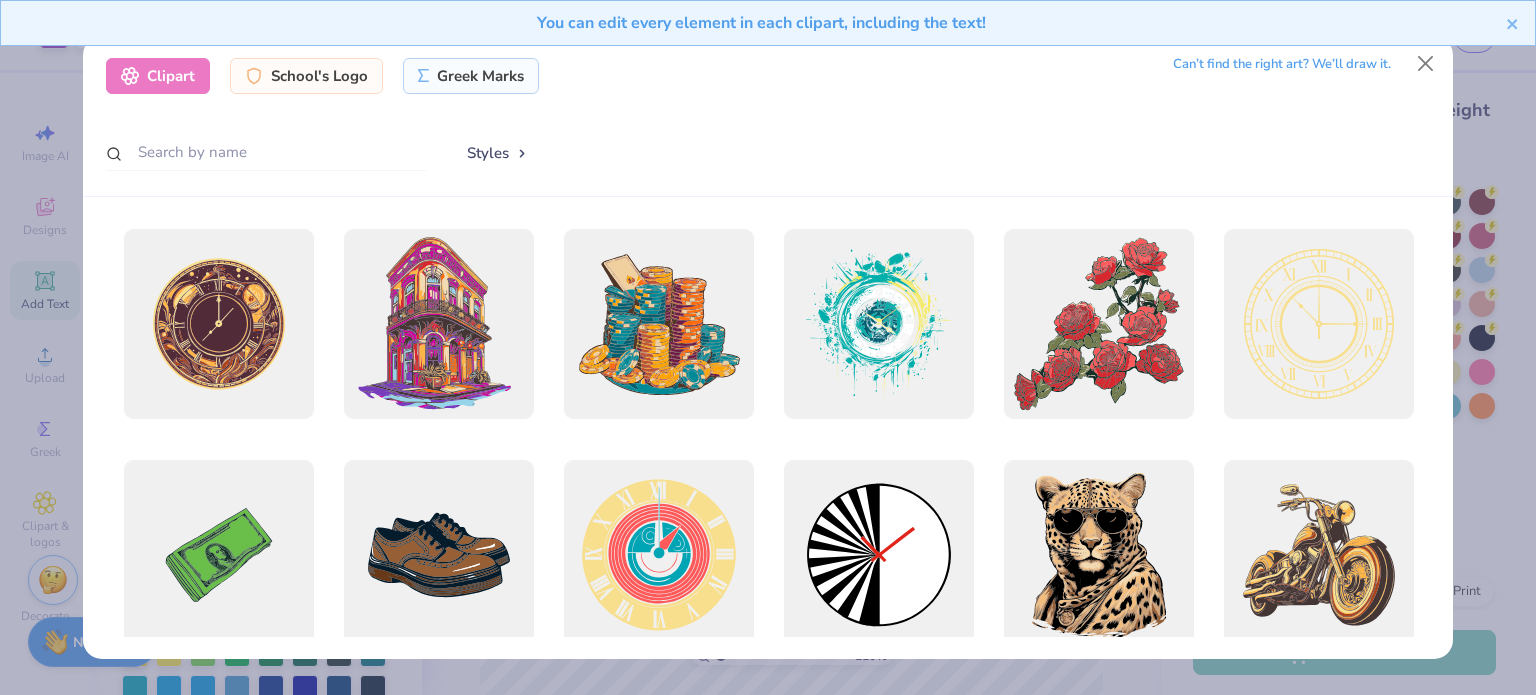 click on "Styles" at bounding box center (498, 153) 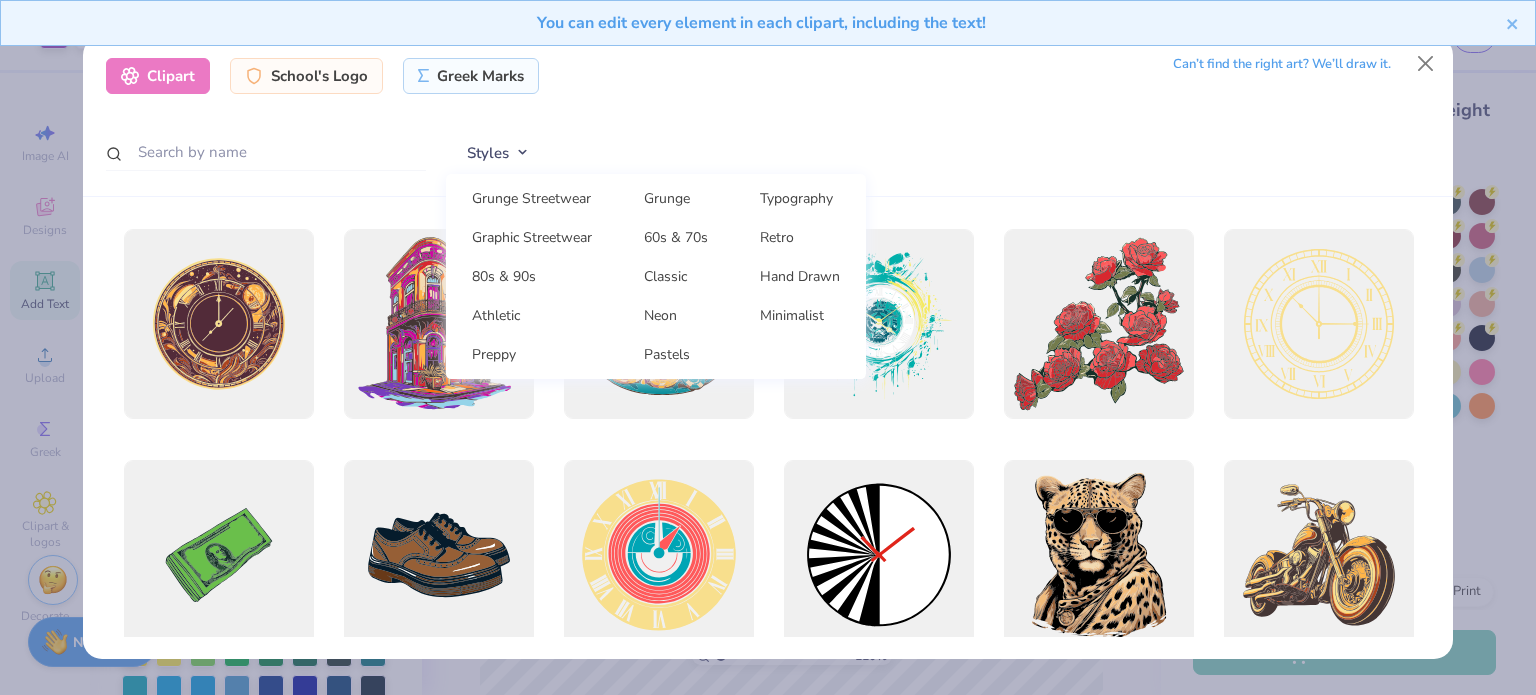 click on "Grunge Streetwear Grunge Typography Graphic Streetwear 60s & 70s Retro 80s & 90s Classic Hand Drawn Athletic Neon Minimalist Preppy Pastels" at bounding box center (656, 276) 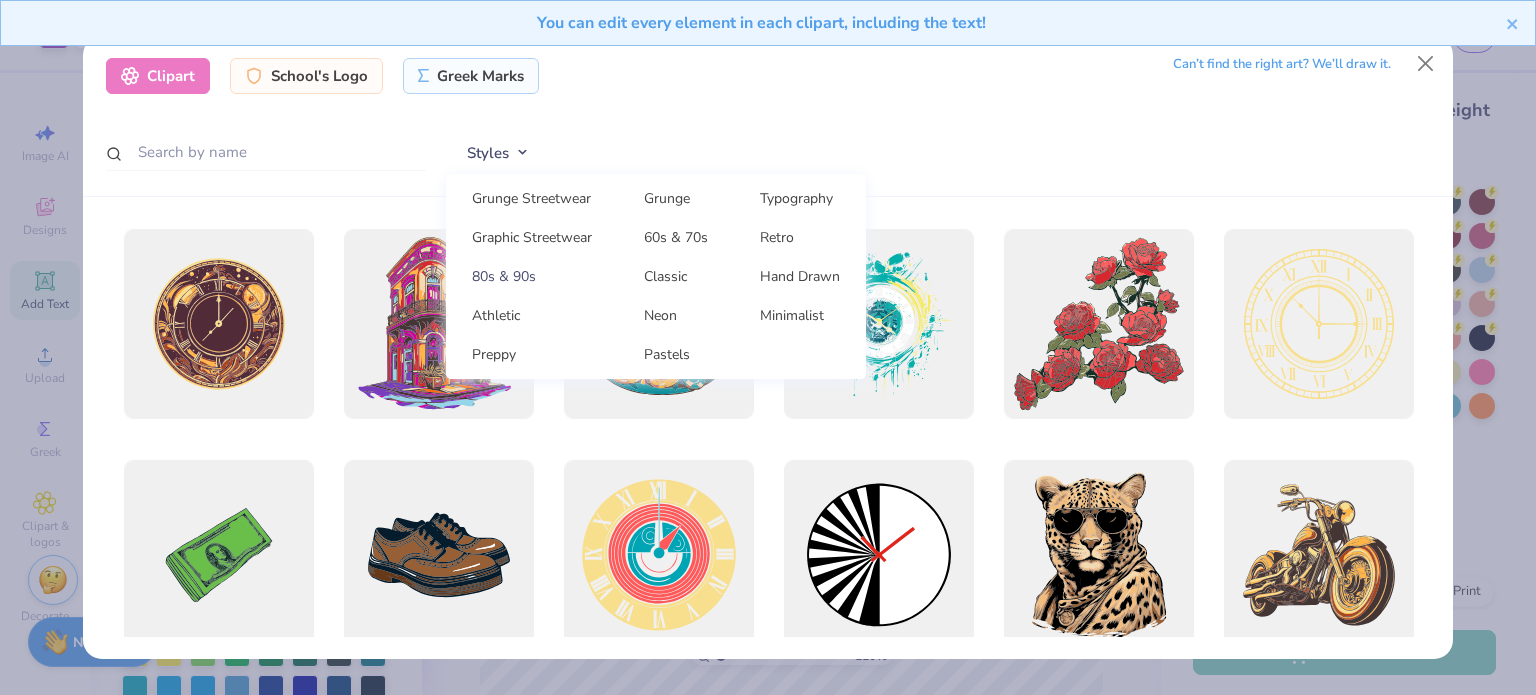 click on "80s & 90s" at bounding box center (532, 276) 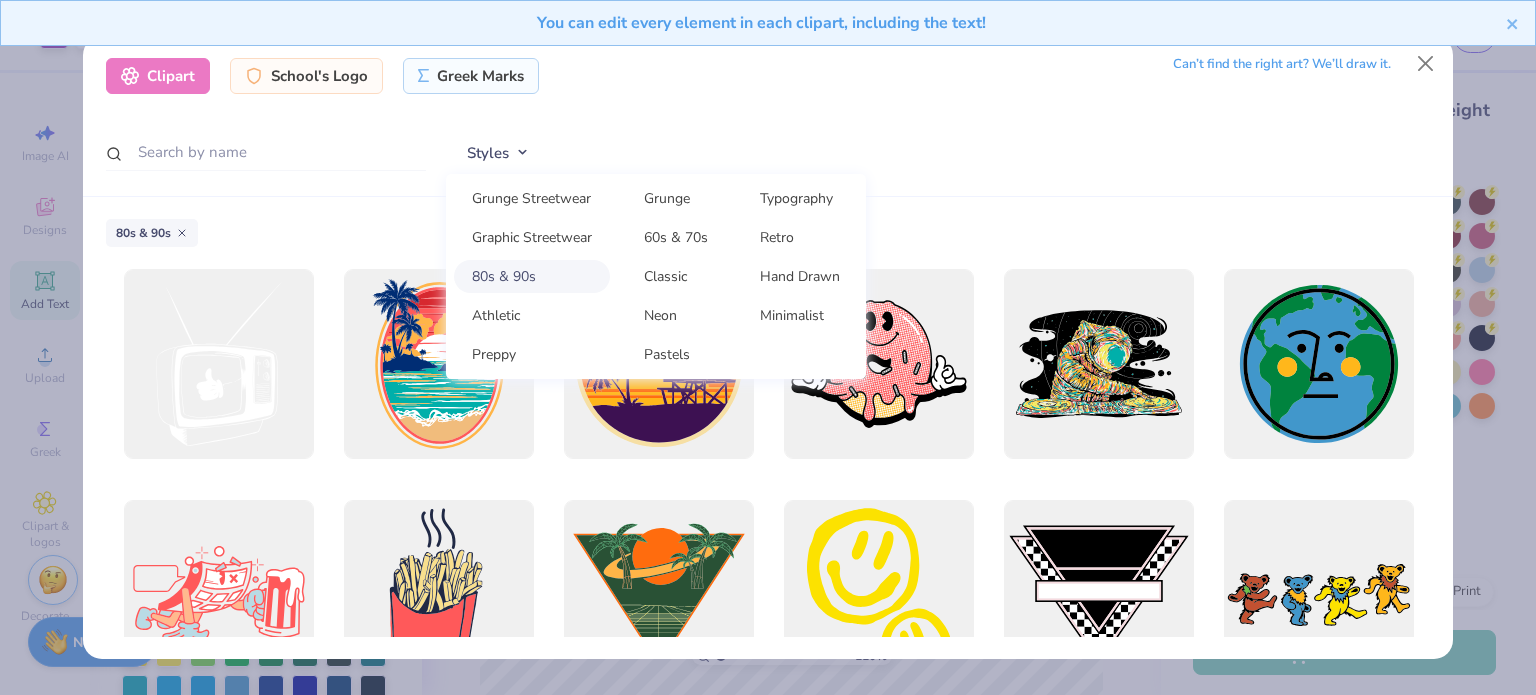 click on "Styles Grunge Streetwear Grunge Typography Graphic Streetwear 60s & 70s Retro 80s & 90s Classic Hand Drawn Athletic Neon Minimalist Preppy Pastels" at bounding box center (938, 153) 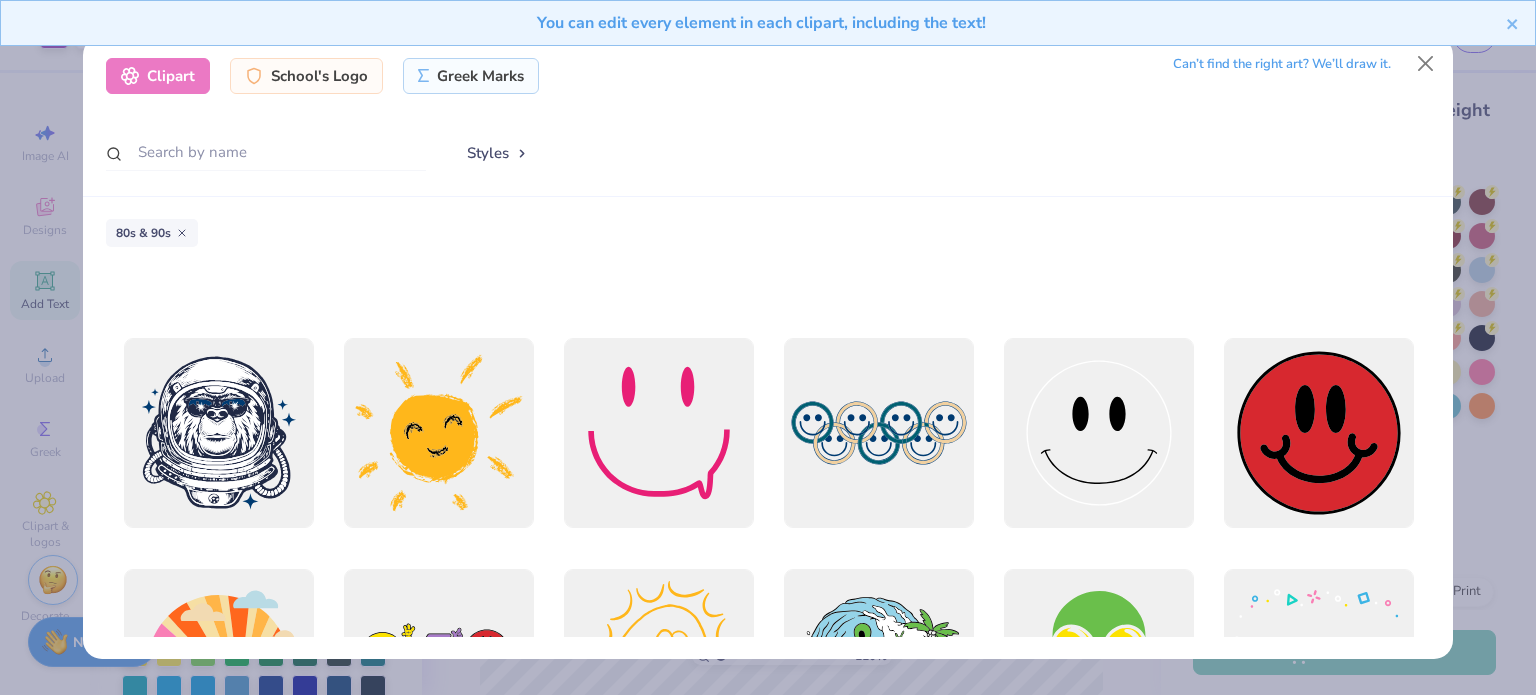 scroll, scrollTop: 3056, scrollLeft: 0, axis: vertical 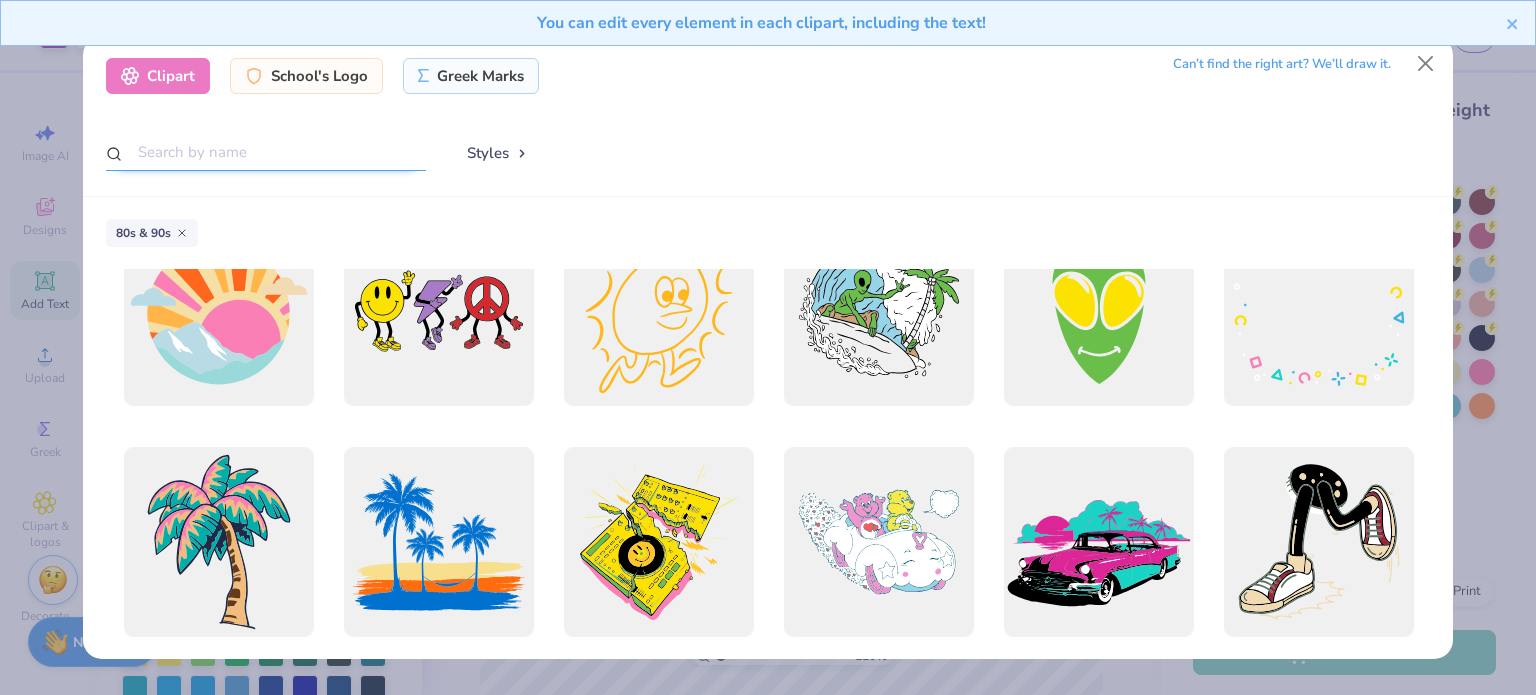 click at bounding box center [266, 152] 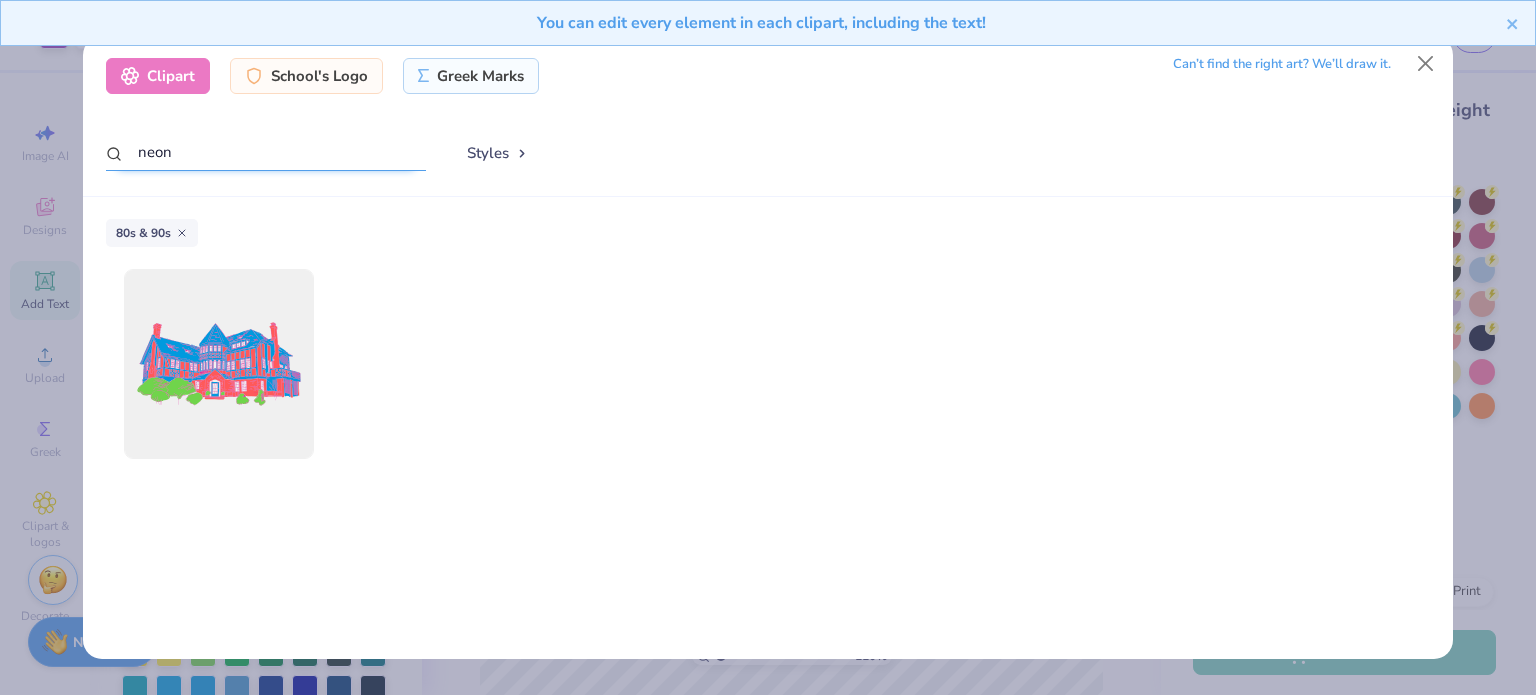 type on "neon" 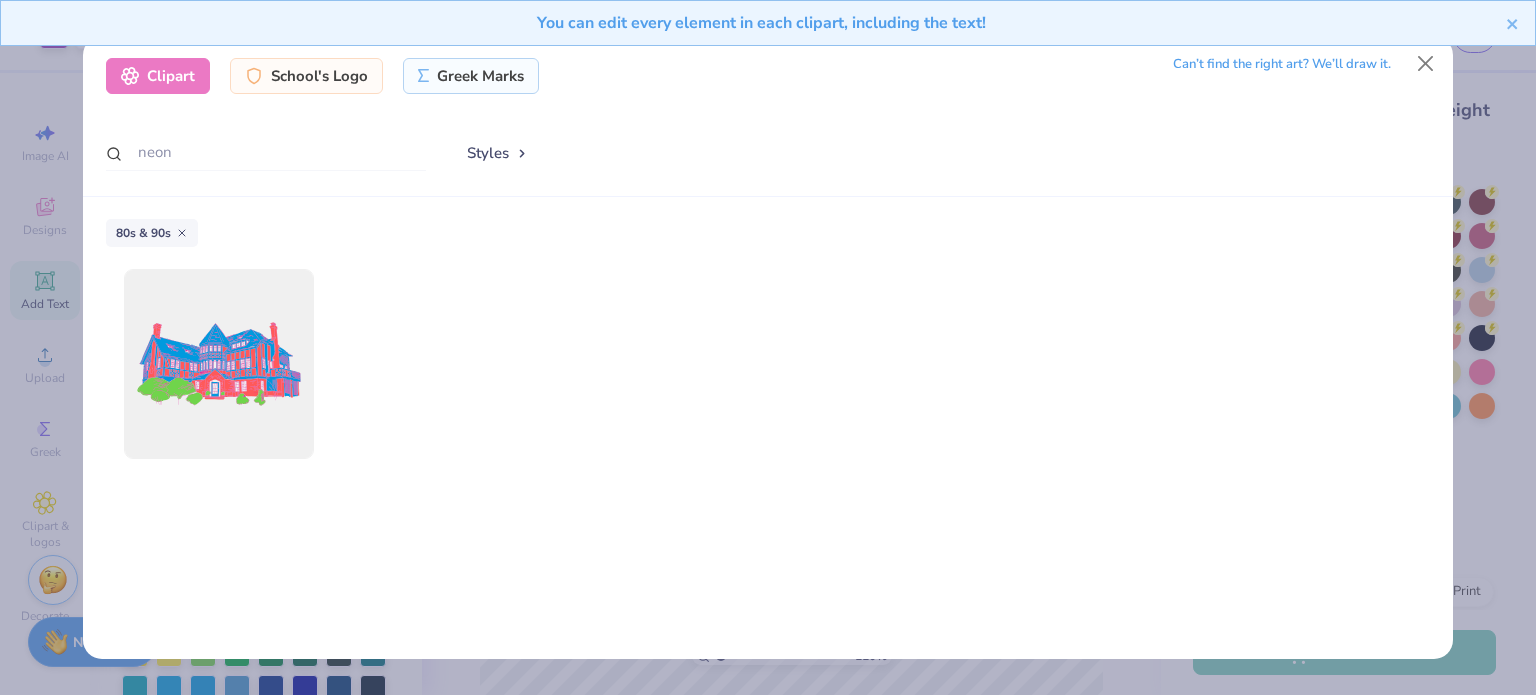 click 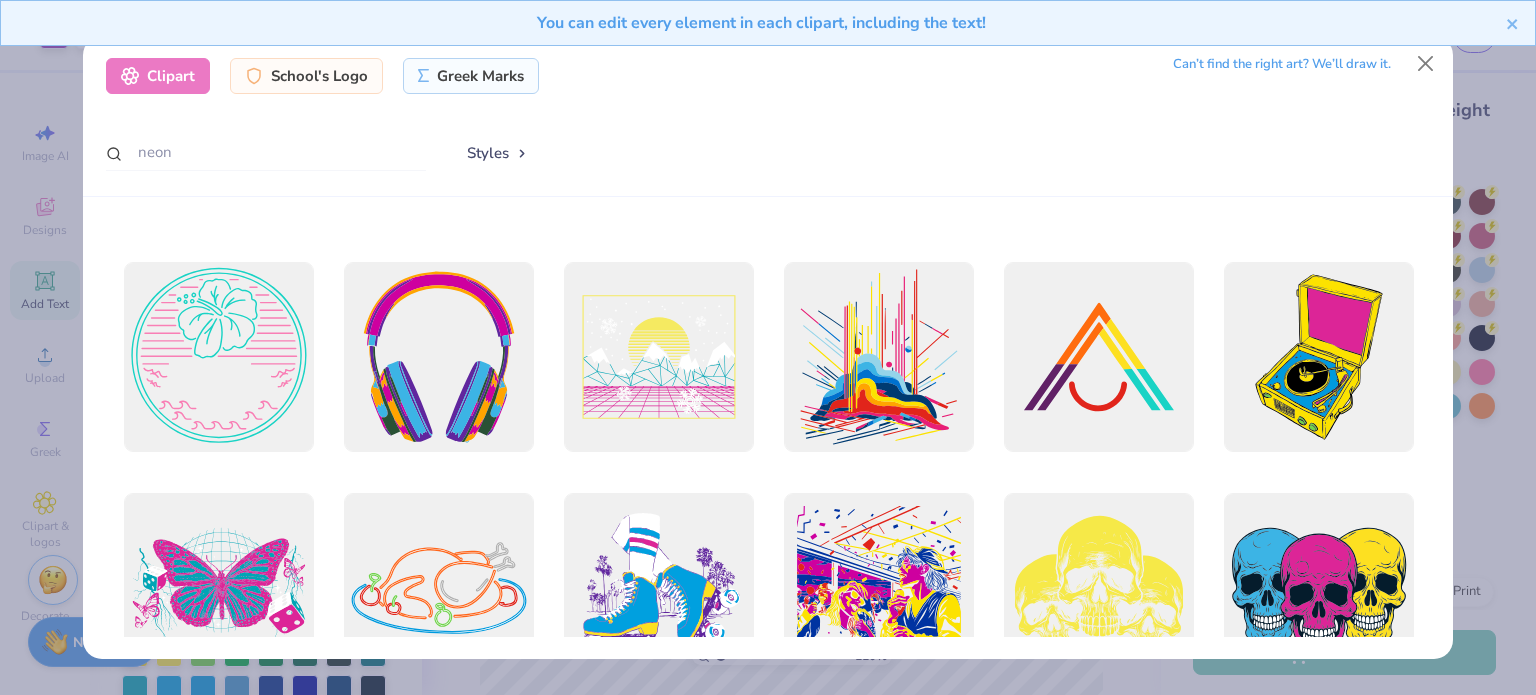 scroll, scrollTop: 660, scrollLeft: 0, axis: vertical 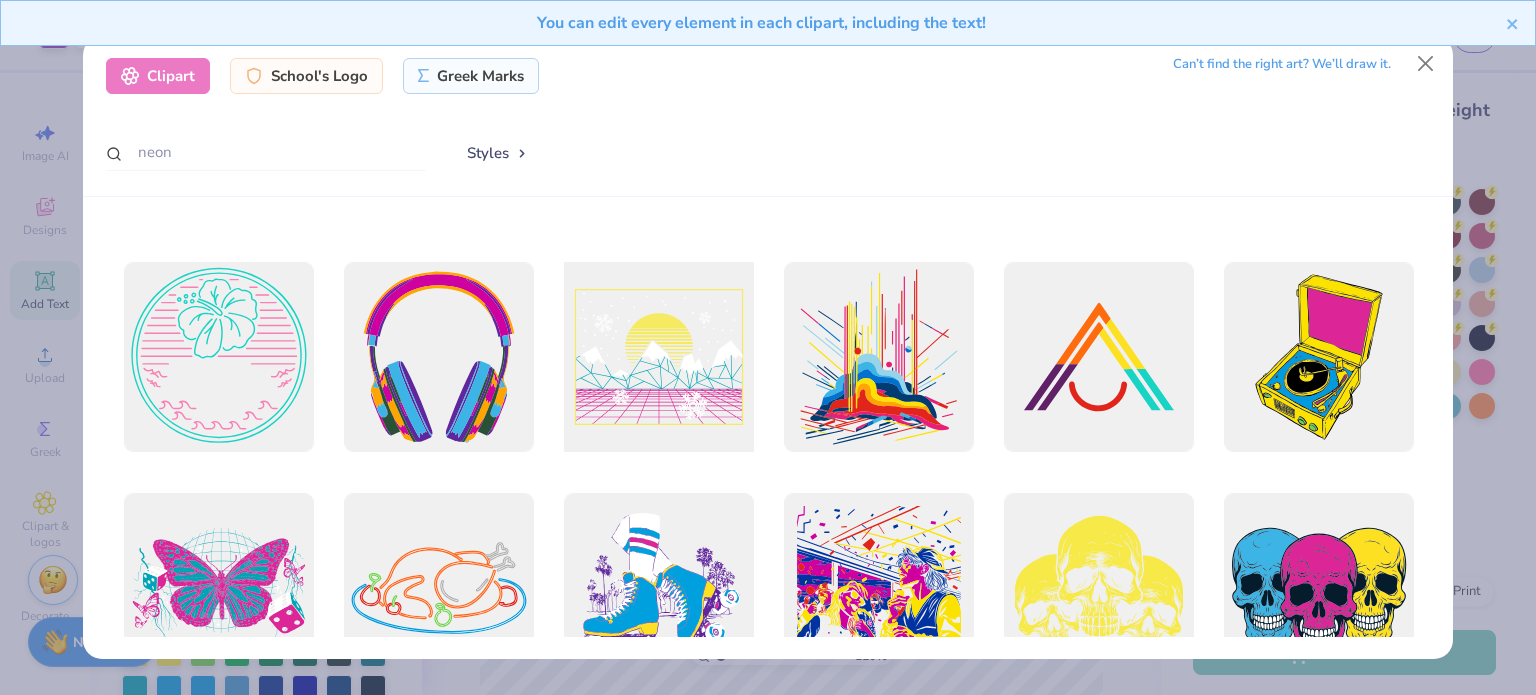 click at bounding box center (658, 357) 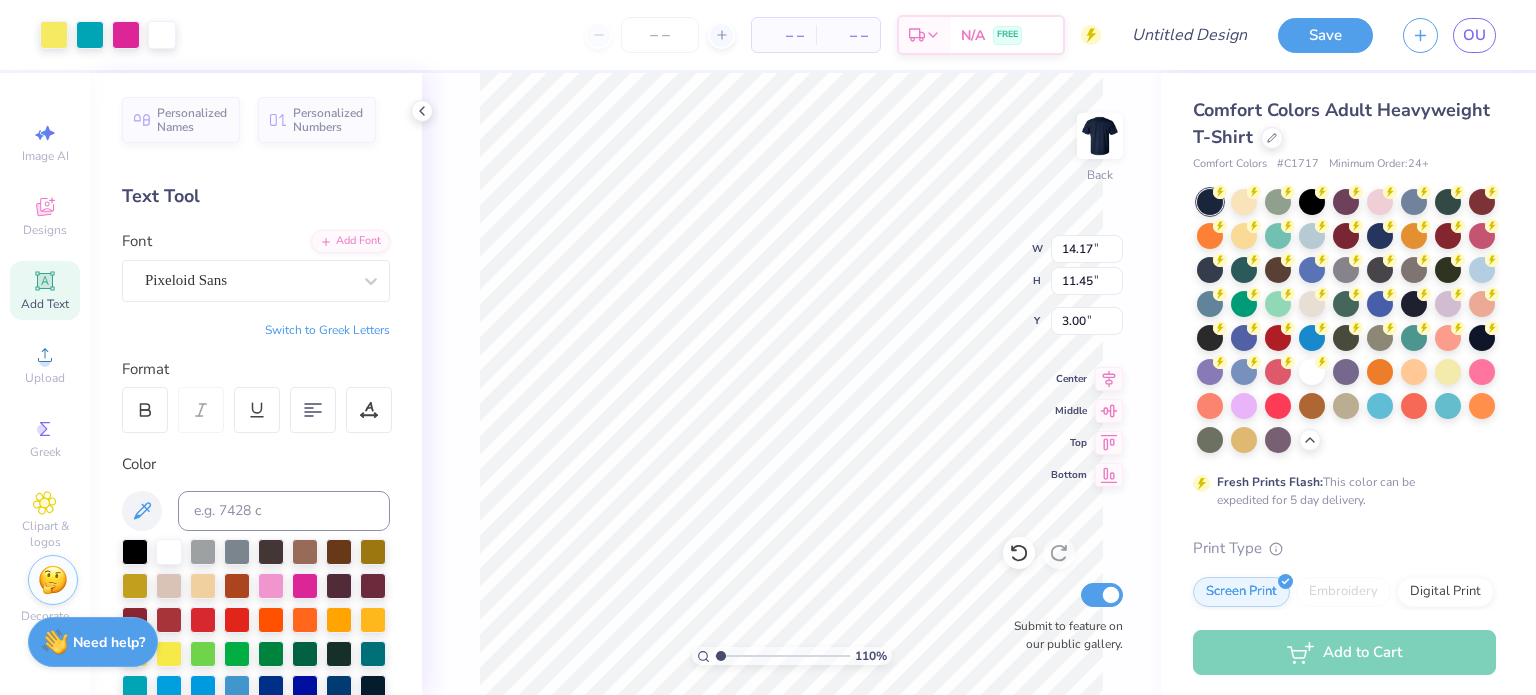 click on "110  % Back W 14.17 14.17 " H 11.45 11.45 " Y 3.00 3.00 " Center Middle Top Bottom Submit to feature on our public gallery." at bounding box center (791, 384) 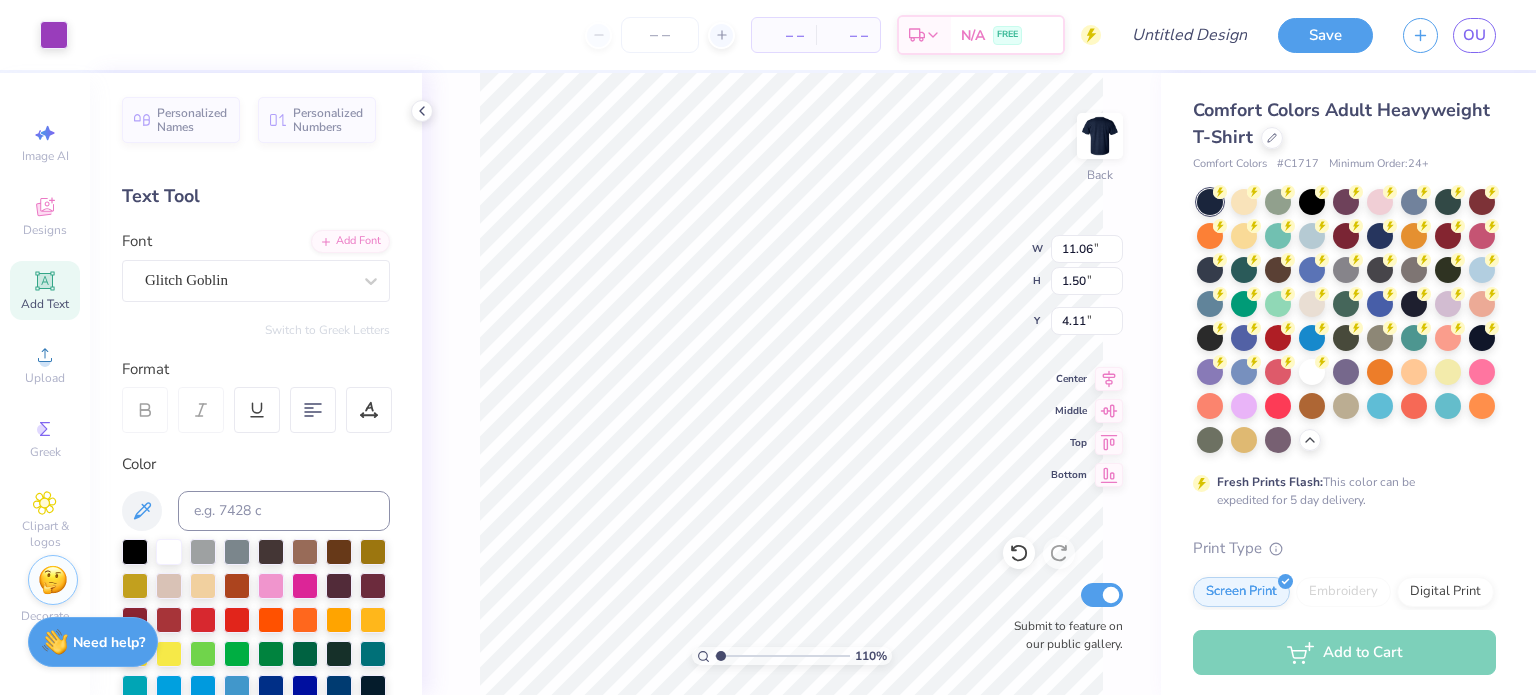 type on "11.06" 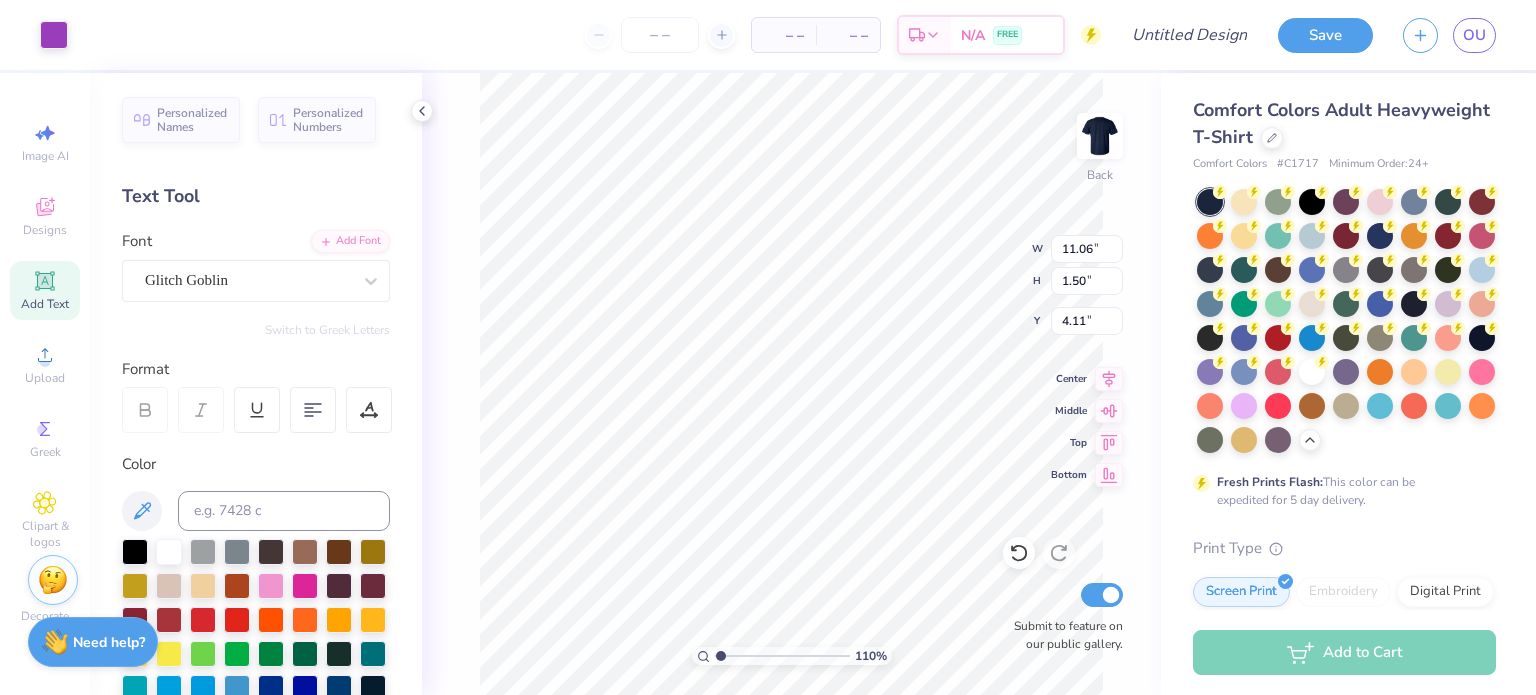 type on "1.50" 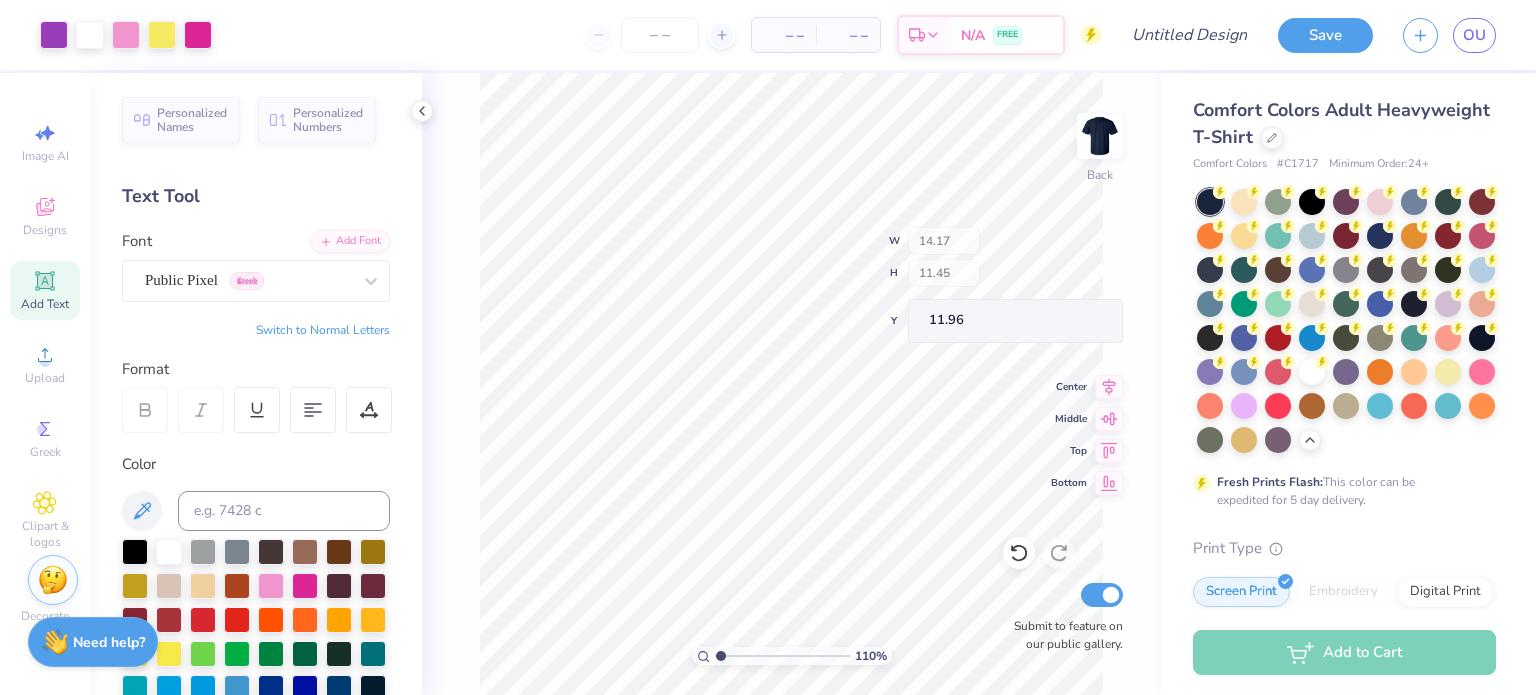type on "14.17" 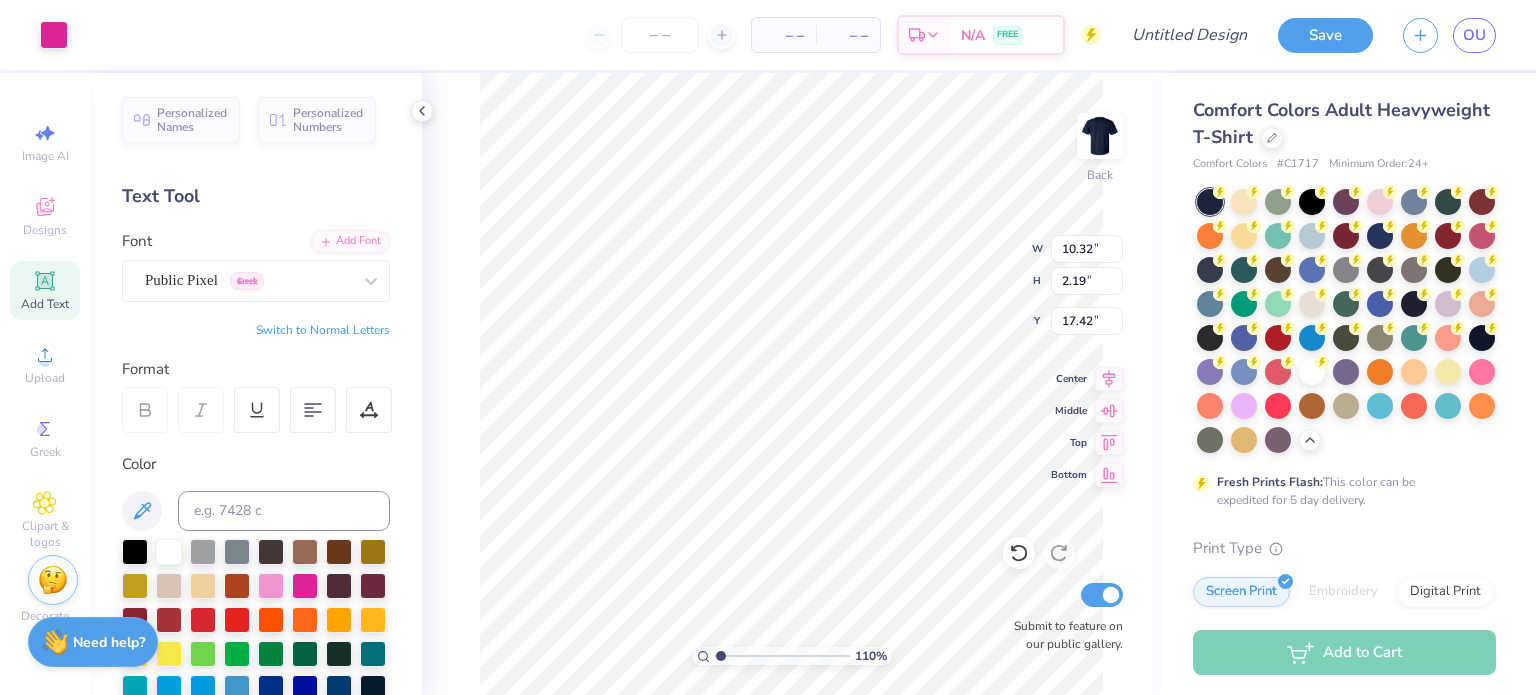 type on "10.32" 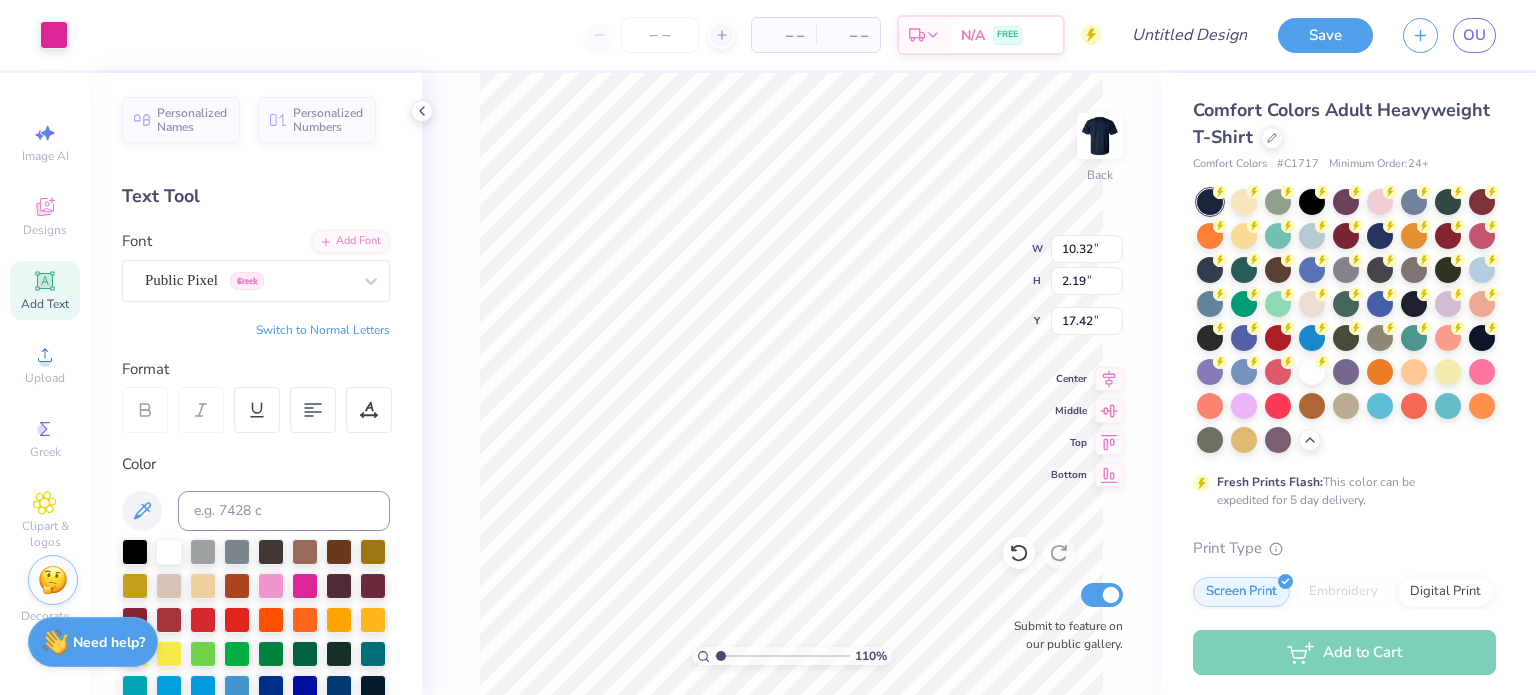type on "2.19" 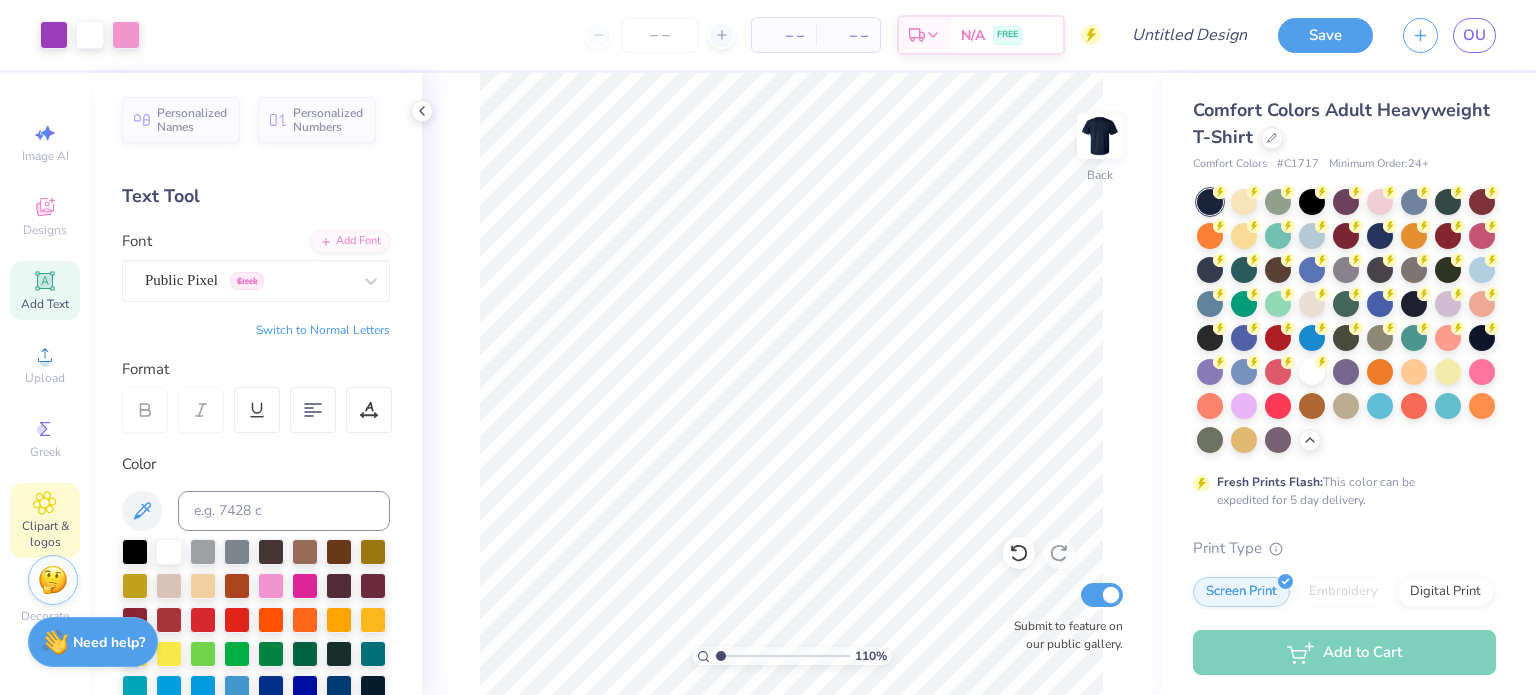 click 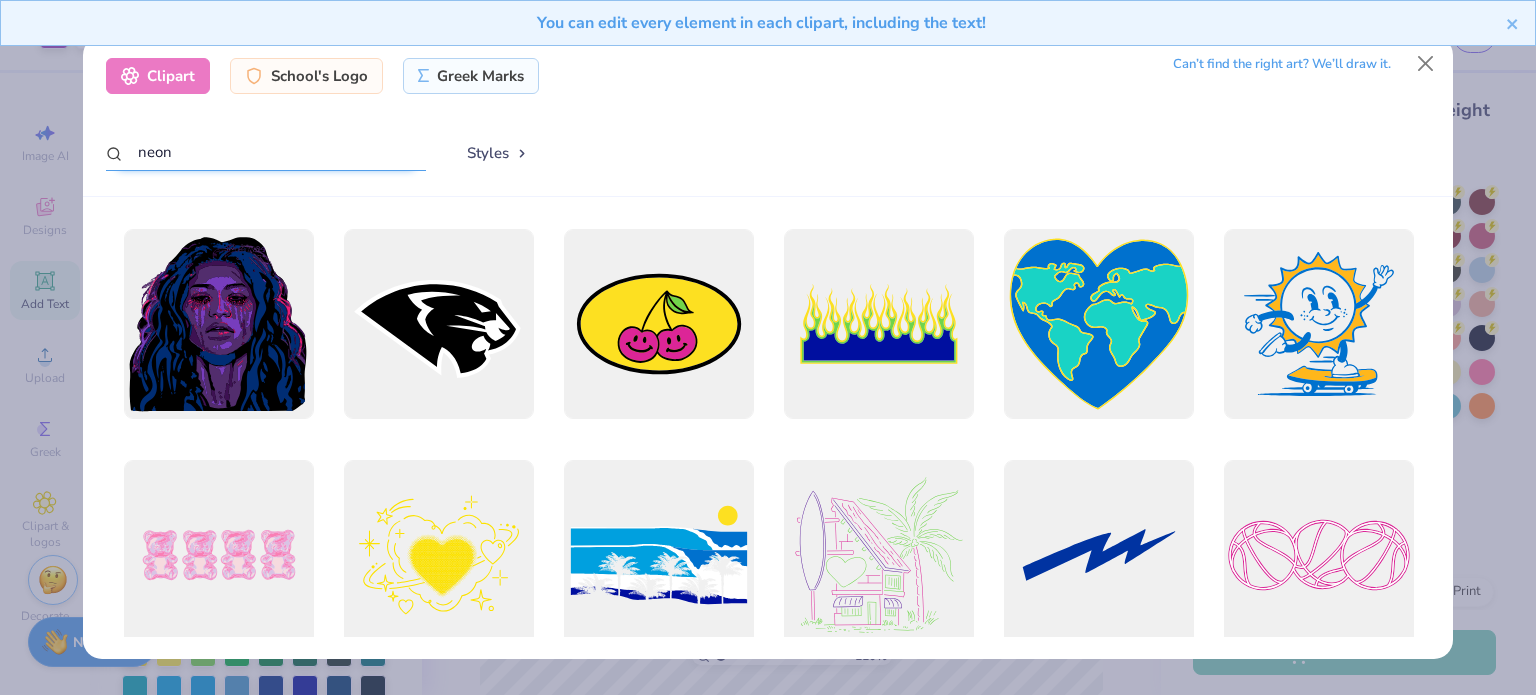 drag, startPoint x: 332, startPoint y: 155, endPoint x: 44, endPoint y: 159, distance: 288.02777 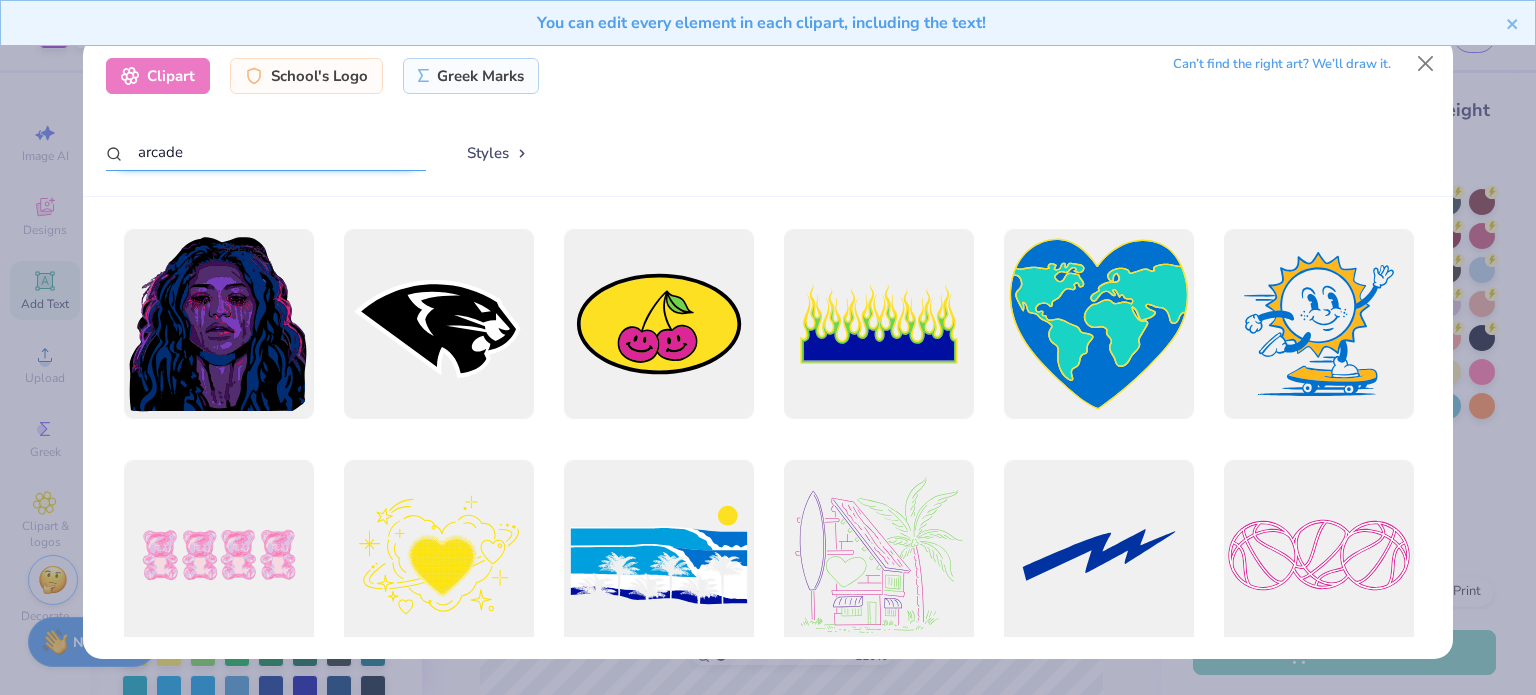 type on "arcade" 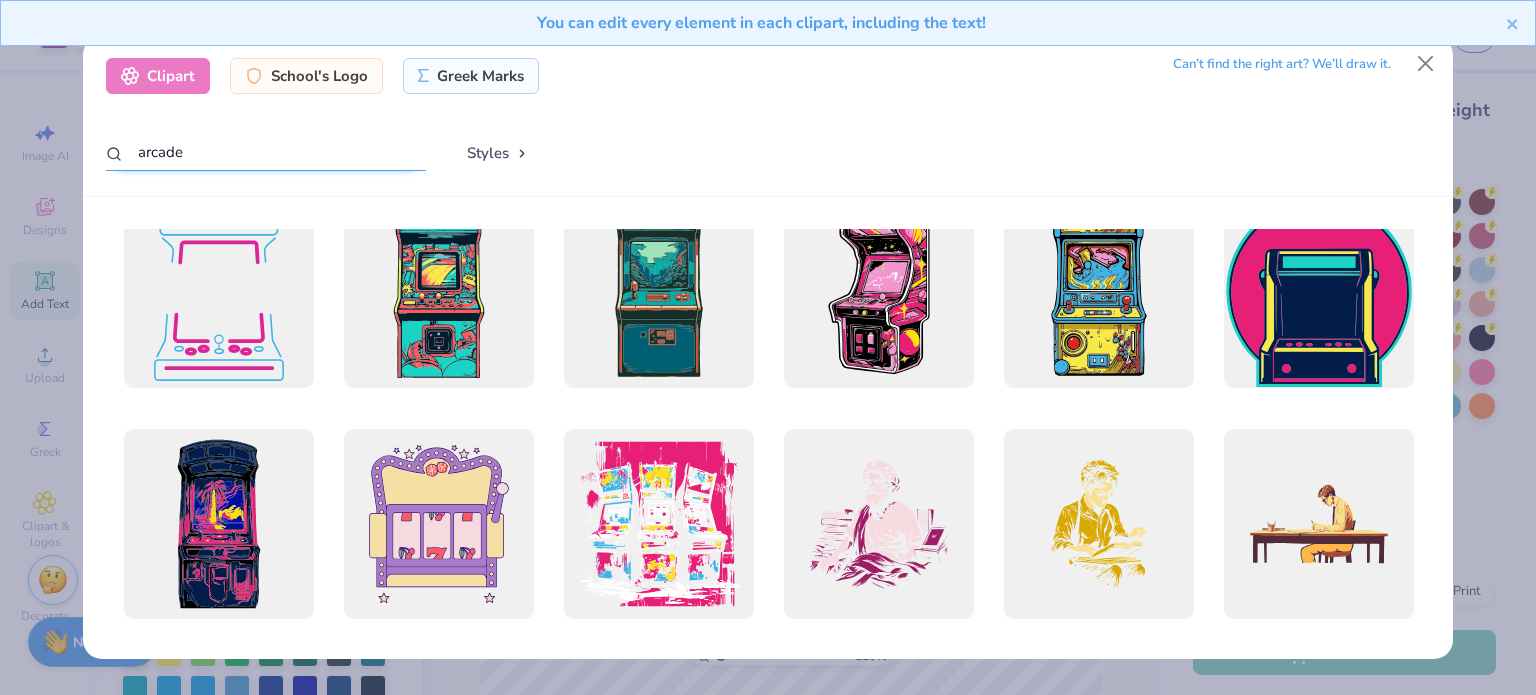 scroll, scrollTop: 0, scrollLeft: 0, axis: both 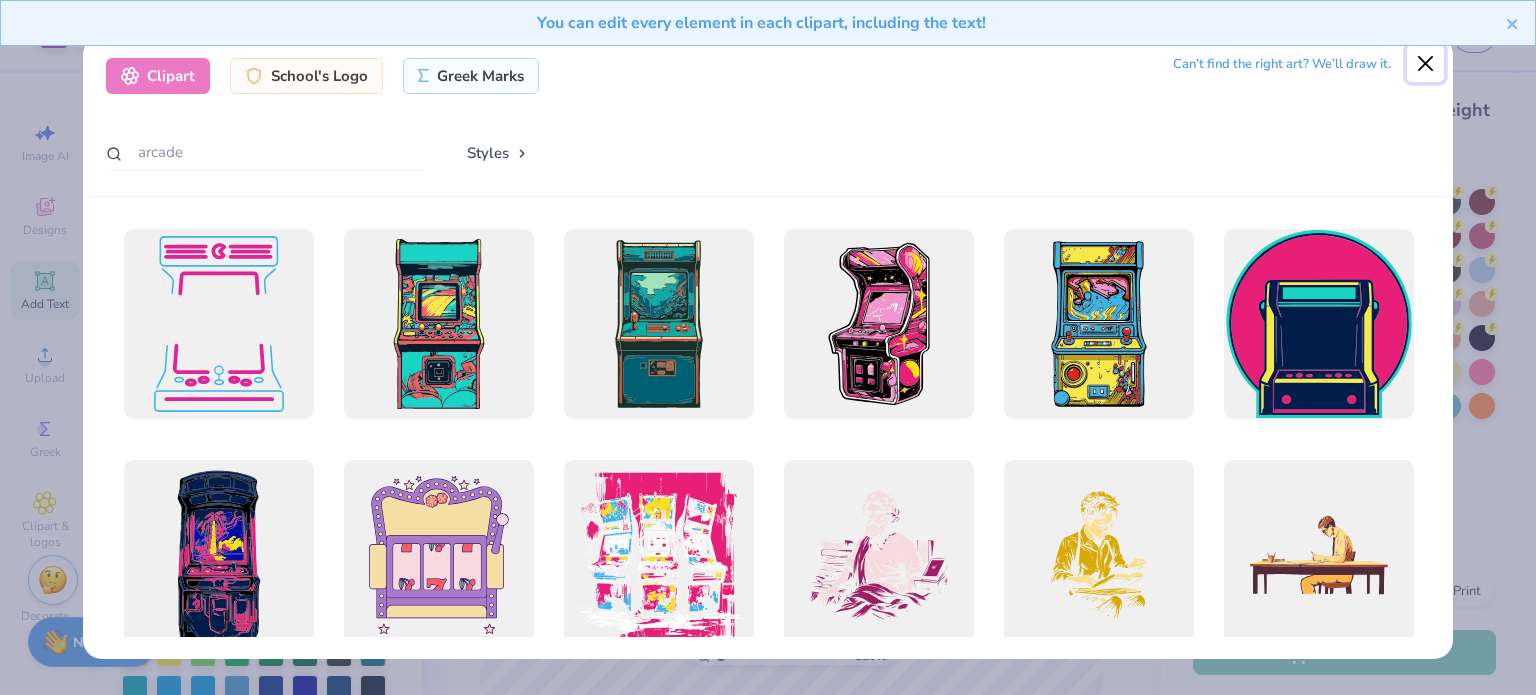 click at bounding box center [1426, 64] 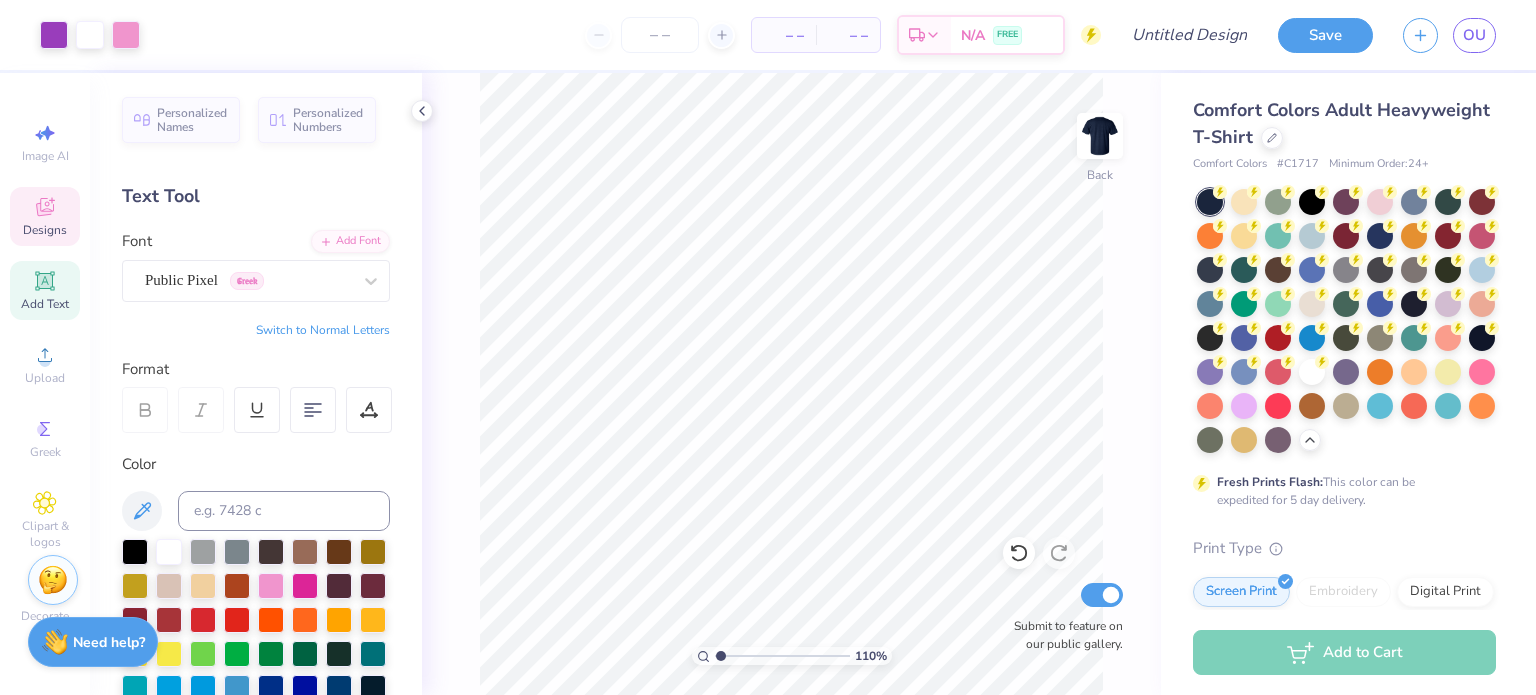click on "Designs" at bounding box center (45, 230) 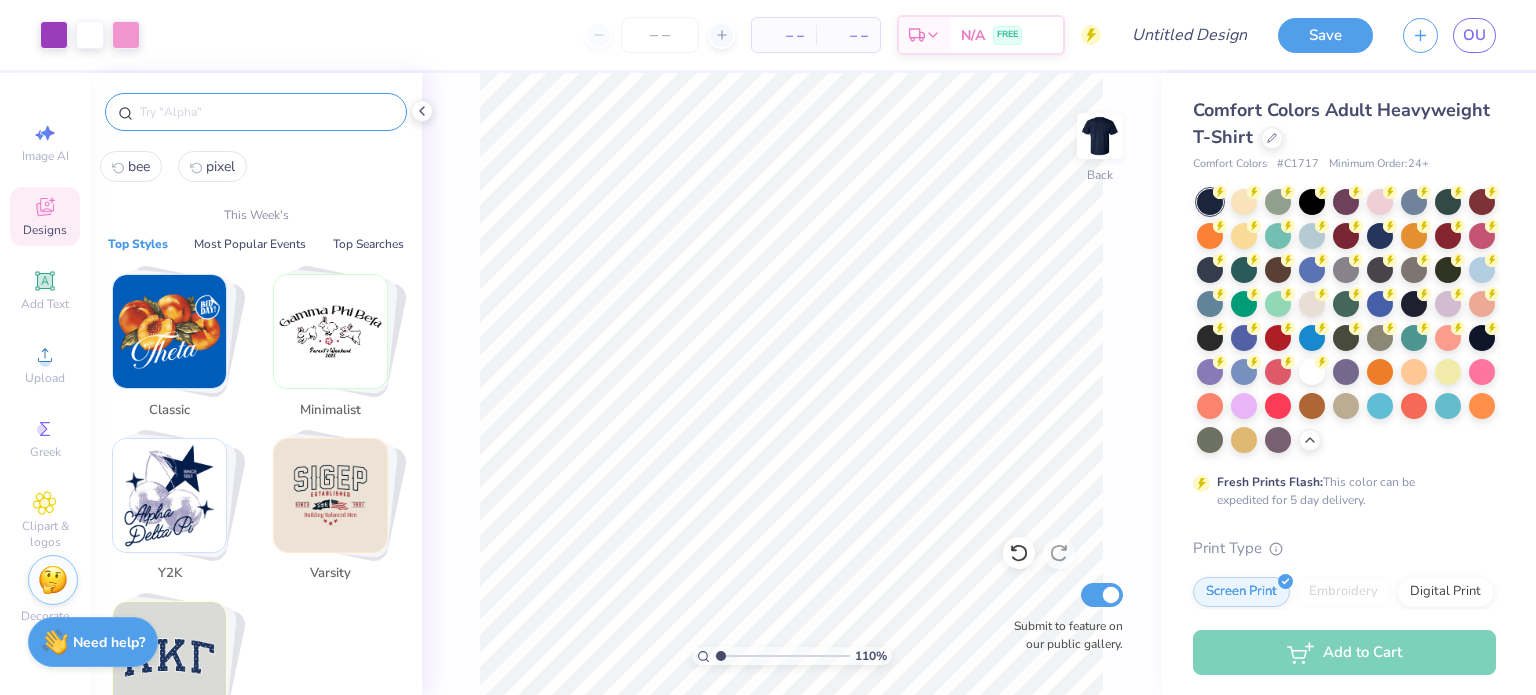 click at bounding box center (266, 112) 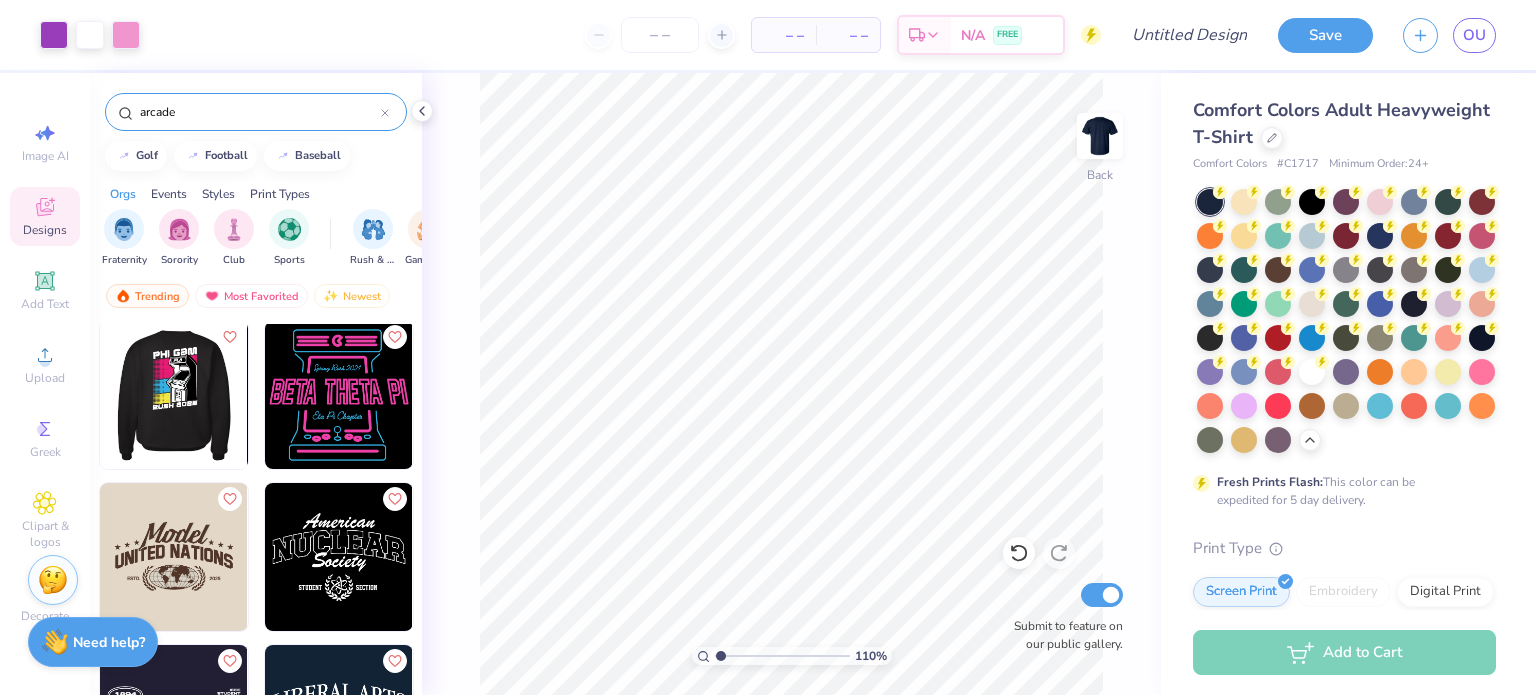 scroll, scrollTop: 0, scrollLeft: 0, axis: both 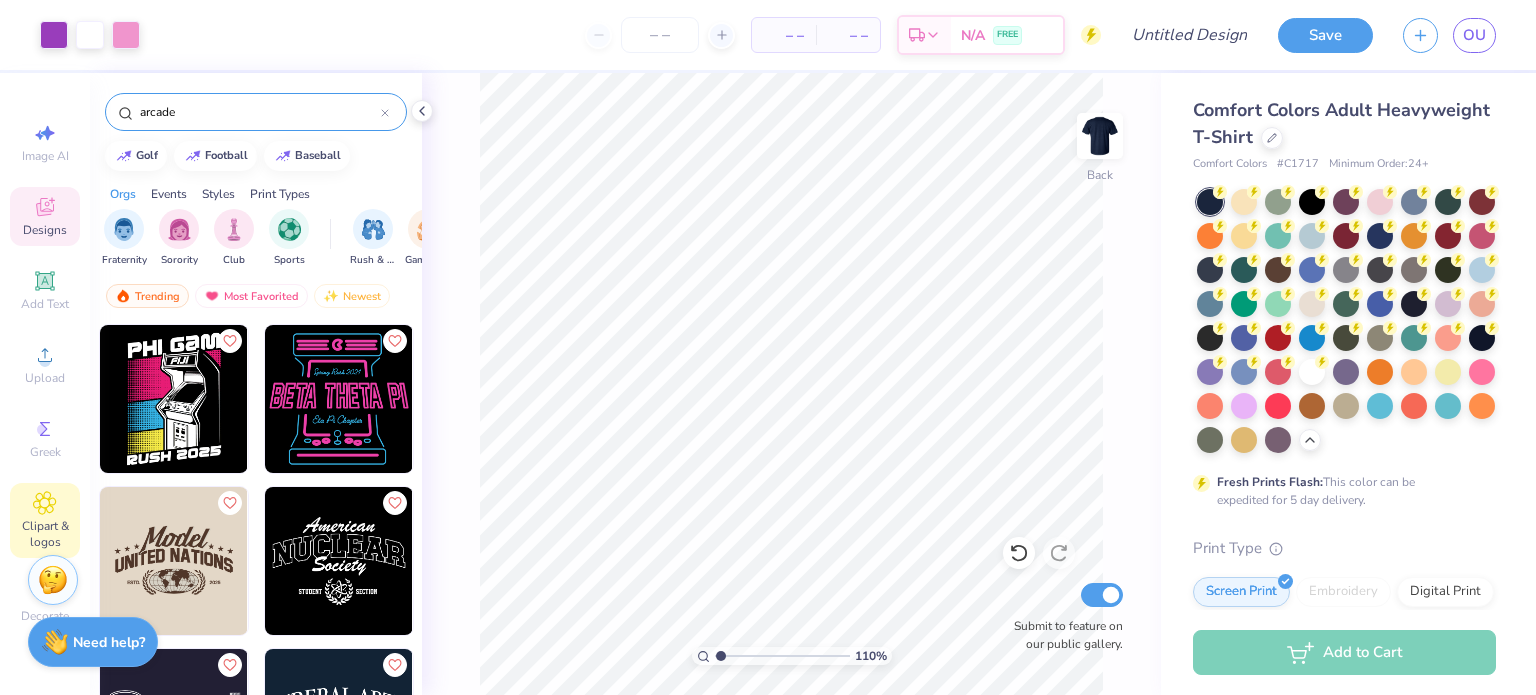 type on "arcade" 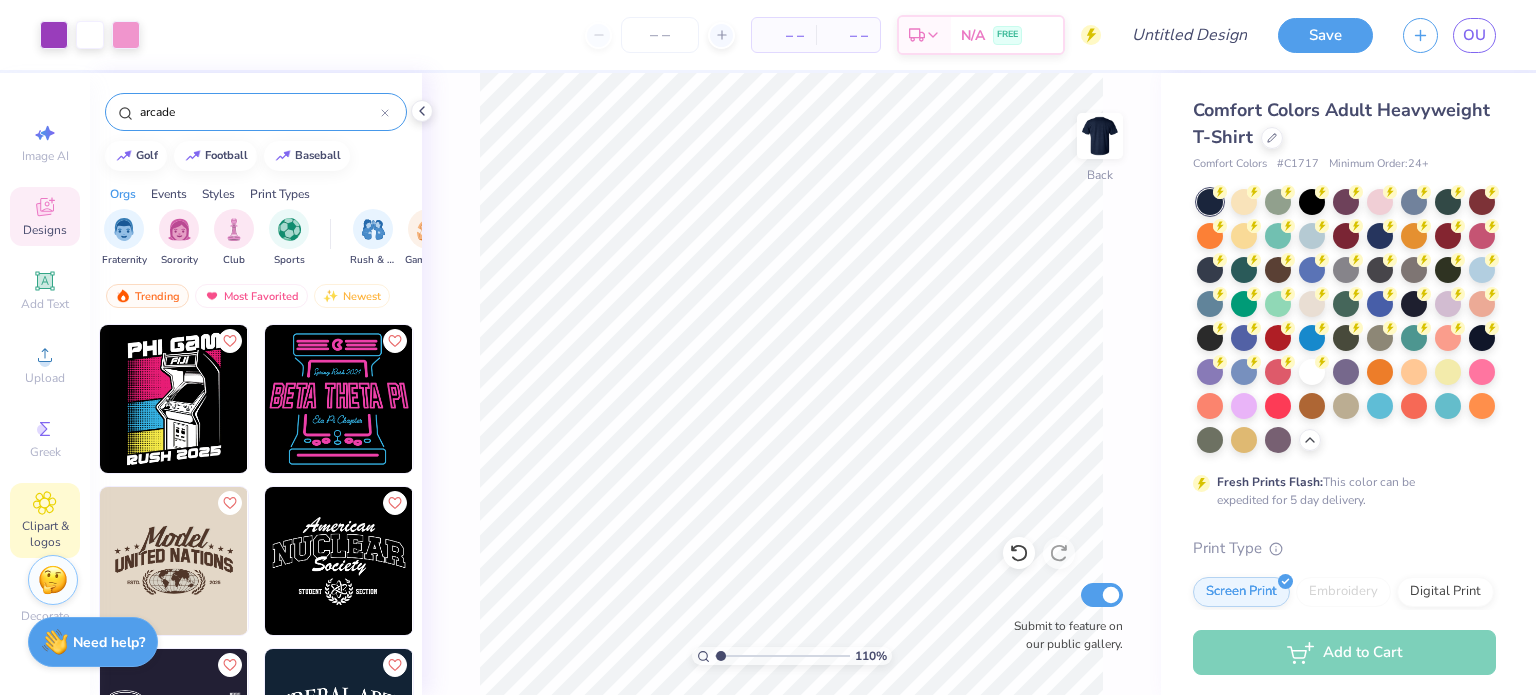 click 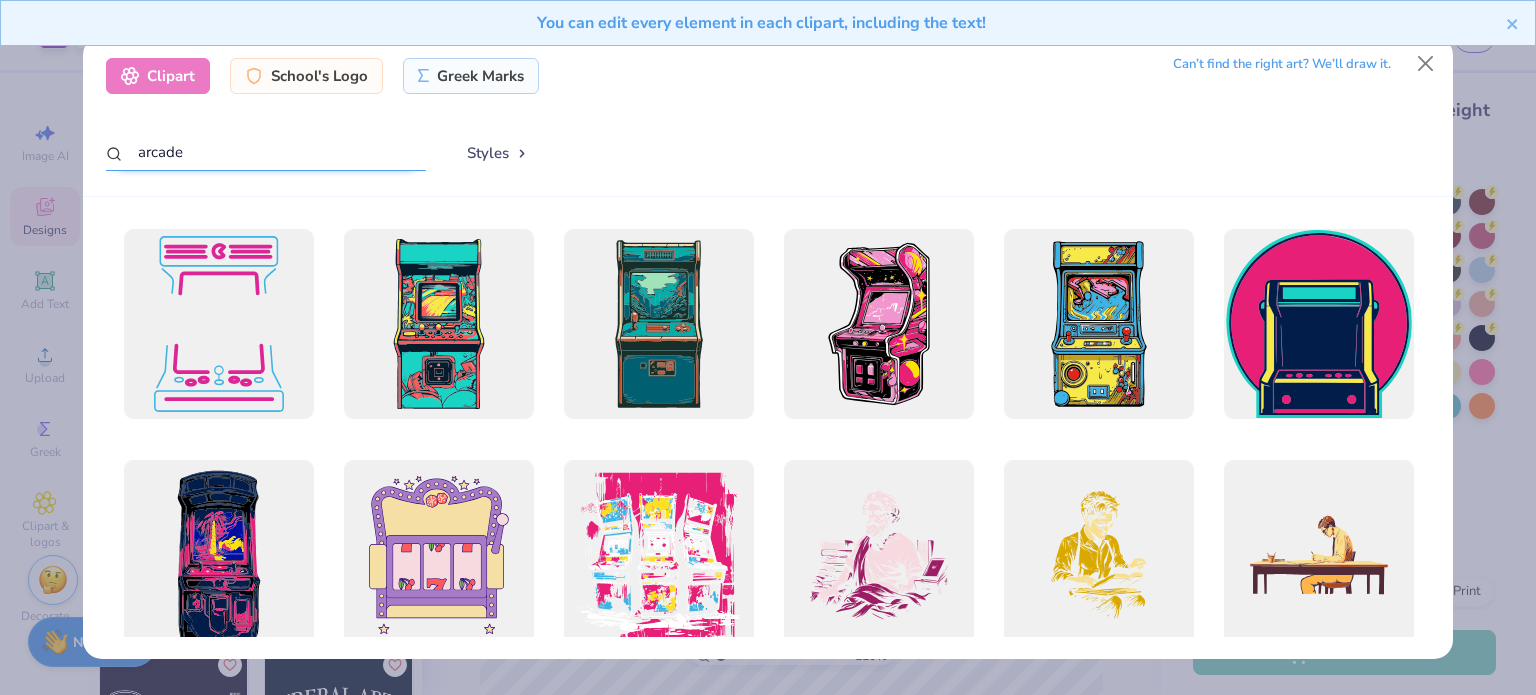 drag, startPoint x: 301, startPoint y: 141, endPoint x: 21, endPoint y: 131, distance: 280.17853 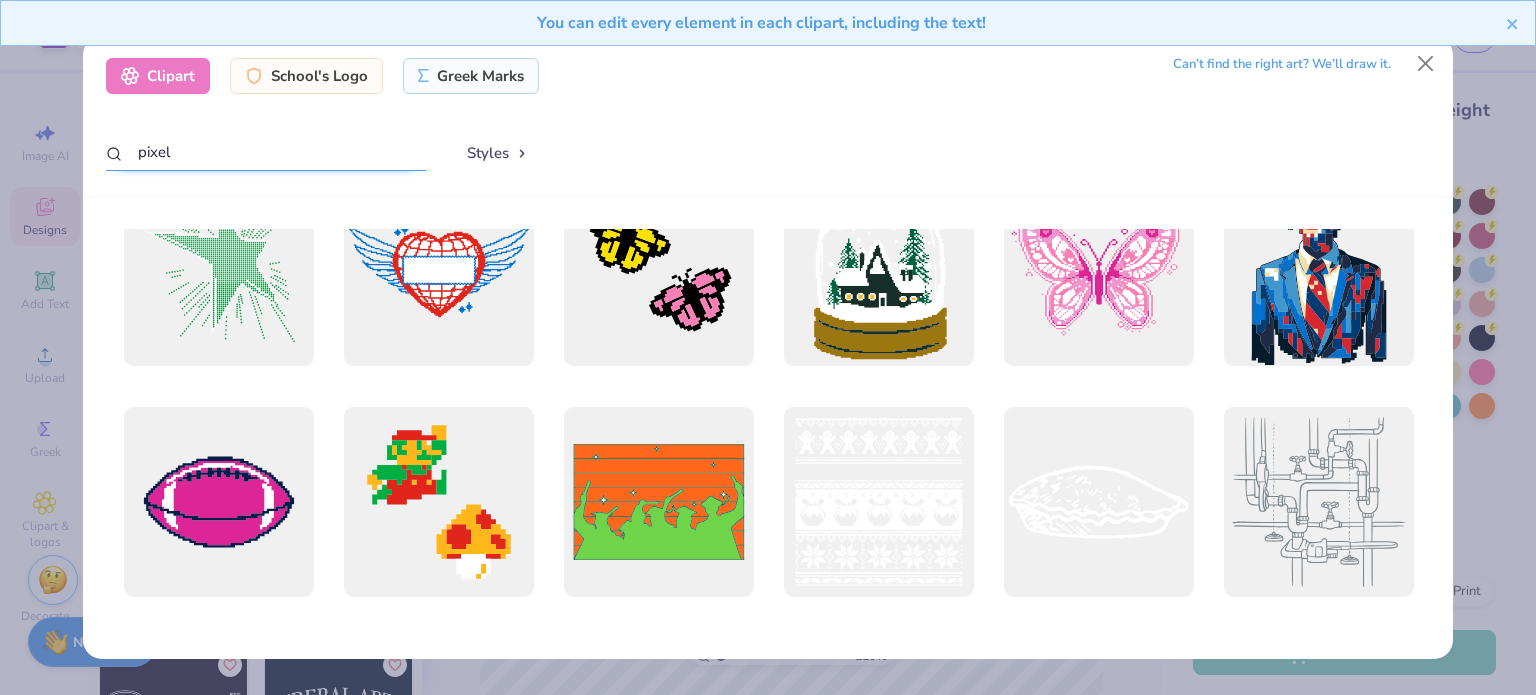 scroll, scrollTop: 0, scrollLeft: 0, axis: both 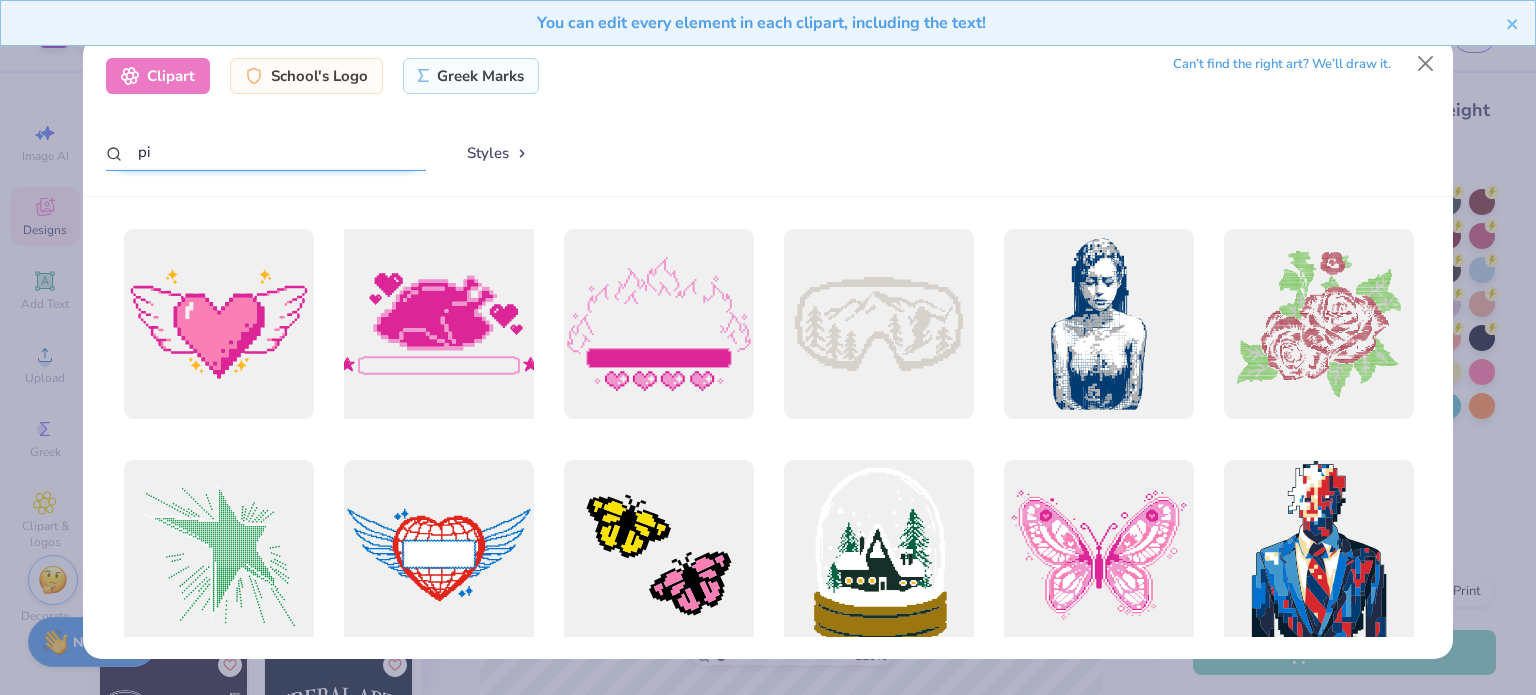 type on "p" 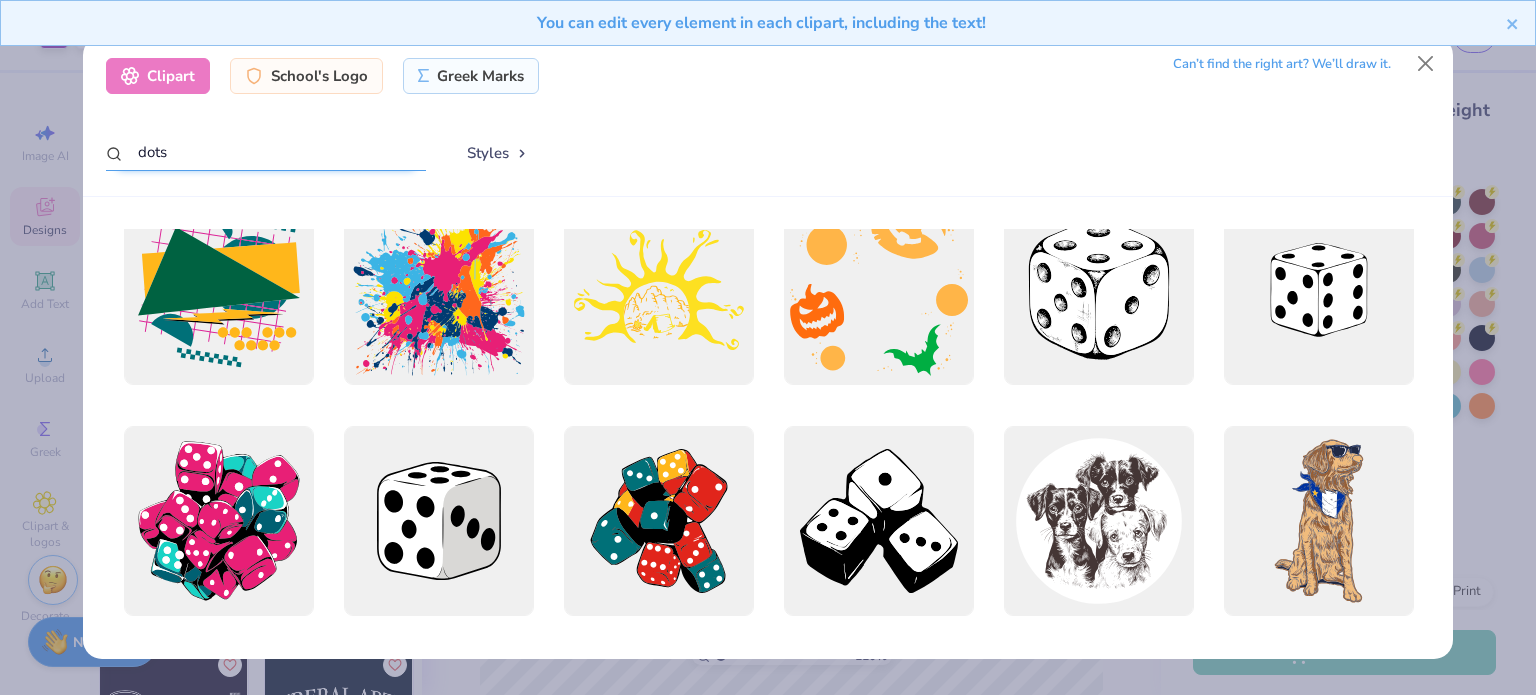 scroll, scrollTop: 0, scrollLeft: 0, axis: both 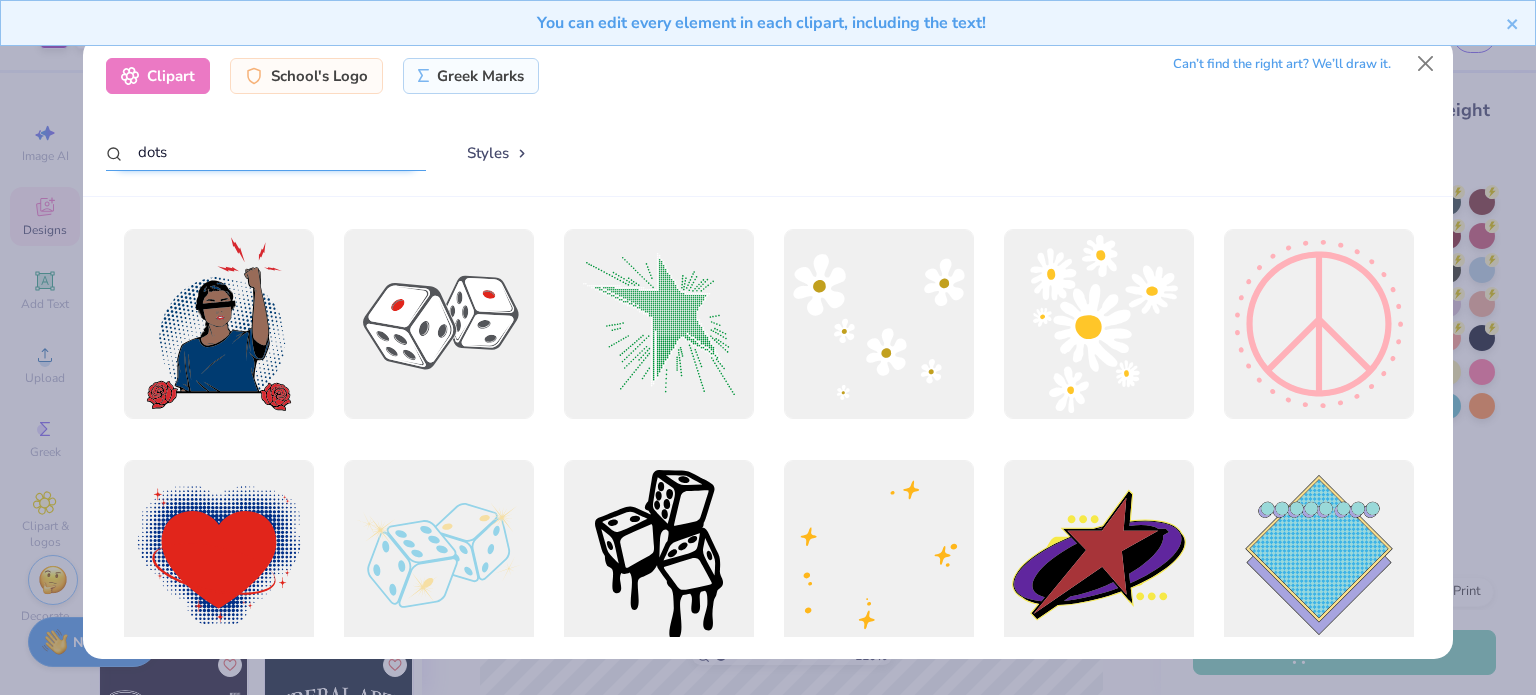 click on "dots" at bounding box center [266, 152] 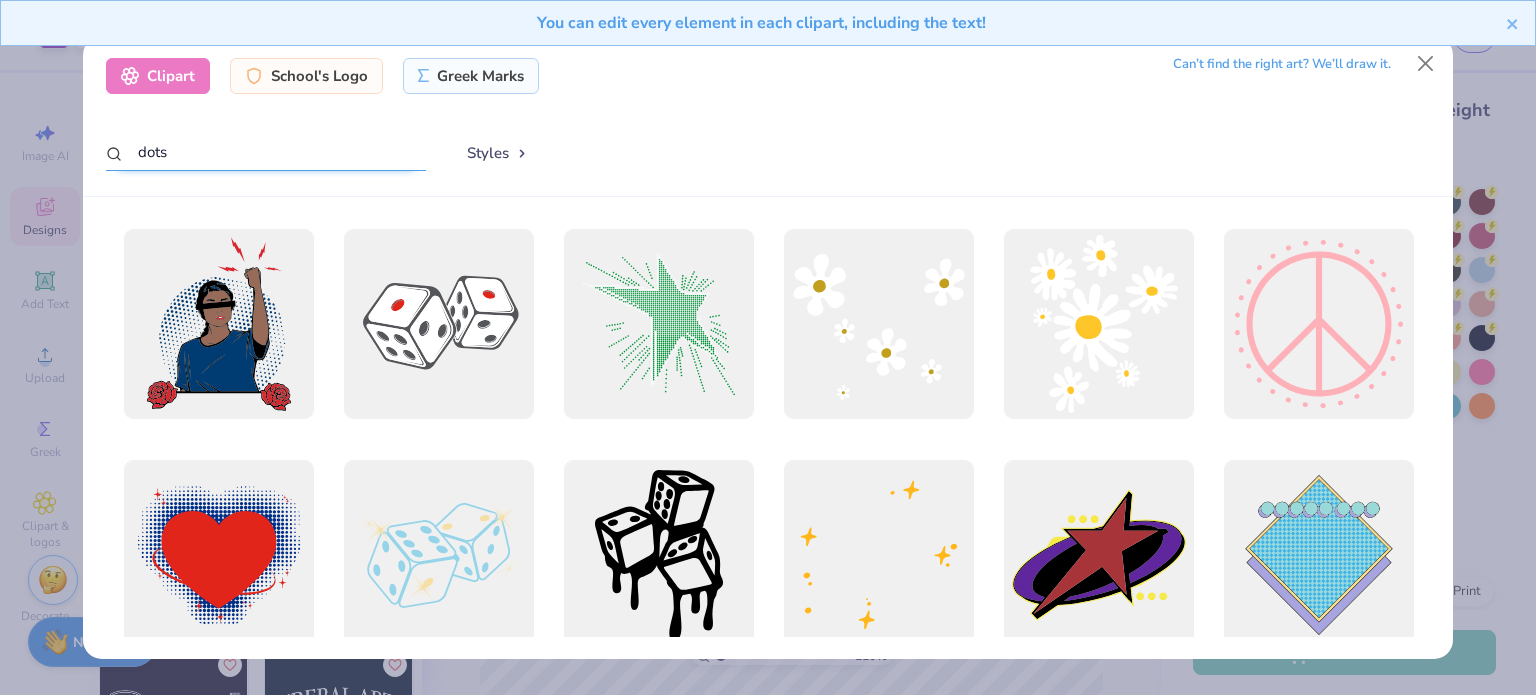type on "dots" 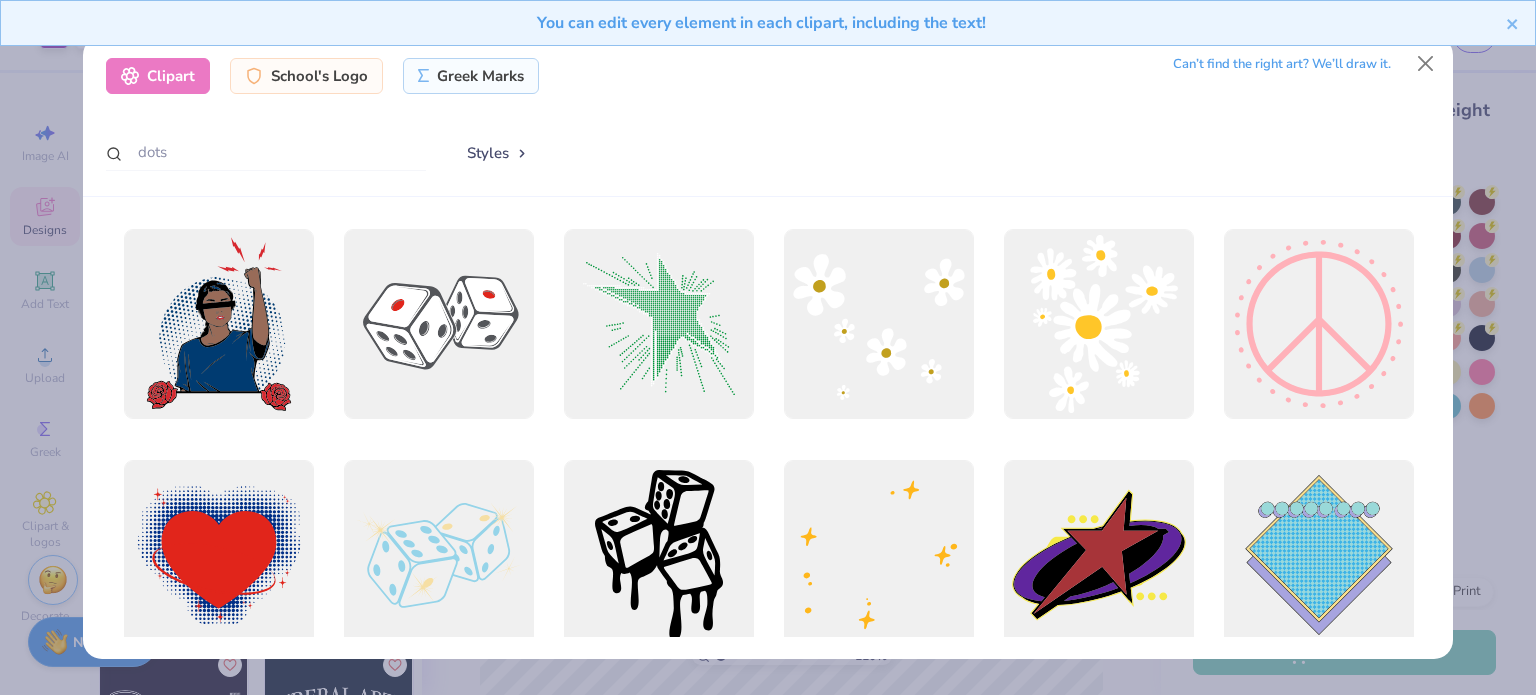 click on "Styles" at bounding box center (498, 153) 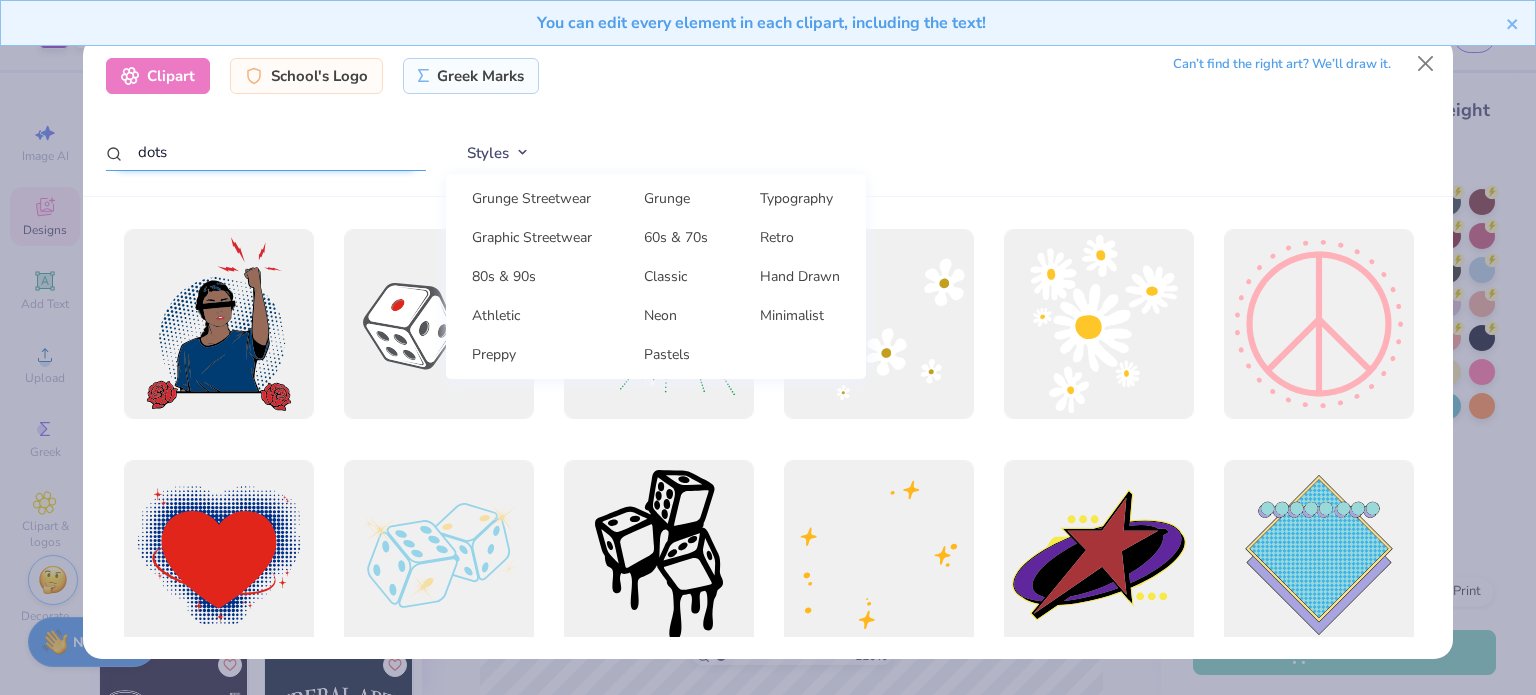 drag, startPoint x: 377, startPoint y: 158, endPoint x: 23, endPoint y: 208, distance: 357.51364 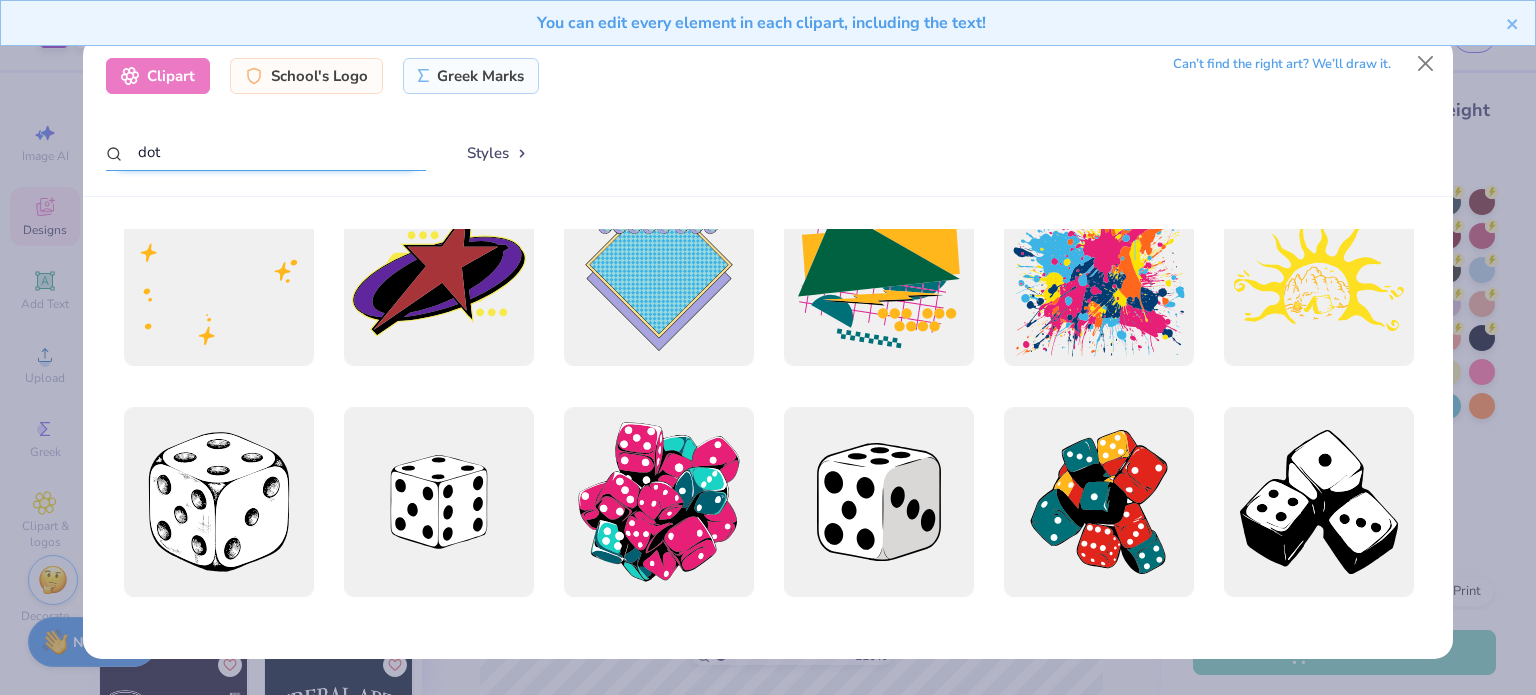 scroll, scrollTop: 0, scrollLeft: 0, axis: both 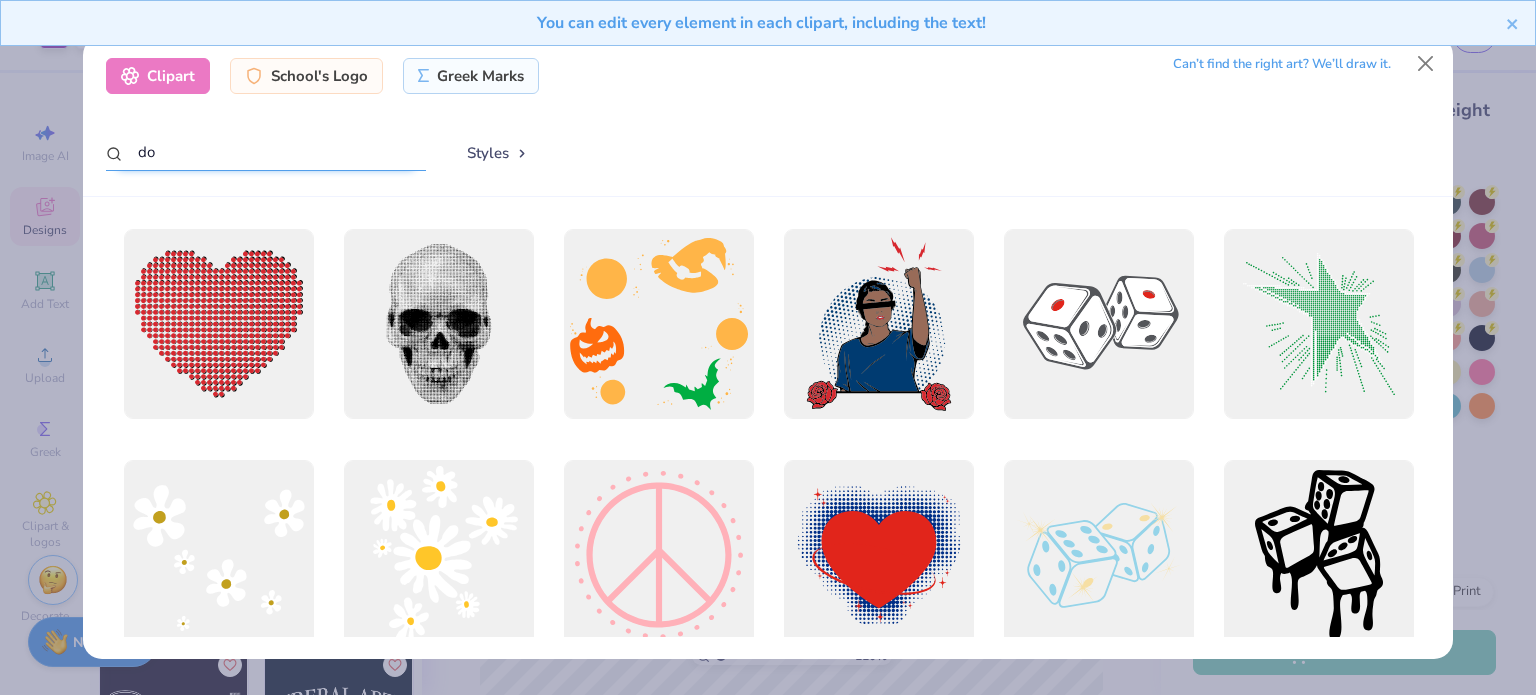 type on "d" 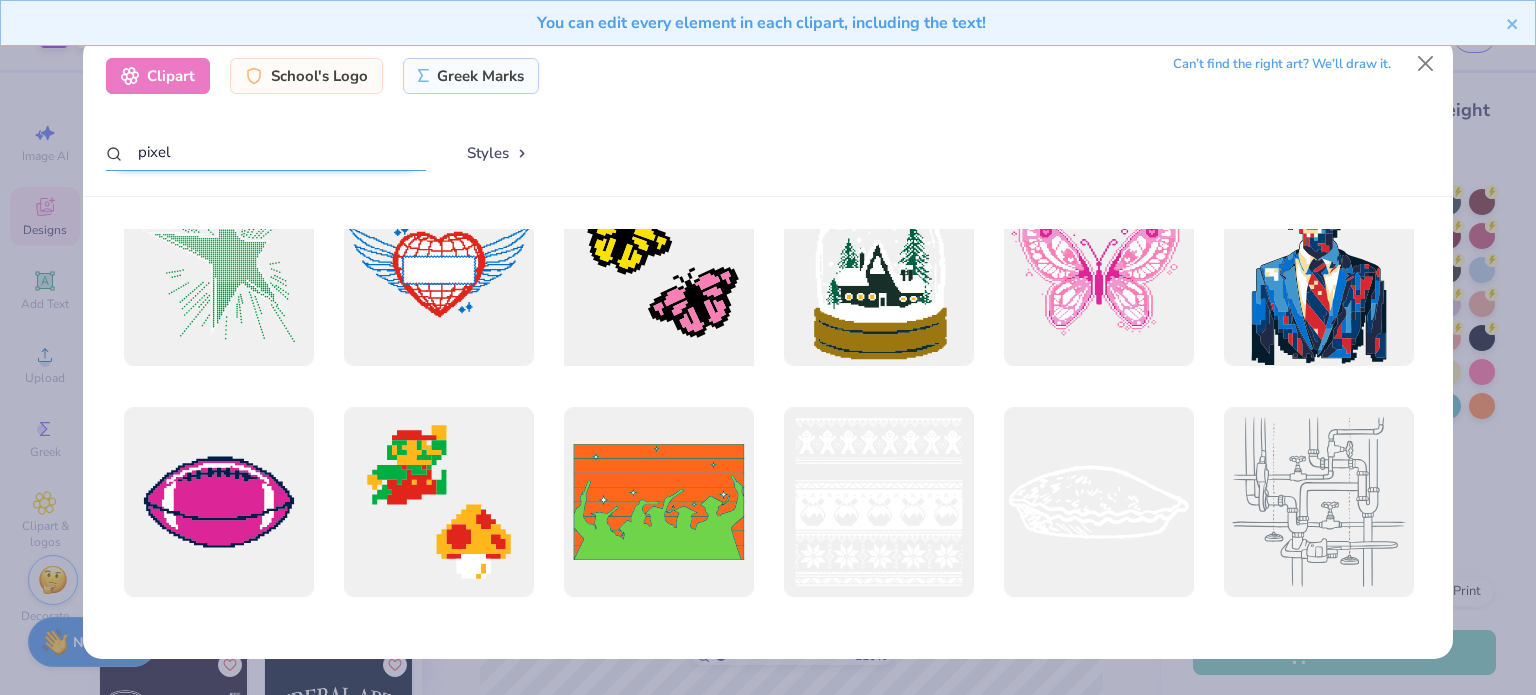 scroll, scrollTop: 0, scrollLeft: 0, axis: both 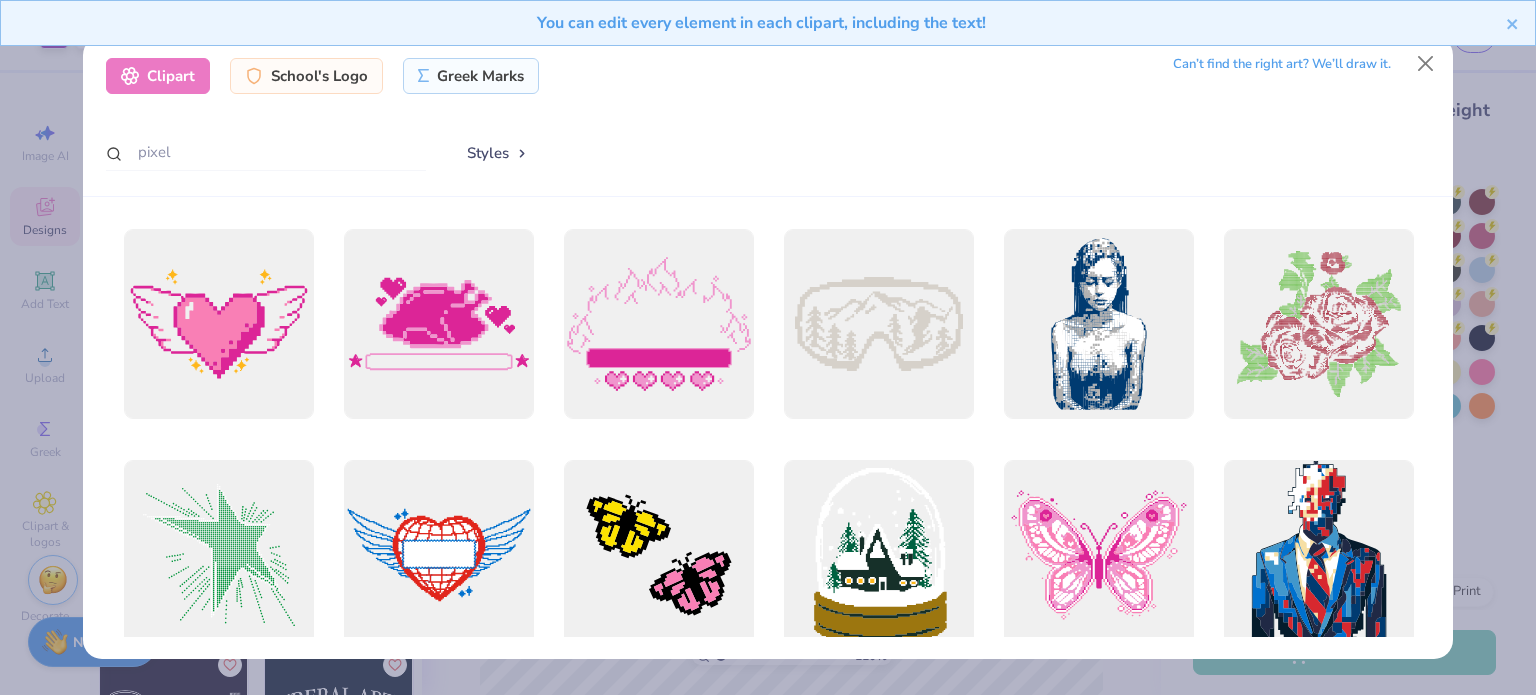 click on "Styles" at bounding box center (498, 153) 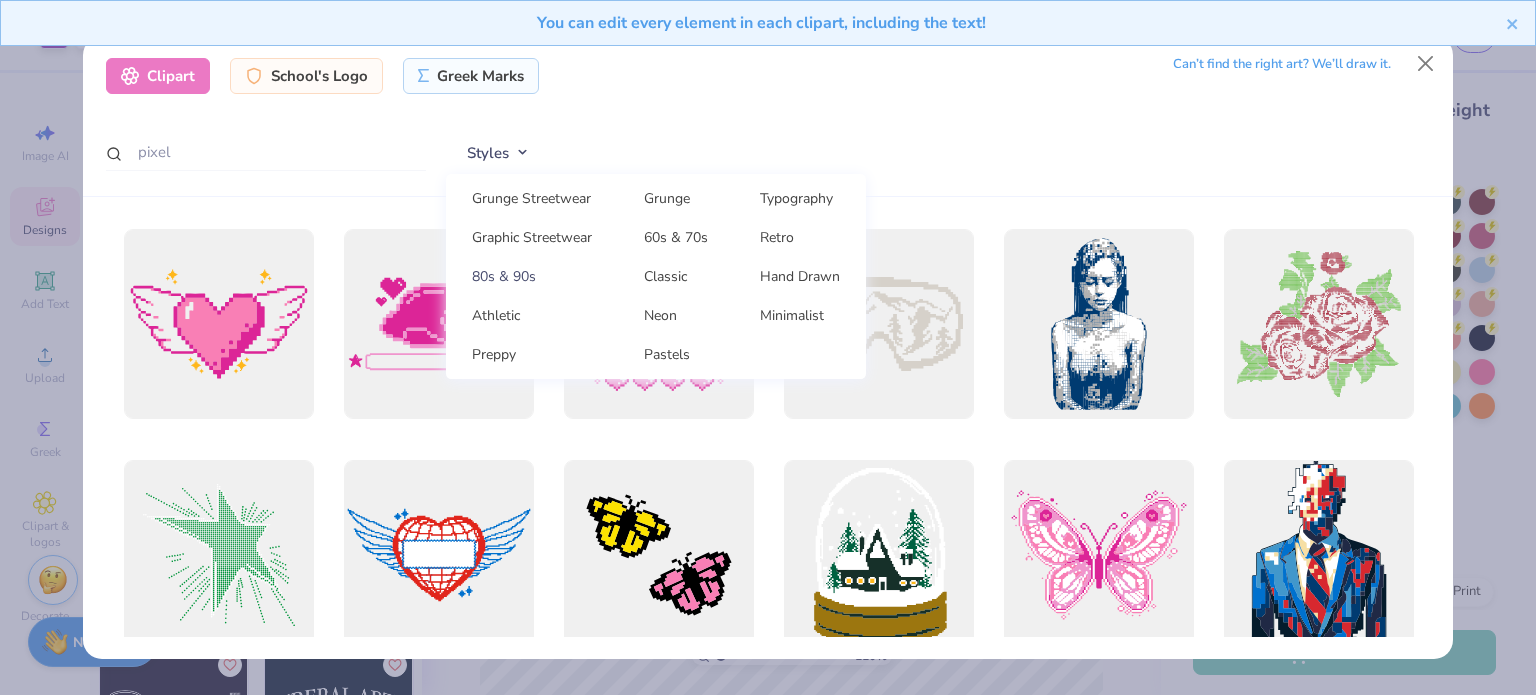 click on "80s & 90s" at bounding box center (532, 276) 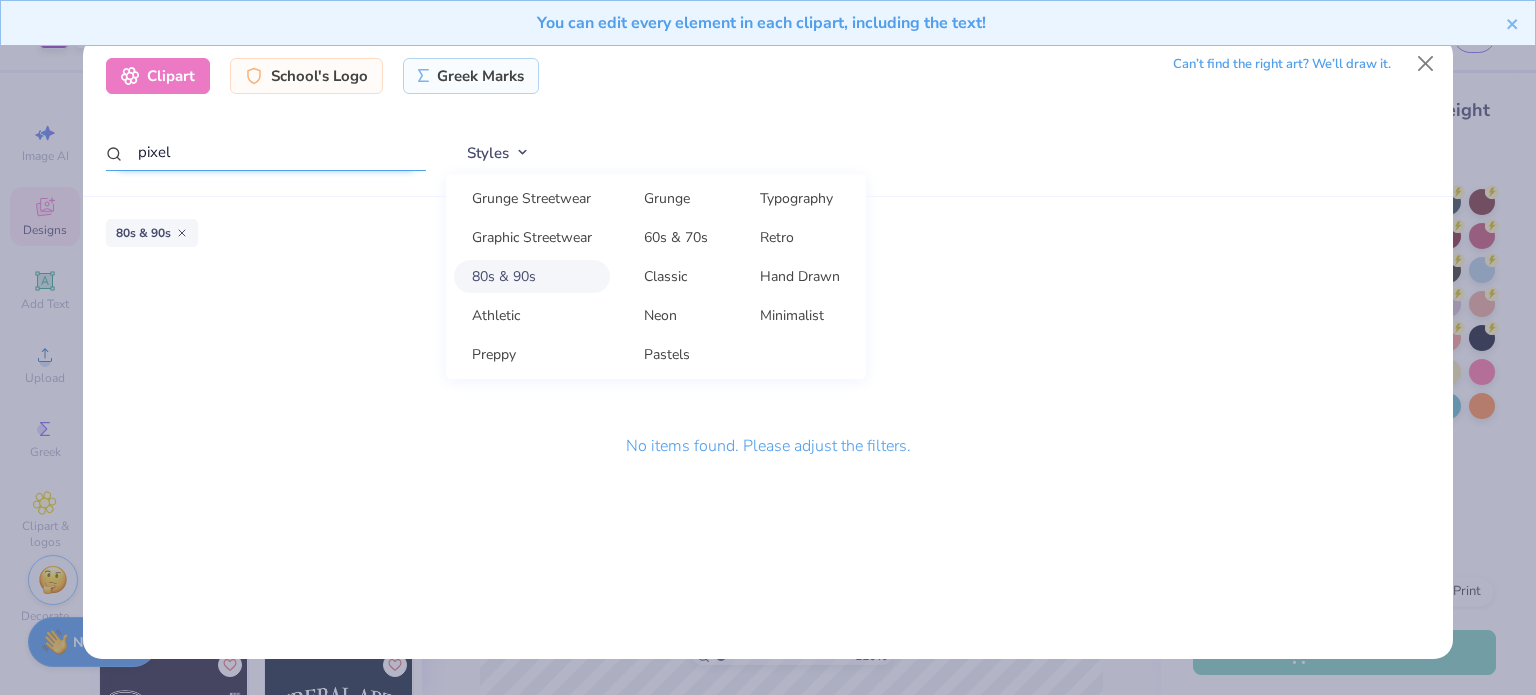 click on "pixel" at bounding box center [266, 152] 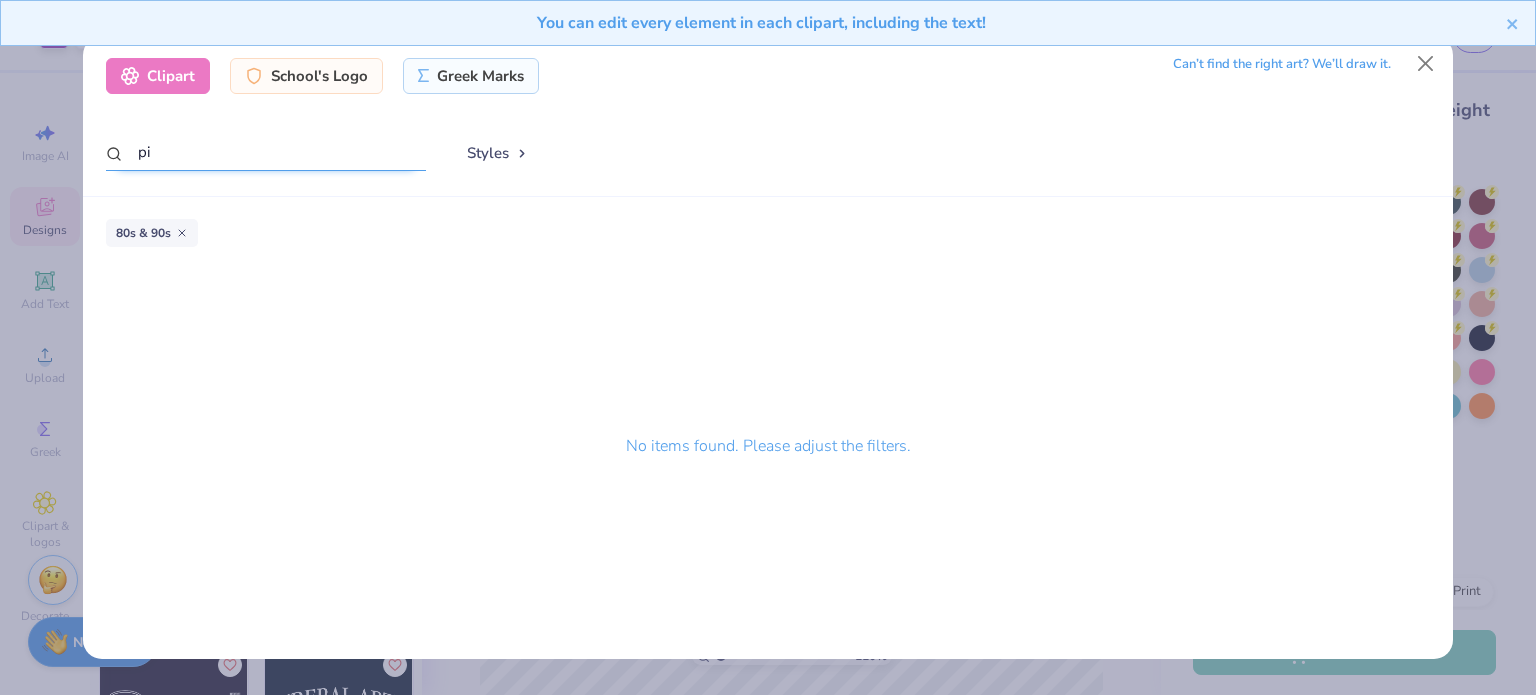 type on "p" 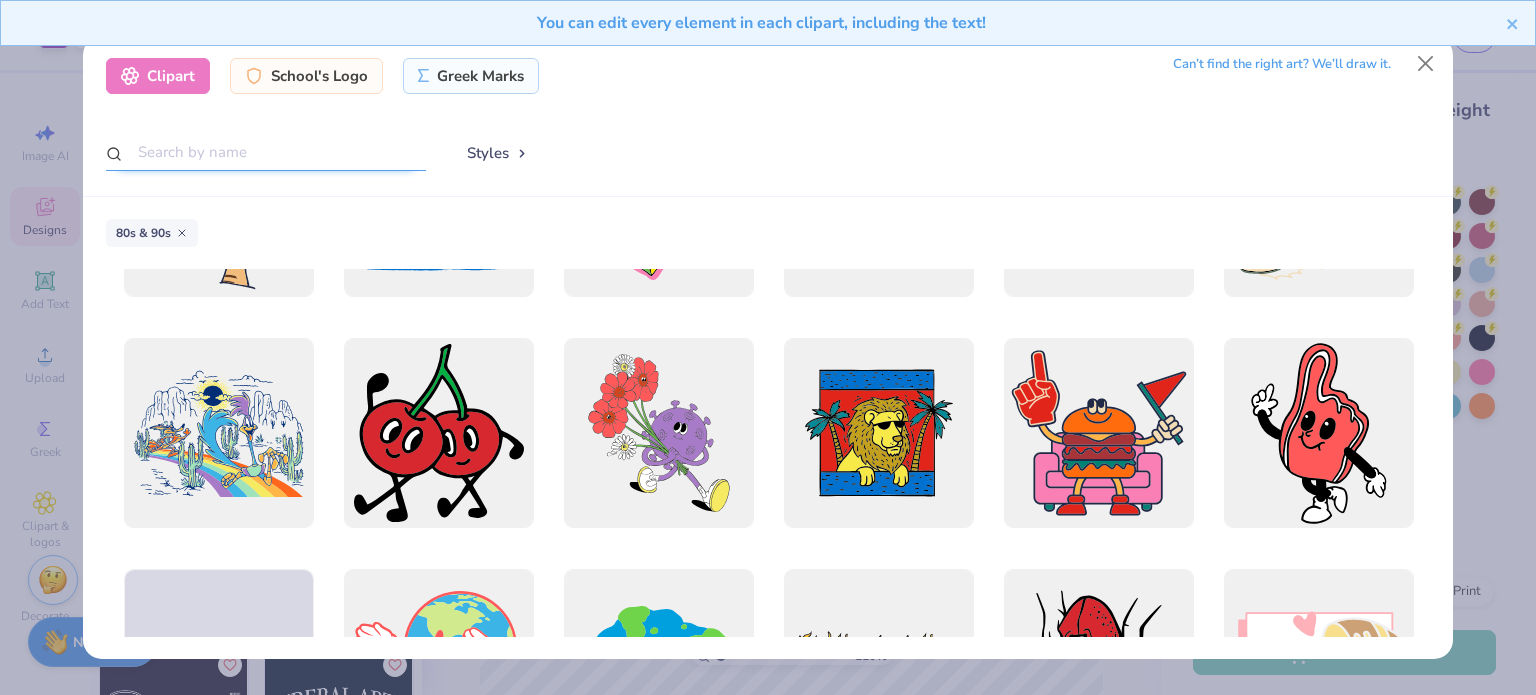 scroll, scrollTop: 3422, scrollLeft: 0, axis: vertical 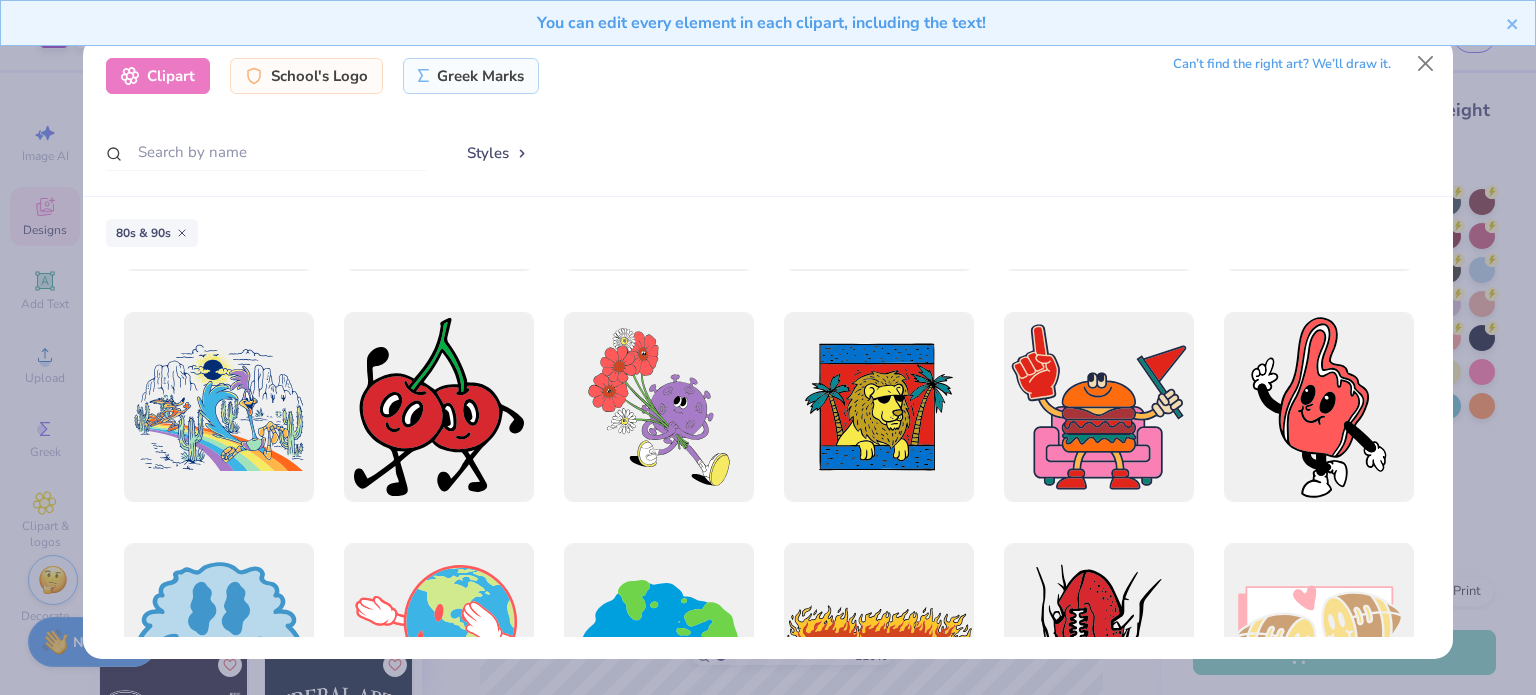 click on "Styles" at bounding box center (498, 153) 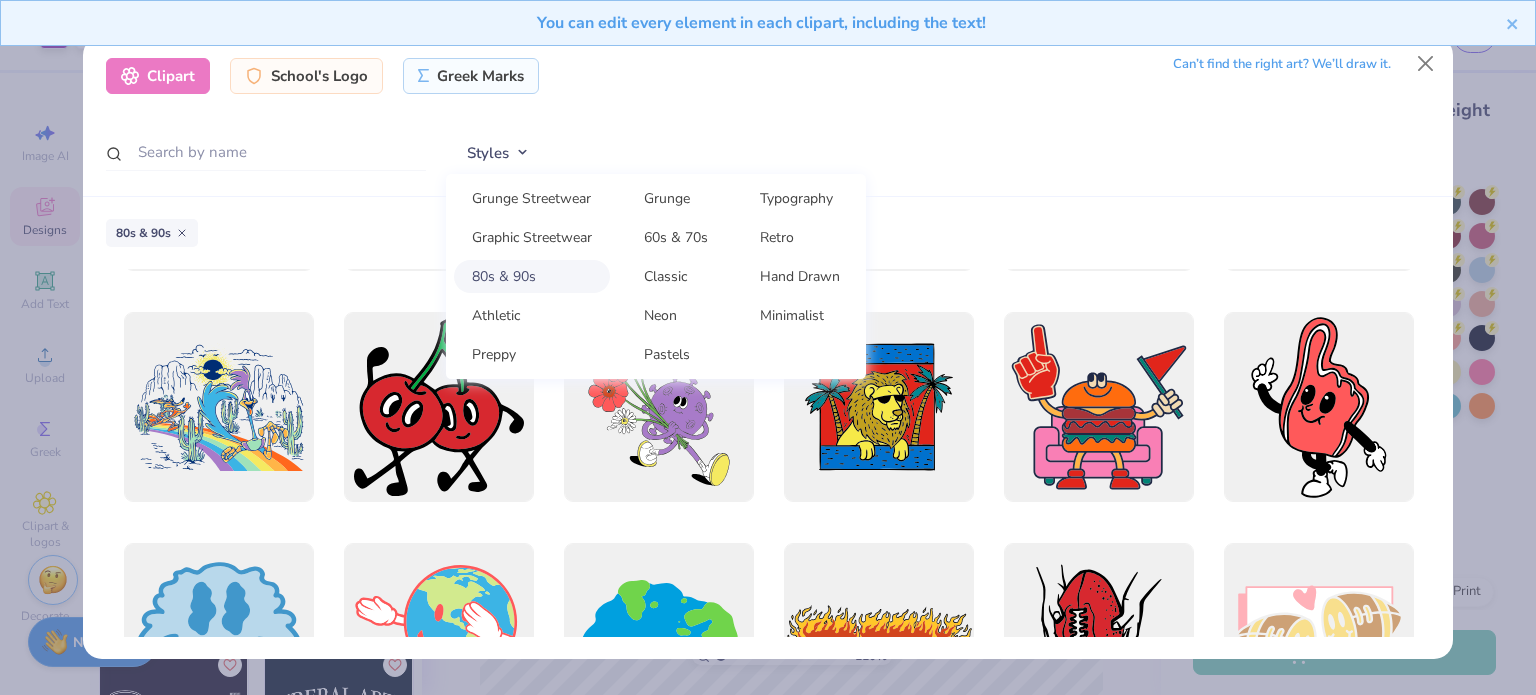 click on "80s & 90s" at bounding box center [768, 428] 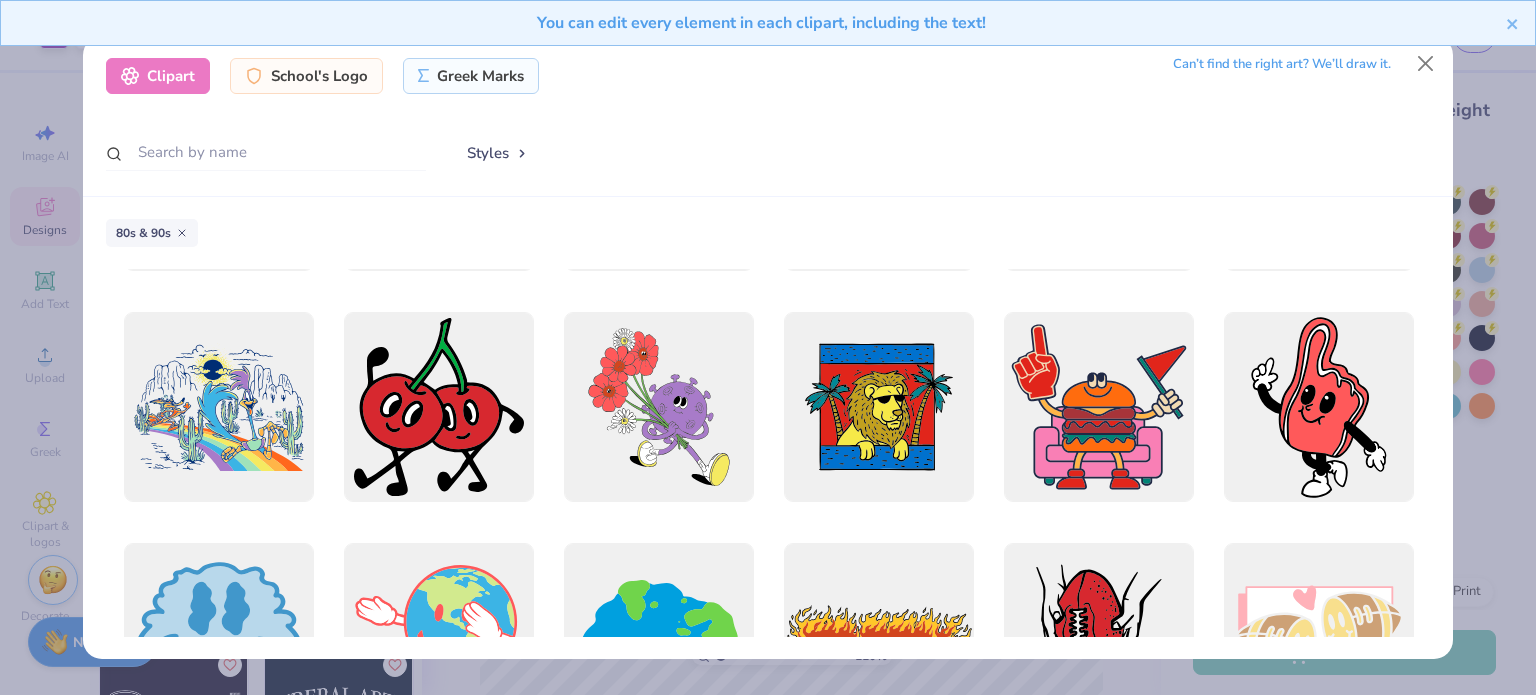 click on "Styles" at bounding box center (498, 153) 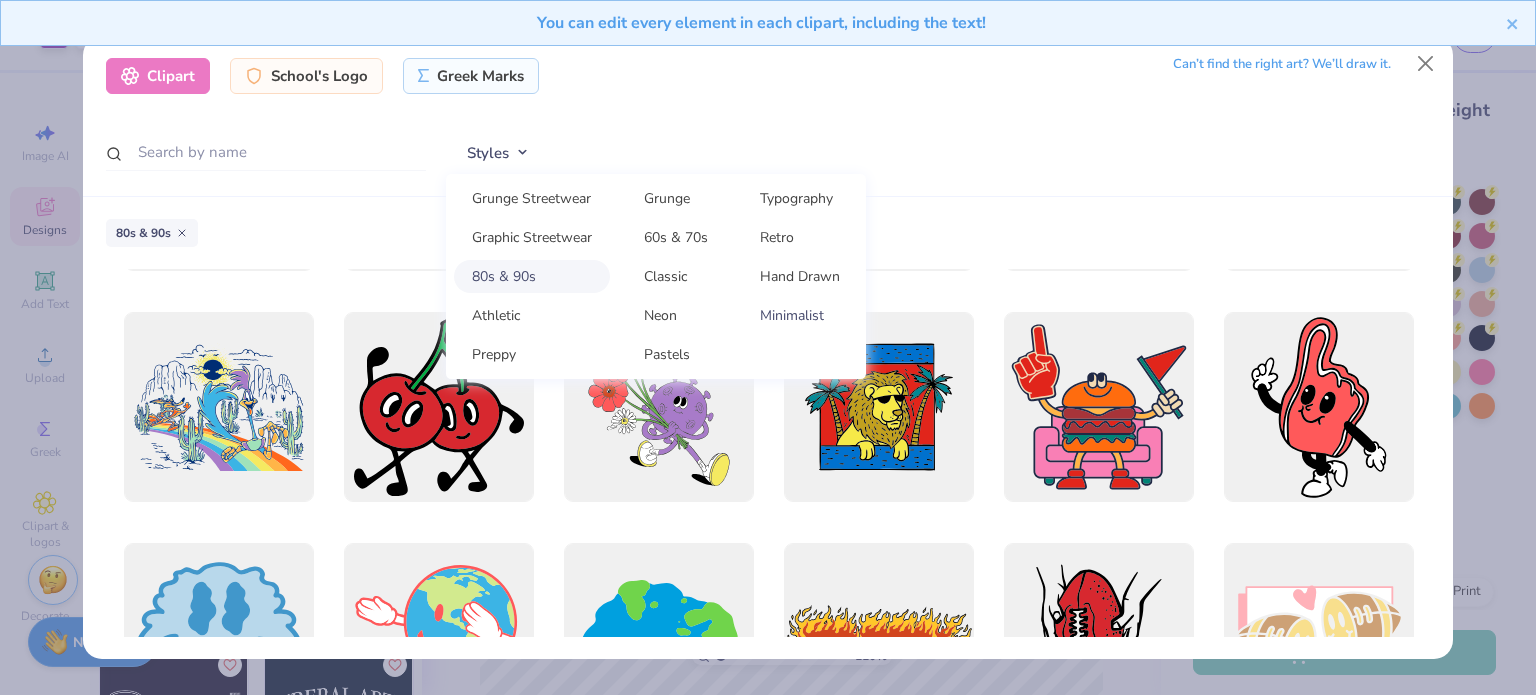 click on "Minimalist" at bounding box center [800, 315] 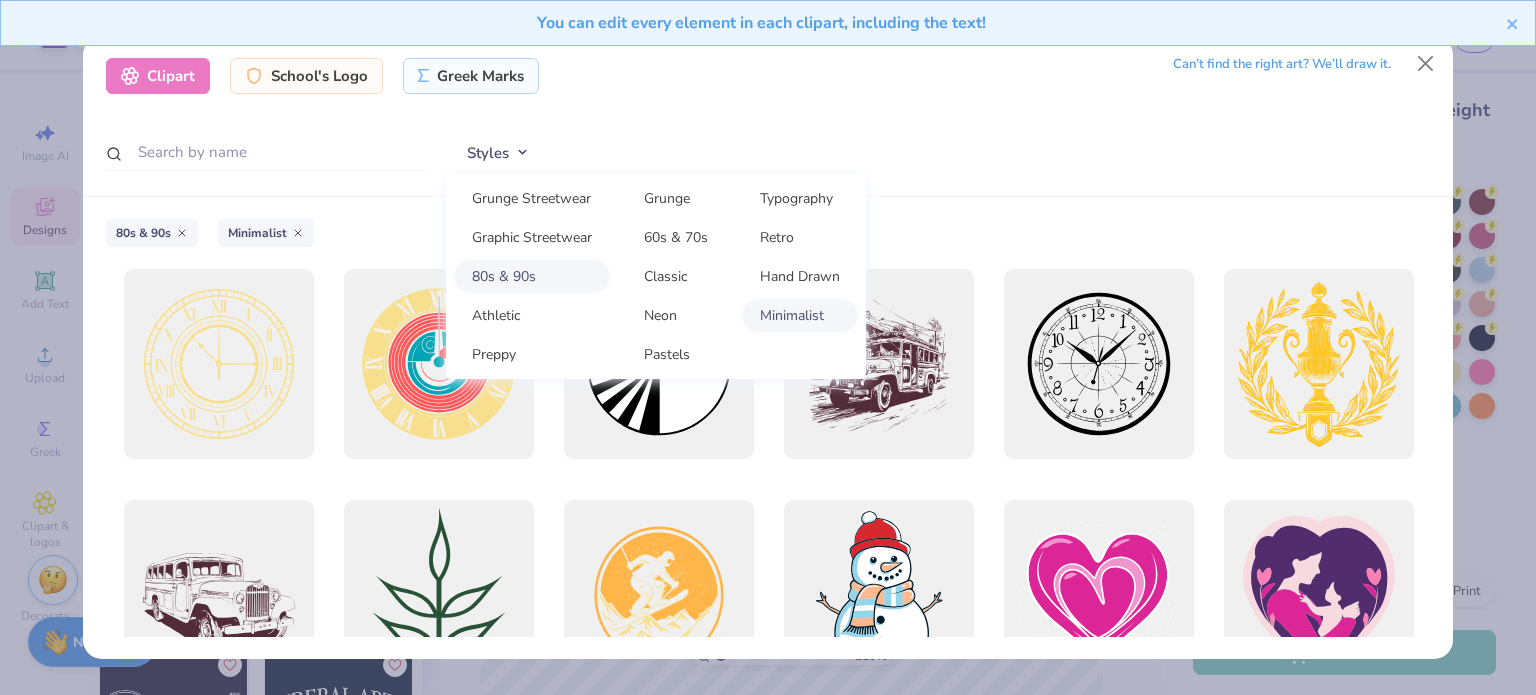 click on "Clipart School's Logo Greek Marks Can’t find the right art? We’ll draw it. Styles Grunge Streetwear Grunge Typography Graphic Streetwear 60s & 70s Retro 80s & 90s Classic Hand Drawn Athletic Neon Minimalist Preppy Pastels" at bounding box center (768, 116) 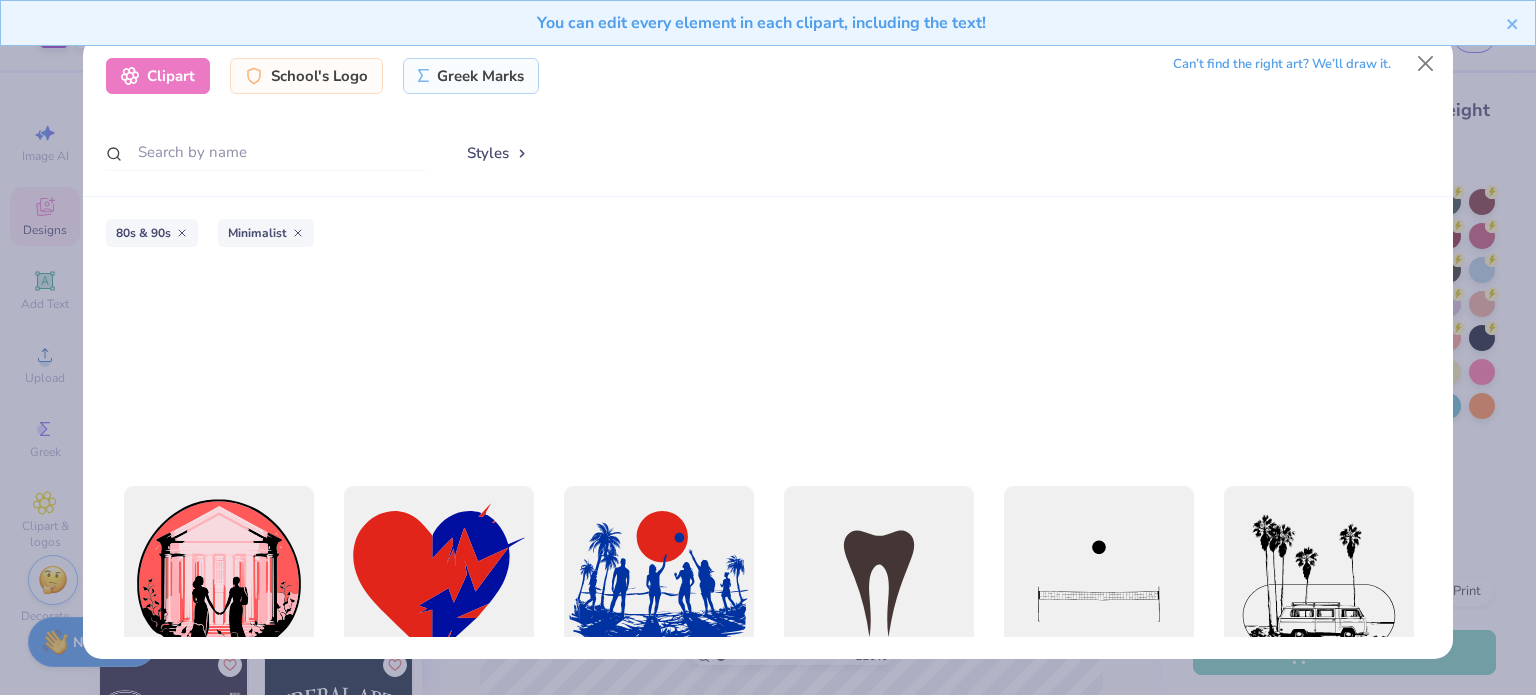 scroll, scrollTop: 1208, scrollLeft: 0, axis: vertical 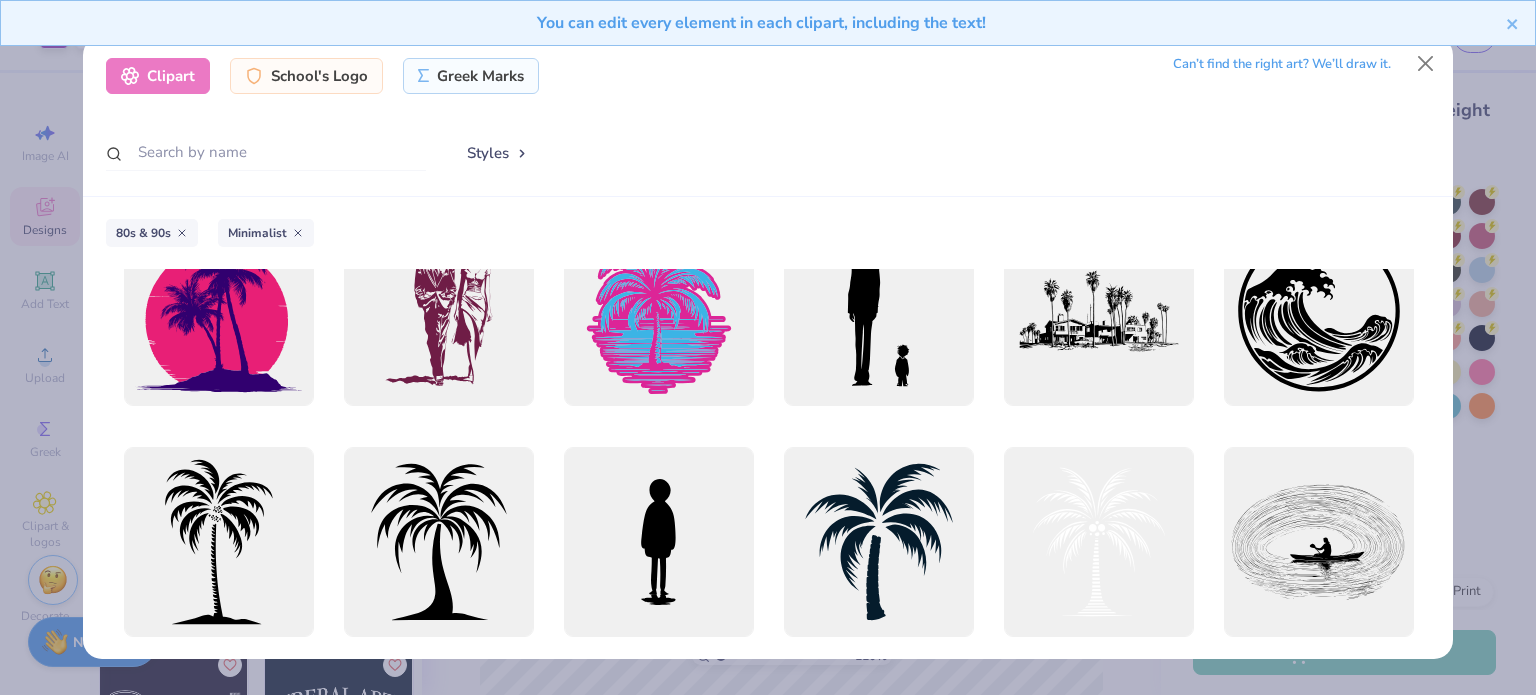 click 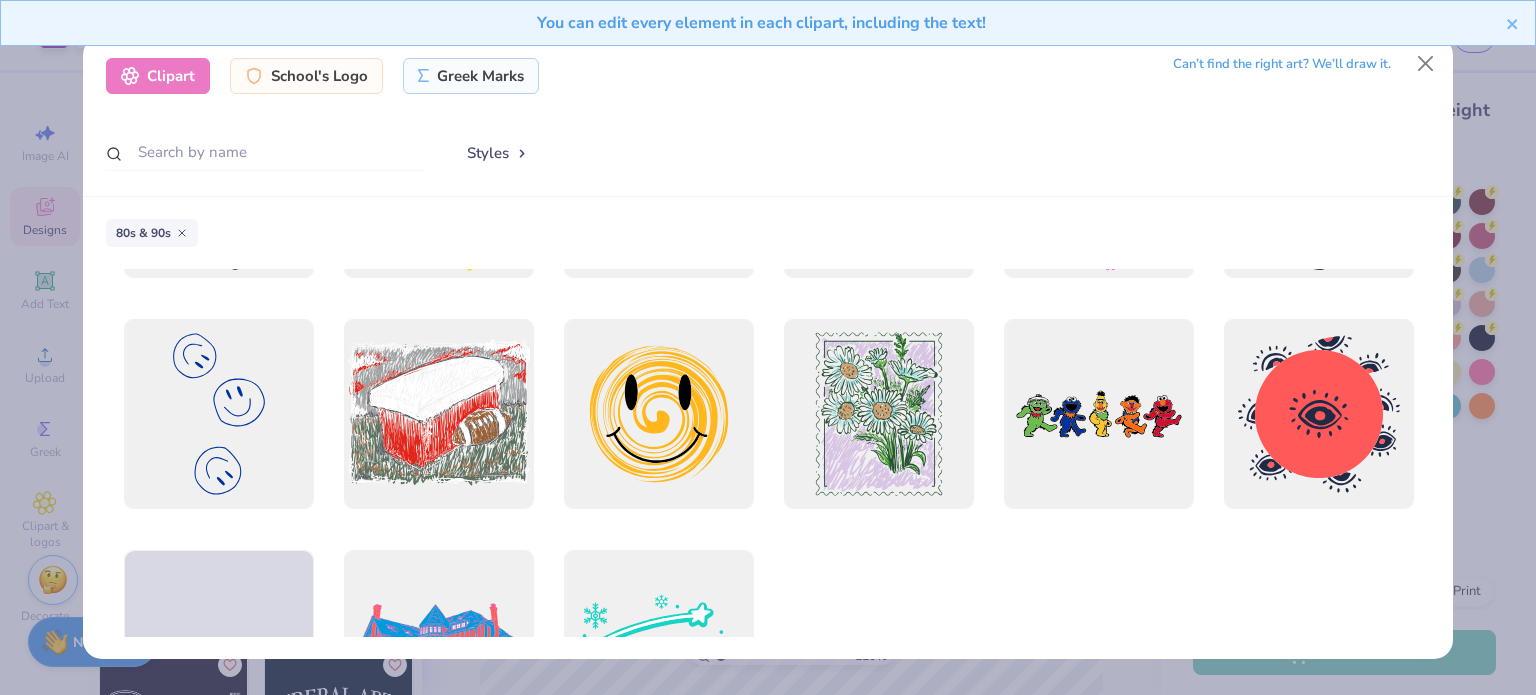 scroll, scrollTop: 5636, scrollLeft: 0, axis: vertical 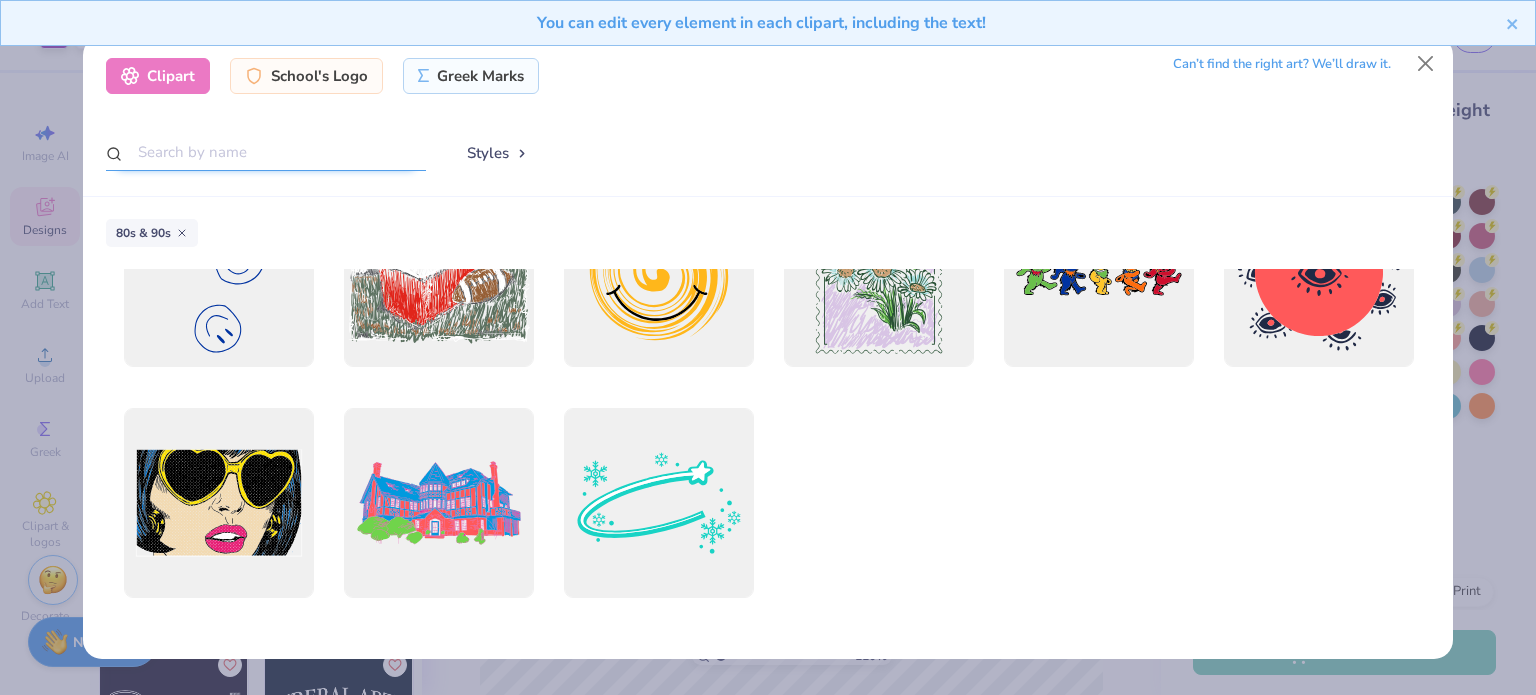click at bounding box center [266, 152] 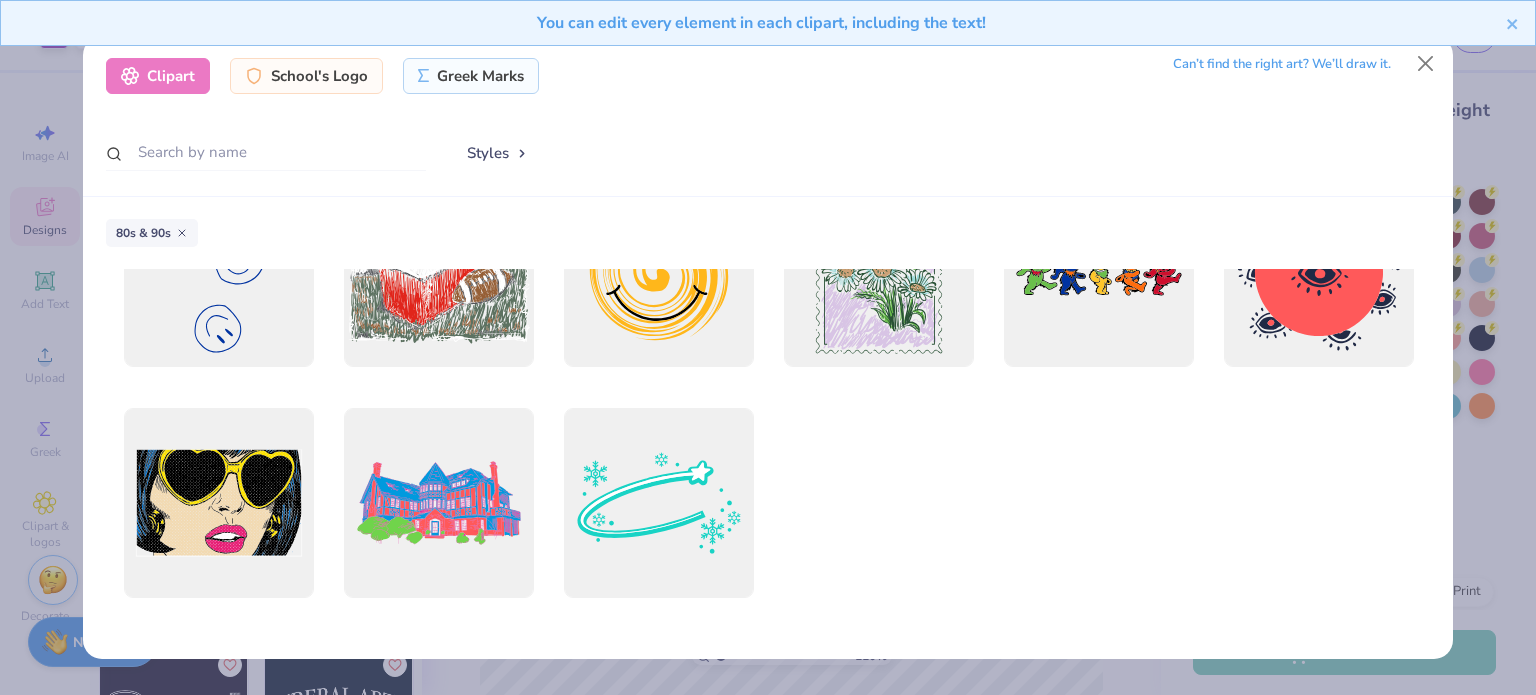click 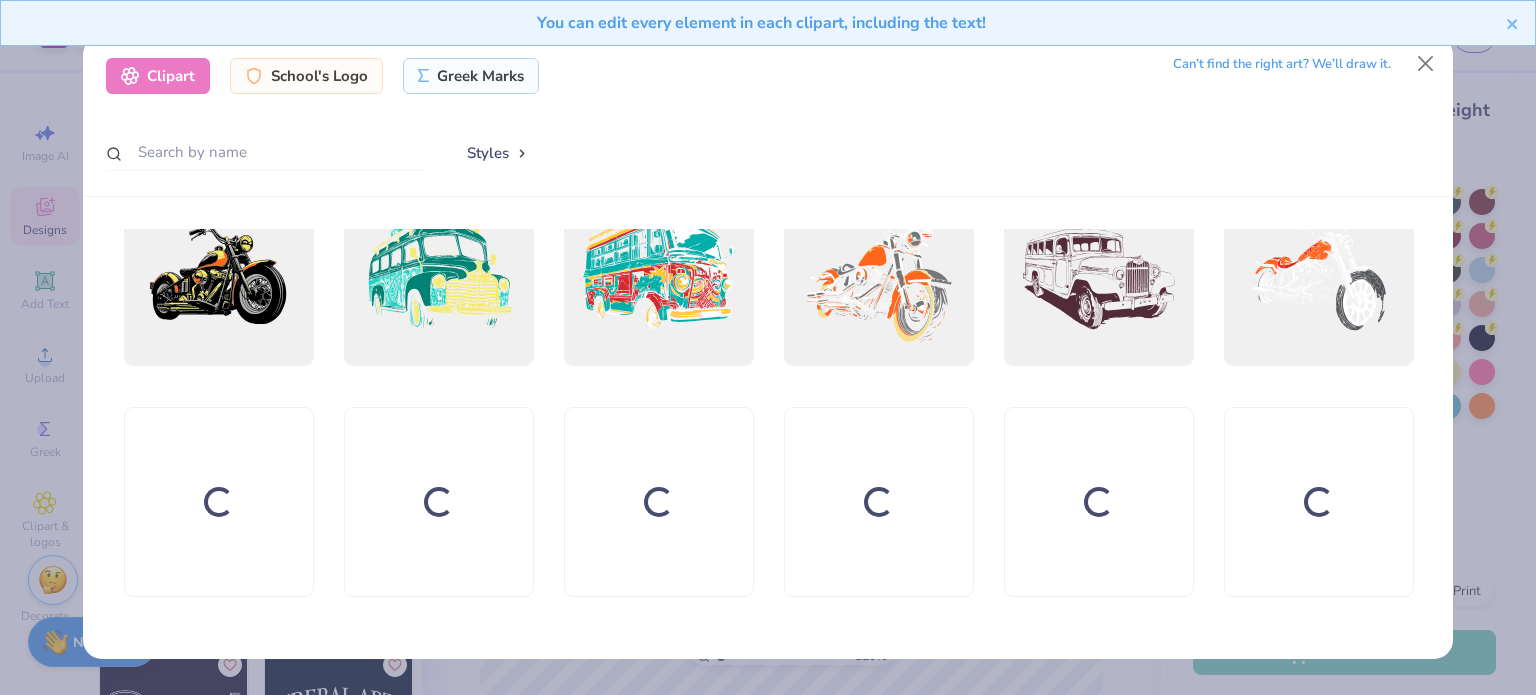scroll, scrollTop: 976, scrollLeft: 0, axis: vertical 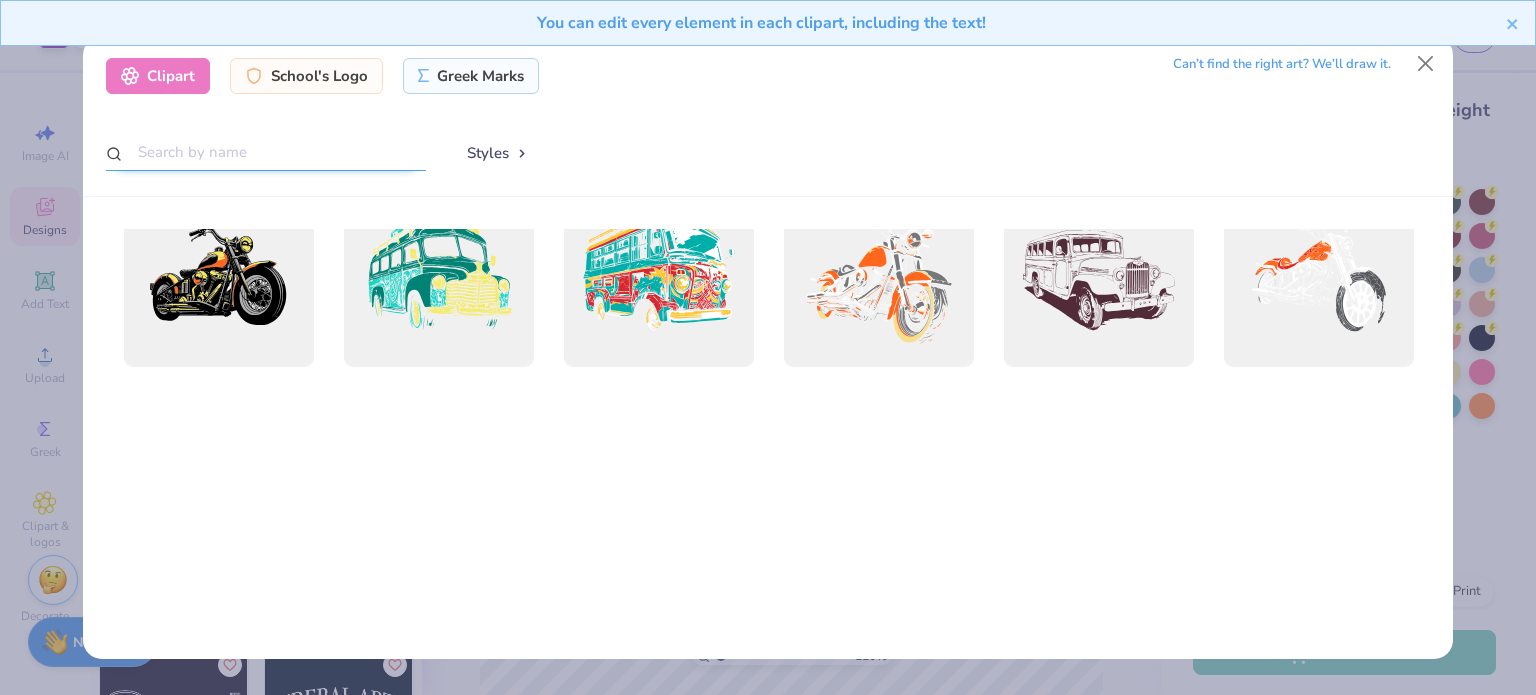 click at bounding box center [266, 152] 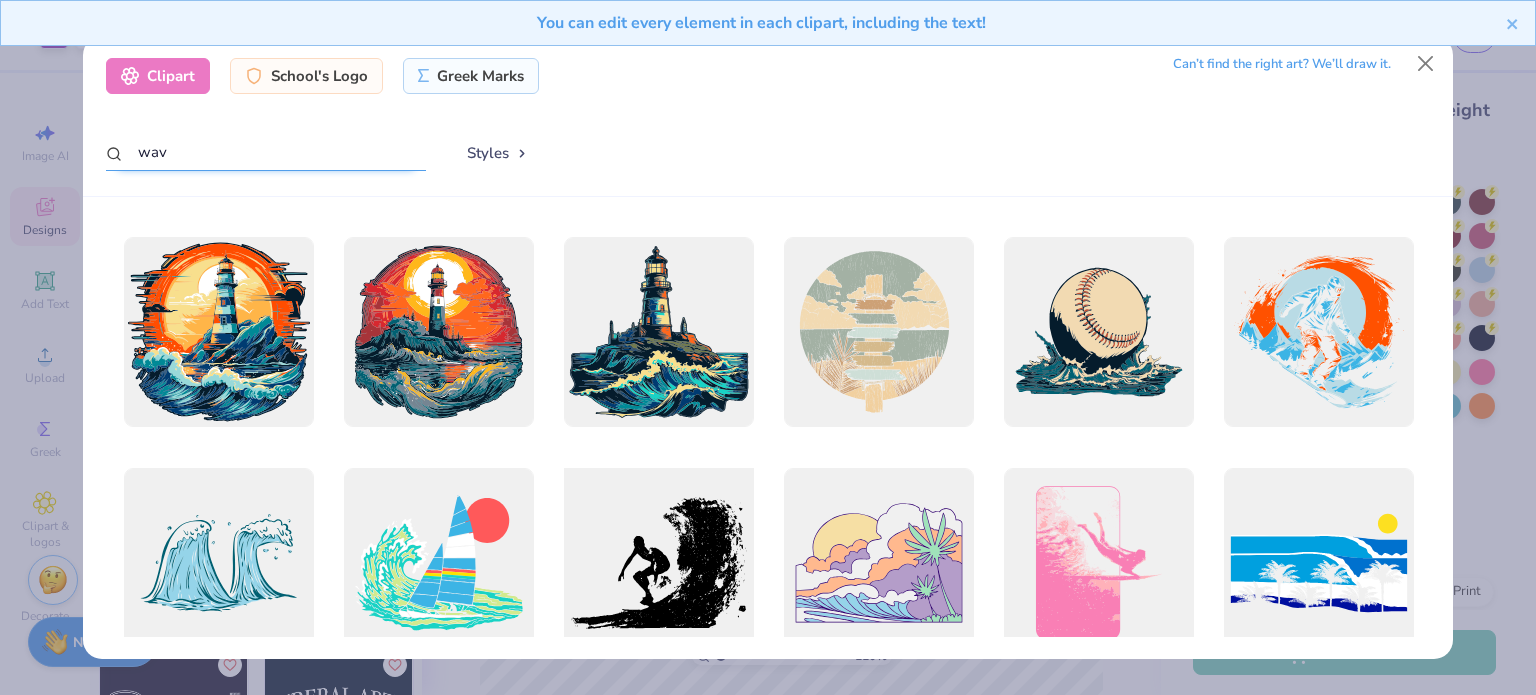 scroll, scrollTop: 2023, scrollLeft: 0, axis: vertical 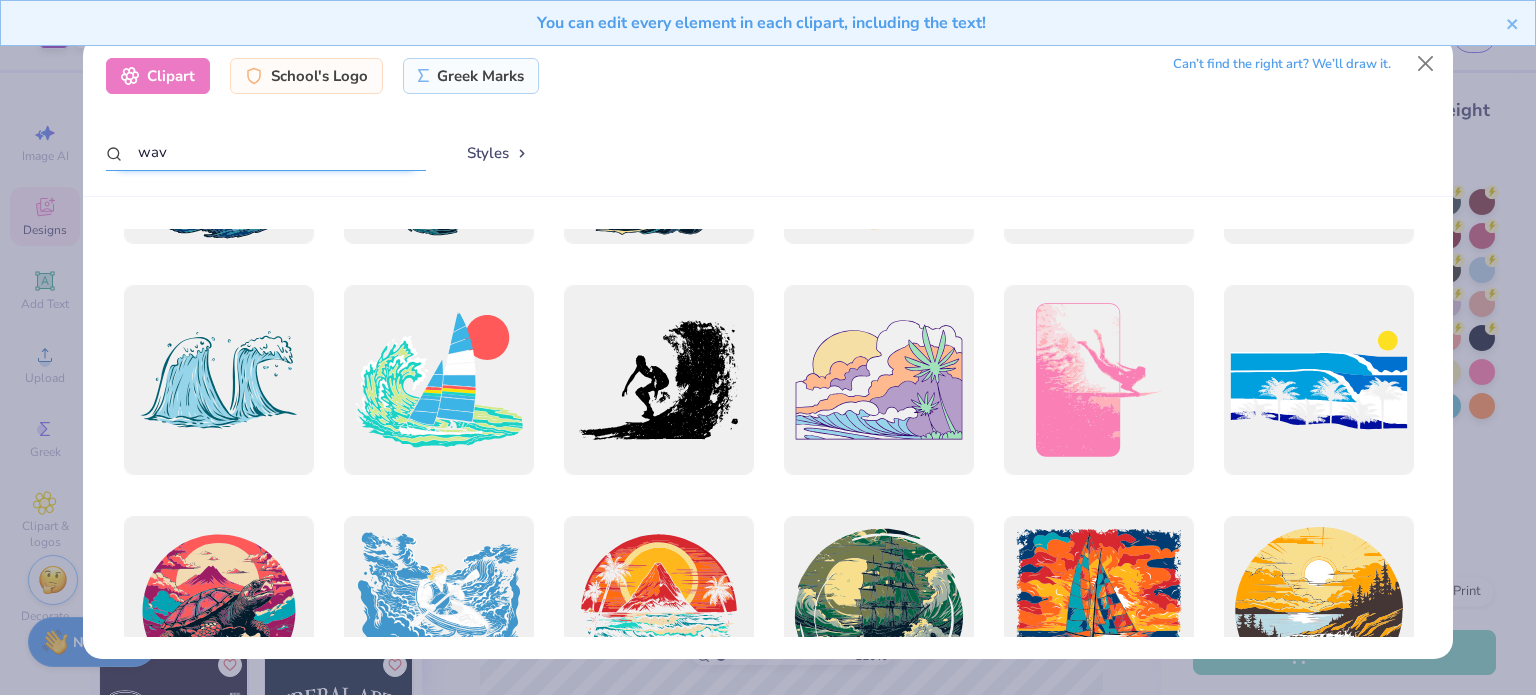 drag, startPoint x: 353, startPoint y: 149, endPoint x: 92, endPoint y: 157, distance: 261.1226 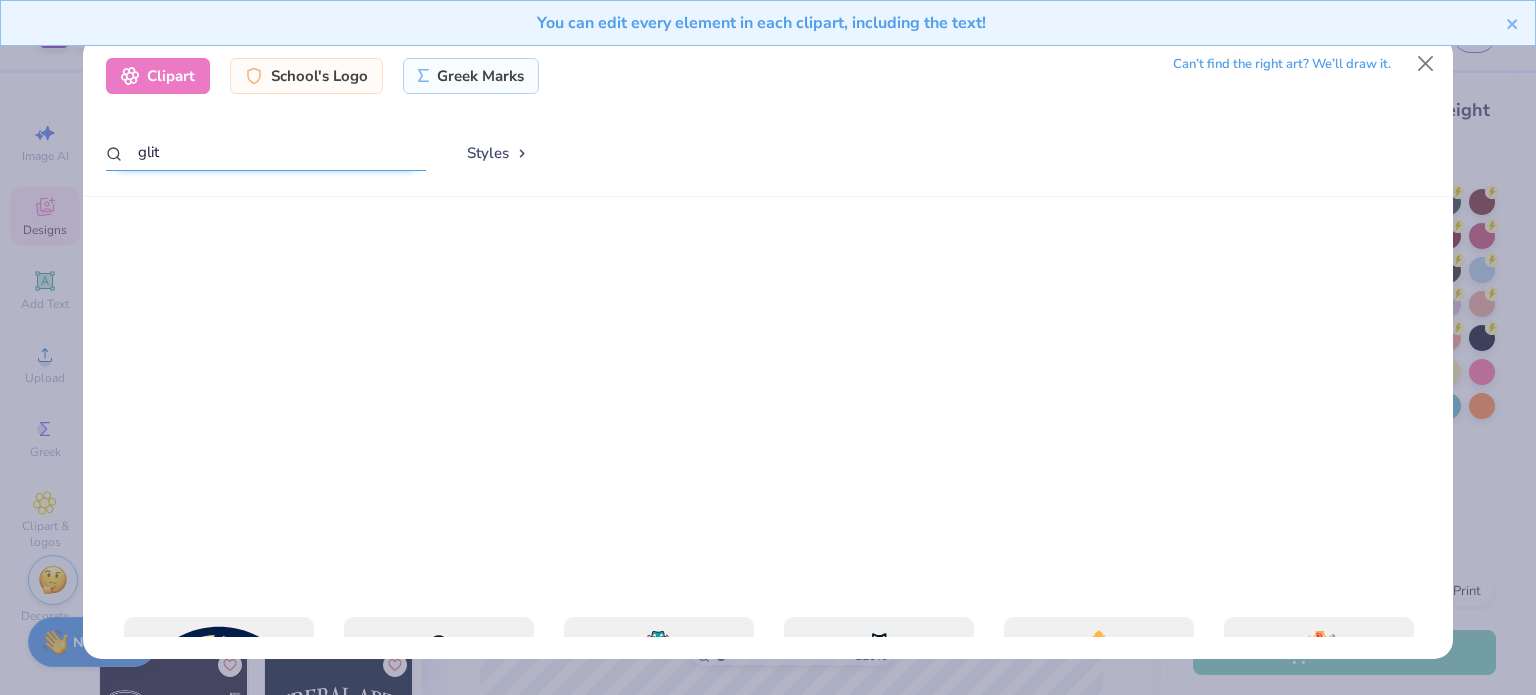 scroll, scrollTop: 1694, scrollLeft: 0, axis: vertical 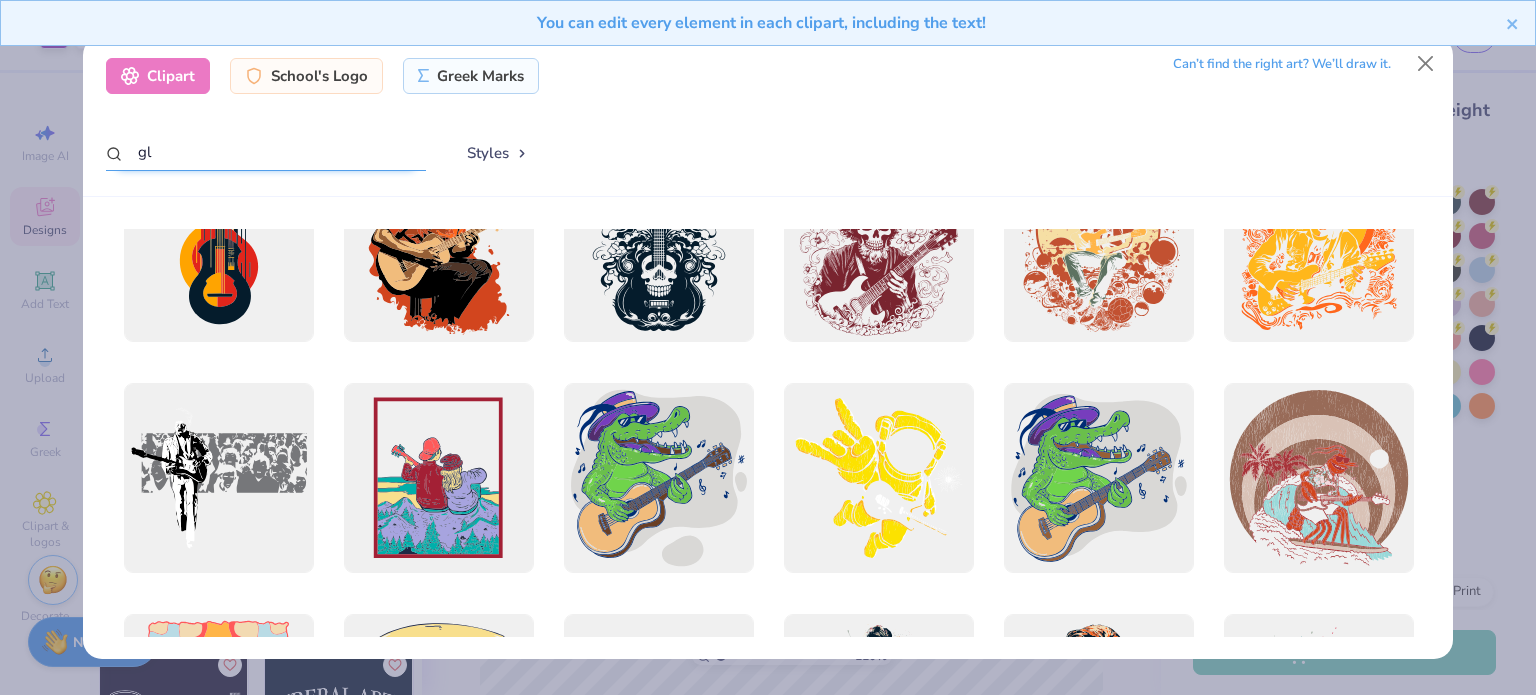 type on "g" 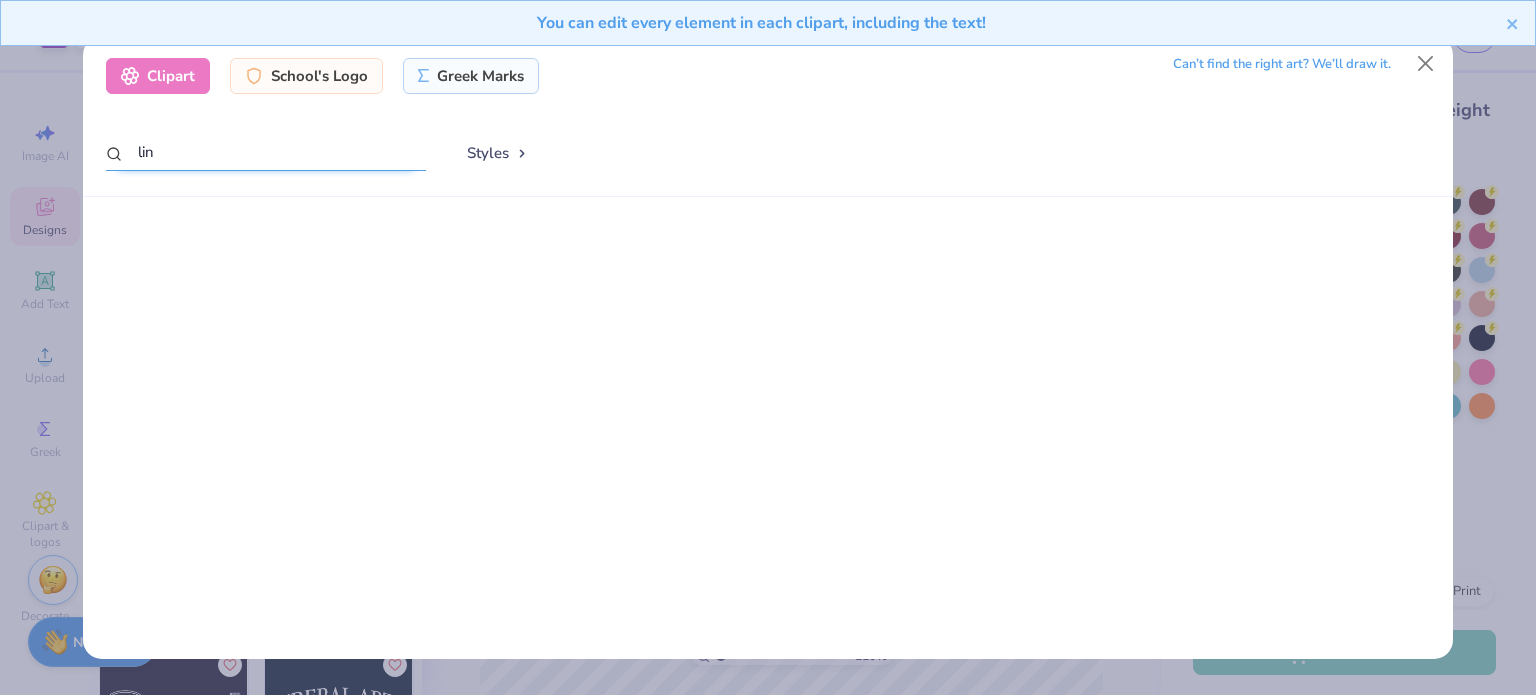scroll, scrollTop: 0, scrollLeft: 0, axis: both 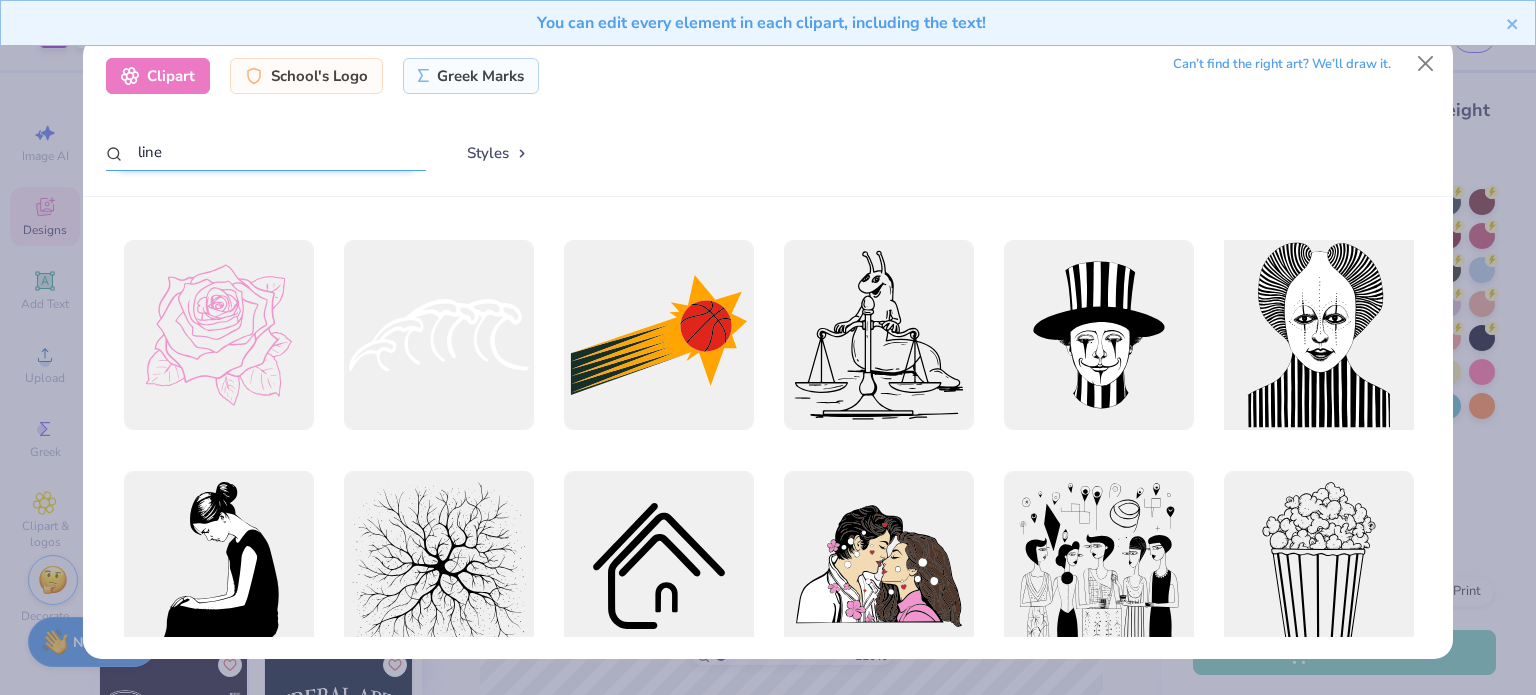 type on "line" 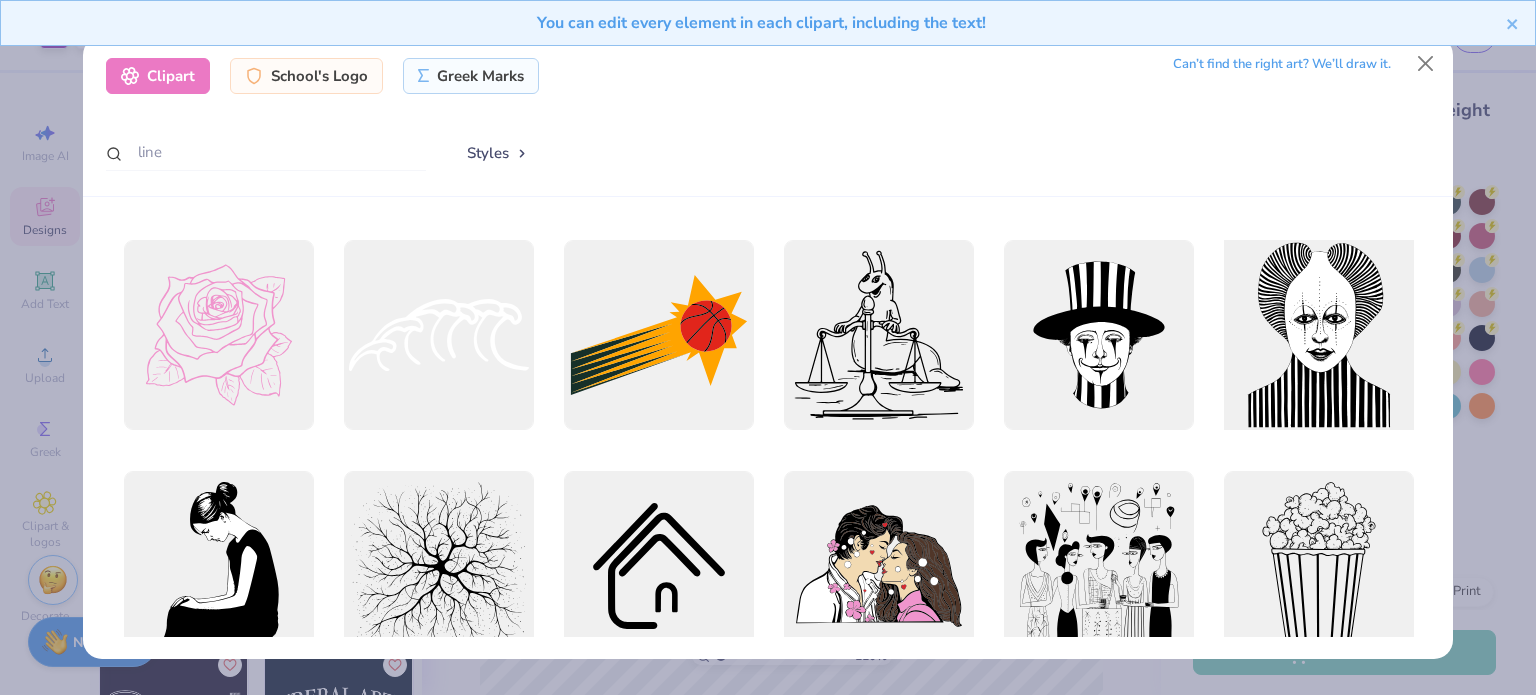 click at bounding box center [1318, 335] 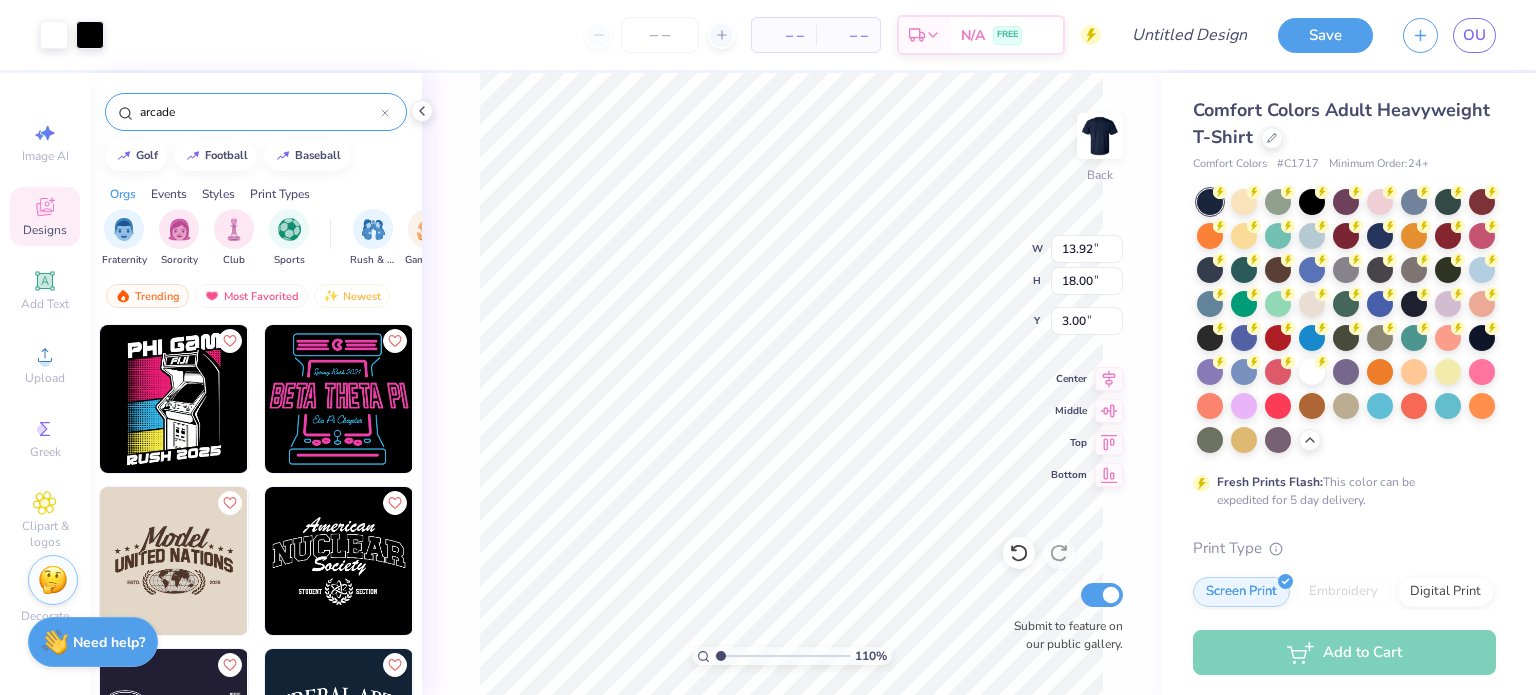 click on "110  % Back W 13.92 13.92 " H 18.00 18.00 " Y 3.00 3.00 " Center Middle Top Bottom Submit to feature on our public gallery." at bounding box center [791, 384] 